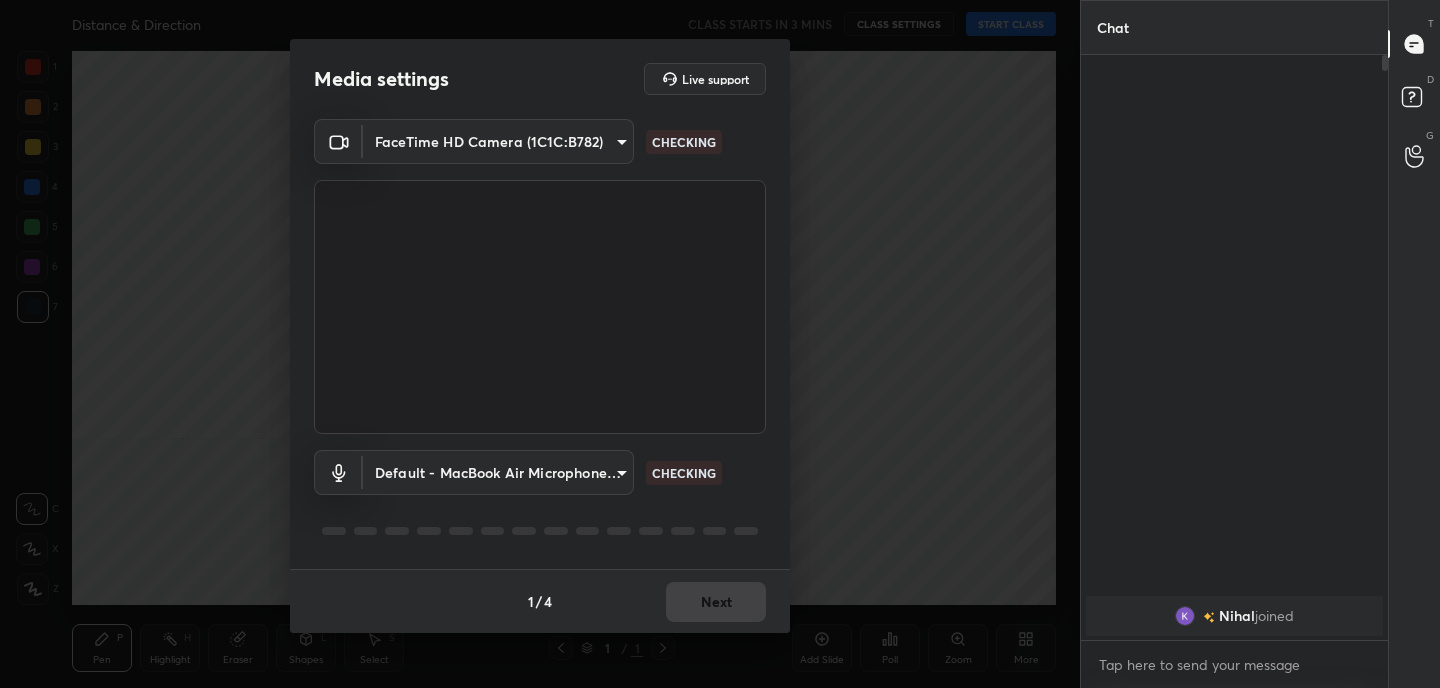 scroll, scrollTop: 0, scrollLeft: 0, axis: both 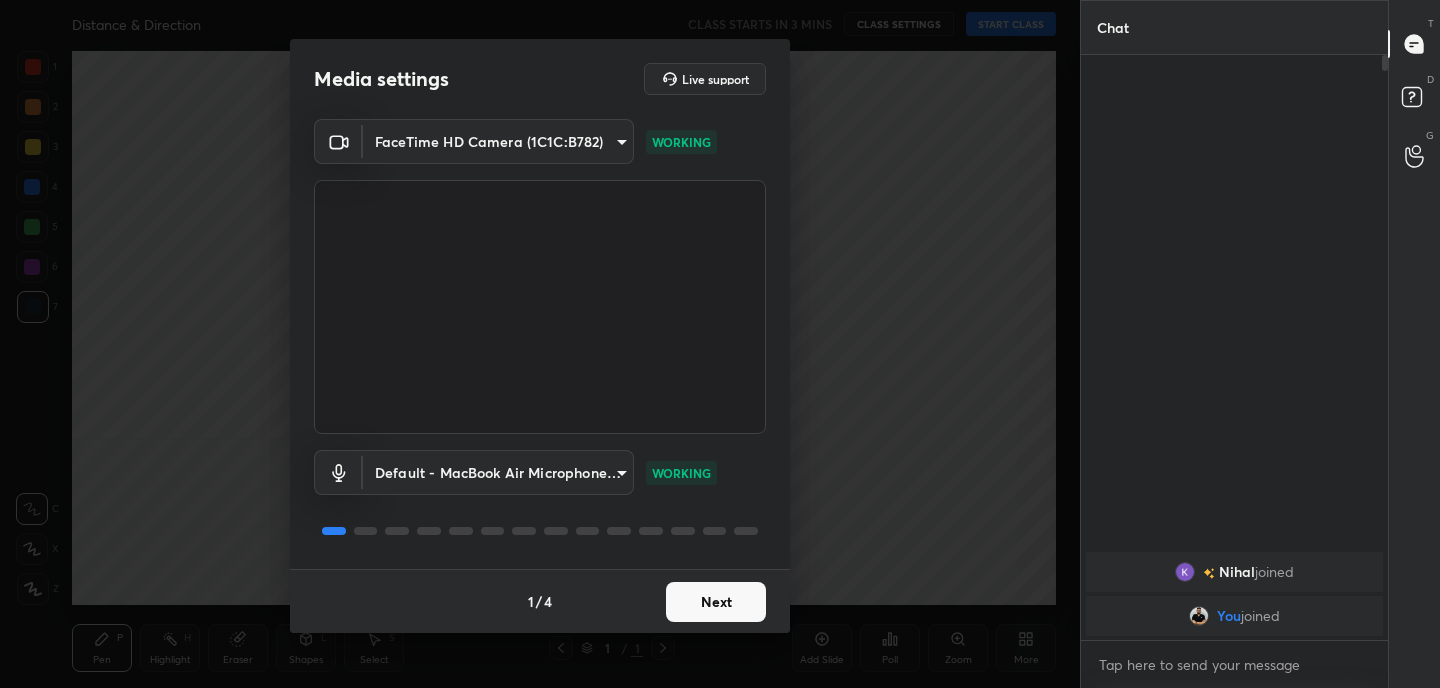 click on "Next" at bounding box center [716, 602] 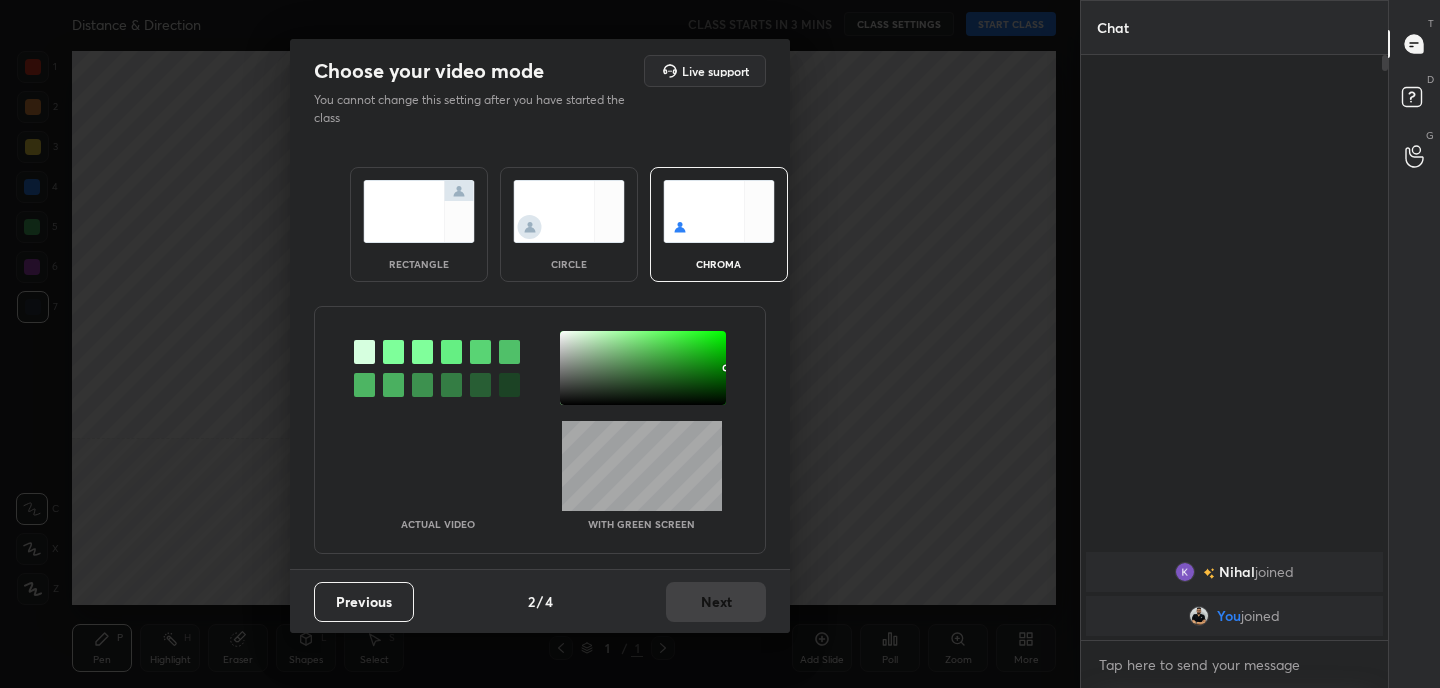 click at bounding box center (419, 211) 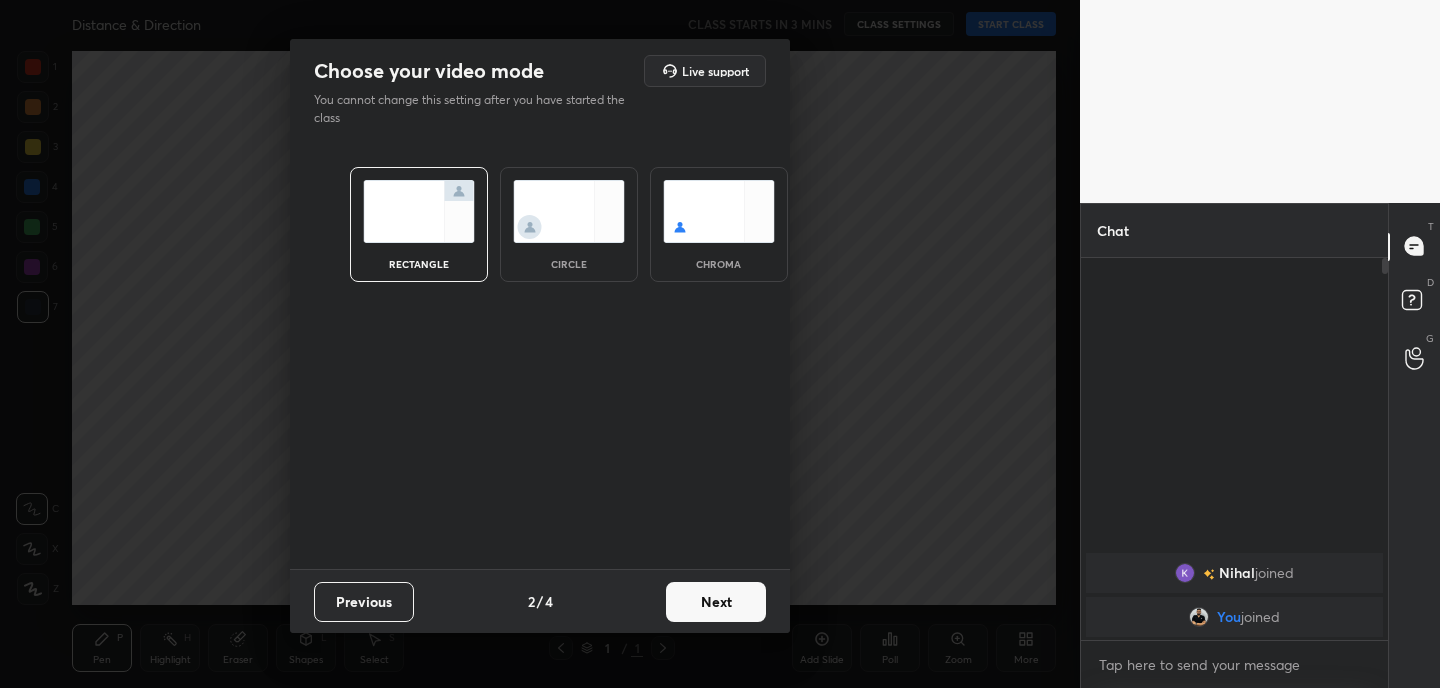 scroll, scrollTop: 376, scrollLeft: 301, axis: both 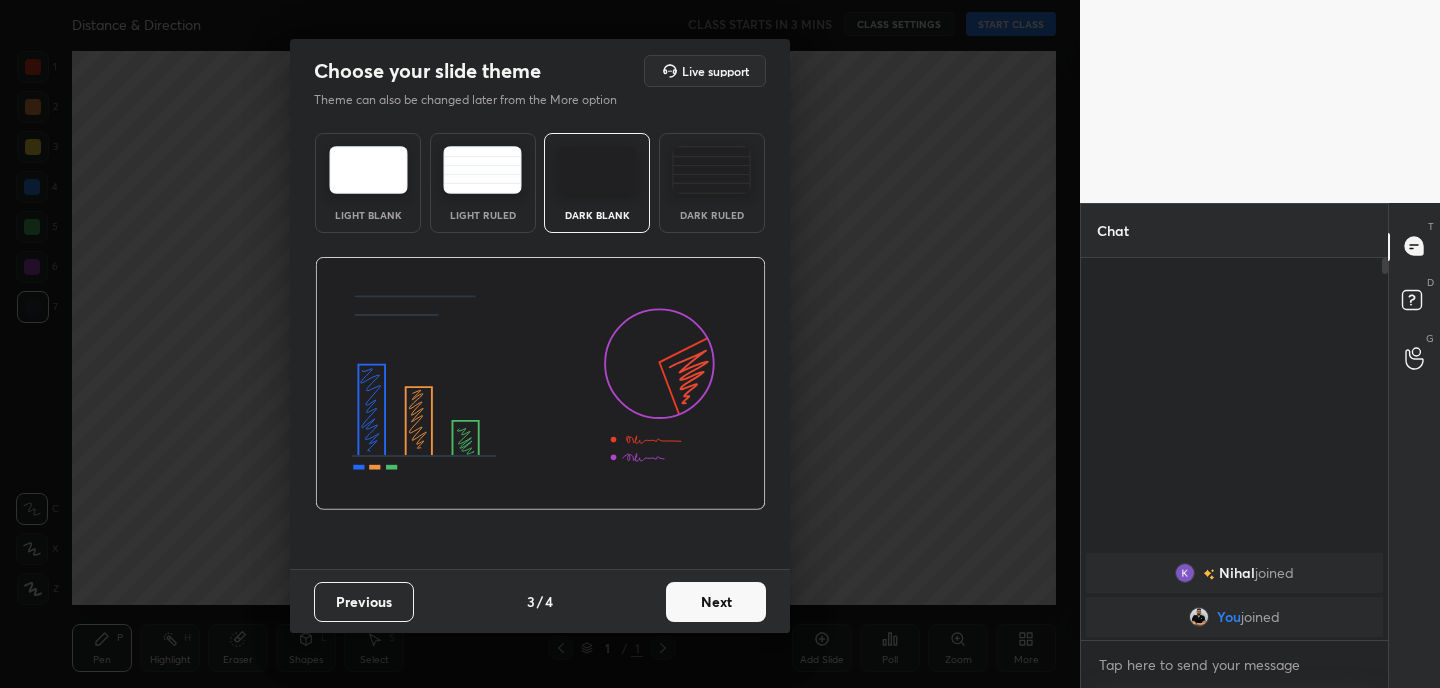 click on "Next" at bounding box center [716, 602] 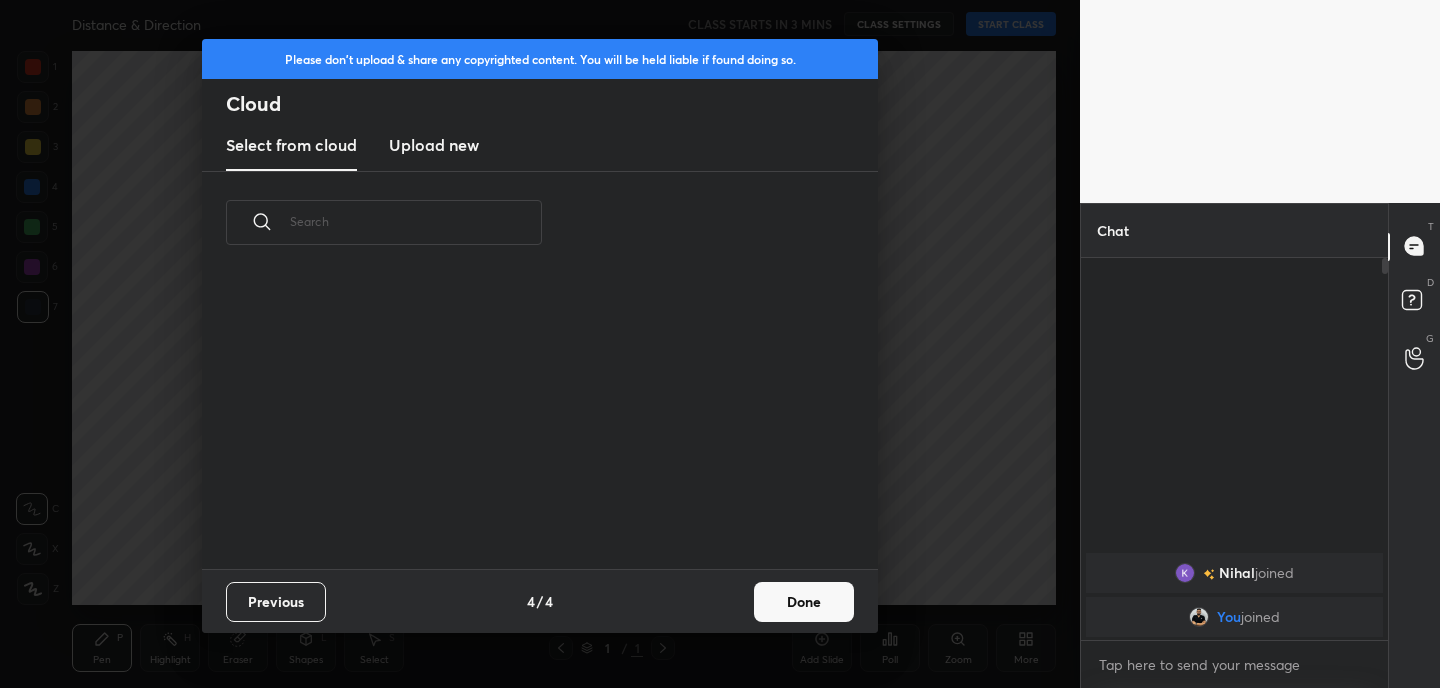 scroll, scrollTop: 7, scrollLeft: 11, axis: both 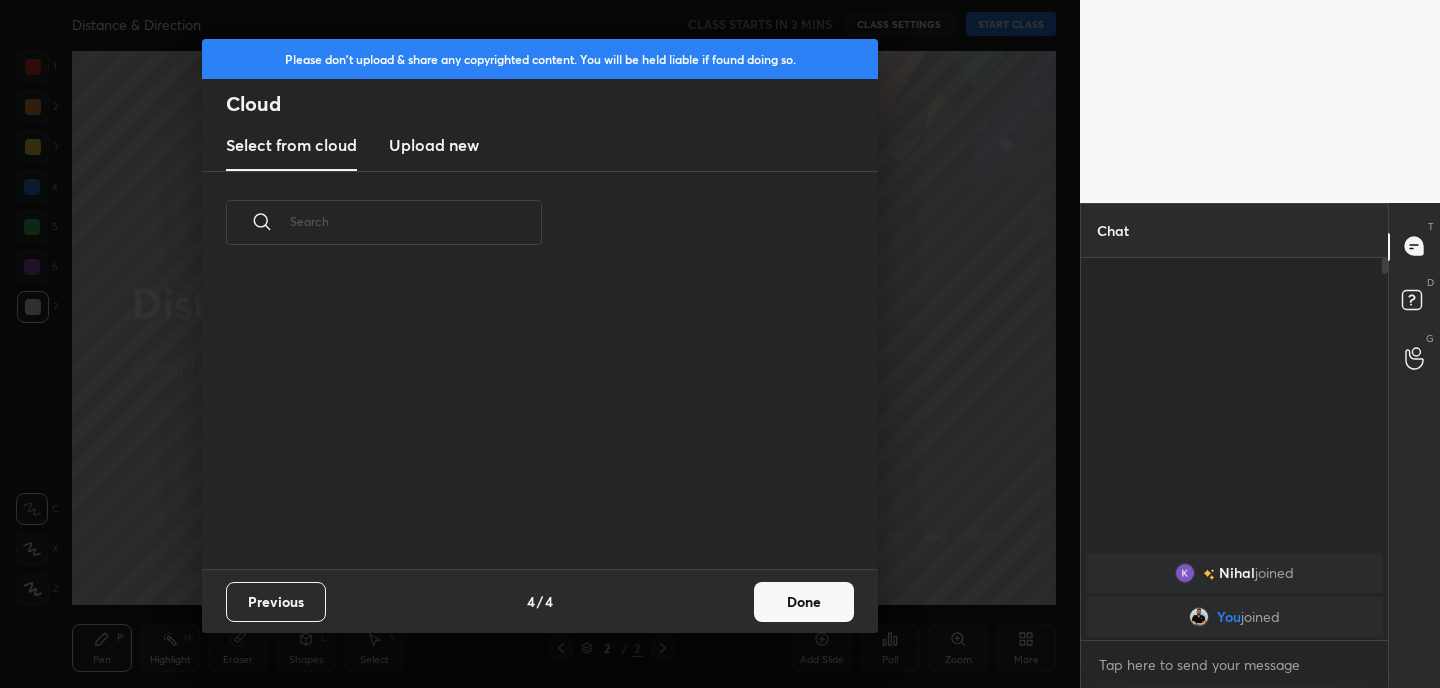 click on "Upload new" at bounding box center (434, 146) 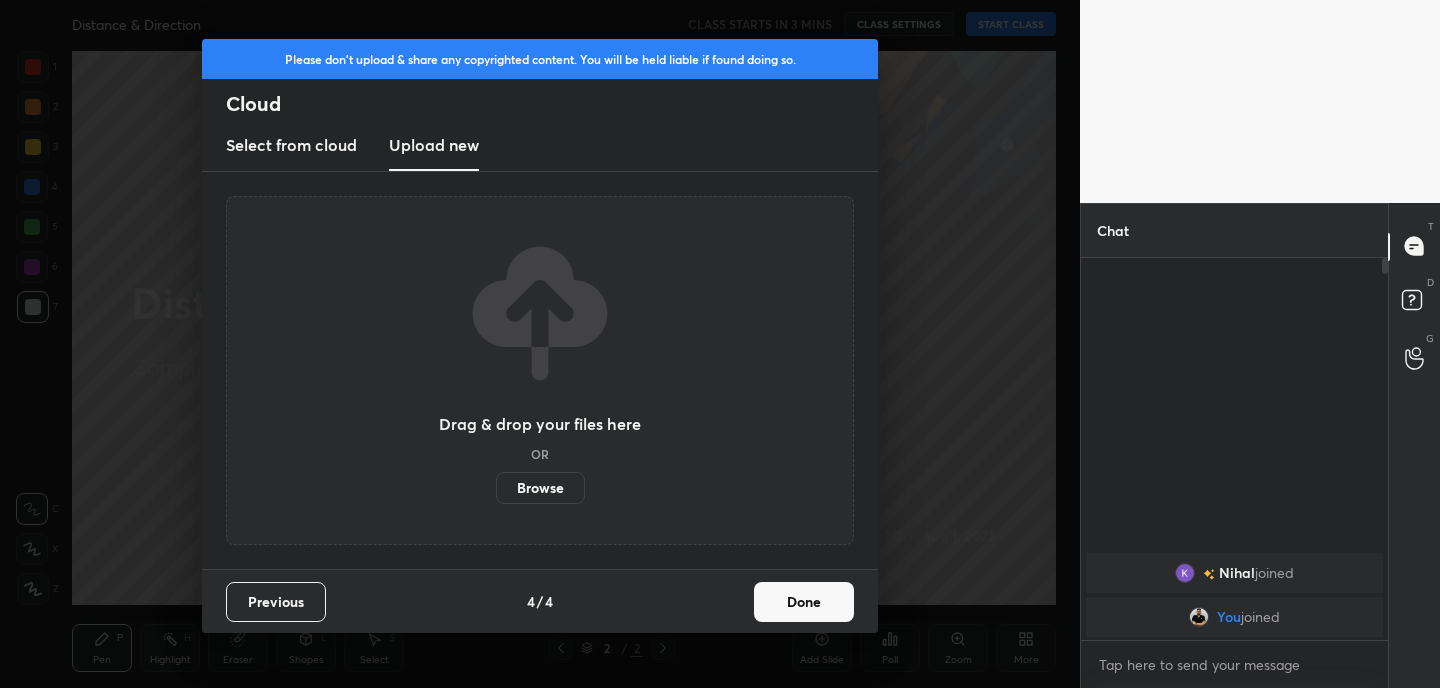 click on "Browse" at bounding box center (540, 488) 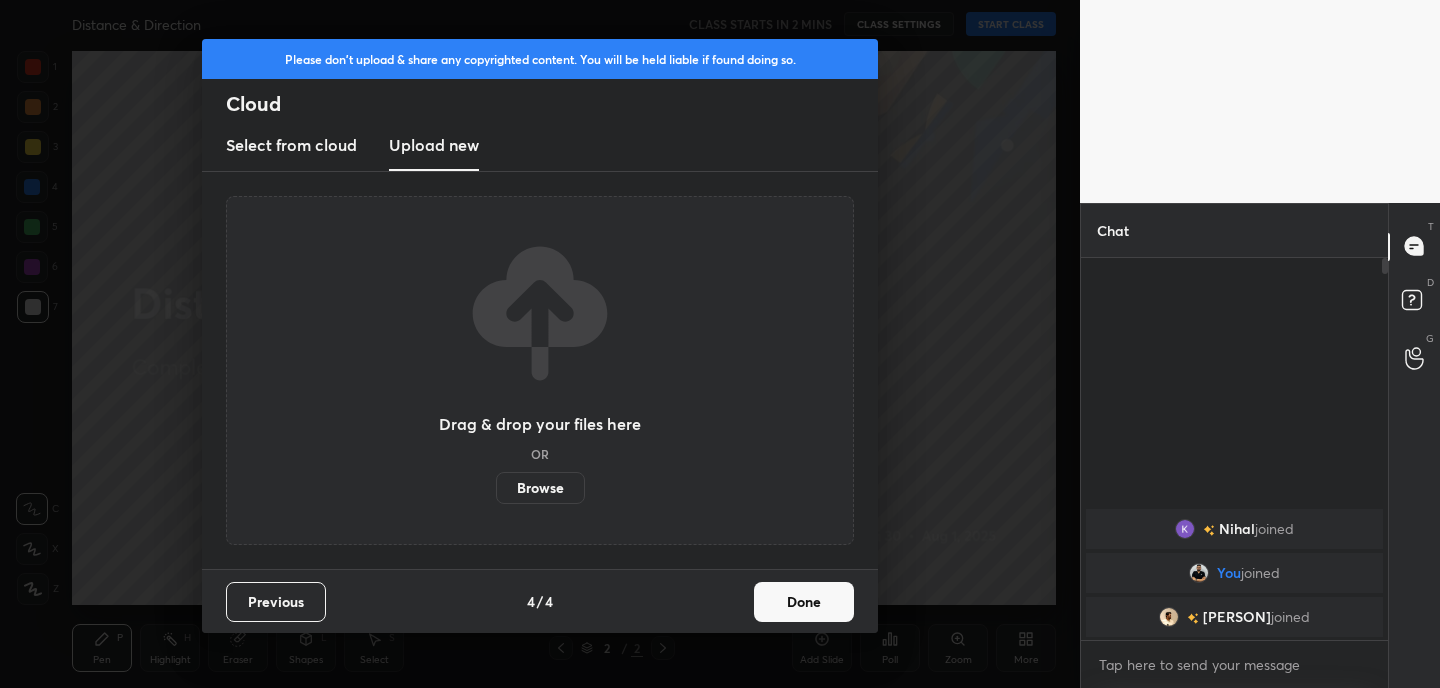 click on "Done" at bounding box center (804, 602) 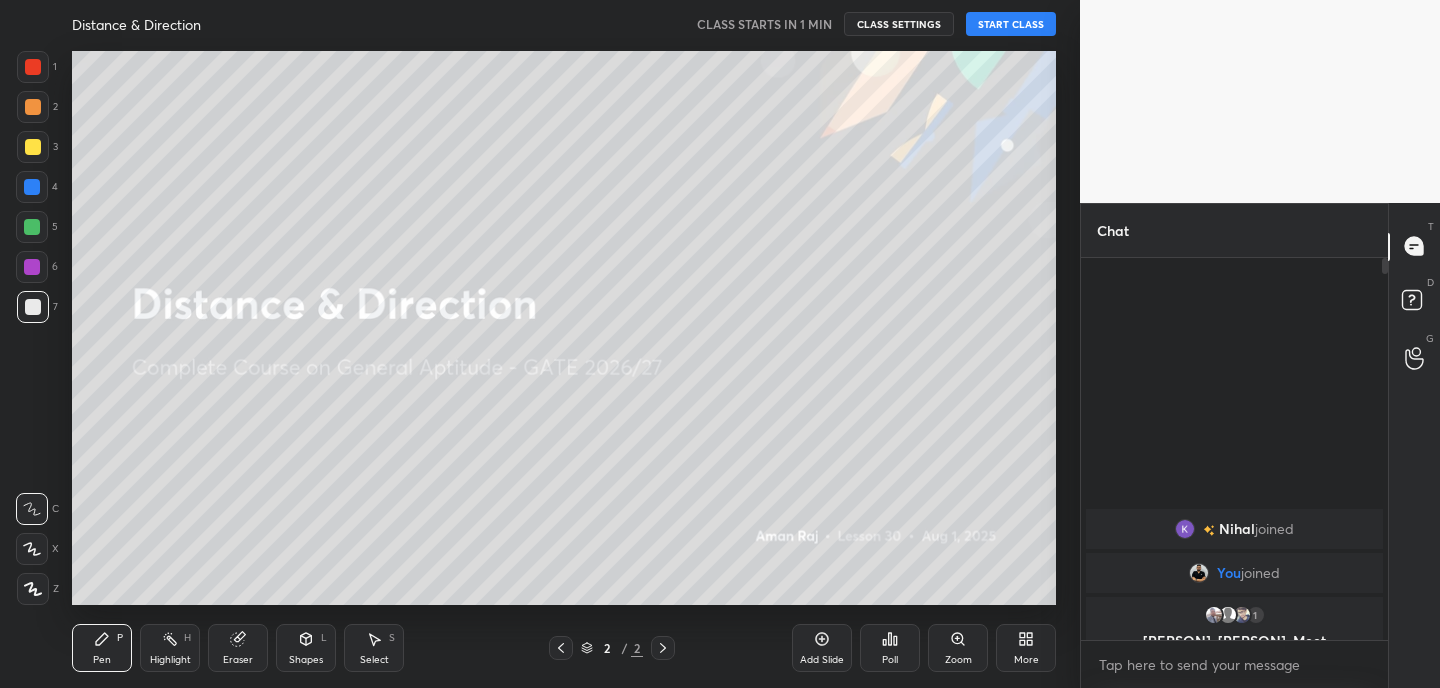 click 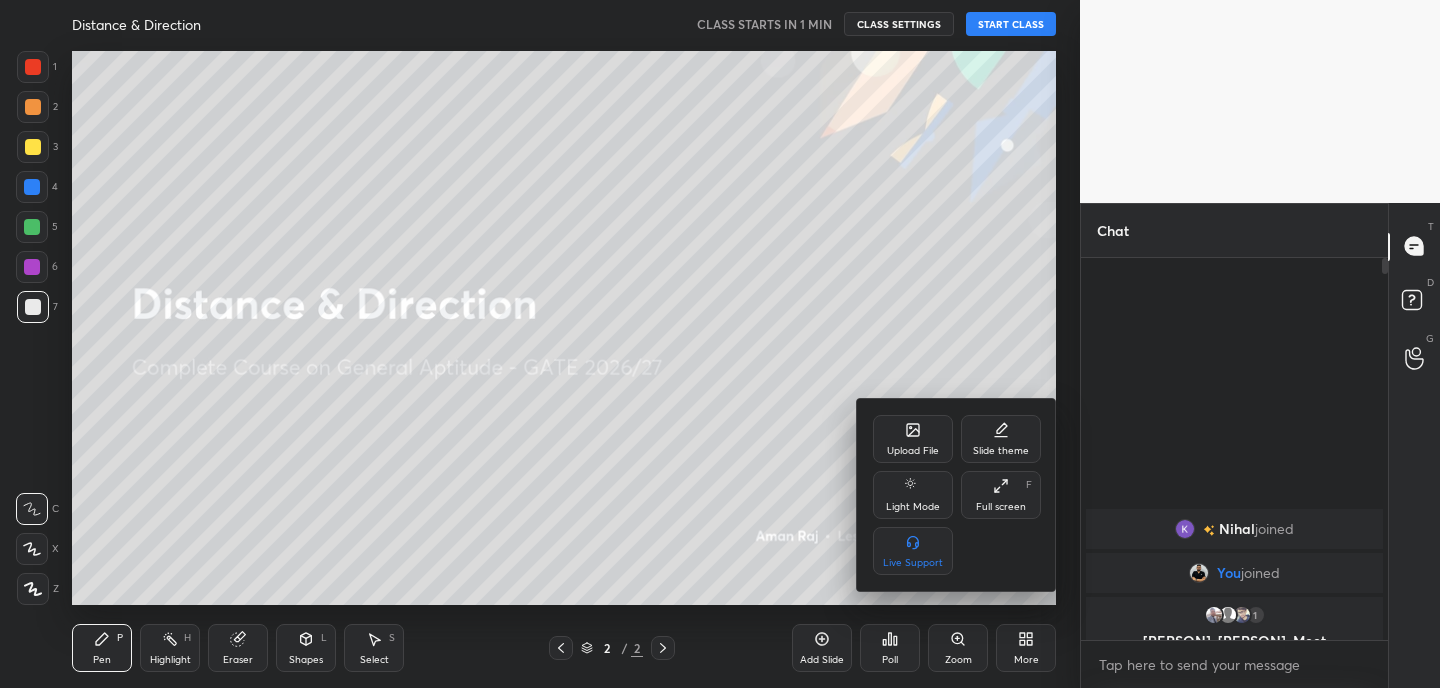 click on "Upload File" at bounding box center (913, 451) 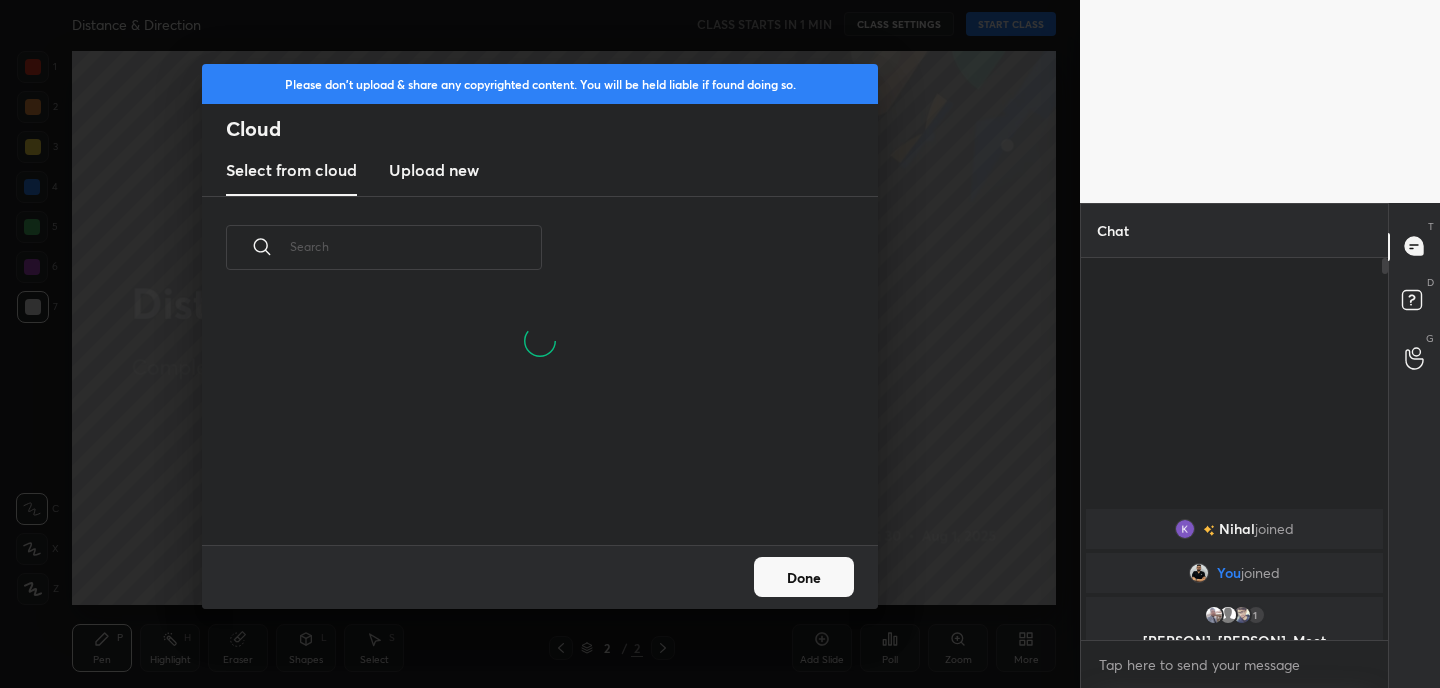 scroll, scrollTop: 7, scrollLeft: 11, axis: both 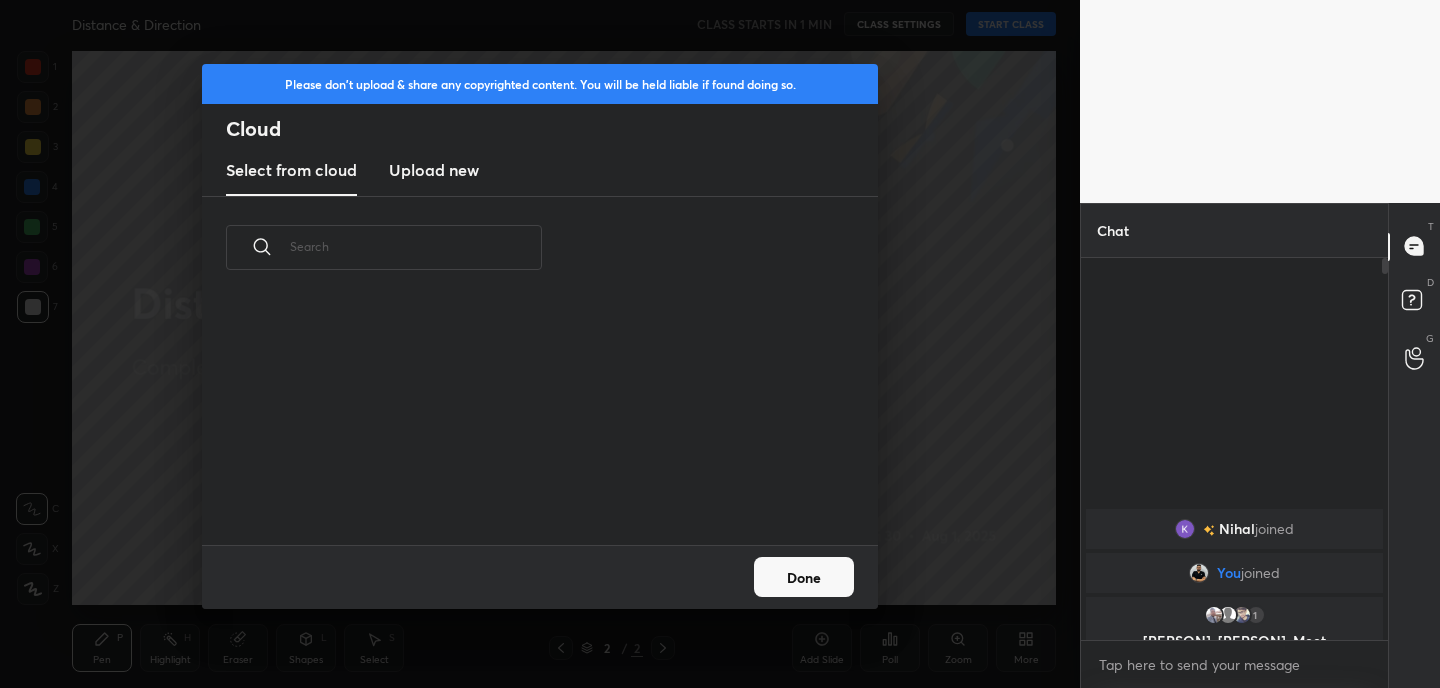 click on "Upload new" at bounding box center [434, 170] 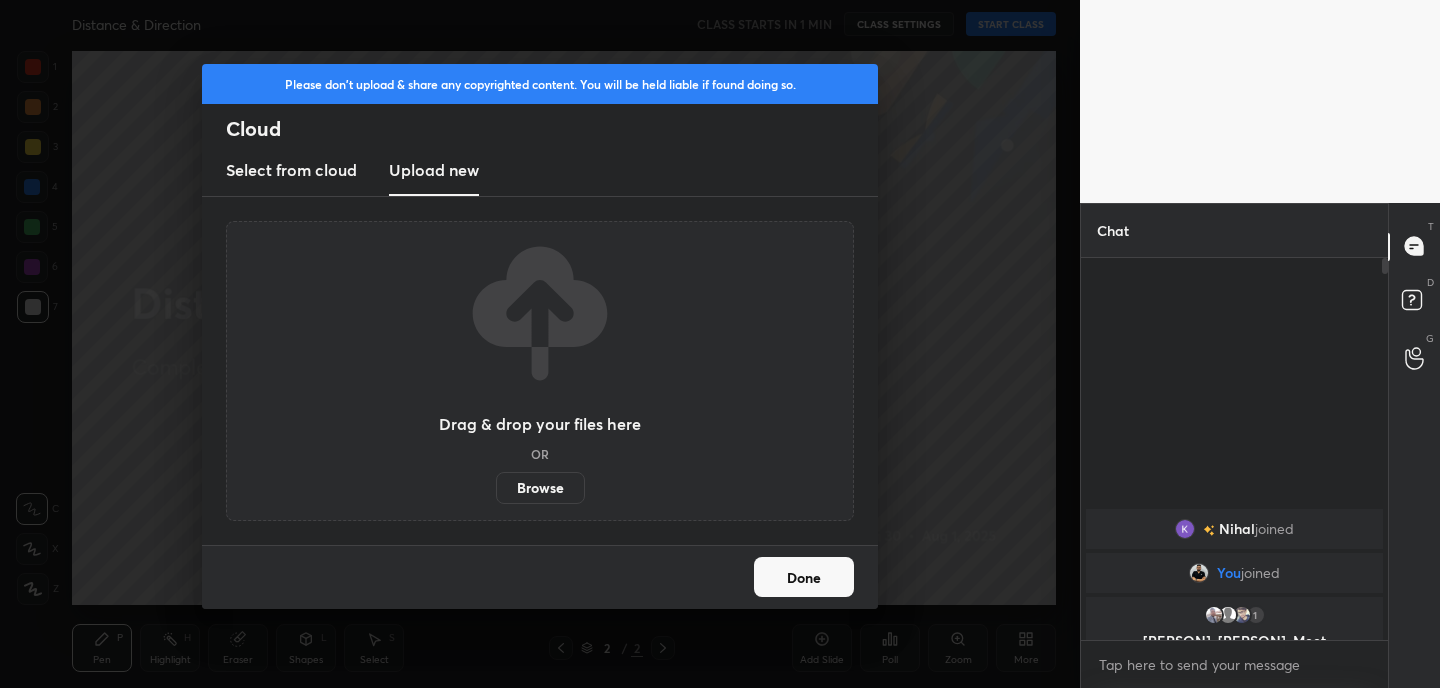 click on "Browse" at bounding box center (540, 488) 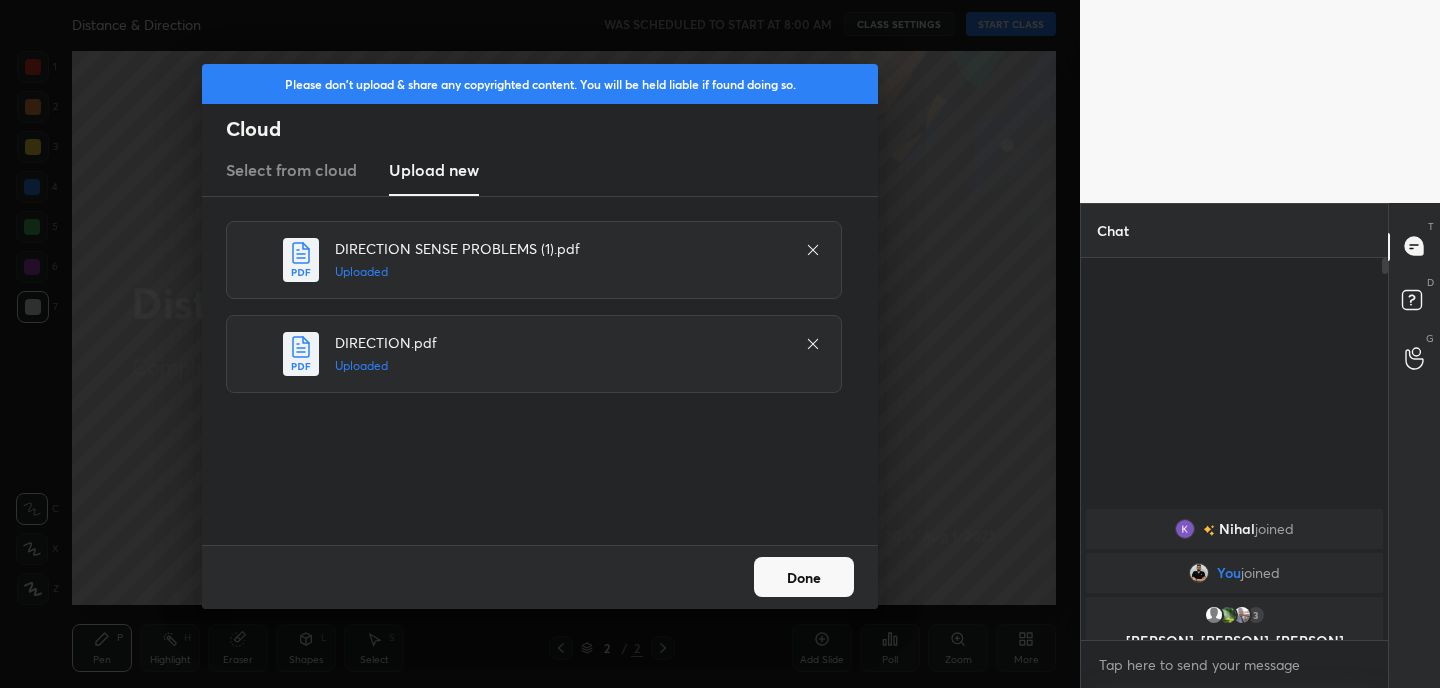 click on "Done" at bounding box center [804, 577] 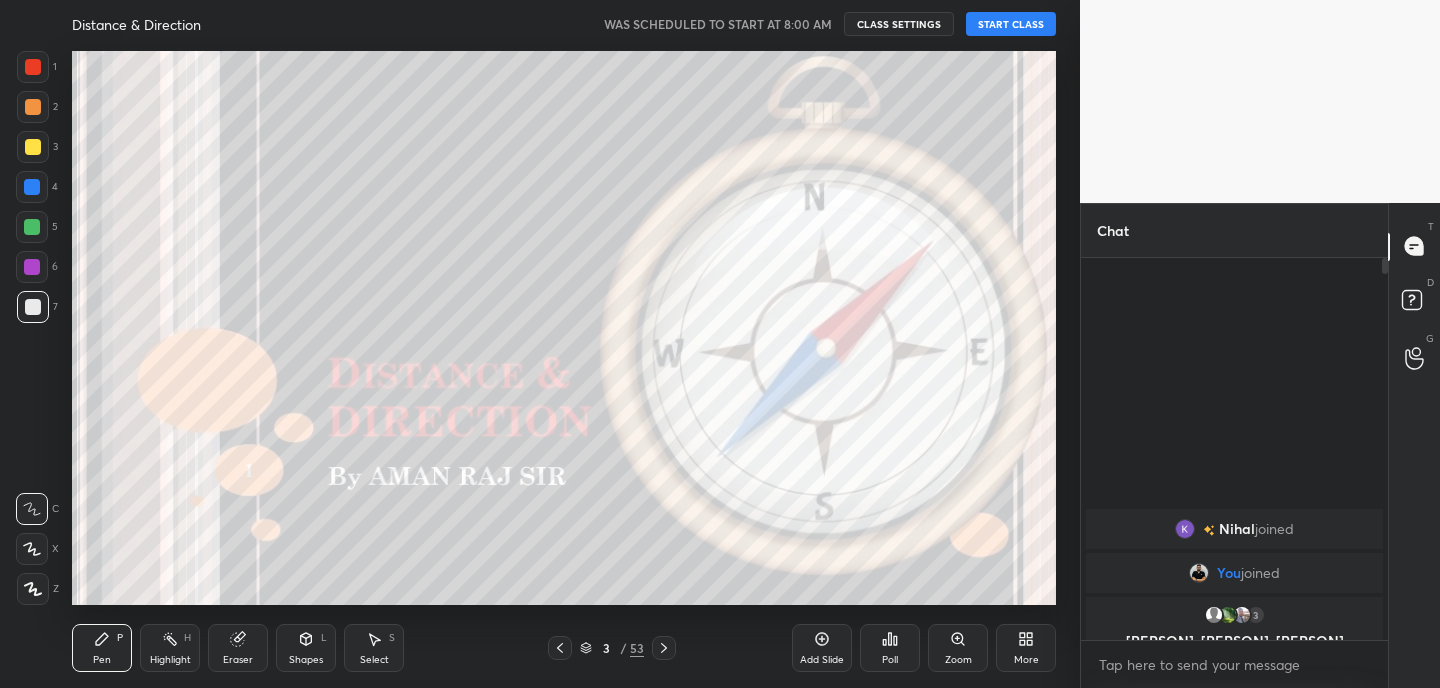 click 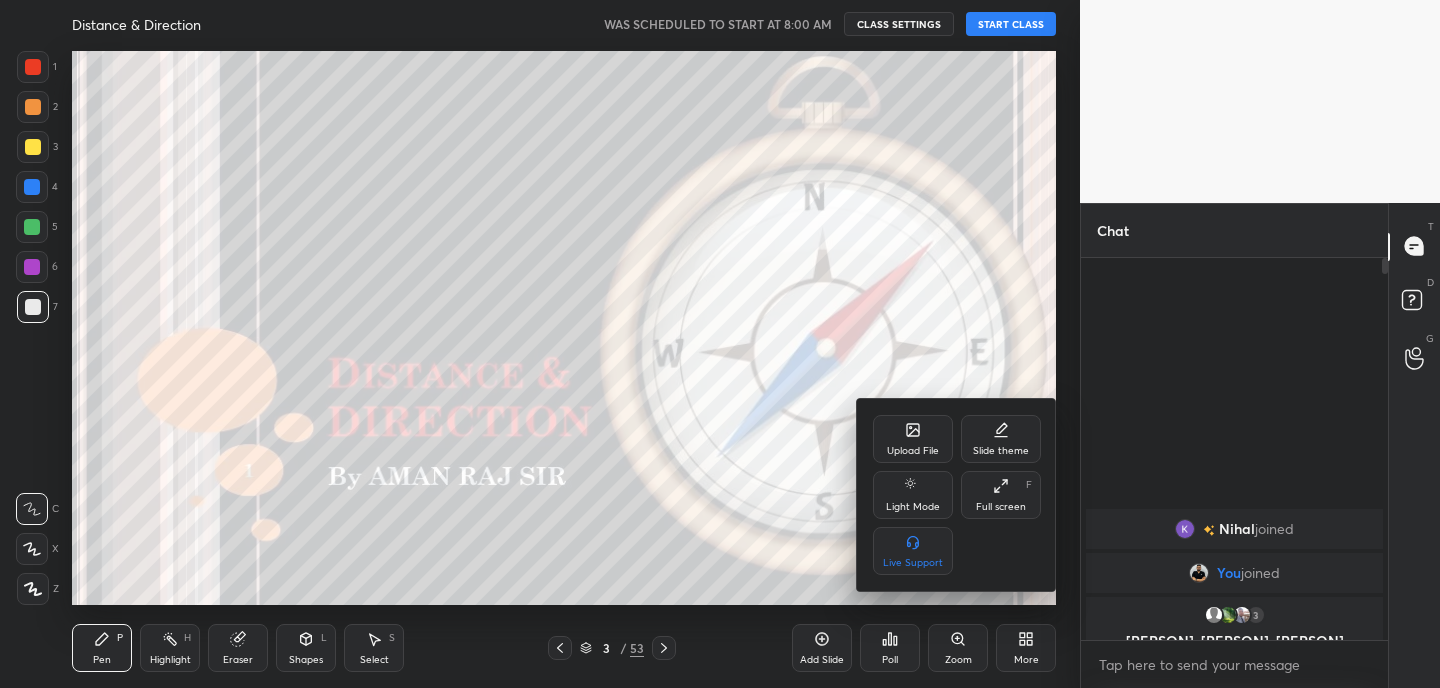 click on "Full screen" at bounding box center (1001, 507) 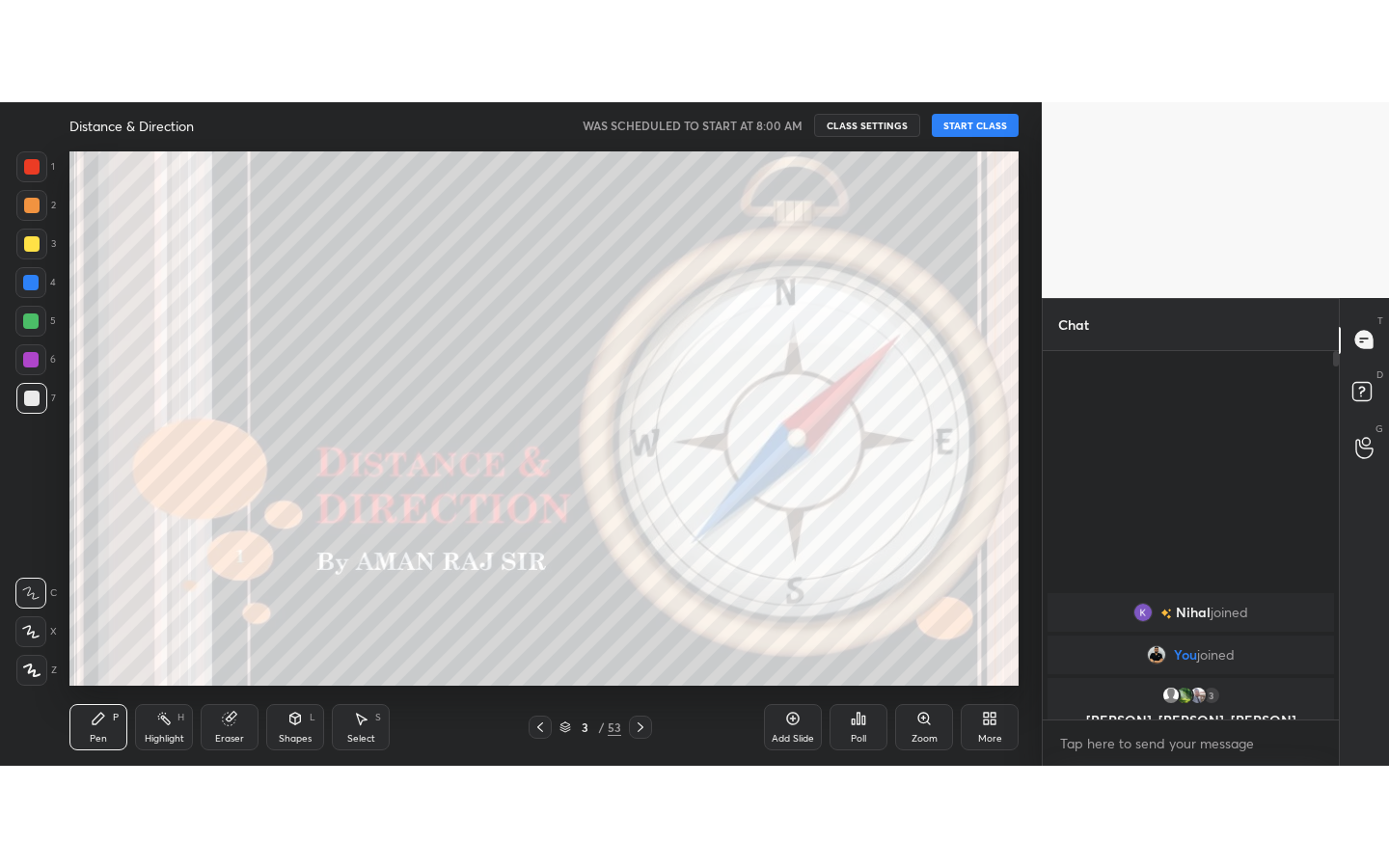 scroll, scrollTop: 95700, scrollLeft: 95494, axis: both 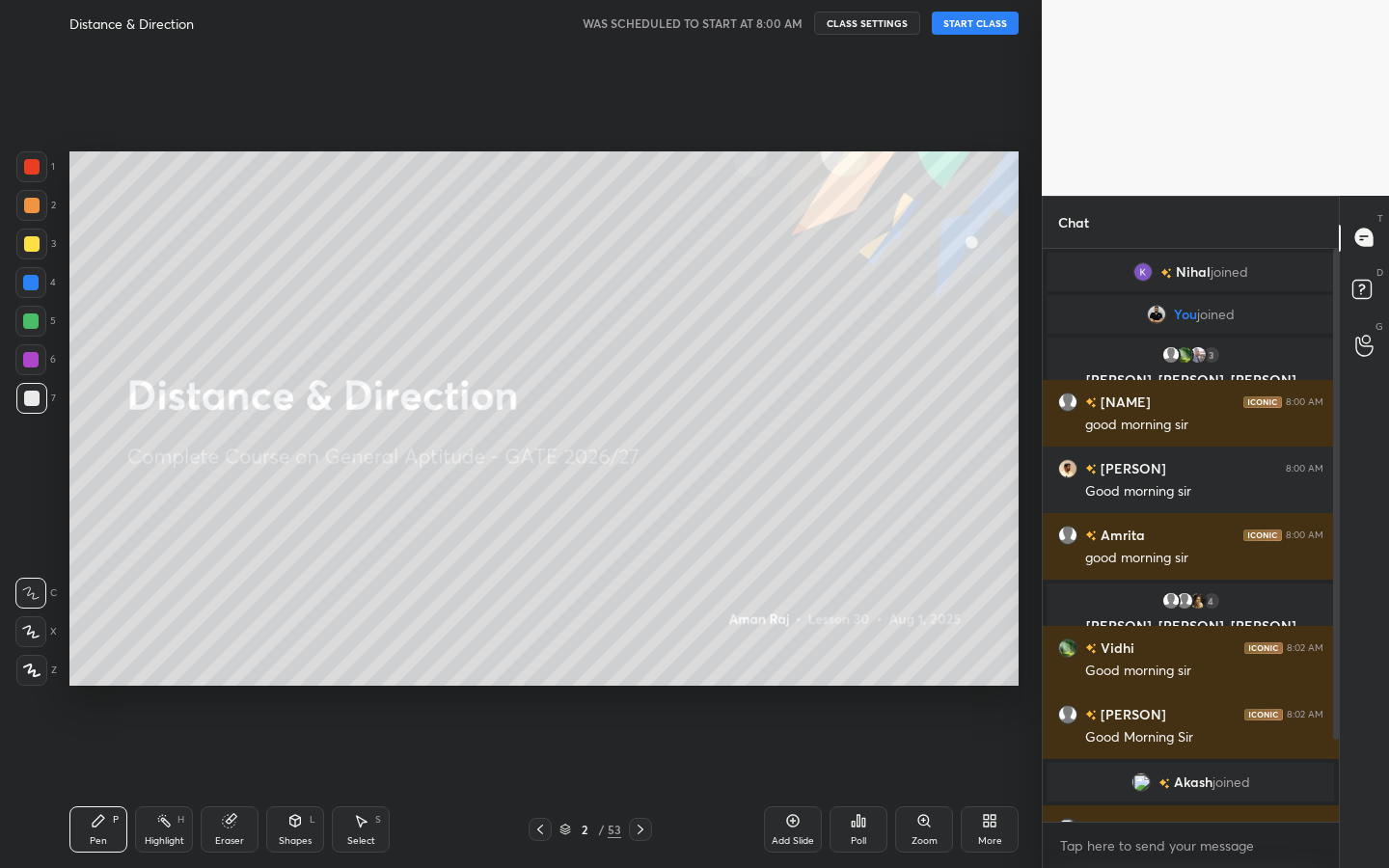 click on "START CLASS" at bounding box center (975, 23) 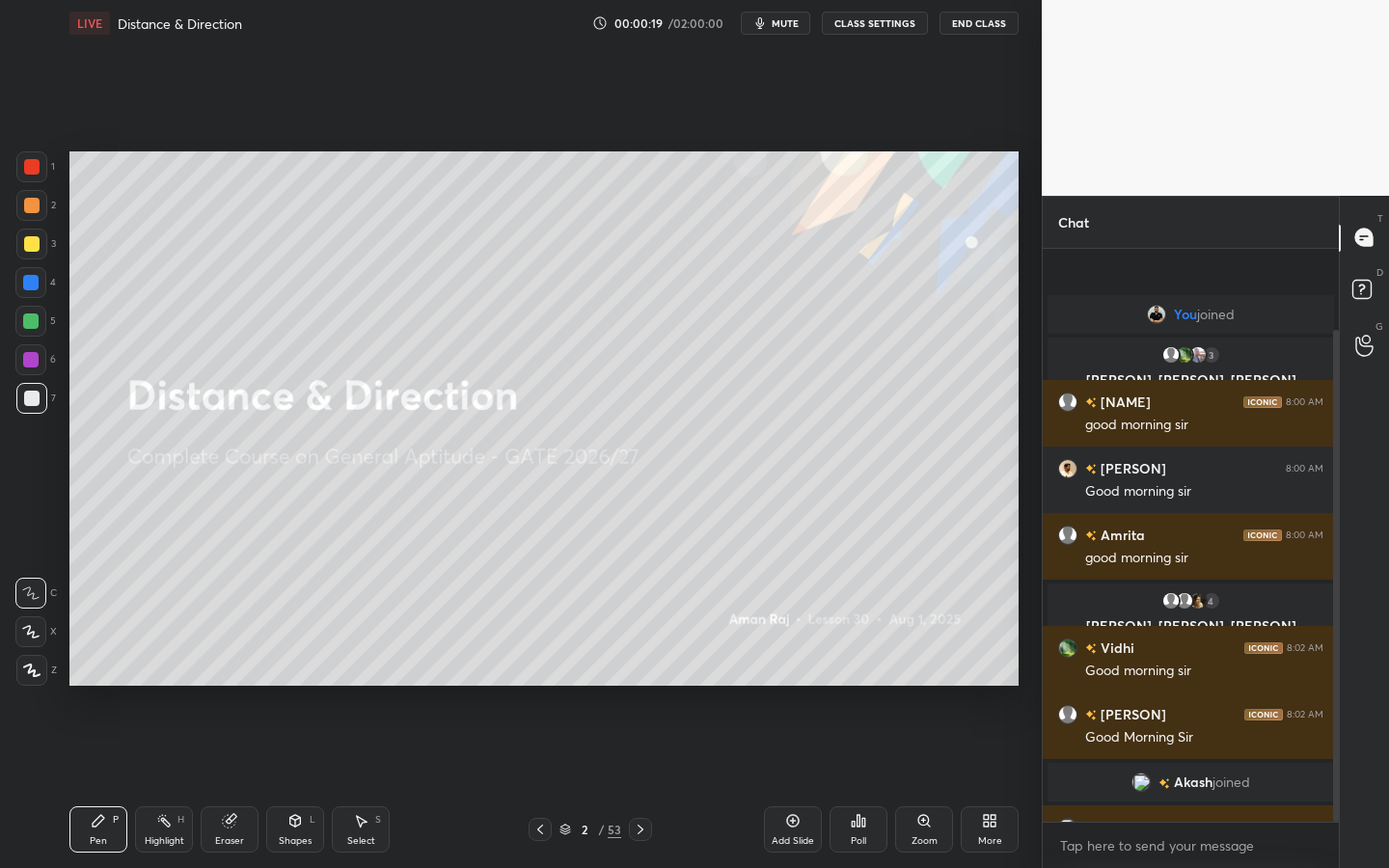 scroll, scrollTop: 162, scrollLeft: 0, axis: vertical 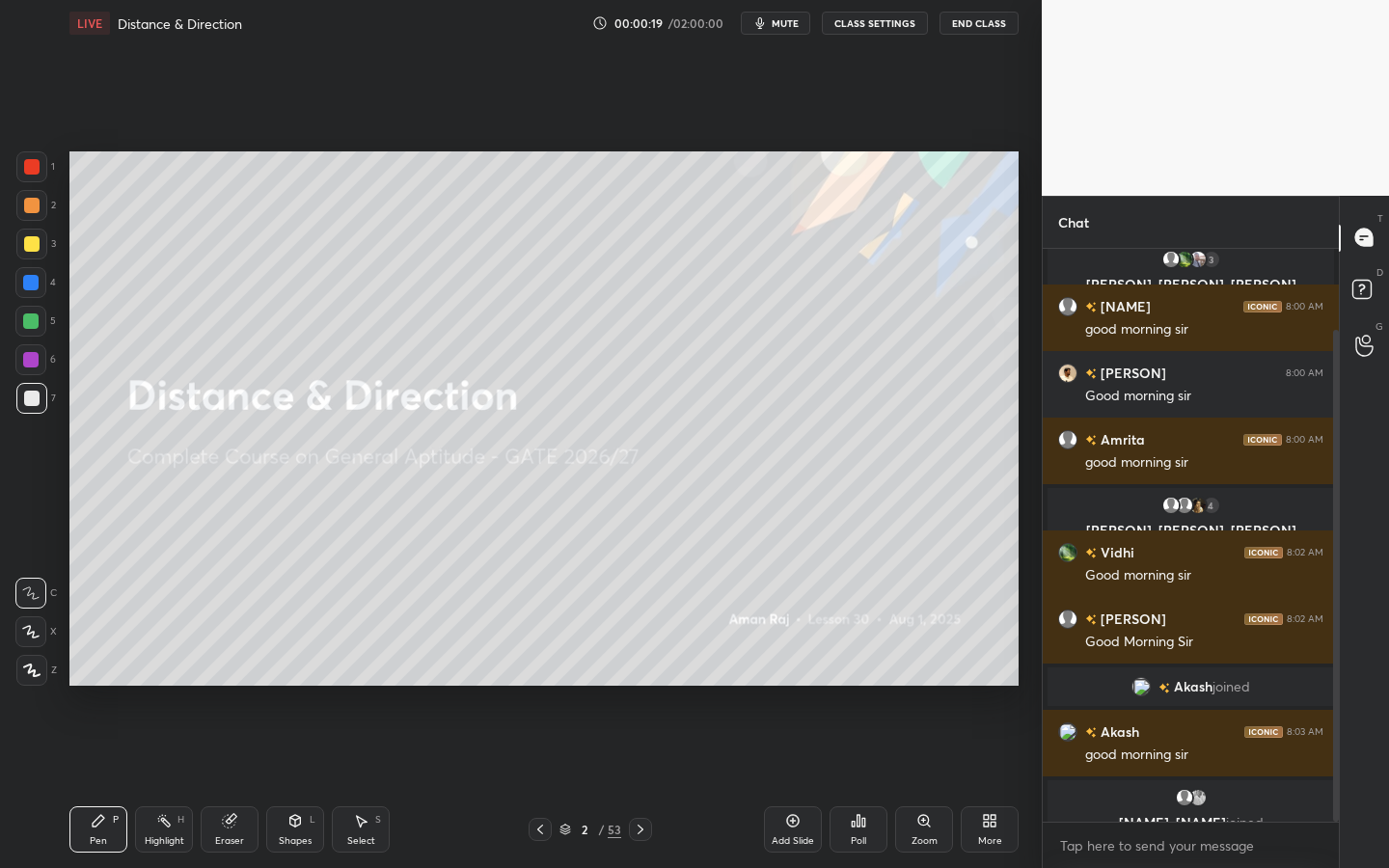 drag, startPoint x: 1337, startPoint y: 489, endPoint x: 1334, endPoint y: 559, distance: 70.064256 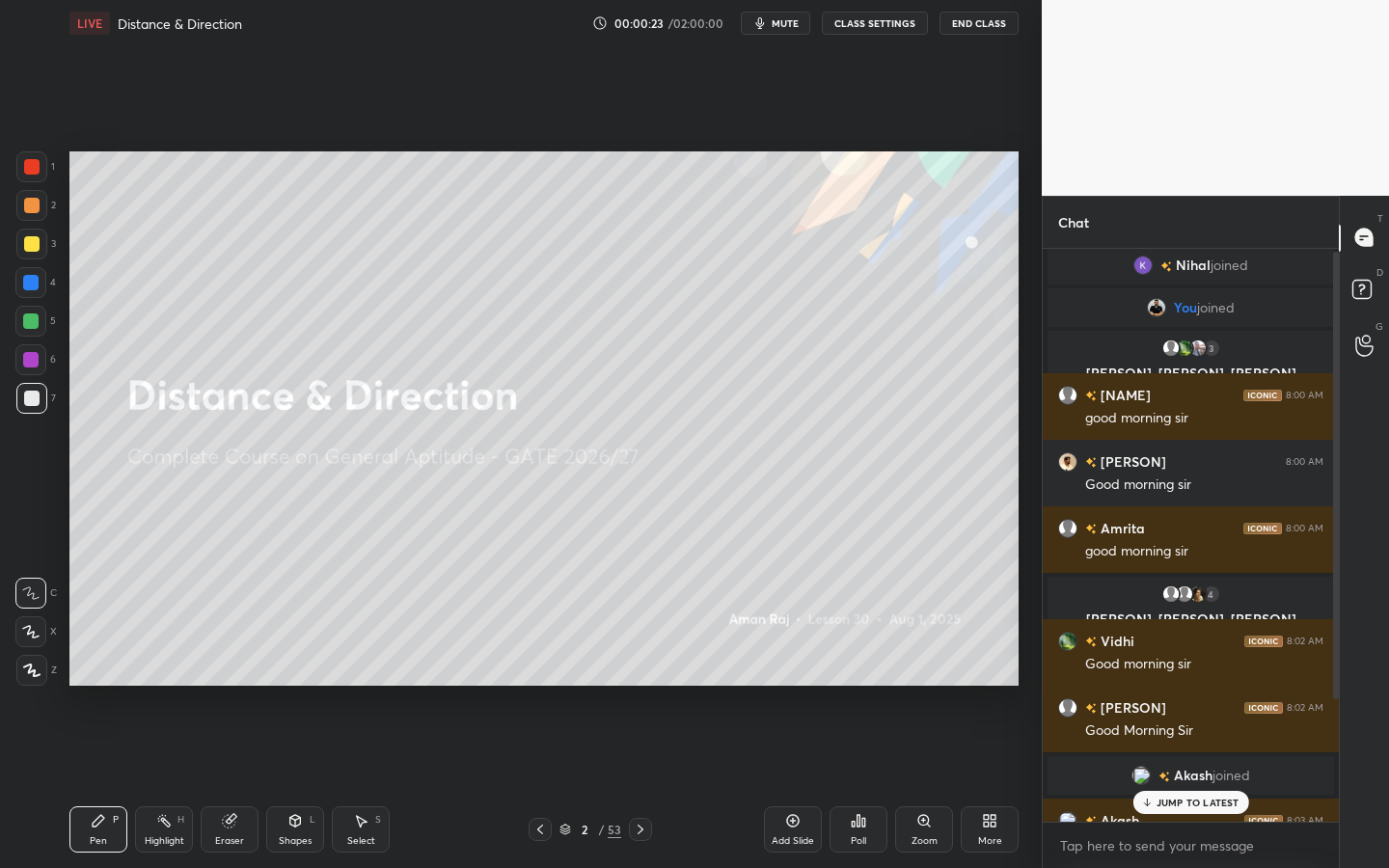 scroll, scrollTop: 0, scrollLeft: 0, axis: both 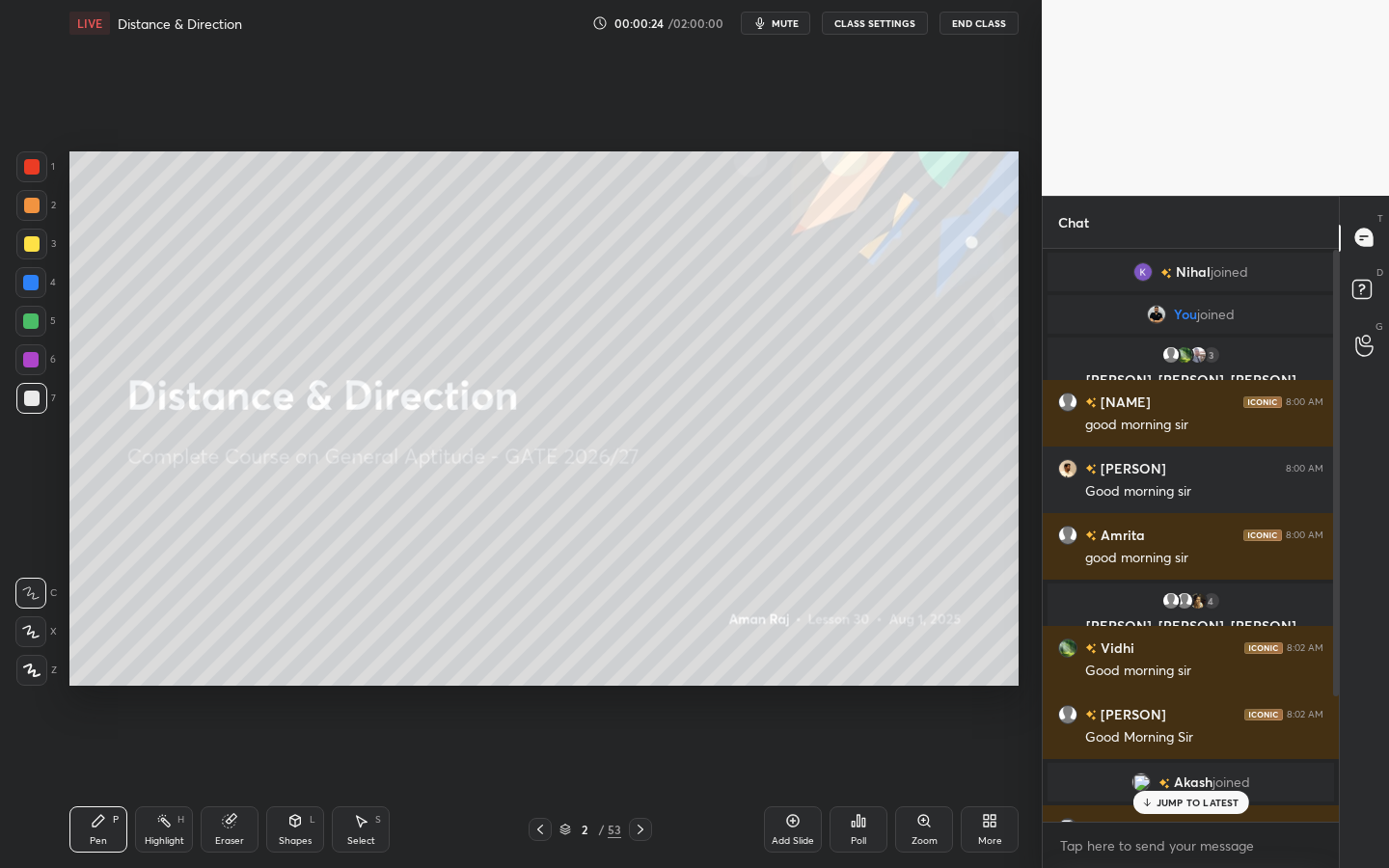 drag, startPoint x: 1336, startPoint y: 495, endPoint x: 1326, endPoint y: 348, distance: 147.3397 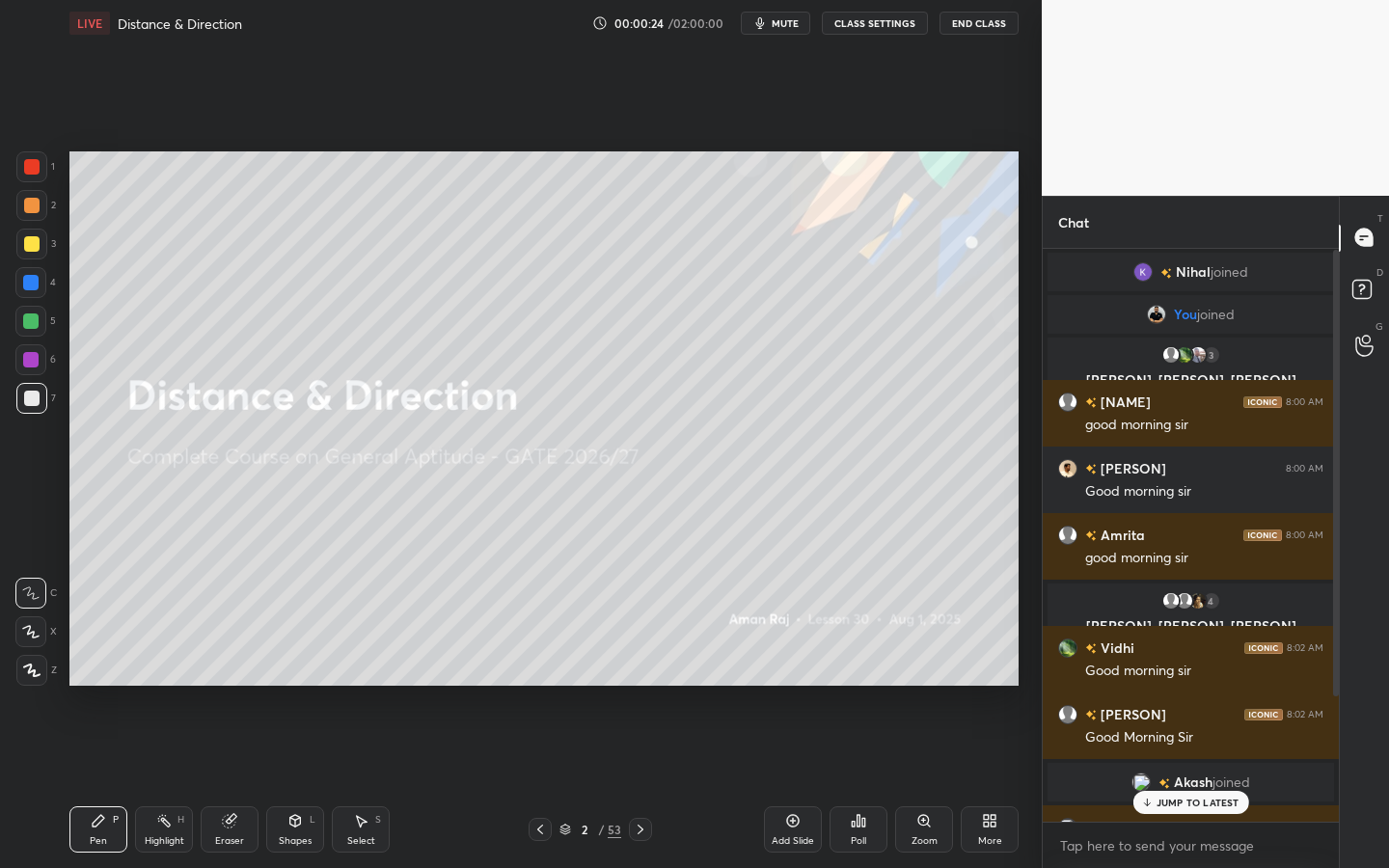 click at bounding box center (1333, 535) 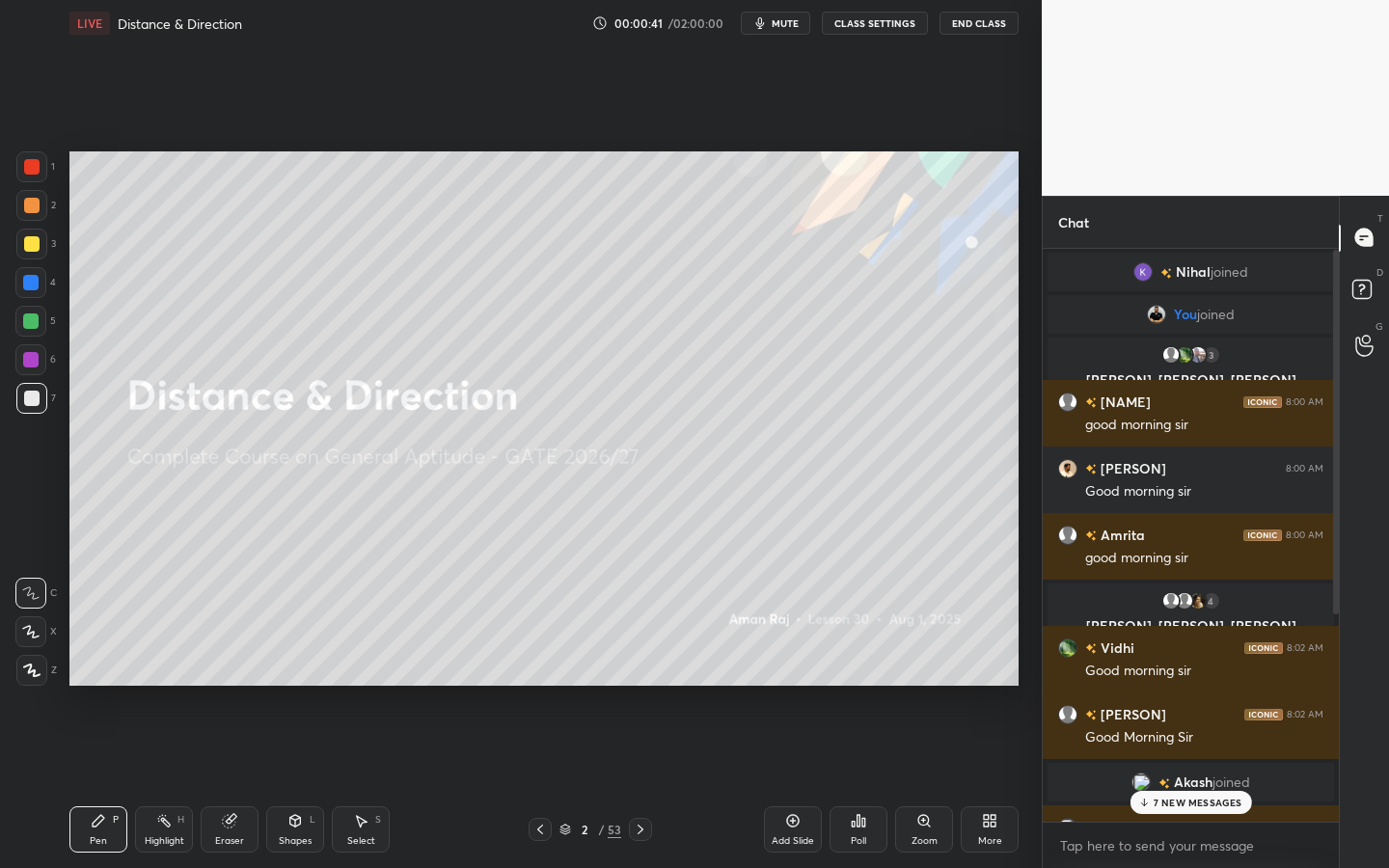 click at bounding box center (1336, 432) 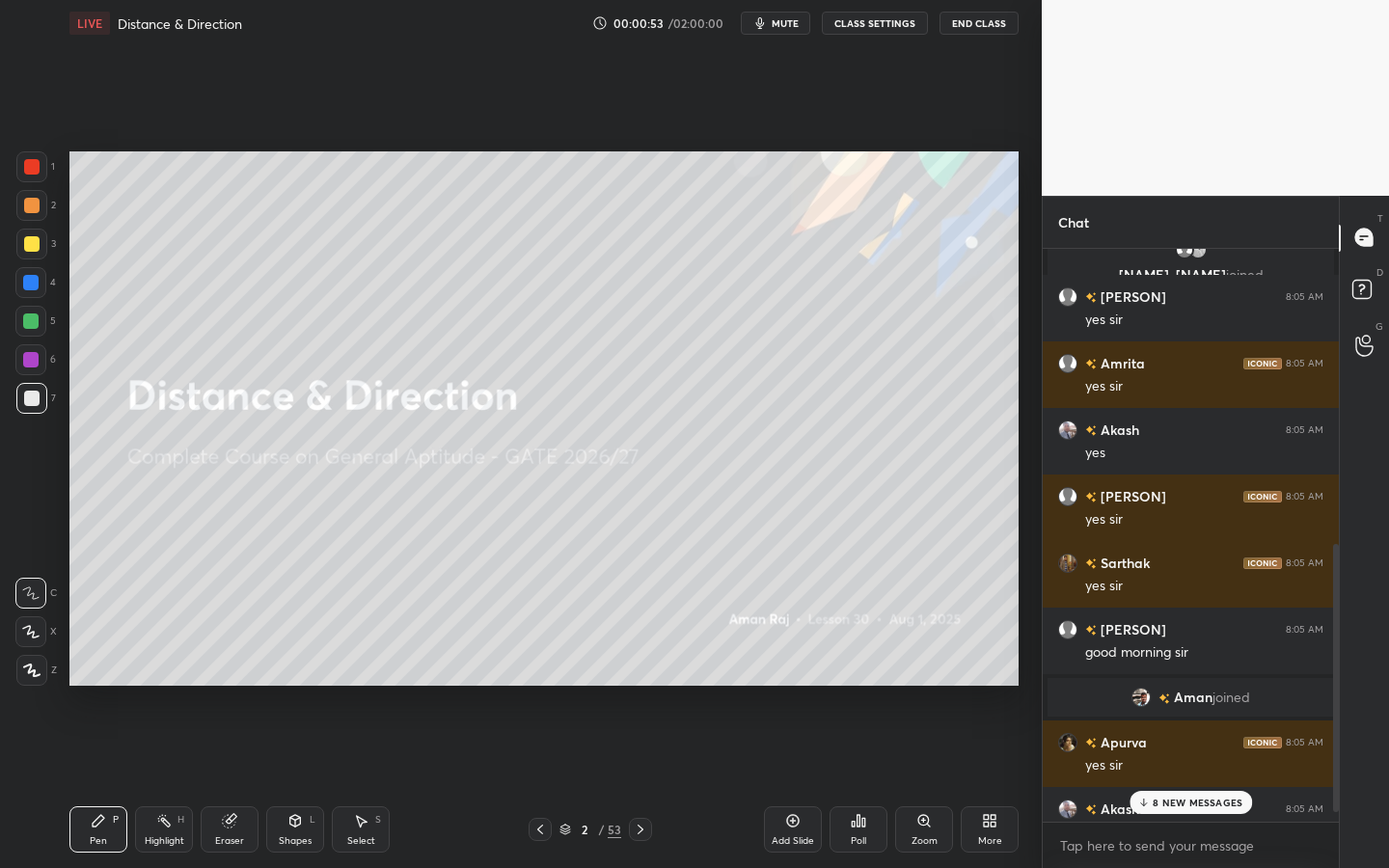 scroll, scrollTop: 674, scrollLeft: 0, axis: vertical 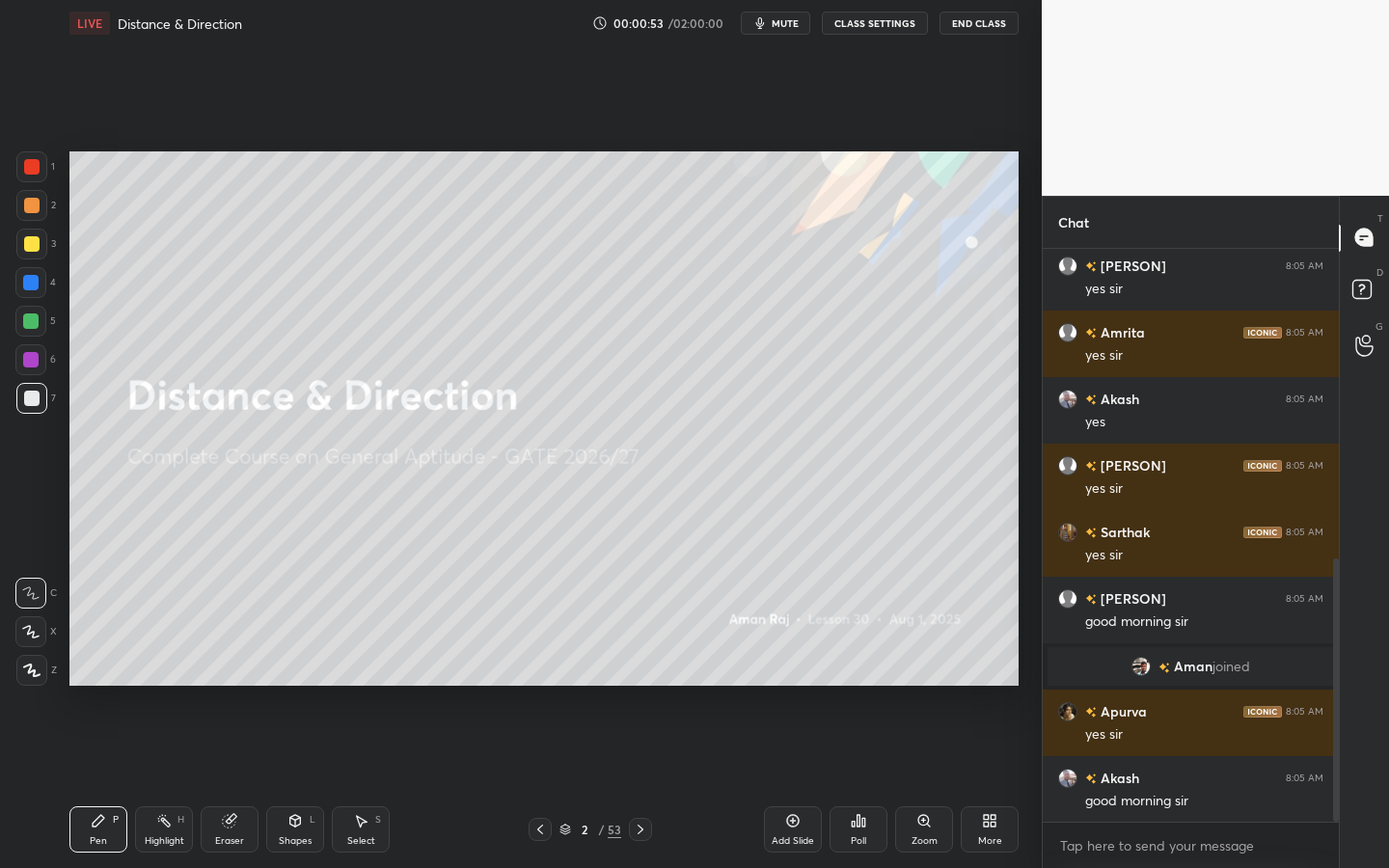 drag, startPoint x: 1335, startPoint y: 392, endPoint x: 1330, endPoint y: 763, distance: 371.03369 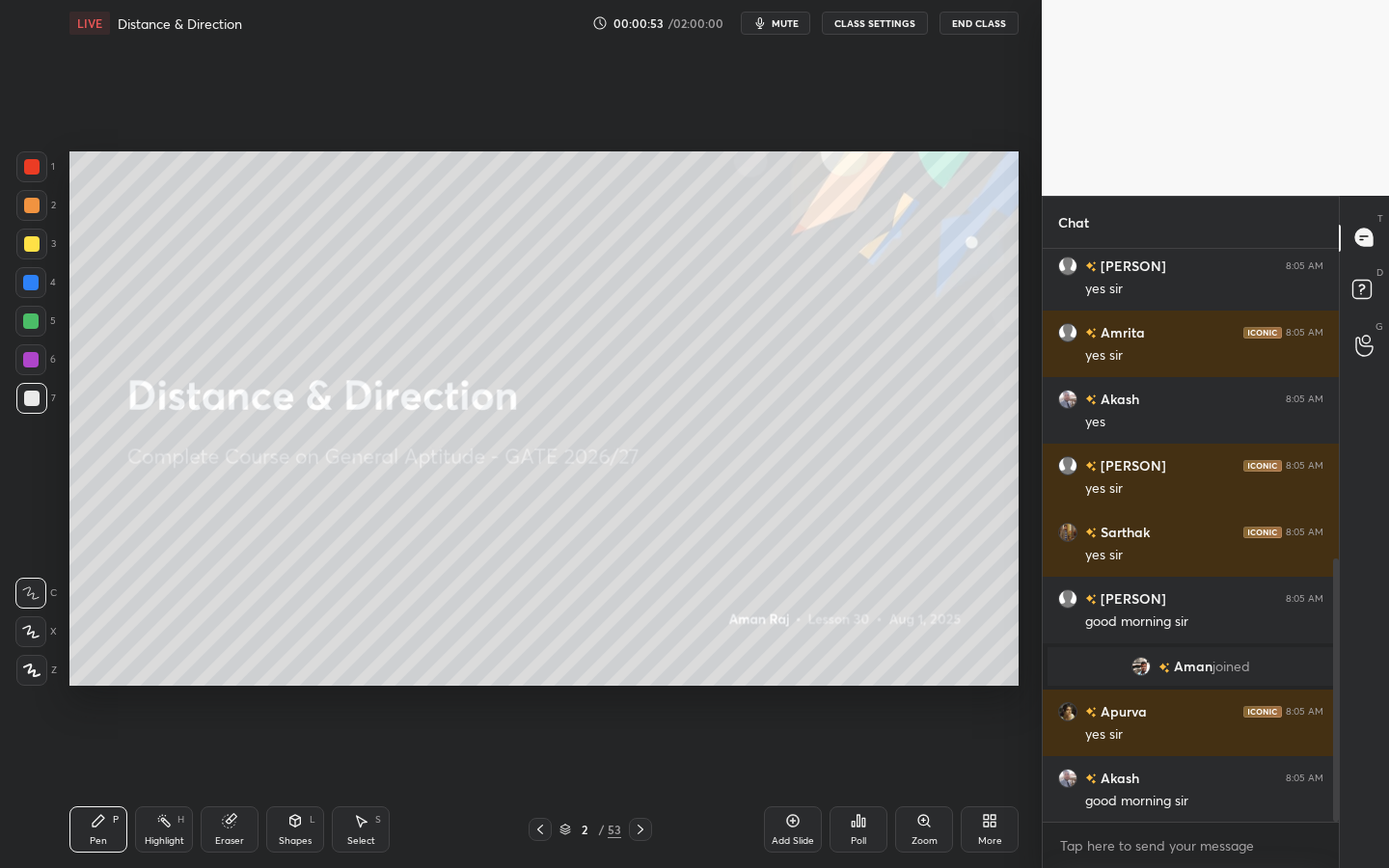 click at bounding box center (1333, 535) 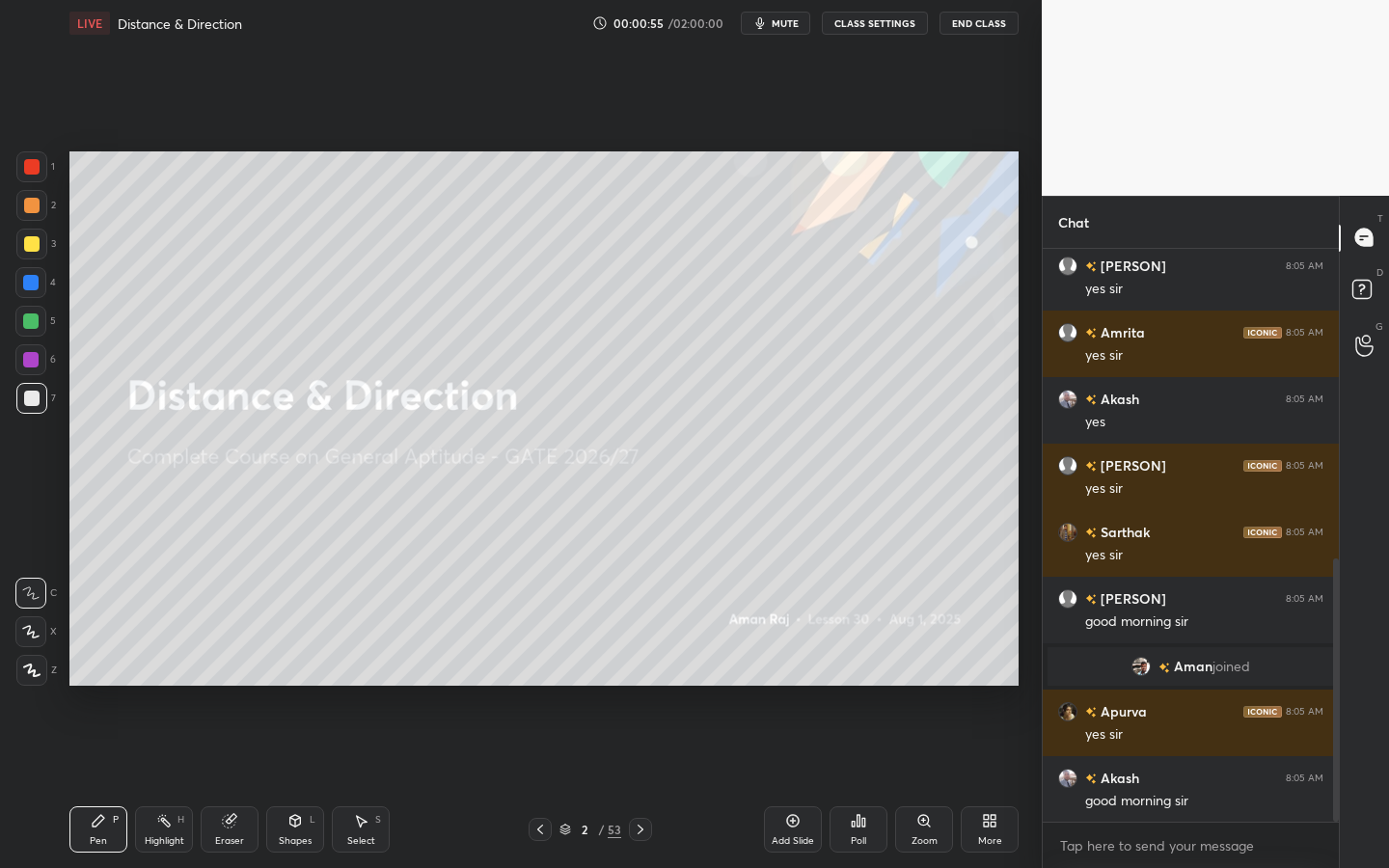 drag, startPoint x: 1333, startPoint y: 617, endPoint x: 1332, endPoint y: 662, distance: 45.01111 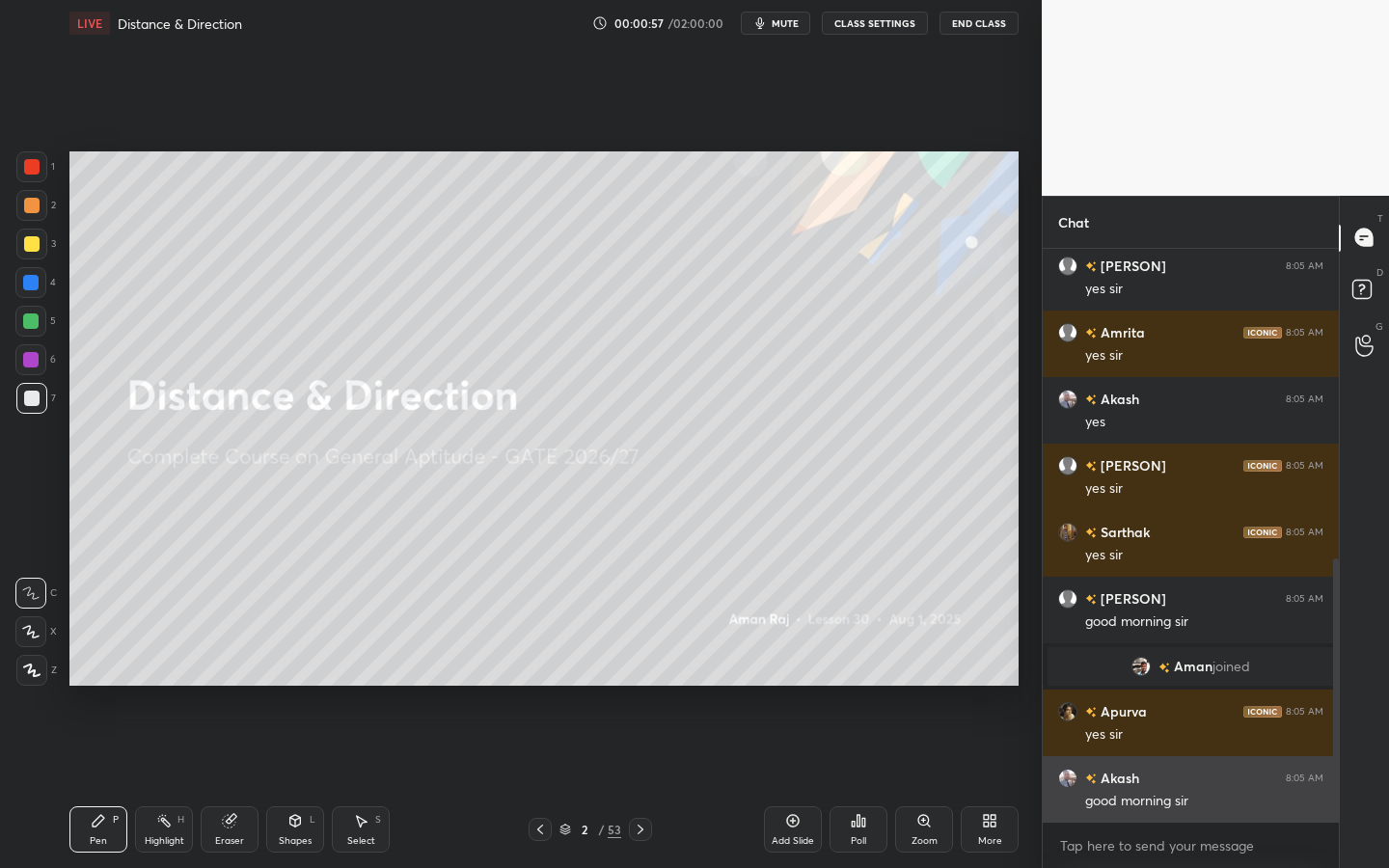 scroll, scrollTop: 741, scrollLeft: 0, axis: vertical 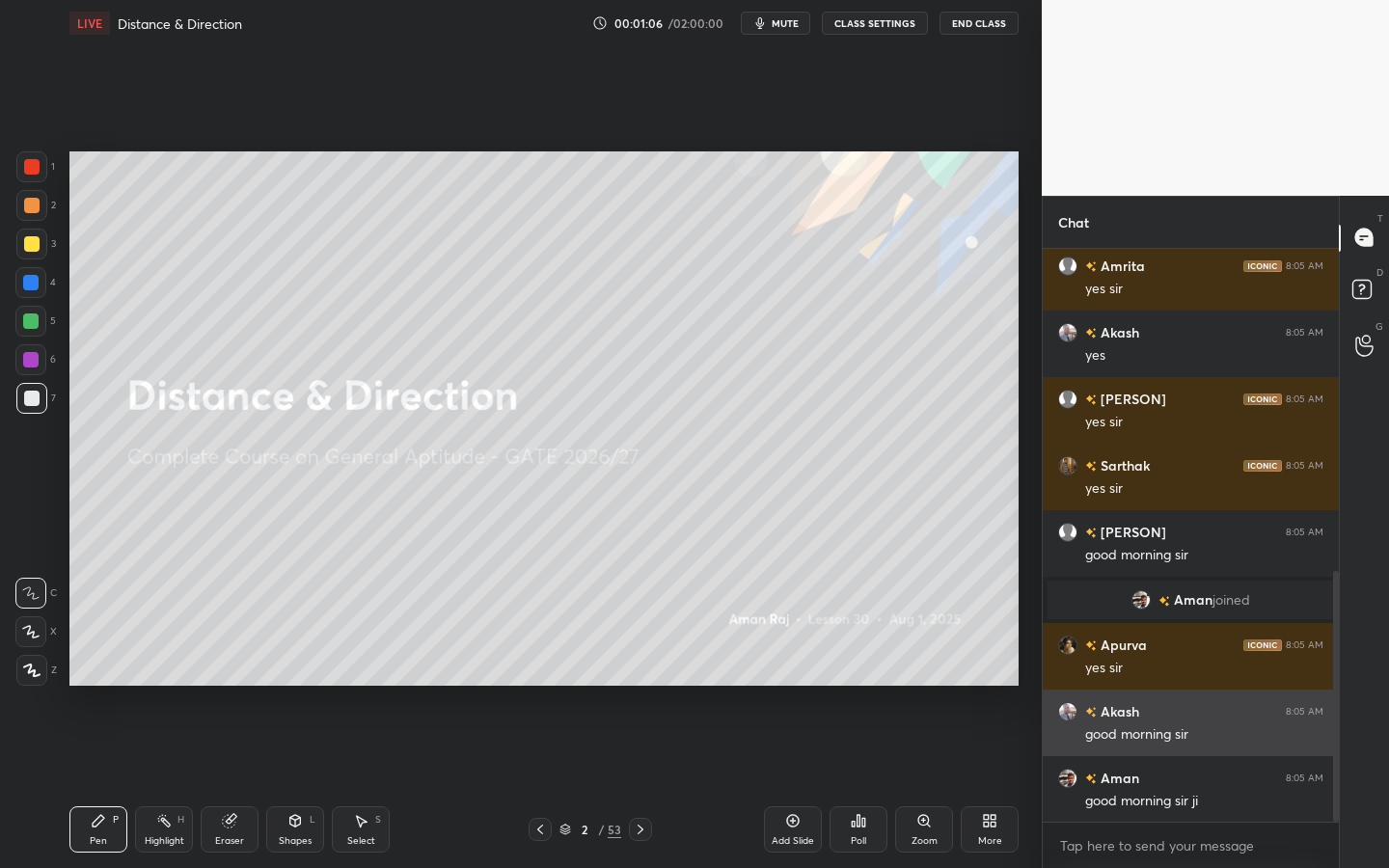 drag, startPoint x: 1336, startPoint y: 597, endPoint x: 1323, endPoint y: 710, distance: 113.74533 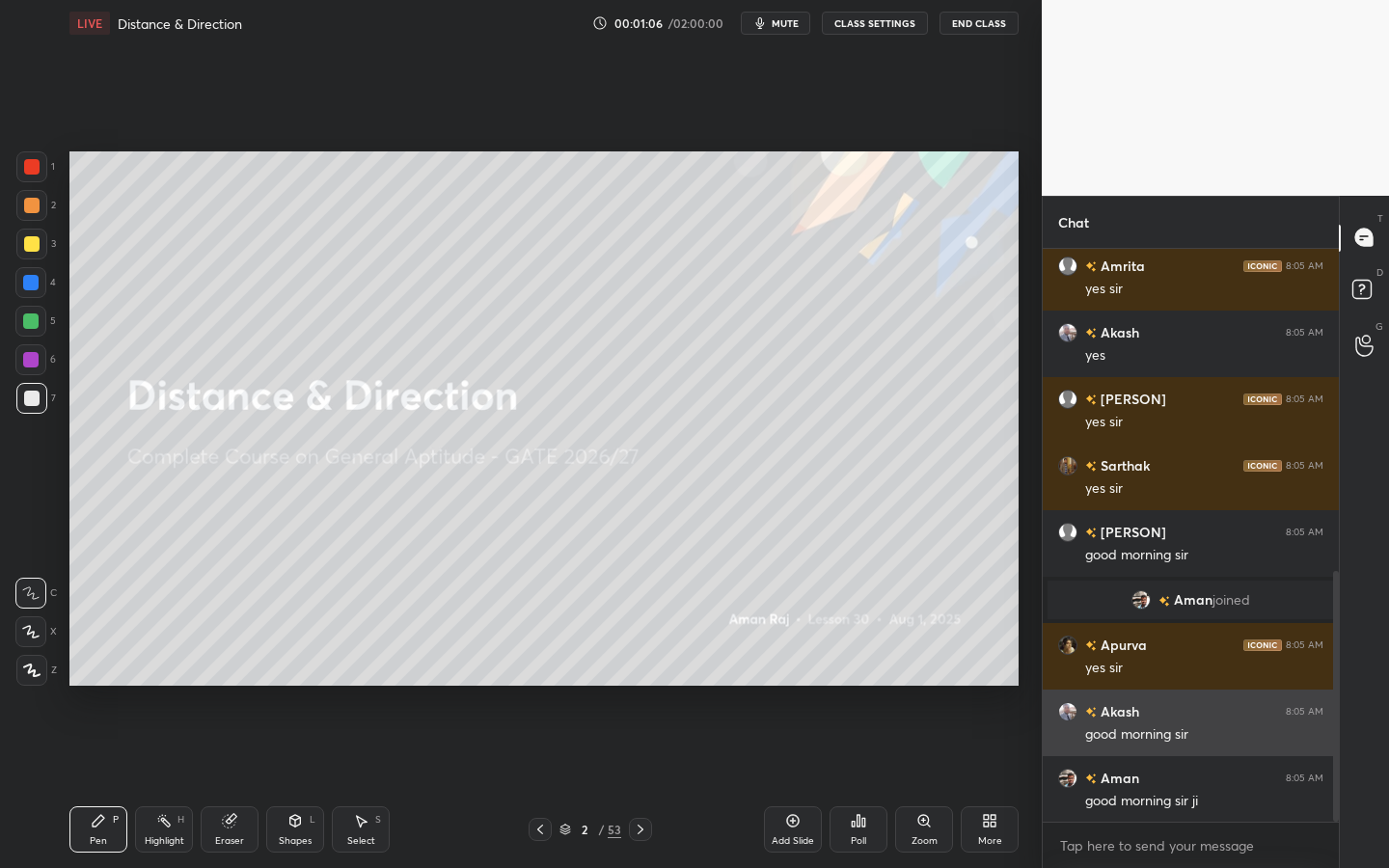 click on "[PERSON] 8:05 AM yes sir [PERSON] 8:05 AM yes sir [PERSON] 8:05 AM yes [PERSON] 8:05 AM yes sir [PERSON] 8:05 AM yes sir [PERSON] 8:05 AM good morning sir [PERSON]  joined [PERSON] 8:05 AM yes sir [PERSON] 8:05 AM good morning sir [PERSON] 8:05 AM good morning sir ji JUMP TO LATEST" at bounding box center (1190, 535) 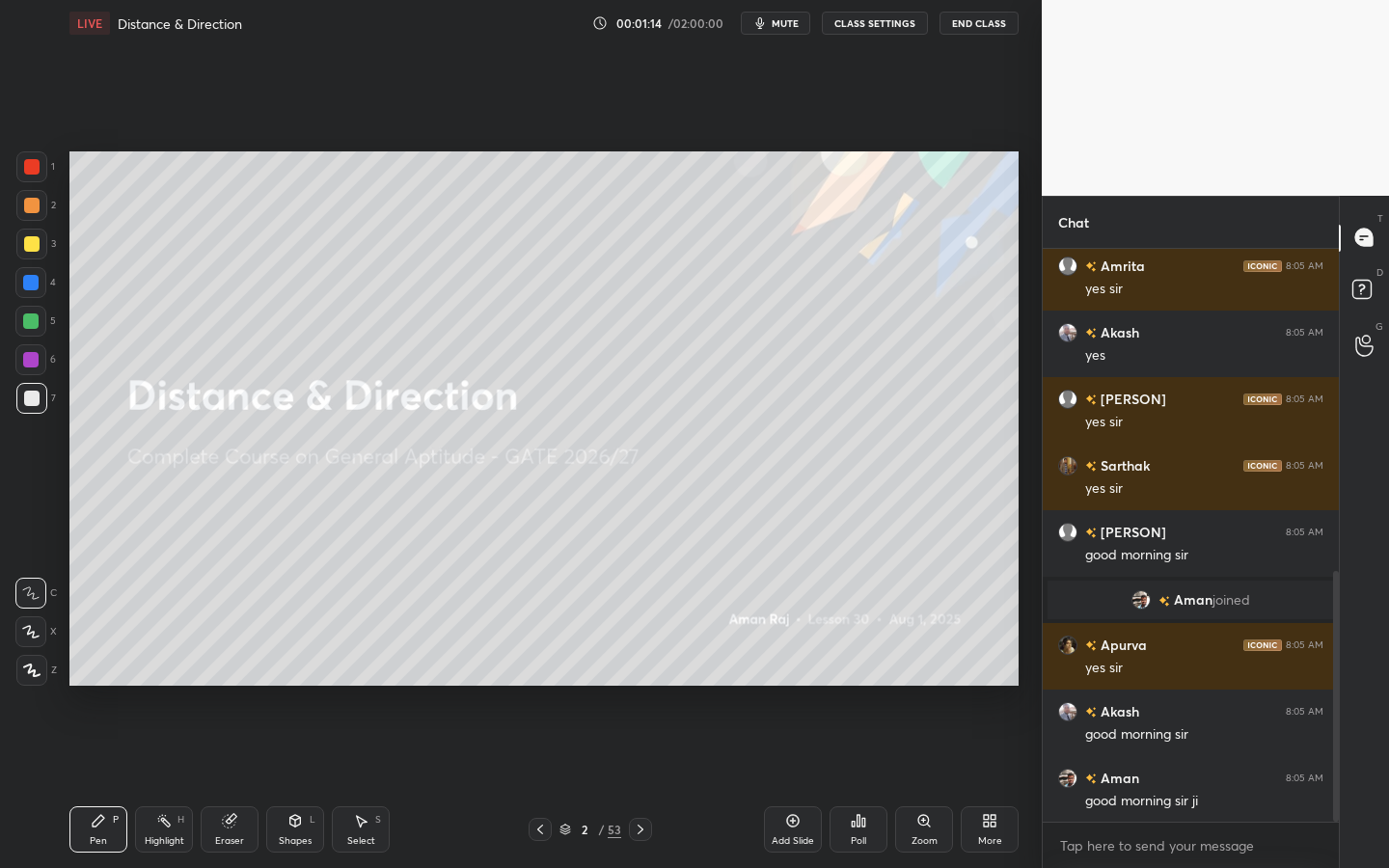 drag, startPoint x: 234, startPoint y: 829, endPoint x: 226, endPoint y: 812, distance: 18.78829 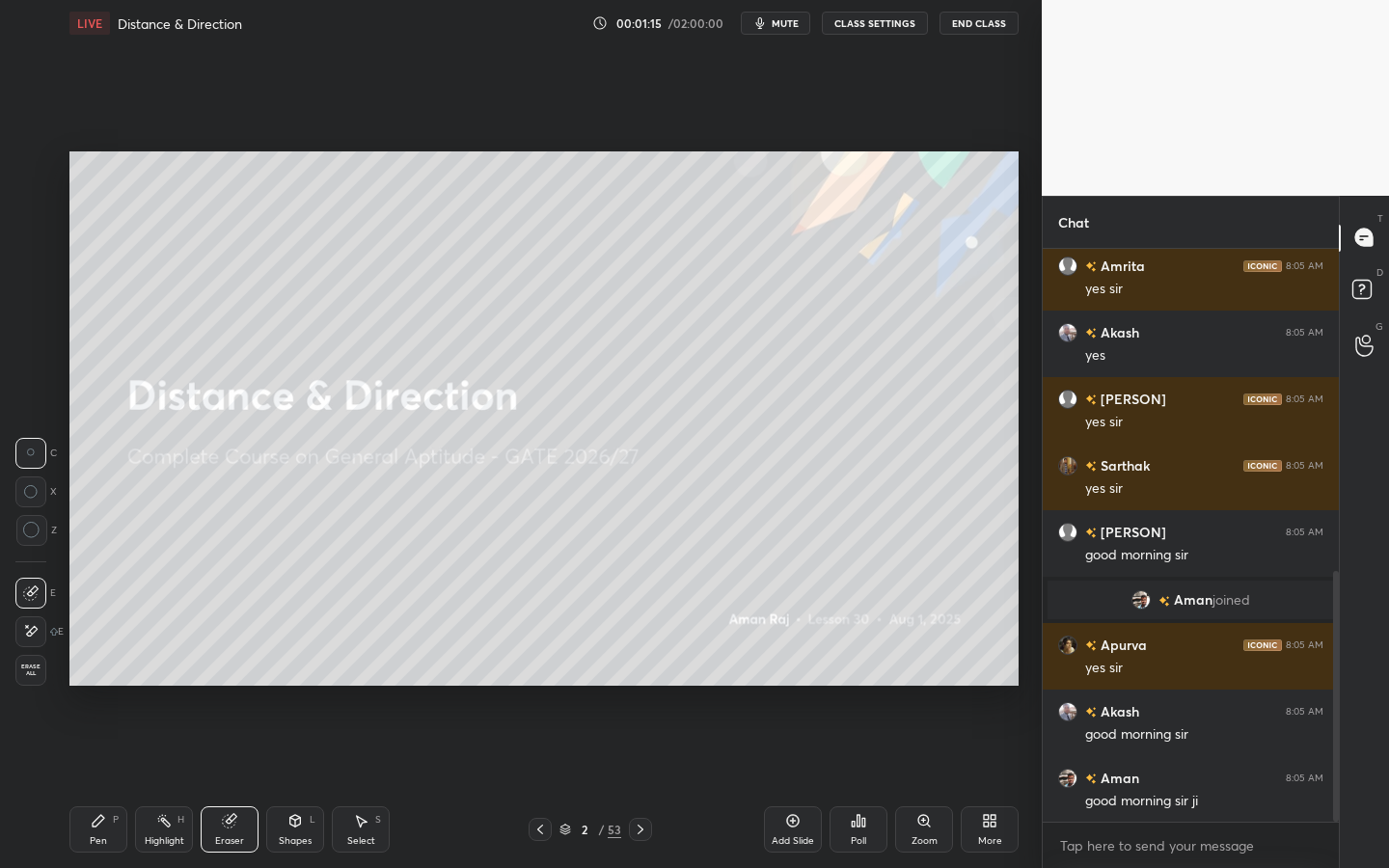 click 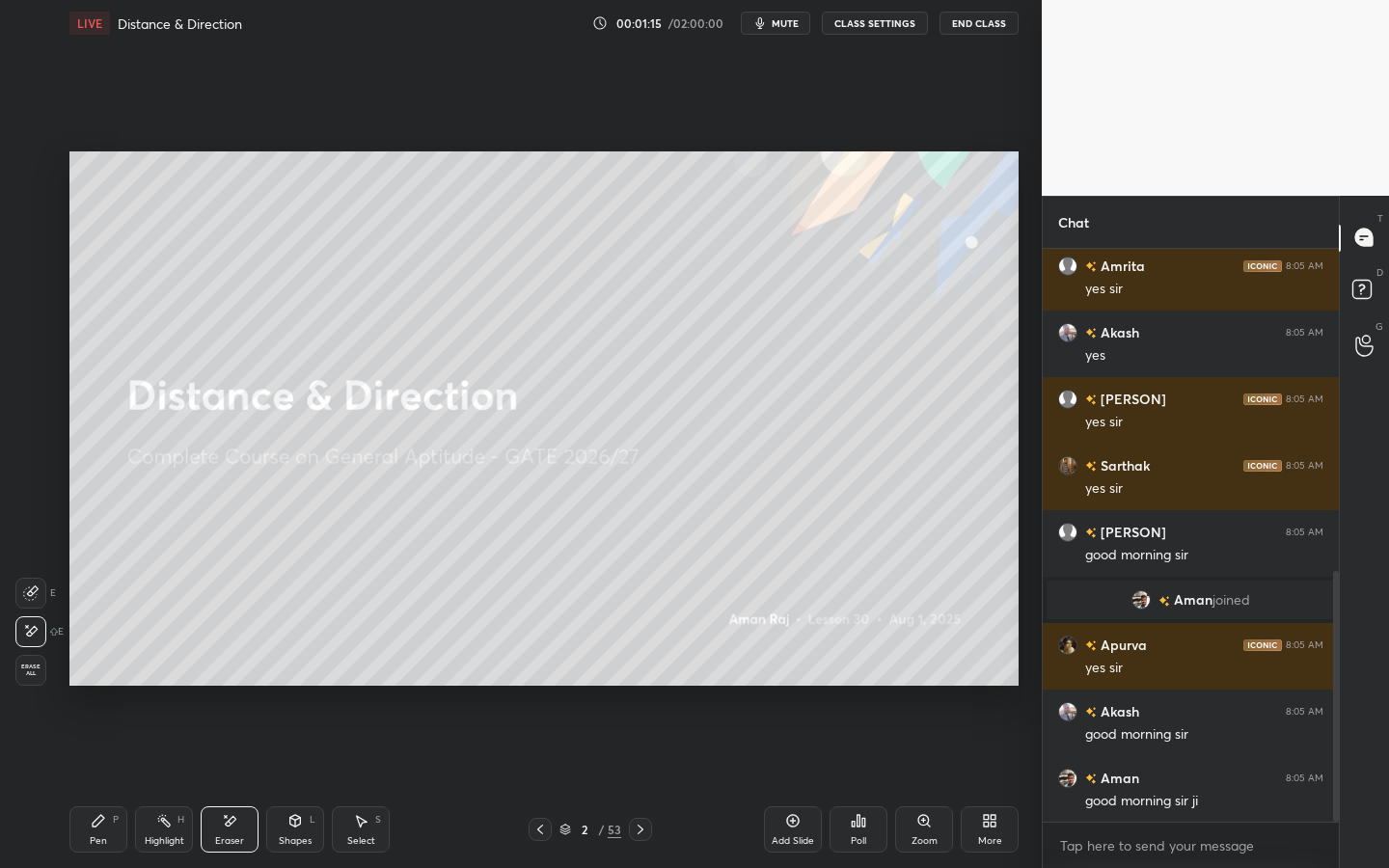 drag, startPoint x: 29, startPoint y: 636, endPoint x: 57, endPoint y: 609, distance: 38.897301 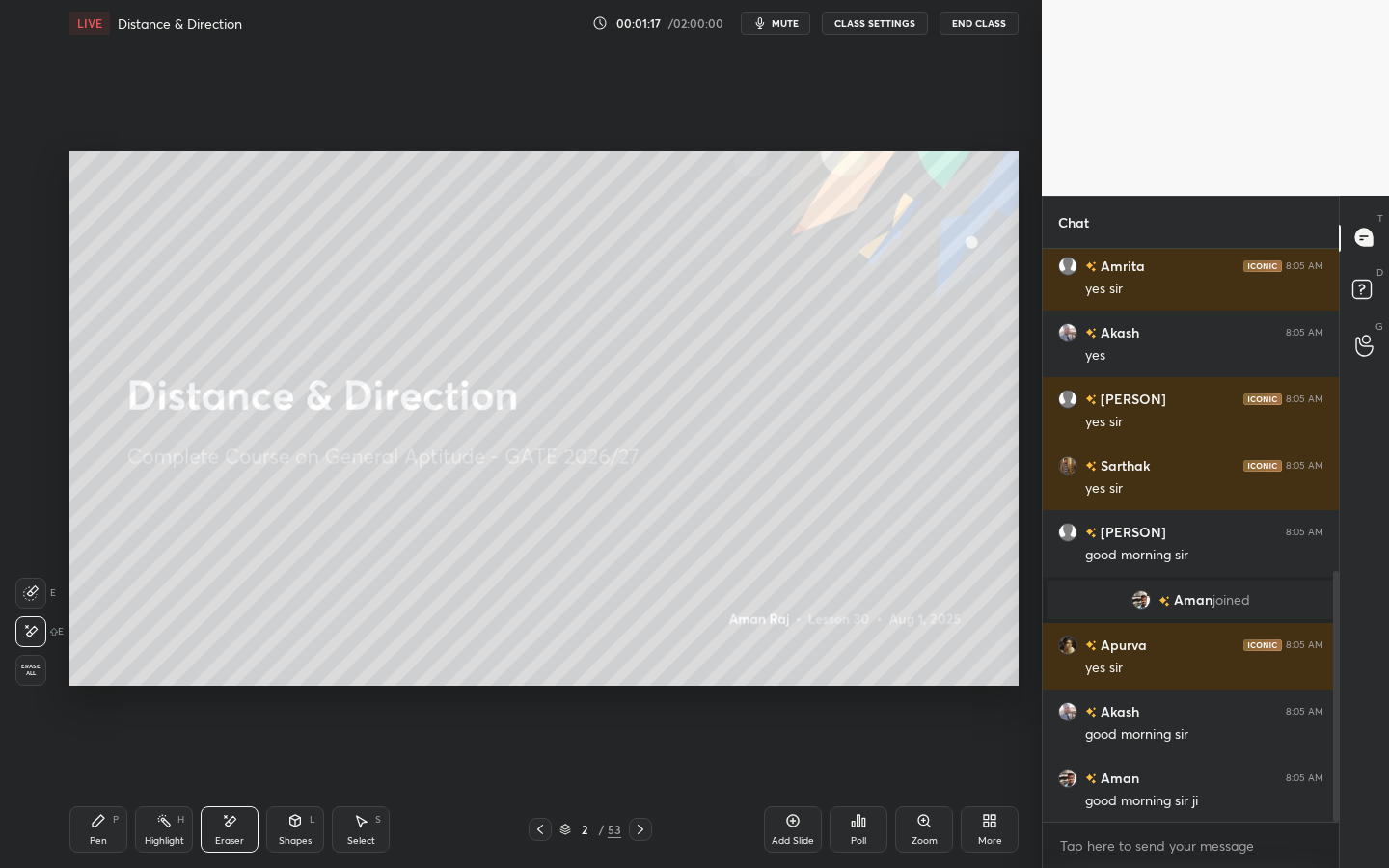 drag, startPoint x: 102, startPoint y: 828, endPoint x: 179, endPoint y: 763, distance: 100.76706 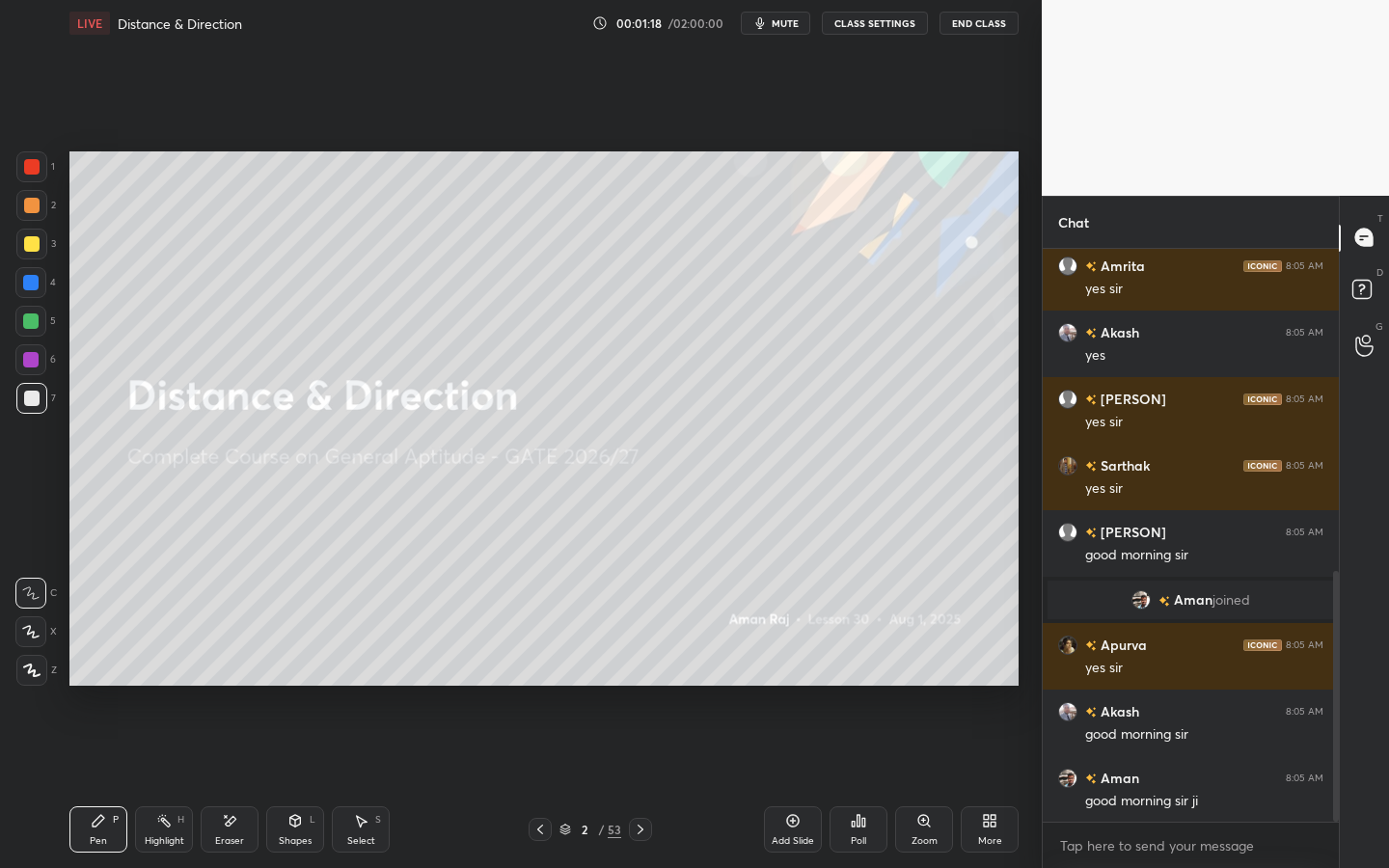 click on "Shapes L" at bounding box center (295, 829) 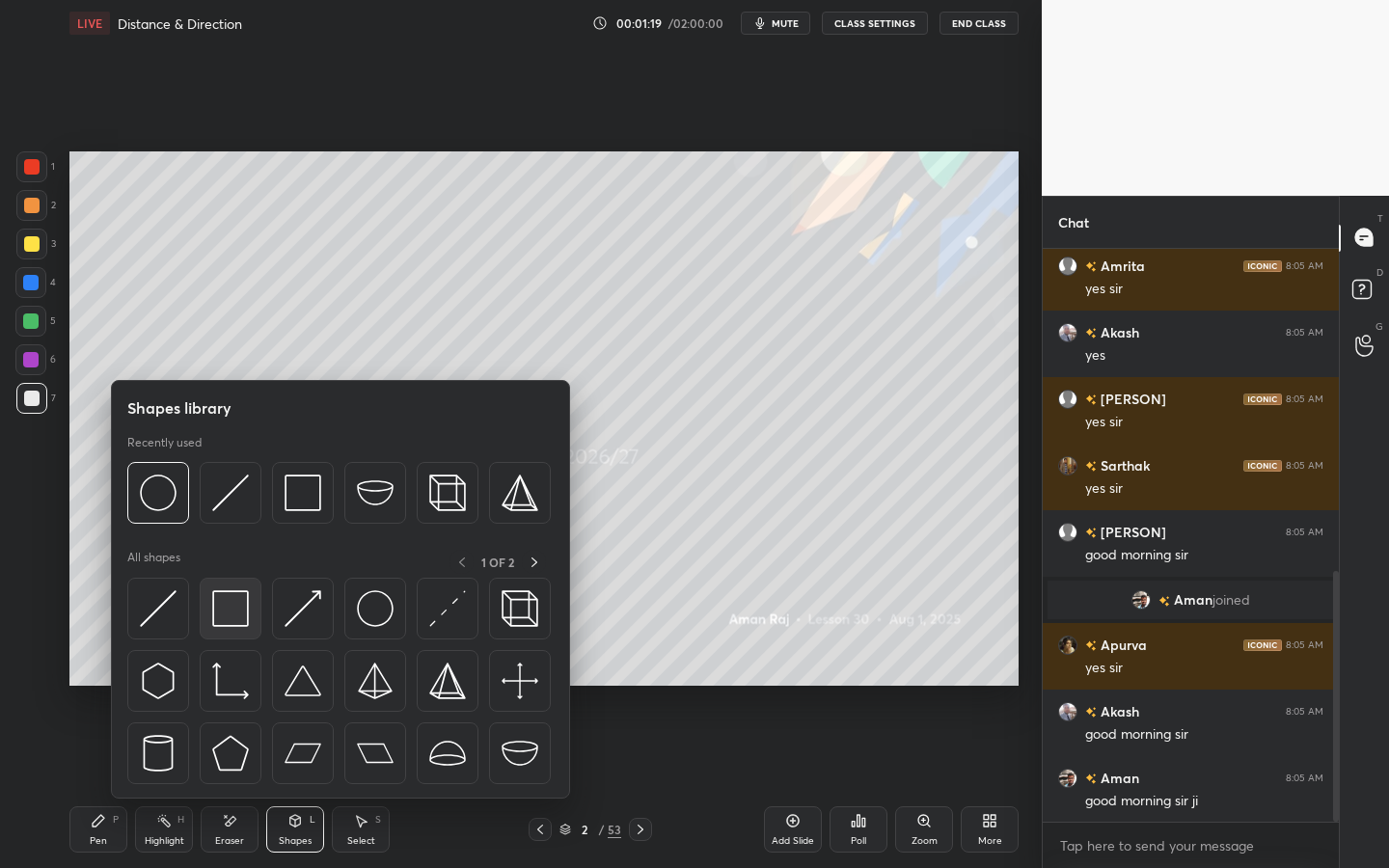 click at bounding box center [231, 609] 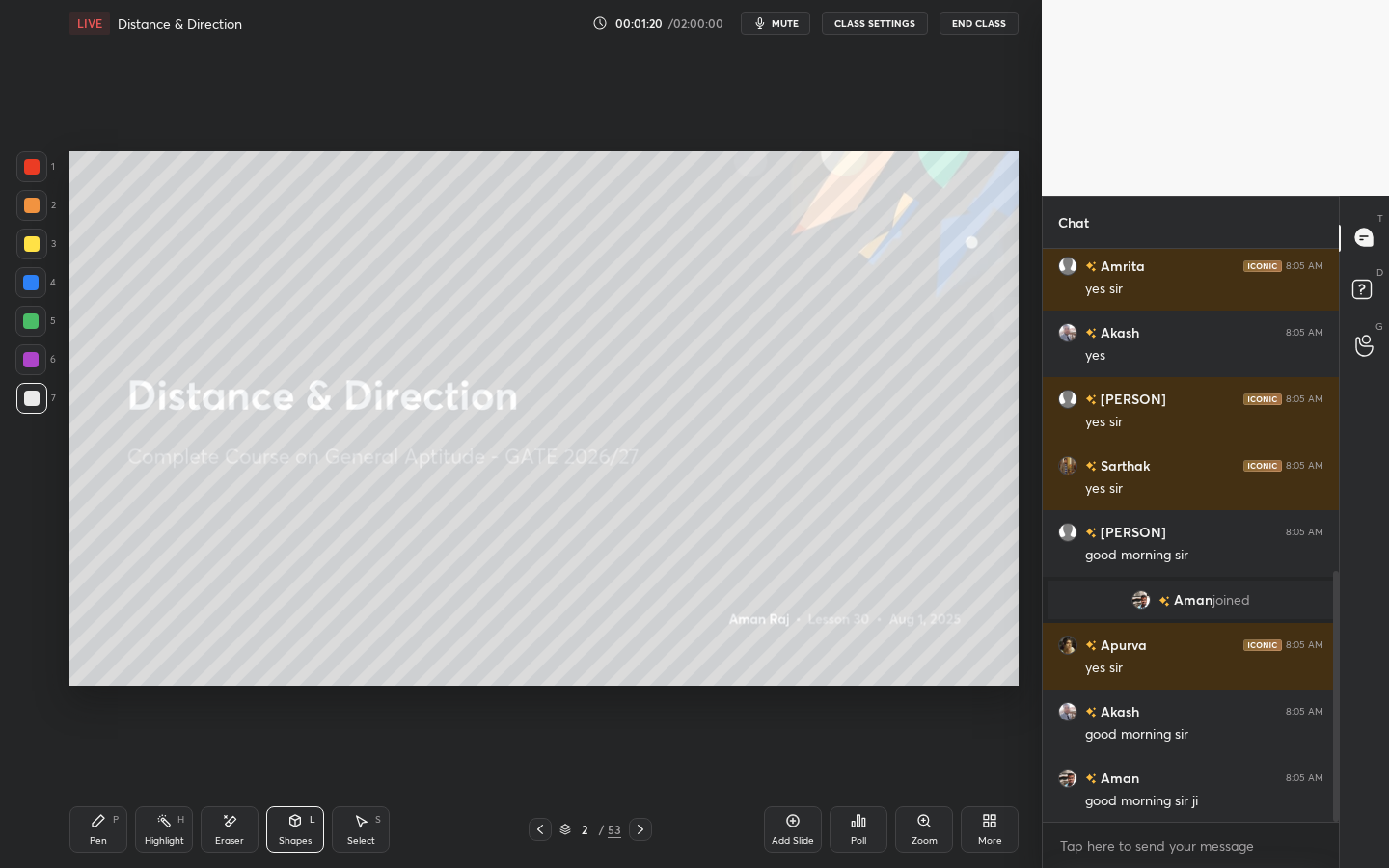 click at bounding box center [32, 167] 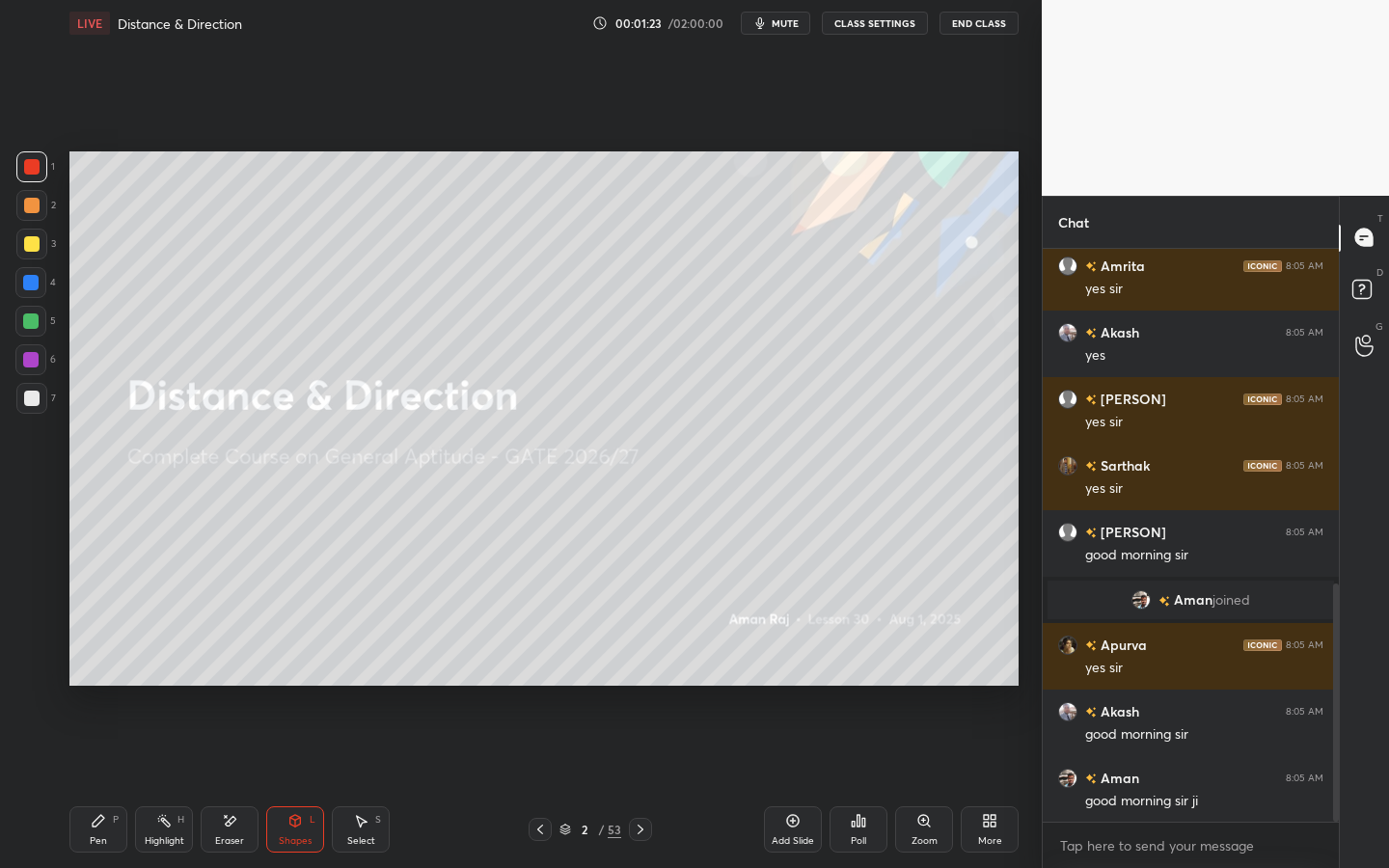 scroll, scrollTop: 807, scrollLeft: 0, axis: vertical 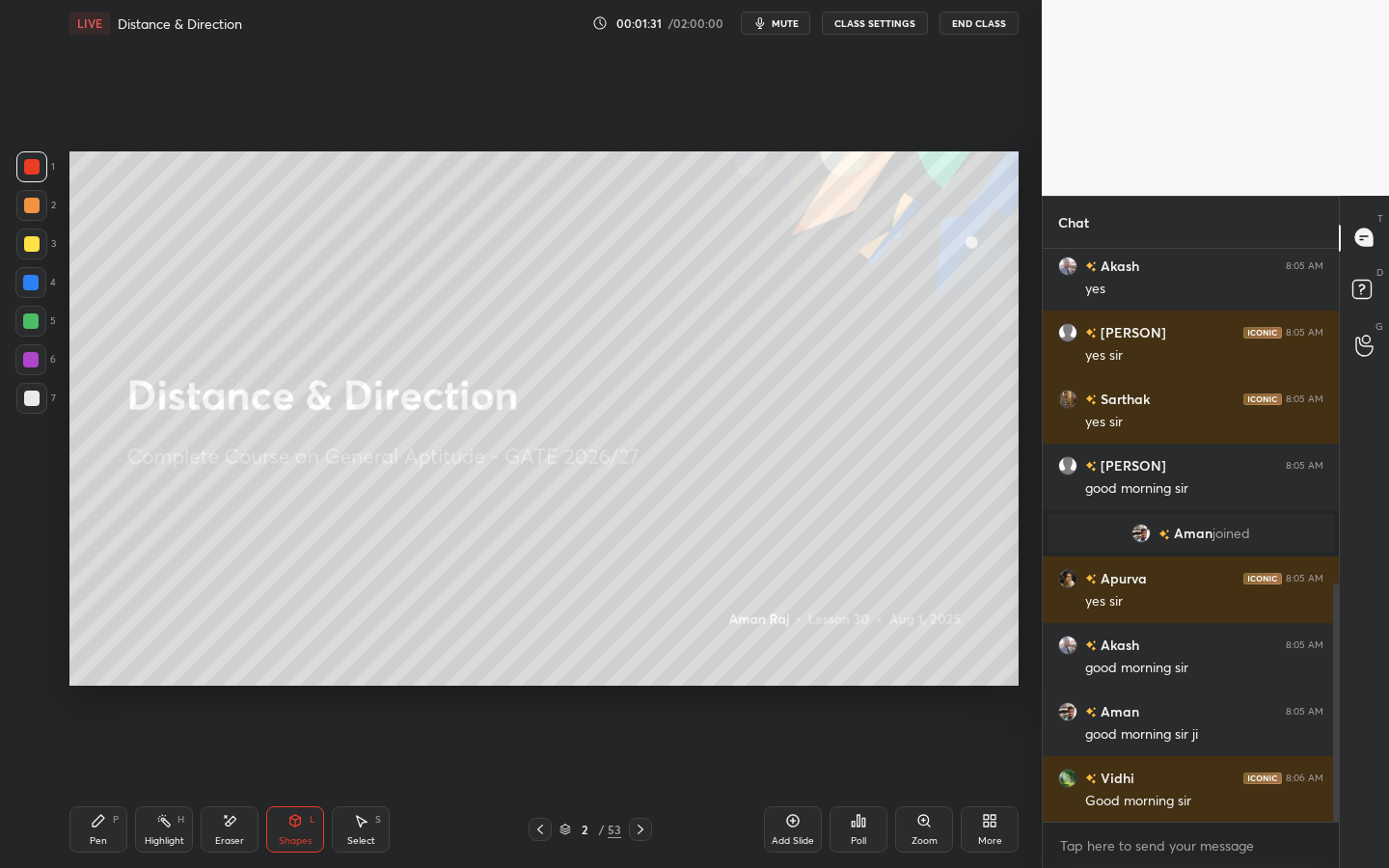 click at bounding box center (32, 205) 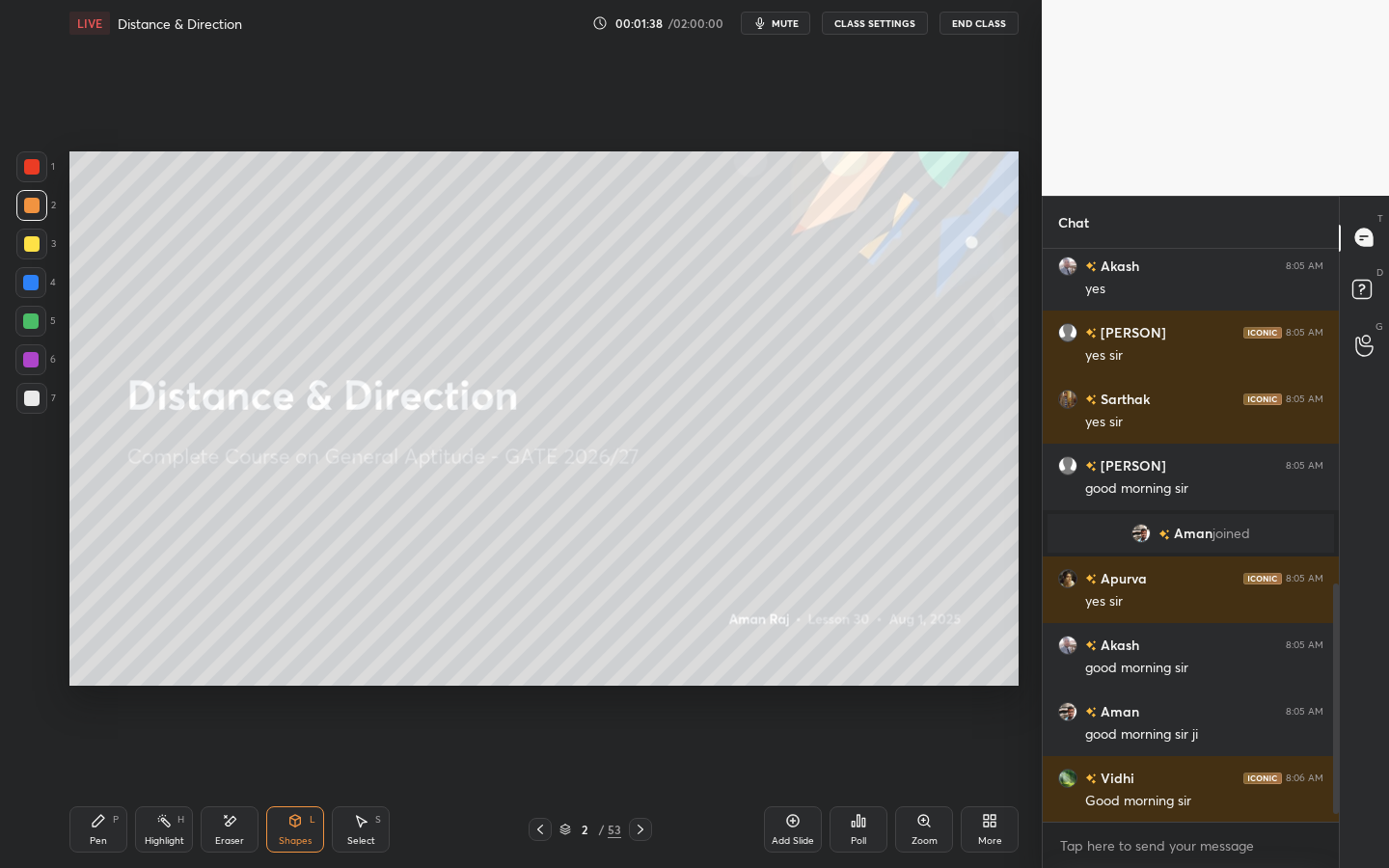 scroll, scrollTop: 874, scrollLeft: 0, axis: vertical 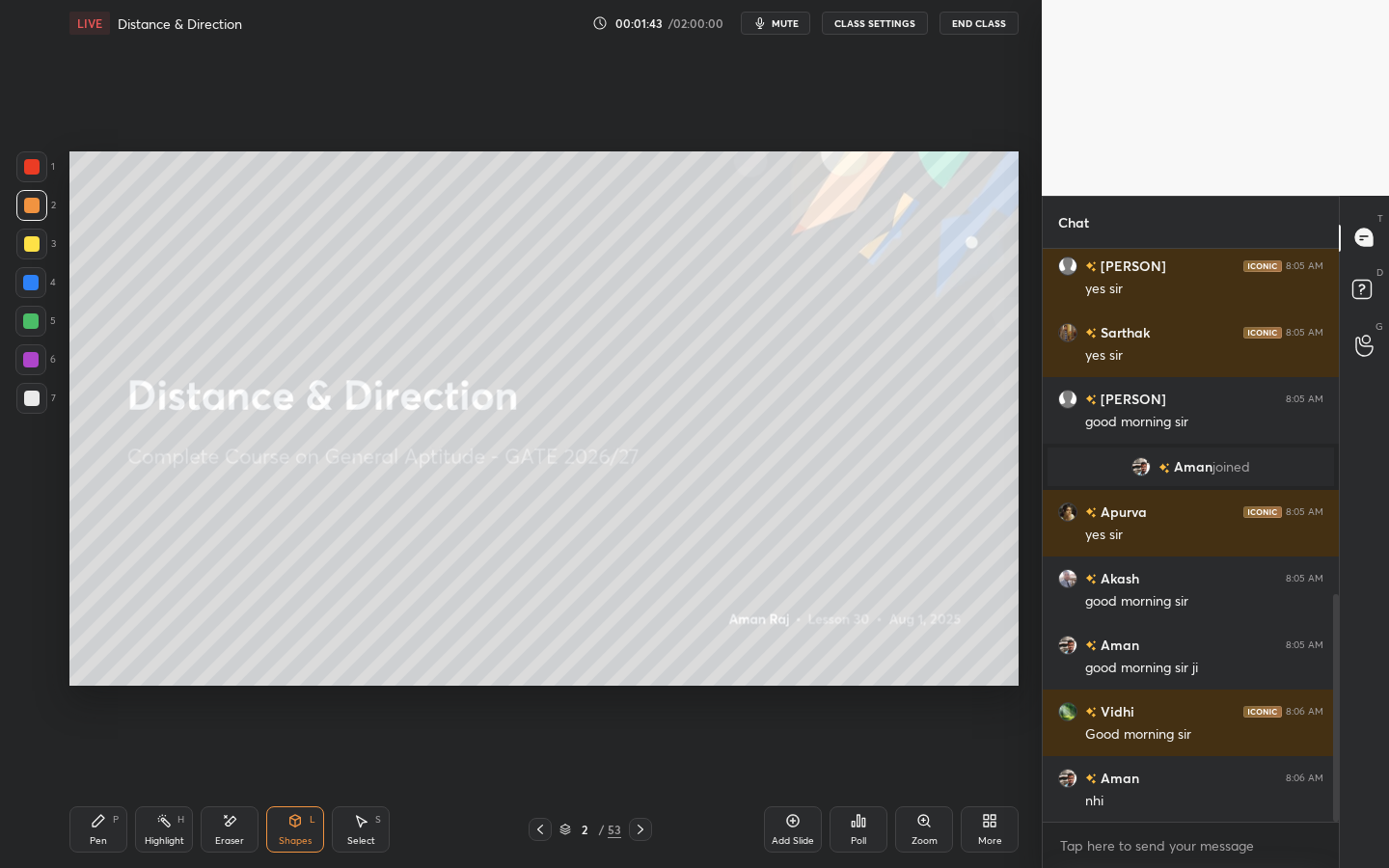 click at bounding box center [32, 244] 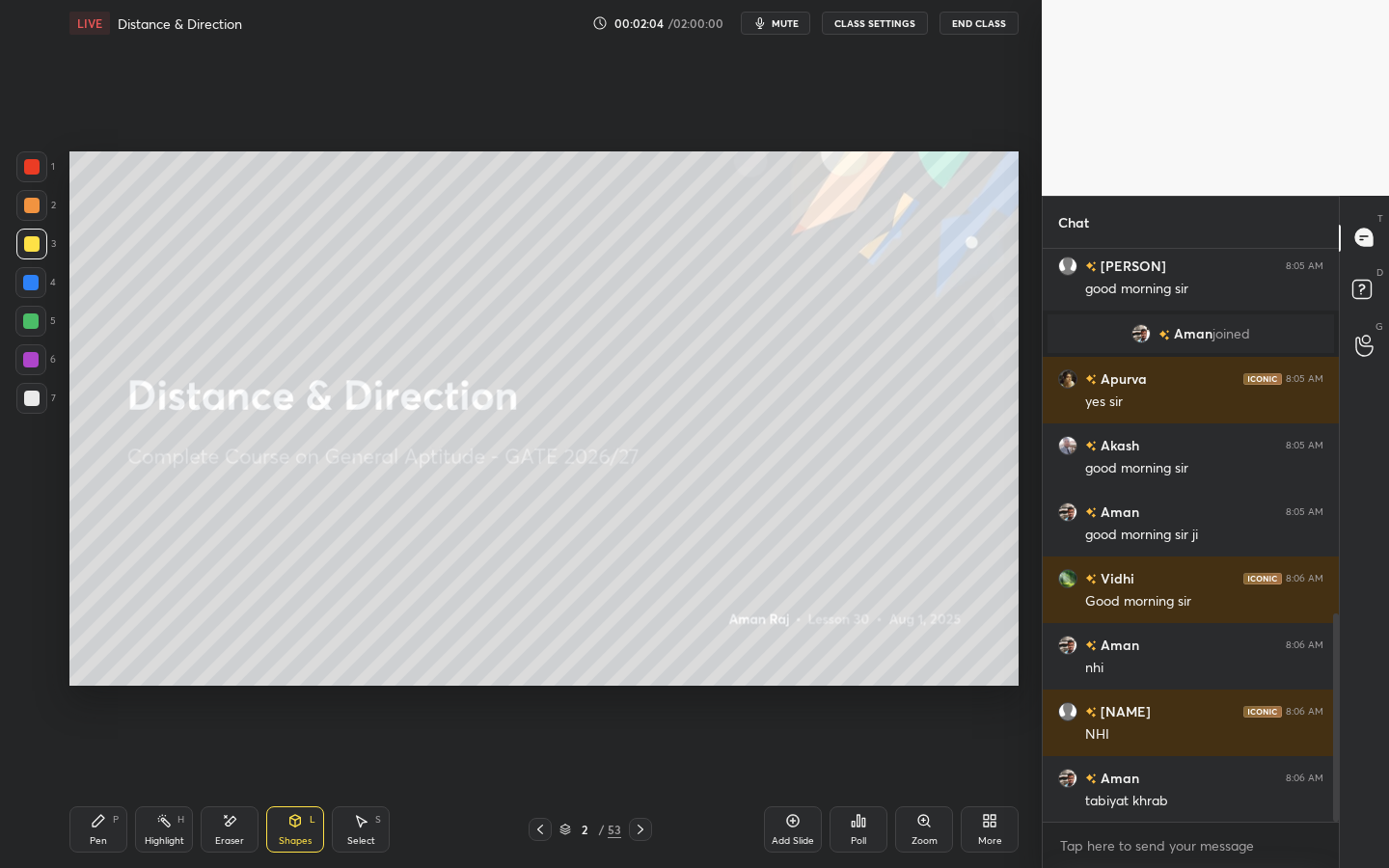 scroll, scrollTop: 1053, scrollLeft: 0, axis: vertical 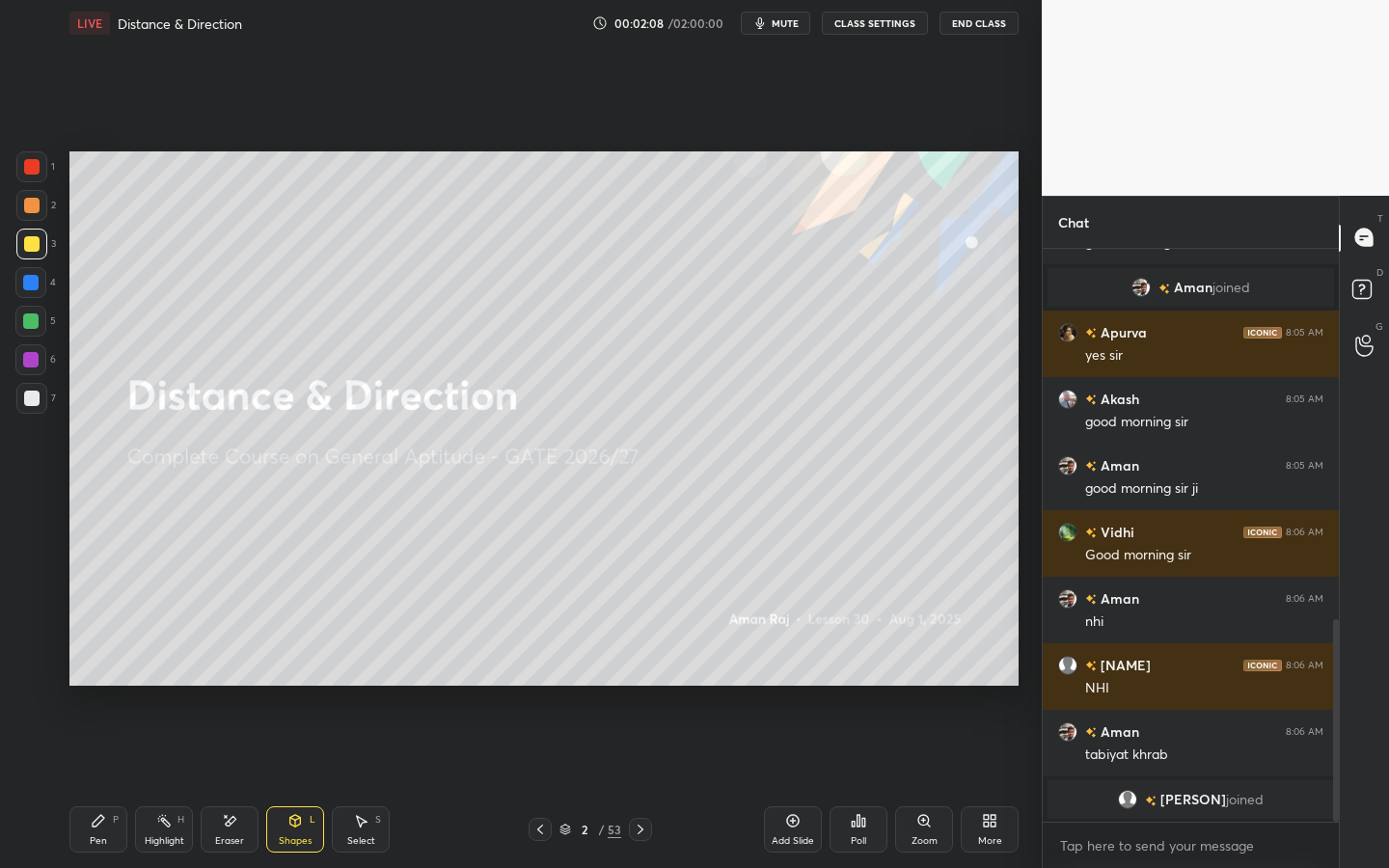 click on "Pen" at bounding box center [98, 841] 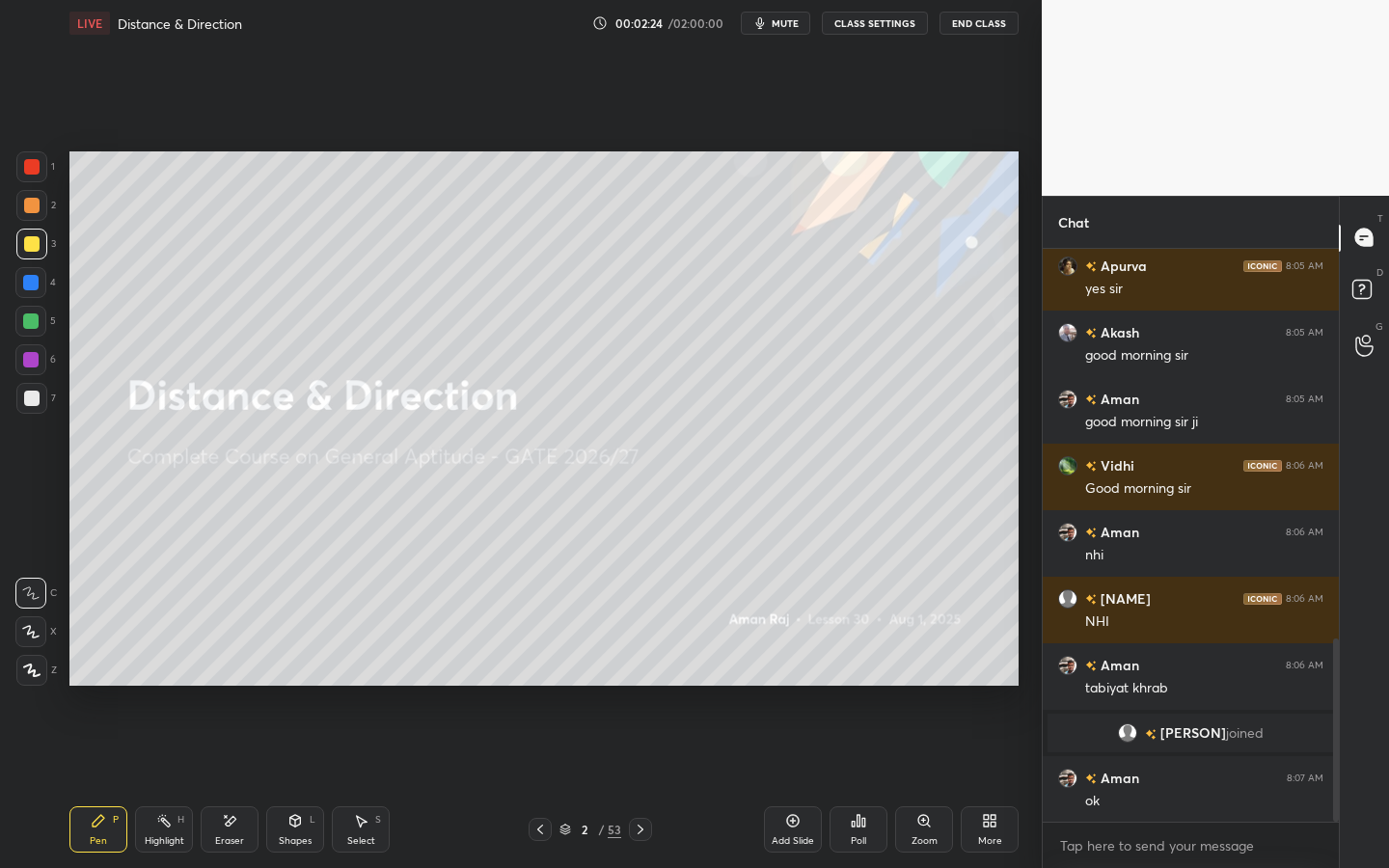 scroll, scrollTop: 1226, scrollLeft: 0, axis: vertical 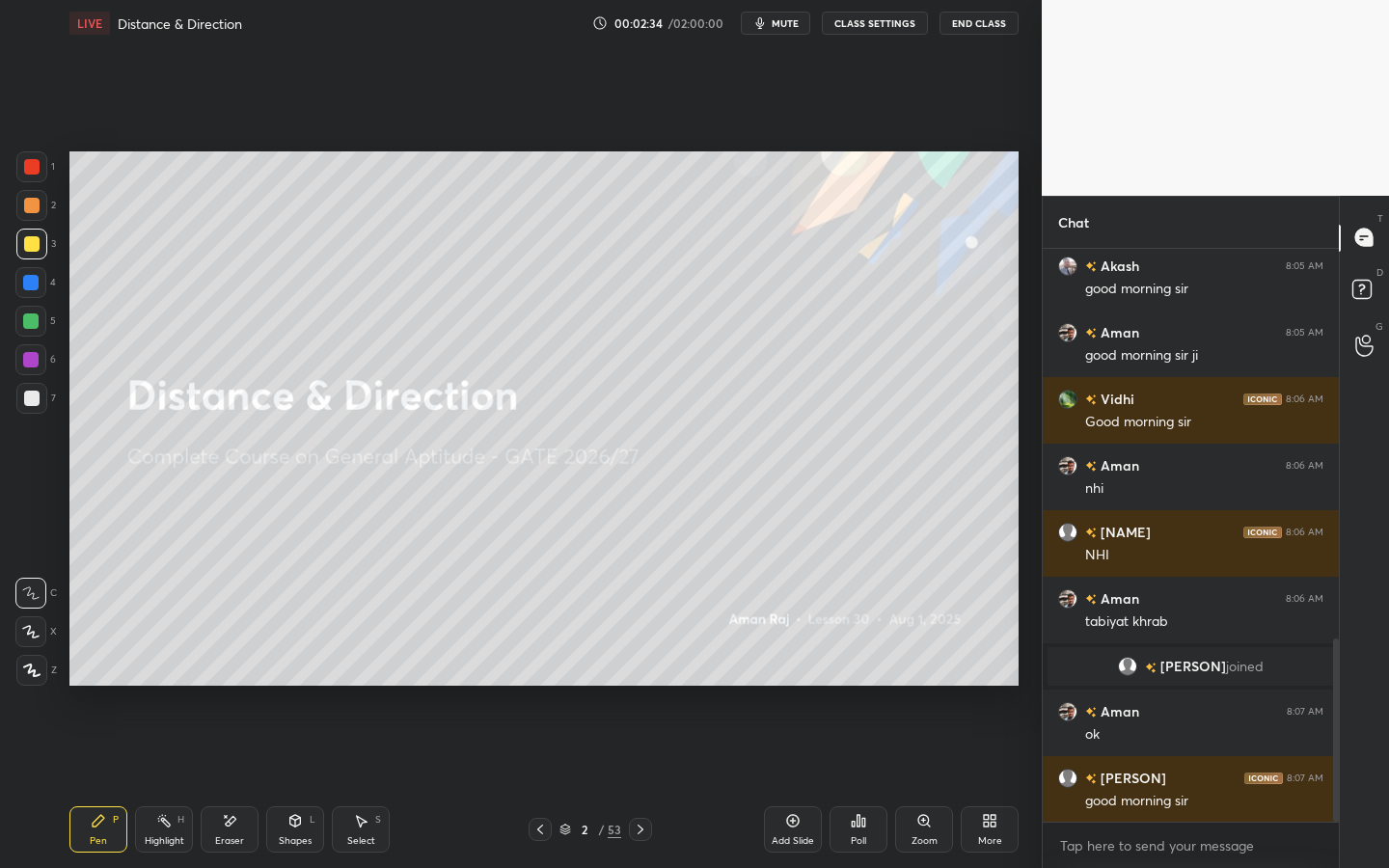 click on "Poll" at bounding box center [858, 829] 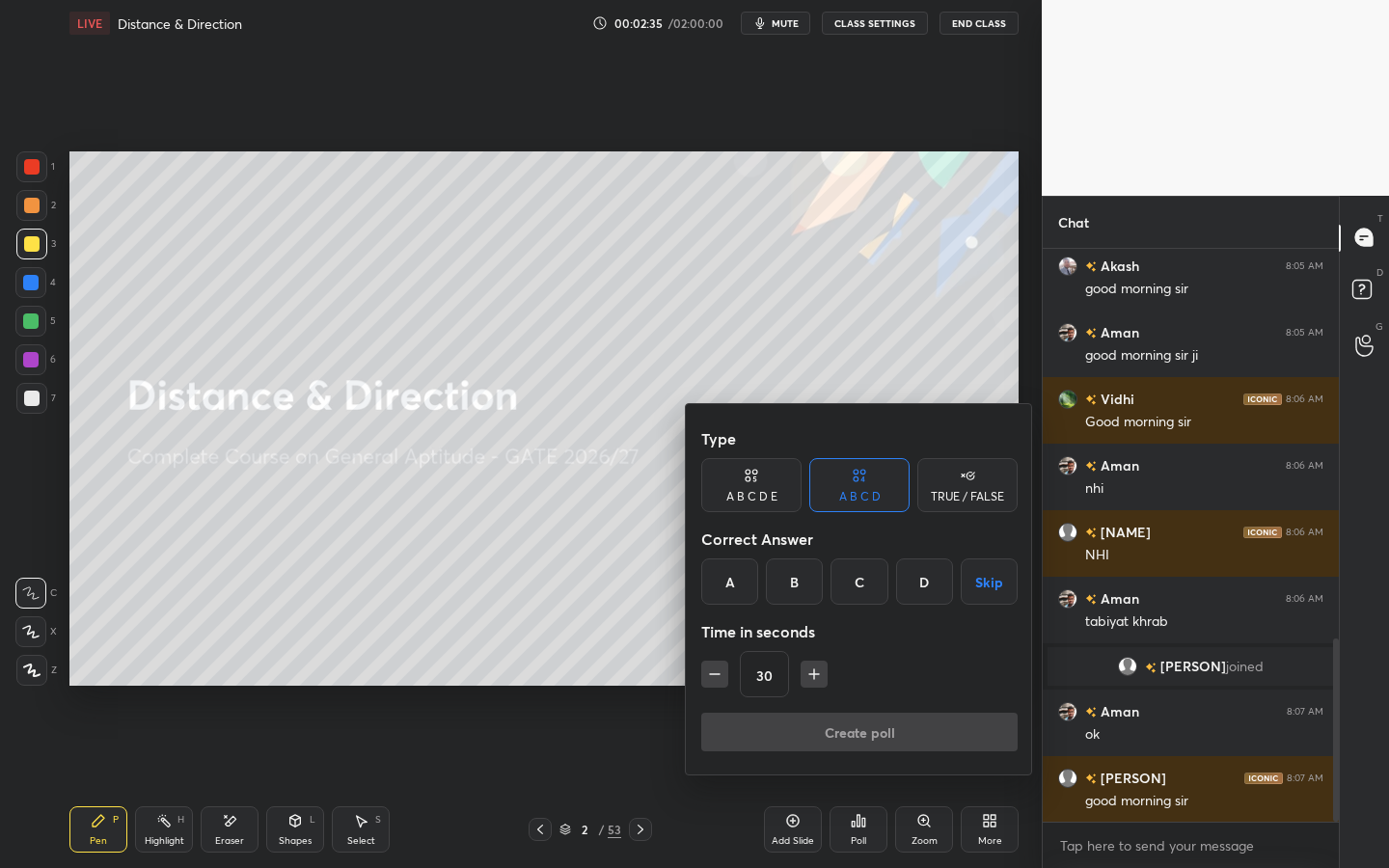click on "TRUE / FALSE" at bounding box center (967, 497) 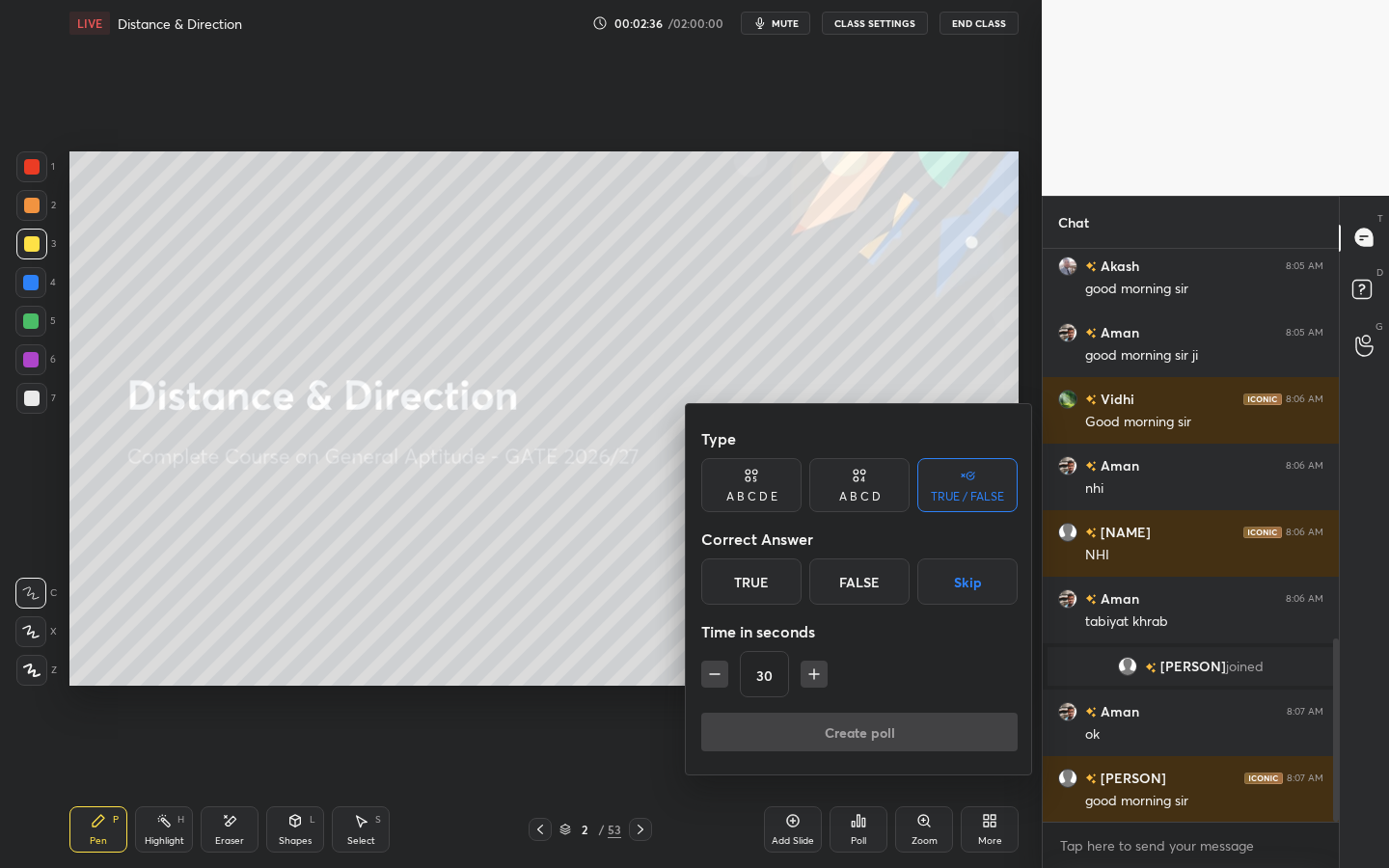 click on "True" at bounding box center [751, 582] 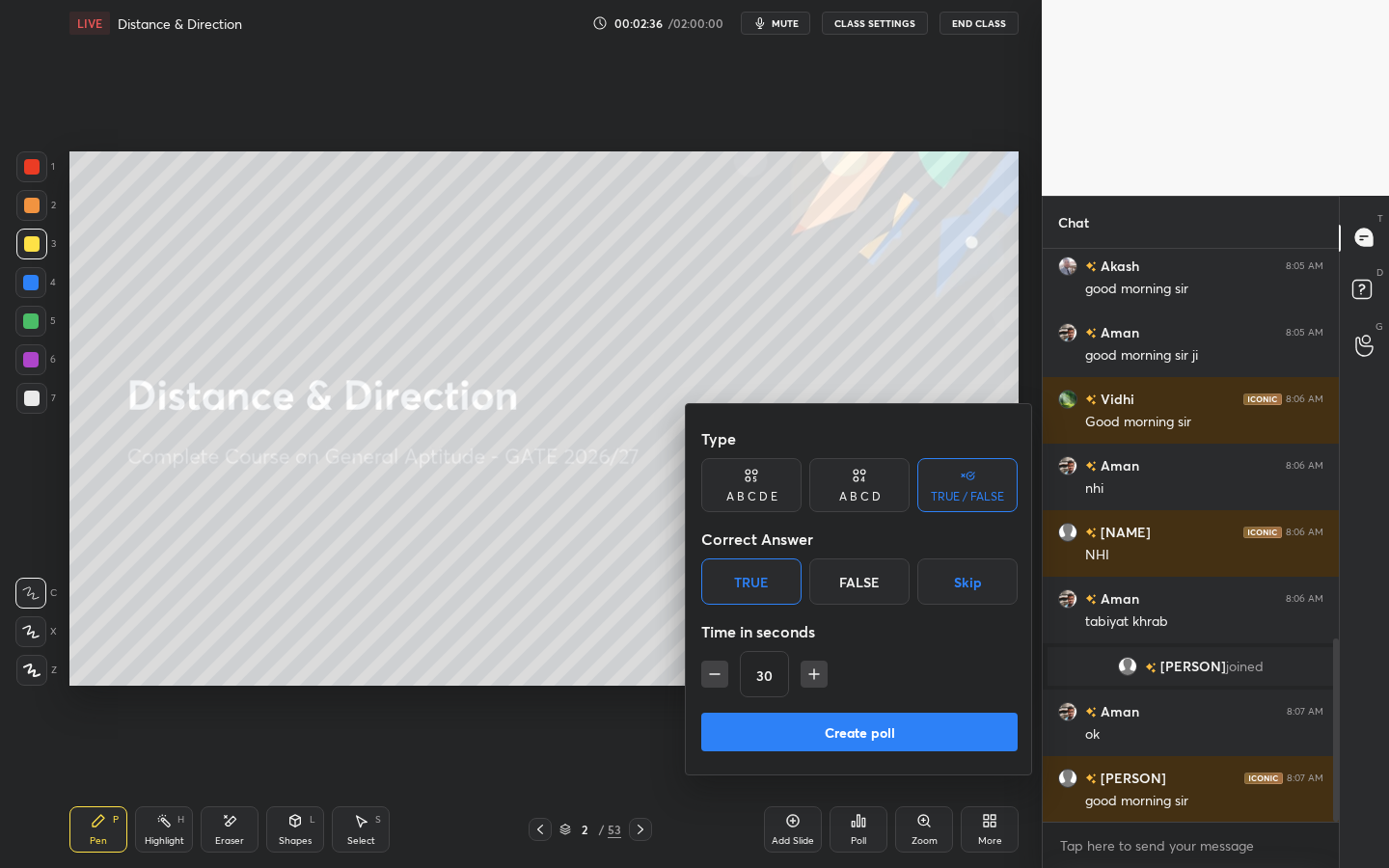 click on "Create poll" at bounding box center [859, 732] 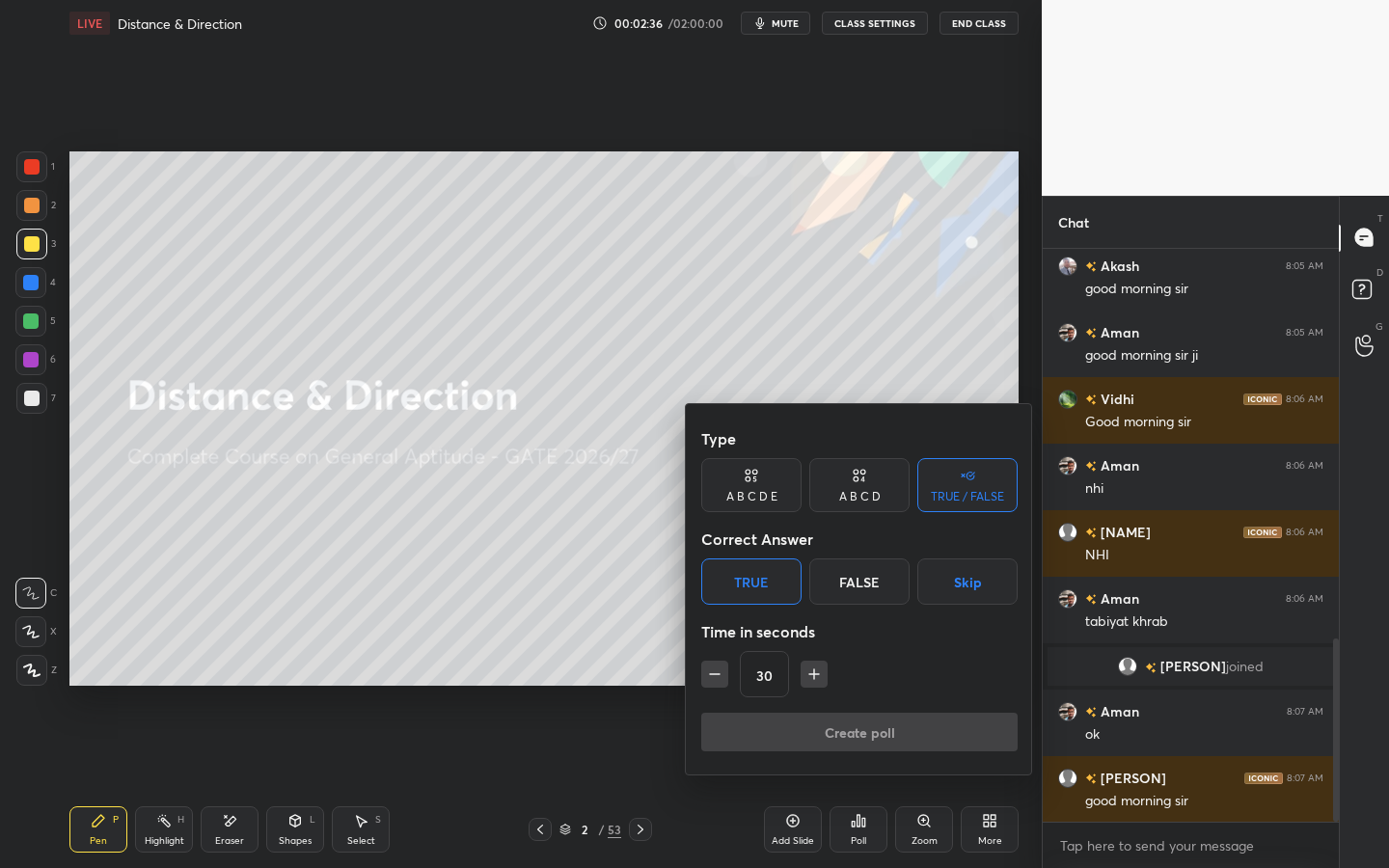 scroll, scrollTop: 535, scrollLeft: 290, axis: both 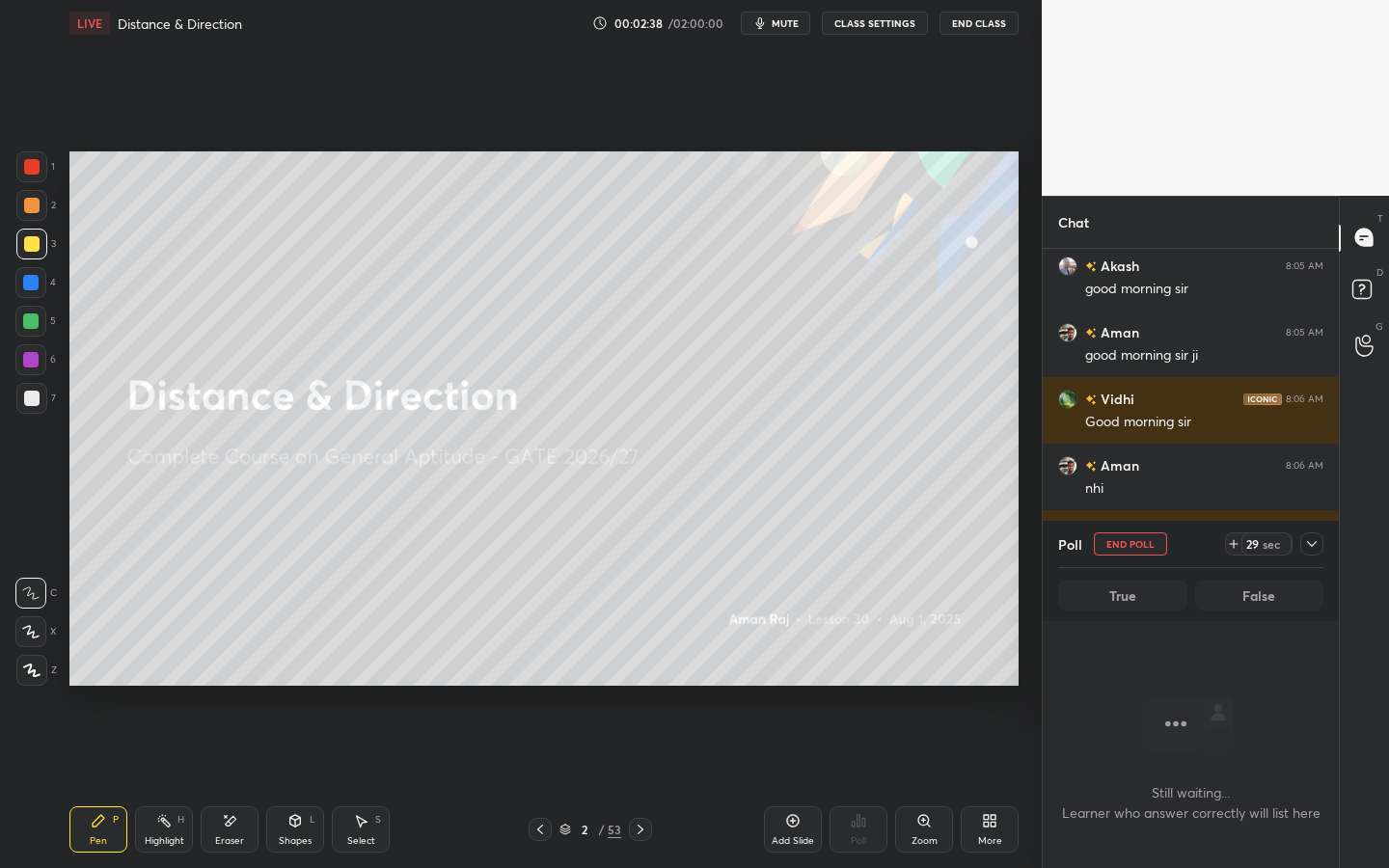 click 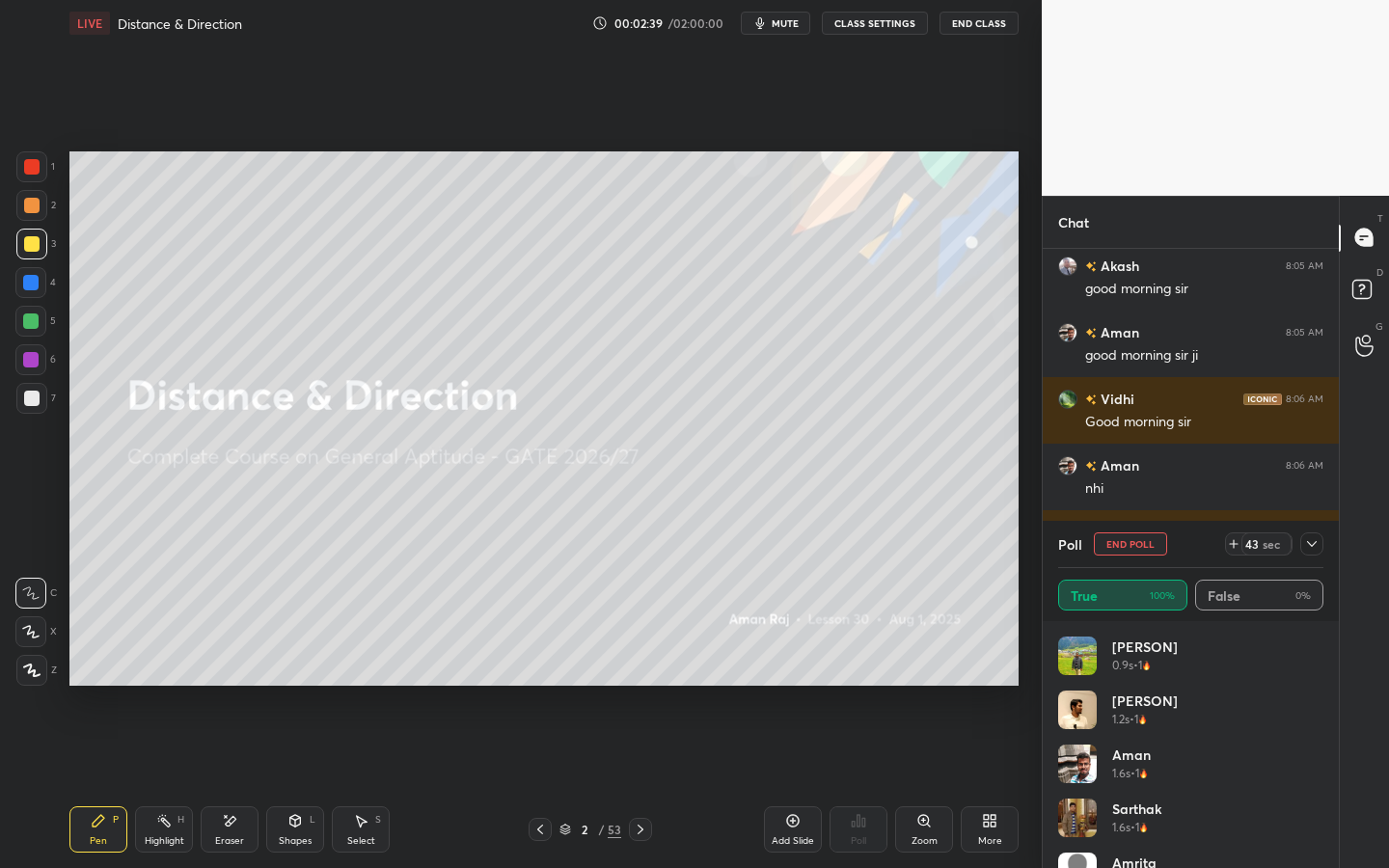 scroll, scrollTop: 7, scrollLeft: 7, axis: both 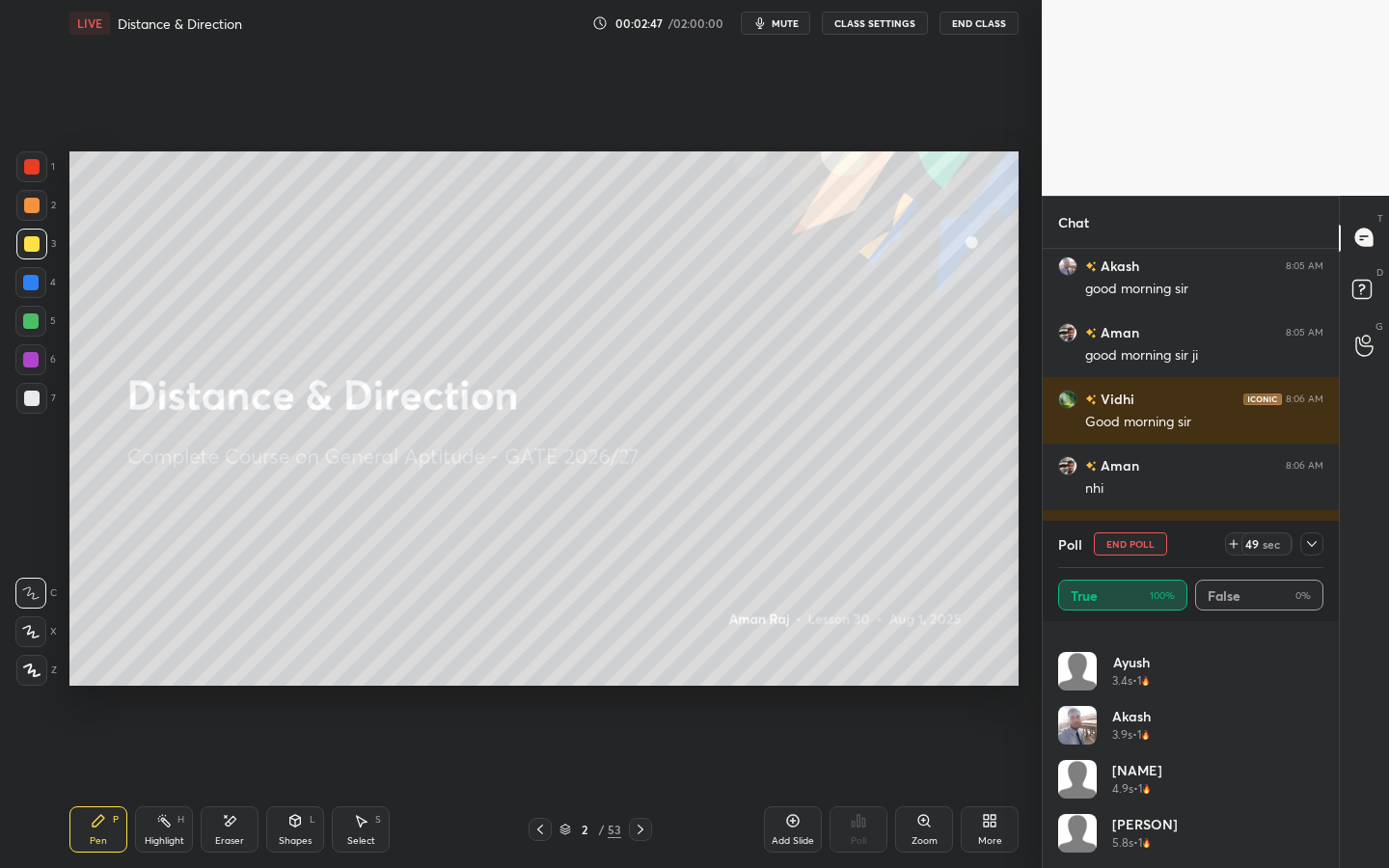 drag, startPoint x: 1322, startPoint y: 825, endPoint x: 1321, endPoint y: 719, distance: 106.00472 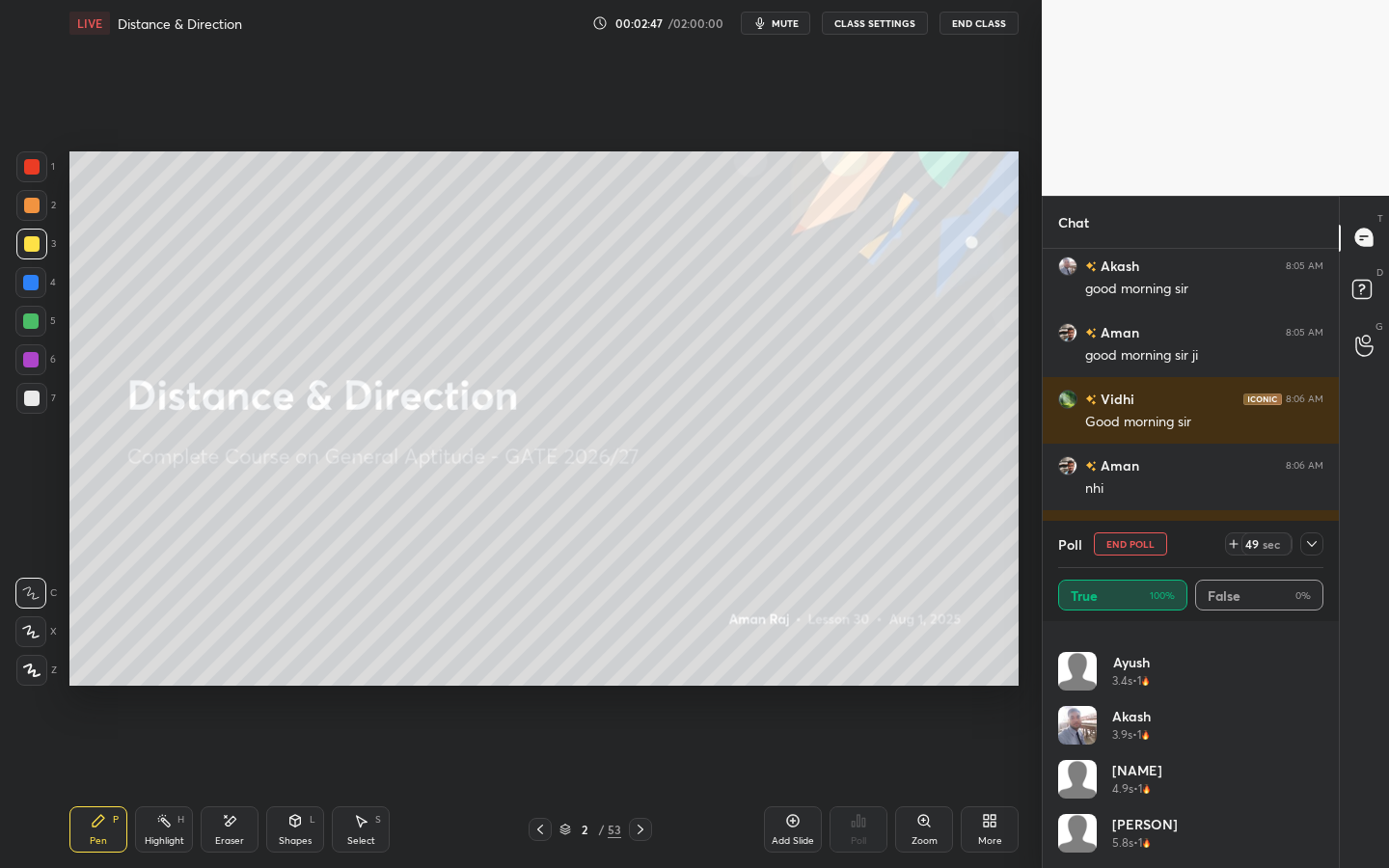 click on "[PERSON] 3s  •  1 [PERSON] 3.2s  •  1 [PERSON] 3.4s  •  1 [PERSON] 3.9s  •  1 [PERSON] 4.9s  •  1 [PERSON] 5.8s  •  1 [PERSON] 9.5s  •  1 [PERSON] 9.6s  •  1" at bounding box center [1190, 745] 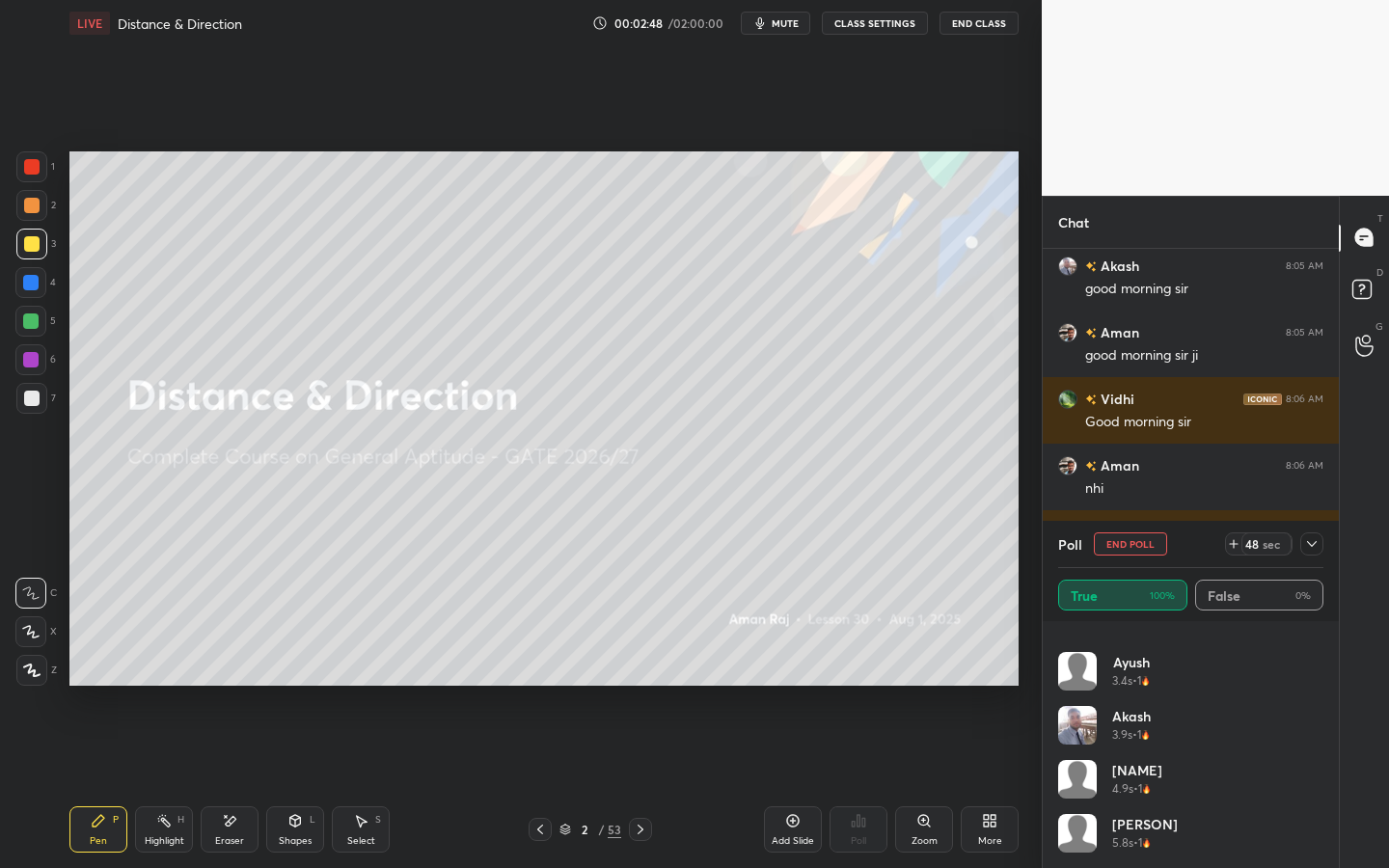 drag, startPoint x: 1322, startPoint y: 786, endPoint x: 1317, endPoint y: 816, distance: 30.413813 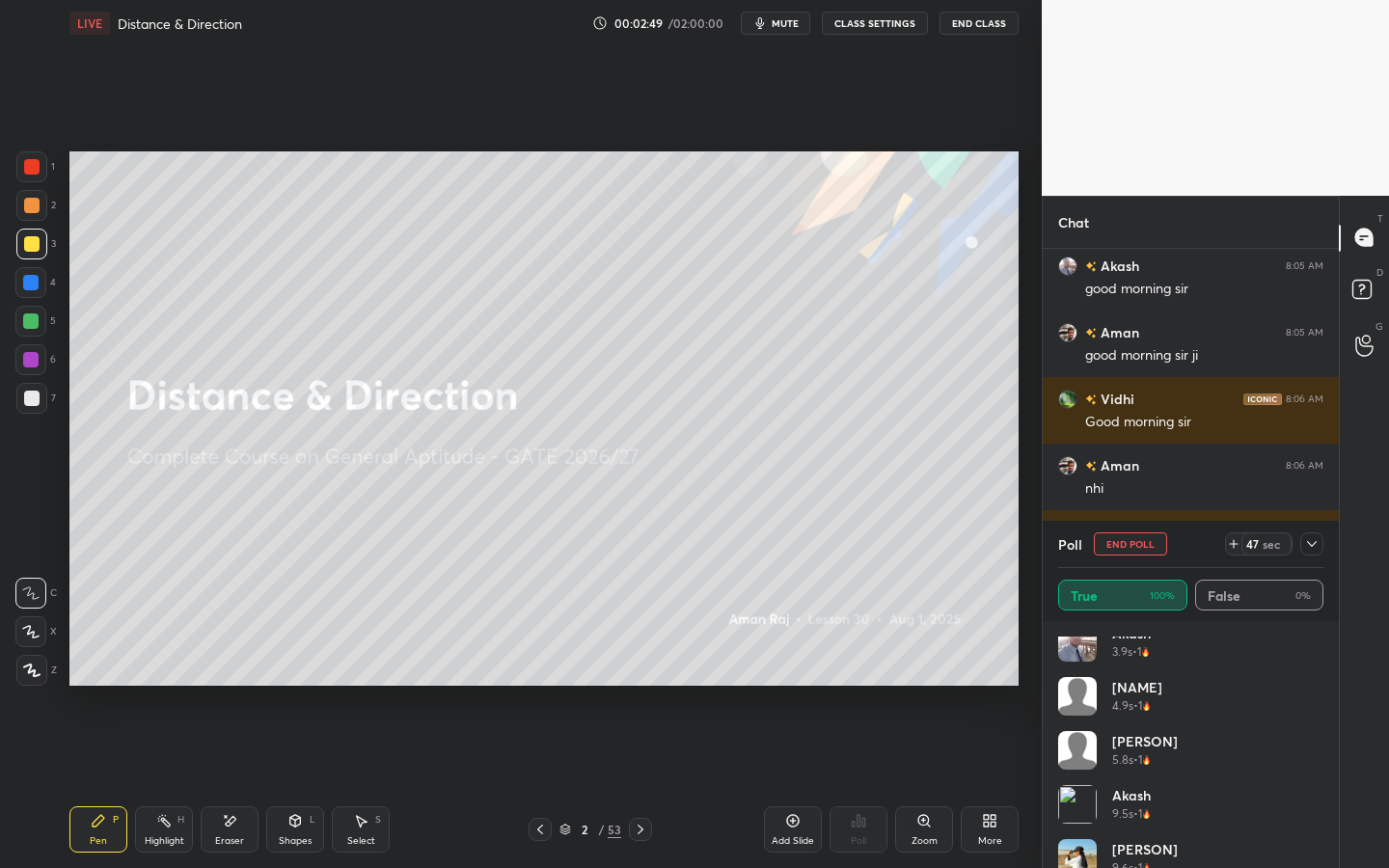 scroll, scrollTop: 606, scrollLeft: 0, axis: vertical 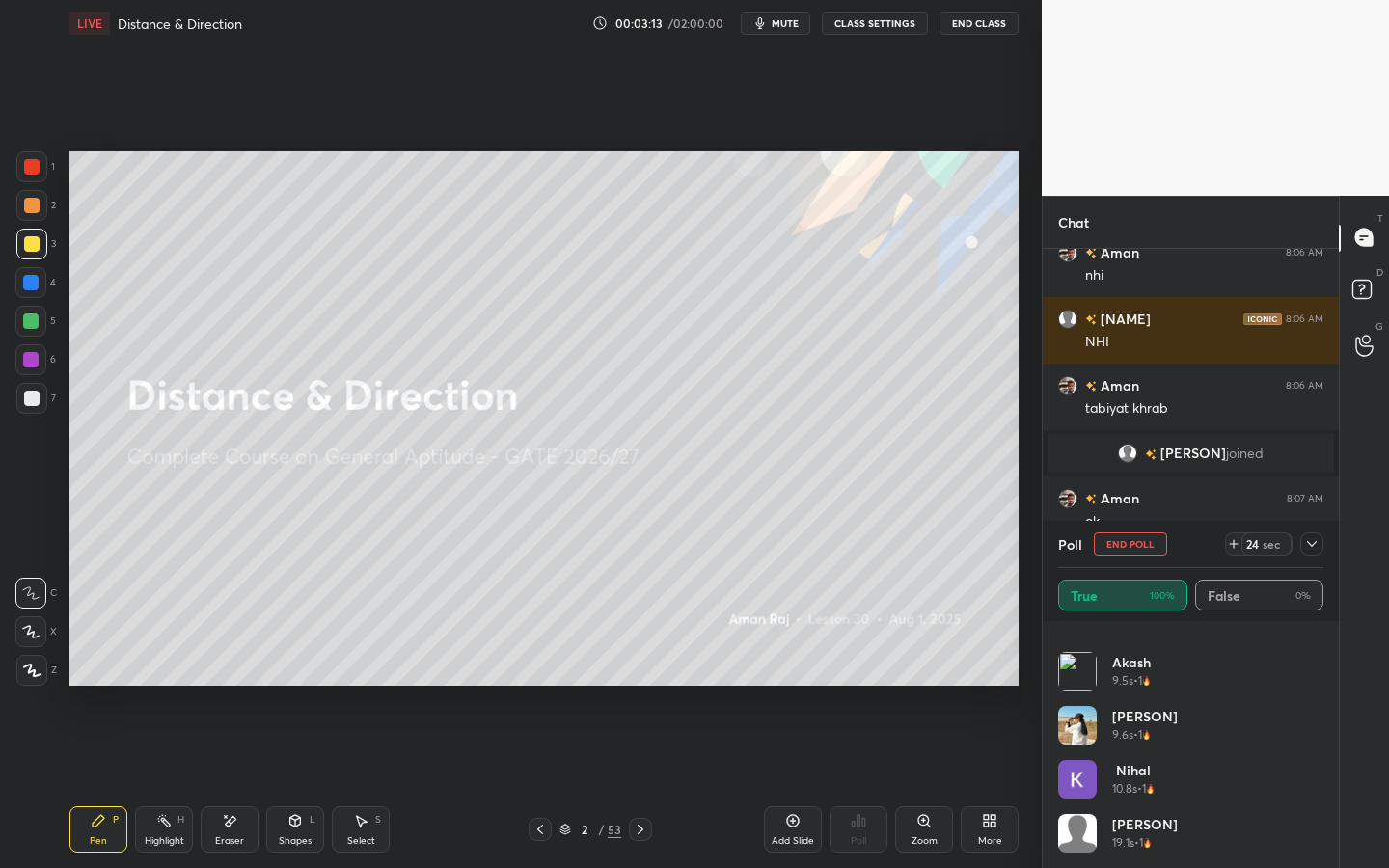 click on "End Poll" at bounding box center (1130, 544) 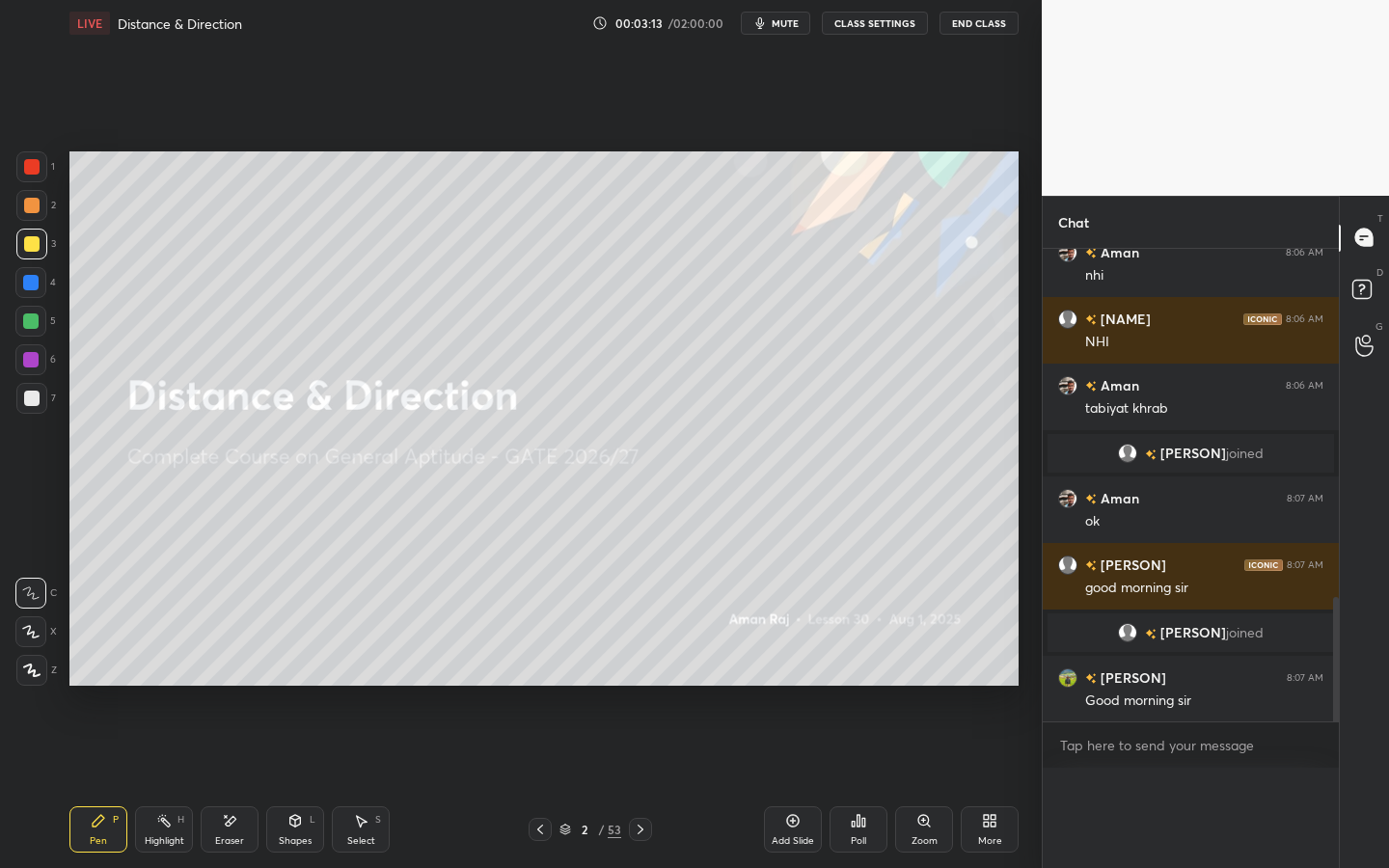 scroll, scrollTop: 0, scrollLeft: 0, axis: both 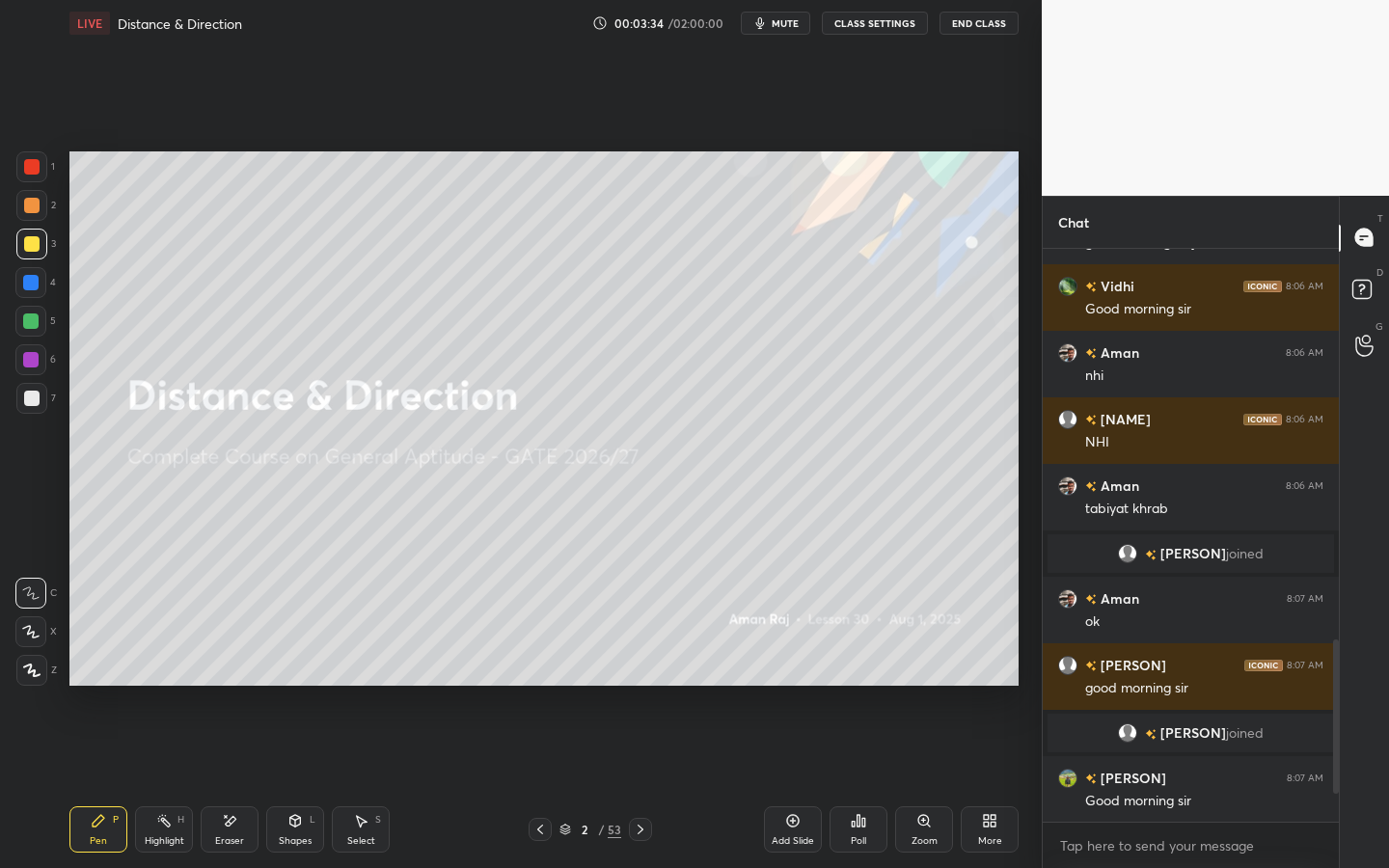 drag, startPoint x: 231, startPoint y: 823, endPoint x: 283, endPoint y: 776, distance: 70.092796 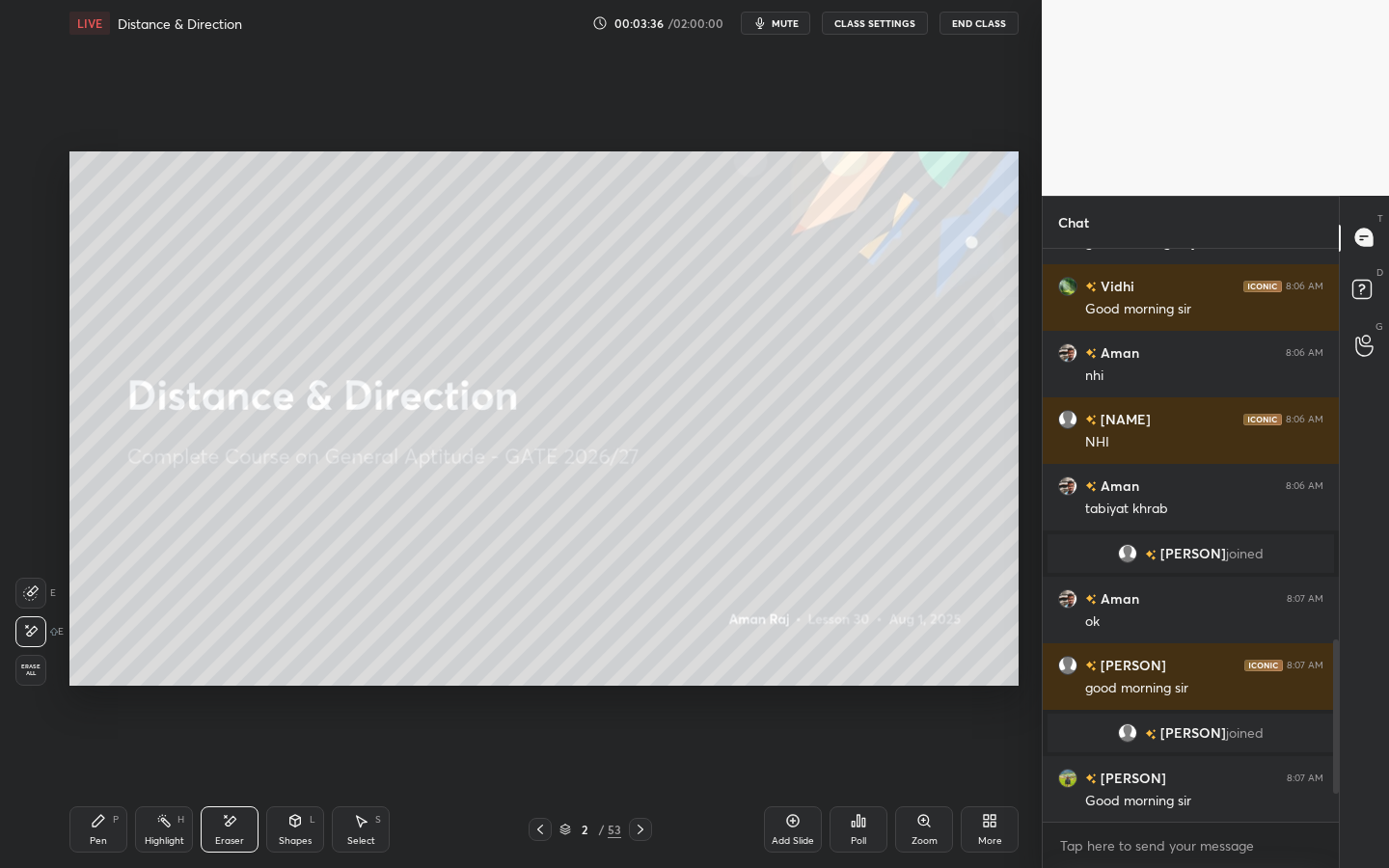 click 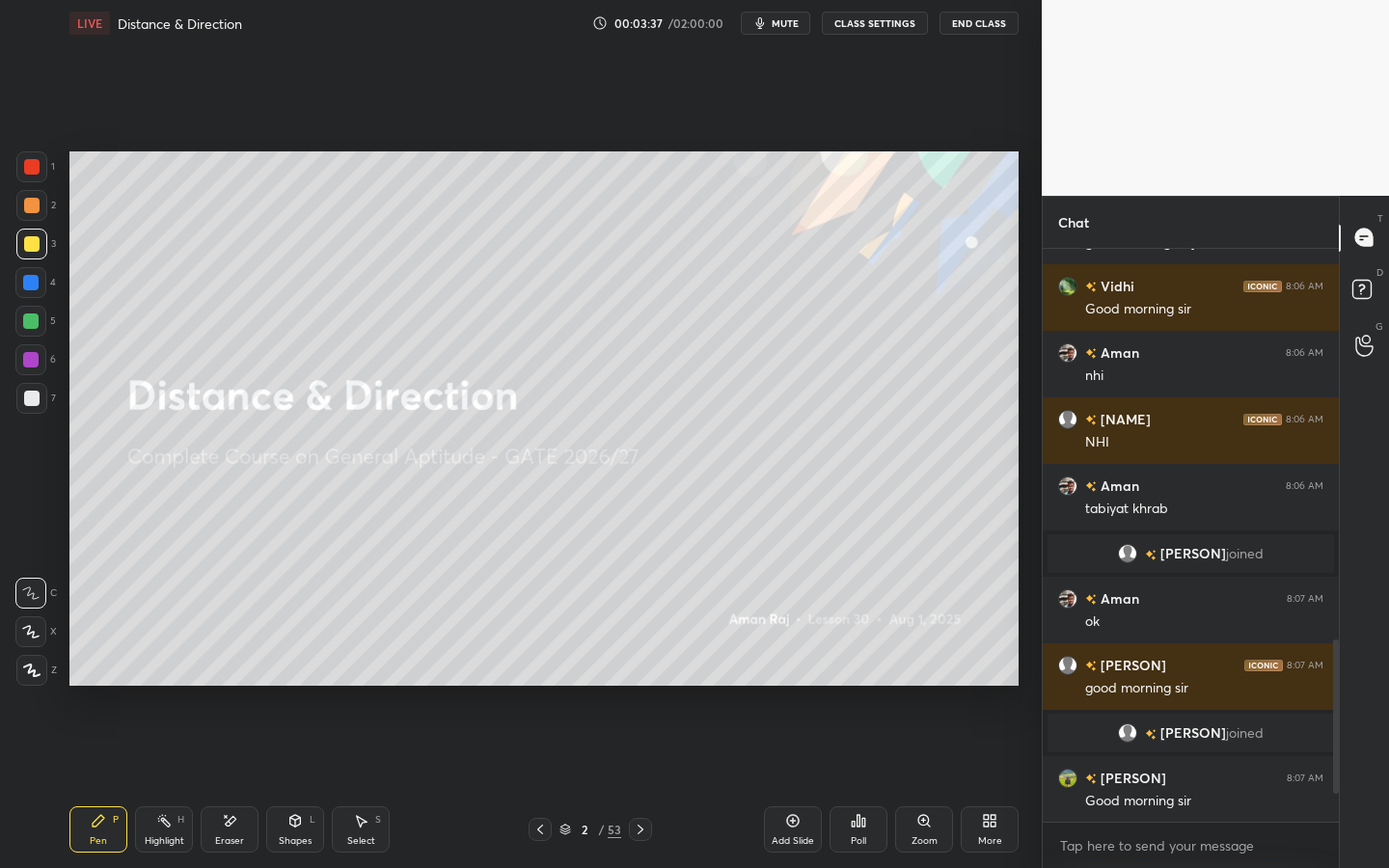 click 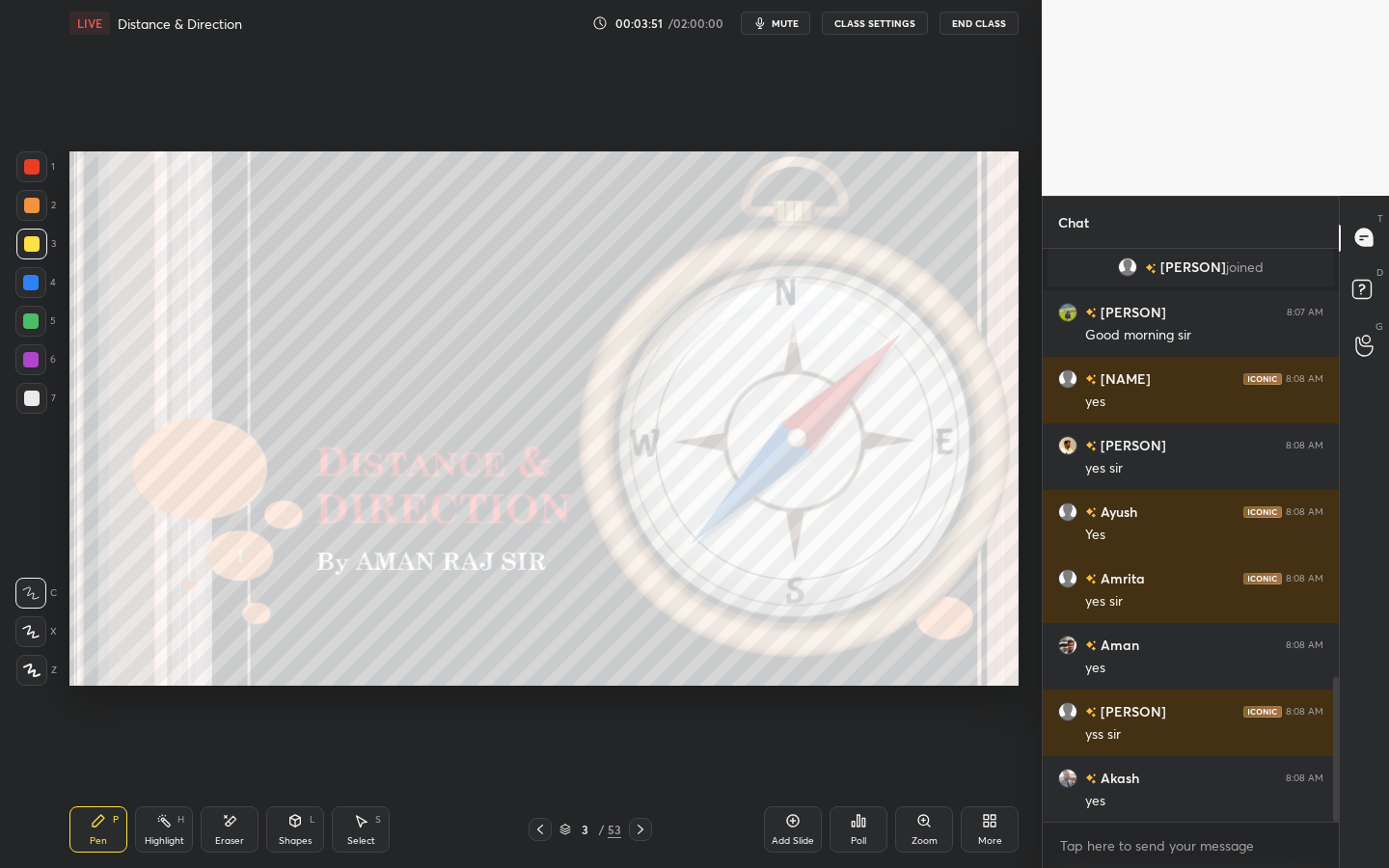 scroll, scrollTop: 1763, scrollLeft: 0, axis: vertical 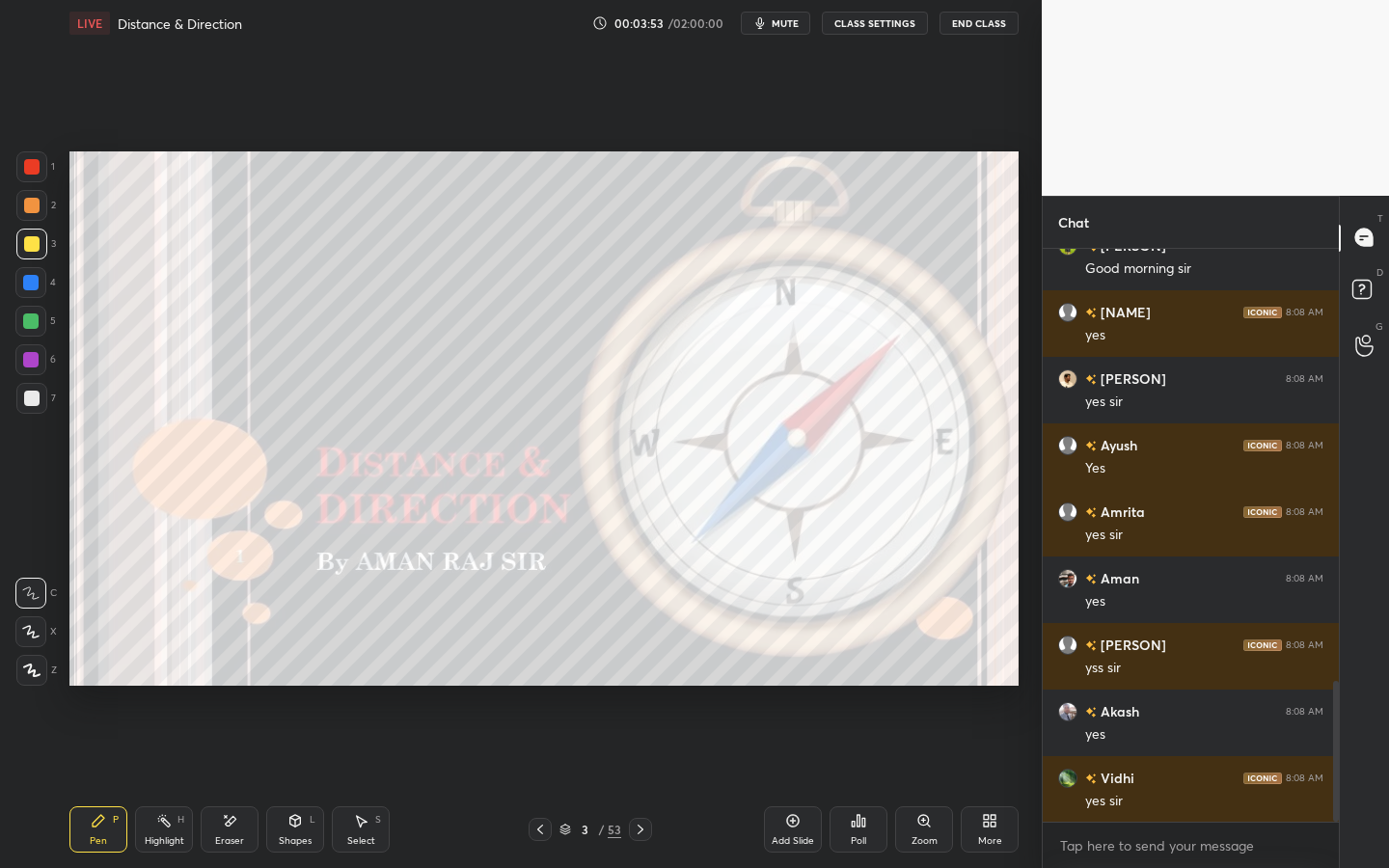 drag, startPoint x: 794, startPoint y: 827, endPoint x: 793, endPoint y: 841, distance: 14.035669 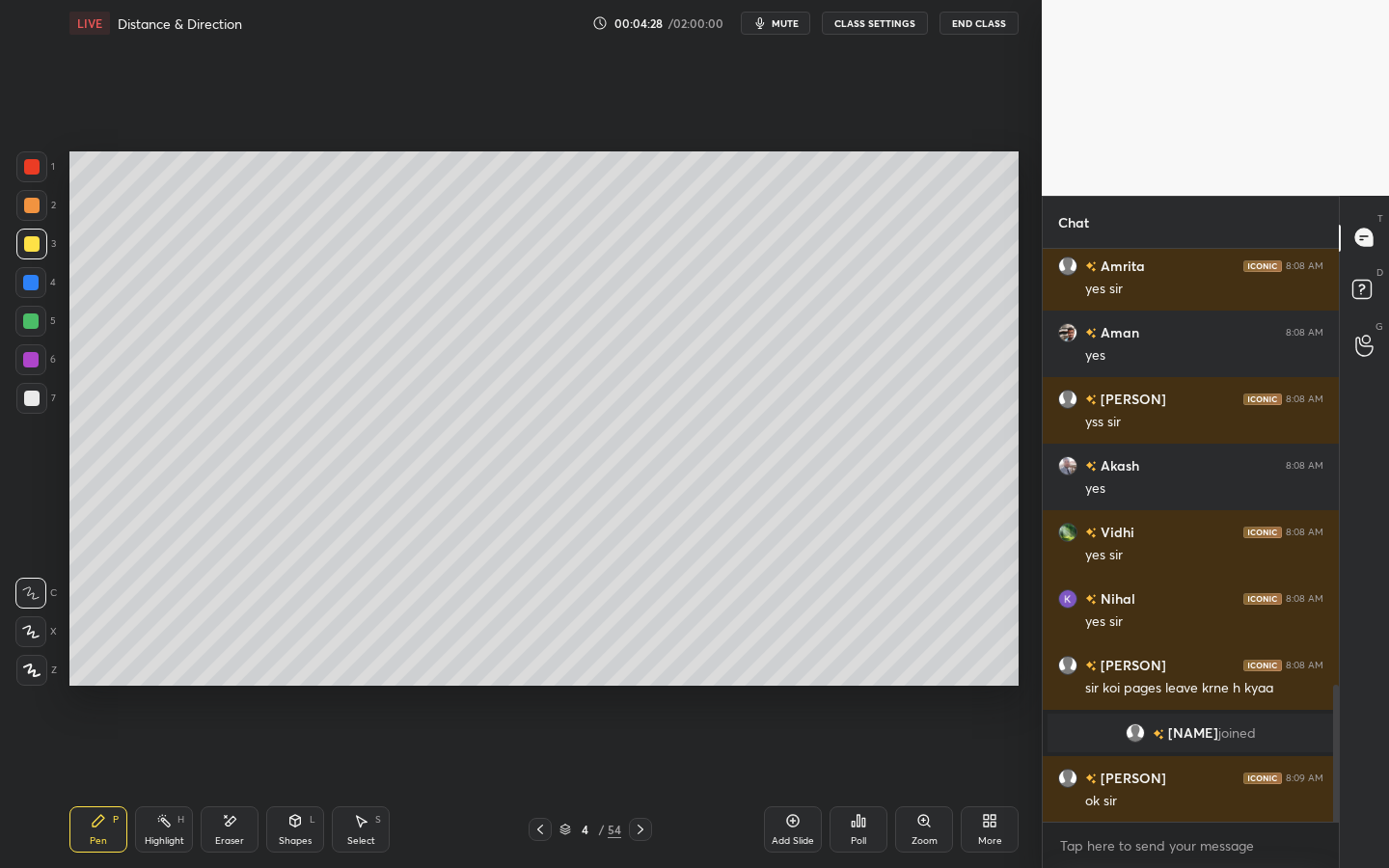 scroll, scrollTop: 1824, scrollLeft: 0, axis: vertical 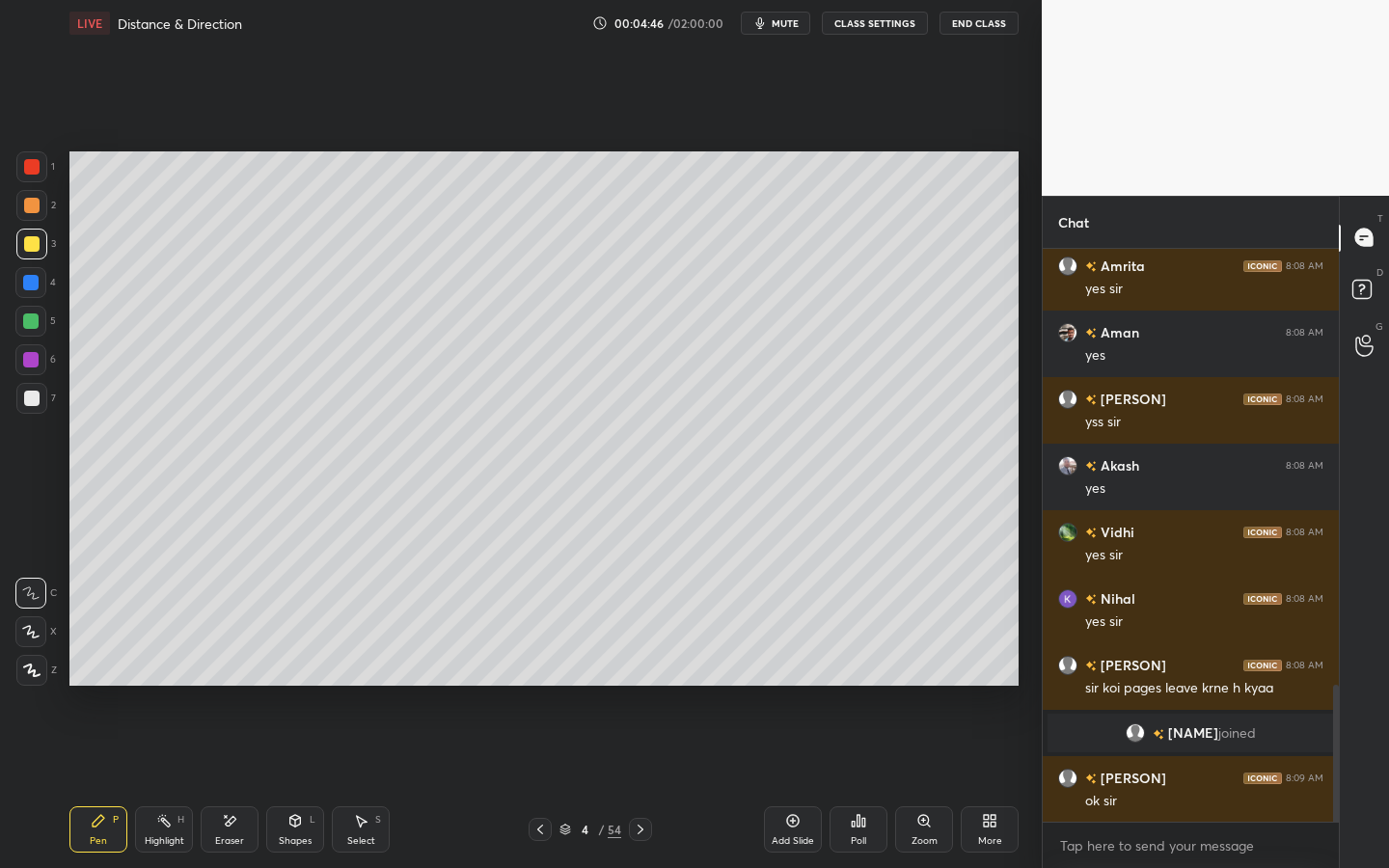 drag, startPoint x: 36, startPoint y: 316, endPoint x: 32, endPoint y: 300, distance: 16.492423 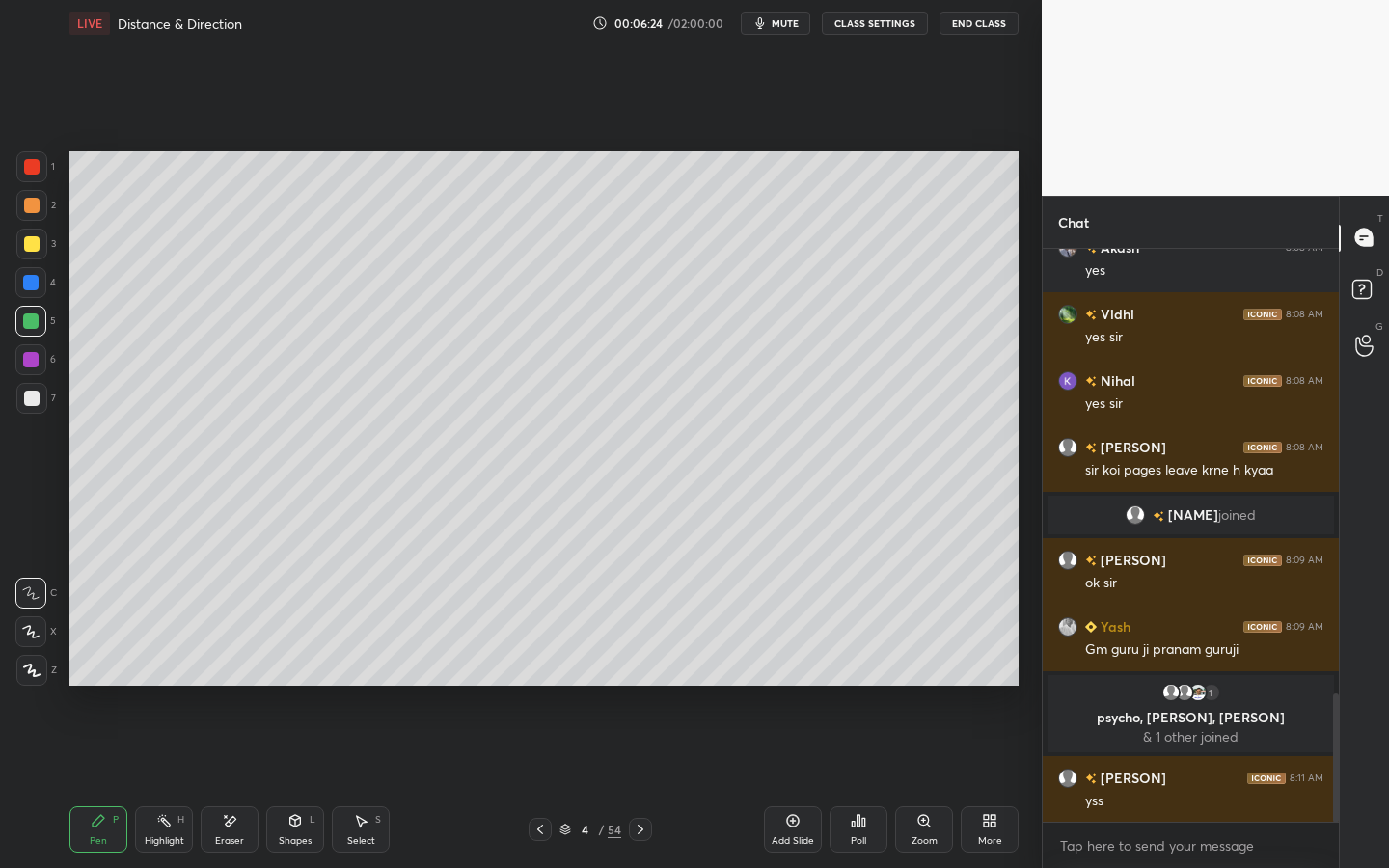scroll, scrollTop: 2053, scrollLeft: 0, axis: vertical 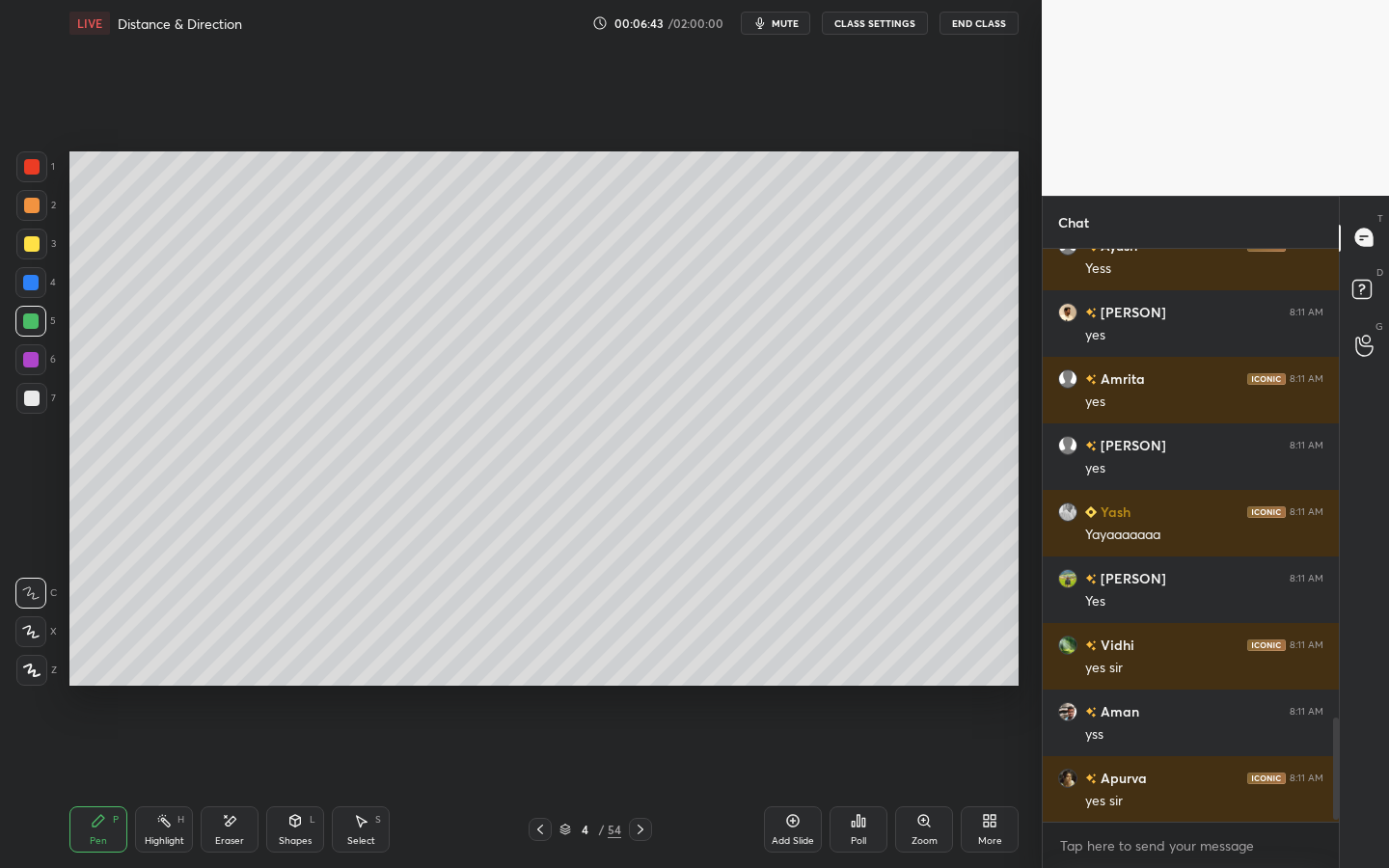 click 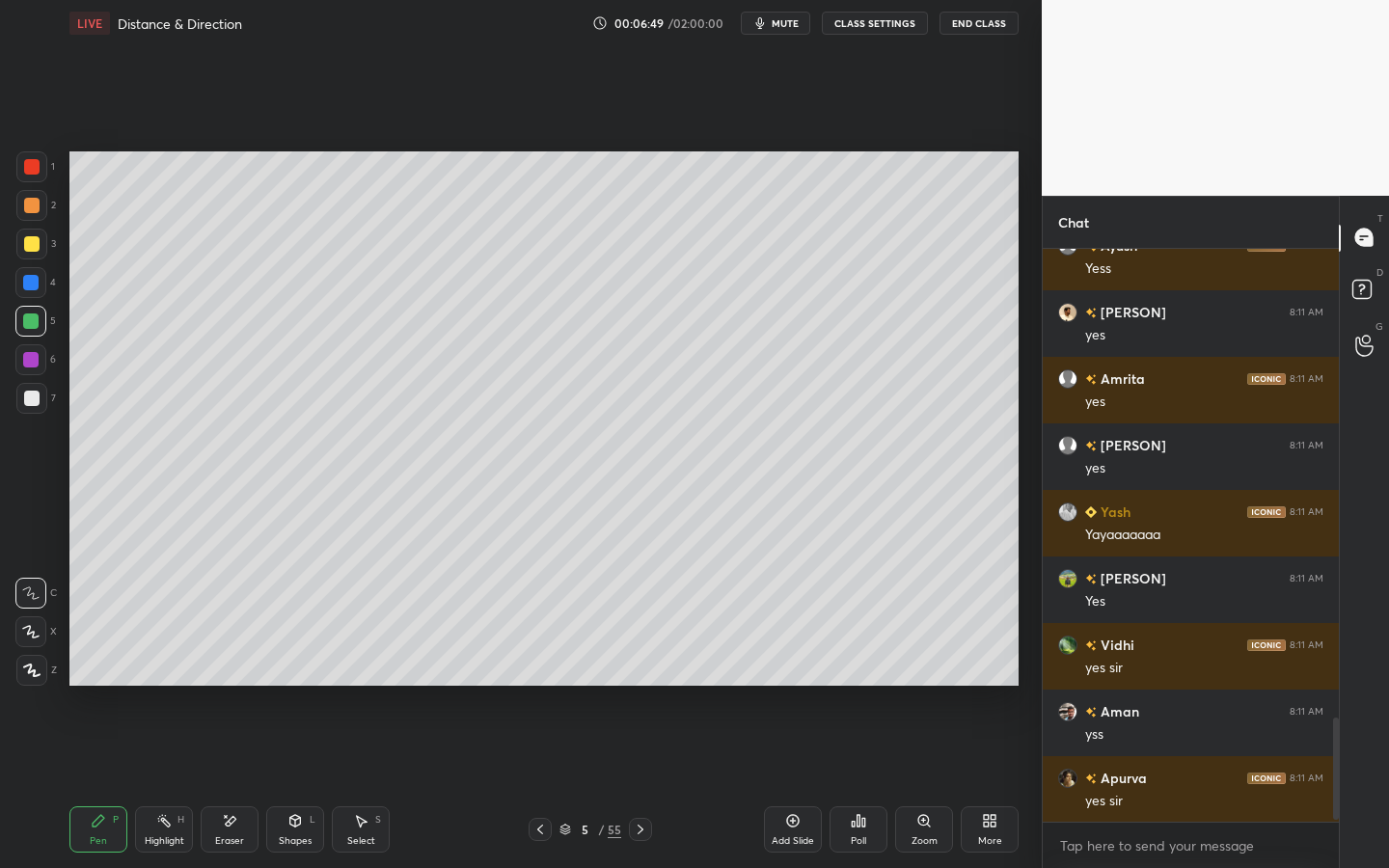 click on "Shapes" at bounding box center (295, 841) 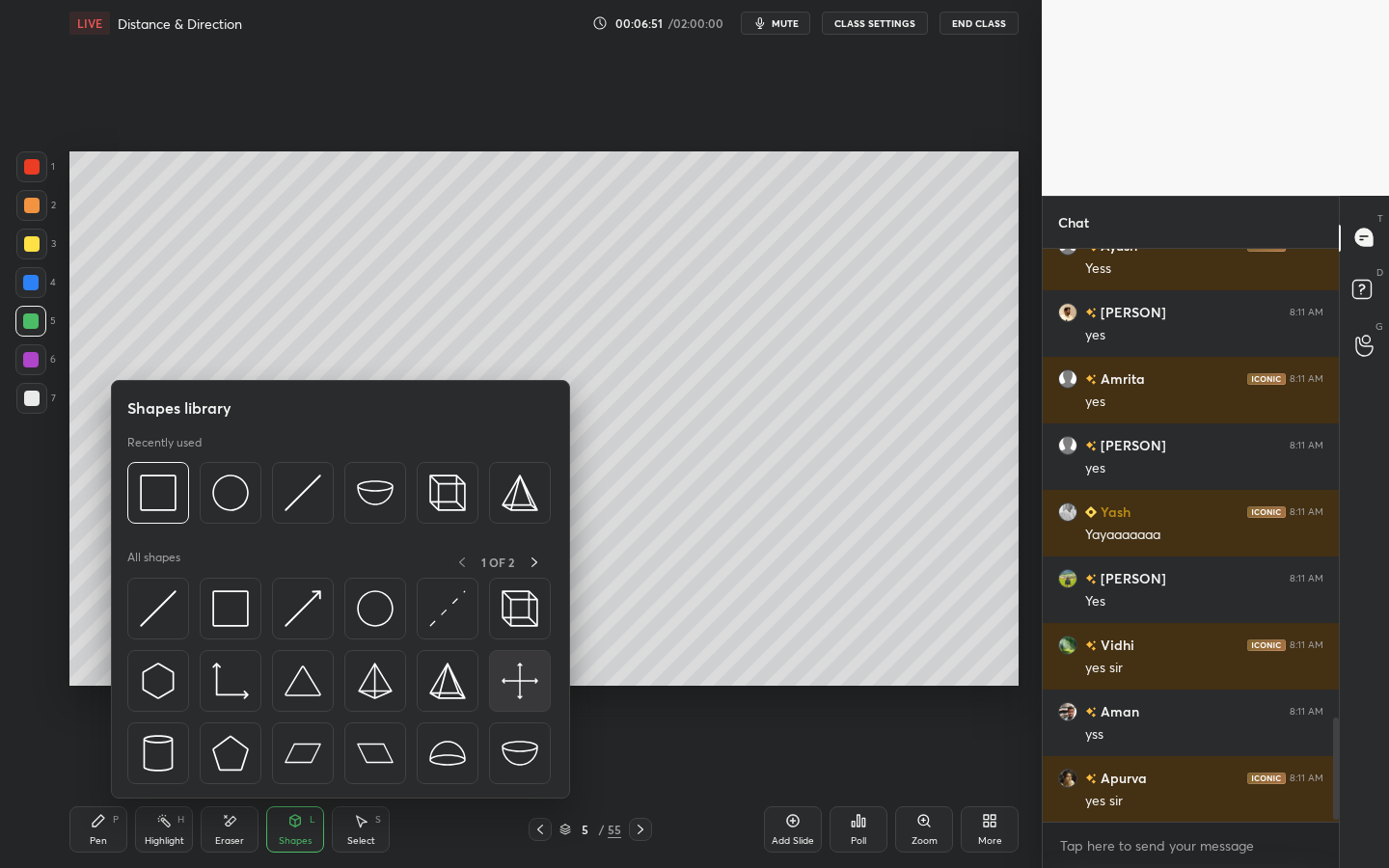 click at bounding box center [520, 681] 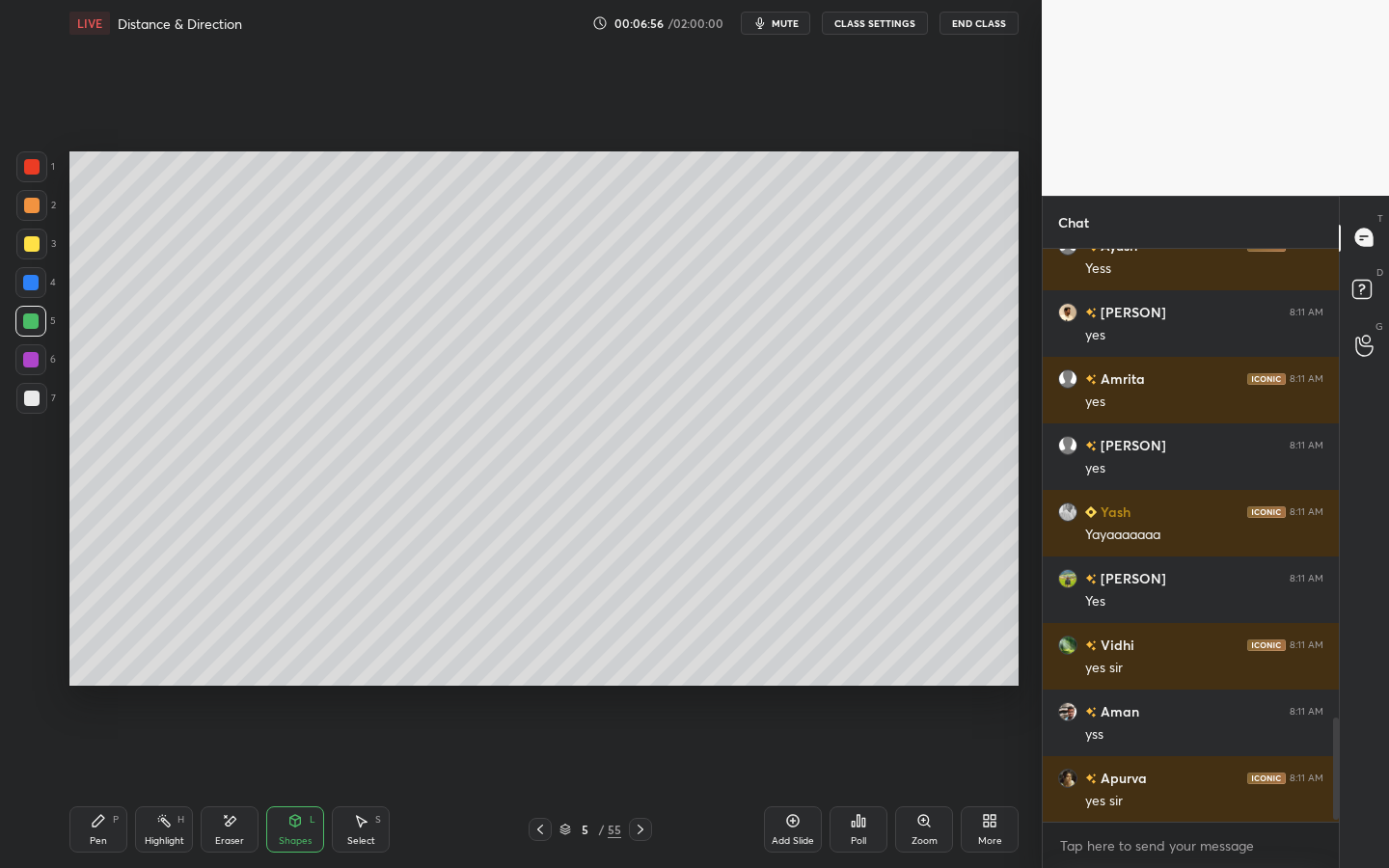 drag, startPoint x: 102, startPoint y: 823, endPoint x: 98, endPoint y: 804, distance: 19.416488 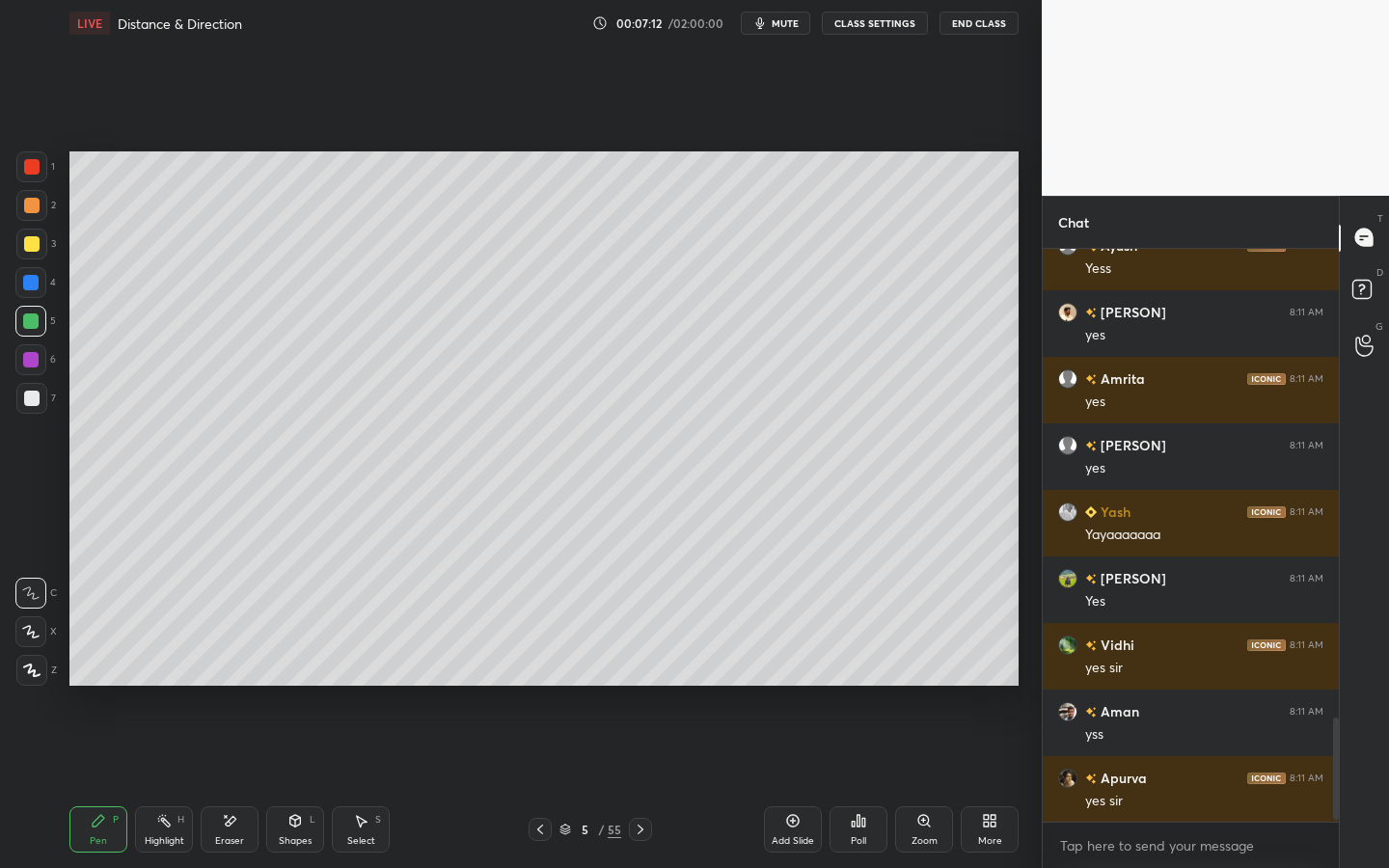 click at bounding box center [32, 244] 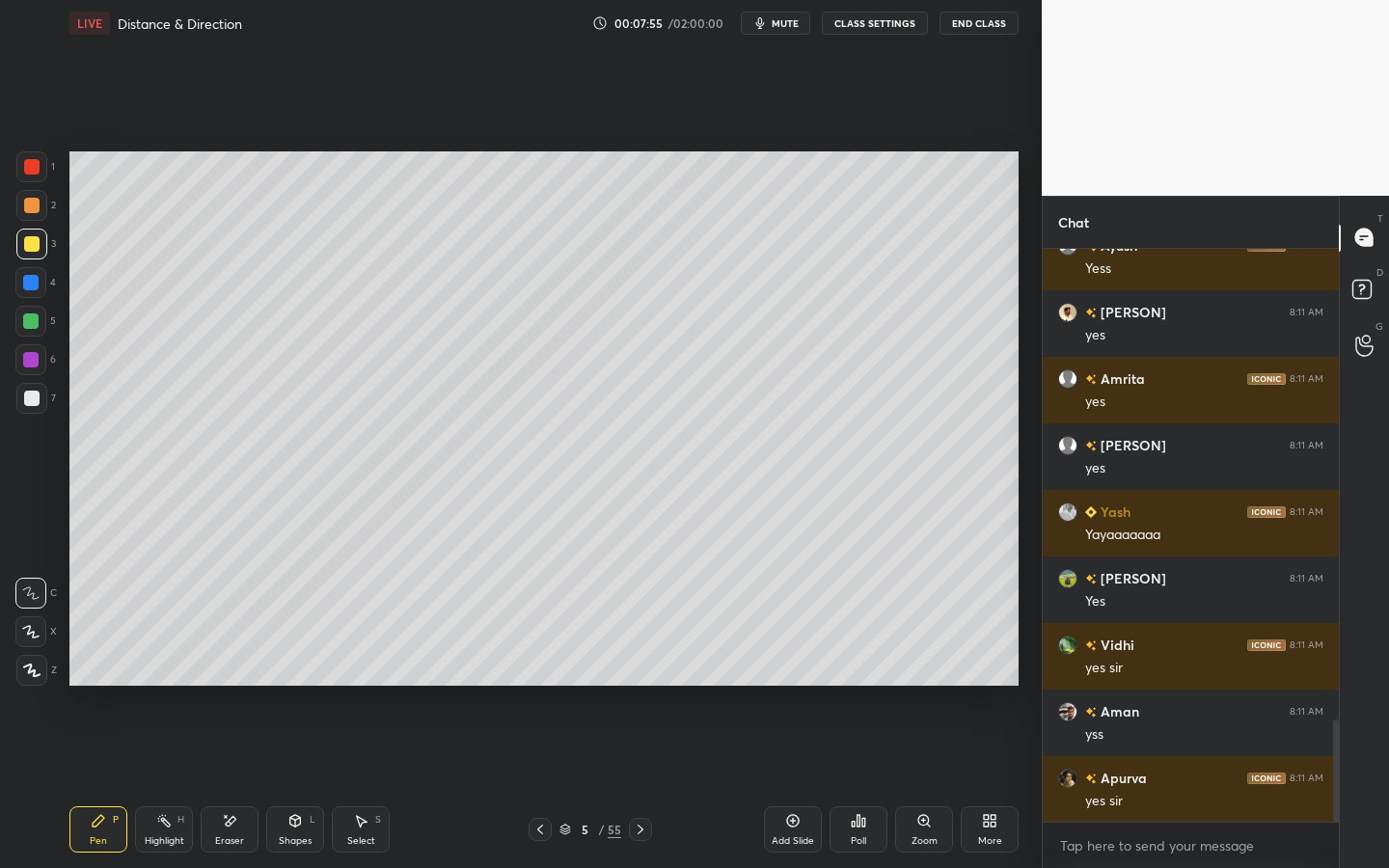scroll, scrollTop: 2652, scrollLeft: 0, axis: vertical 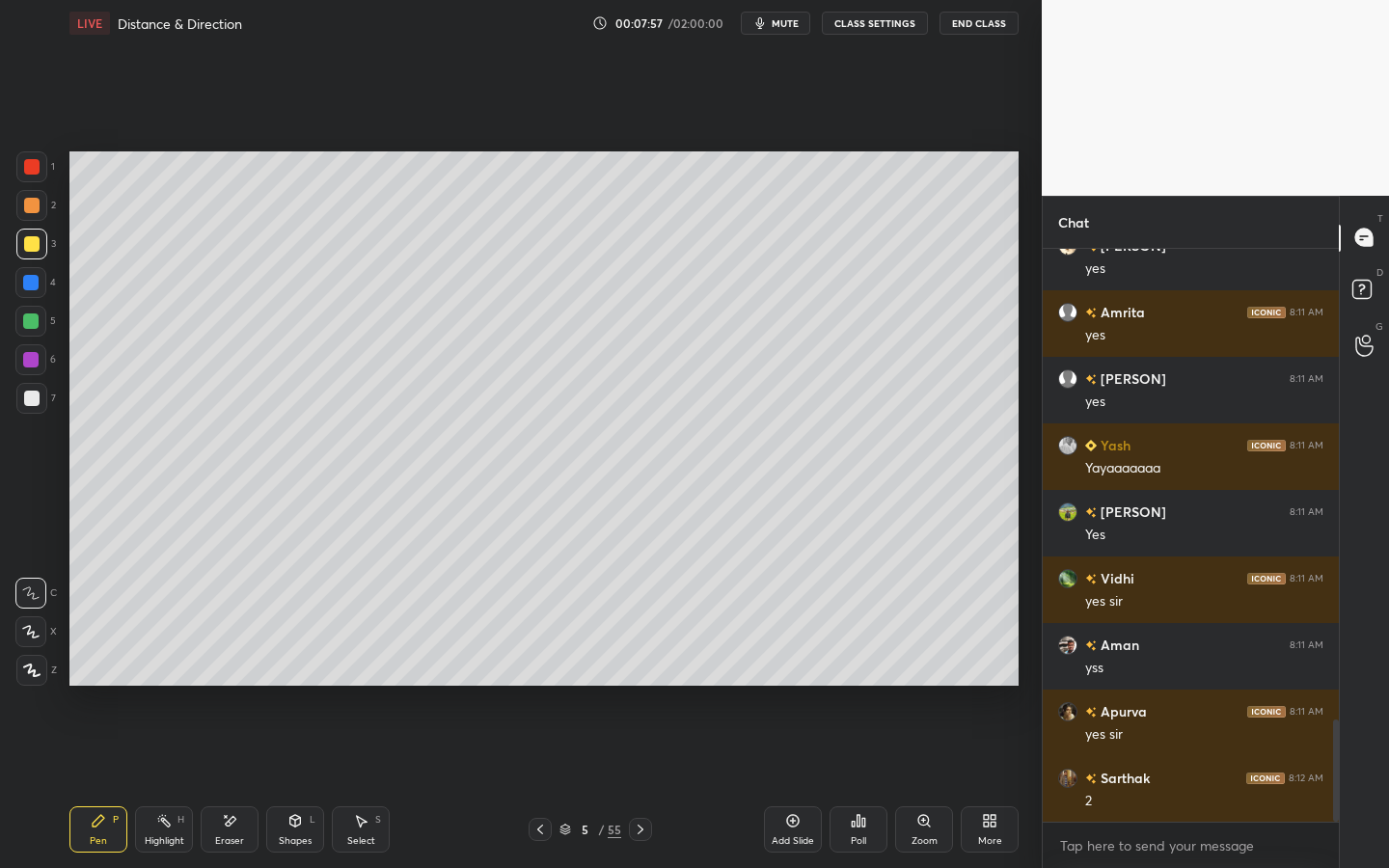drag, startPoint x: 234, startPoint y: 826, endPoint x: 224, endPoint y: 809, distance: 19.723083 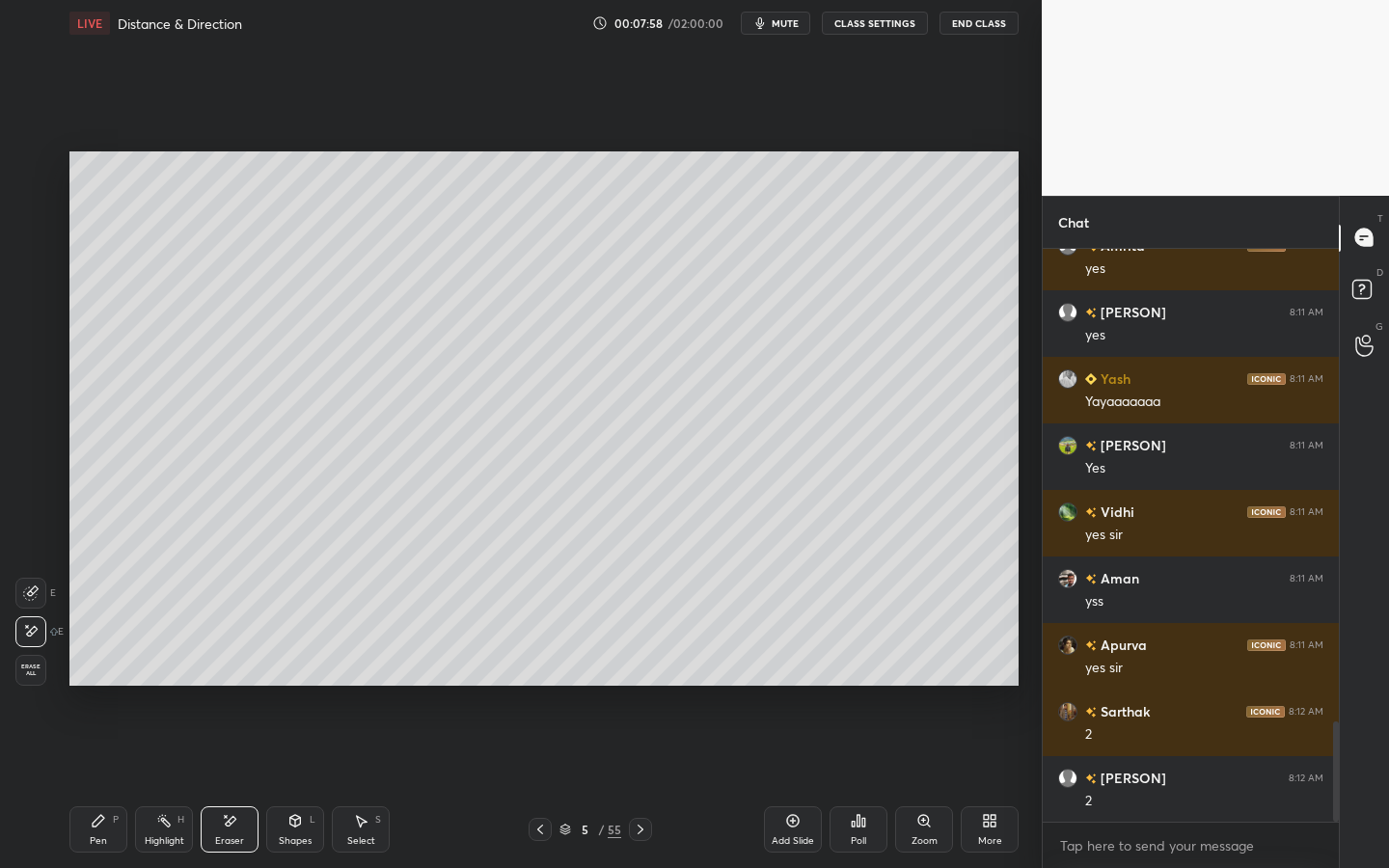 click 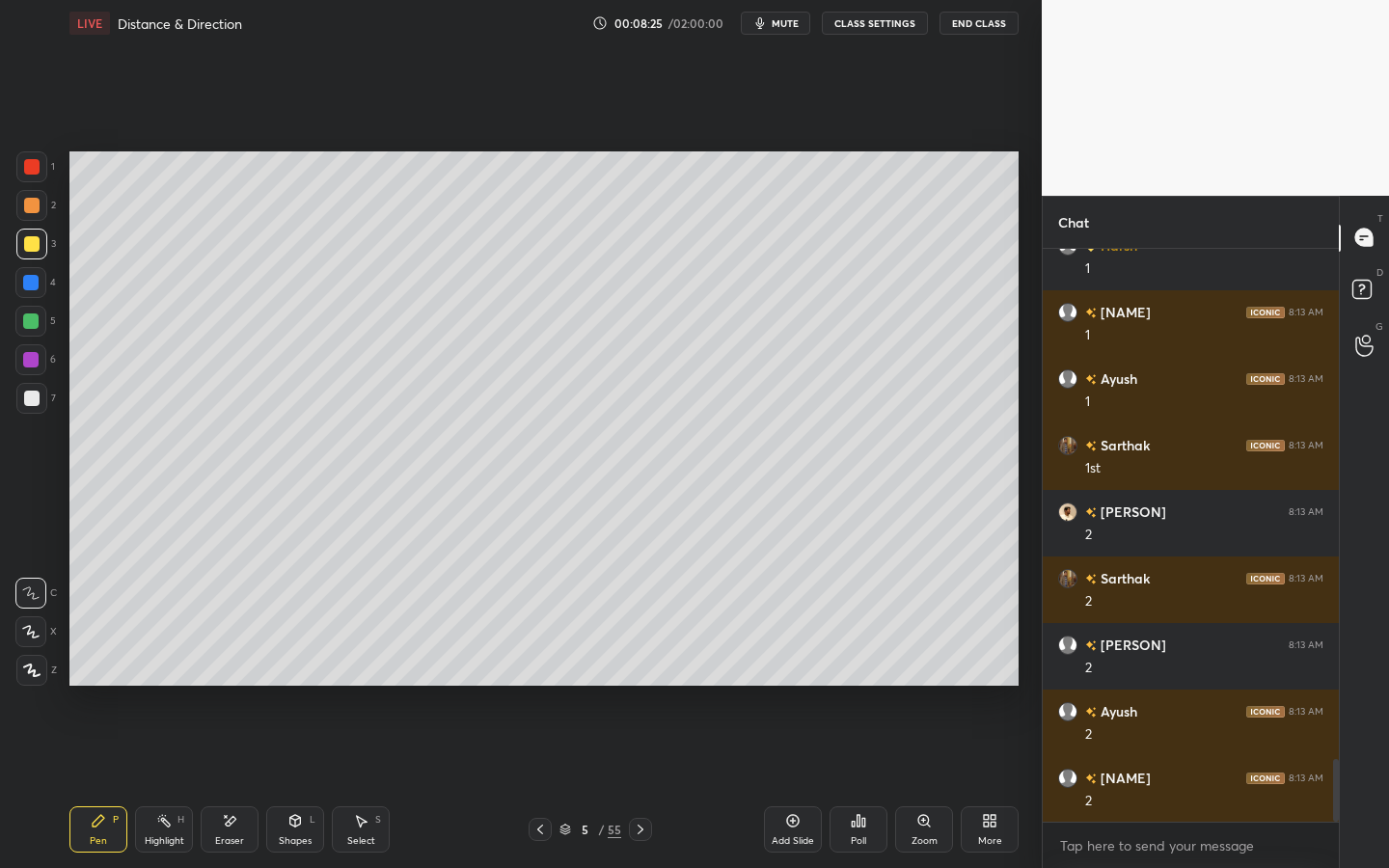 scroll, scrollTop: 4782, scrollLeft: 0, axis: vertical 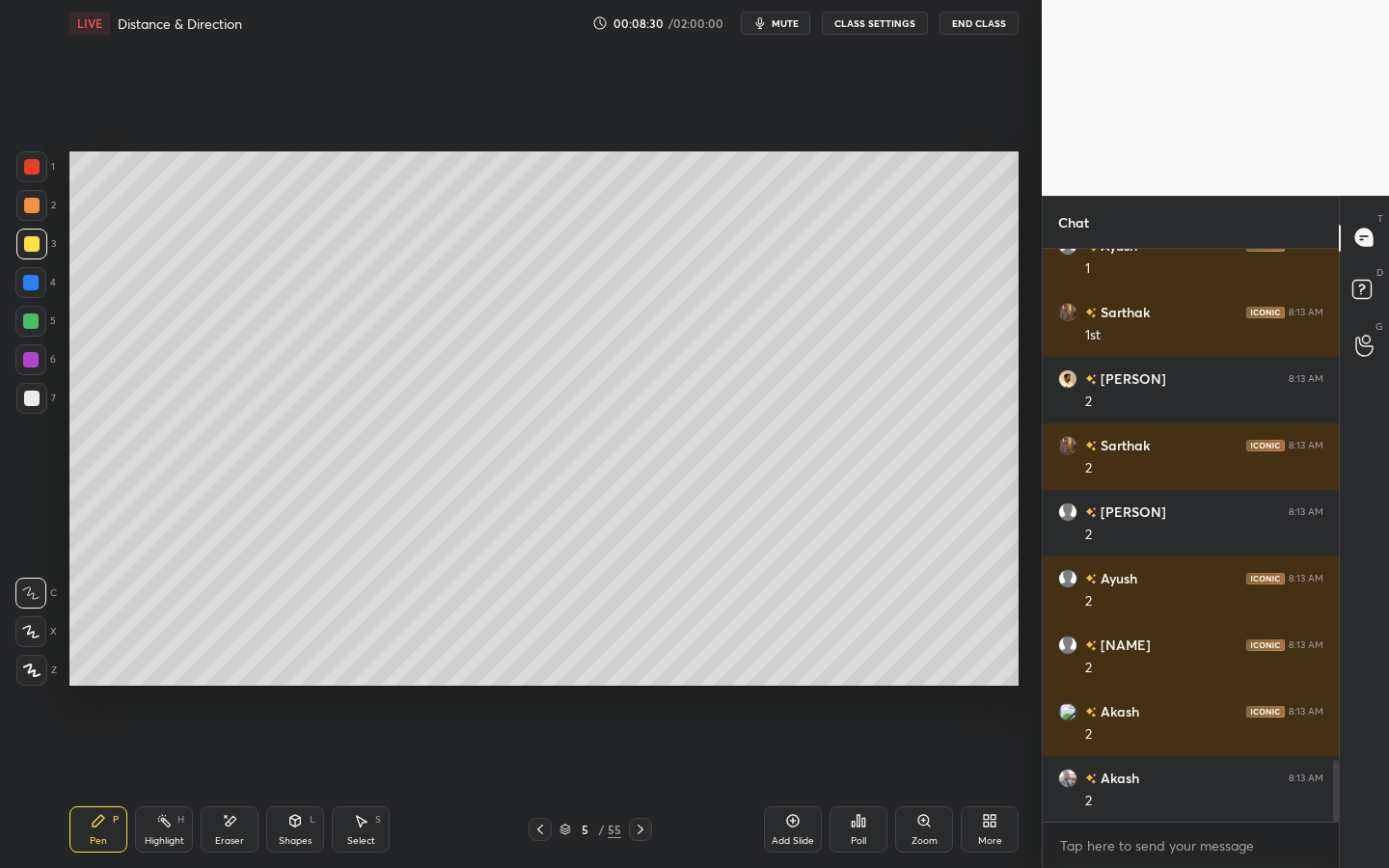click on "Add Slide" at bounding box center [793, 829] 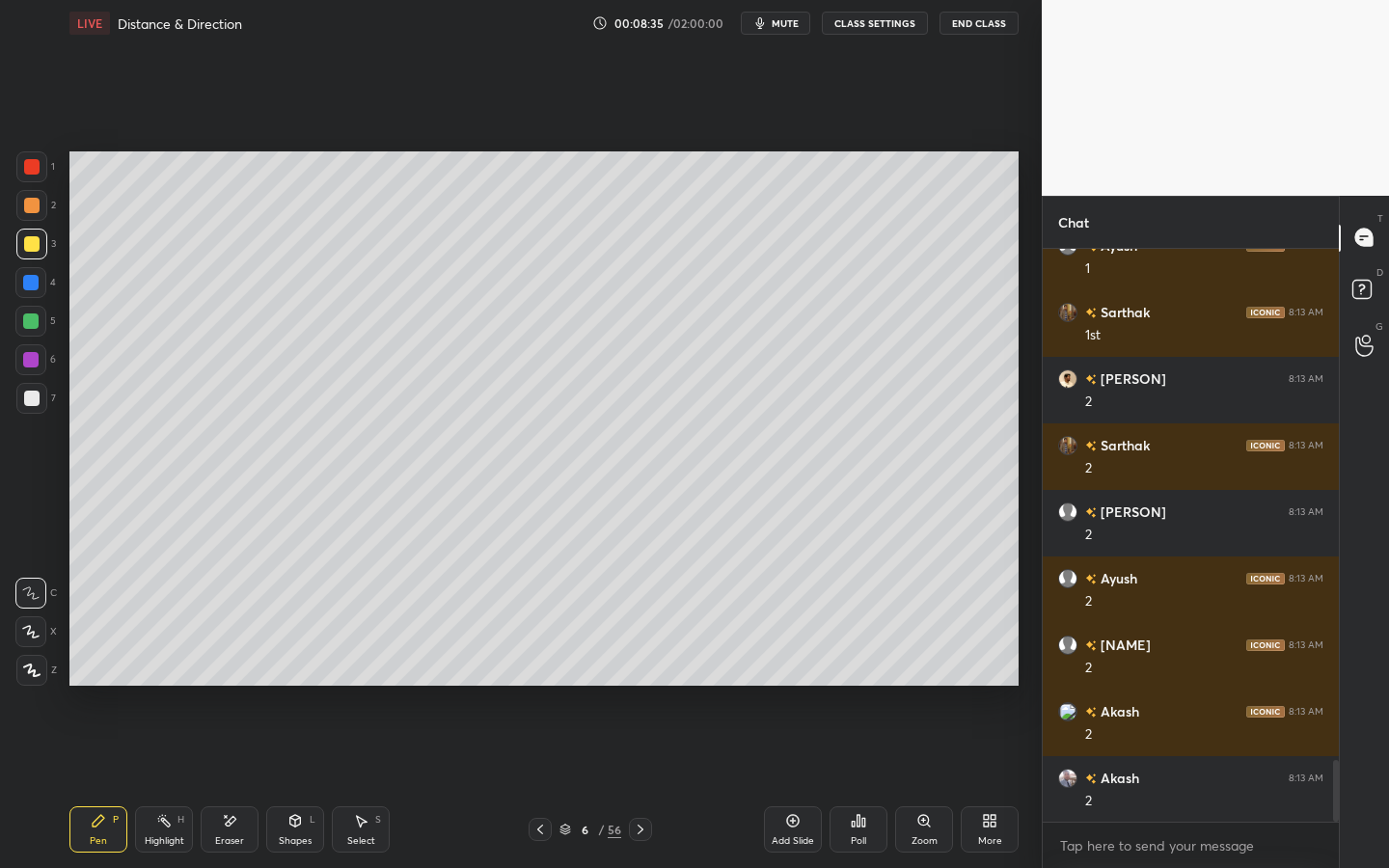 drag, startPoint x: 303, startPoint y: 828, endPoint x: 309, endPoint y: 804, distance: 24.73863 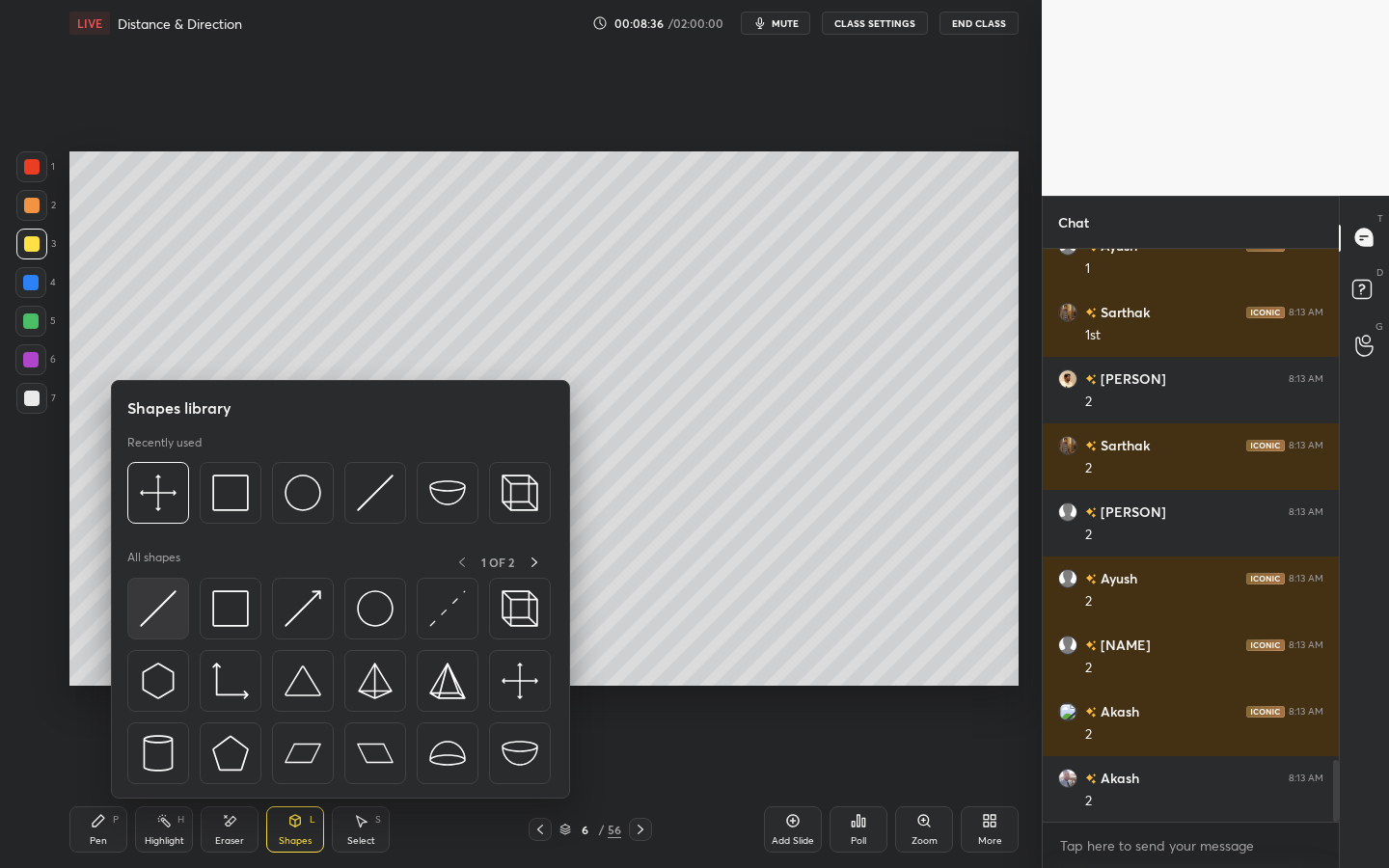 click at bounding box center [158, 609] 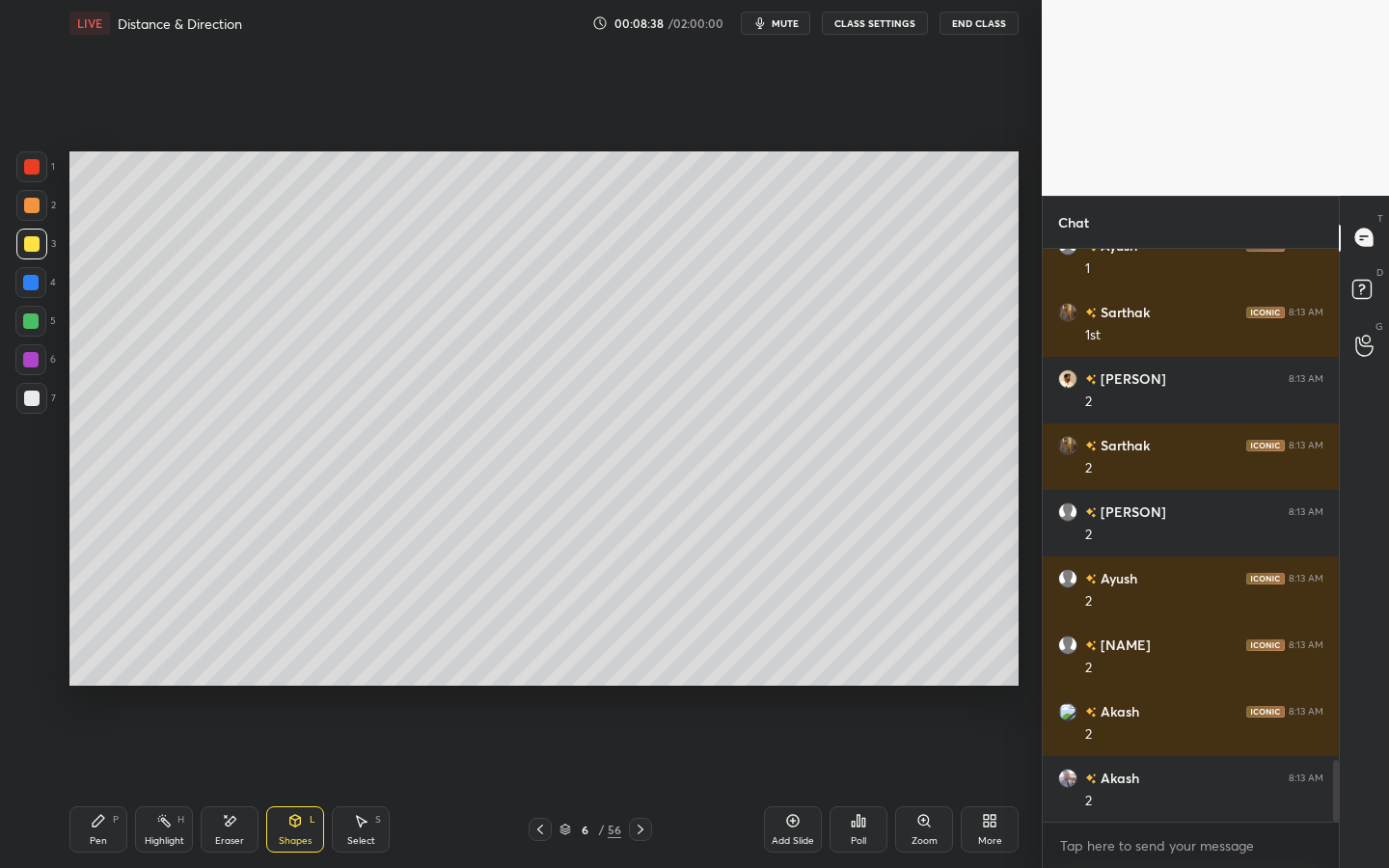 click at bounding box center [31, 321] 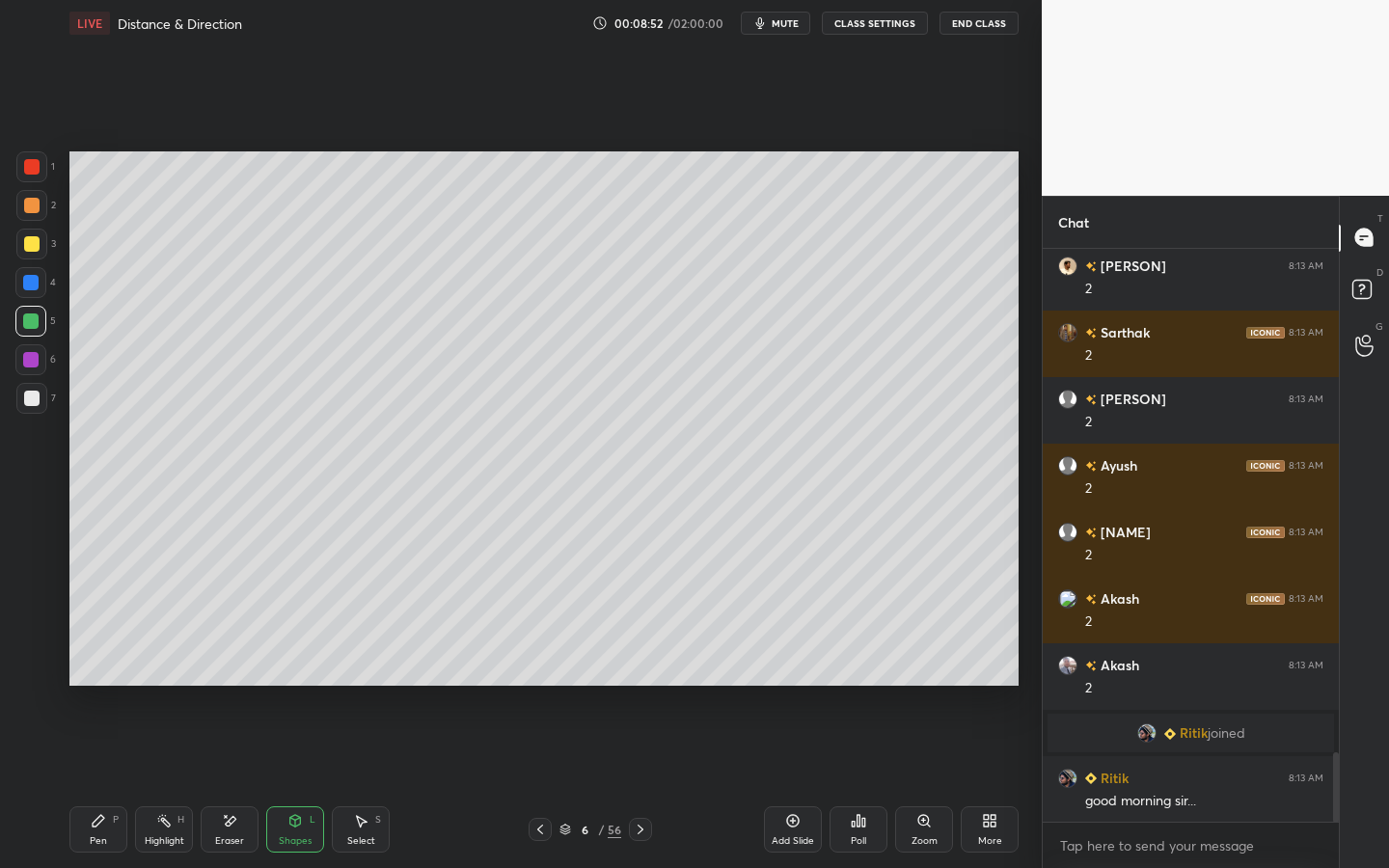 scroll, scrollTop: 4149, scrollLeft: 0, axis: vertical 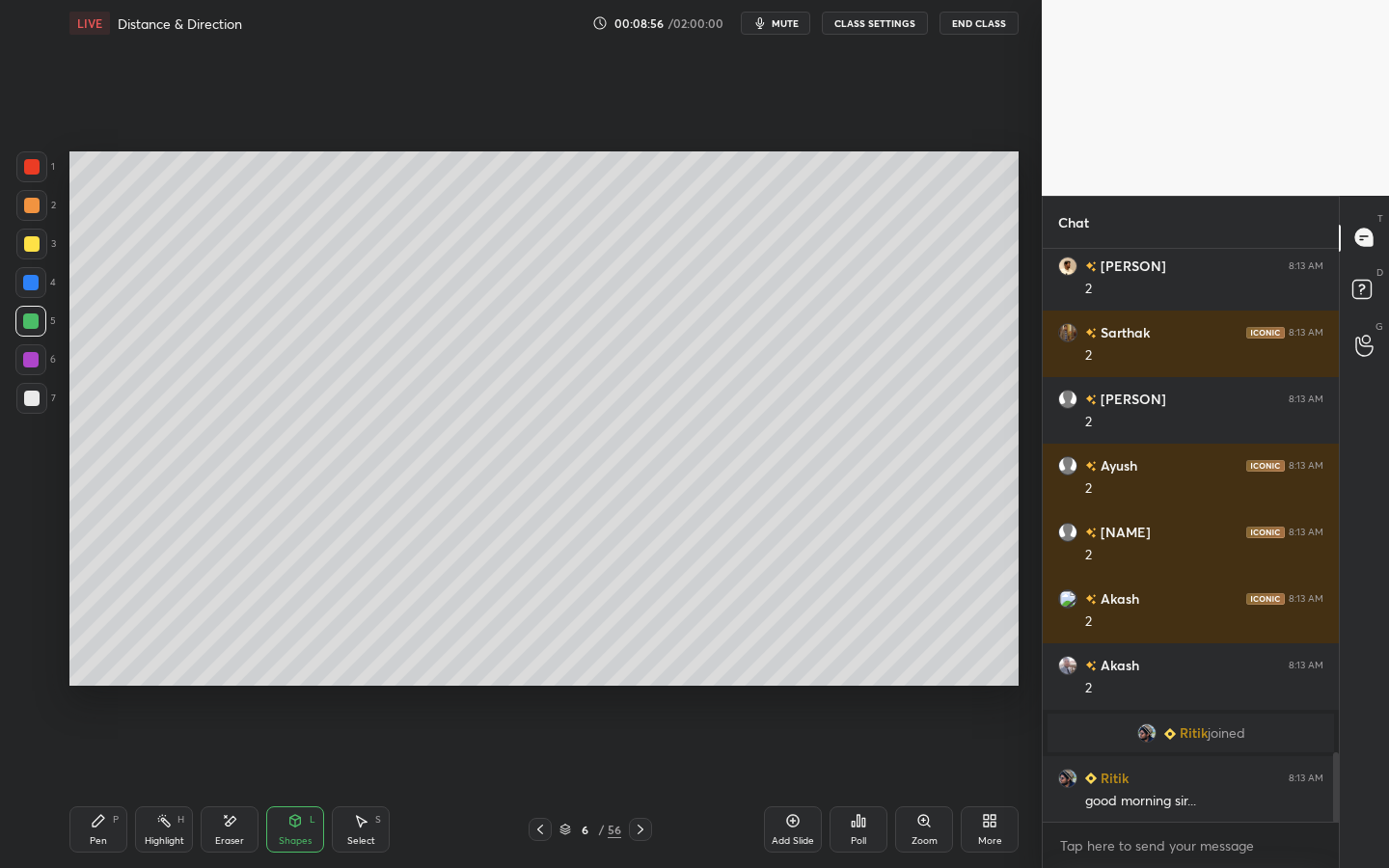 click on "Pen P" at bounding box center [98, 829] 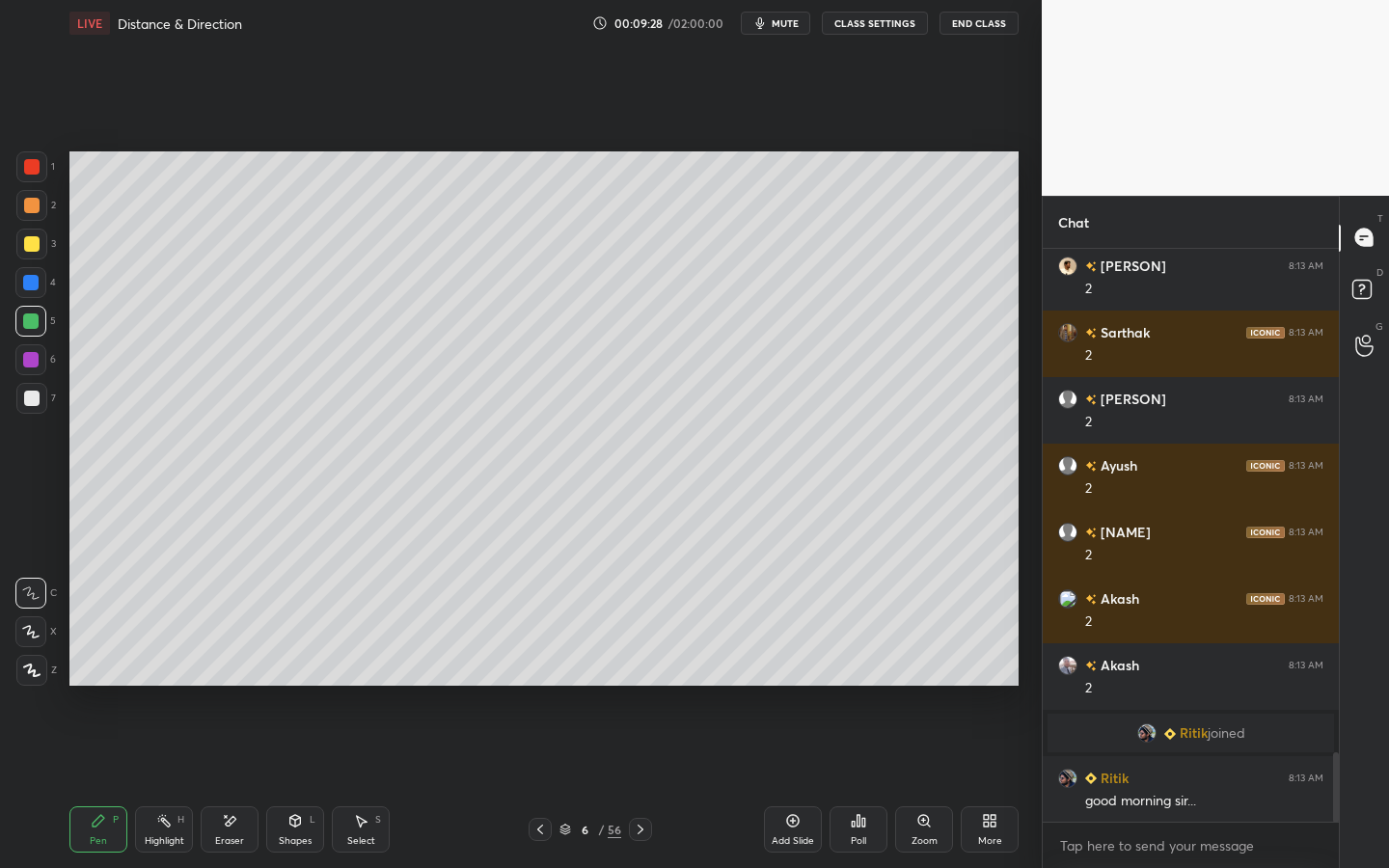 scroll, scrollTop: 4195, scrollLeft: 0, axis: vertical 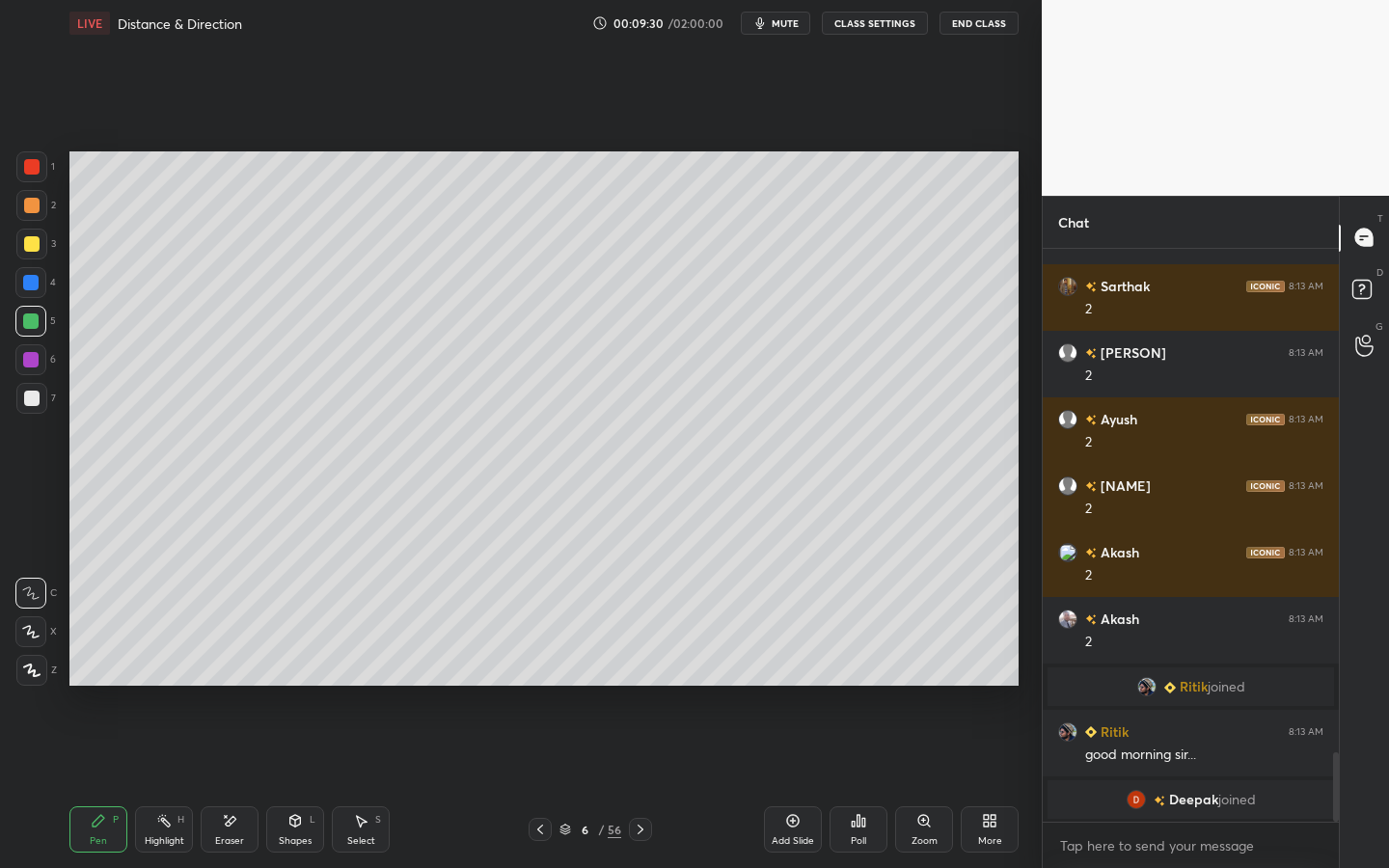 click at bounding box center (32, 398) 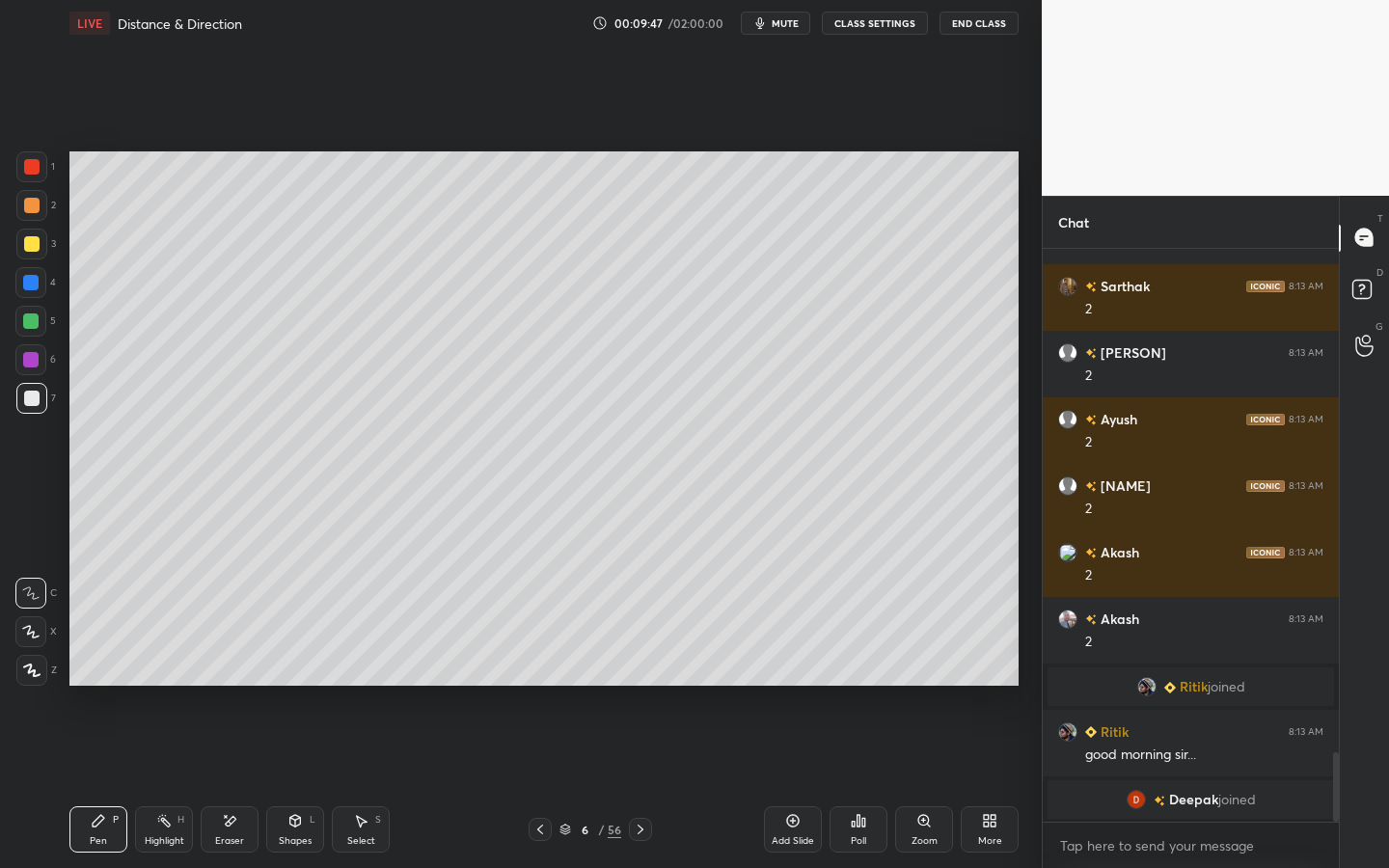 drag, startPoint x: 32, startPoint y: 236, endPoint x: 35, endPoint y: 221, distance: 15.29706 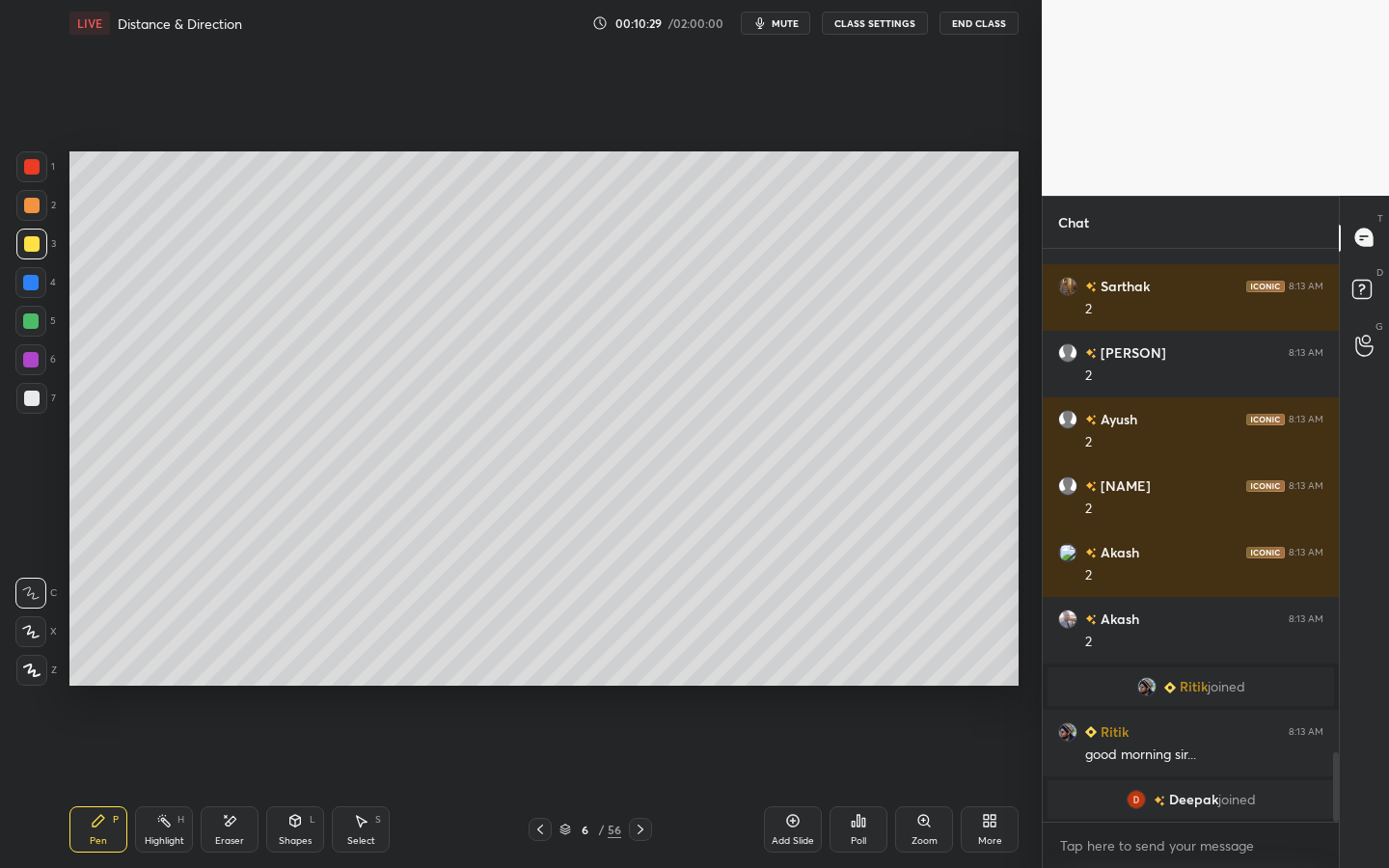 click on "Poll" at bounding box center [858, 829] 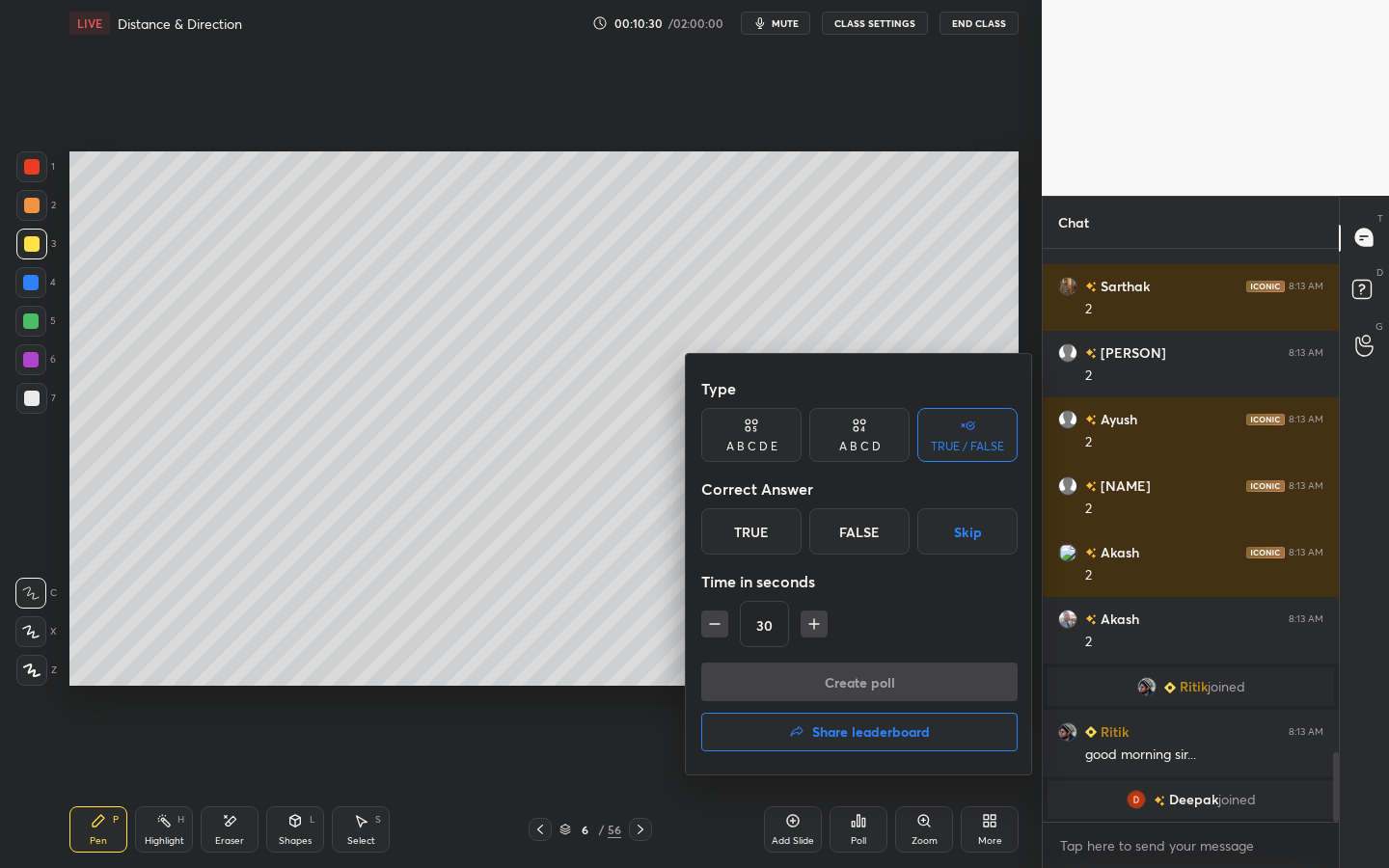drag, startPoint x: 767, startPoint y: 529, endPoint x: 784, endPoint y: 571, distance: 45.310043 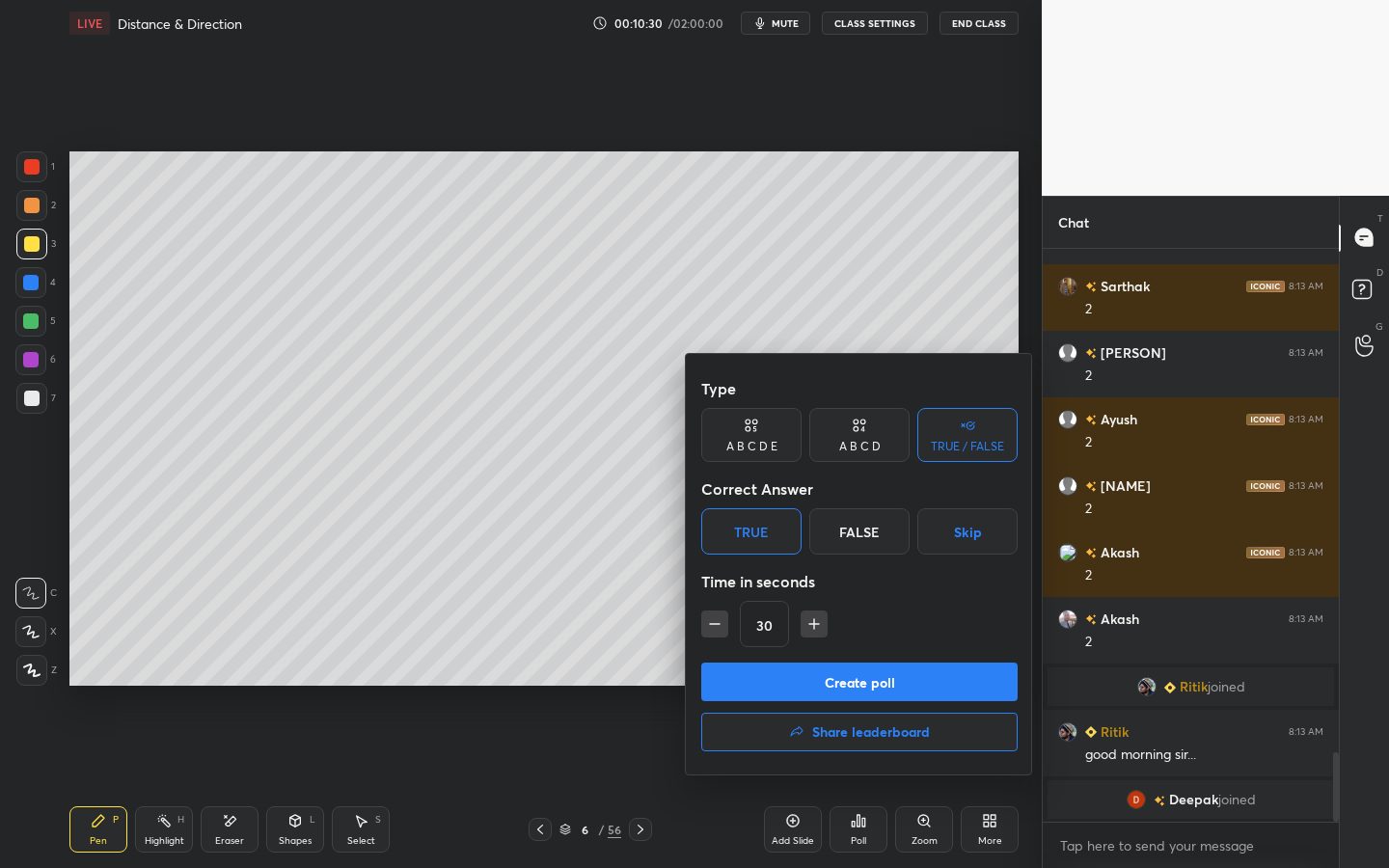 click on "Create poll" at bounding box center (859, 682) 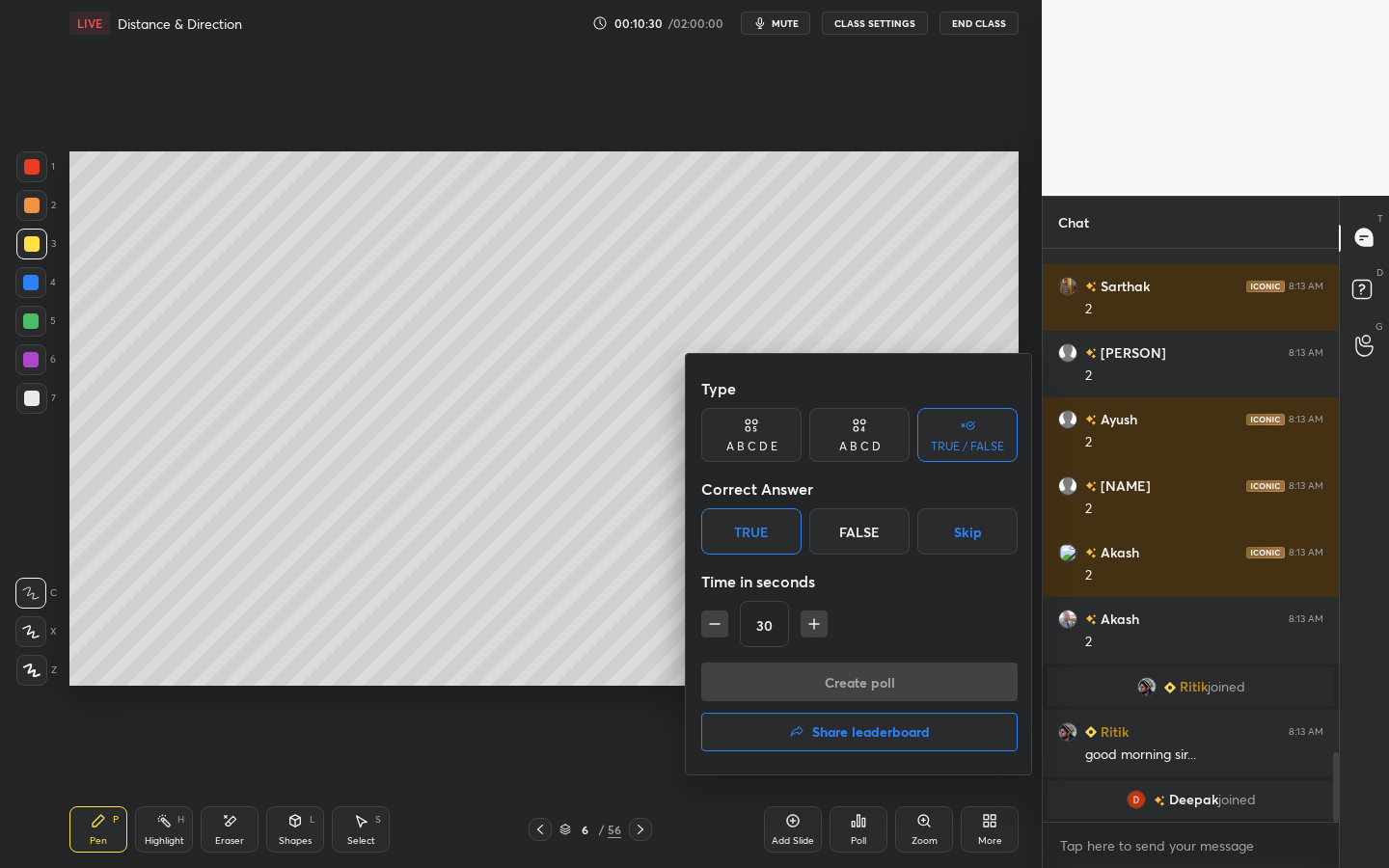scroll, scrollTop: 527, scrollLeft: 290, axis: both 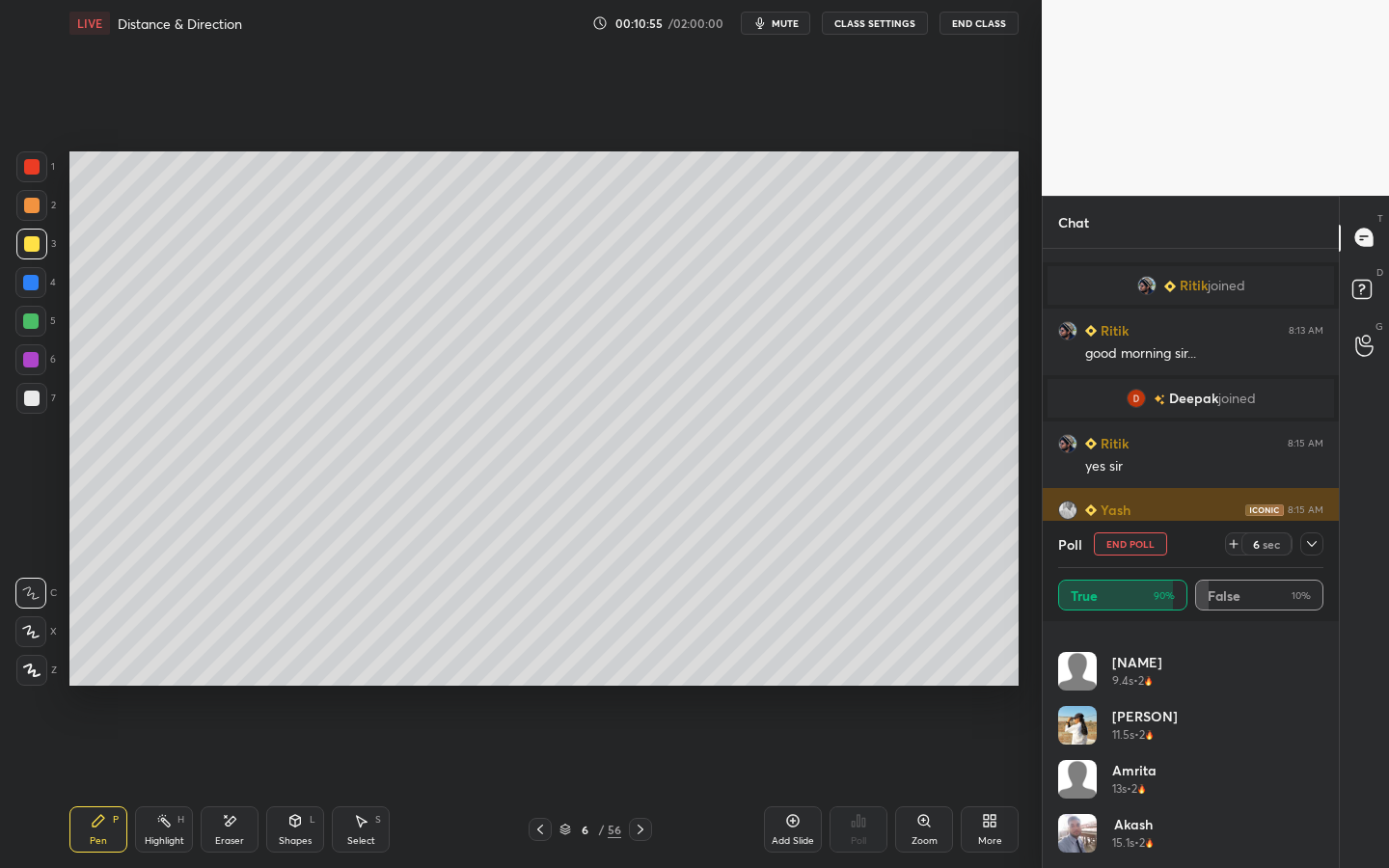 click on "End Poll" at bounding box center [1130, 544] 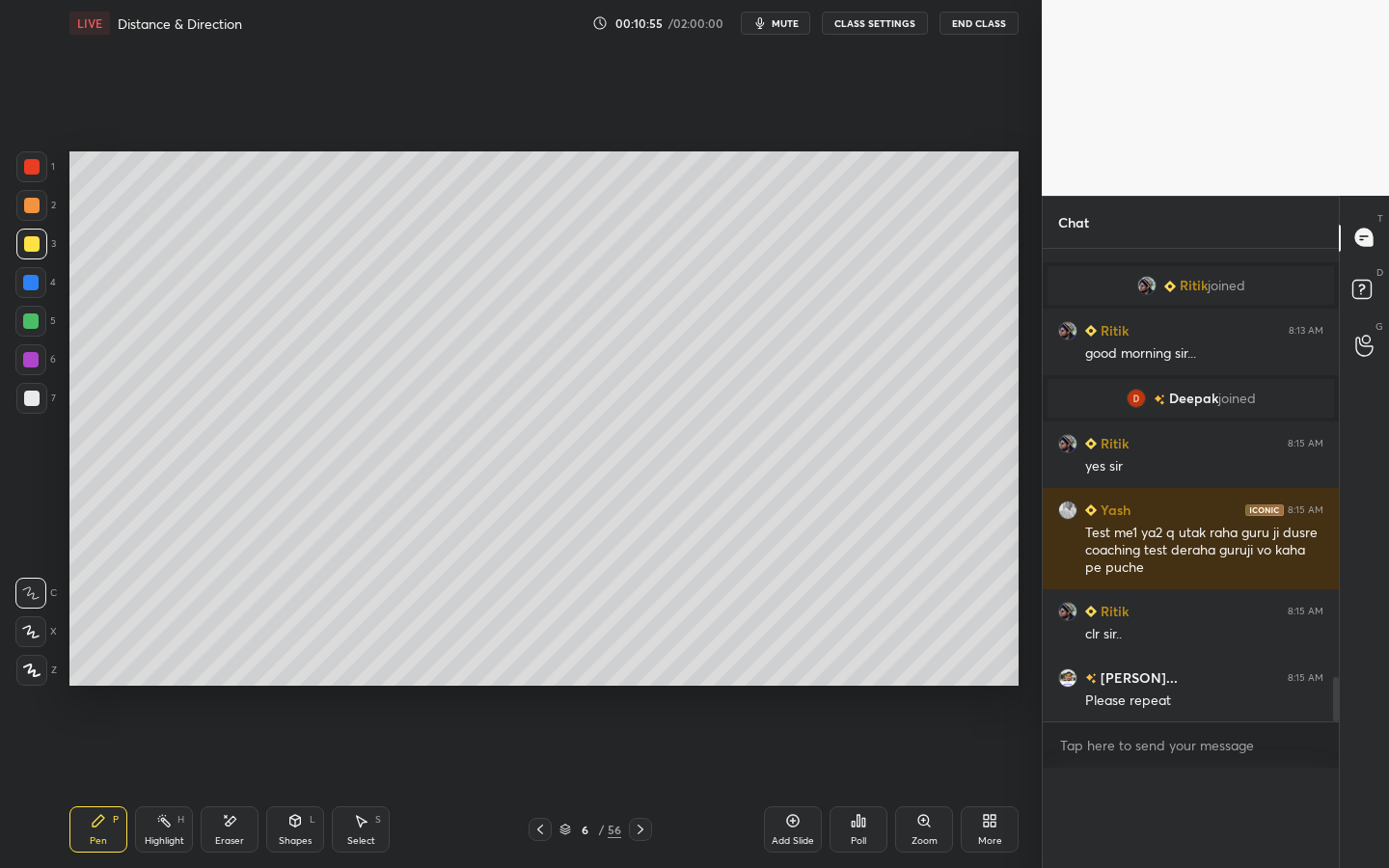 scroll, scrollTop: 0, scrollLeft: 0, axis: both 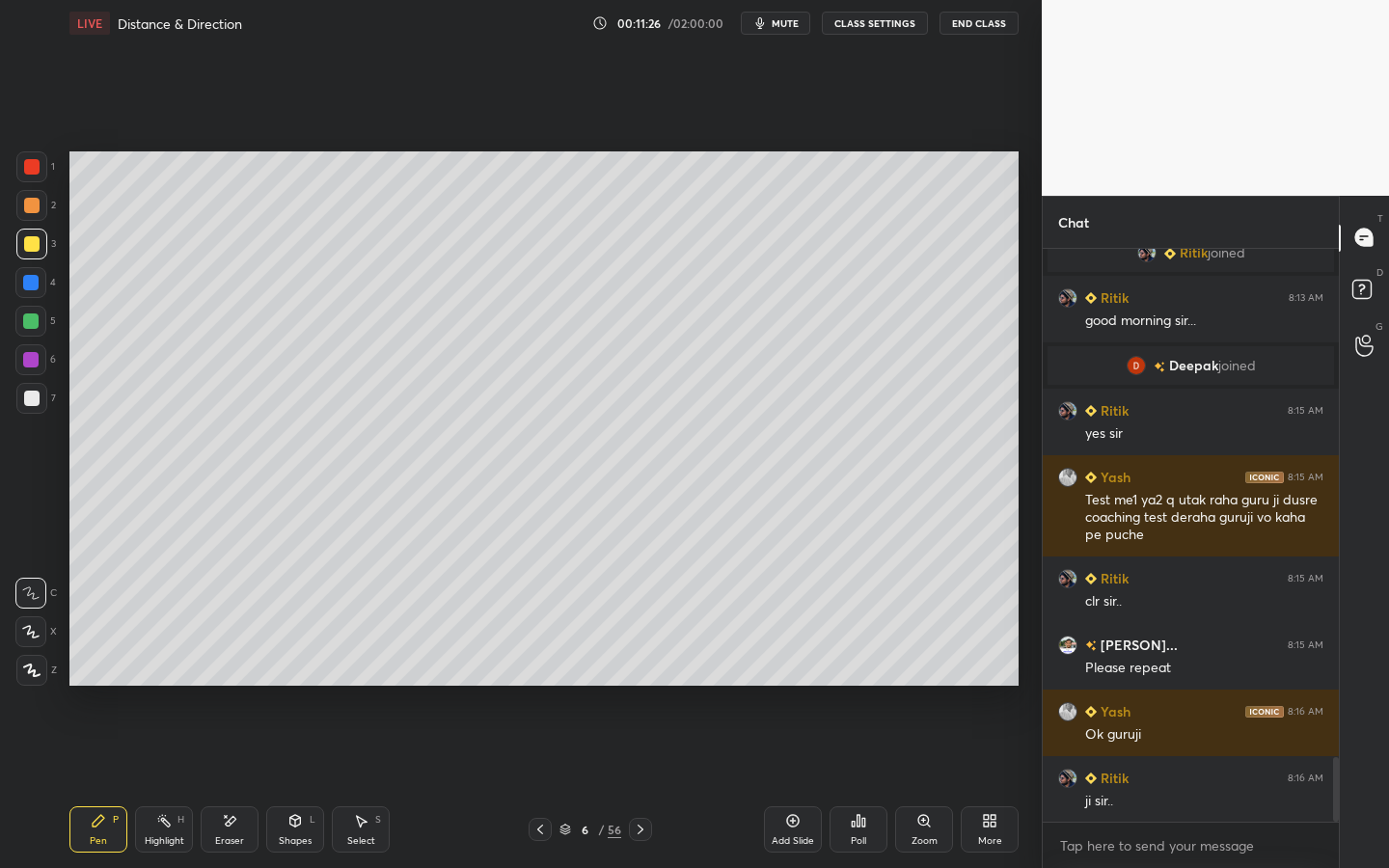click on "Highlight" at bounding box center [164, 841] 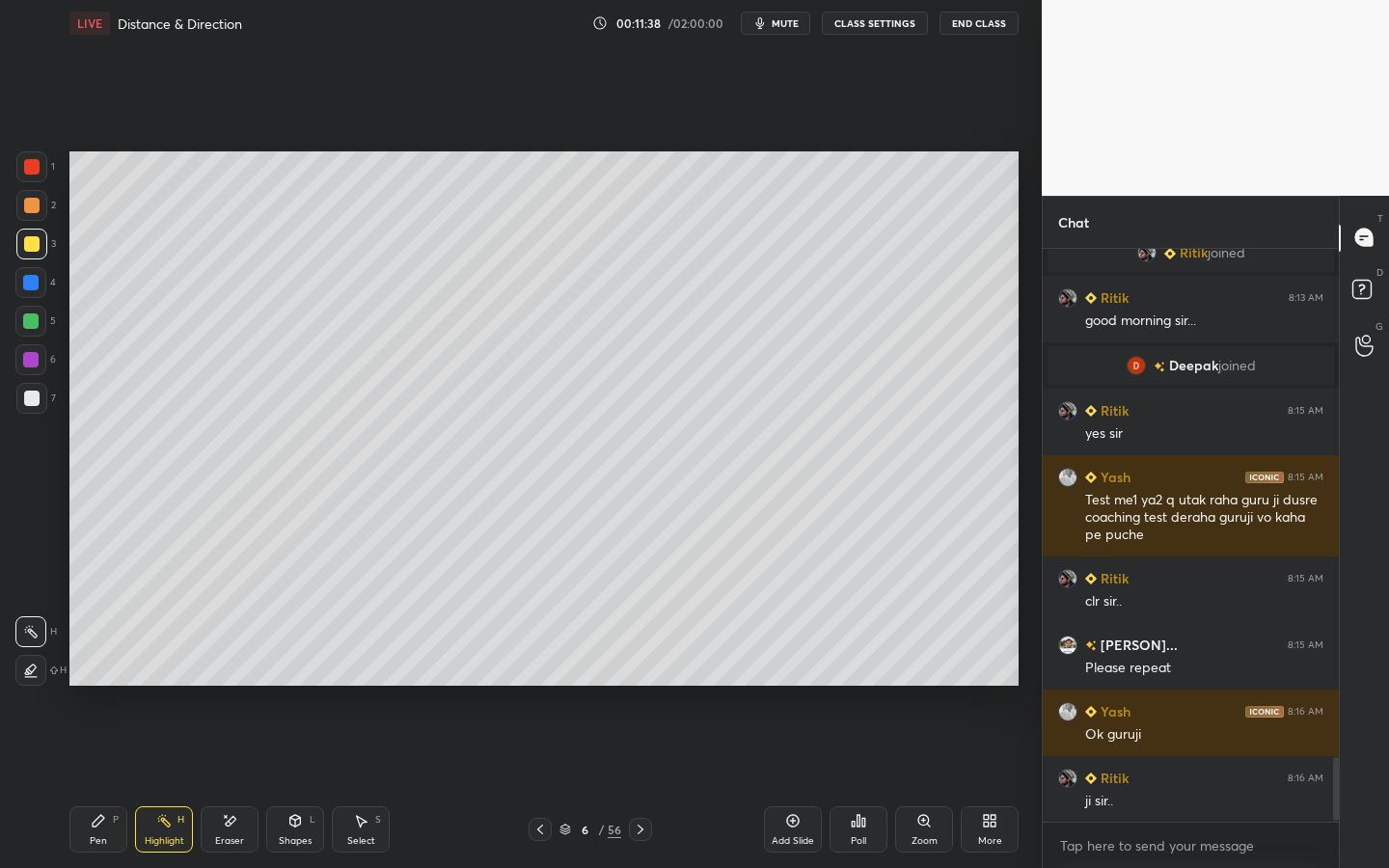scroll, scrollTop: 4623, scrollLeft: 0, axis: vertical 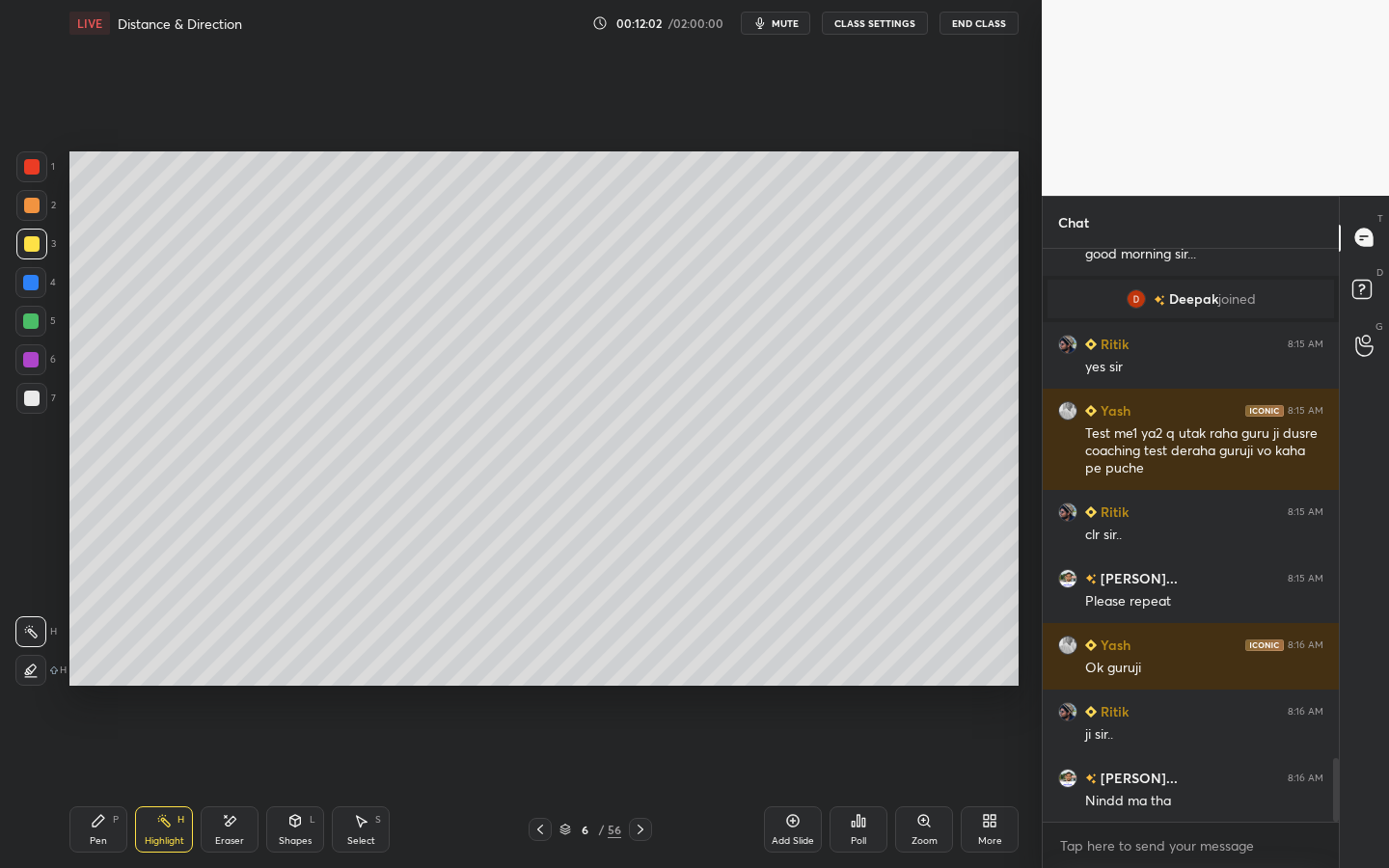 click on "[NUMBER] [NUMBER] [NUMBER] [NUMBER] [NUMBER] [NUMBER] [NUMBER] C X Z E E Erase all   H H LIVE Distance & Direction 00:12:02 /  02:00:00 mute CLASS SETTINGS End Class Setting up your live class Poll for   secs No correct answer Start poll Back Distance & Direction • L30 of Complete Course on General Aptitude - GATE 2026/27 [PERSON] Pen P Highlight H Eraser Shapes L Select S 6 / 56 Add Slide Poll Zoom More Chat [PERSON]  joined [PERSON] 8:13 AM good morning sir... [PERSON]  joined [PERSON] 8:15 AM yes sir [PERSON] 8:15 AM Test me1 ya2 q utak raha guru ji dusre coaching test deraha guruji vo kaha pe puche [PERSON] 8:15 AM clr sir.. [PERSON] 8:15 AM Please repeat [PERSON] 8:16 AM Ok guruji [PERSON] 8:16 AM ji sir.. [PERSON] 8:16 AM Nindd ma tha JUMP TO LATEST Enable hand raising Enable raise hand to speak to learners. Once enabled, chat will be turned off temporarily. Enable x   introducing Raise a hand with a doubt Now learners can raise their hand along with a doubt  How it works? Doubts asked by learners will show up here NEW DOUBTS ASKED No one has raised a hand yet T D" at bounding box center [694, 434] 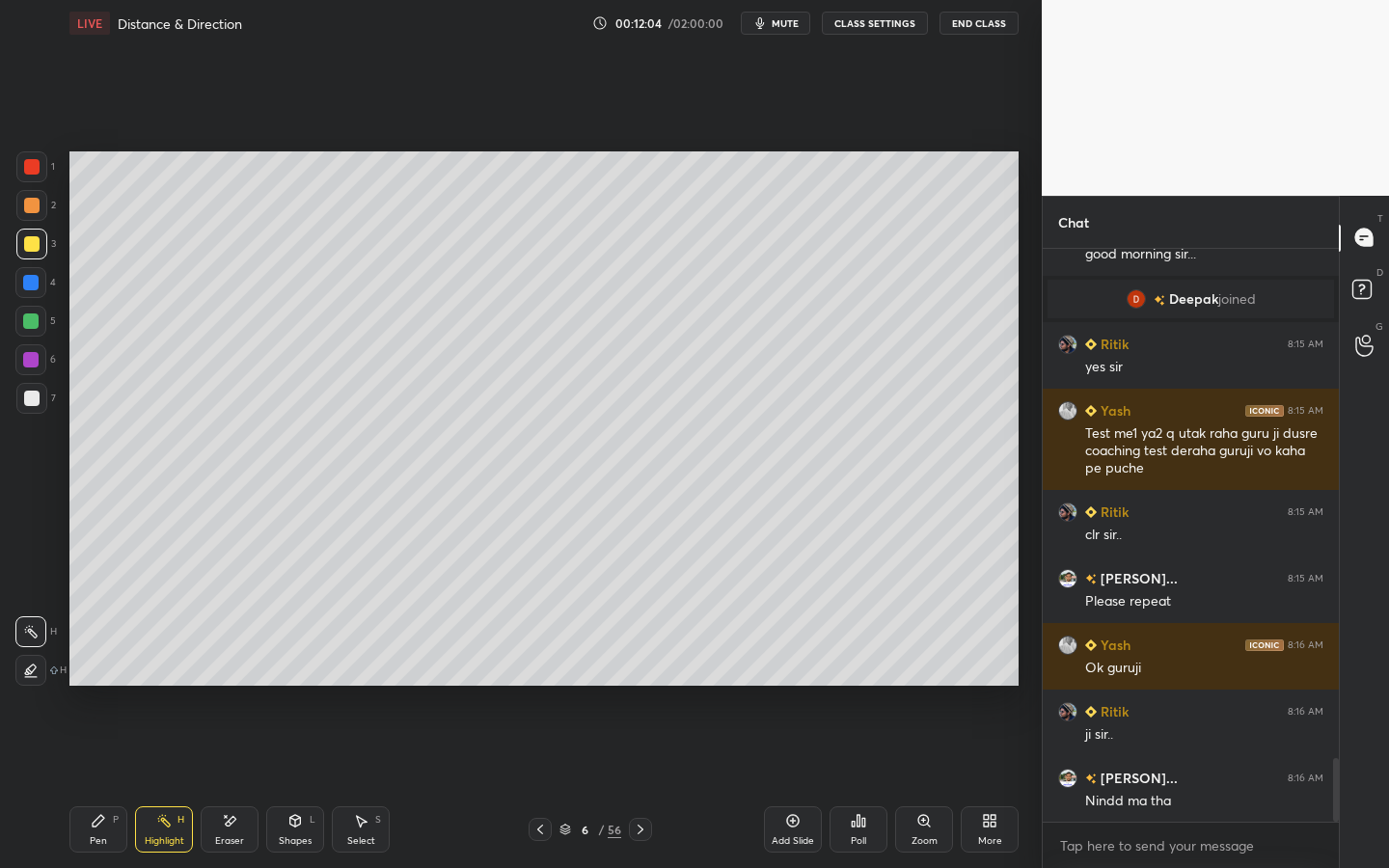 click on "Pen" at bounding box center [98, 841] 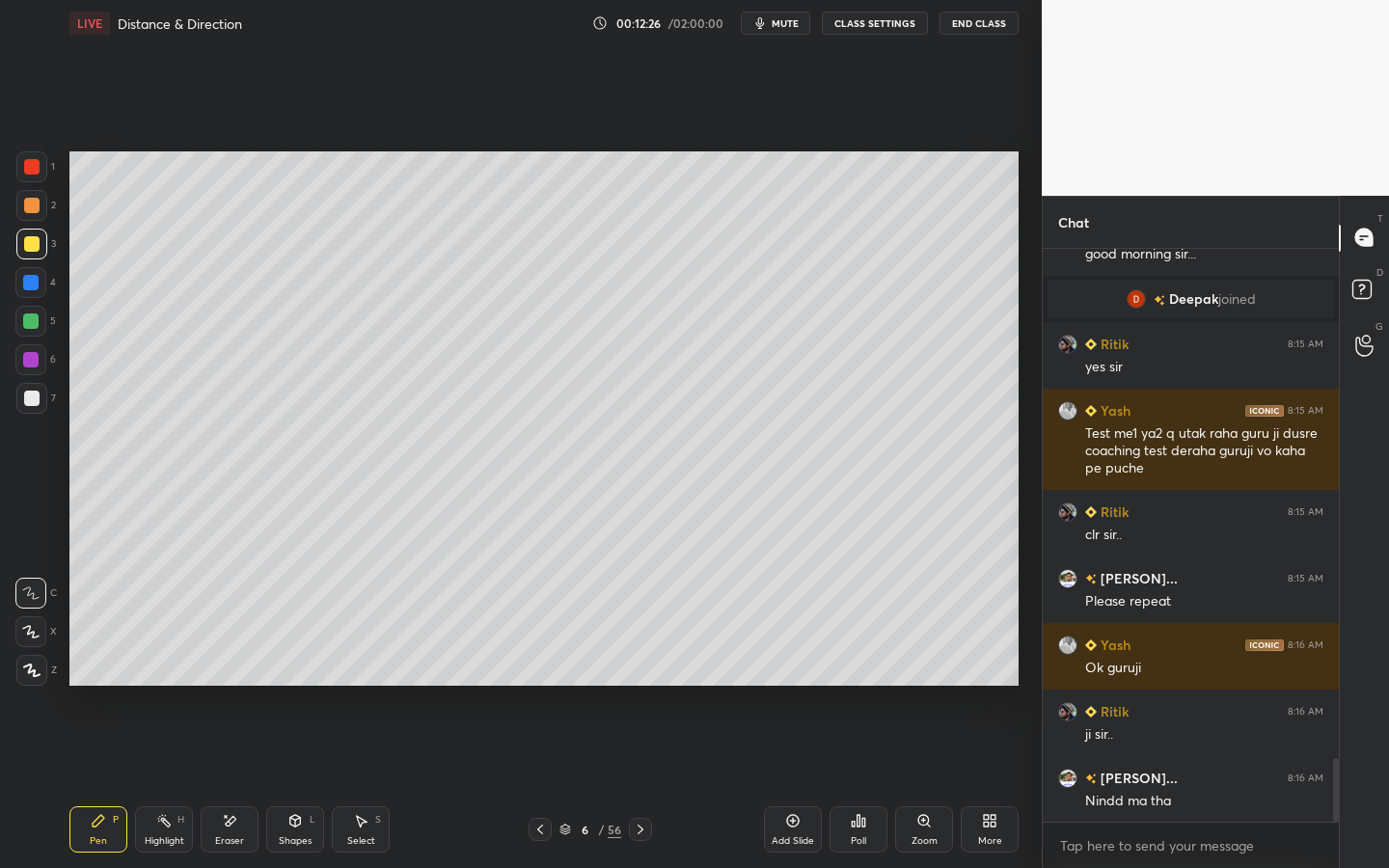 scroll, scrollTop: 4689, scrollLeft: 0, axis: vertical 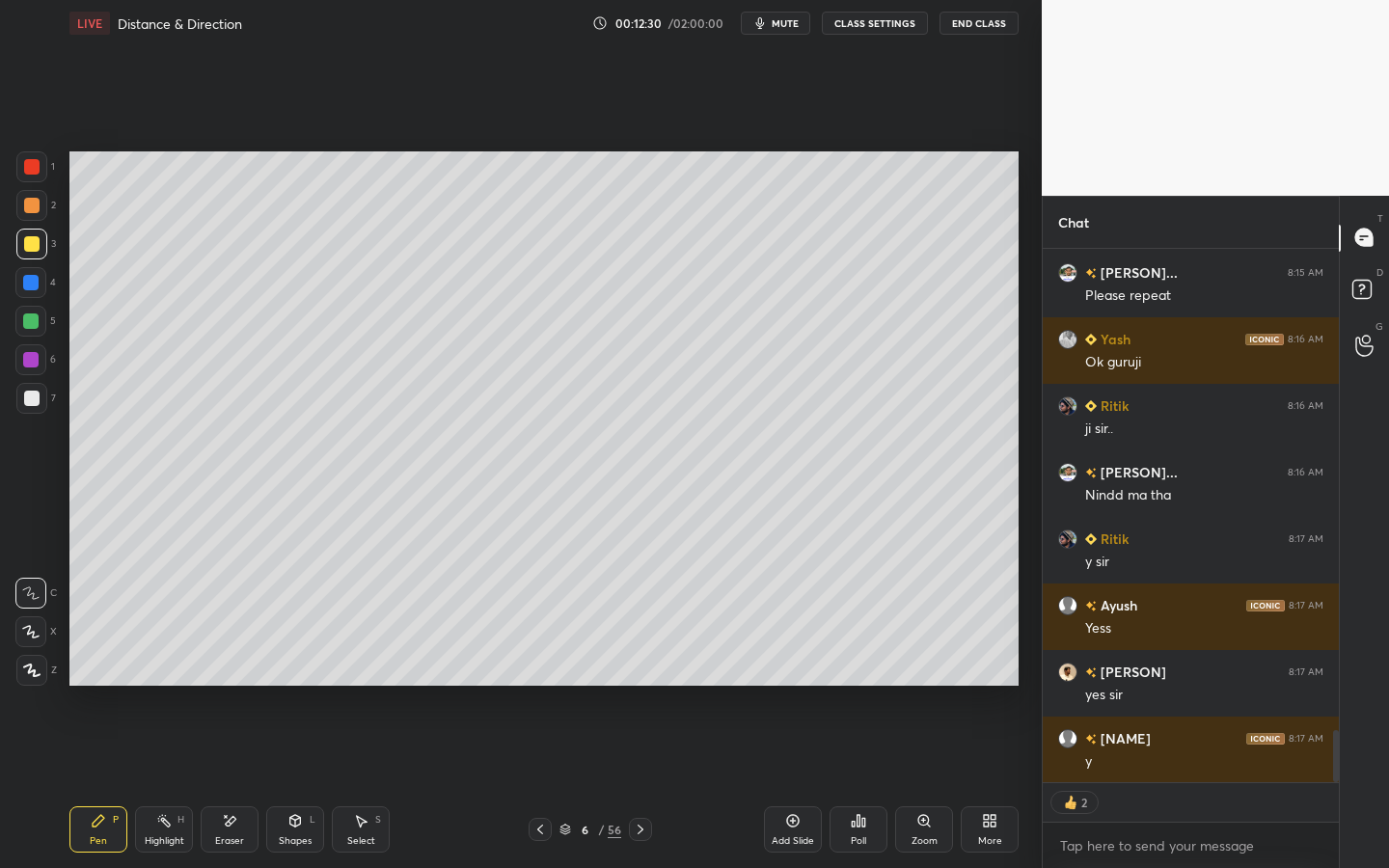 click 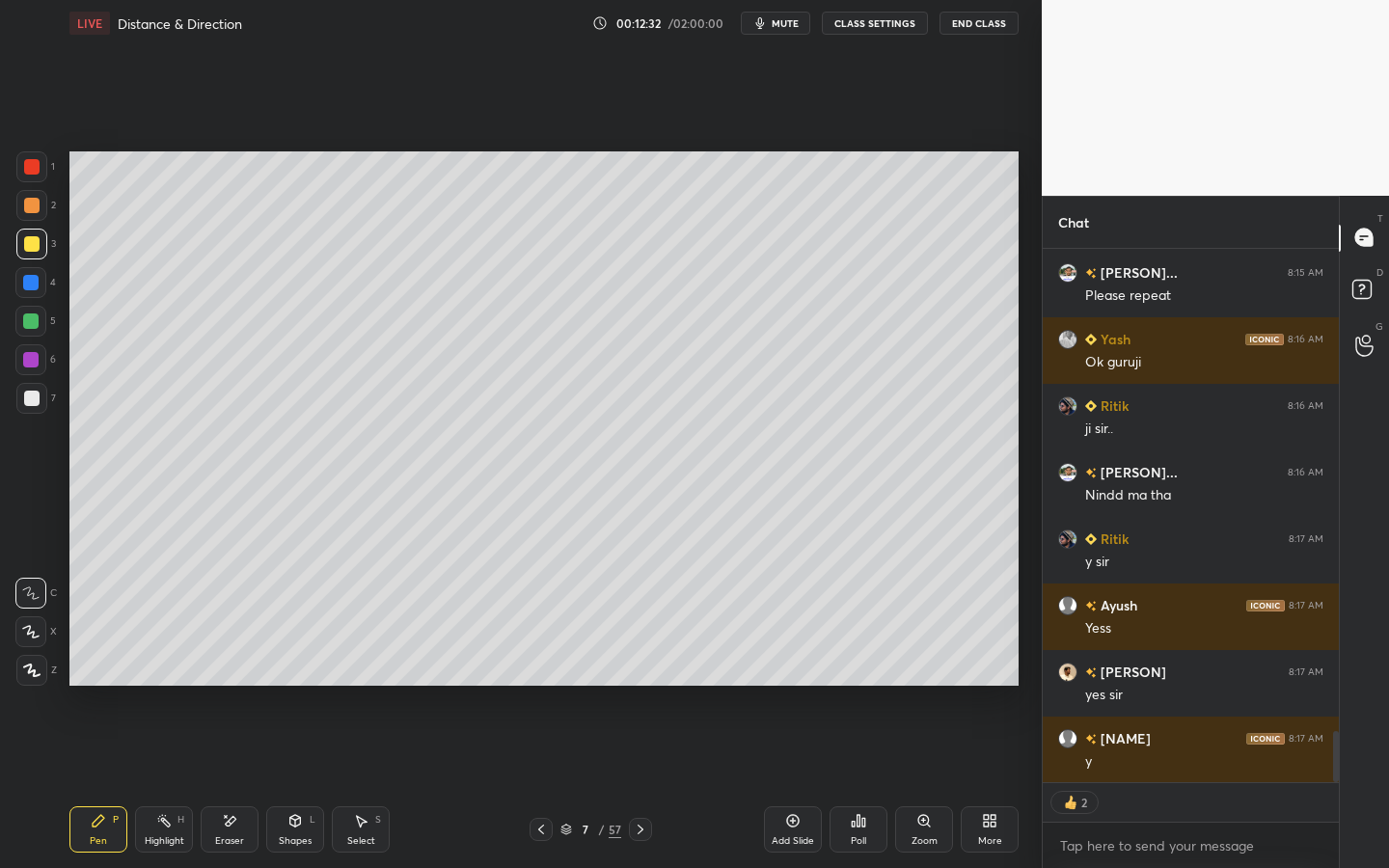 scroll, scrollTop: 4995, scrollLeft: 0, axis: vertical 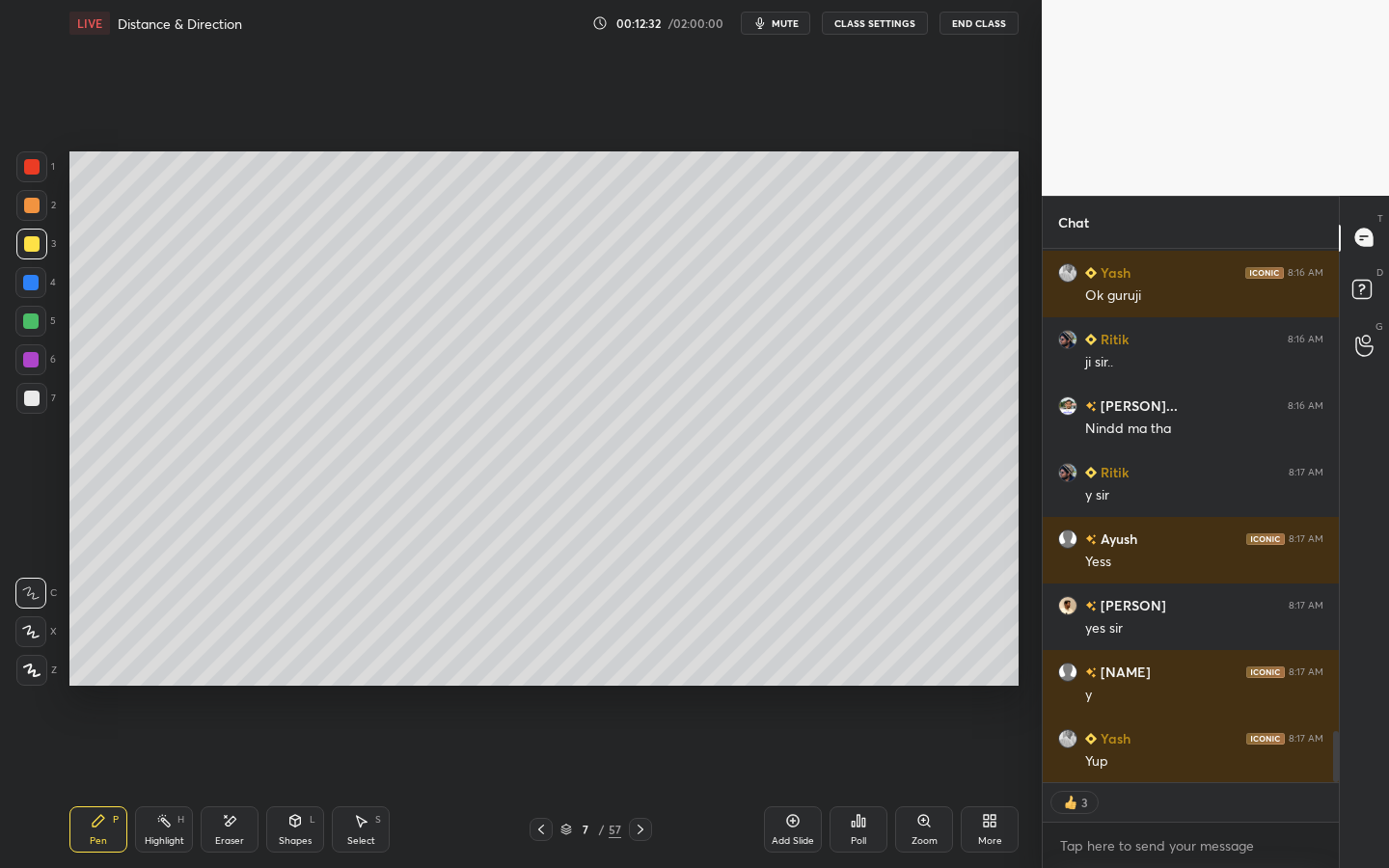 click on "Shapes" at bounding box center (295, 841) 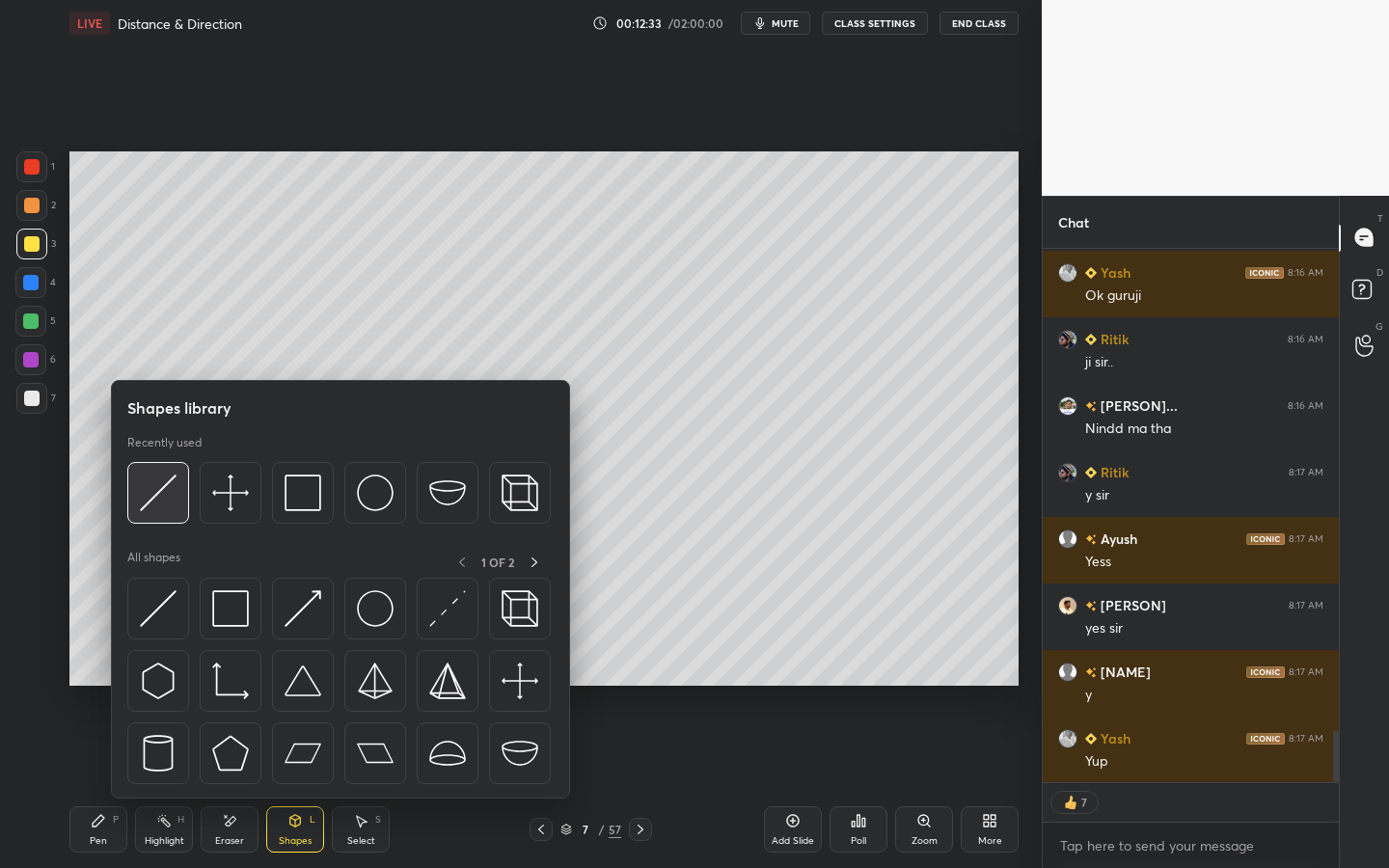 click at bounding box center [158, 493] 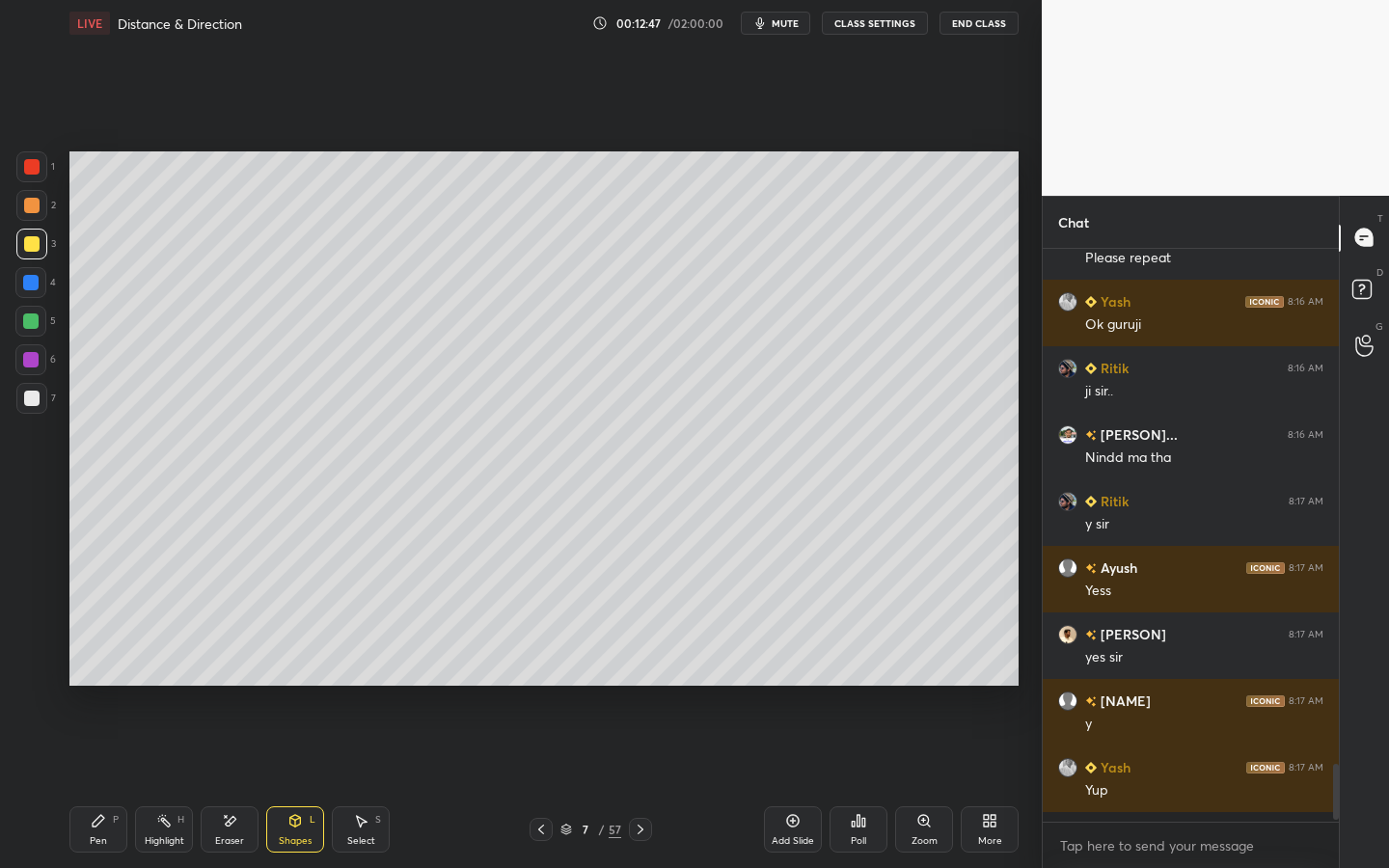 scroll, scrollTop: 7, scrollLeft: 7, axis: both 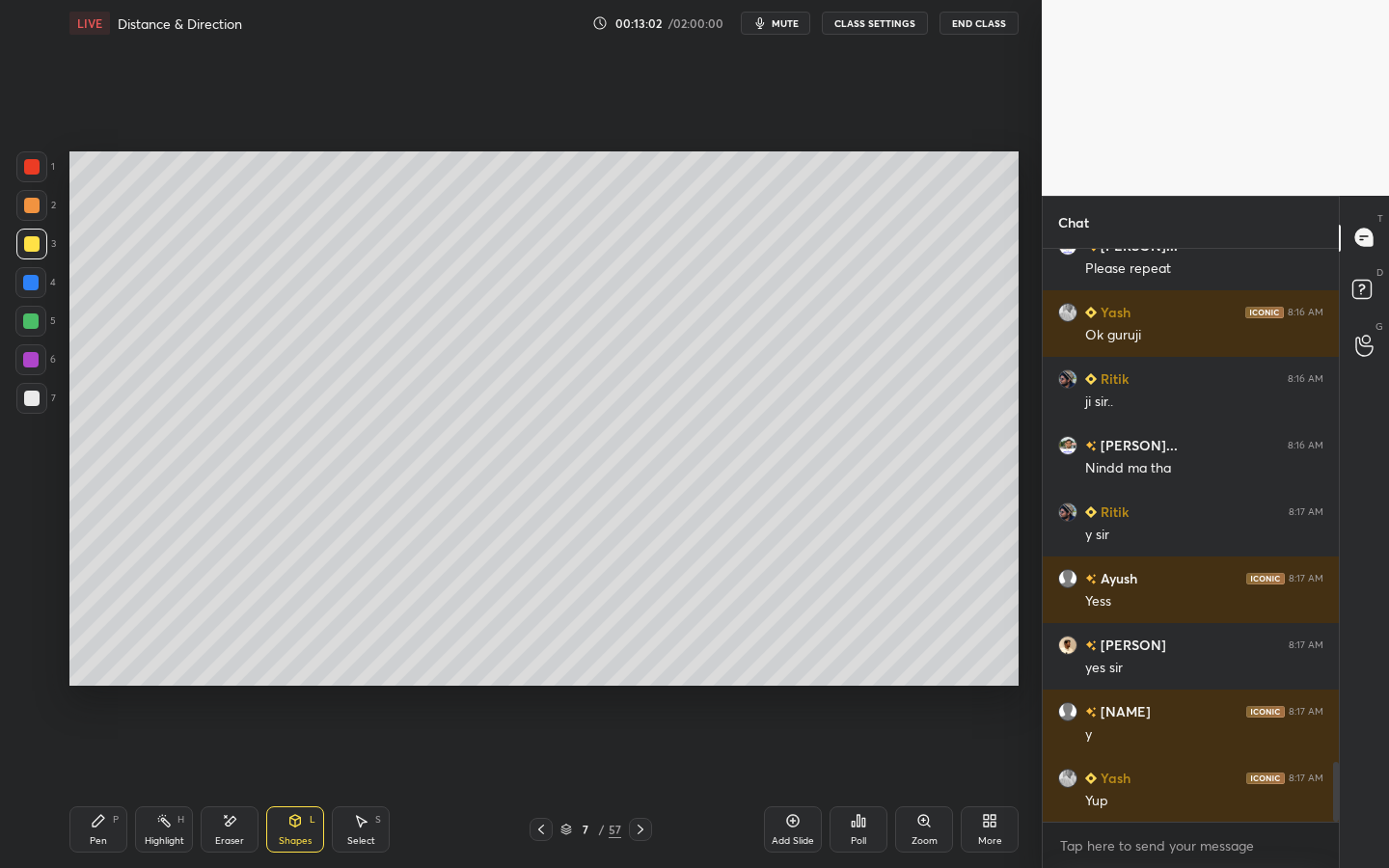 click on "Pen P" at bounding box center [98, 829] 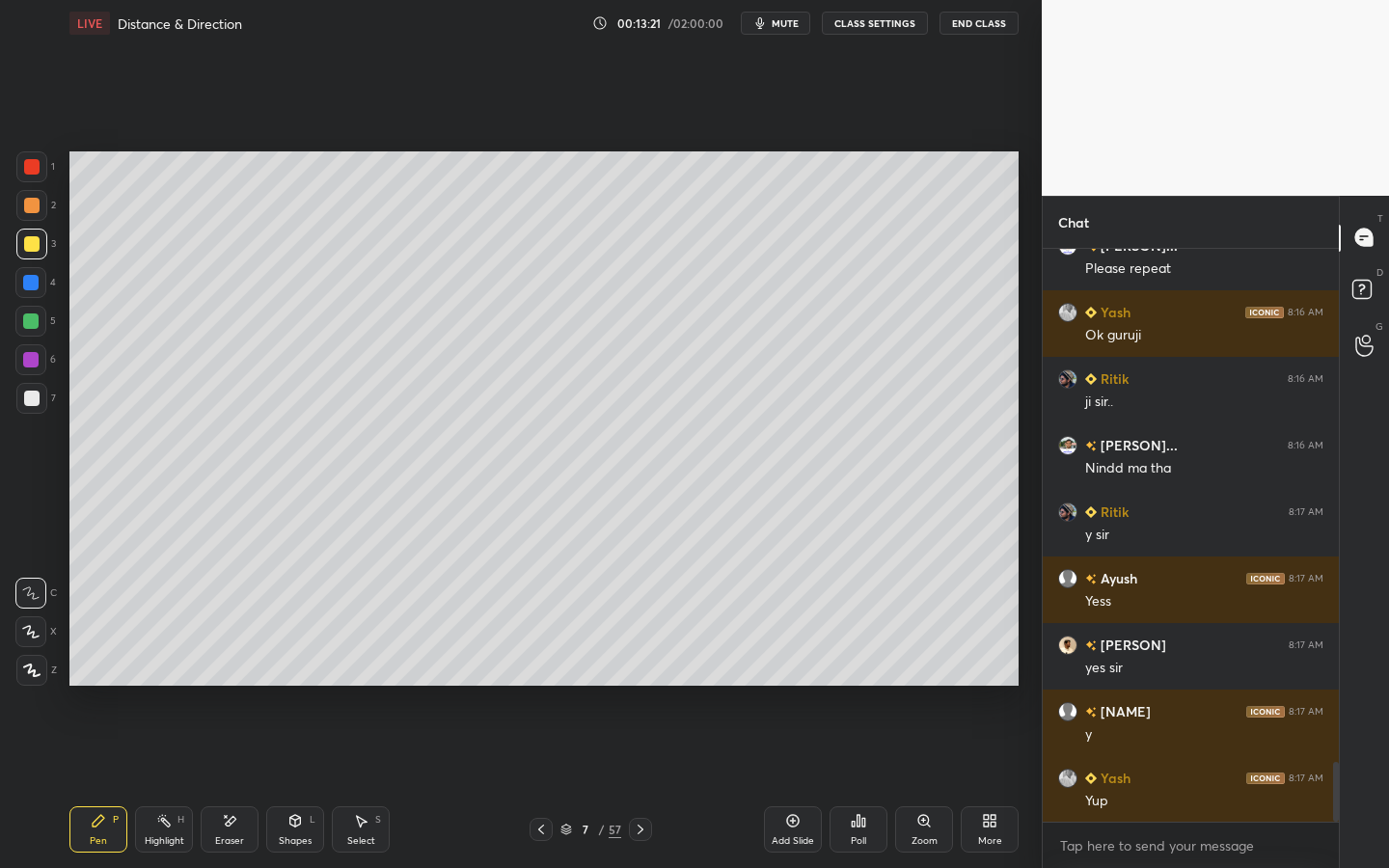 drag, startPoint x: 230, startPoint y: 832, endPoint x: 324, endPoint y: 794, distance: 101.390335 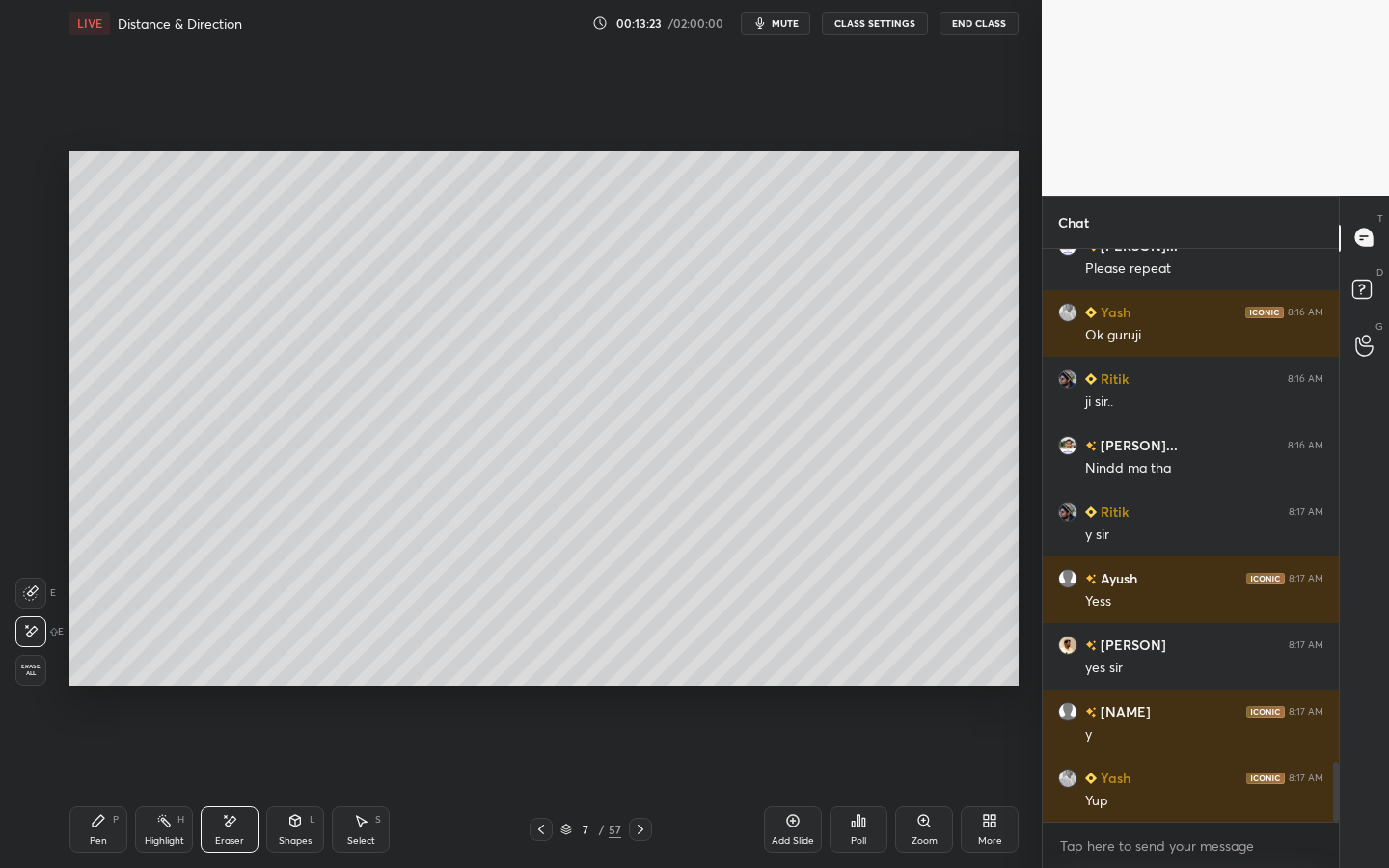 click on "P" at bounding box center (116, 820) 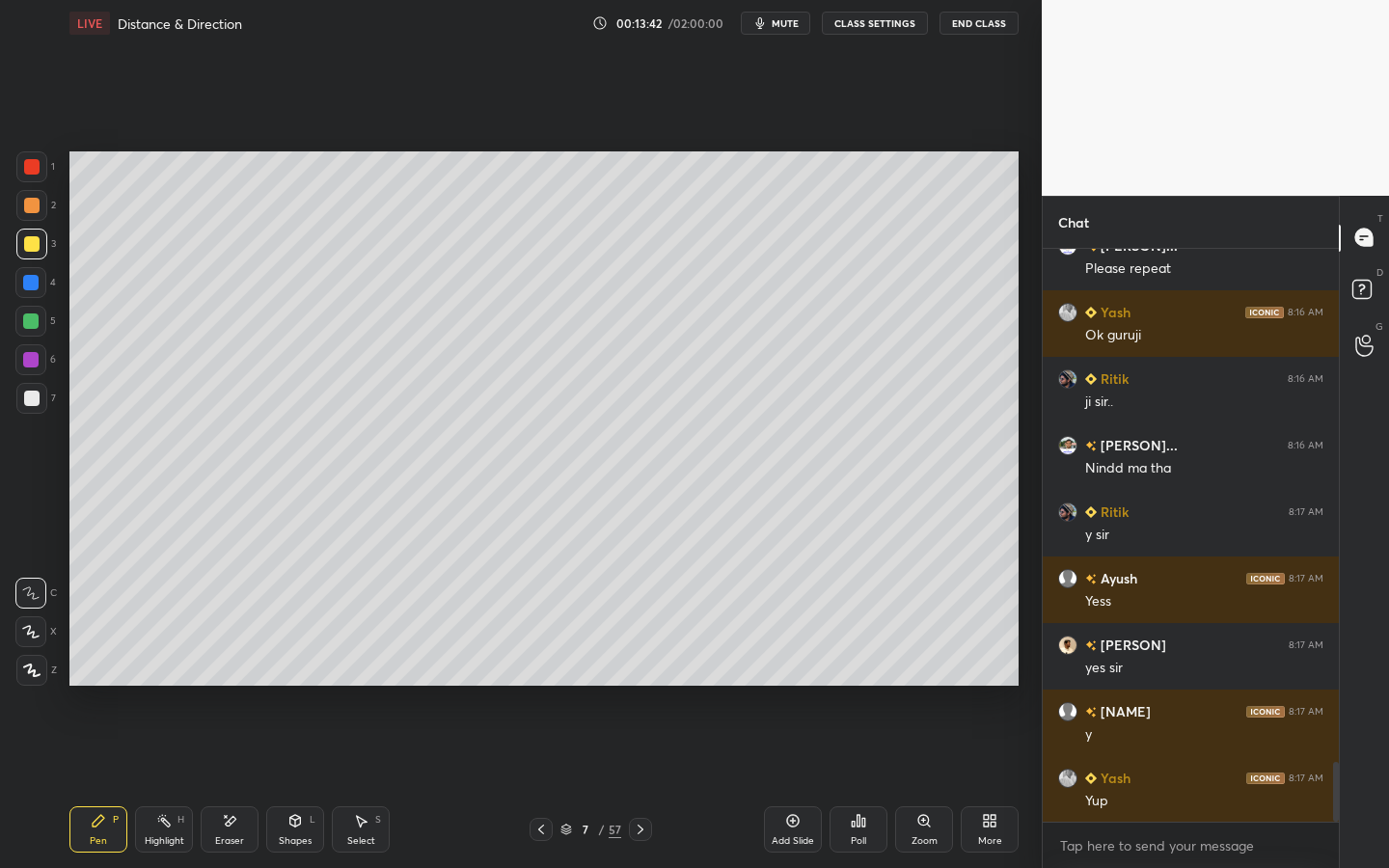 drag, startPoint x: 37, startPoint y: 392, endPoint x: 24, endPoint y: 392, distance: 13 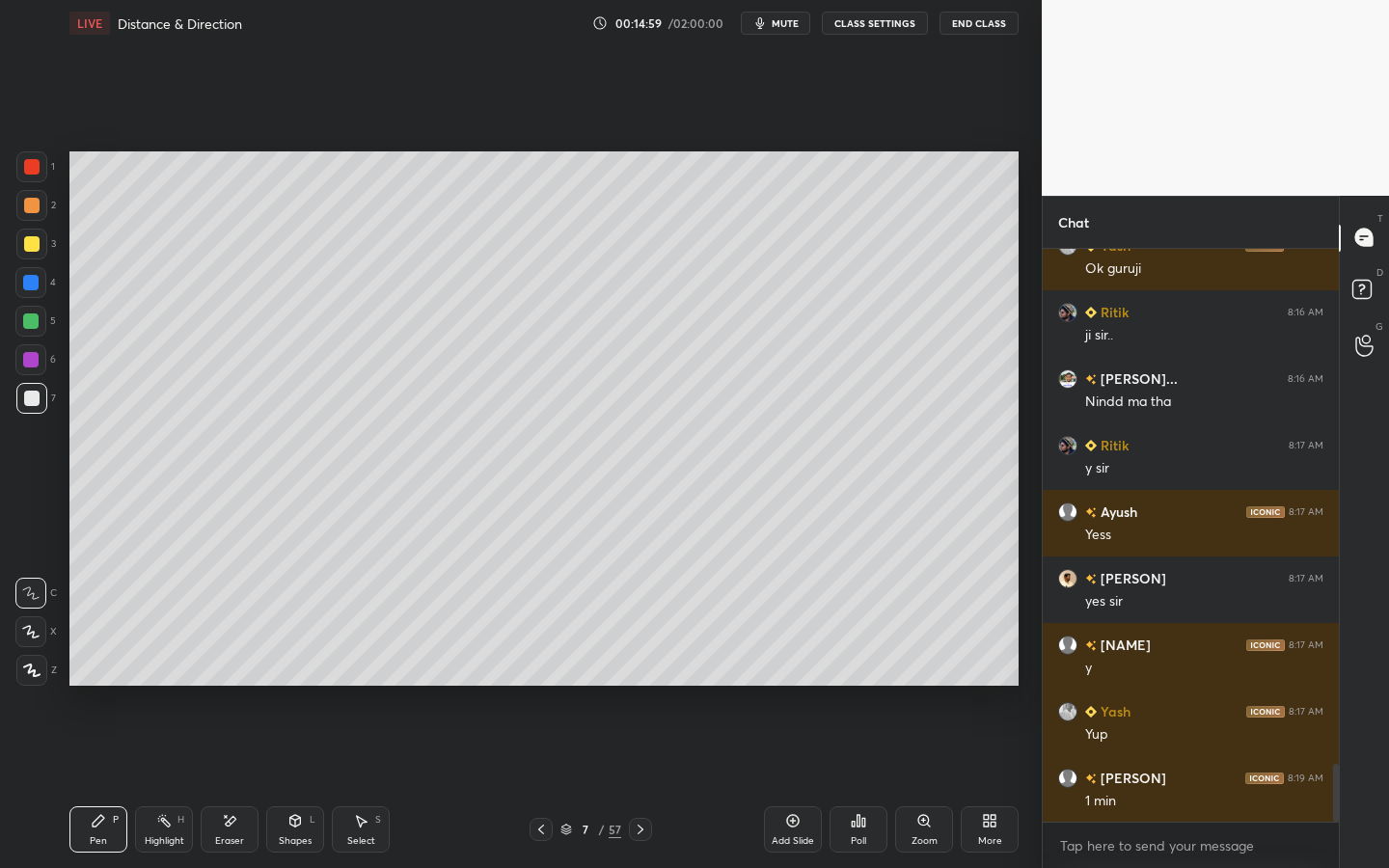 scroll, scrollTop: 5088, scrollLeft: 0, axis: vertical 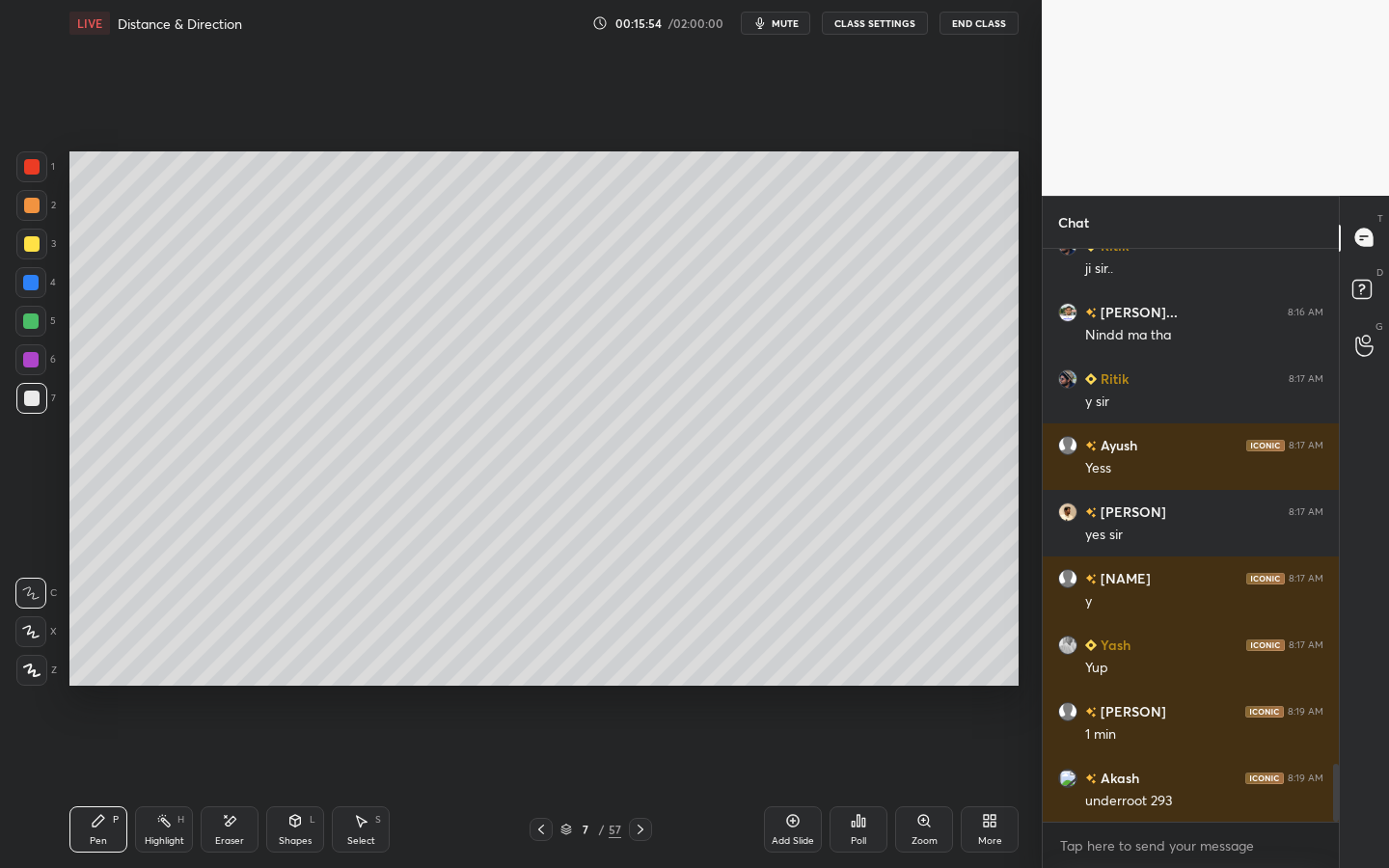 click on "Poll" at bounding box center [858, 829] 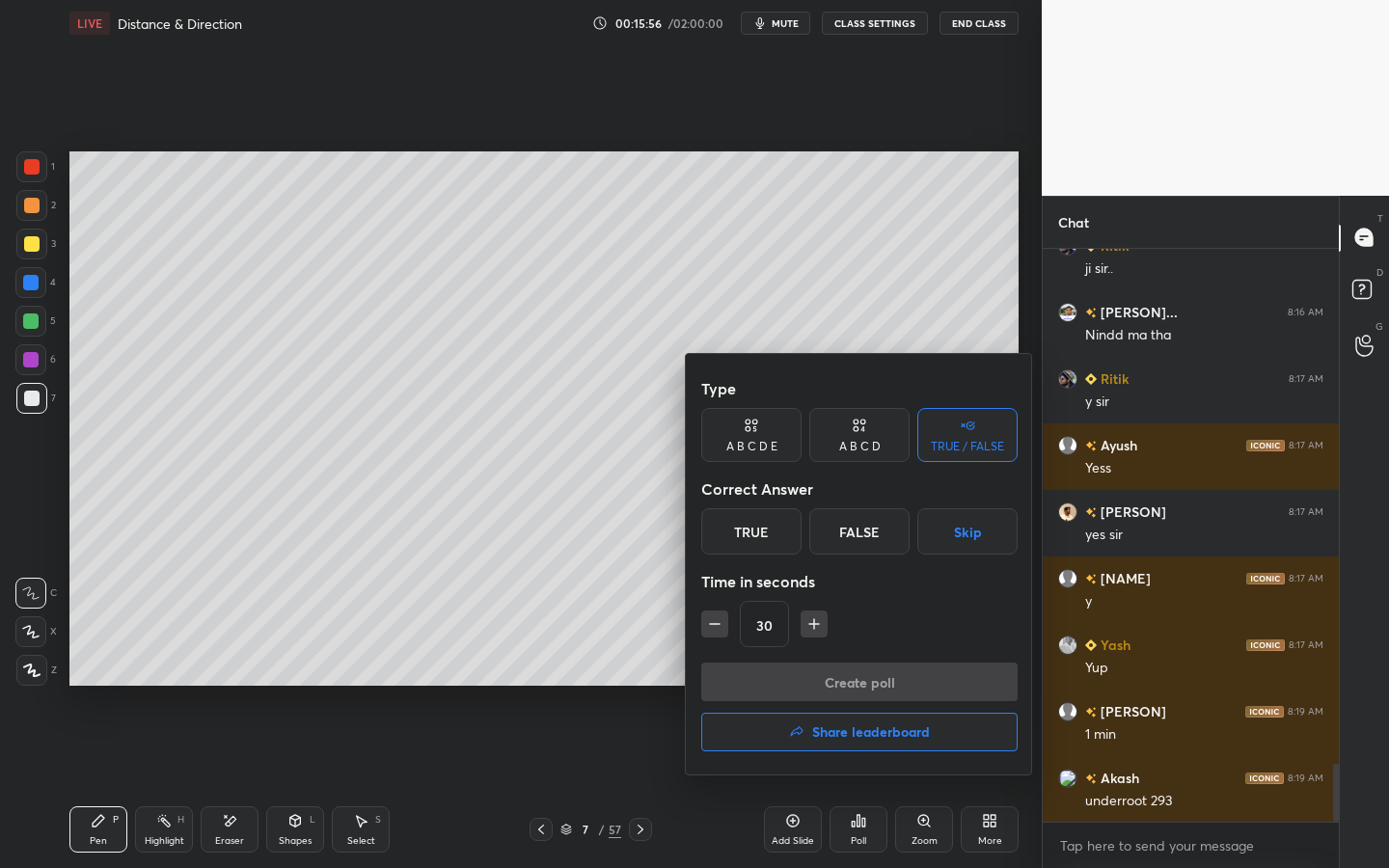 click on "True" at bounding box center (751, 531) 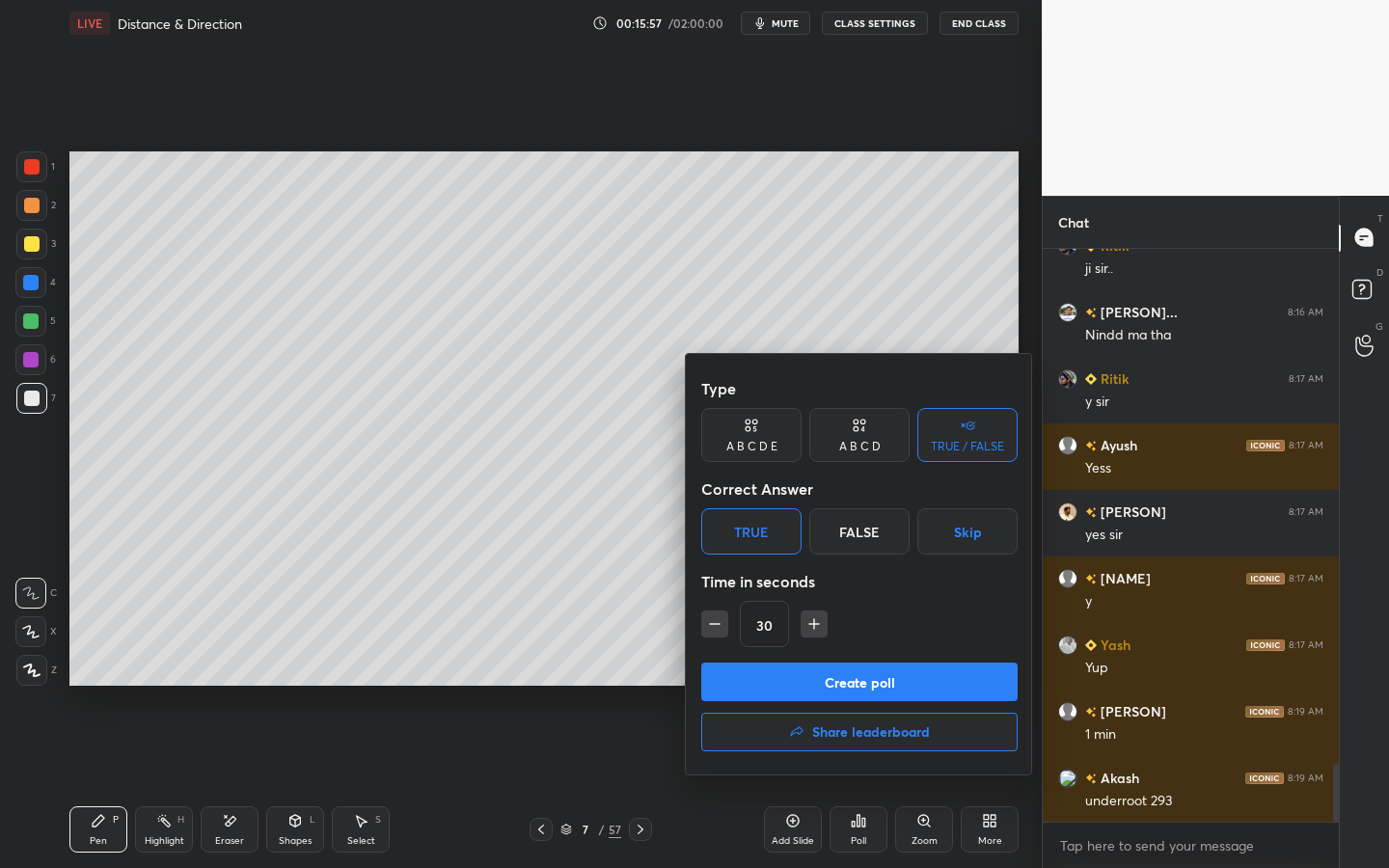 drag, startPoint x: 780, startPoint y: 688, endPoint x: 791, endPoint y: 672, distance: 19.416488 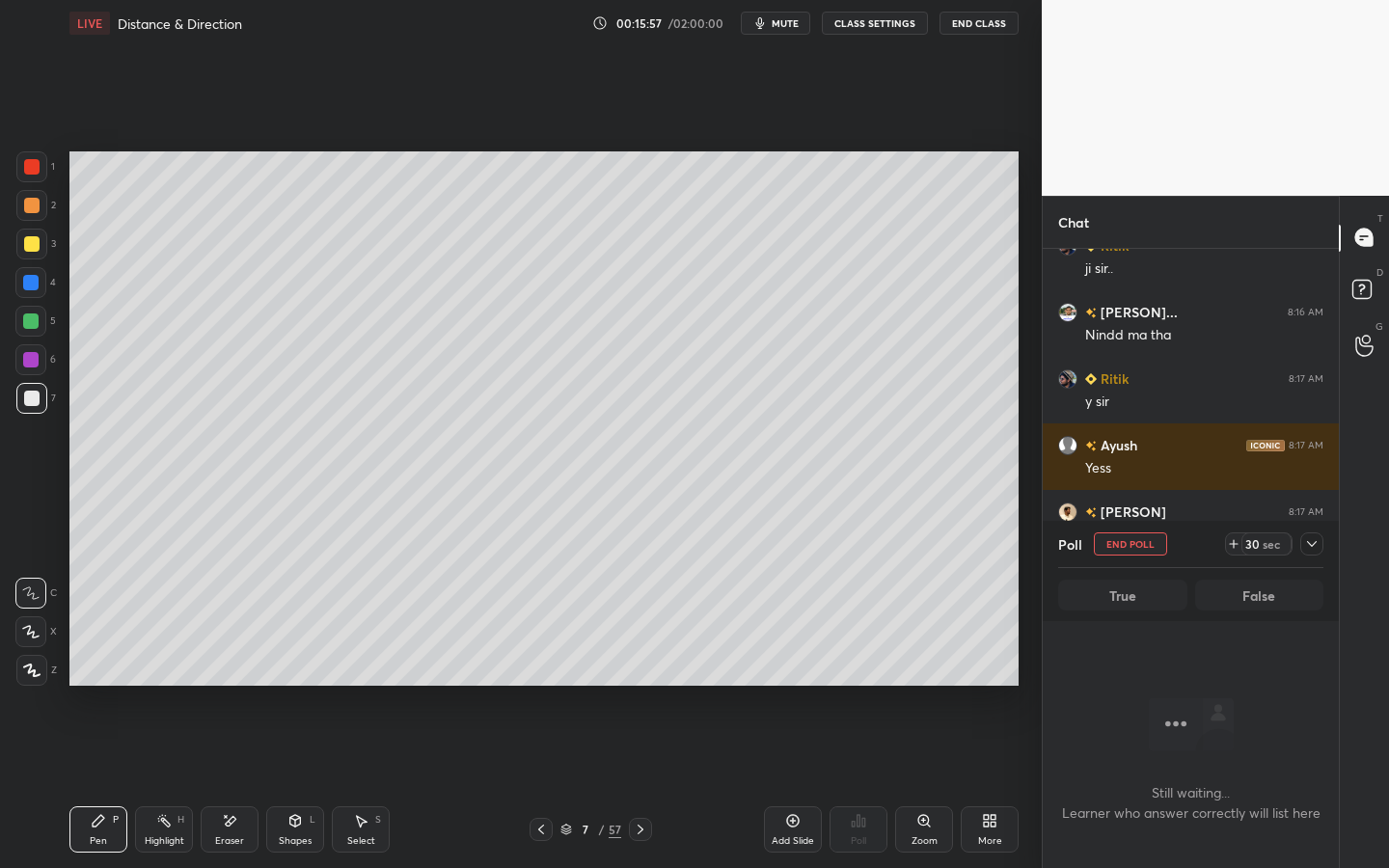 scroll, scrollTop: 527, scrollLeft: 290, axis: both 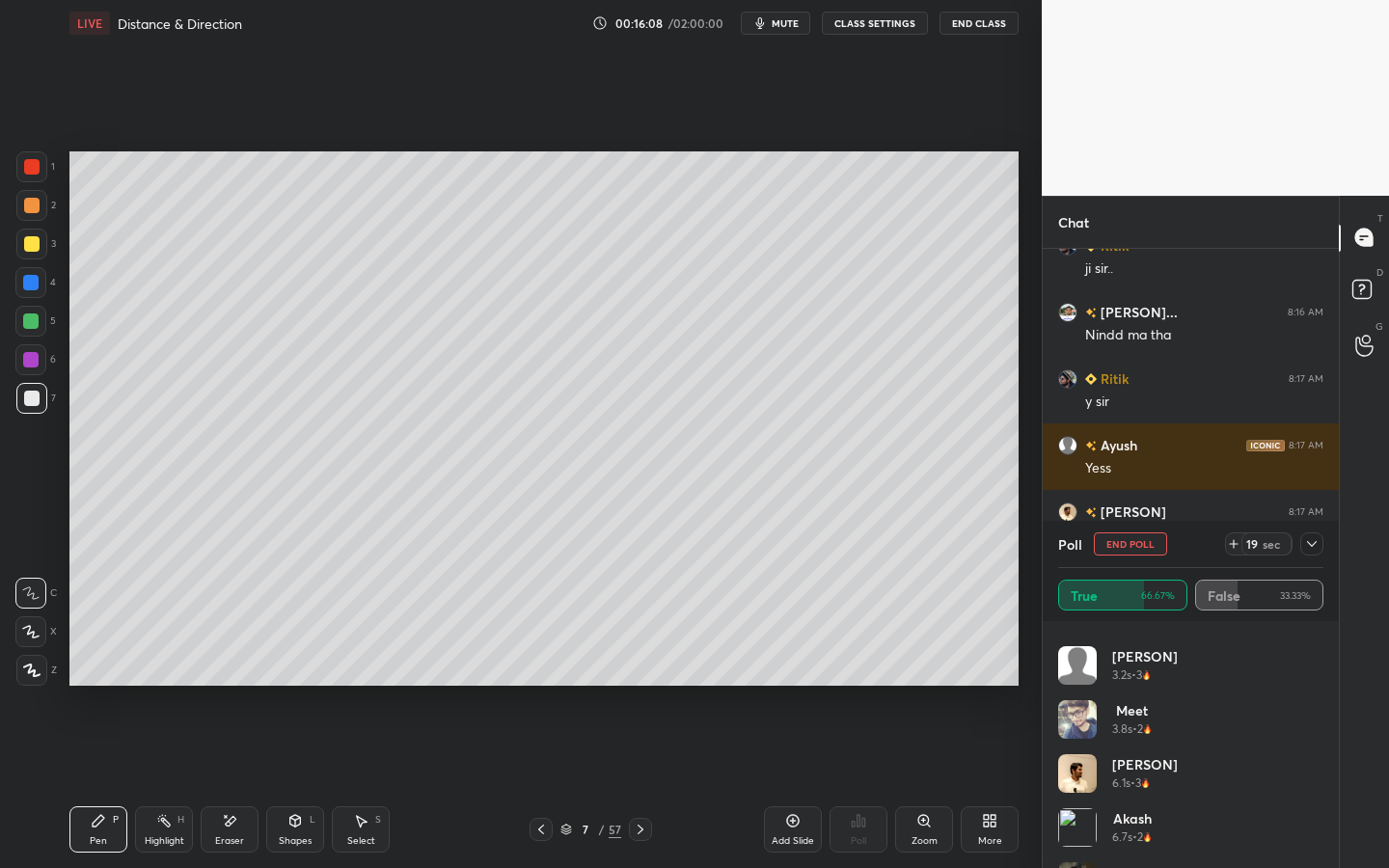 drag, startPoint x: 1322, startPoint y: 762, endPoint x: 1320, endPoint y: 803, distance: 41.048752 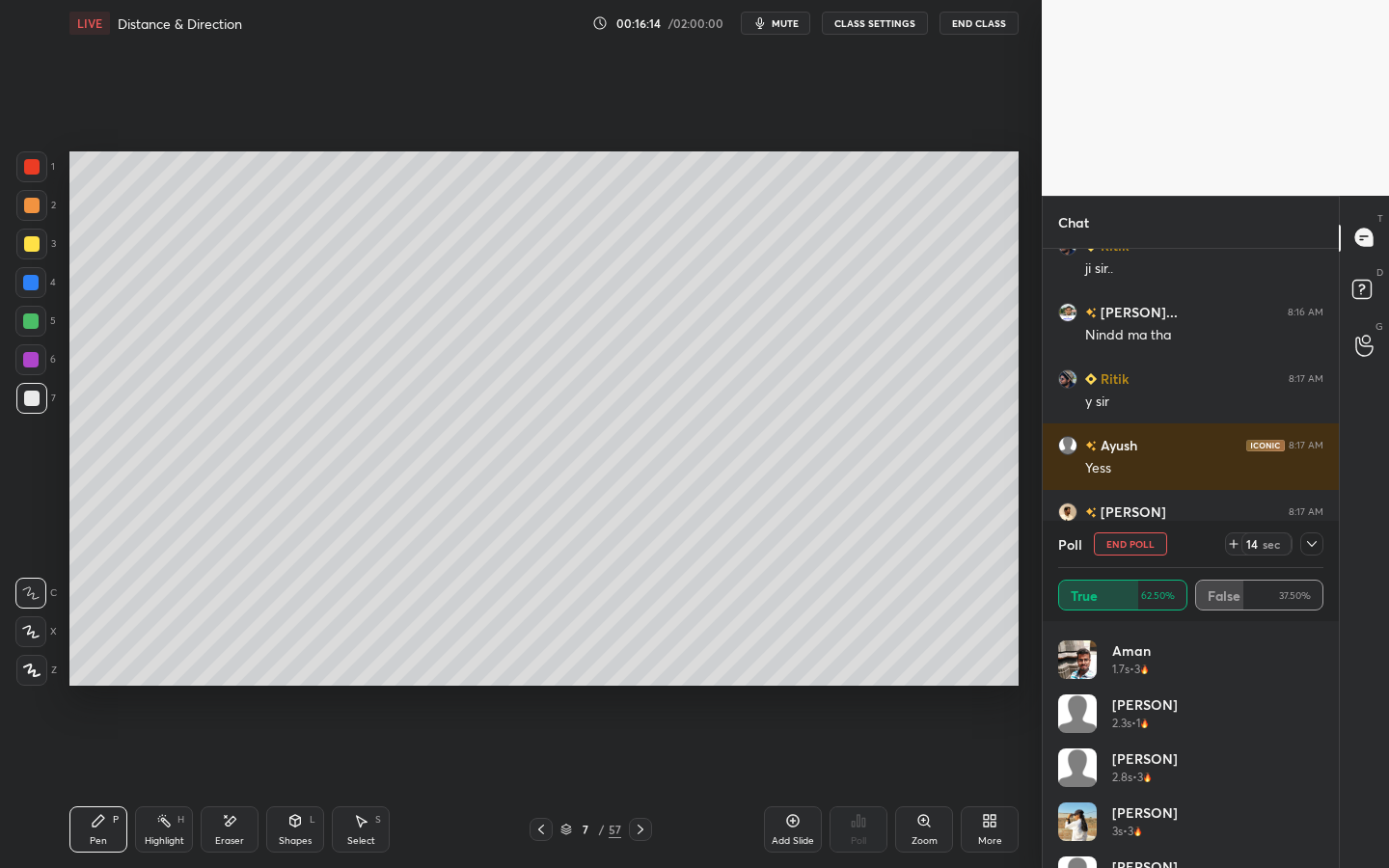 scroll, scrollTop: 48, scrollLeft: 0, axis: vertical 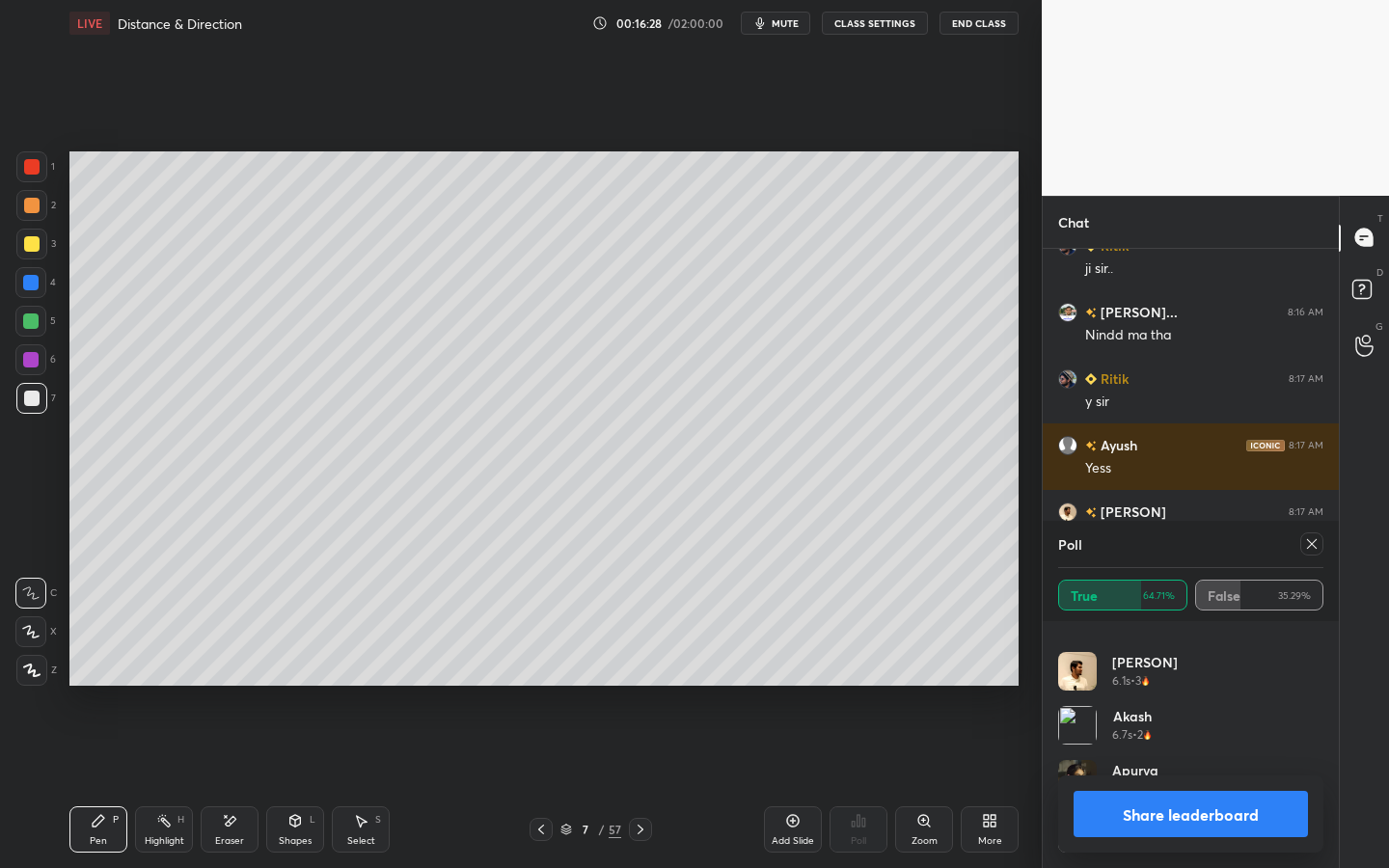 click on "Share leaderboard" at bounding box center (1190, 814) 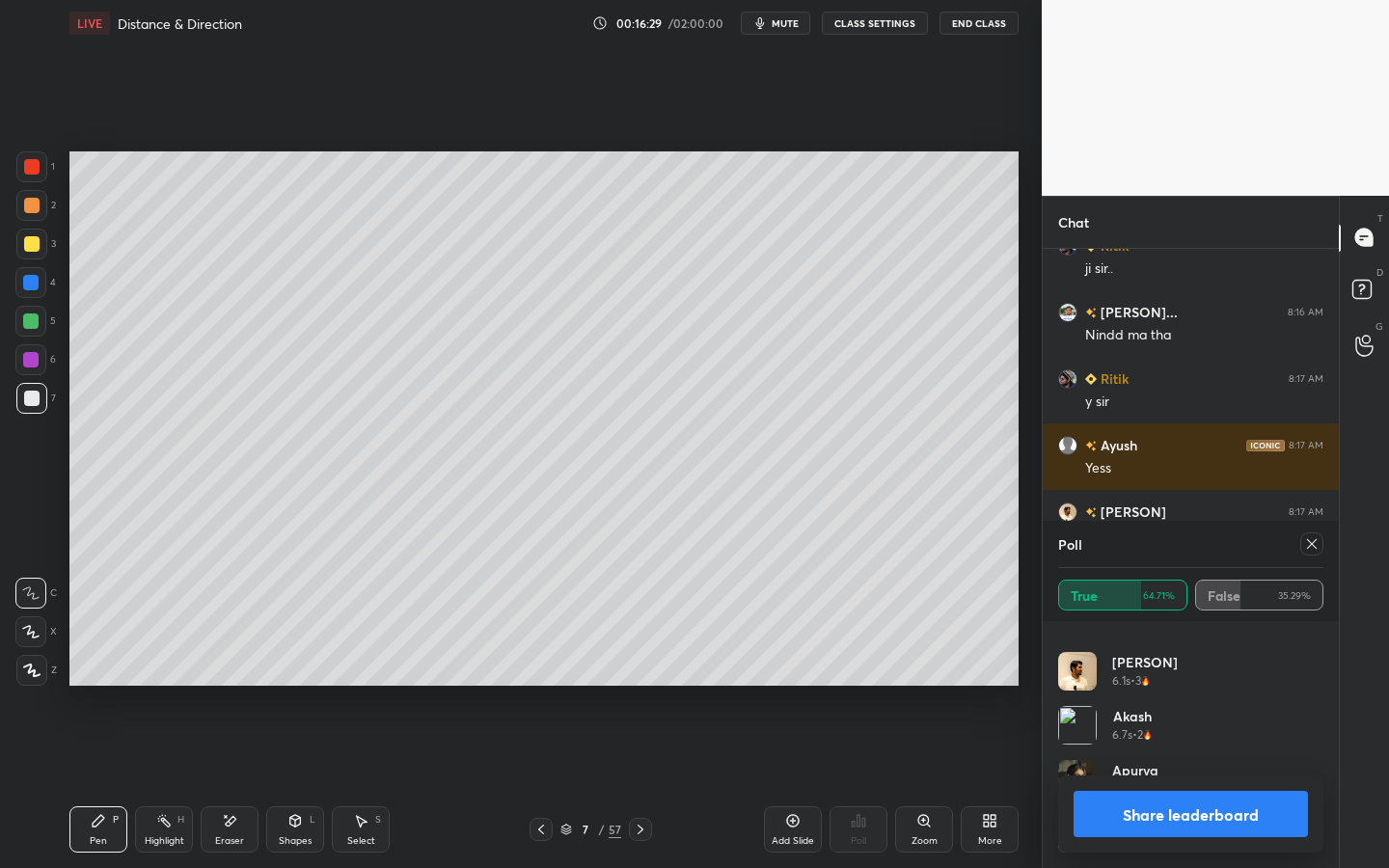 click 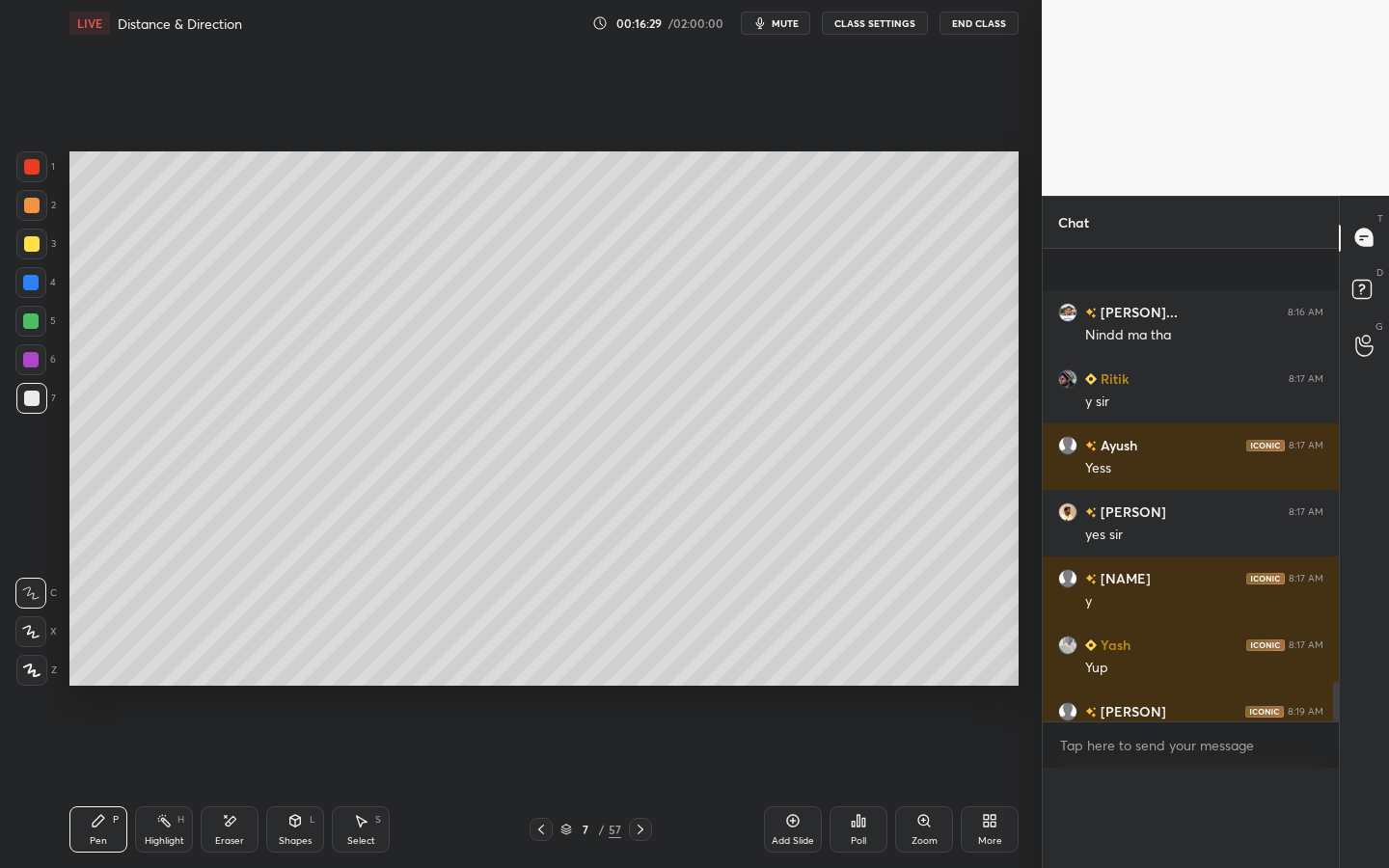 scroll, scrollTop: 5255, scrollLeft: 0, axis: vertical 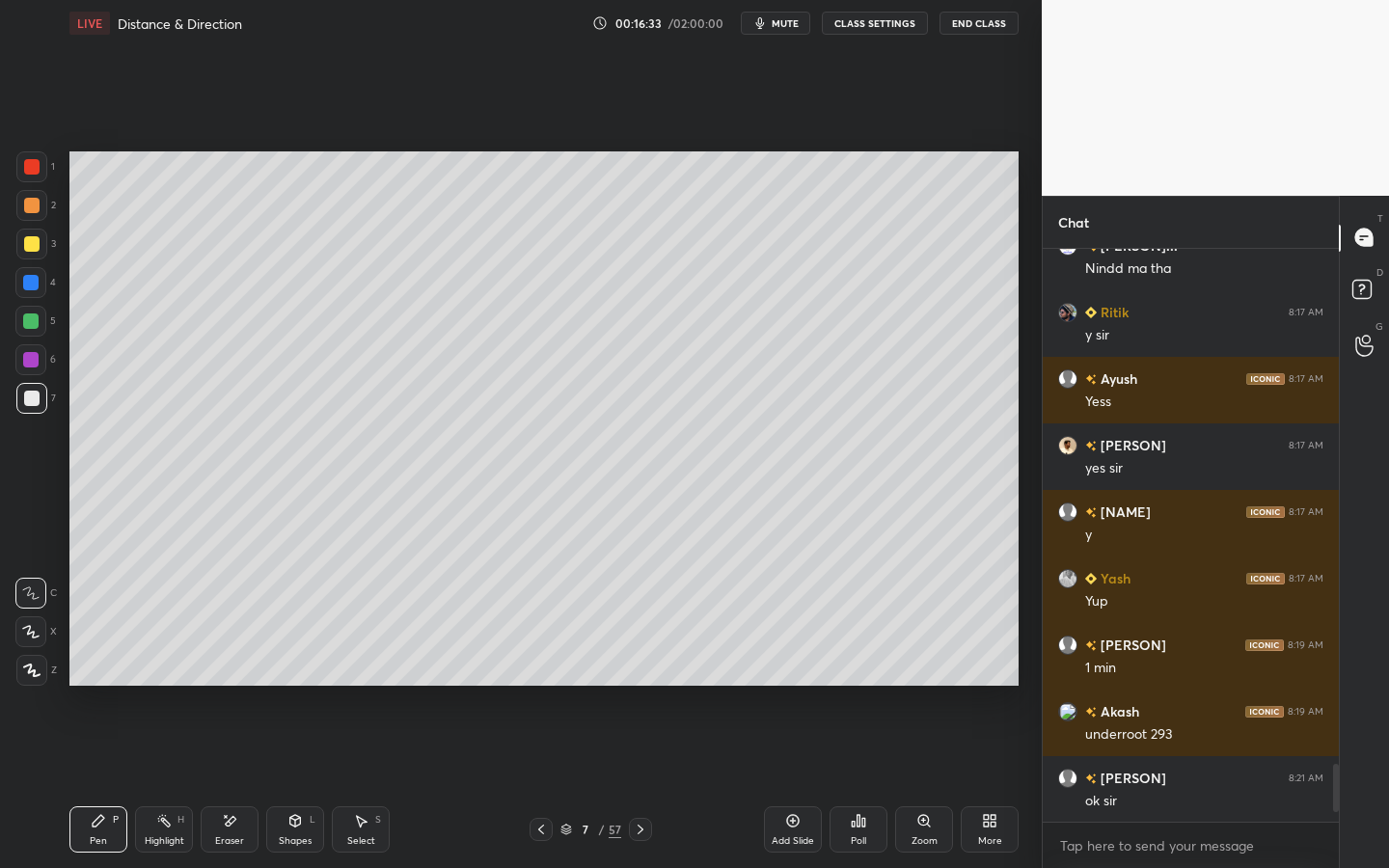 click 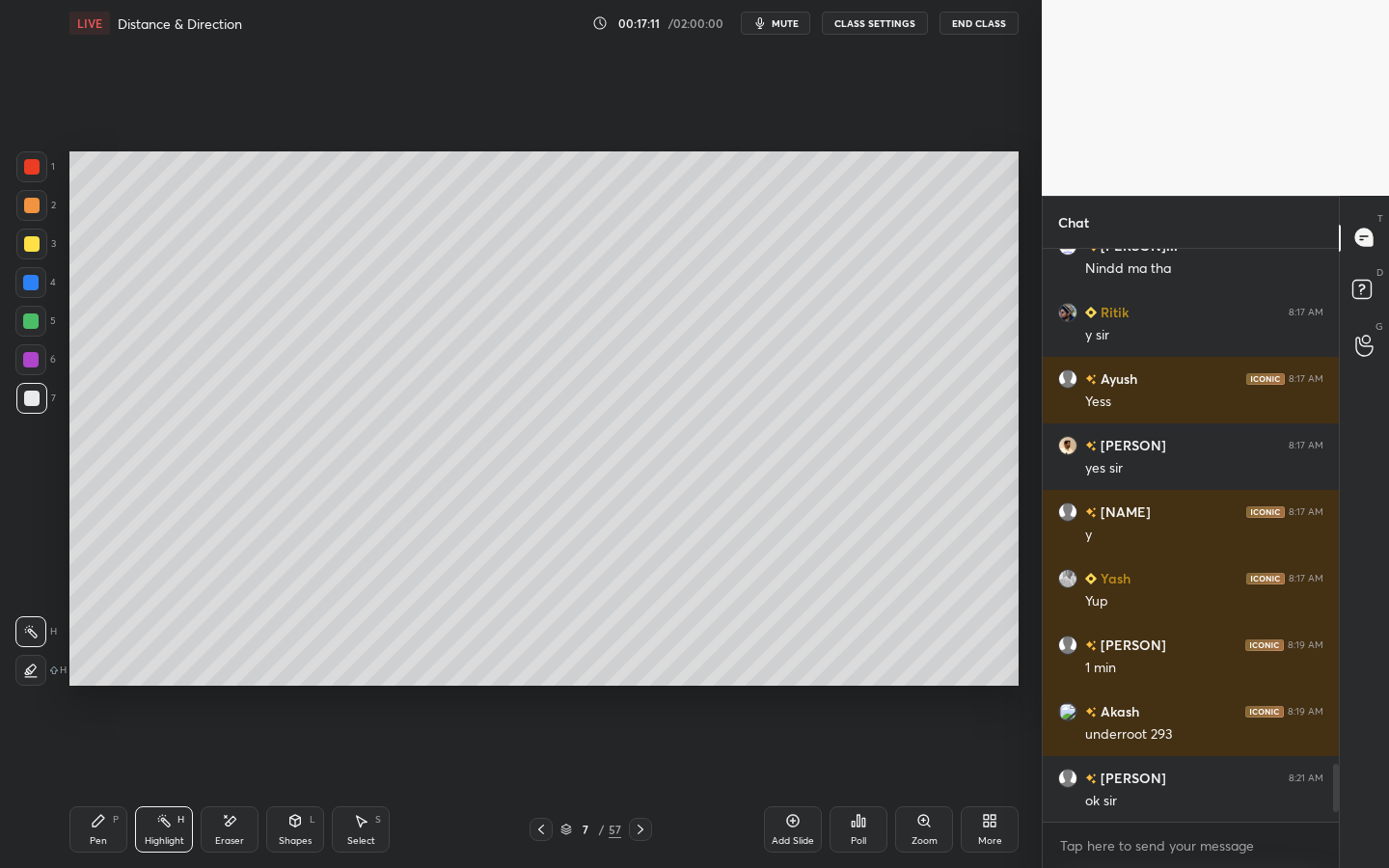 click on "Eraser" at bounding box center [230, 841] 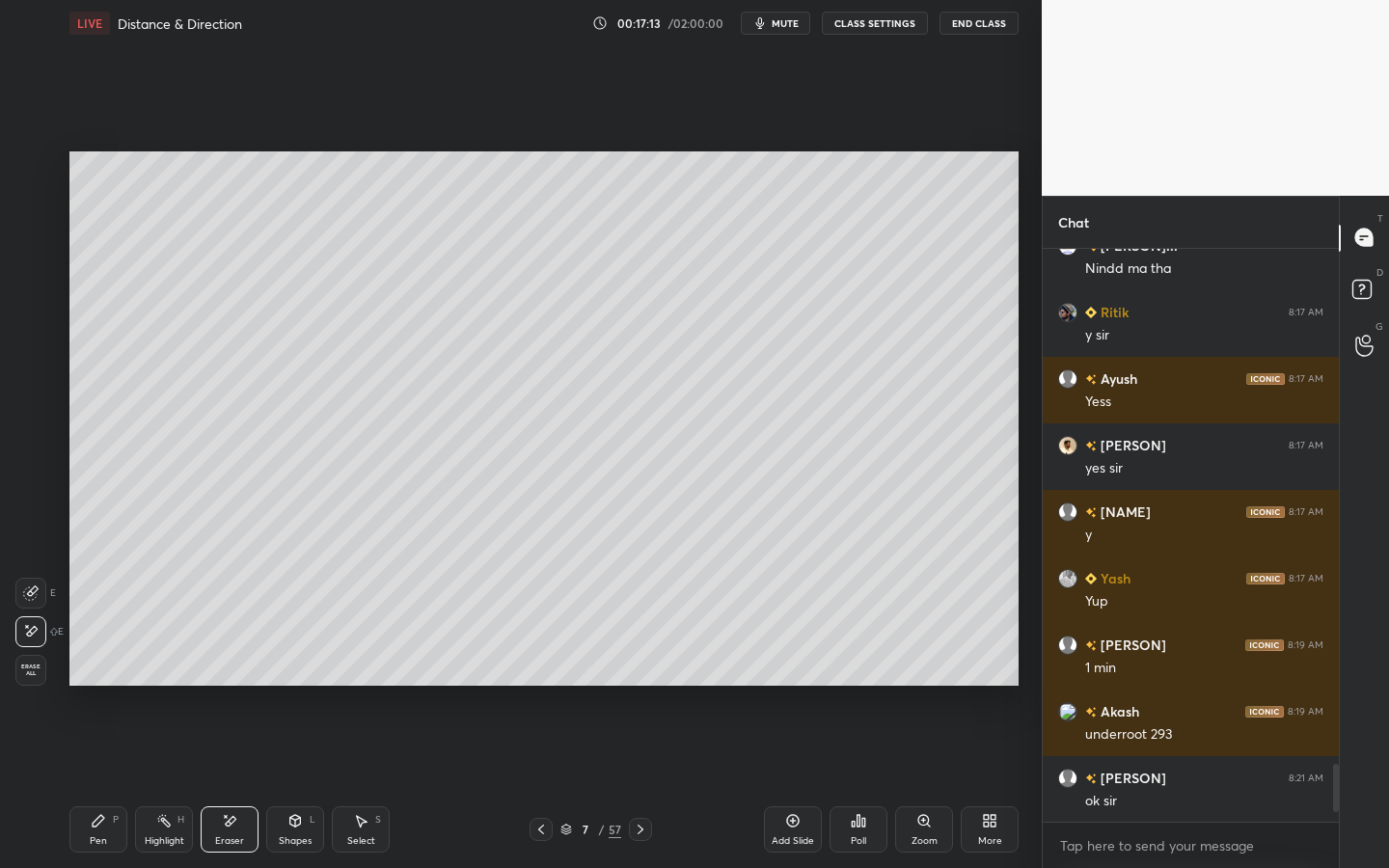 scroll, scrollTop: 5222, scrollLeft: 0, axis: vertical 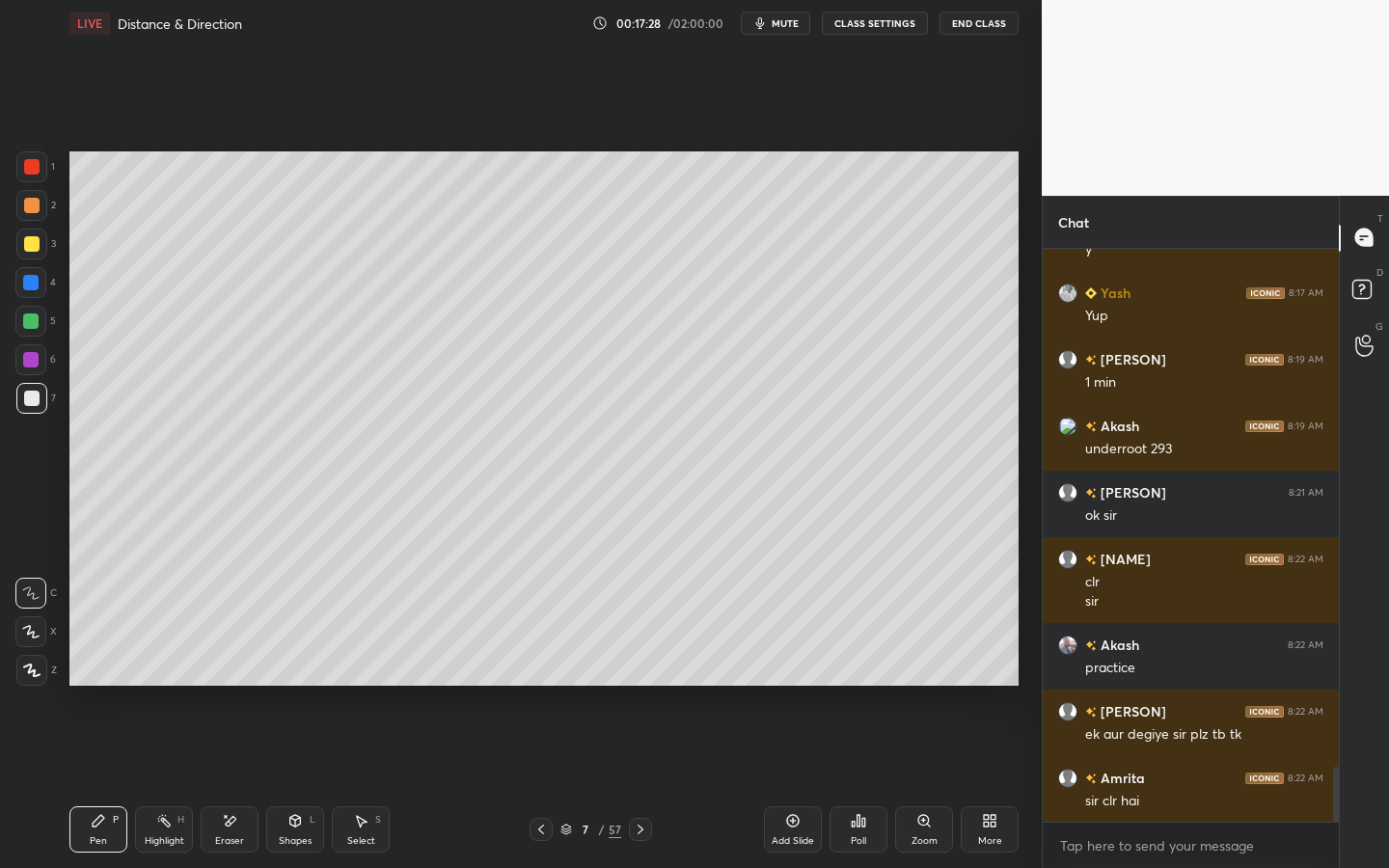click 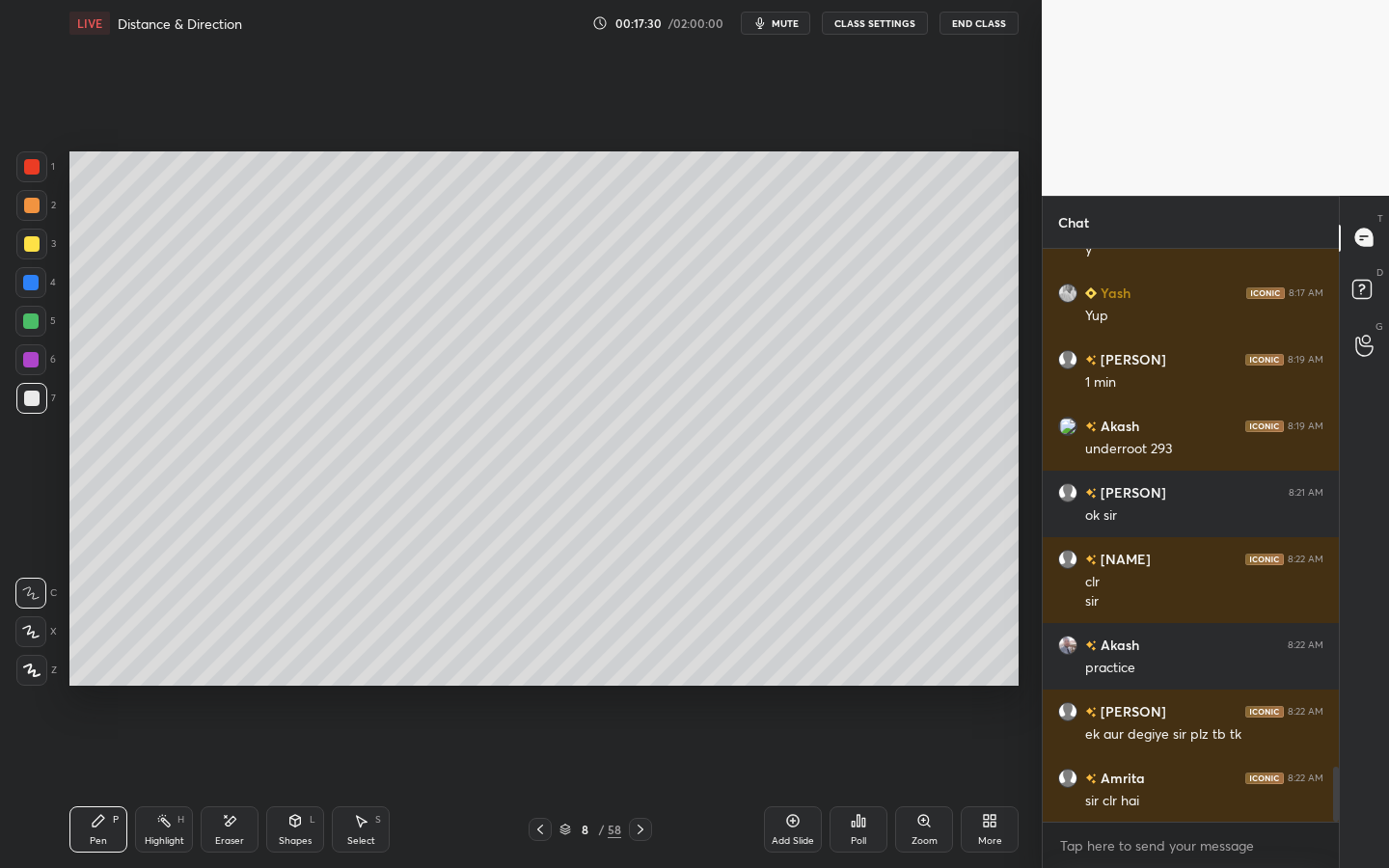 click on "Shapes L" at bounding box center [295, 829] 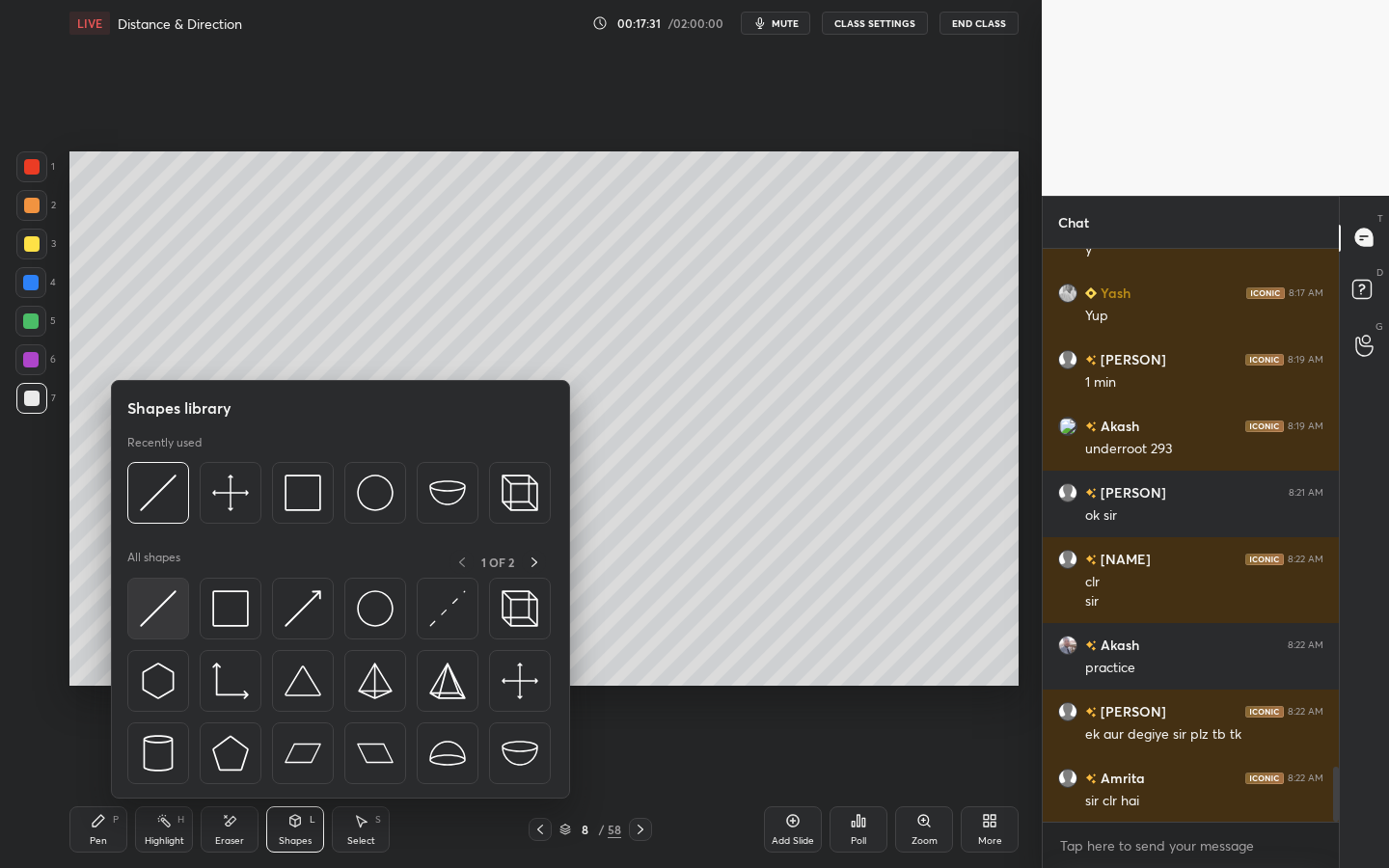 click at bounding box center [158, 609] 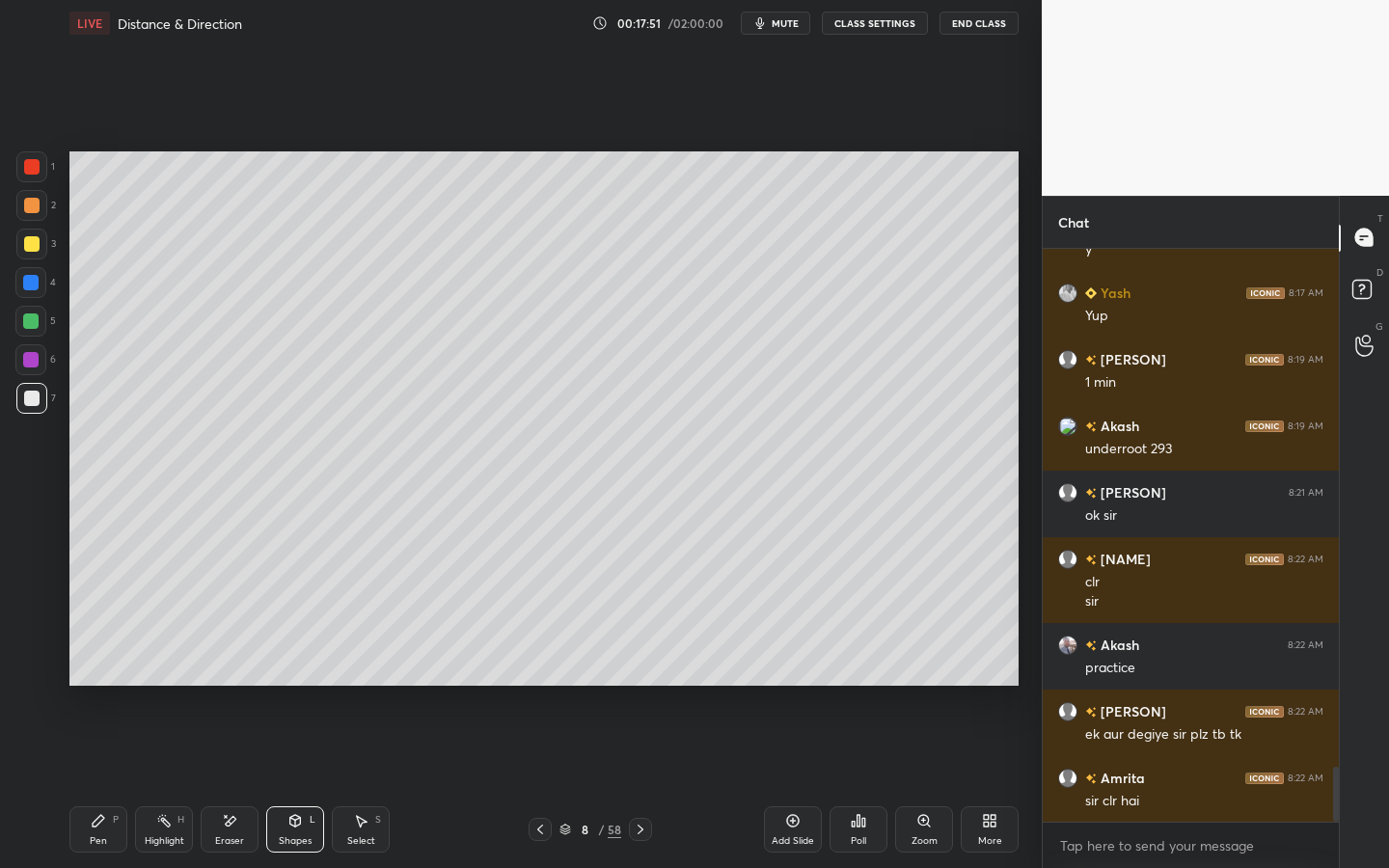click on "Pen P" at bounding box center [98, 829] 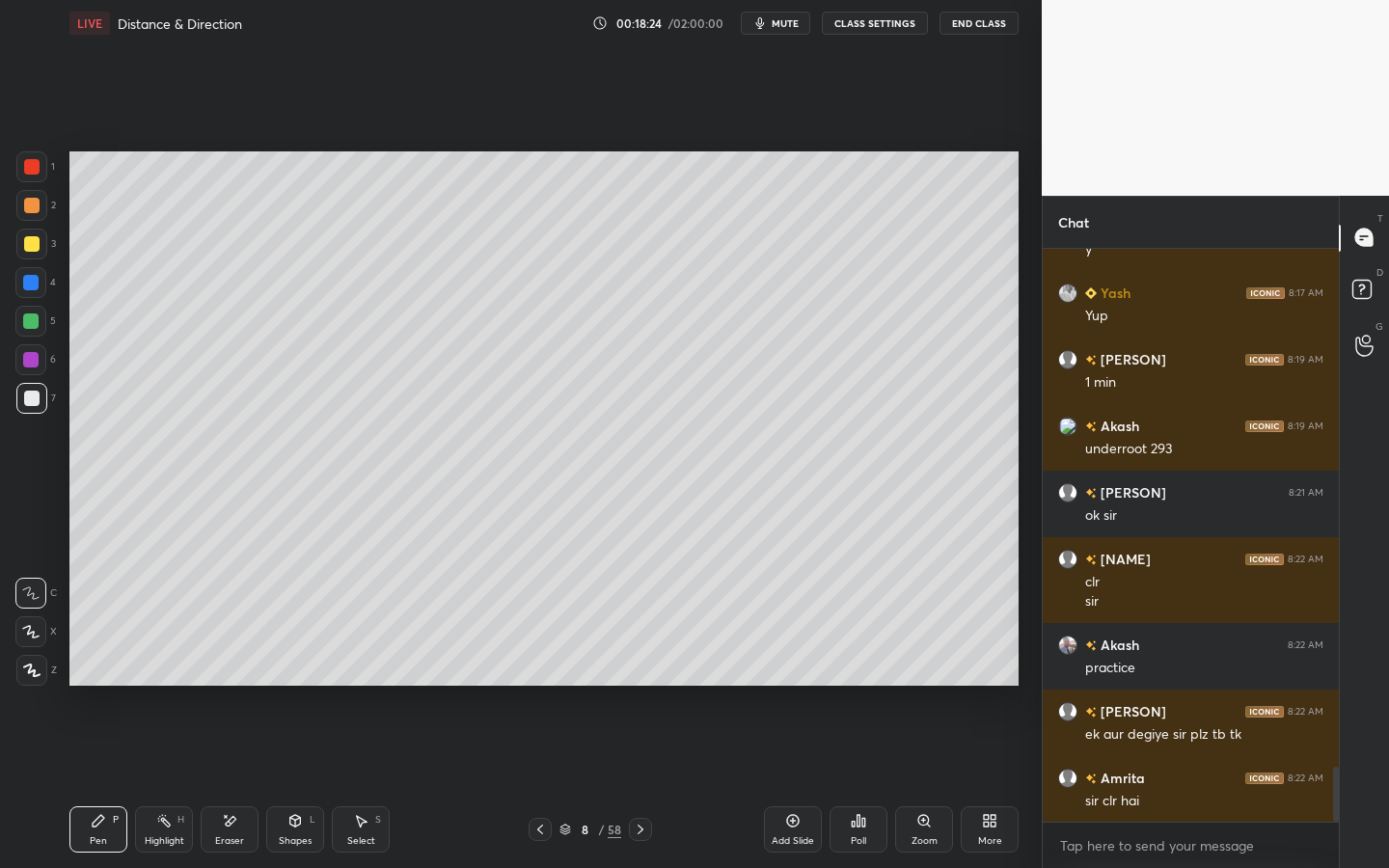 drag, startPoint x: 38, startPoint y: 240, endPoint x: 67, endPoint y: 254, distance: 32.202484 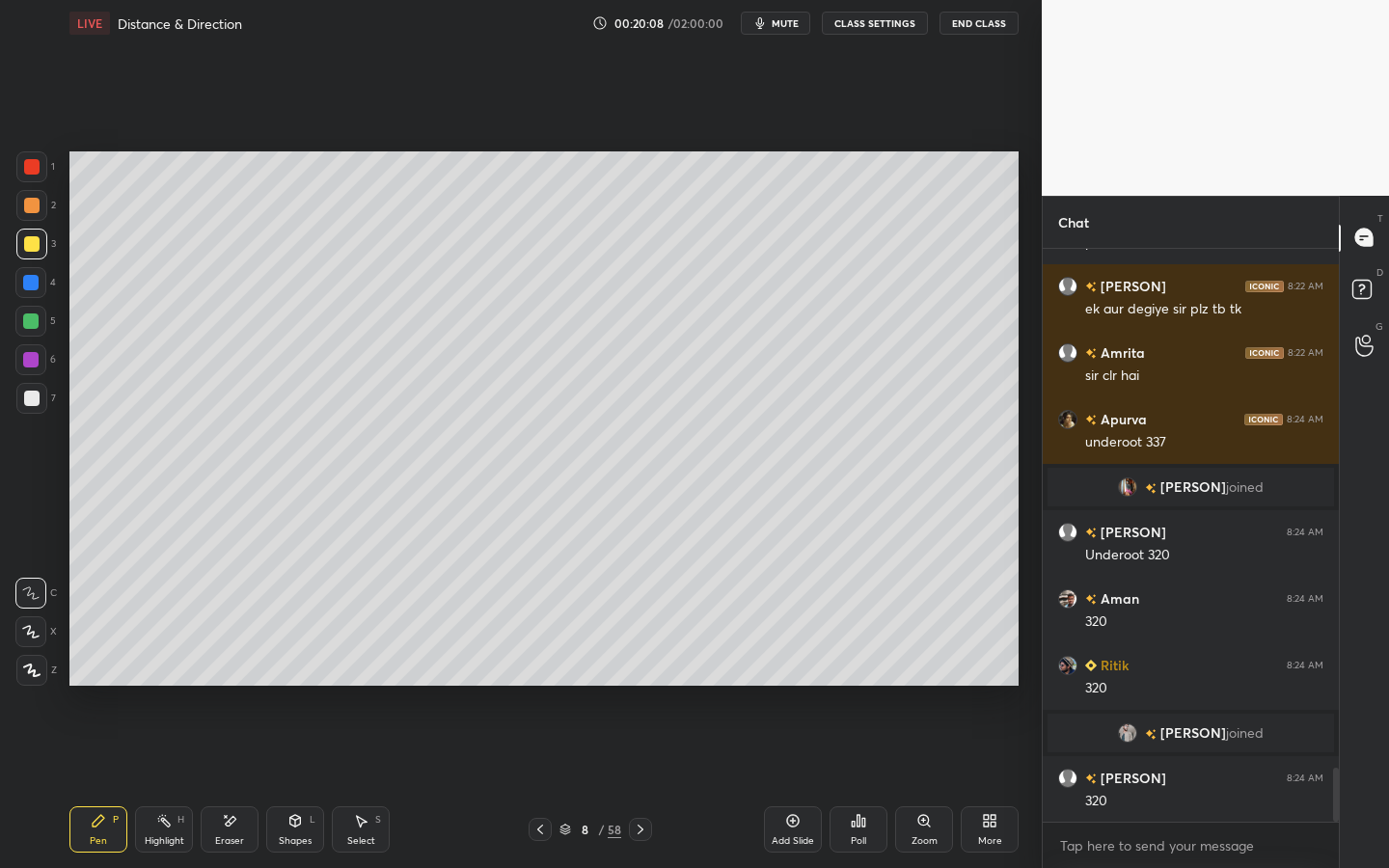 scroll, scrollTop: 5517, scrollLeft: 0, axis: vertical 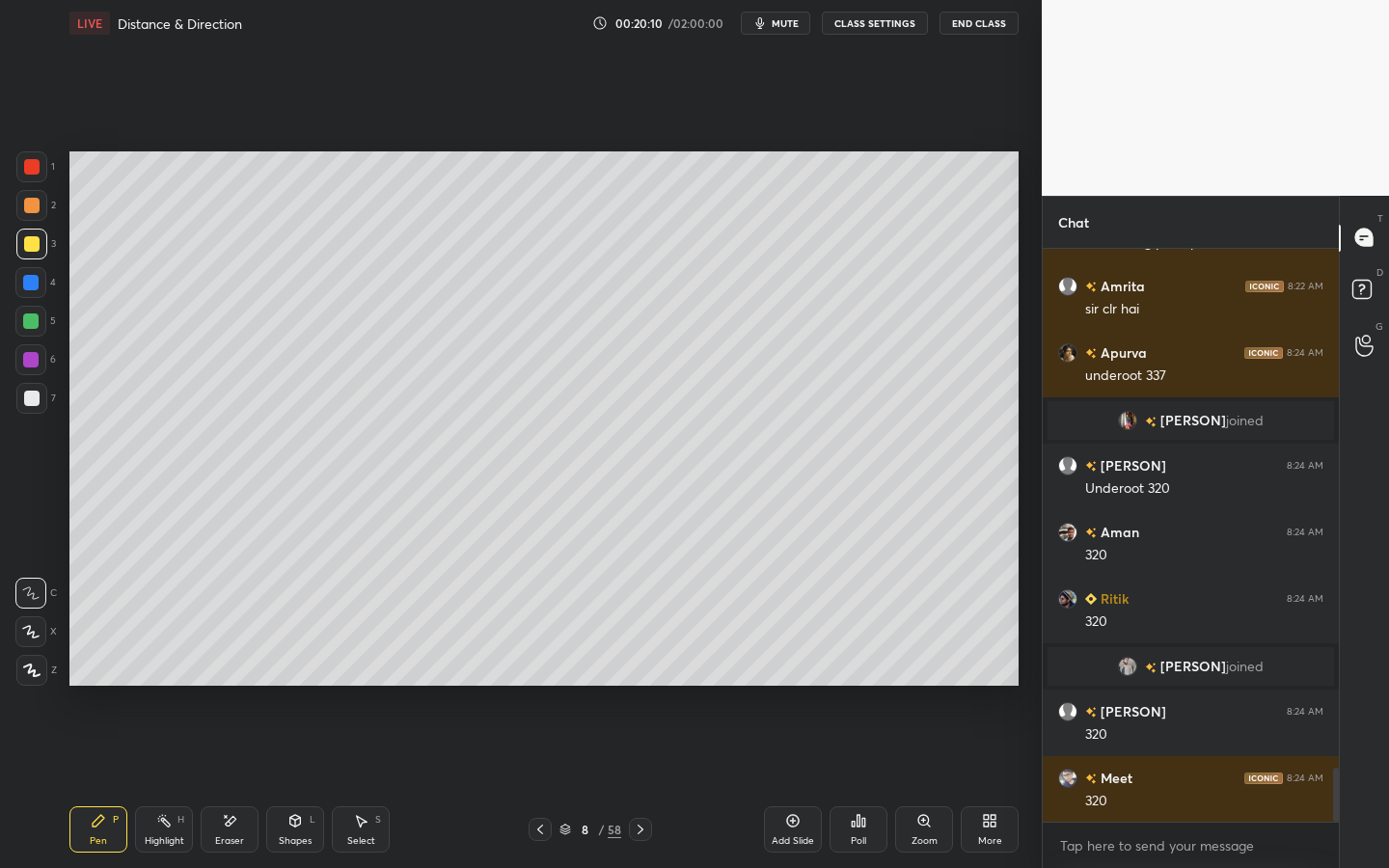 click on "Eraser" at bounding box center (230, 841) 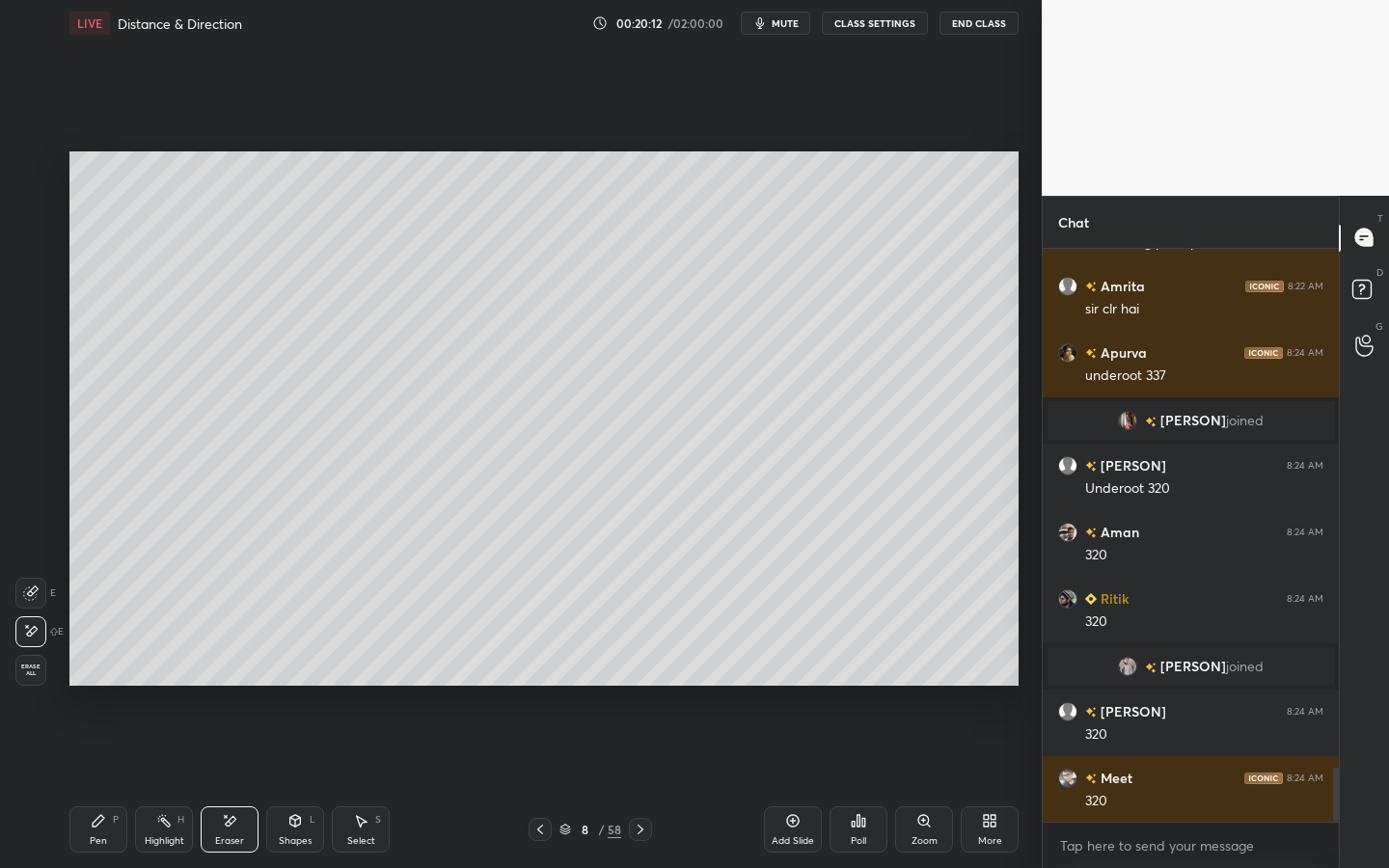click on "Pen P" at bounding box center [98, 829] 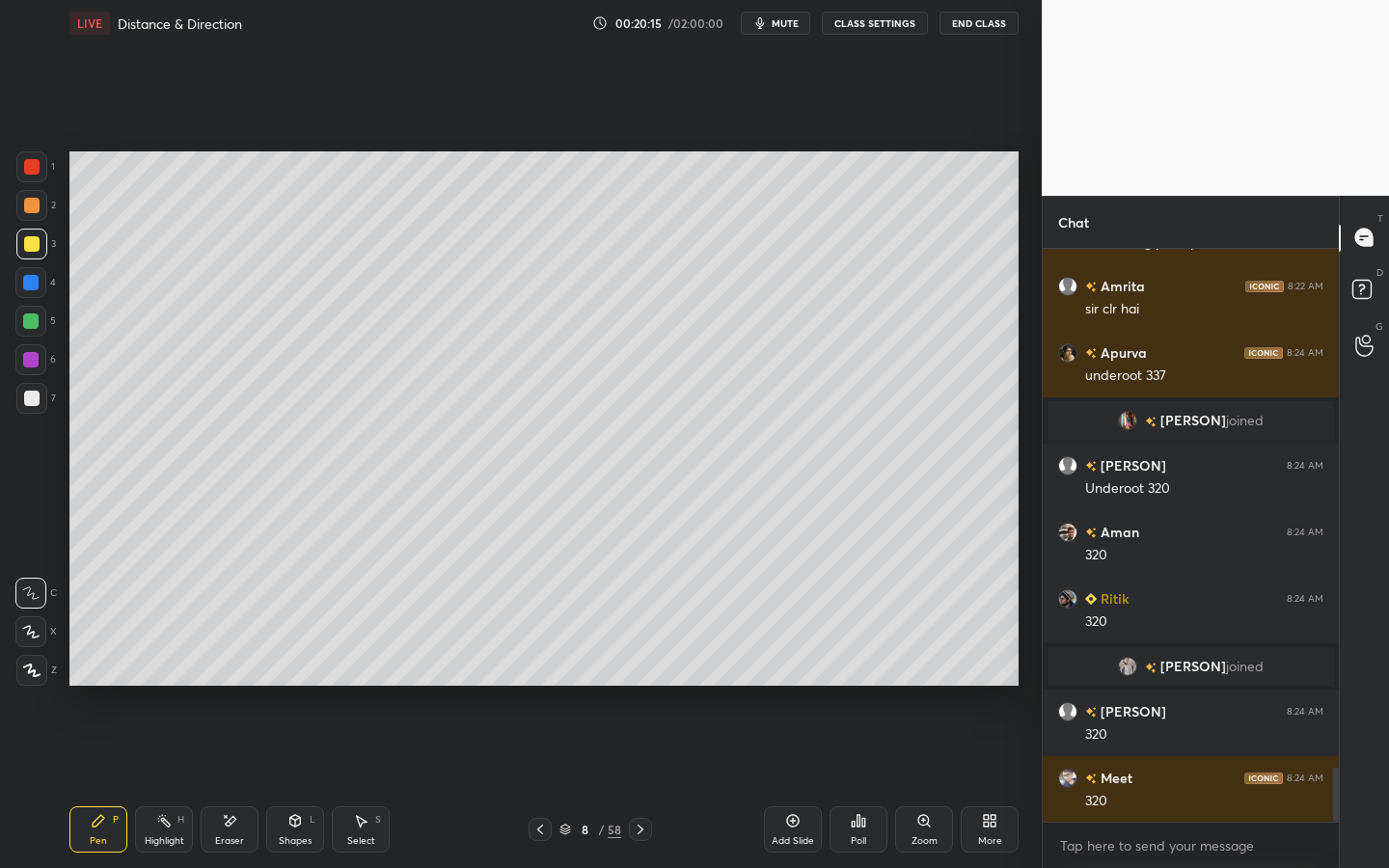 scroll, scrollTop: 5583, scrollLeft: 0, axis: vertical 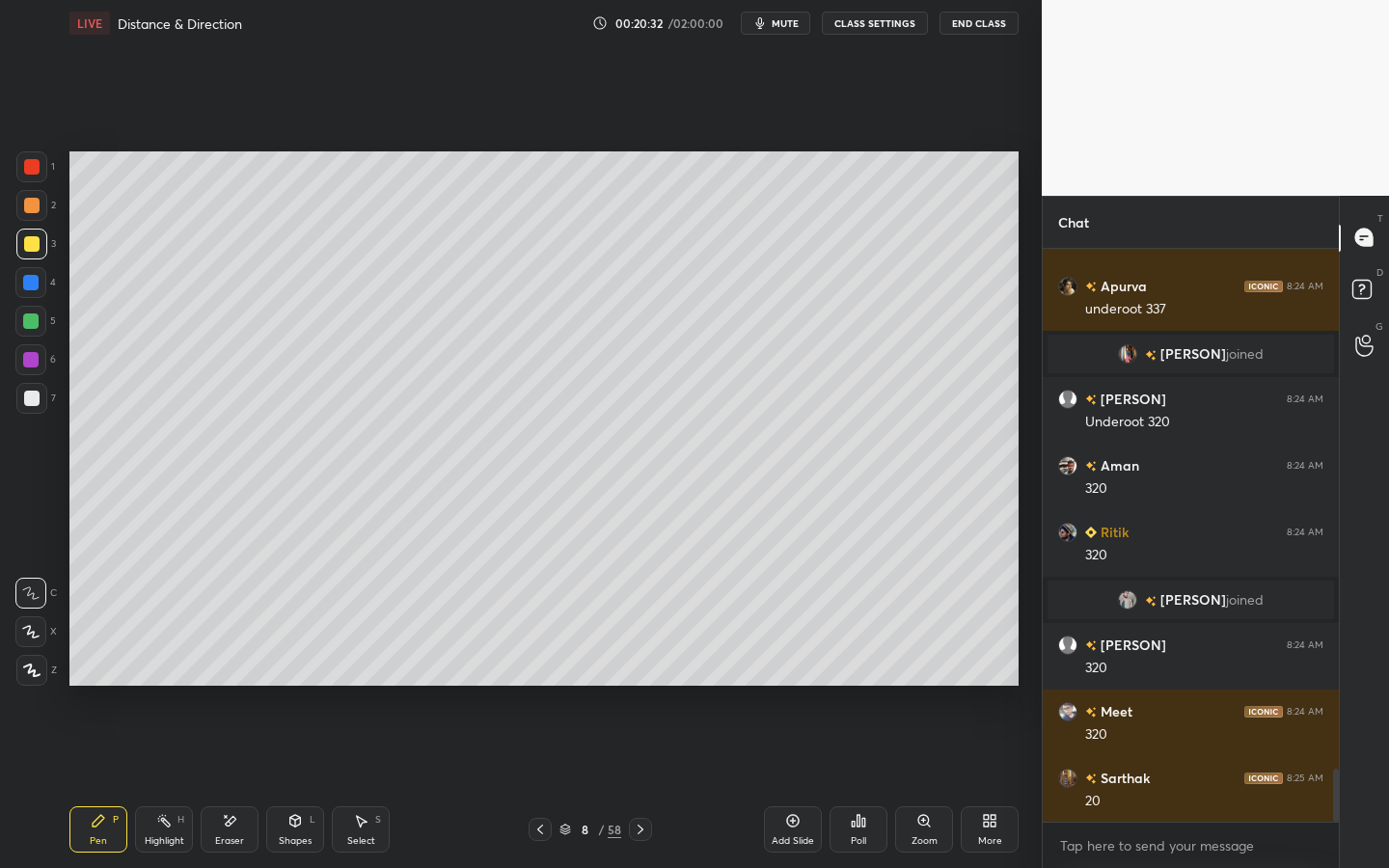 click 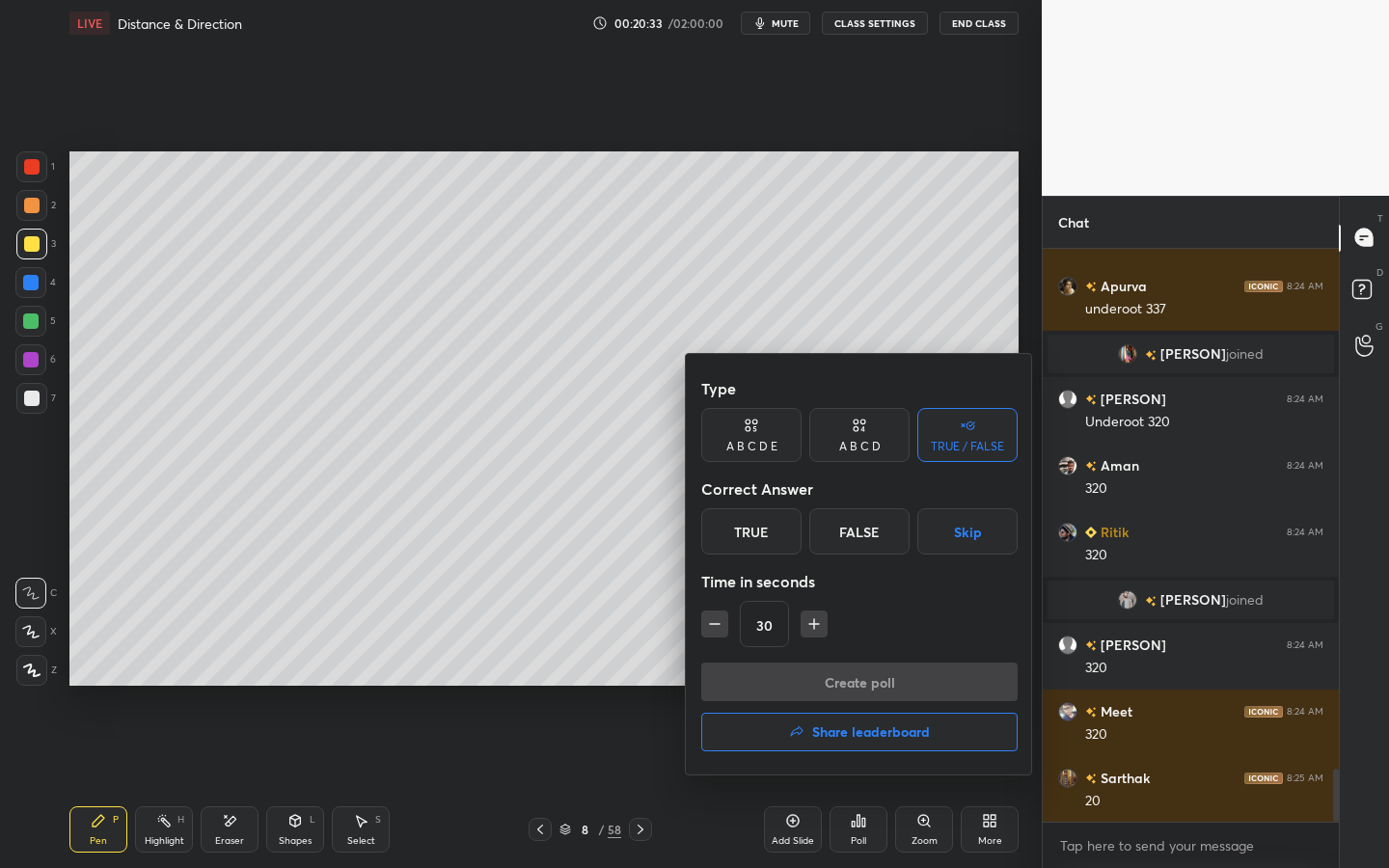 click on "True" at bounding box center [751, 531] 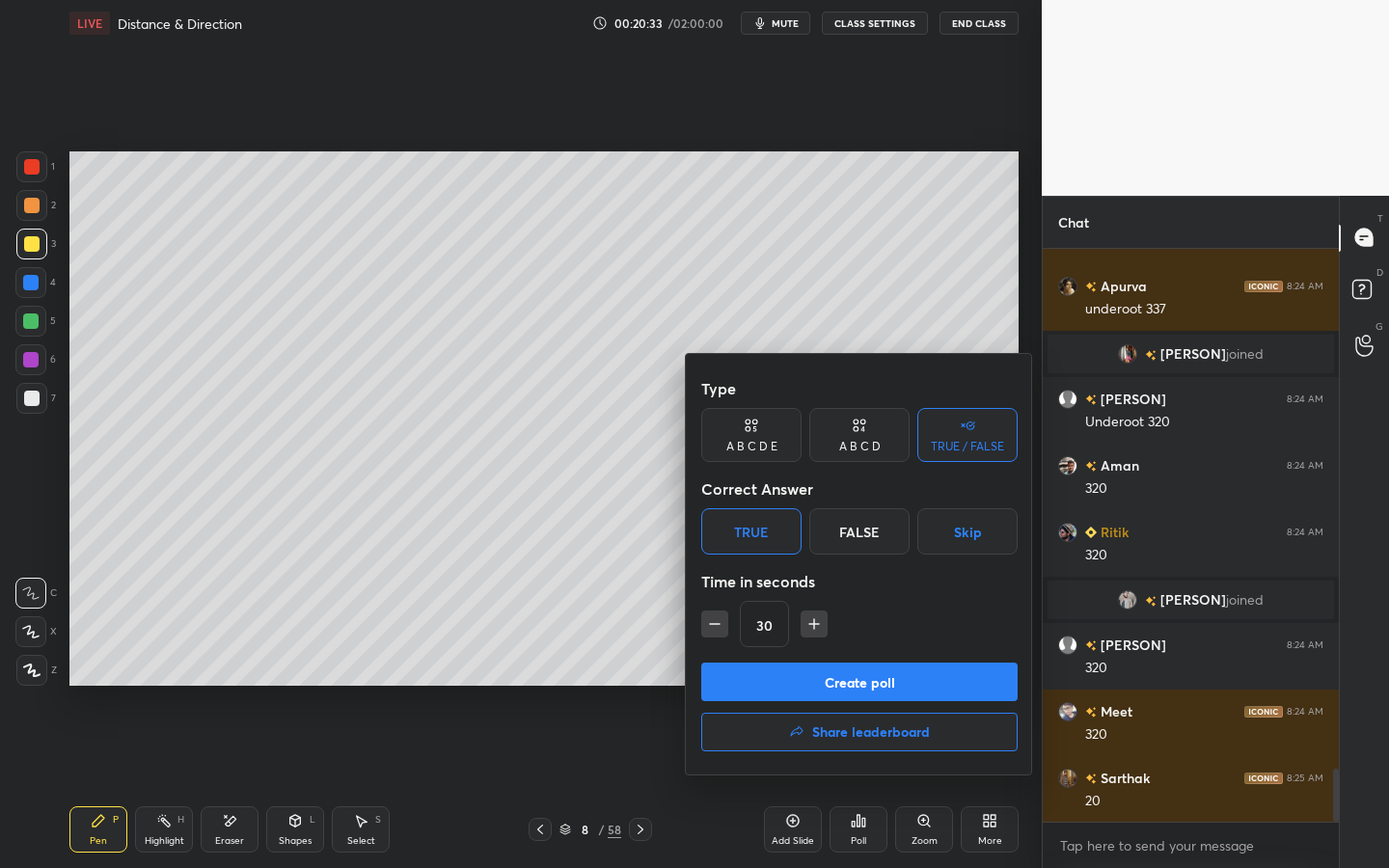 click on "Create poll" at bounding box center [859, 682] 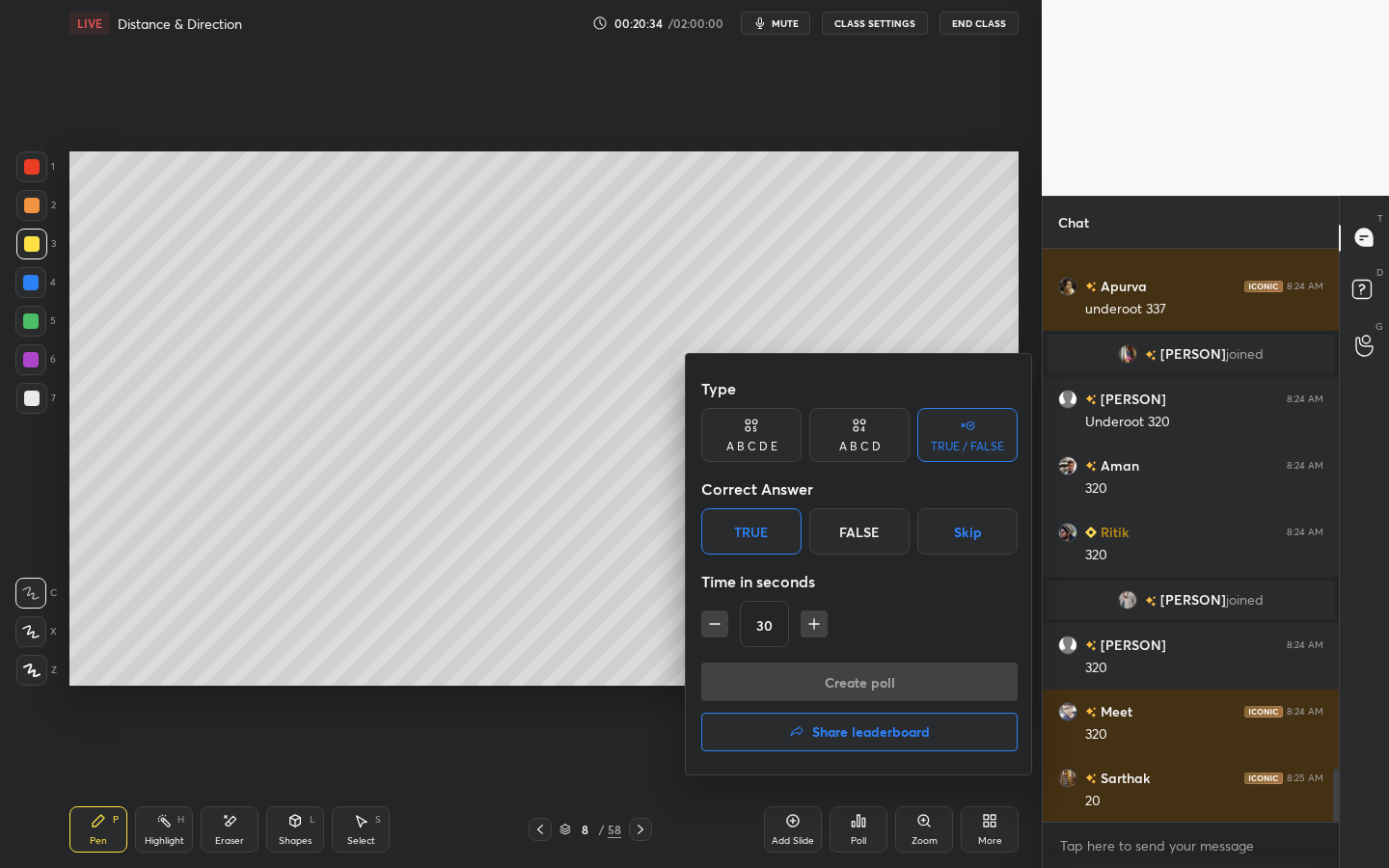scroll, scrollTop: 527, scrollLeft: 290, axis: both 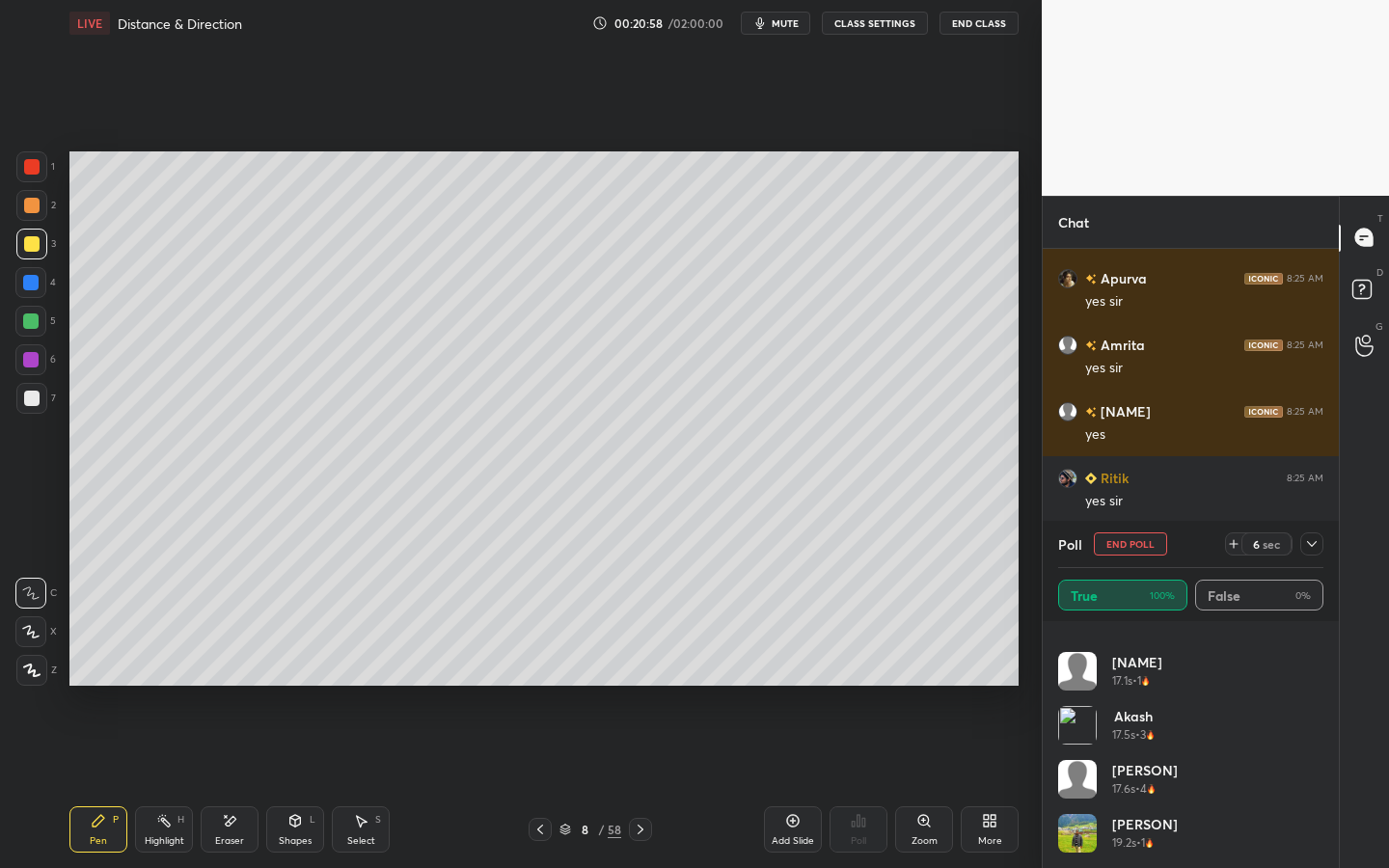 click on "End Poll" at bounding box center [1130, 544] 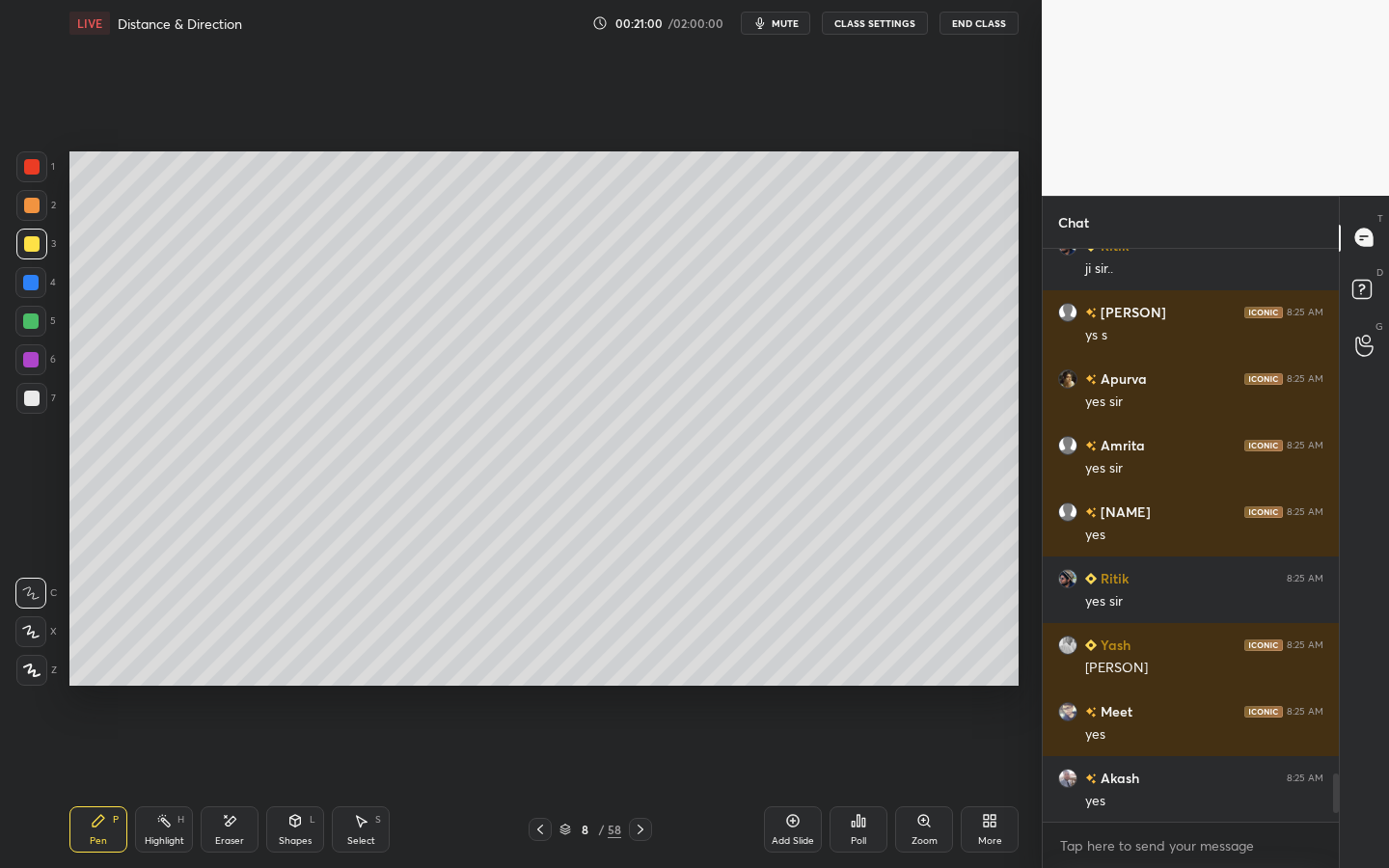 click on "Highlight" at bounding box center (164, 841) 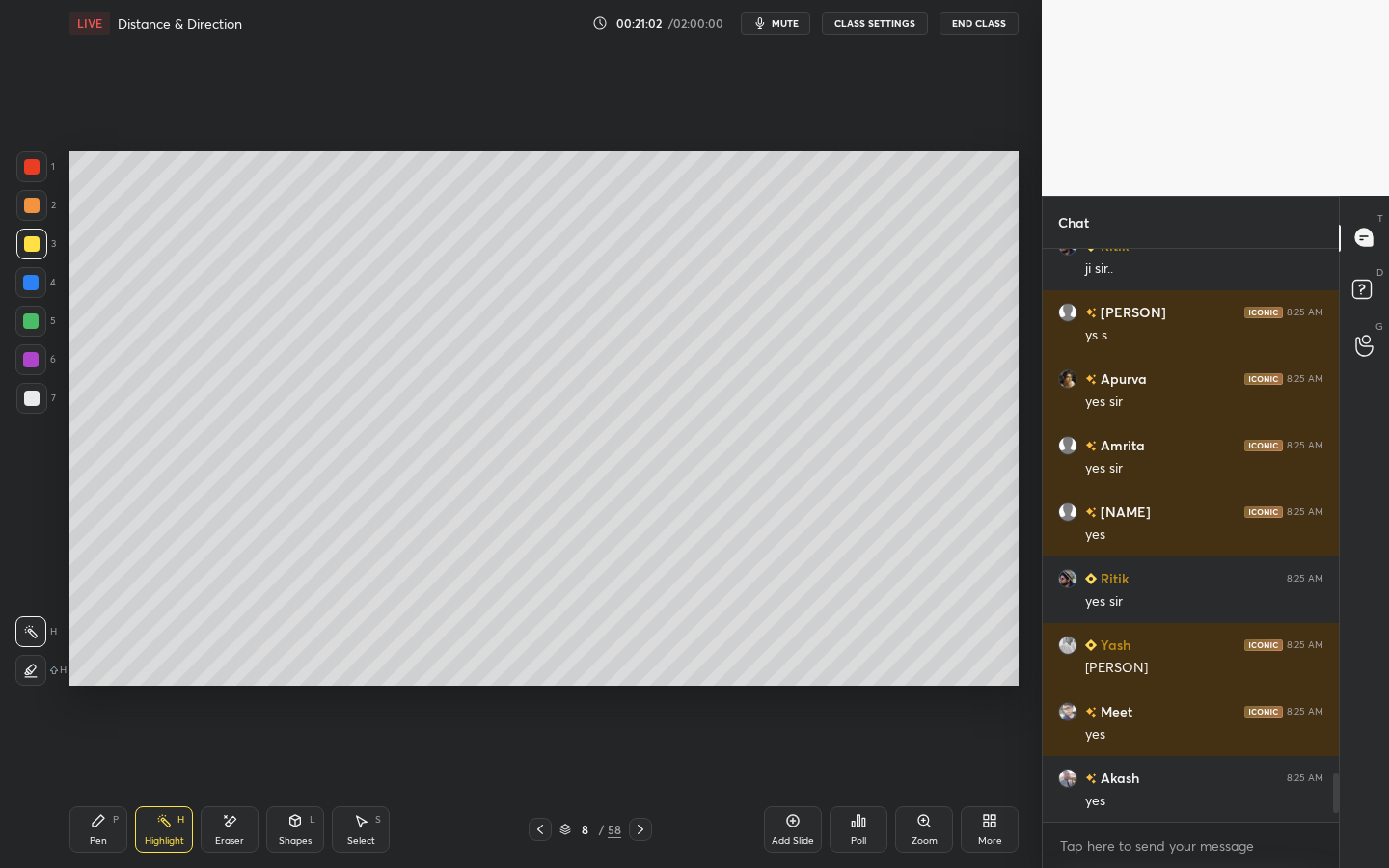 click 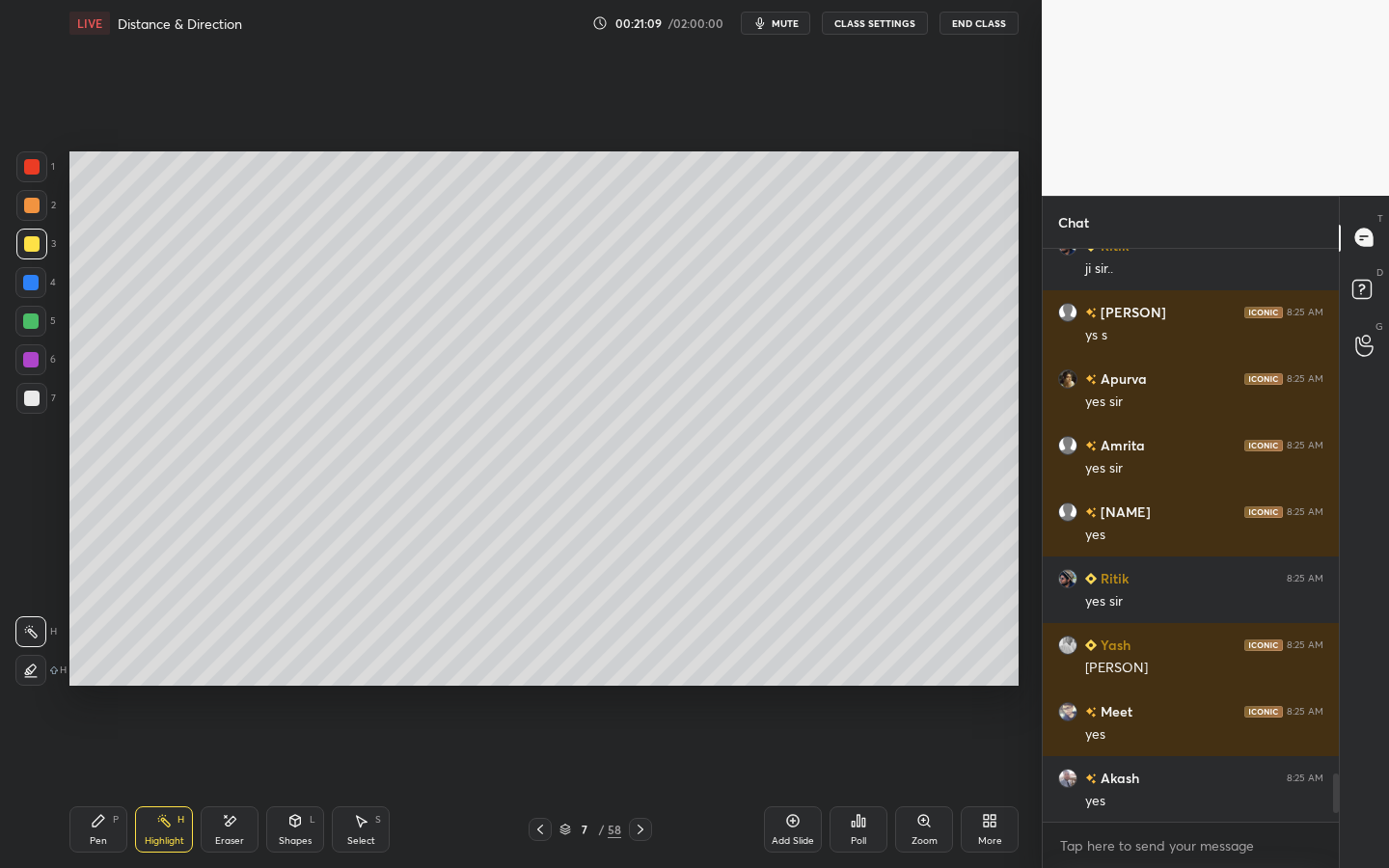 drag, startPoint x: 112, startPoint y: 827, endPoint x: 149, endPoint y: 799, distance: 46.400431 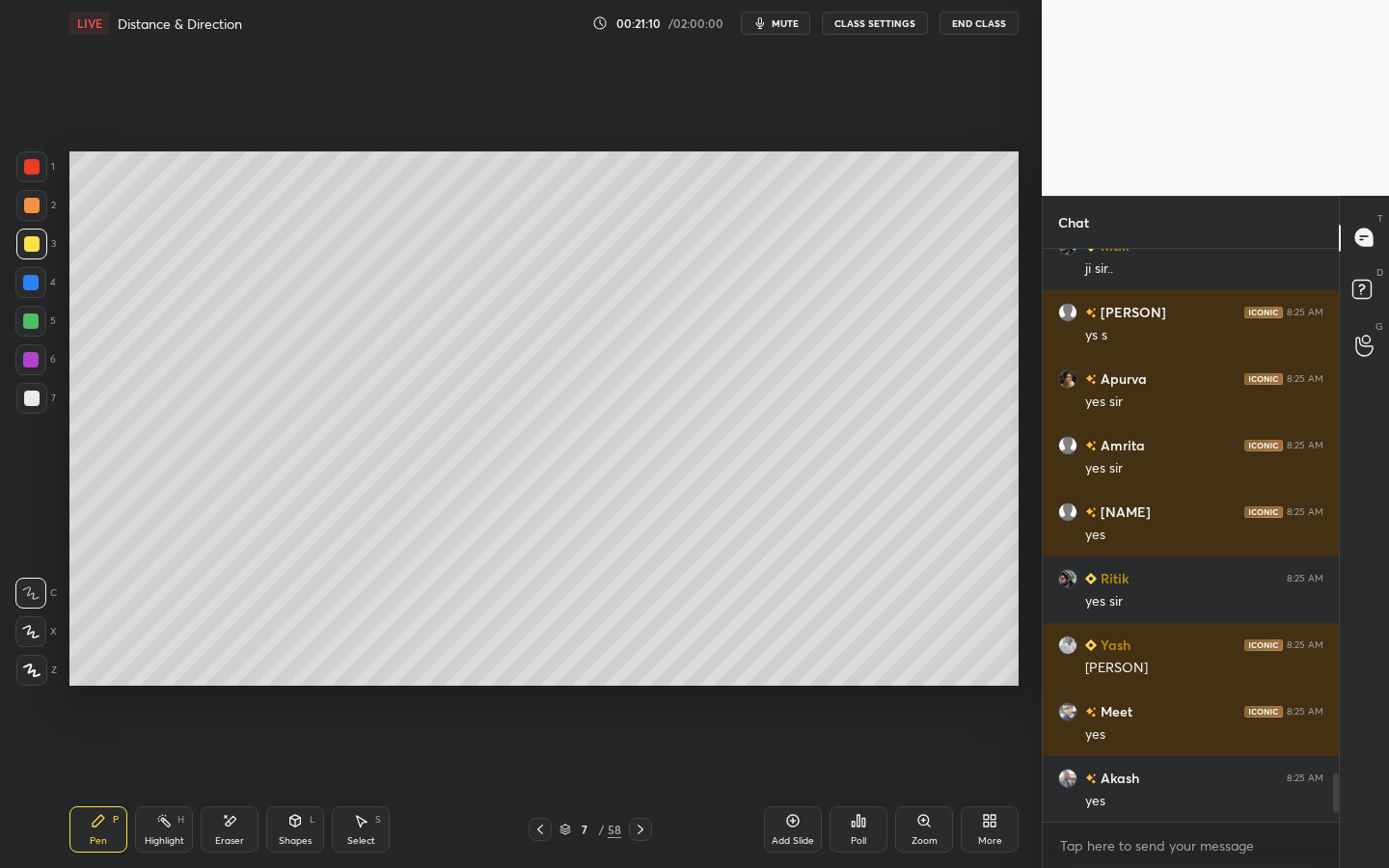 click 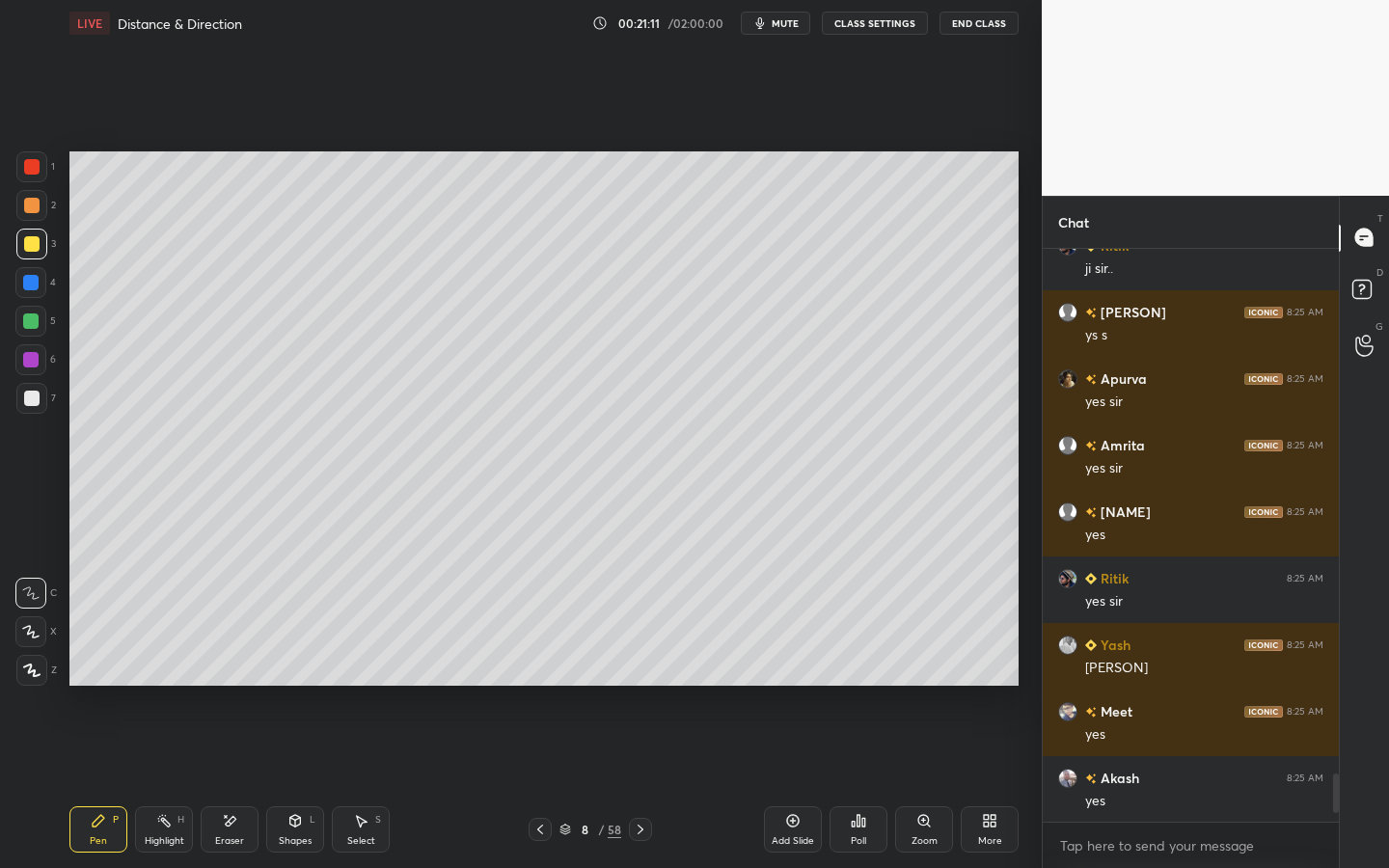 drag, startPoint x: 638, startPoint y: 827, endPoint x: 668, endPoint y: 828, distance: 30.01666 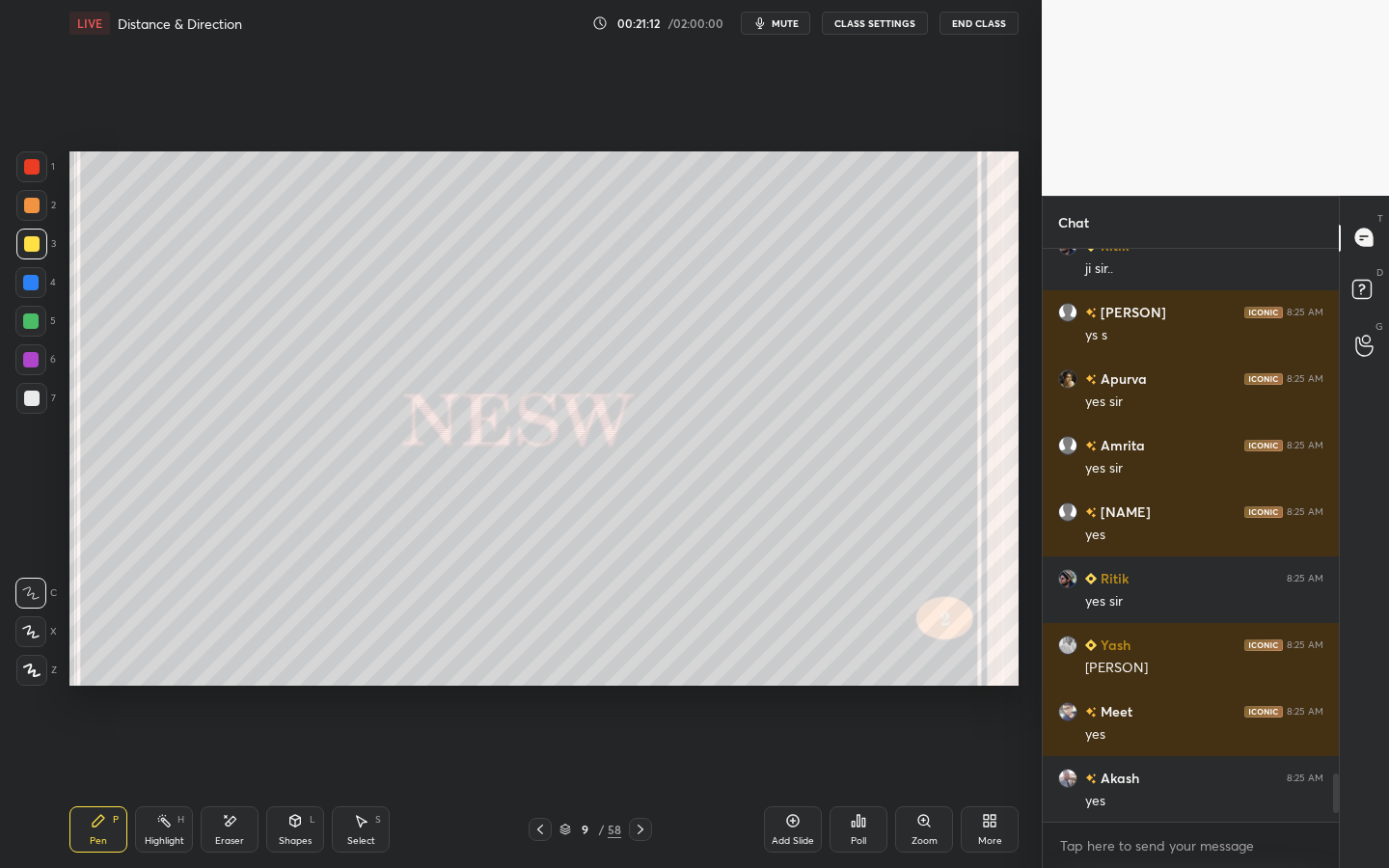 drag, startPoint x: 534, startPoint y: 831, endPoint x: 596, endPoint y: 832, distance: 62.00806 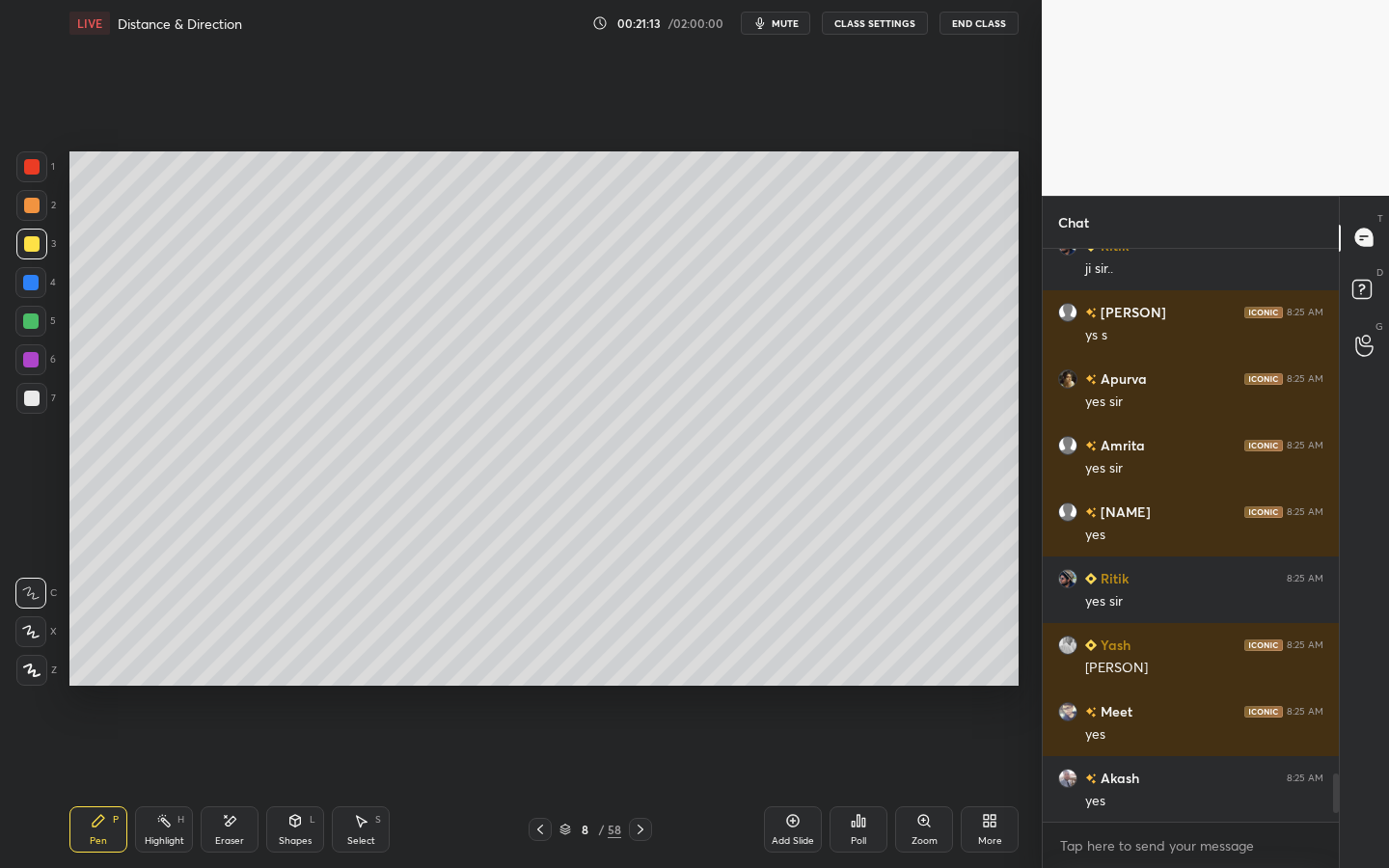 drag, startPoint x: 803, startPoint y: 821, endPoint x: 786, endPoint y: 806, distance: 22.671568 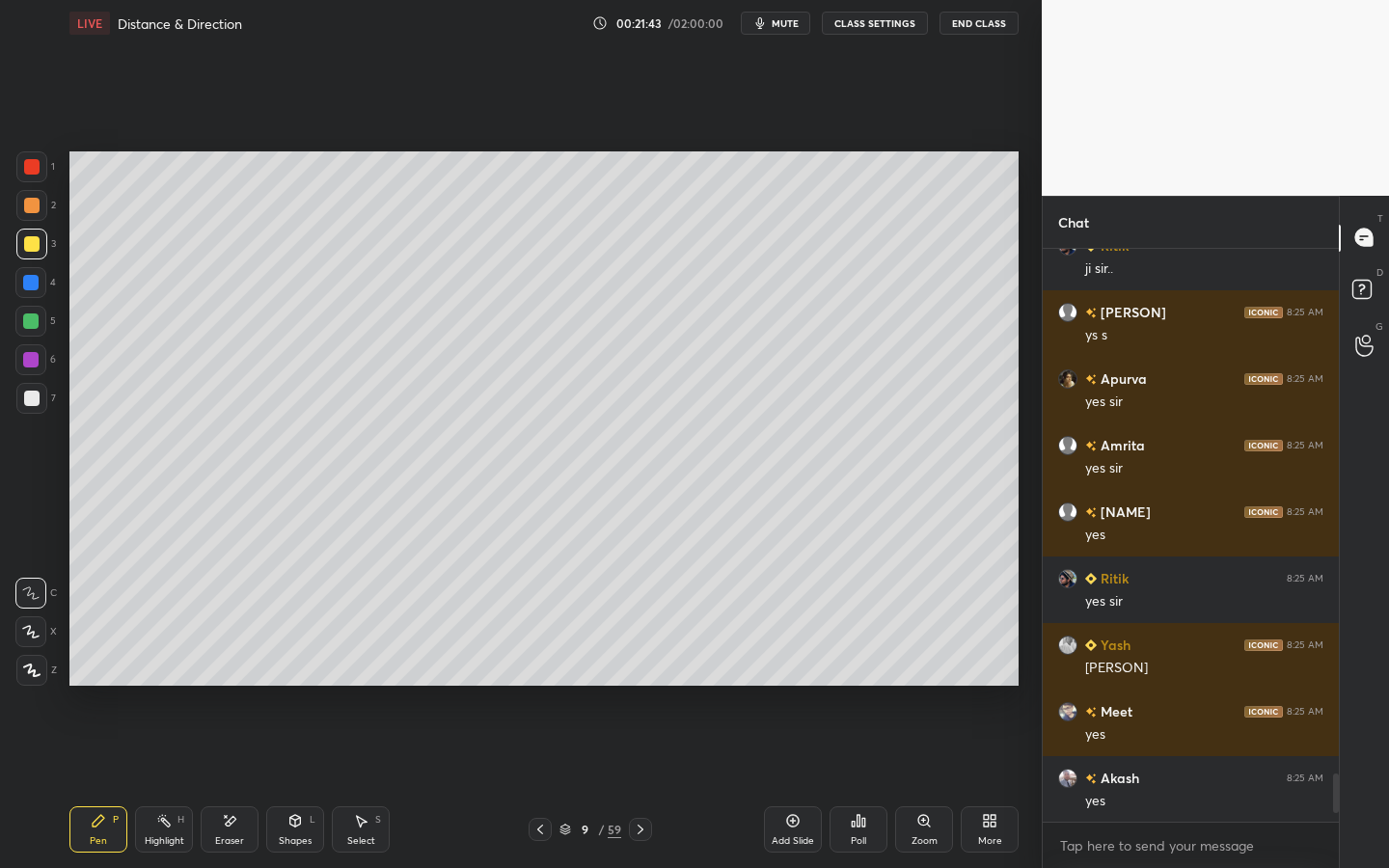 drag, startPoint x: 234, startPoint y: 828, endPoint x: 237, endPoint y: 819, distance: 9.486833 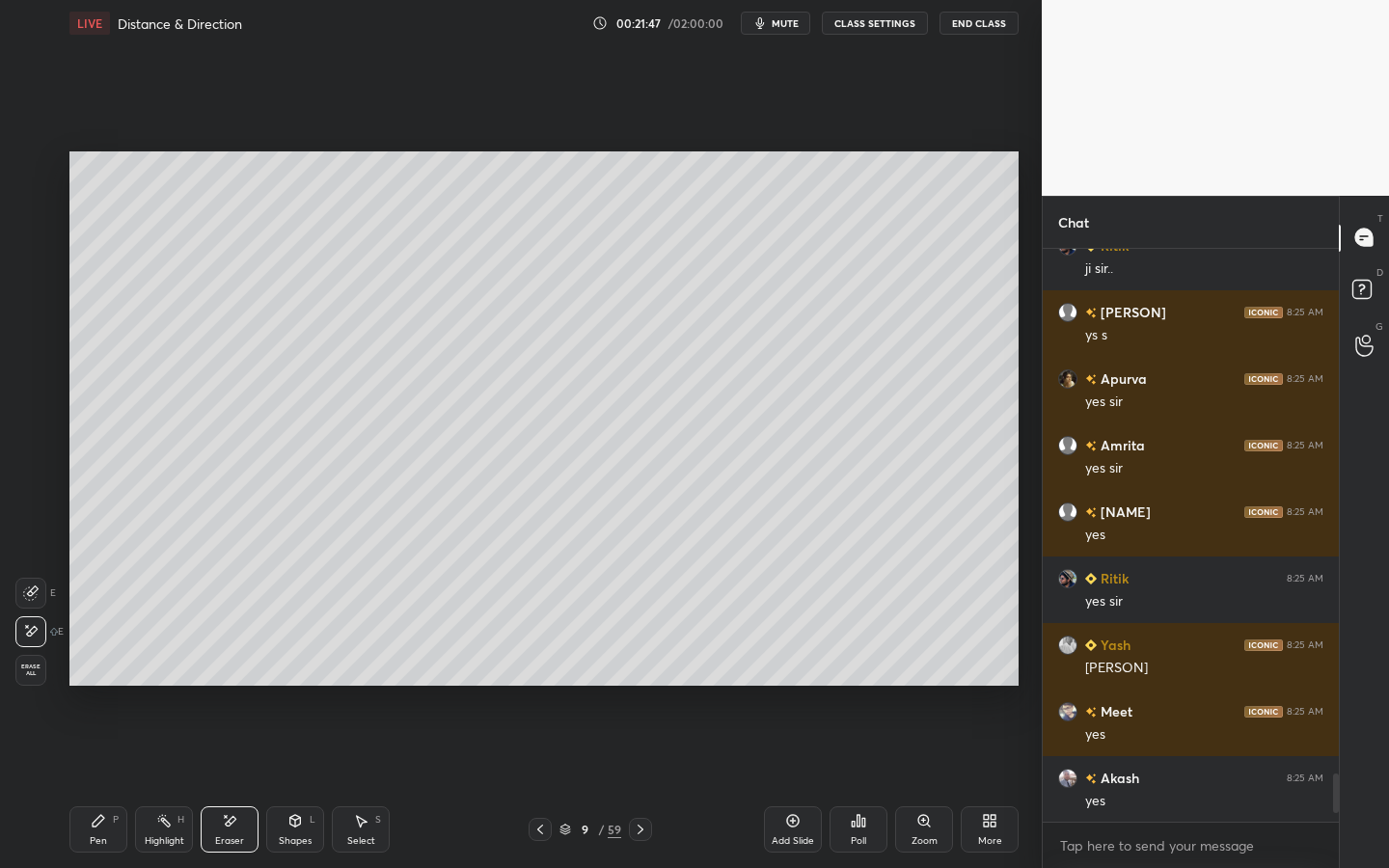 click on "Pen P" at bounding box center [98, 829] 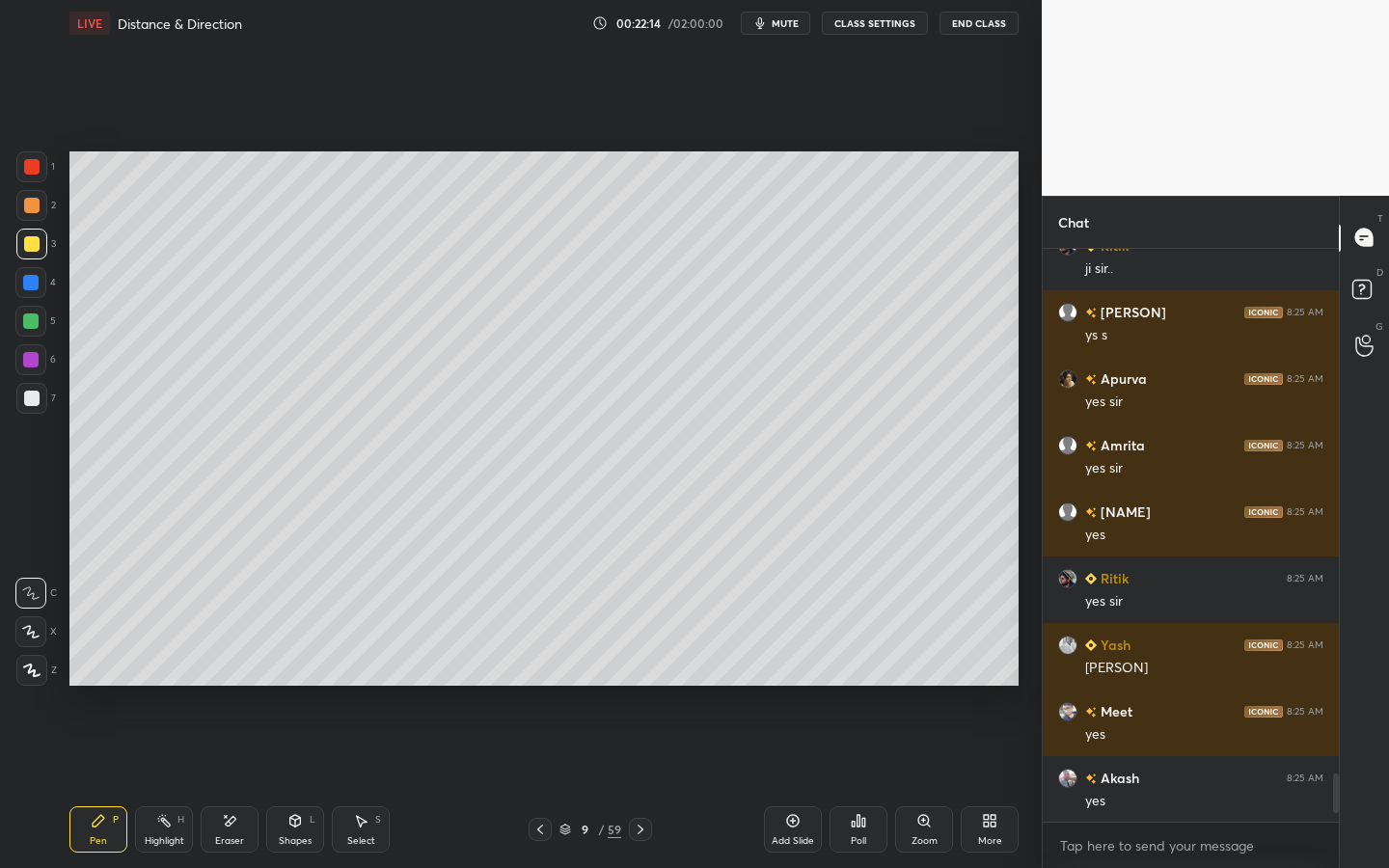 click on "Poll" at bounding box center (858, 829) 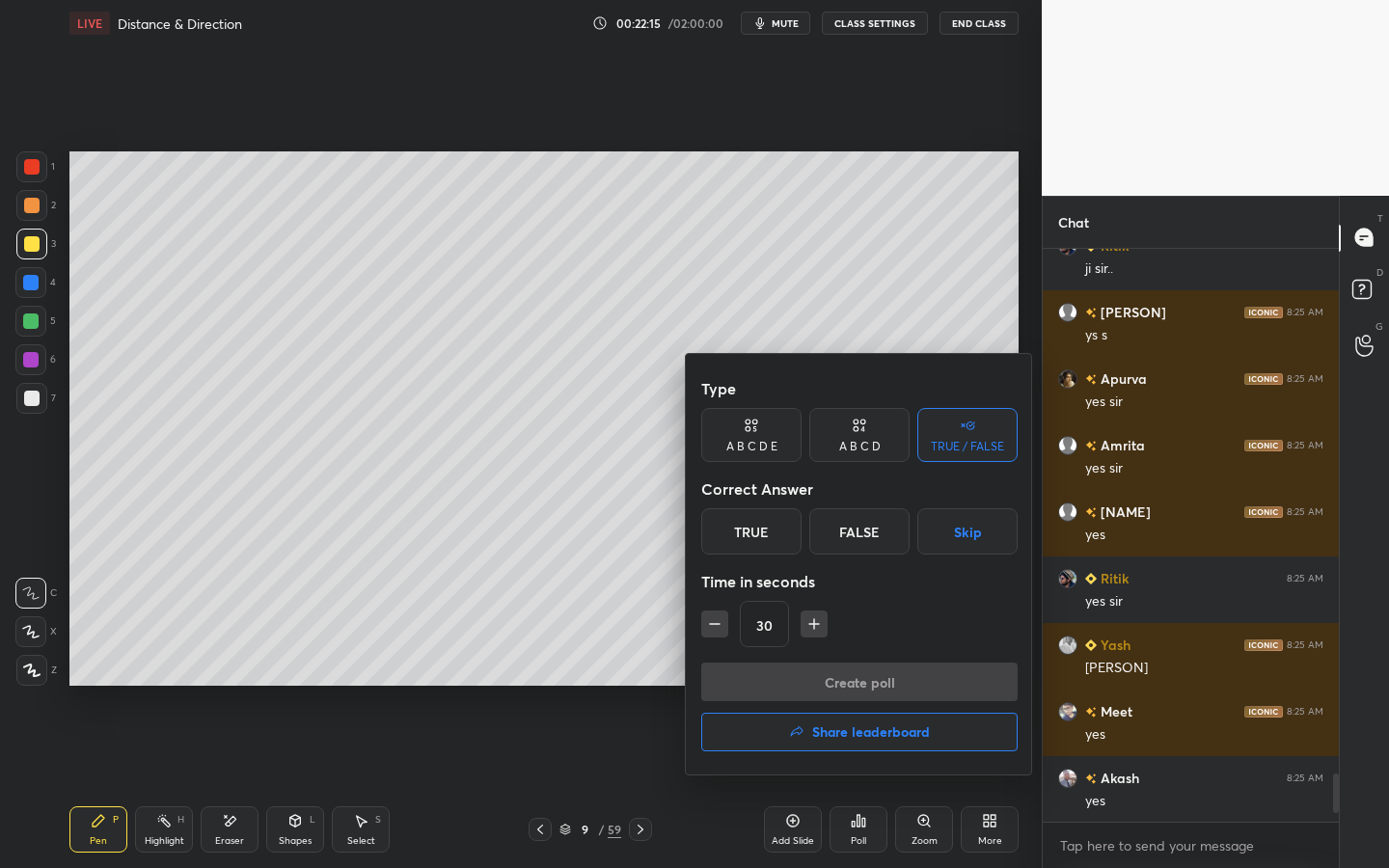 click on "True" at bounding box center (751, 531) 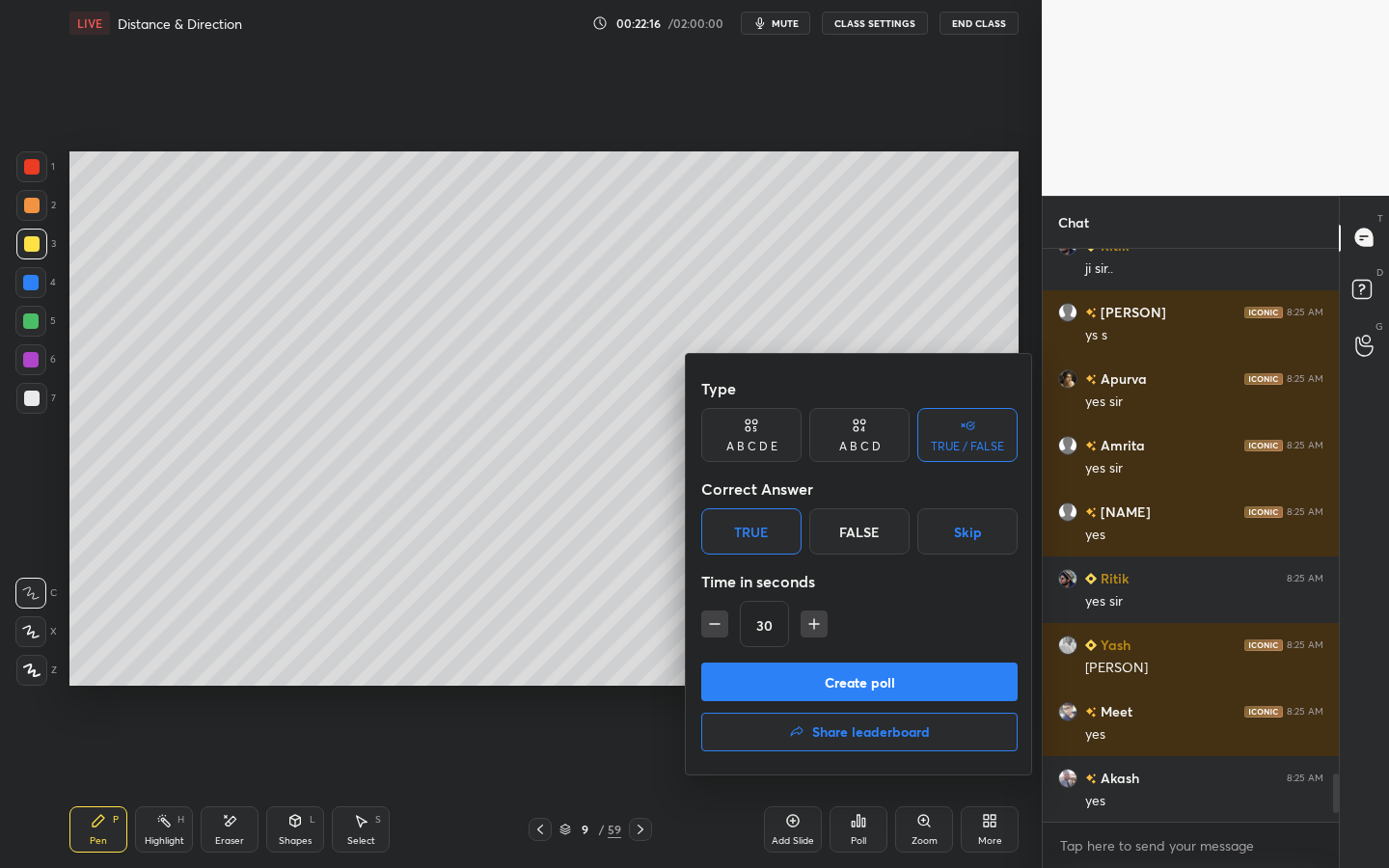 click on "Create poll" at bounding box center [859, 682] 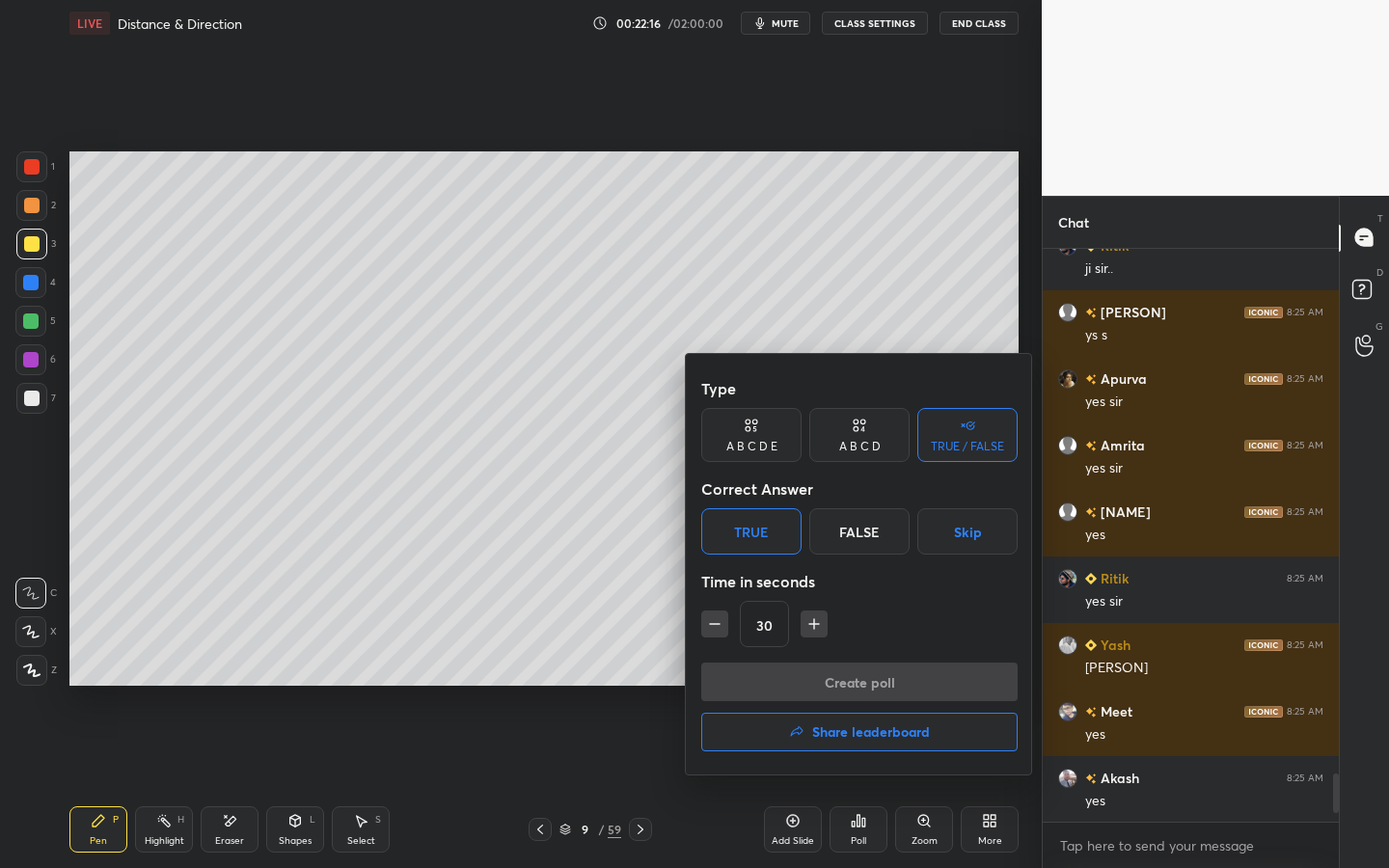 scroll, scrollTop: 527, scrollLeft: 290, axis: both 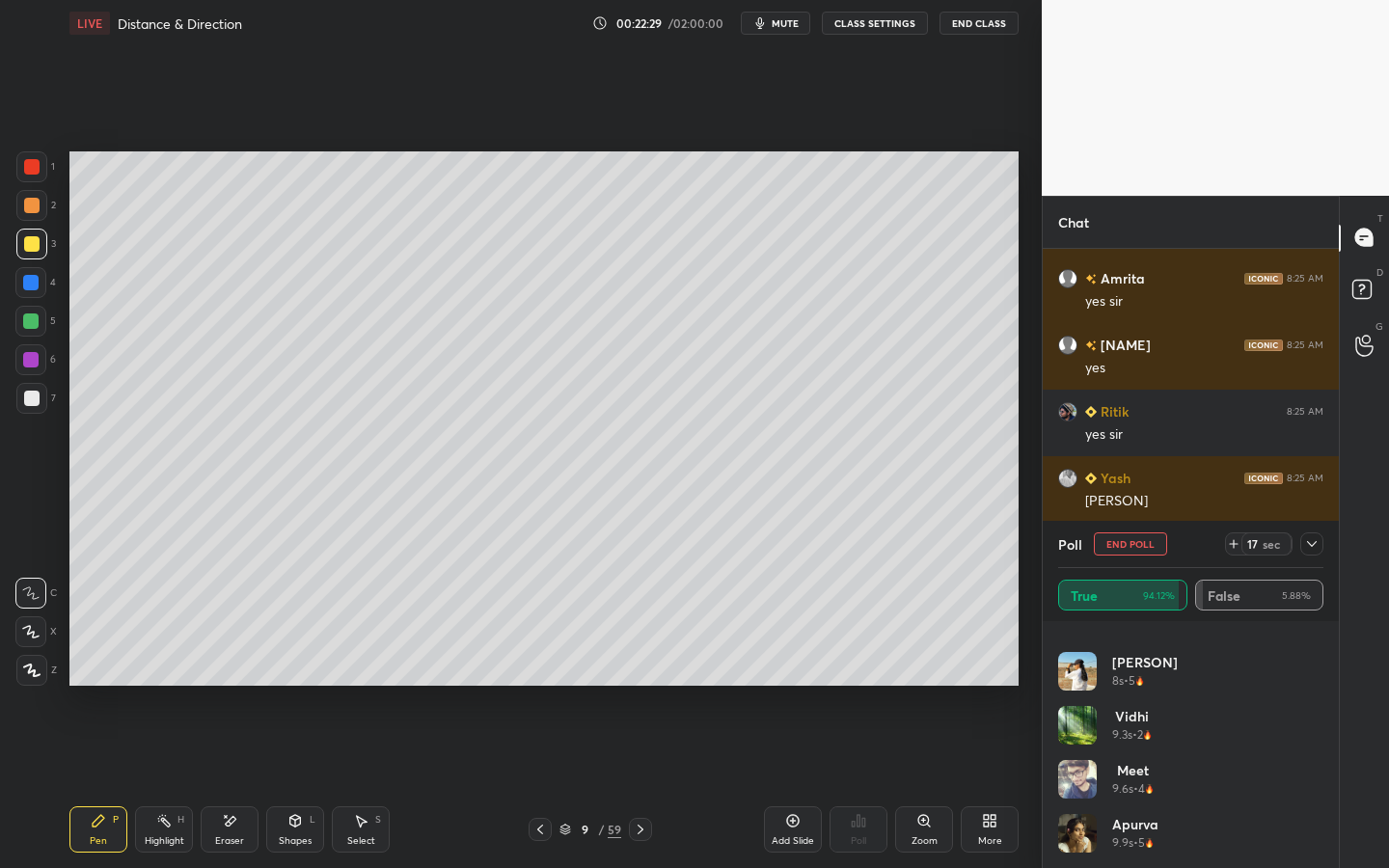click on "[PERSON] 5.1s  •  2 [PERSON] 5.2s  •  5 [PERSON] 8s  •  5 [PERSON] 9.3s  •  2 Meet 9.6s  •  4 [PERSON] 9.9s  •  5 [PERSON] 11.1s  •  5 [PERSON] 11.4s  •  4" at bounding box center (1190, 745) 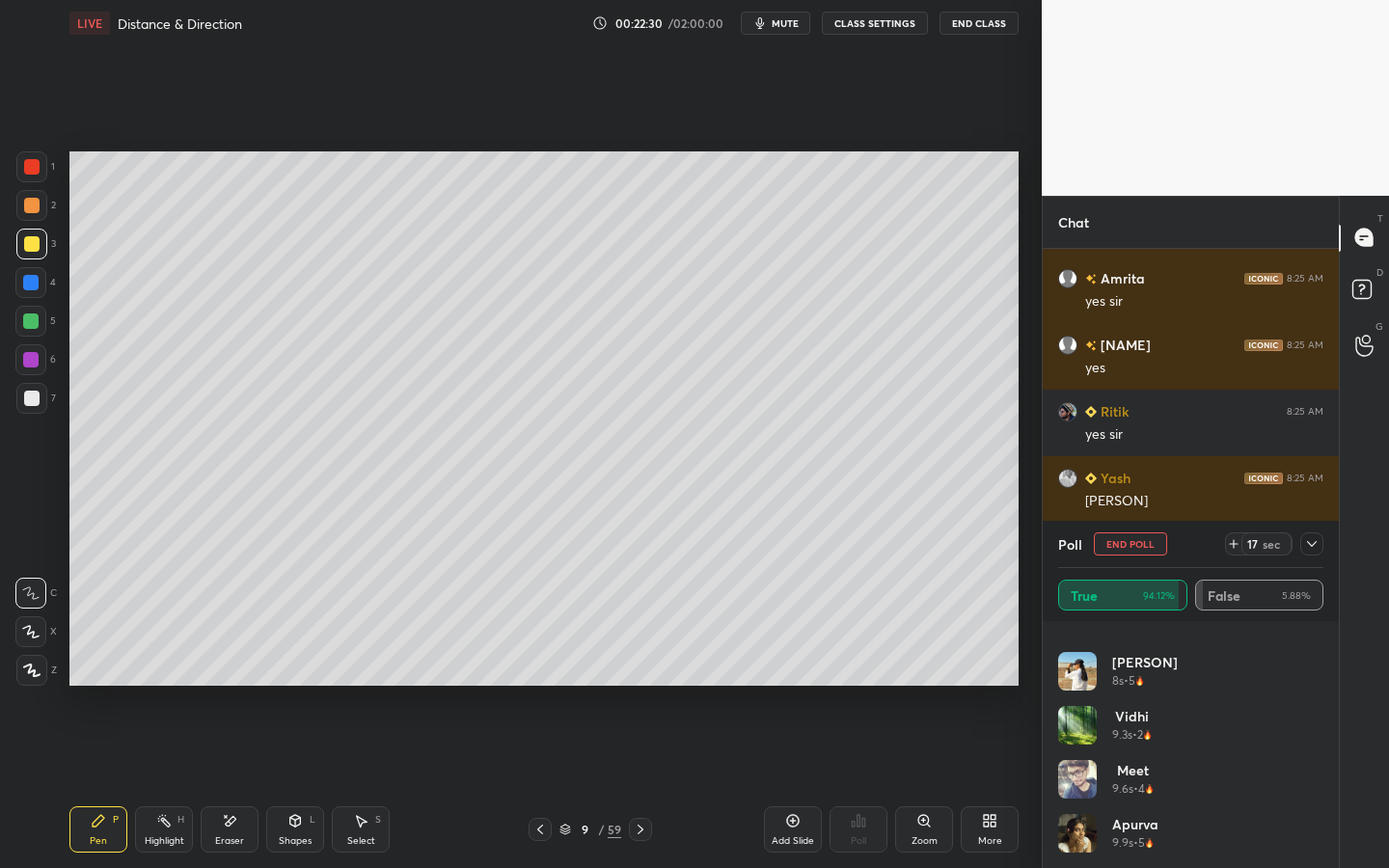 scroll, scrollTop: 687, scrollLeft: 0, axis: vertical 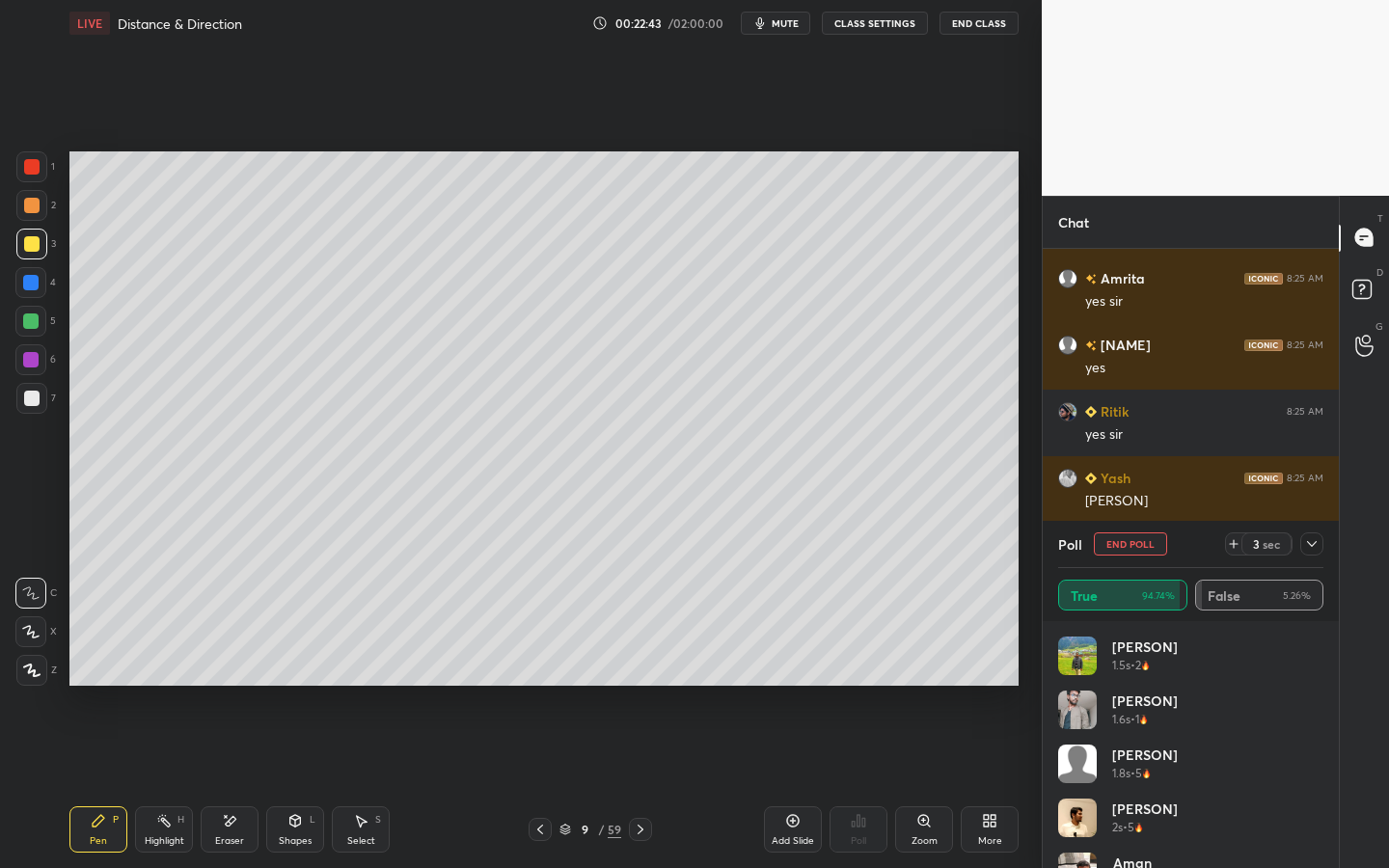 click on "End Poll" at bounding box center (1130, 544) 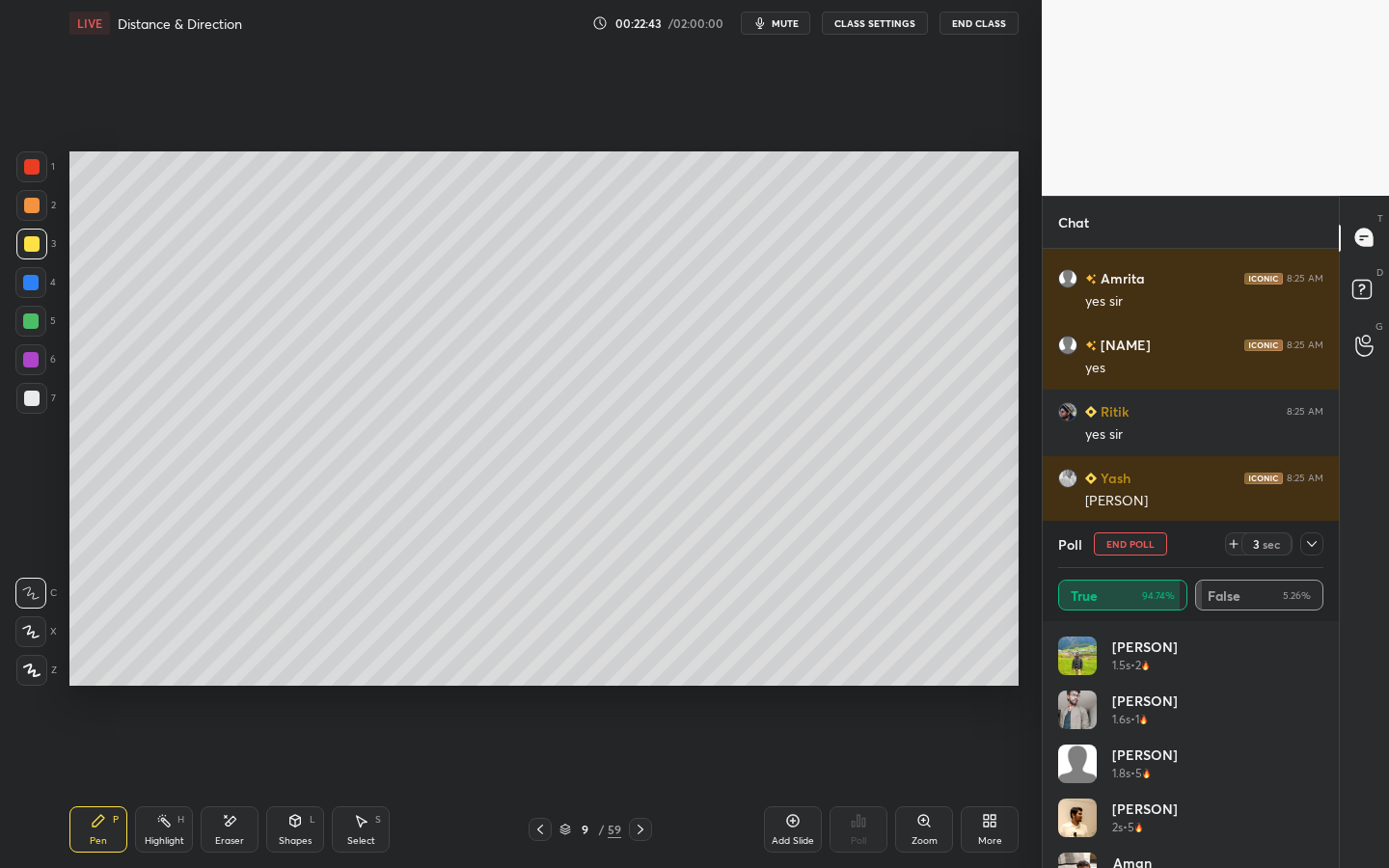scroll, scrollTop: 85, scrollLeft: 259, axis: both 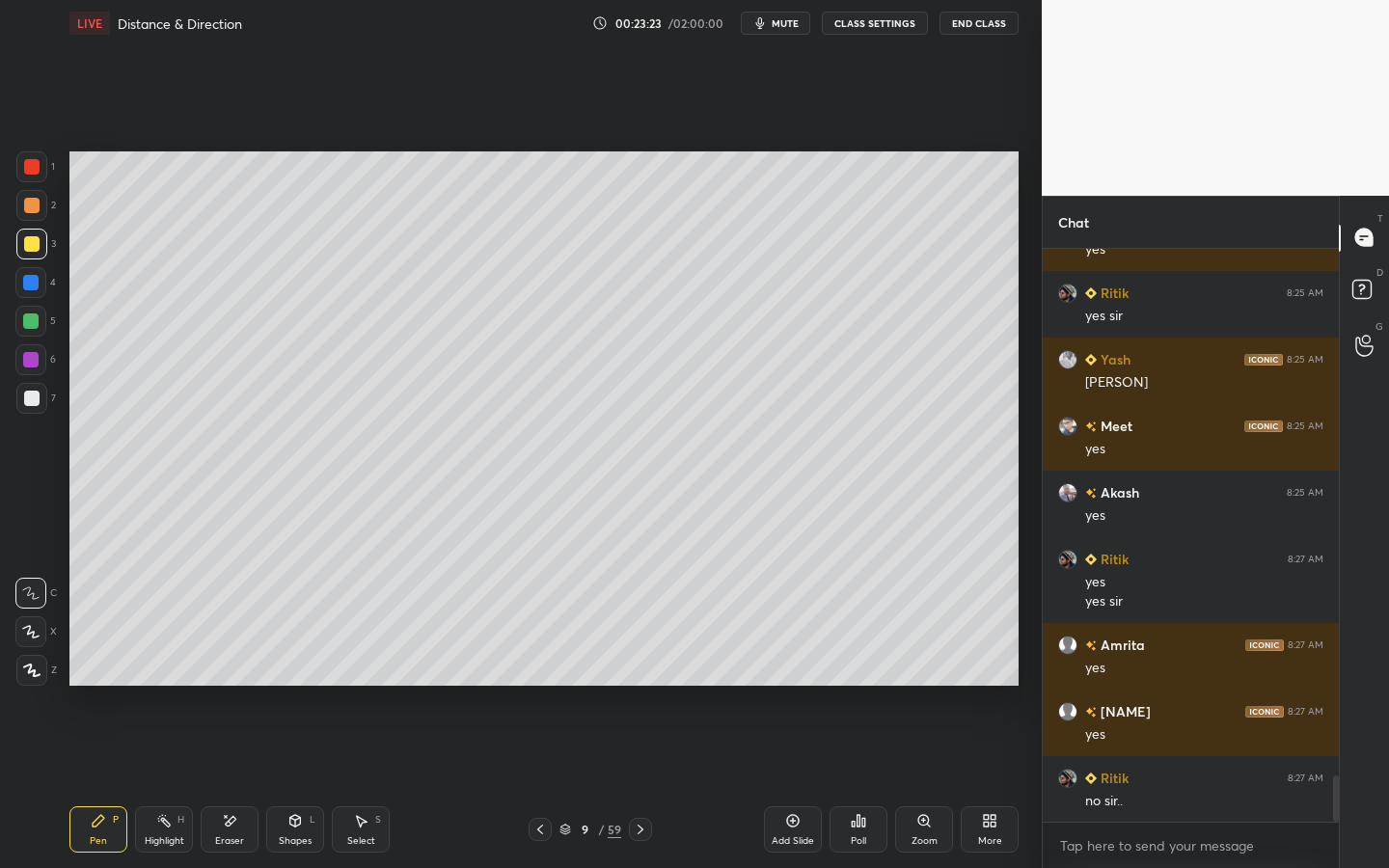 click on "Eraser" at bounding box center [230, 829] 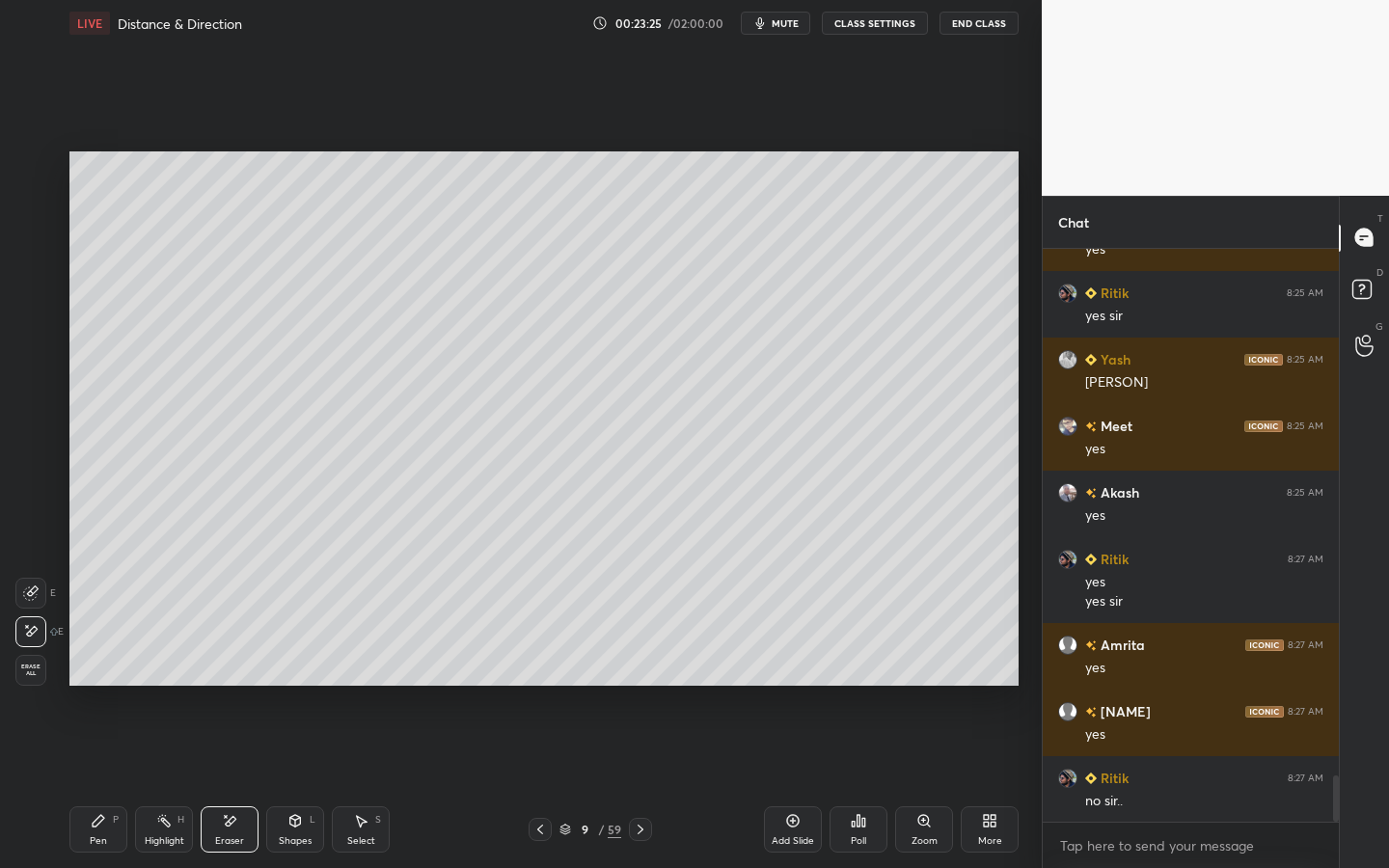 scroll, scrollTop: 6551, scrollLeft: 0, axis: vertical 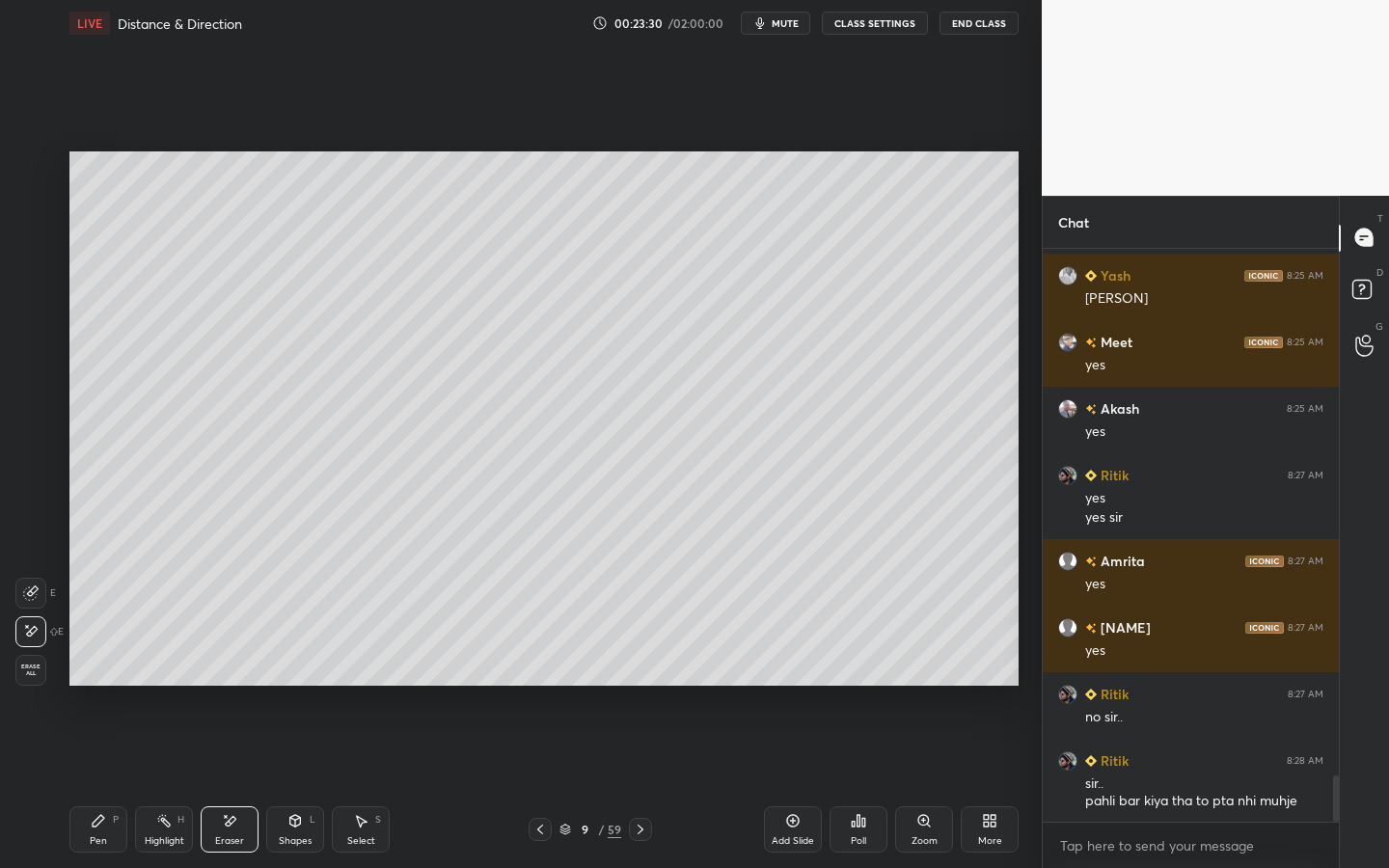 click on "Pen P" at bounding box center [98, 829] 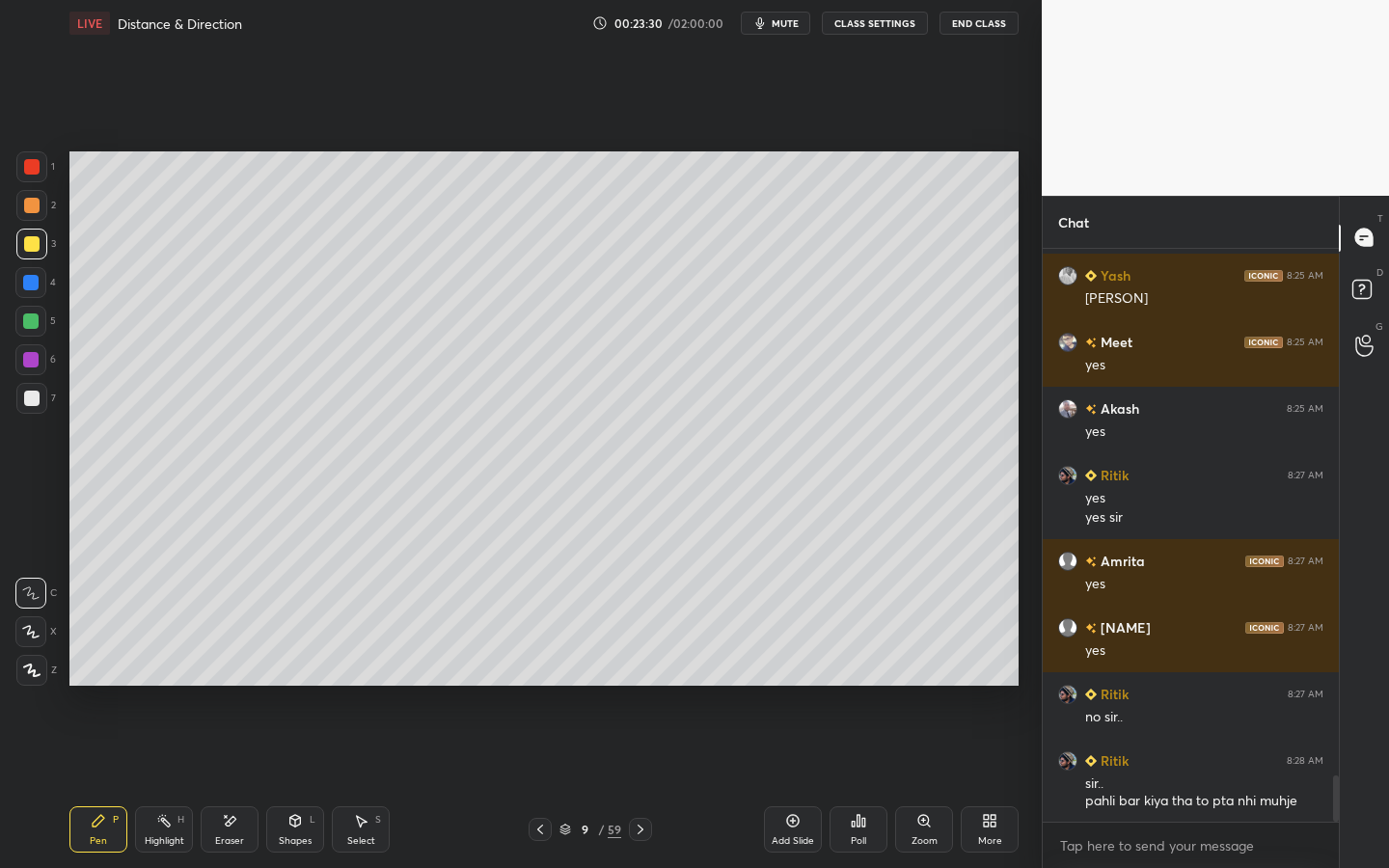 click on "Pen P" at bounding box center (98, 829) 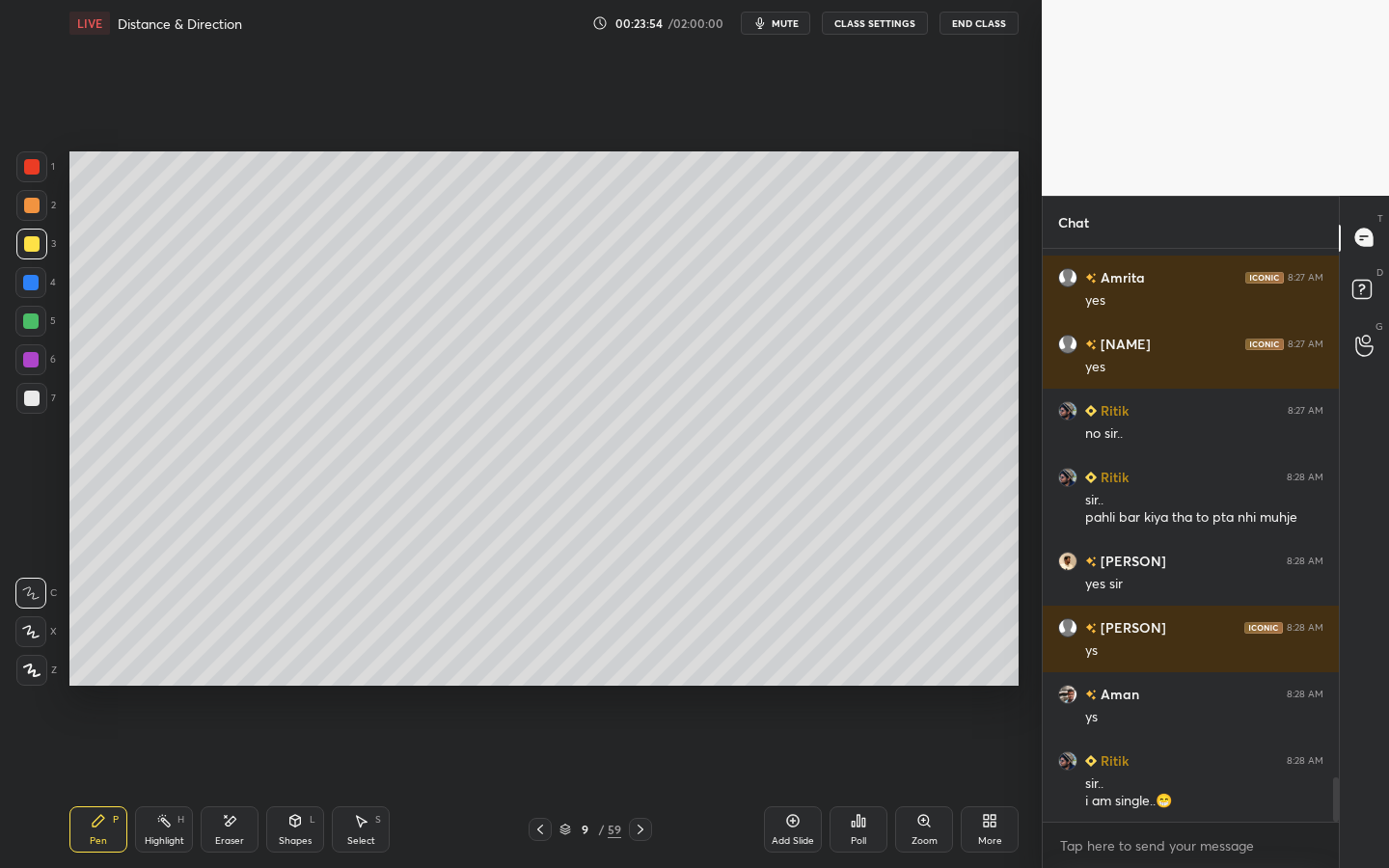 scroll, scrollTop: 6902, scrollLeft: 0, axis: vertical 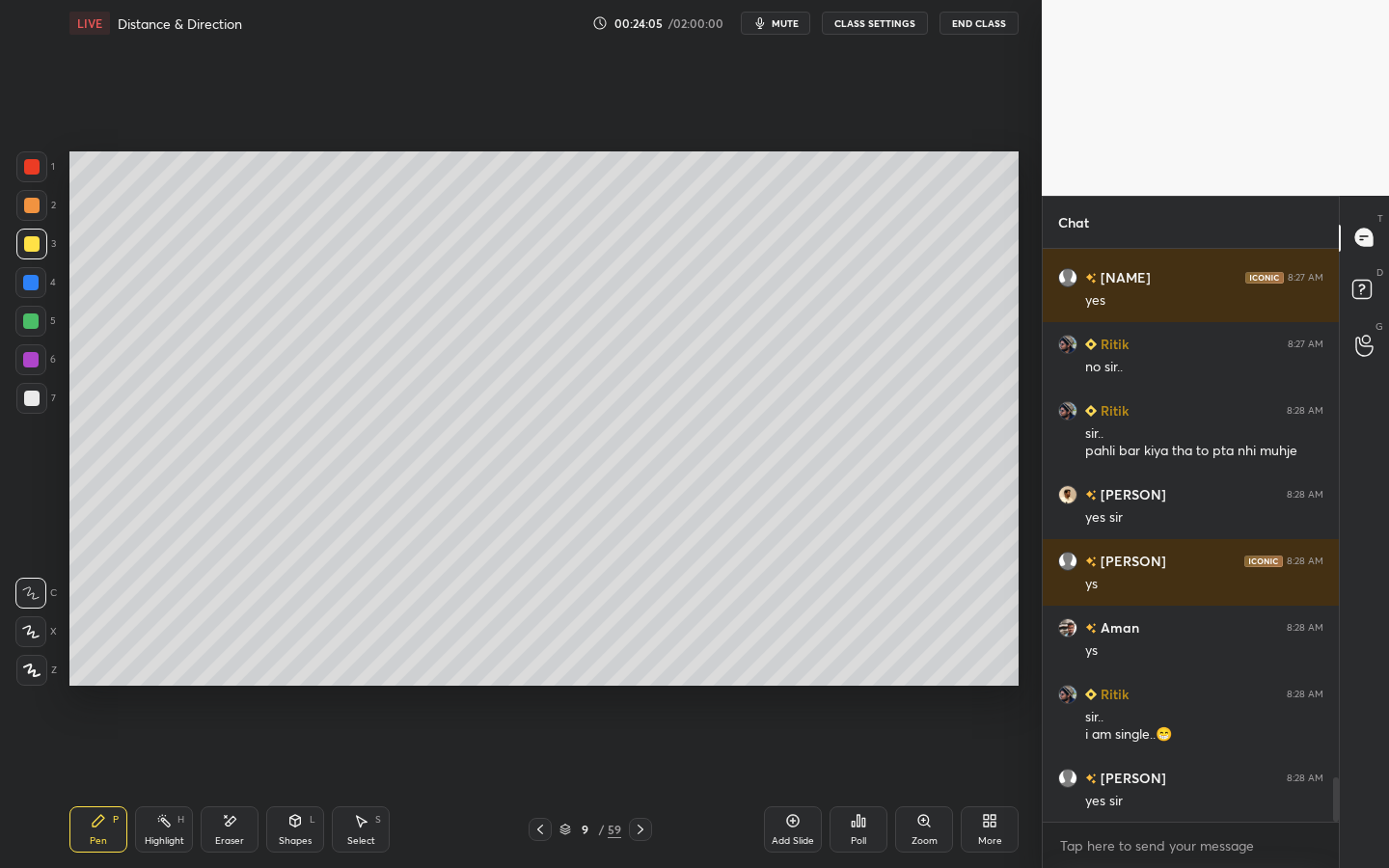 click on "Add Slide" at bounding box center [793, 841] 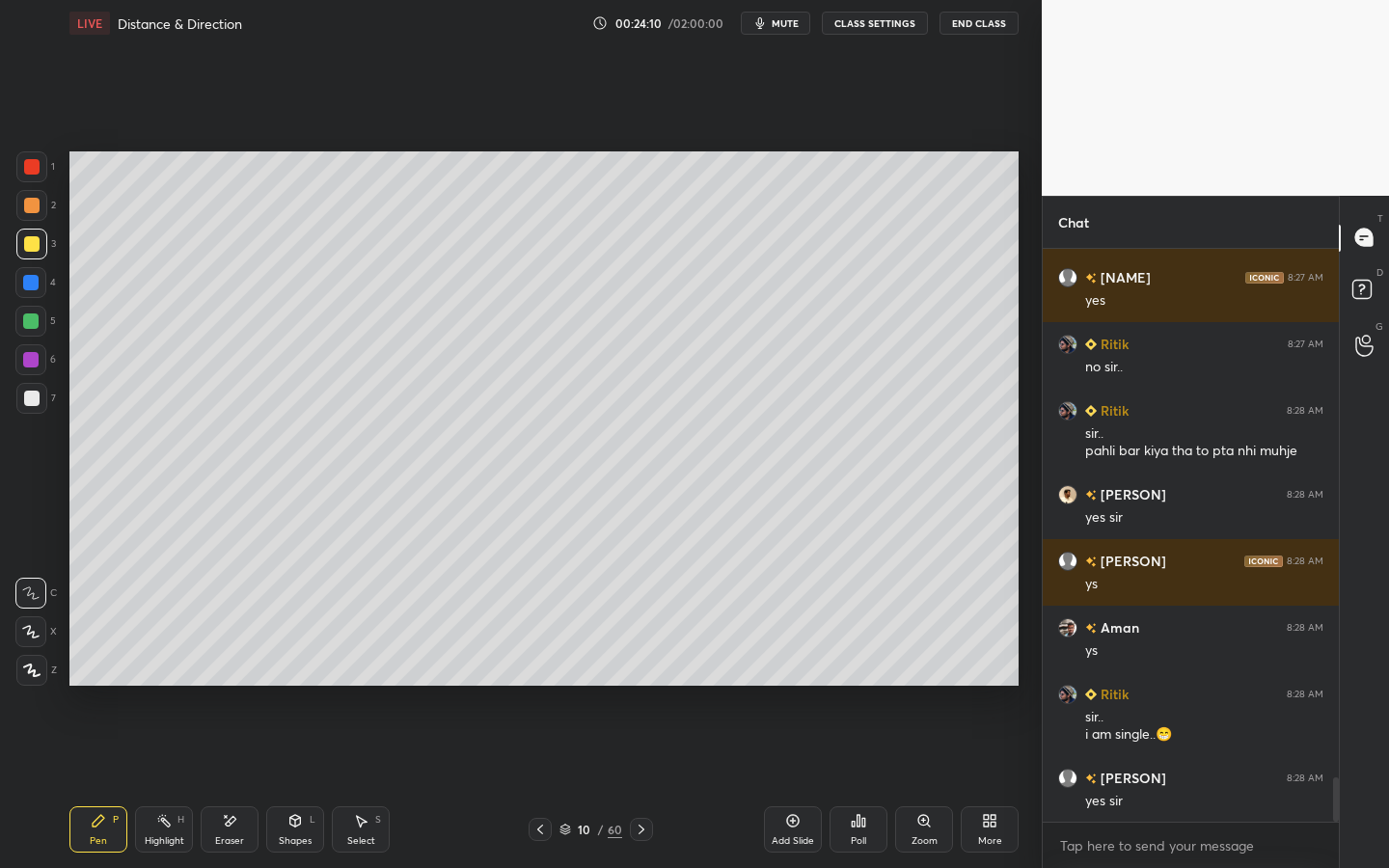 click on "Eraser" at bounding box center (230, 841) 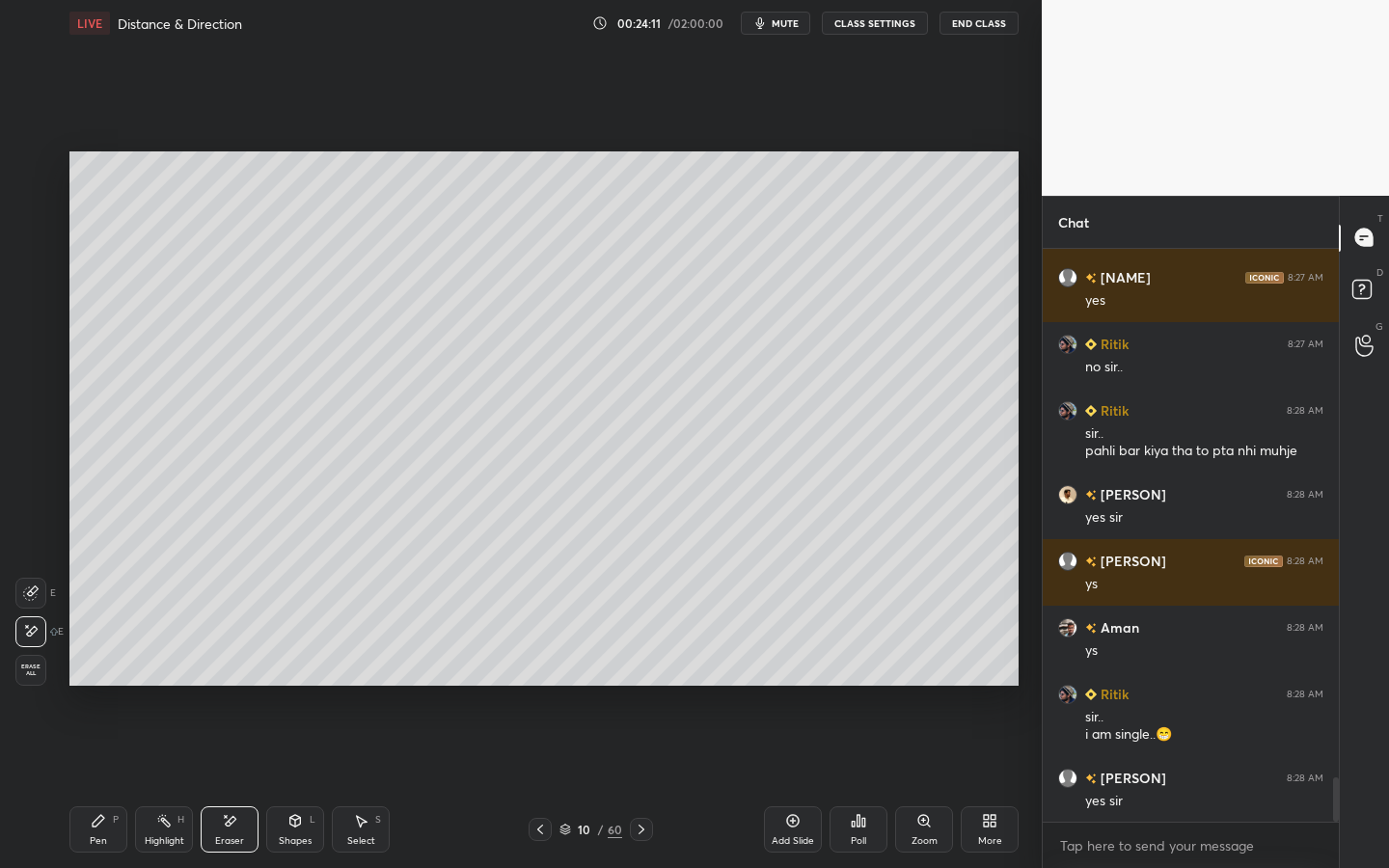 click 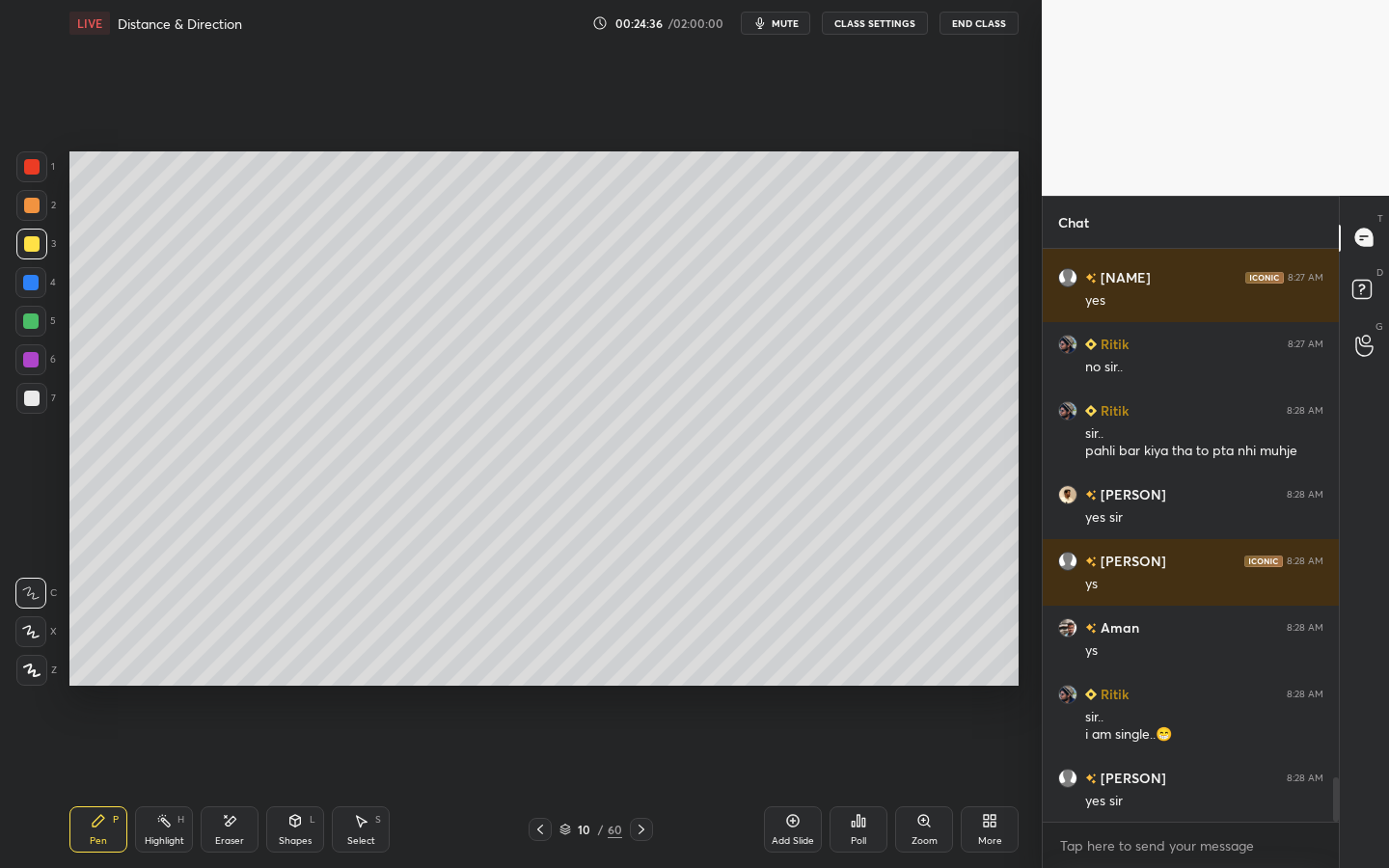 click on "Shapes L" at bounding box center [295, 829] 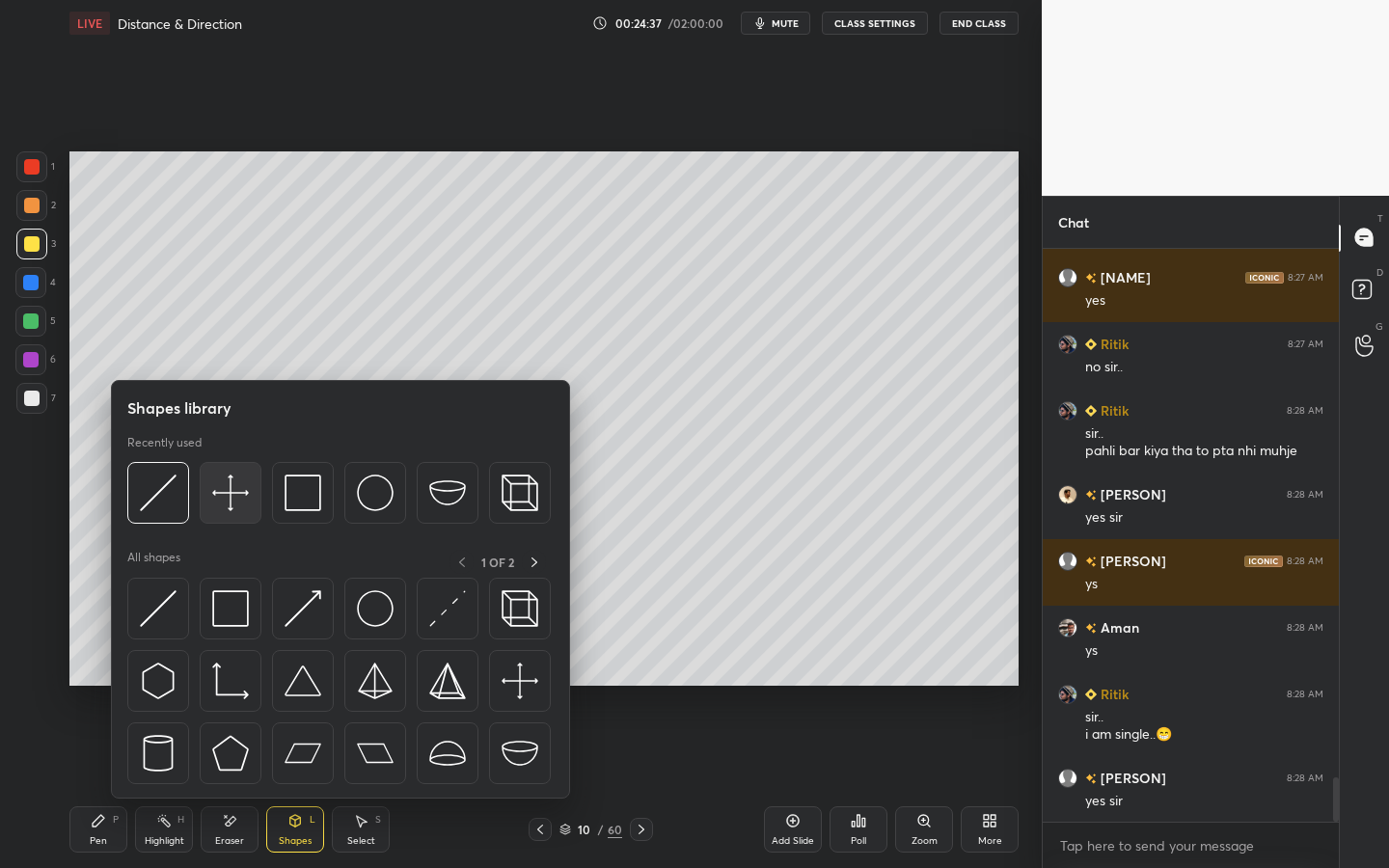 click at bounding box center (231, 493) 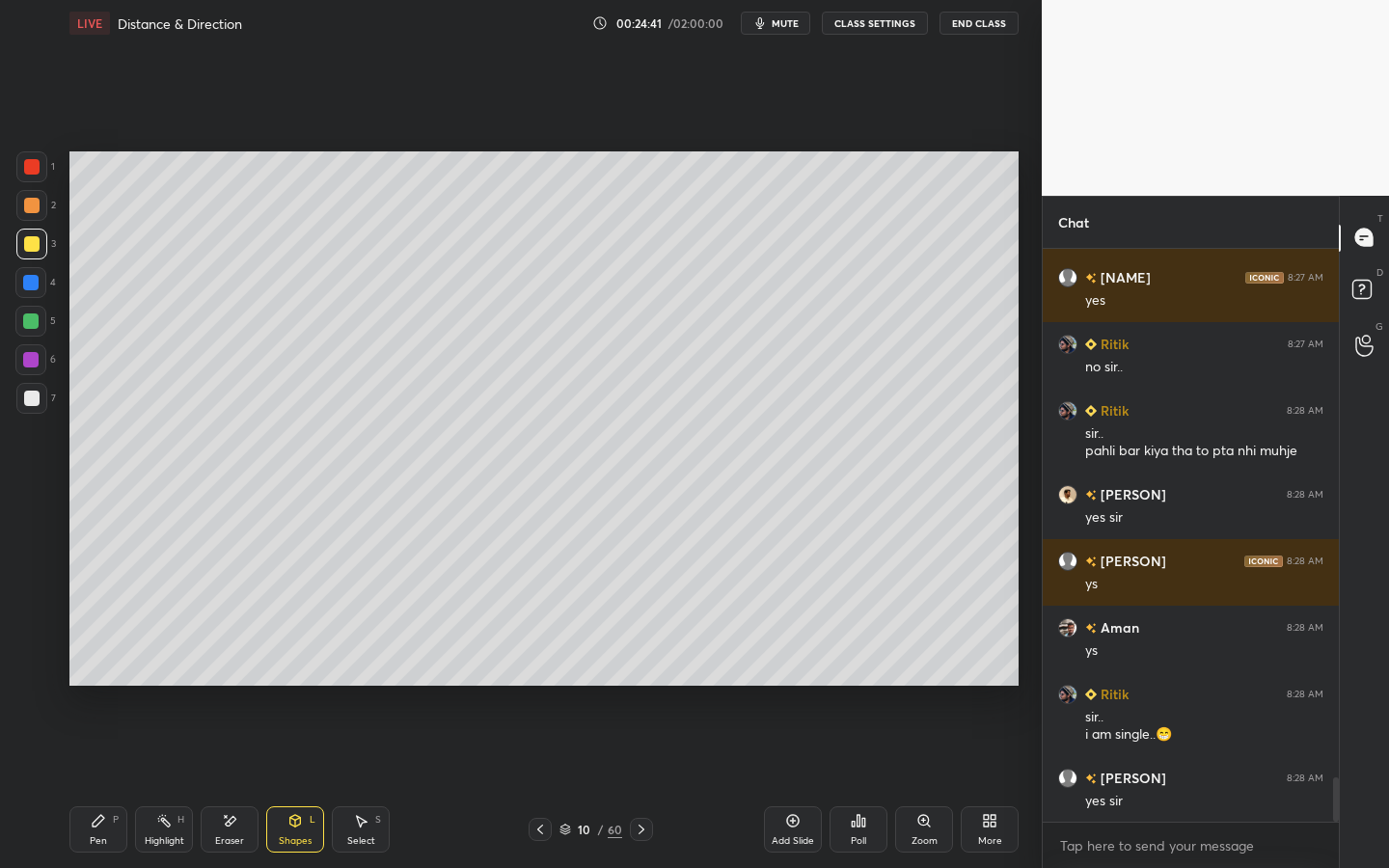 drag, startPoint x: 353, startPoint y: 826, endPoint x: 385, endPoint y: 700, distance: 130 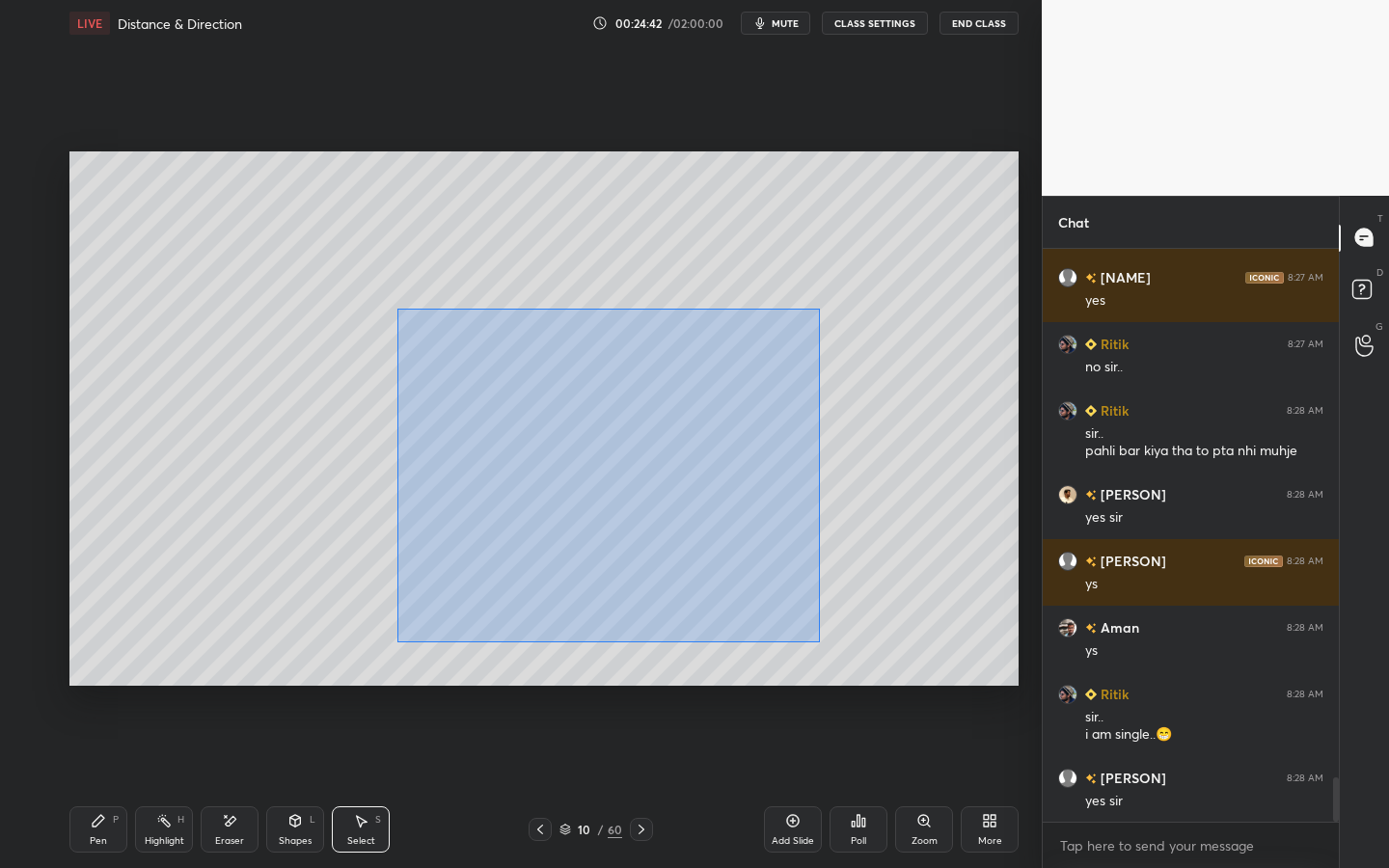 drag, startPoint x: 397, startPoint y: 308, endPoint x: 755, endPoint y: 596, distance: 459.46491 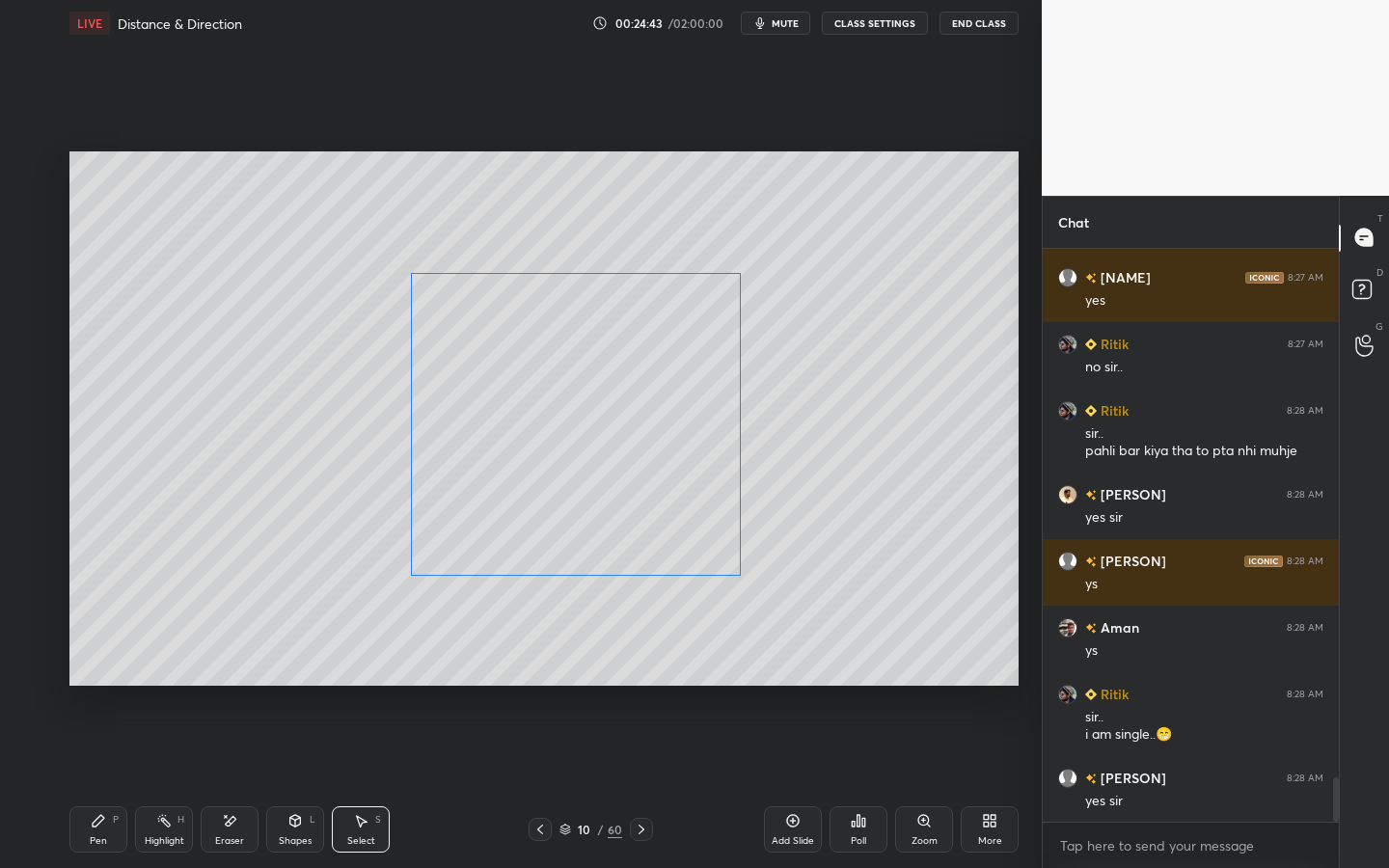 drag, startPoint x: 653, startPoint y: 508, endPoint x: 641, endPoint y: 448, distance: 61.188234 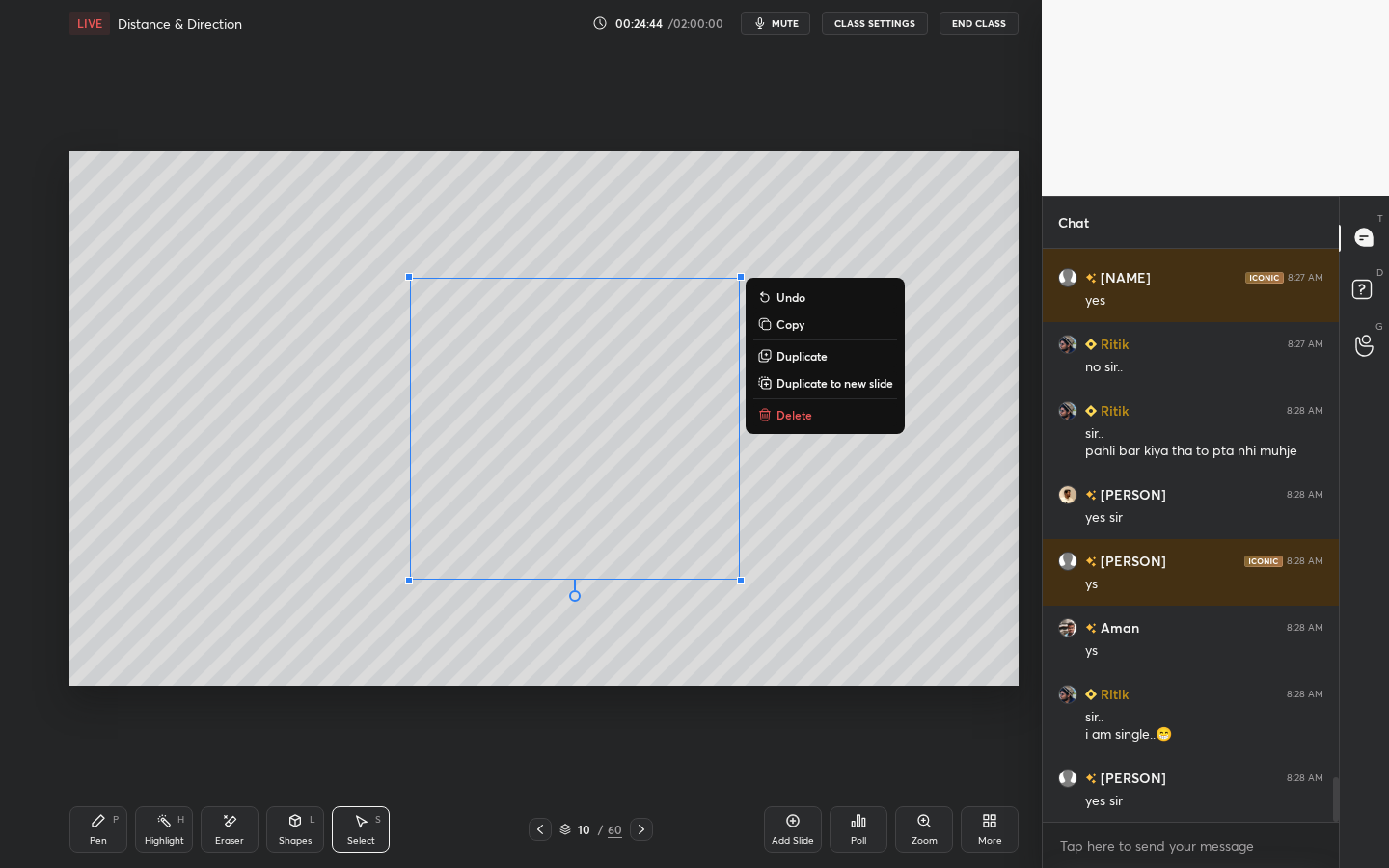 click on "0 ° Undo Copy Duplicate Duplicate to new slide Delete" at bounding box center [544, 419] 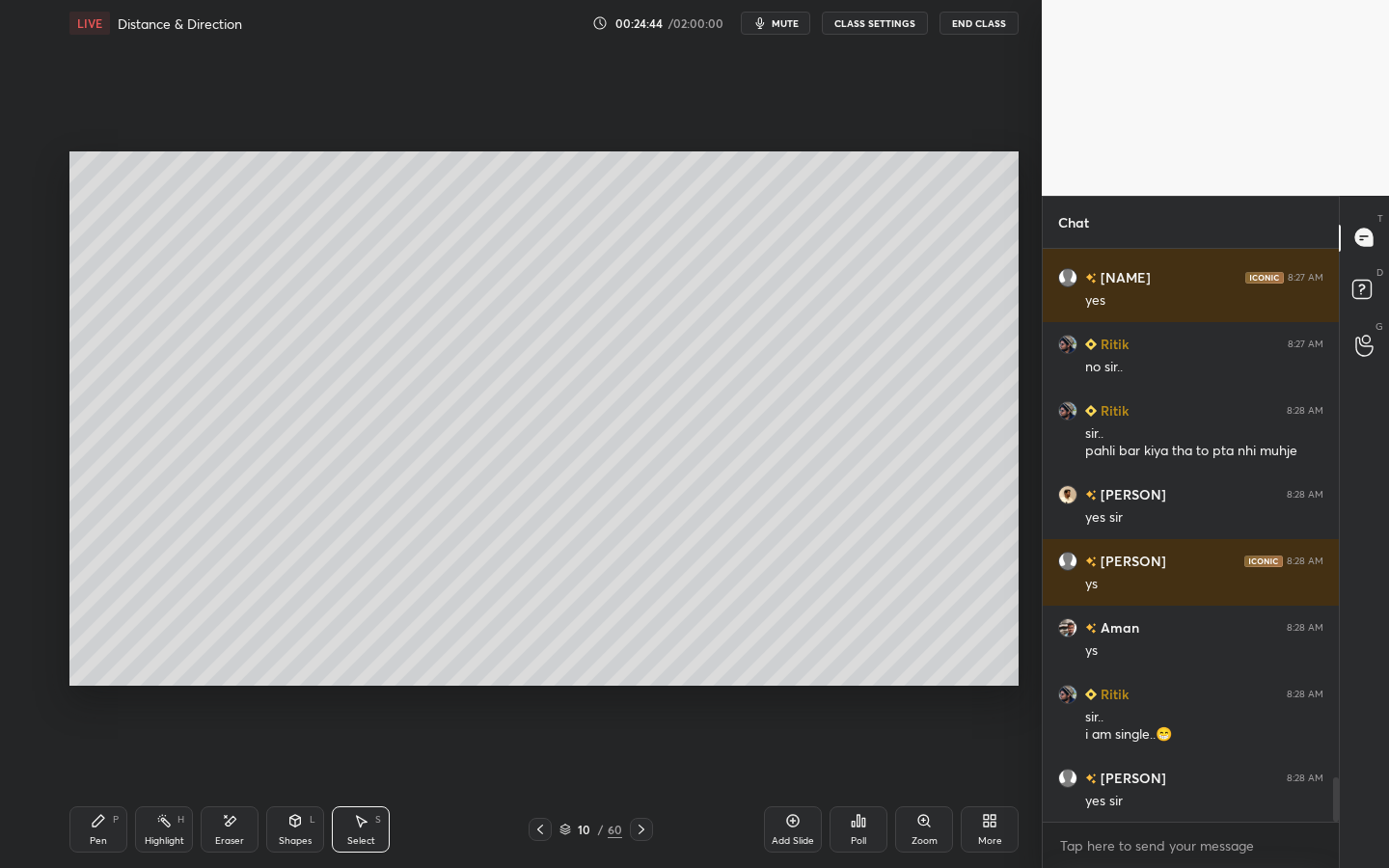 click on "Pen P" at bounding box center [98, 829] 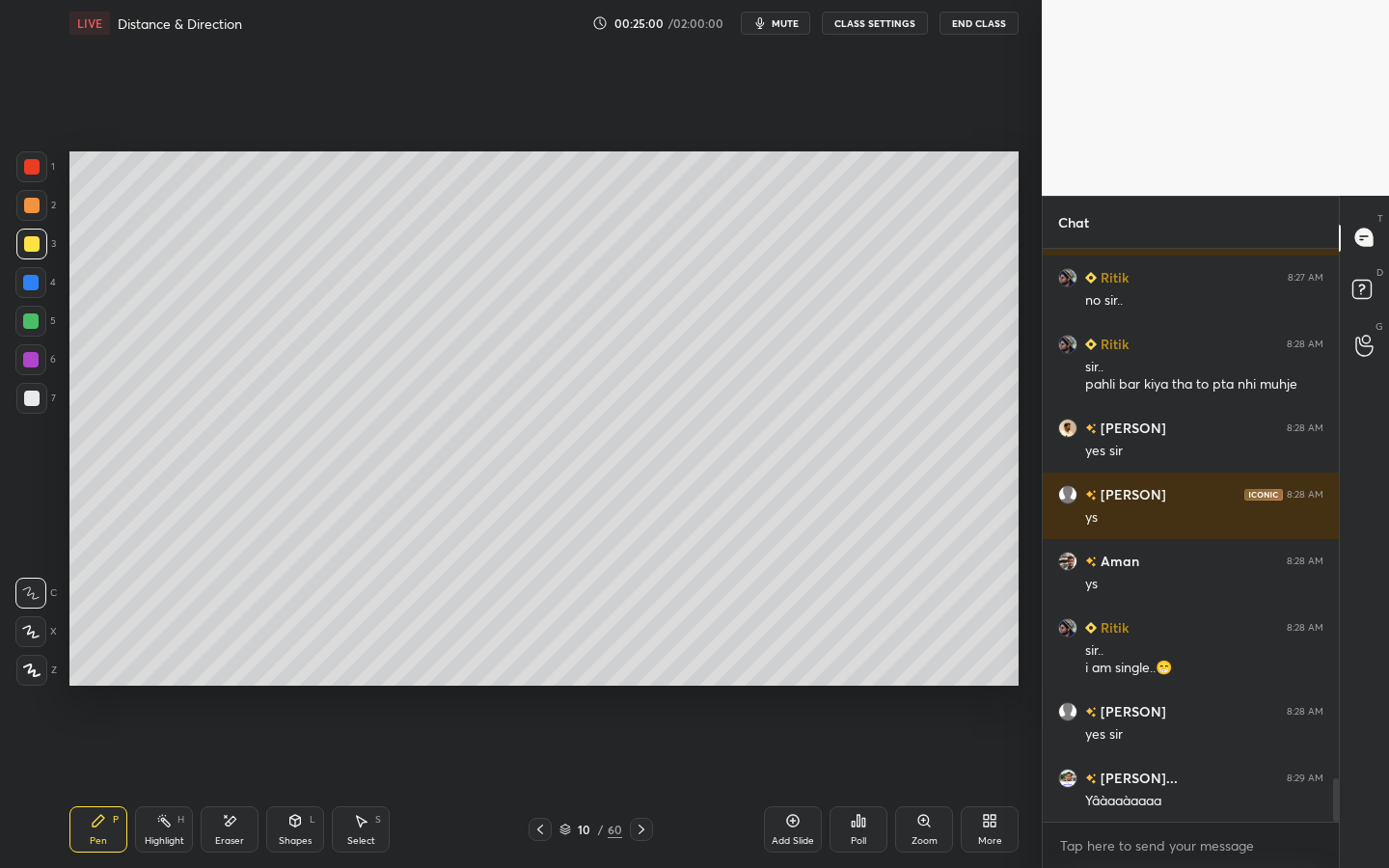 scroll, scrollTop: 7035, scrollLeft: 0, axis: vertical 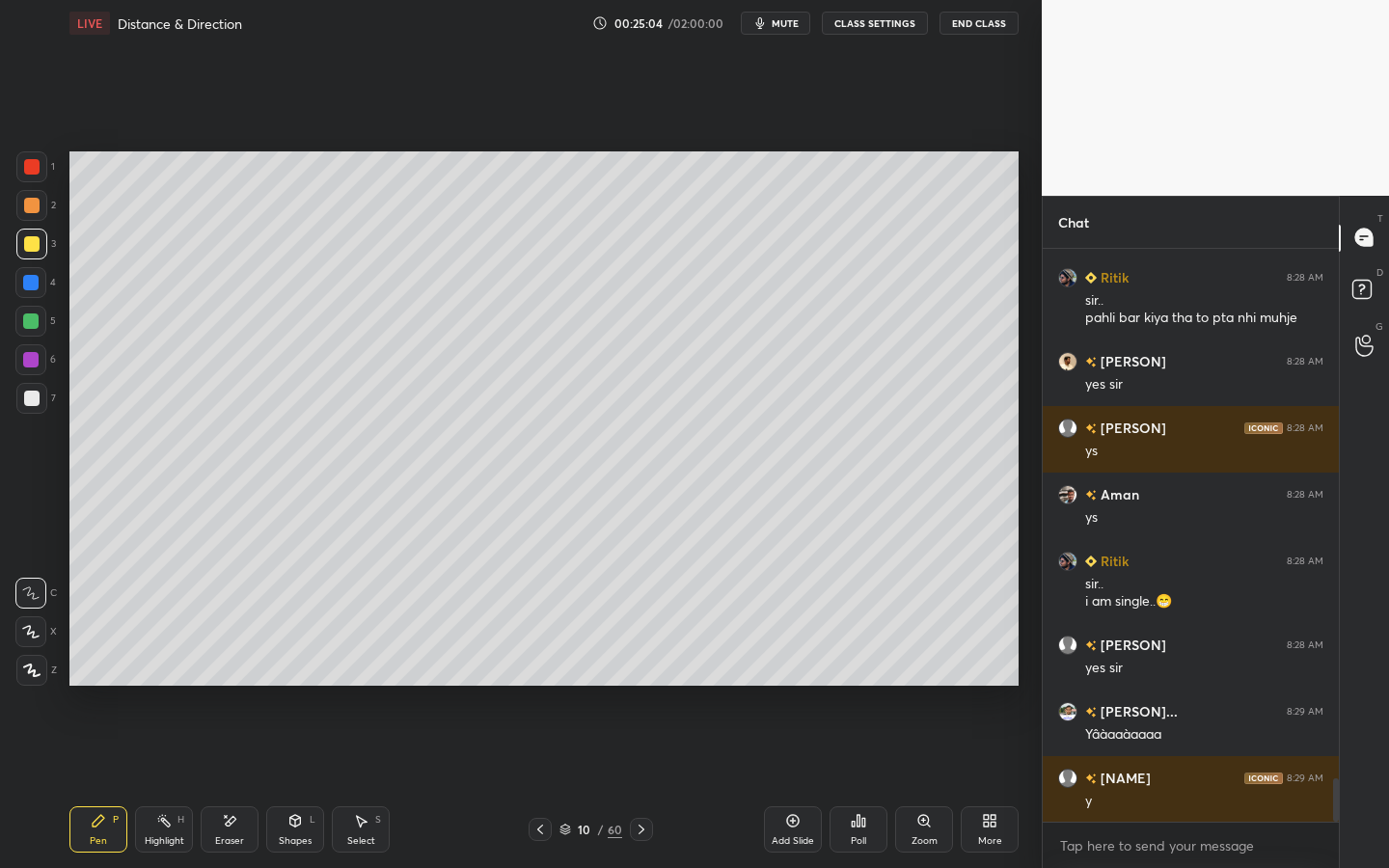 click on "Highlight H" at bounding box center (164, 829) 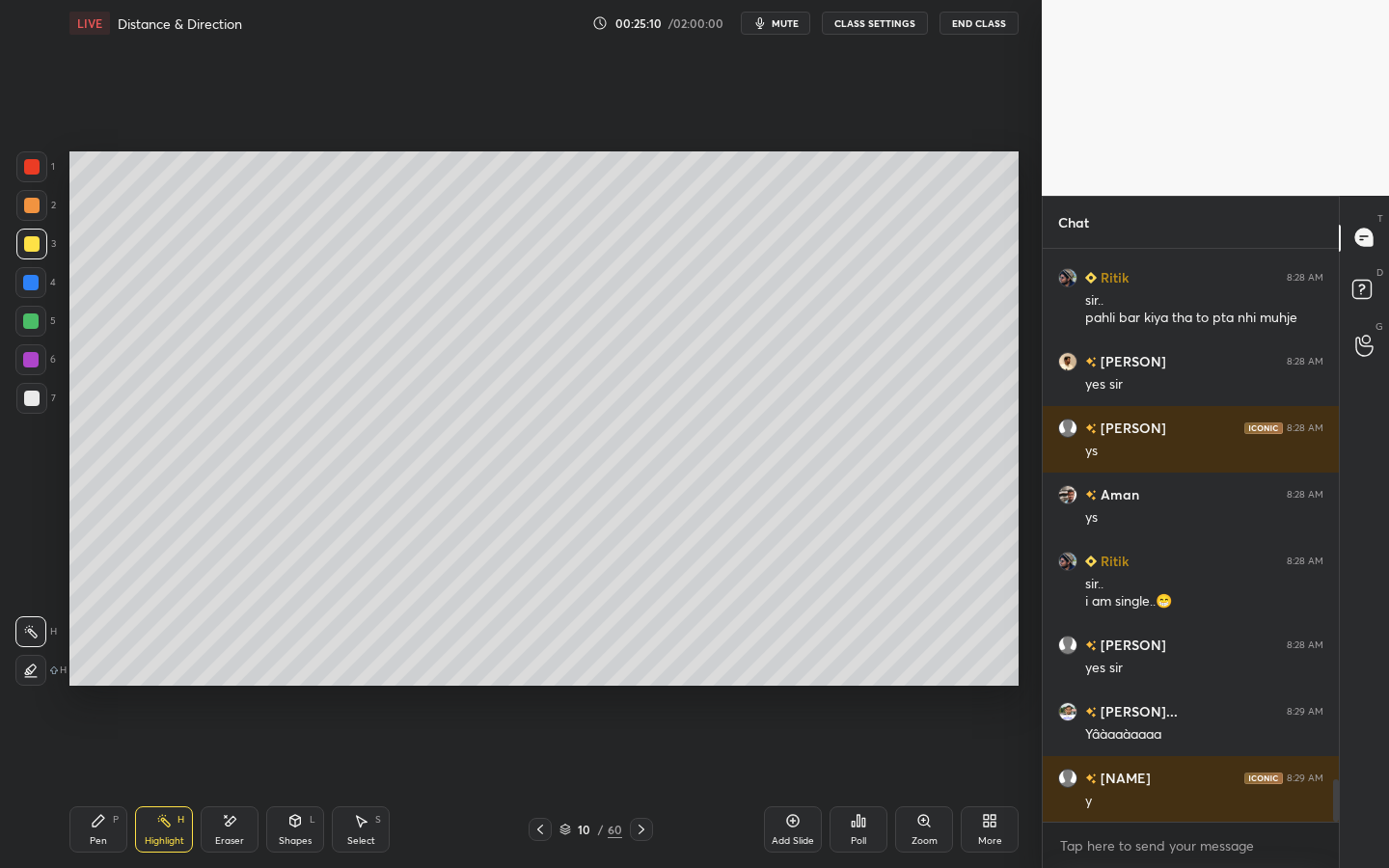 scroll, scrollTop: 7101, scrollLeft: 0, axis: vertical 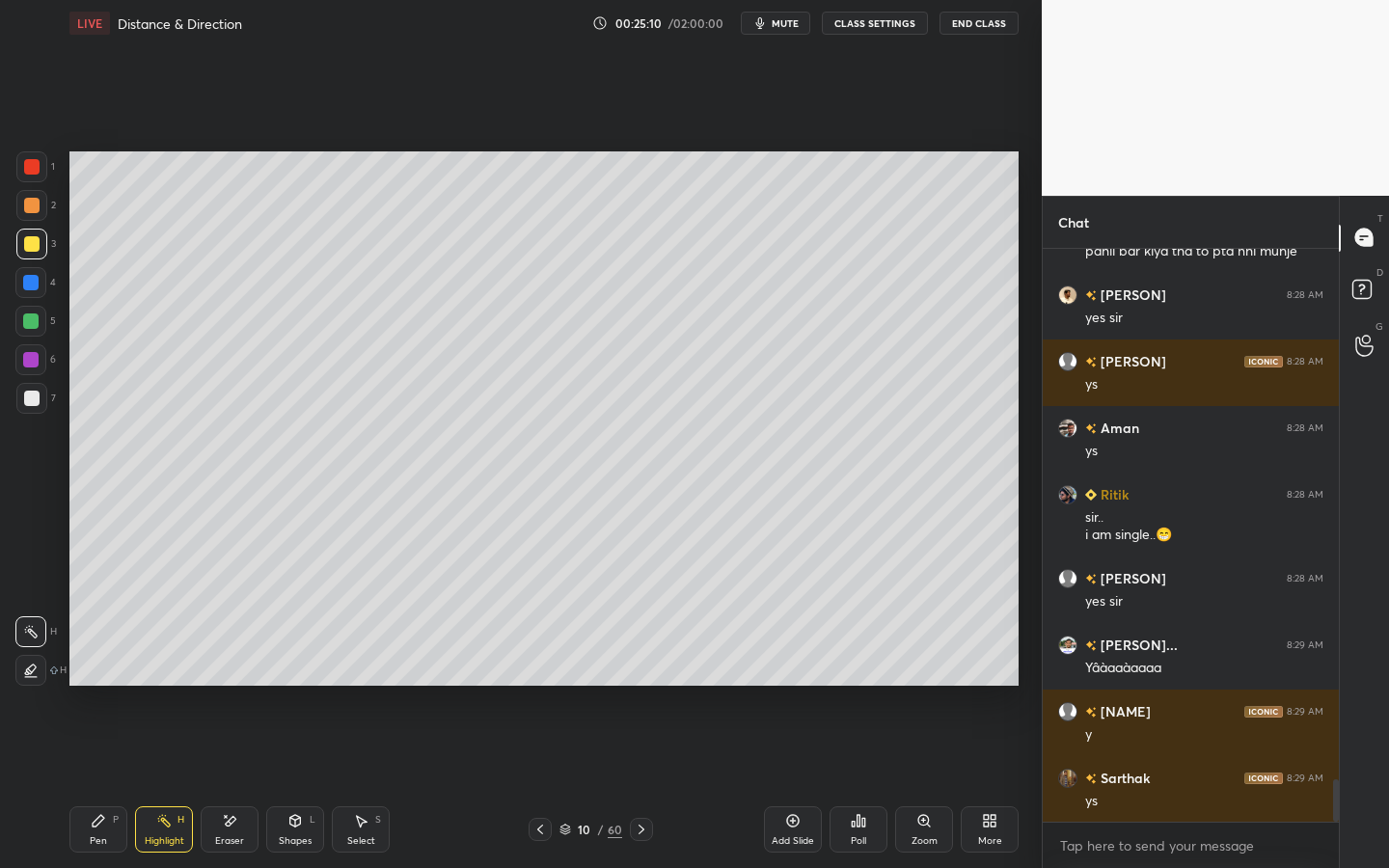 click on "Pen P" at bounding box center [98, 829] 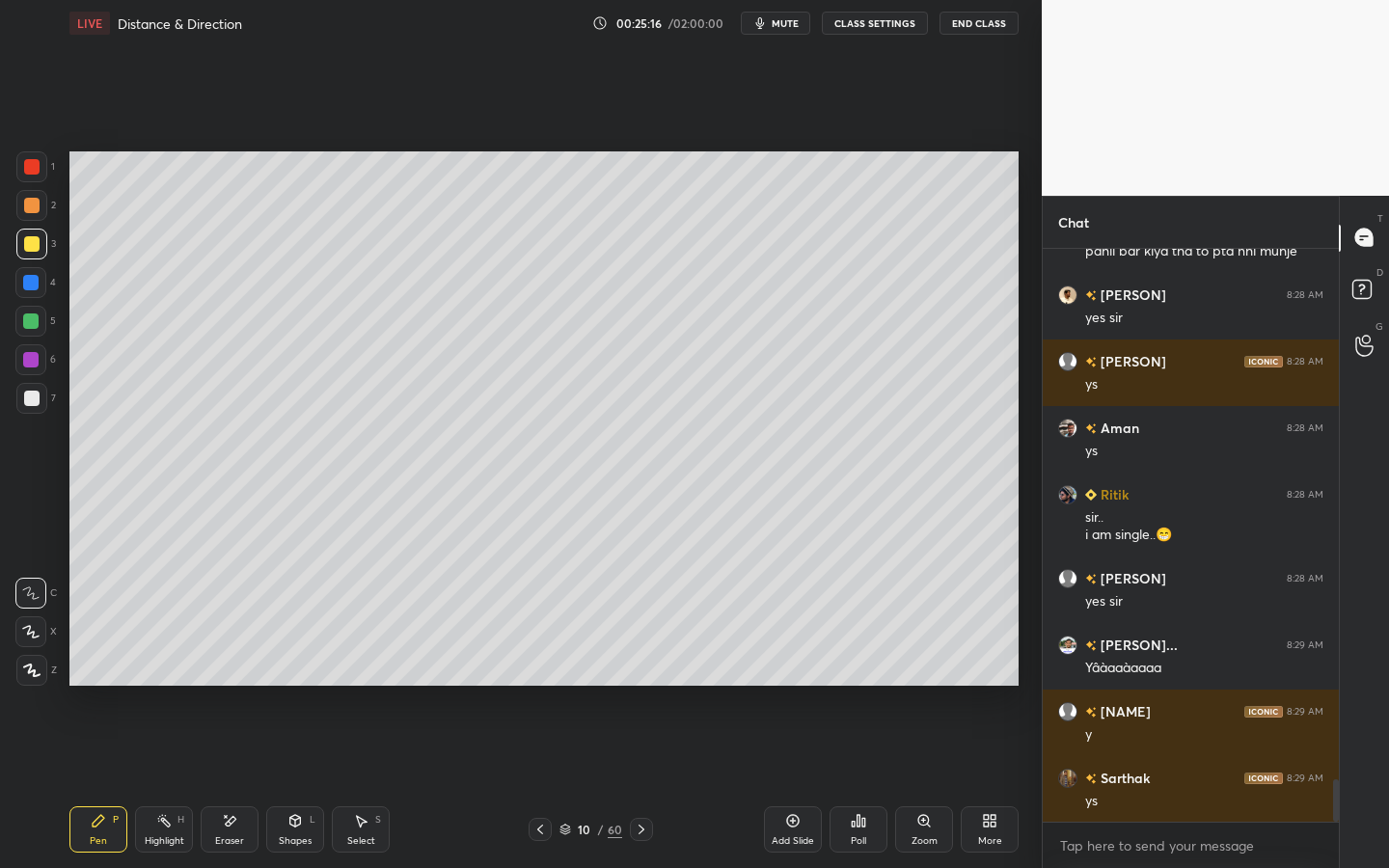 drag, startPoint x: 795, startPoint y: 828, endPoint x: 776, endPoint y: 834, distance: 19.924859 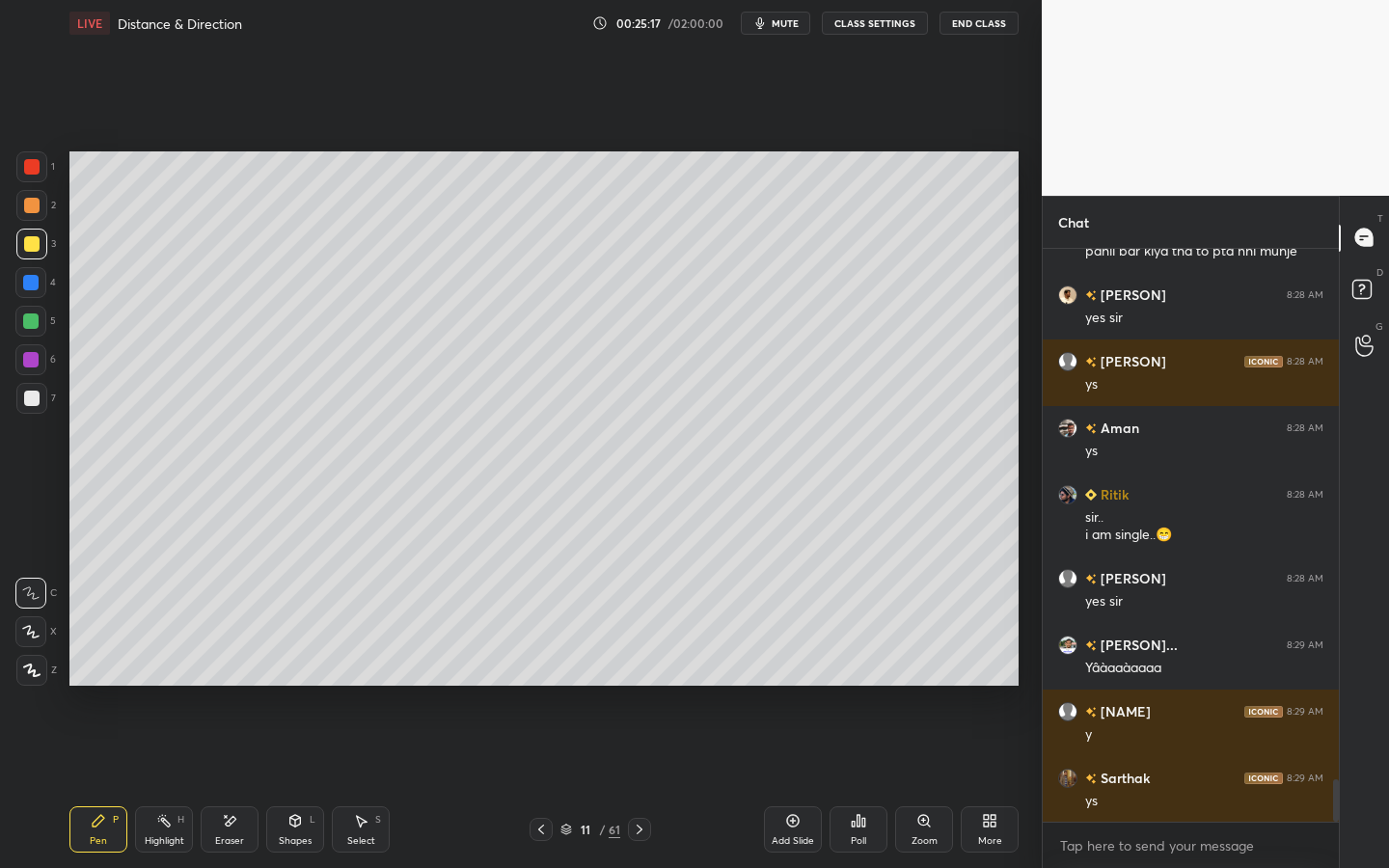 drag, startPoint x: 303, startPoint y: 834, endPoint x: 288, endPoint y: 814, distance: 25 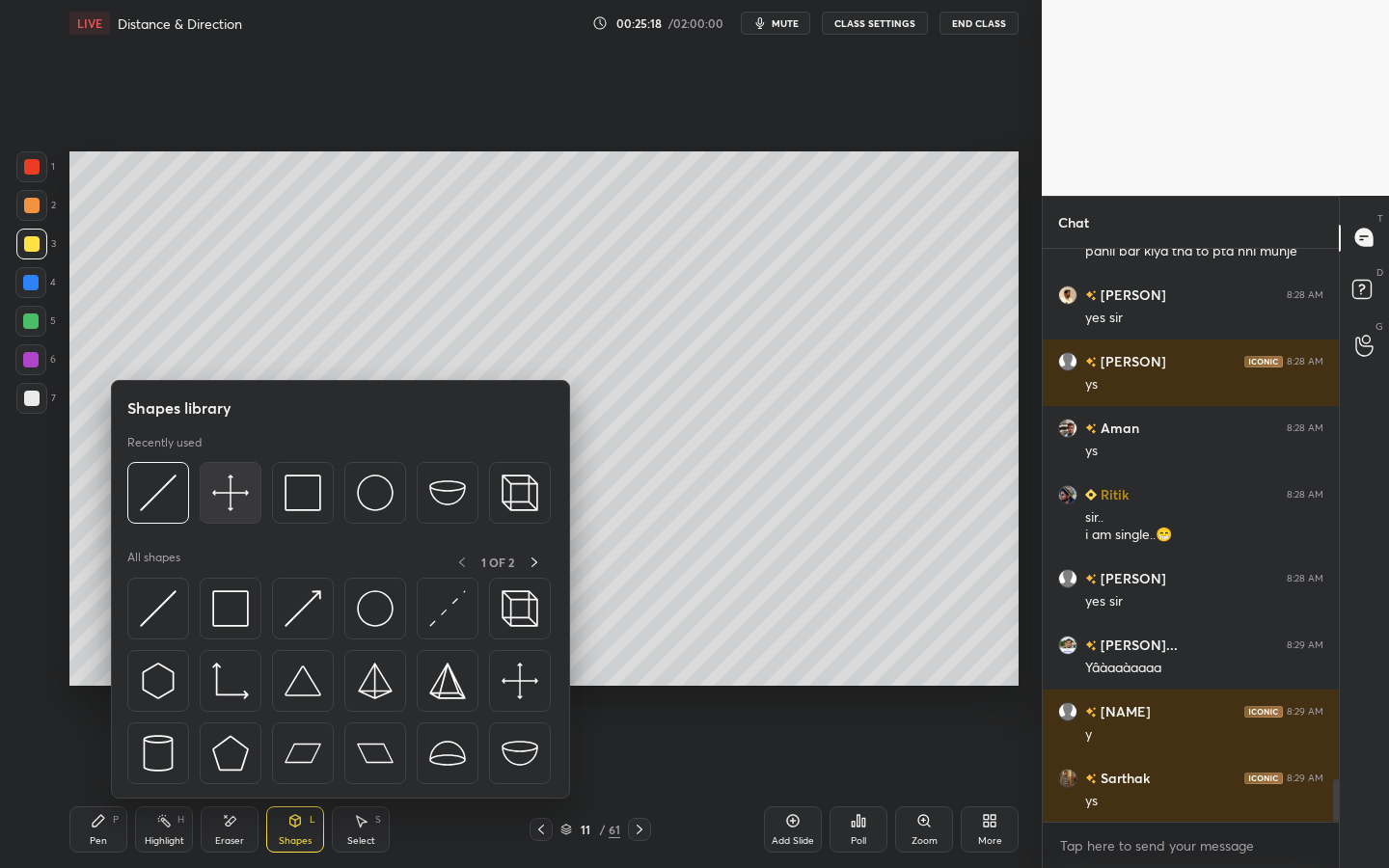 click at bounding box center (231, 493) 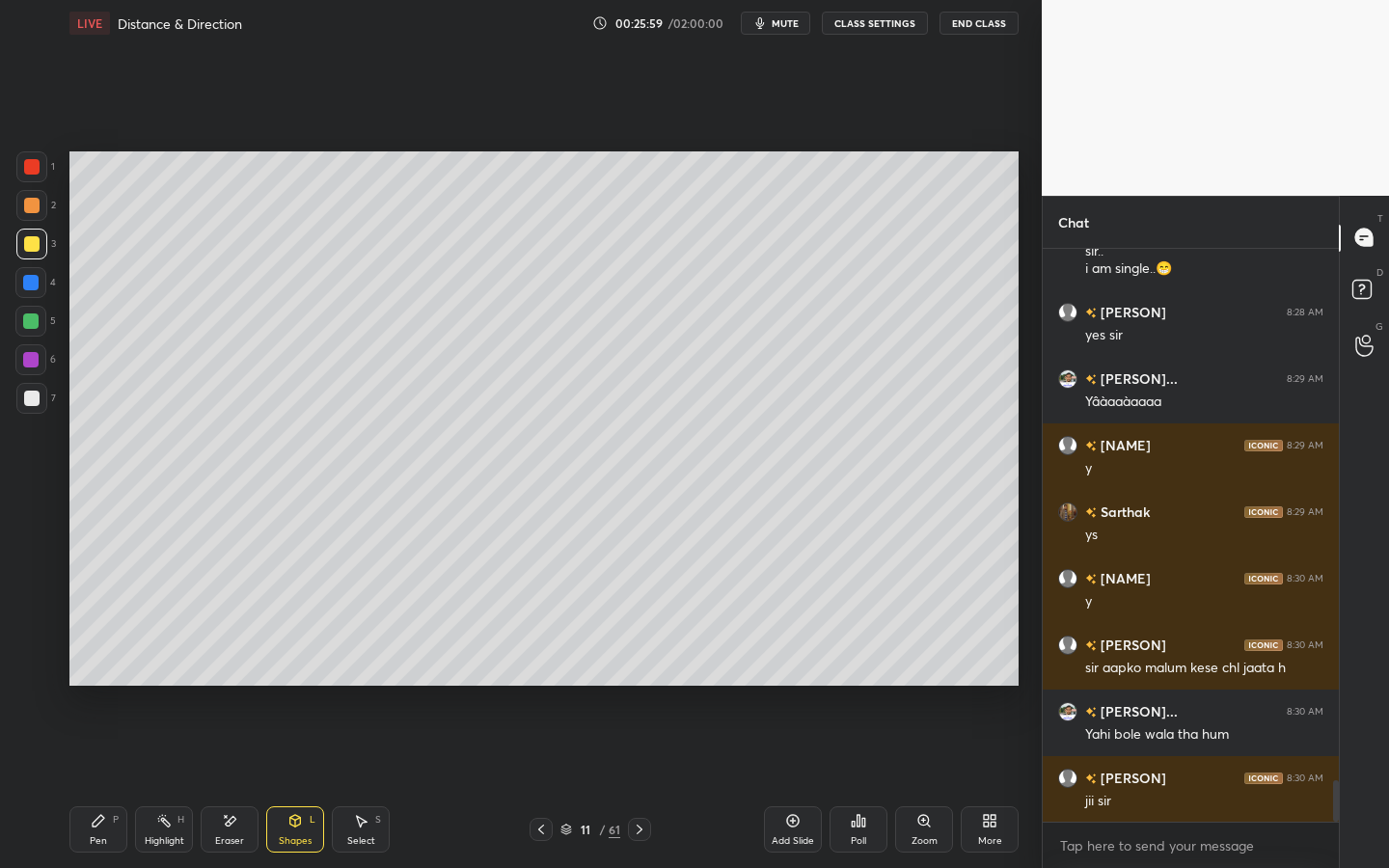 scroll, scrollTop: 7434, scrollLeft: 0, axis: vertical 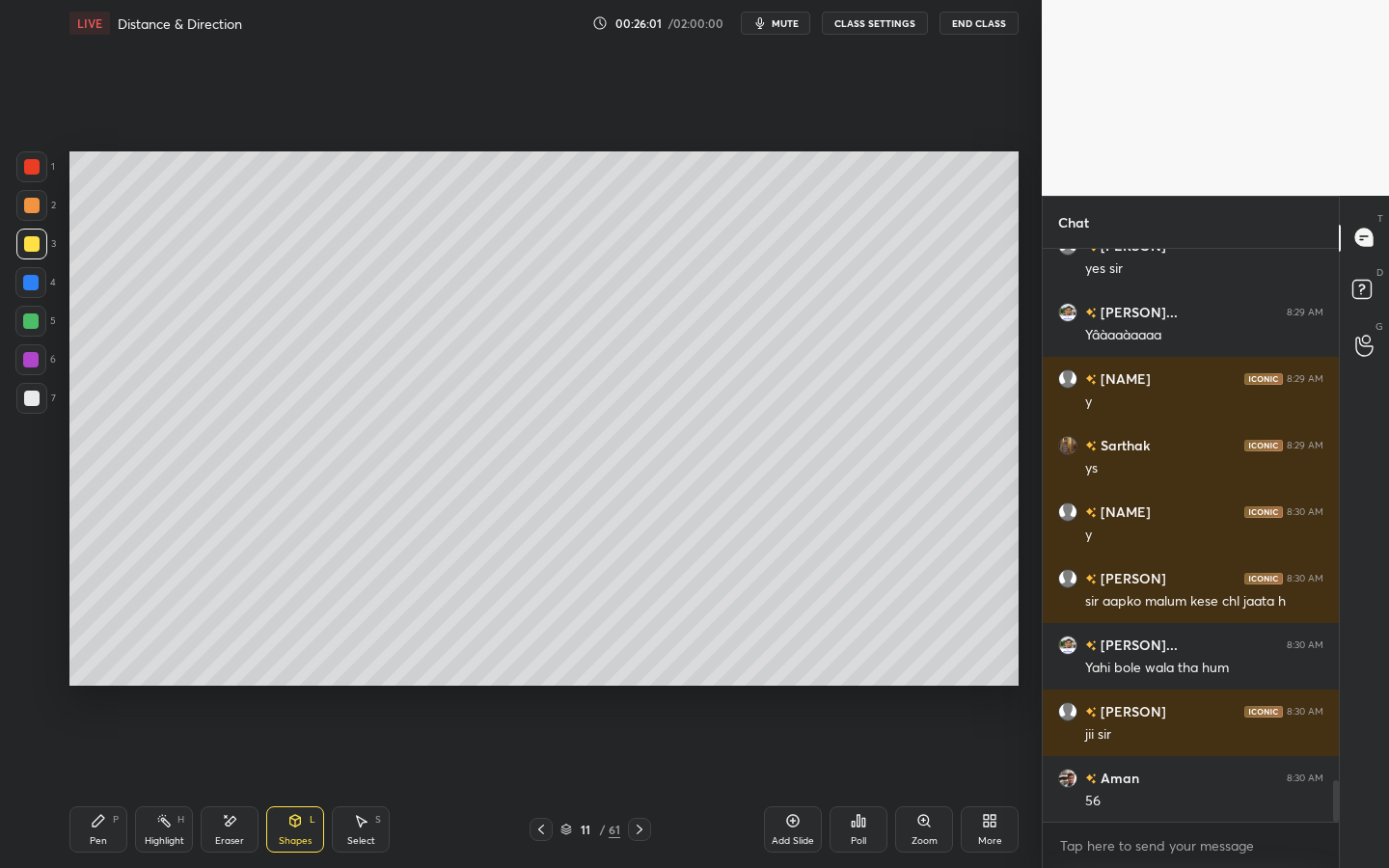 drag, startPoint x: 368, startPoint y: 833, endPoint x: 370, endPoint y: 746, distance: 87.02299 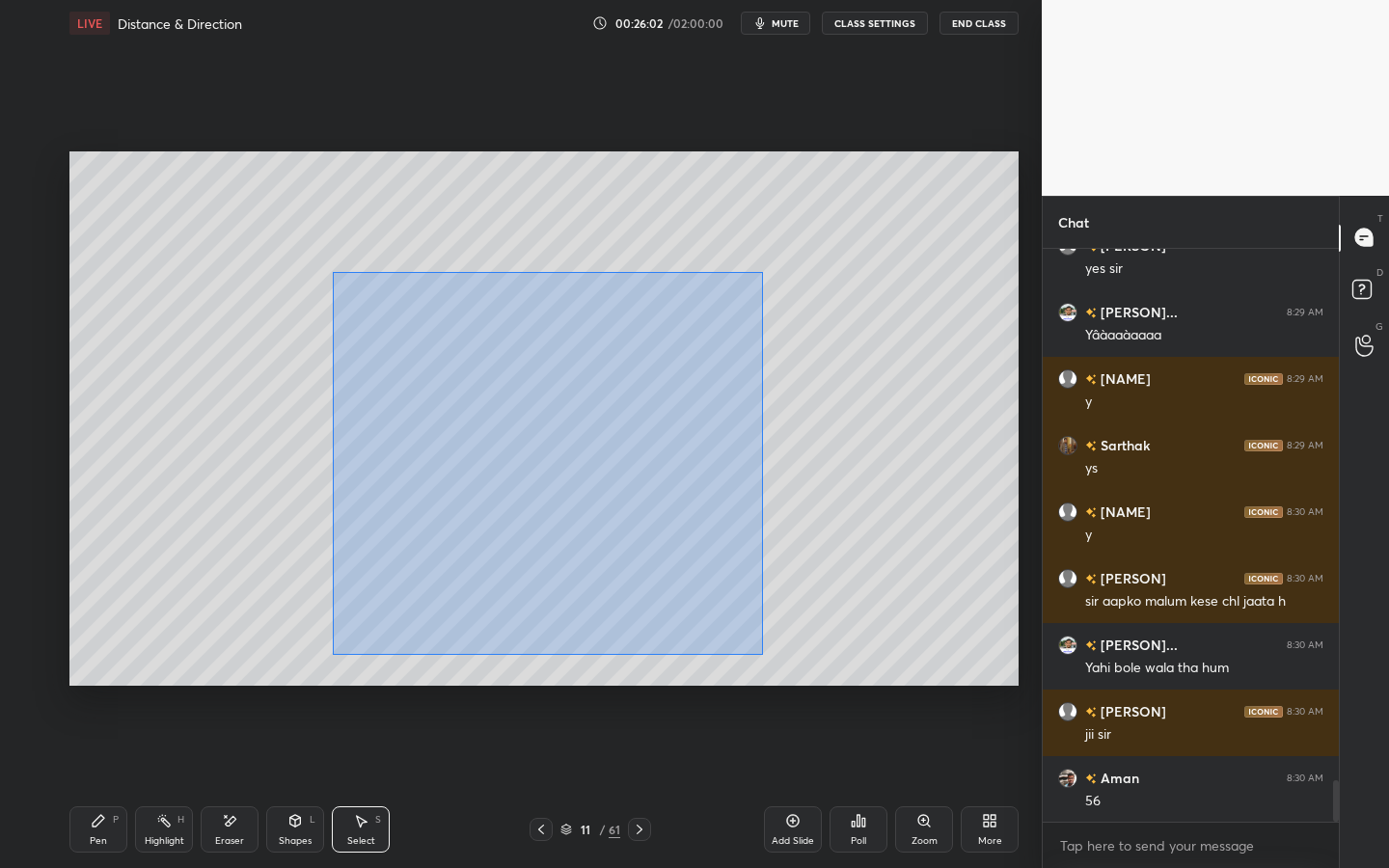 drag, startPoint x: 332, startPoint y: 272, endPoint x: 764, endPoint y: 659, distance: 579.99397 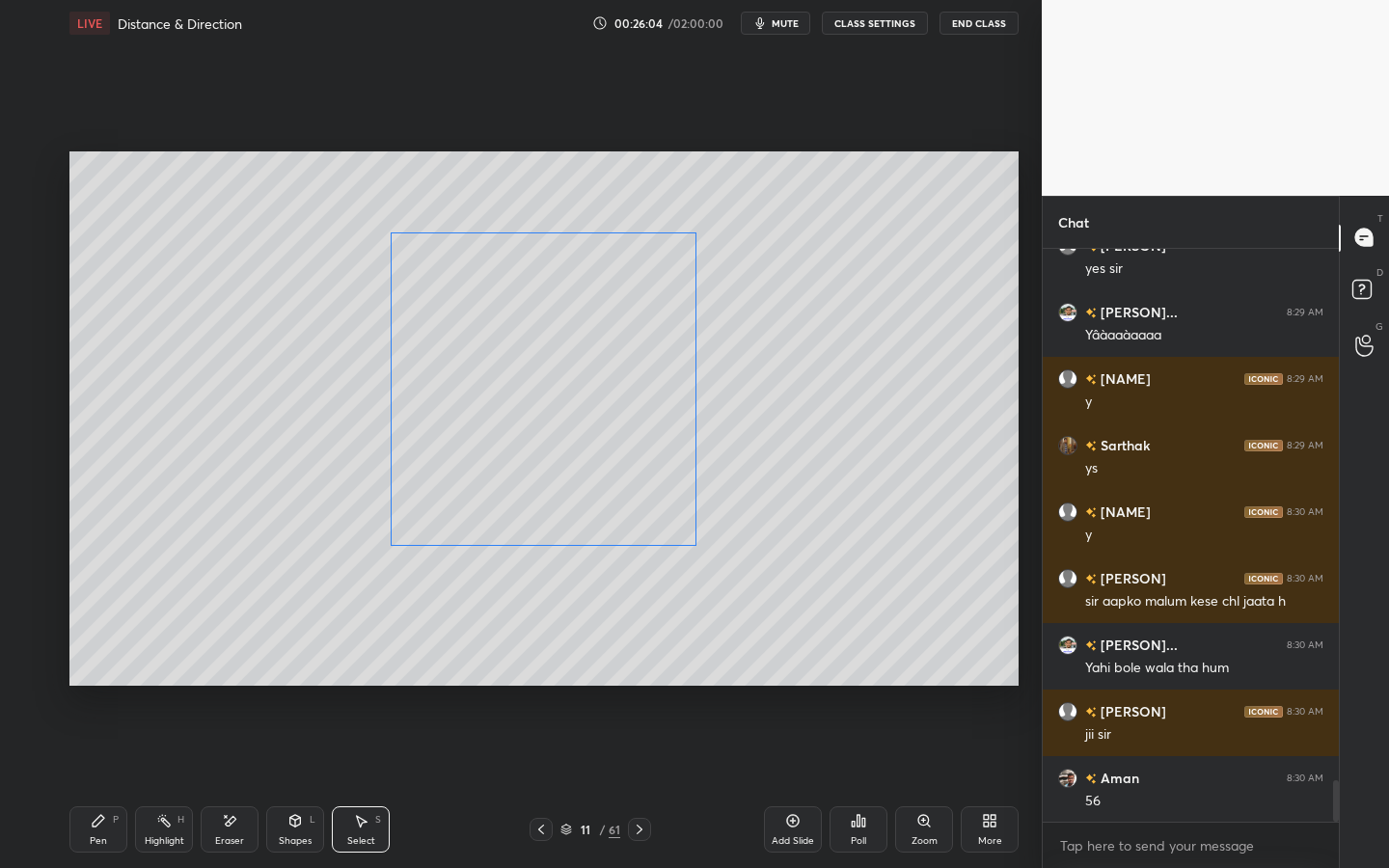 drag, startPoint x: 595, startPoint y: 502, endPoint x: 603, endPoint y: 460, distance: 42.75512 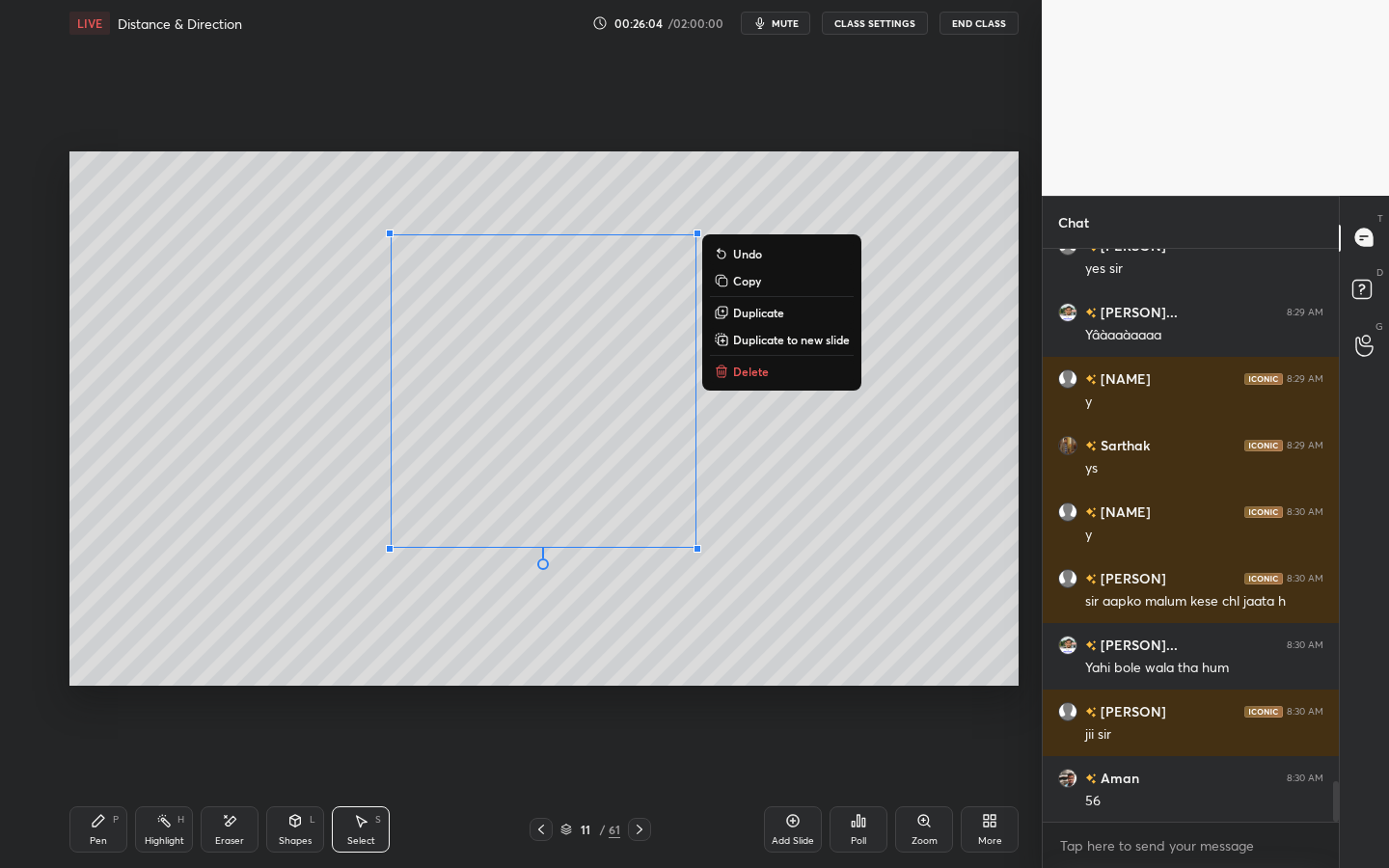 scroll, scrollTop: 7500, scrollLeft: 0, axis: vertical 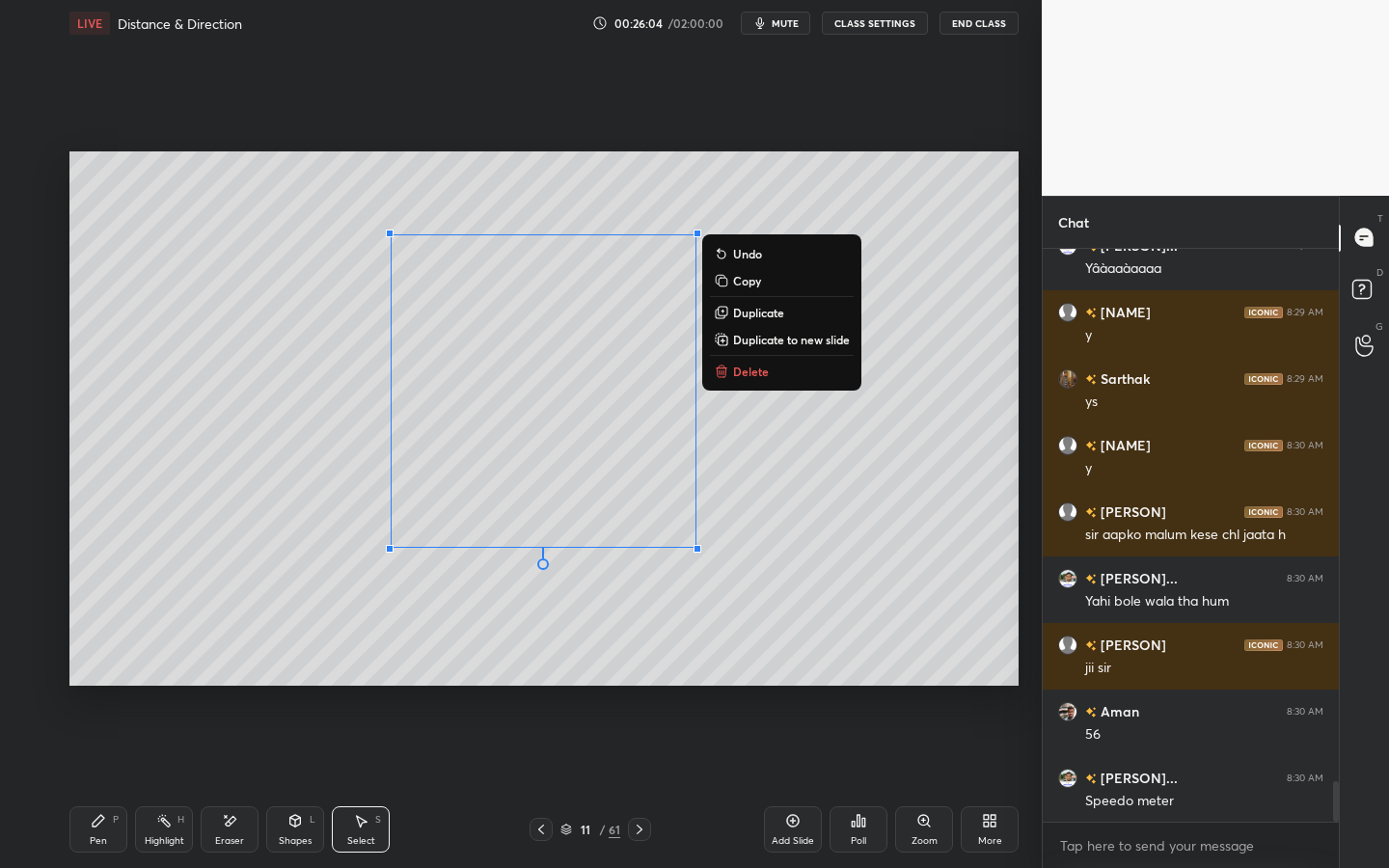 drag, startPoint x: 886, startPoint y: 543, endPoint x: 857, endPoint y: 544, distance: 29.017236 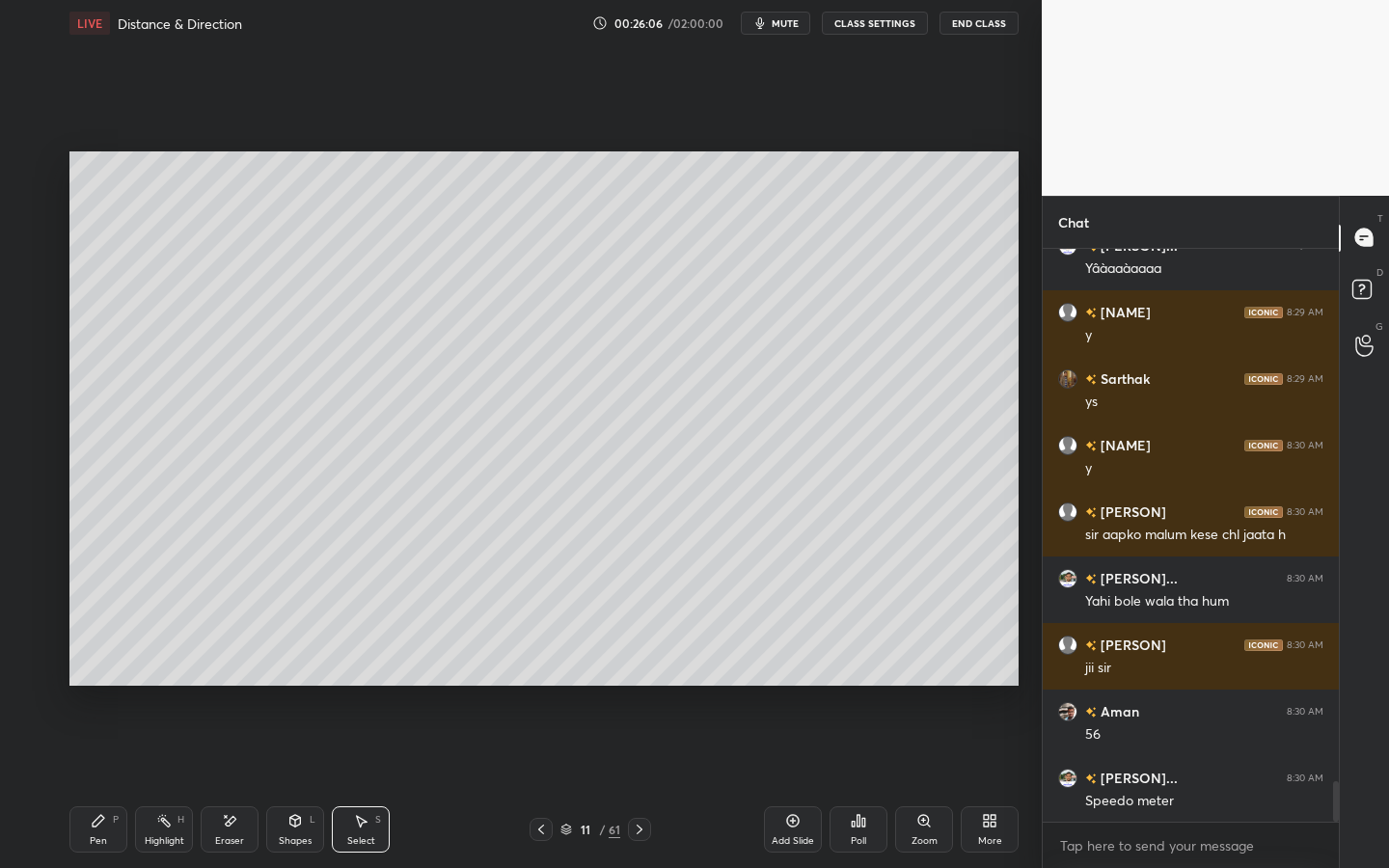click on "Pen P" at bounding box center [98, 829] 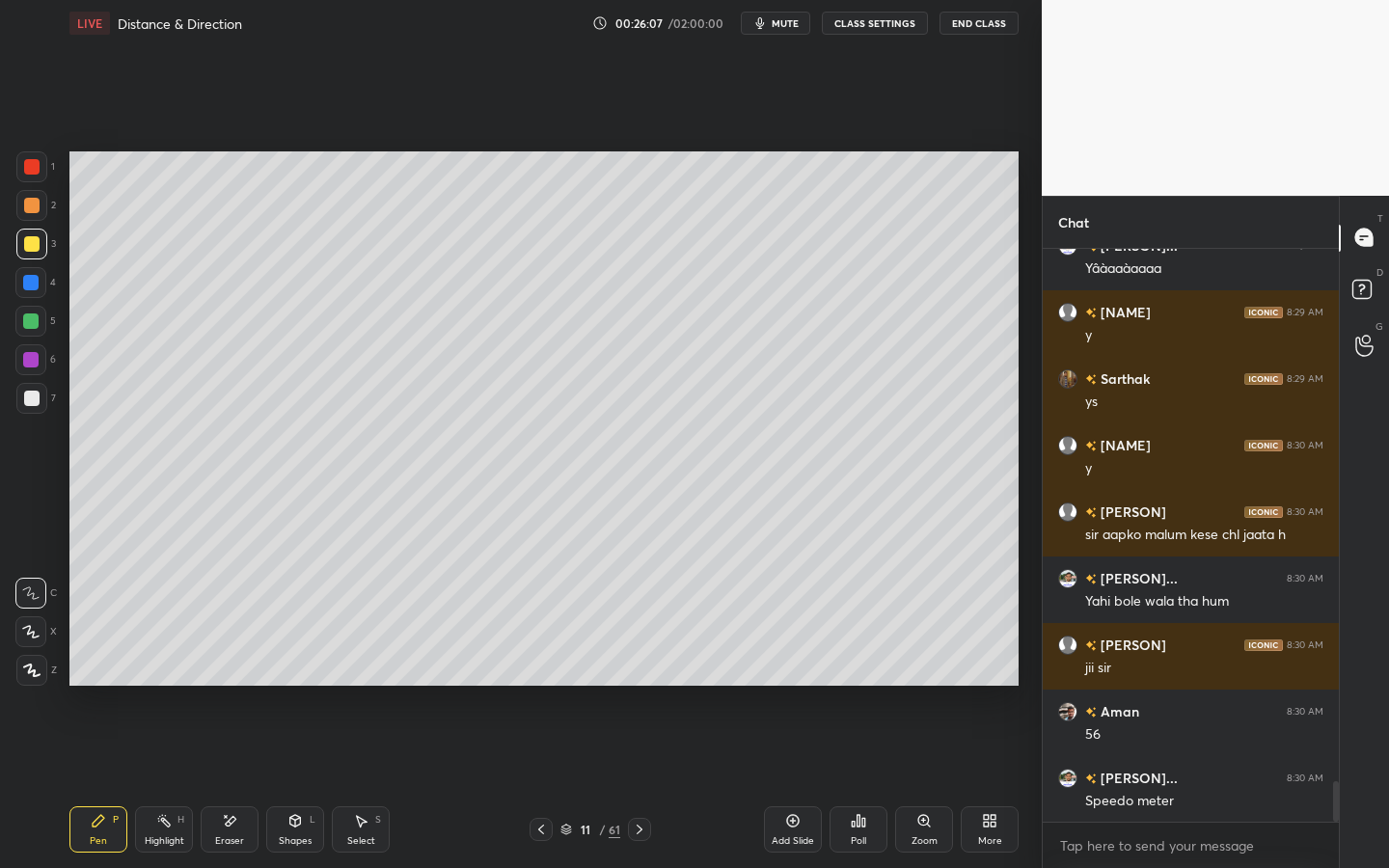 drag, startPoint x: 294, startPoint y: 823, endPoint x: 300, endPoint y: 805, distance: 18.973666 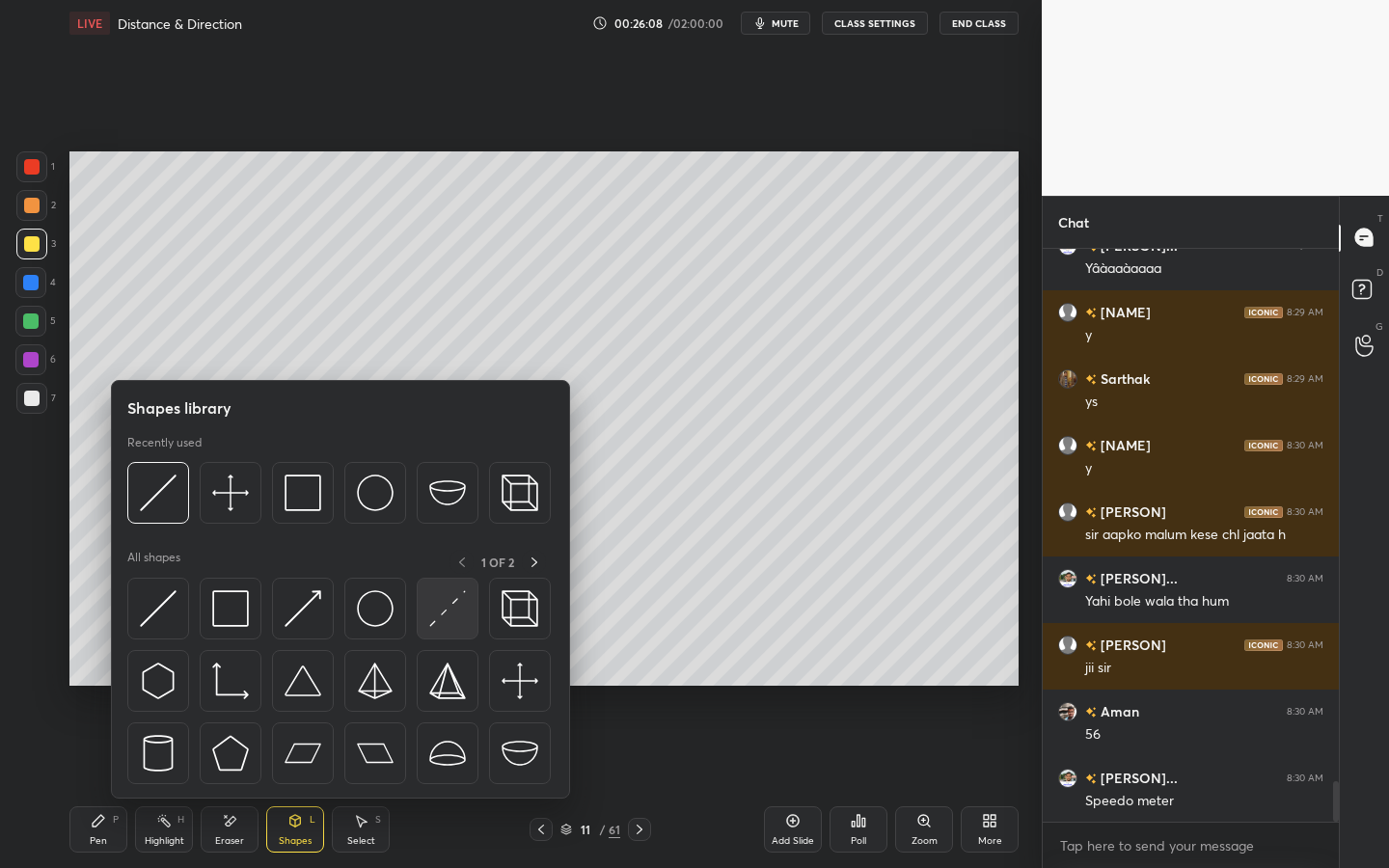 click at bounding box center [448, 609] 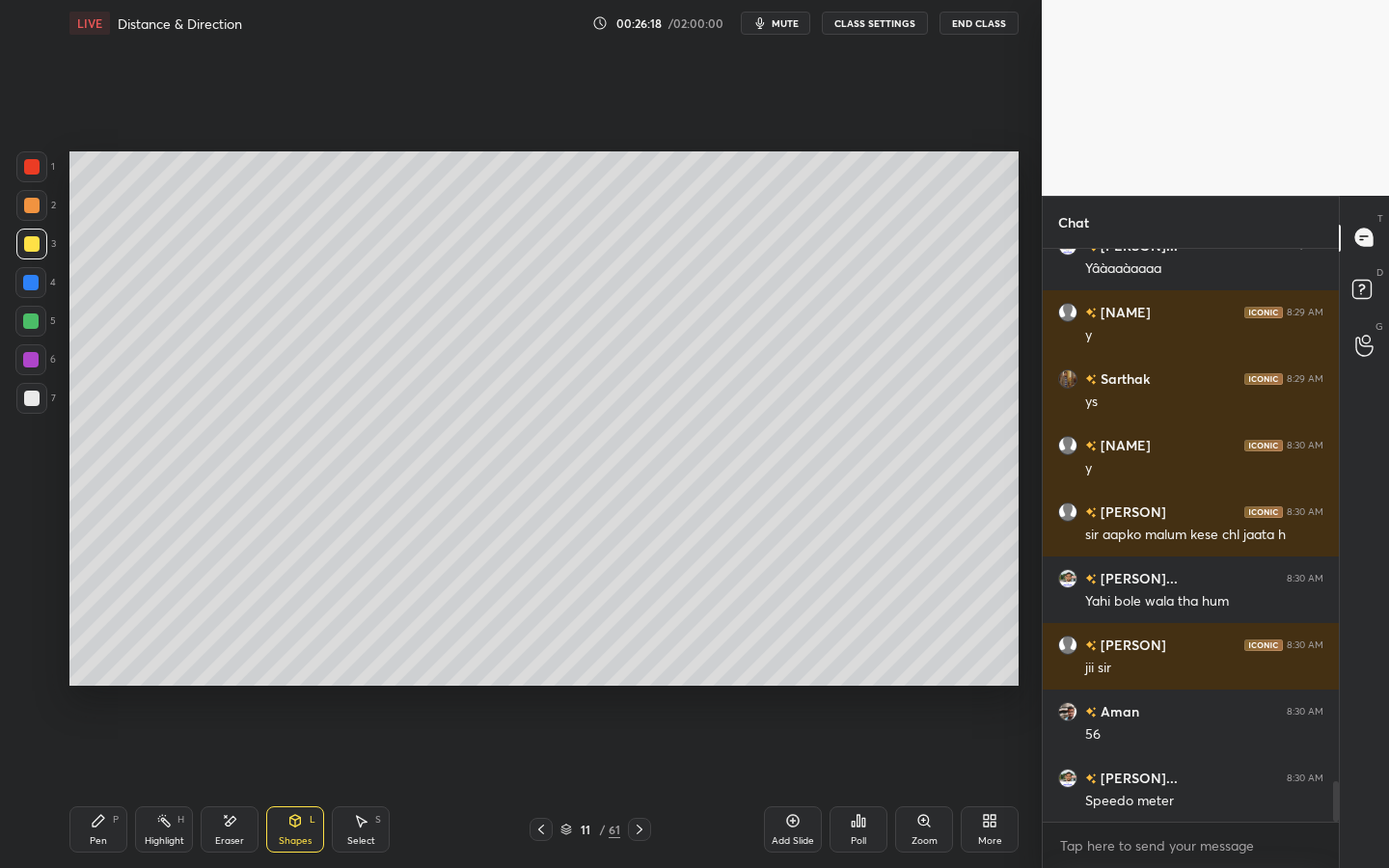 click on "Pen P" at bounding box center (98, 829) 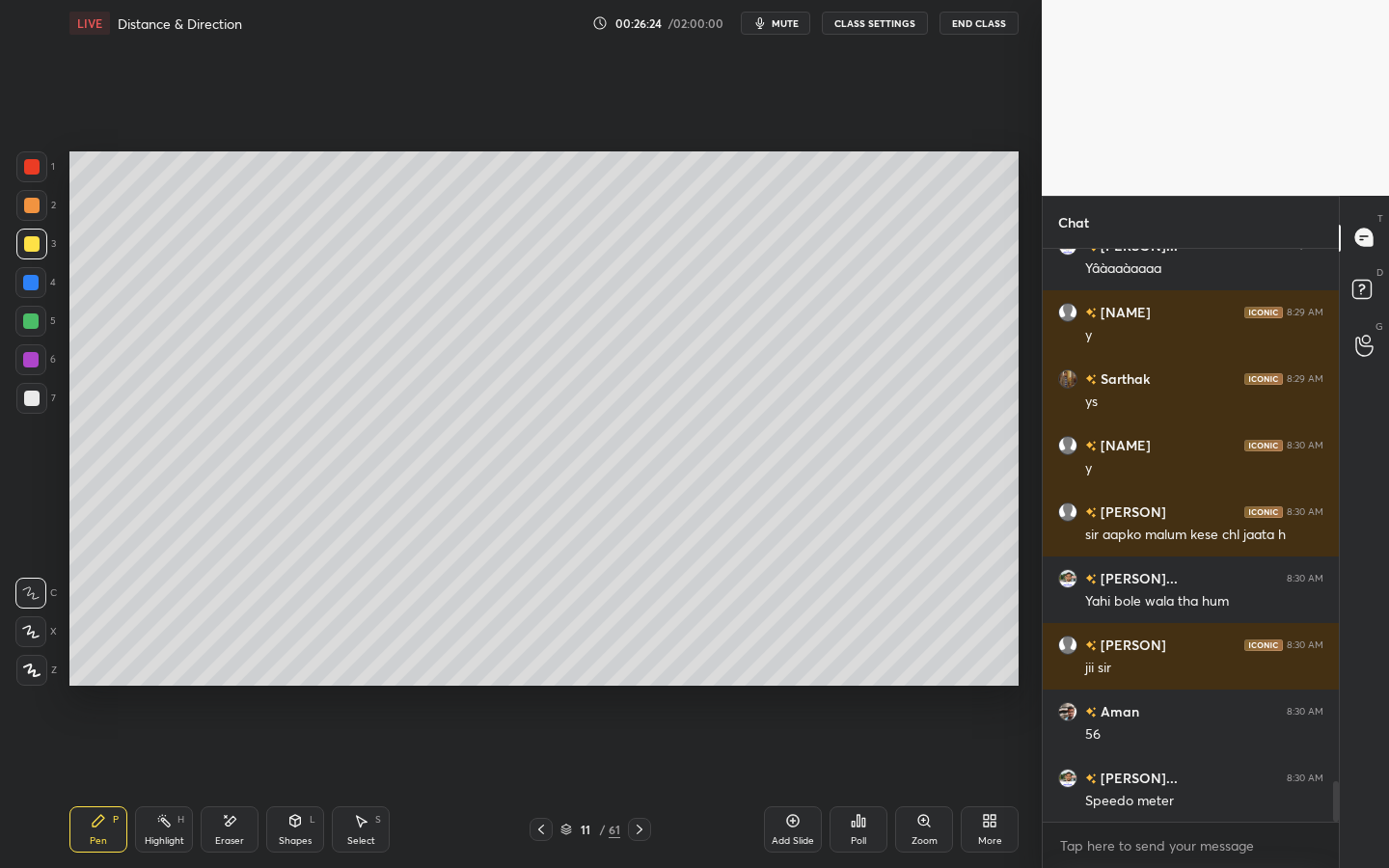 scroll, scrollTop: 7567, scrollLeft: 0, axis: vertical 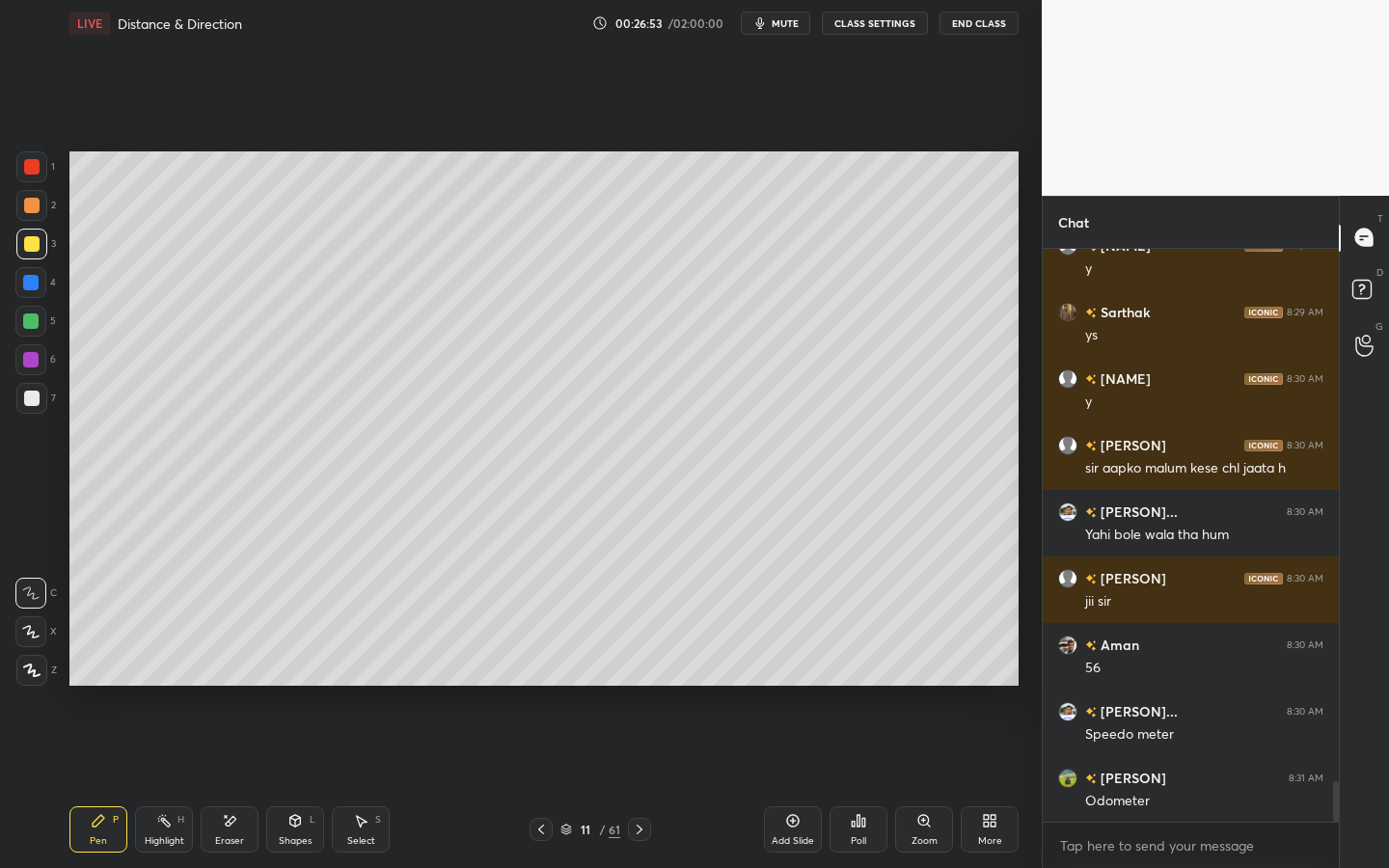 click on "Highlight H" at bounding box center [164, 829] 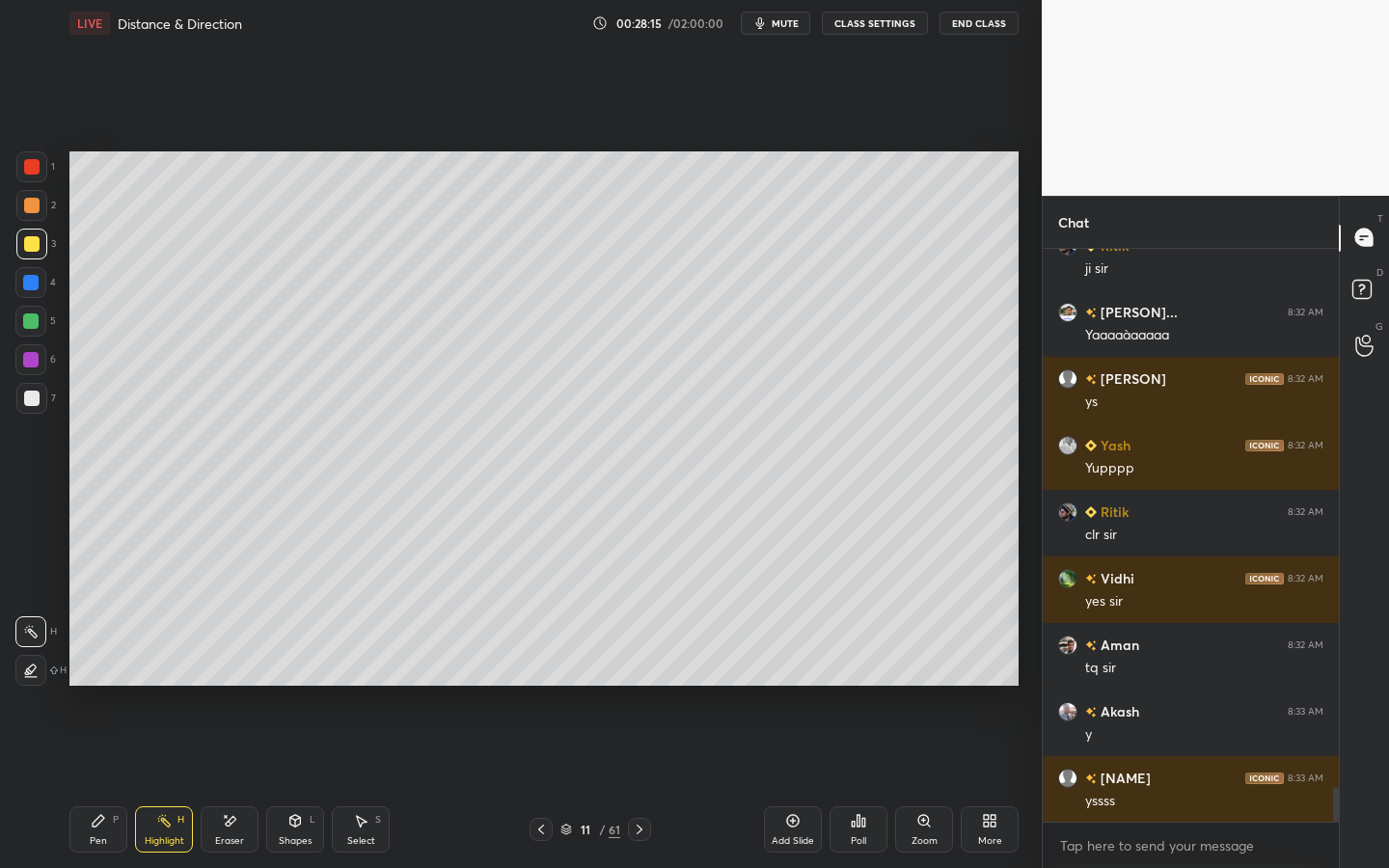 scroll, scrollTop: 8917, scrollLeft: 0, axis: vertical 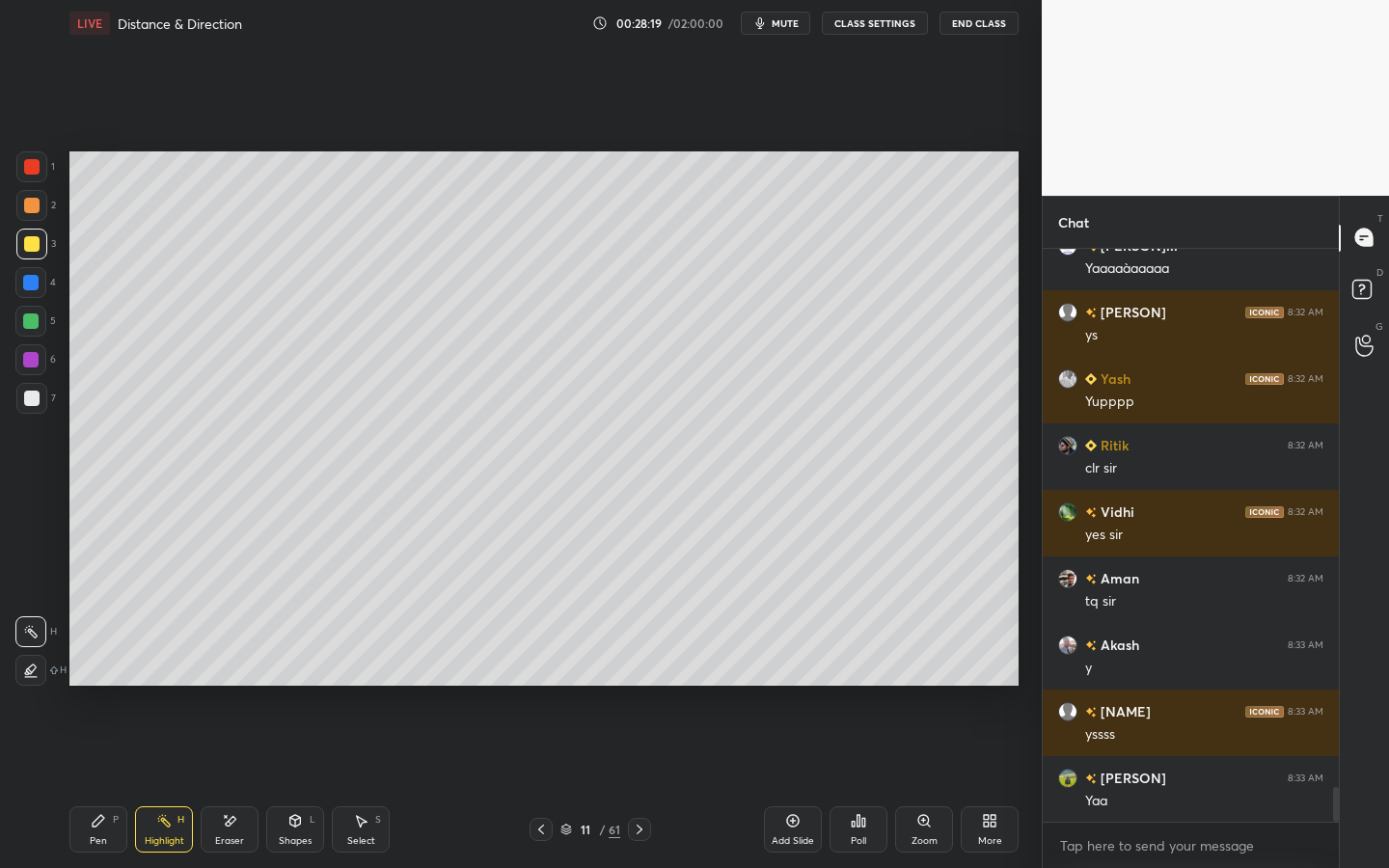 click on "Pen P" at bounding box center (98, 829) 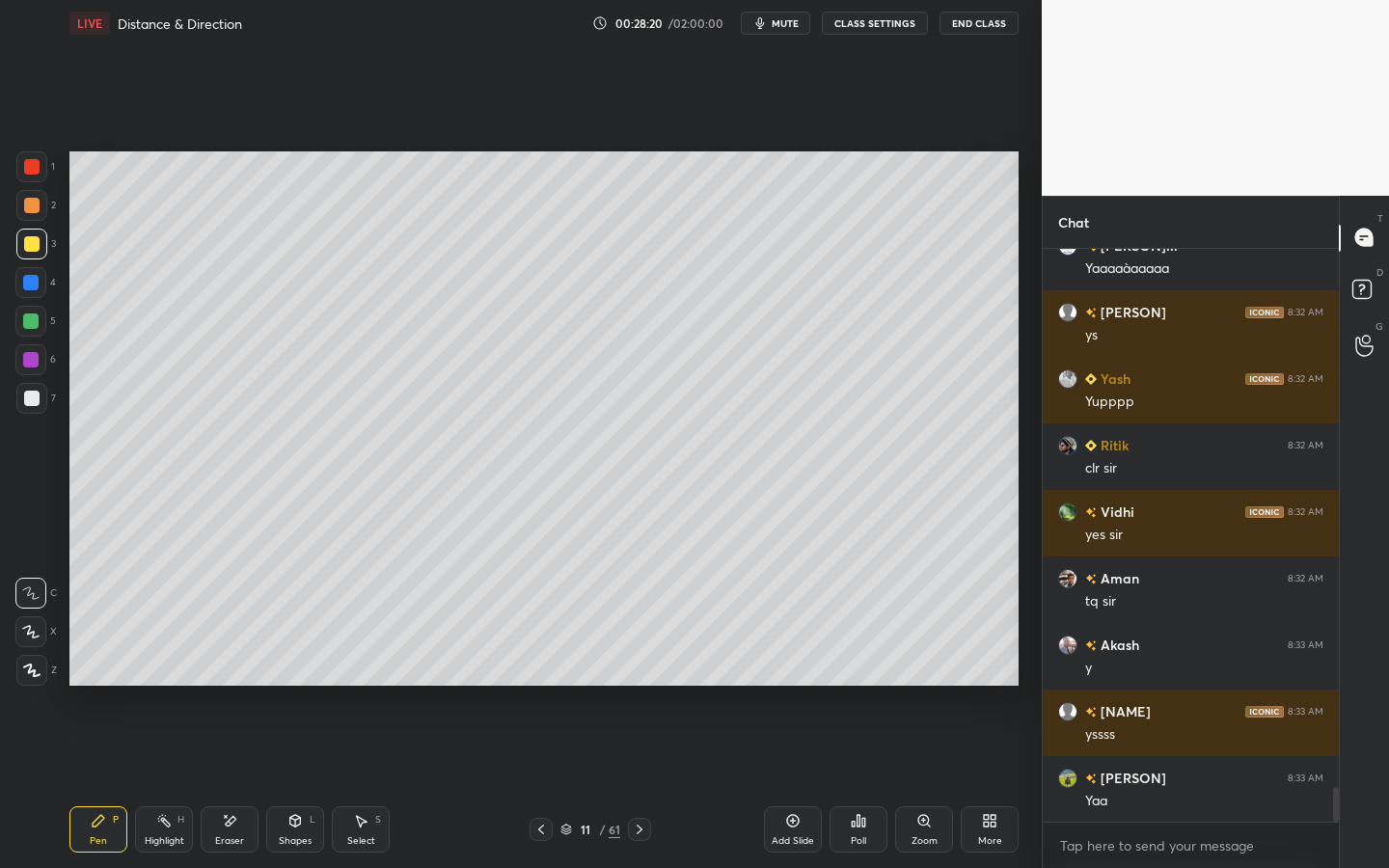 click on "Add Slide" at bounding box center [793, 841] 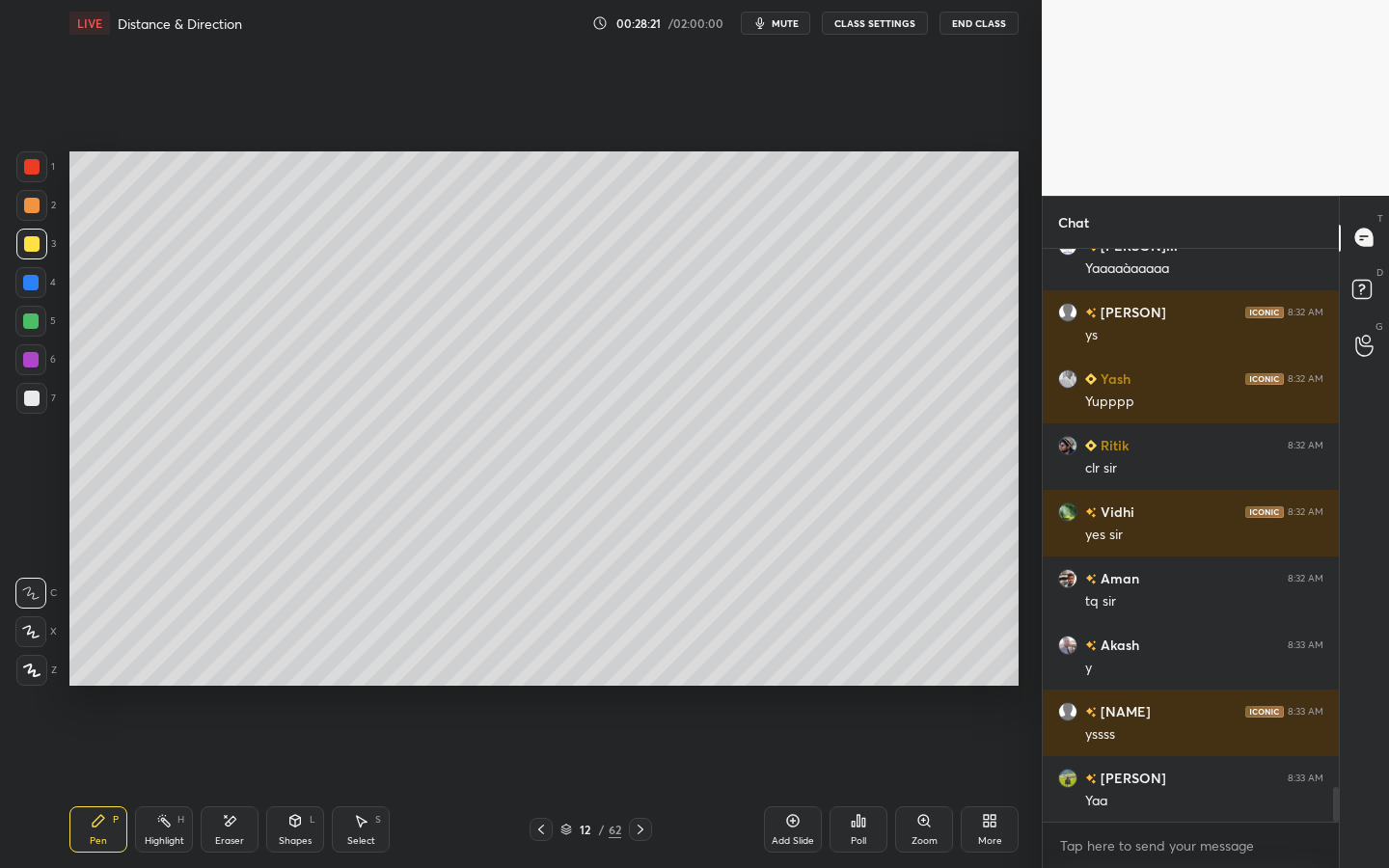 click 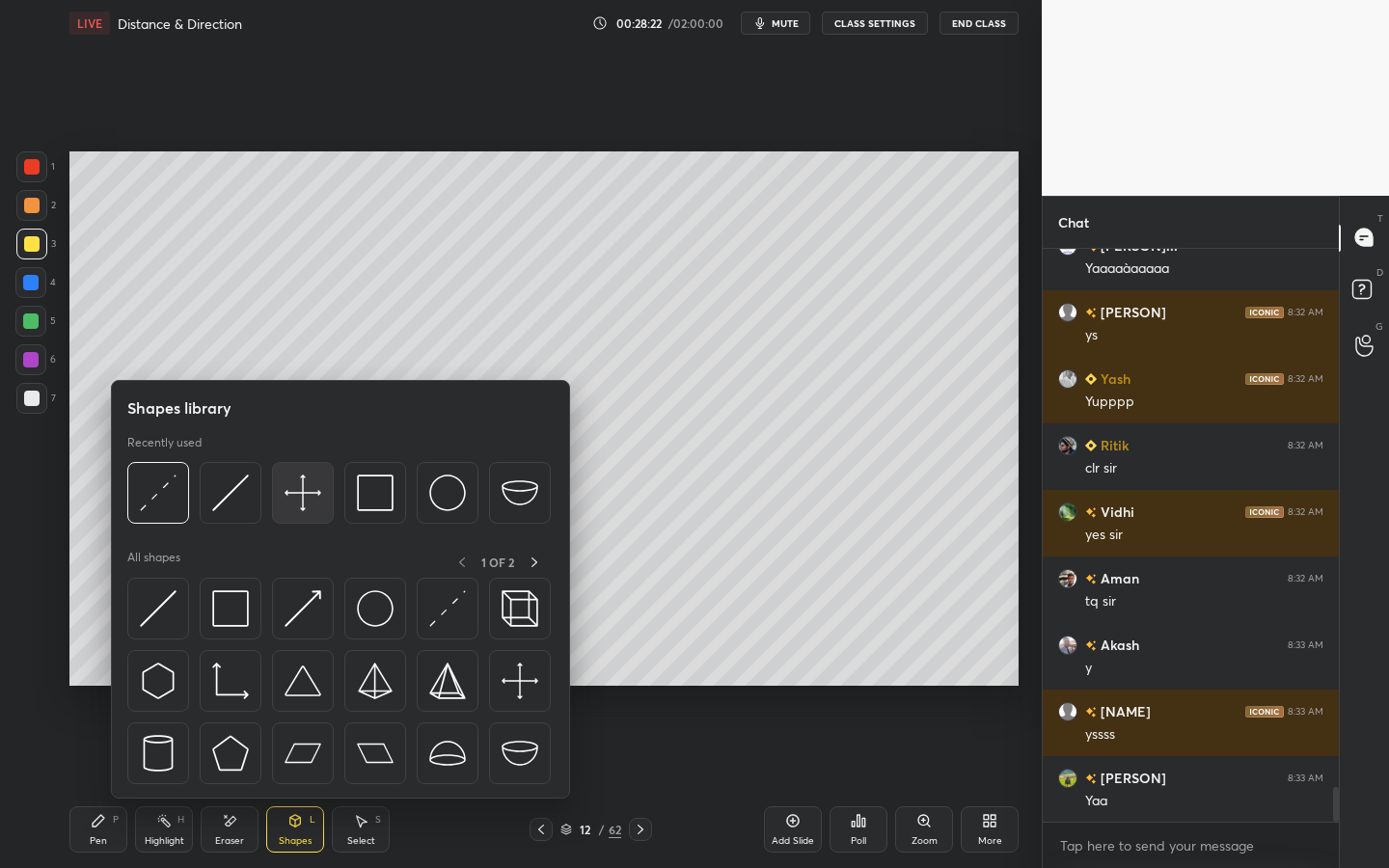 click at bounding box center (303, 493) 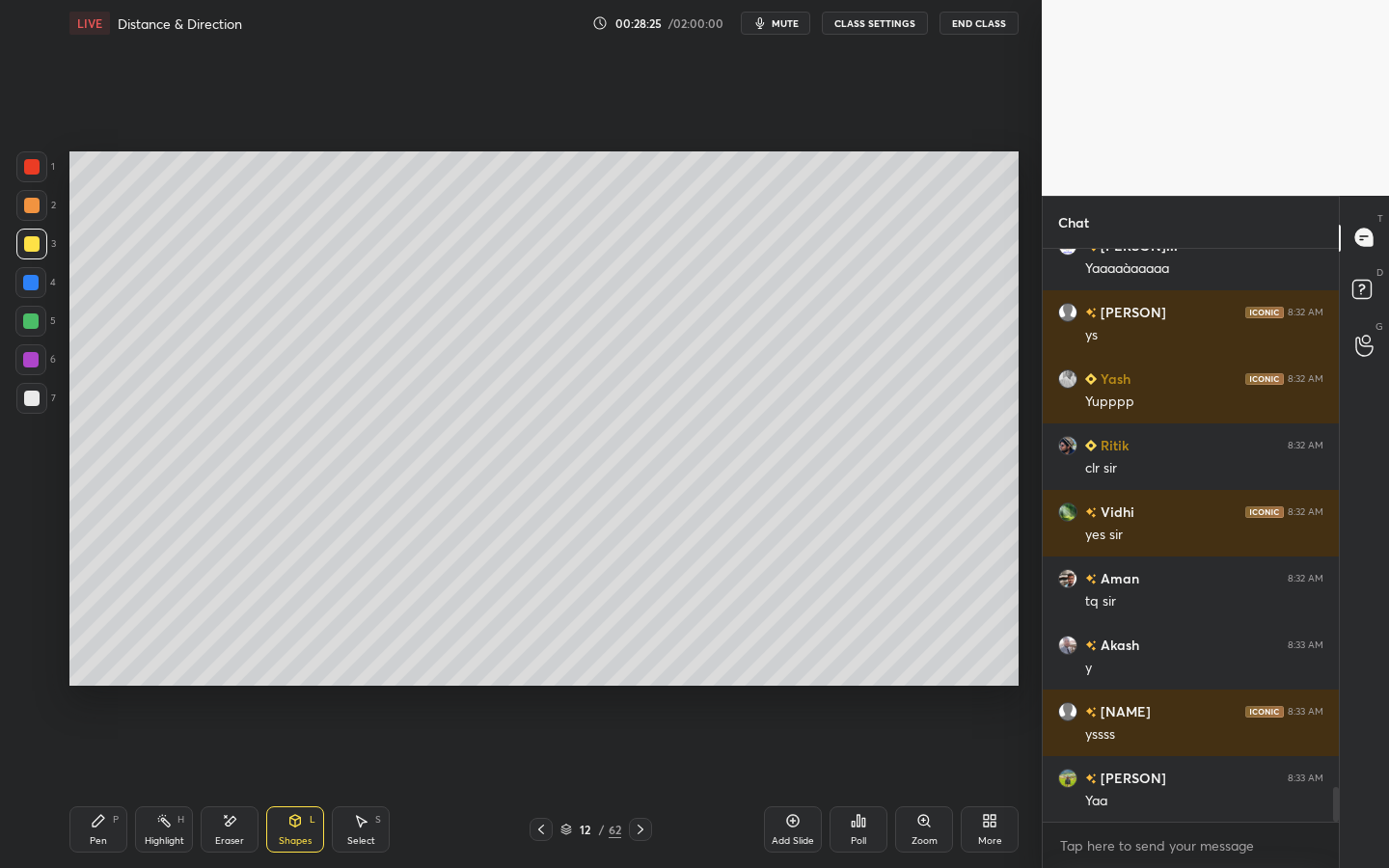 click 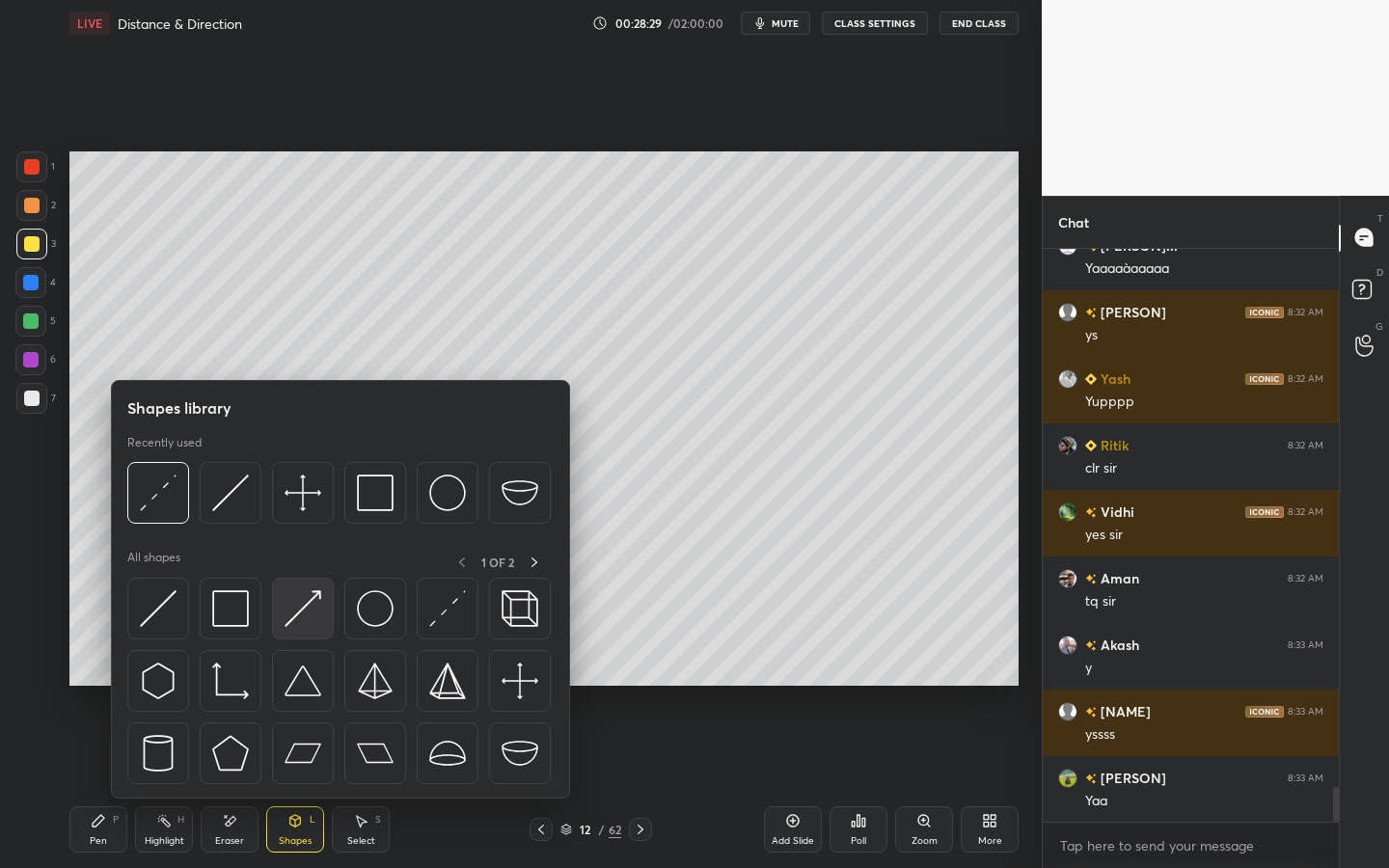 click at bounding box center [303, 609] 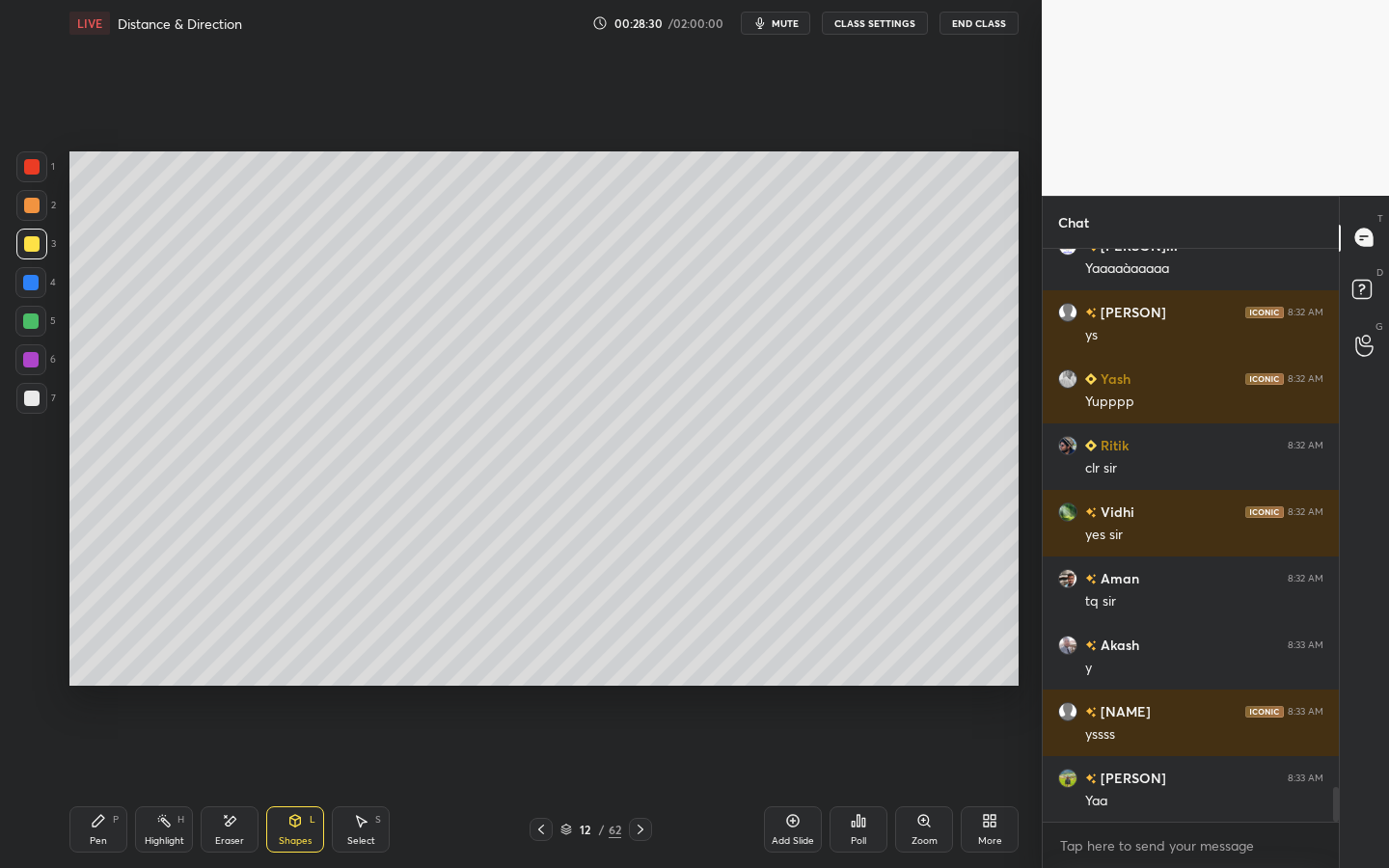 click at bounding box center [31, 321] 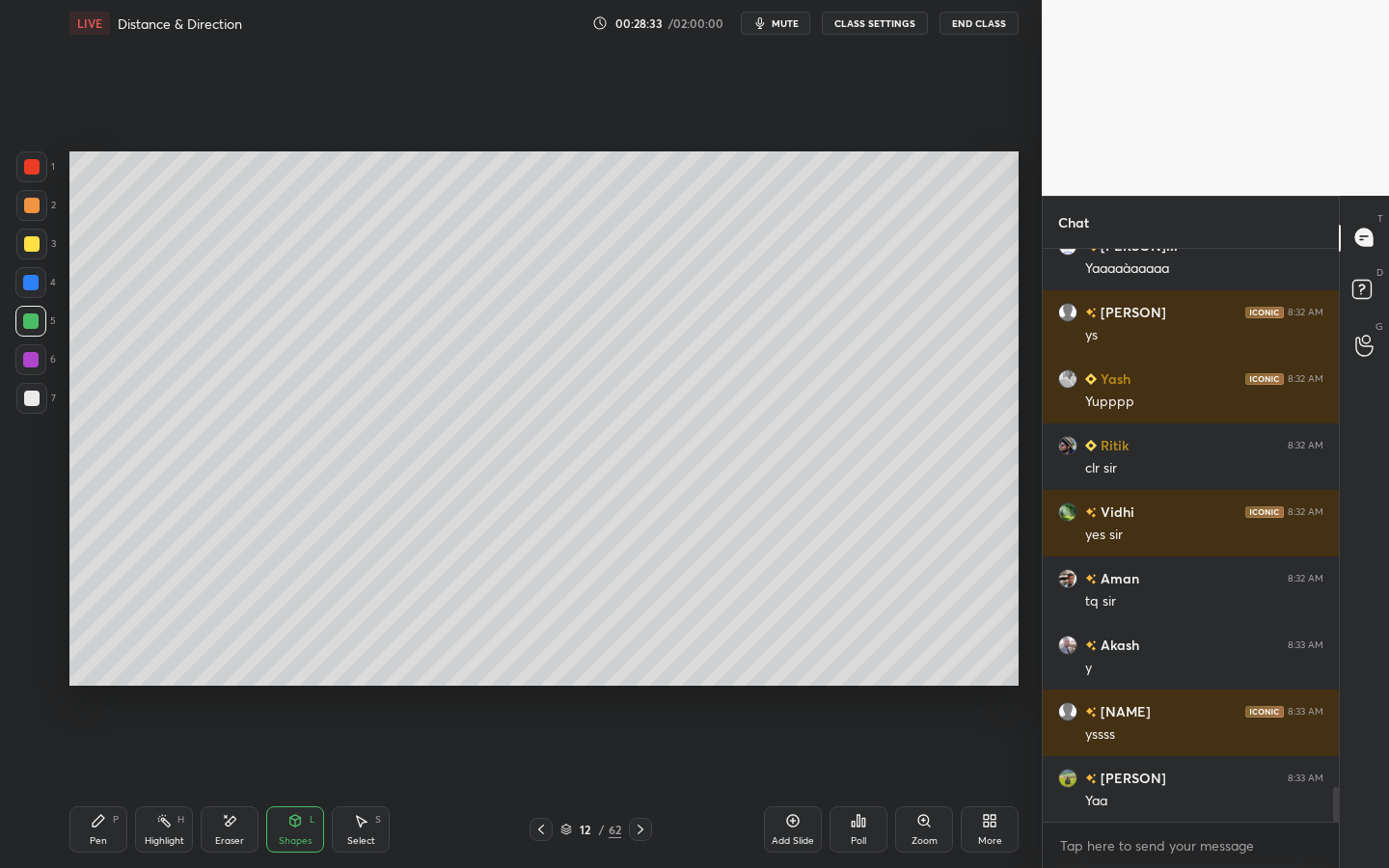 click on "Pen P" at bounding box center [98, 829] 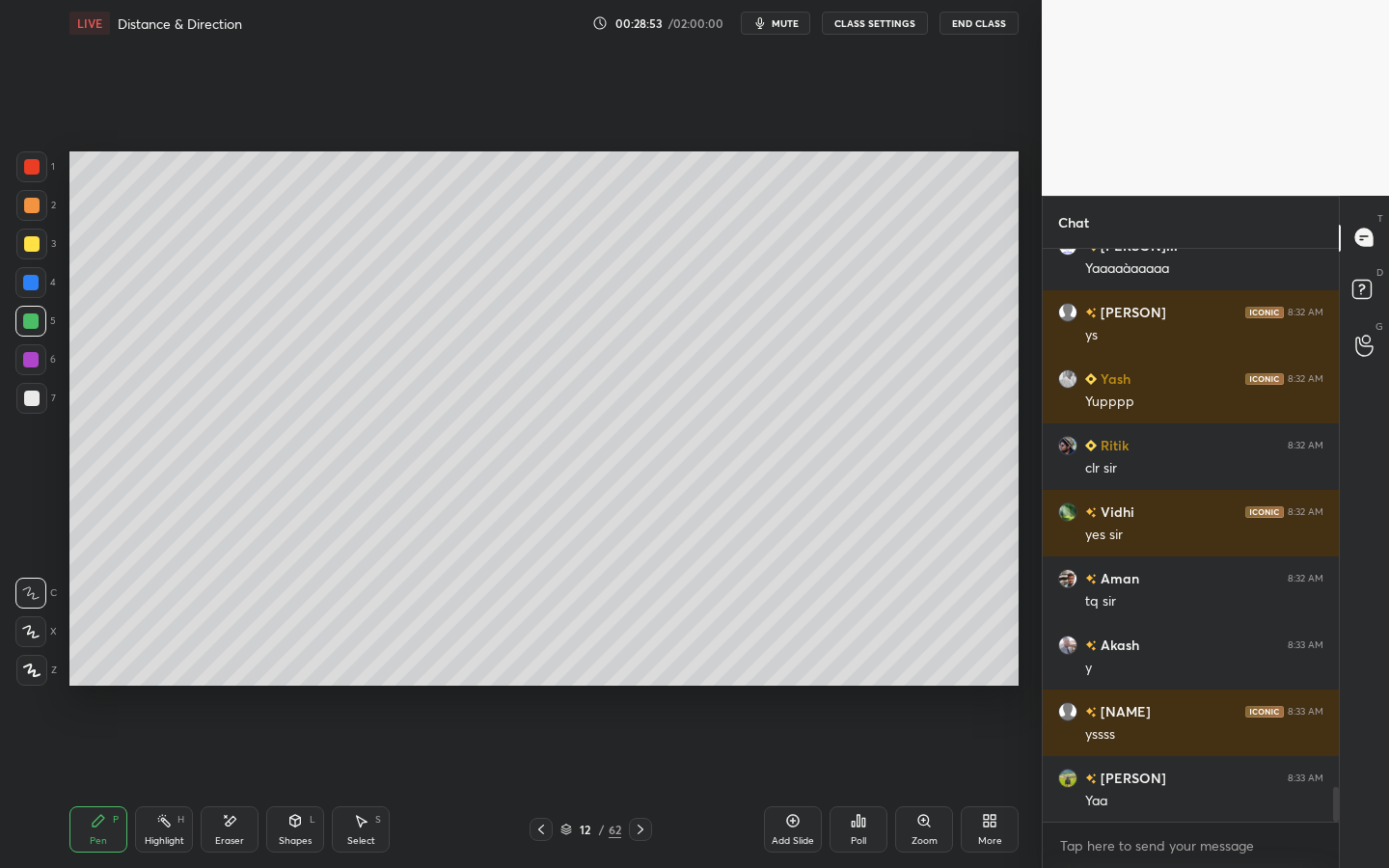 click on "Eraser" at bounding box center [230, 829] 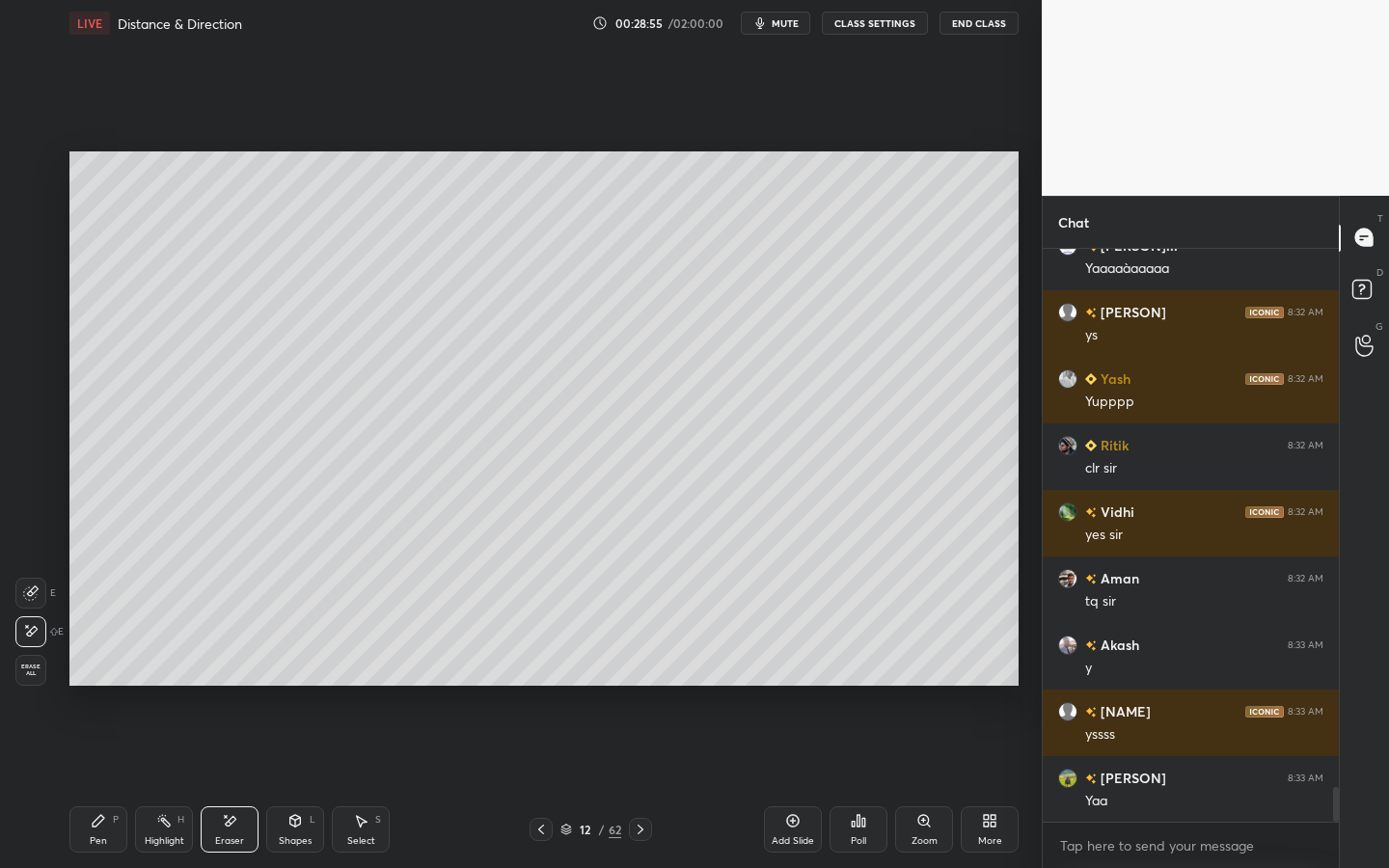 drag, startPoint x: 111, startPoint y: 823, endPoint x: 193, endPoint y: 783, distance: 91.235958 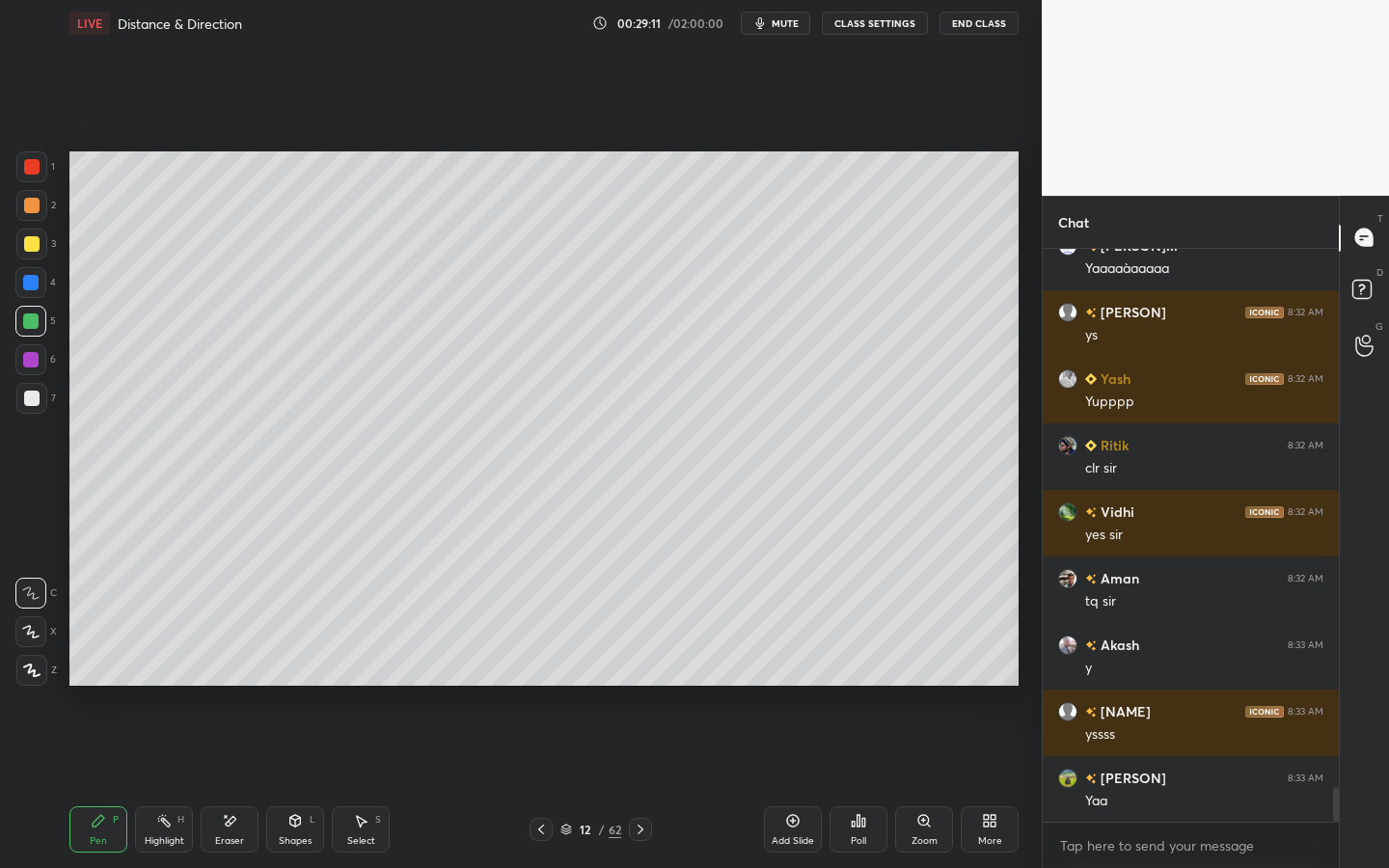drag, startPoint x: 299, startPoint y: 820, endPoint x: 296, endPoint y: 806, distance: 14.3178211 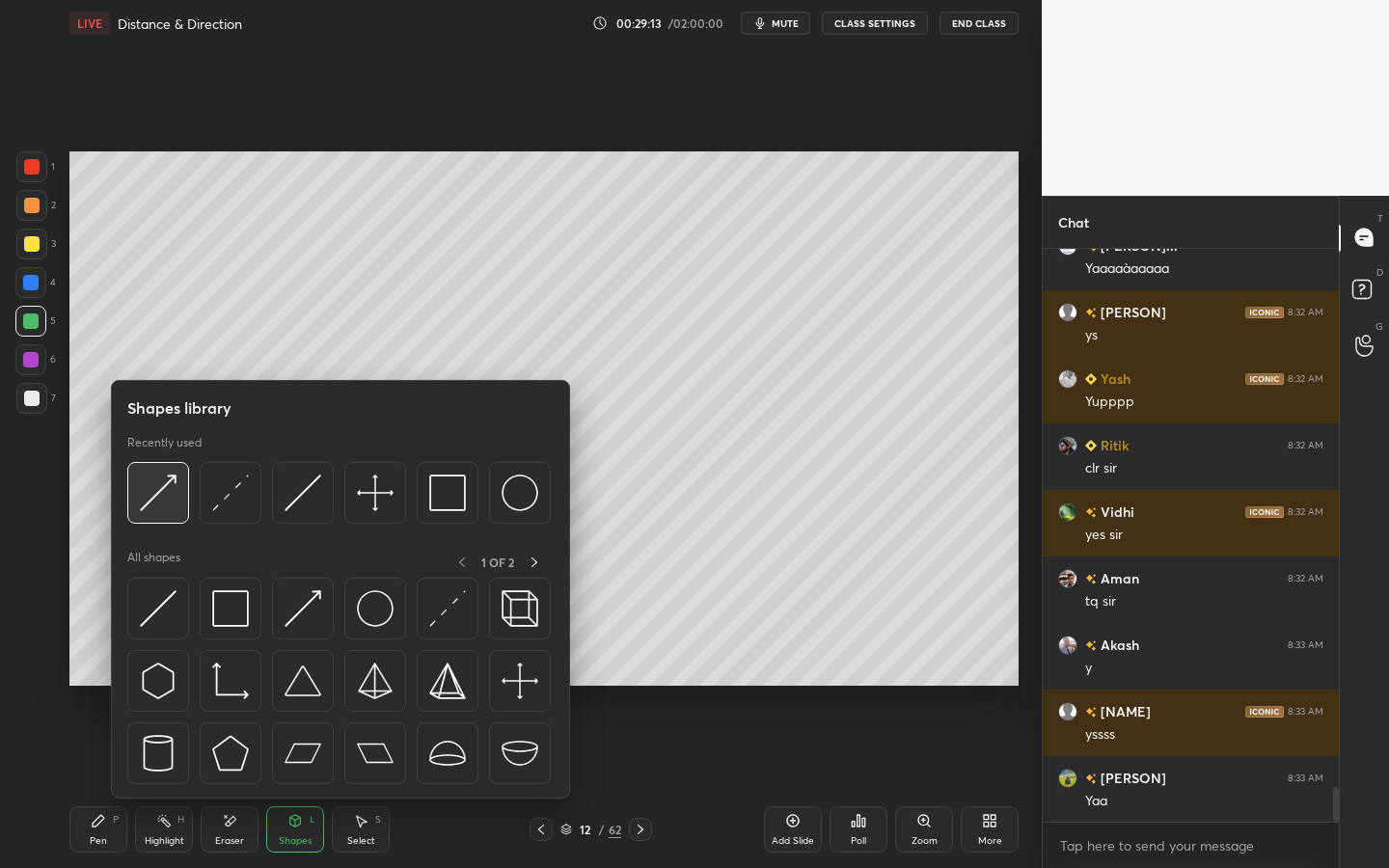 click at bounding box center (158, 493) 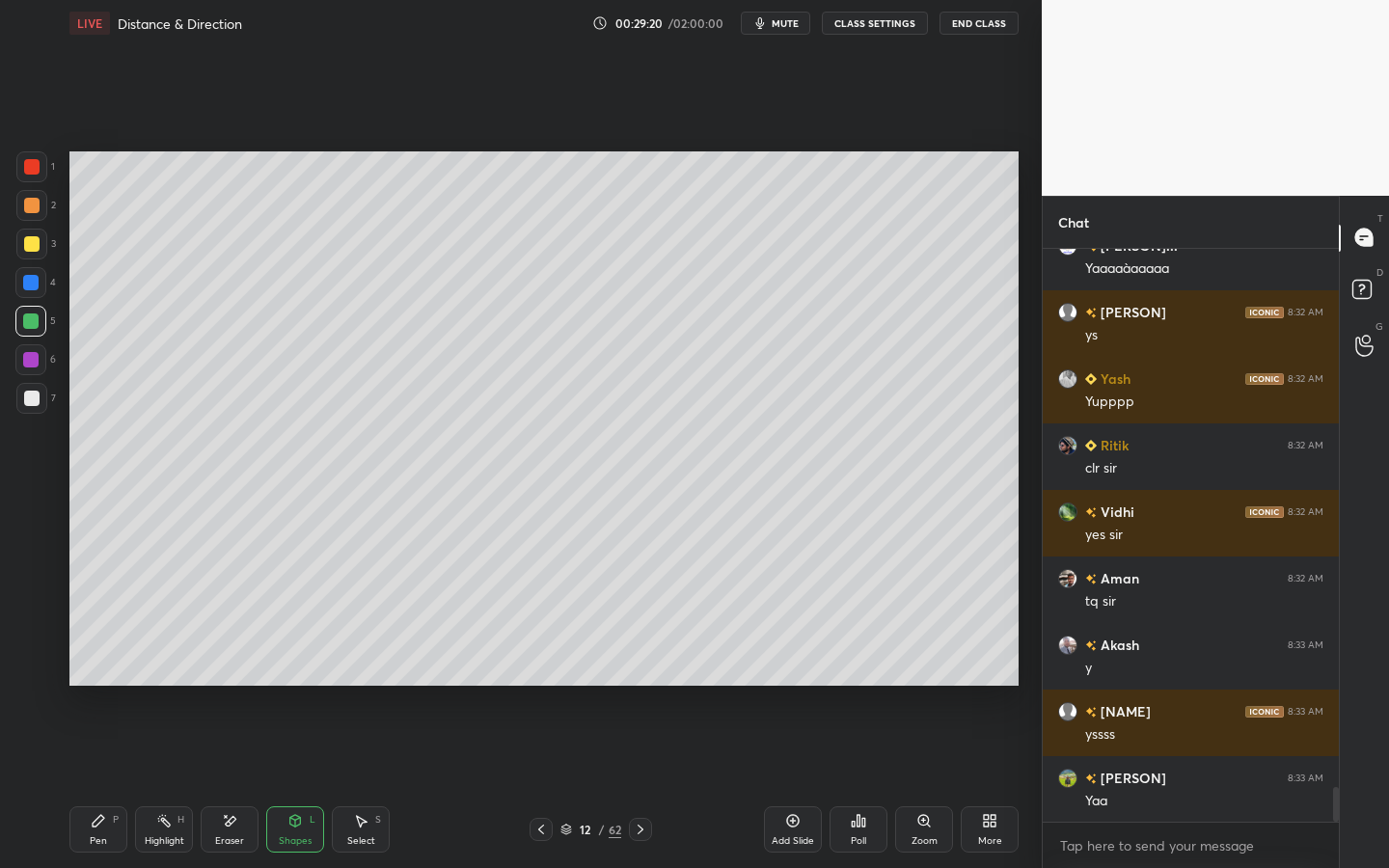 click on "Pen P" at bounding box center (98, 829) 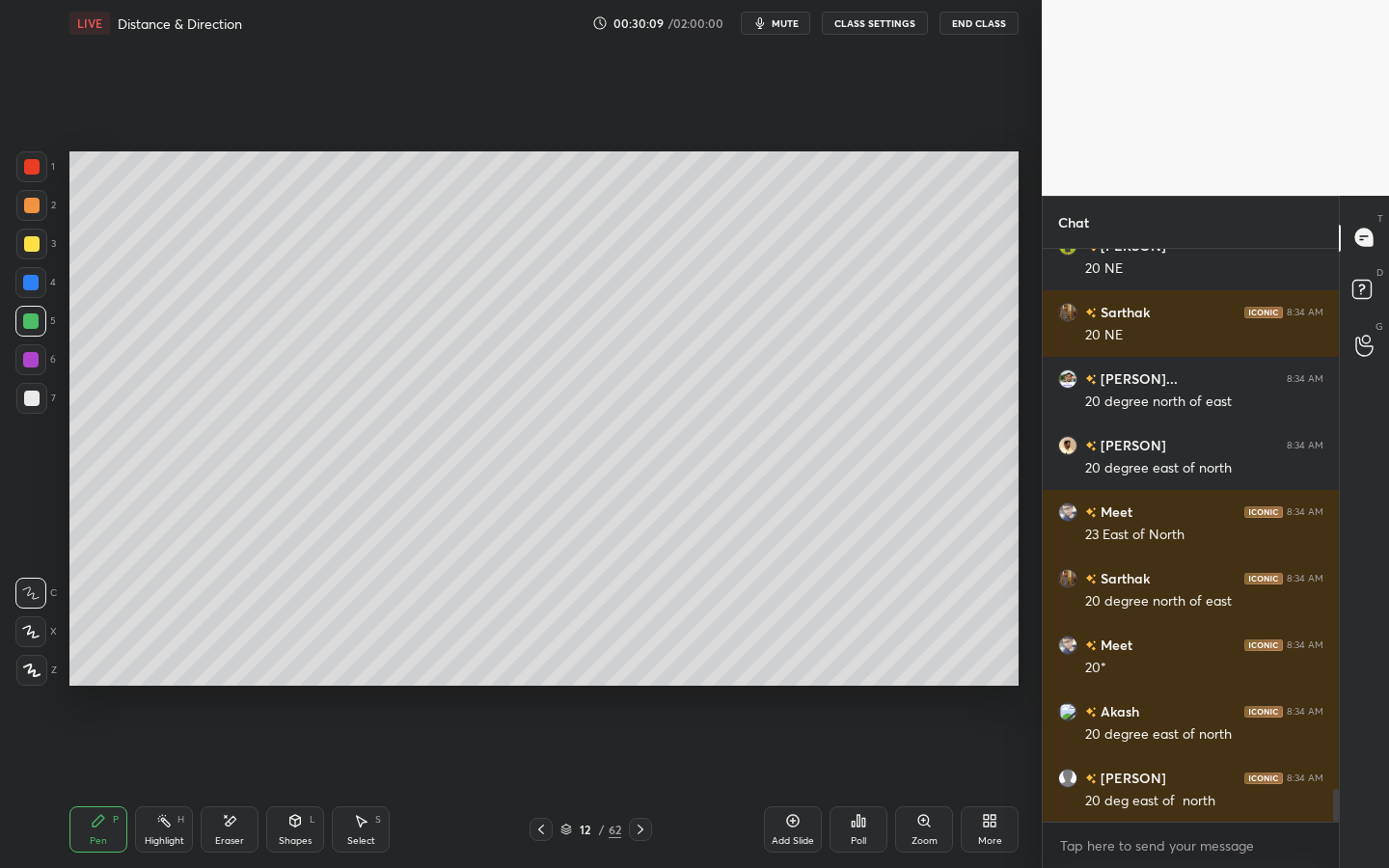 scroll, scrollTop: 9583, scrollLeft: 0, axis: vertical 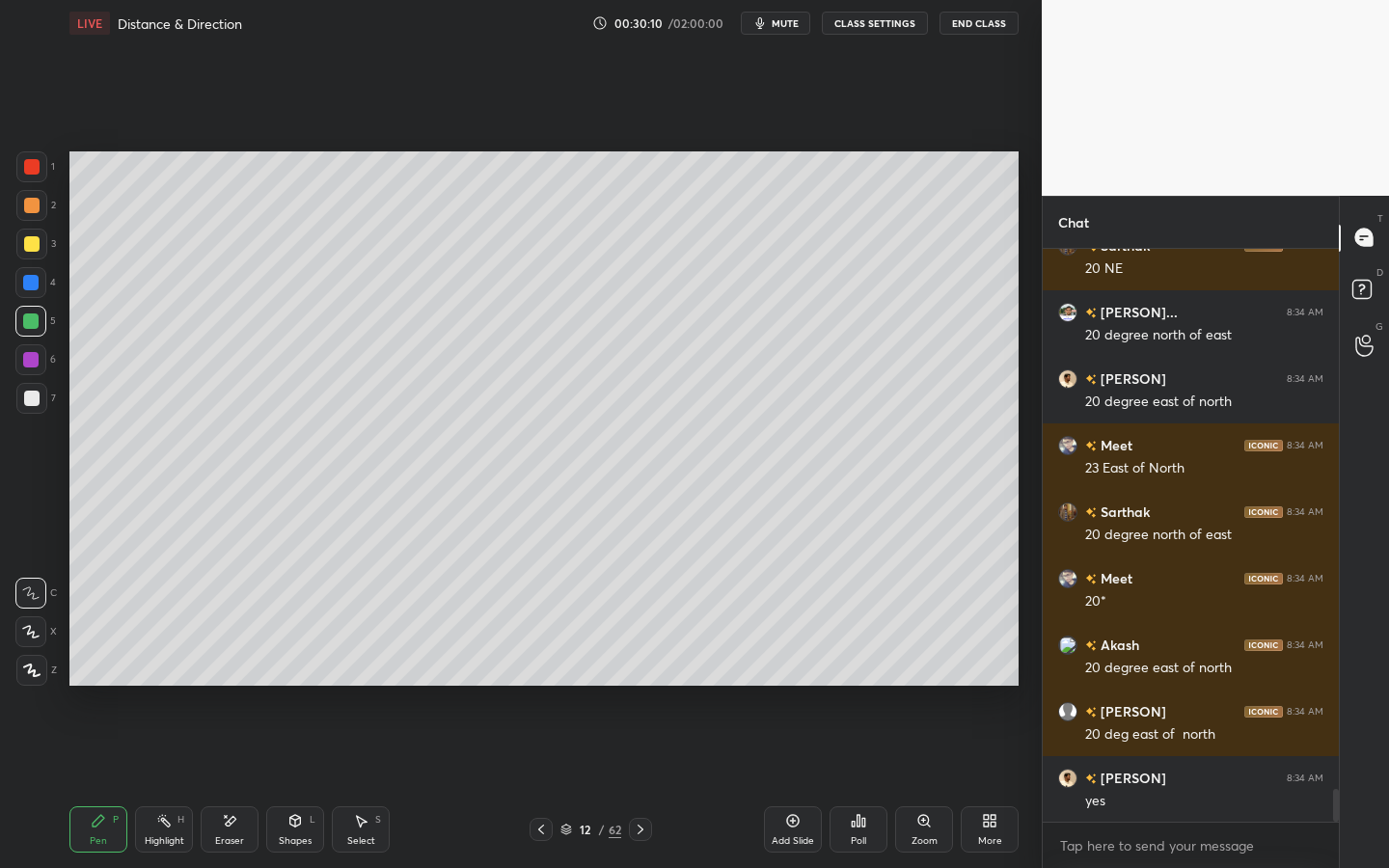 click 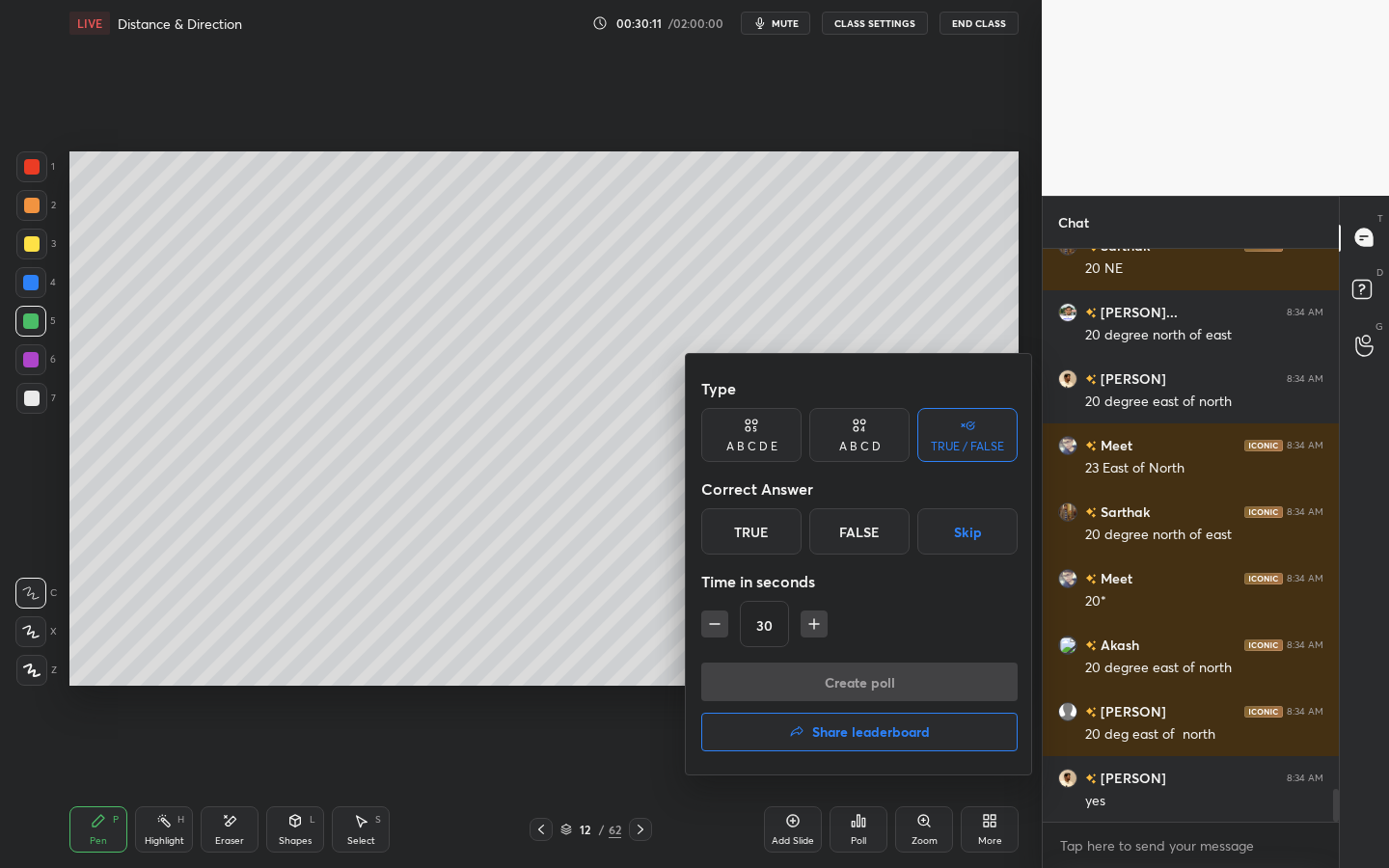 click on "True" at bounding box center (751, 531) 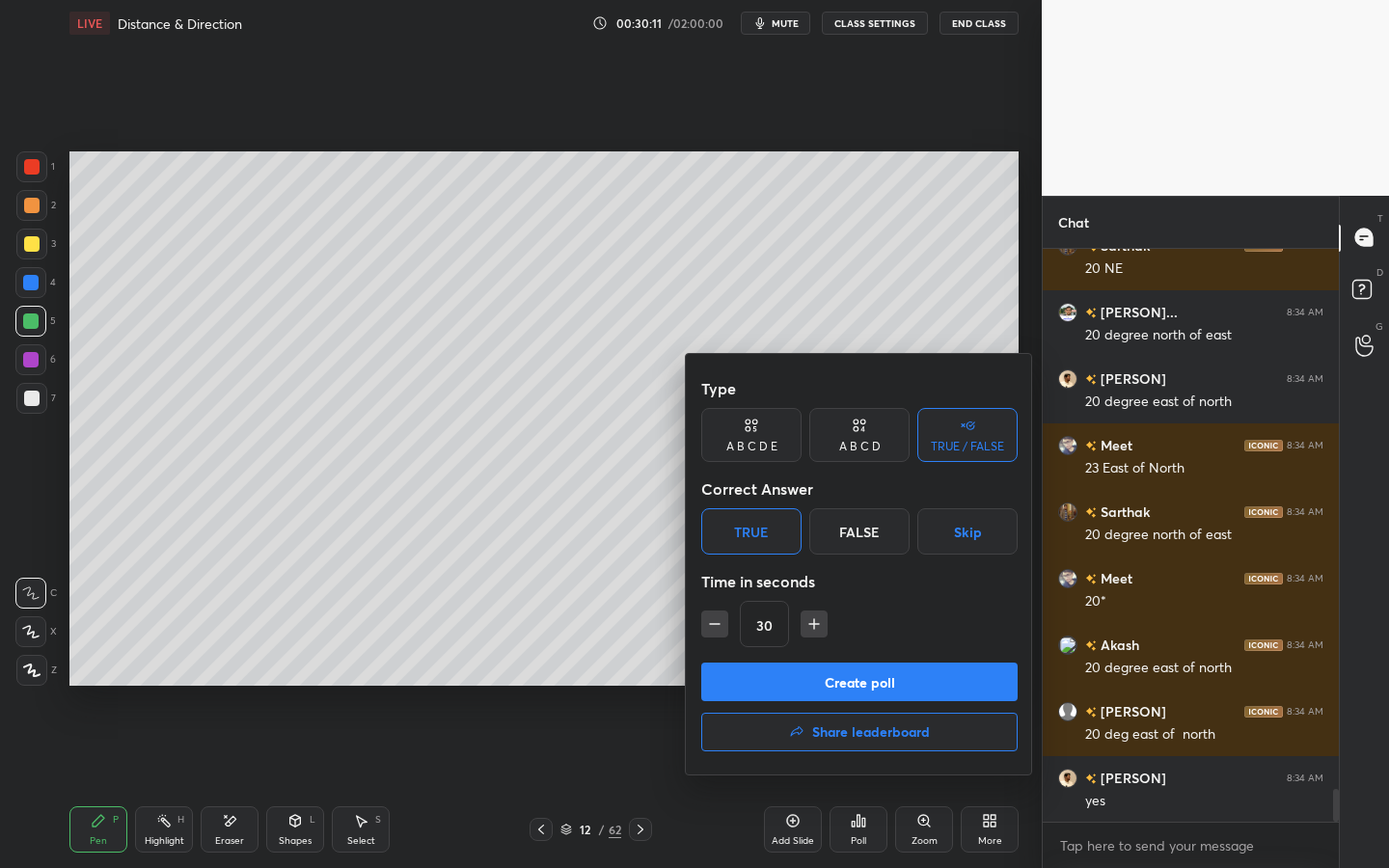 scroll, scrollTop: 9649, scrollLeft: 0, axis: vertical 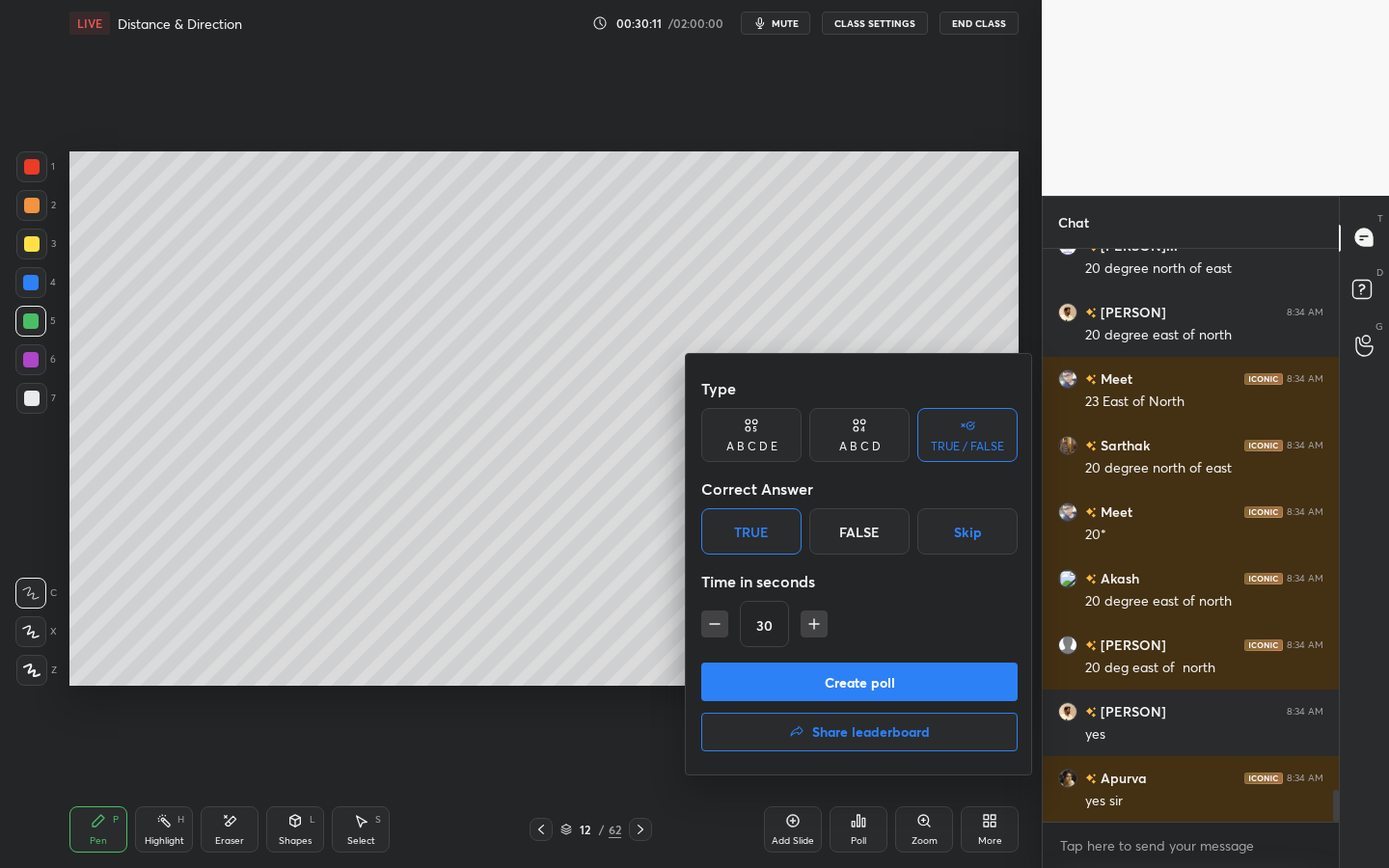click on "Create poll" at bounding box center (859, 682) 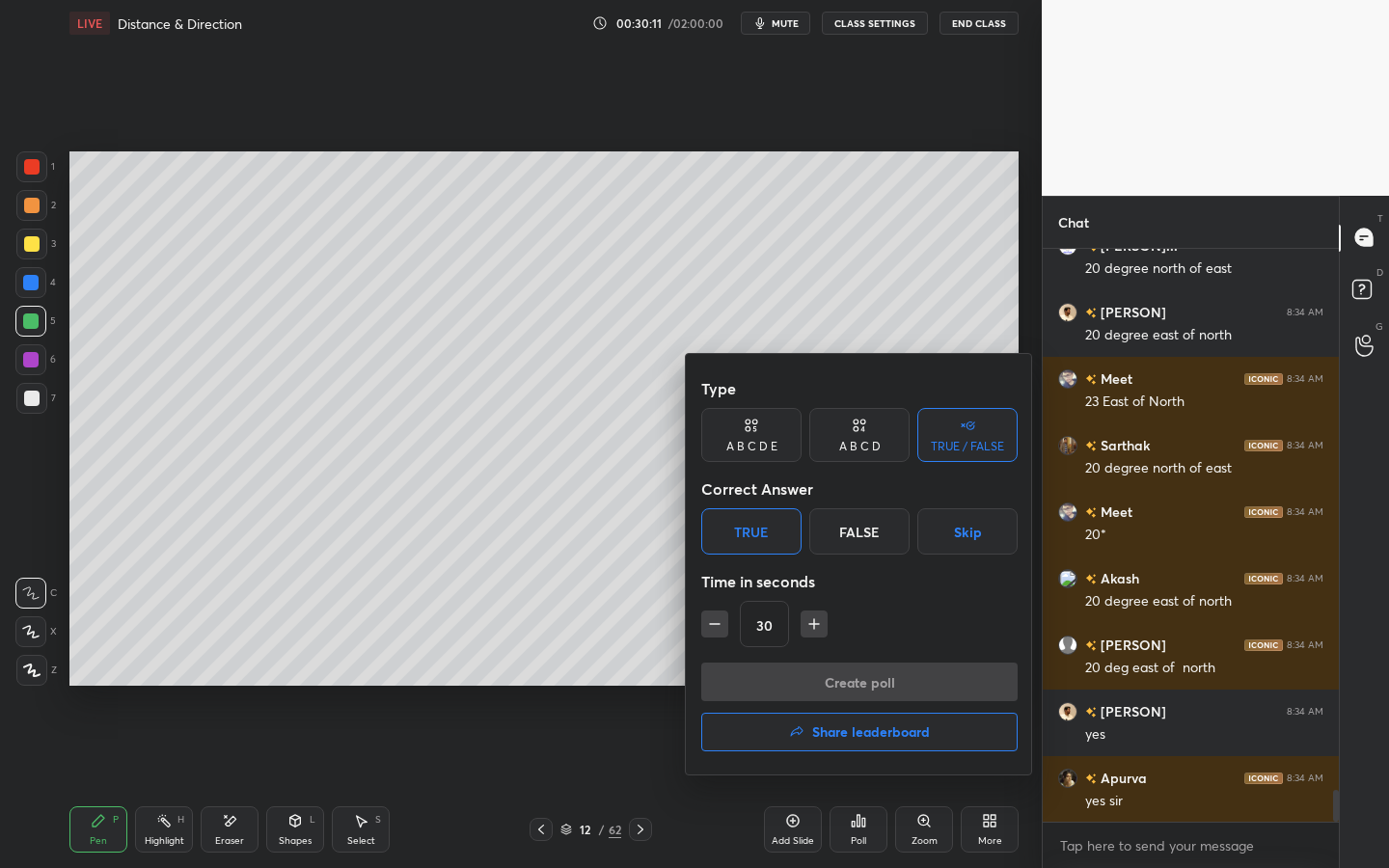 scroll, scrollTop: 527, scrollLeft: 290, axis: both 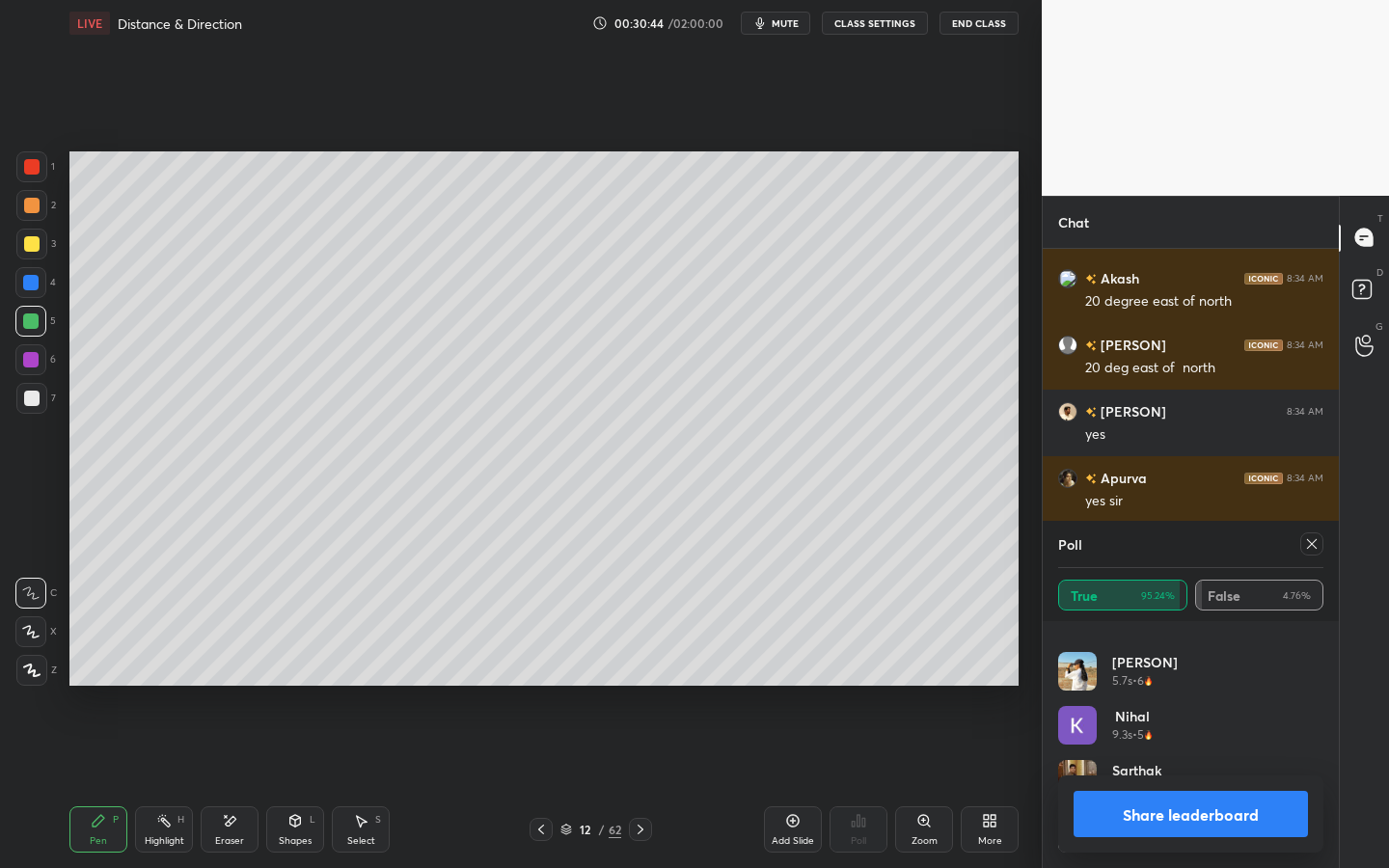 drag, startPoint x: 1315, startPoint y: 542, endPoint x: 1304, endPoint y: 560, distance: 21.095023 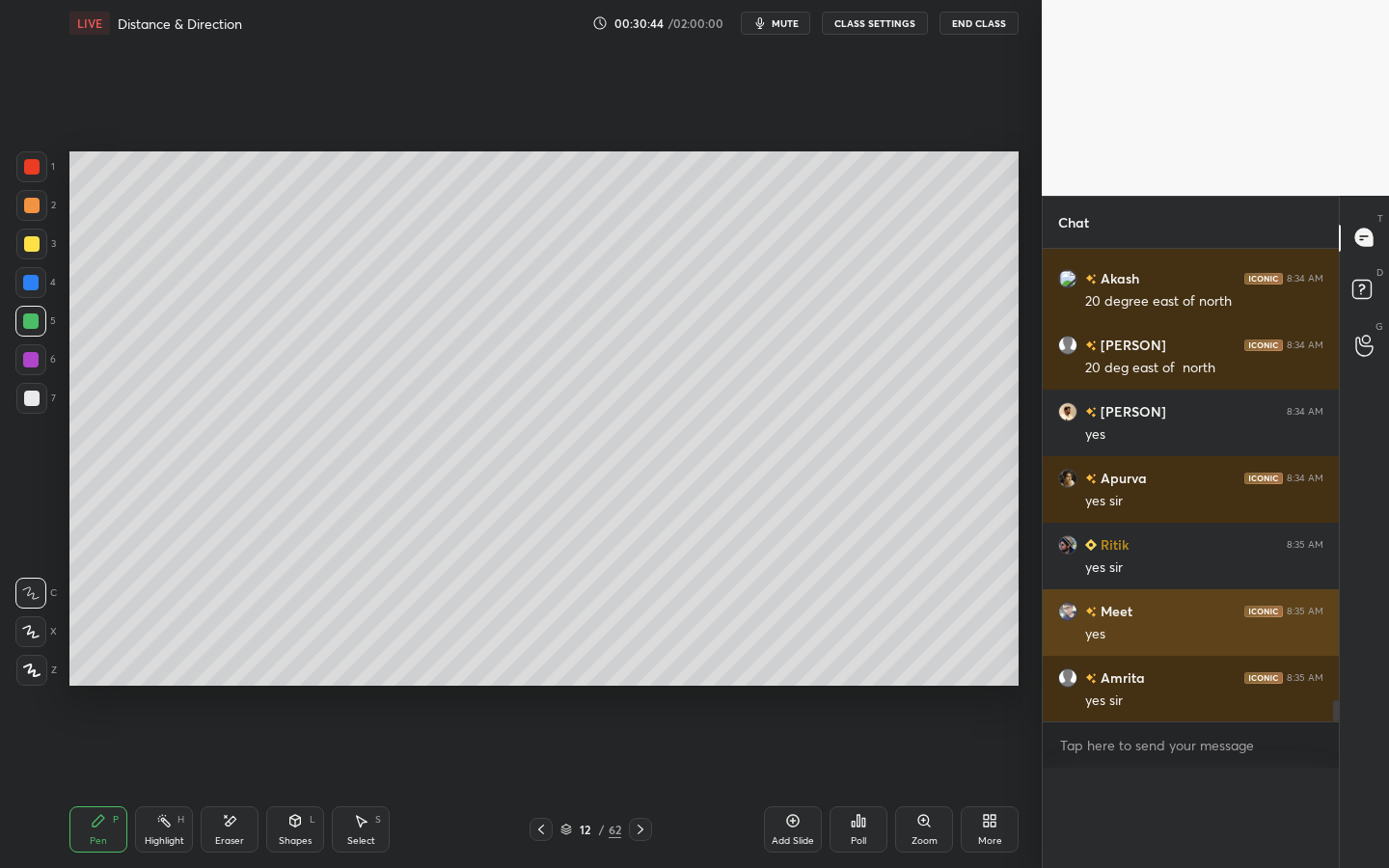 scroll, scrollTop: 85, scrollLeft: 259, axis: both 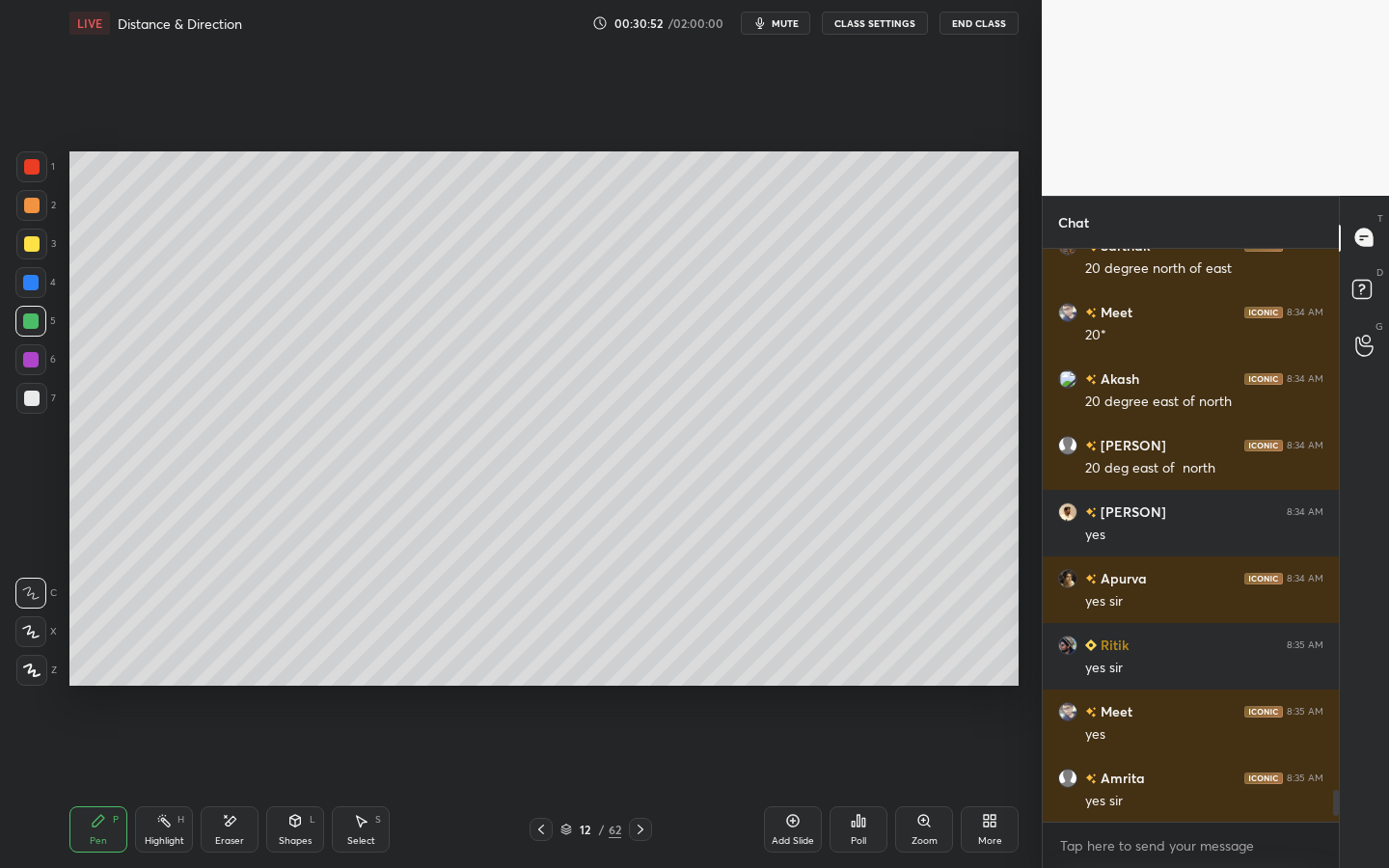 drag, startPoint x: 172, startPoint y: 827, endPoint x: 172, endPoint y: 763, distance: 64 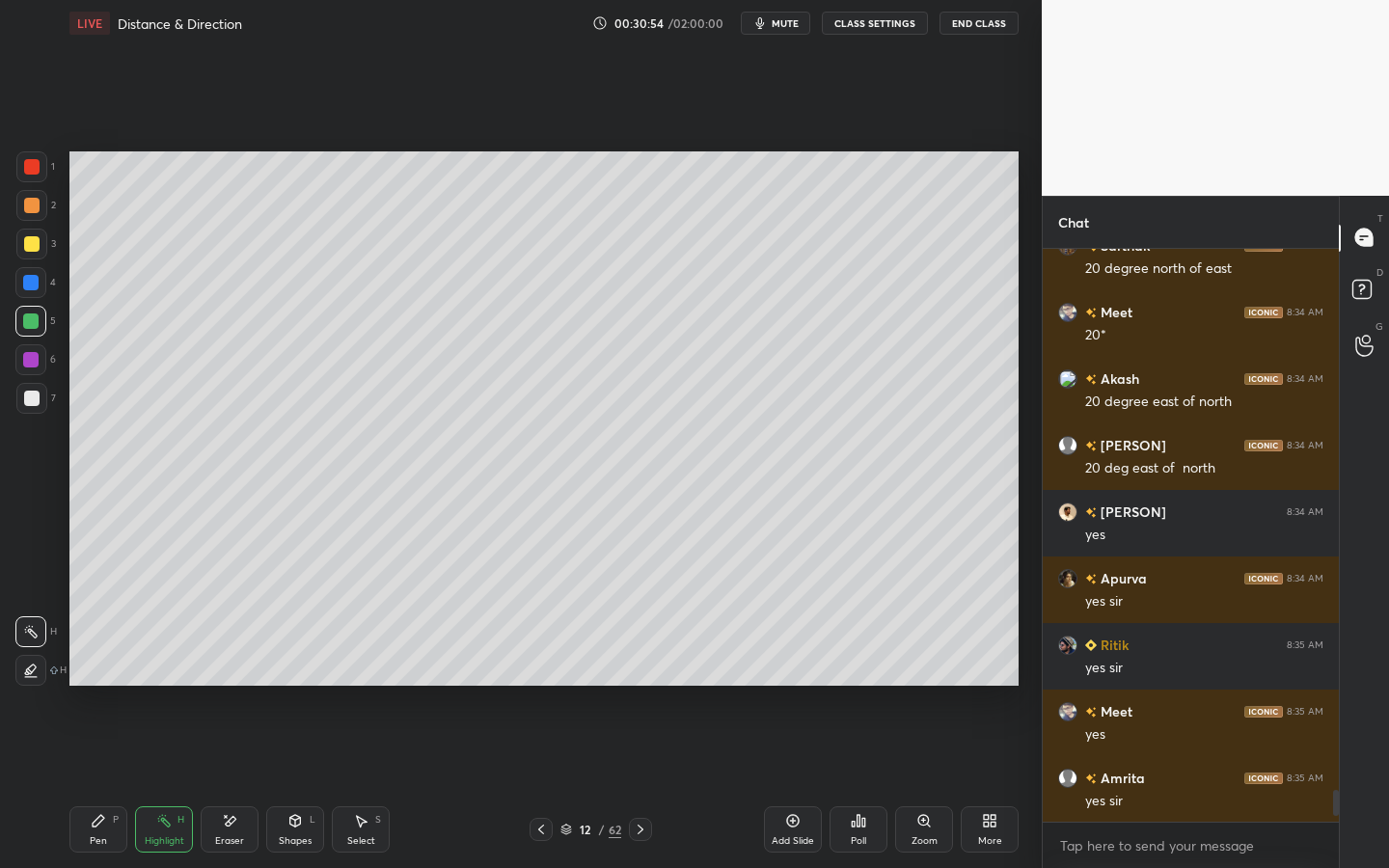 click on "Pen P" at bounding box center [98, 829] 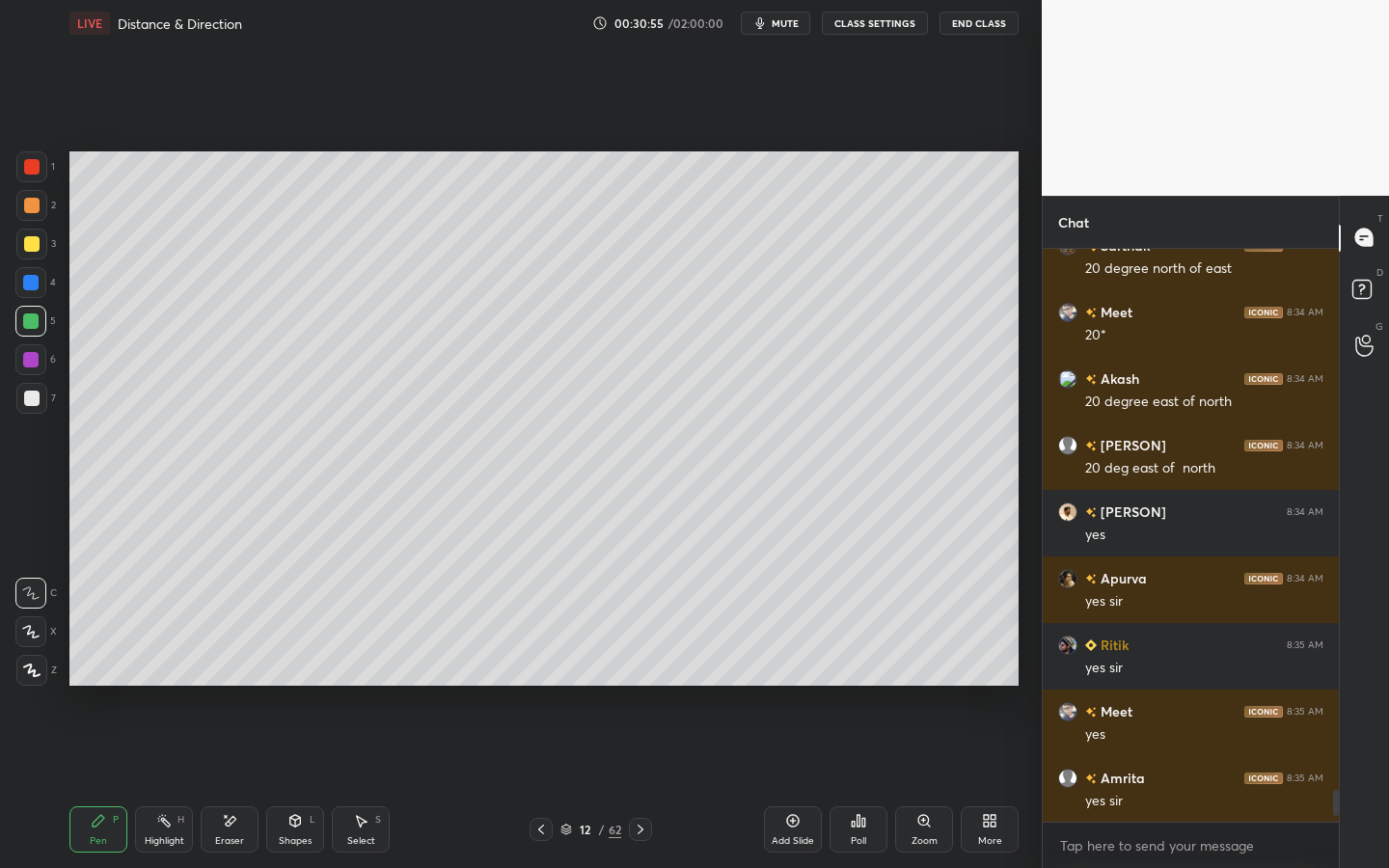 drag, startPoint x: 289, startPoint y: 825, endPoint x: 288, endPoint y: 803, distance: 22.022716 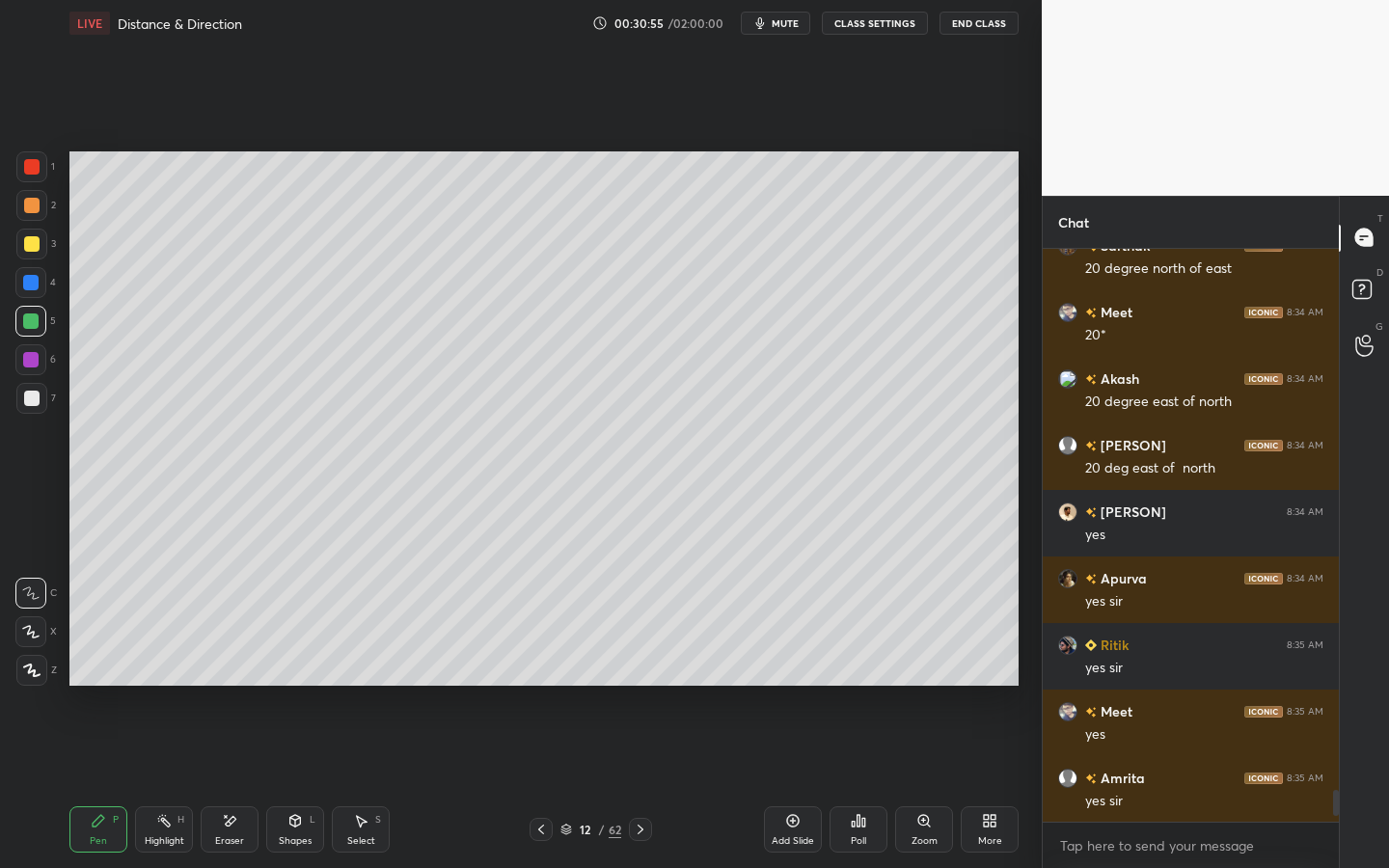 click 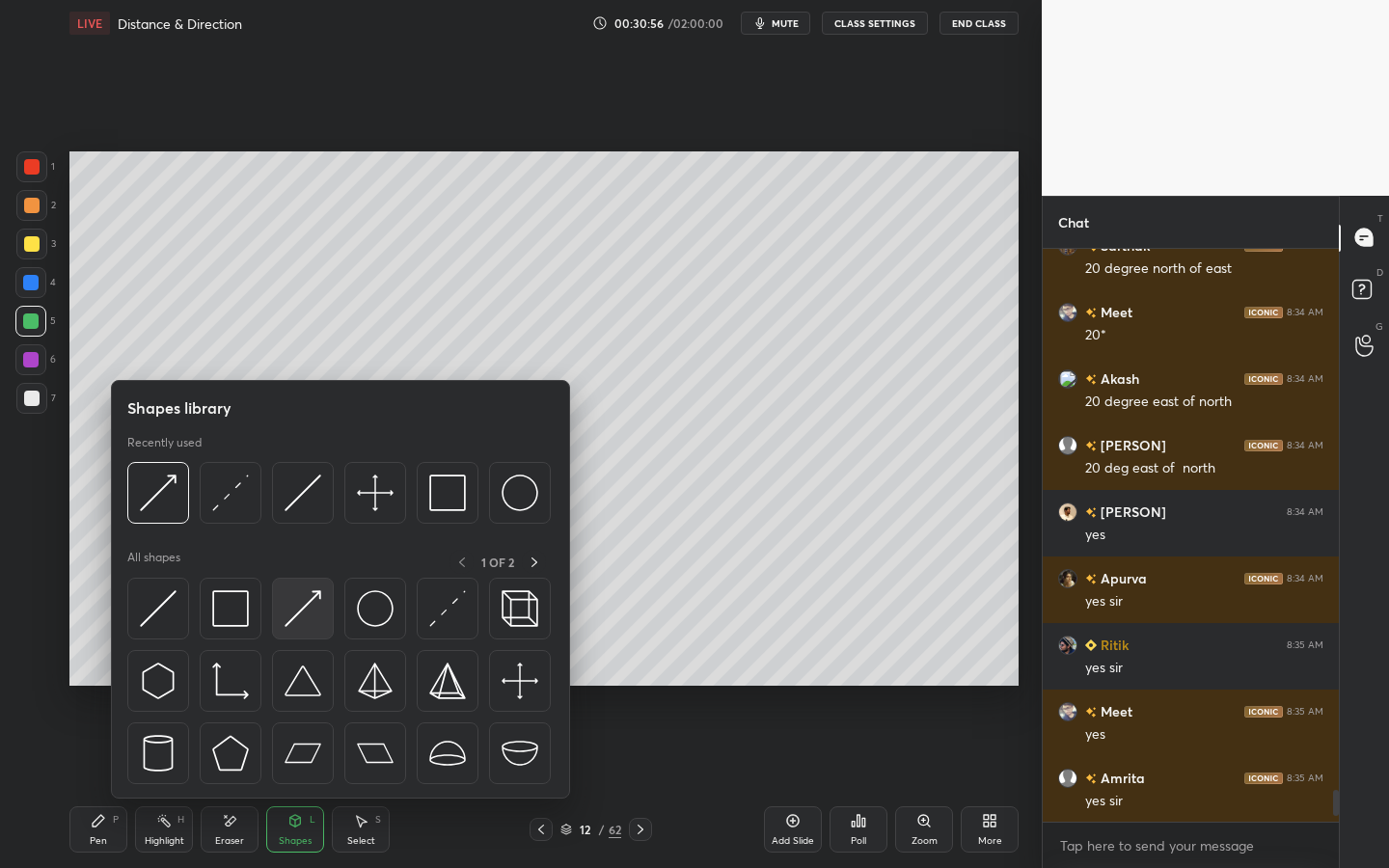 click at bounding box center [303, 609] 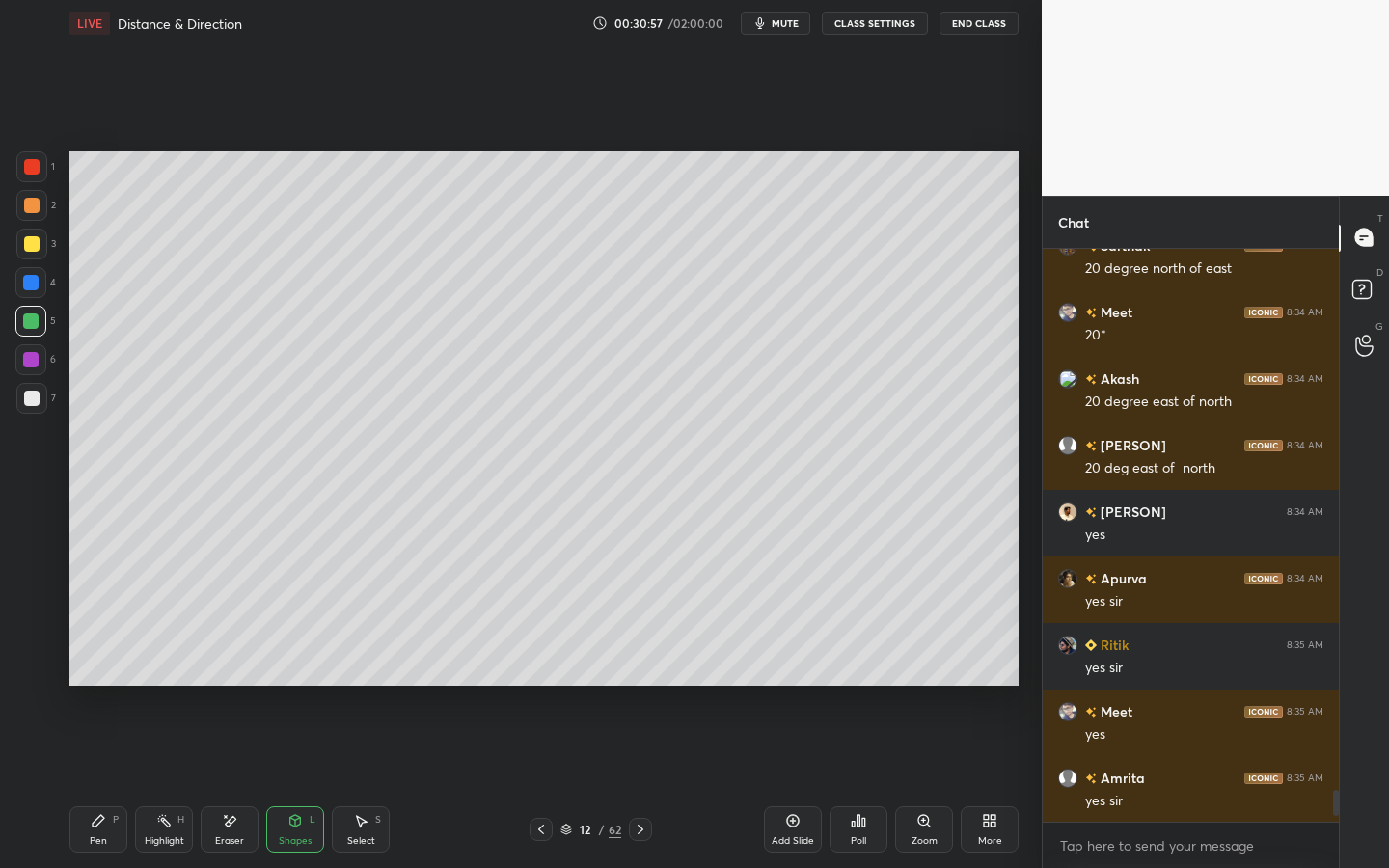 drag, startPoint x: 38, startPoint y: 394, endPoint x: 45, endPoint y: 383, distance: 13.038405 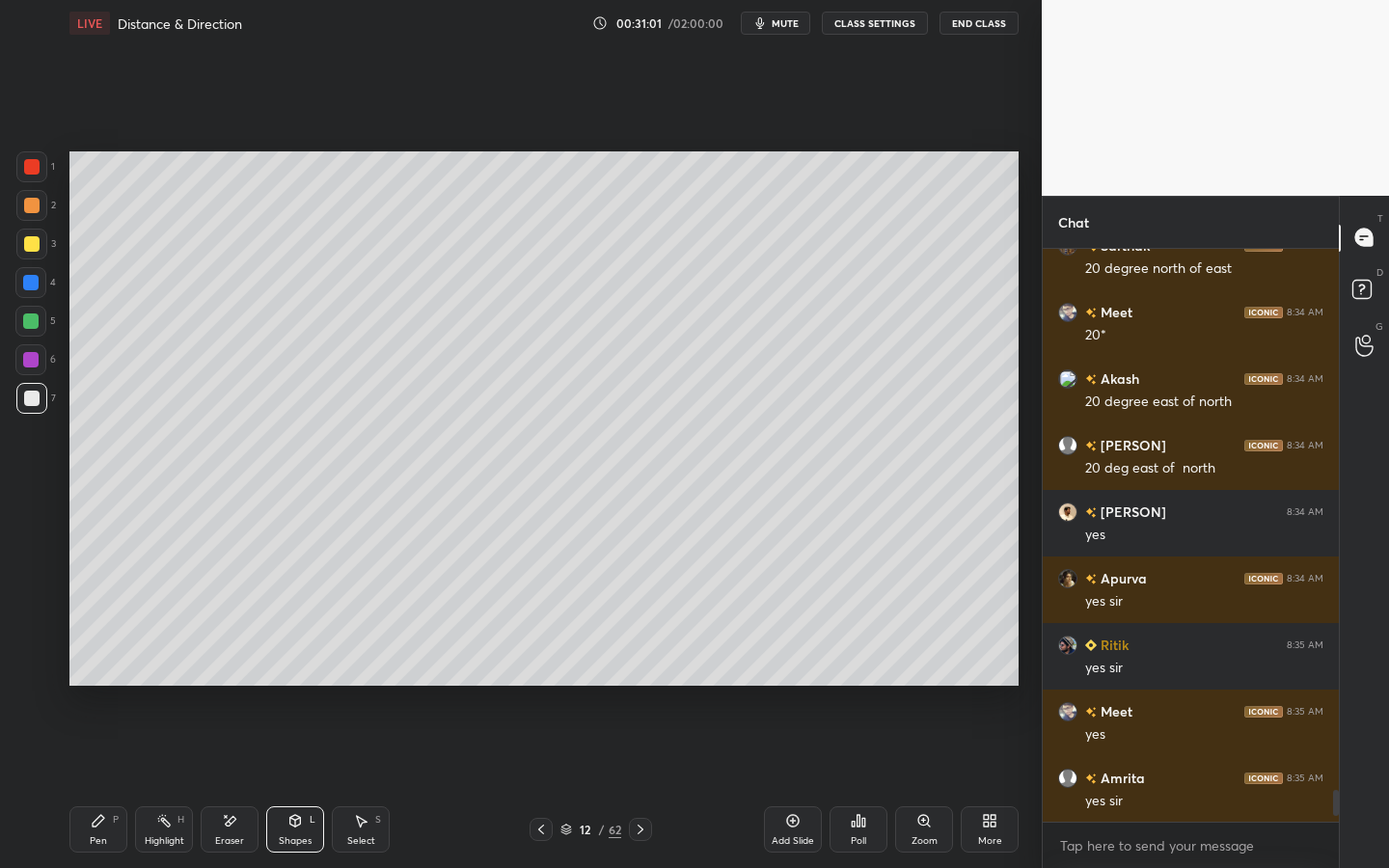 click 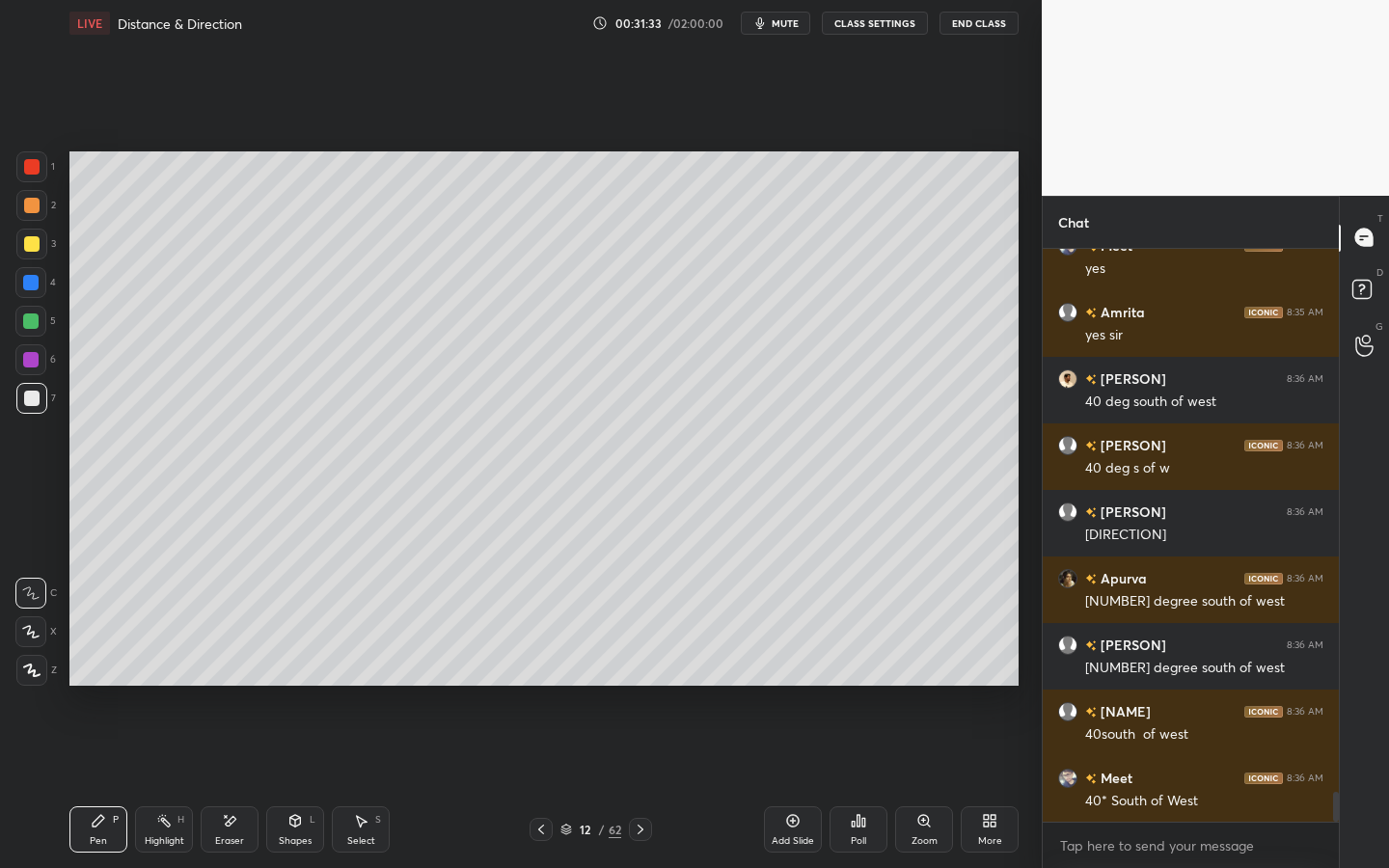 scroll, scrollTop: 10381, scrollLeft: 0, axis: vertical 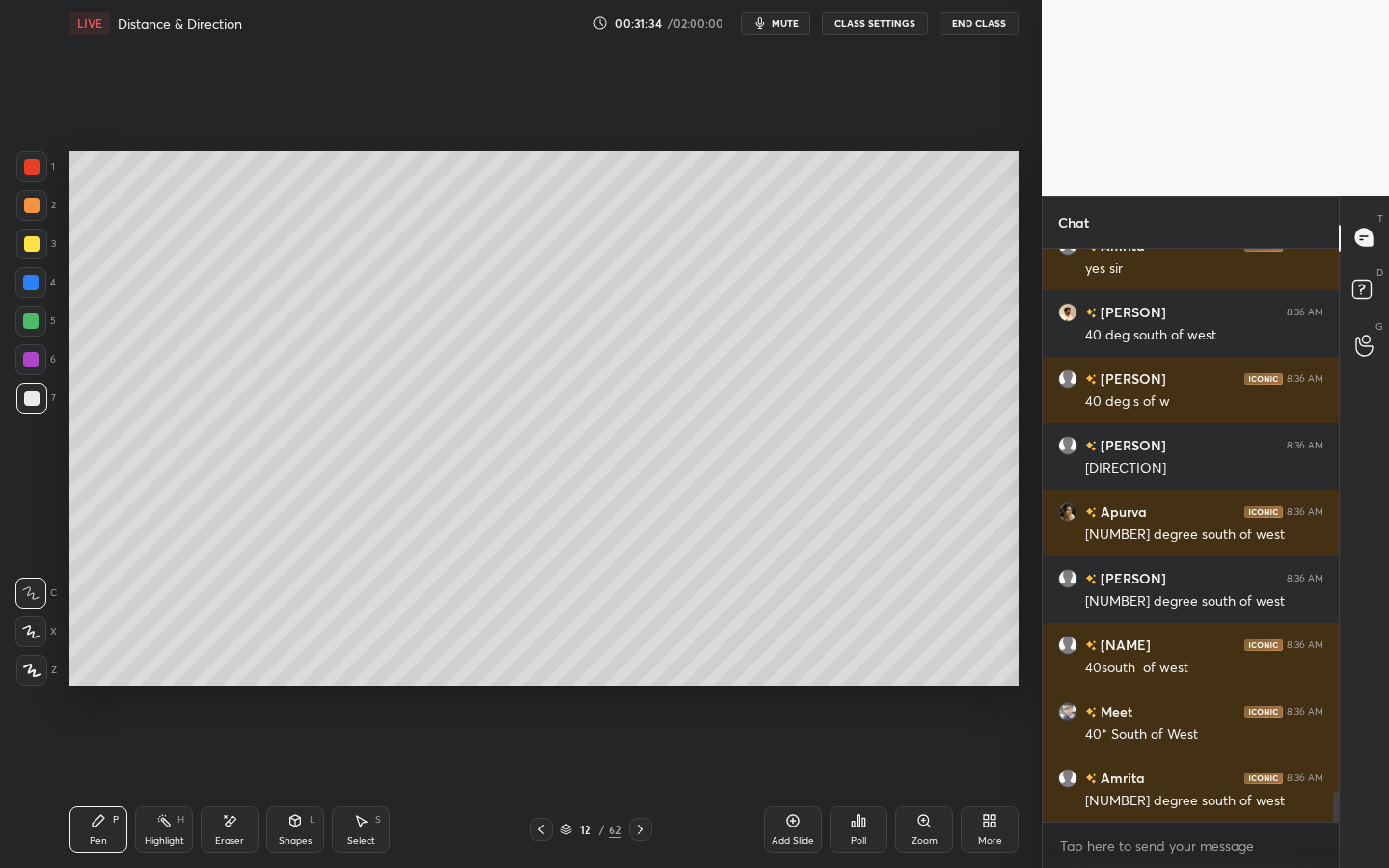 click 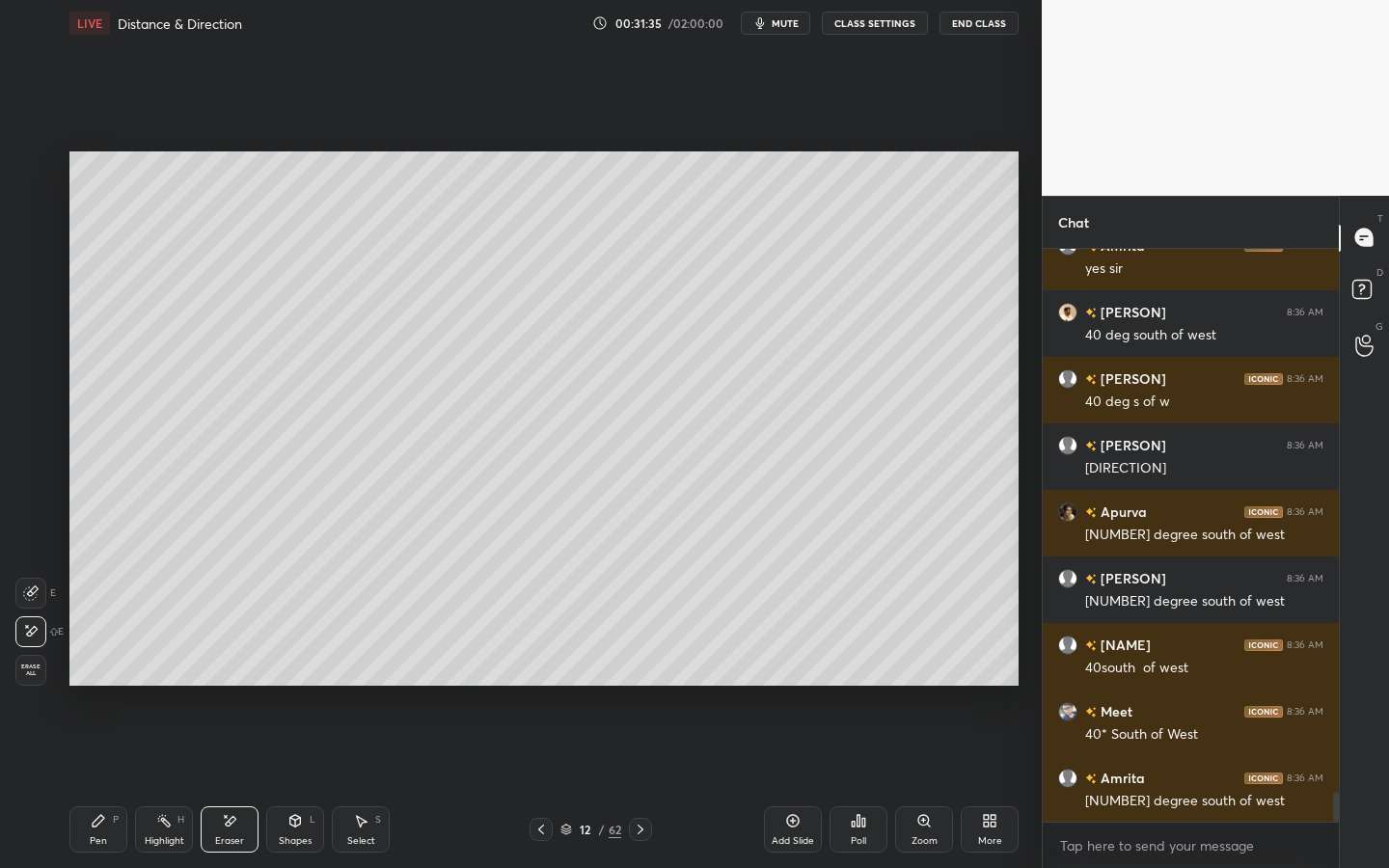 drag, startPoint x: 103, startPoint y: 823, endPoint x: 116, endPoint y: 776, distance: 48.764741 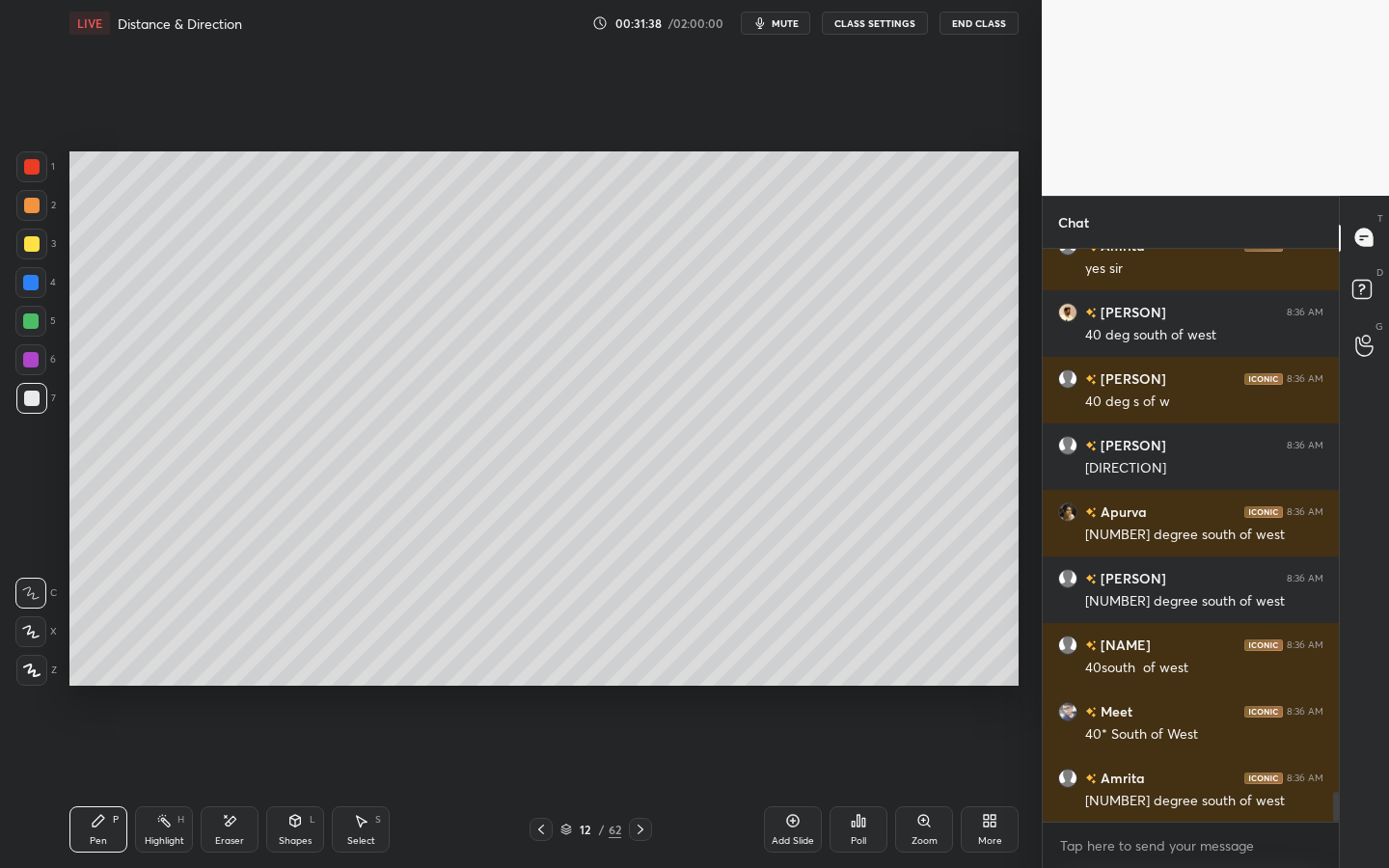 scroll, scrollTop: 10448, scrollLeft: 0, axis: vertical 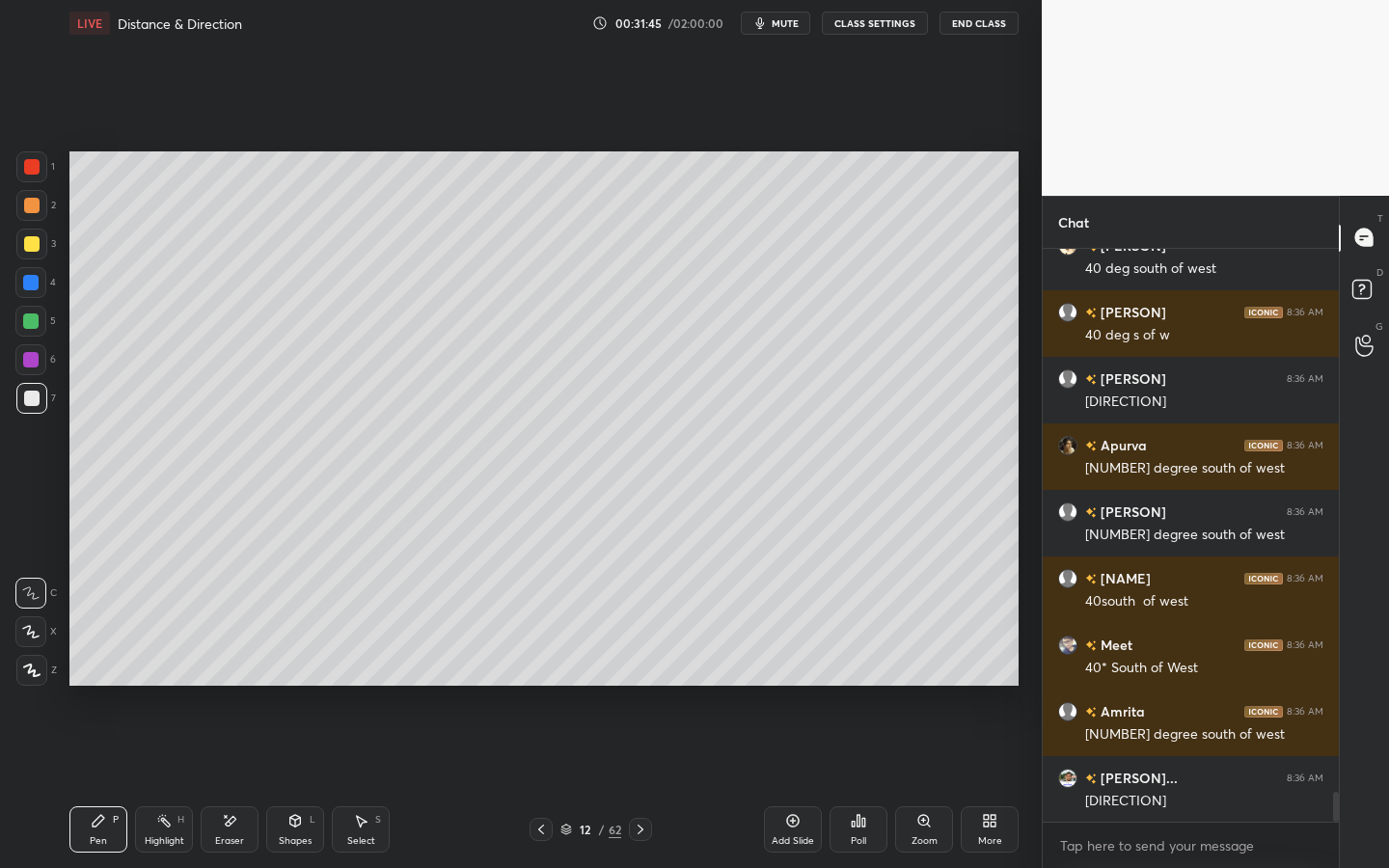 click 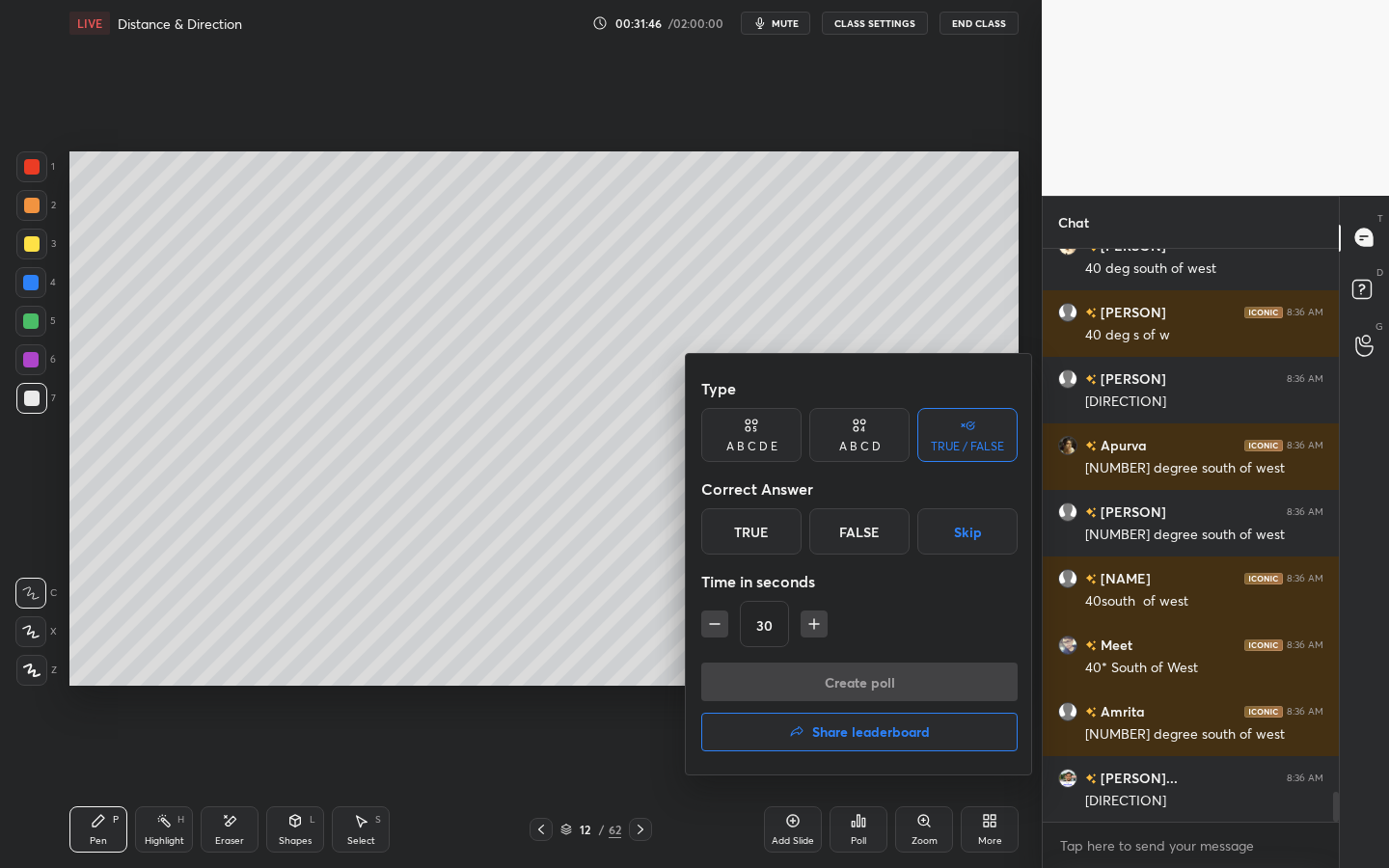 click on "False" at bounding box center [859, 531] 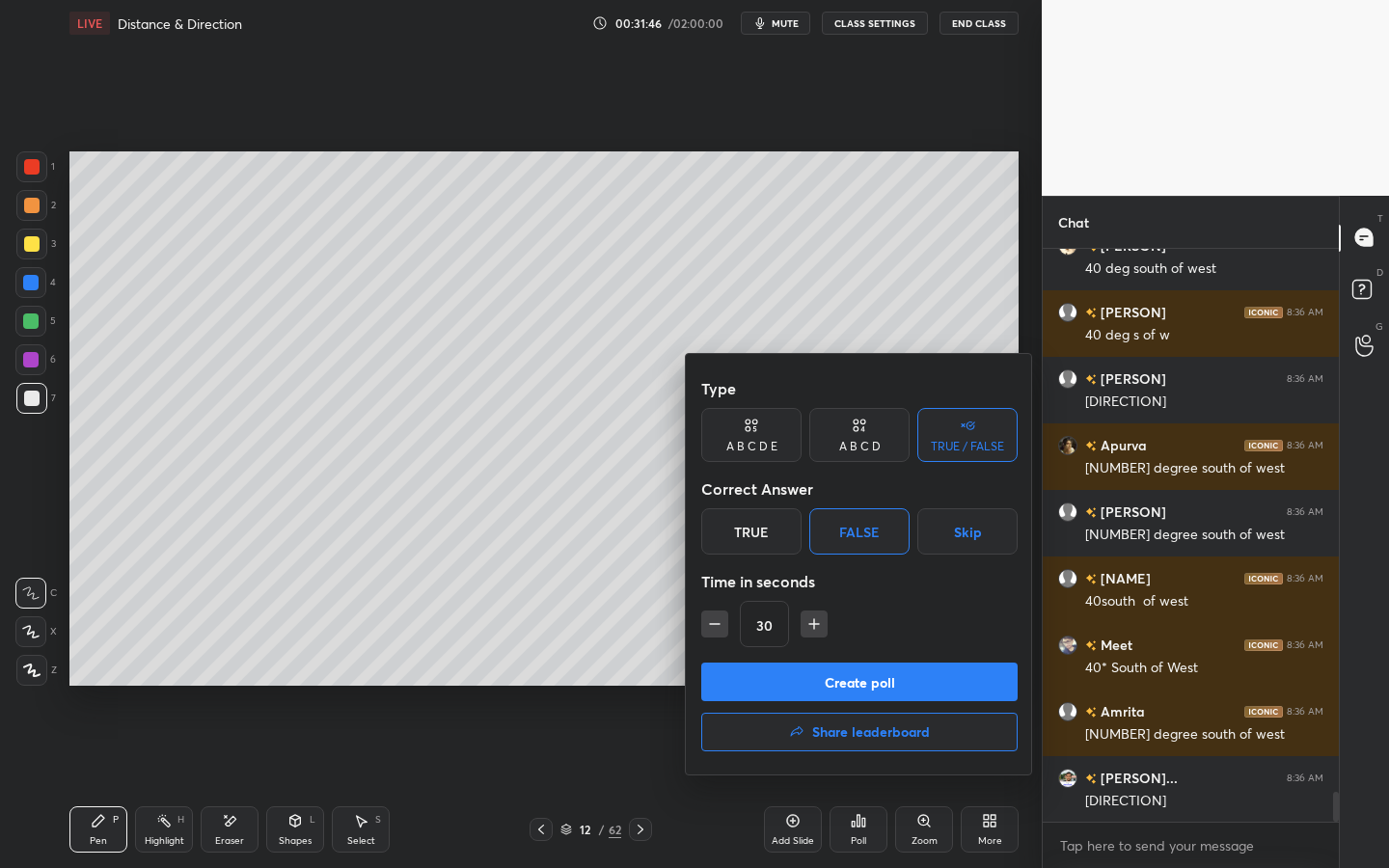 click on "Create poll" at bounding box center [859, 682] 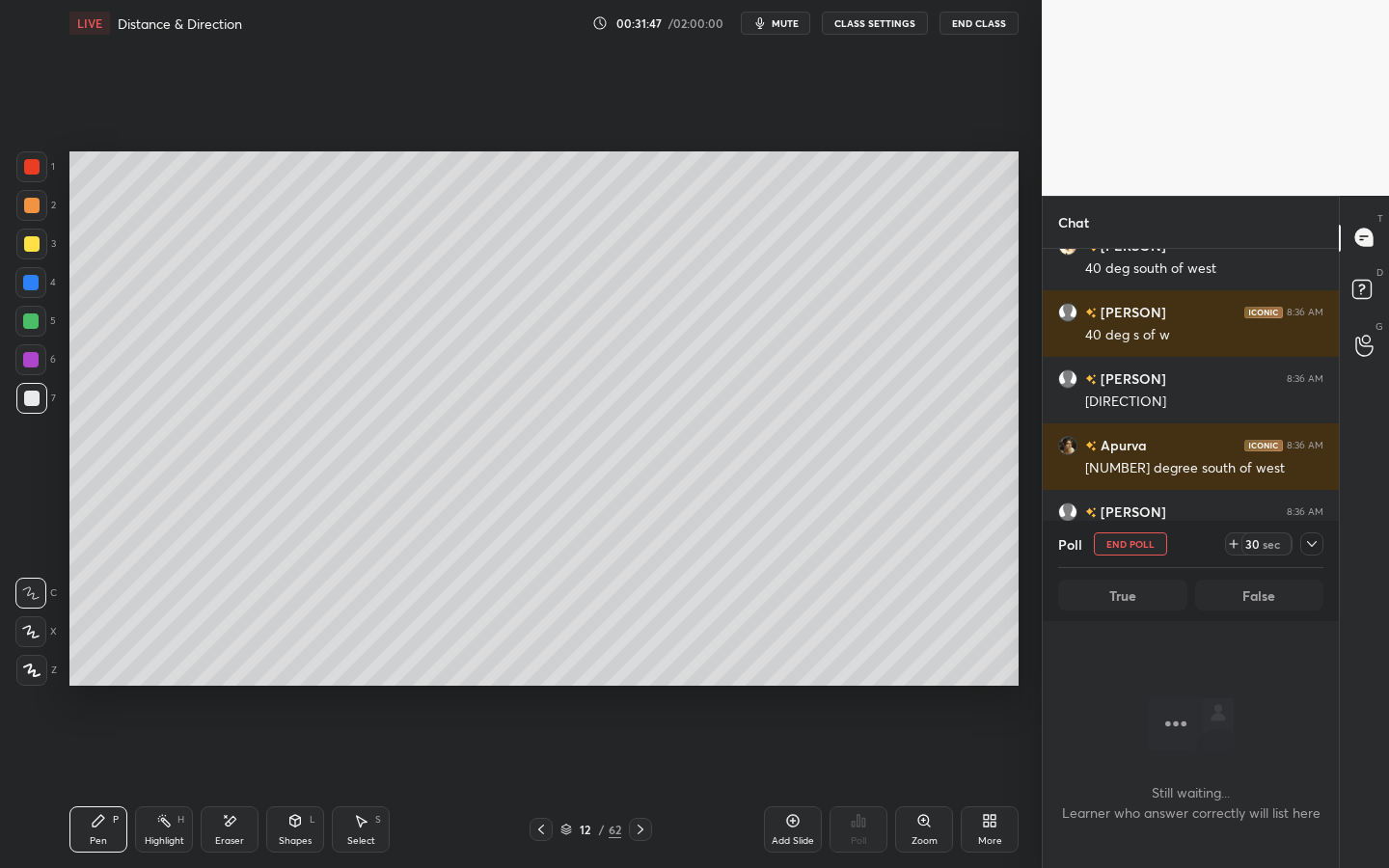 scroll, scrollTop: 536, scrollLeft: 290, axis: both 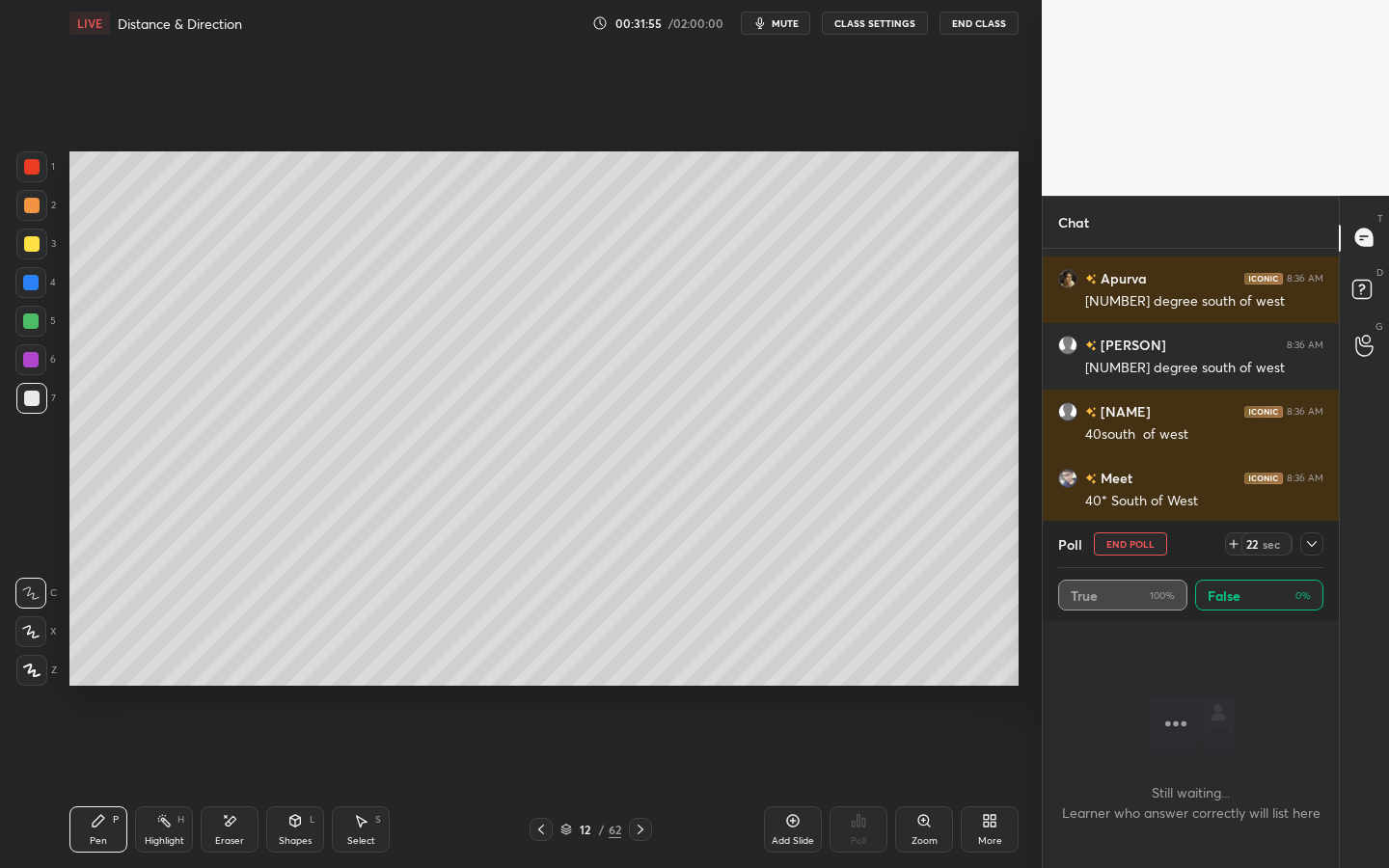 click 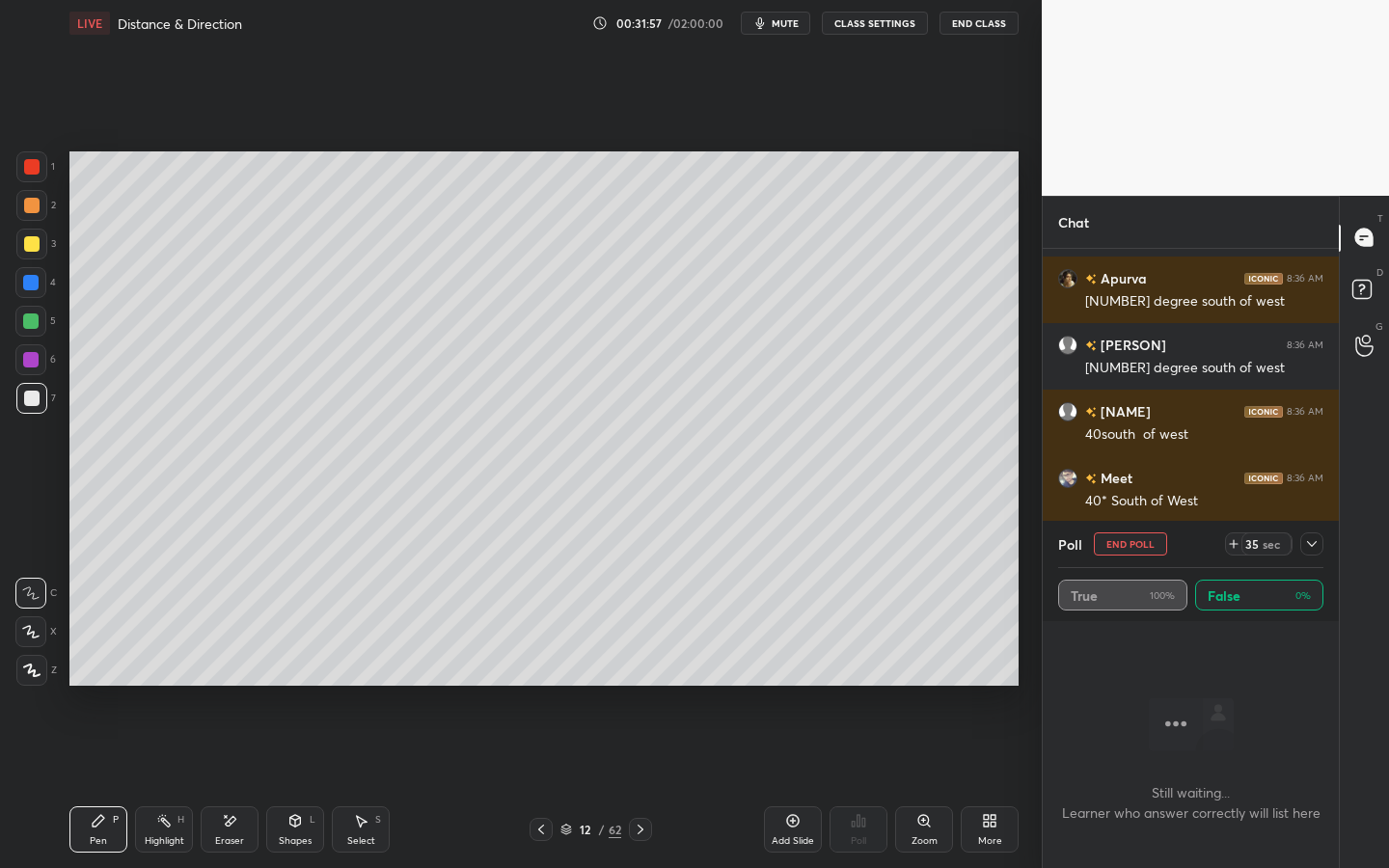 click 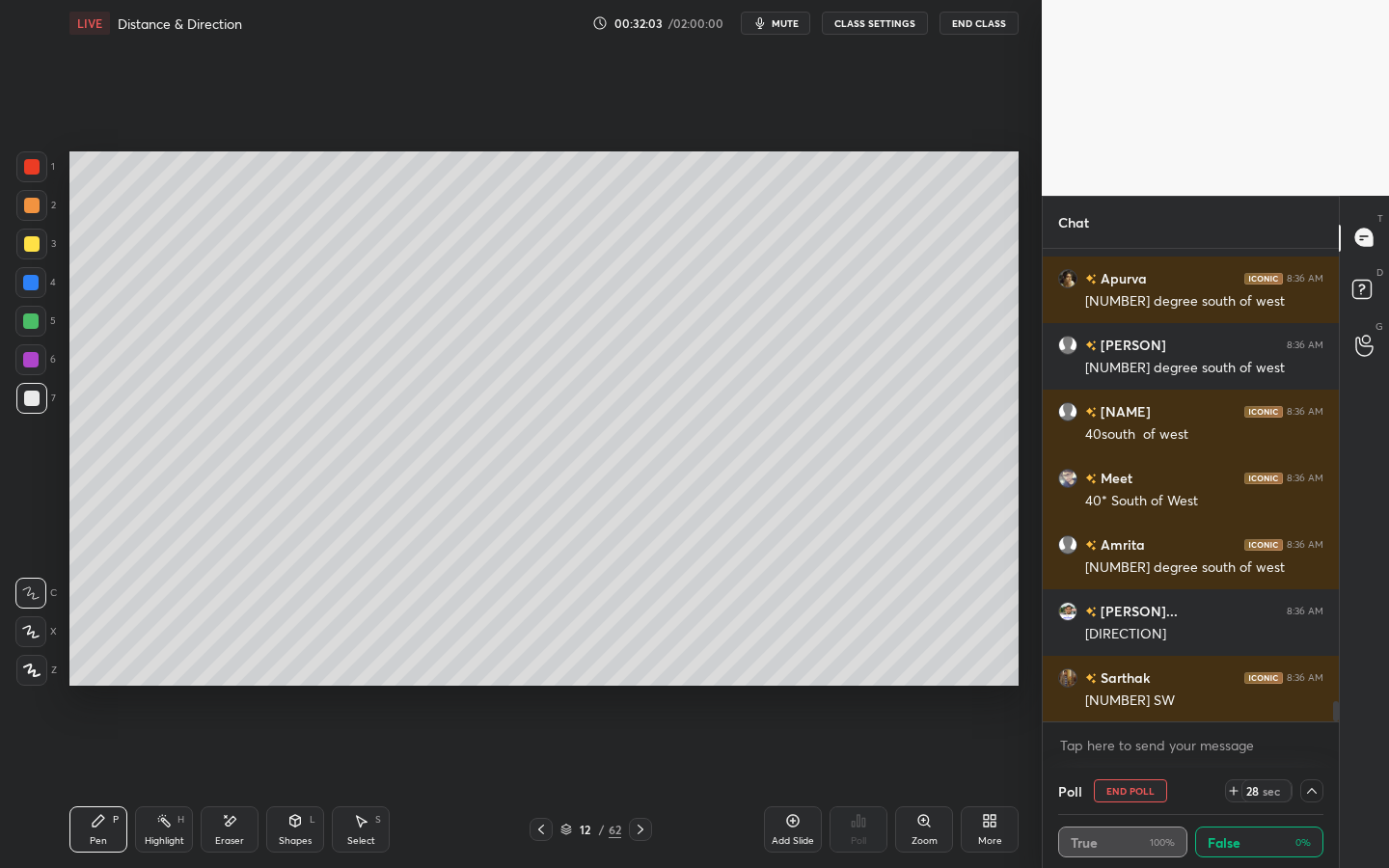 click at bounding box center (1312, 791) 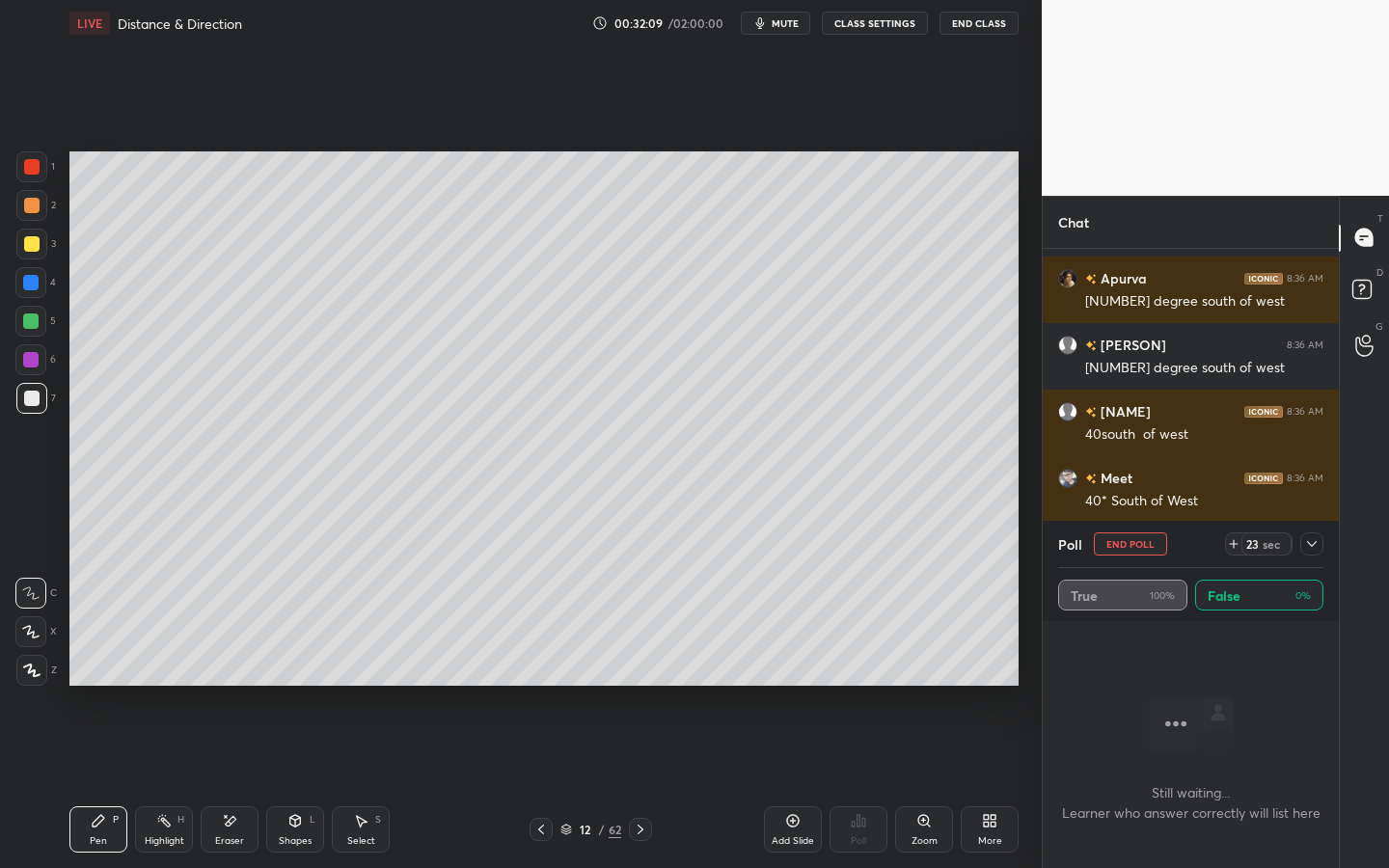 click on "End Poll" at bounding box center (1130, 544) 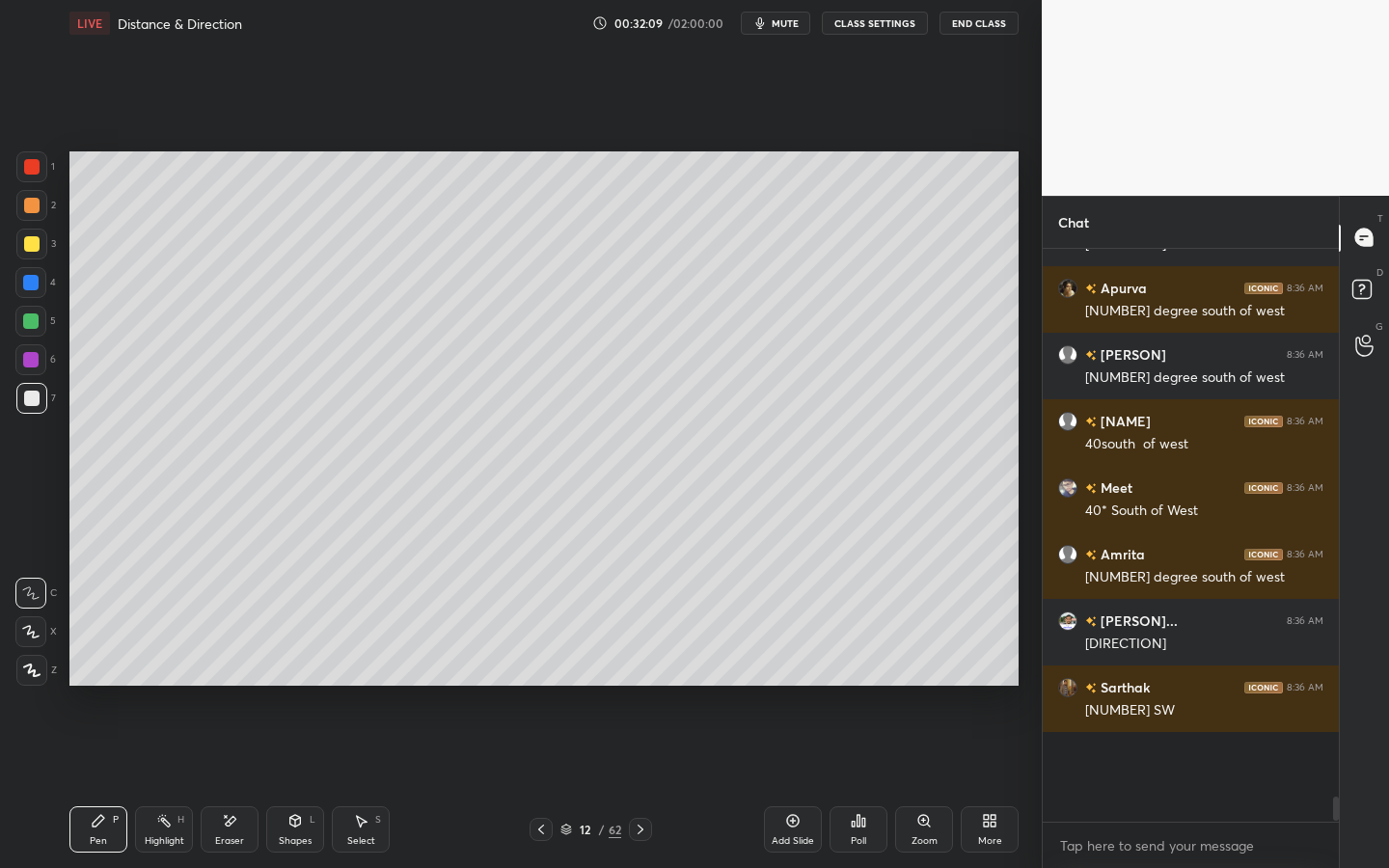 scroll, scrollTop: 7, scrollLeft: 7, axis: both 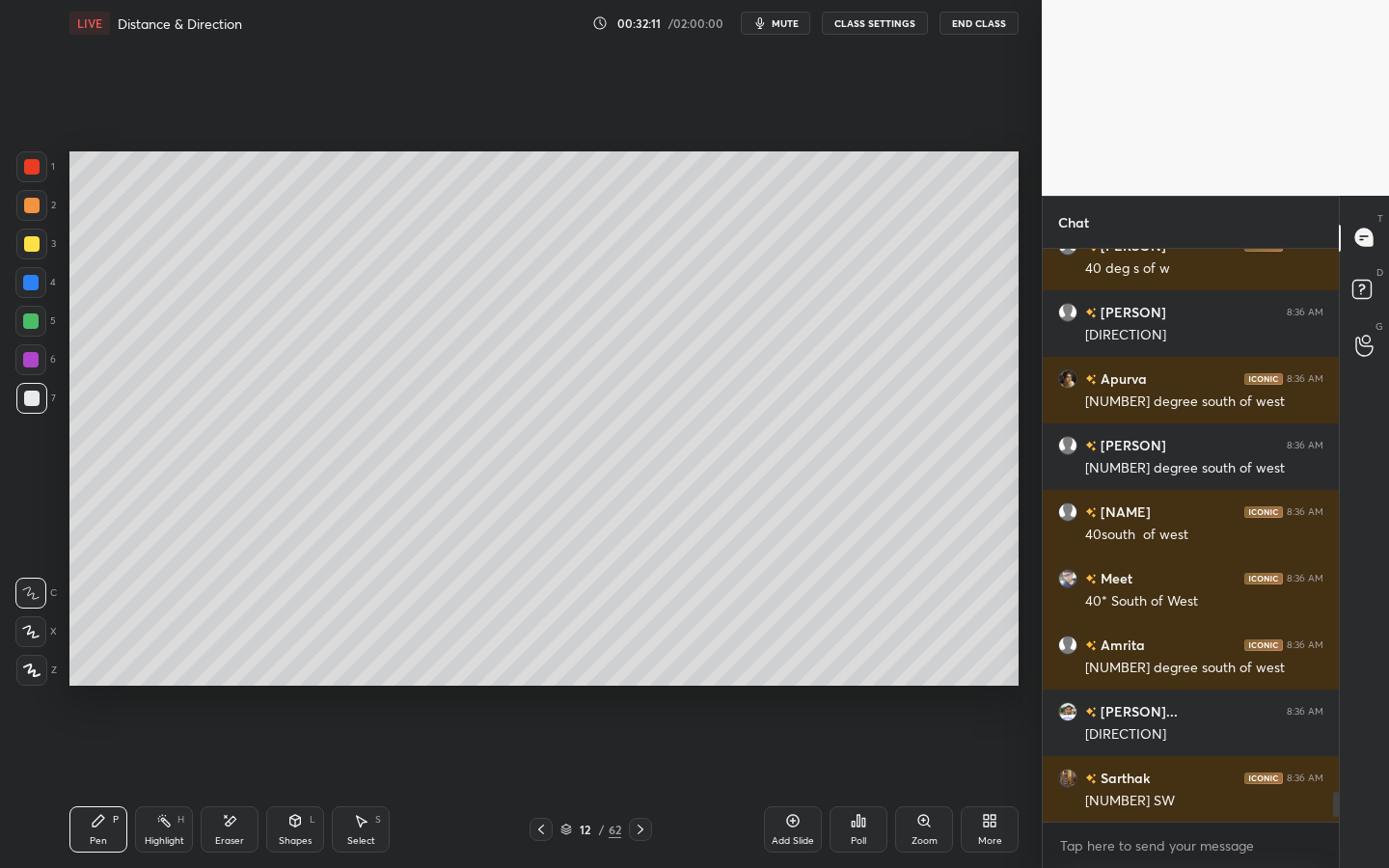 drag, startPoint x: 794, startPoint y: 823, endPoint x: 781, endPoint y: 820, distance: 13.341664 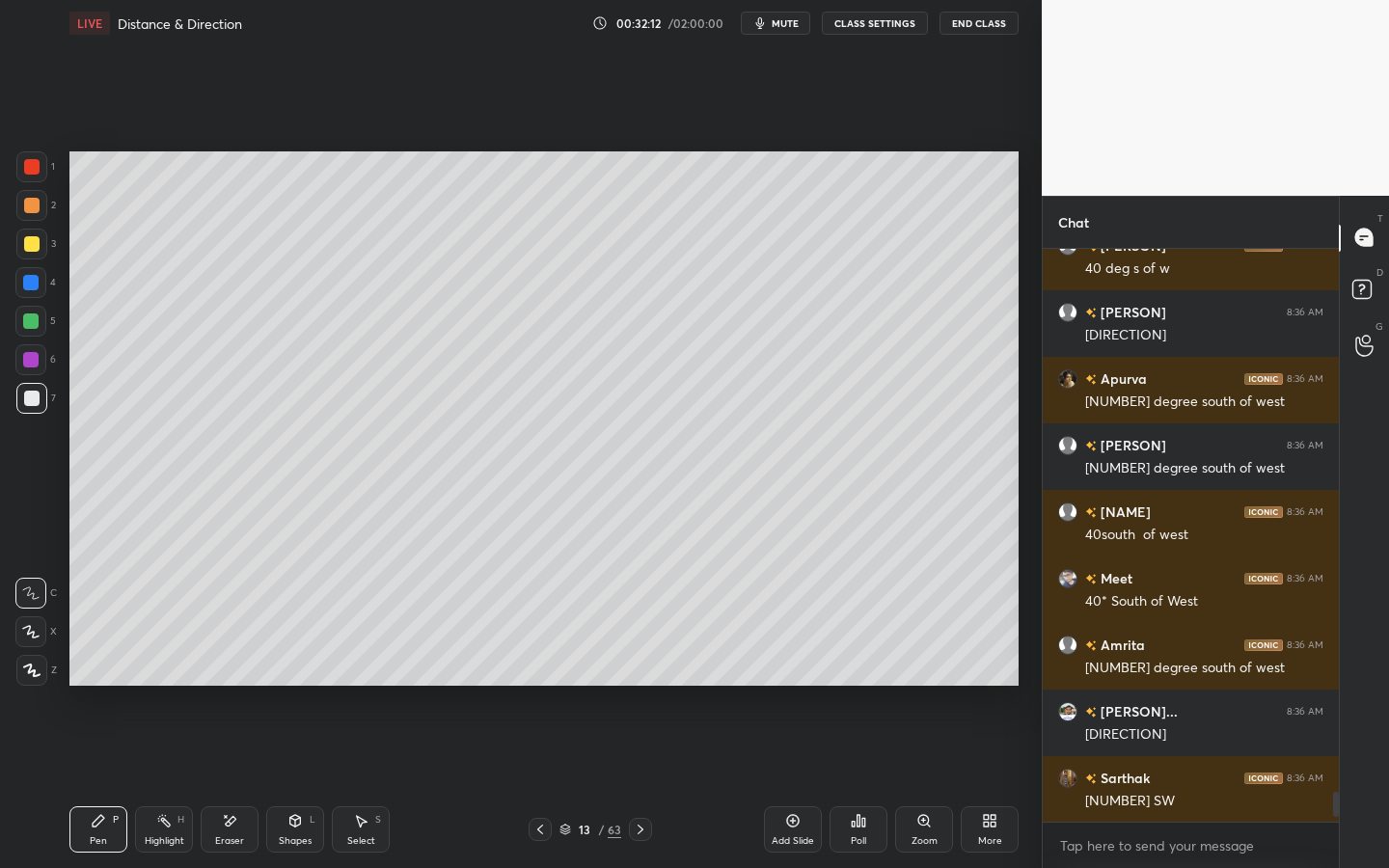 drag, startPoint x: 316, startPoint y: 842, endPoint x: 311, endPoint y: 815, distance: 27.45906 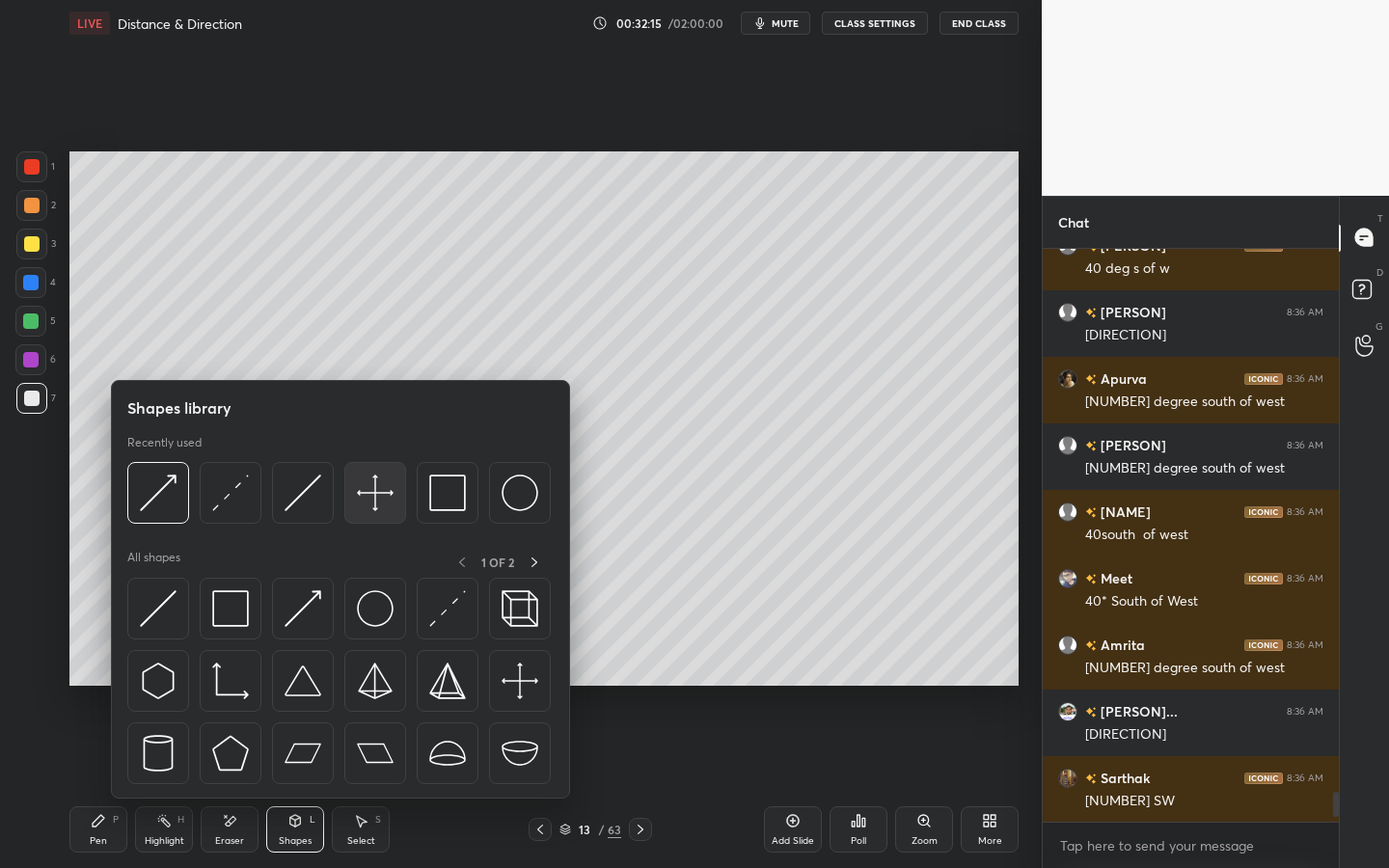 click at bounding box center [375, 493] 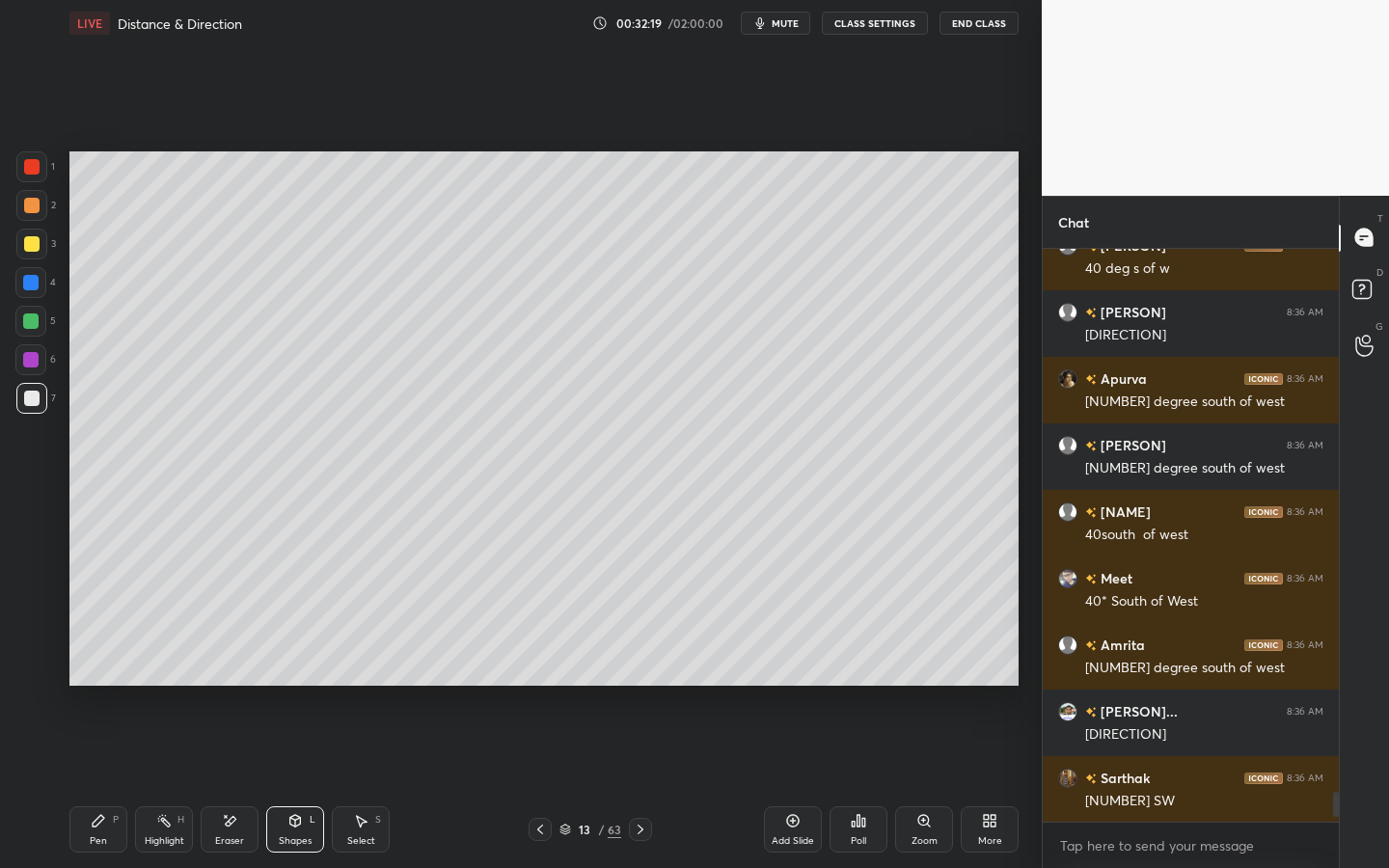 click 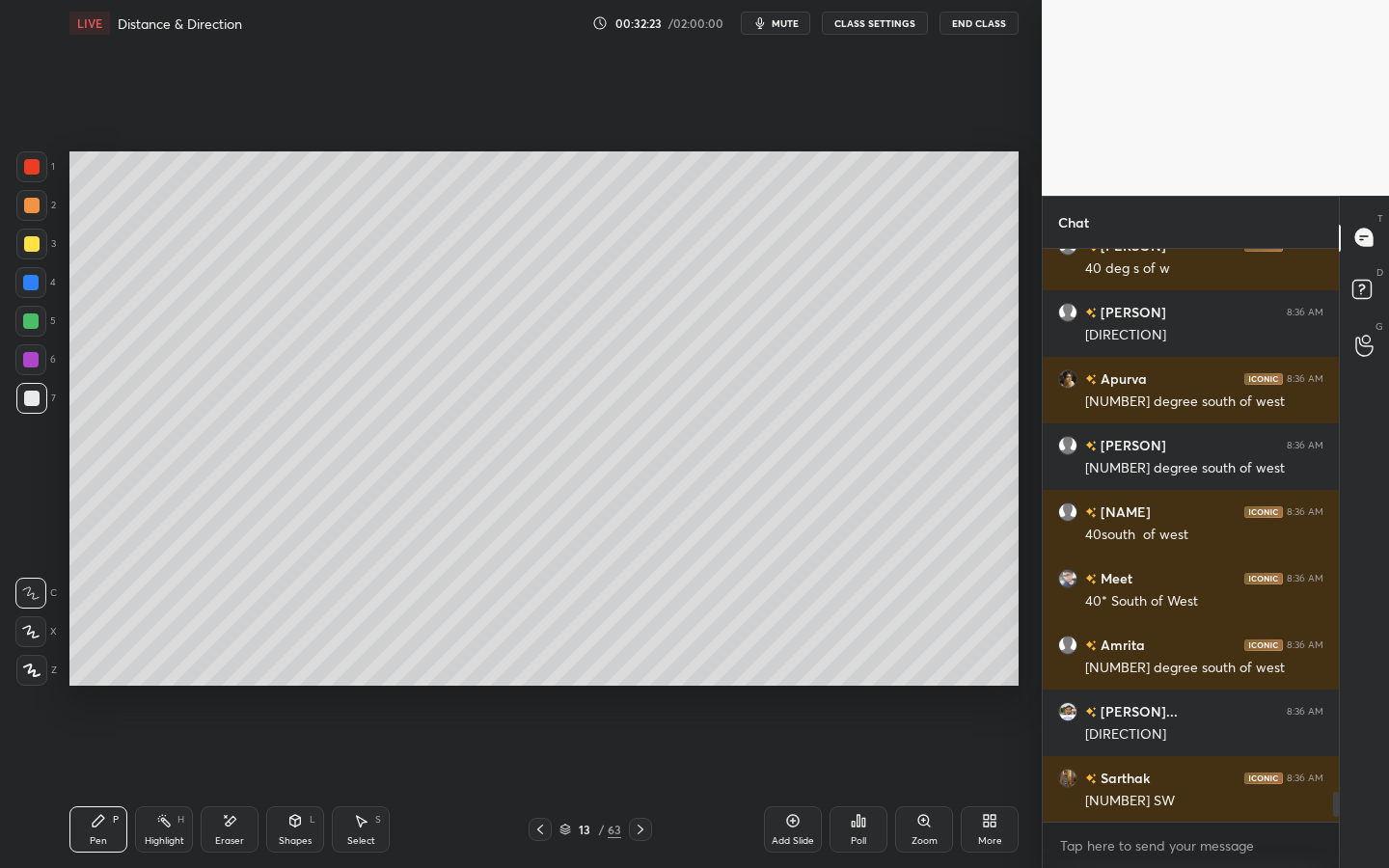 drag, startPoint x: 27, startPoint y: 358, endPoint x: 33, endPoint y: 339, distance: 19.924859 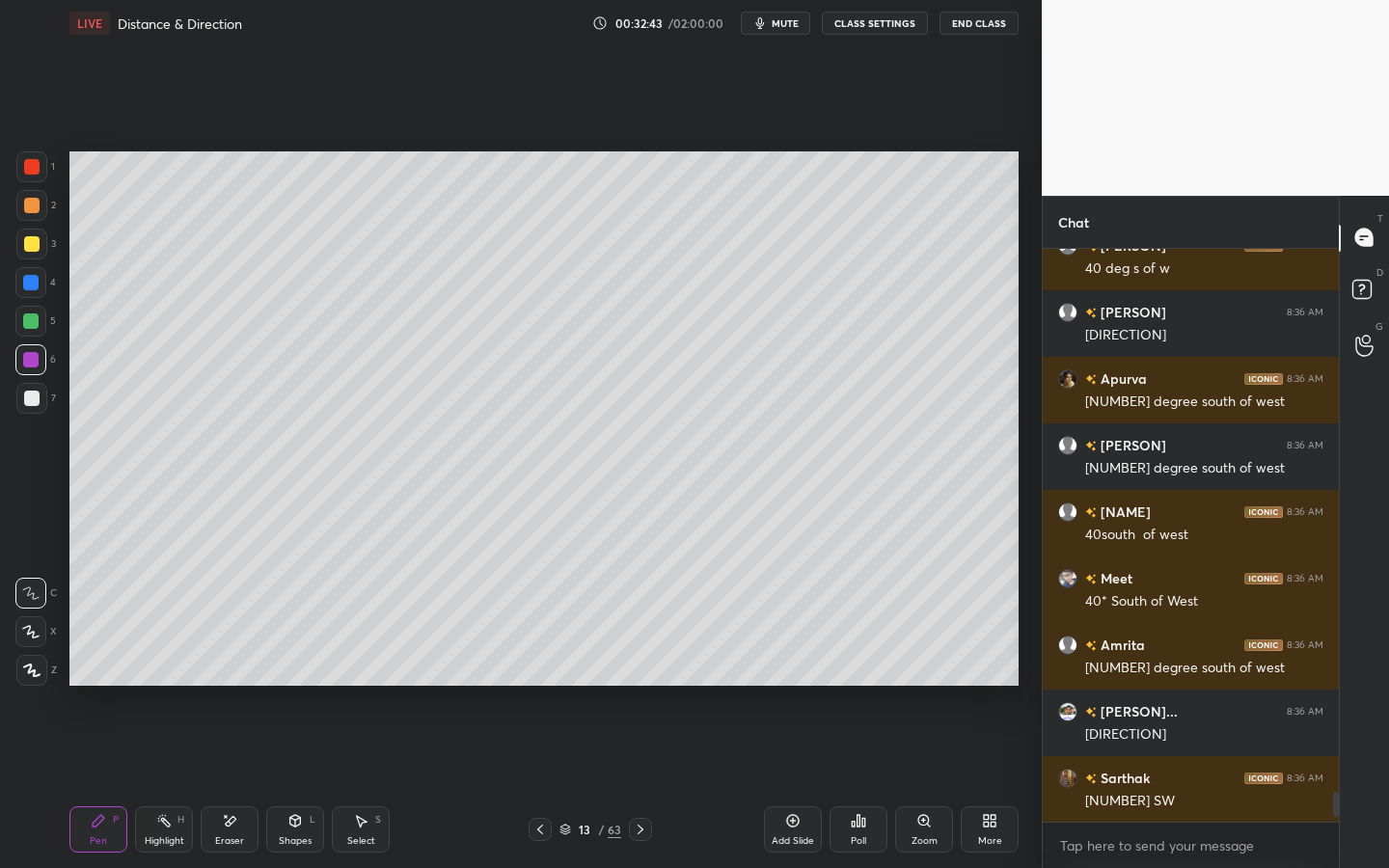 drag, startPoint x: 787, startPoint y: 811, endPoint x: 747, endPoint y: 811, distance: 40 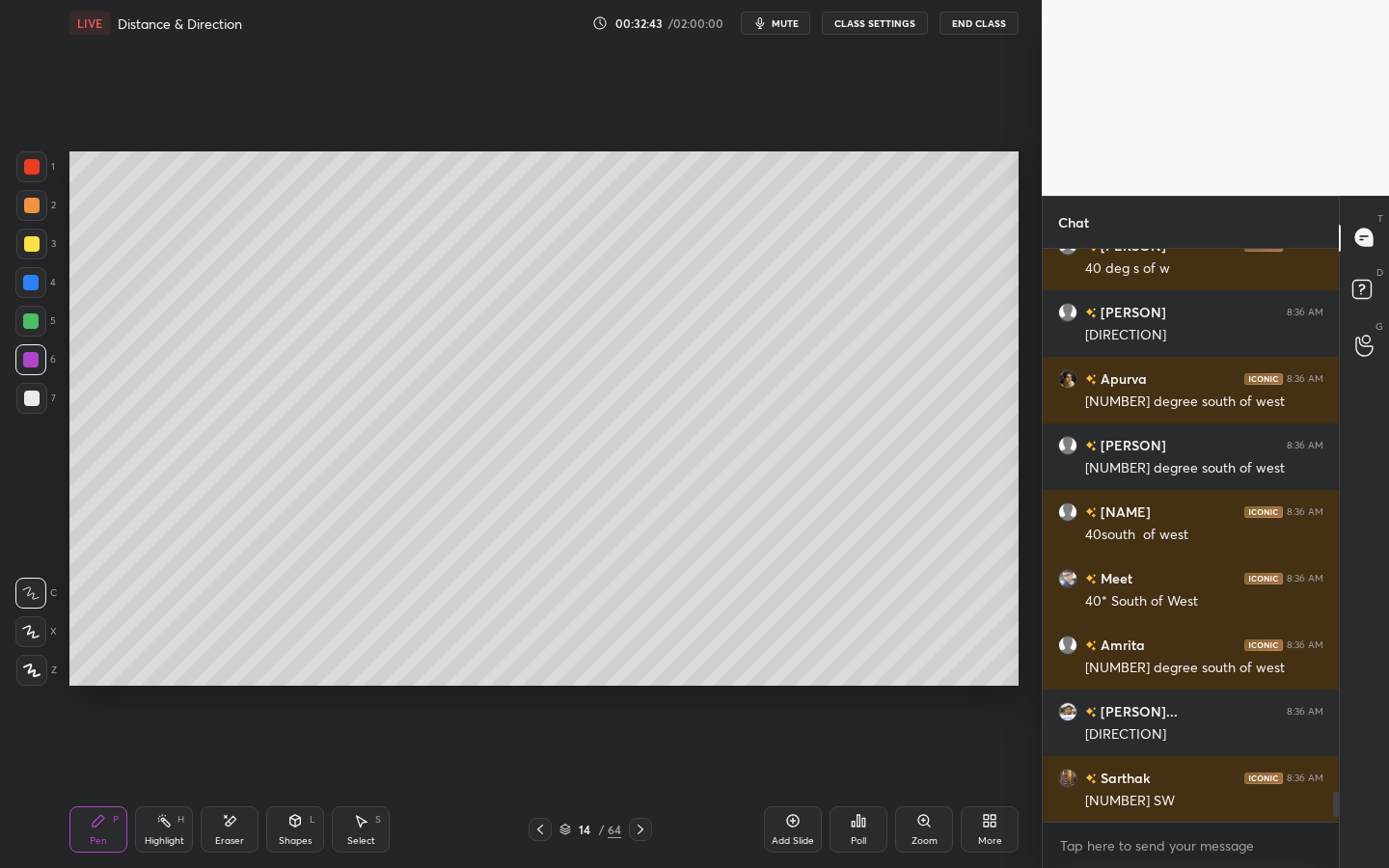 drag, startPoint x: 297, startPoint y: 818, endPoint x: 275, endPoint y: 807, distance: 24.596748 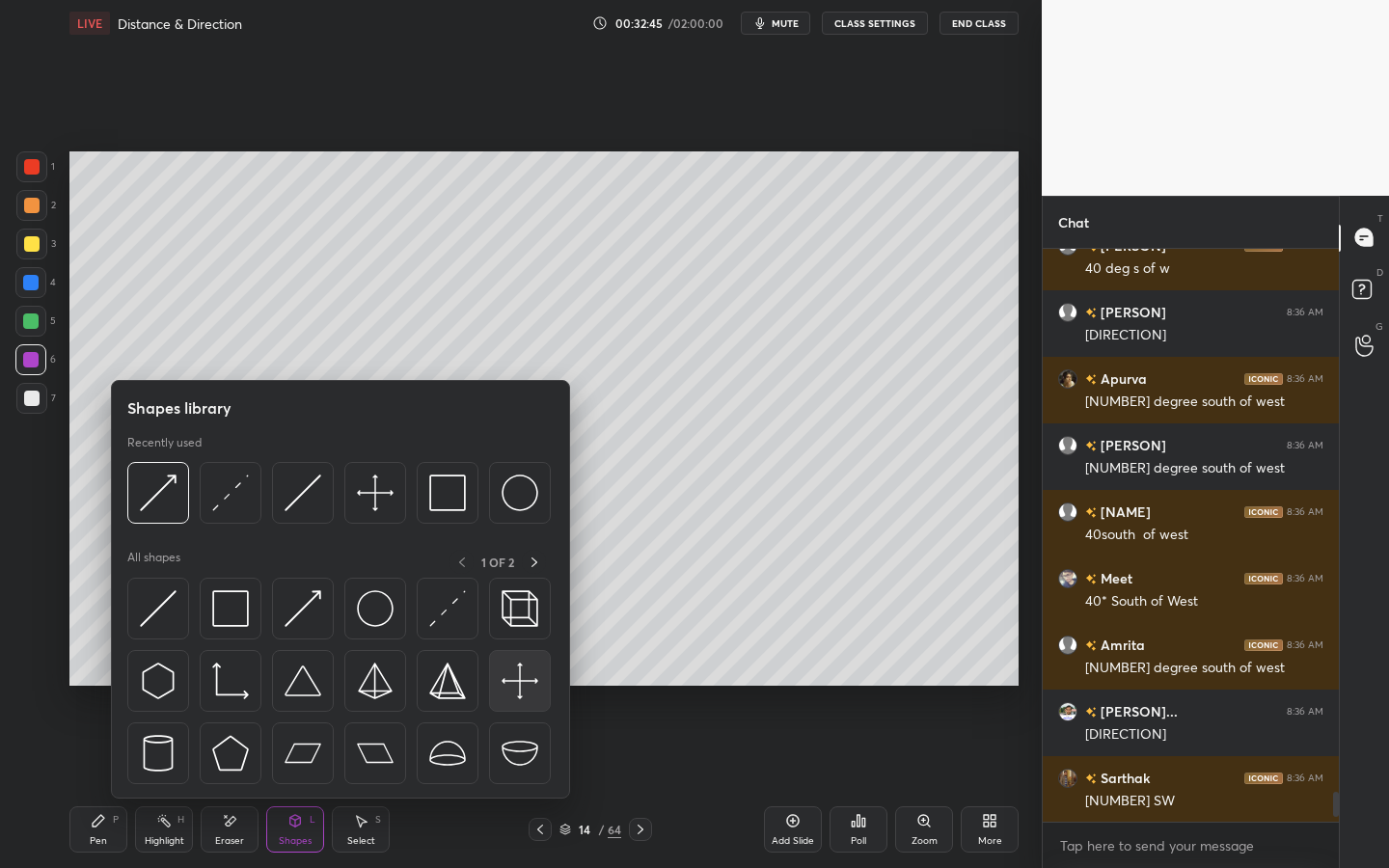 click at bounding box center [520, 681] 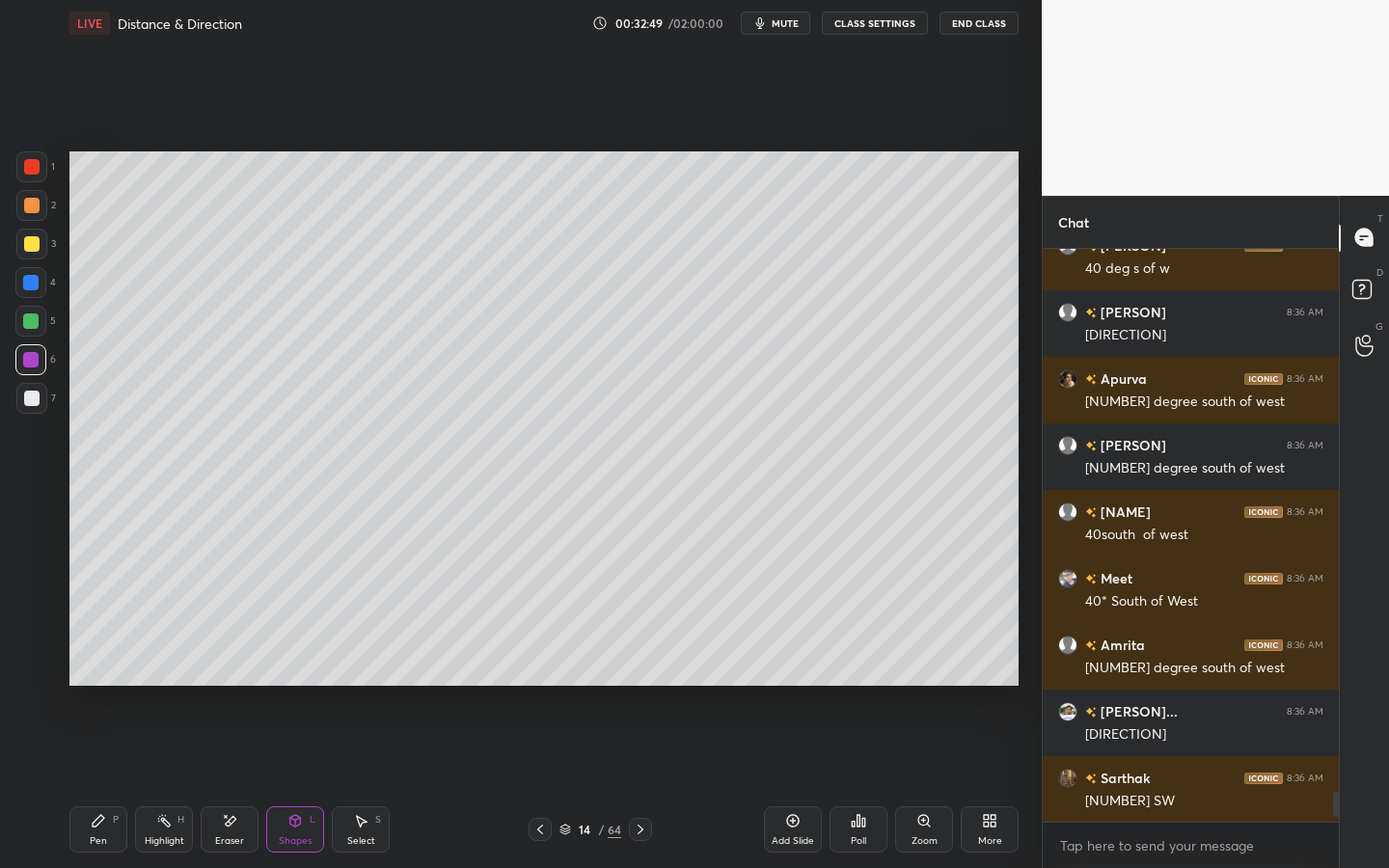 drag, startPoint x: 311, startPoint y: 814, endPoint x: 292, endPoint y: 807, distance: 20.248457 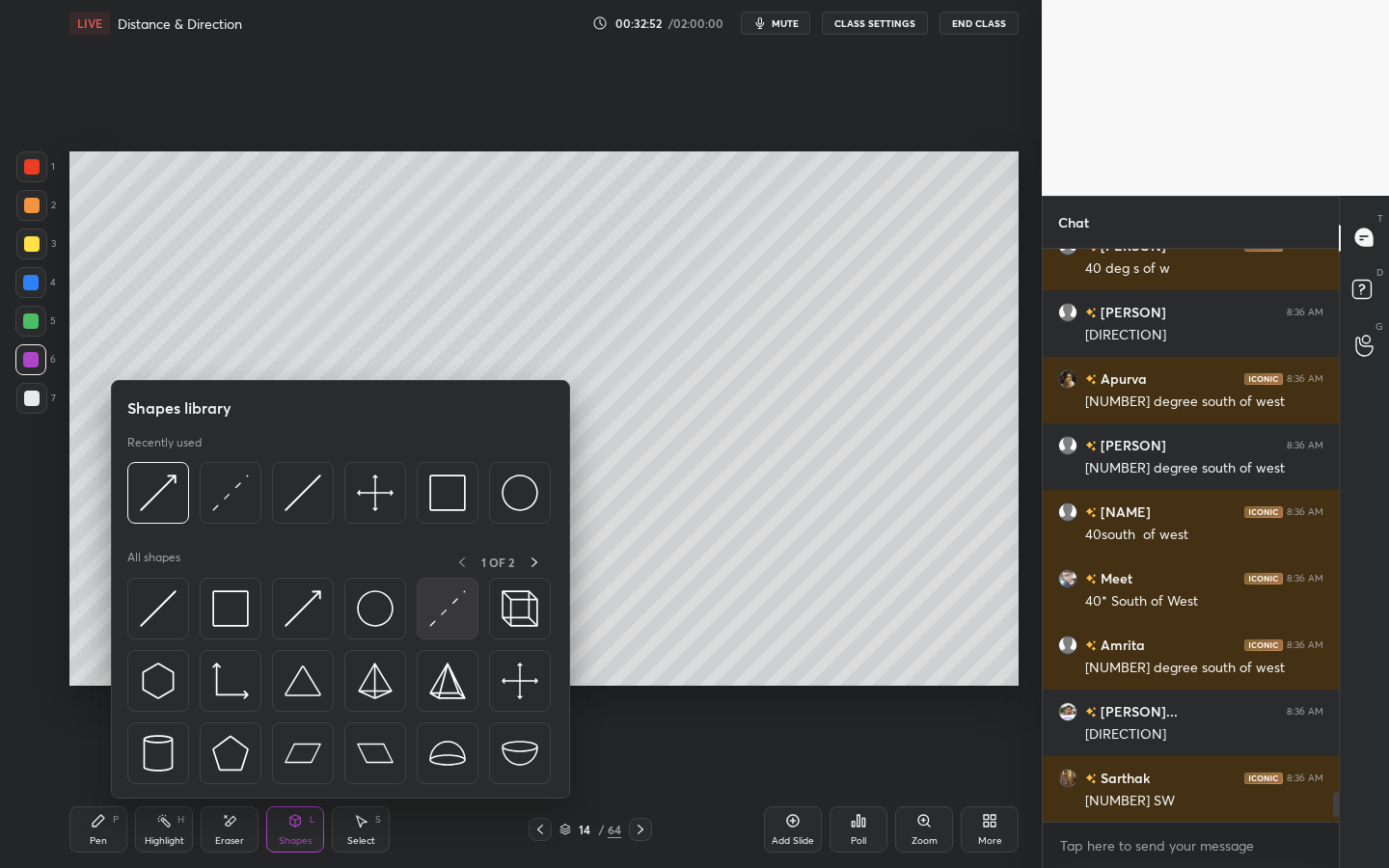 click at bounding box center [448, 609] 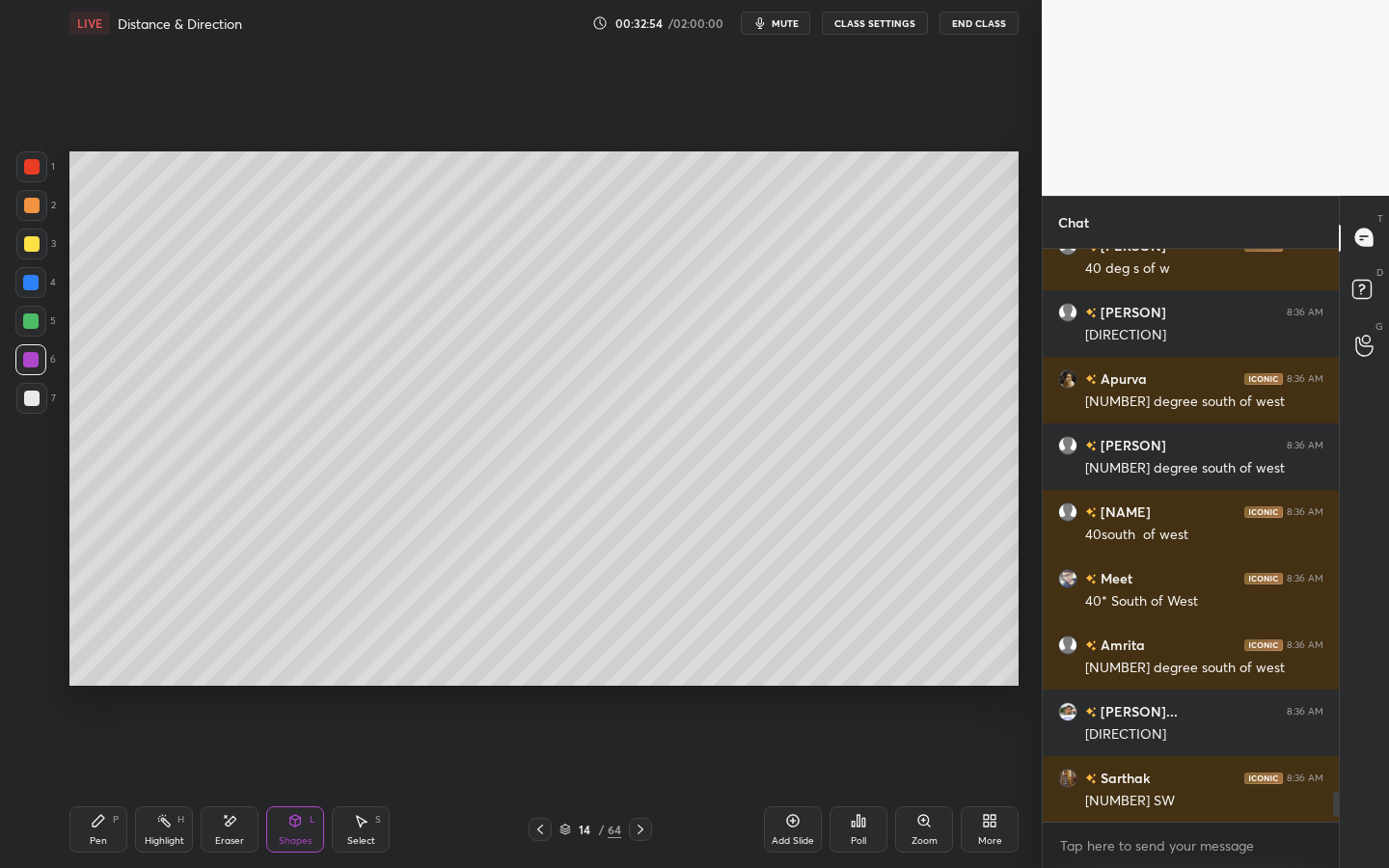 drag, startPoint x: 41, startPoint y: 250, endPoint x: 53, endPoint y: 240, distance: 15.6205 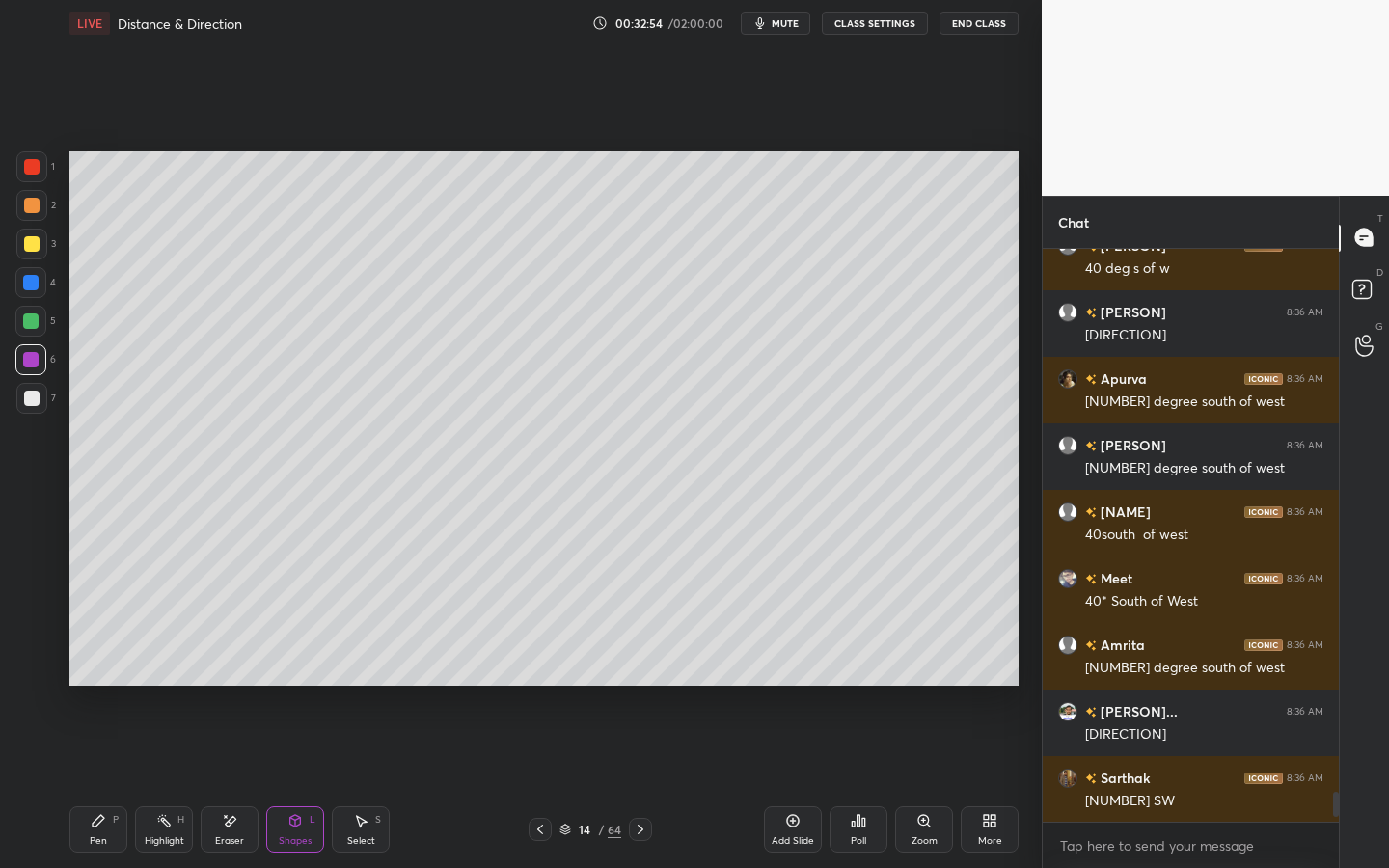click at bounding box center [32, 244] 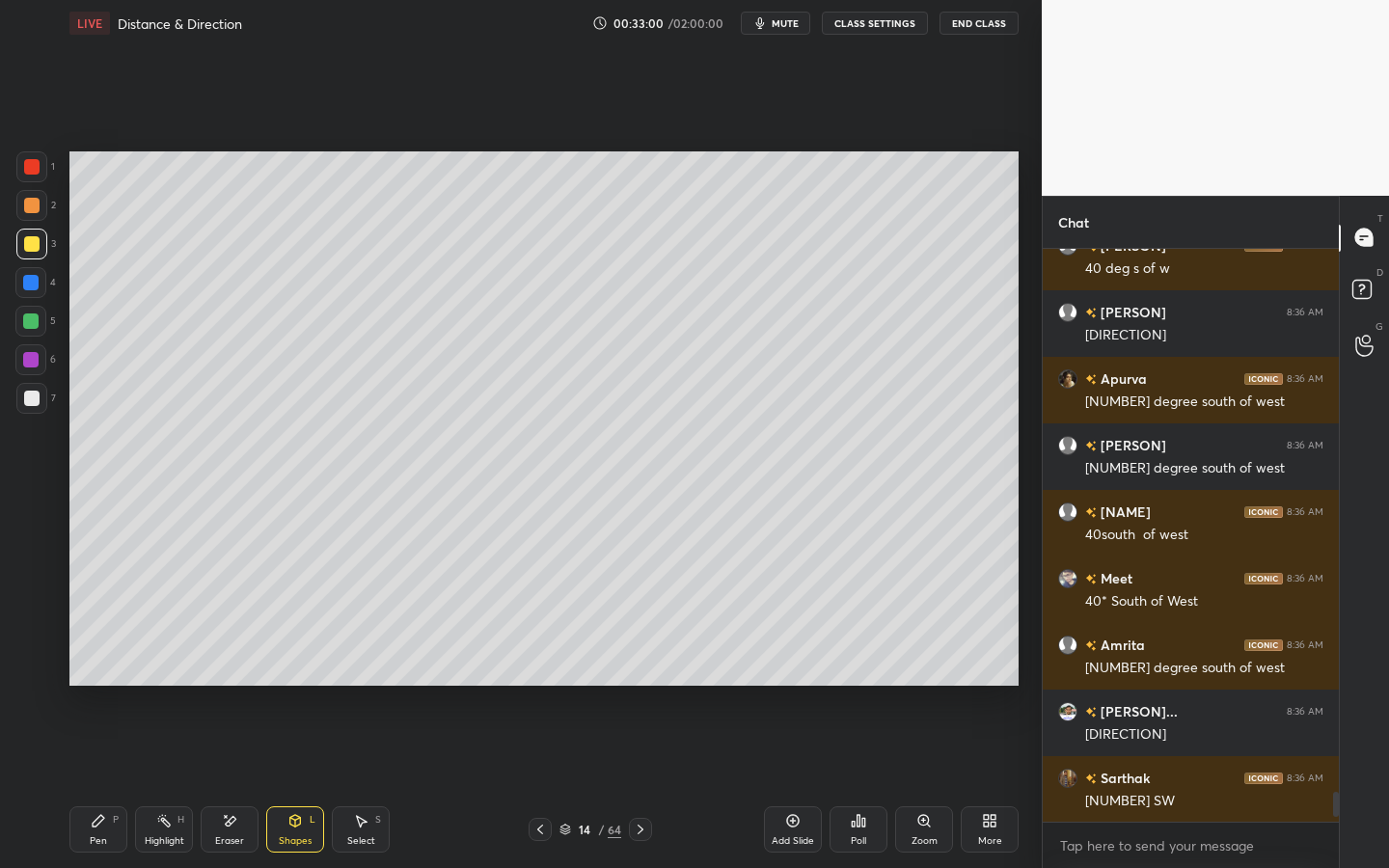 scroll, scrollTop: 10581, scrollLeft: 0, axis: vertical 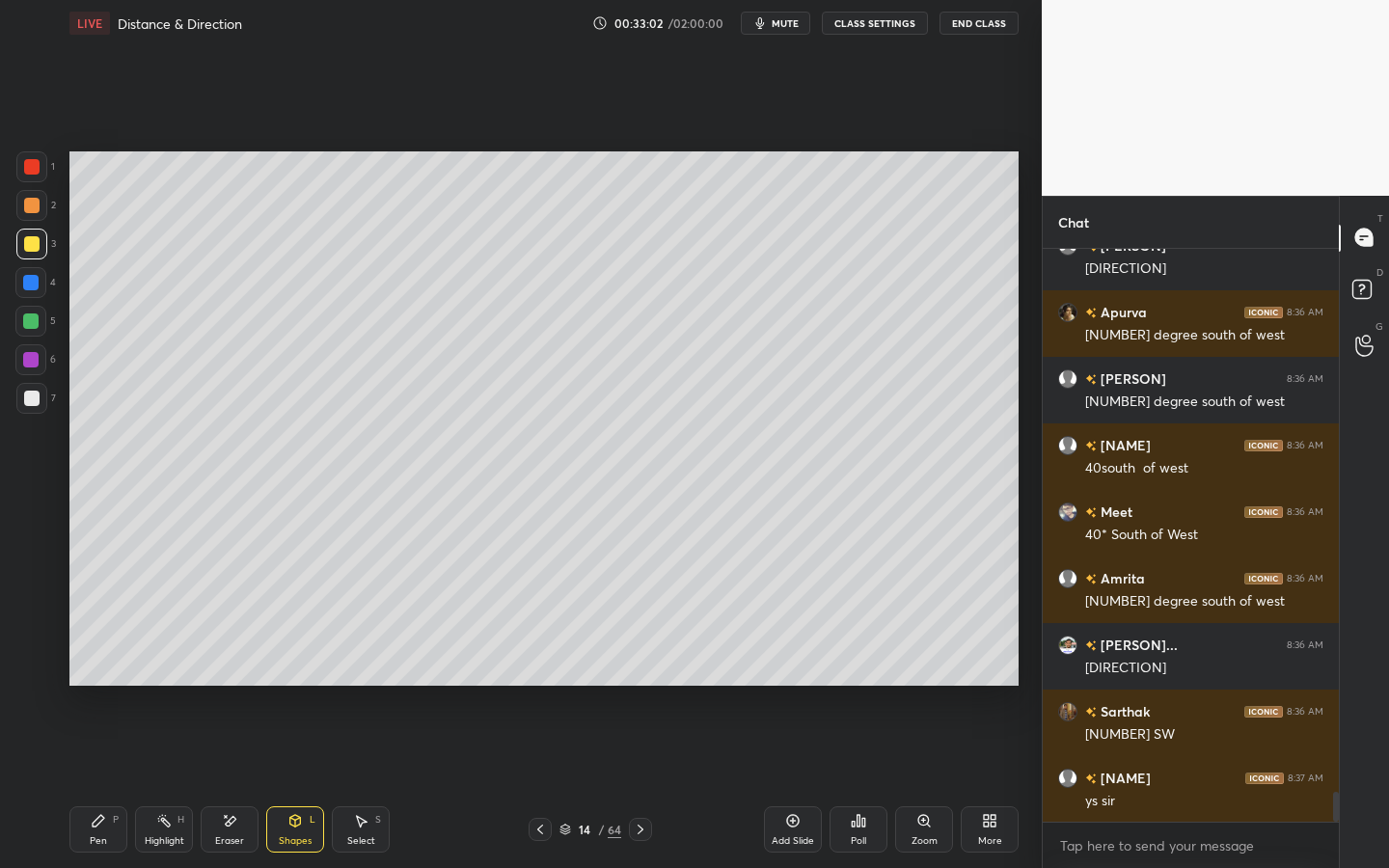 click on "Pen P" at bounding box center [98, 829] 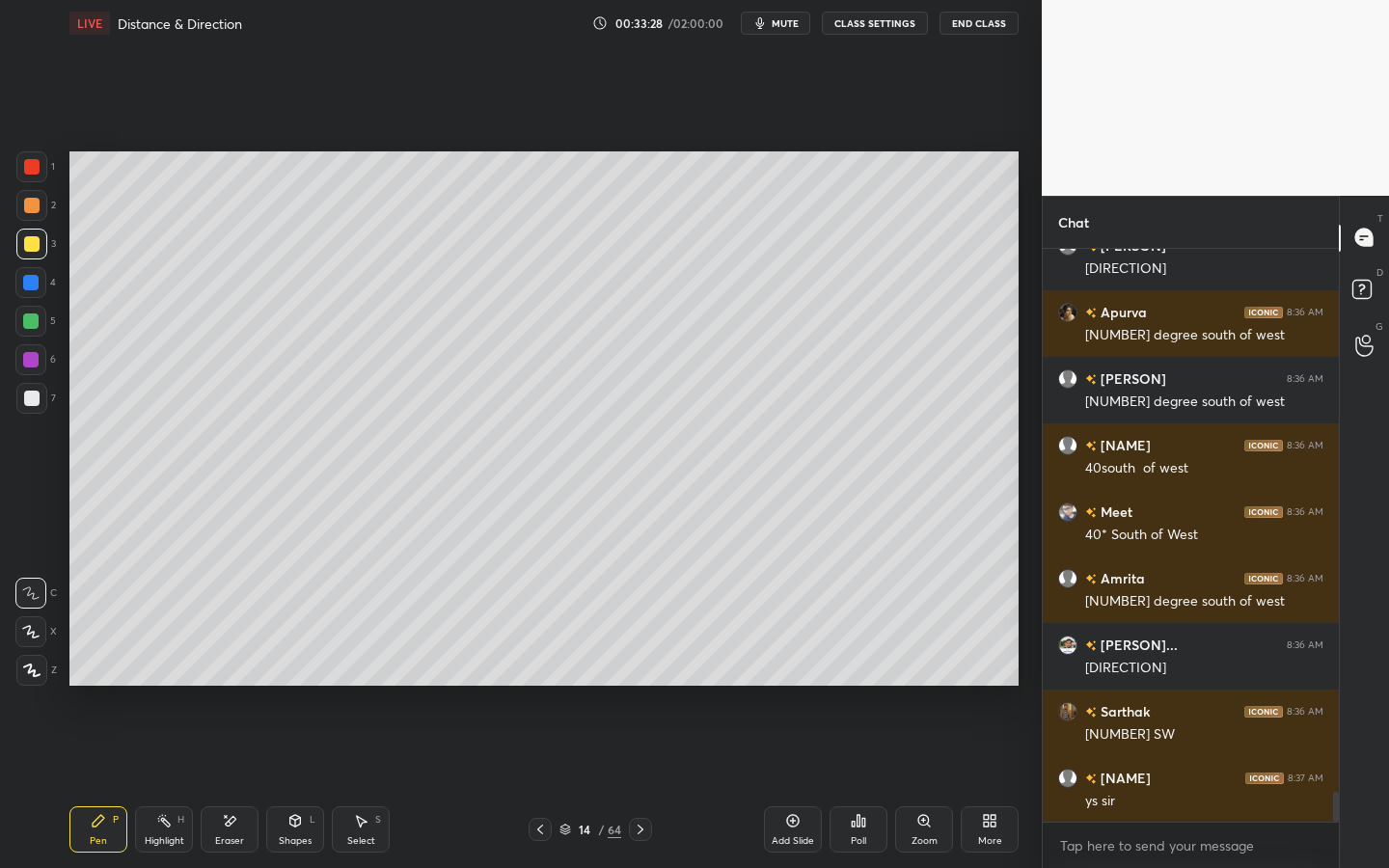 drag, startPoint x: 803, startPoint y: 831, endPoint x: 809, endPoint y: 774, distance: 57.3149 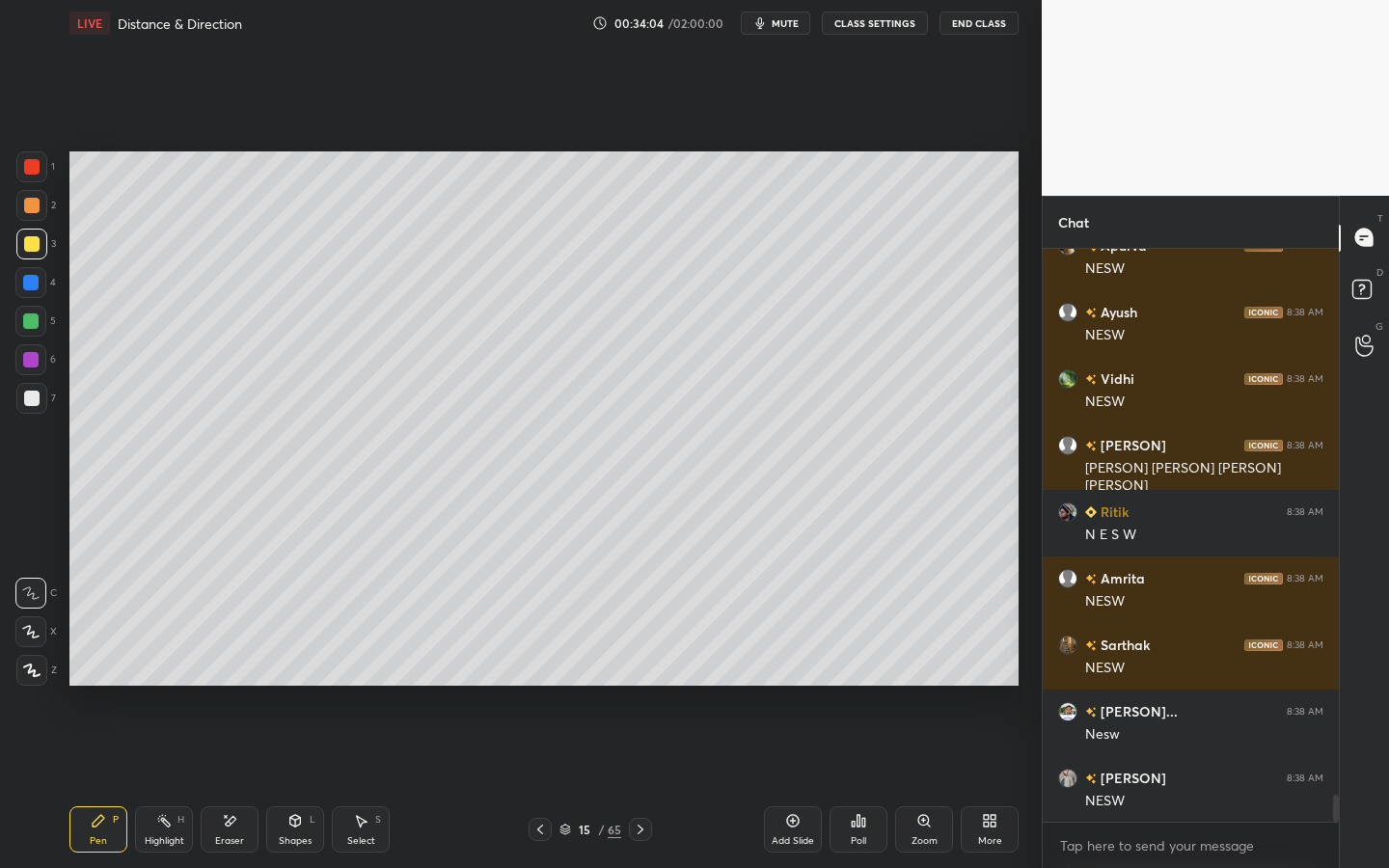 scroll, scrollTop: 11779, scrollLeft: 0, axis: vertical 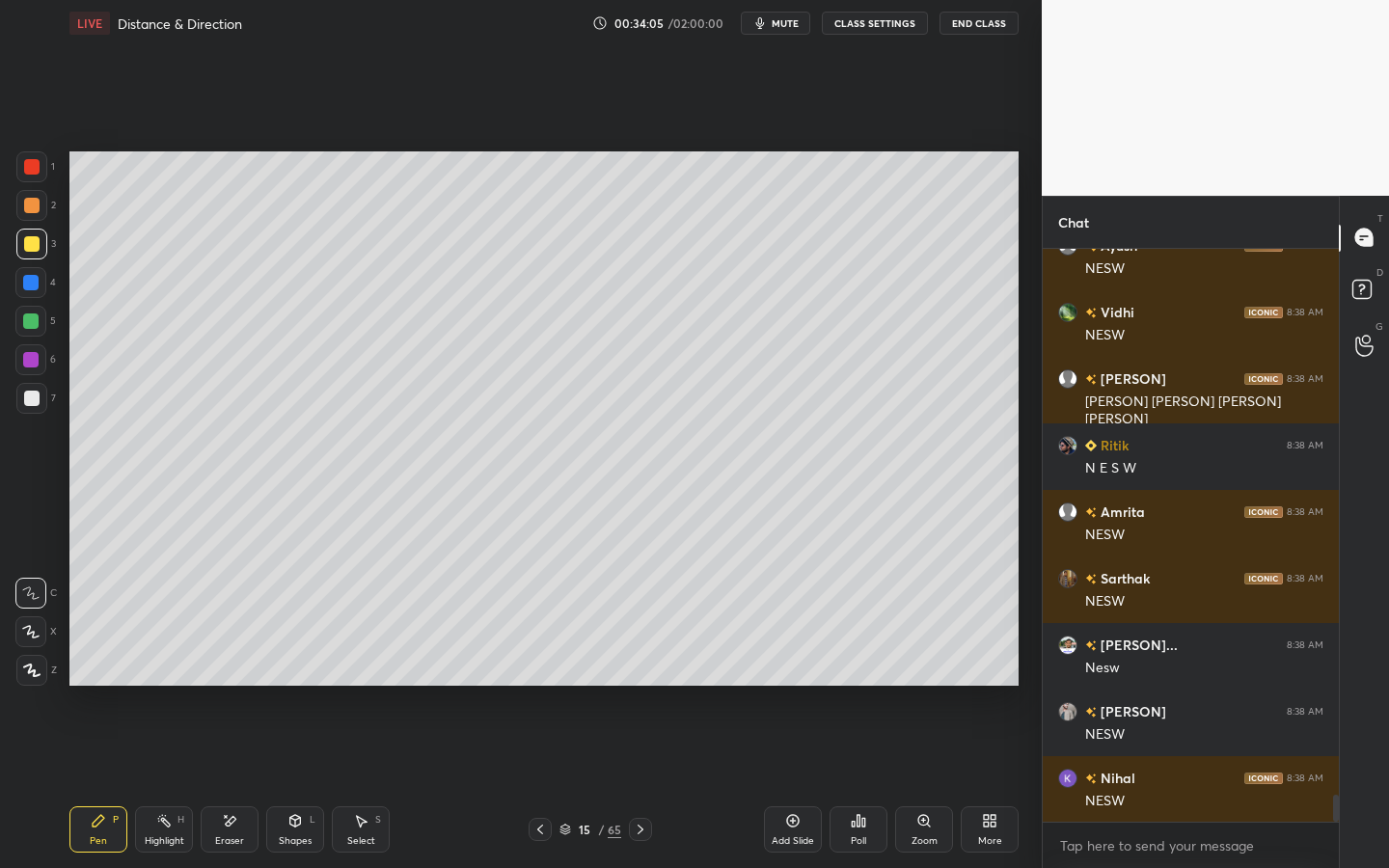 click at bounding box center [31, 321] 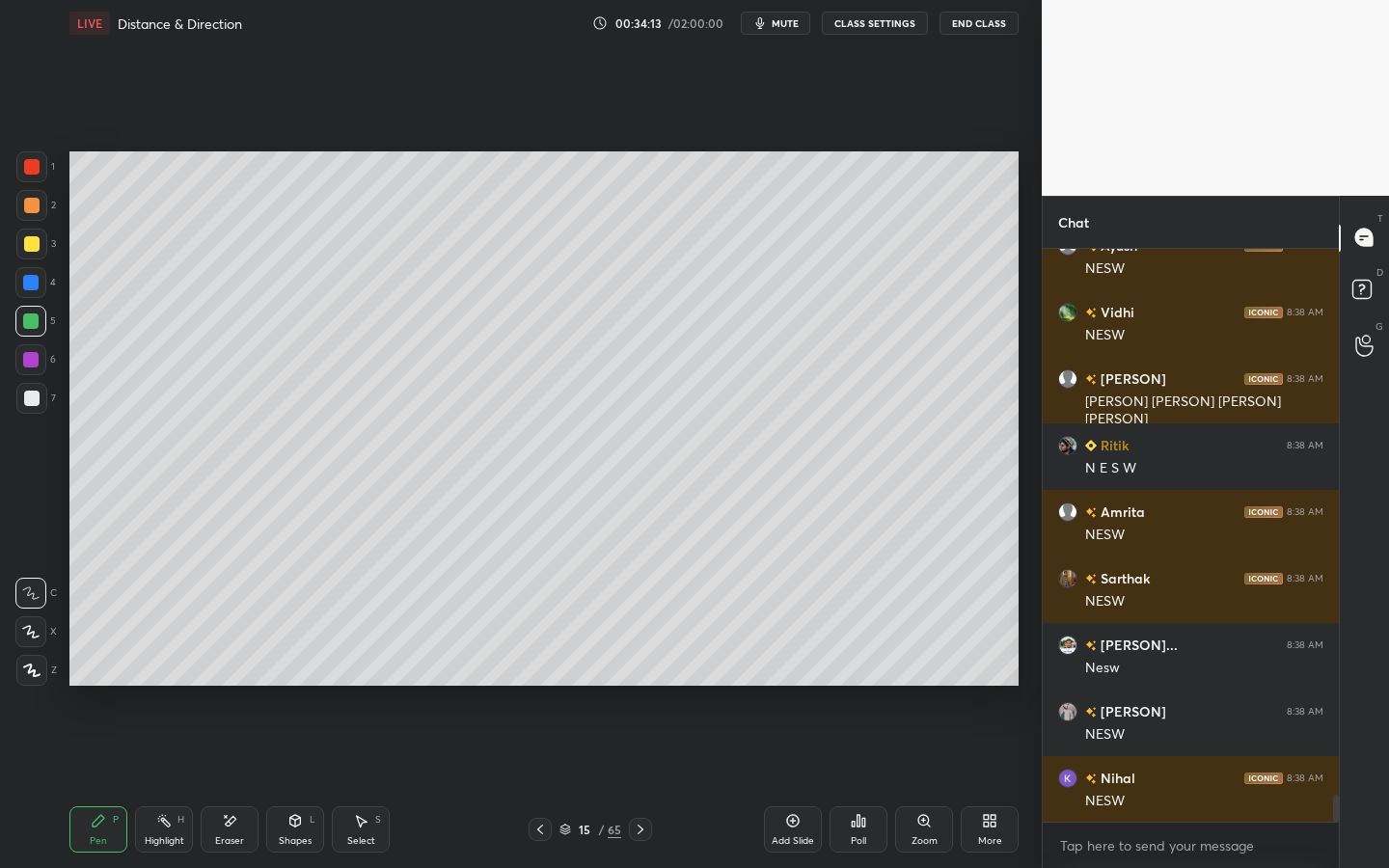 scroll, scrollTop: 11845, scrollLeft: 0, axis: vertical 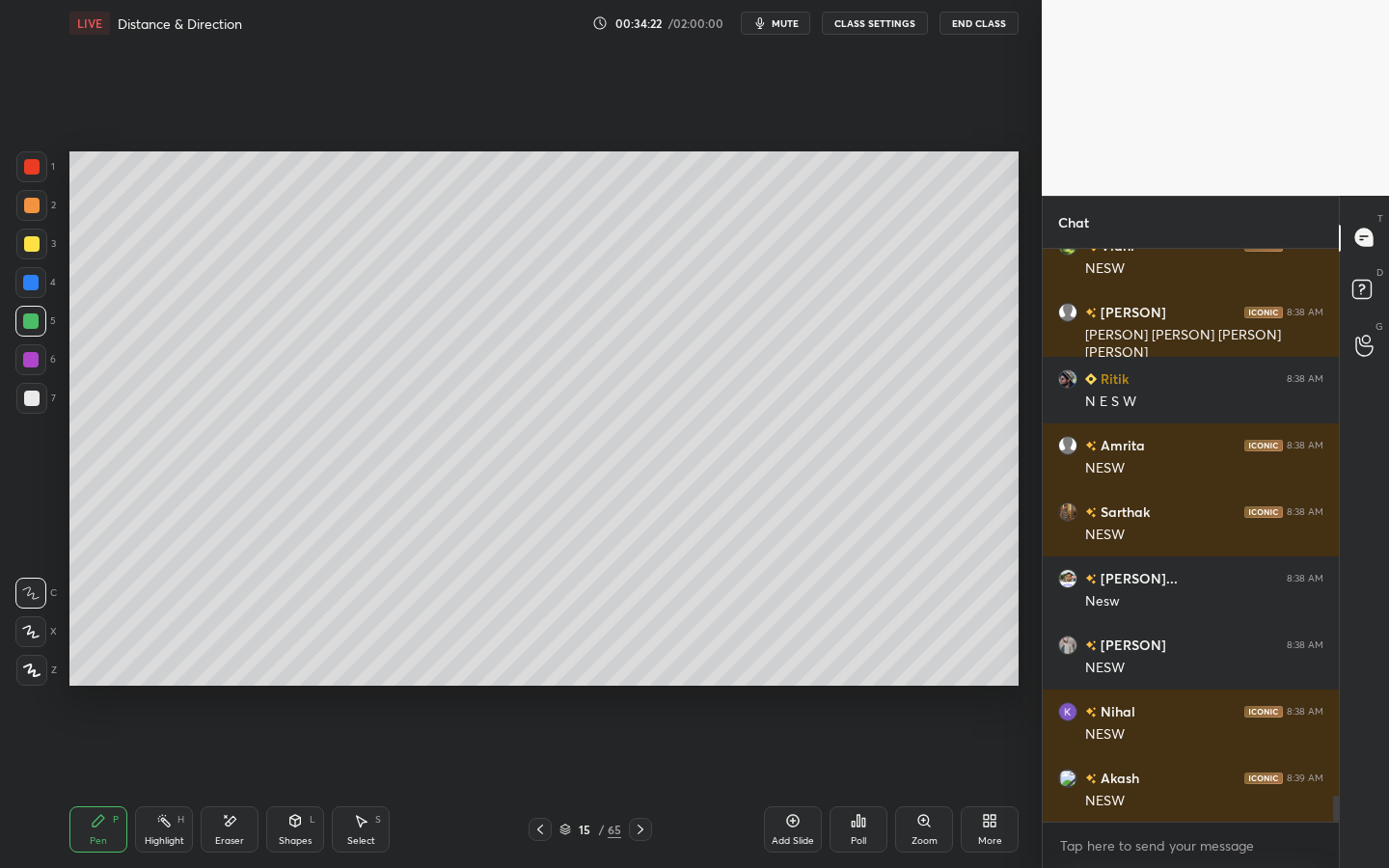 drag, startPoint x: 537, startPoint y: 834, endPoint x: 526, endPoint y: 842, distance: 13.601471 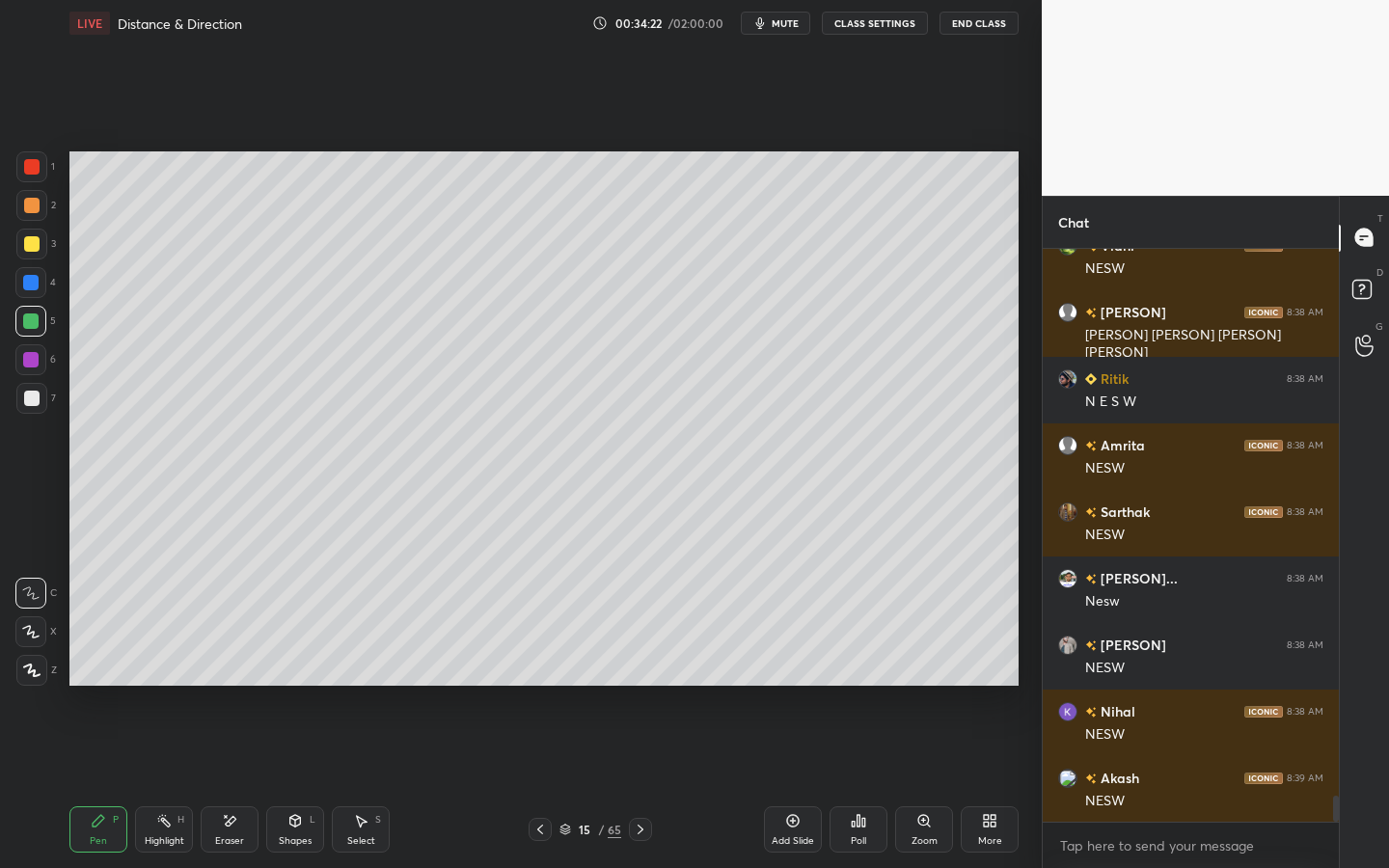 click 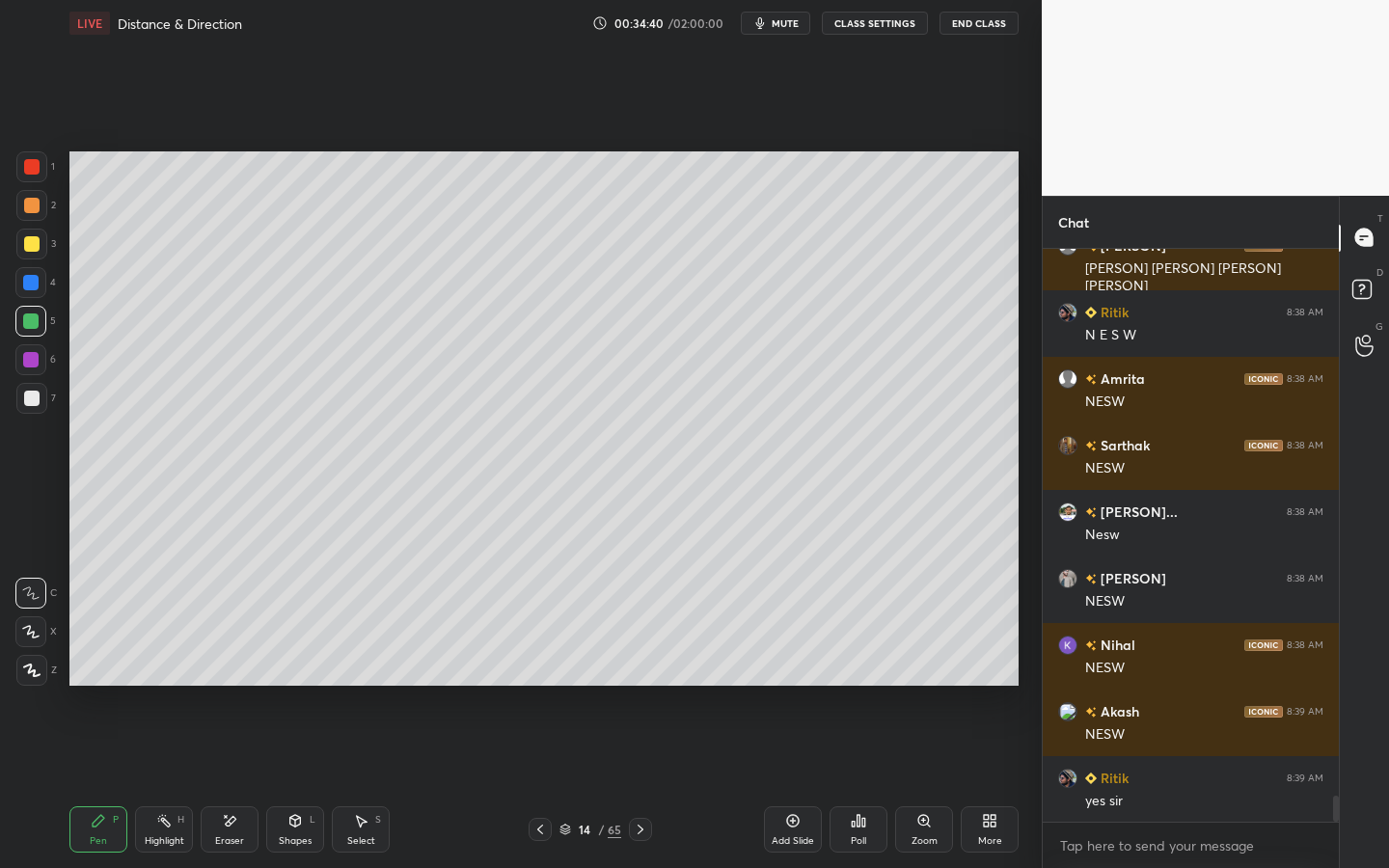 scroll, scrollTop: 11978, scrollLeft: 0, axis: vertical 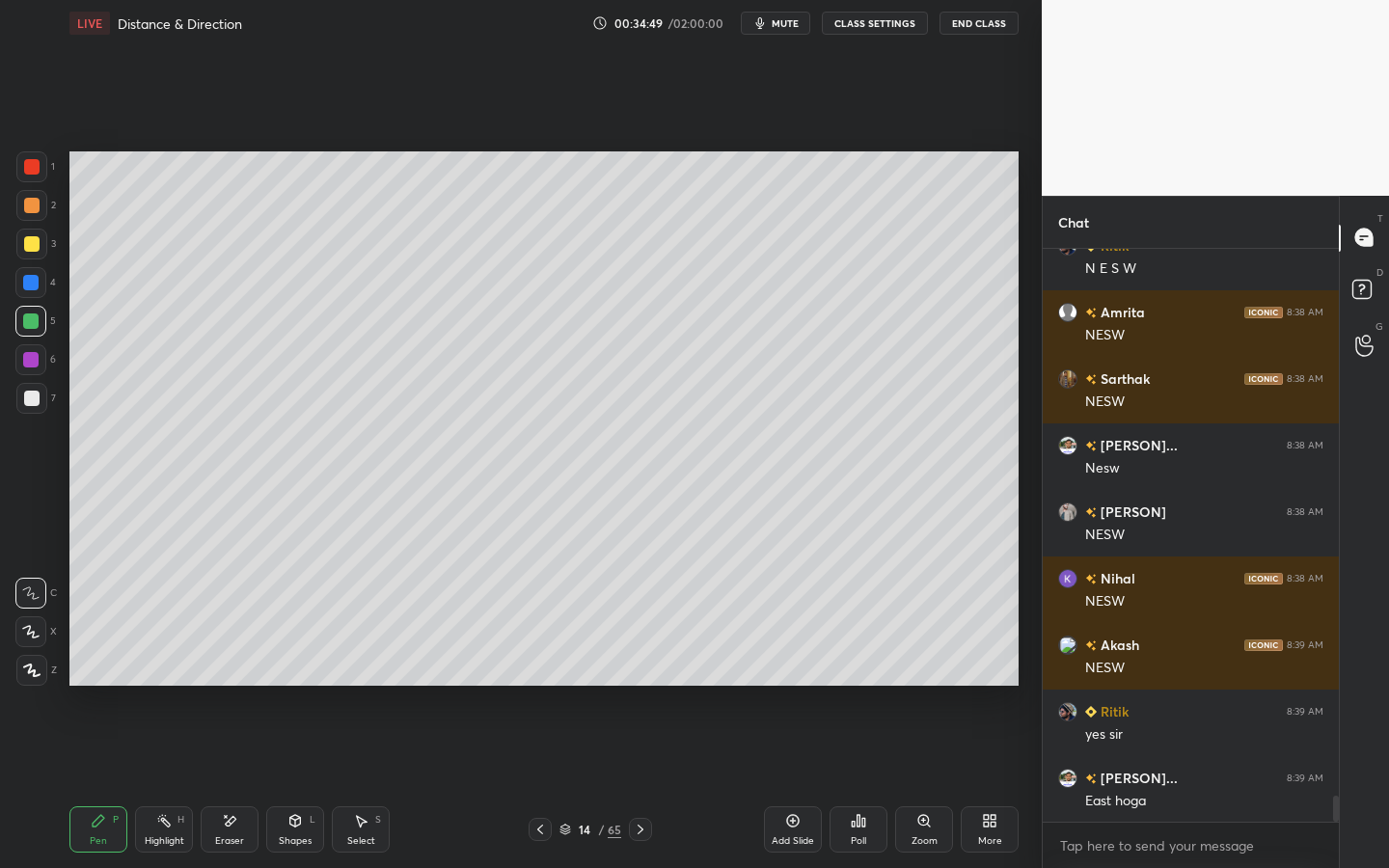 drag, startPoint x: 226, startPoint y: 829, endPoint x: 243, endPoint y: 811, distance: 24.758837 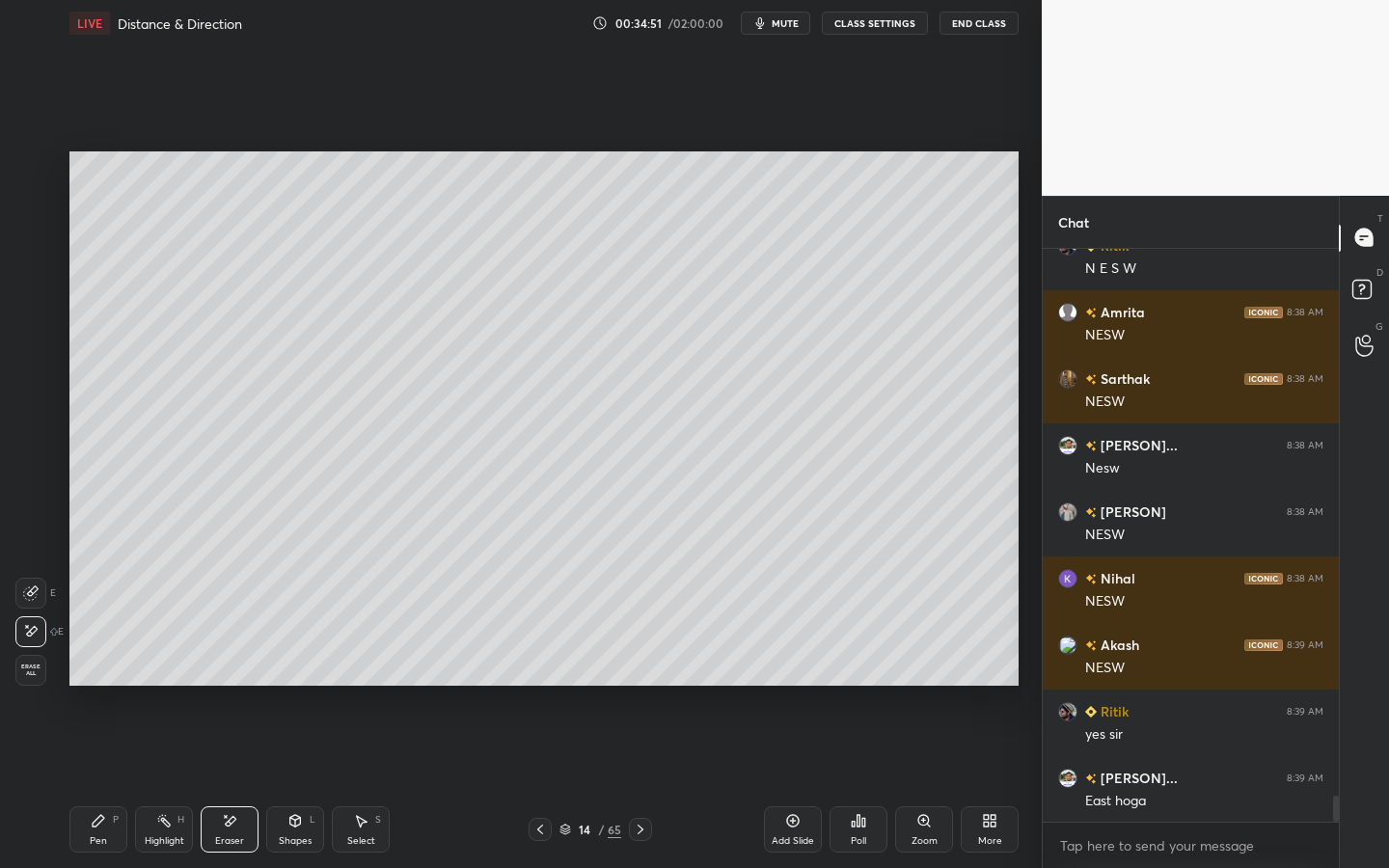 click on "Pen" at bounding box center (98, 841) 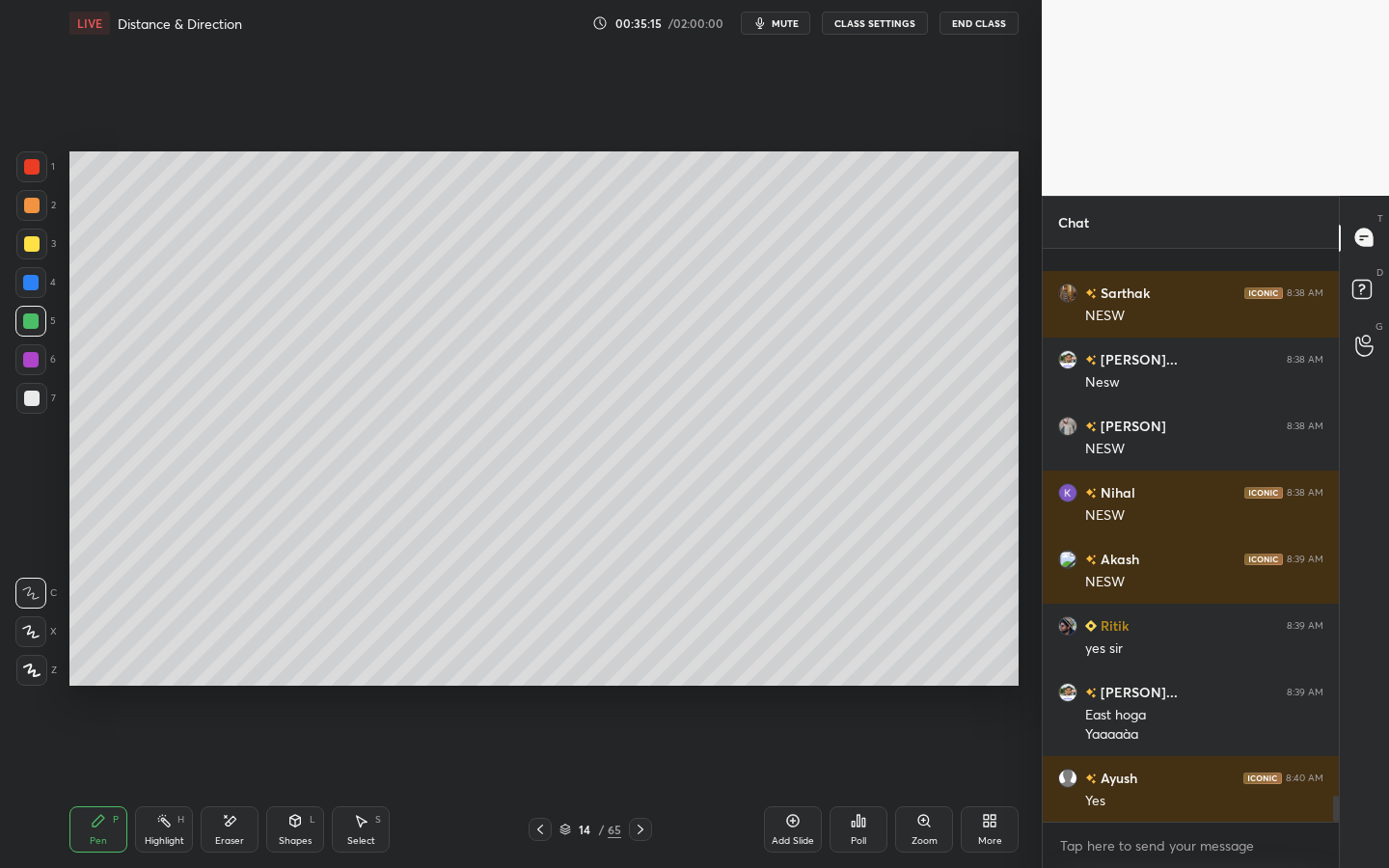 scroll, scrollTop: 12197, scrollLeft: 0, axis: vertical 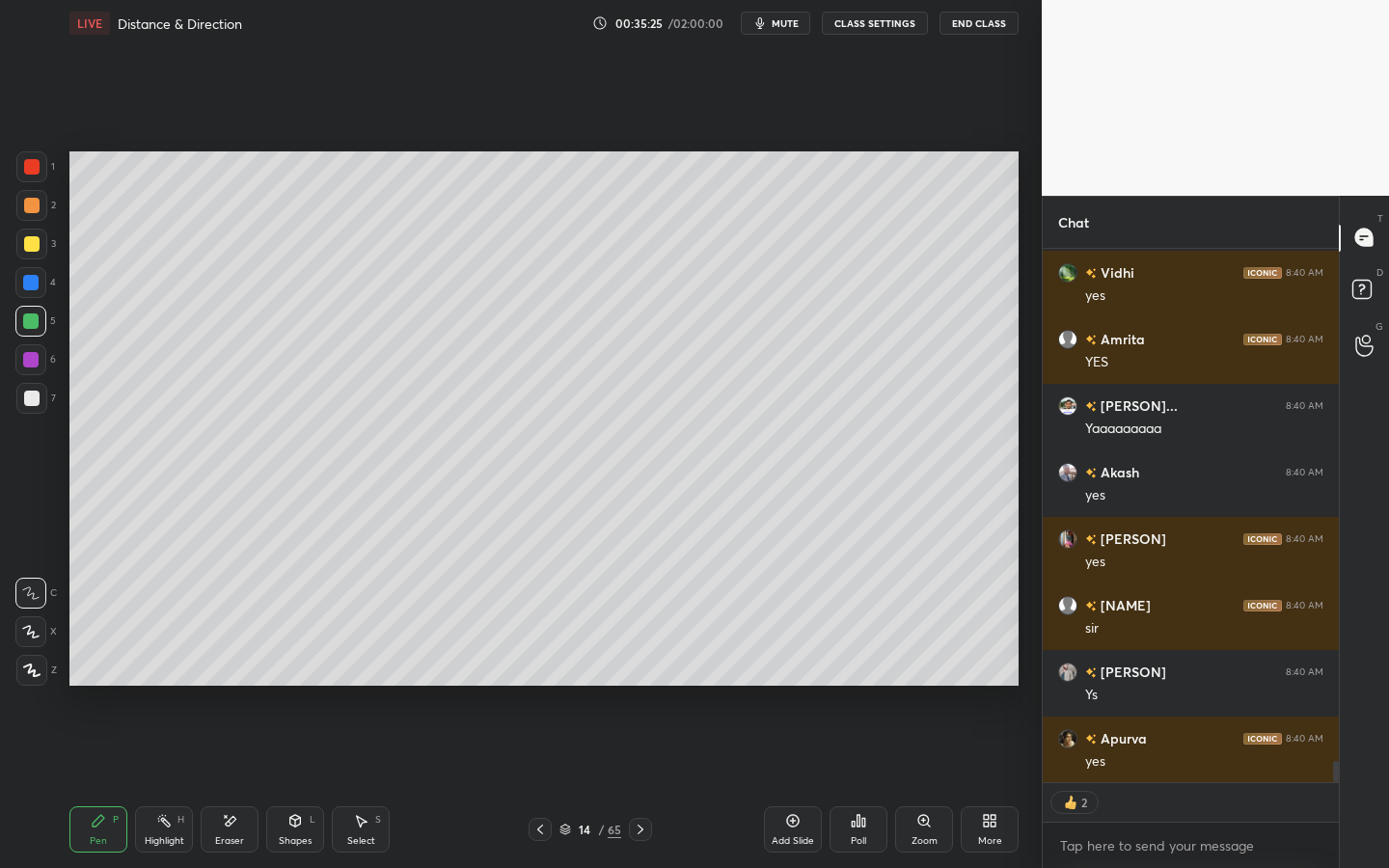 drag, startPoint x: 638, startPoint y: 827, endPoint x: 641, endPoint y: 837, distance: 10.440307 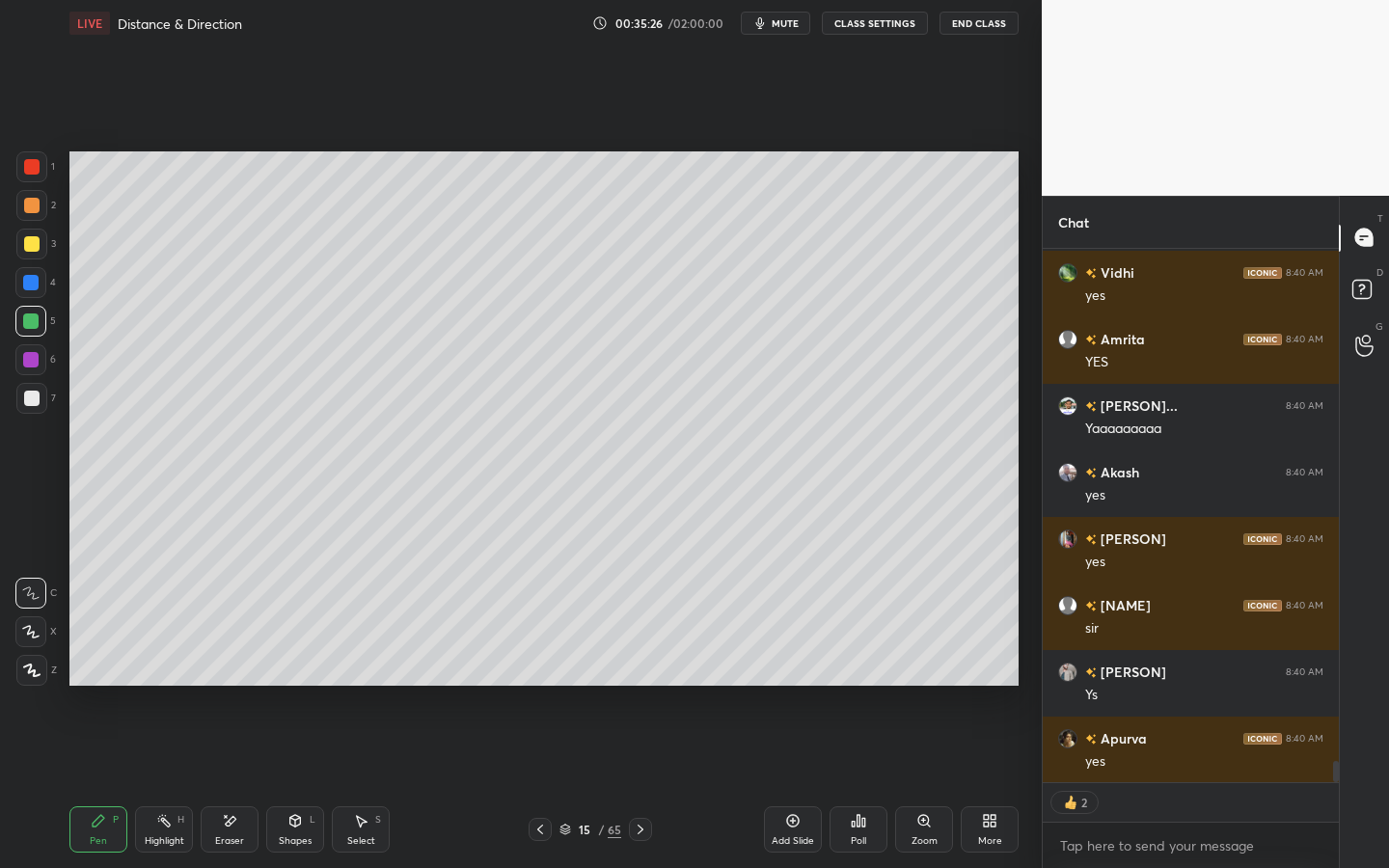 click on "Add Slide" at bounding box center (793, 841) 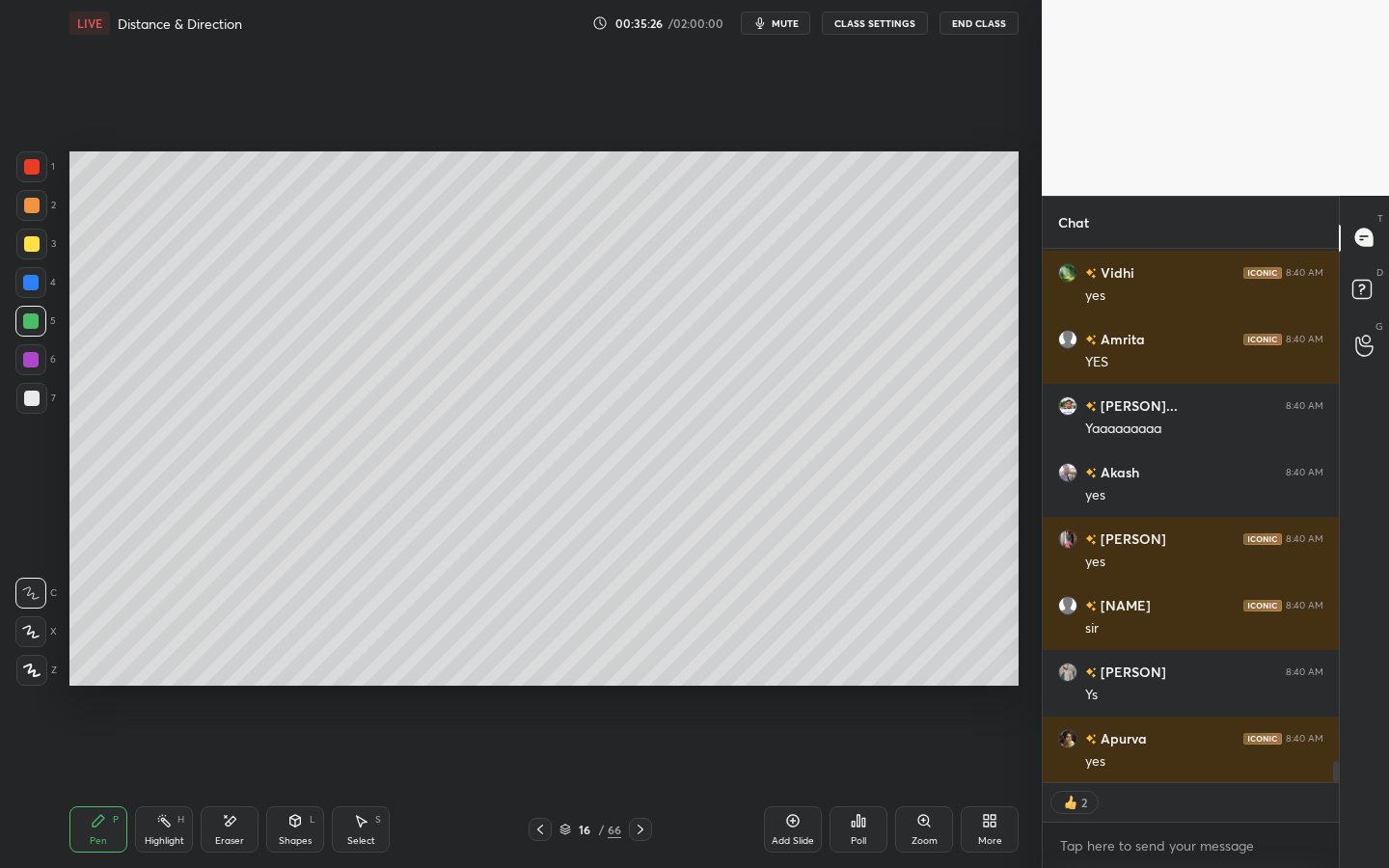 scroll, scrollTop: 13035, scrollLeft: 0, axis: vertical 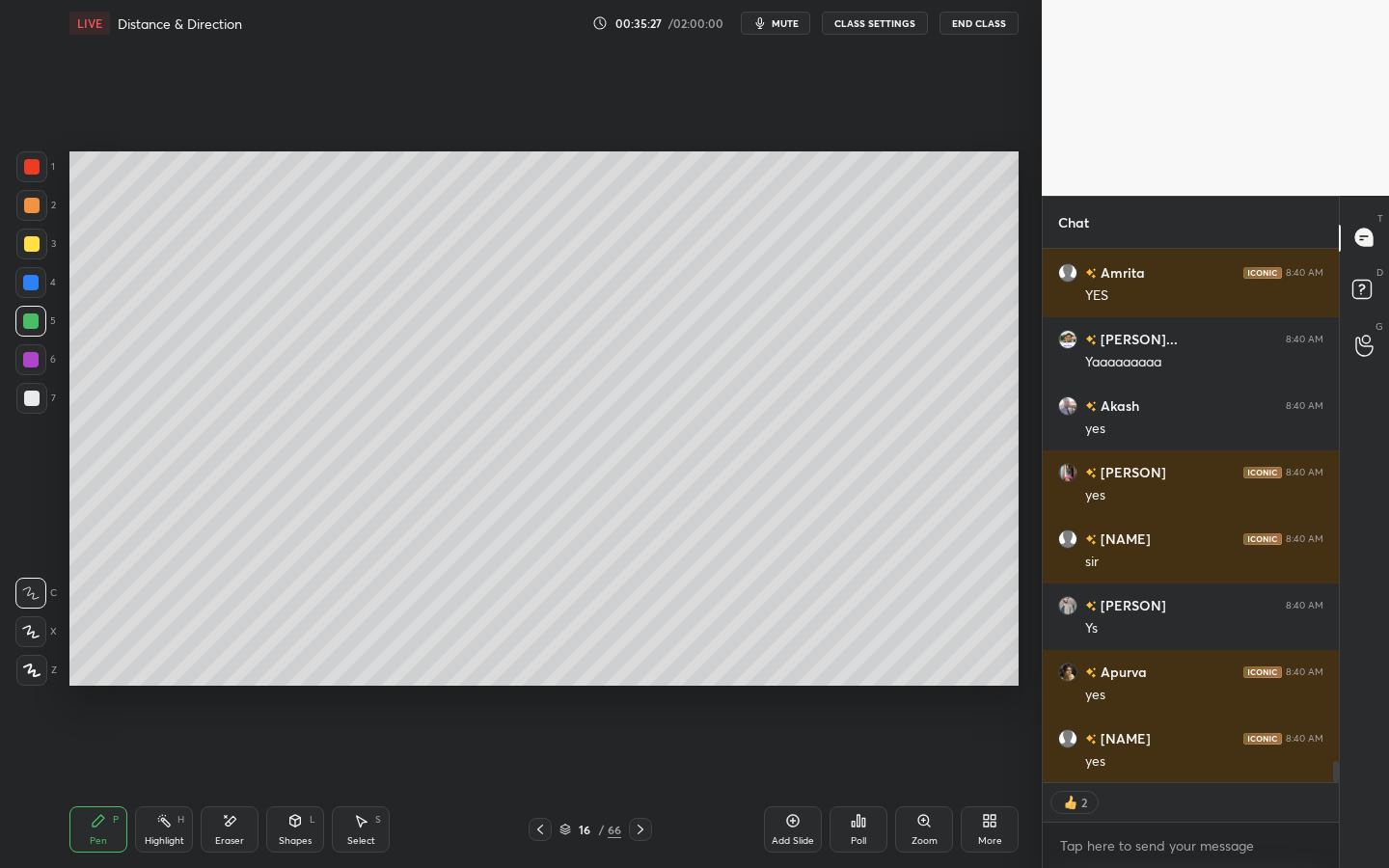 click on "Shapes L" at bounding box center (295, 829) 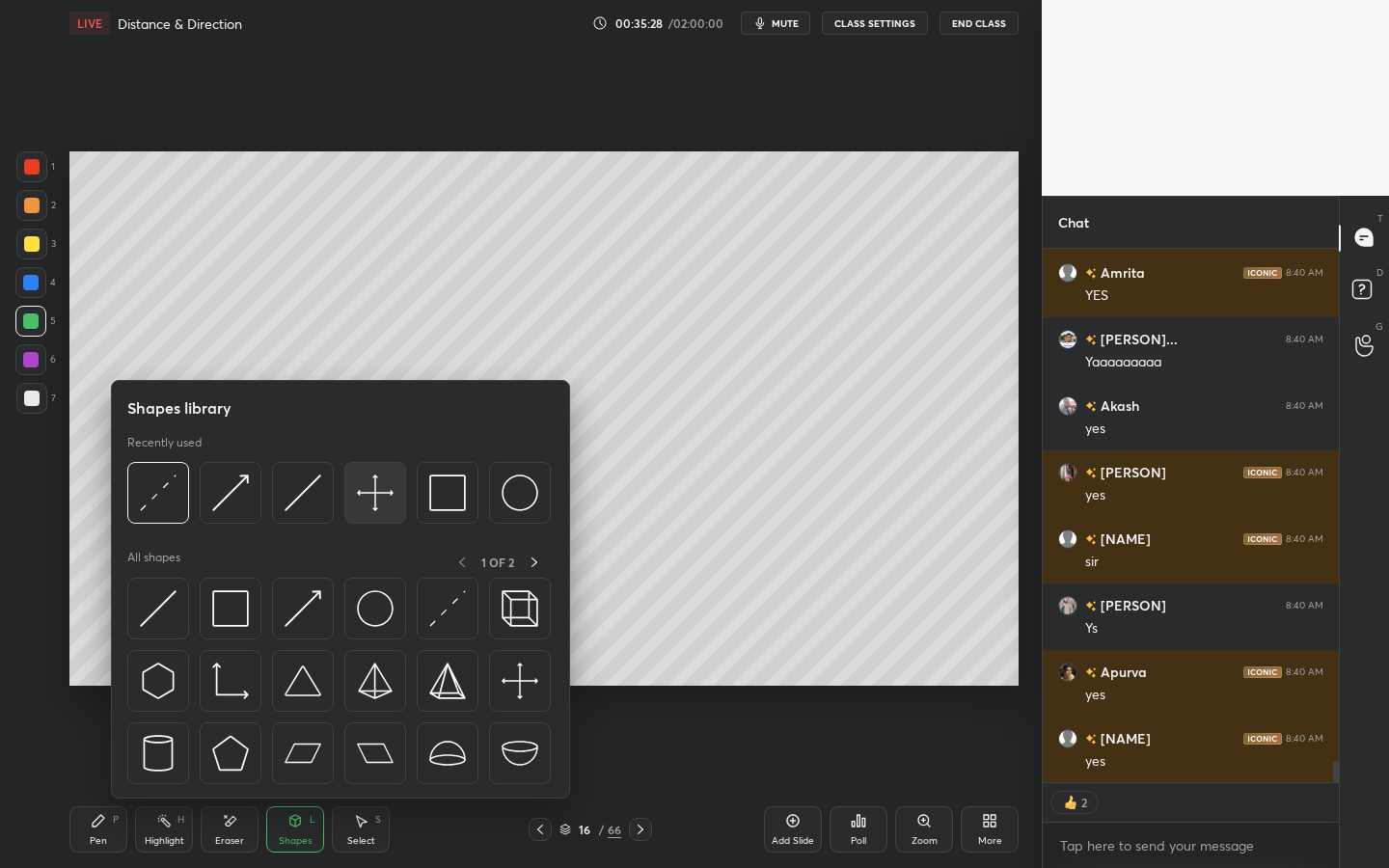 click at bounding box center [375, 493] 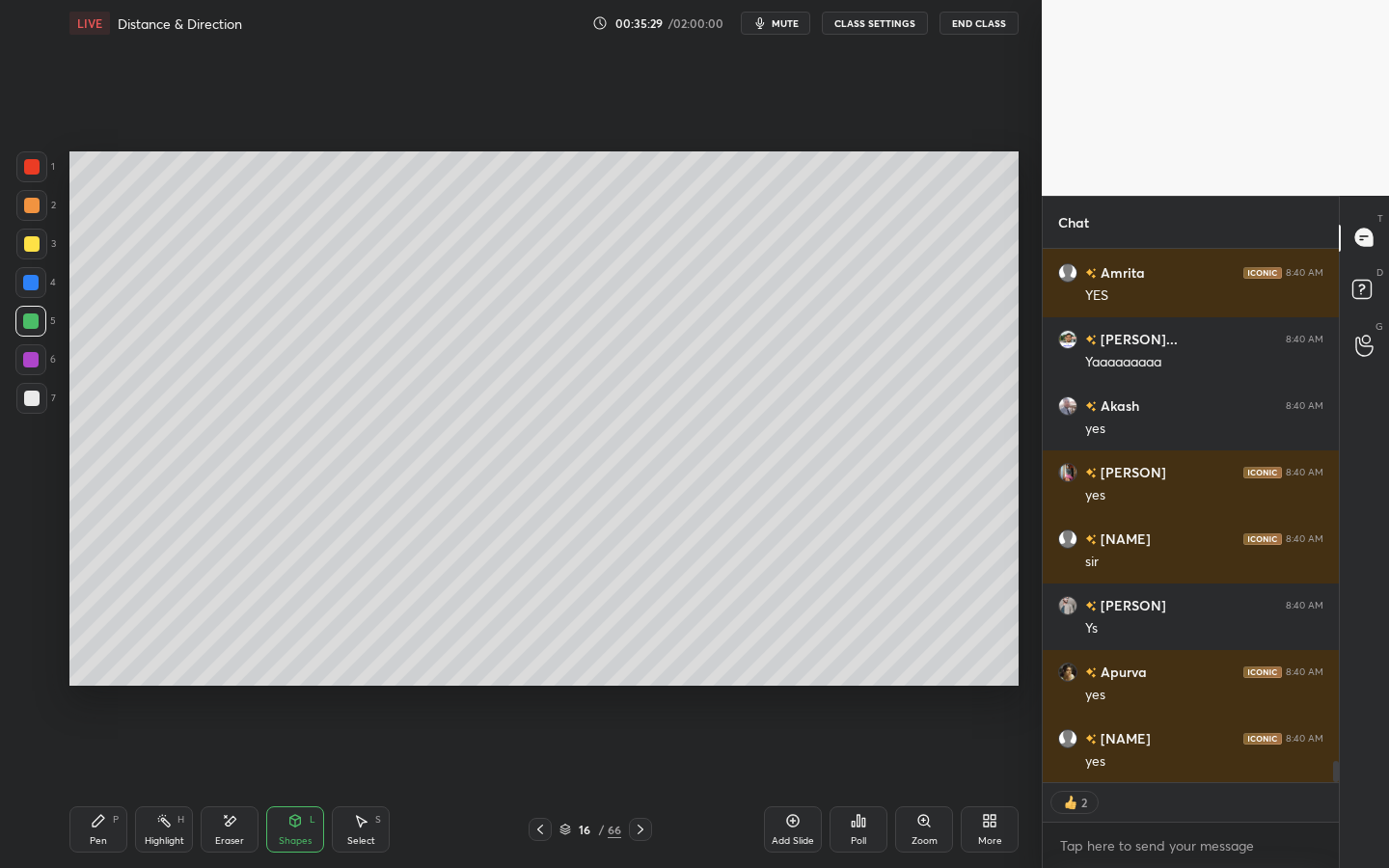 scroll, scrollTop: 13102, scrollLeft: 0, axis: vertical 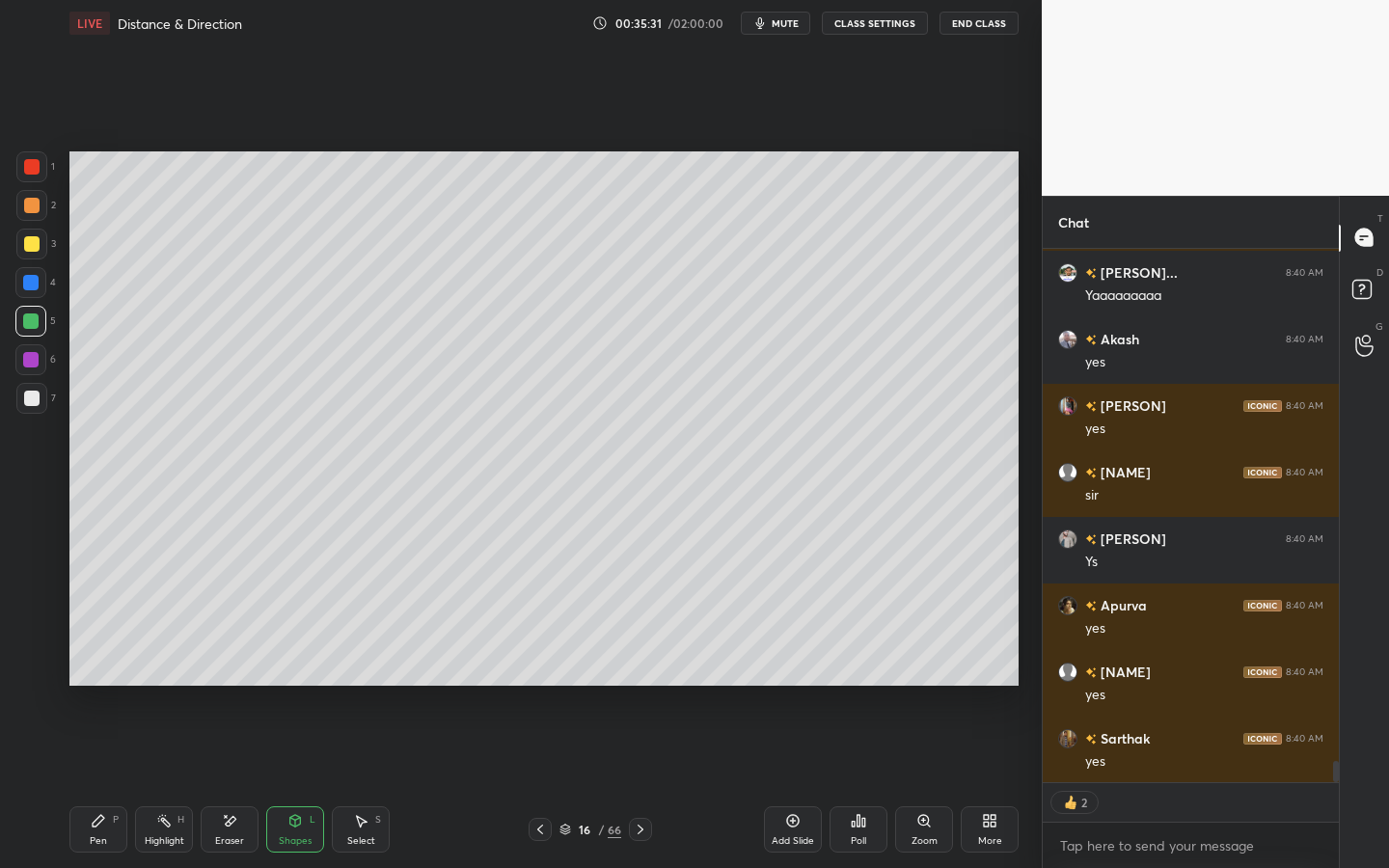 click 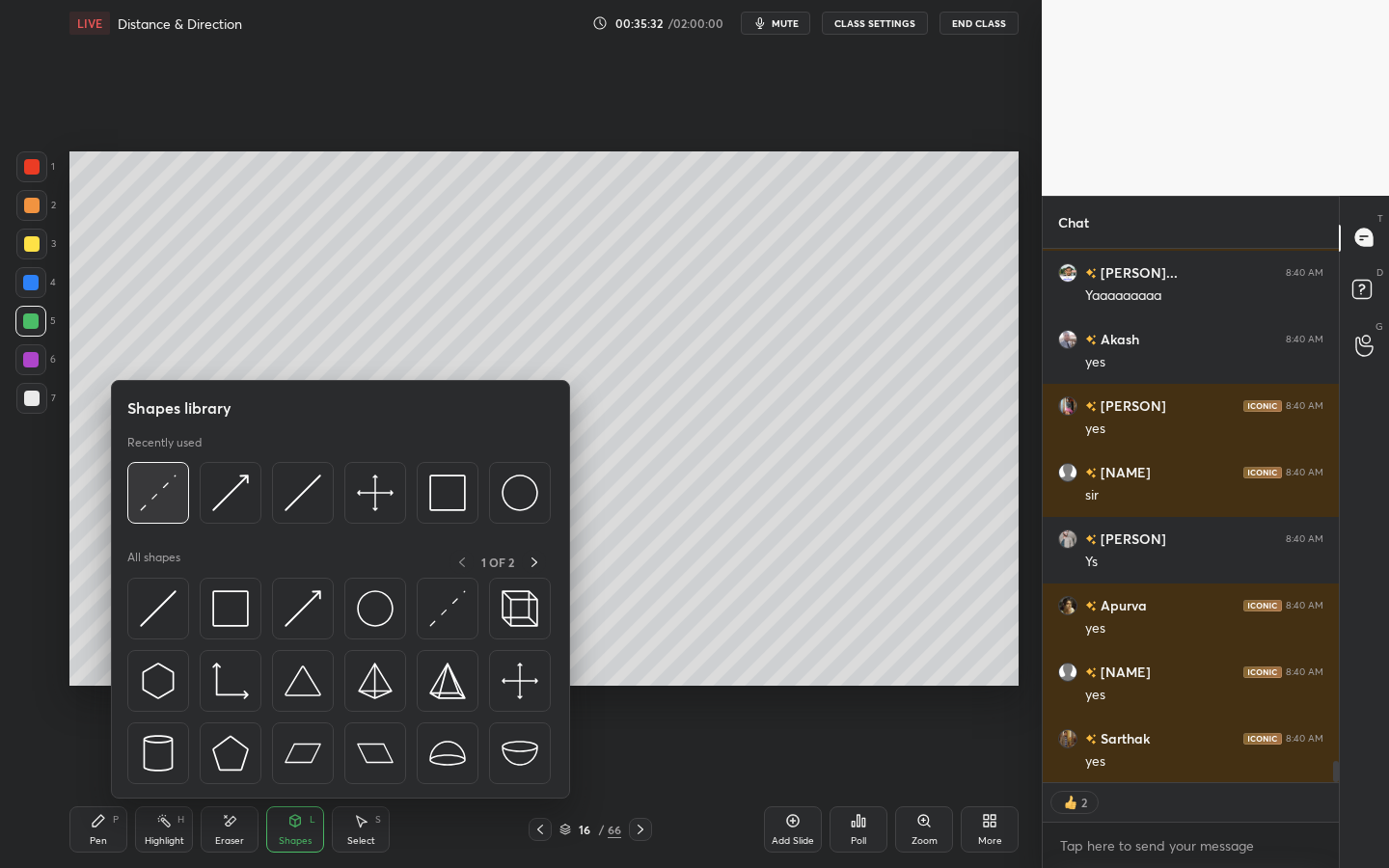 click at bounding box center [158, 493] 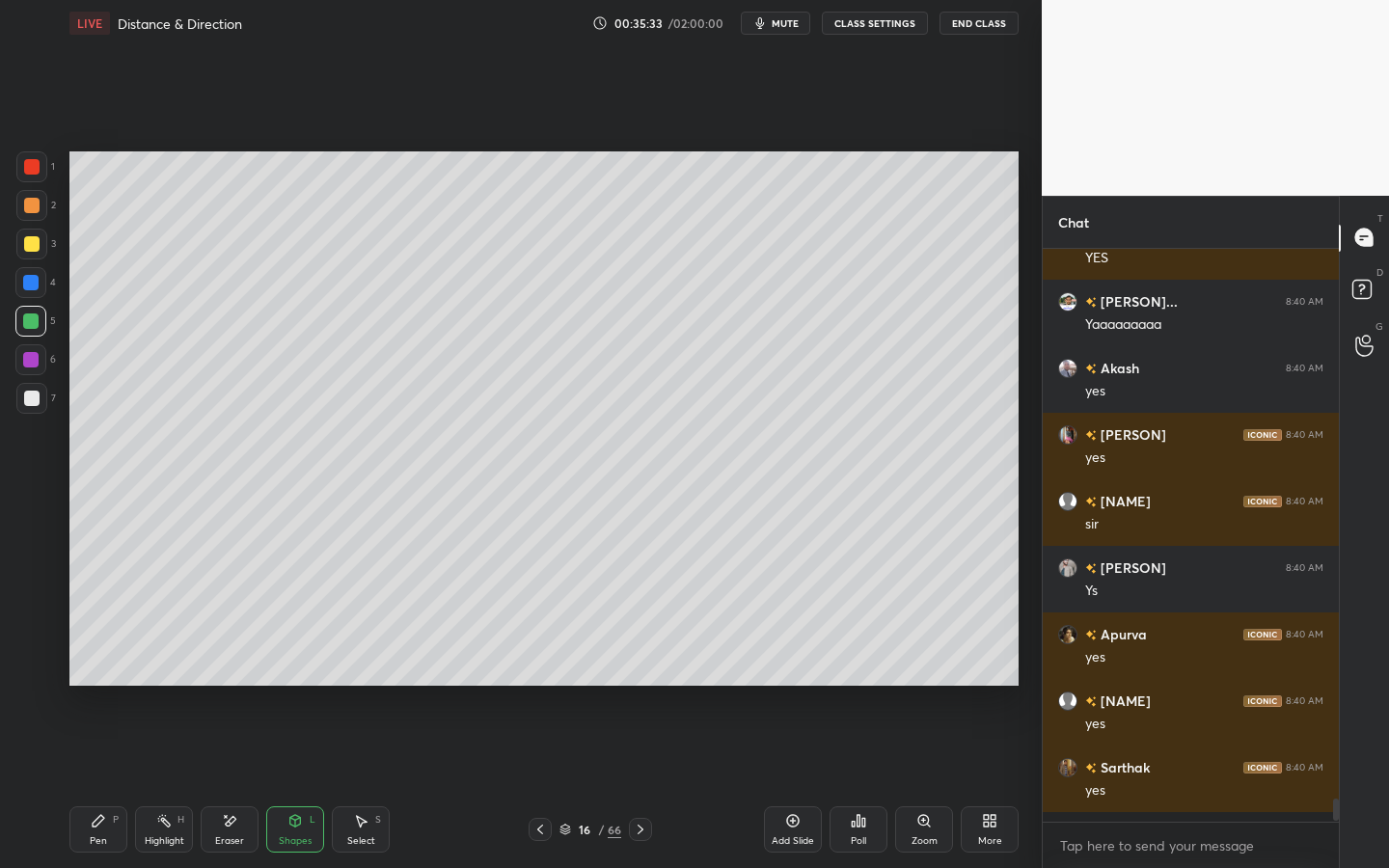 scroll, scrollTop: 7, scrollLeft: 7, axis: both 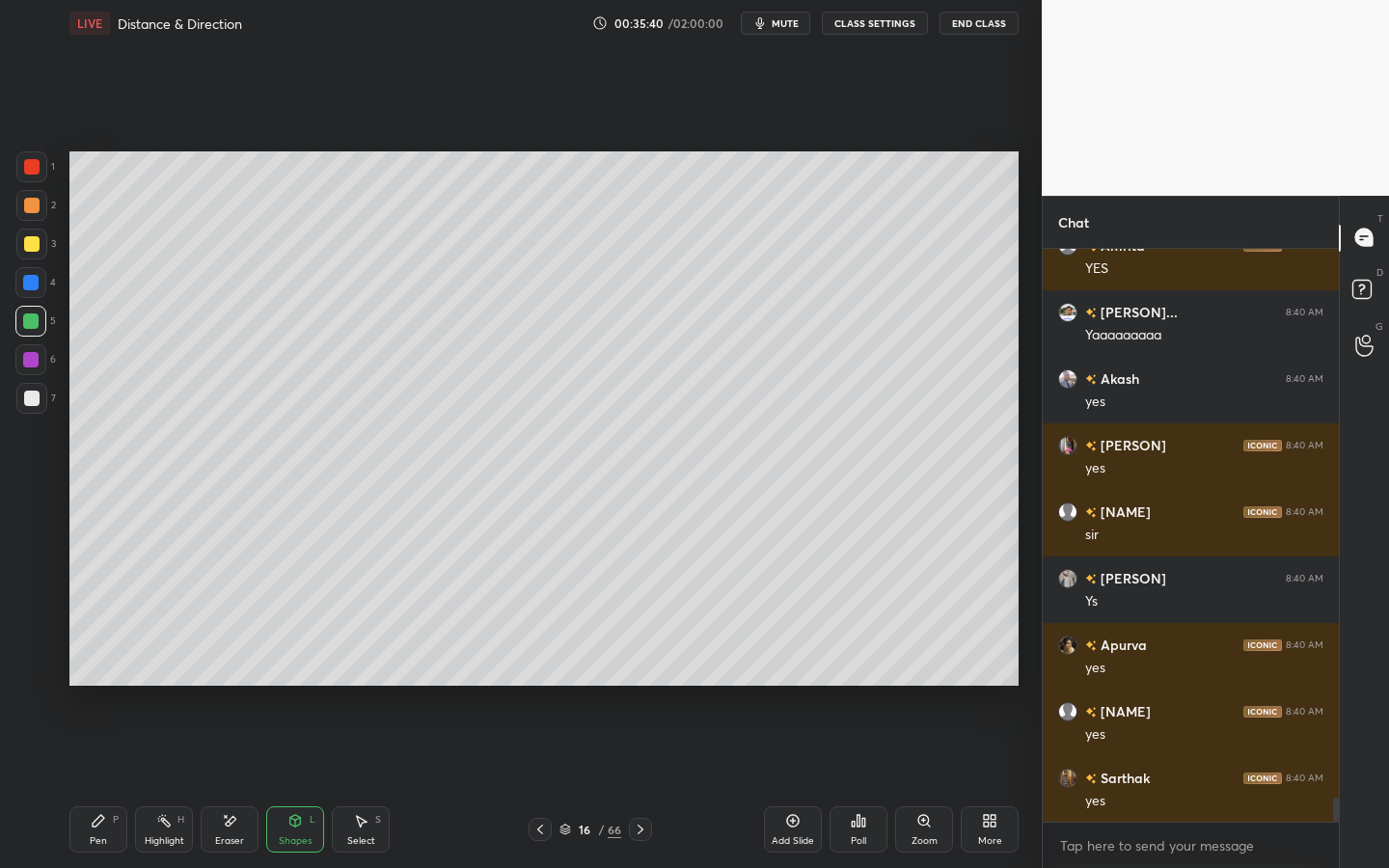 click on "Pen P" at bounding box center (98, 829) 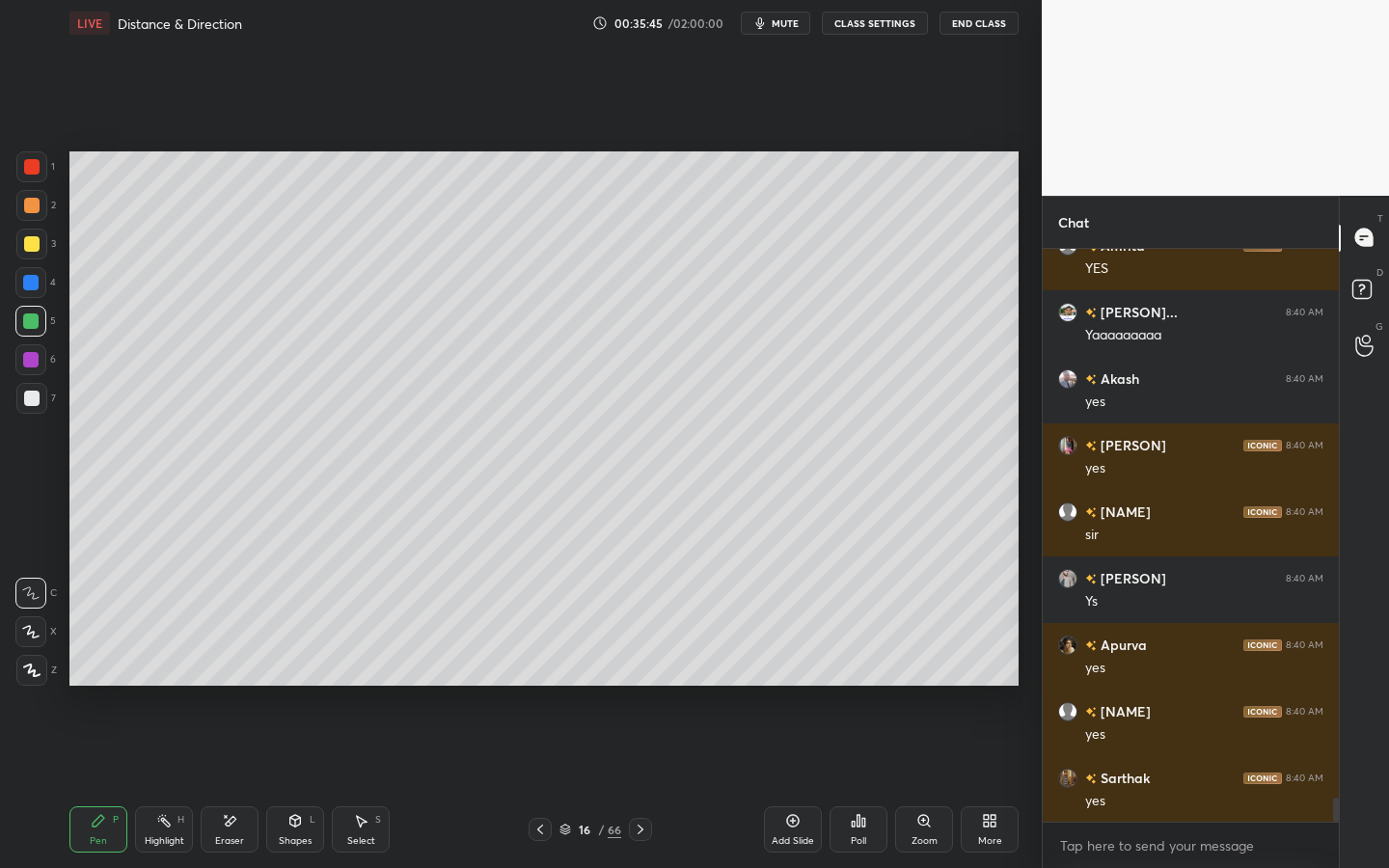 click at bounding box center (32, 244) 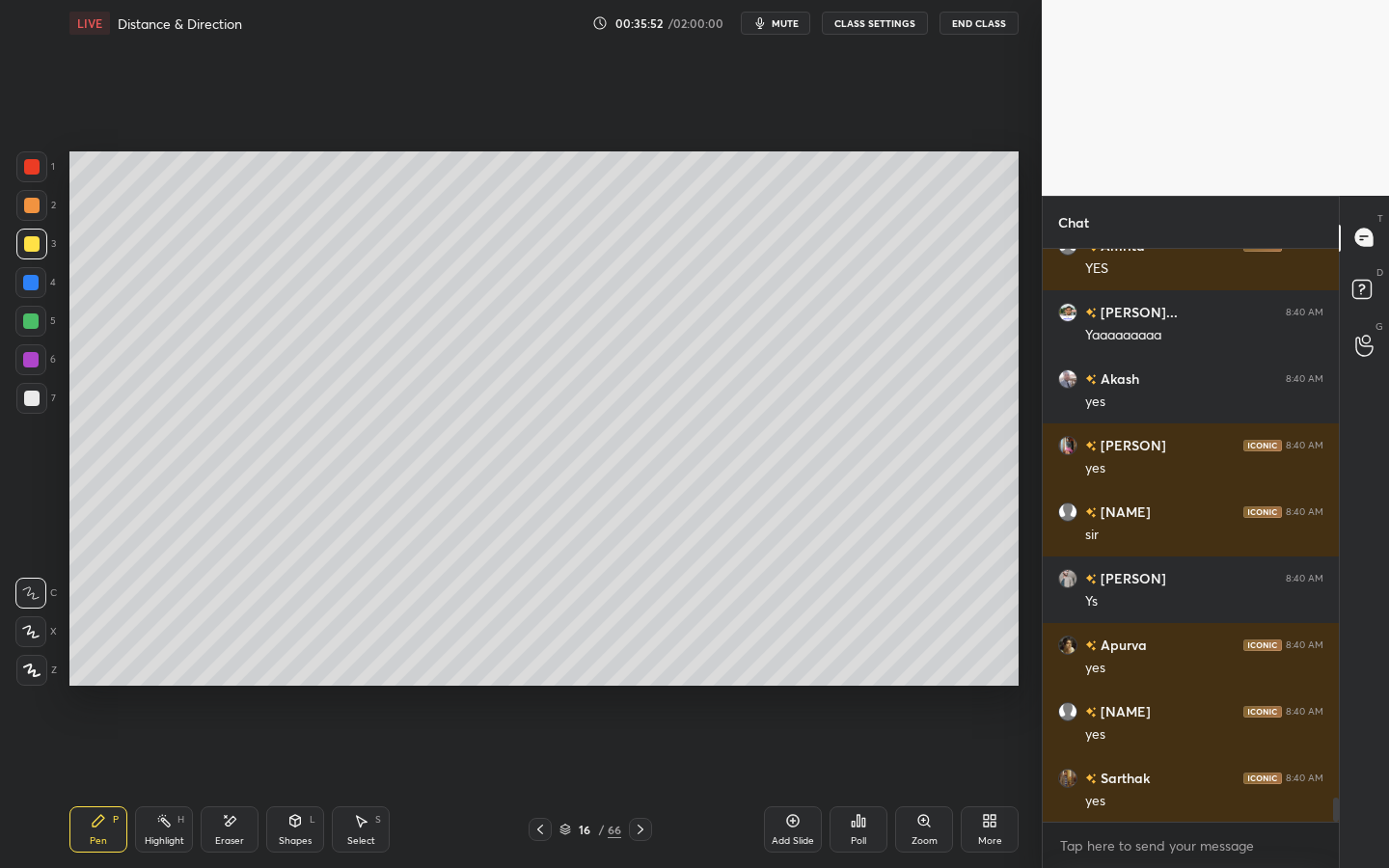 click on "Select S" at bounding box center [361, 829] 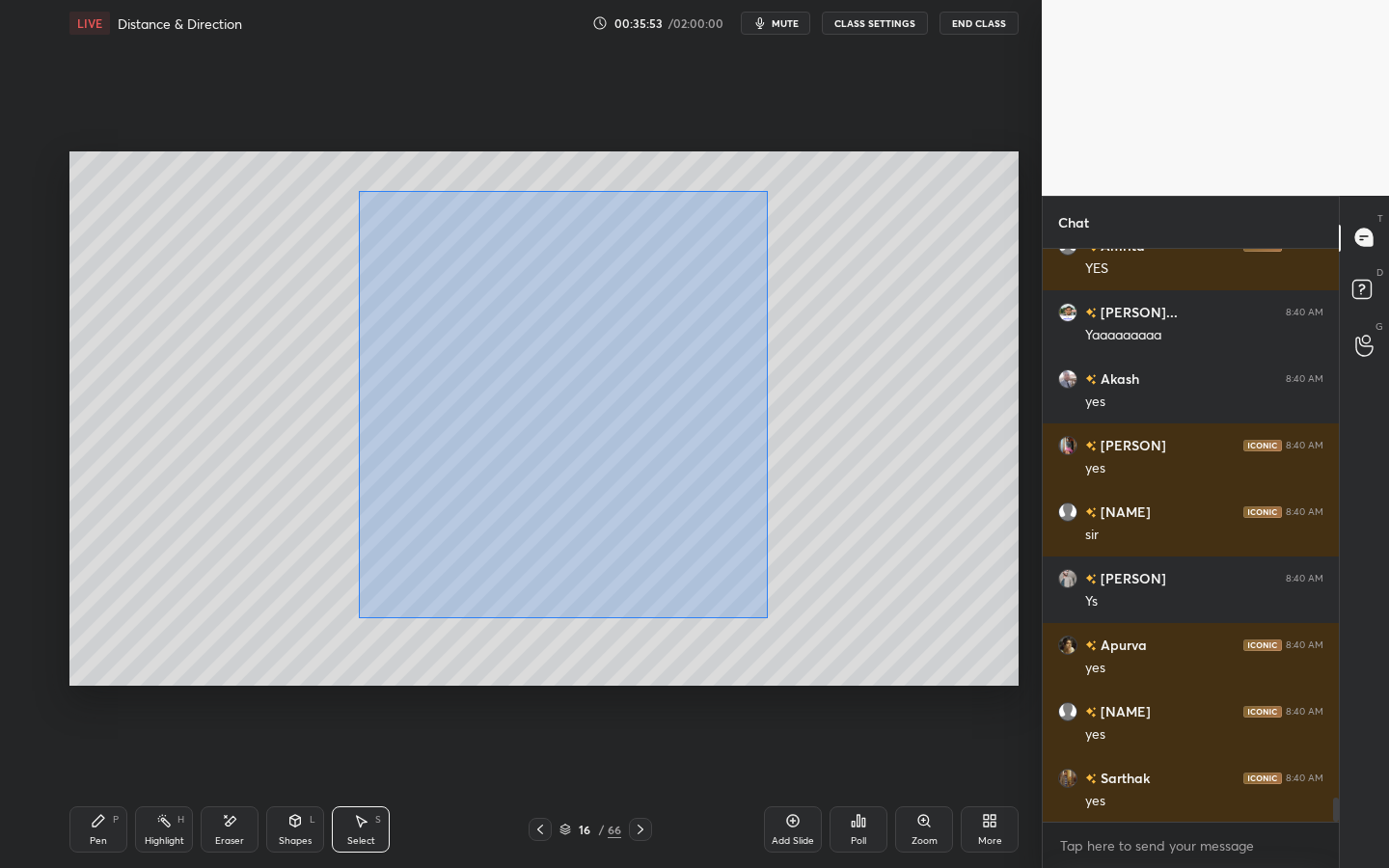 drag, startPoint x: 358, startPoint y: 191, endPoint x: 726, endPoint y: 607, distance: 555.41 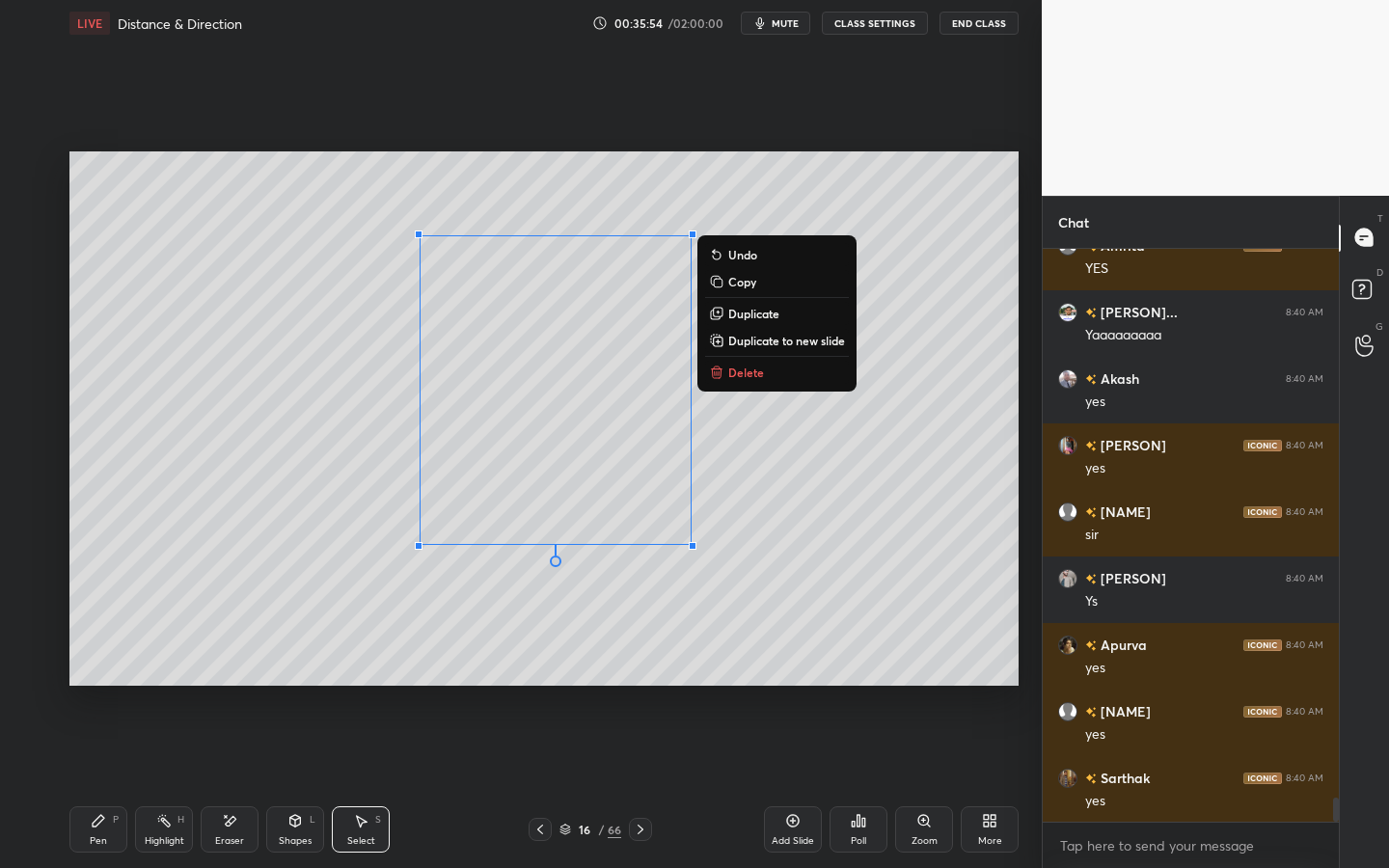 click on "Duplicate to new slide" at bounding box center [786, 340] 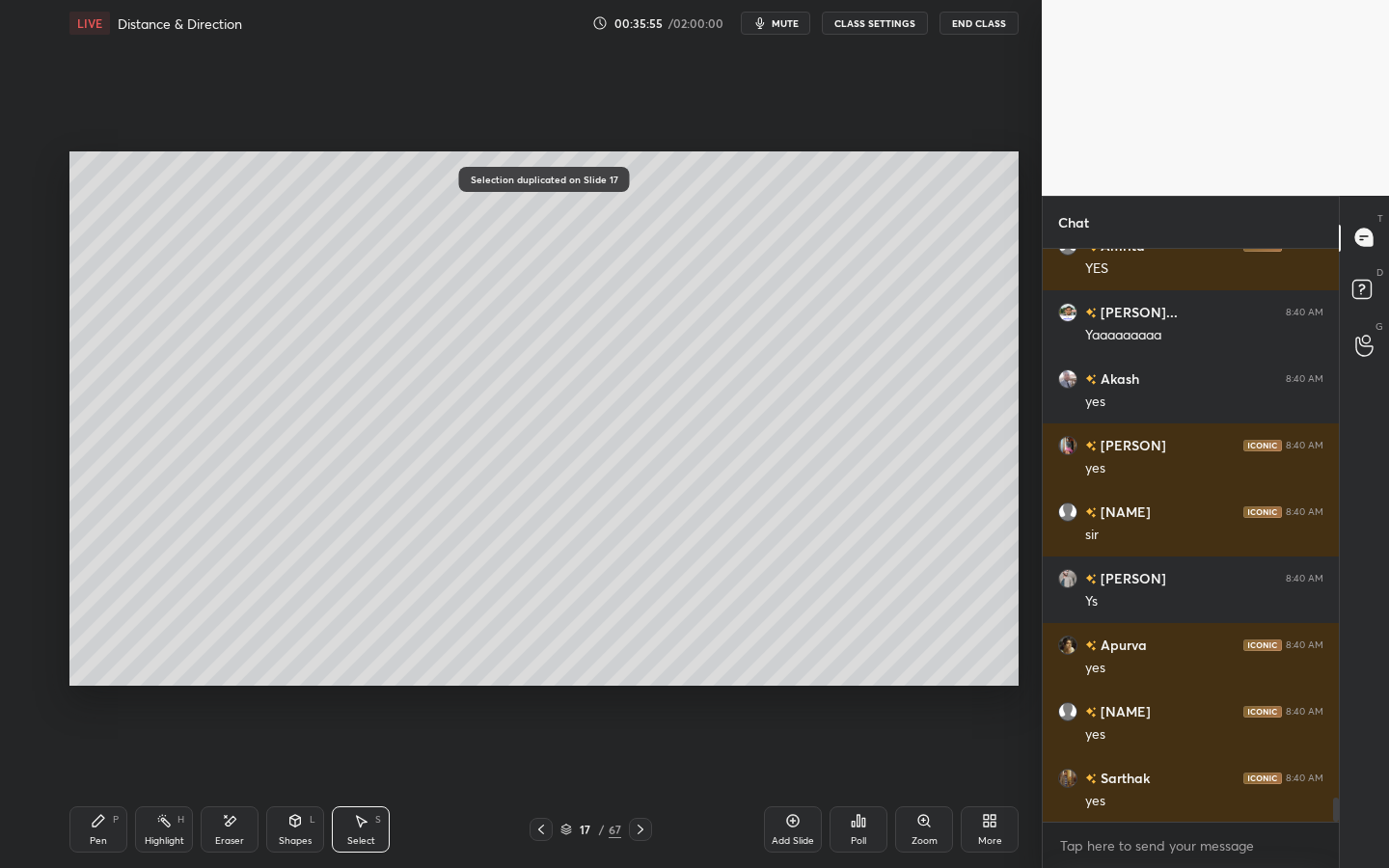 click 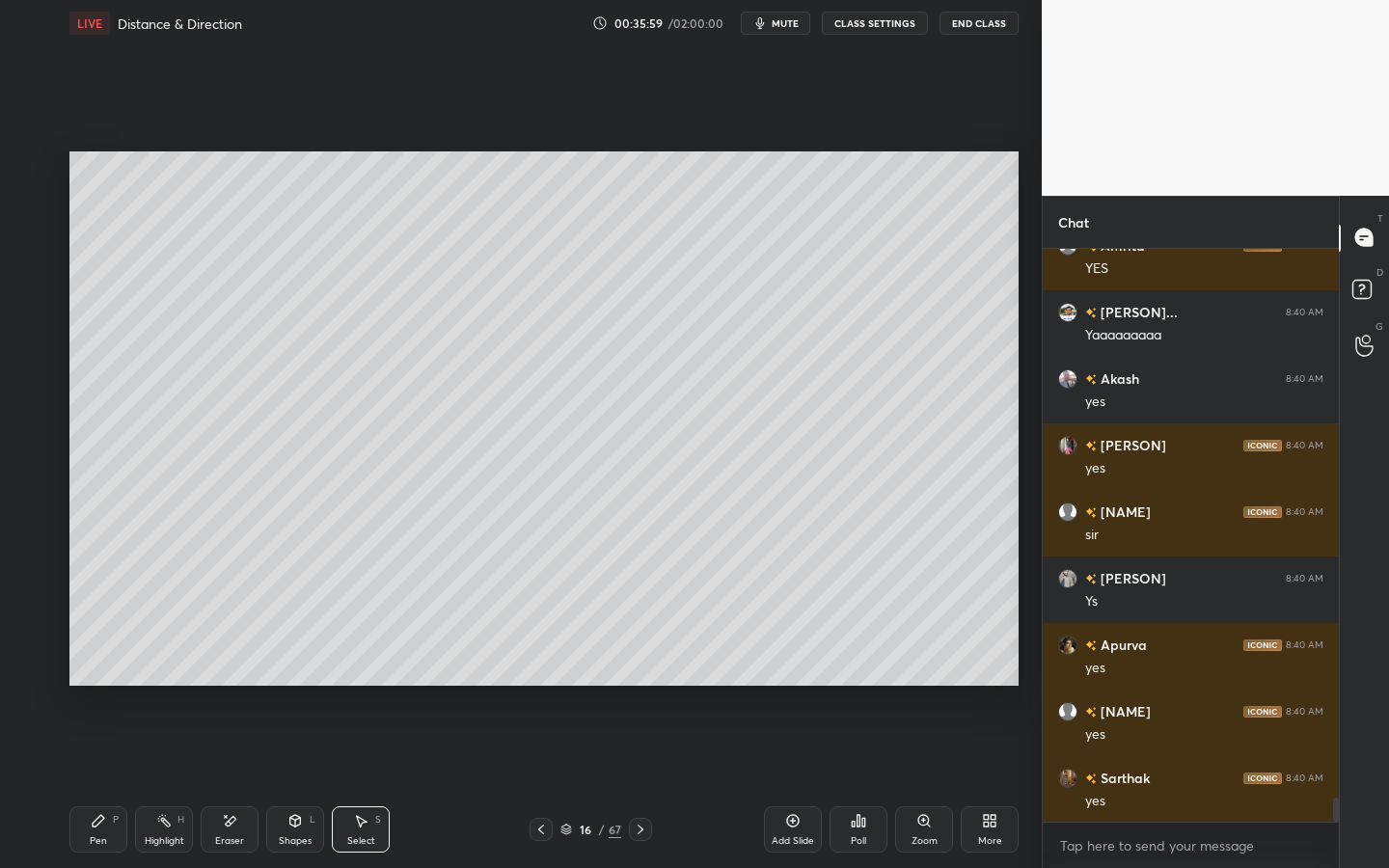click on "Pen P" at bounding box center (98, 829) 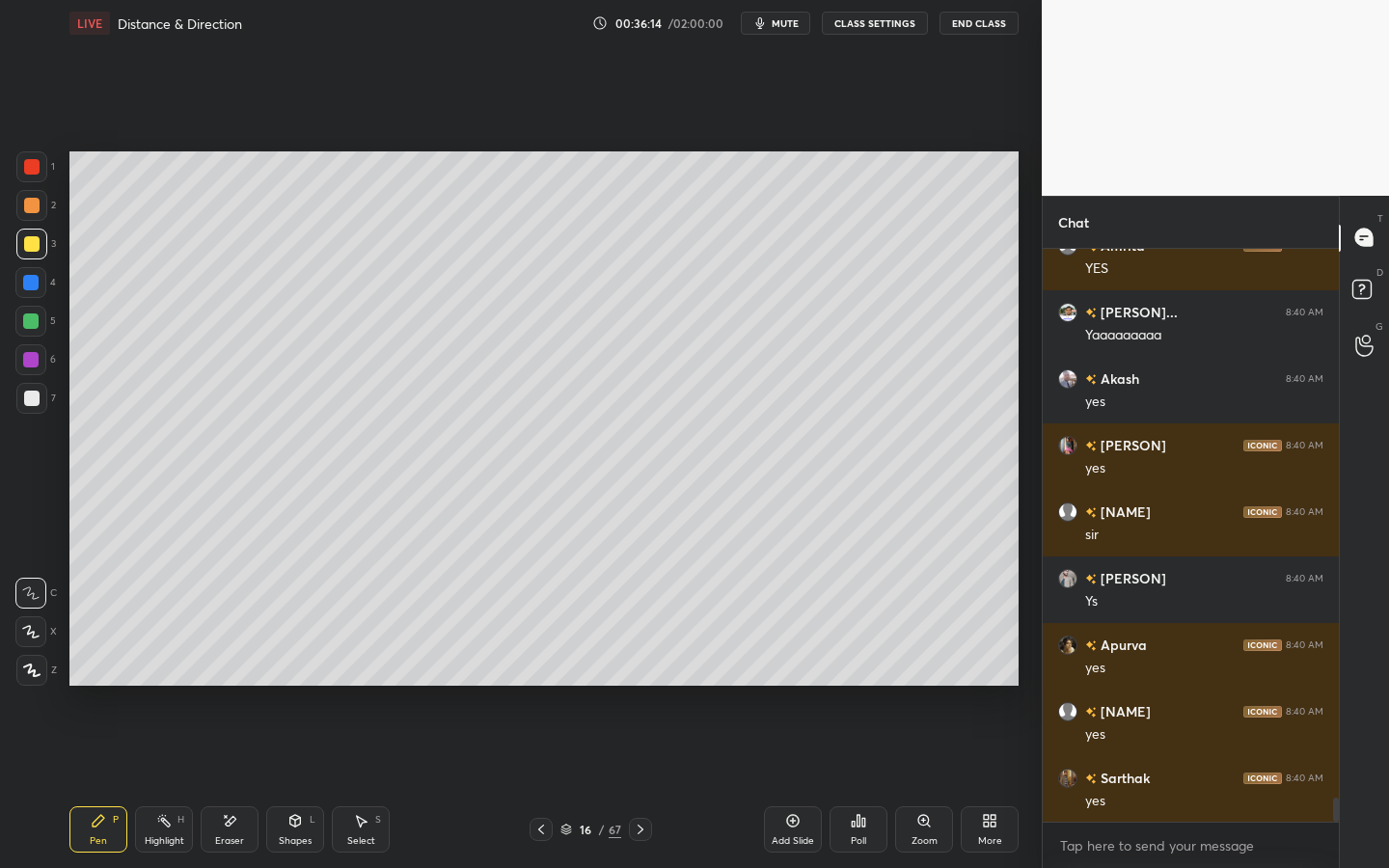 click on "Eraser" at bounding box center [230, 829] 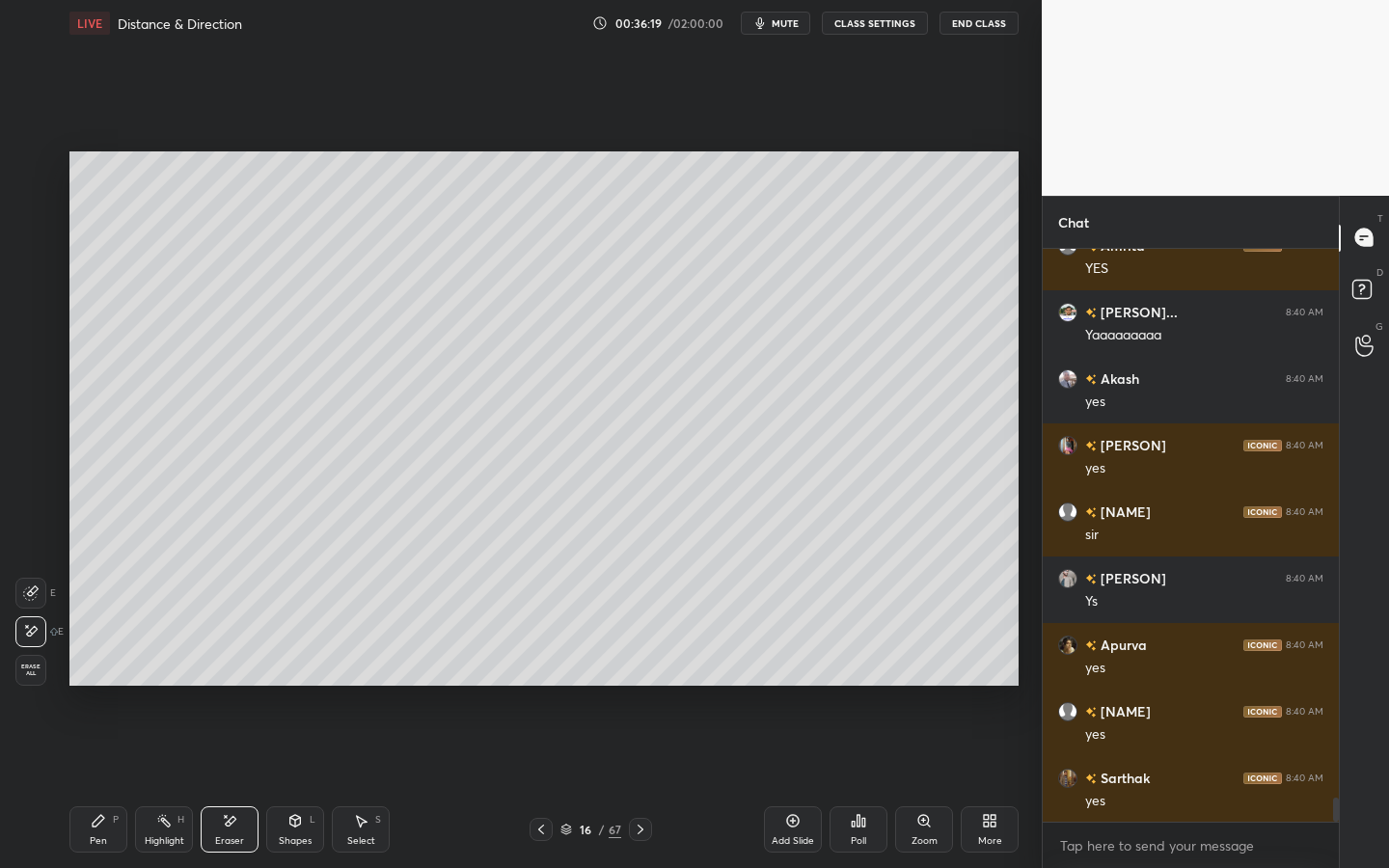 click at bounding box center [31, 593] 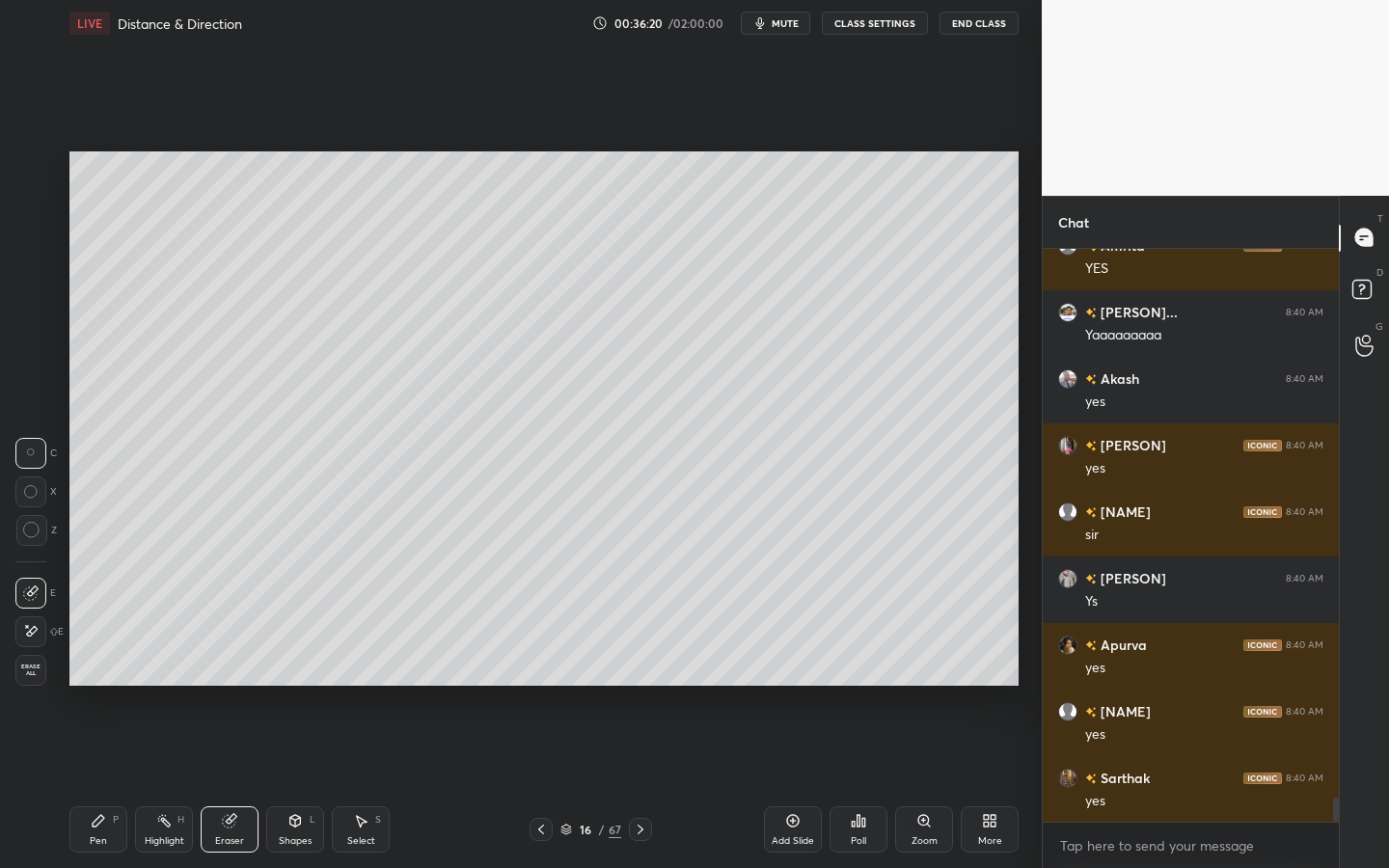scroll, scrollTop: 13129, scrollLeft: 0, axis: vertical 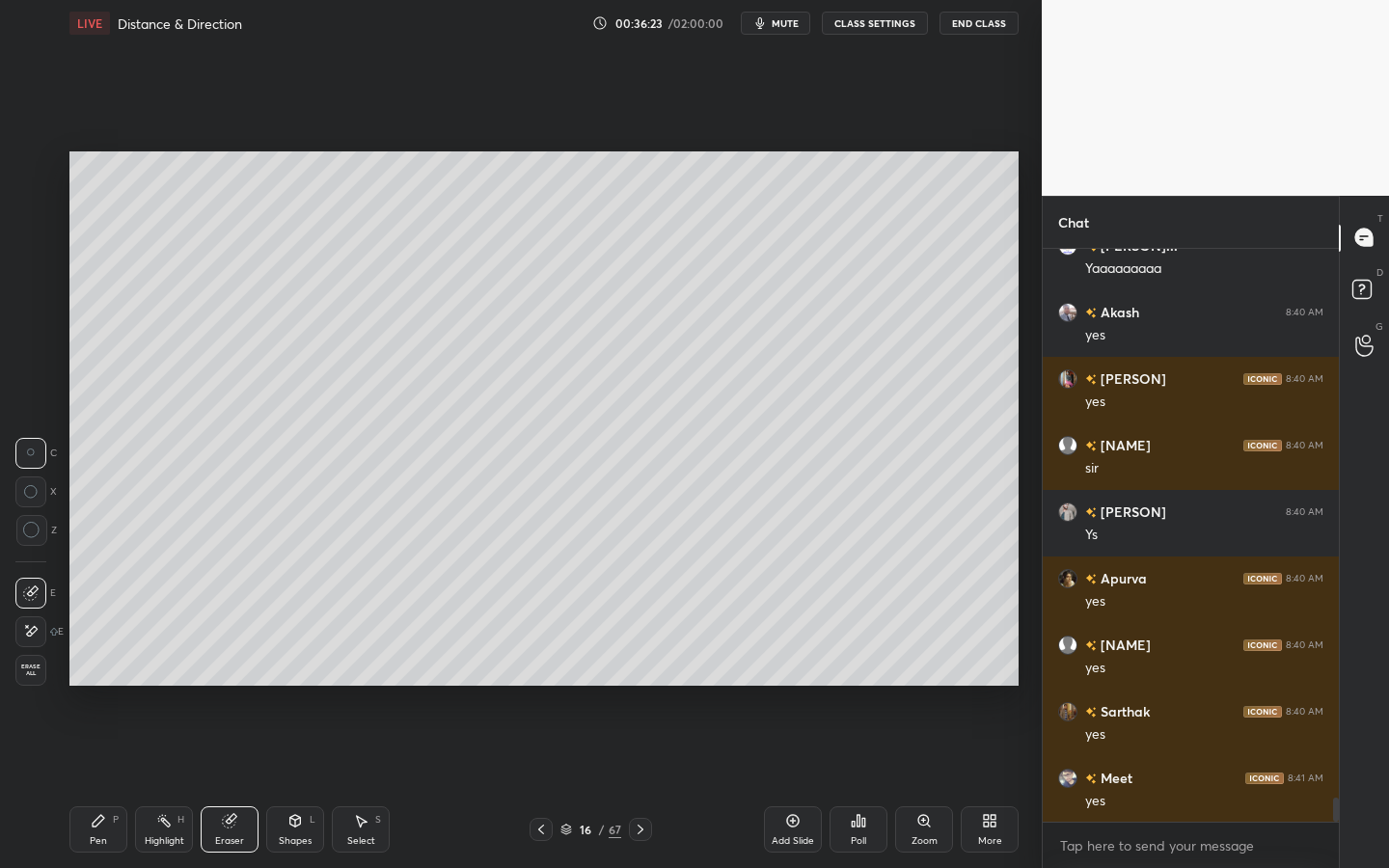 click on "Pen" at bounding box center (98, 841) 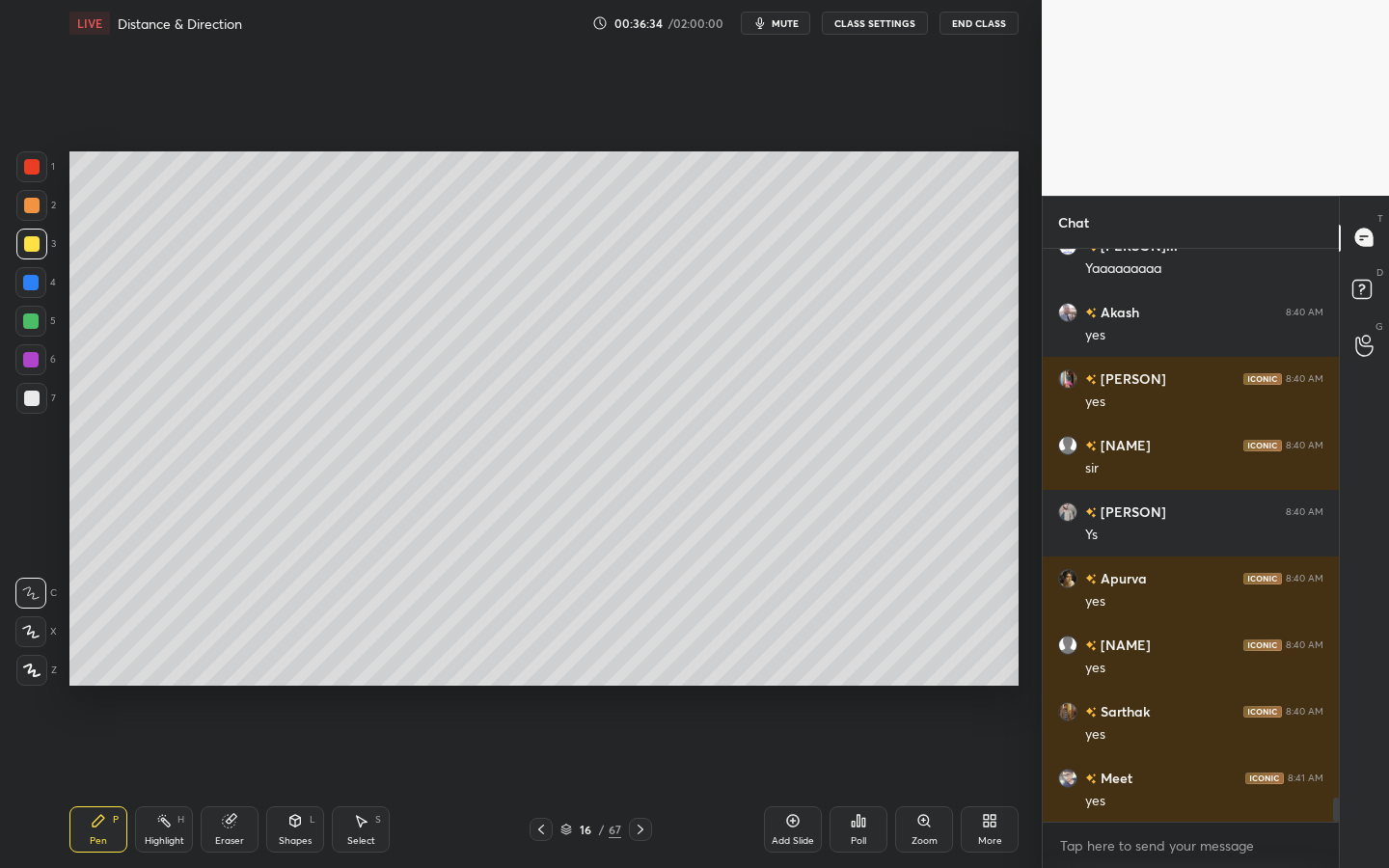 click at bounding box center [31, 360] 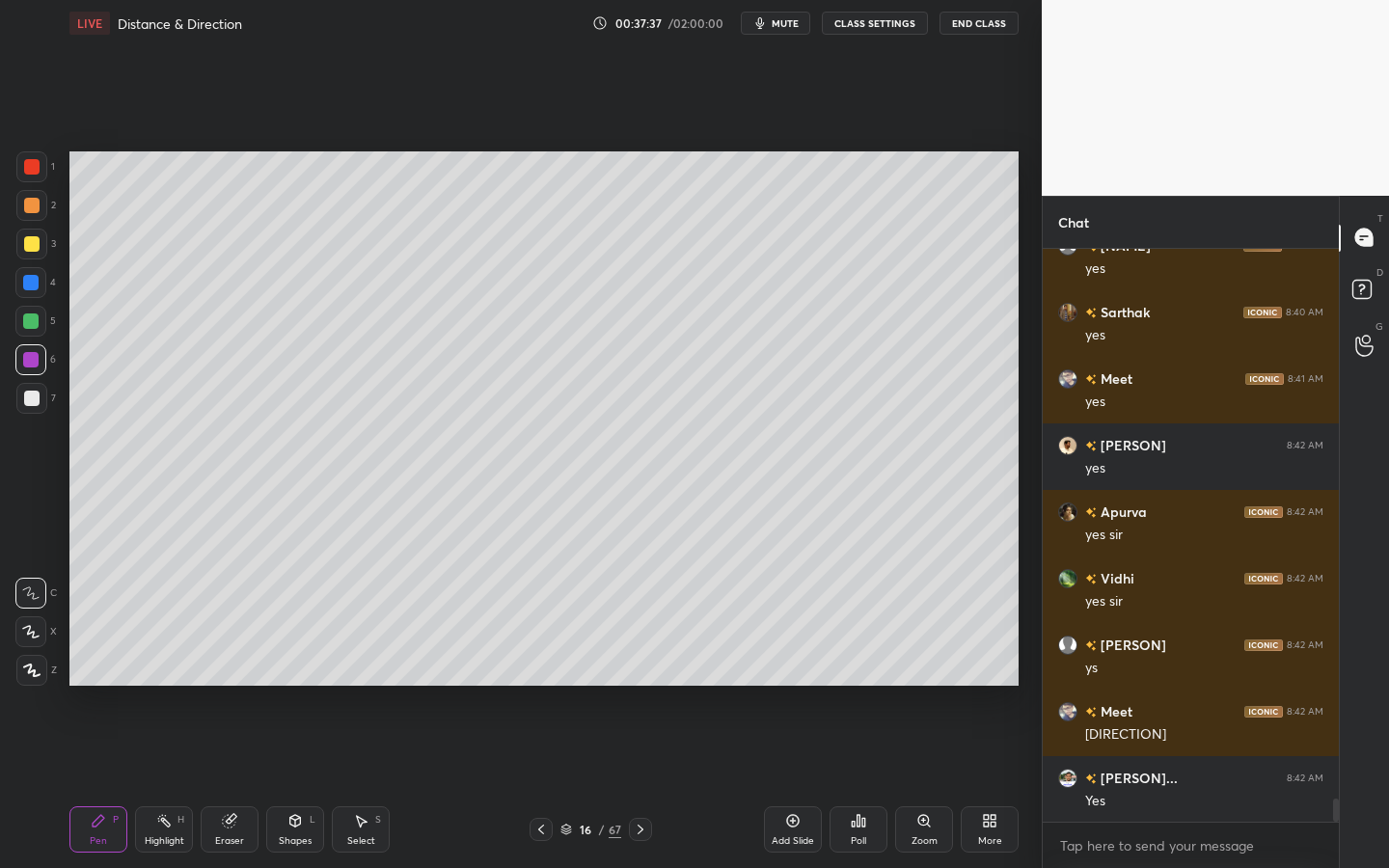 scroll, scrollTop: 13595, scrollLeft: 0, axis: vertical 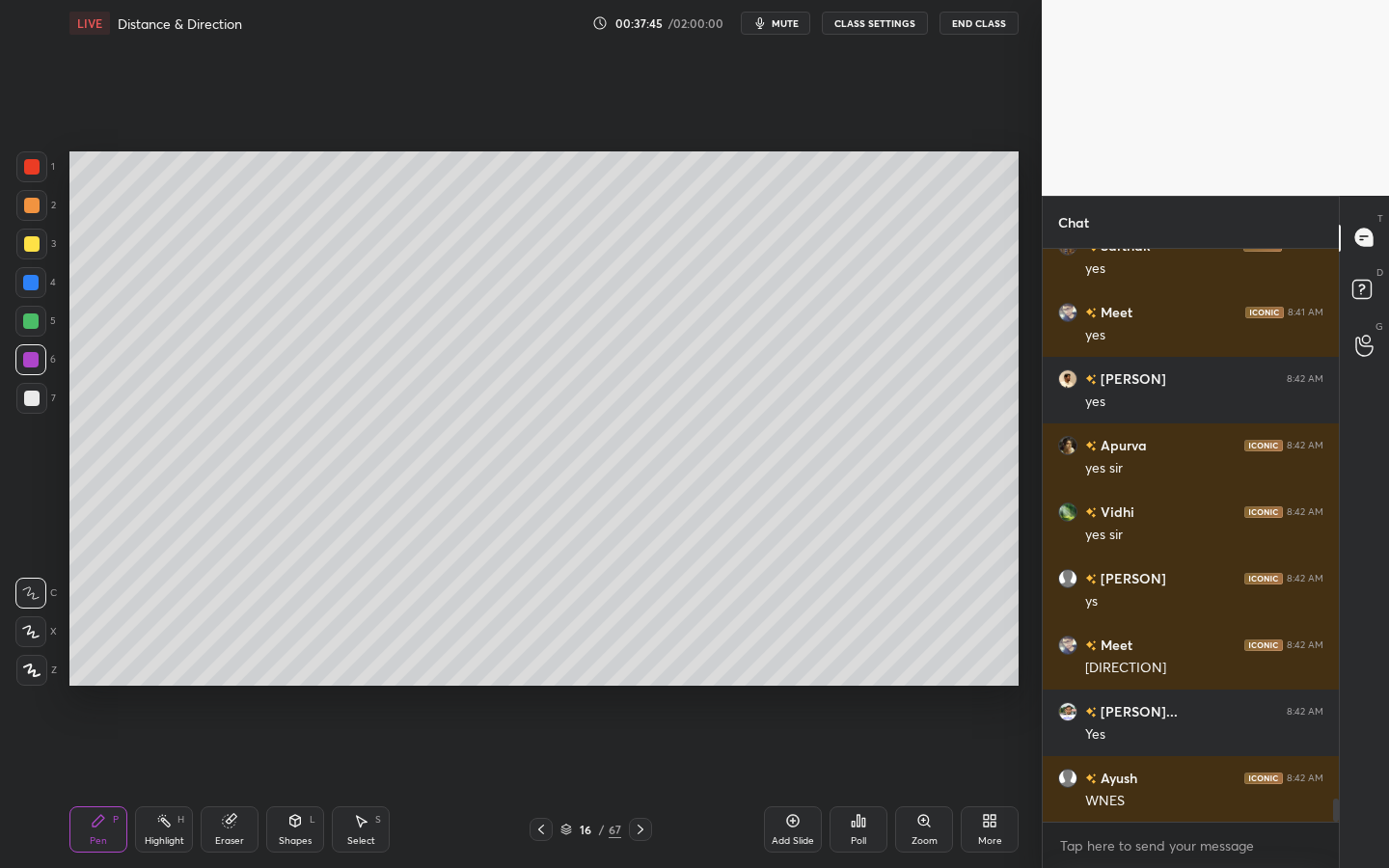 click on "Poll" at bounding box center (858, 829) 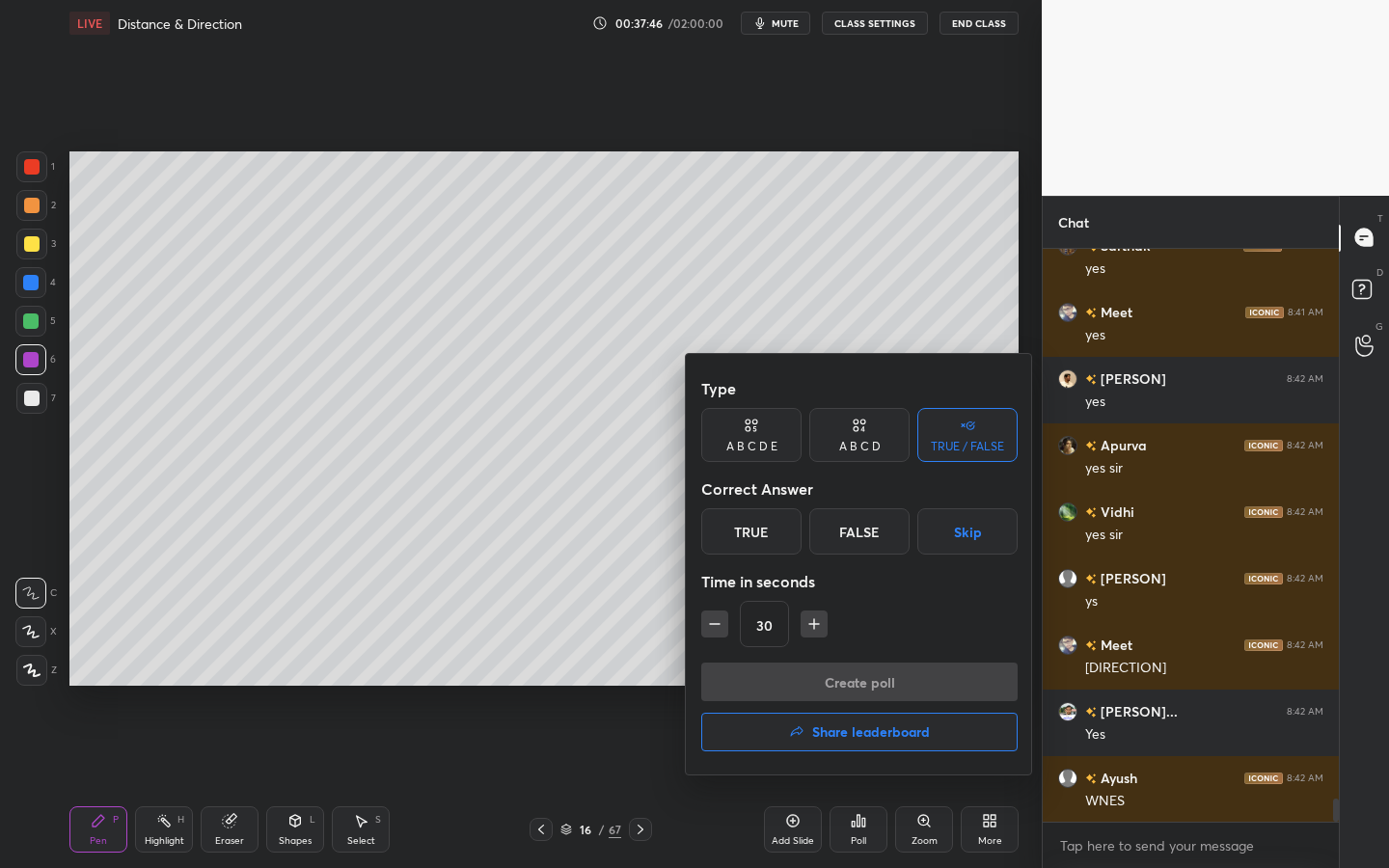 click on "True" at bounding box center [751, 531] 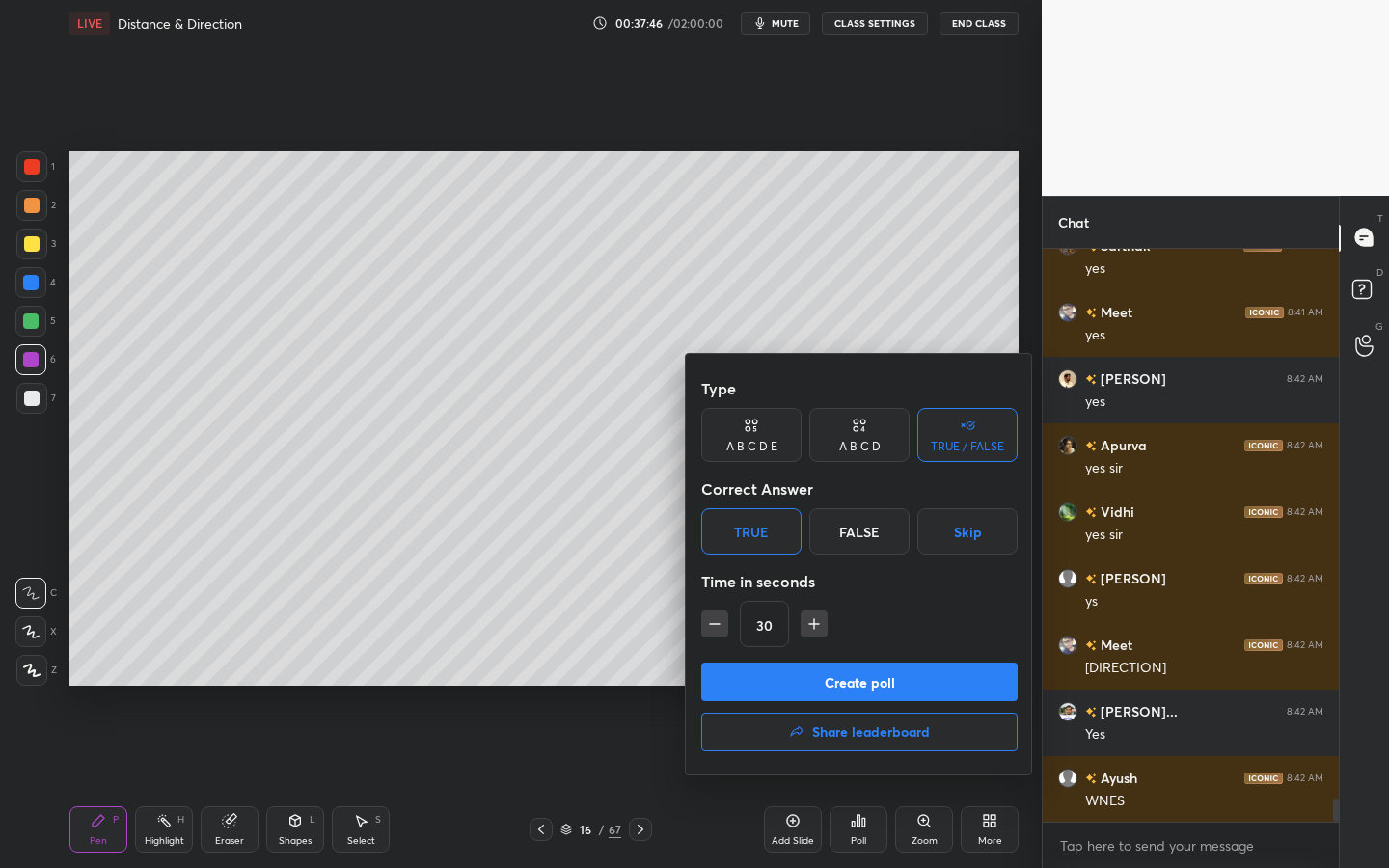 drag, startPoint x: 773, startPoint y: 677, endPoint x: 788, endPoint y: 692, distance: 21.213203 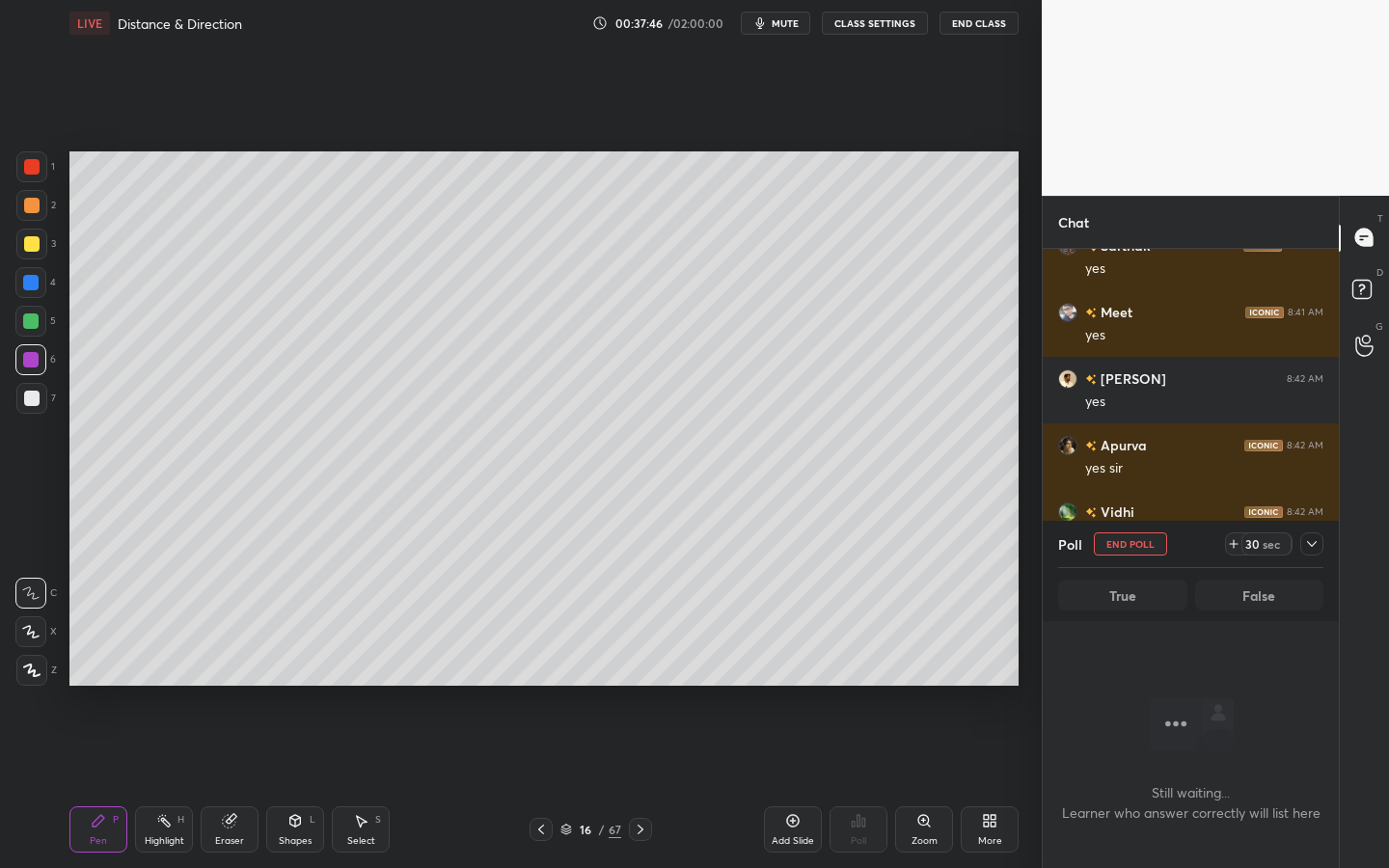 scroll, scrollTop: 527, scrollLeft: 290, axis: both 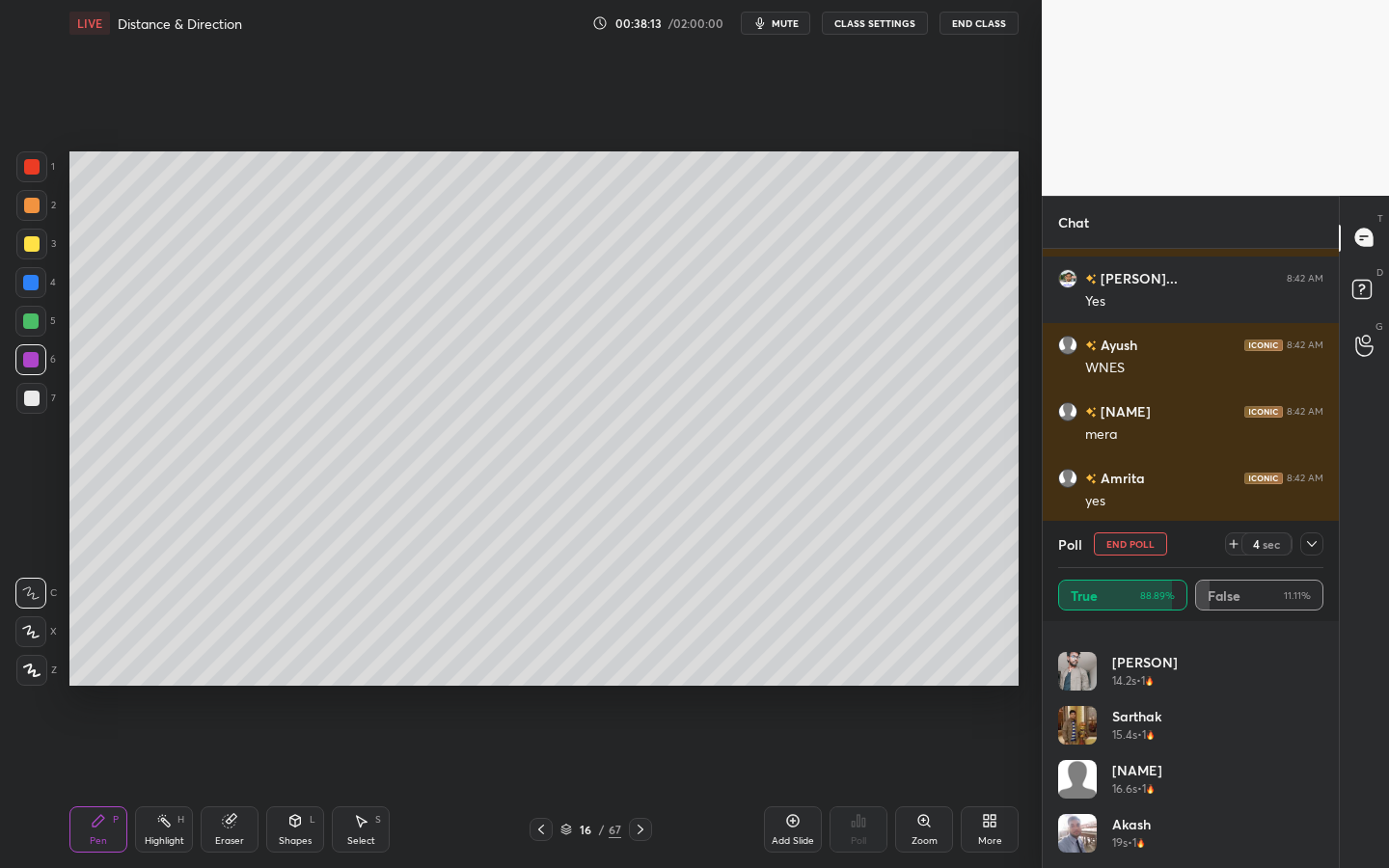 click on "End Poll" at bounding box center [1130, 544] 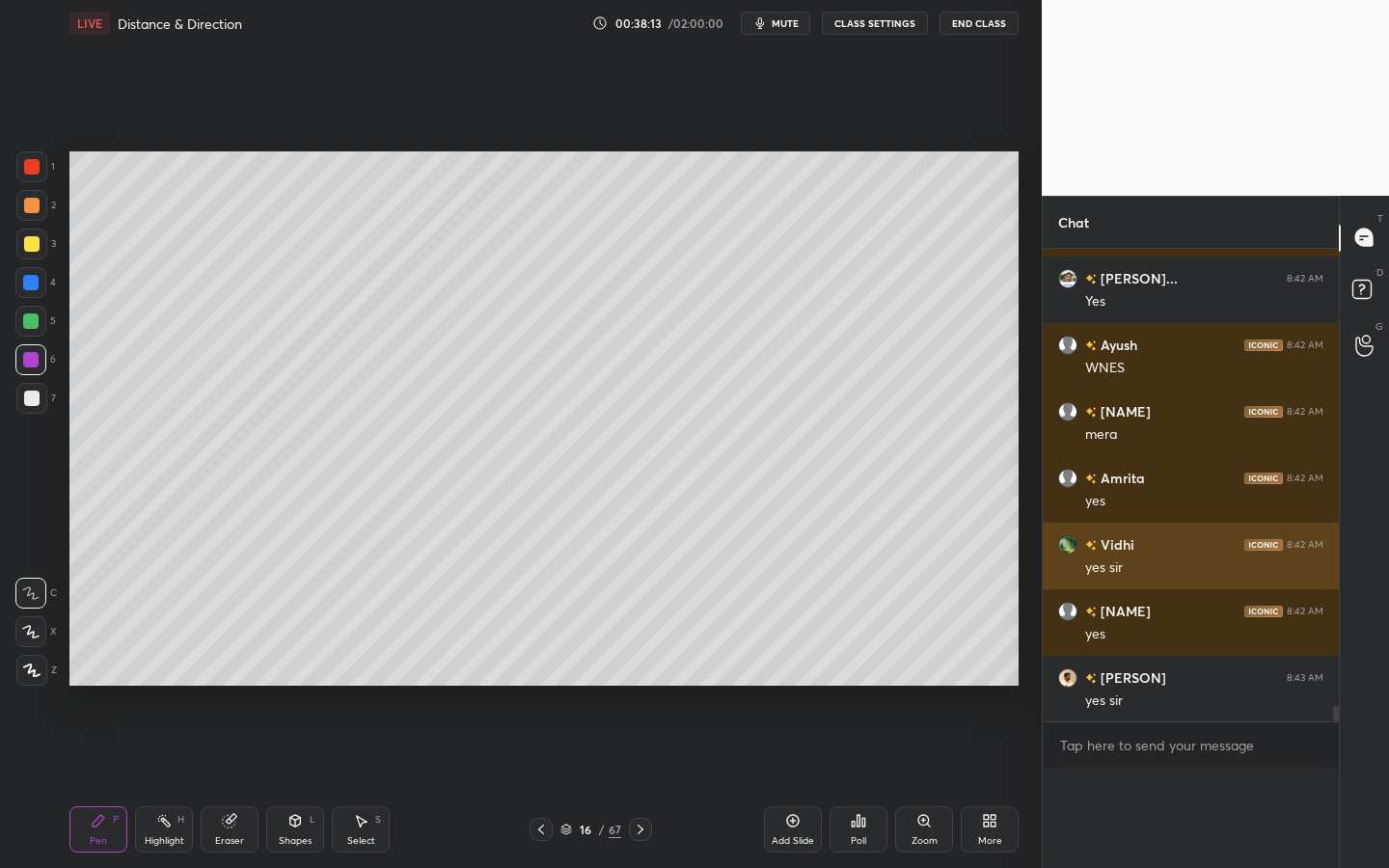 scroll, scrollTop: 146, scrollLeft: 259, axis: both 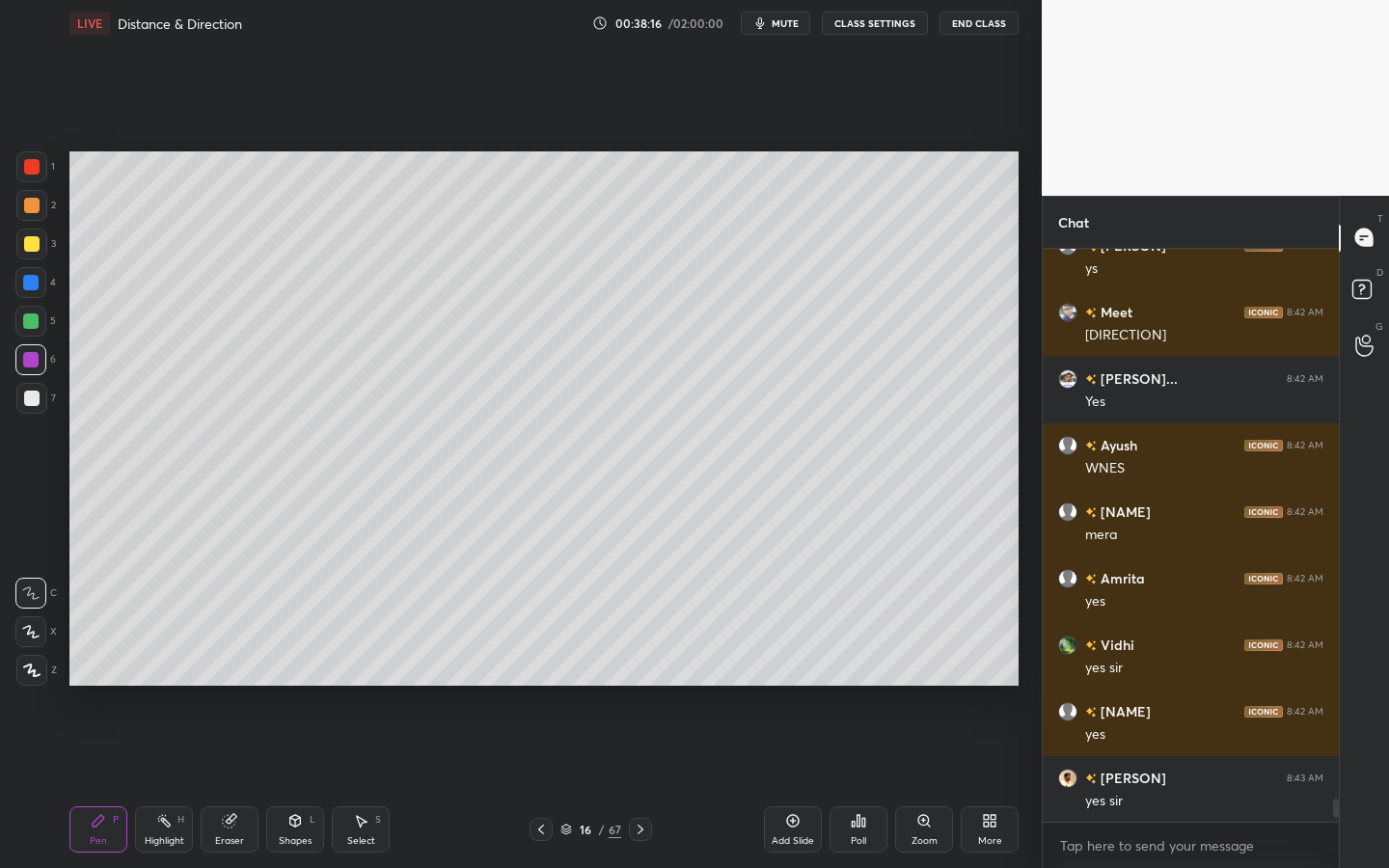 click 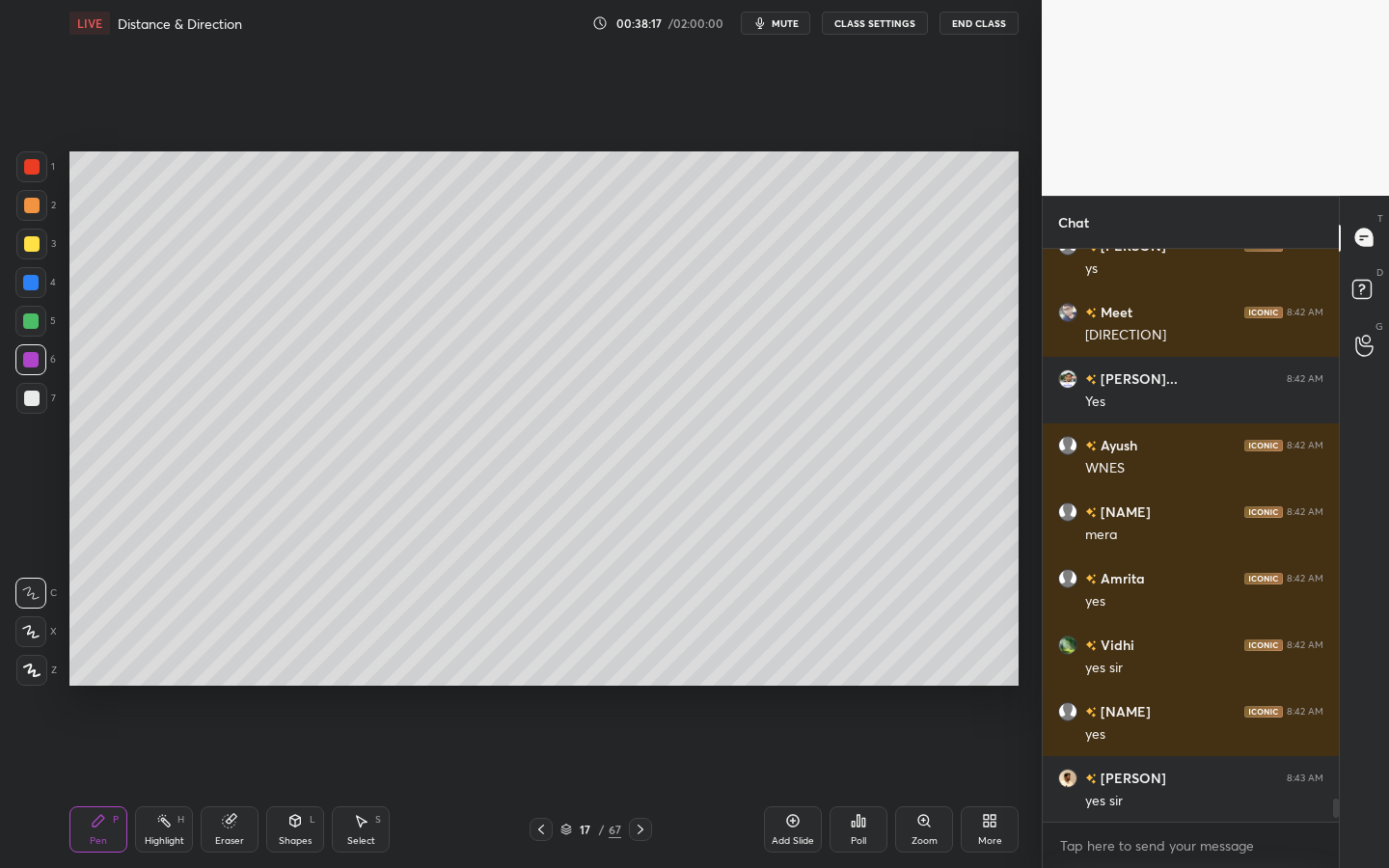 click at bounding box center [32, 398] 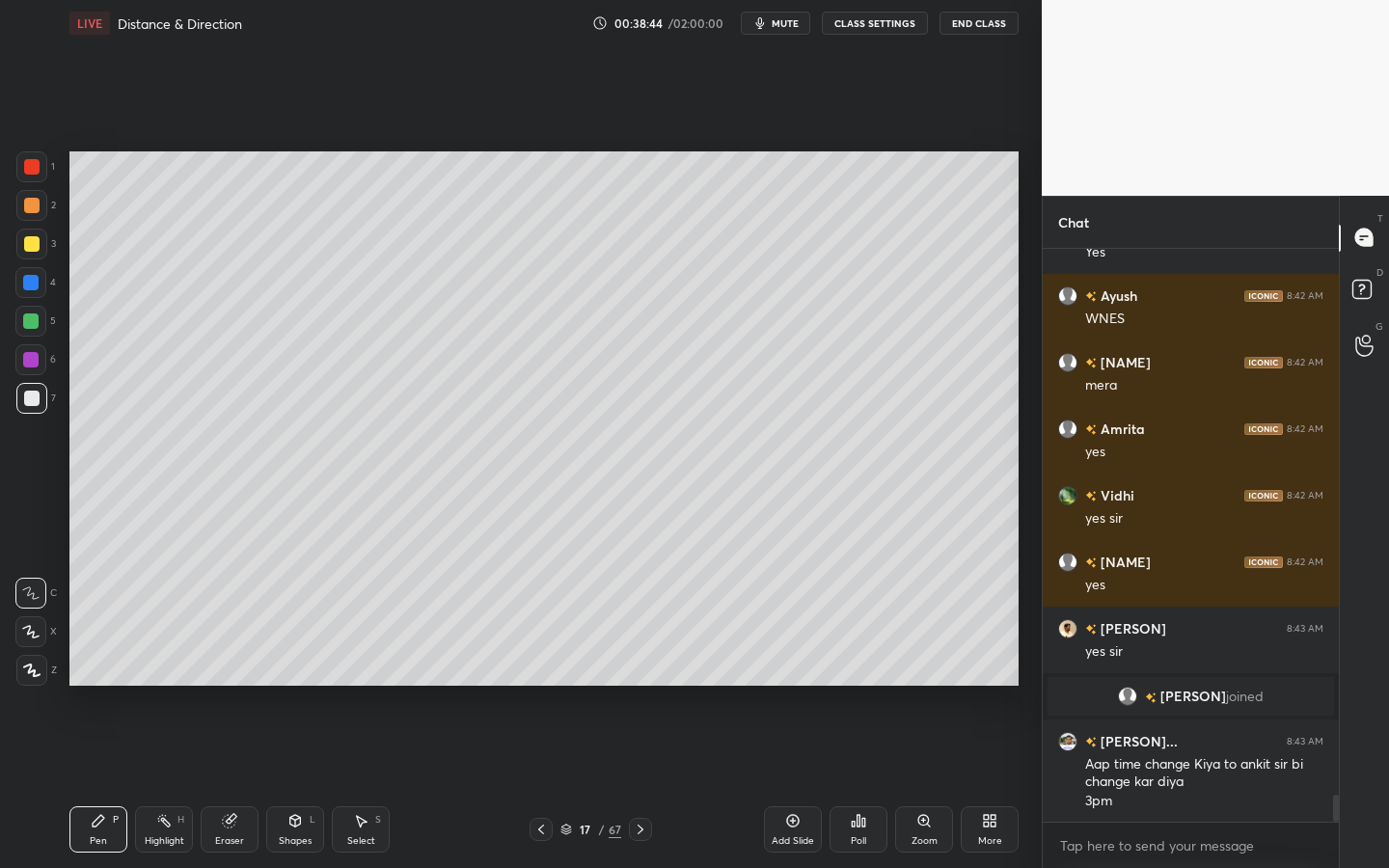 click 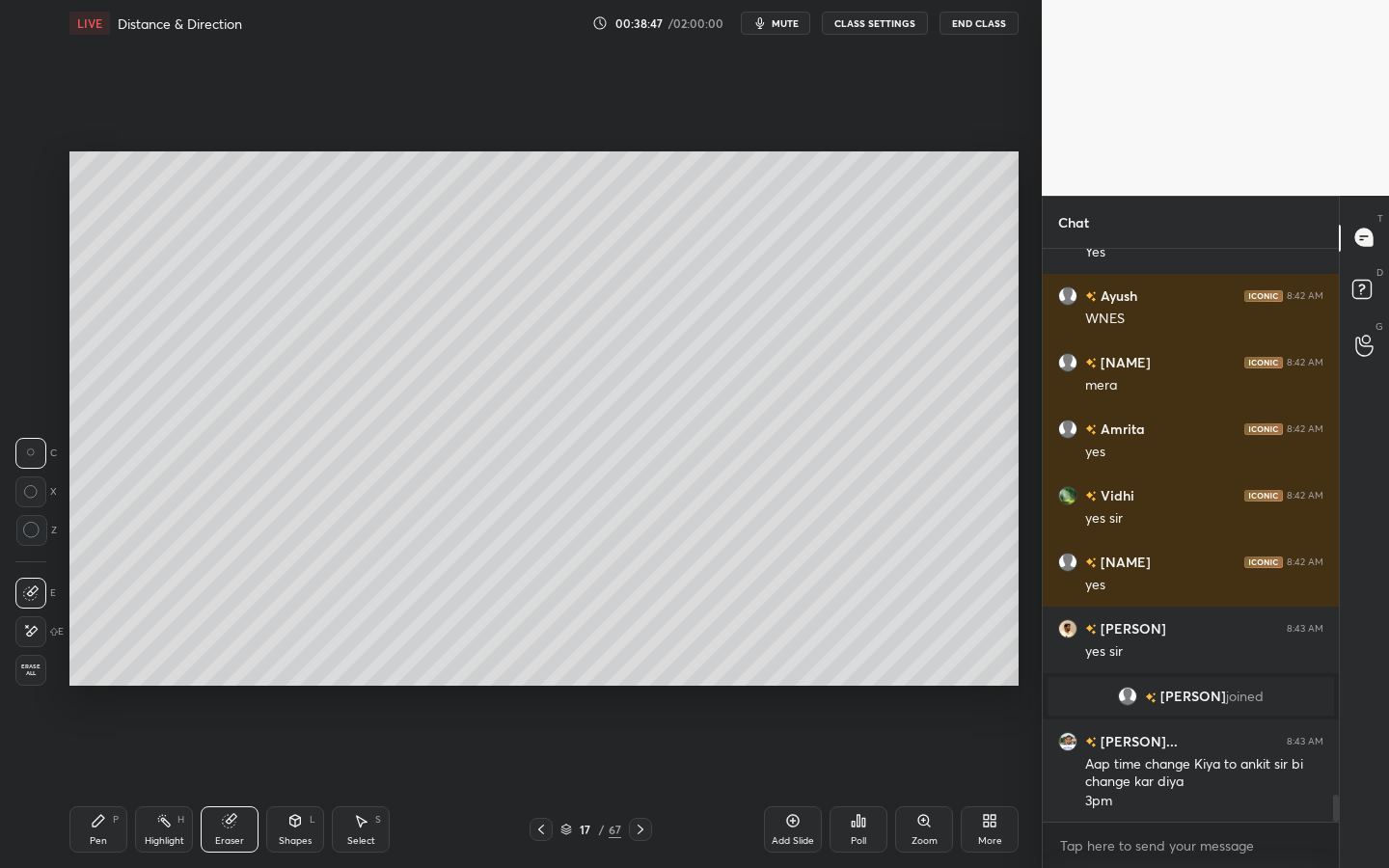 click 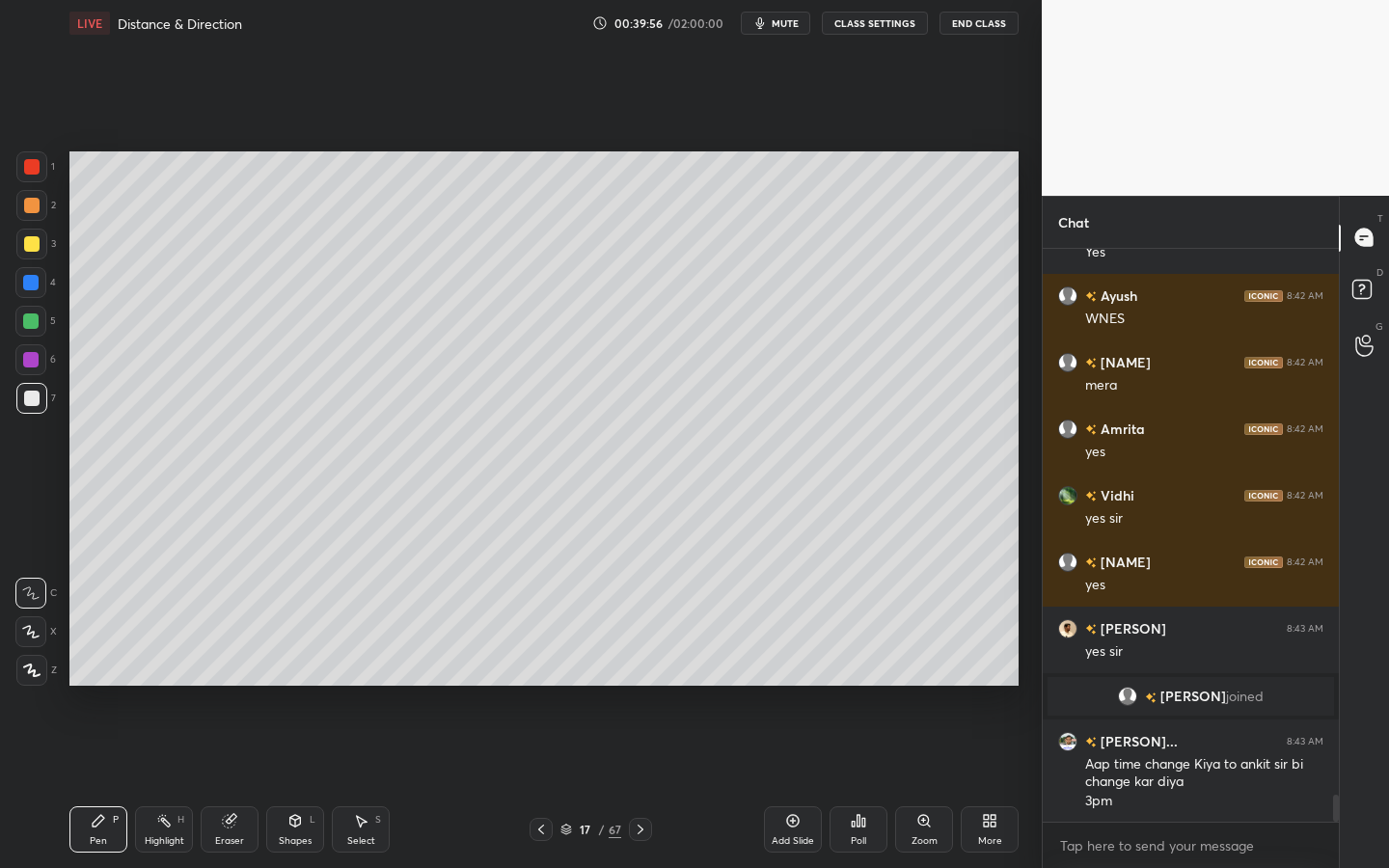 click on "Eraser" at bounding box center (230, 829) 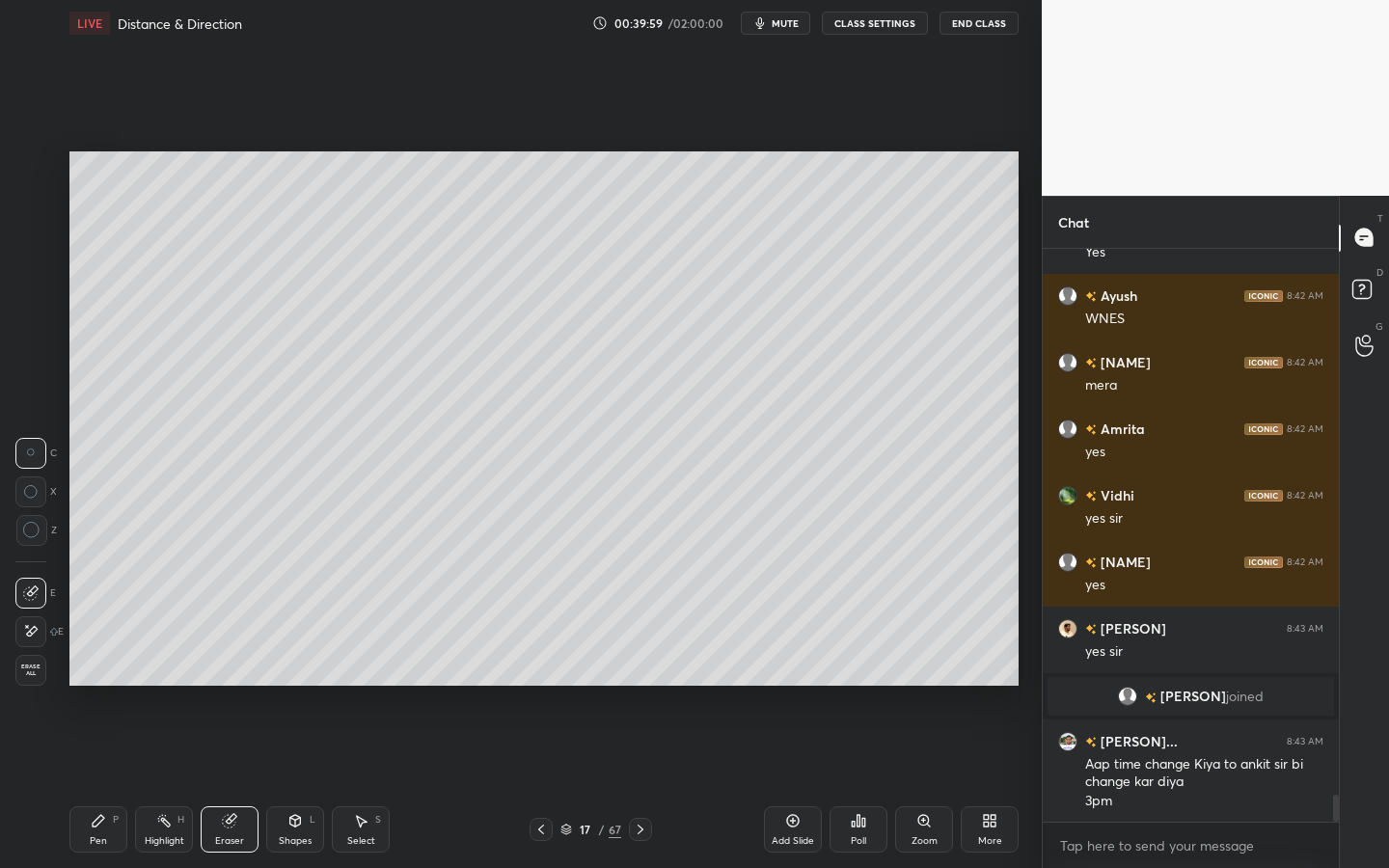 drag, startPoint x: 105, startPoint y: 827, endPoint x: 249, endPoint y: 724, distance: 177.04519 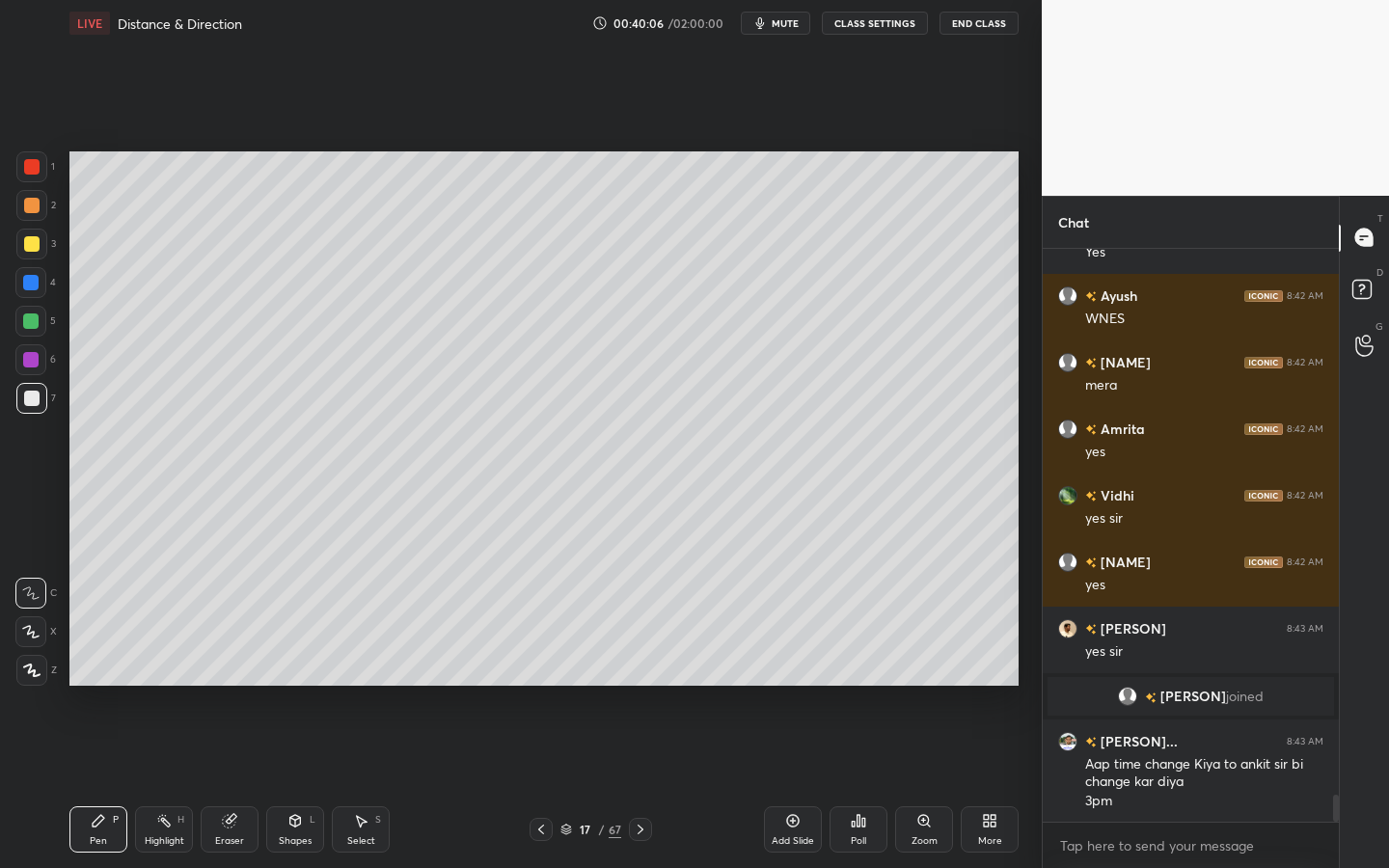 click on "Poll" at bounding box center (858, 829) 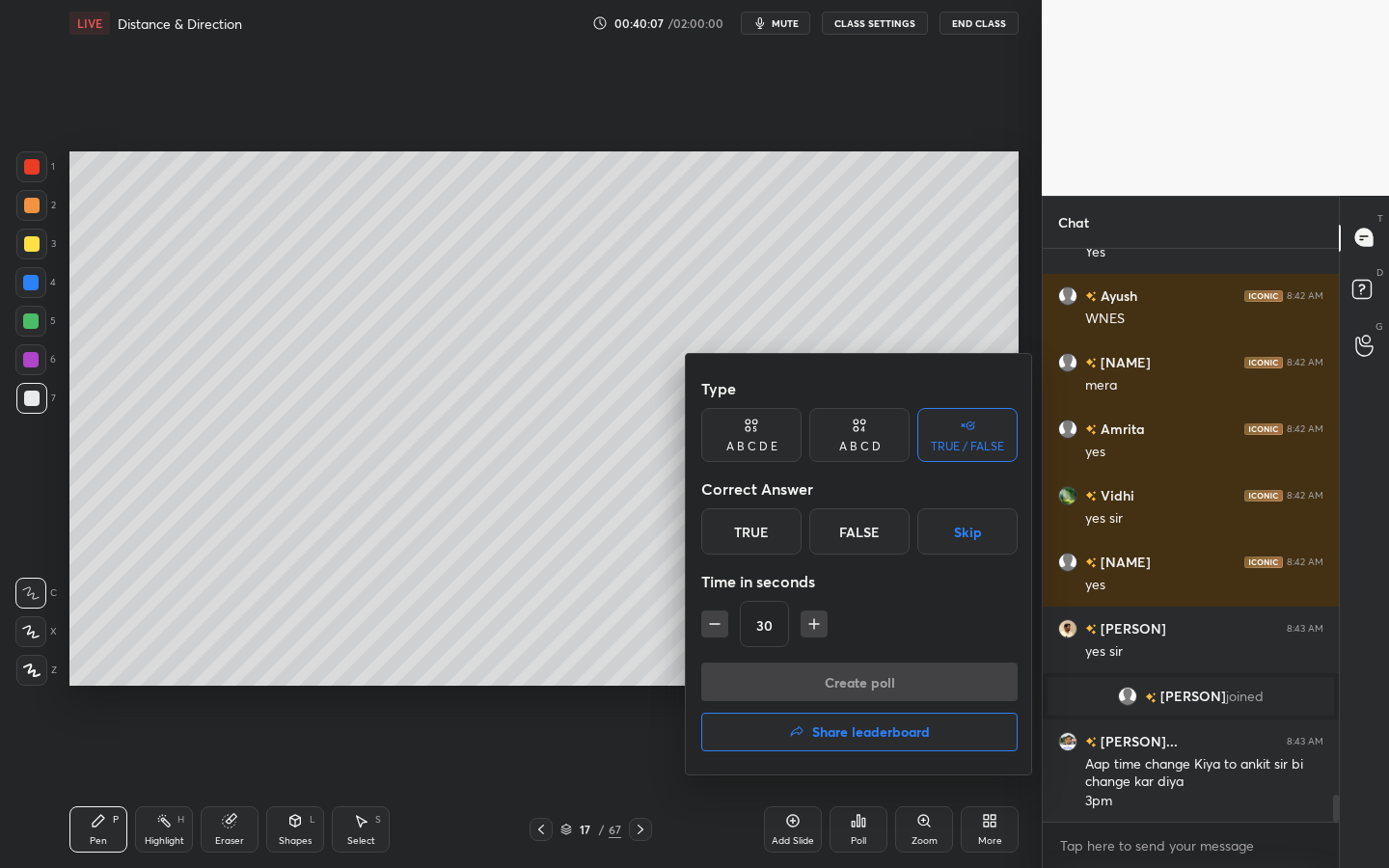 click on "True" at bounding box center (751, 531) 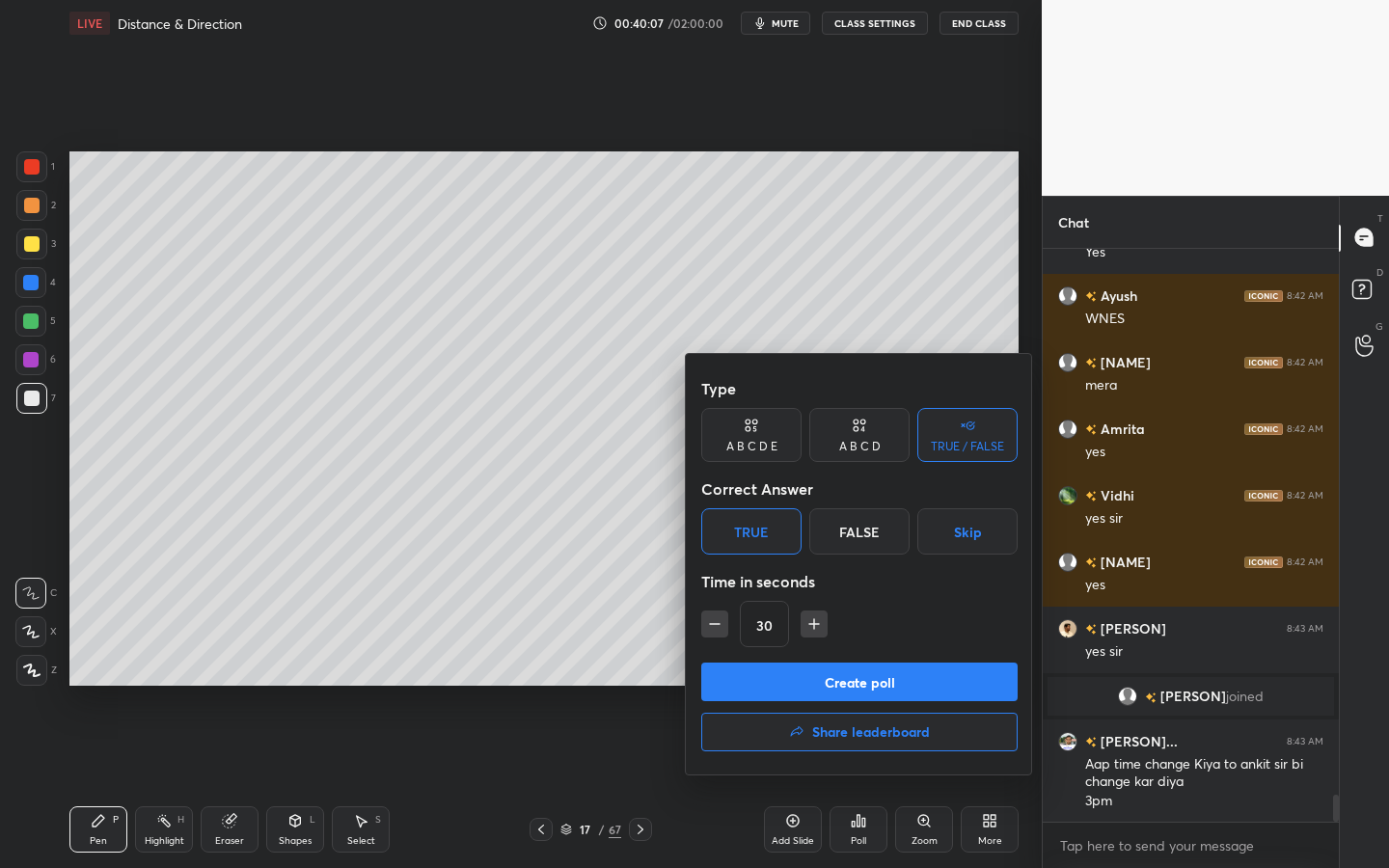 click on "Create poll" at bounding box center (859, 682) 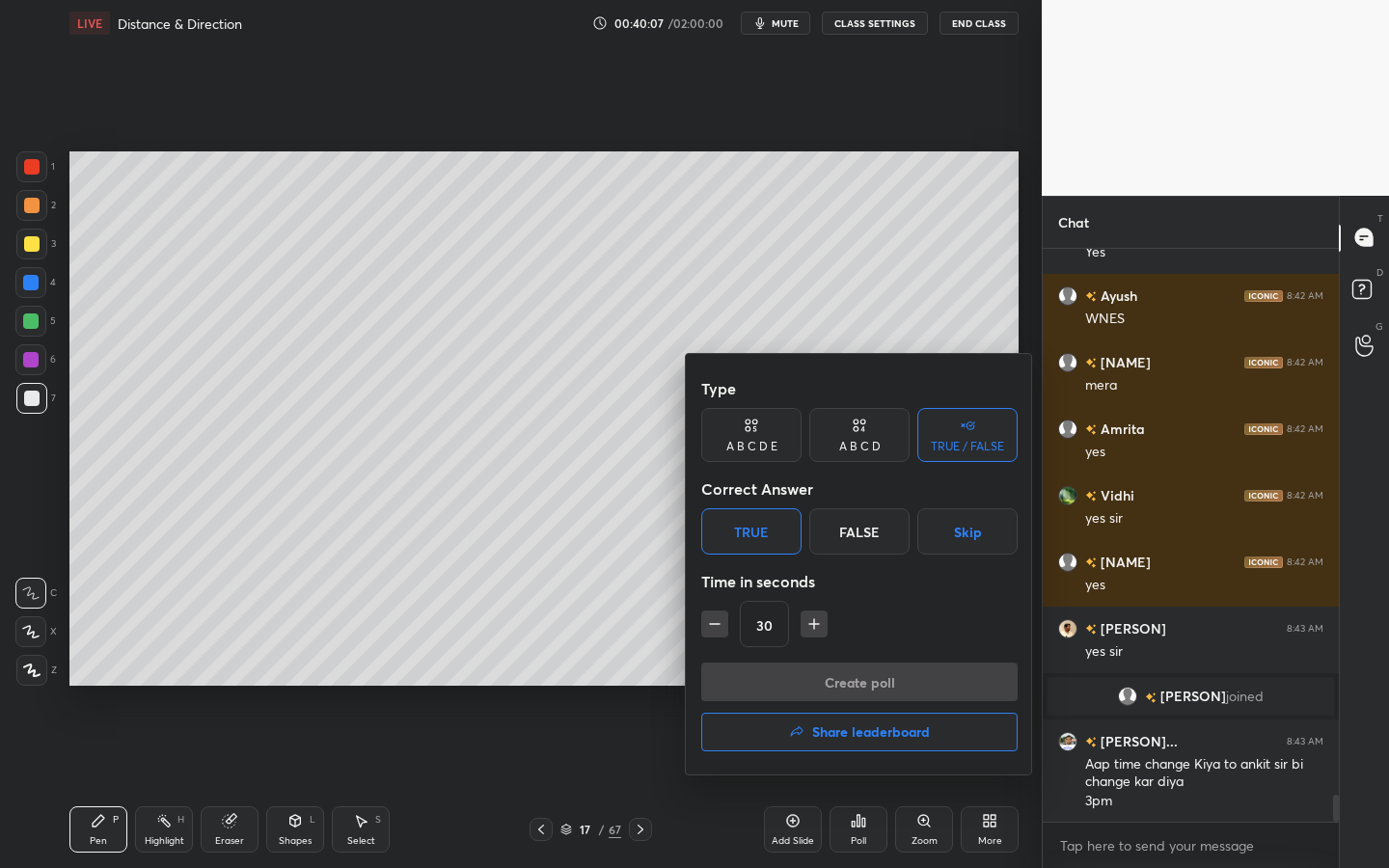 scroll, scrollTop: 535, scrollLeft: 290, axis: both 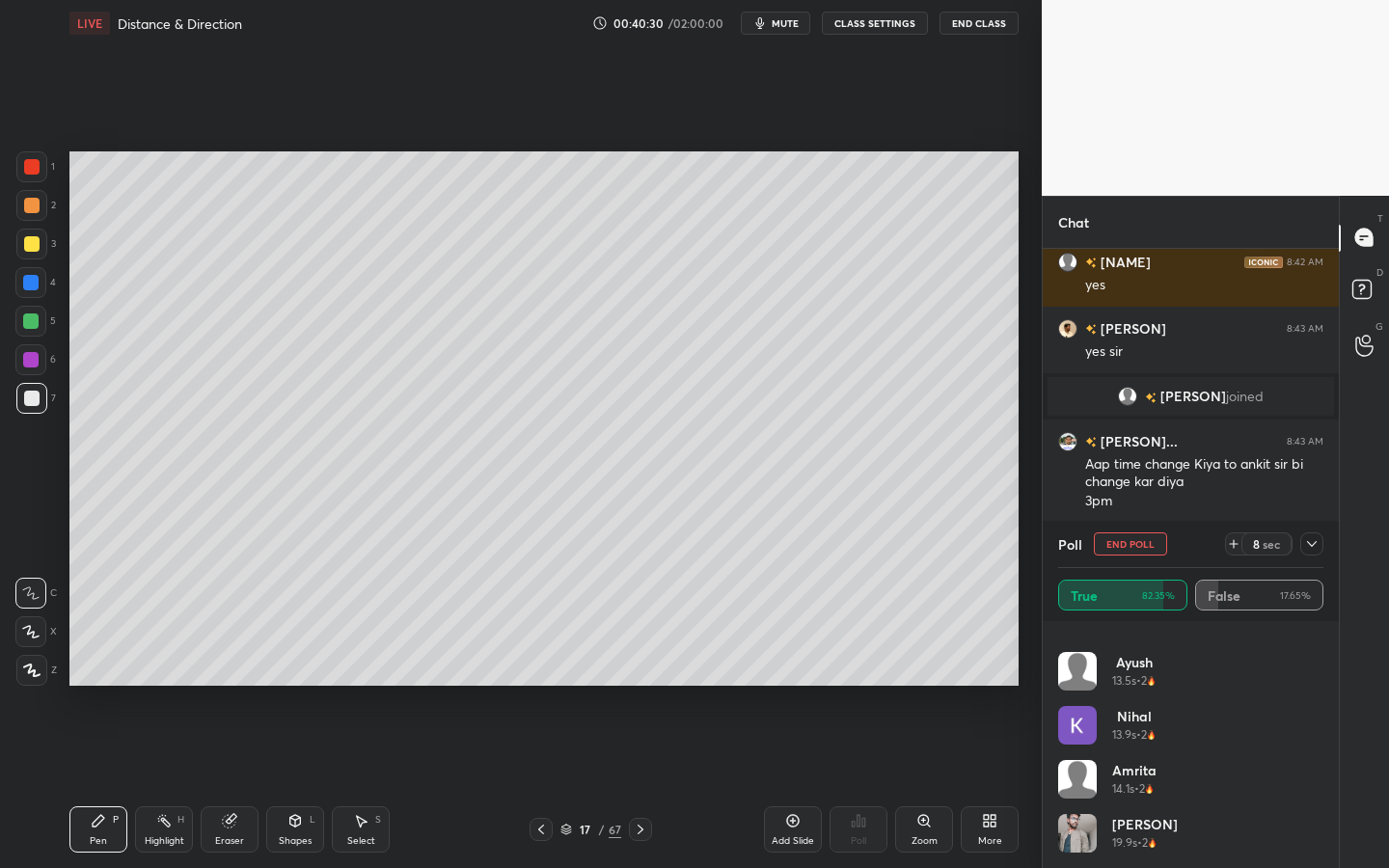 drag, startPoint x: 1143, startPoint y: 550, endPoint x: 1147, endPoint y: 561, distance: 11.7047 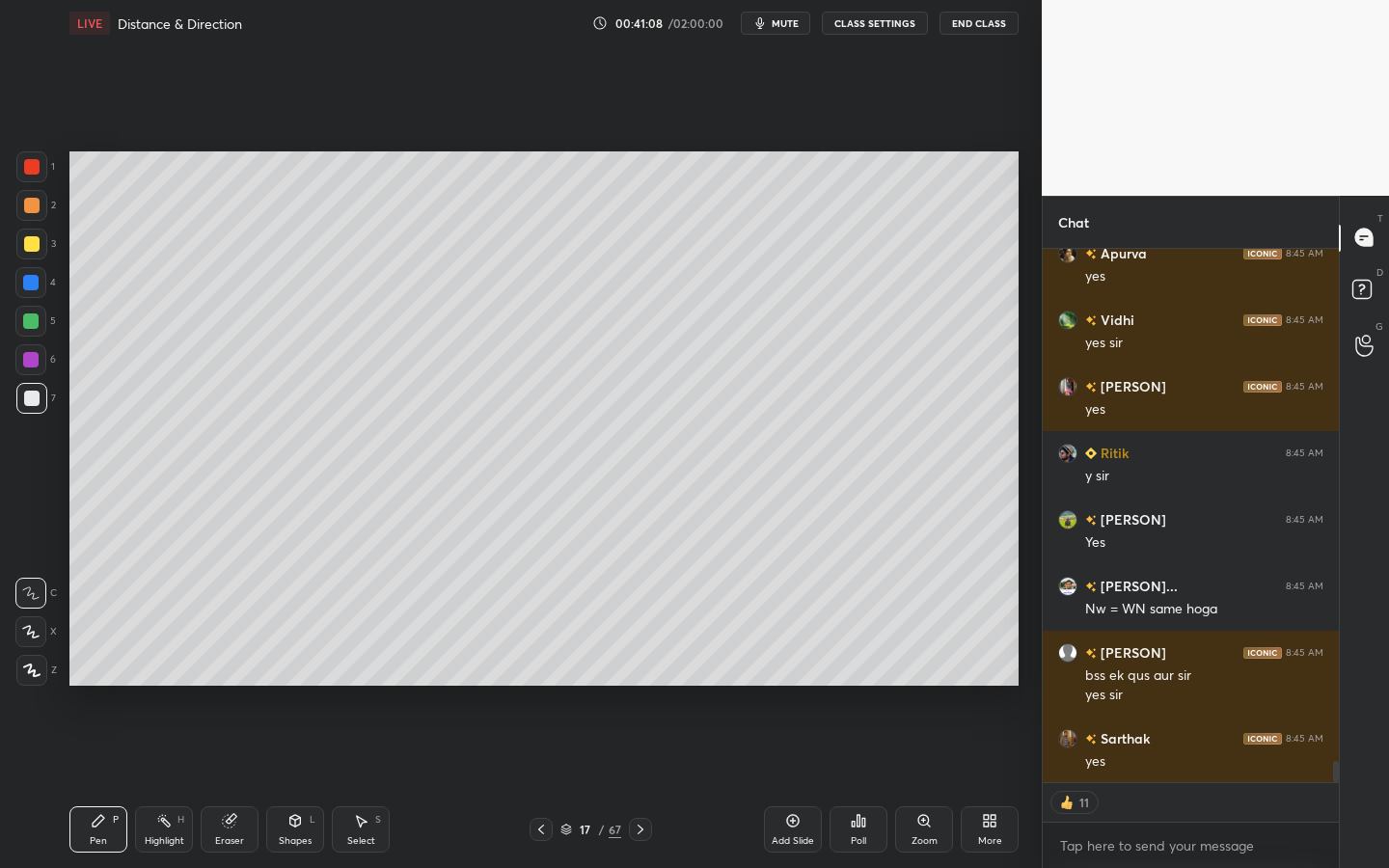 click on "Select S" at bounding box center (361, 829) 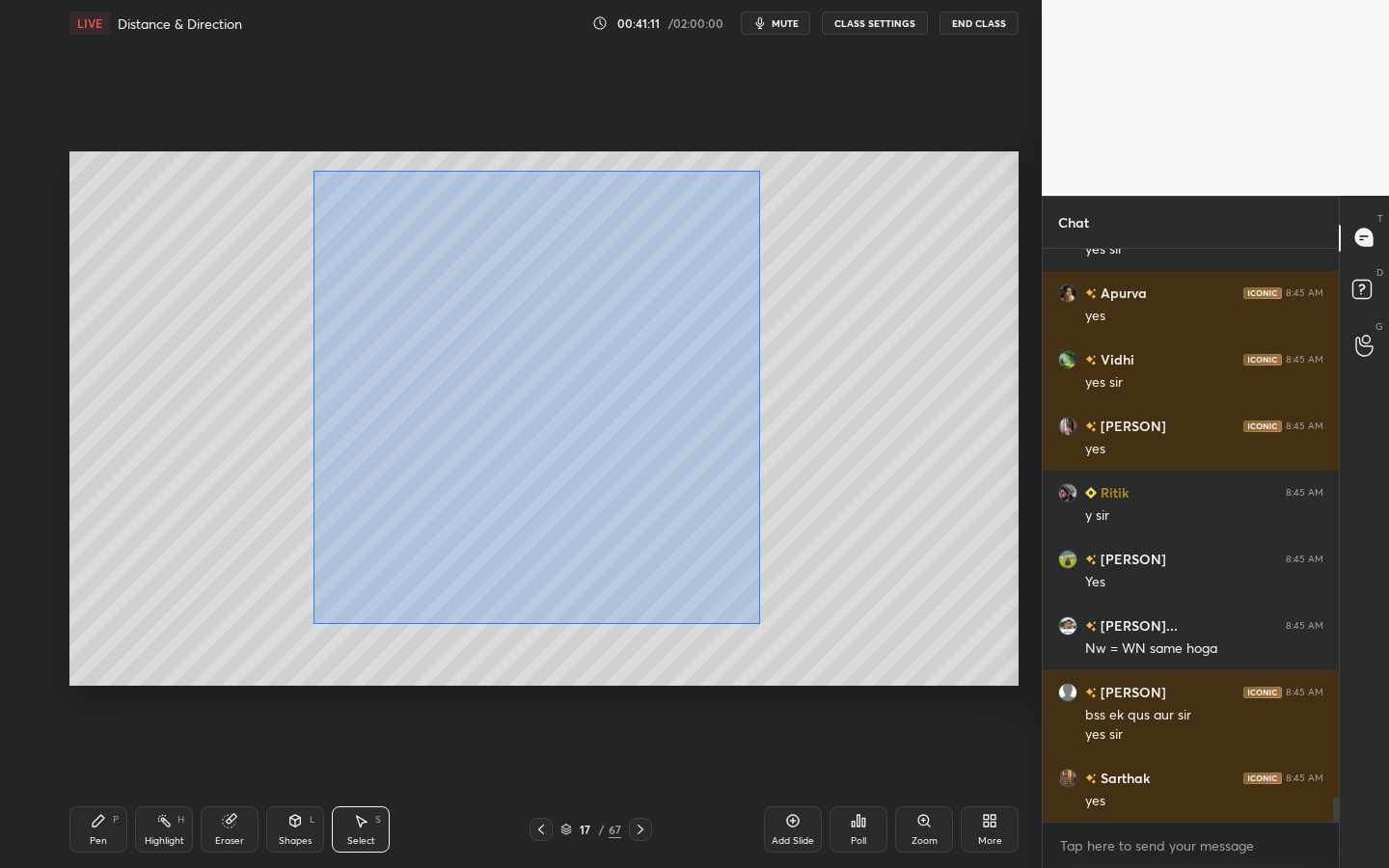 drag, startPoint x: 325, startPoint y: 199, endPoint x: 767, endPoint y: 625, distance: 613.87295 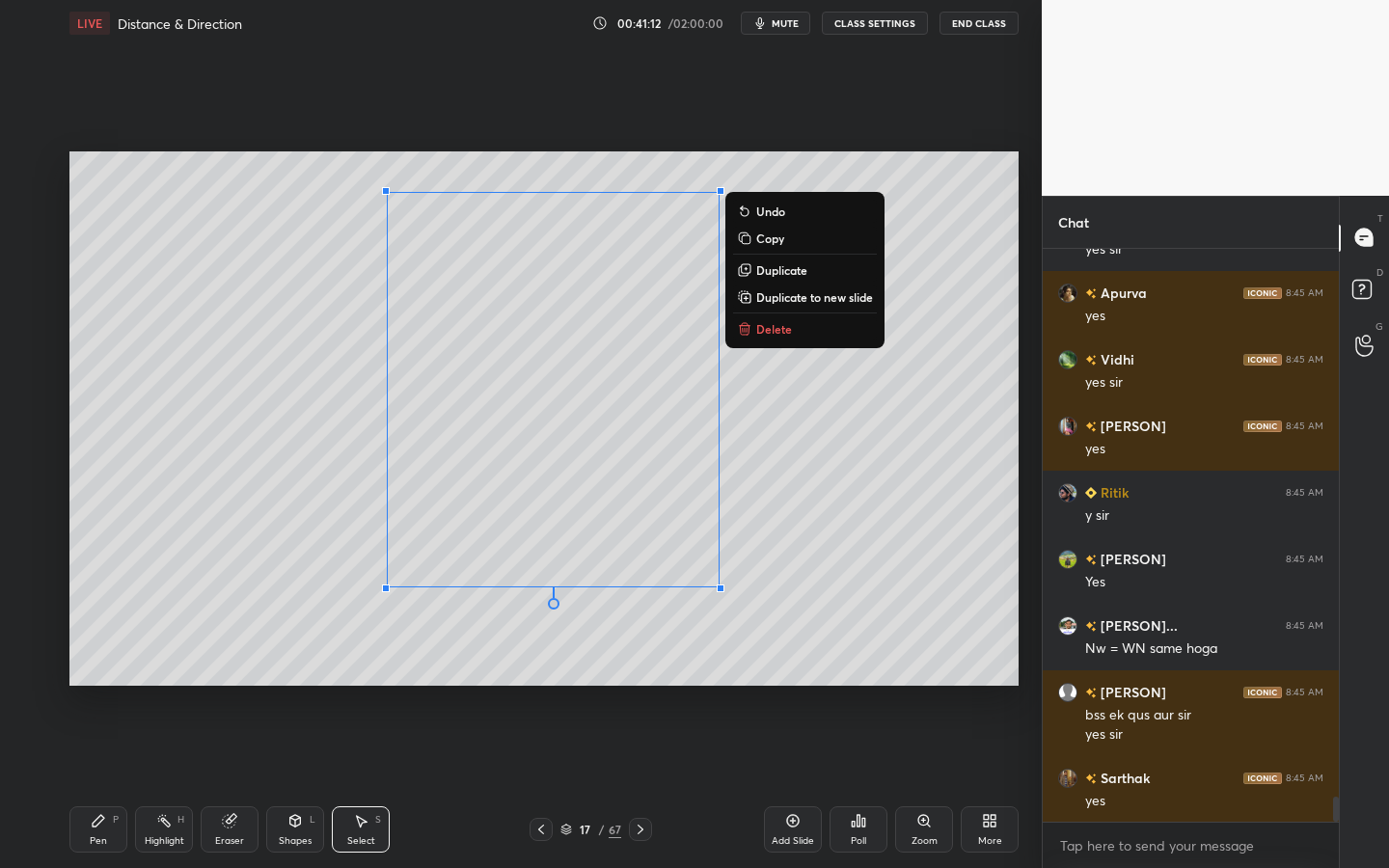 click on "Duplicate to new slide" at bounding box center (814, 297) 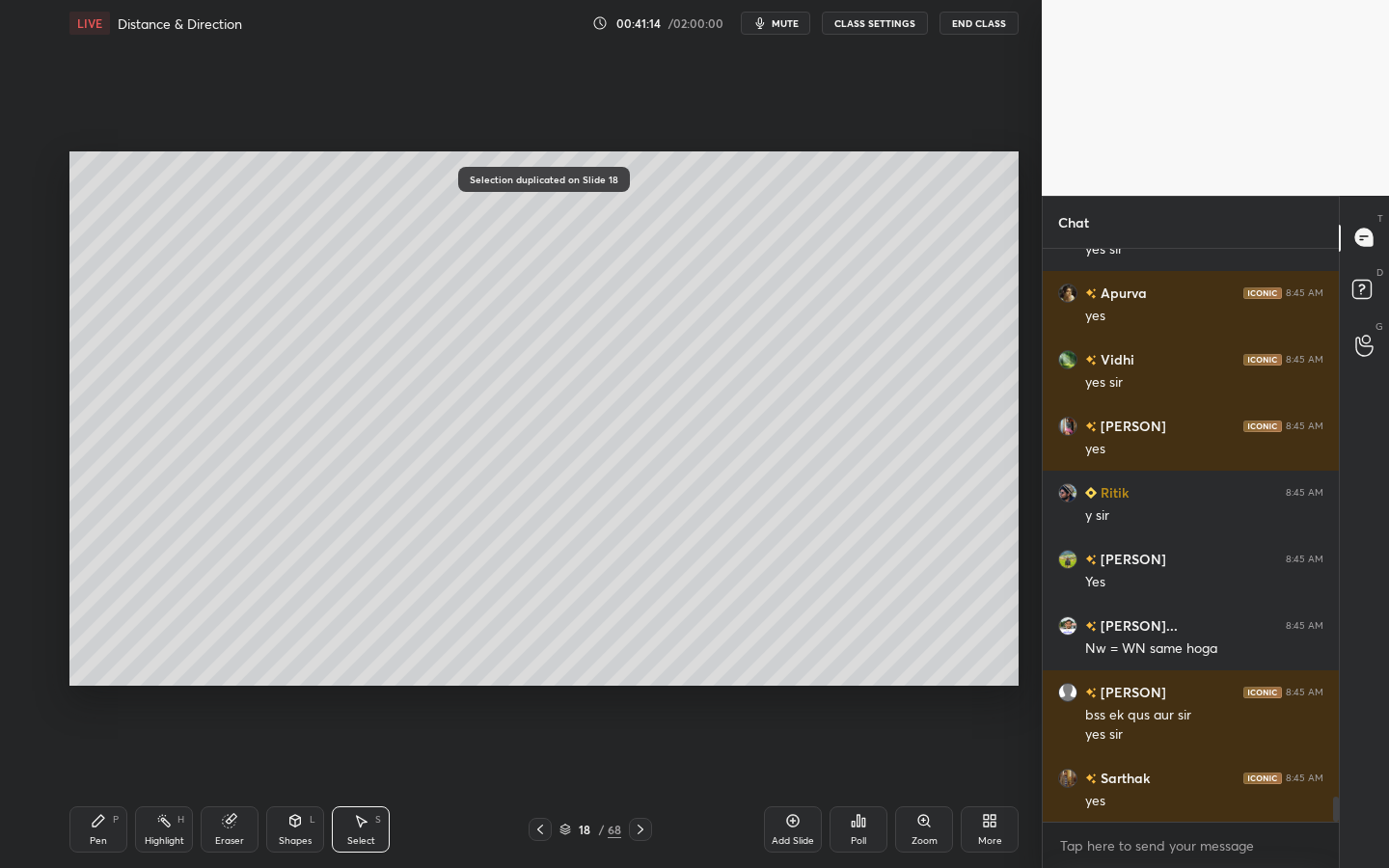 drag, startPoint x: 234, startPoint y: 830, endPoint x: 226, endPoint y: 819, distance: 14 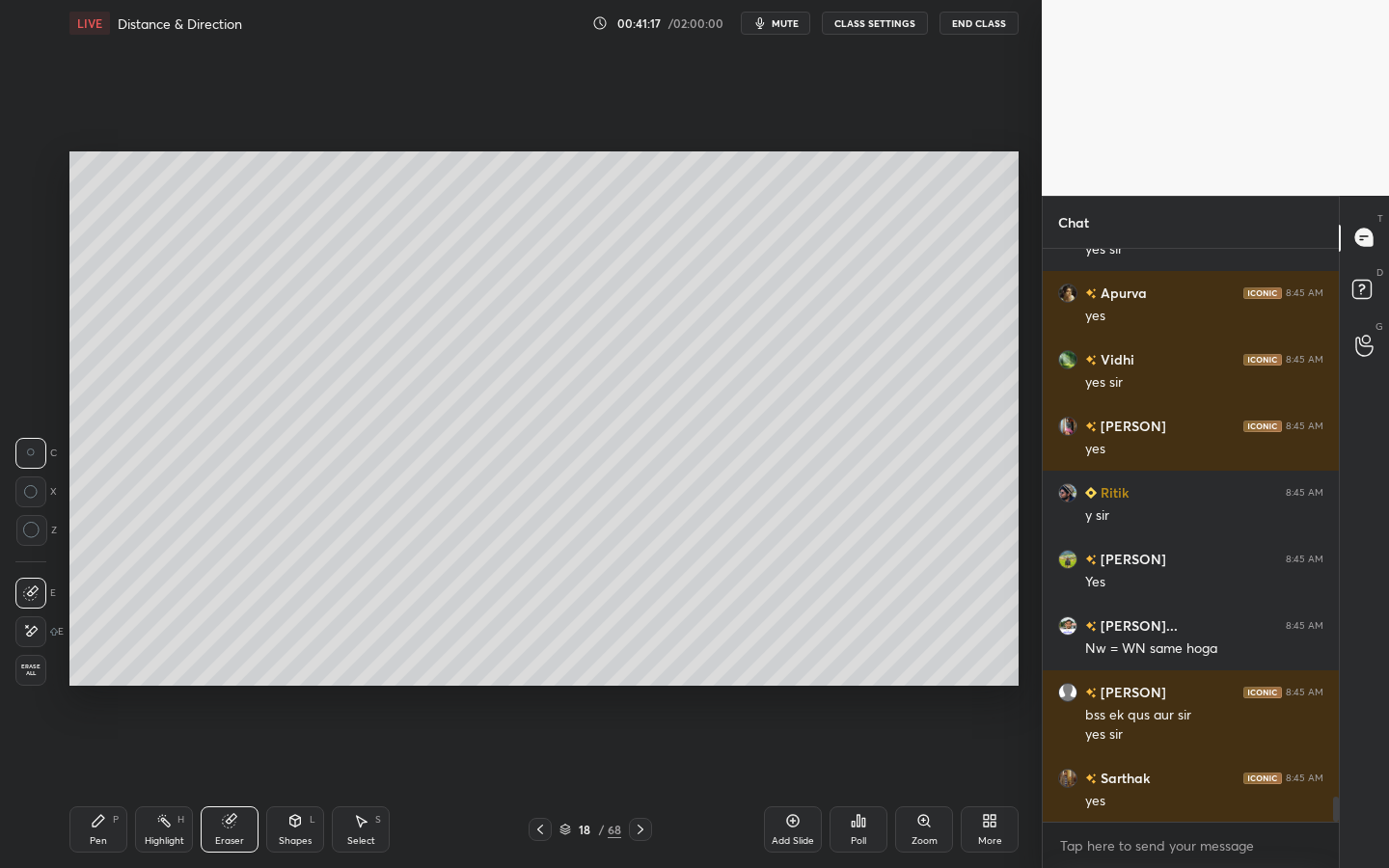 drag, startPoint x: 36, startPoint y: 494, endPoint x: 49, endPoint y: 472, distance: 25.553865 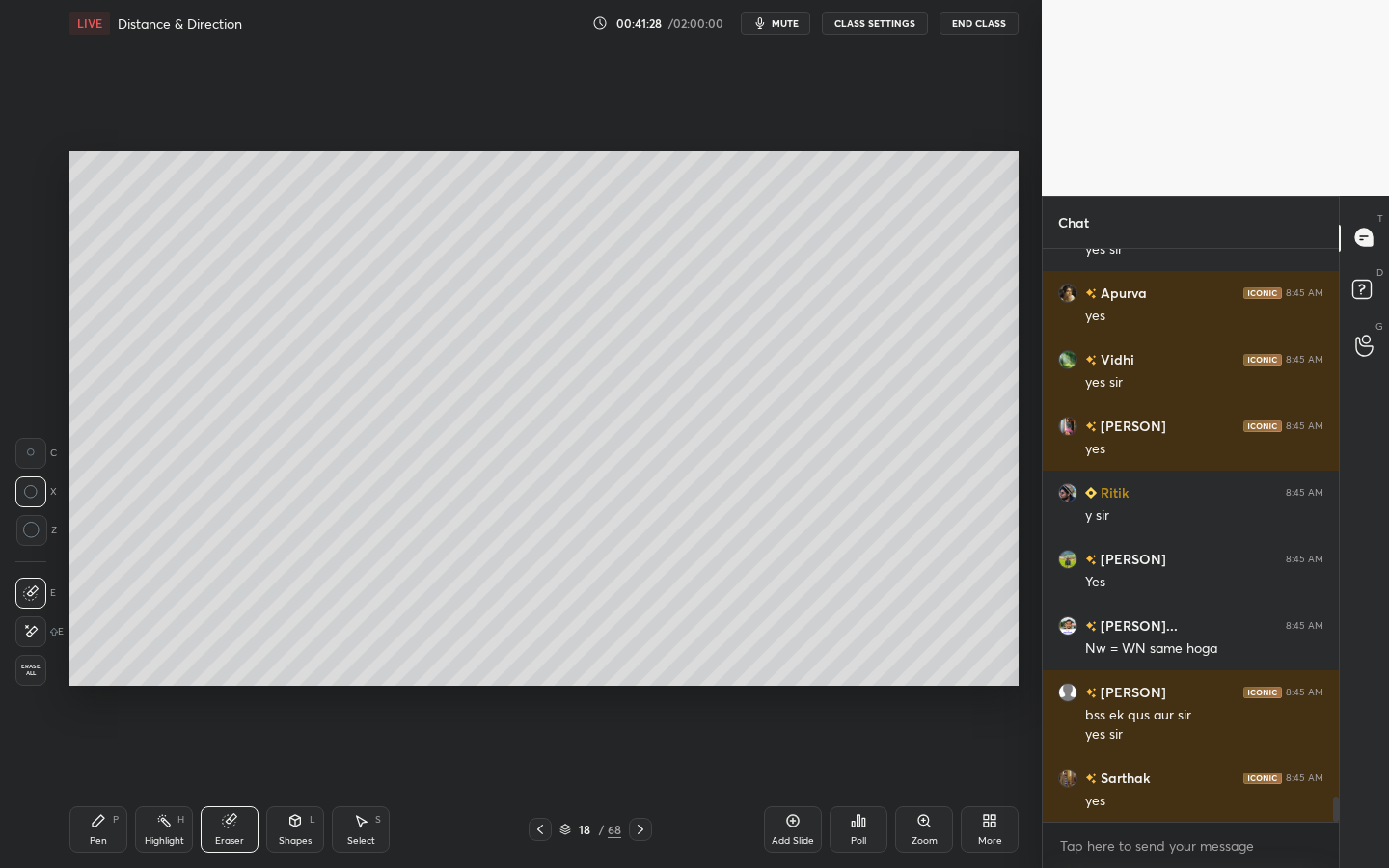 drag, startPoint x: 92, startPoint y: 832, endPoint x: 69, endPoint y: 833, distance: 23.021729 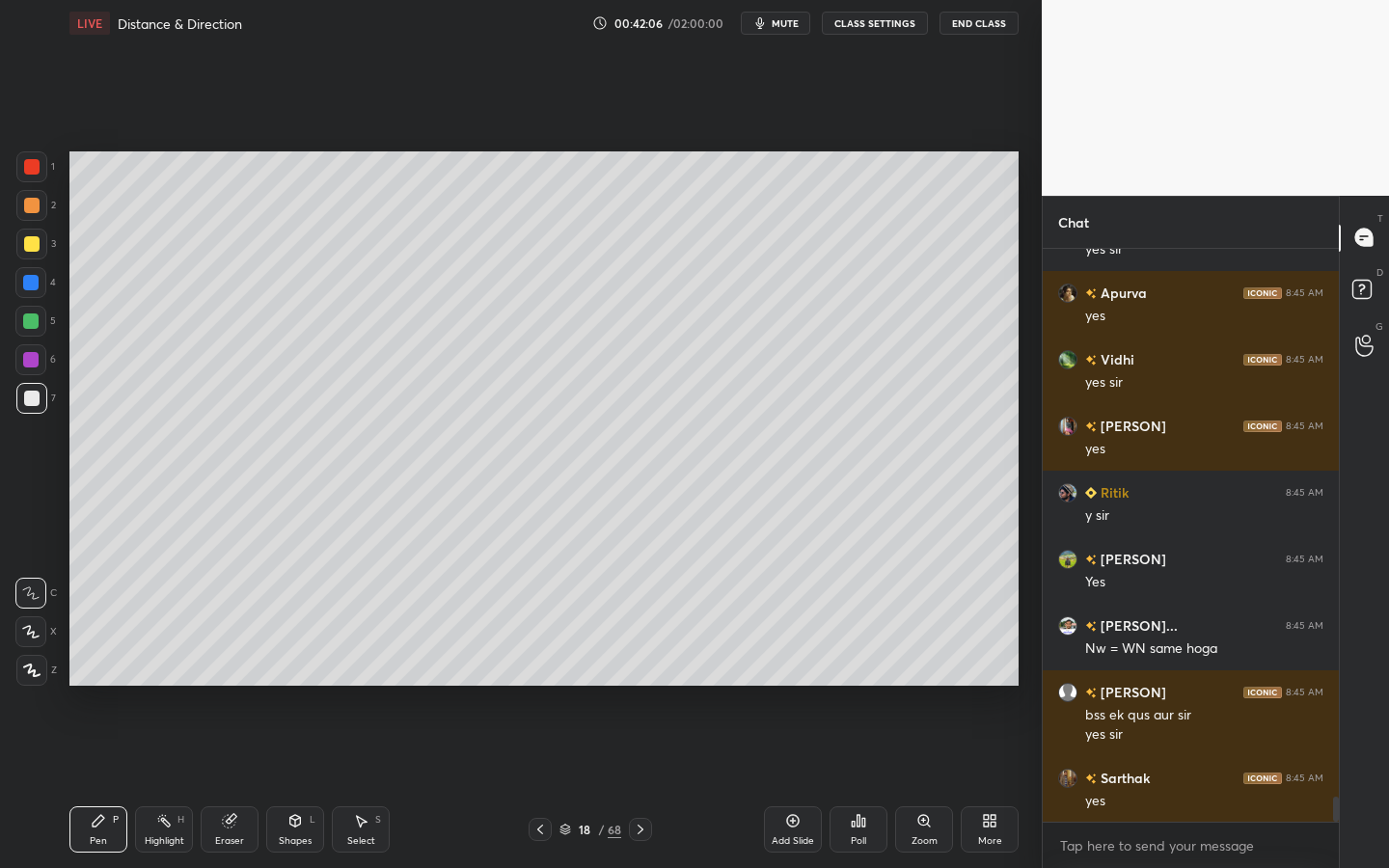 scroll, scrollTop: 12726, scrollLeft: 0, axis: vertical 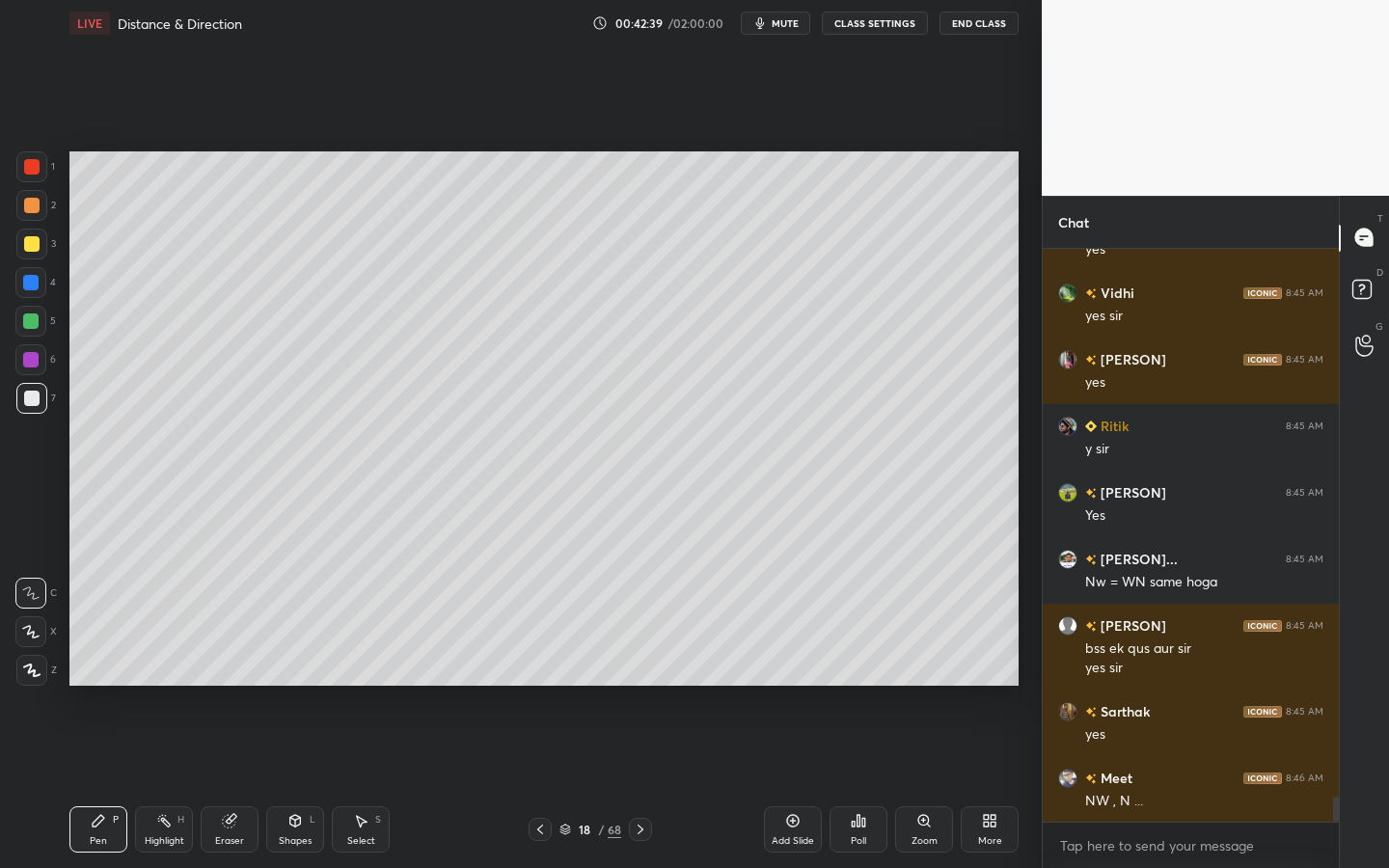 click 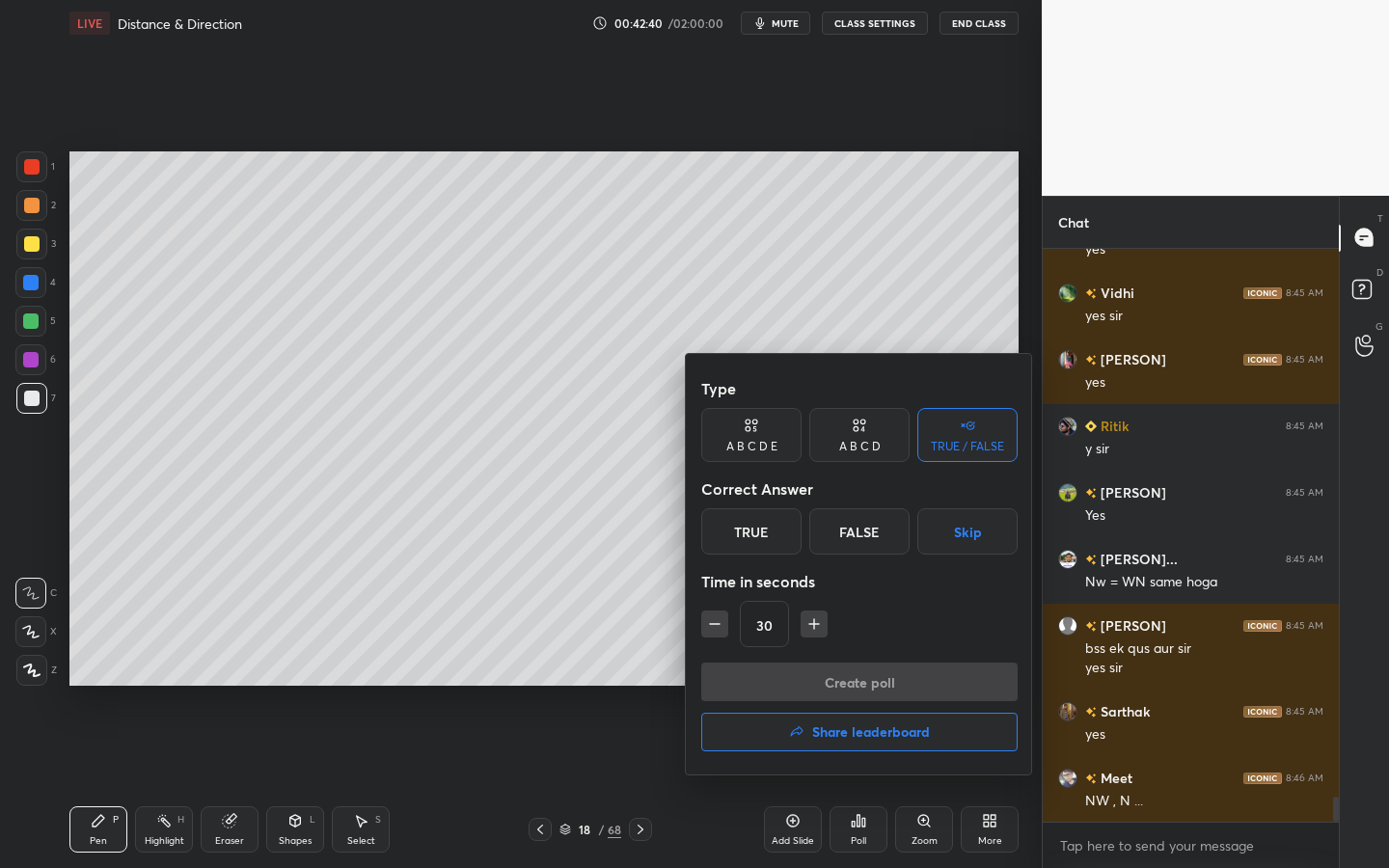 click on "False" at bounding box center [859, 531] 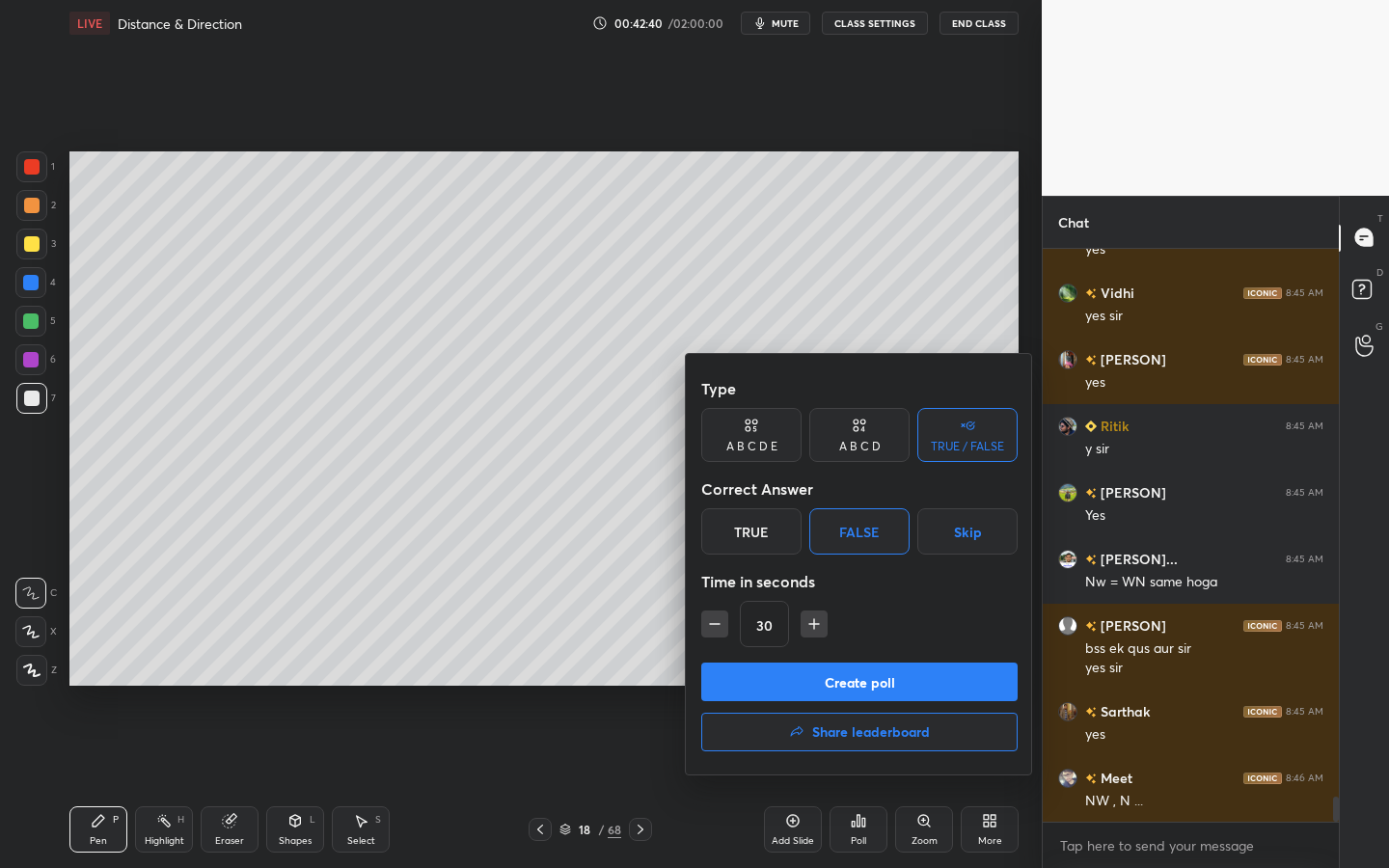 click on "Create poll" at bounding box center [859, 682] 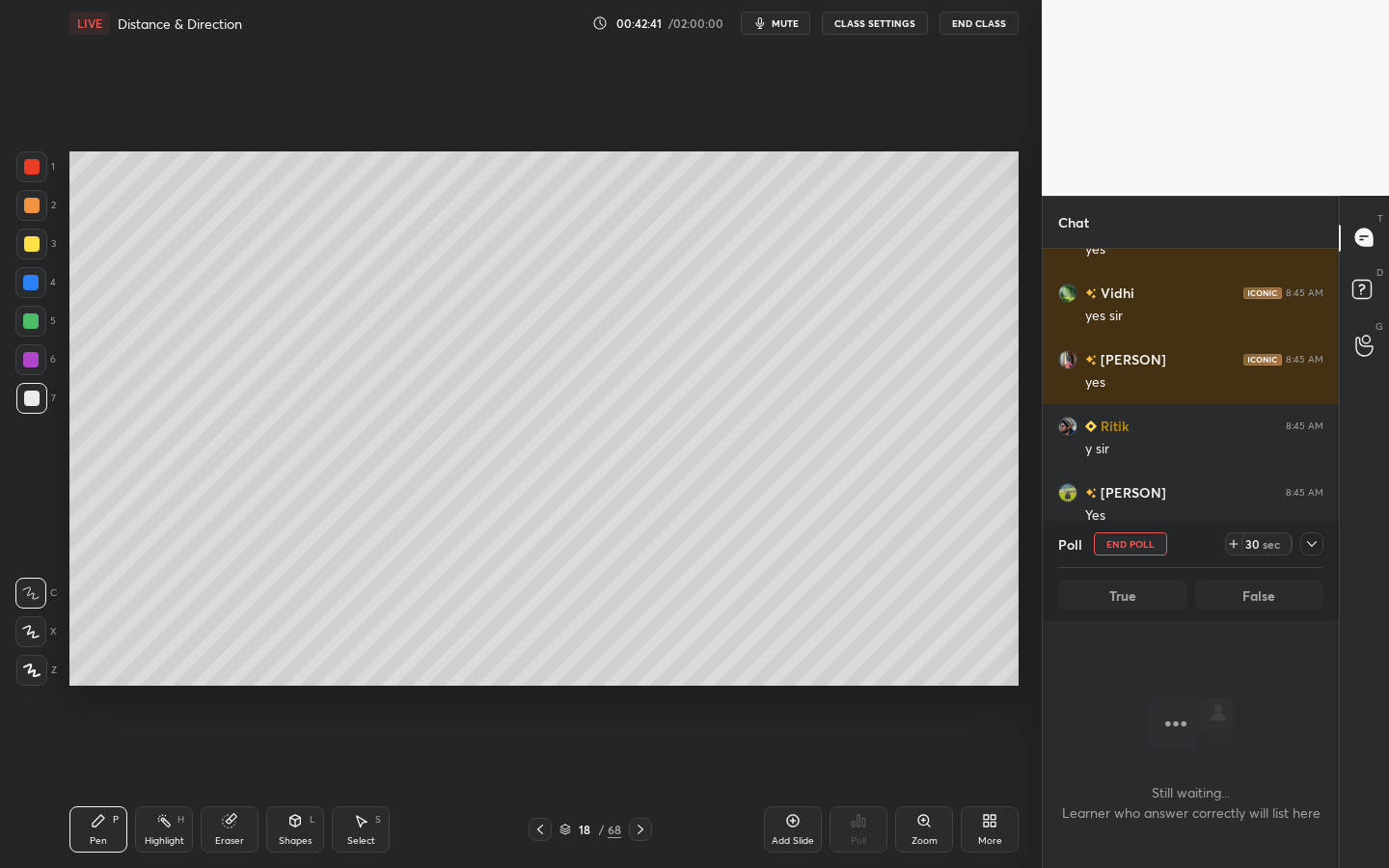 scroll, scrollTop: 483, scrollLeft: 290, axis: both 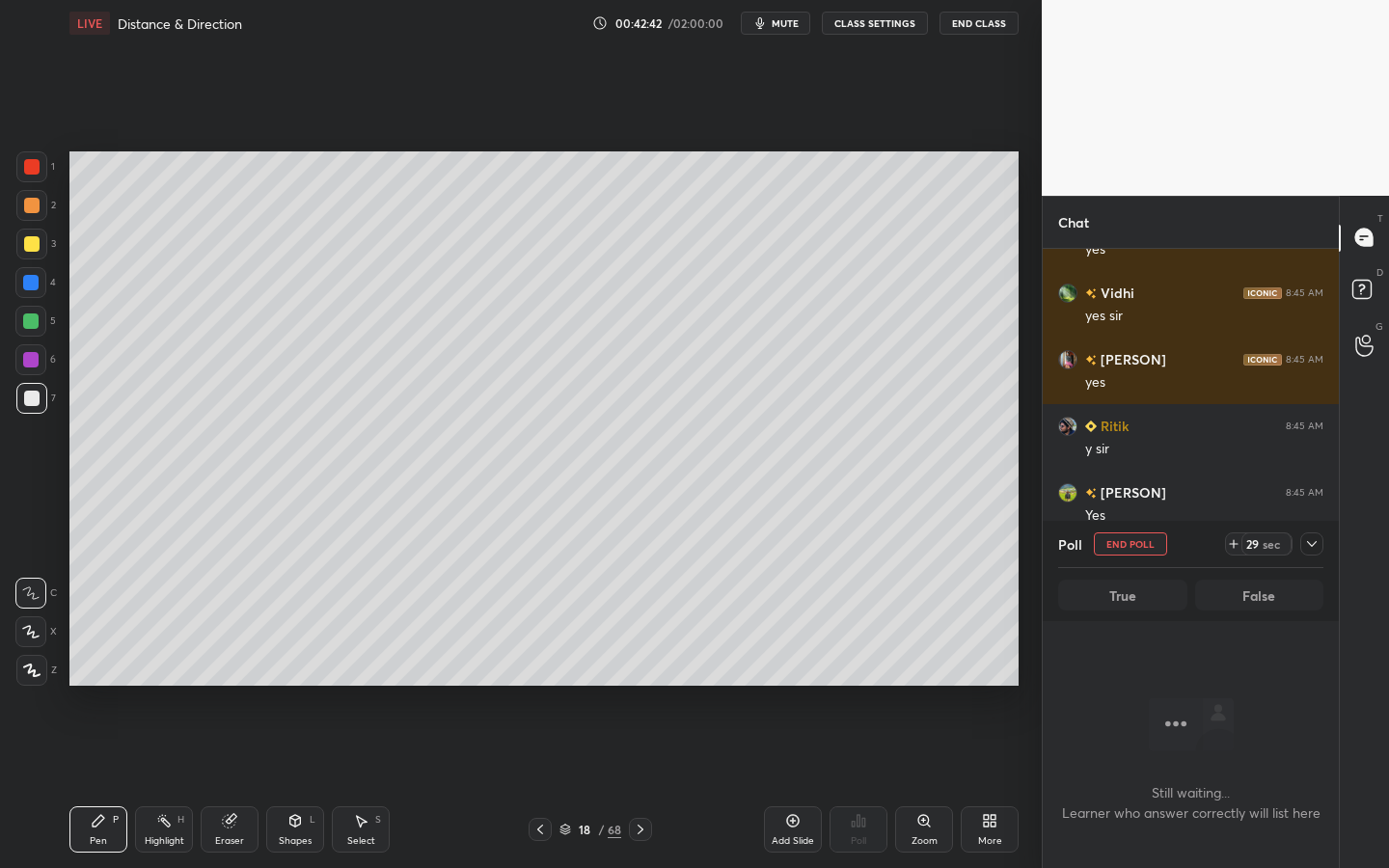 click on "Poll End Poll 29  sec True False" at bounding box center [1190, 571] 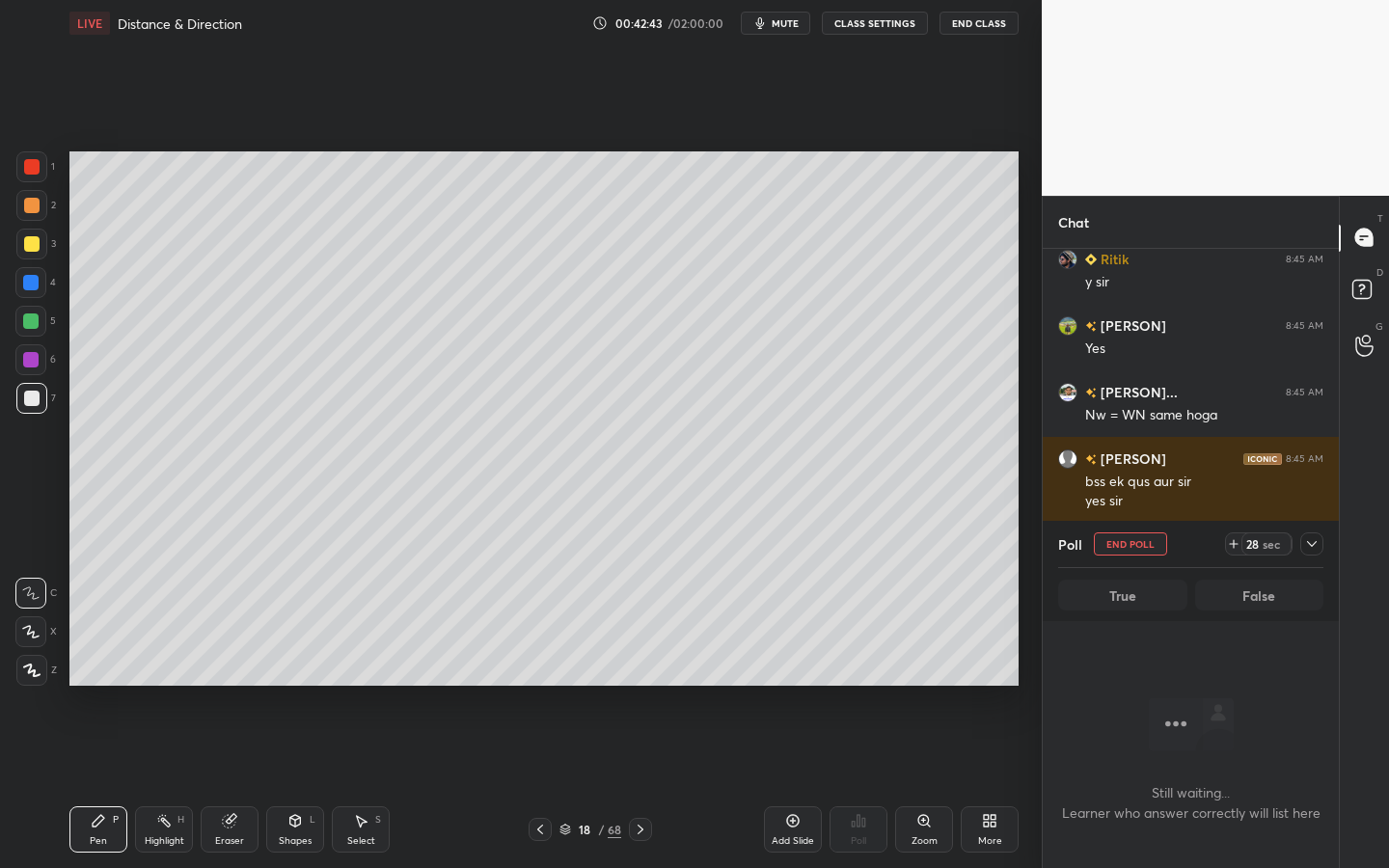 click at bounding box center [1312, 544] 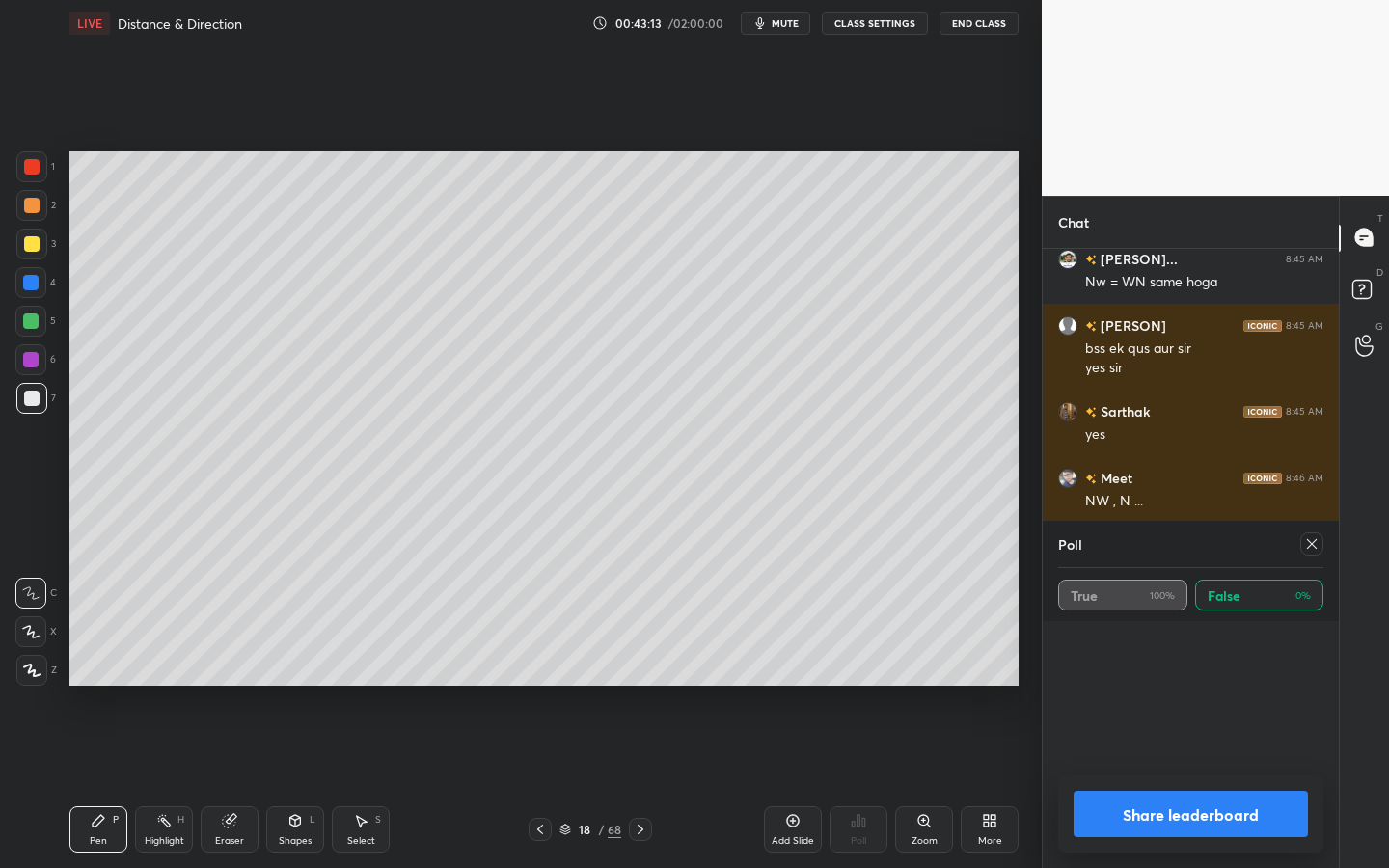 scroll, scrollTop: 13092, scrollLeft: 0, axis: vertical 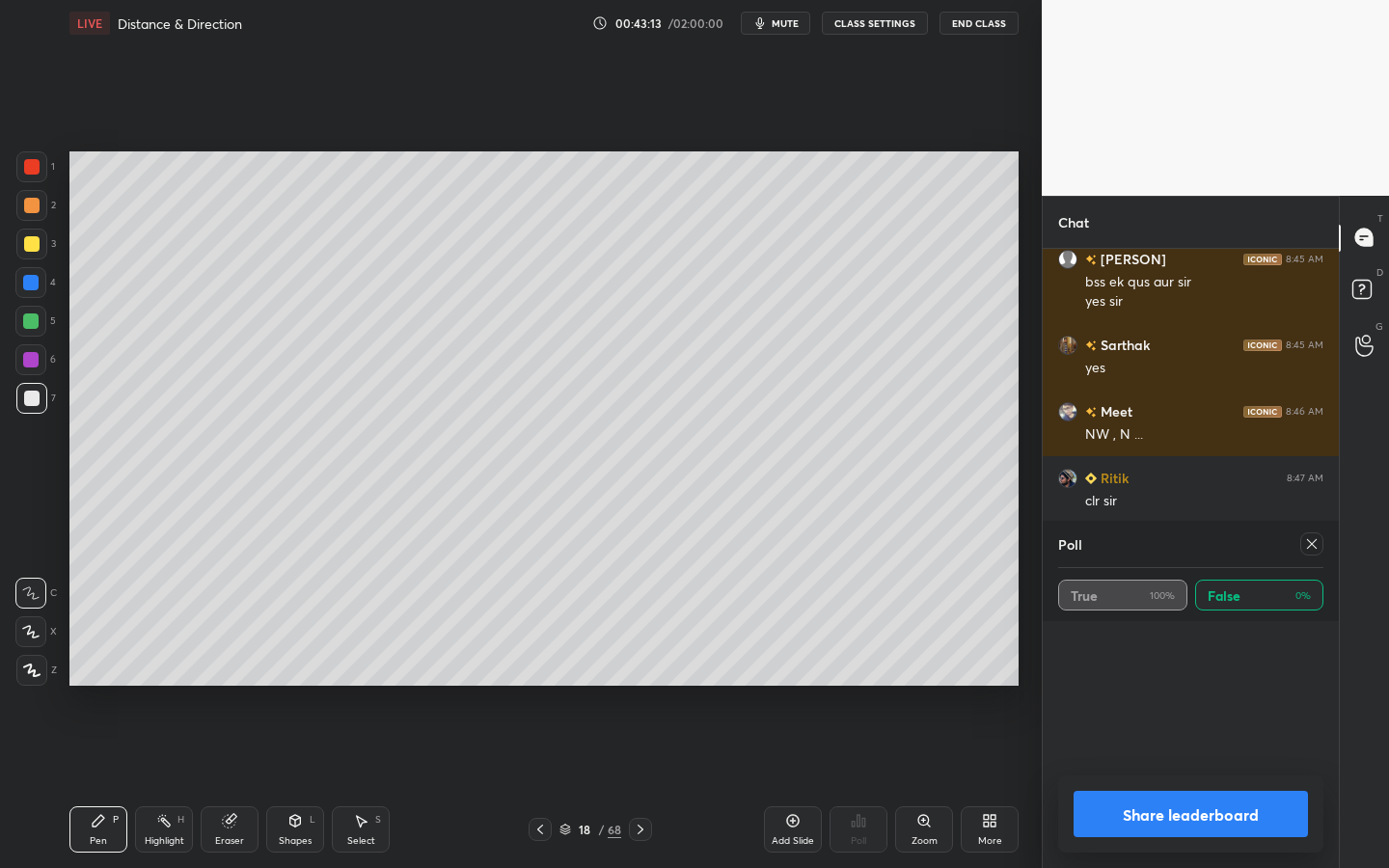 click 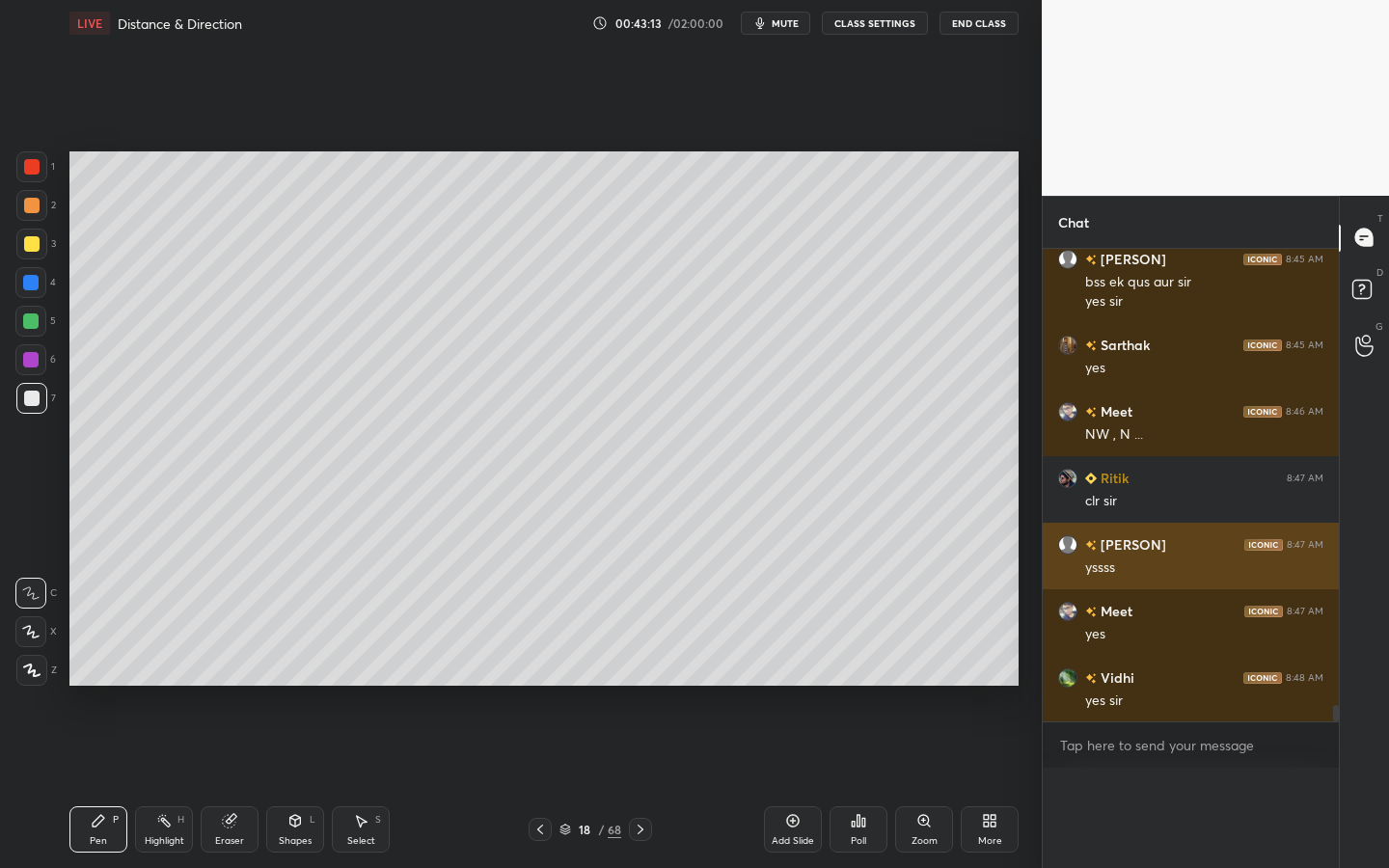 scroll, scrollTop: 7, scrollLeft: 7, axis: both 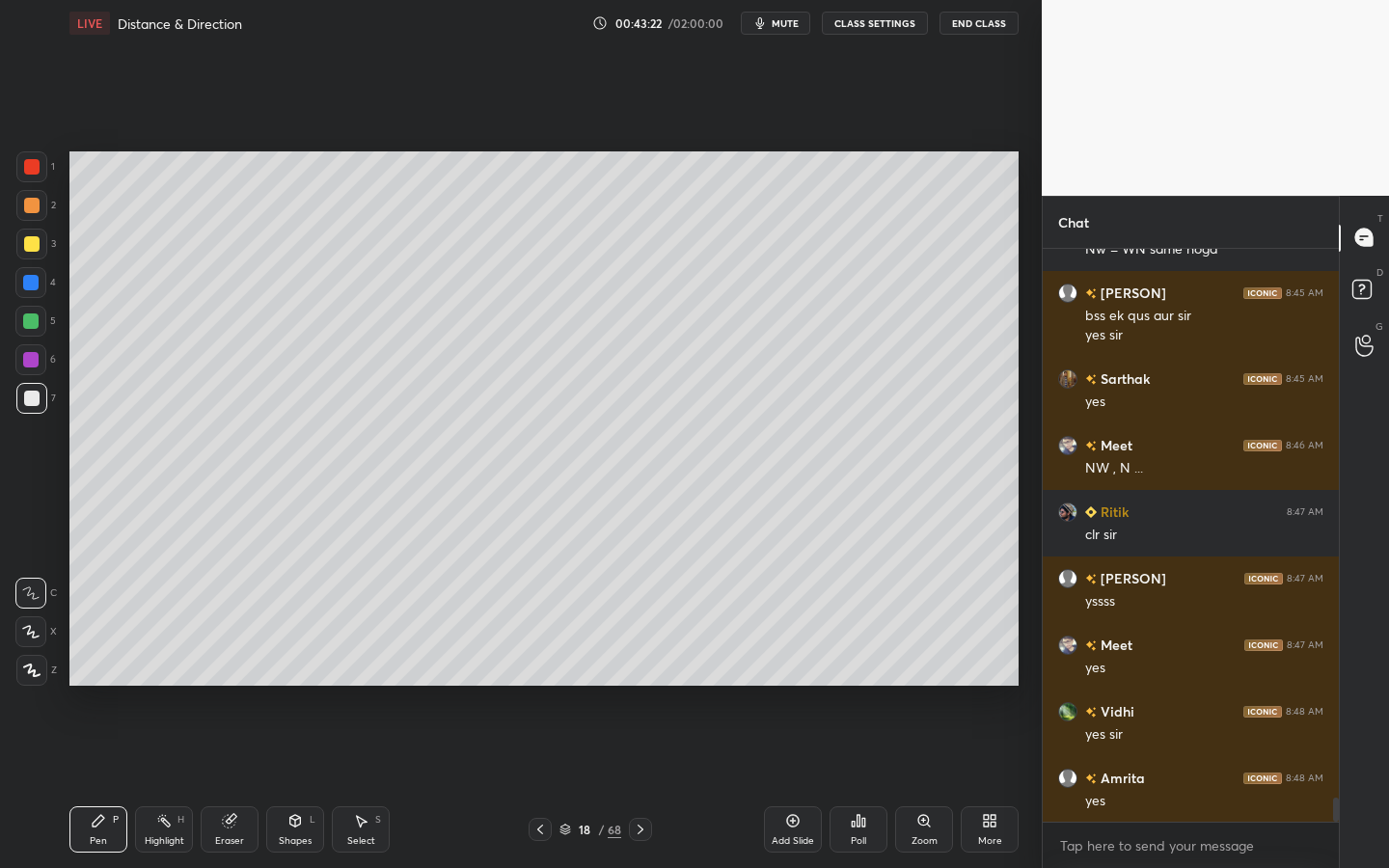 click at bounding box center (32, 244) 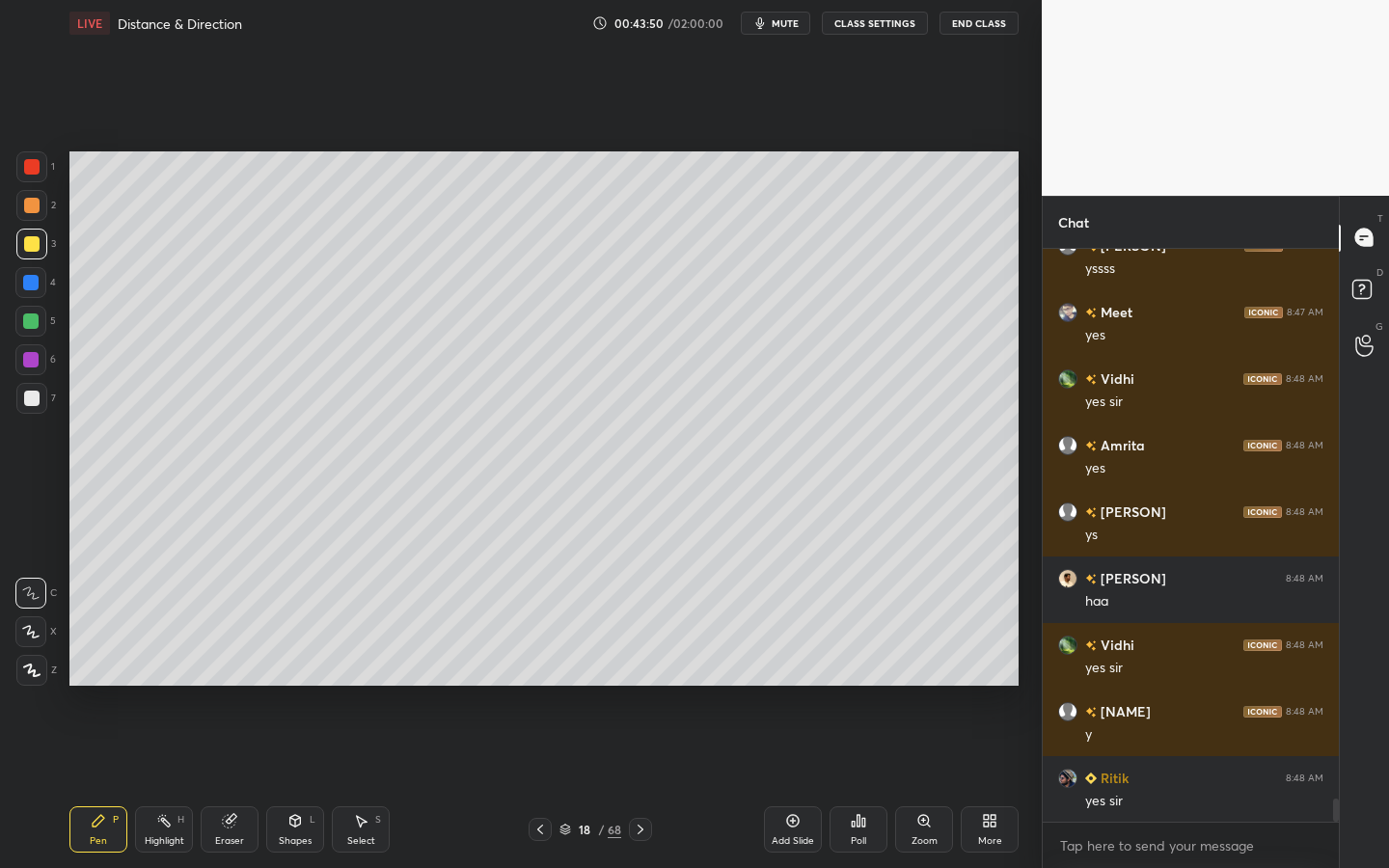 click 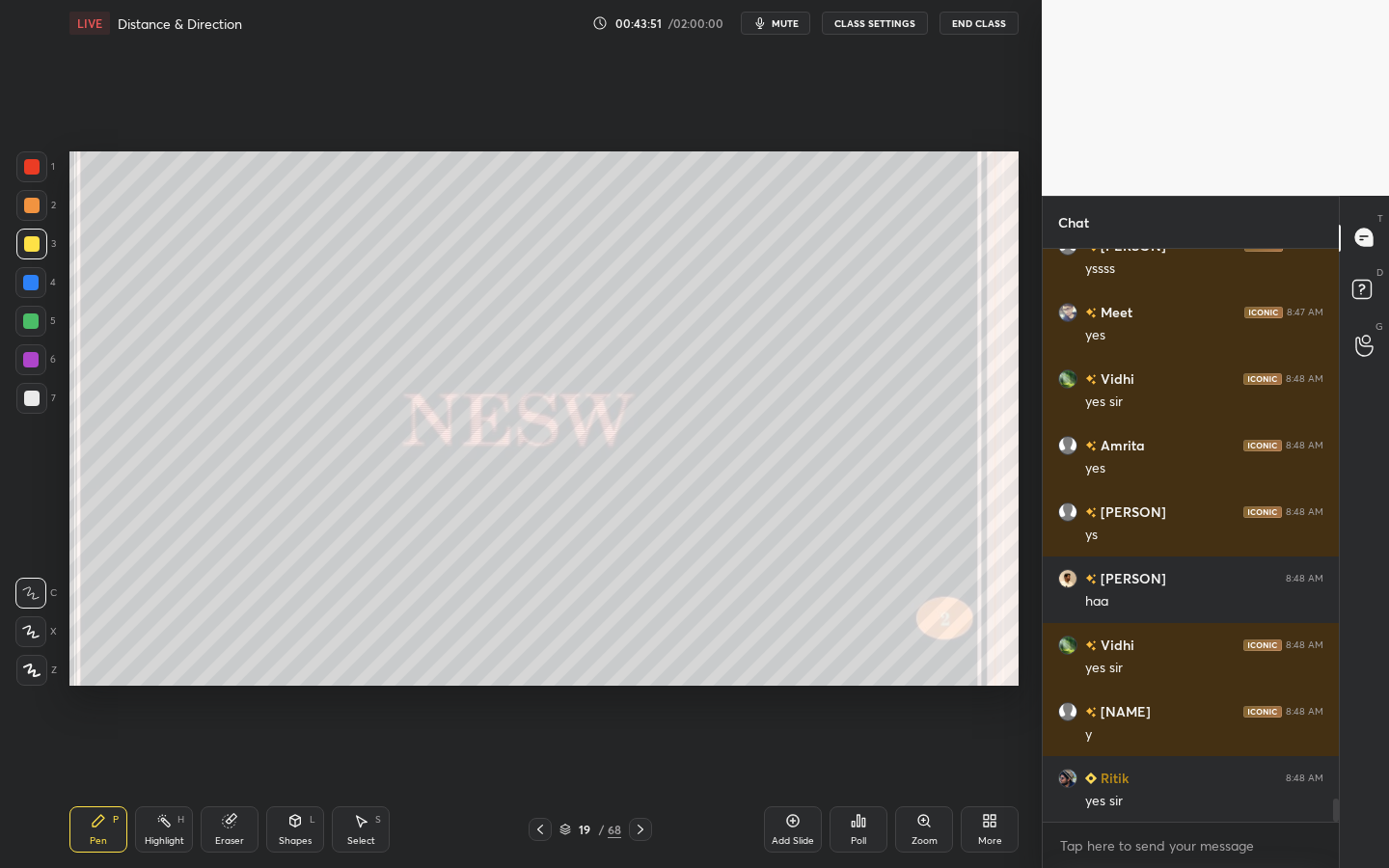 click 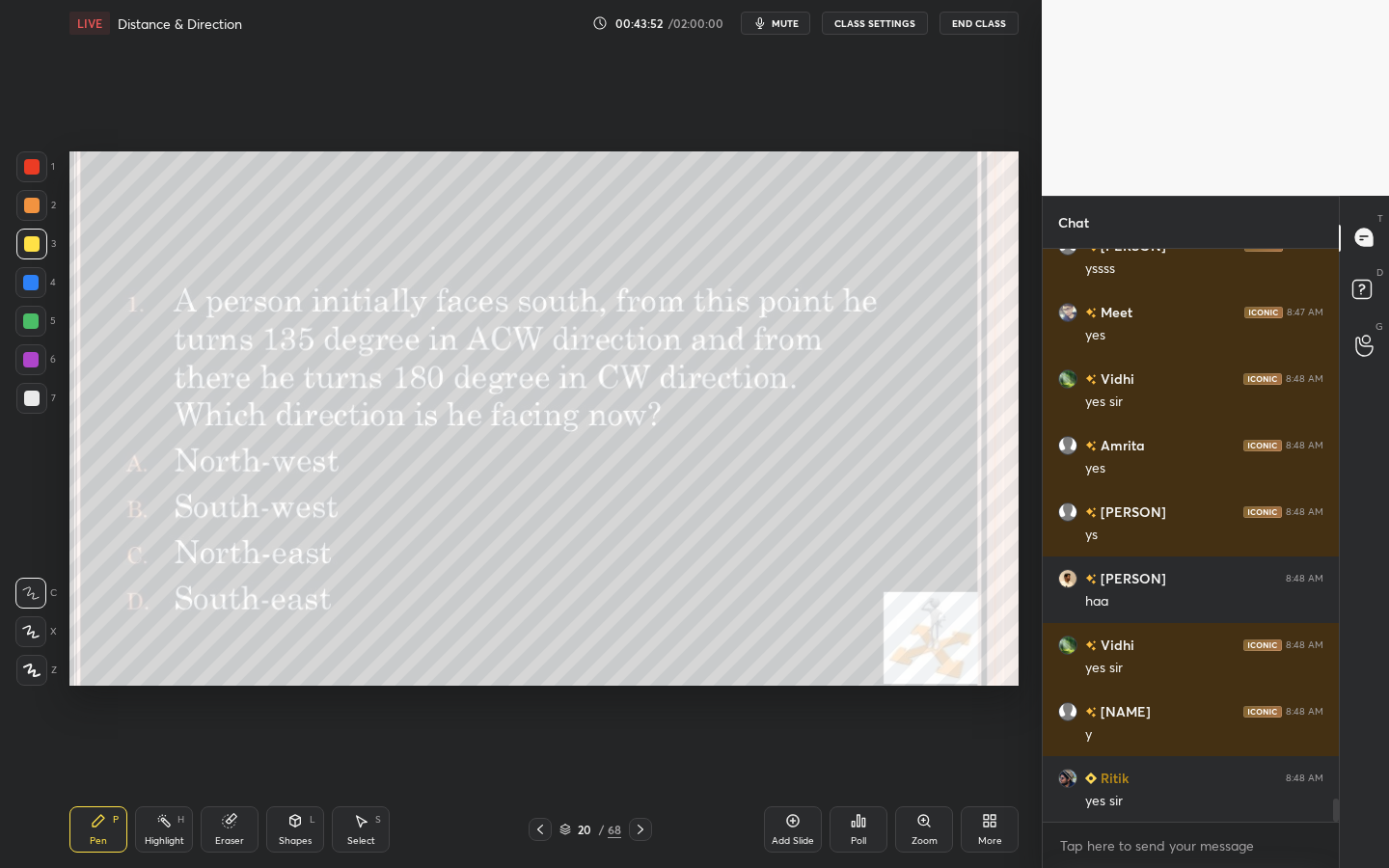 click 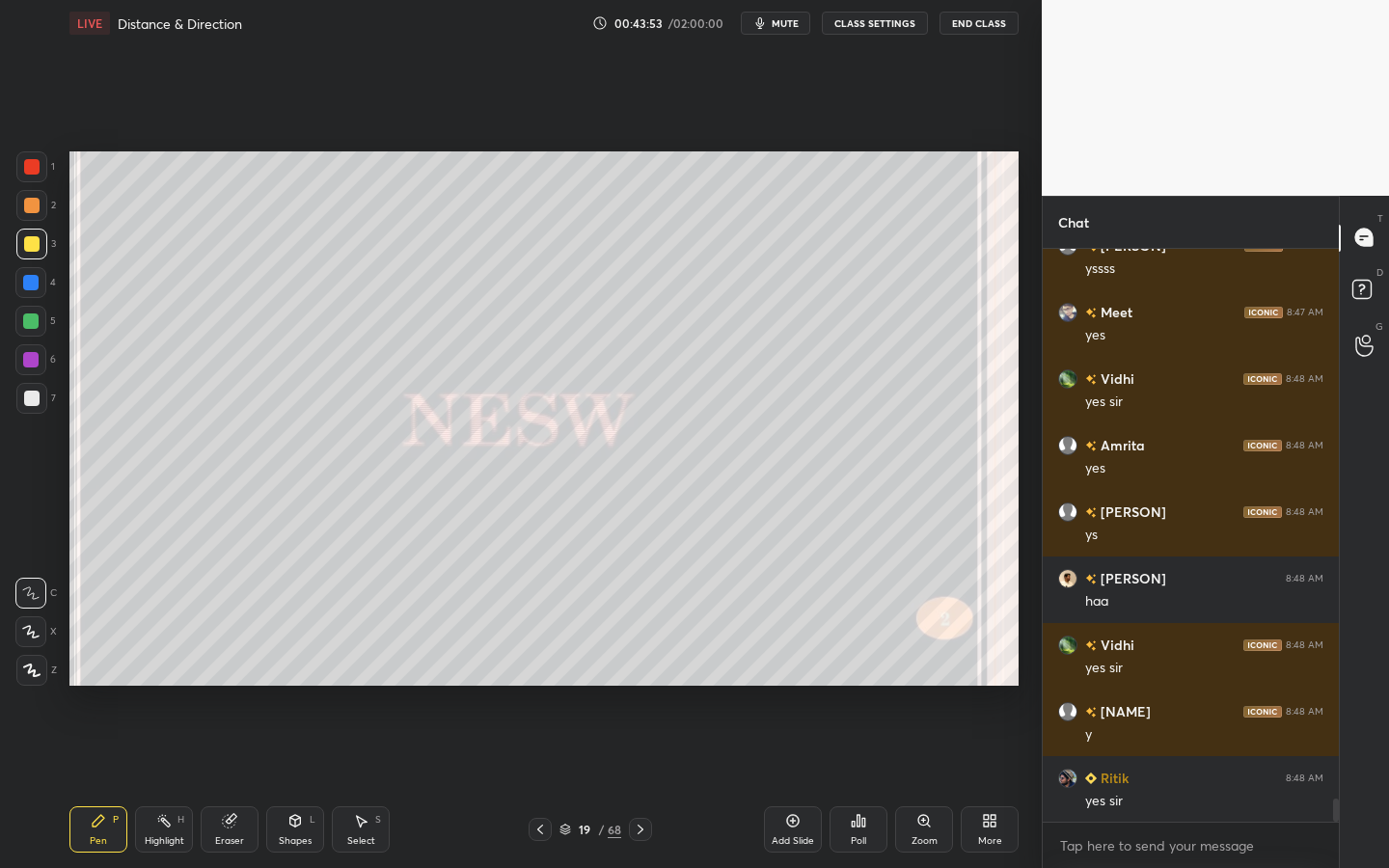 drag, startPoint x: 792, startPoint y: 822, endPoint x: 787, endPoint y: 807, distance: 15.811388 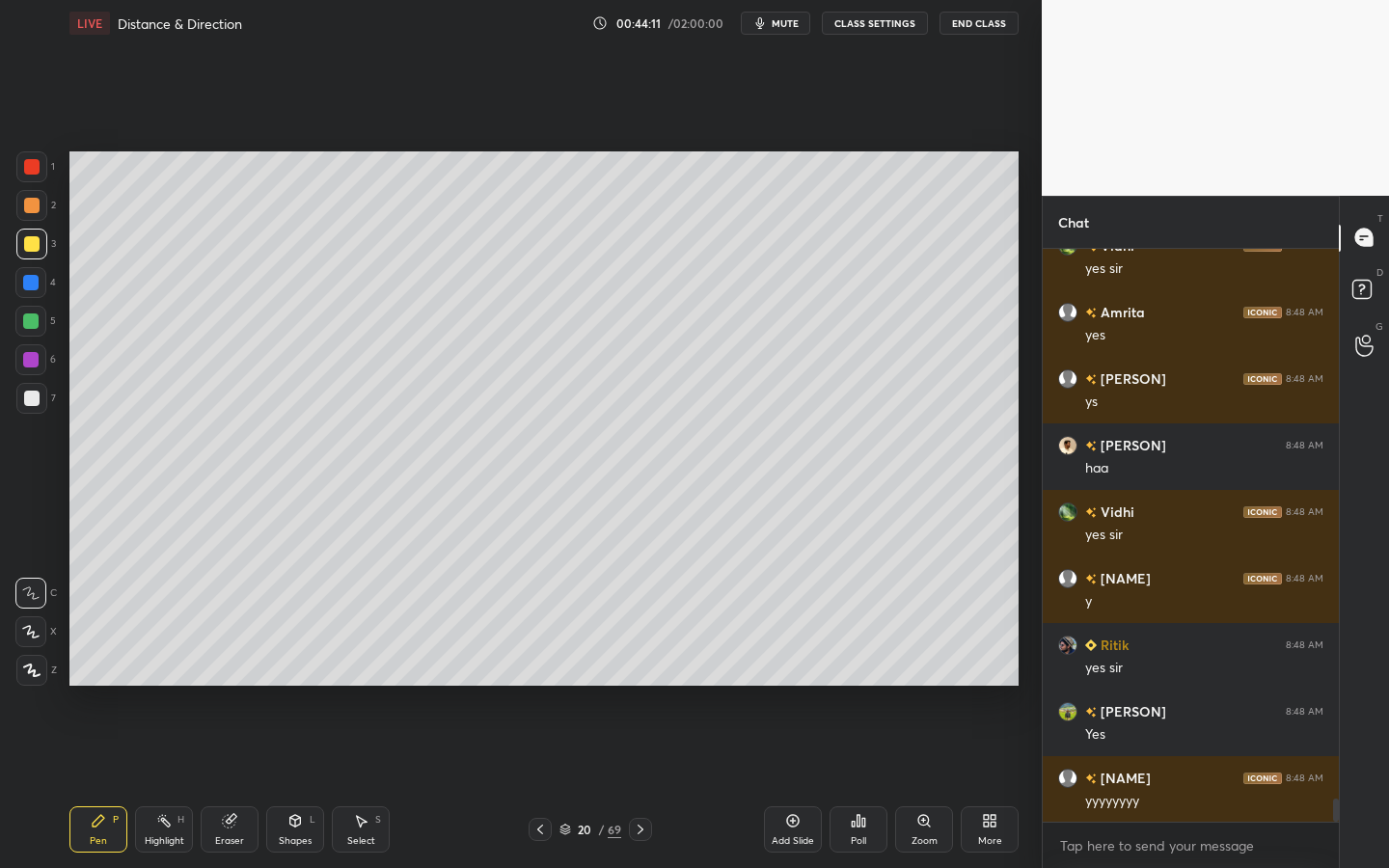 scroll, scrollTop: 13591, scrollLeft: 0, axis: vertical 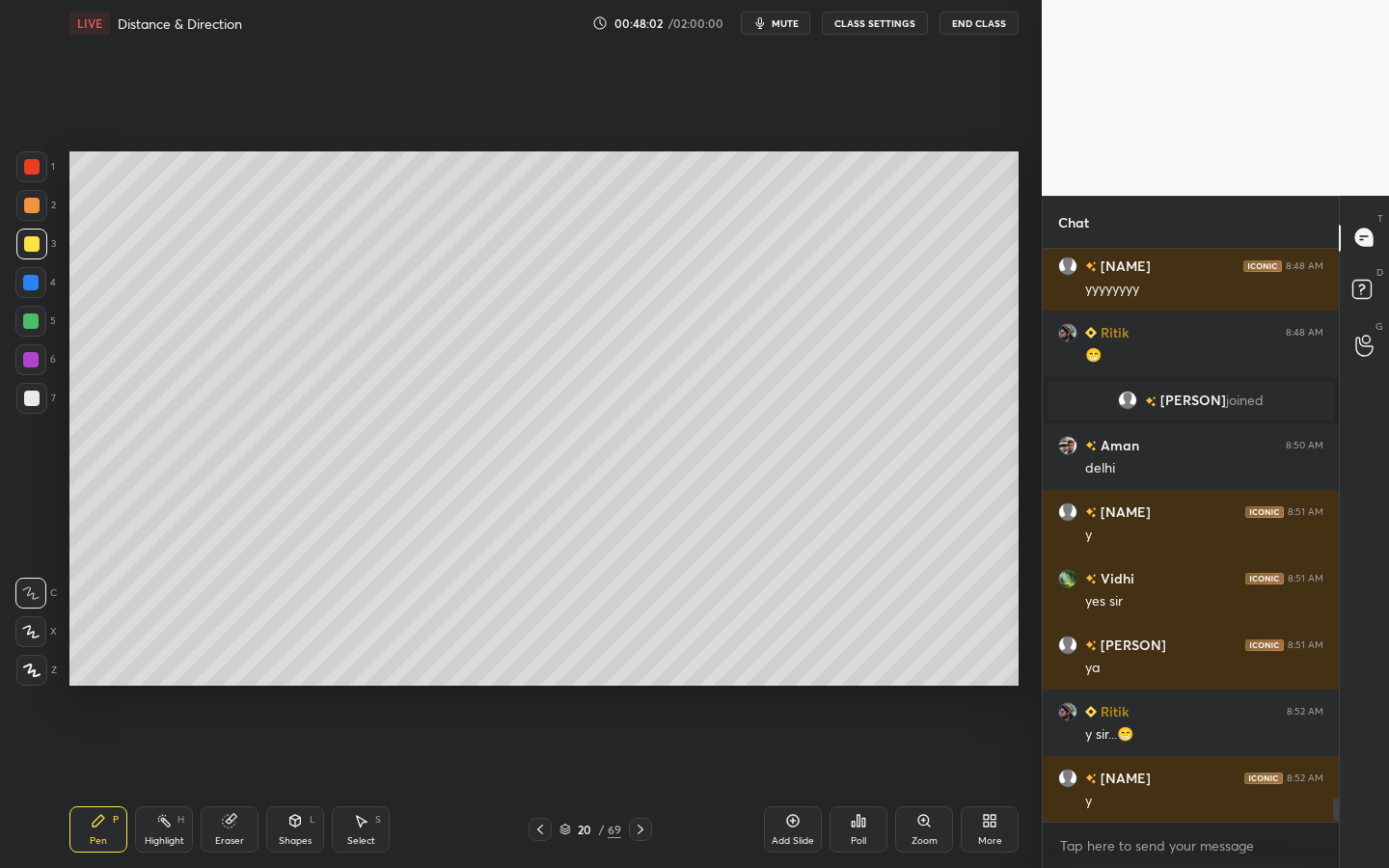 click 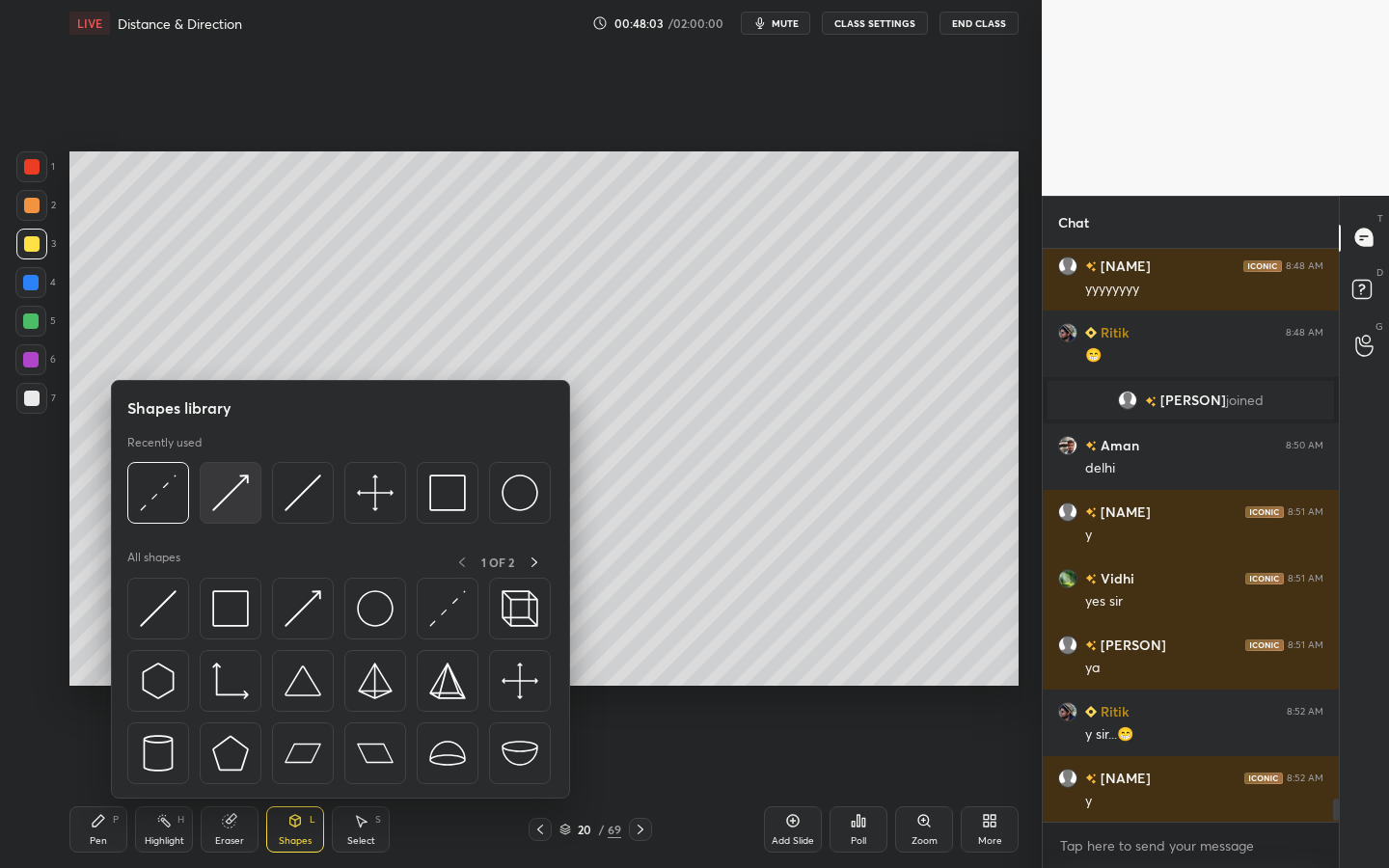 click at bounding box center (231, 493) 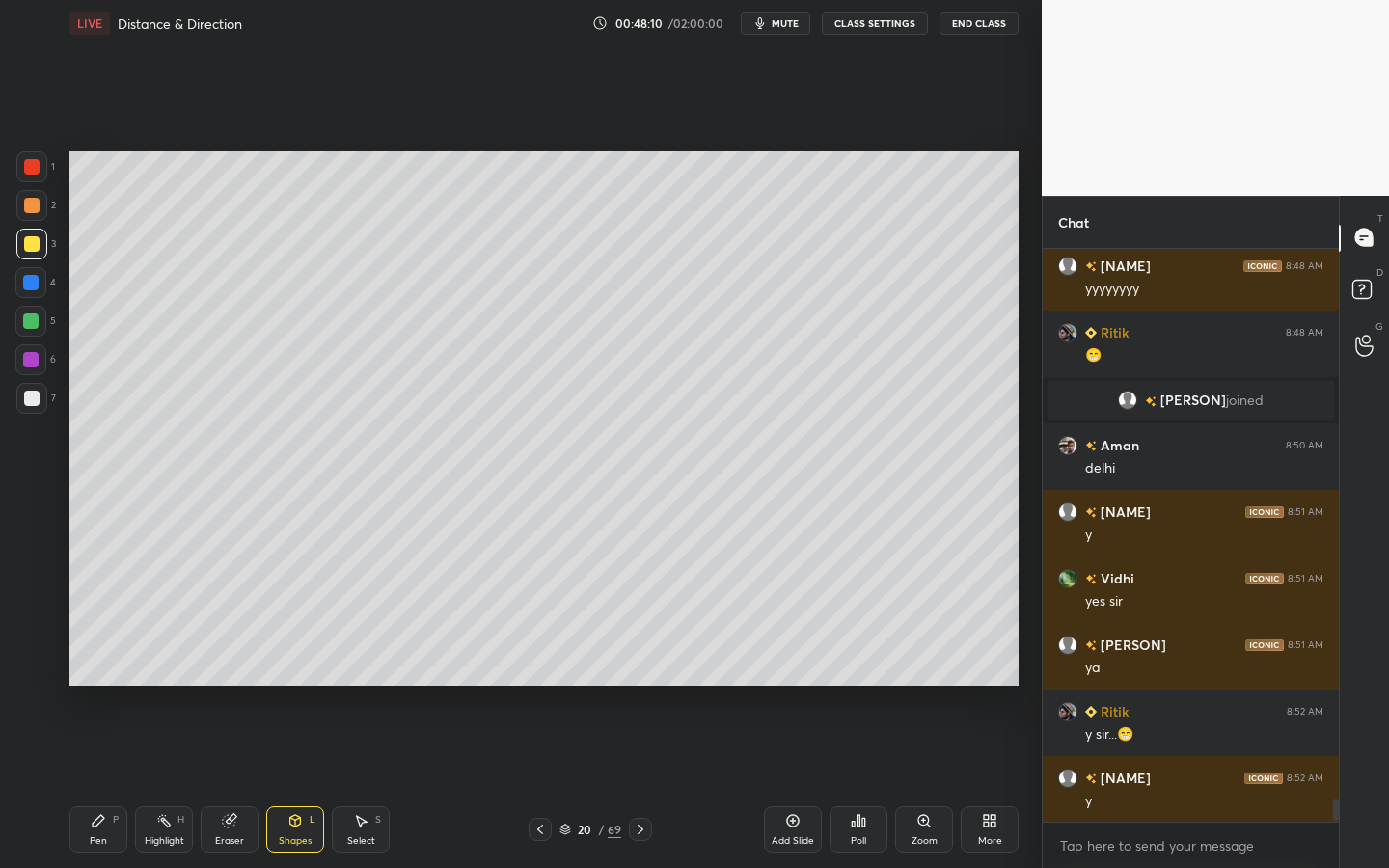 click on "Pen P" at bounding box center (98, 829) 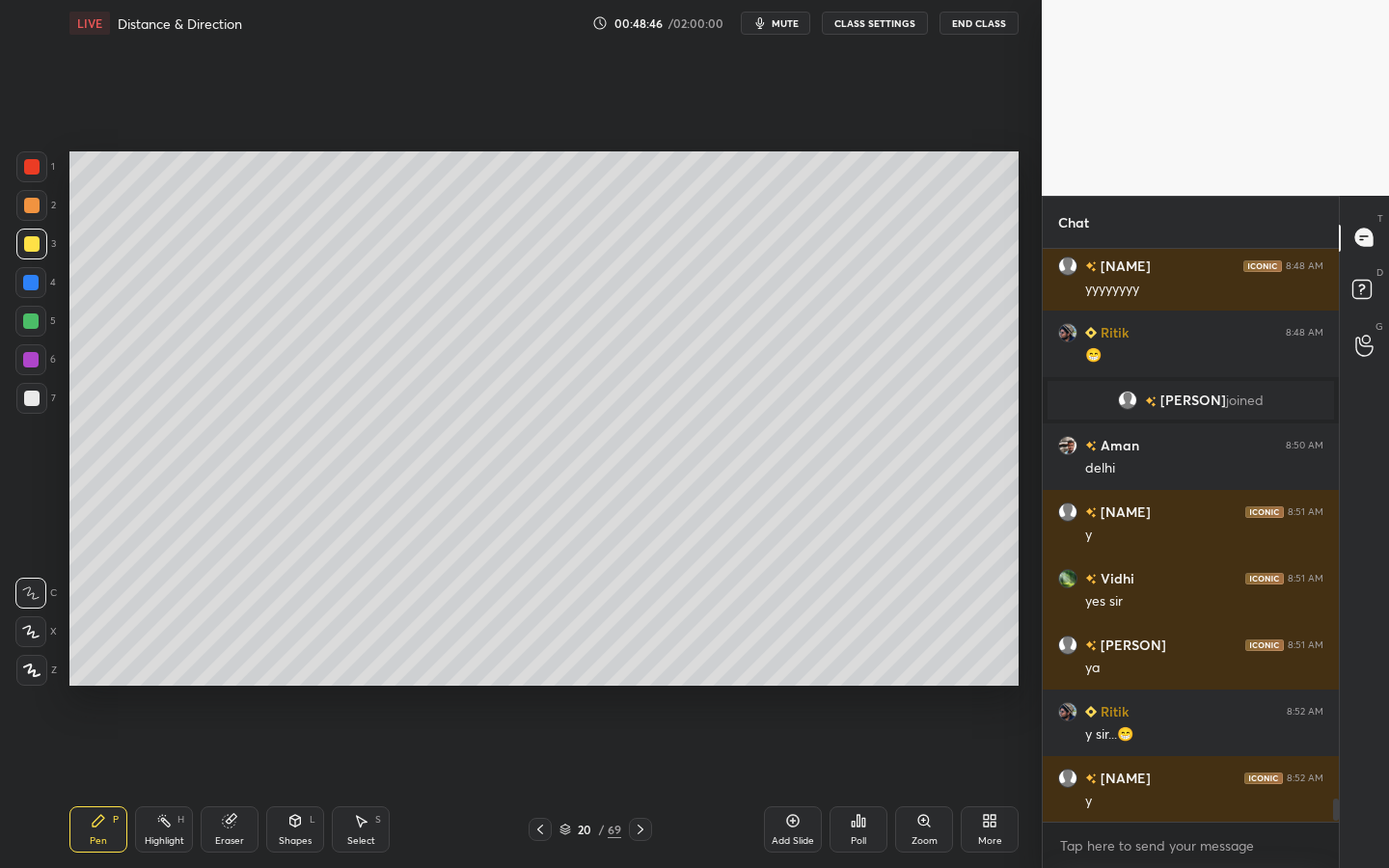 click 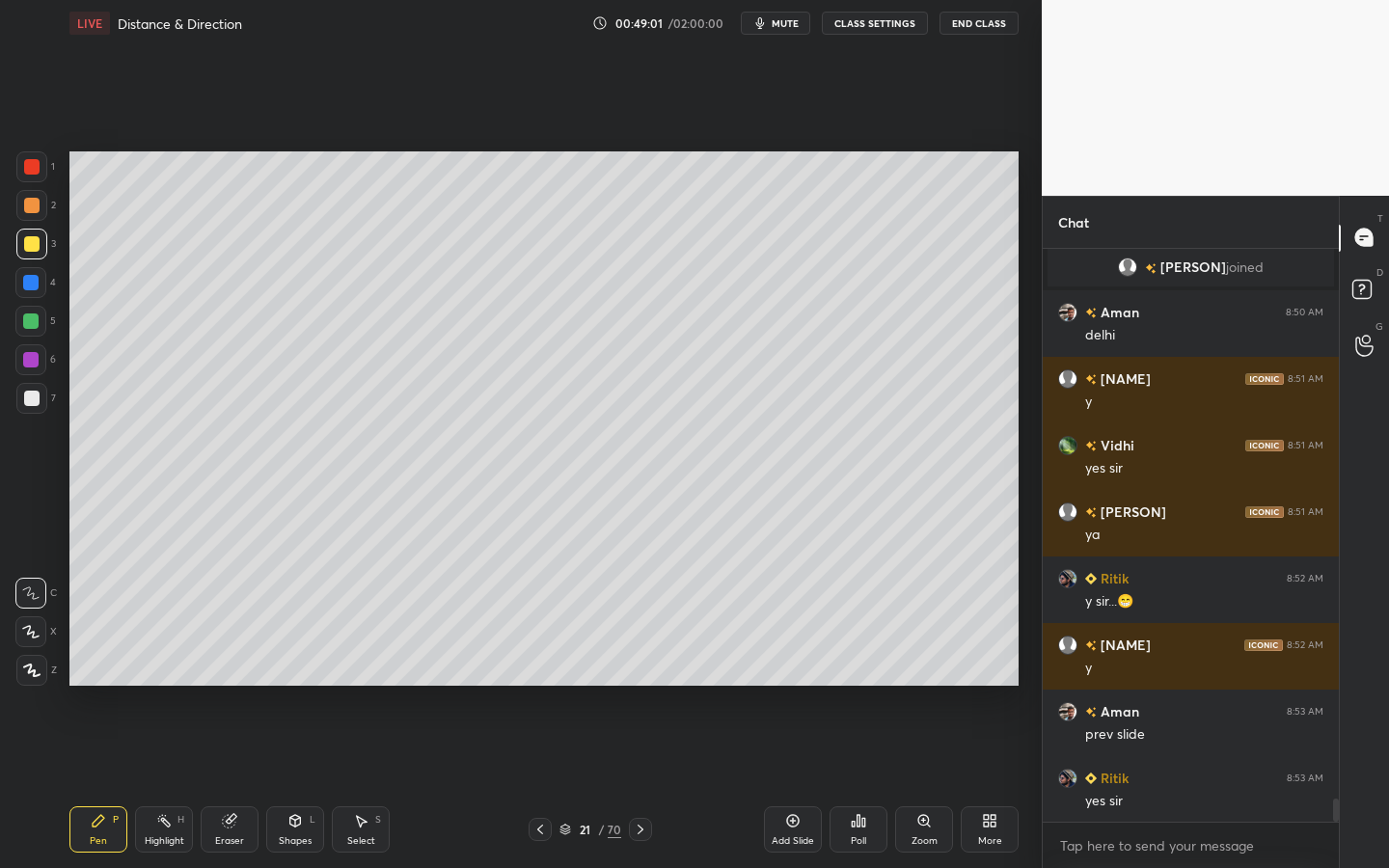 click on "Eraser" at bounding box center [230, 829] 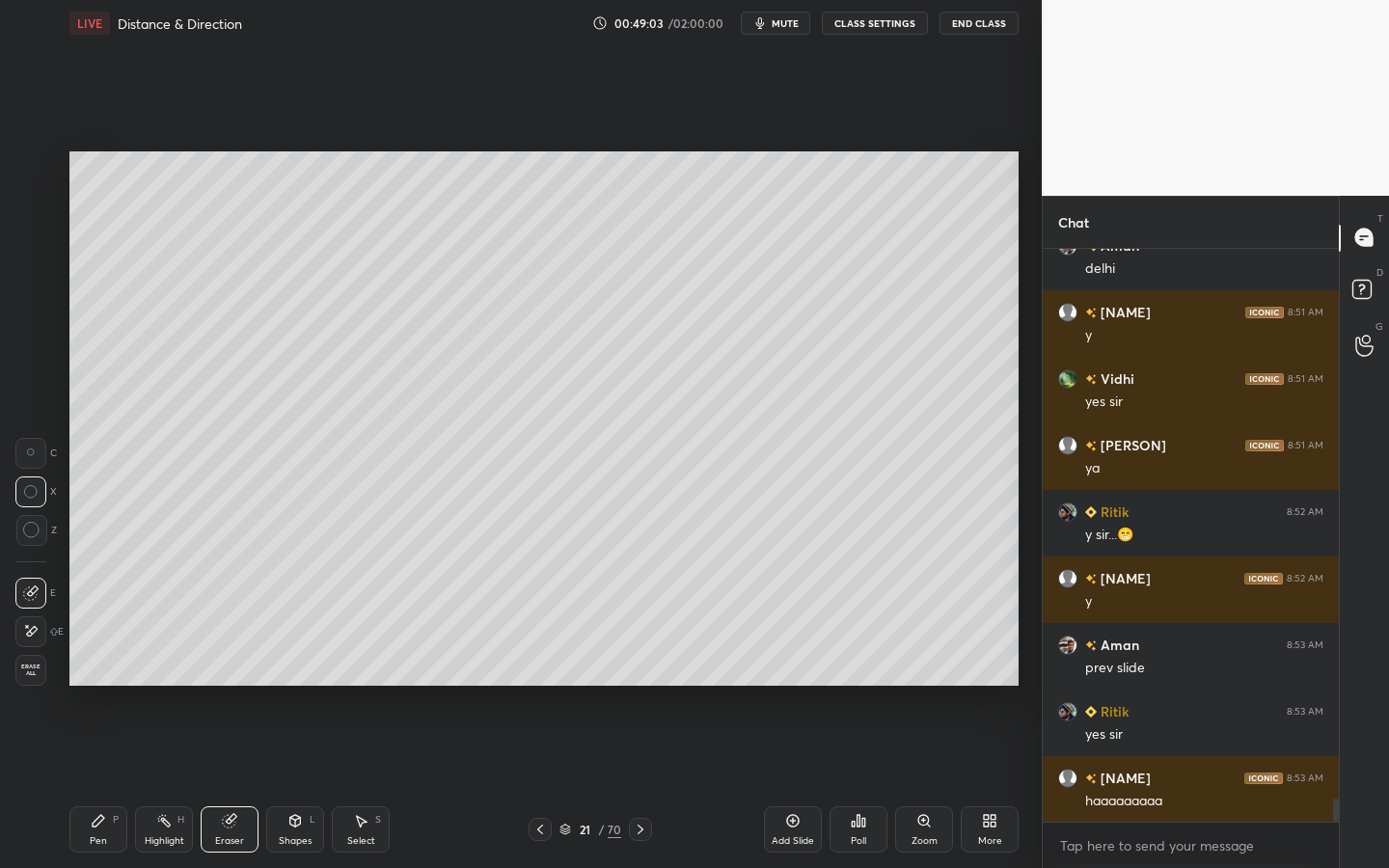 scroll, scrollTop: 13718, scrollLeft: 0, axis: vertical 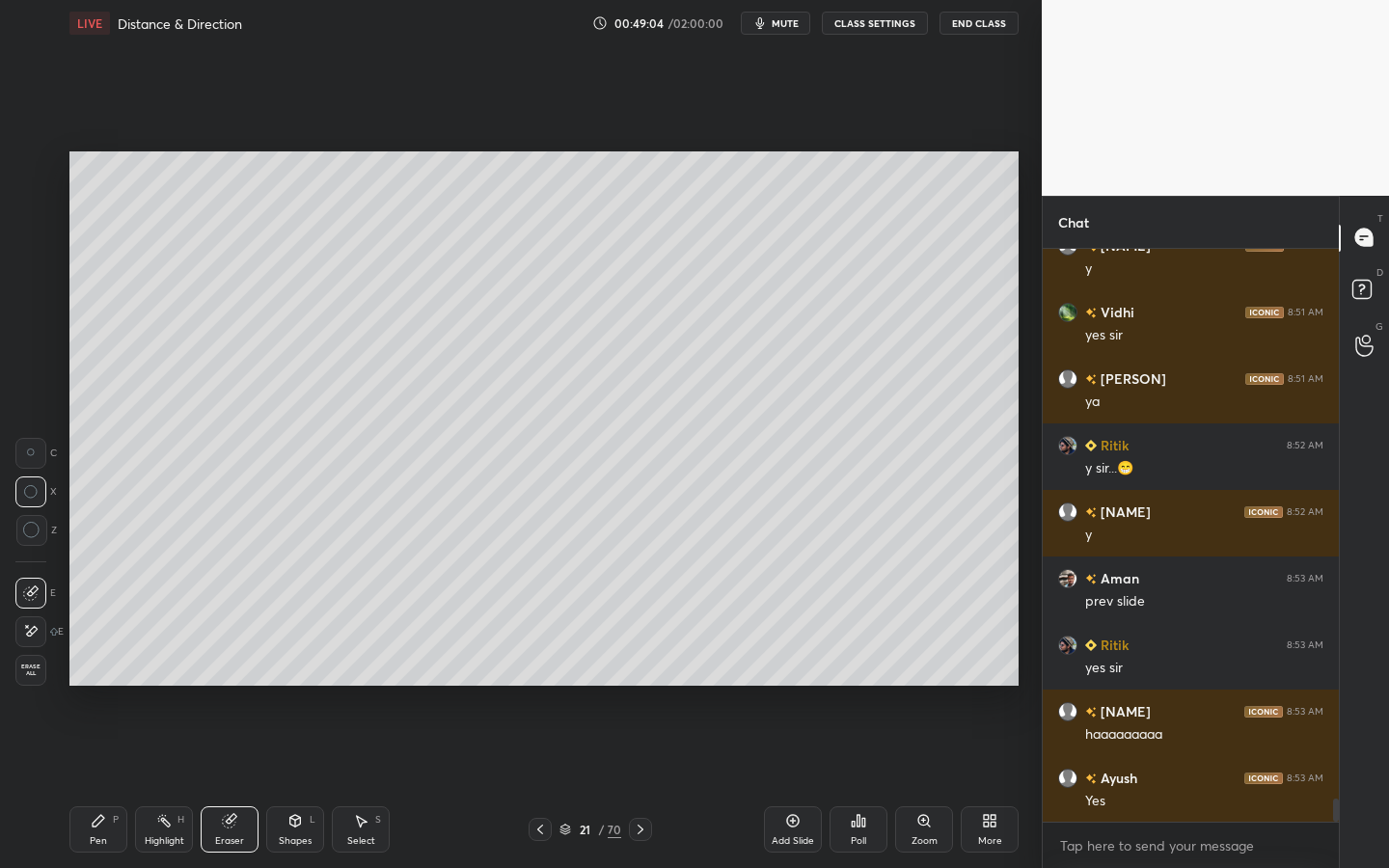 click 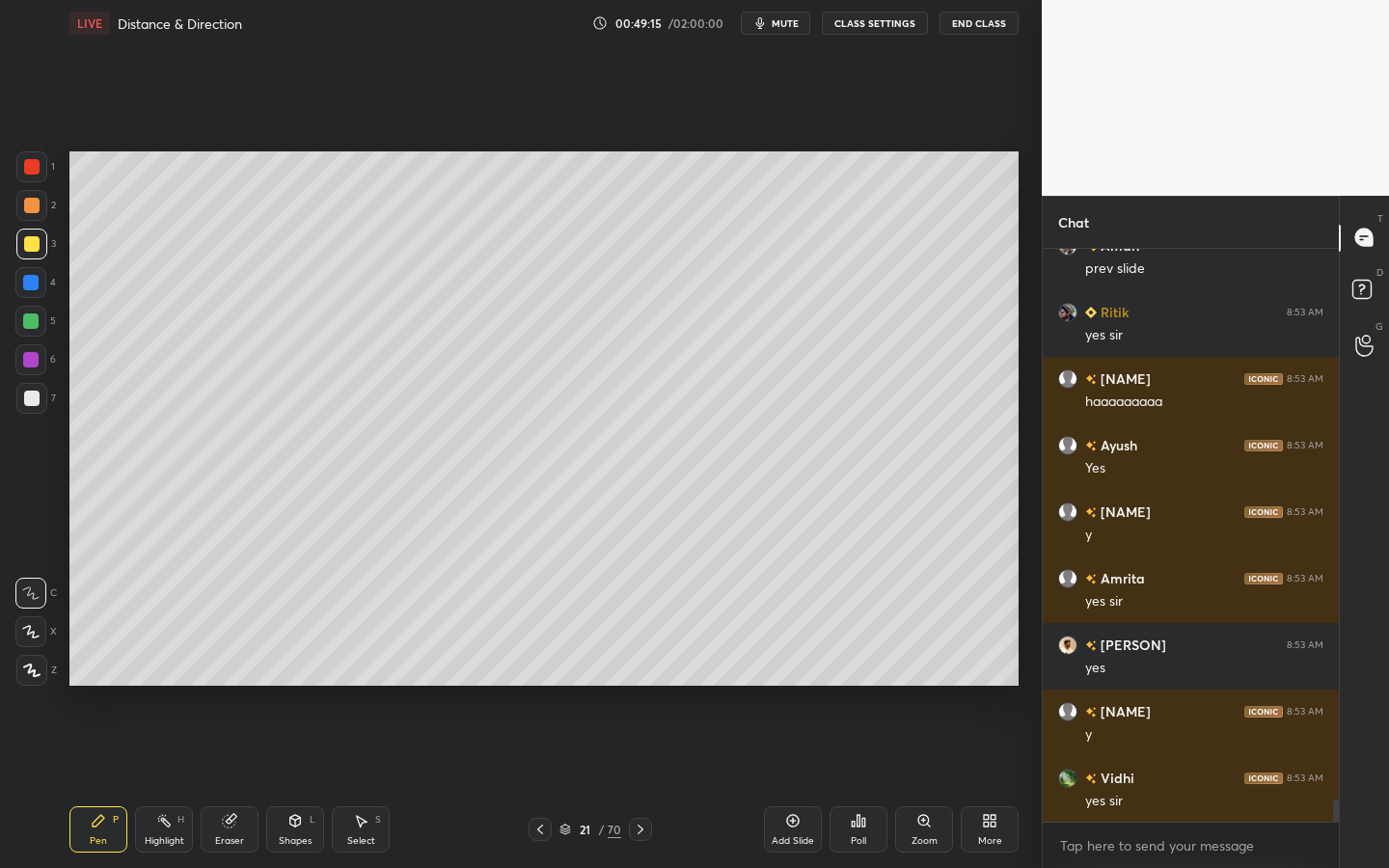 scroll, scrollTop: 14118, scrollLeft: 0, axis: vertical 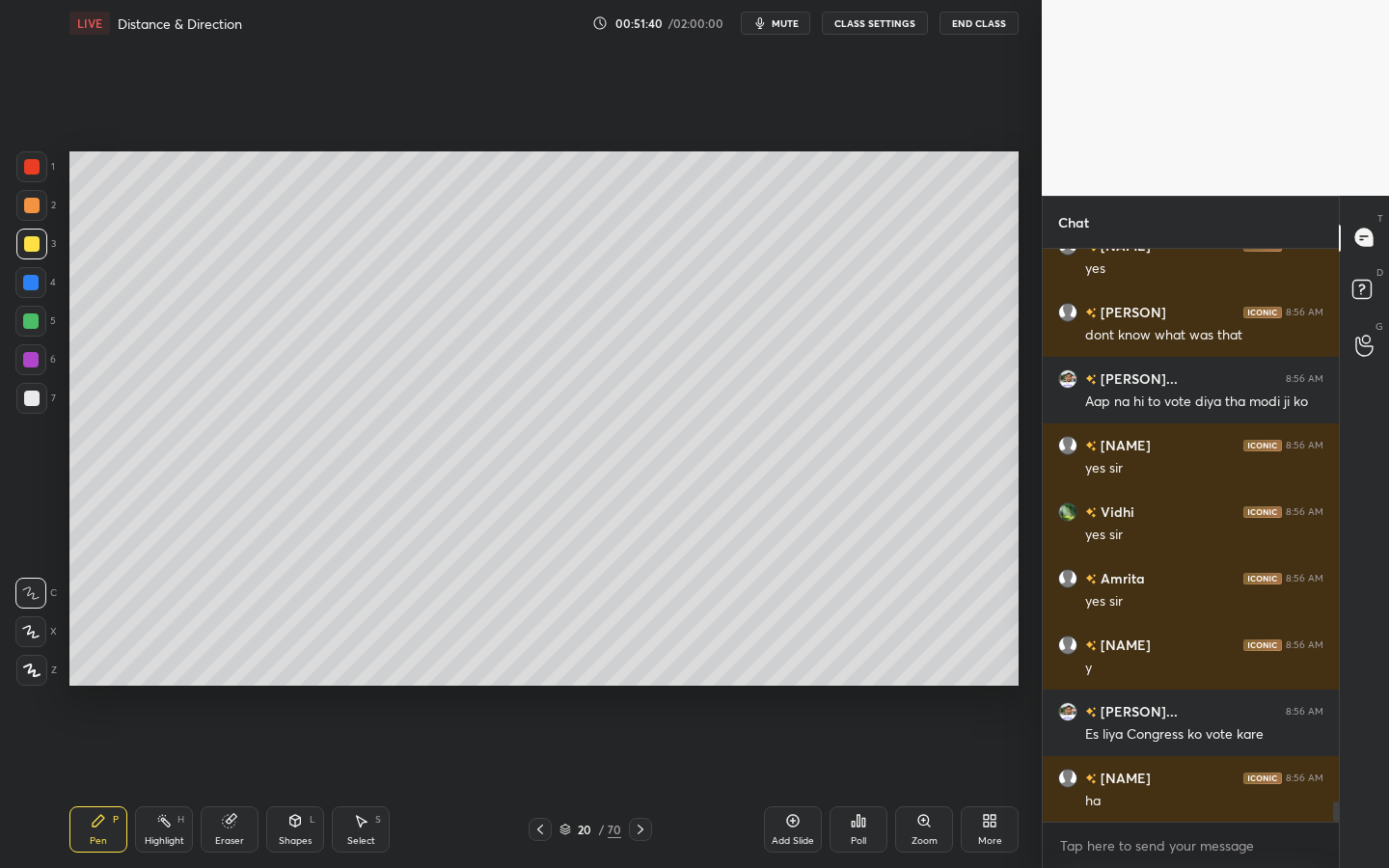 click on "Eraser" at bounding box center (230, 829) 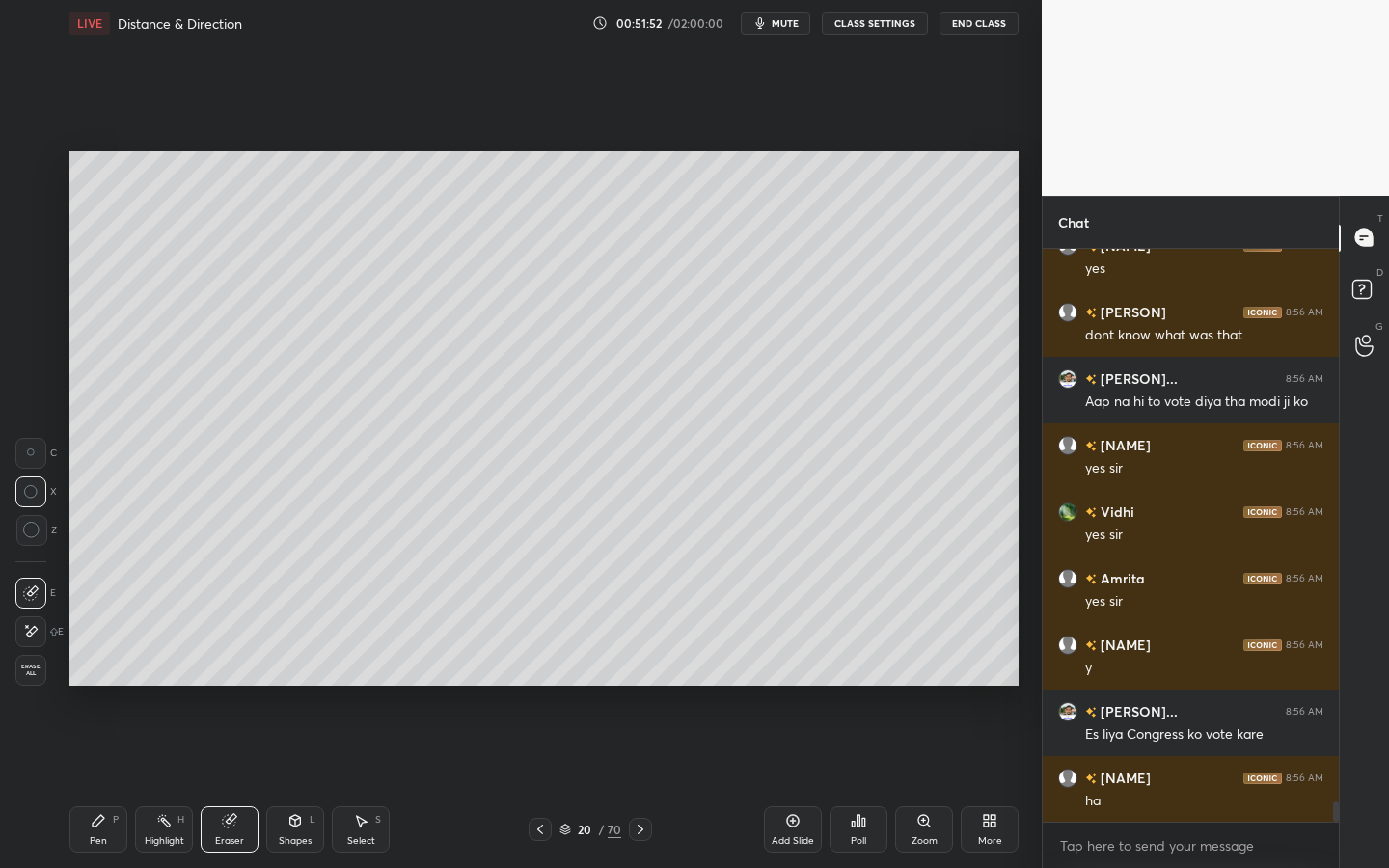 drag, startPoint x: 95, startPoint y: 834, endPoint x: 102, endPoint y: 845, distance: 13.038405 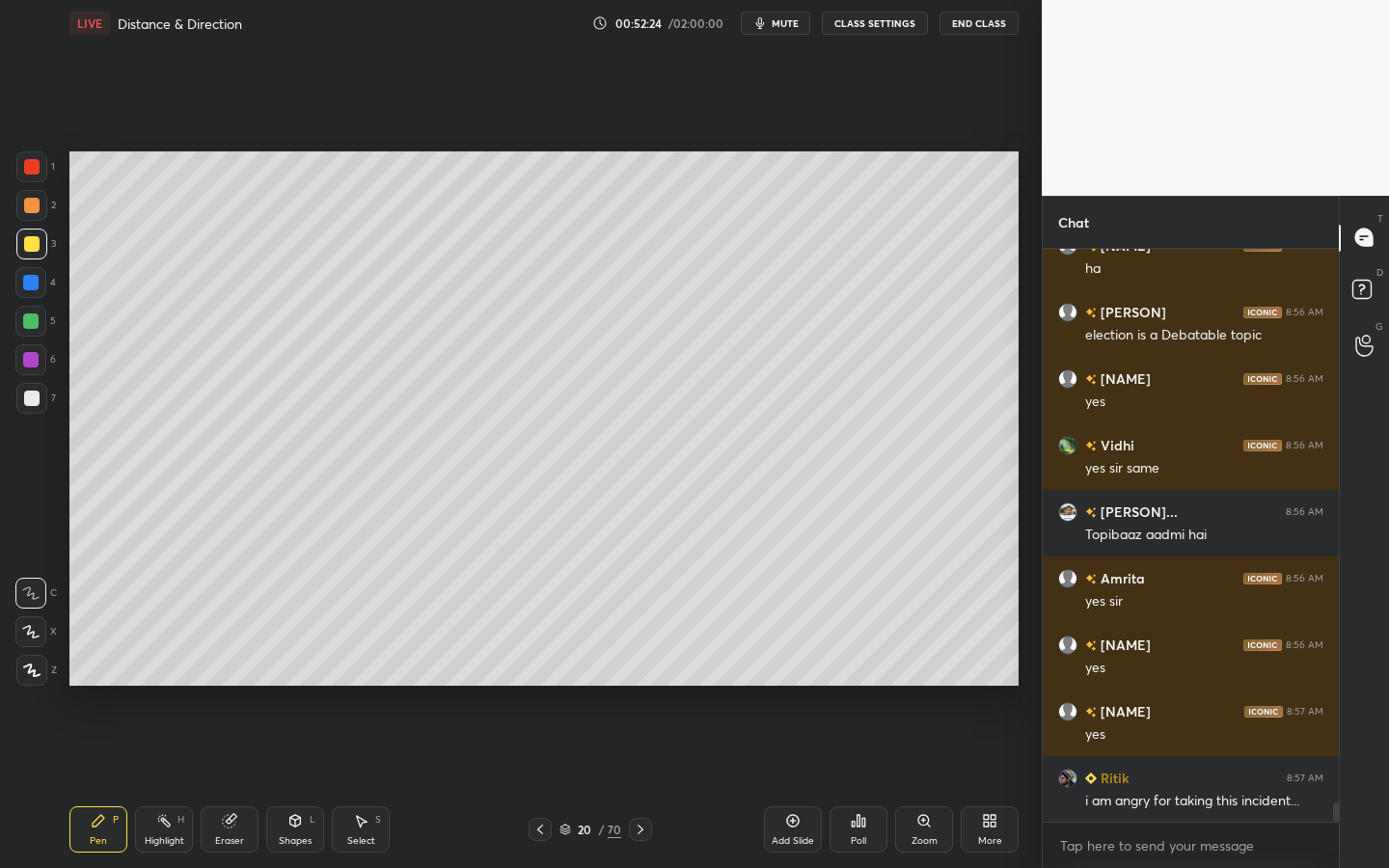 scroll, scrollTop: 16533, scrollLeft: 0, axis: vertical 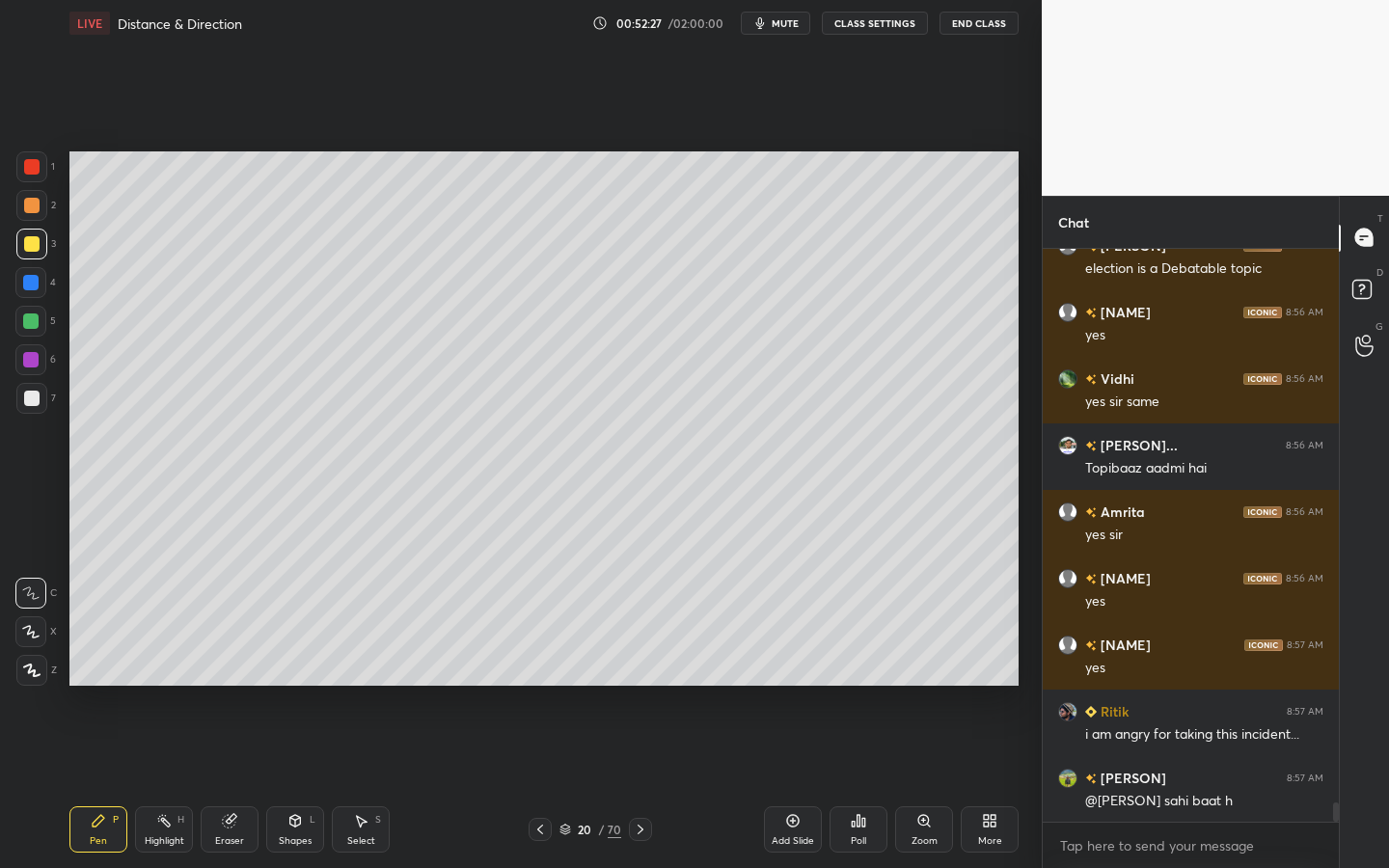 click on "Eraser" at bounding box center (230, 829) 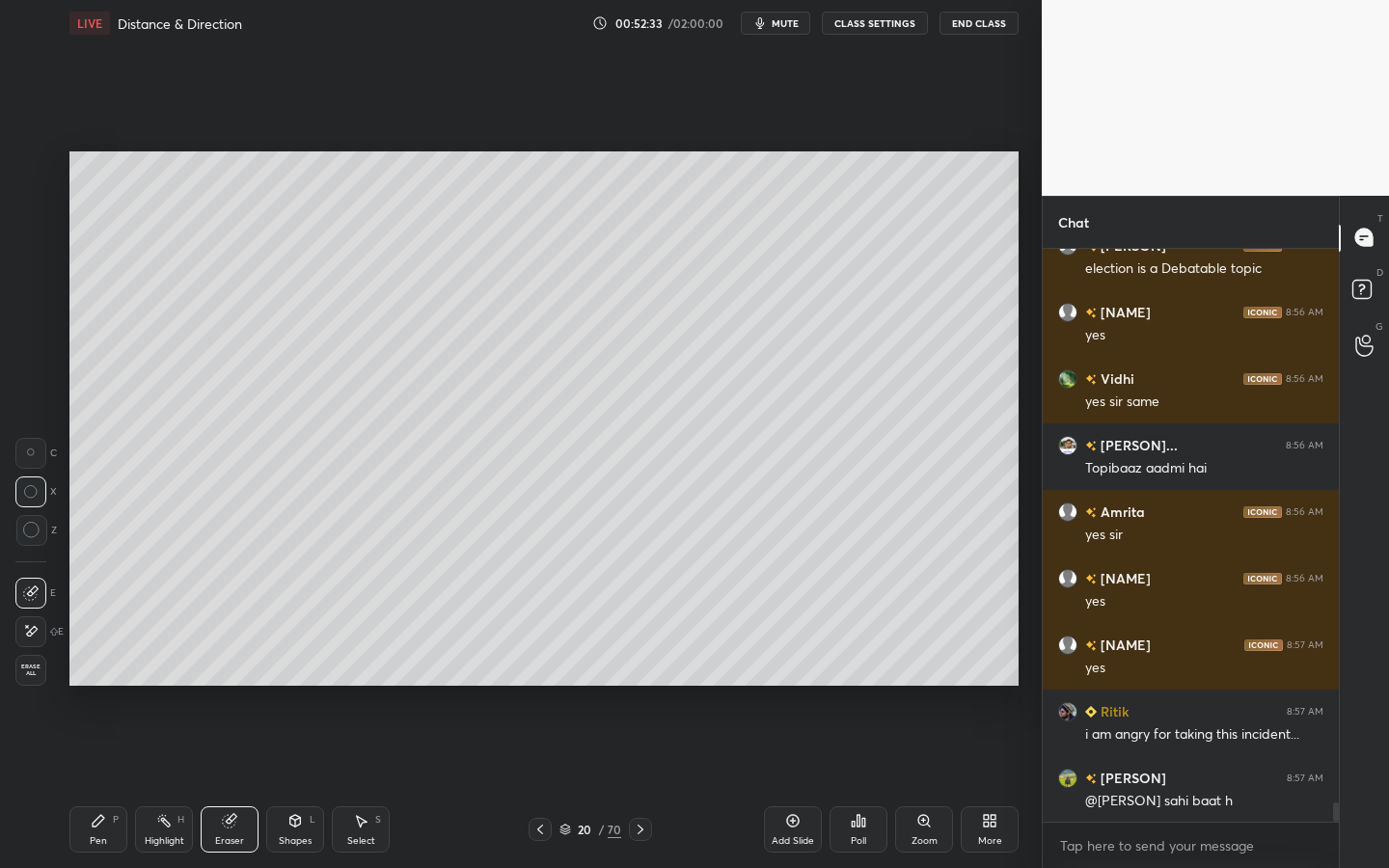 scroll, scrollTop: 16599, scrollLeft: 0, axis: vertical 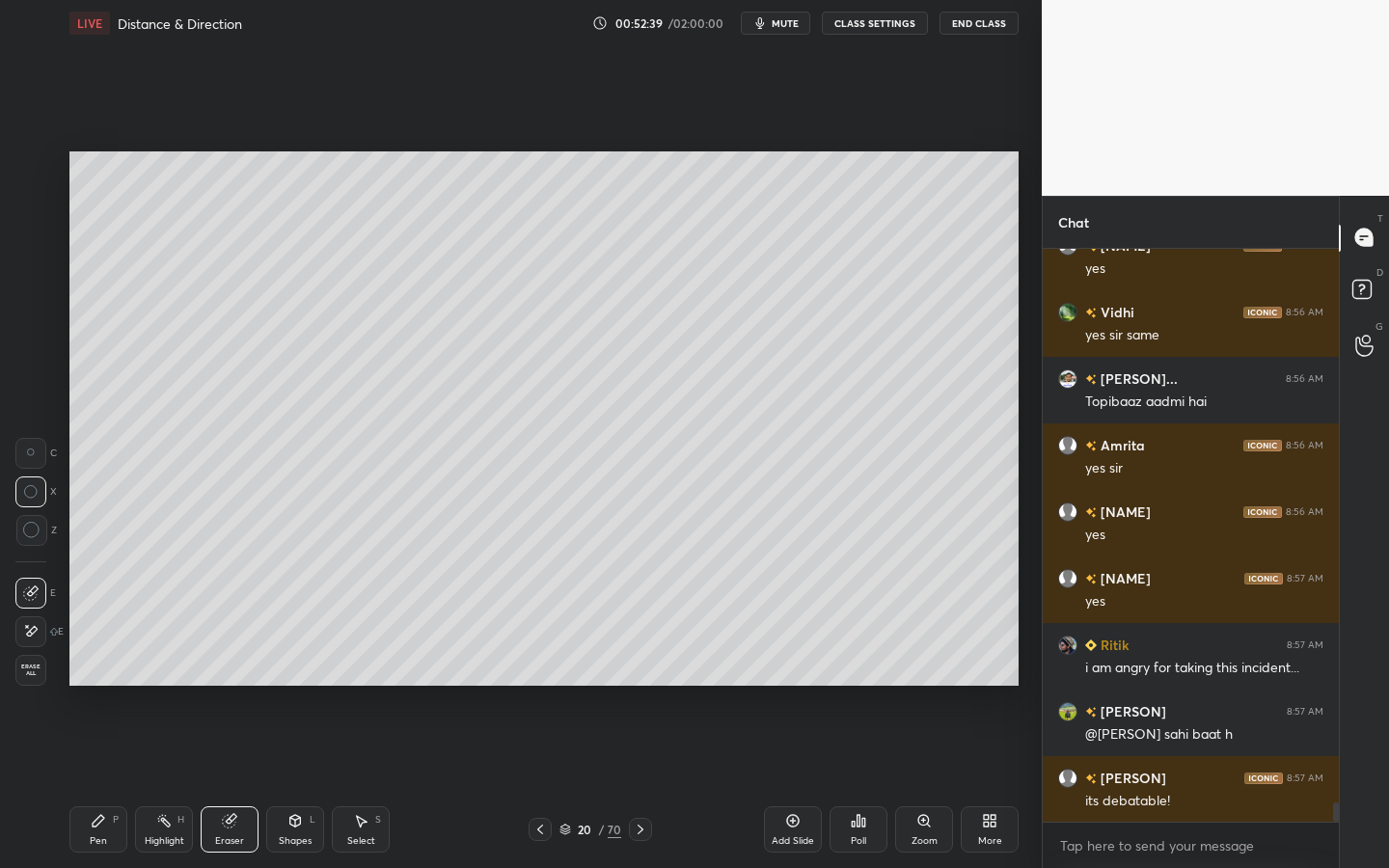 click 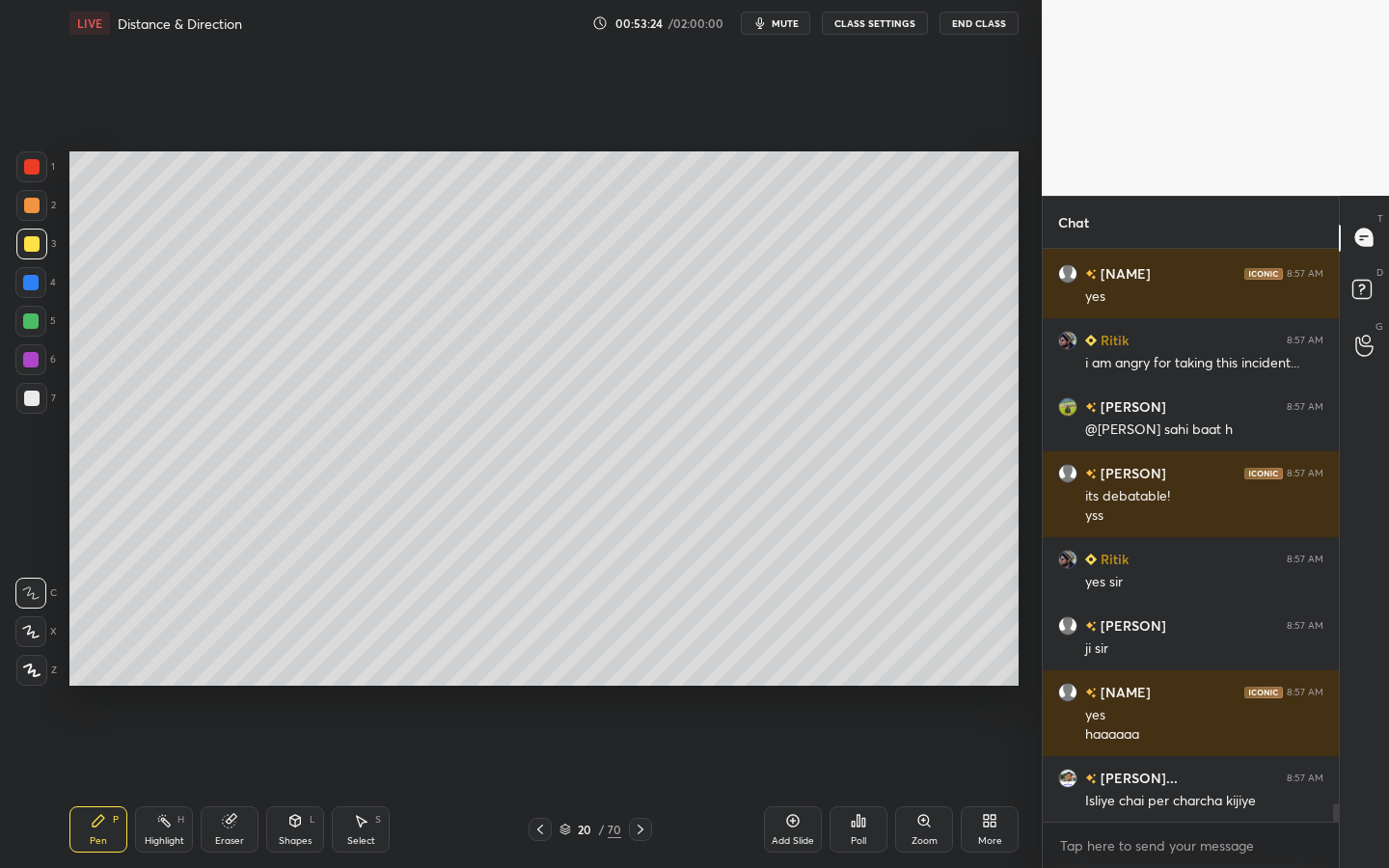 scroll, scrollTop: 16970, scrollLeft: 0, axis: vertical 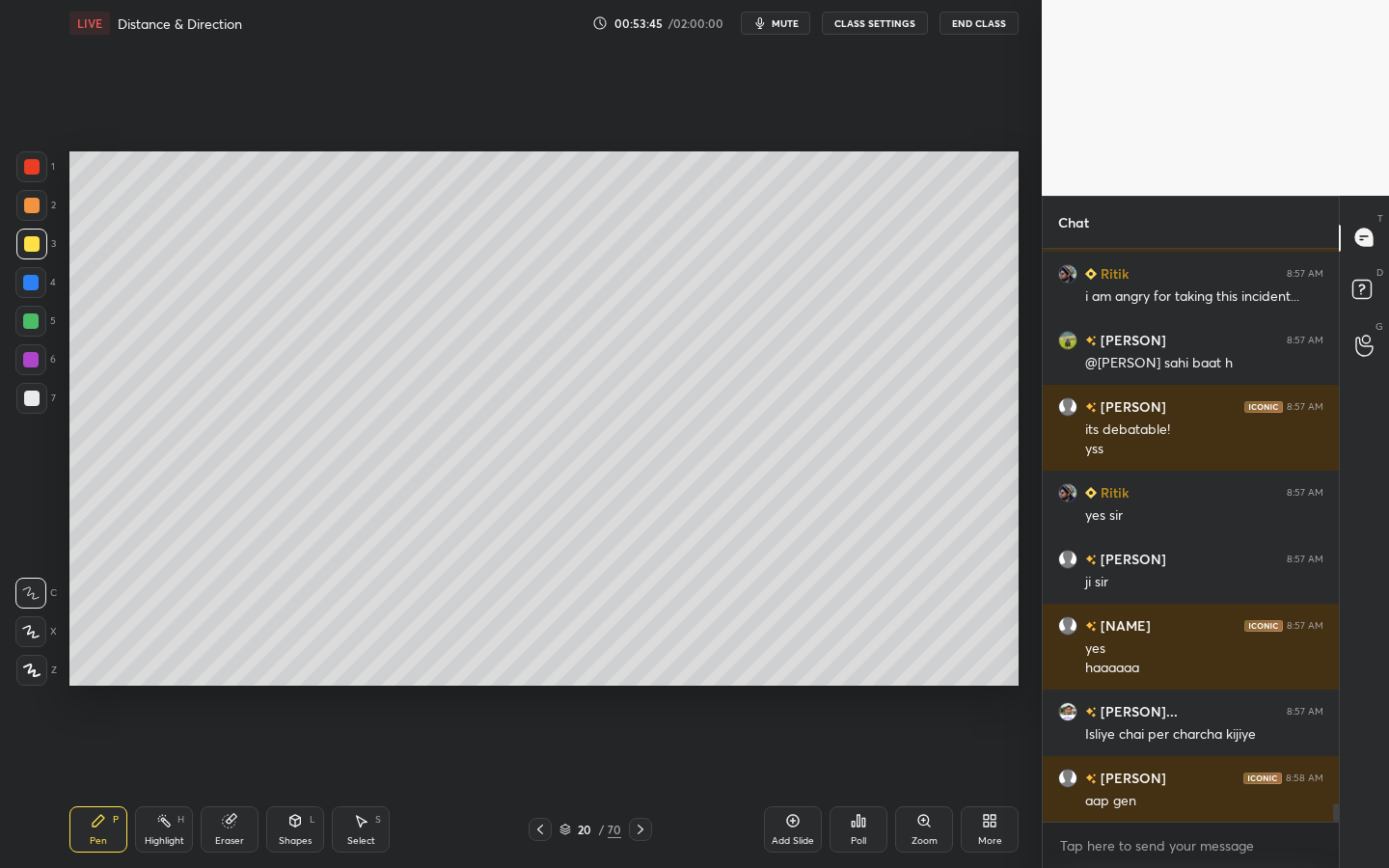 click on "Setting up your live class Poll for   secs No correct answer Start poll" at bounding box center [544, 419] 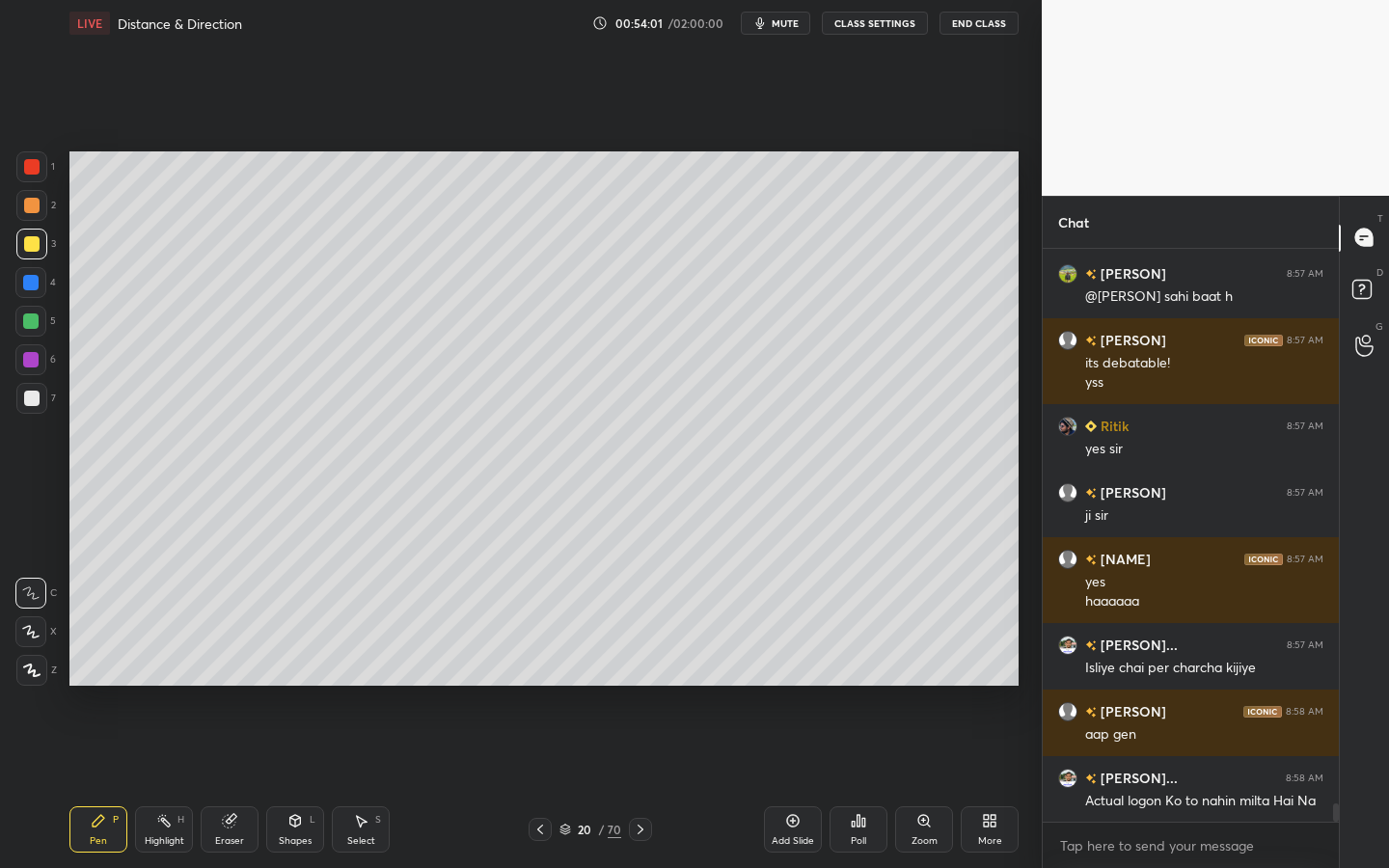 scroll, scrollTop: 17103, scrollLeft: 0, axis: vertical 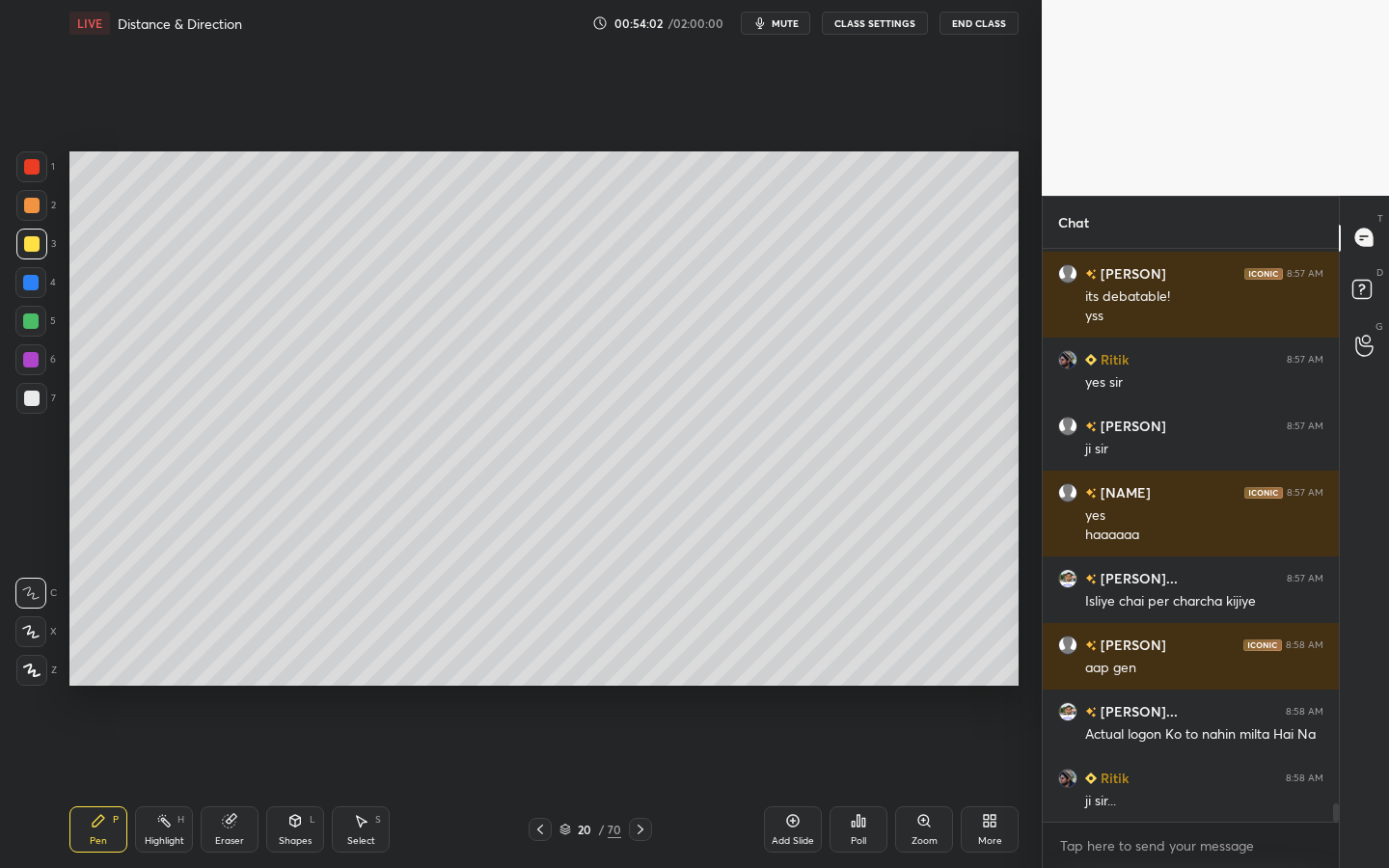 click on "Eraser" at bounding box center [230, 829] 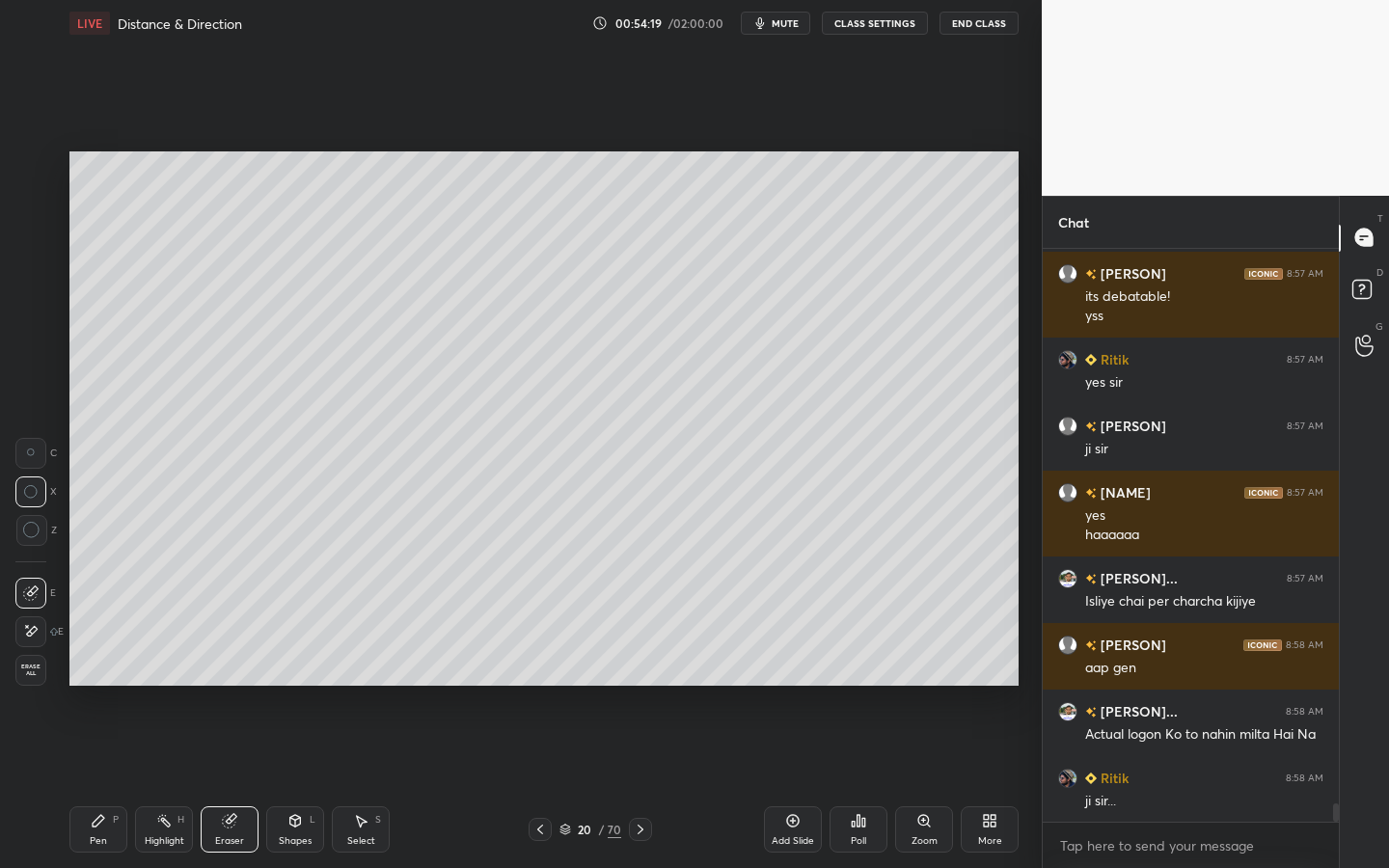 click 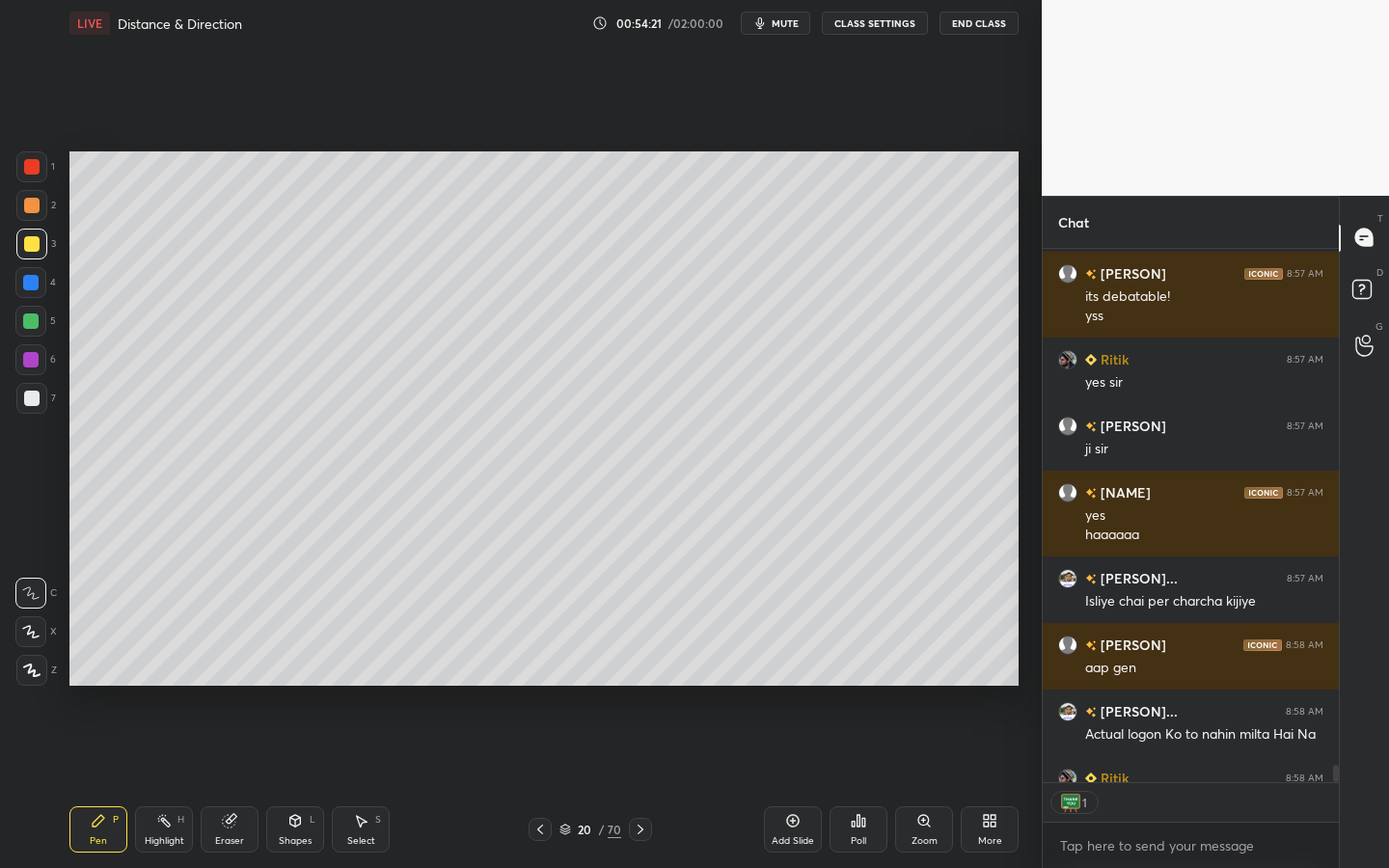 scroll, scrollTop: 528, scrollLeft: 290, axis: both 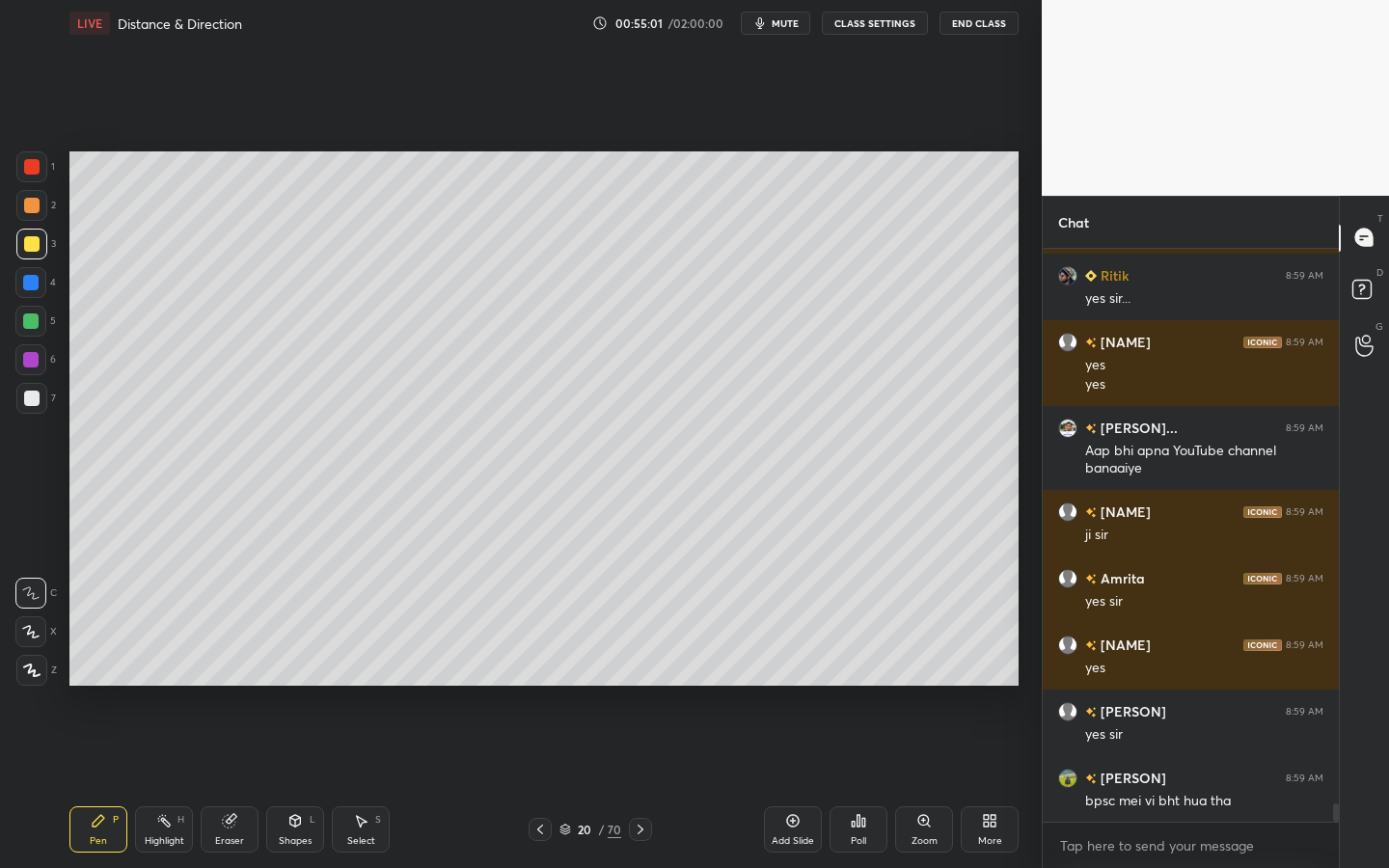 click on "Eraser" at bounding box center (230, 829) 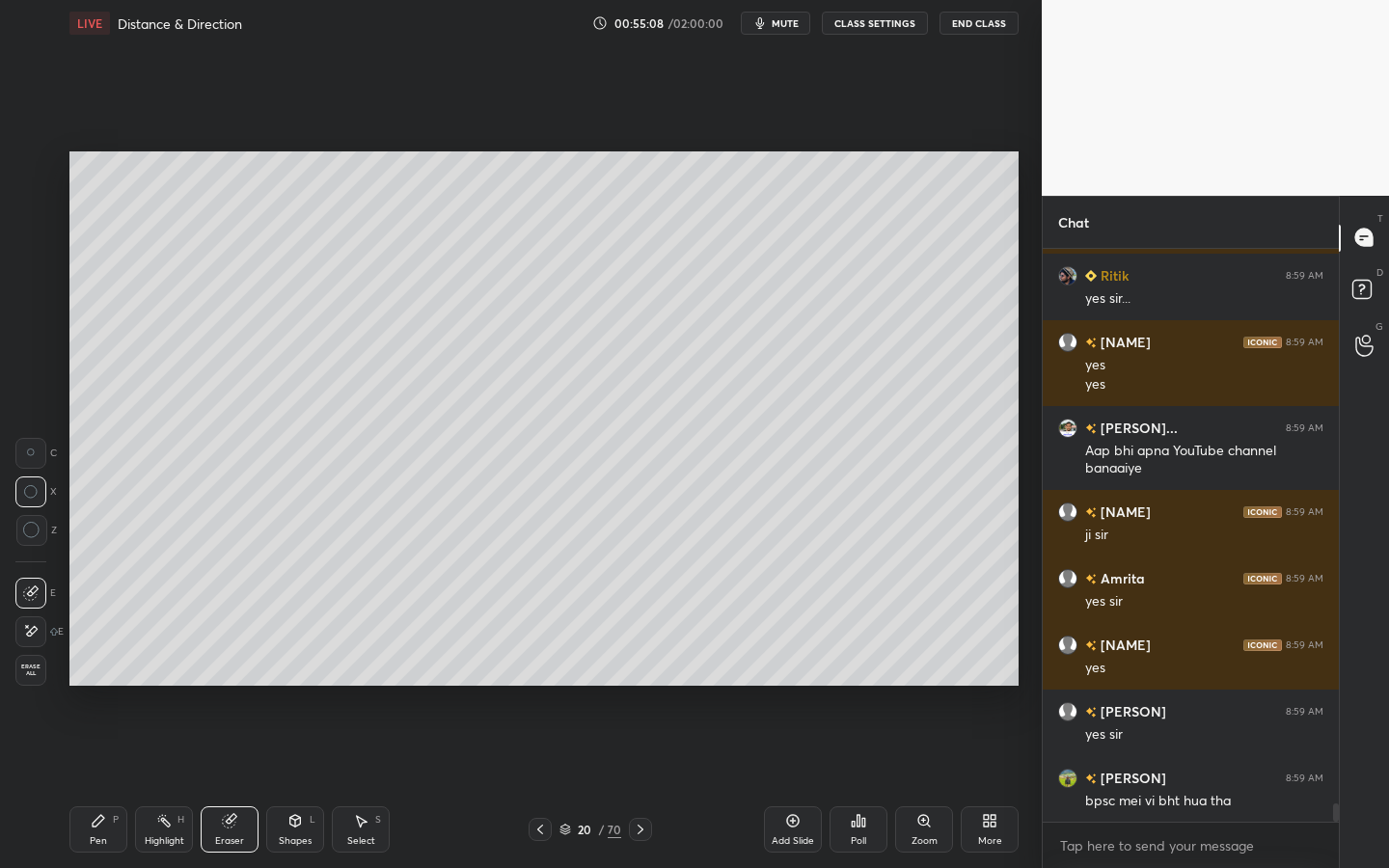 click on "Pen P" at bounding box center (98, 829) 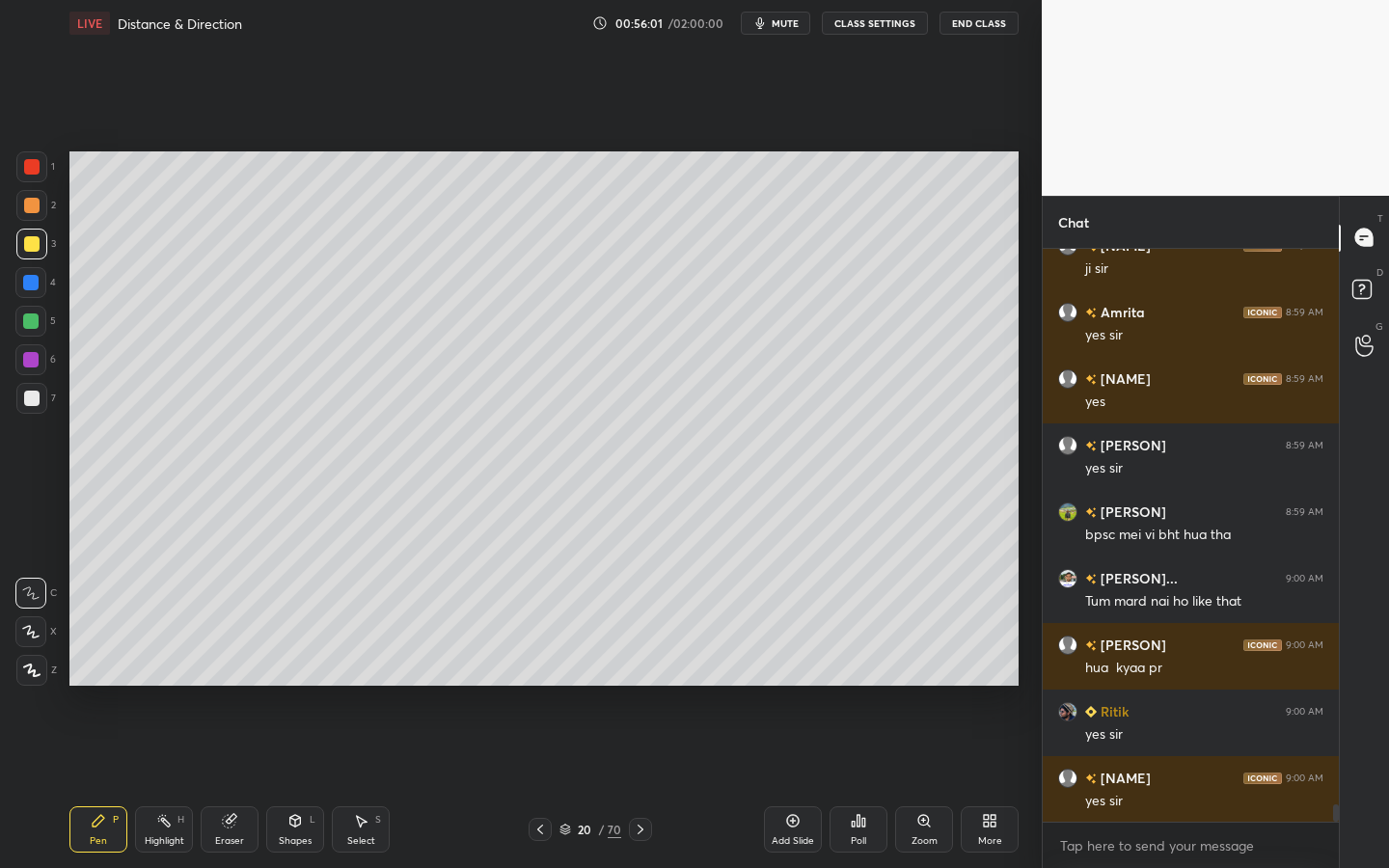 scroll, scrollTop: 18072, scrollLeft: 0, axis: vertical 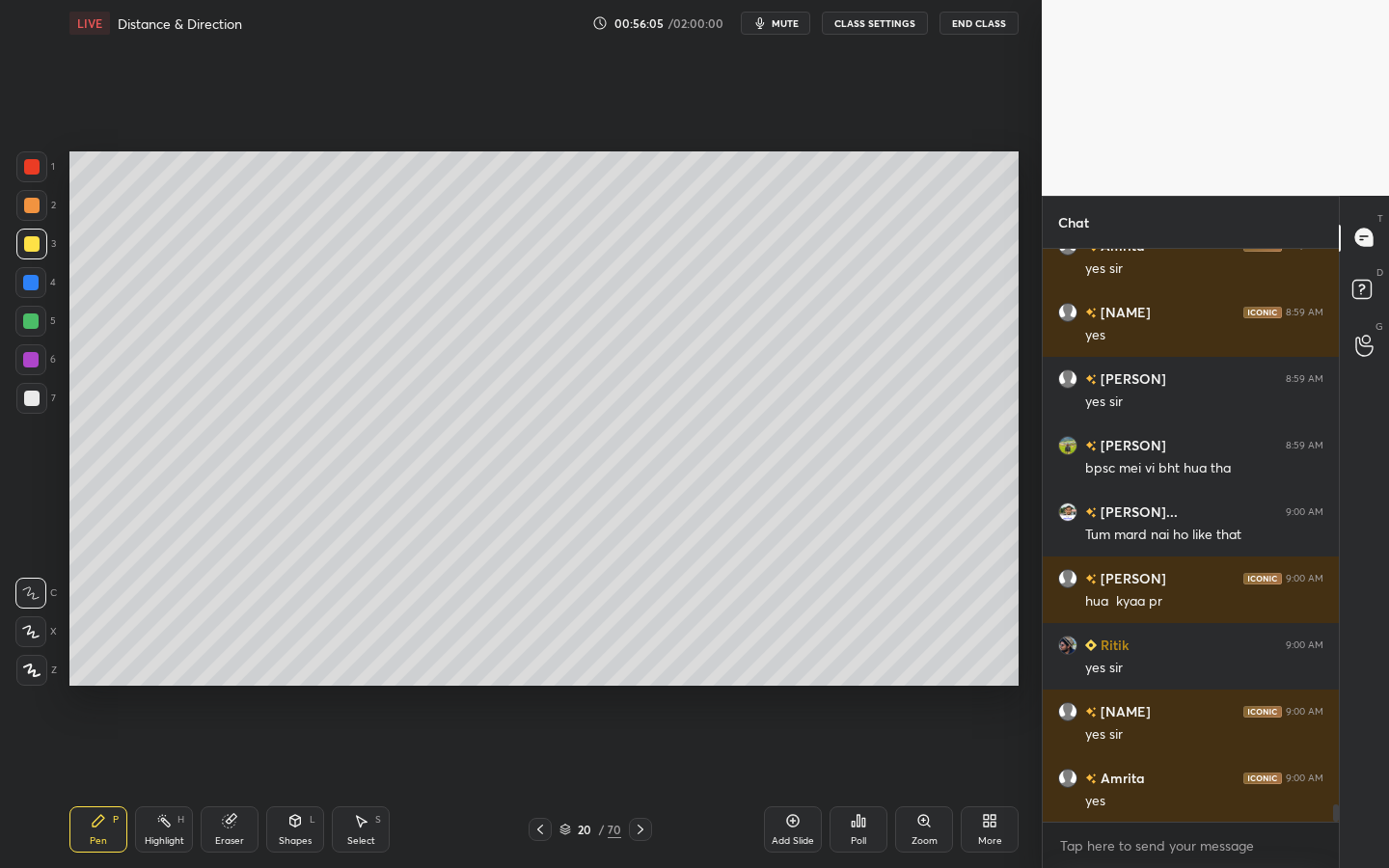 click on "Eraser" at bounding box center [230, 829] 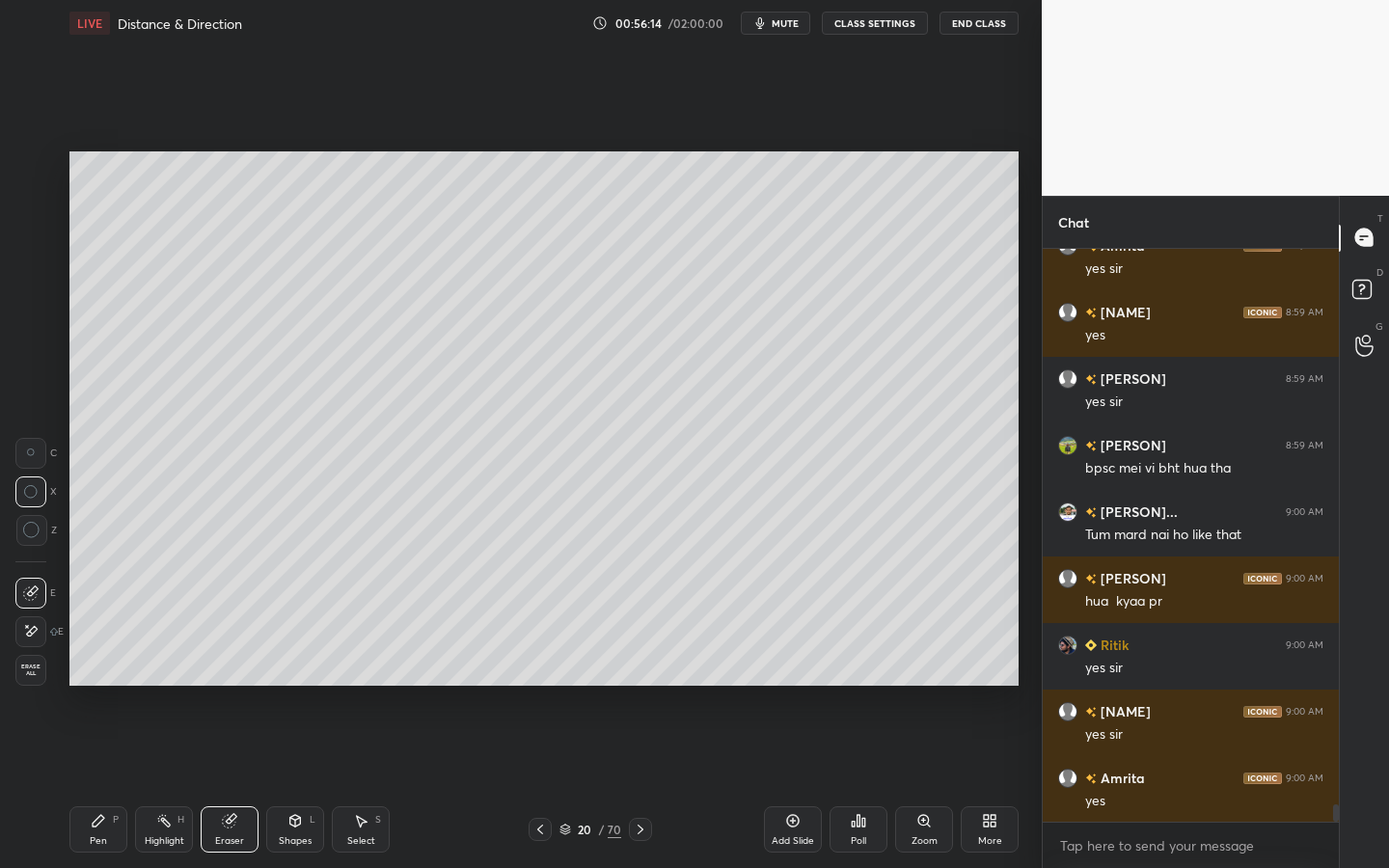 scroll, scrollTop: 18138, scrollLeft: 0, axis: vertical 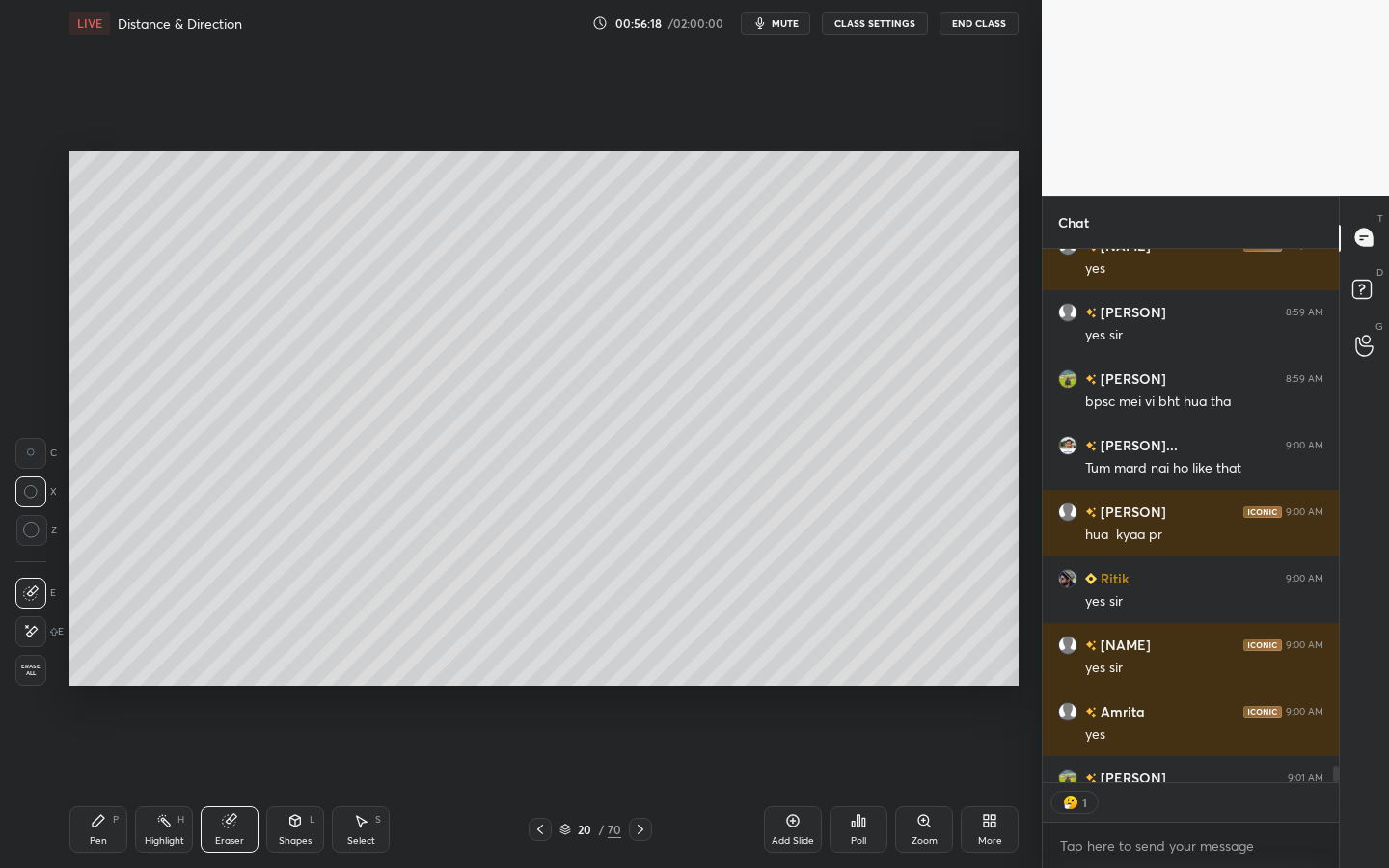 drag, startPoint x: 92, startPoint y: 828, endPoint x: 99, endPoint y: 820, distance: 10.6301458 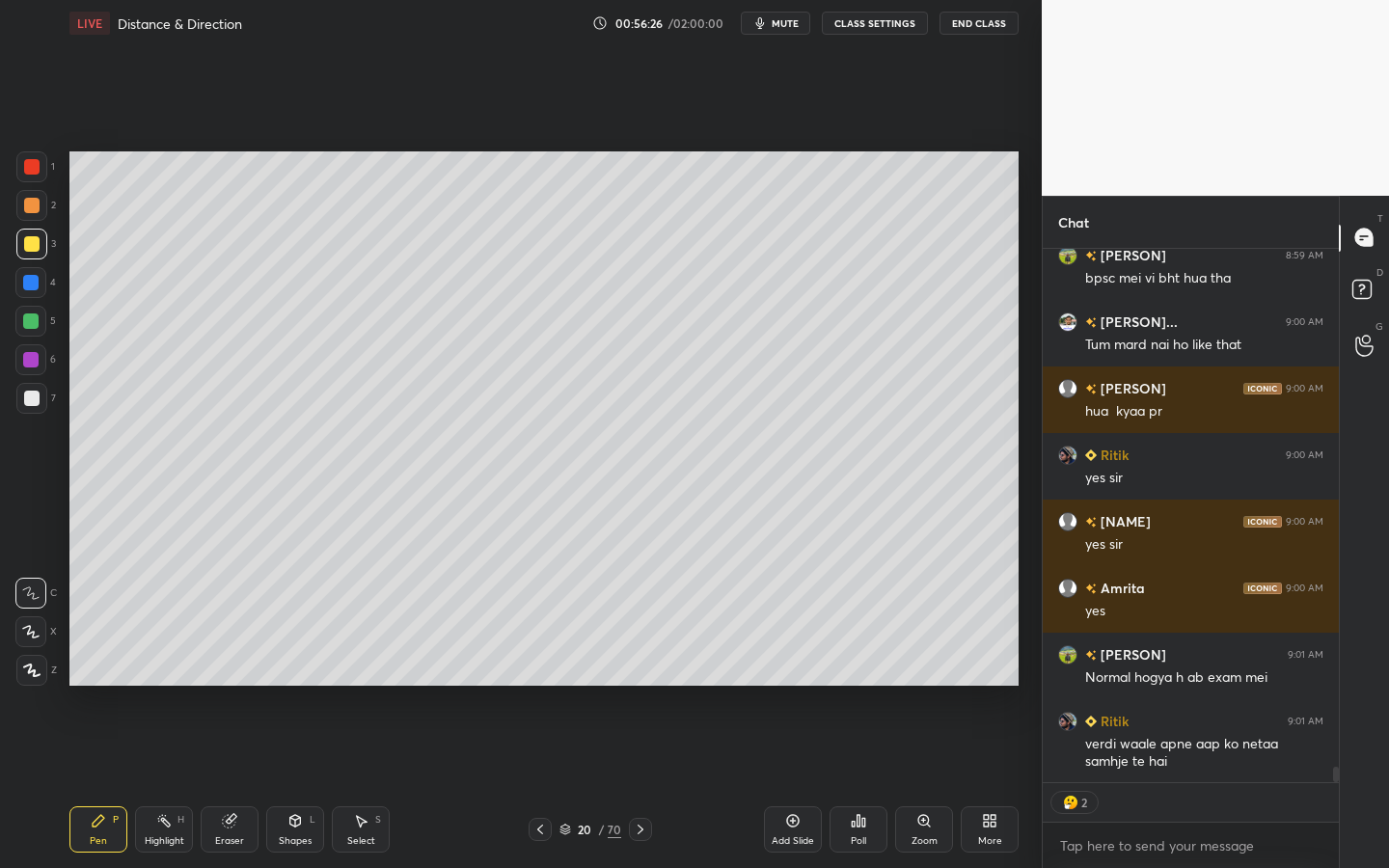 scroll, scrollTop: 18328, scrollLeft: 0, axis: vertical 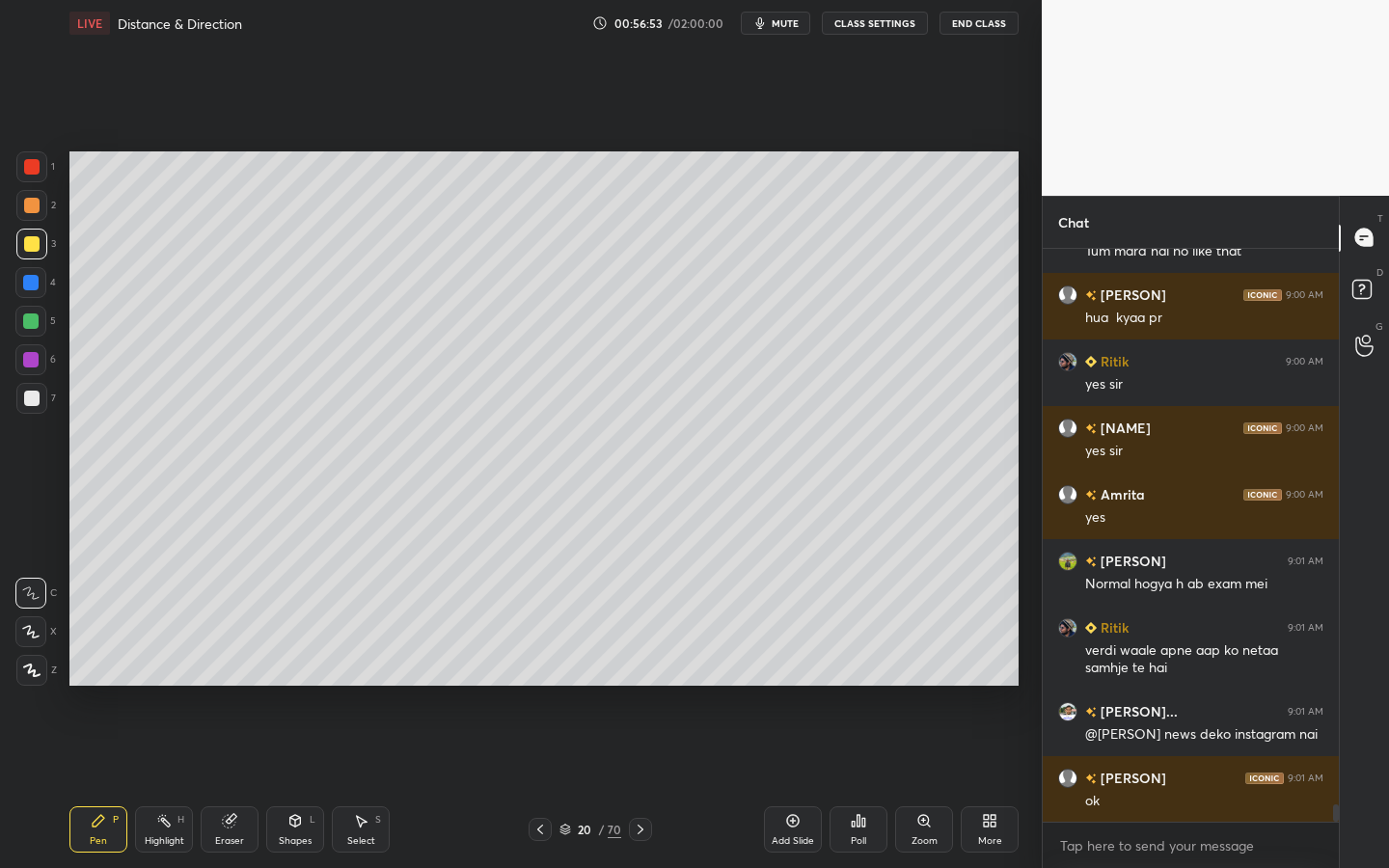 click on "Setting up your live class Poll for   secs No correct answer Start poll" at bounding box center (544, 419) 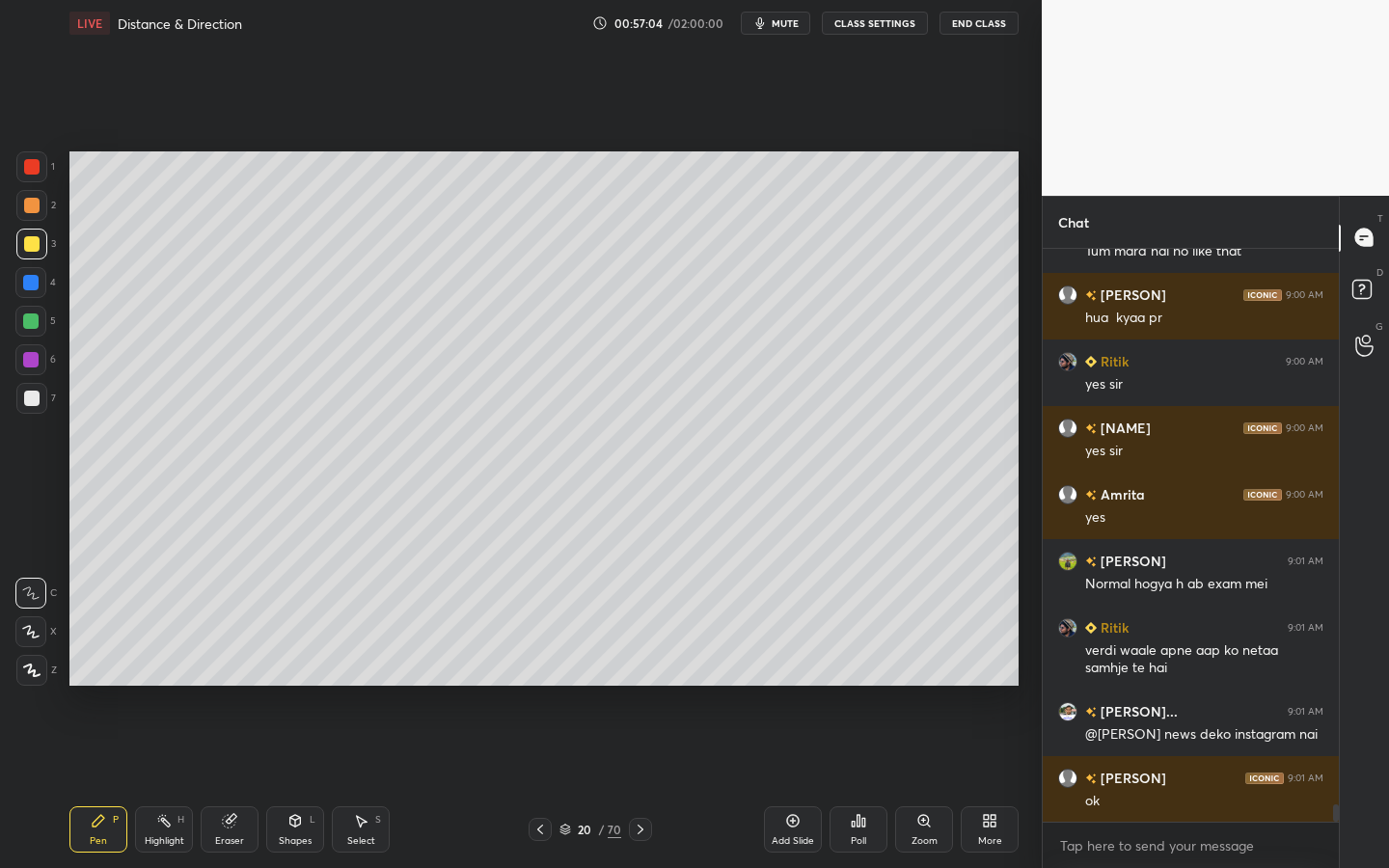 drag, startPoint x: 235, startPoint y: 838, endPoint x: 279, endPoint y: 784, distance: 69.6563 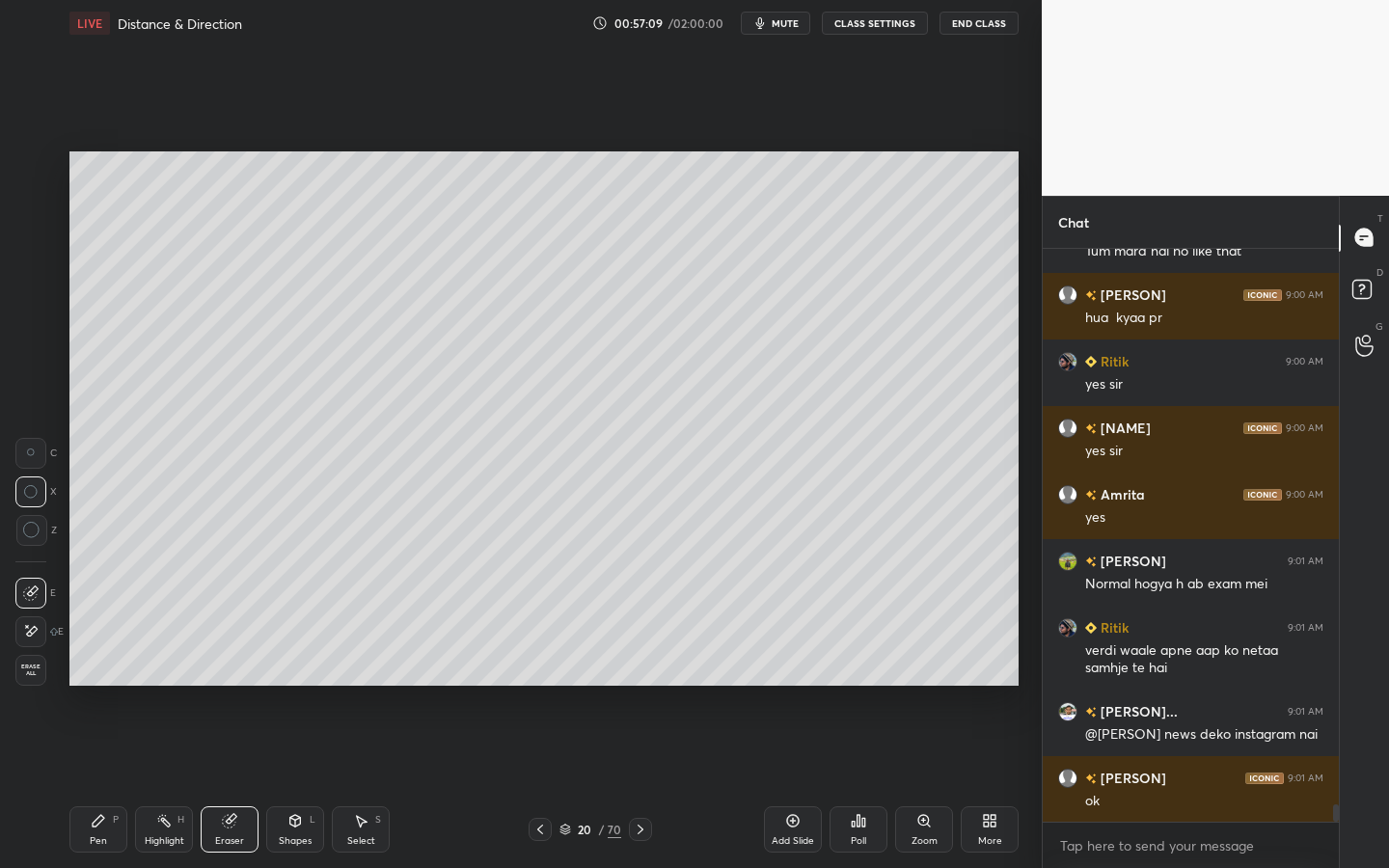 scroll, scrollTop: 528, scrollLeft: 290, axis: both 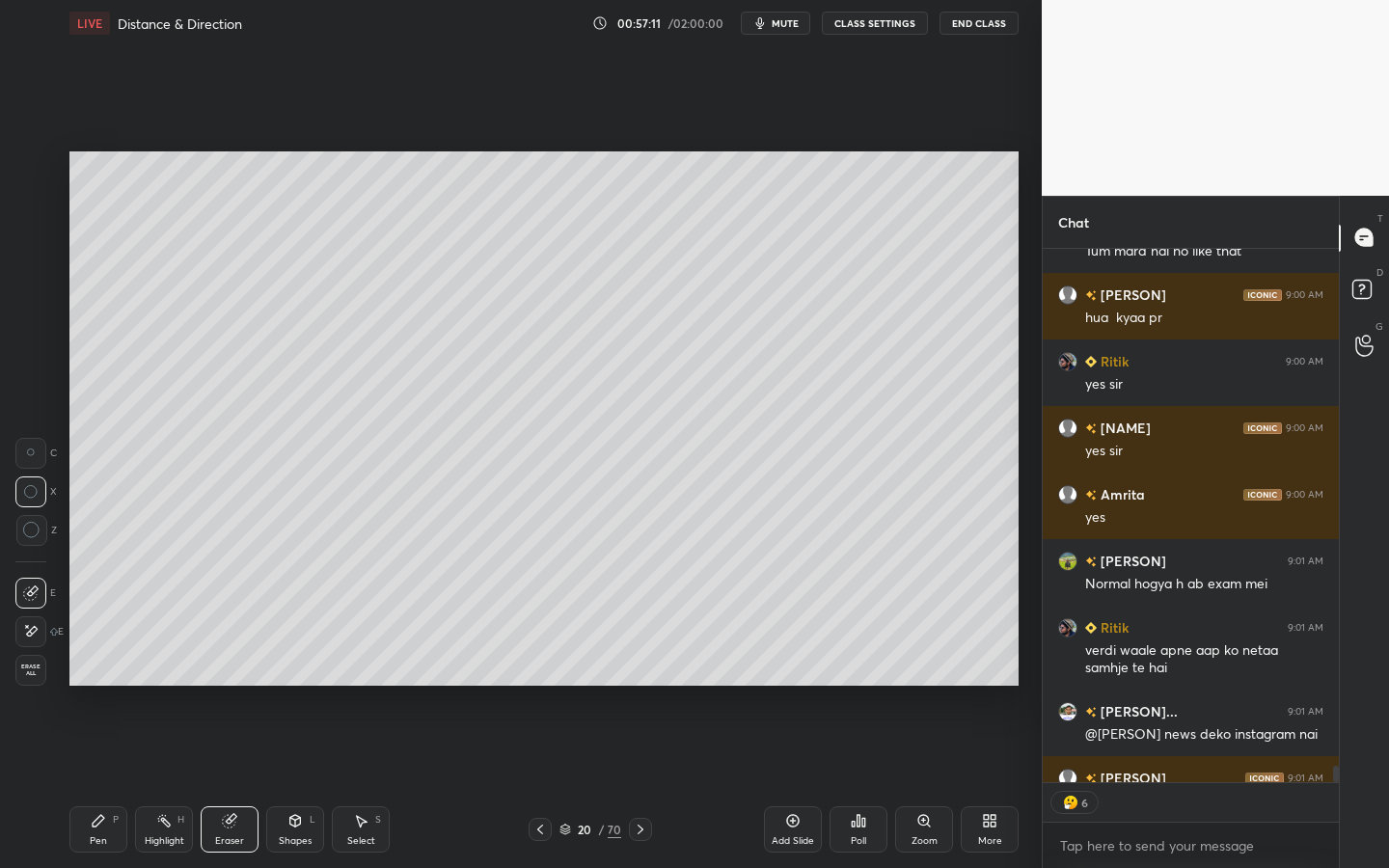 click 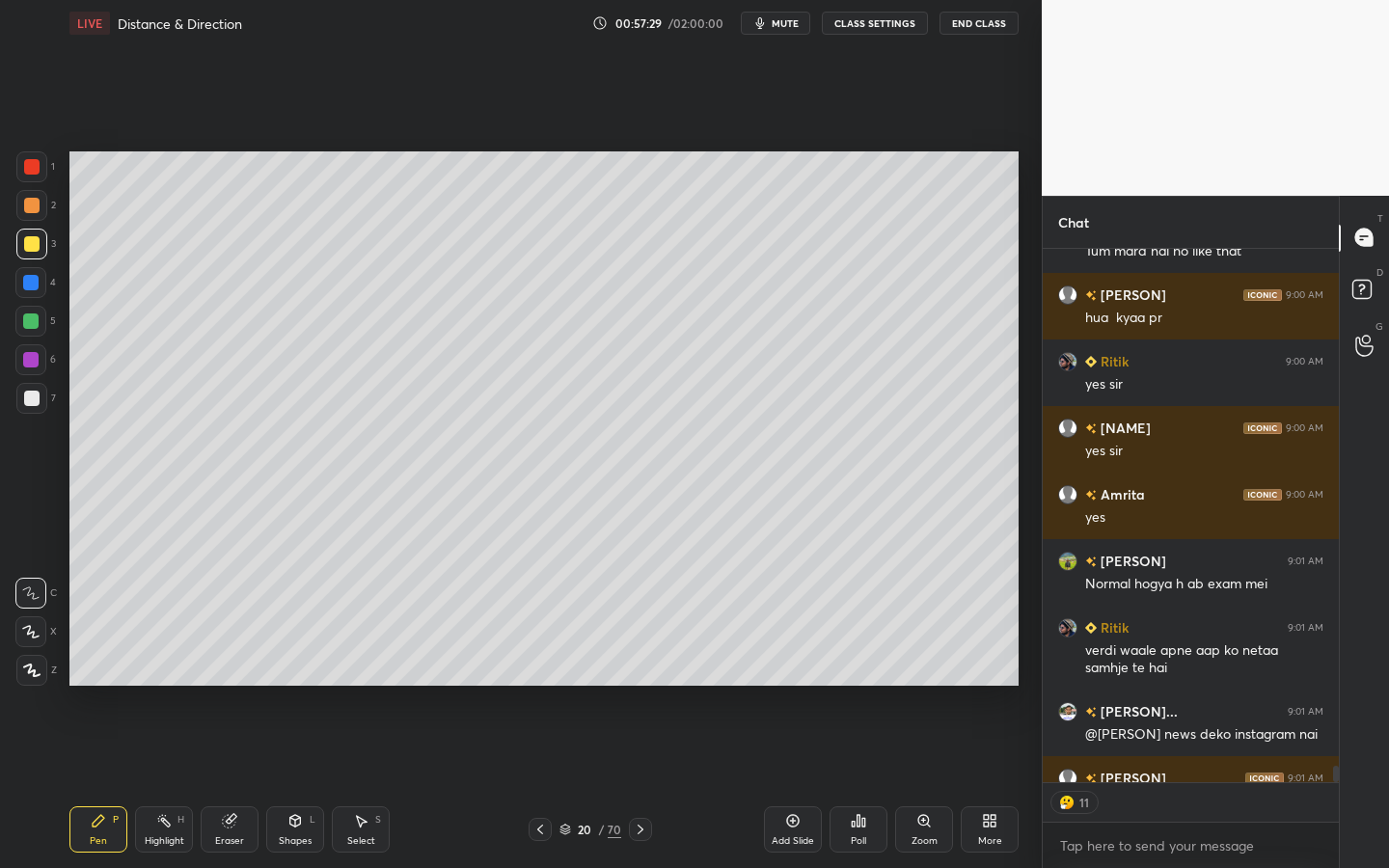 scroll, scrollTop: 18479, scrollLeft: 0, axis: vertical 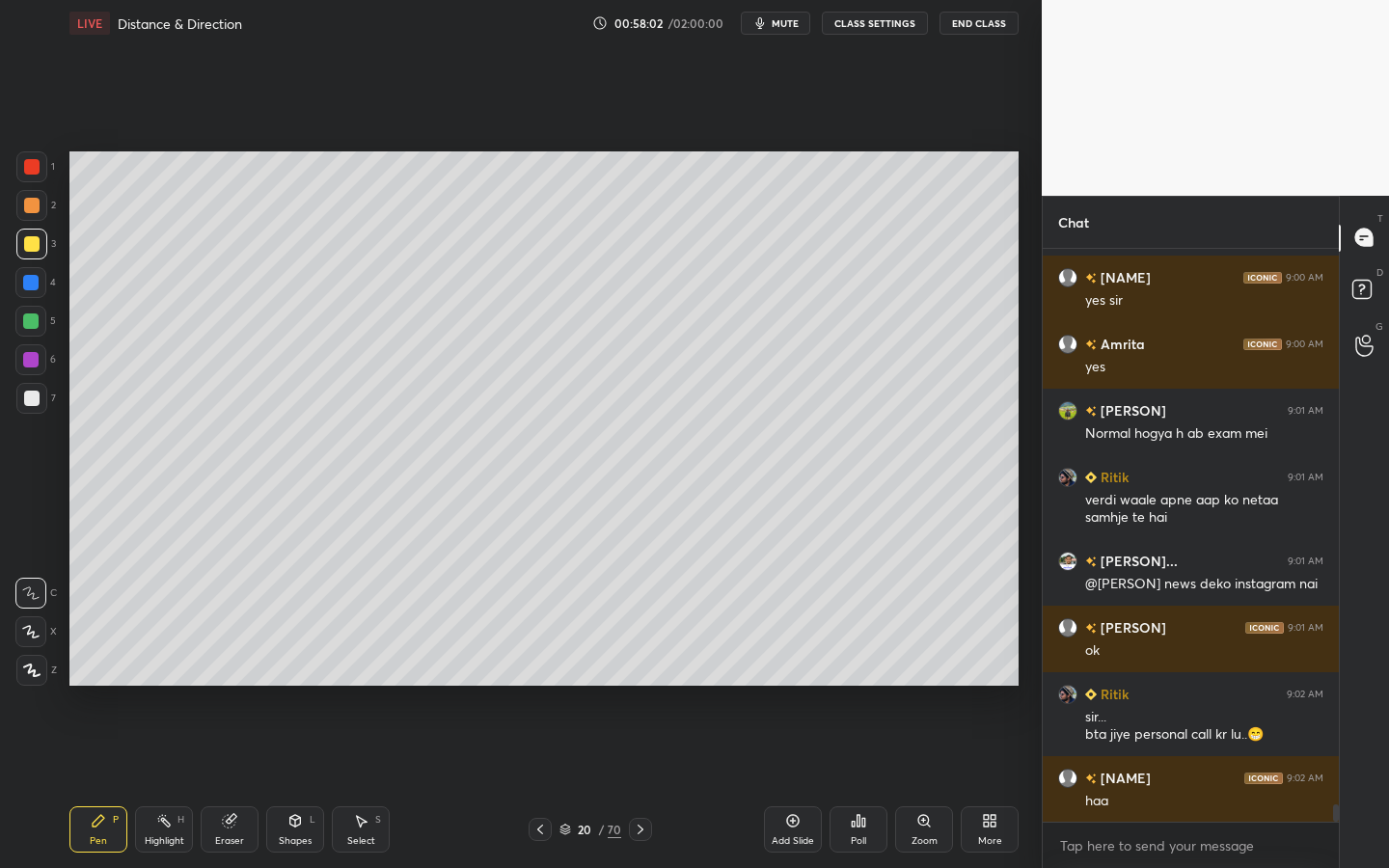 click on "Eraser" at bounding box center (230, 829) 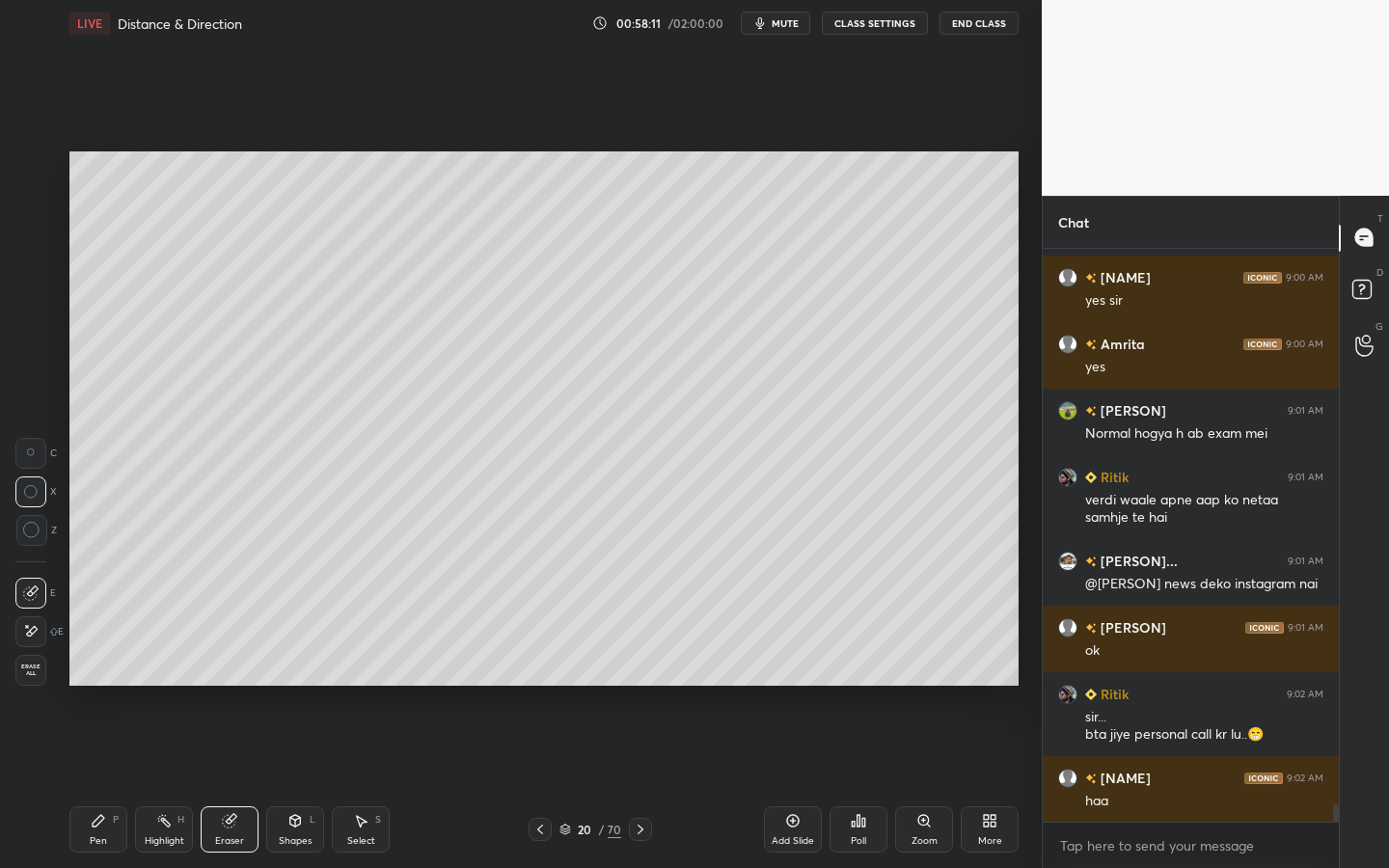 scroll, scrollTop: 18552, scrollLeft: 0, axis: vertical 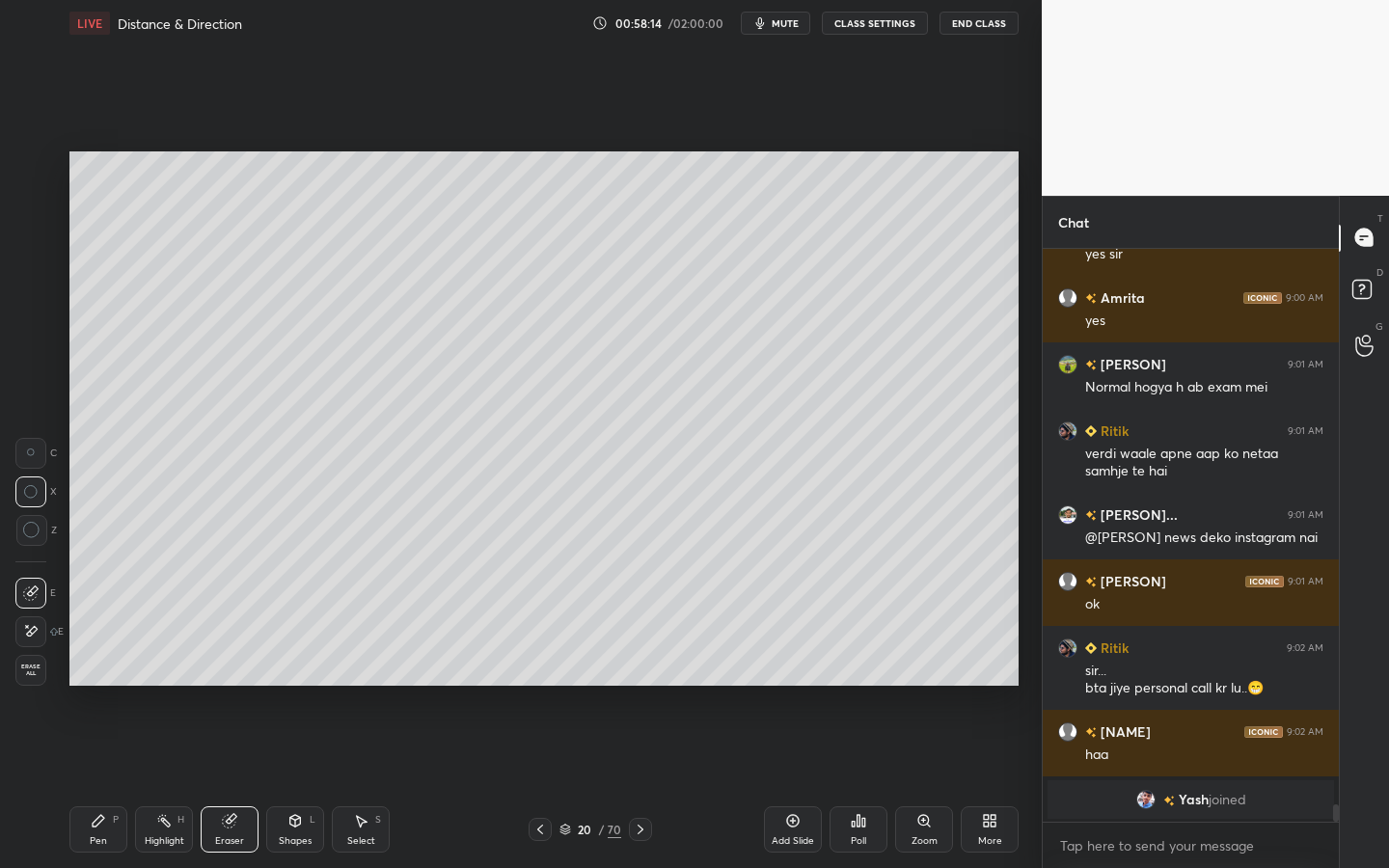 click on "Pen P" at bounding box center [98, 829] 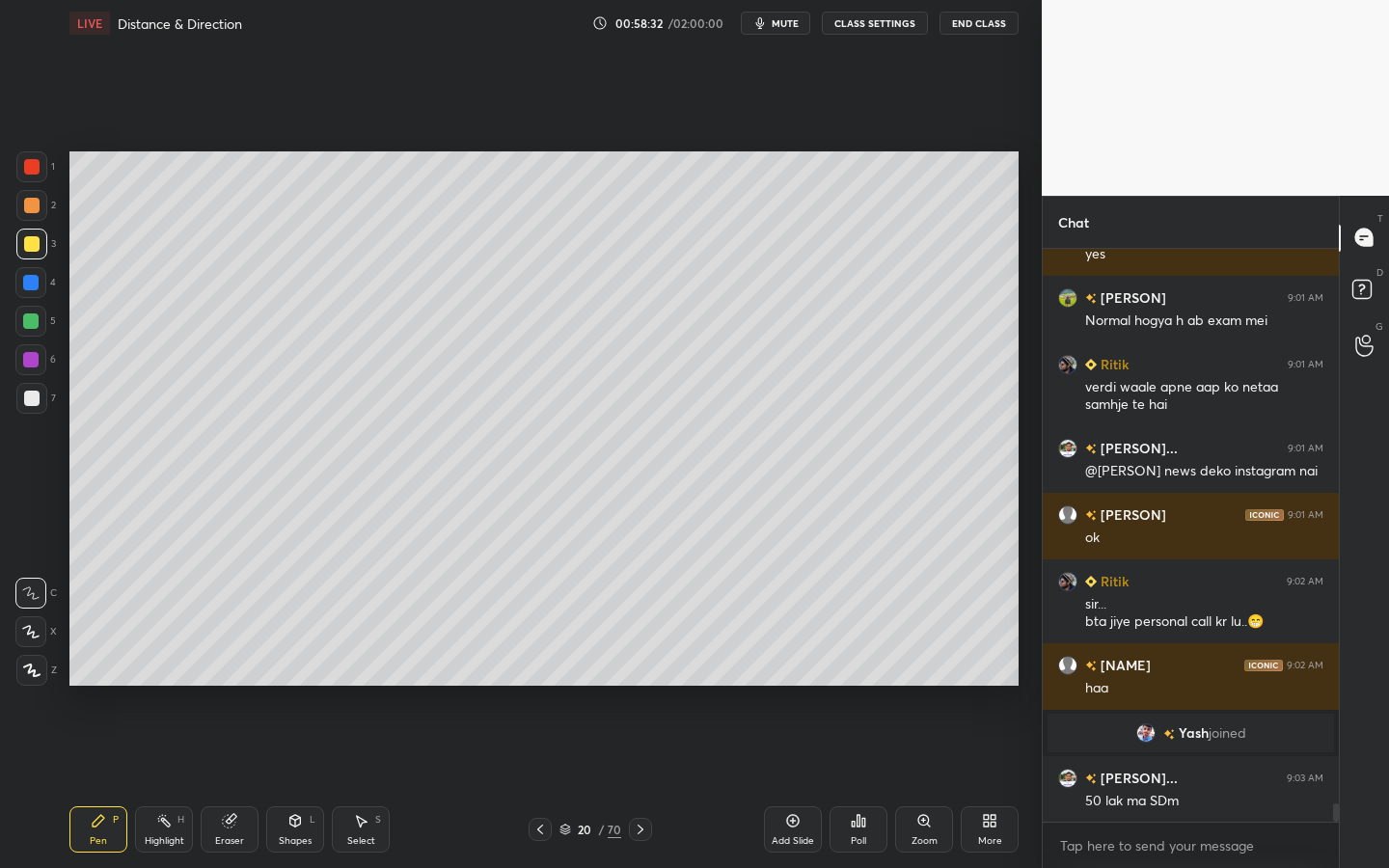 scroll, scrollTop: 17162, scrollLeft: 0, axis: vertical 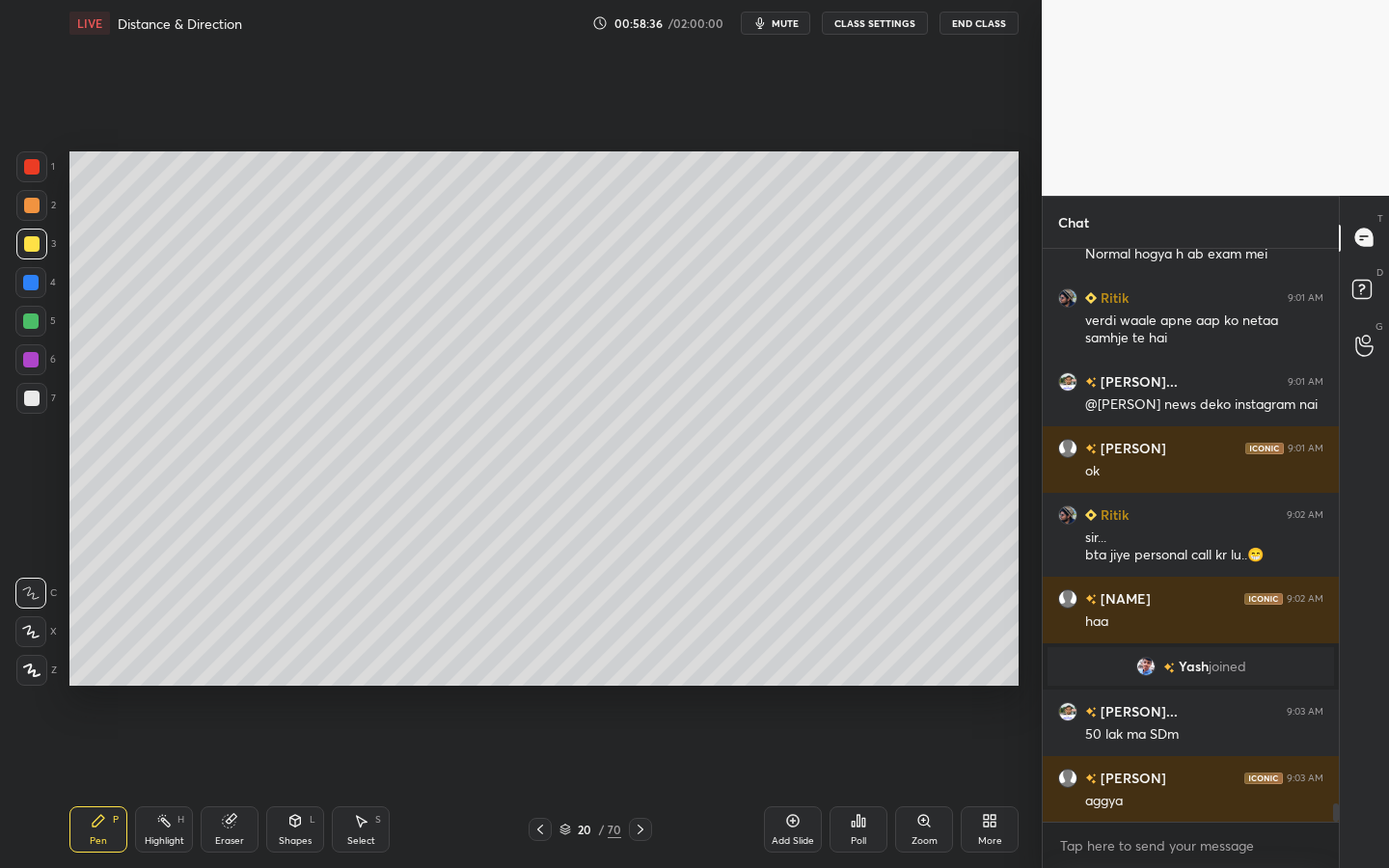 click on "Poll" at bounding box center [858, 829] 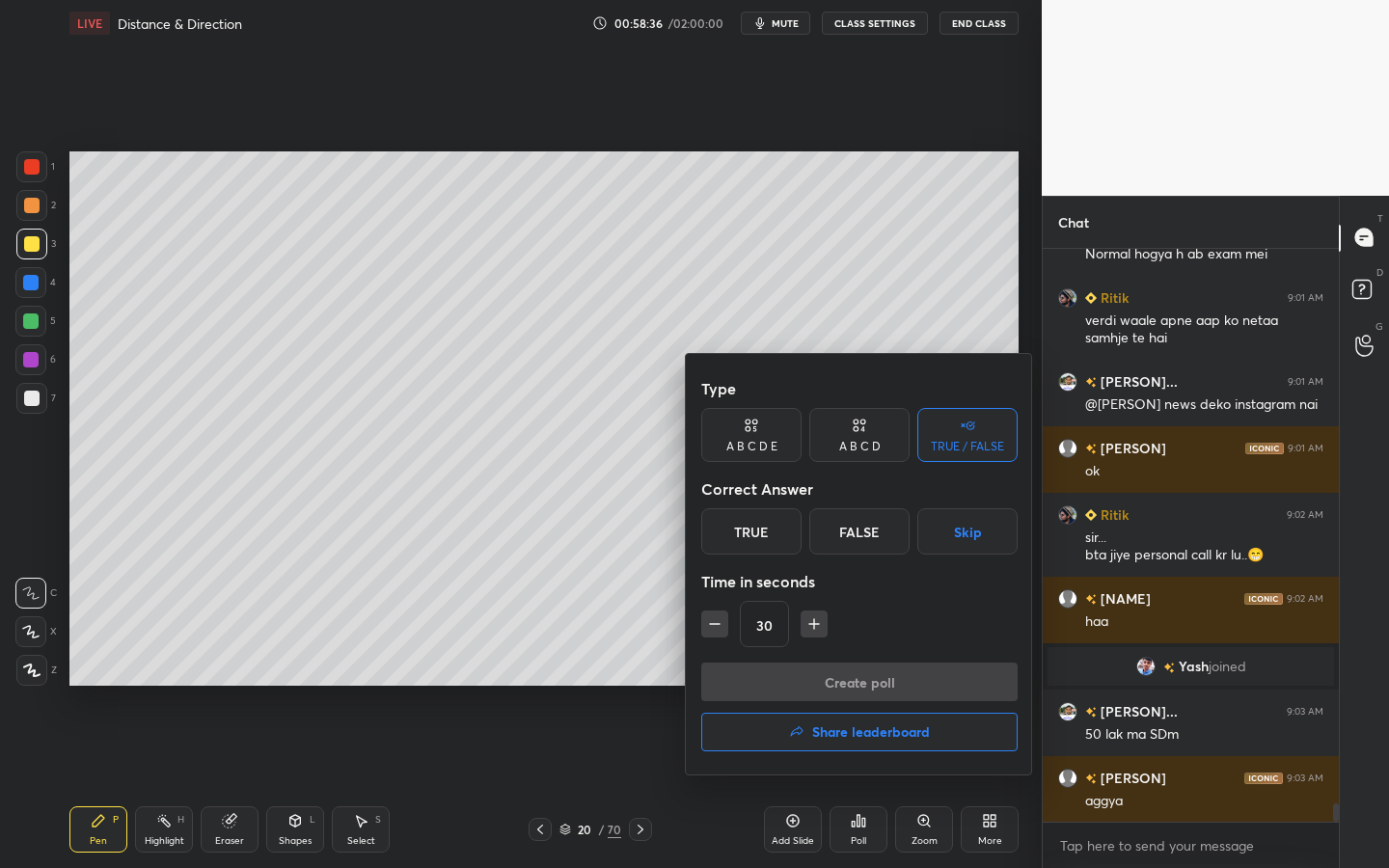 scroll, scrollTop: 17264, scrollLeft: 0, axis: vertical 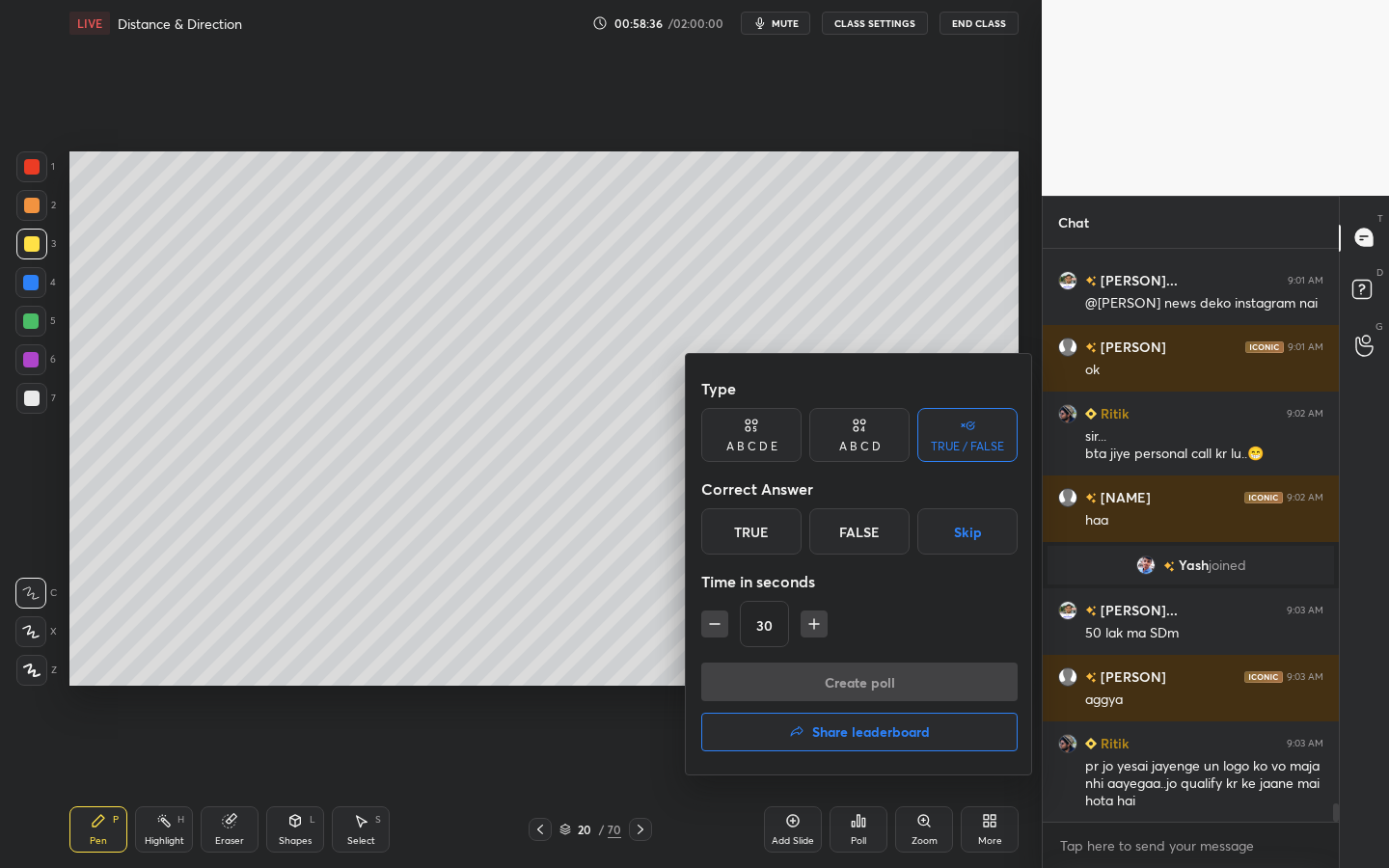 drag, startPoint x: 776, startPoint y: 545, endPoint x: 780, endPoint y: 603, distance: 58.137767 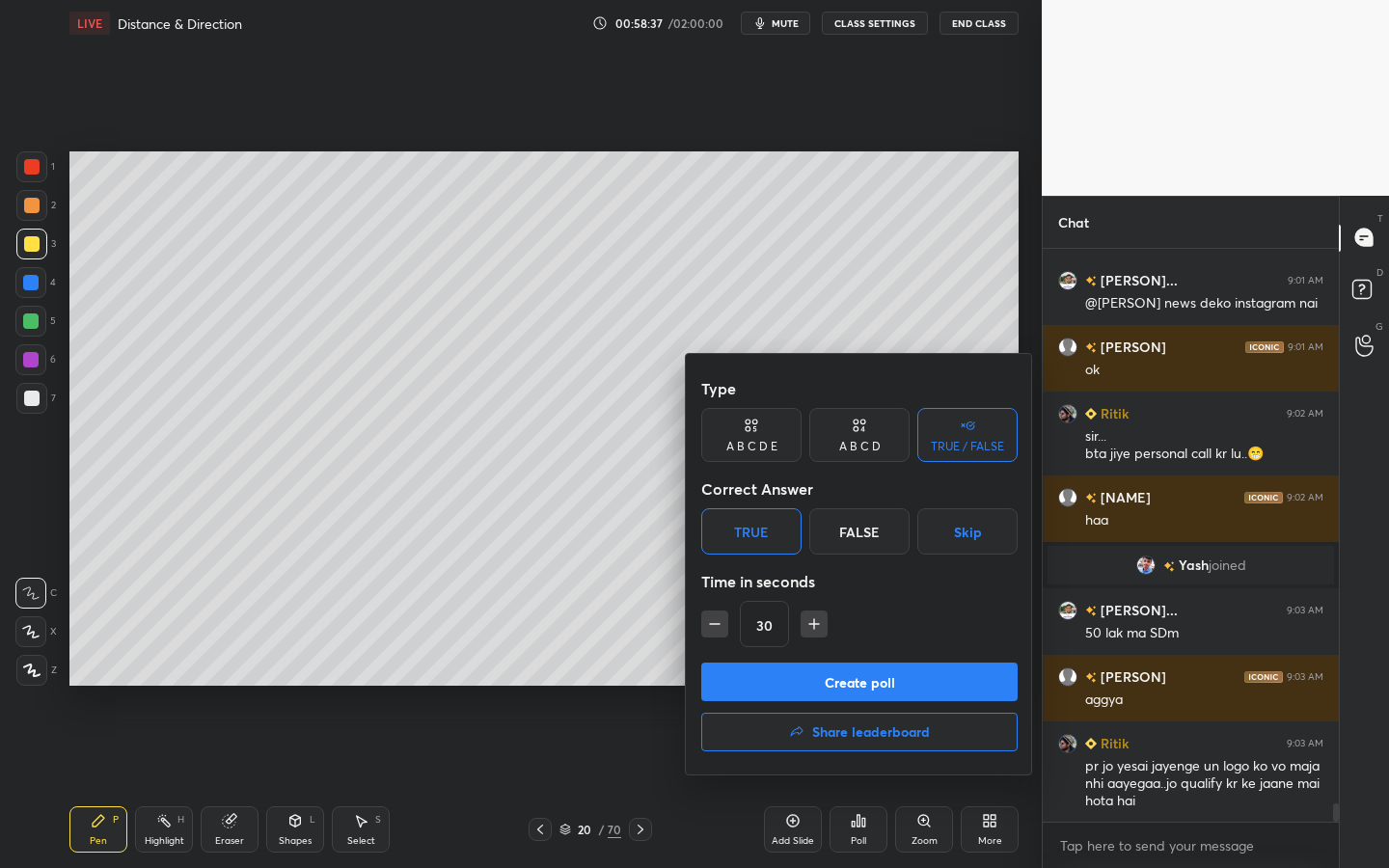 click on "Create poll" at bounding box center (859, 682) 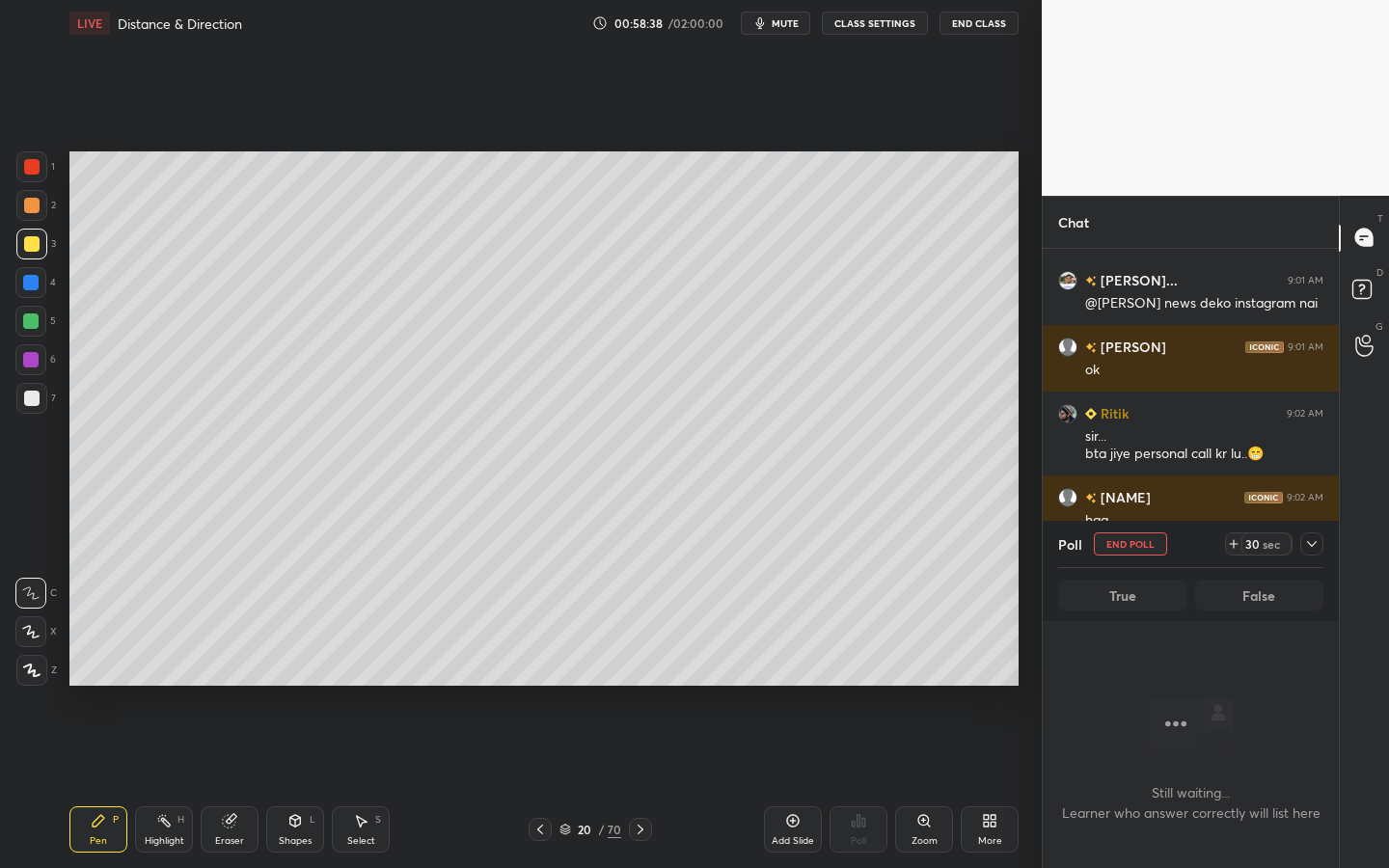 scroll, scrollTop: 17330, scrollLeft: 0, axis: vertical 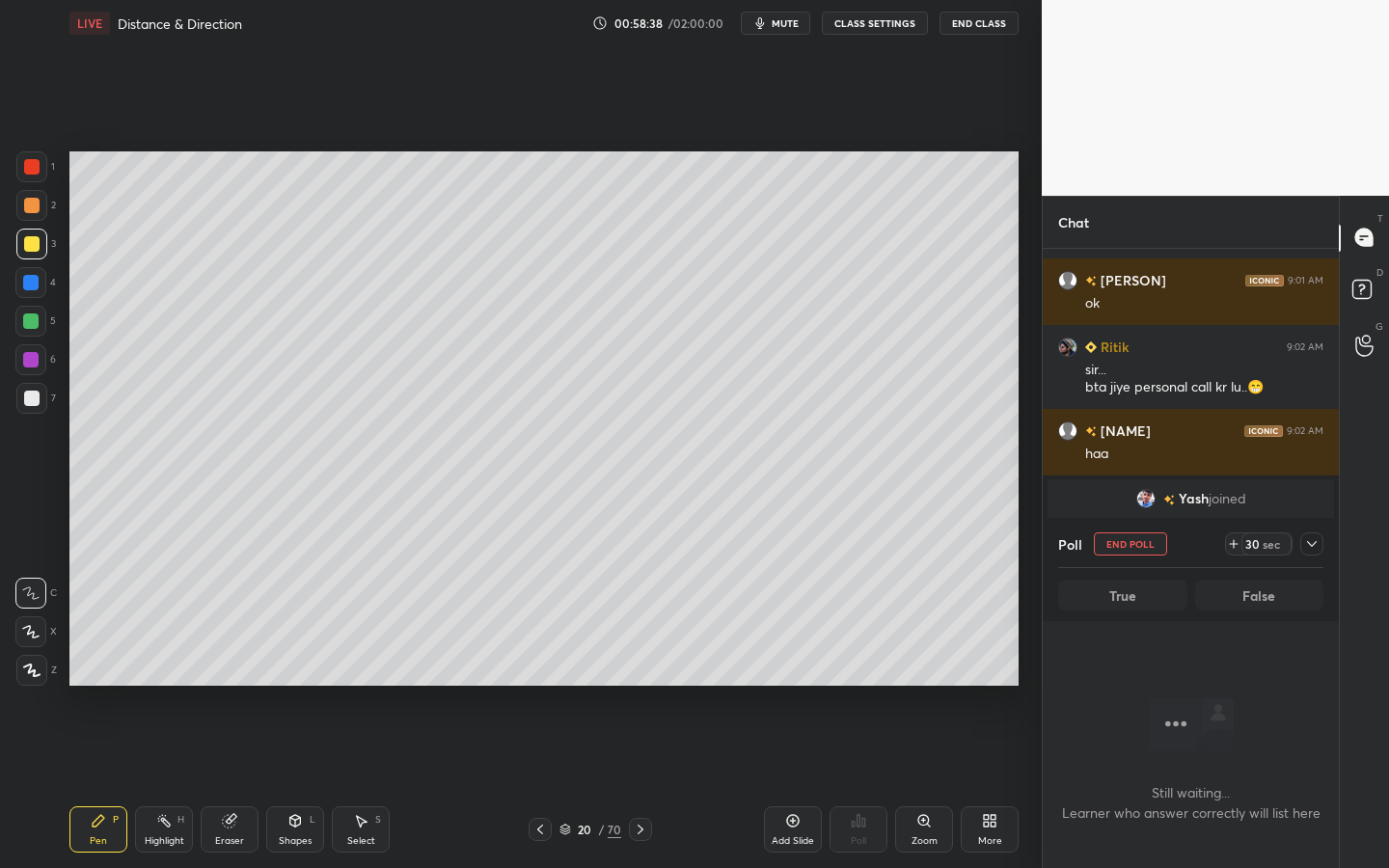 click 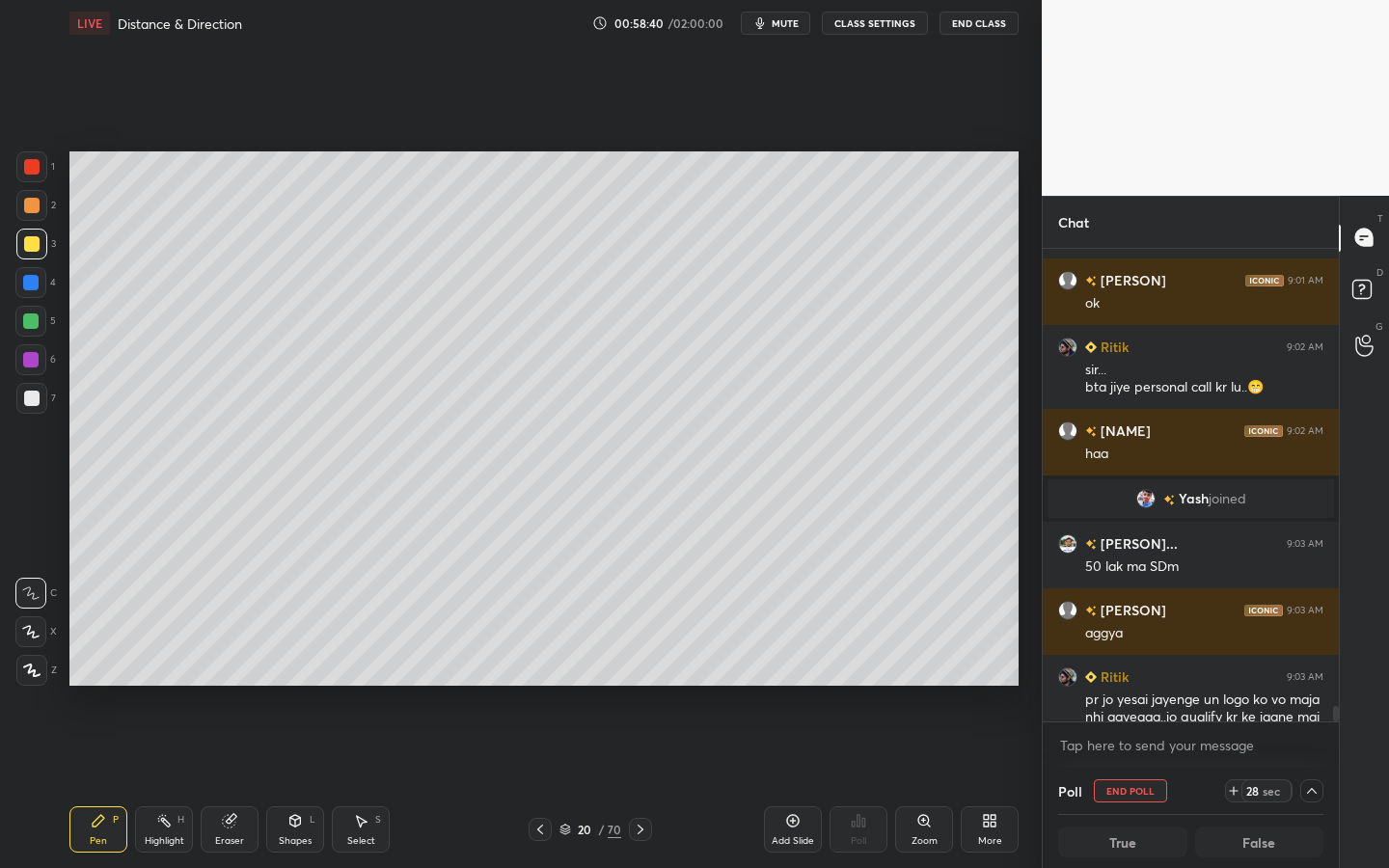scroll, scrollTop: 1, scrollLeft: 7, axis: both 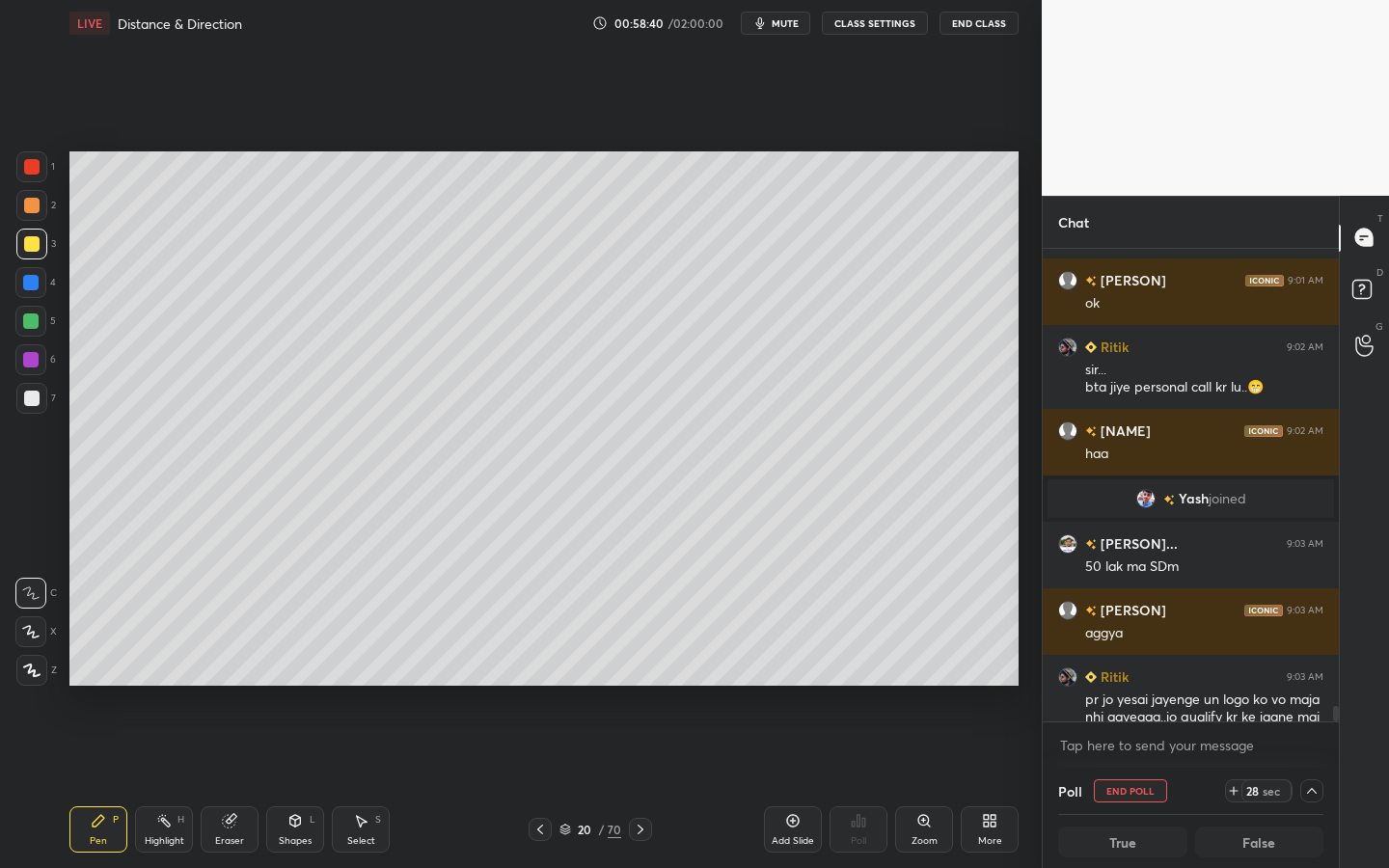 drag, startPoint x: 1335, startPoint y: 713, endPoint x: 1332, endPoint y: 726, distance: 13.3416641 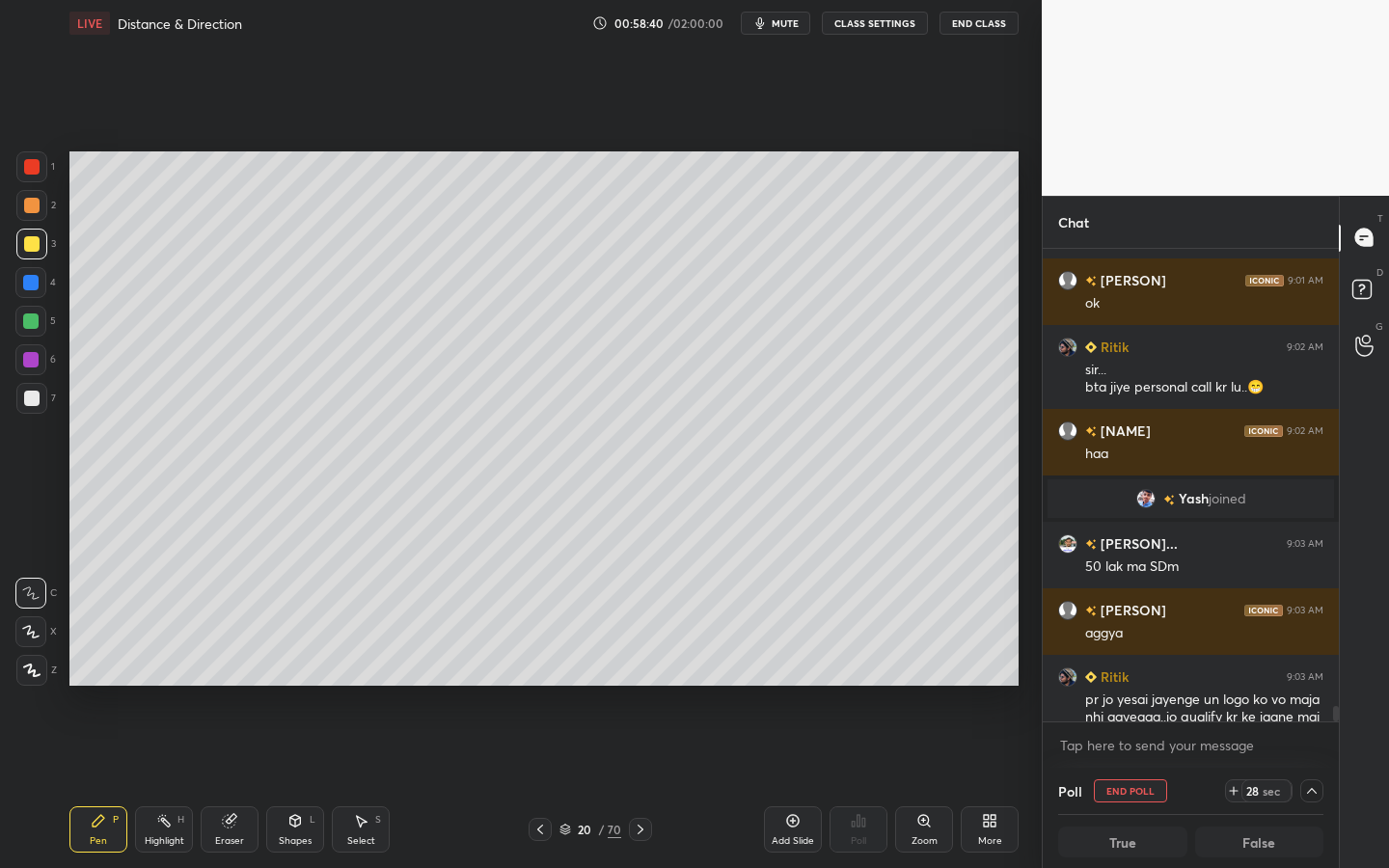 click on "[NAME] 9:01 AM verdi waale apne aap ko netaa samhje te hai [NAME] 9:01 AM @[NAME] news deko instagram nai [NAME] 9:01 AM ok [NAME] 9:02 AM sir...
bta jiye personal call kr lu..😁 [NAME] 9:02 AM haa [NAME]  joined [NAME] 9:03 AM 50 lak ma SDm [NAME] 9:03 AM aggya [NAME] 9:03 AM pr jo yesai jayenge un logo ko vo maja nhi aayegaa..jo qualify kr ke jaane mai hota hai [NAME] 9:03 AM yes JUMP TO LATEST Enable hand raising Enable raise hand to speak to learners. Once enabled, chat will be turned off temporarily. Enable x" at bounding box center (1190, 508) 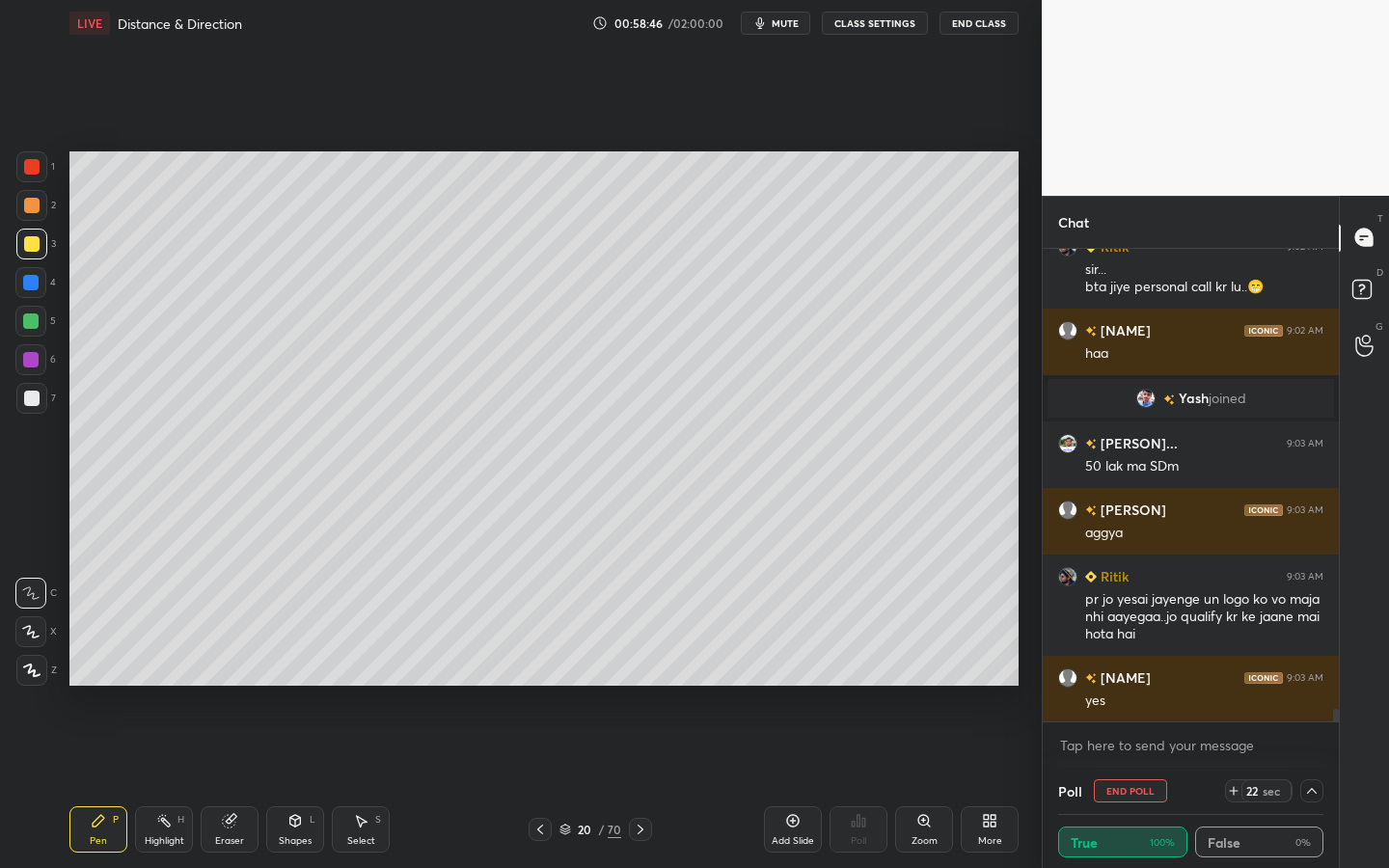 click 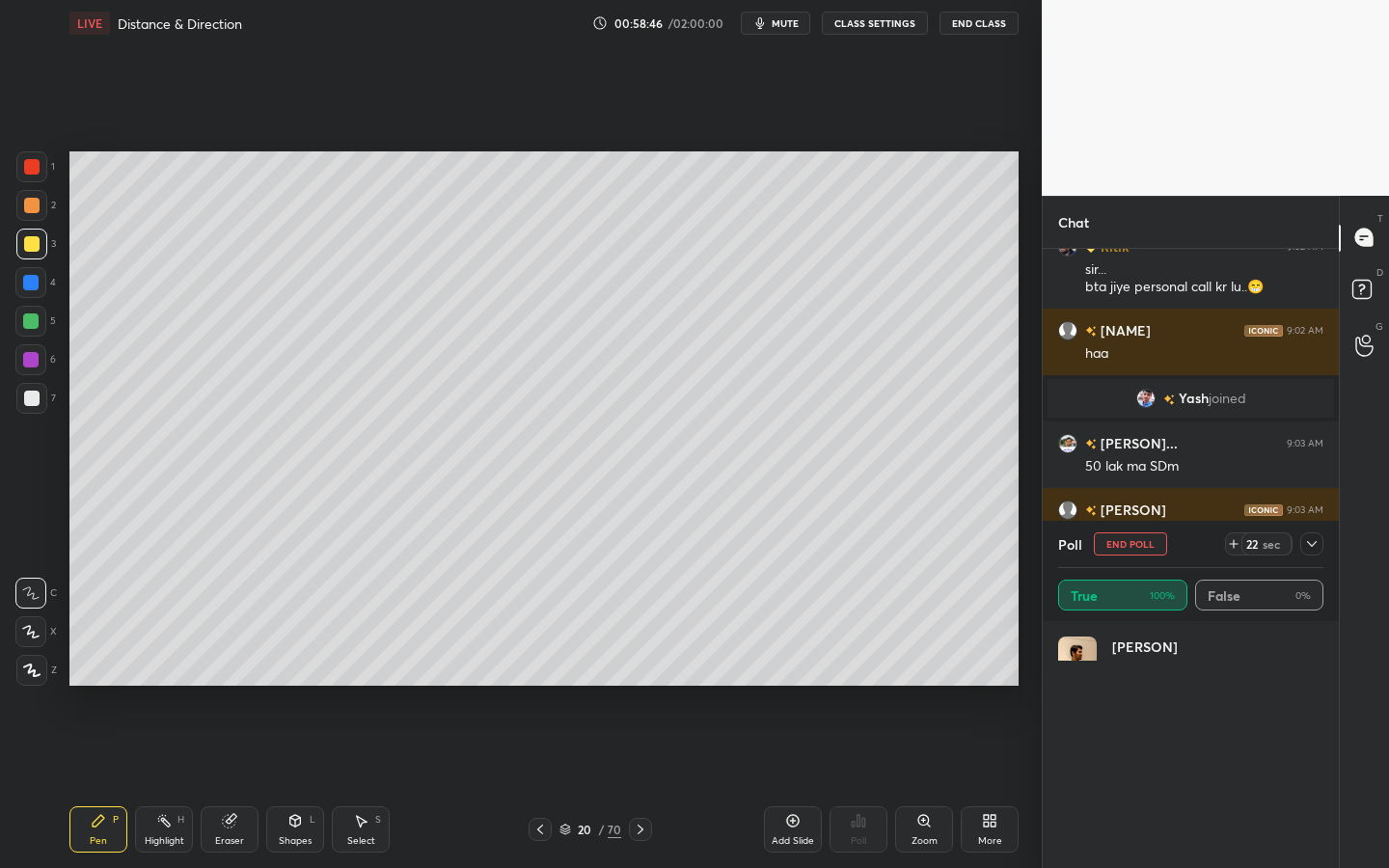 scroll, scrollTop: 6, scrollLeft: 7, axis: both 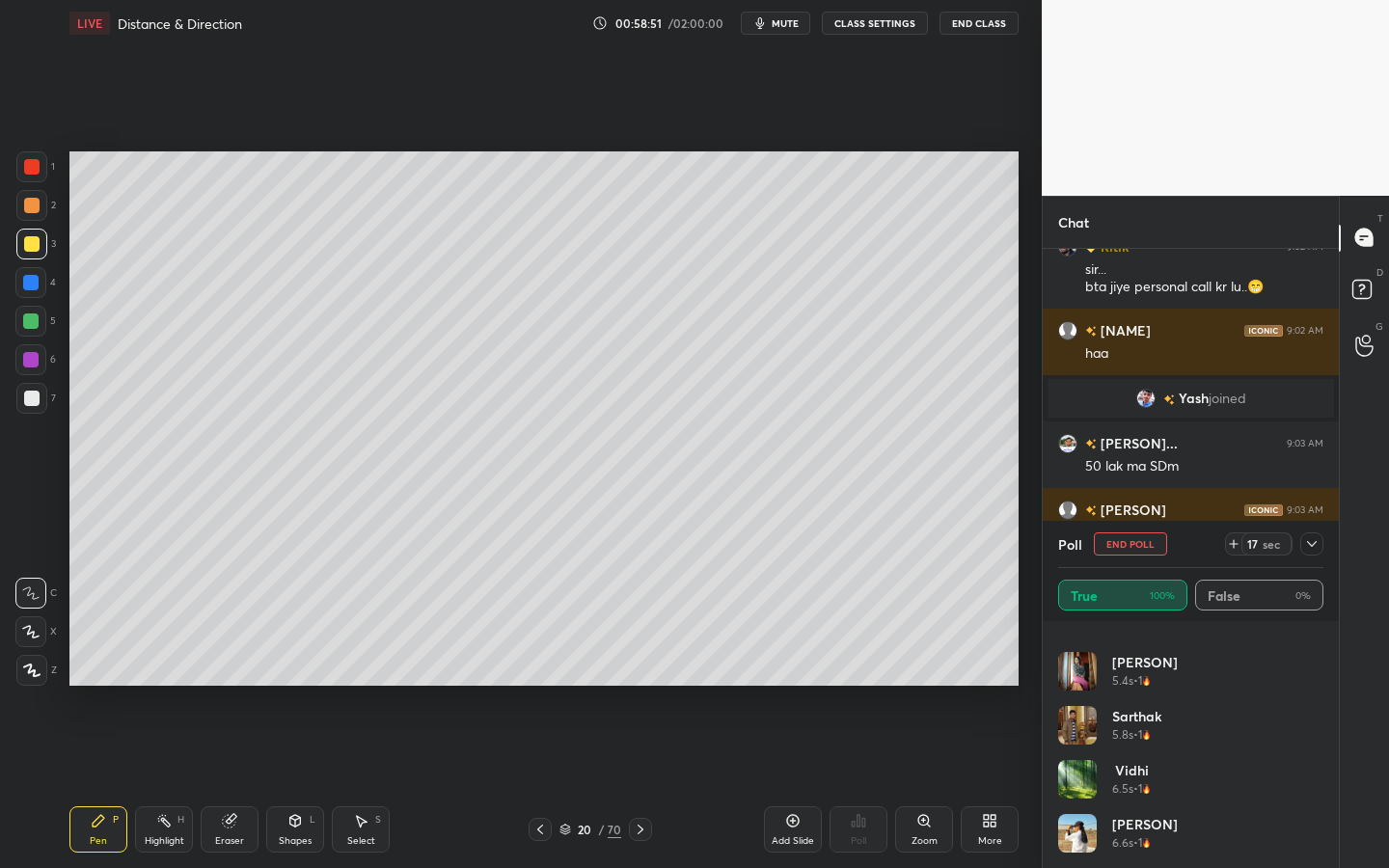click on "End Poll" at bounding box center (1130, 544) 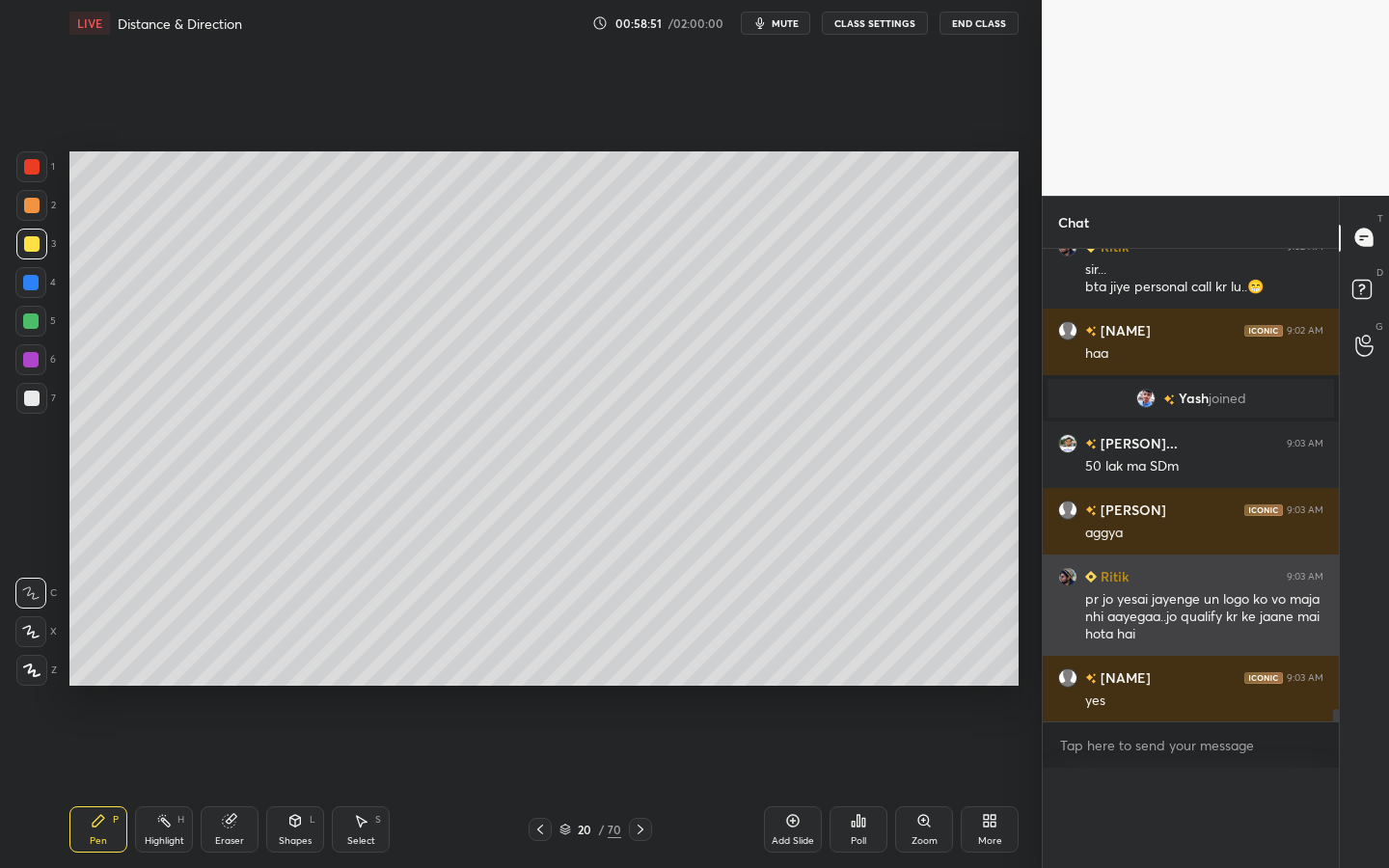 scroll, scrollTop: 0, scrollLeft: 0, axis: both 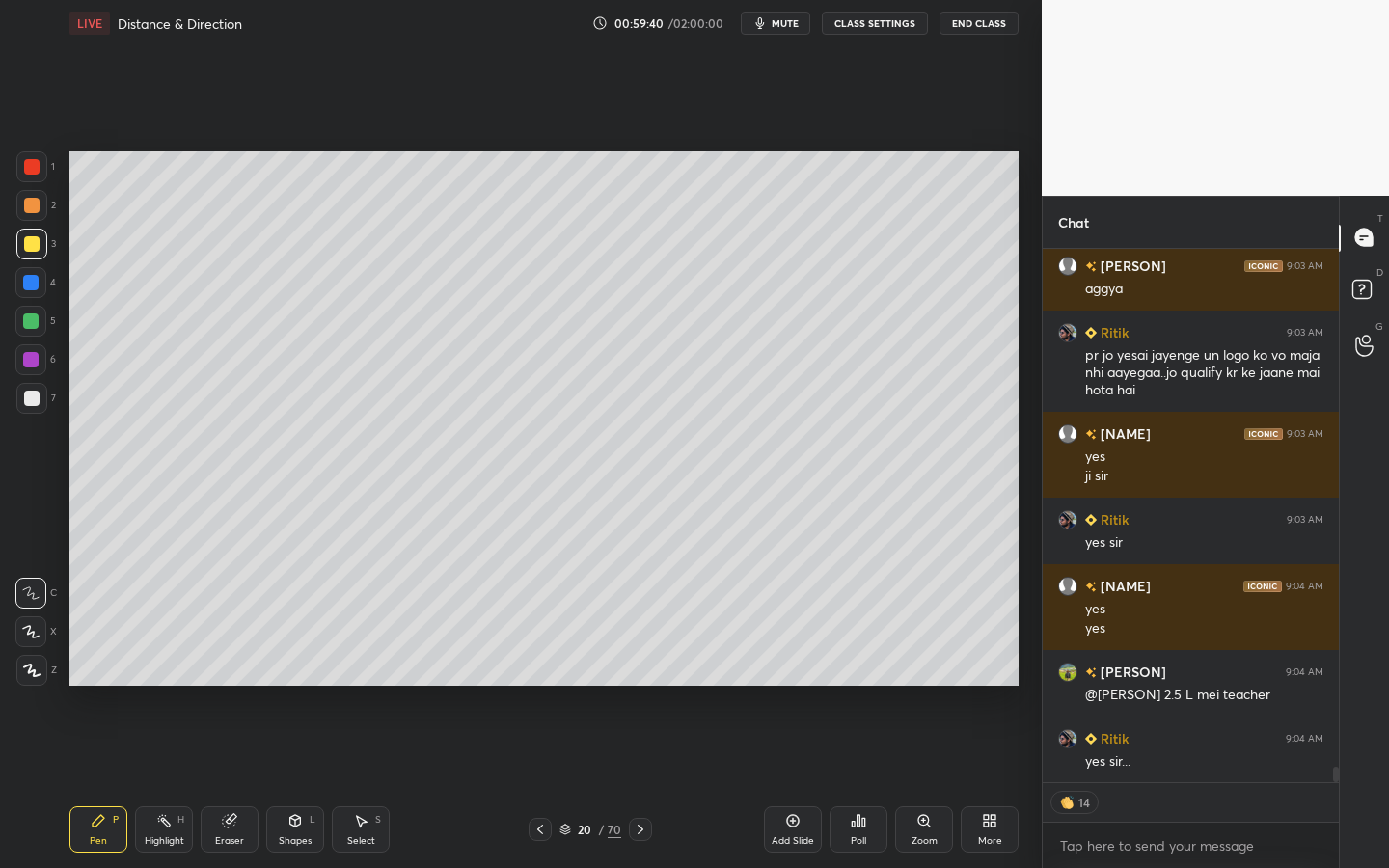 click 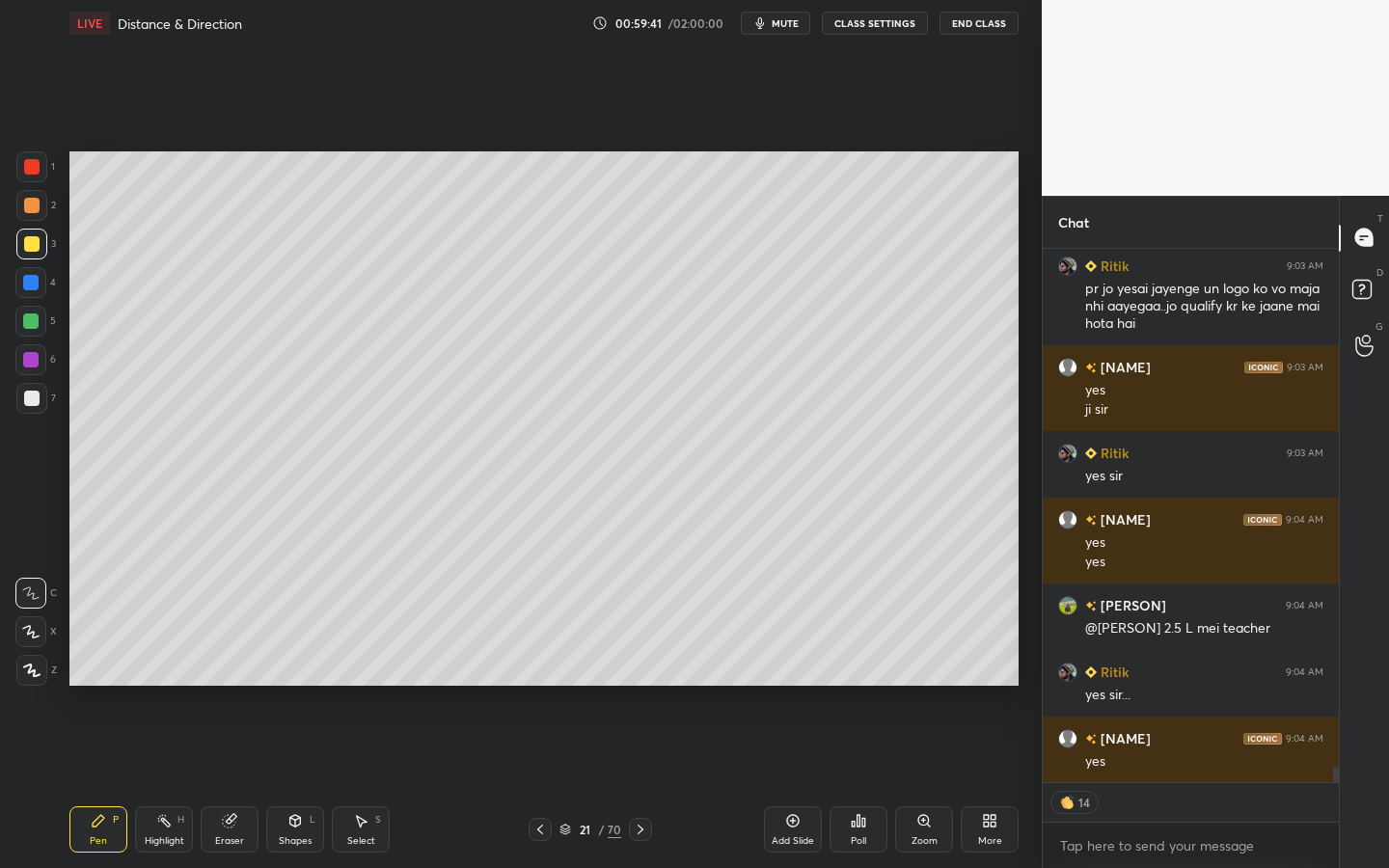 click 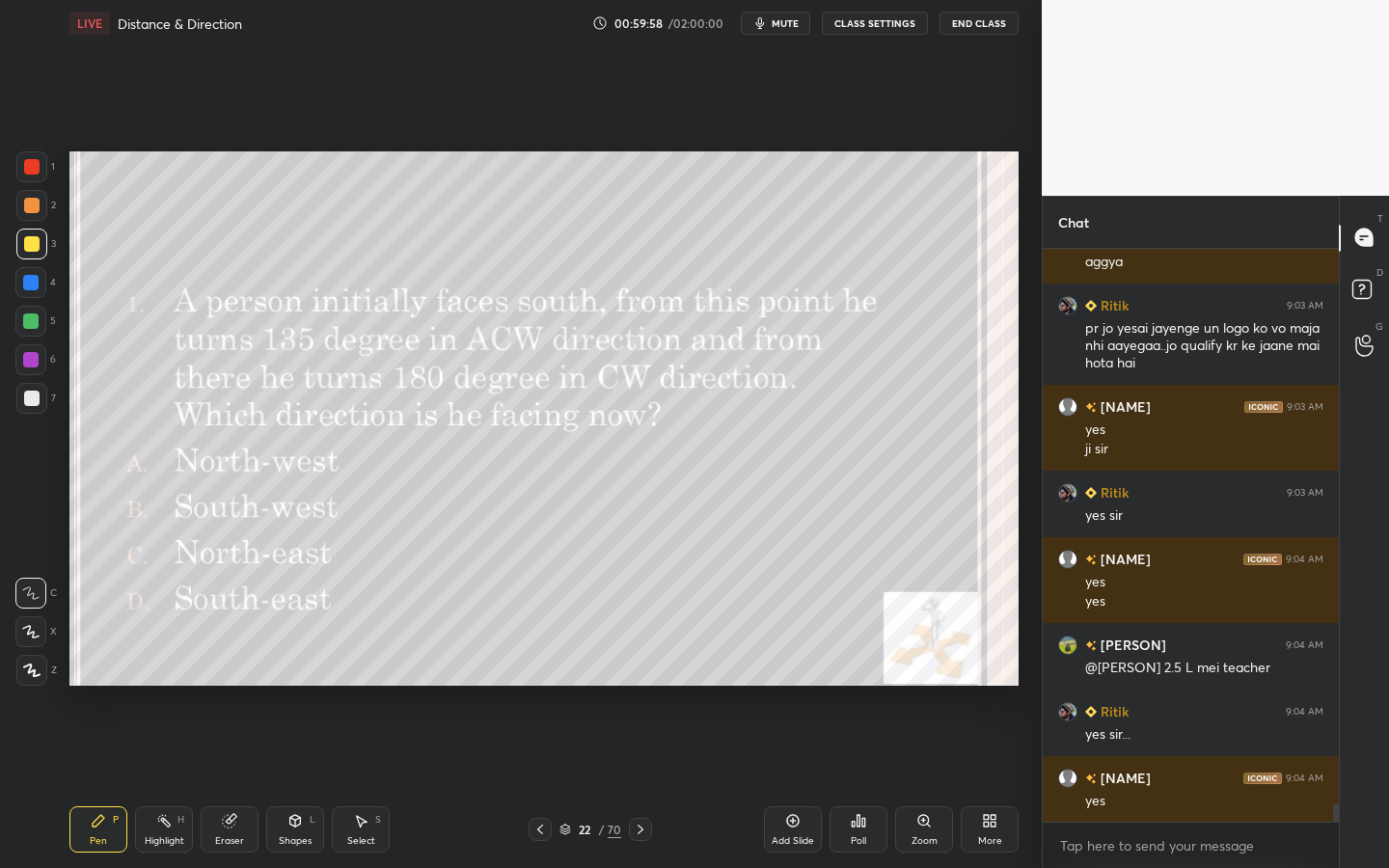 drag, startPoint x: 225, startPoint y: 830, endPoint x: 234, endPoint y: 822, distance: 12.041595 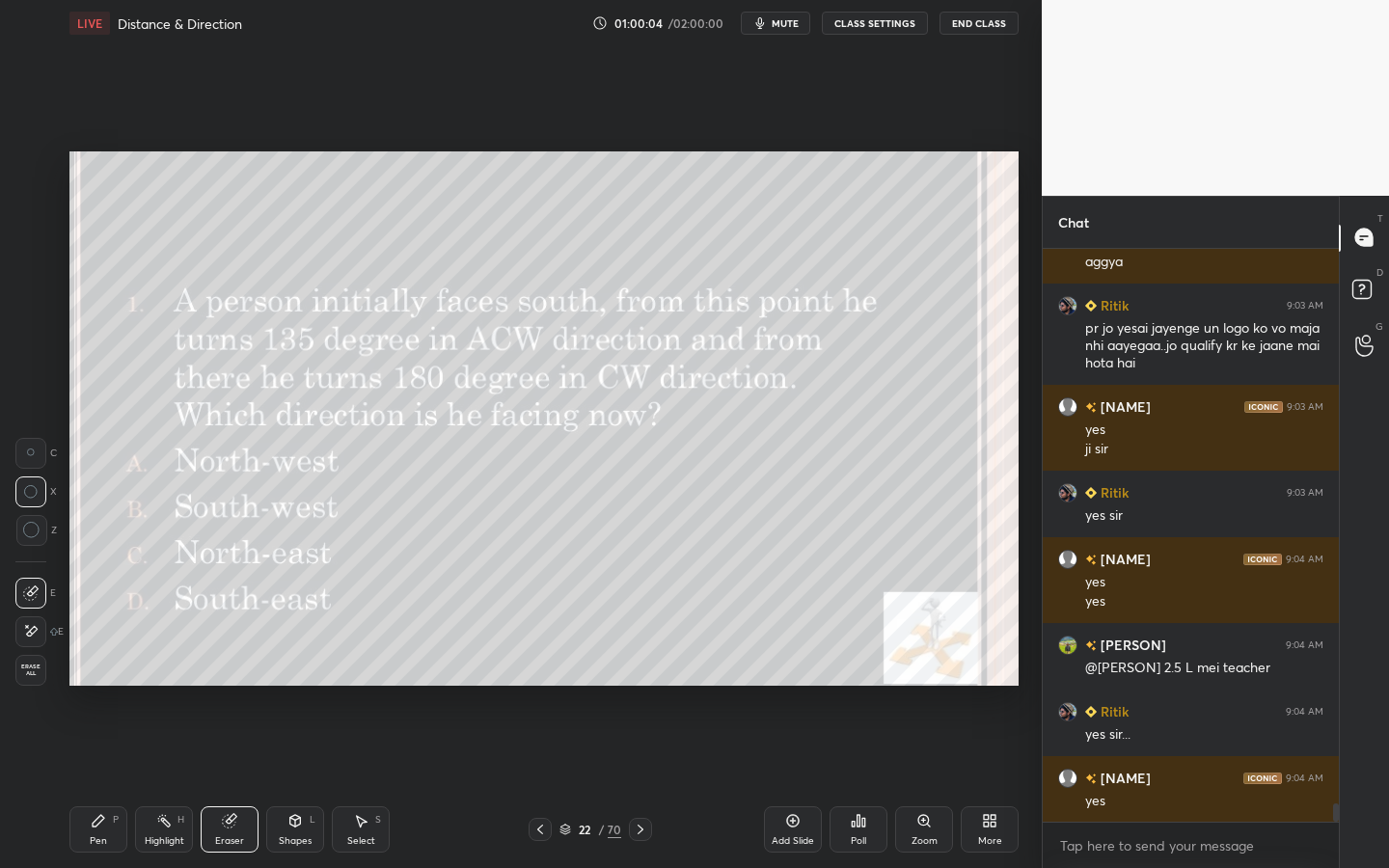 click on "Pen P" at bounding box center [98, 829] 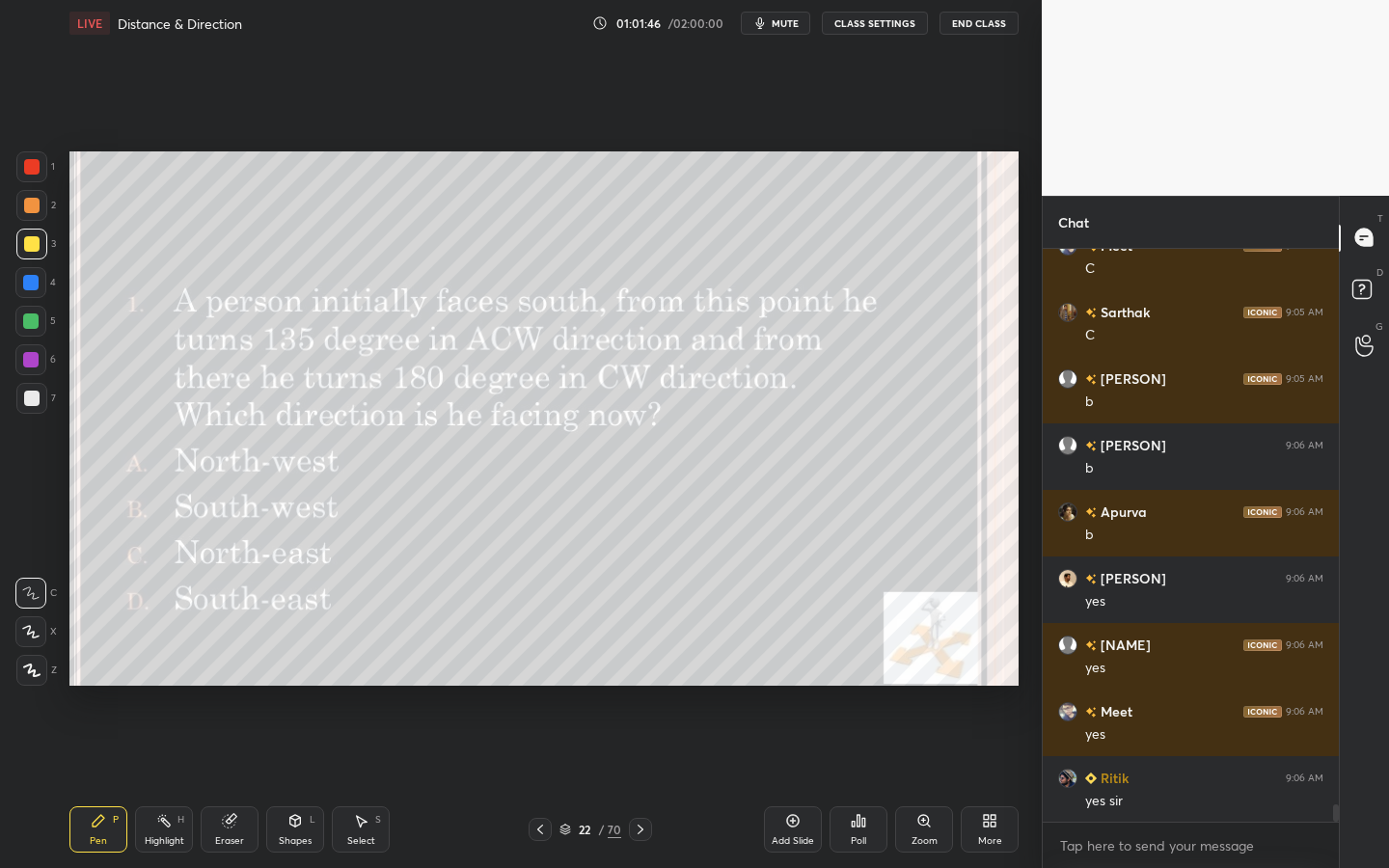scroll, scrollTop: 18367, scrollLeft: 0, axis: vertical 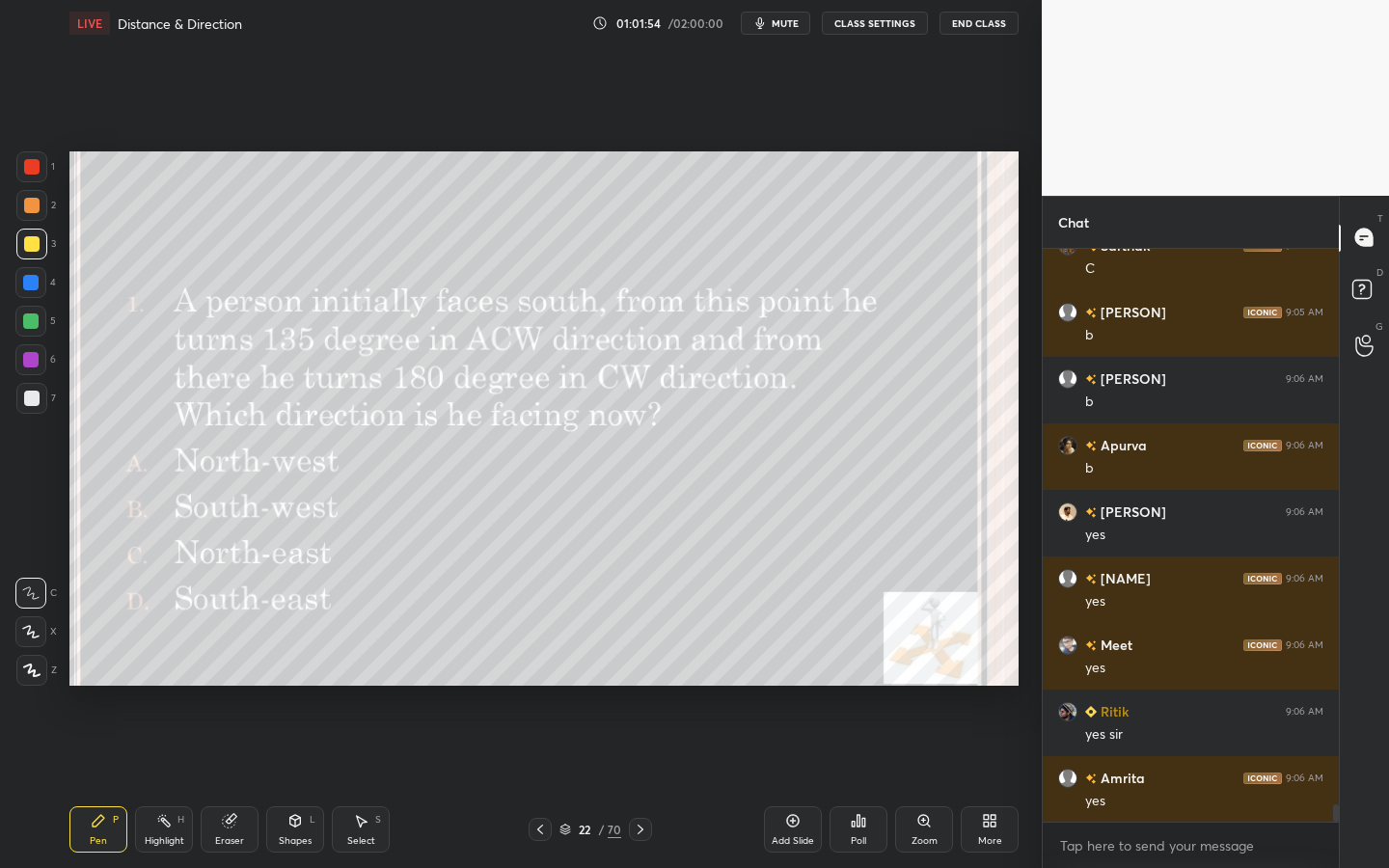 click 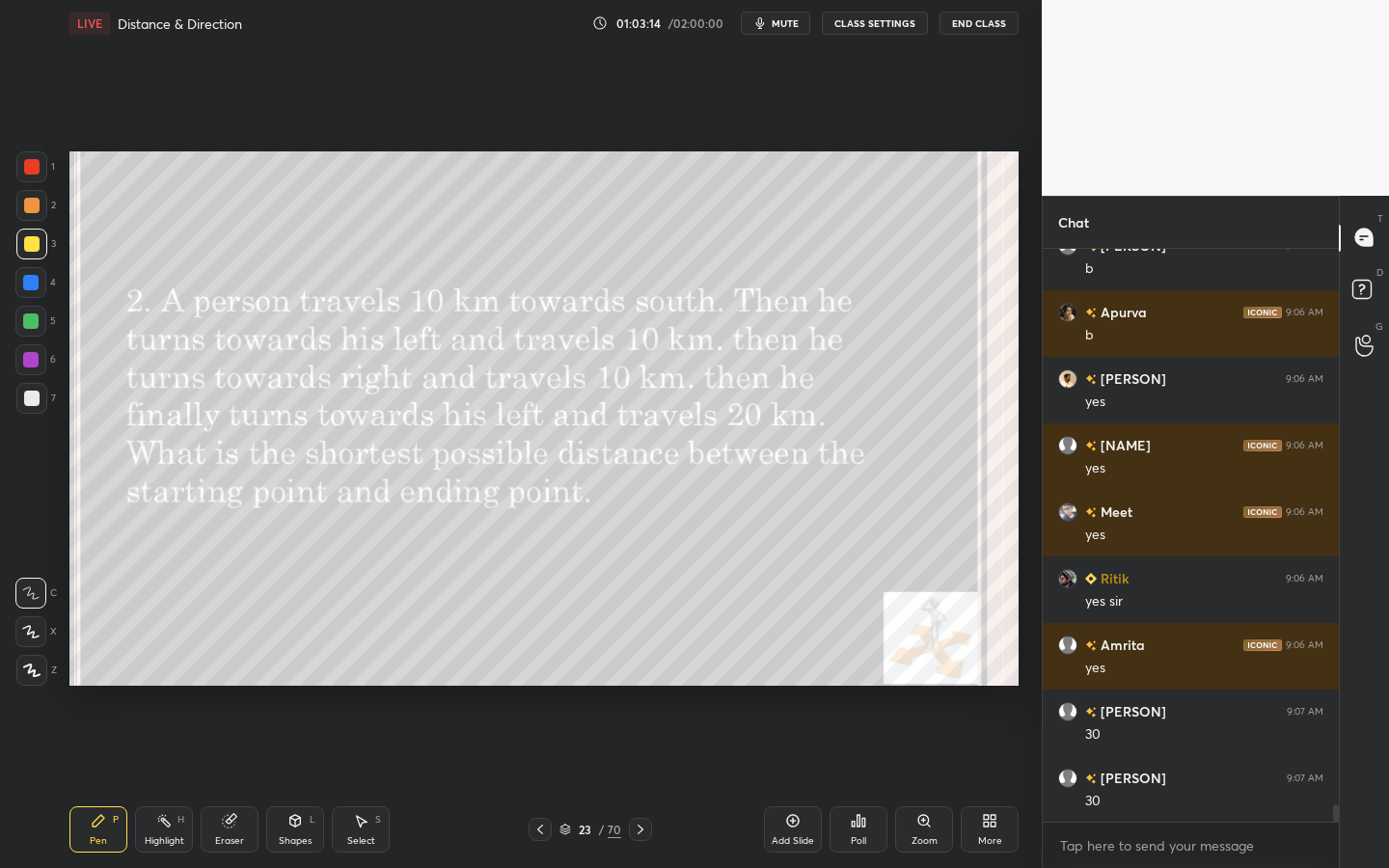 scroll, scrollTop: 18567, scrollLeft: 0, axis: vertical 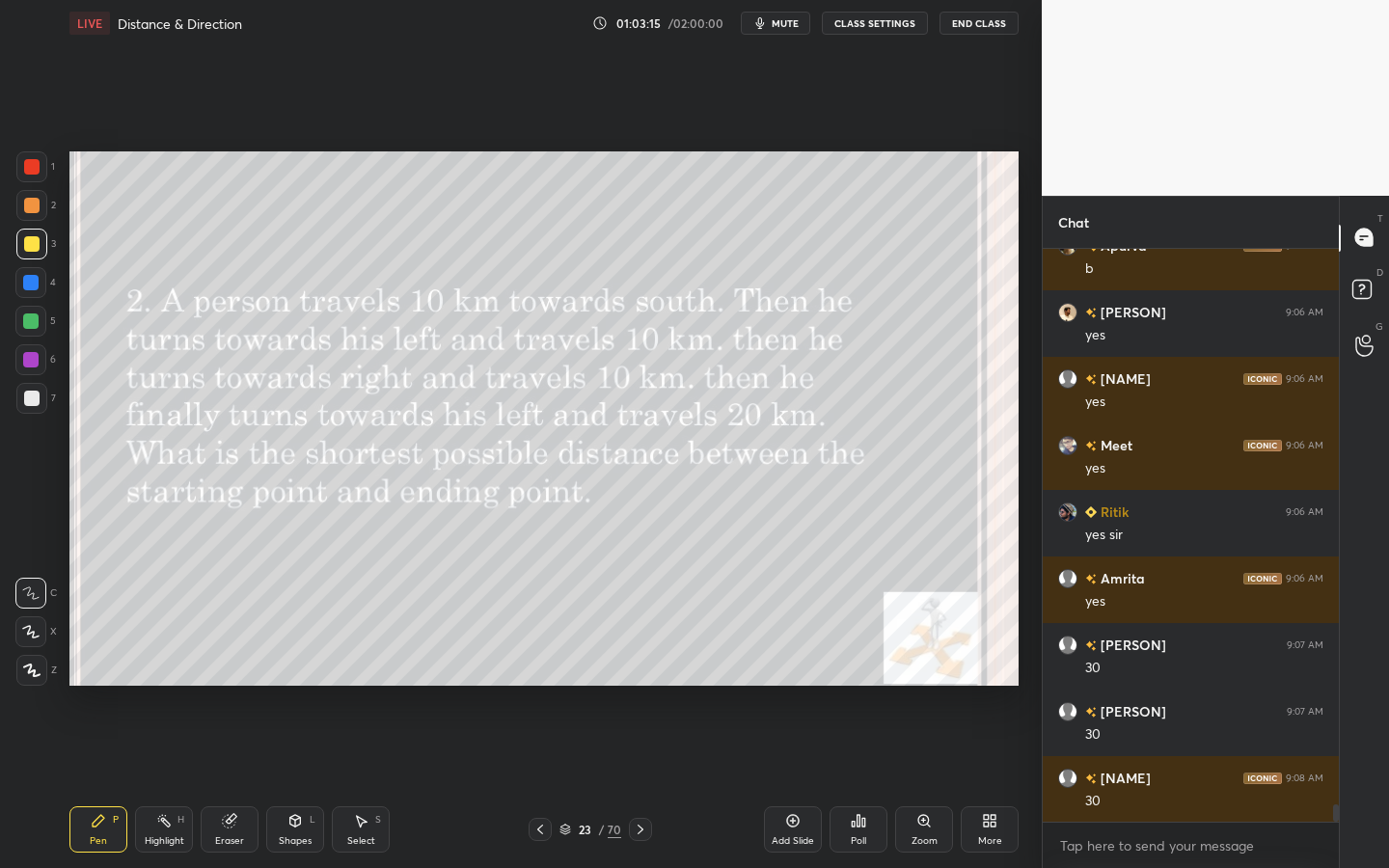 click 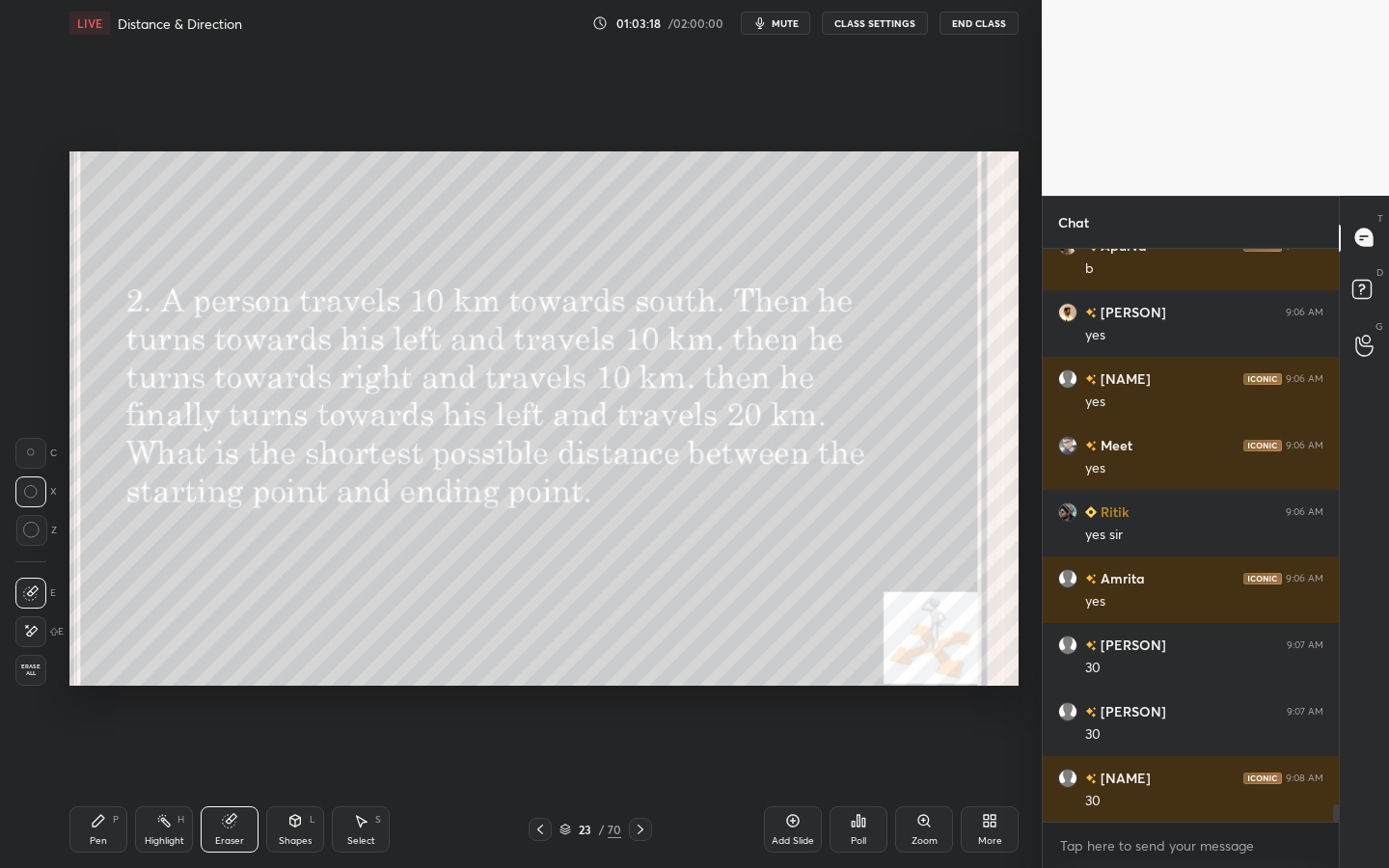 click on "Pen P" at bounding box center (98, 829) 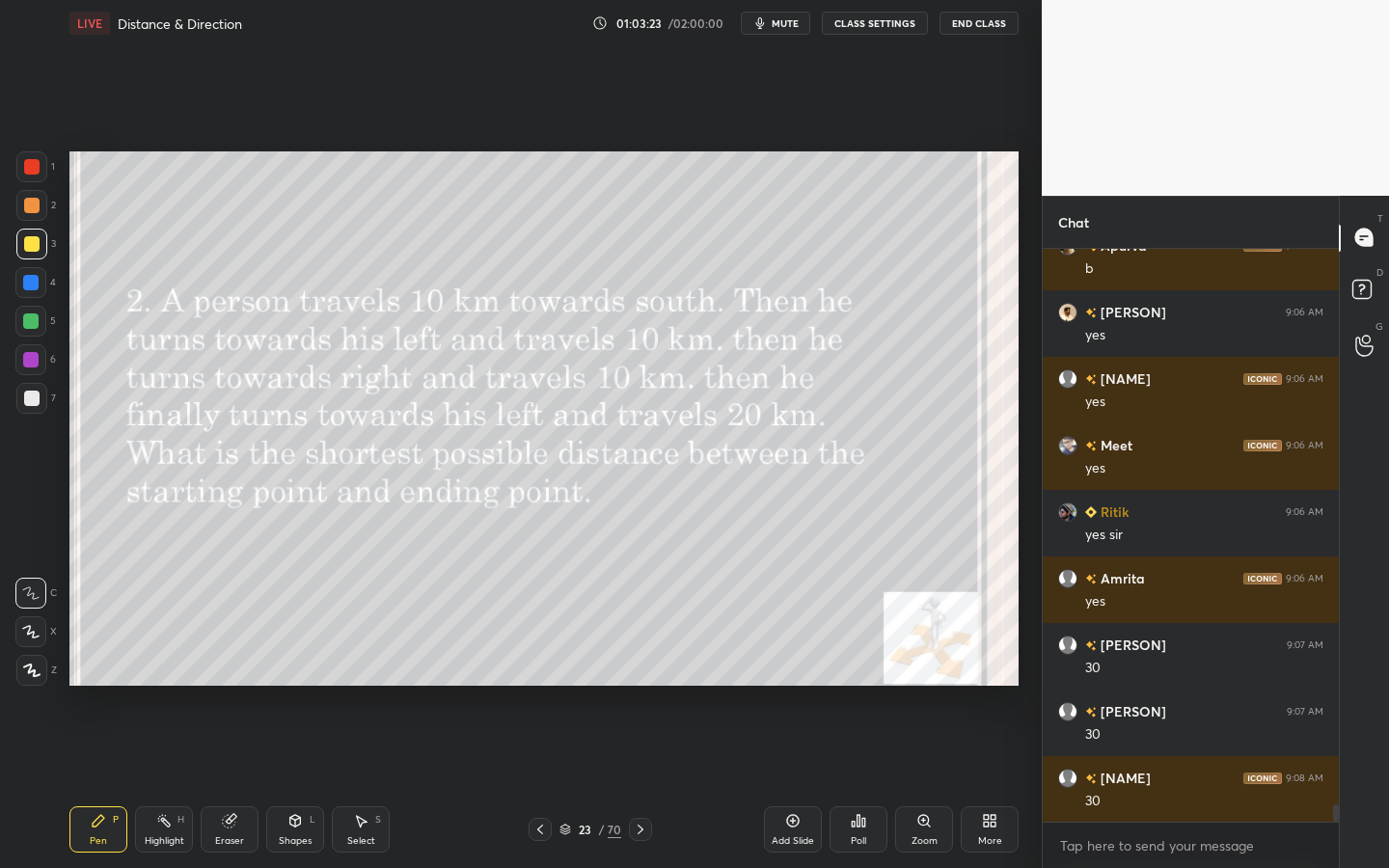 scroll, scrollTop: 18633, scrollLeft: 0, axis: vertical 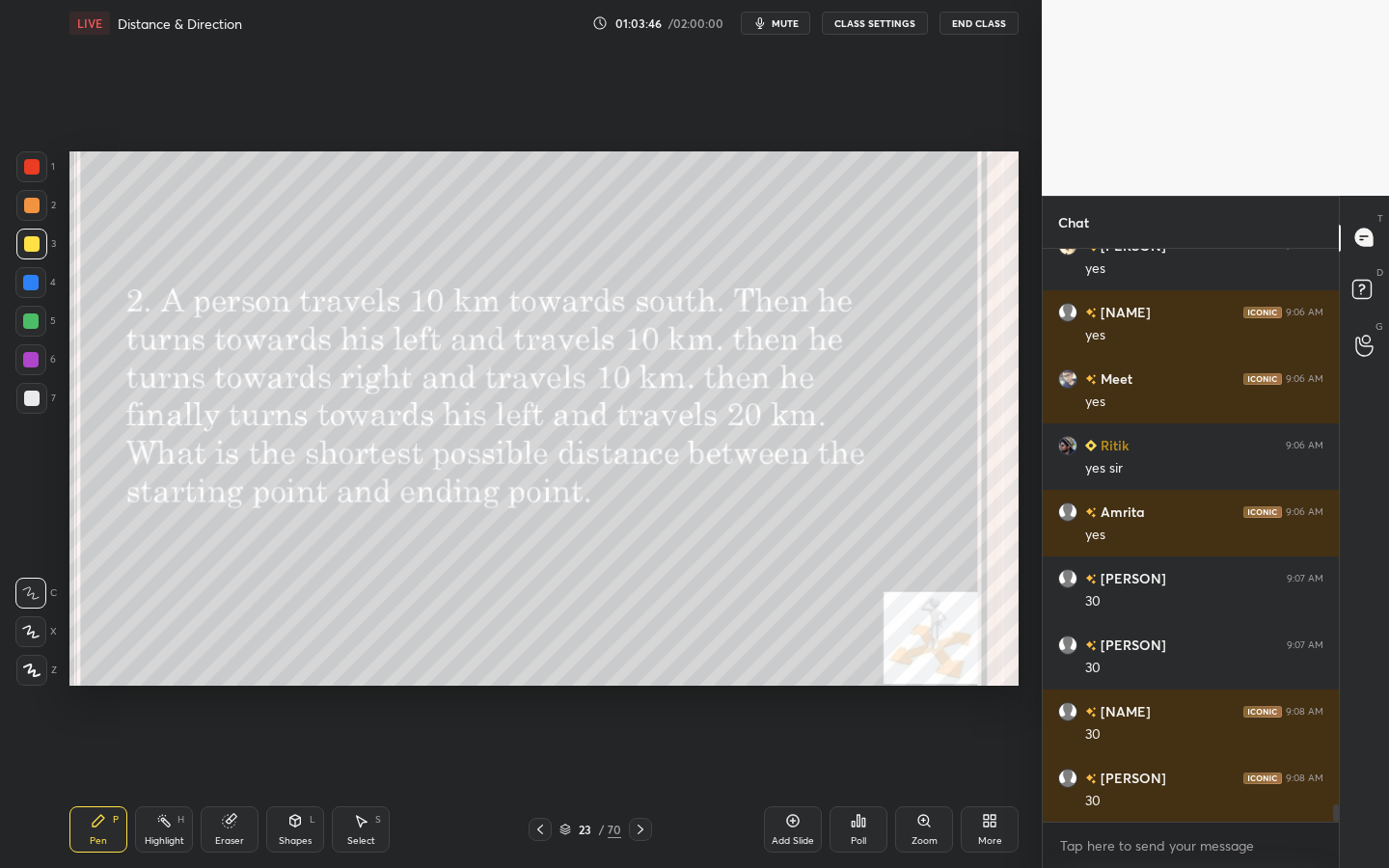 click on "Select S" at bounding box center [361, 829] 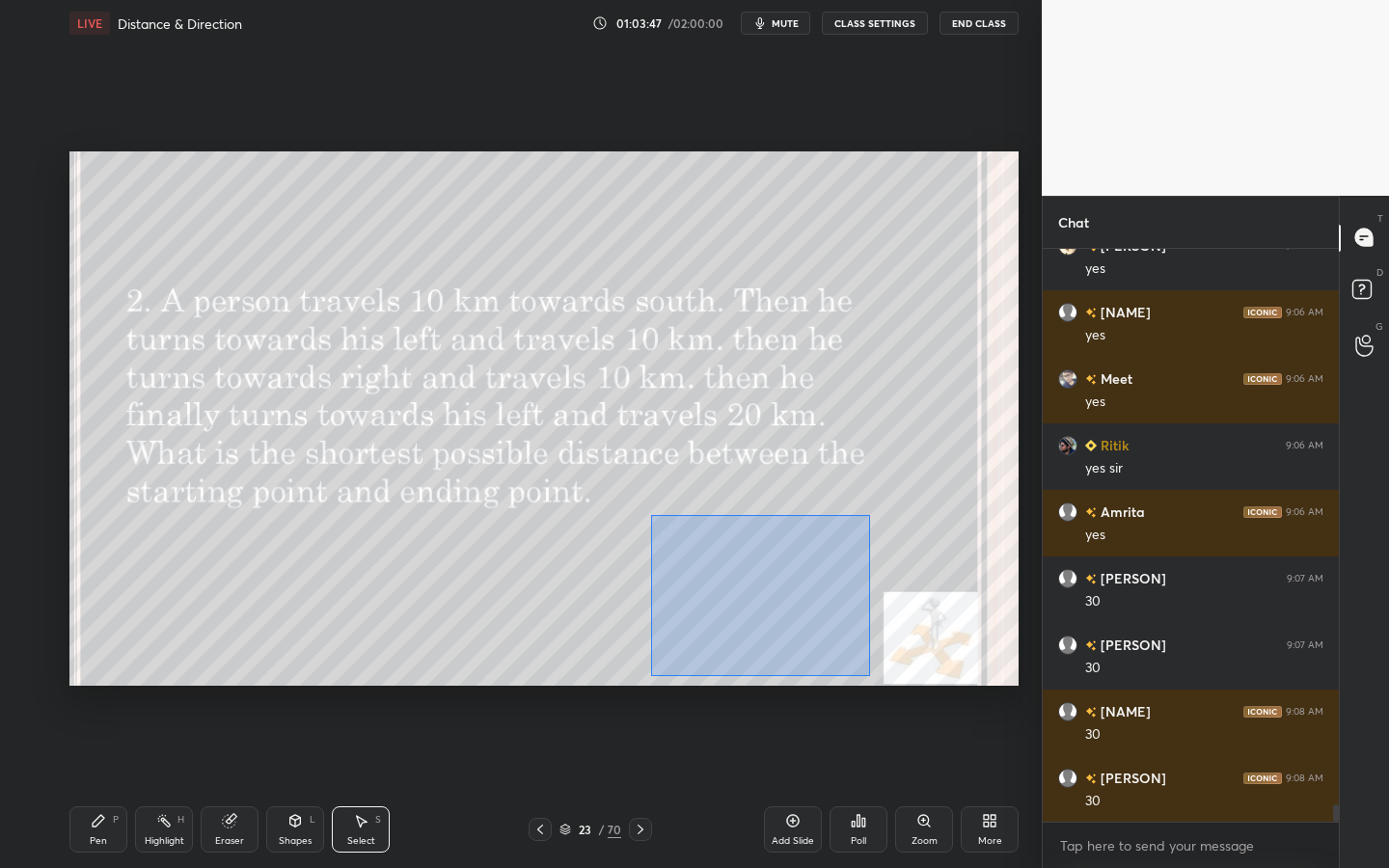 drag, startPoint x: 654, startPoint y: 526, endPoint x: 858, endPoint y: 670, distance: 249.70382 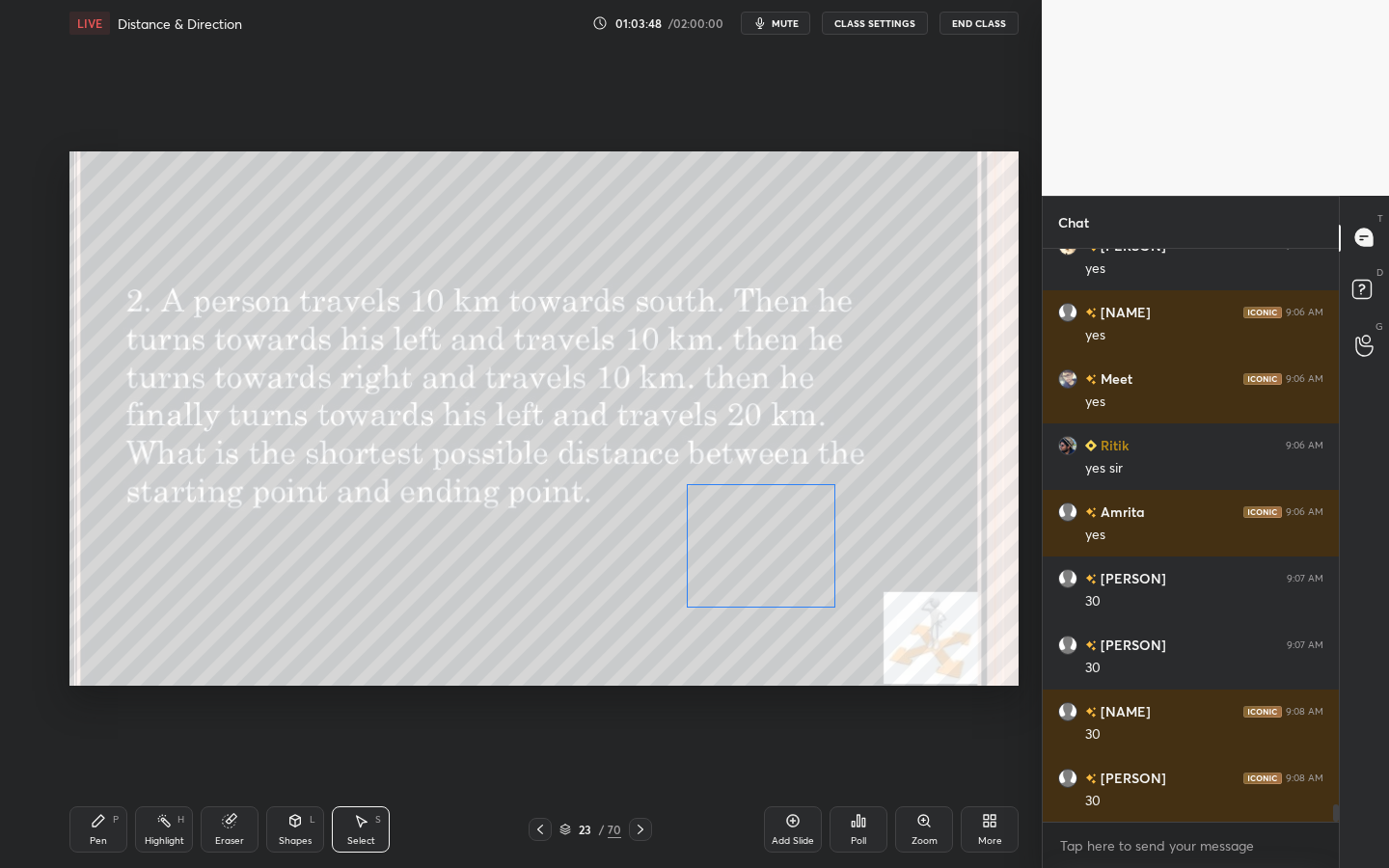 drag, startPoint x: 778, startPoint y: 602, endPoint x: 777, endPoint y: 542, distance: 60.008333 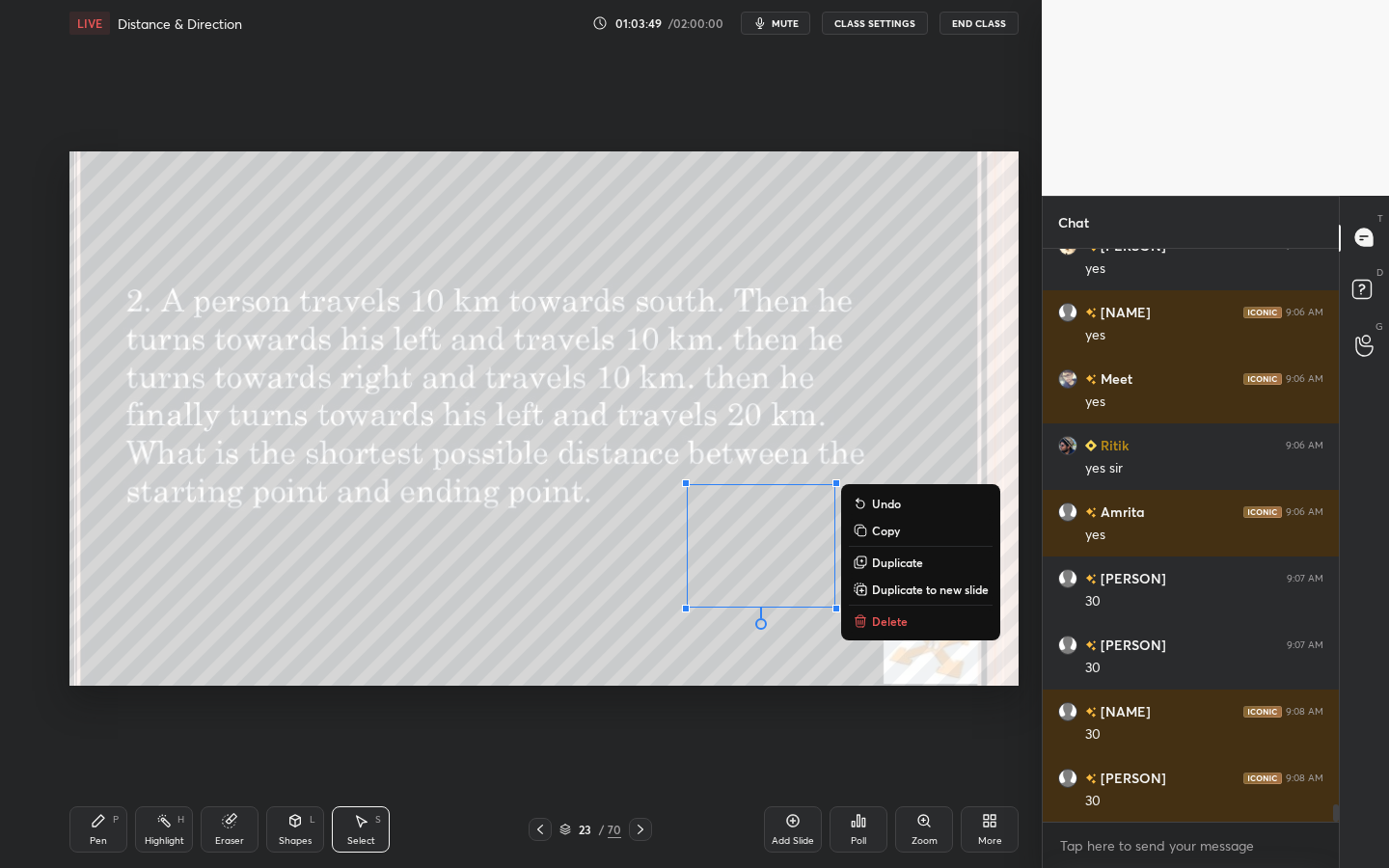 click on "0 ° Undo Copy Duplicate Duplicate to new slide Delete" at bounding box center [544, 419] 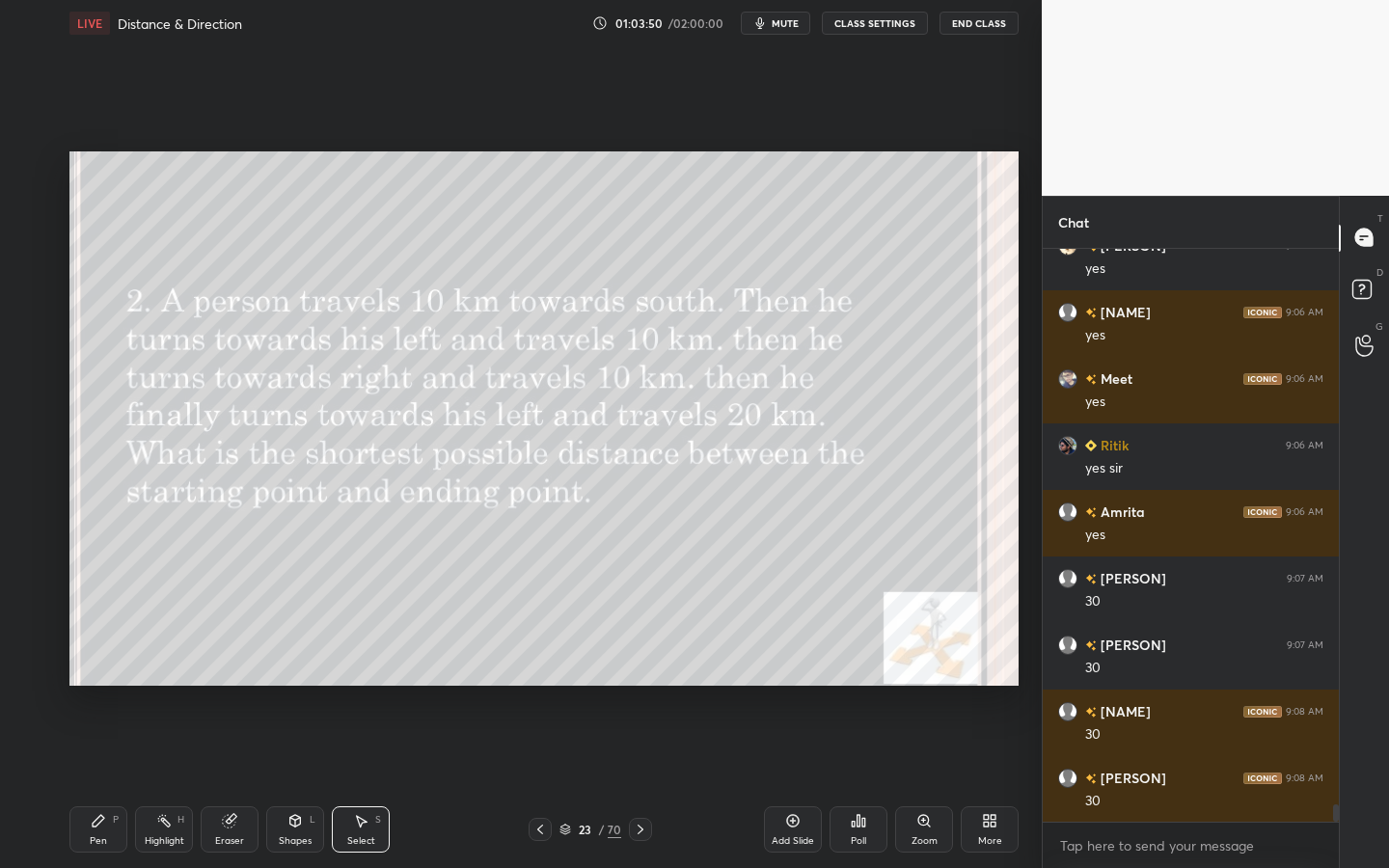 click 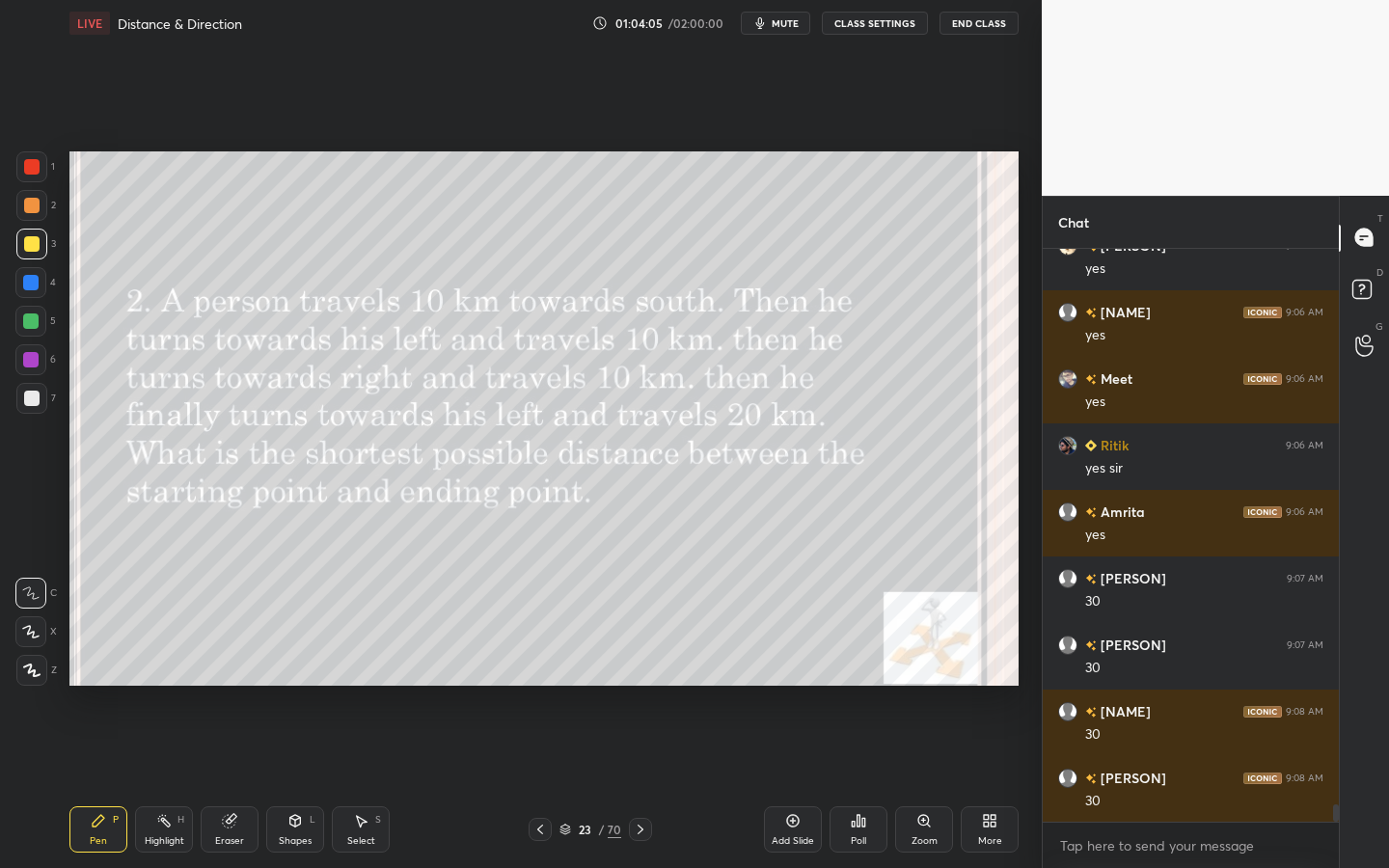click at bounding box center (32, 398) 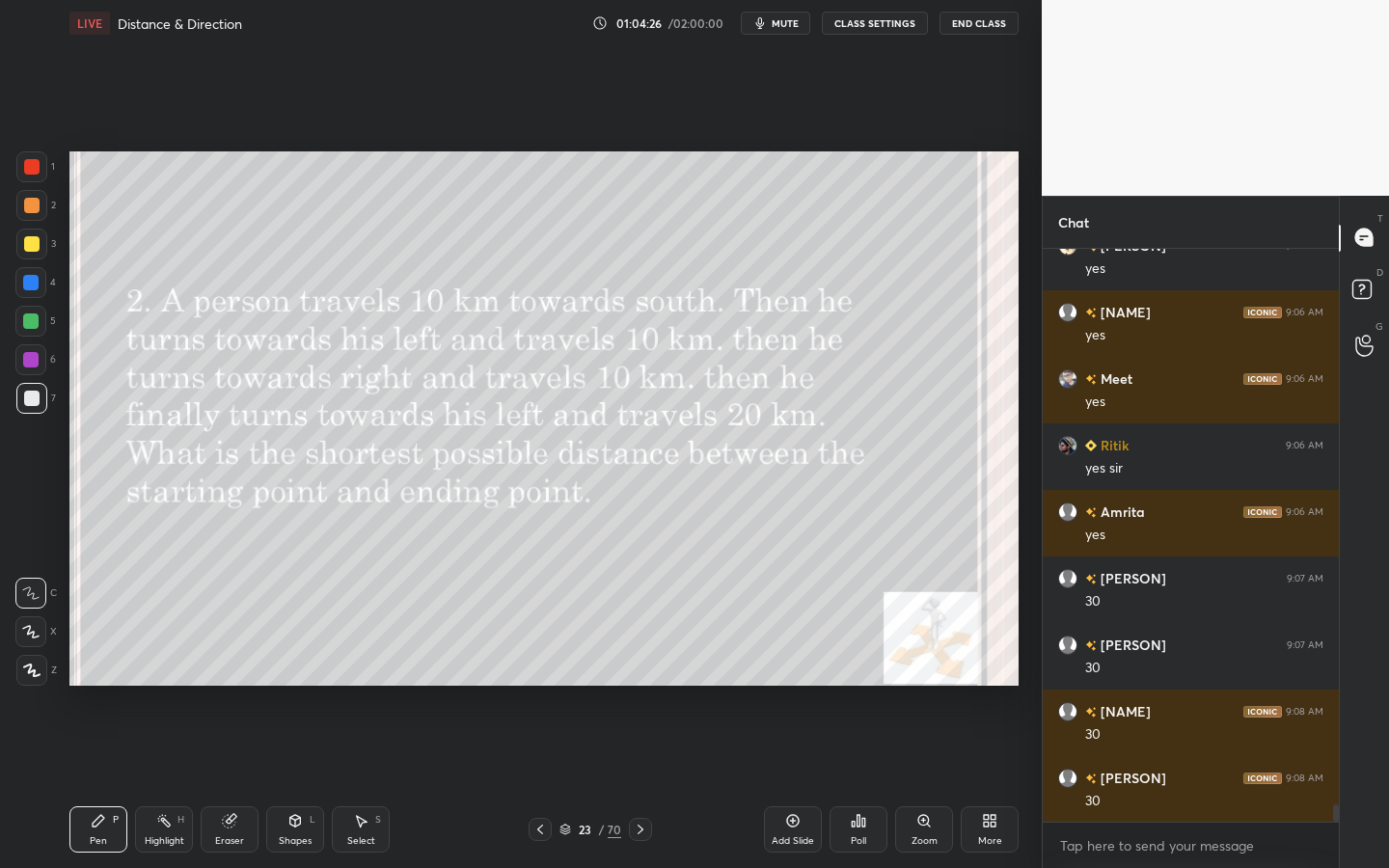 click on "1" at bounding box center [36, 171] 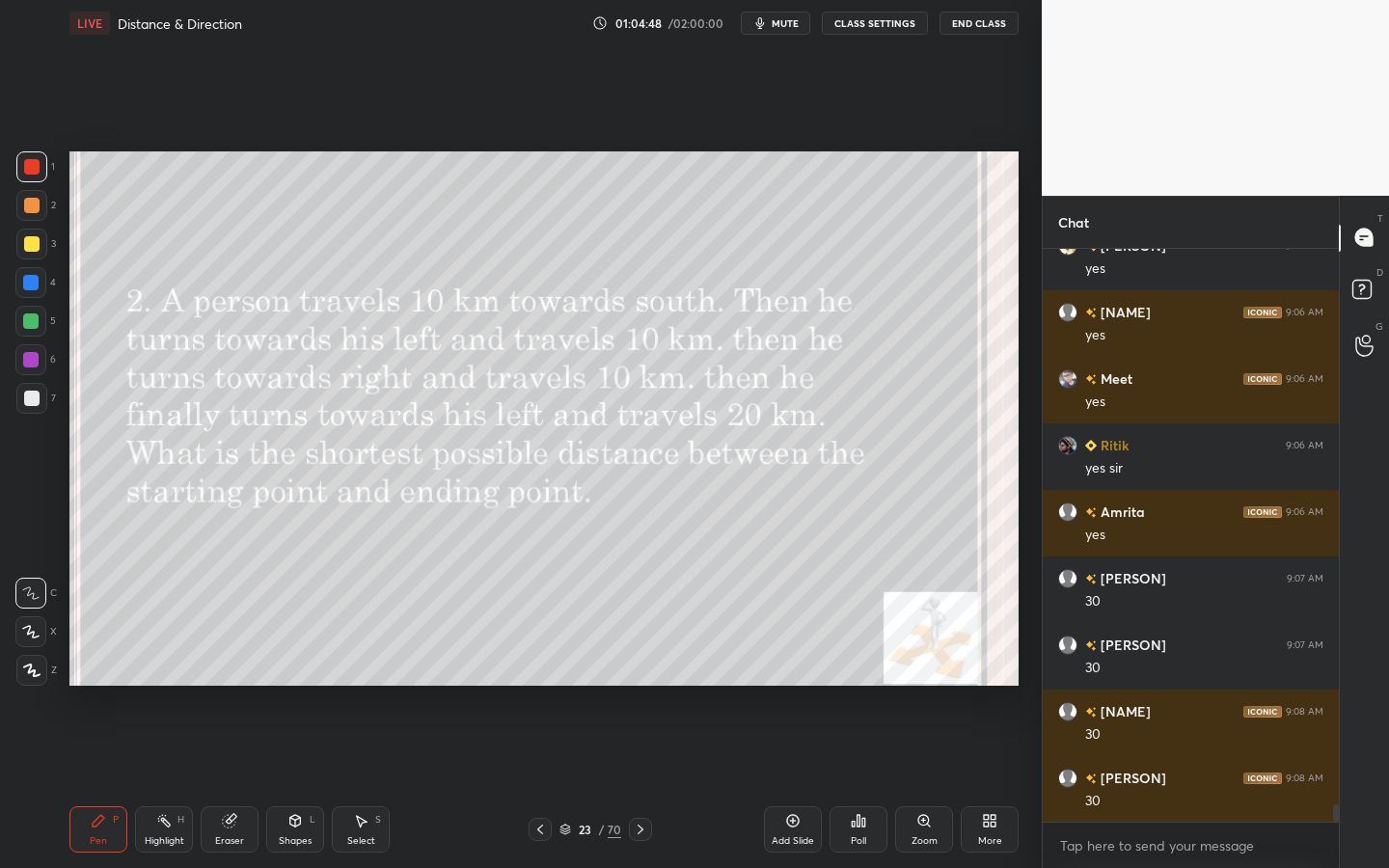 click on "Highlight H" at bounding box center [164, 829] 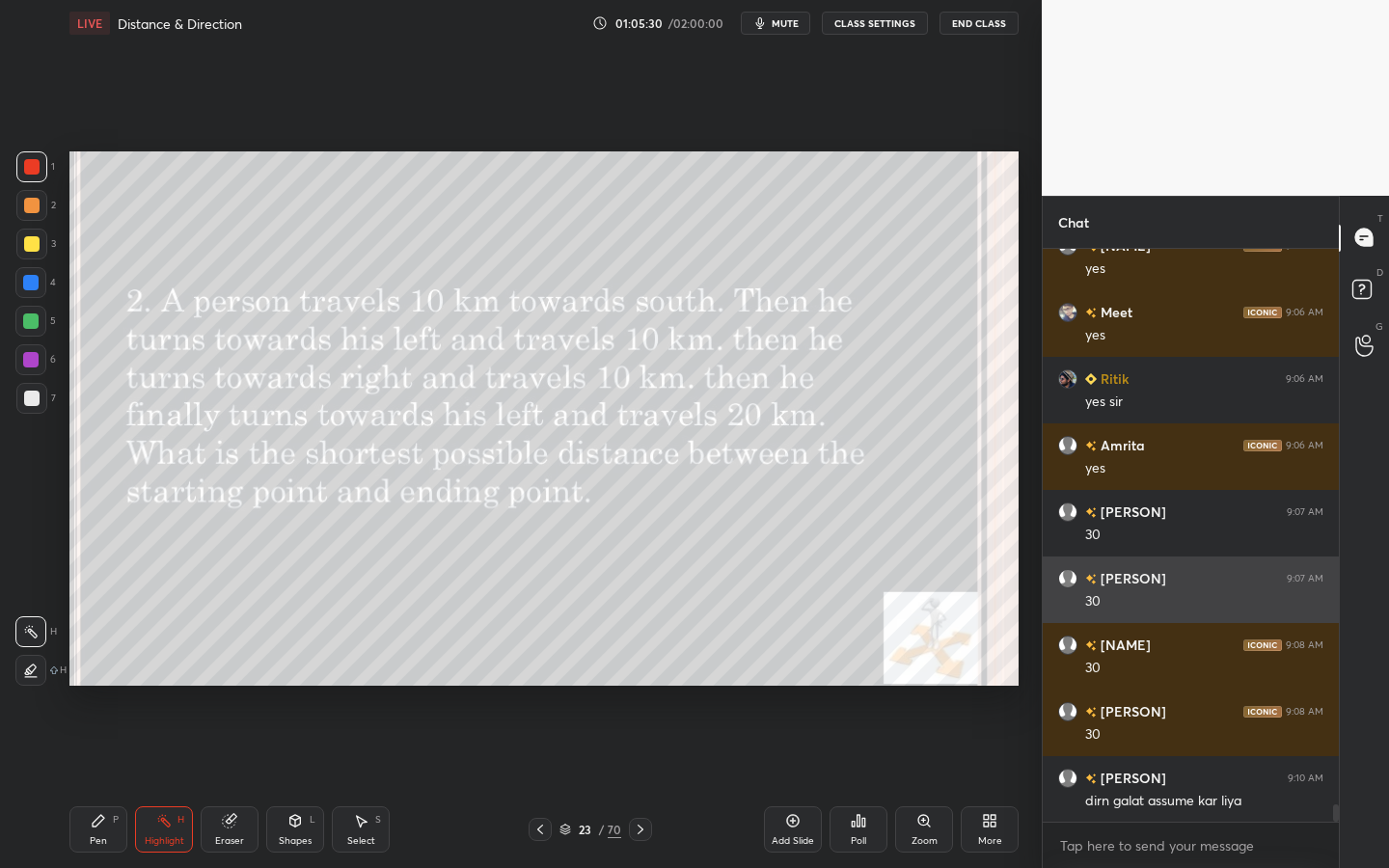scroll, scrollTop: 18766, scrollLeft: 0, axis: vertical 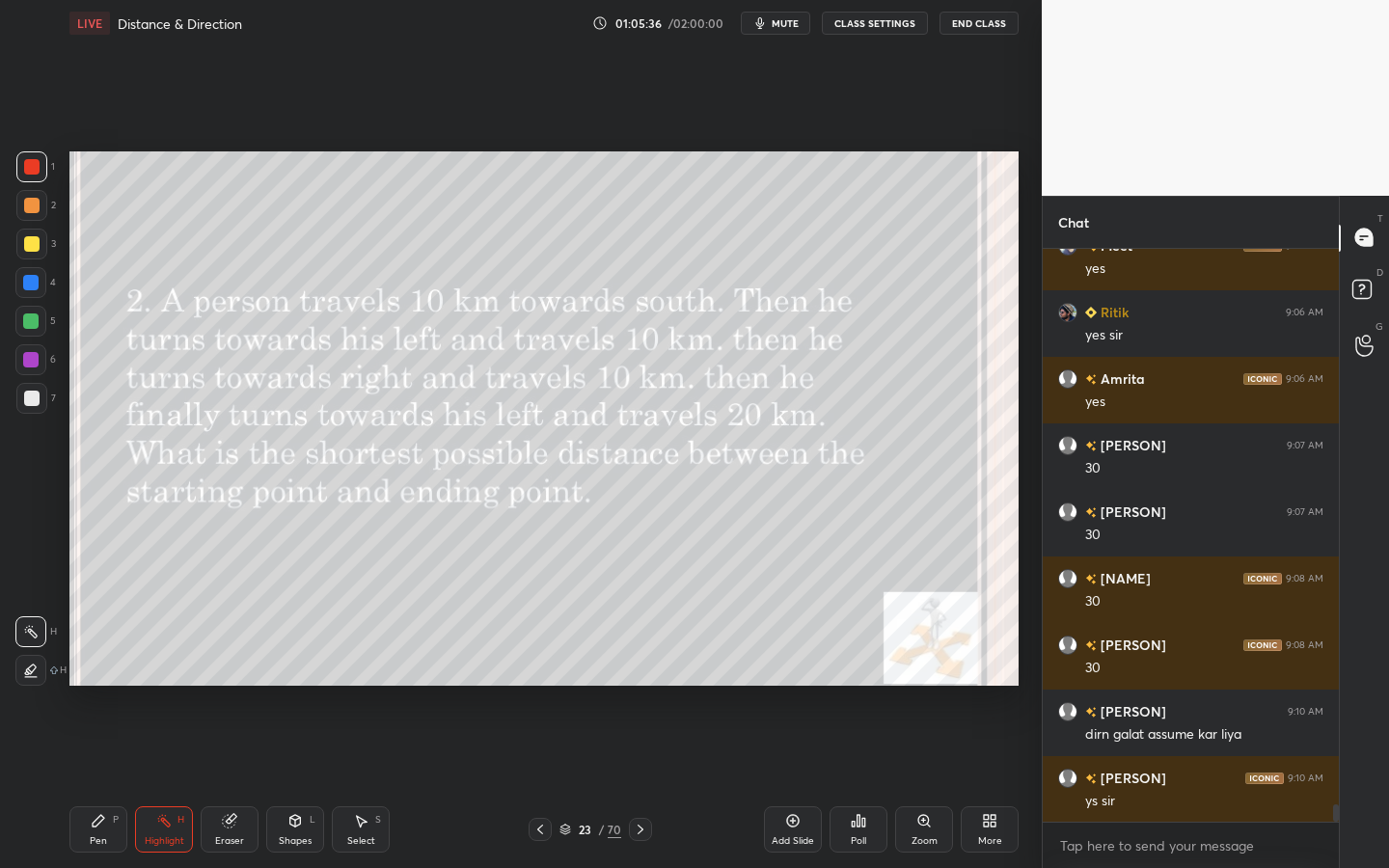 click on "Poll" at bounding box center [858, 841] 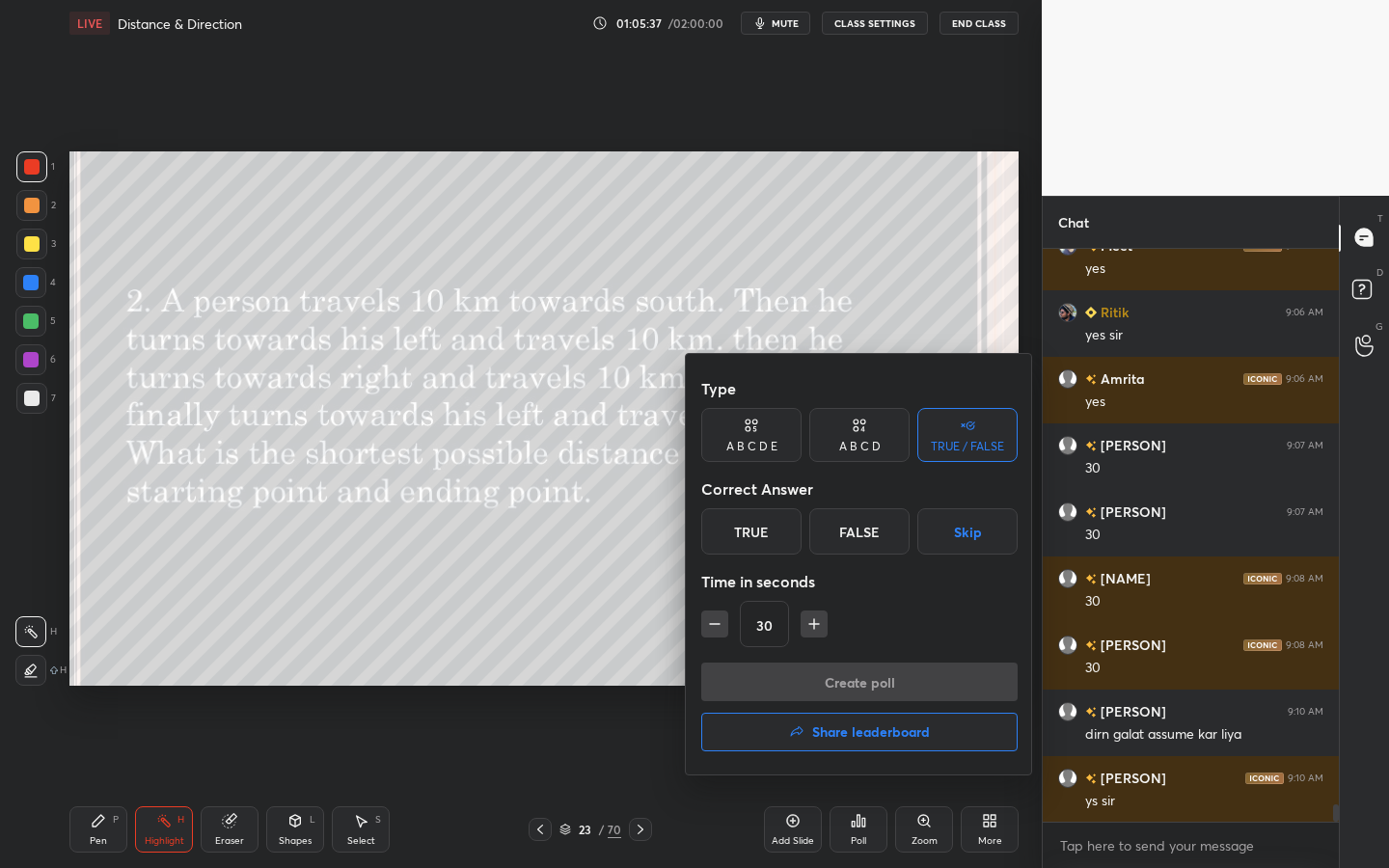 drag, startPoint x: 753, startPoint y: 530, endPoint x: 758, endPoint y: 573, distance: 43.28972 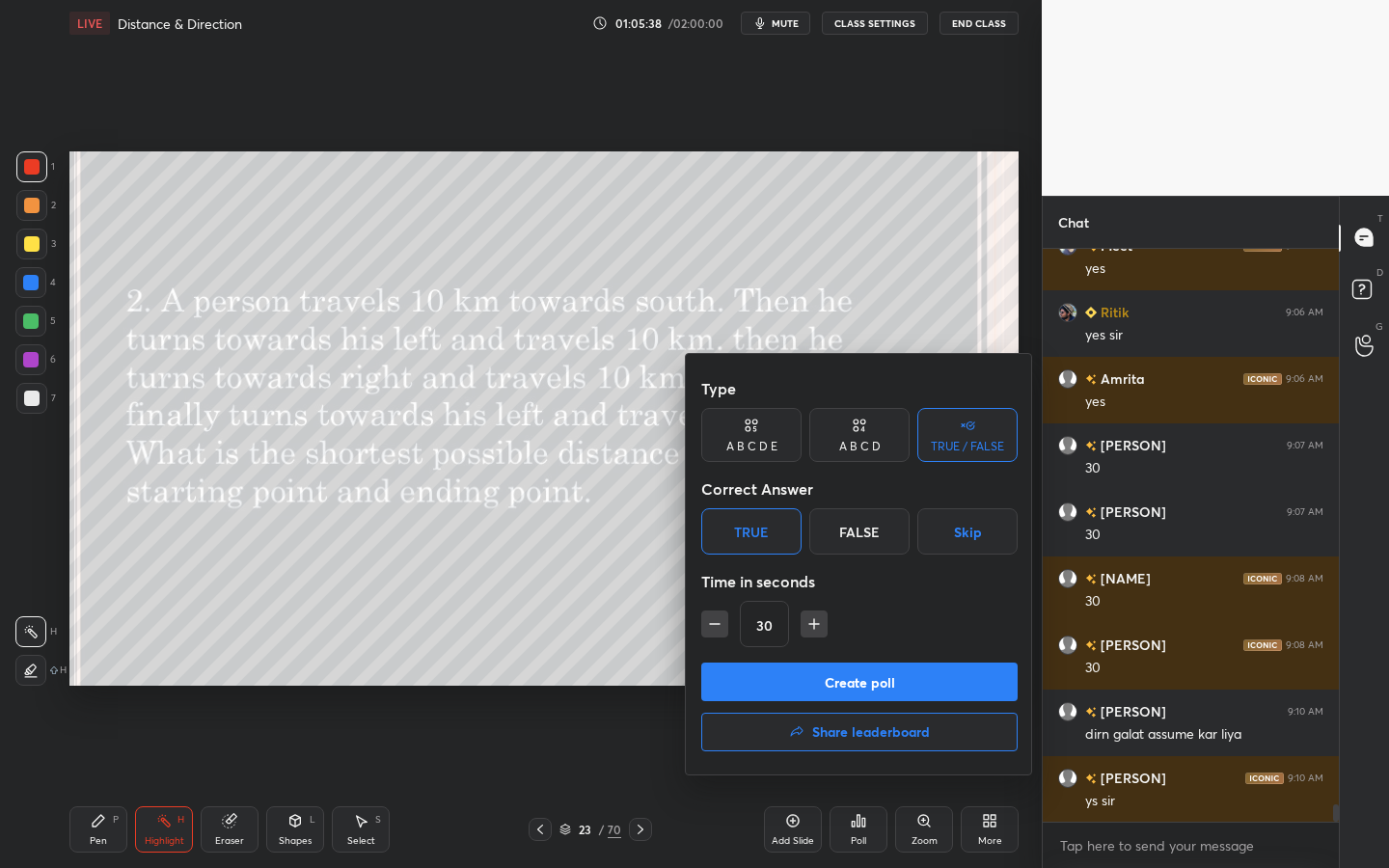 click on "Create poll" at bounding box center (859, 682) 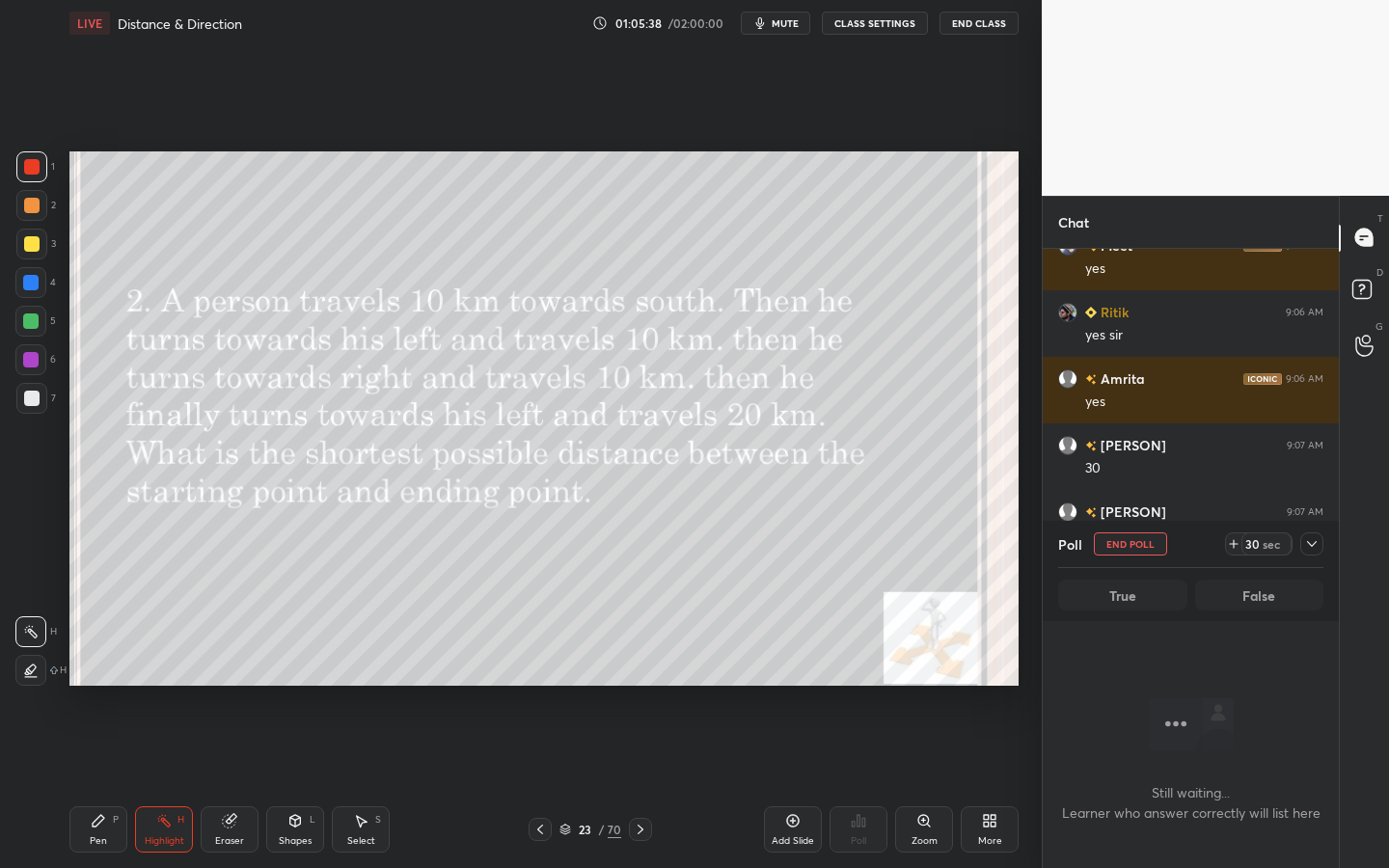 scroll, scrollTop: 473, scrollLeft: 290, axis: both 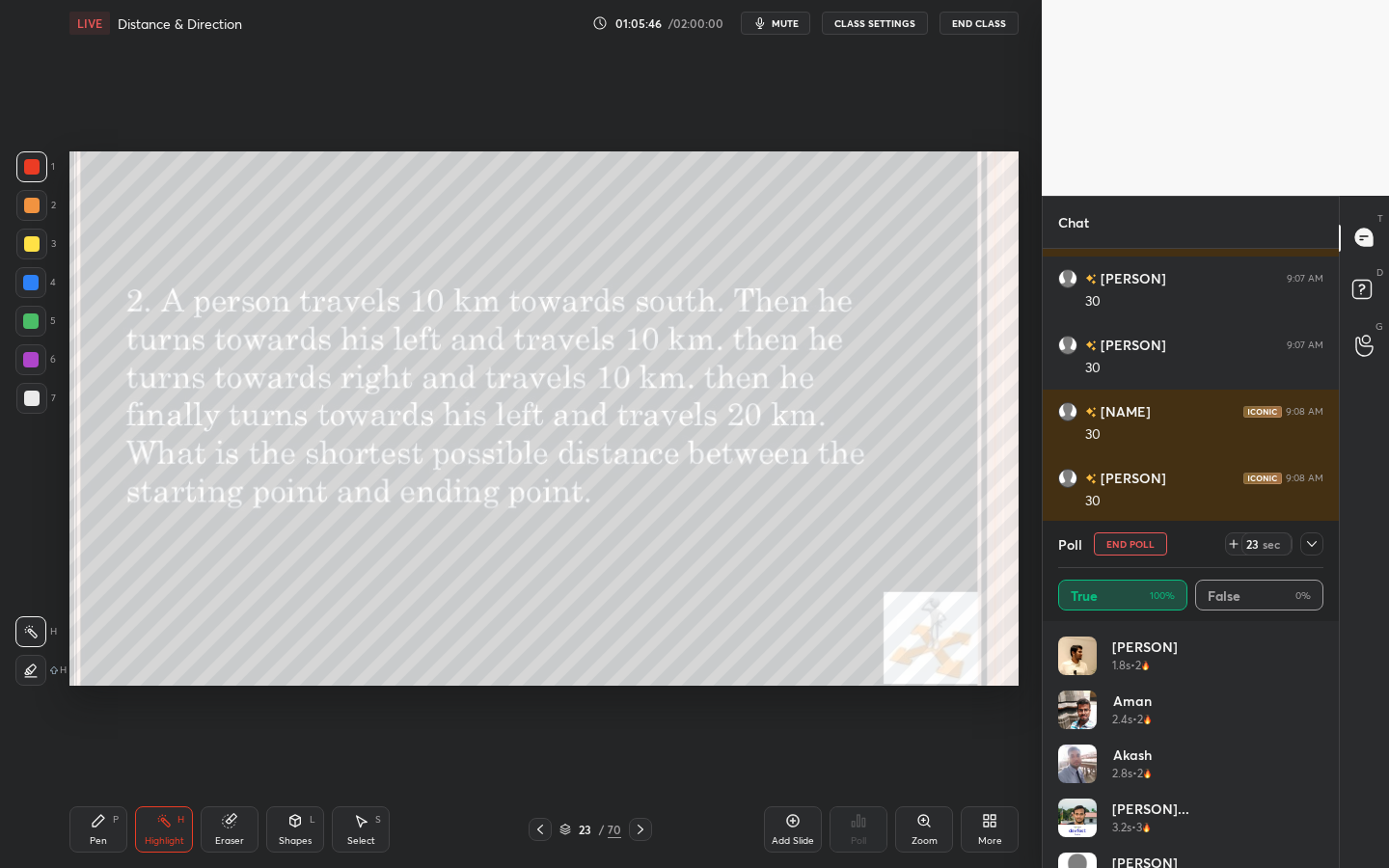 drag, startPoint x: 1317, startPoint y: 665, endPoint x: 1315, endPoint y: 720, distance: 55.036352 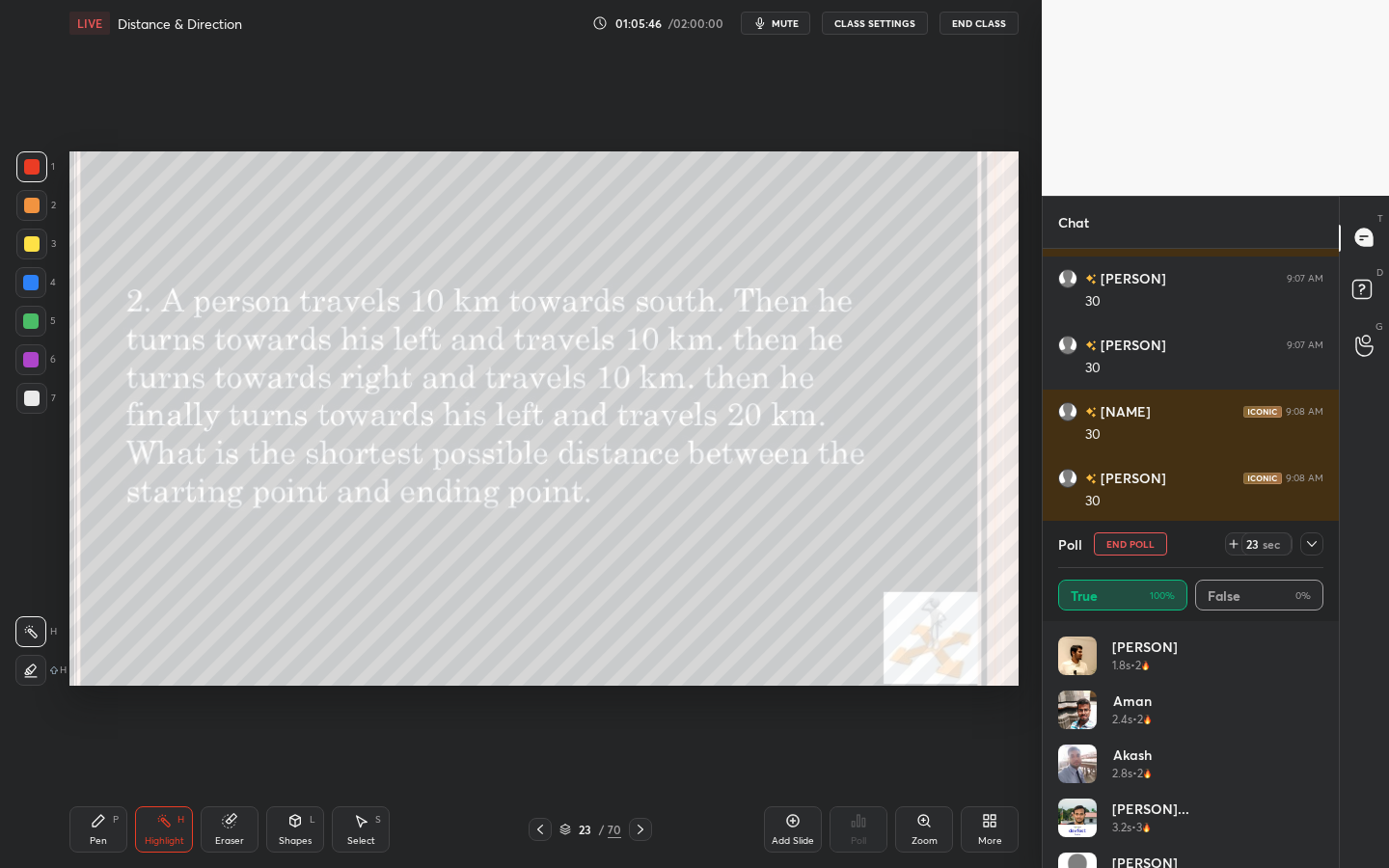 click on "[PERSON] 1.8s  •  2 [PERSON] 2.4s  •  2 [PERSON] 2.8s  •  2 [PERSON] 3.2s  •  3 [PERSON] 3.7s  •  2 [PERSON] 3.7s  •  1 [PERSON] 3.8s  •  3 Meet 4.2s  •  2" at bounding box center [1190, 934] 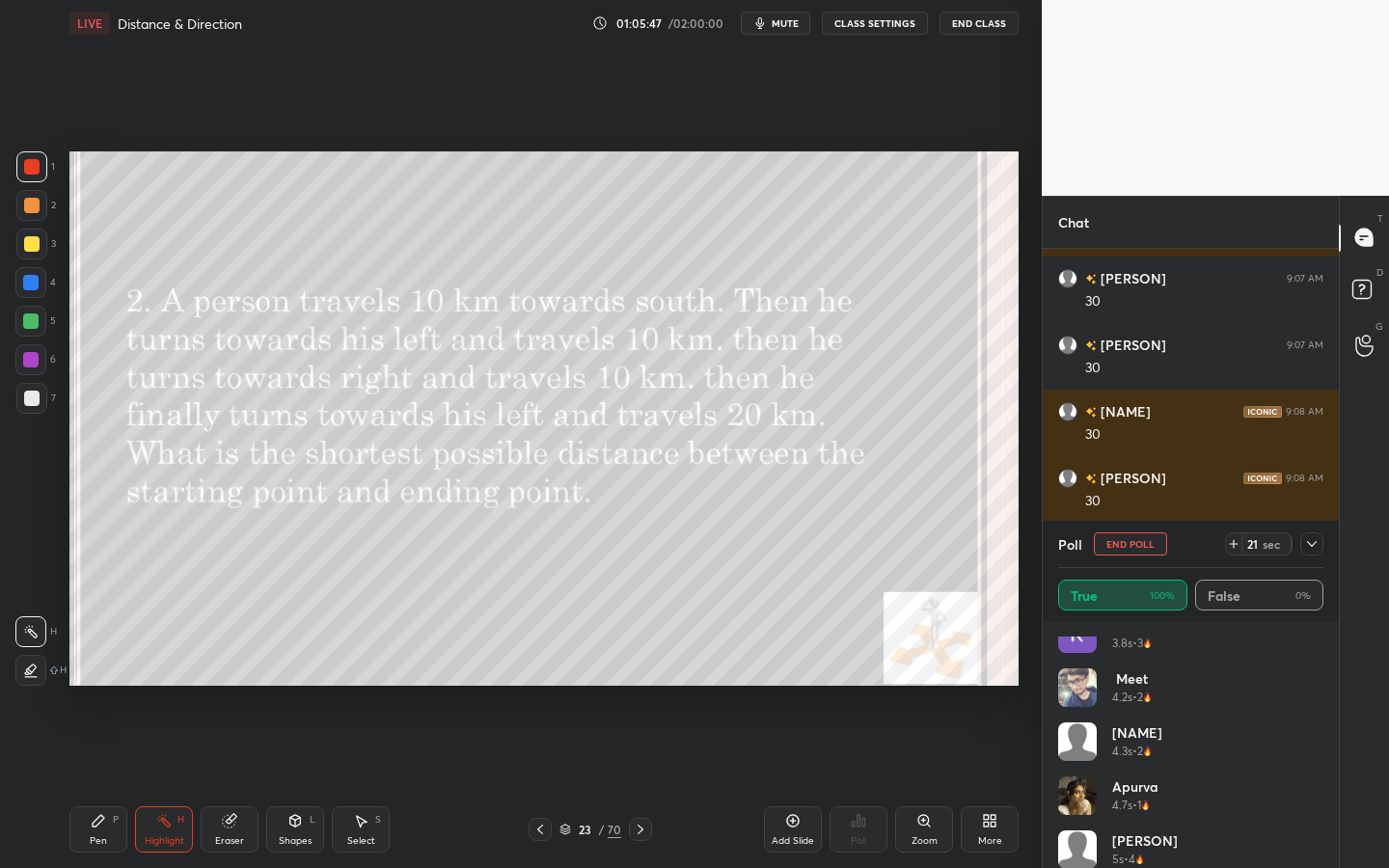 scroll, scrollTop: 417, scrollLeft: 0, axis: vertical 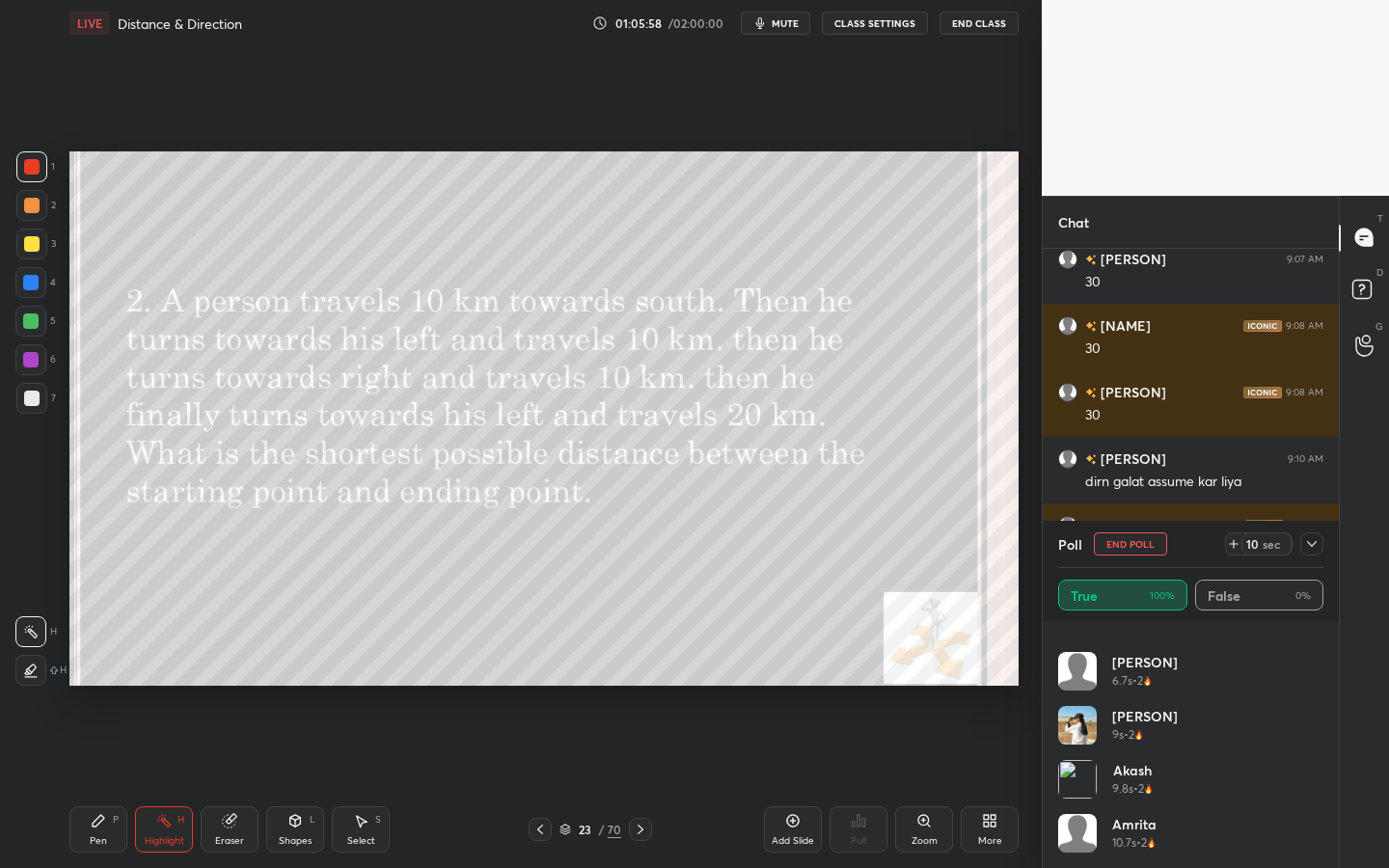 drag, startPoint x: 1315, startPoint y: 803, endPoint x: 1316, endPoint y: 825, distance: 22.022716 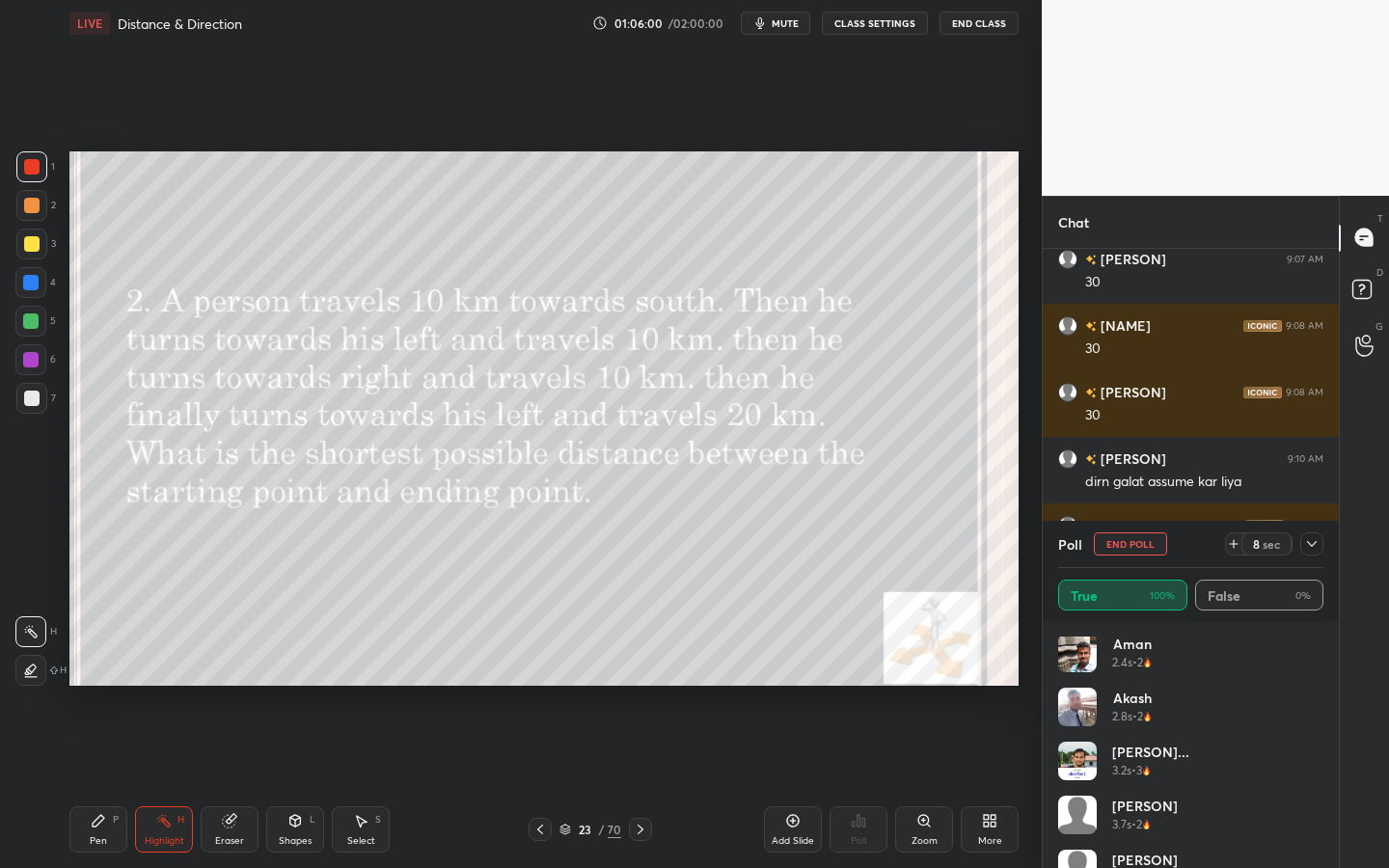 scroll, scrollTop: 0, scrollLeft: 0, axis: both 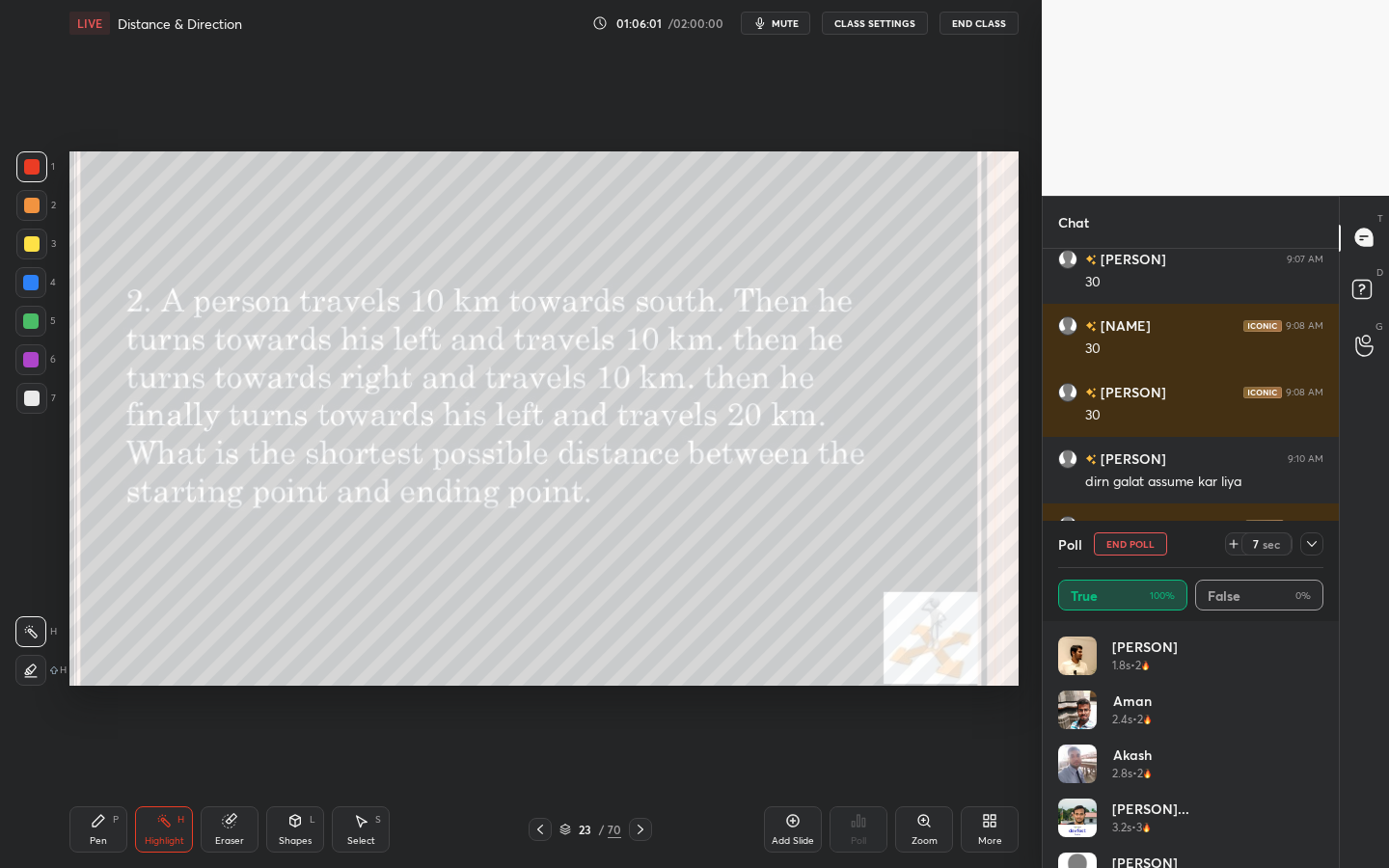 click on "End Poll" at bounding box center (1130, 544) 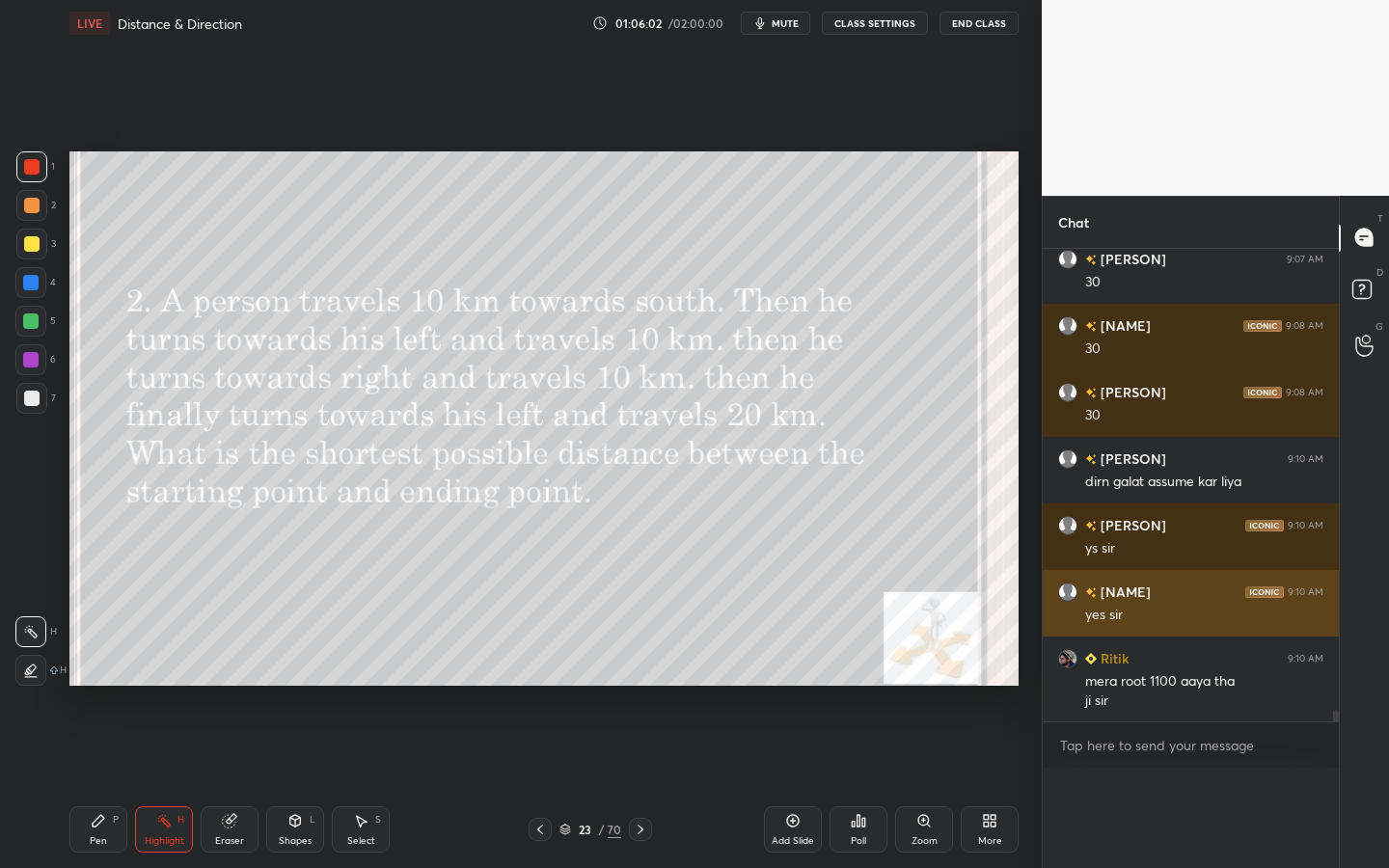 scroll, scrollTop: 145, scrollLeft: 259, axis: both 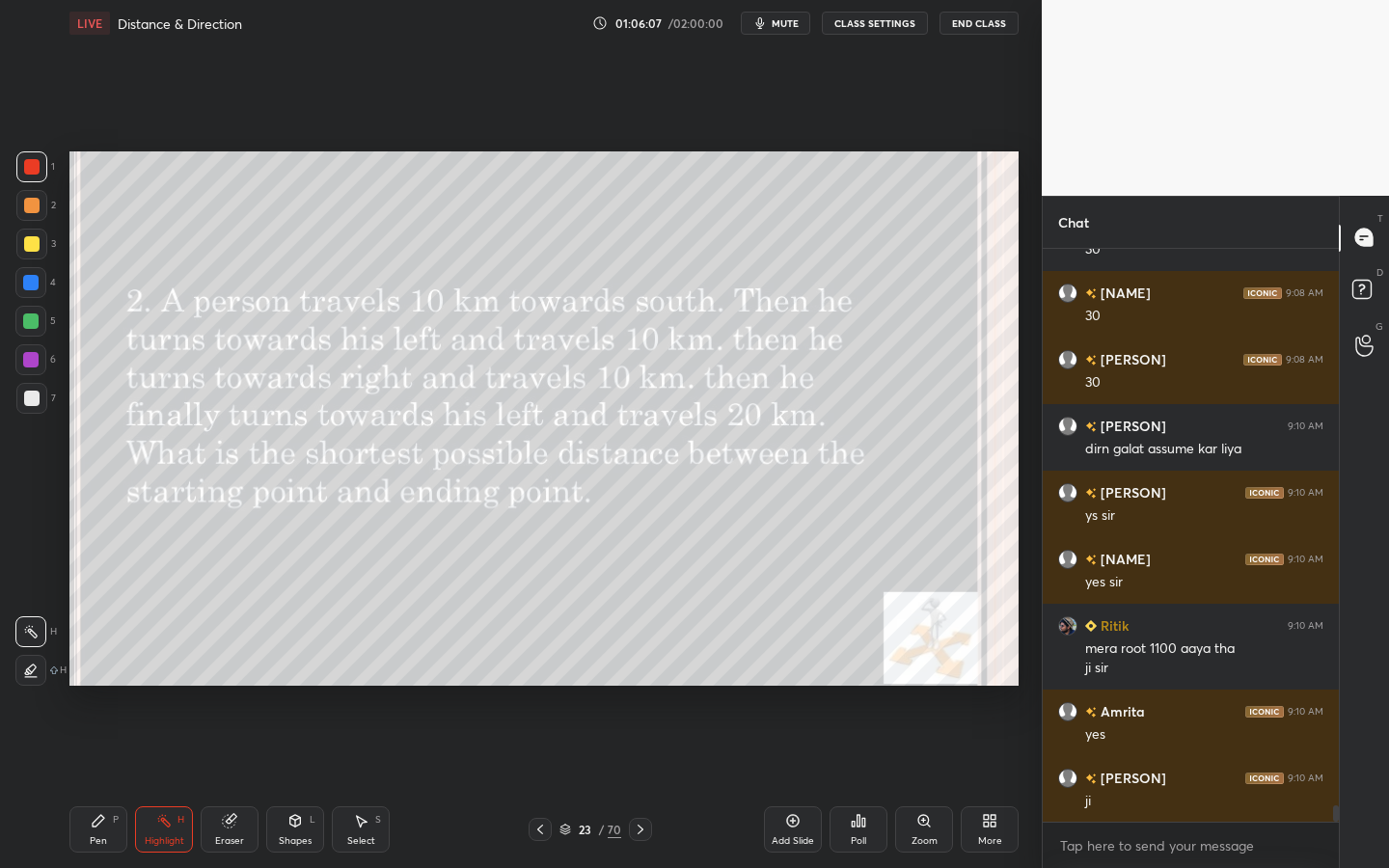 click 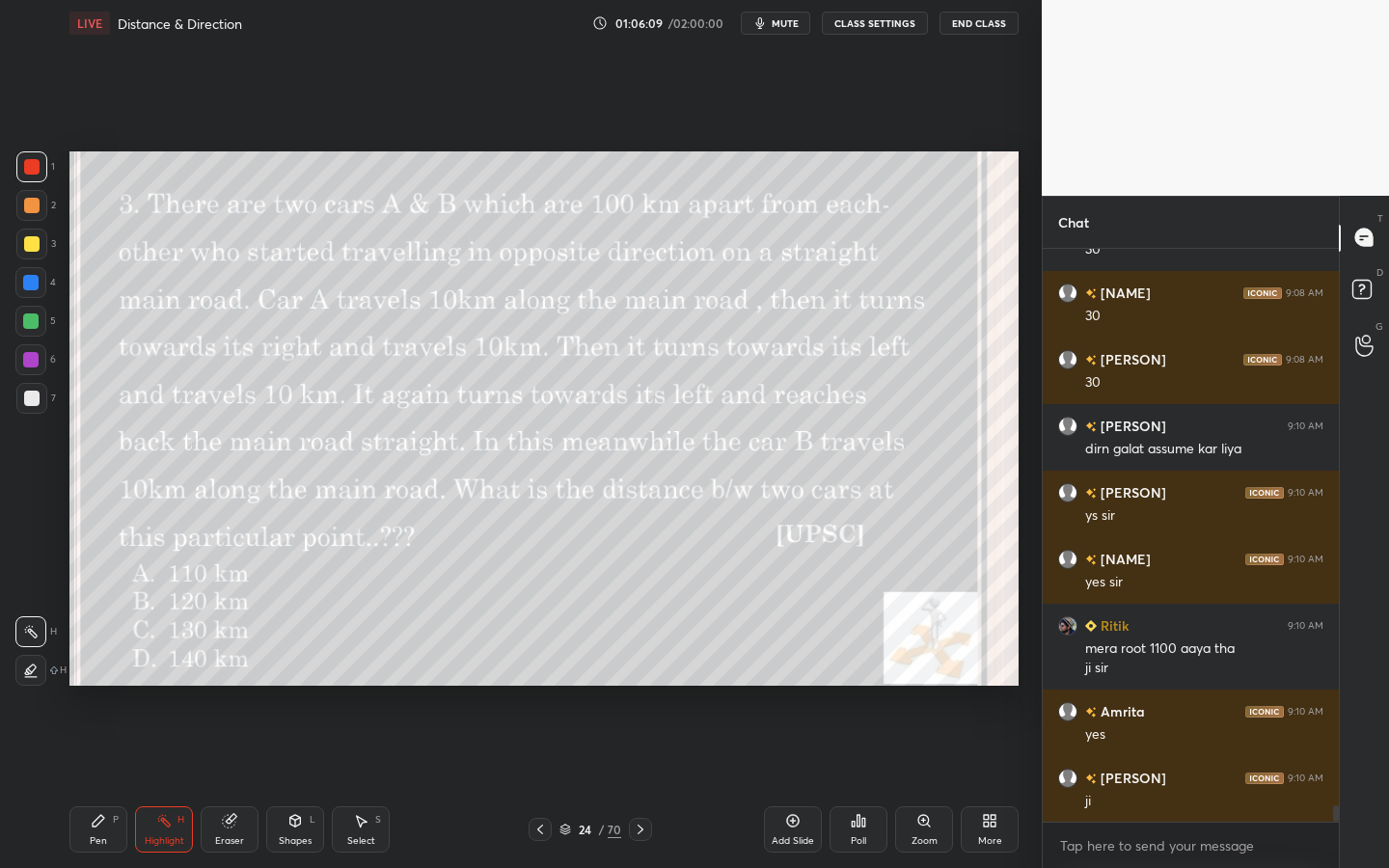 click at bounding box center [640, 829] 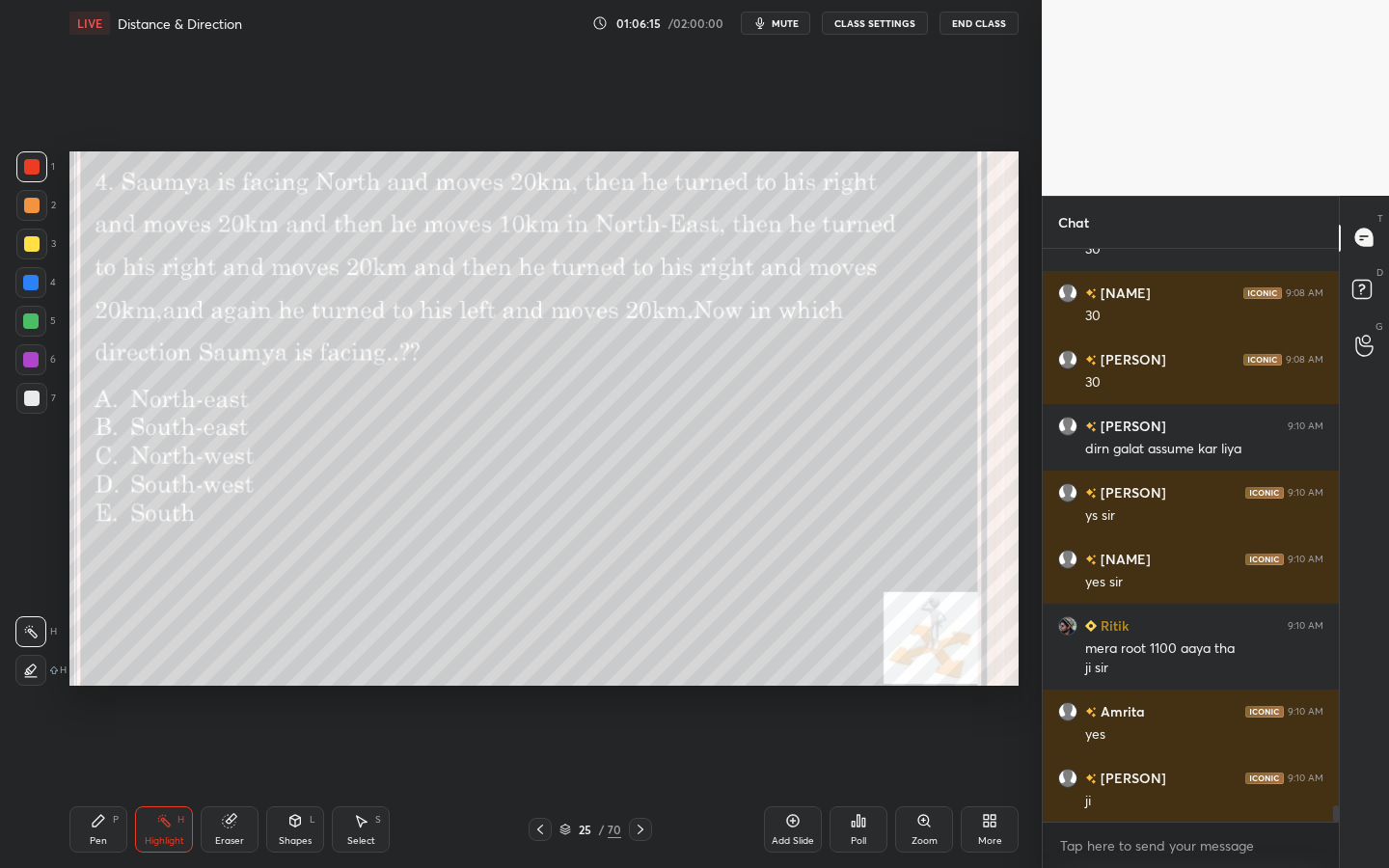 click at bounding box center (32, 244) 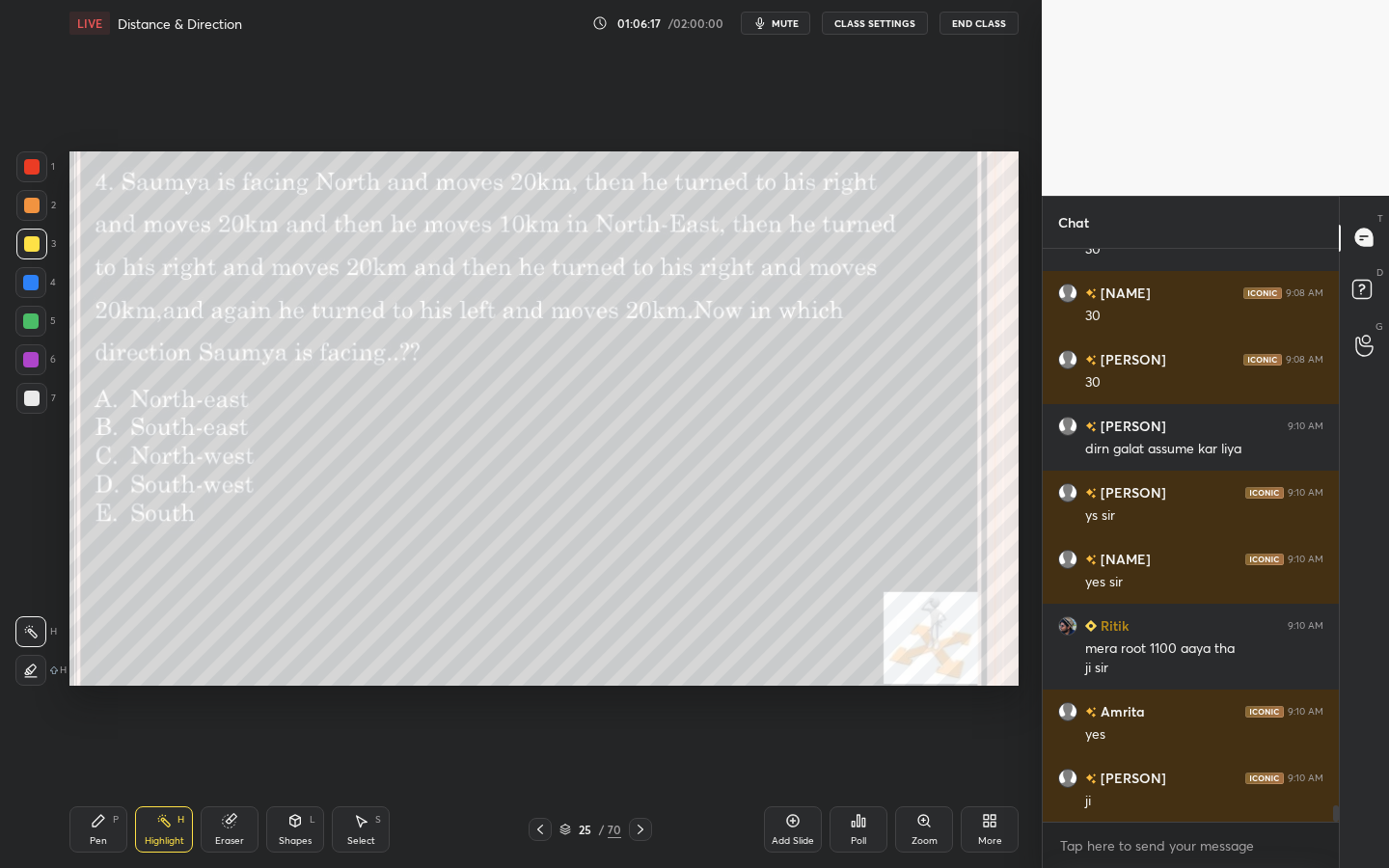 drag, startPoint x: 108, startPoint y: 826, endPoint x: 96, endPoint y: 787, distance: 40.804412 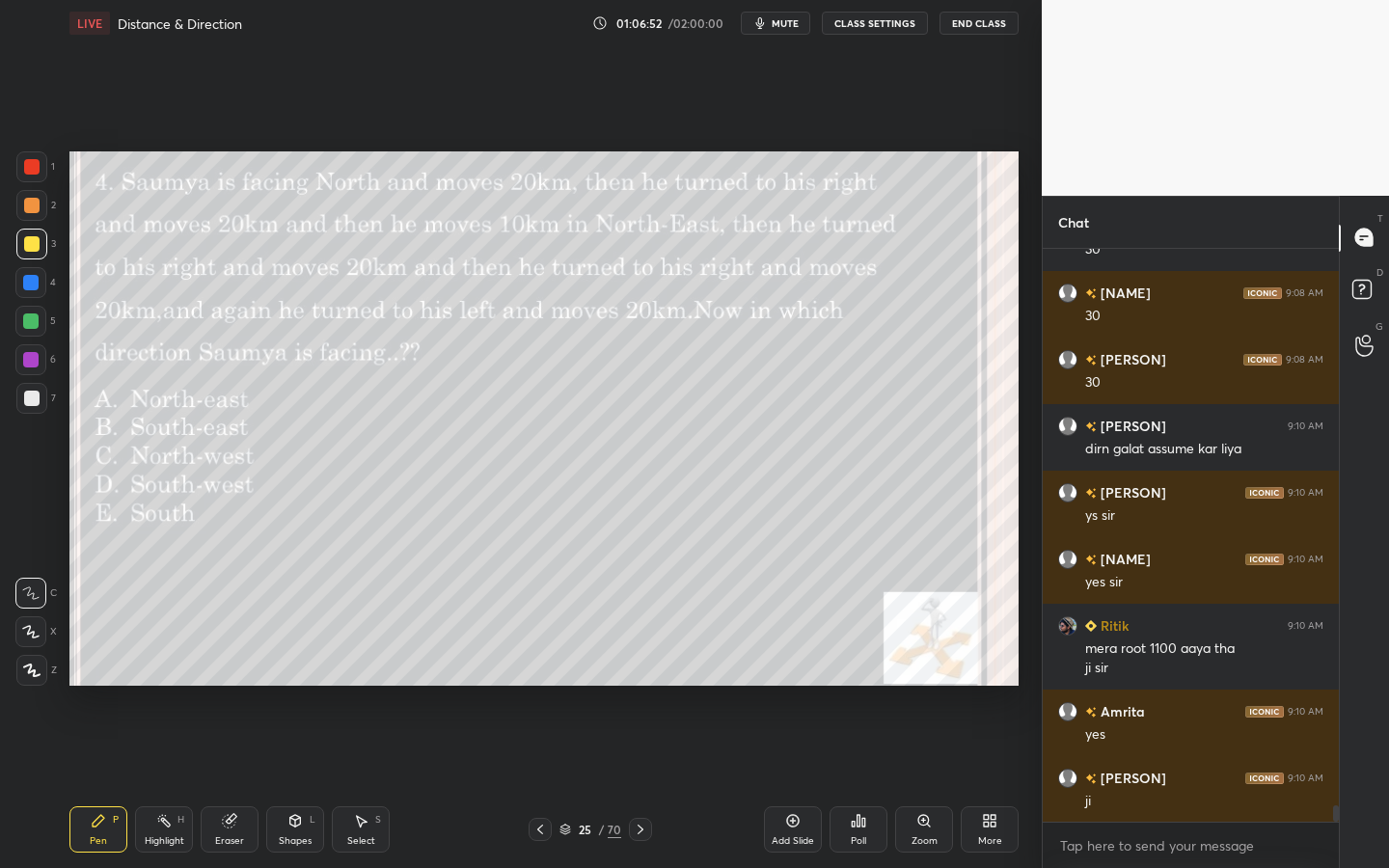 click 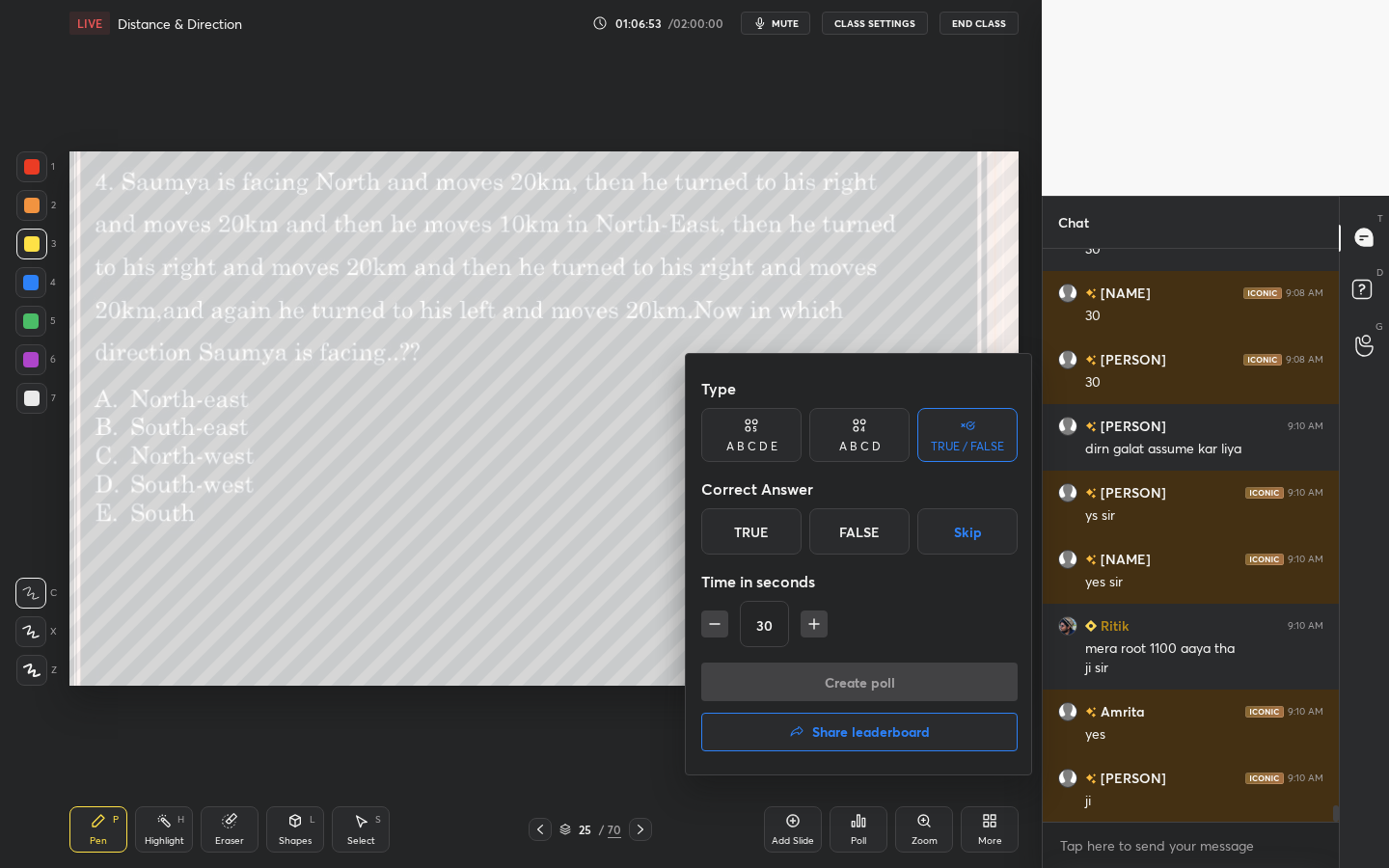 drag, startPoint x: 753, startPoint y: 434, endPoint x: 787, endPoint y: 471, distance: 50.249378 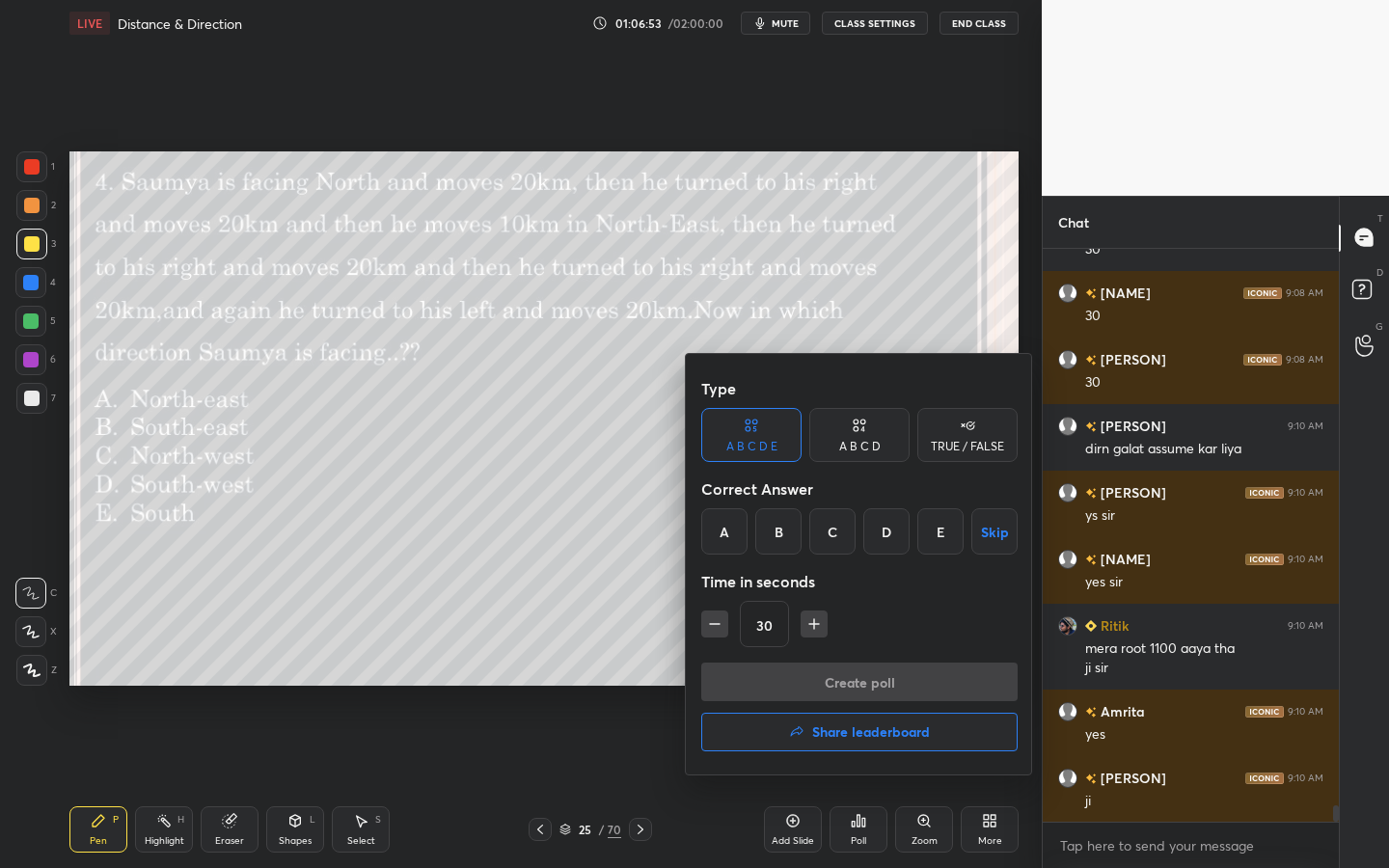 drag, startPoint x: 771, startPoint y: 526, endPoint x: 771, endPoint y: 561, distance: 35 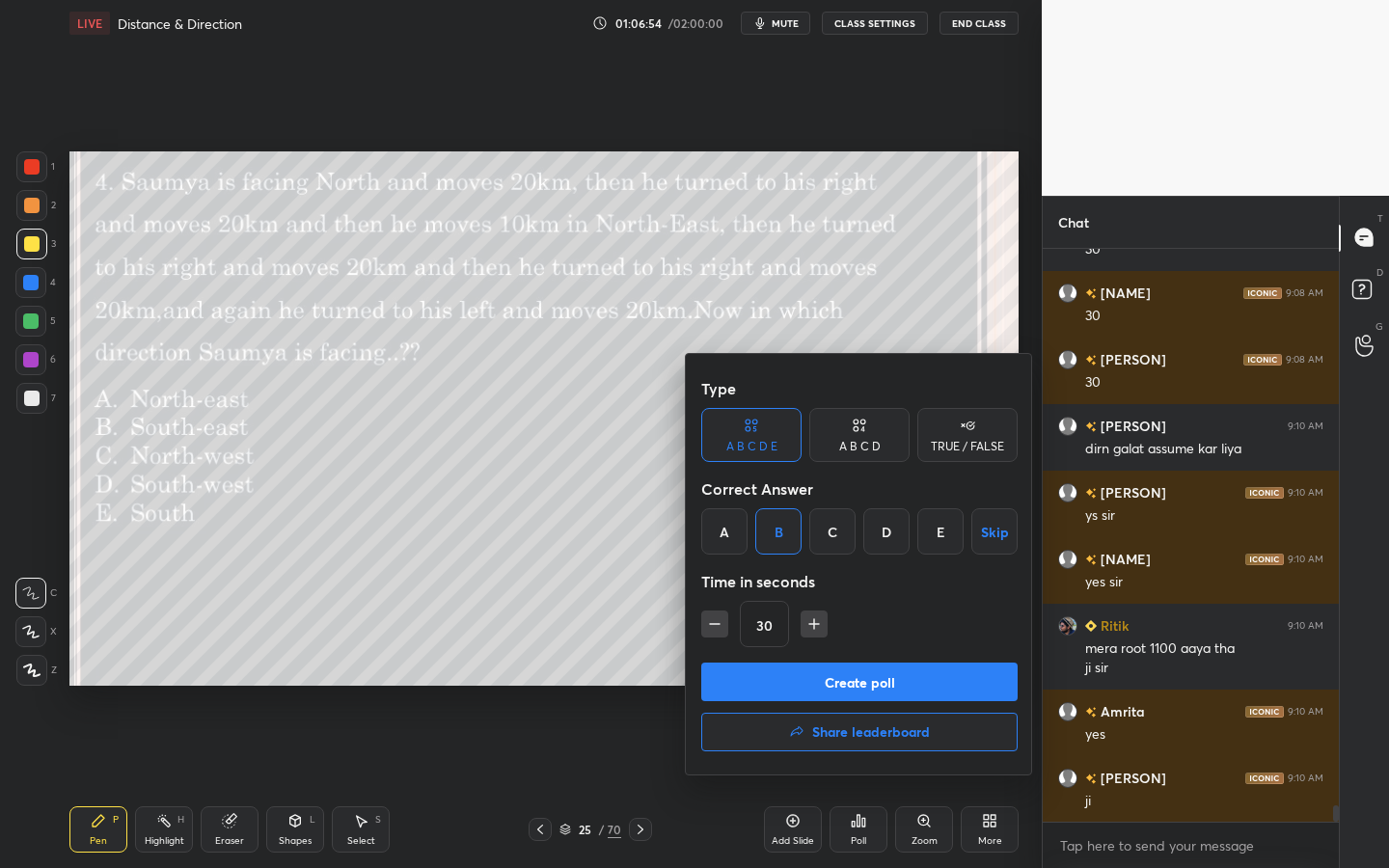 click on "Create poll" at bounding box center [859, 682] 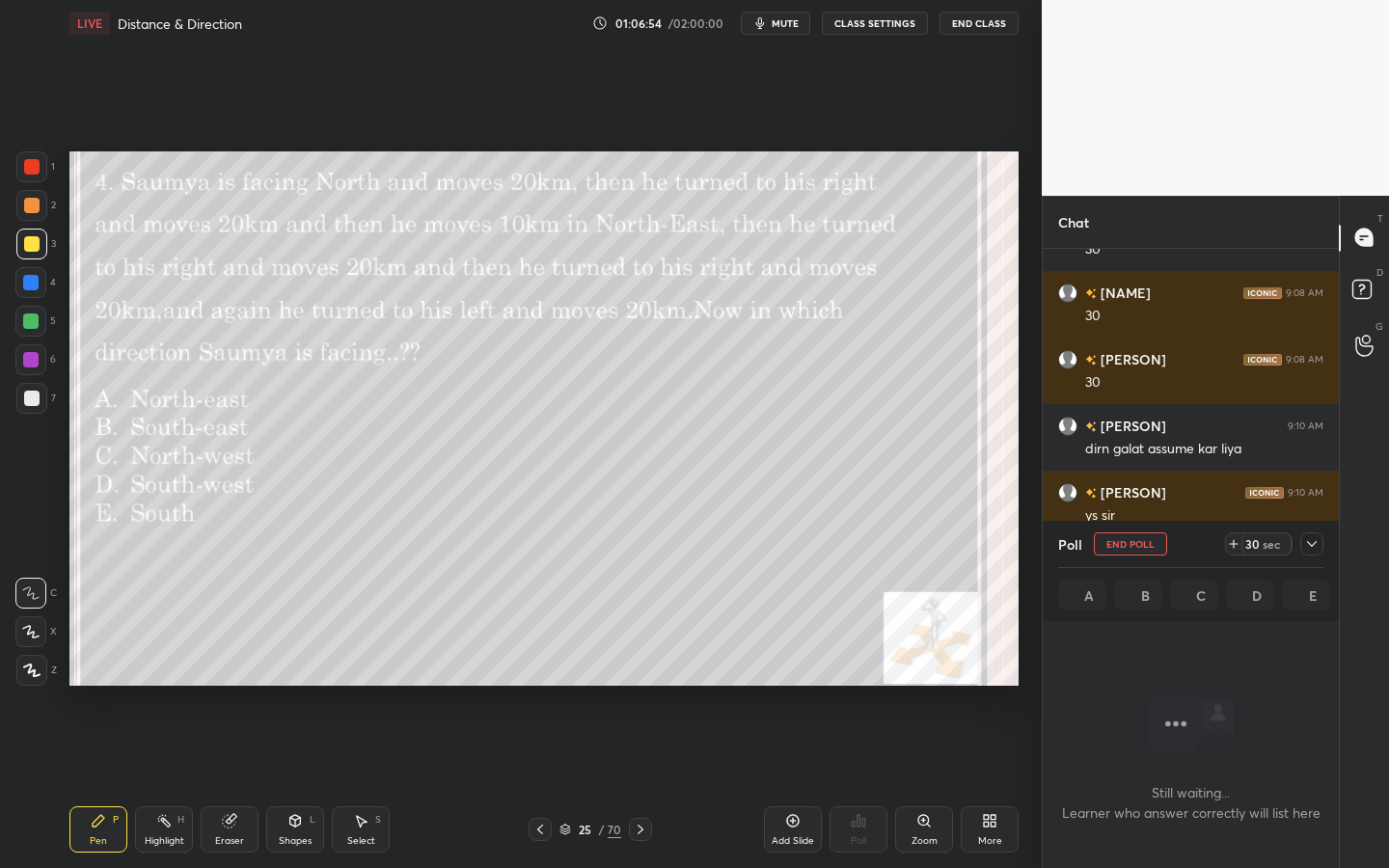 scroll, scrollTop: 528, scrollLeft: 290, axis: both 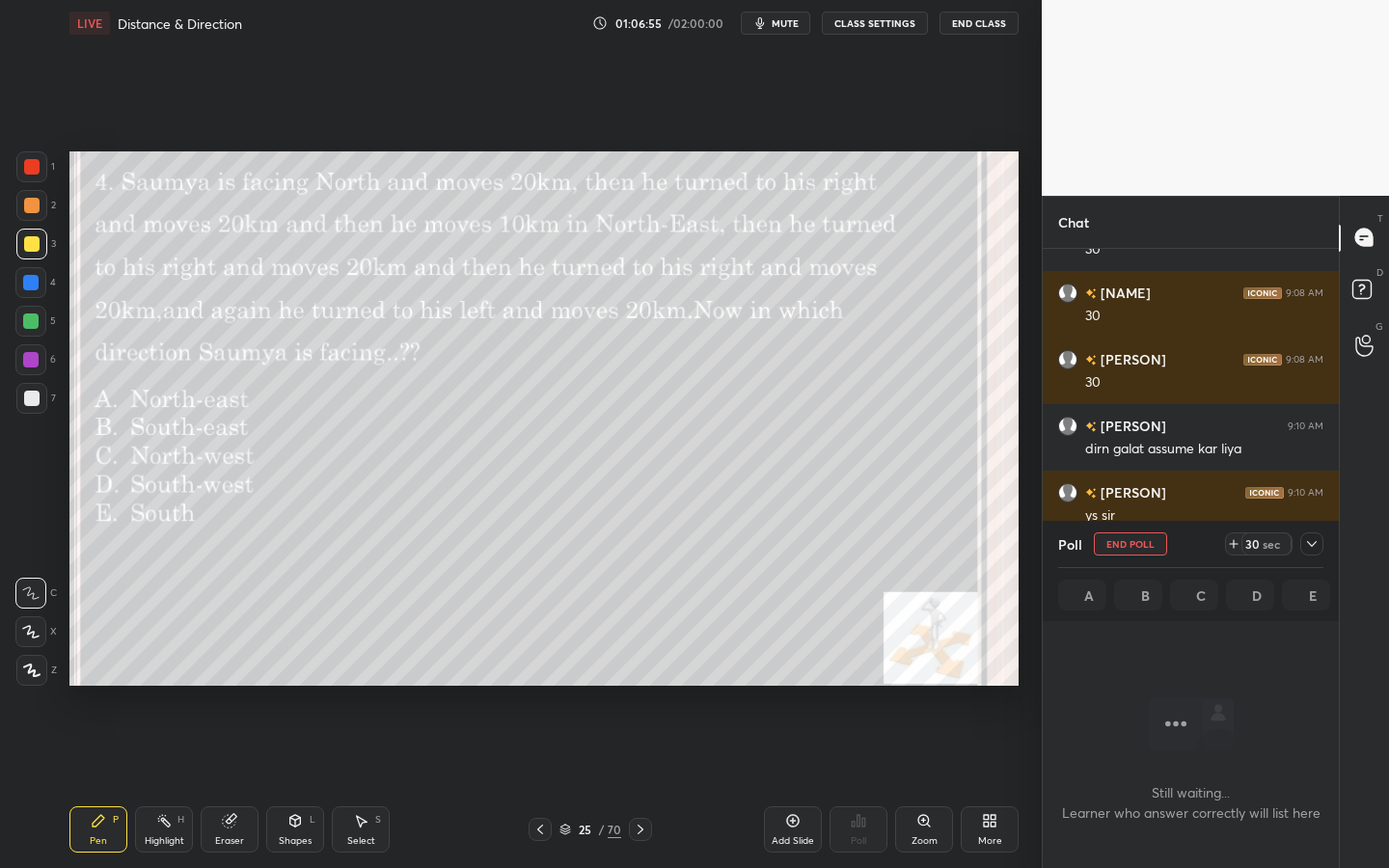 click 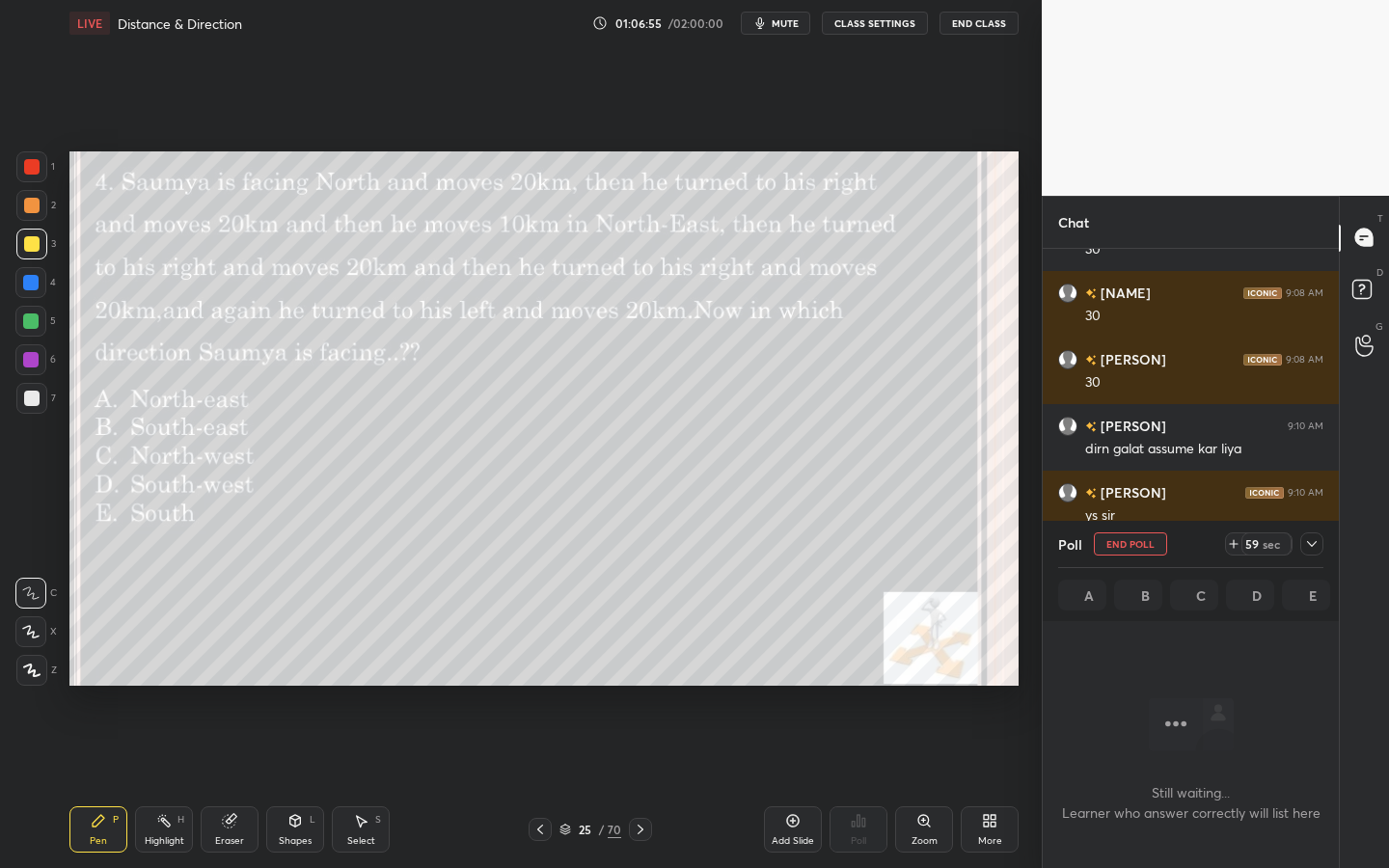 click 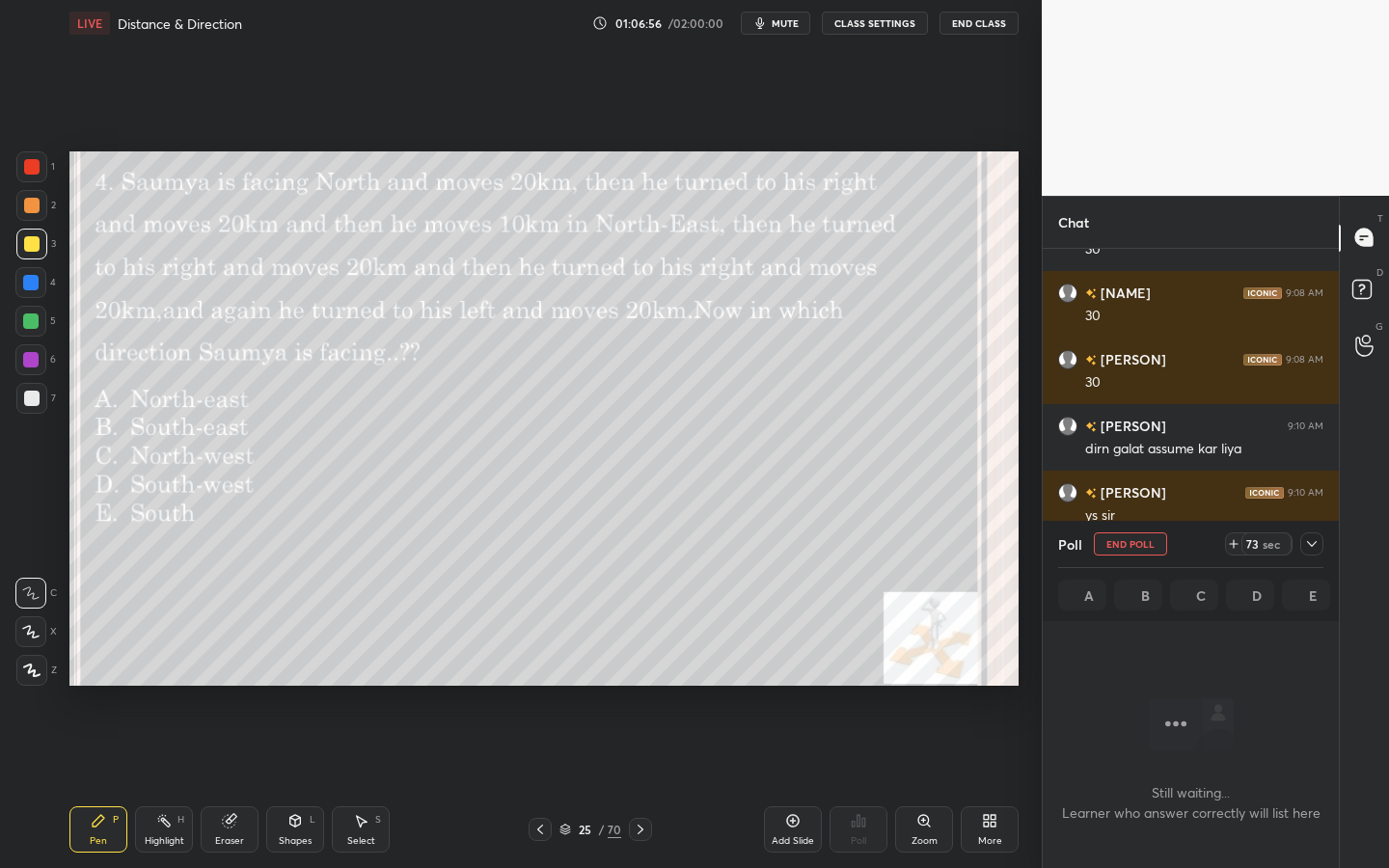 click 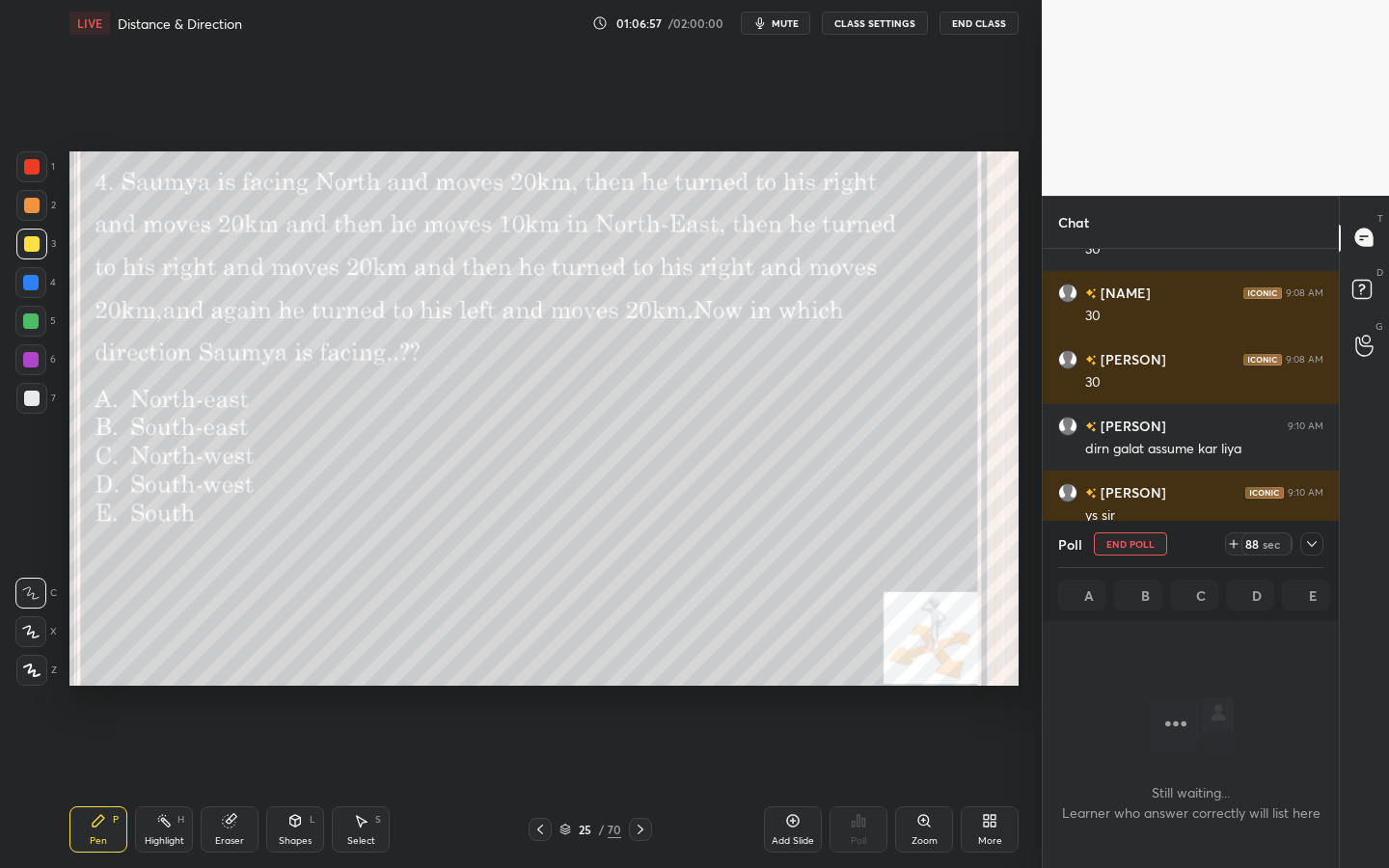 drag, startPoint x: 1236, startPoint y: 543, endPoint x: 1233, endPoint y: 567, distance: 24.186773 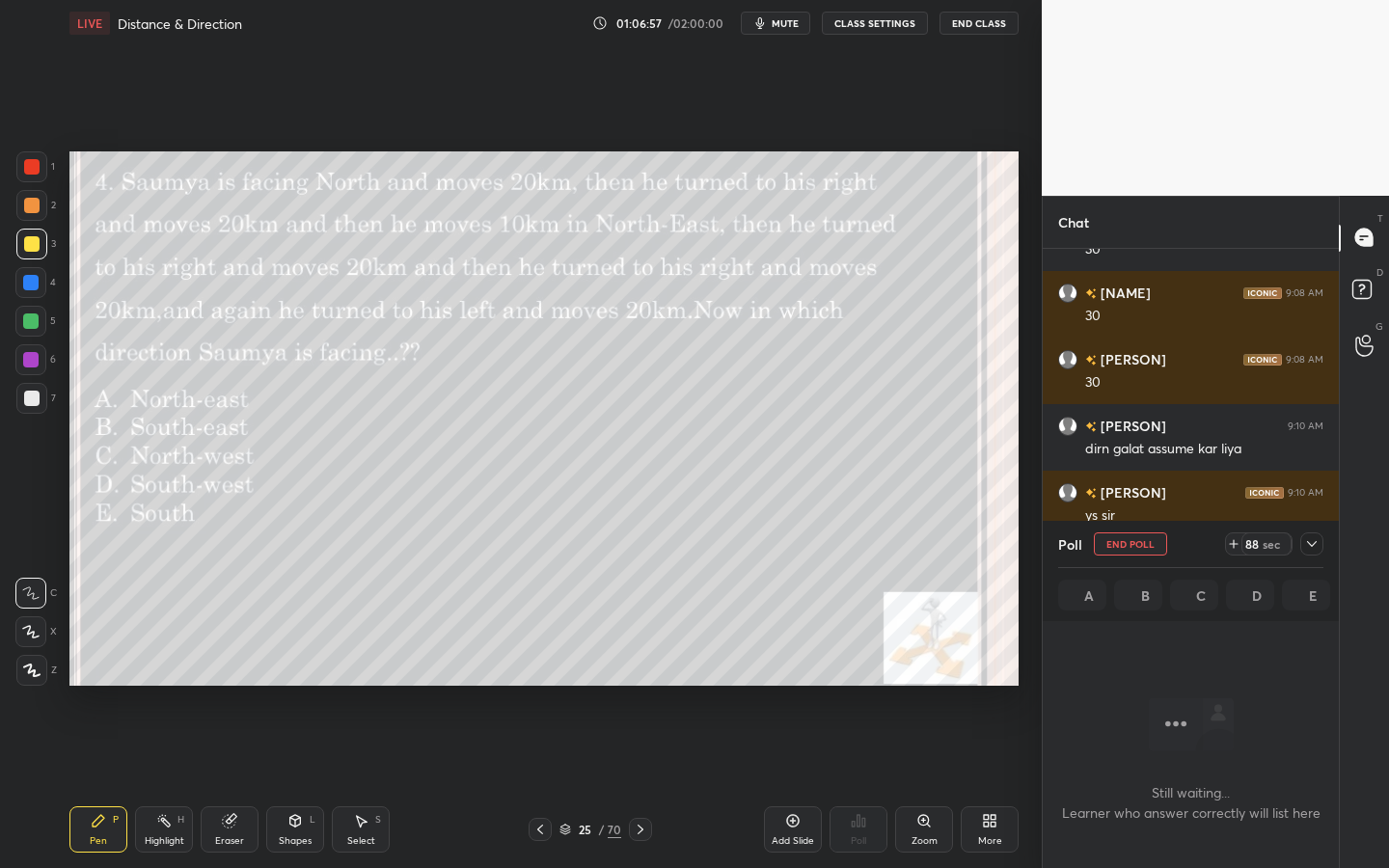 click 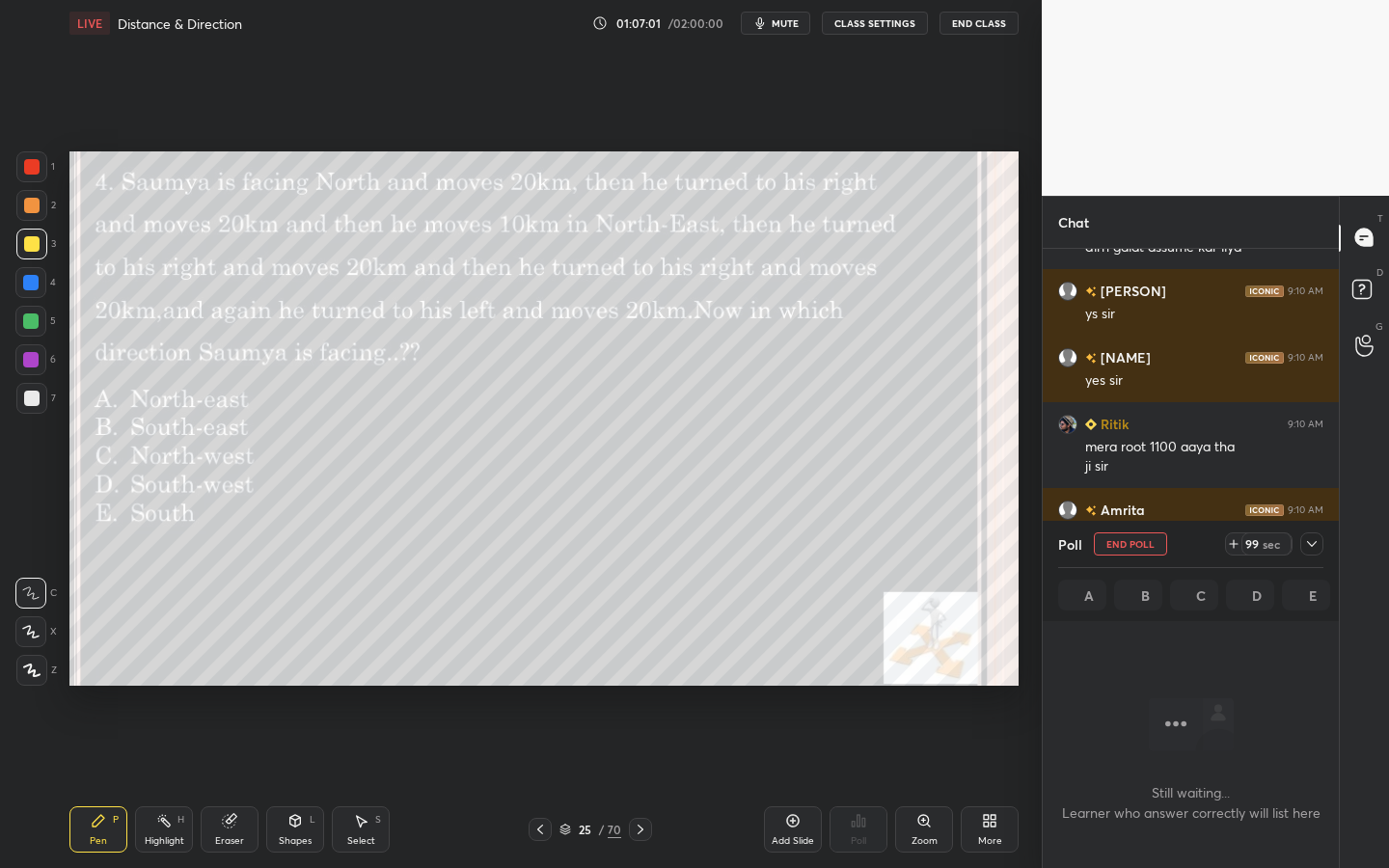 click 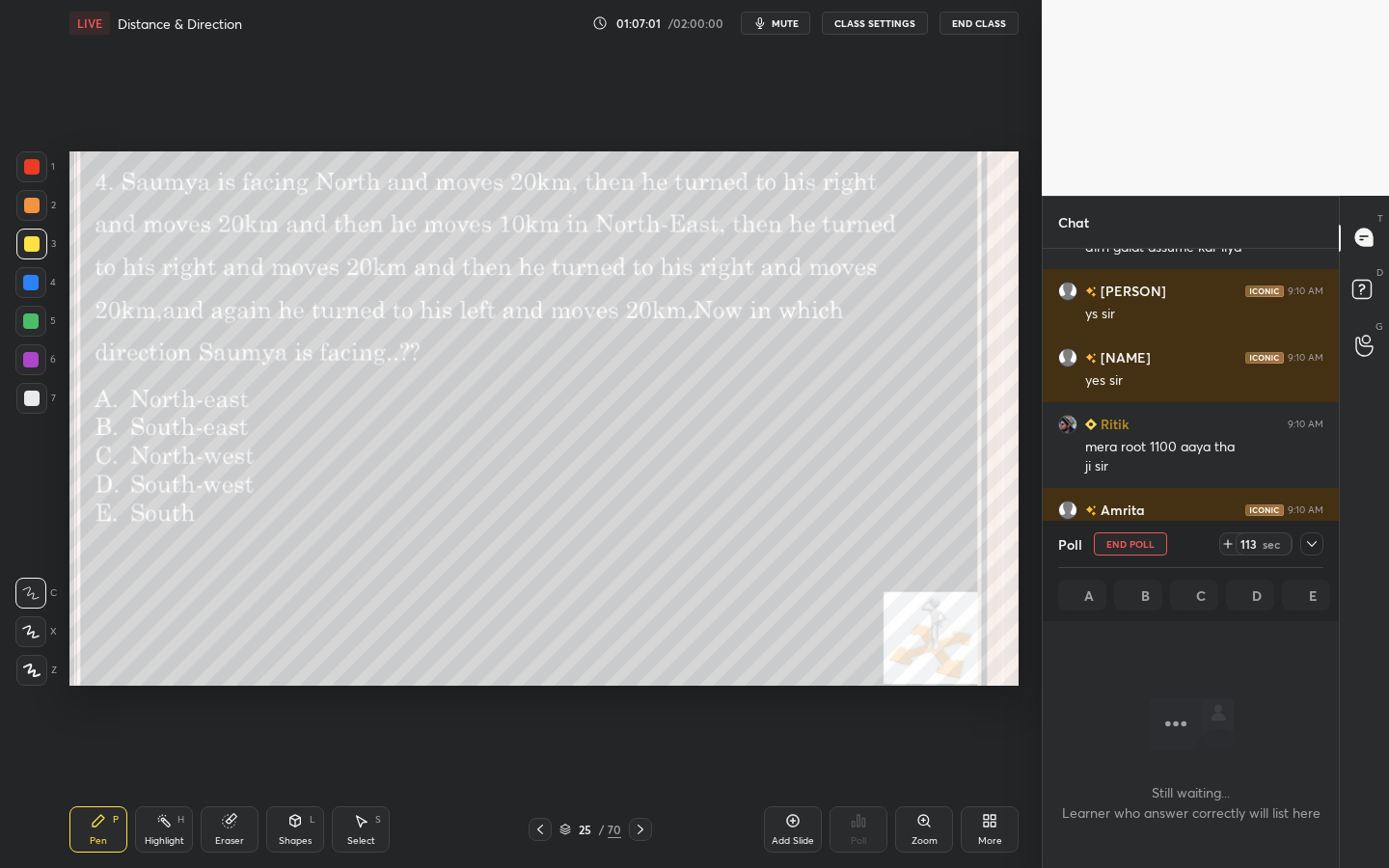 click 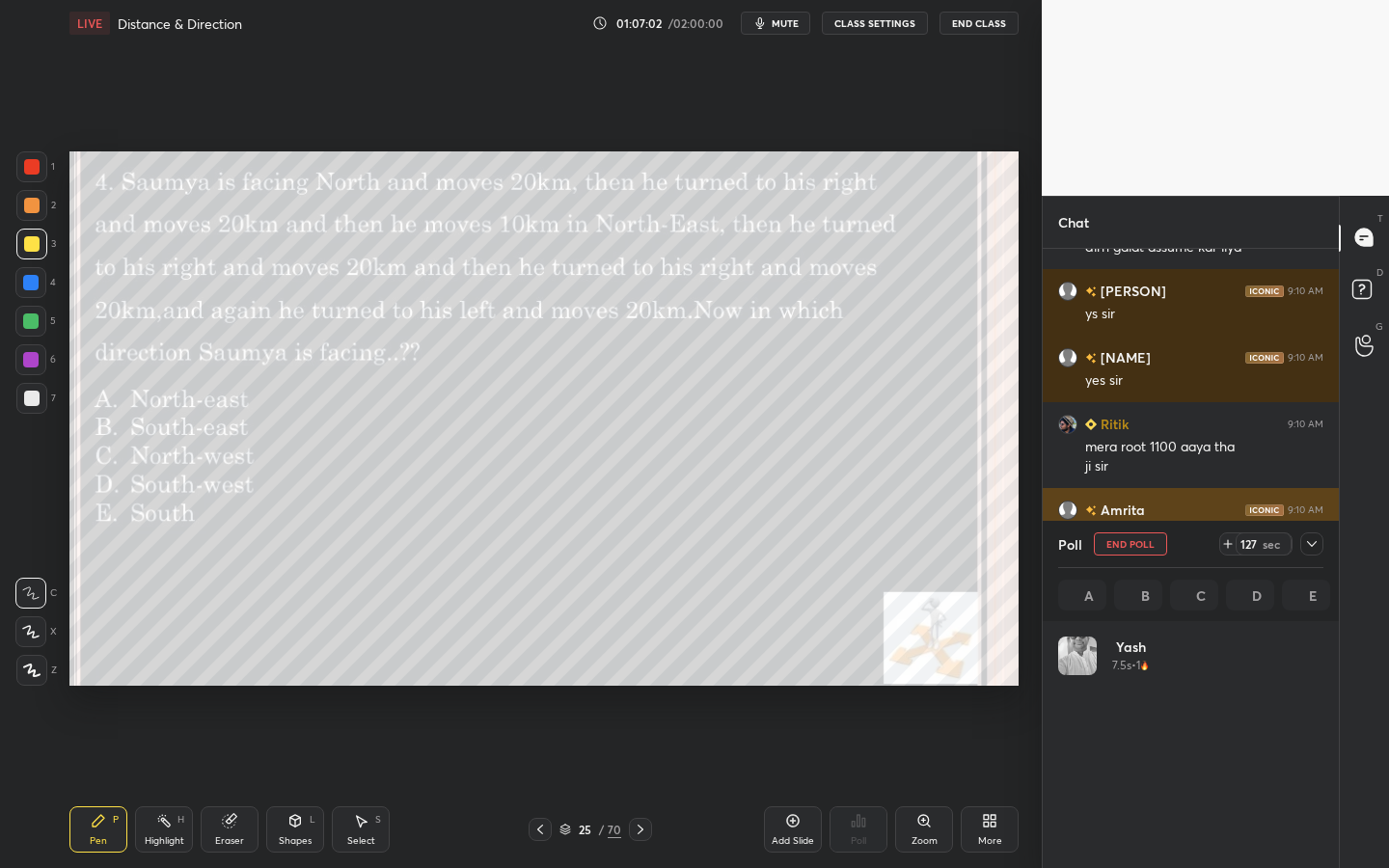 scroll, scrollTop: 7, scrollLeft: 7, axis: both 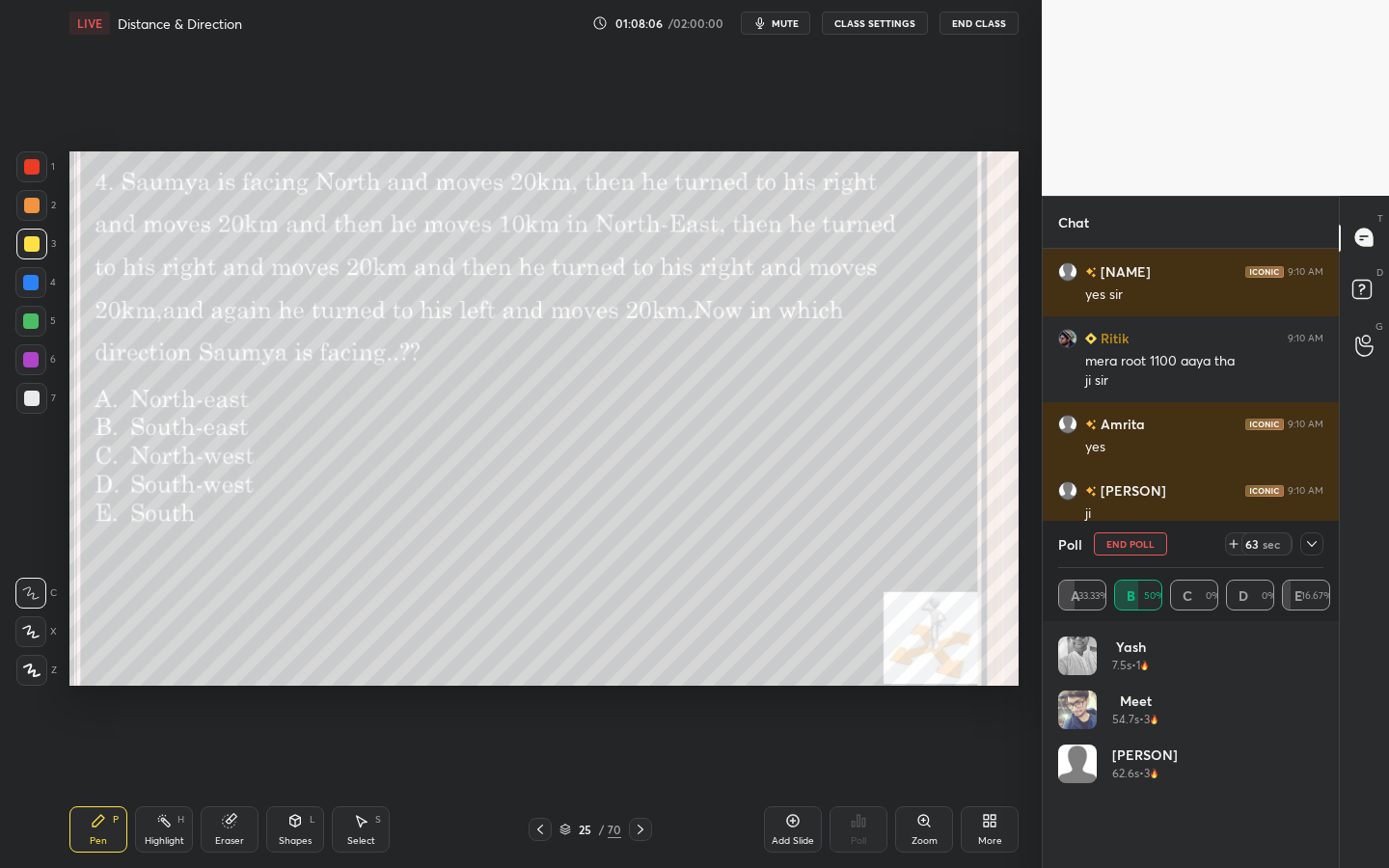 drag, startPoint x: 1316, startPoint y: 542, endPoint x: 1312, endPoint y: 563, distance: 21.37756 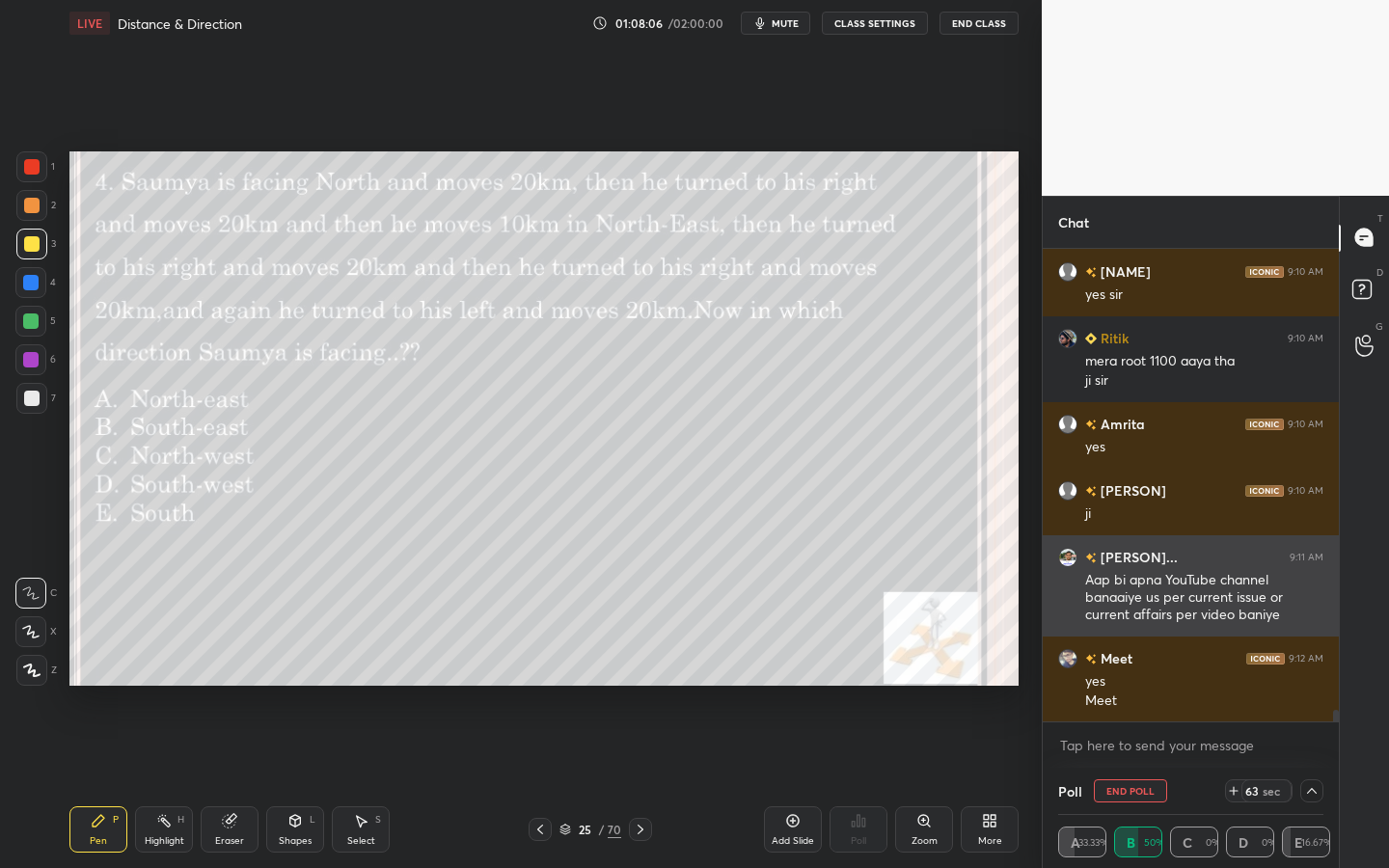 scroll, scrollTop: 0, scrollLeft: 0, axis: both 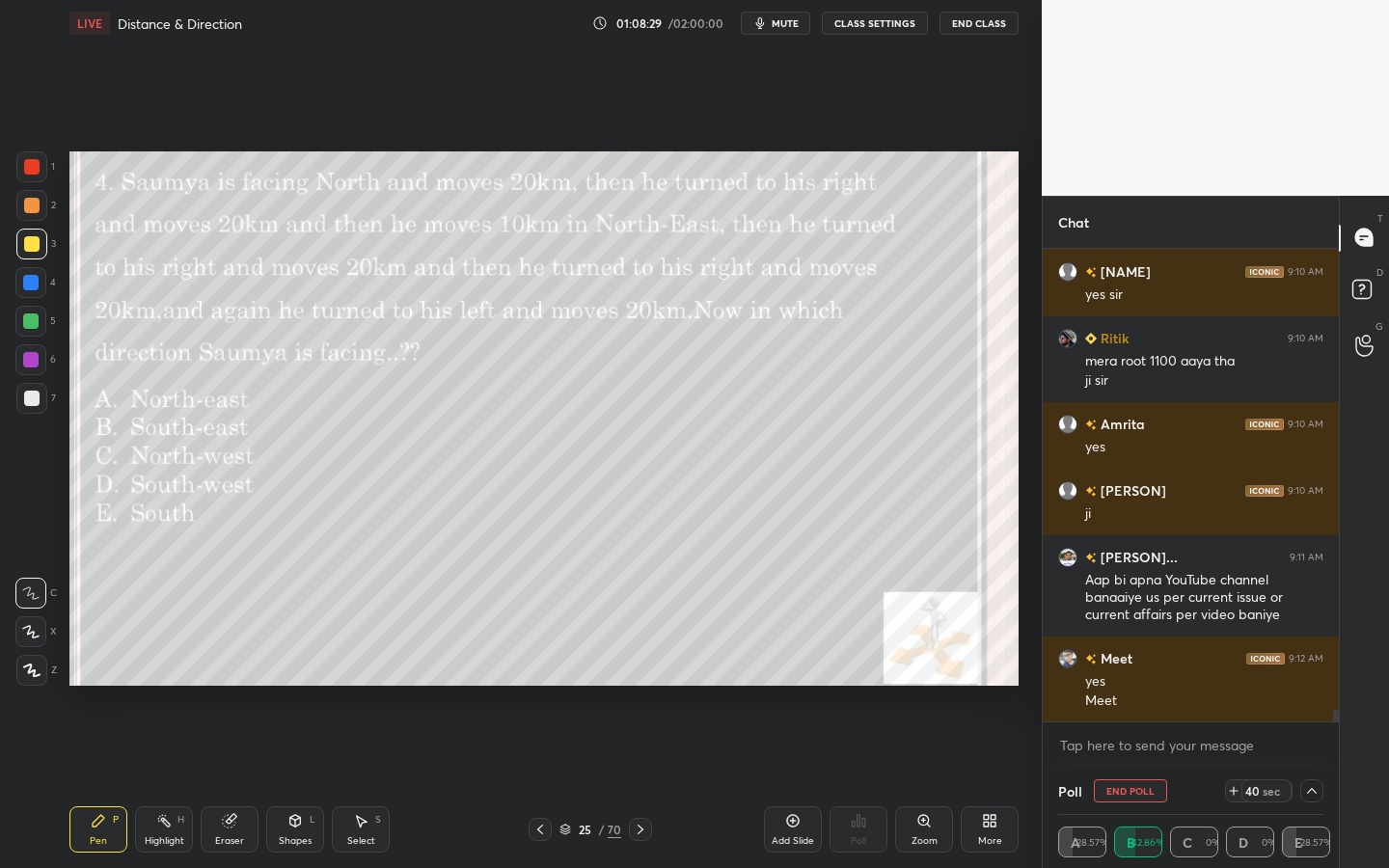 click 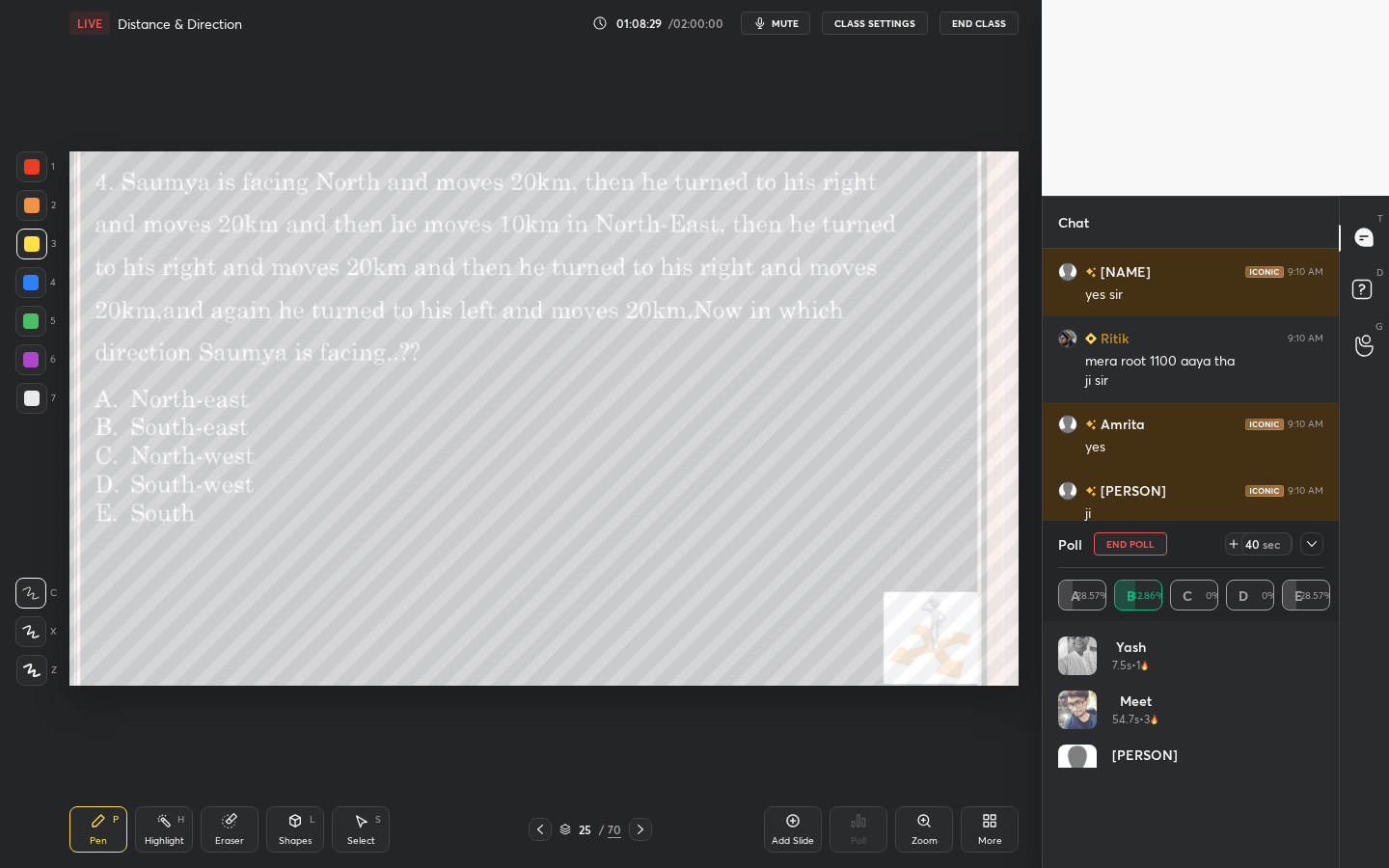 scroll, scrollTop: 7, scrollLeft: 7, axis: both 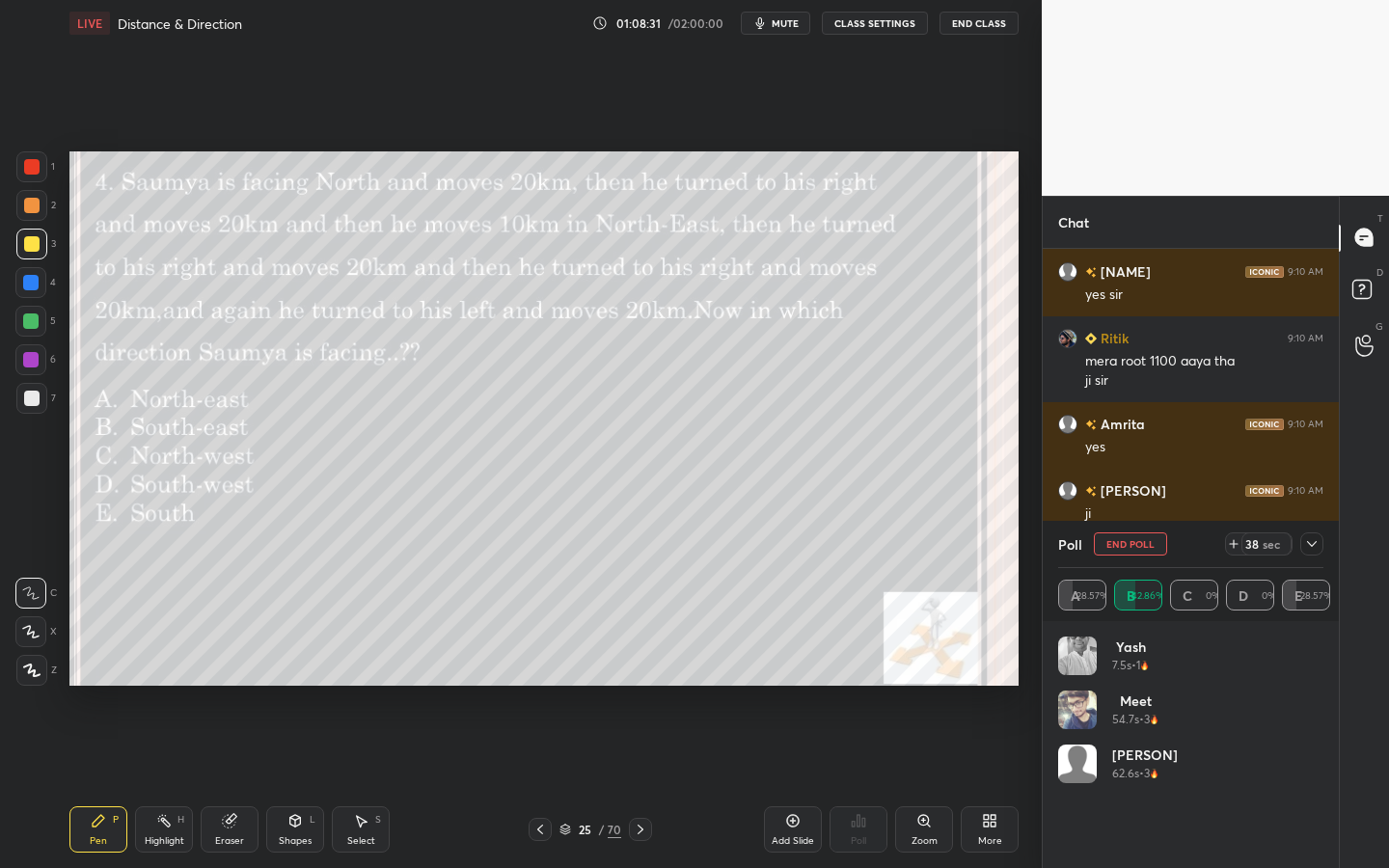 click 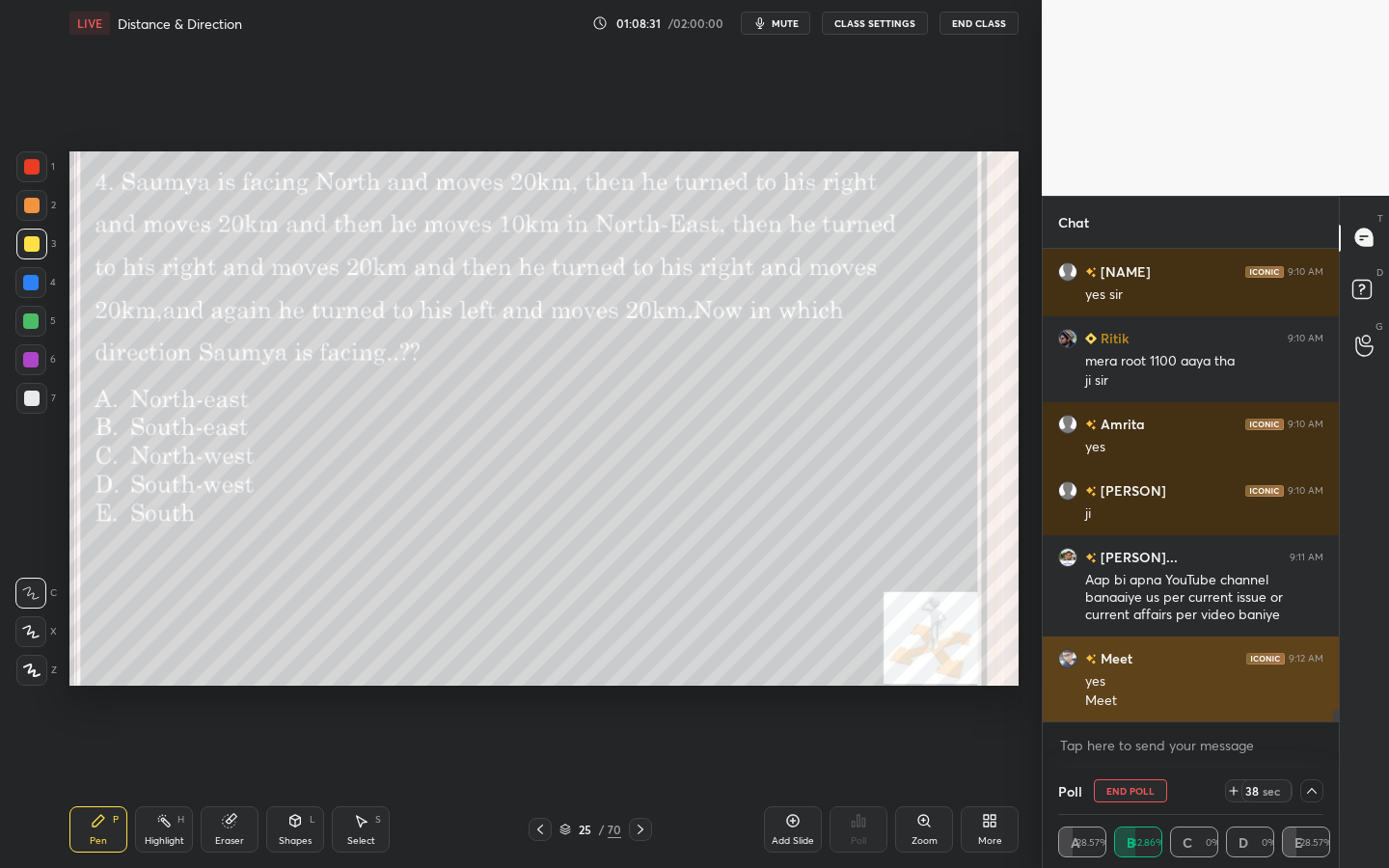 scroll, scrollTop: 0, scrollLeft: 0, axis: both 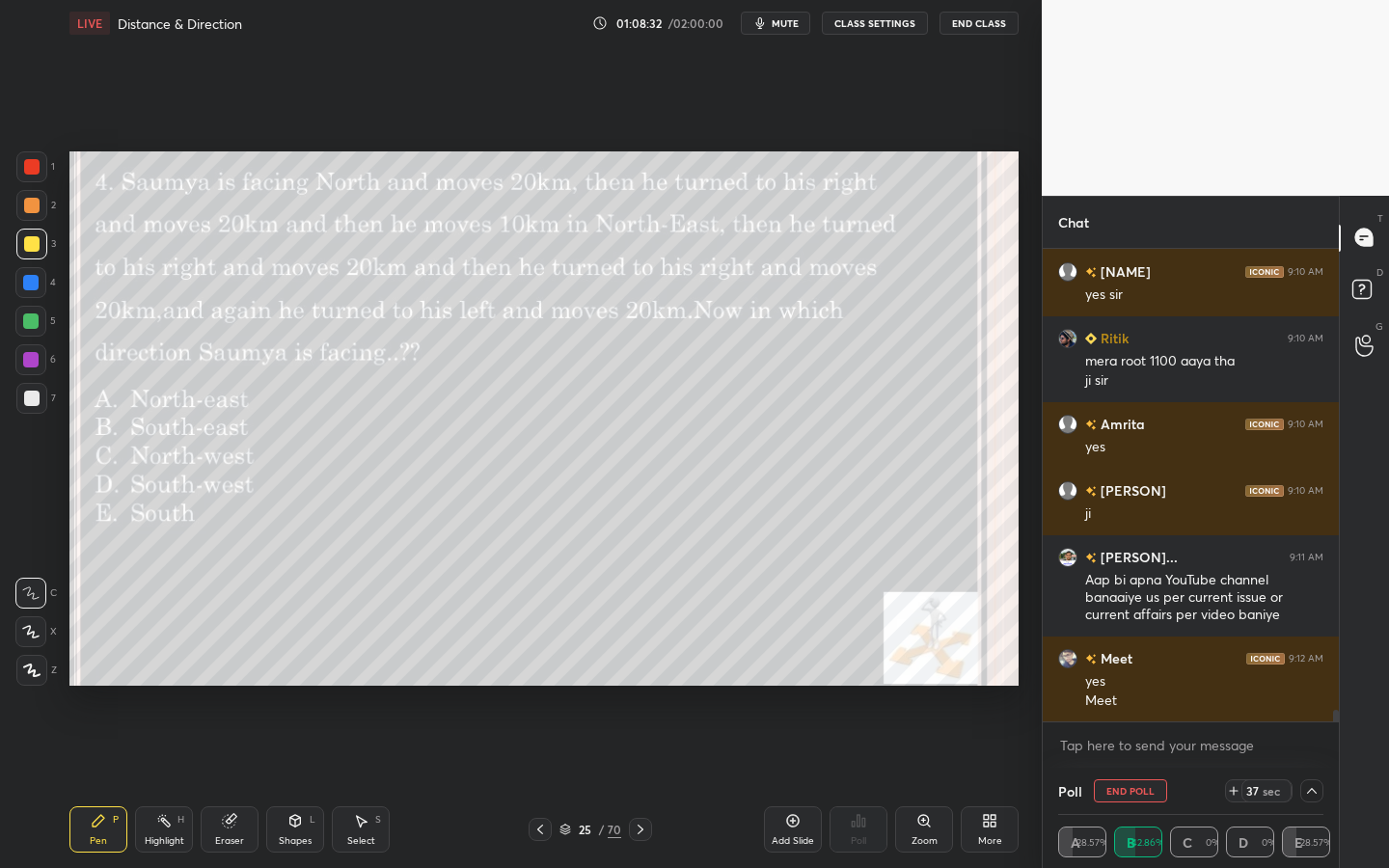 click 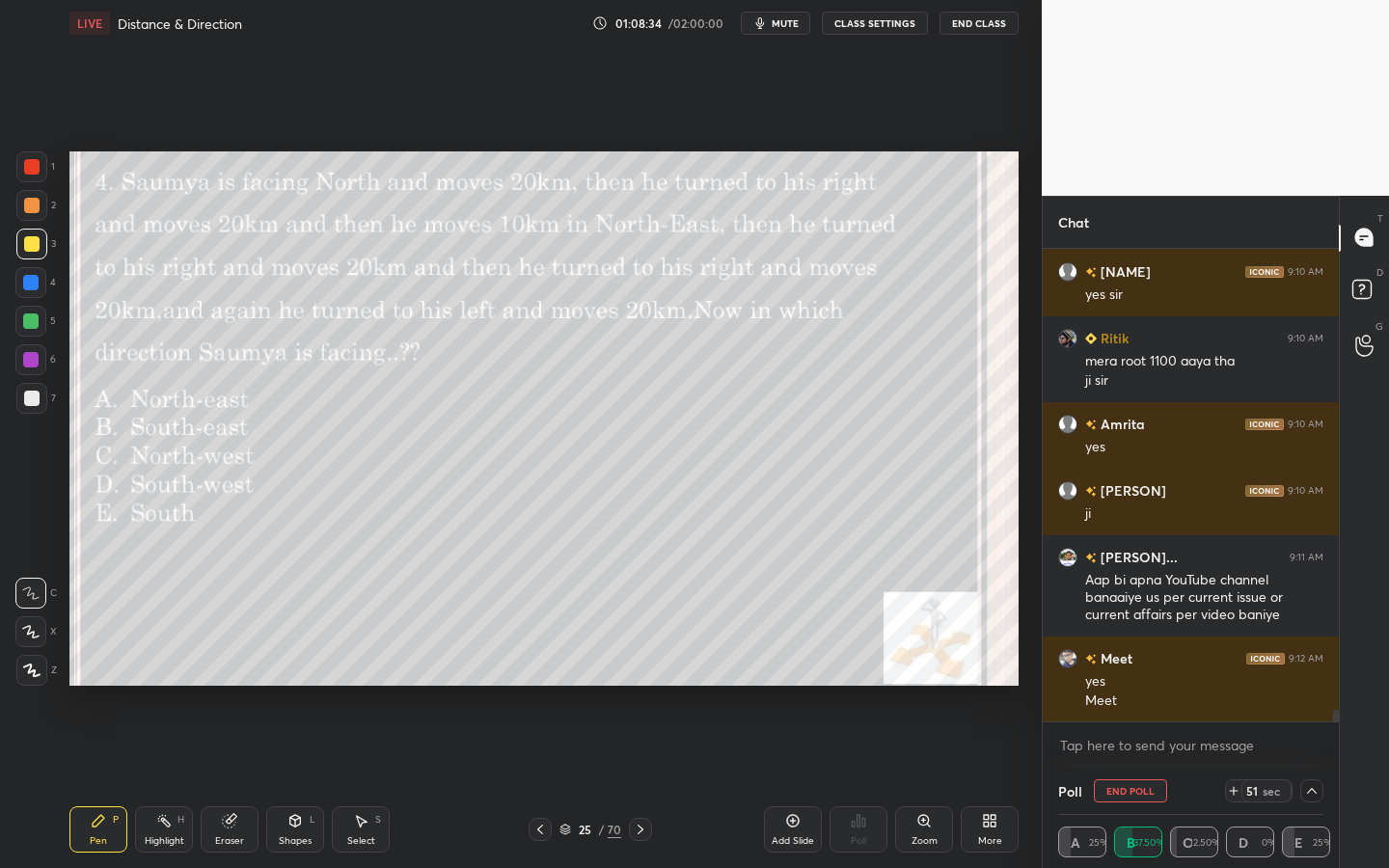 click 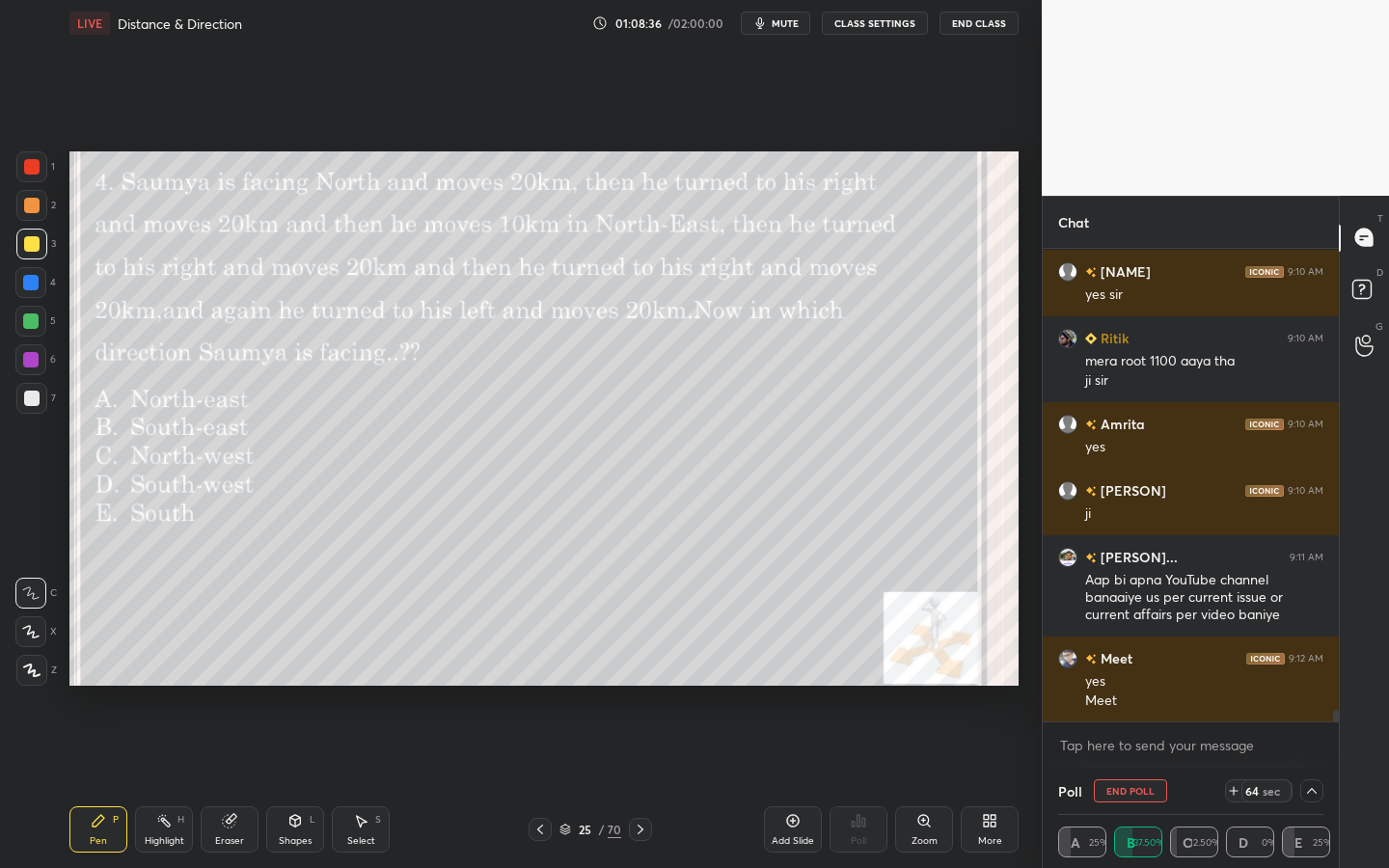 scroll, scrollTop: 19423, scrollLeft: 0, axis: vertical 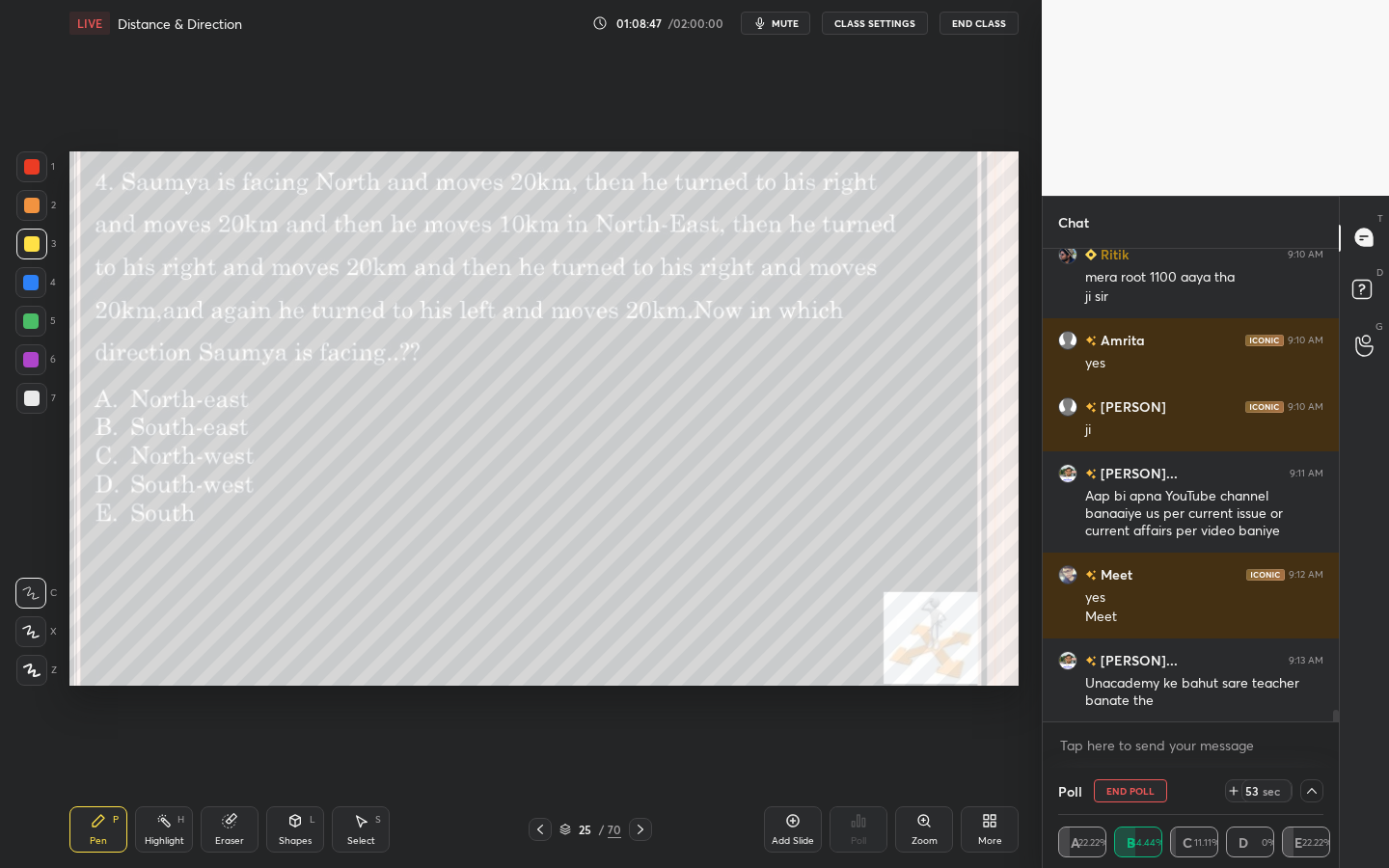click 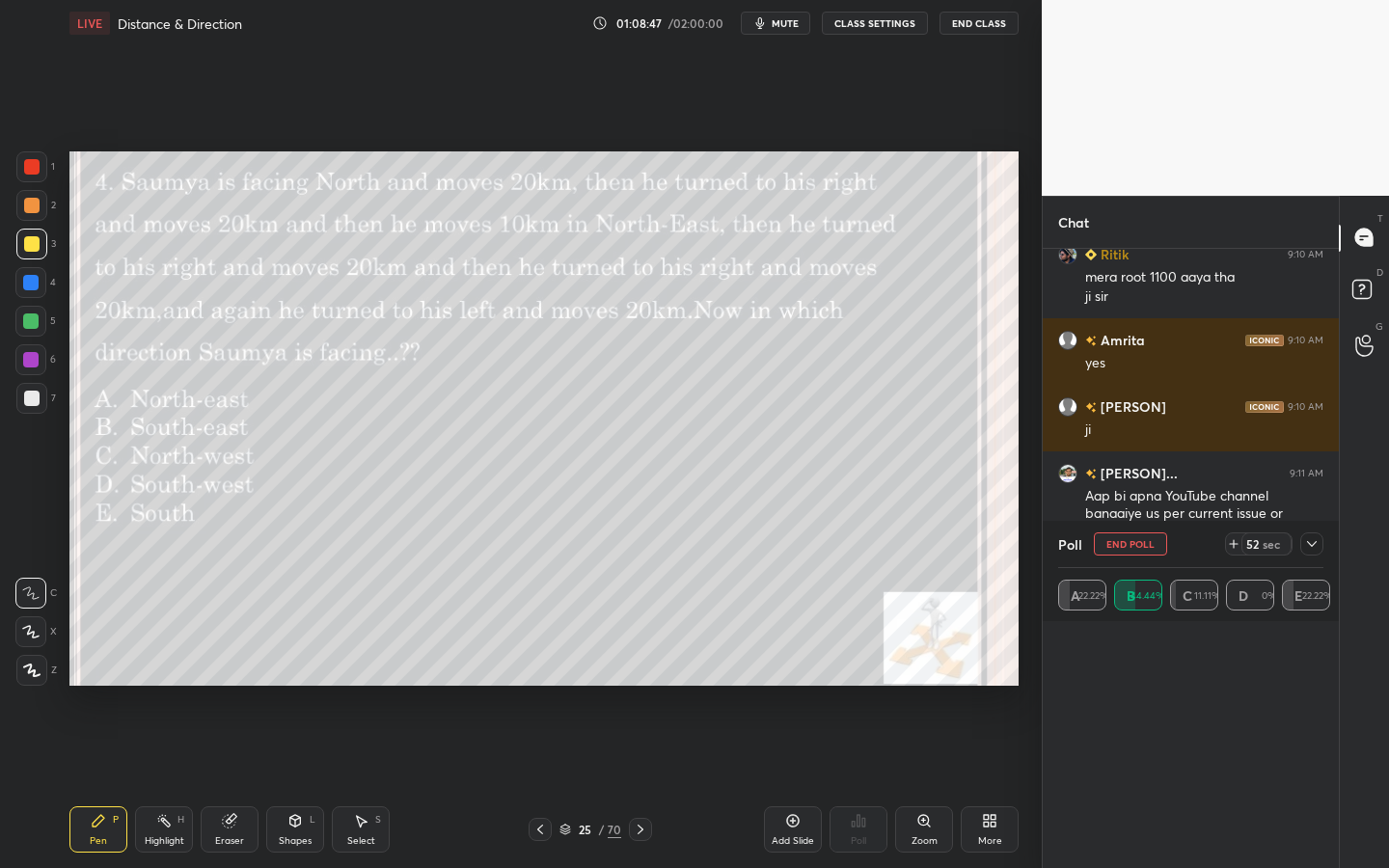 scroll, scrollTop: 0, scrollLeft: 1, axis: horizontal 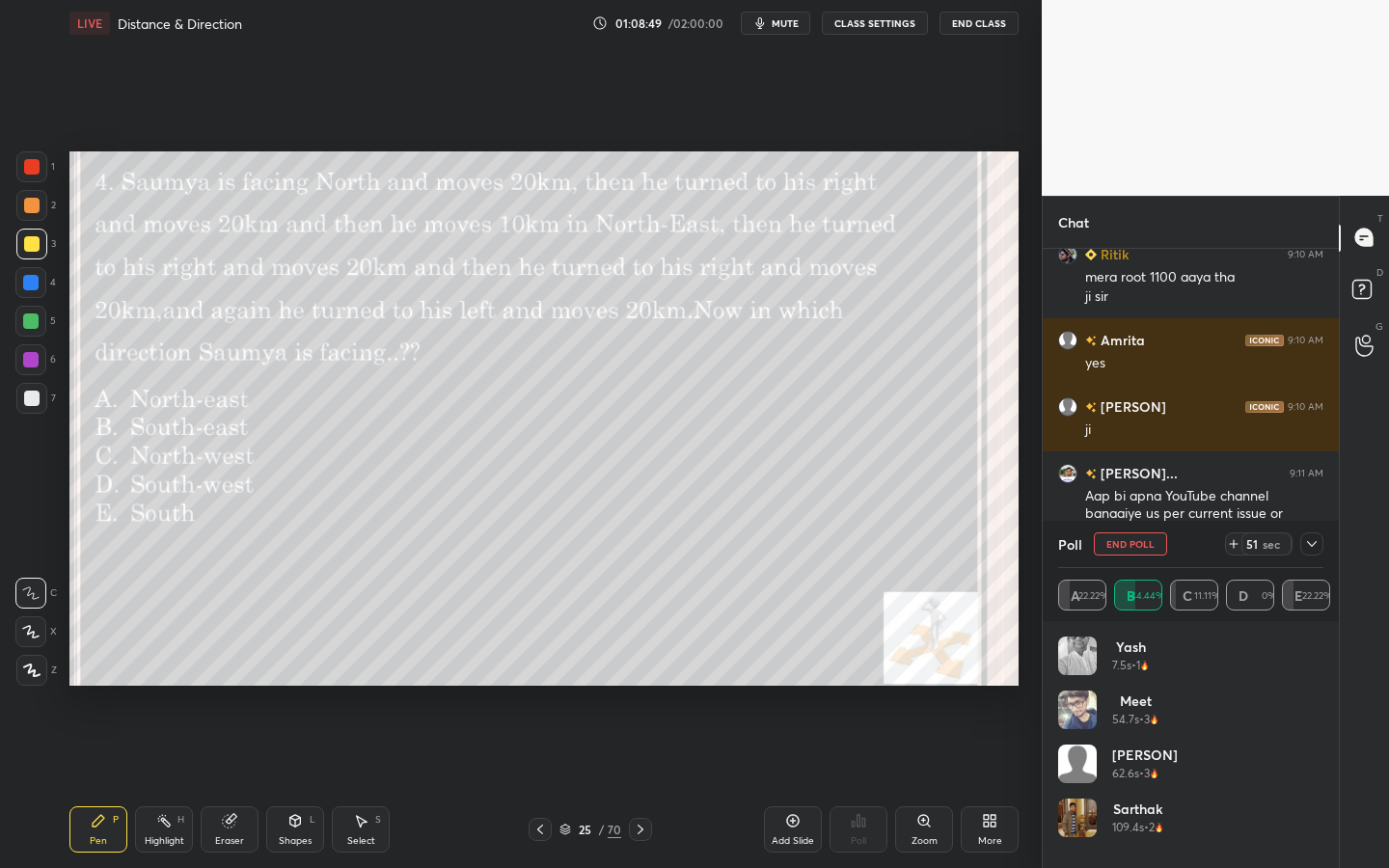 drag, startPoint x: 1311, startPoint y: 541, endPoint x: 1309, endPoint y: 561, distance: 20.099751 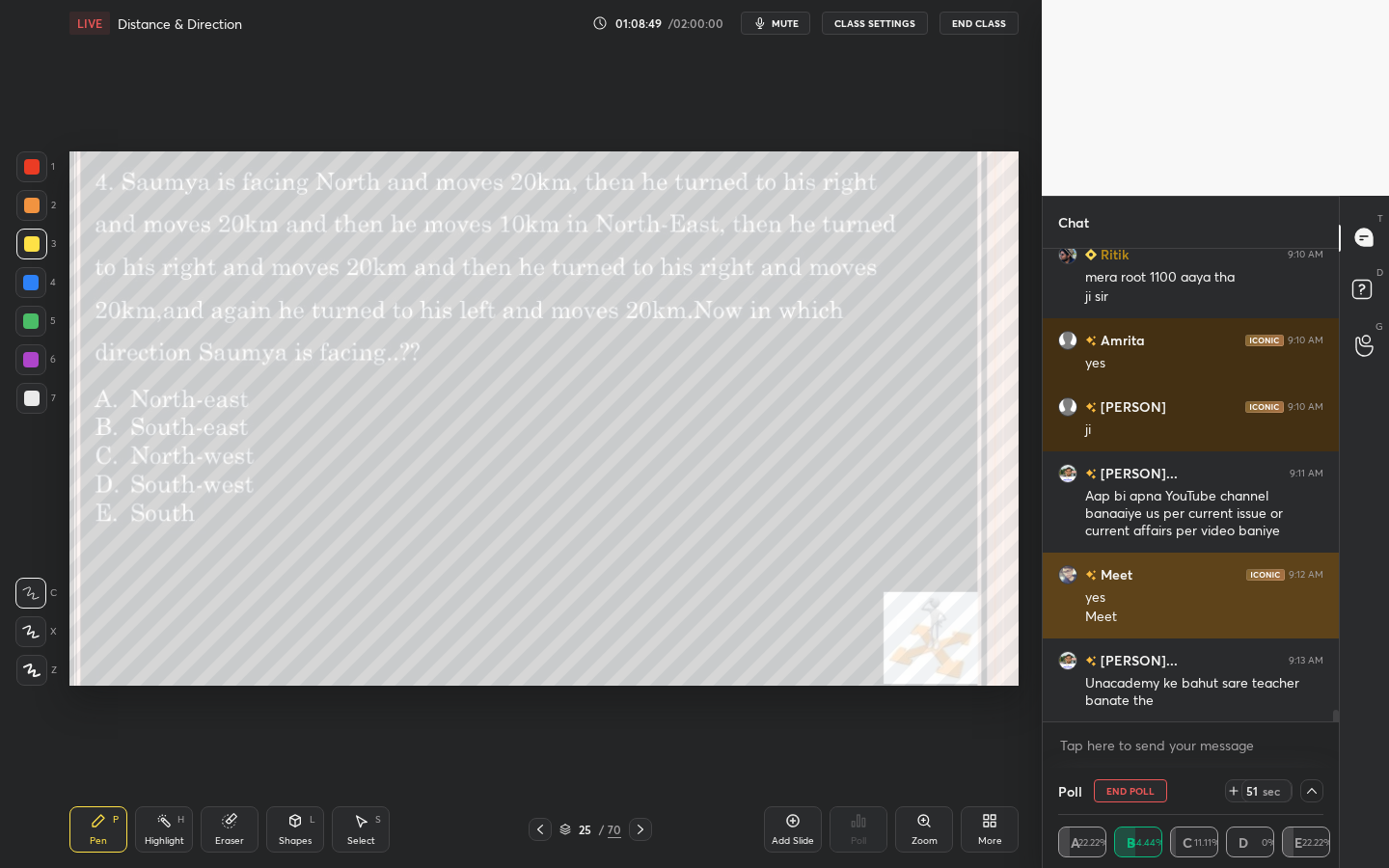 scroll, scrollTop: 148, scrollLeft: 259, axis: both 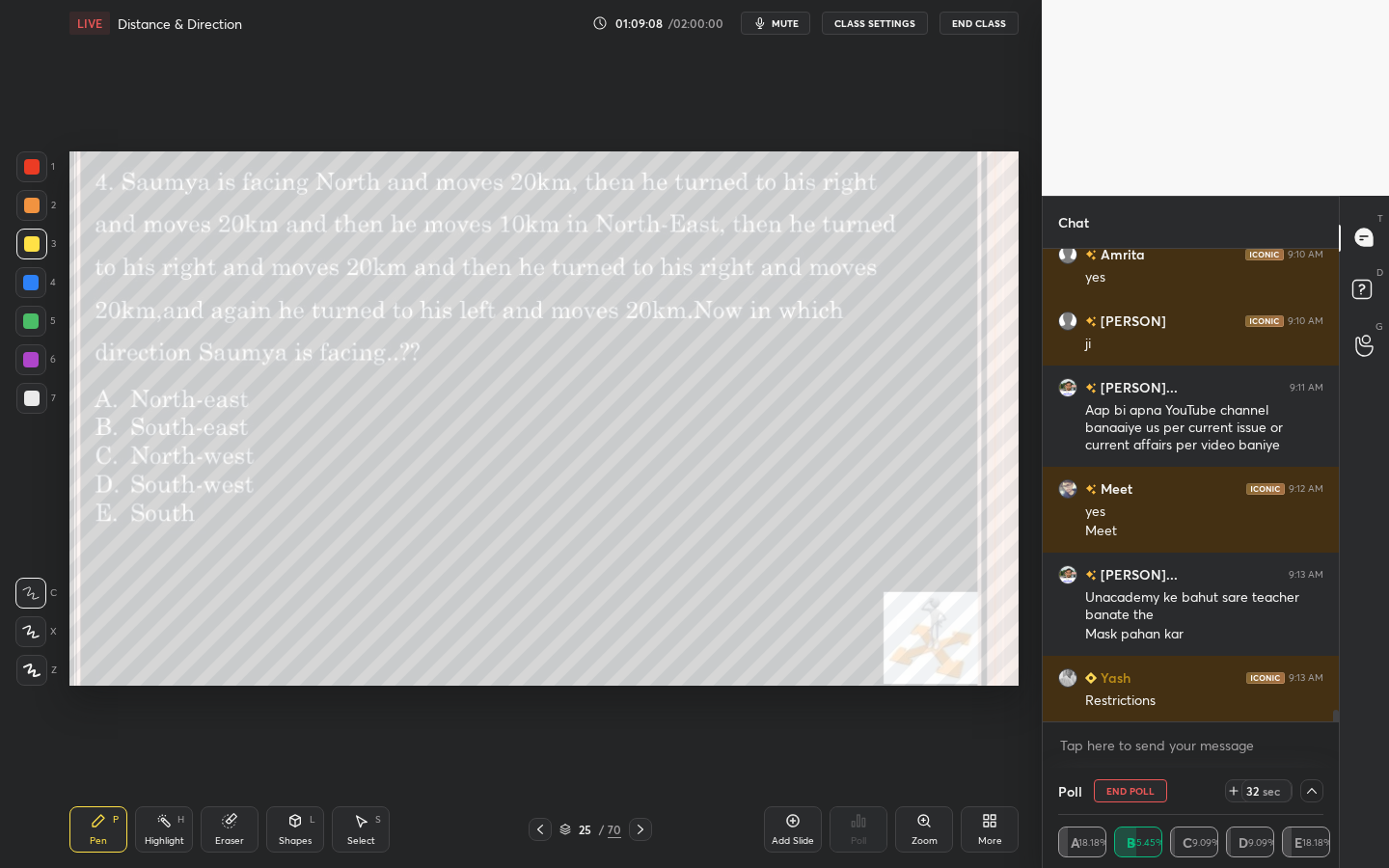 click on "Eraser" at bounding box center (230, 829) 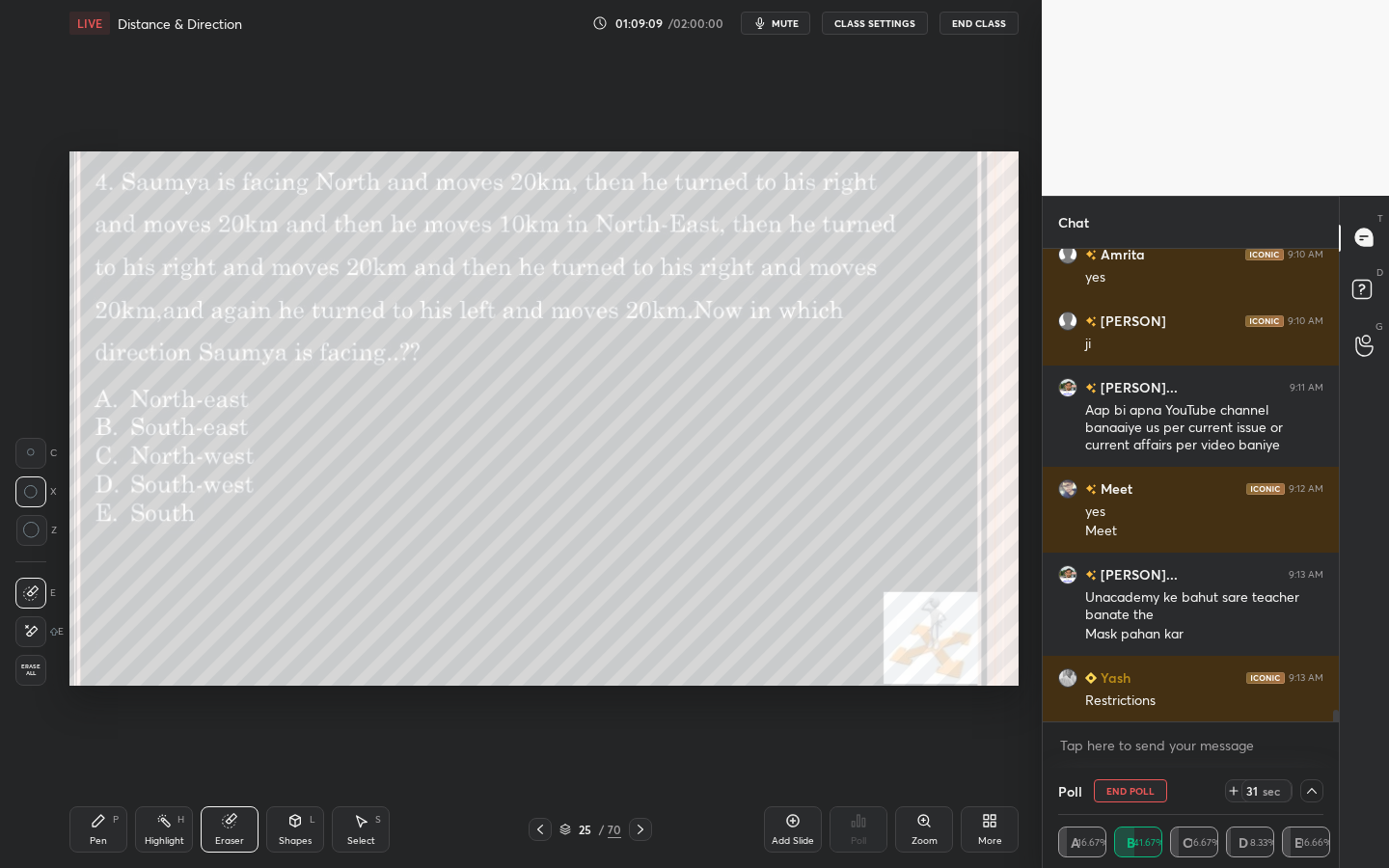 click on "Pen P" at bounding box center [98, 829] 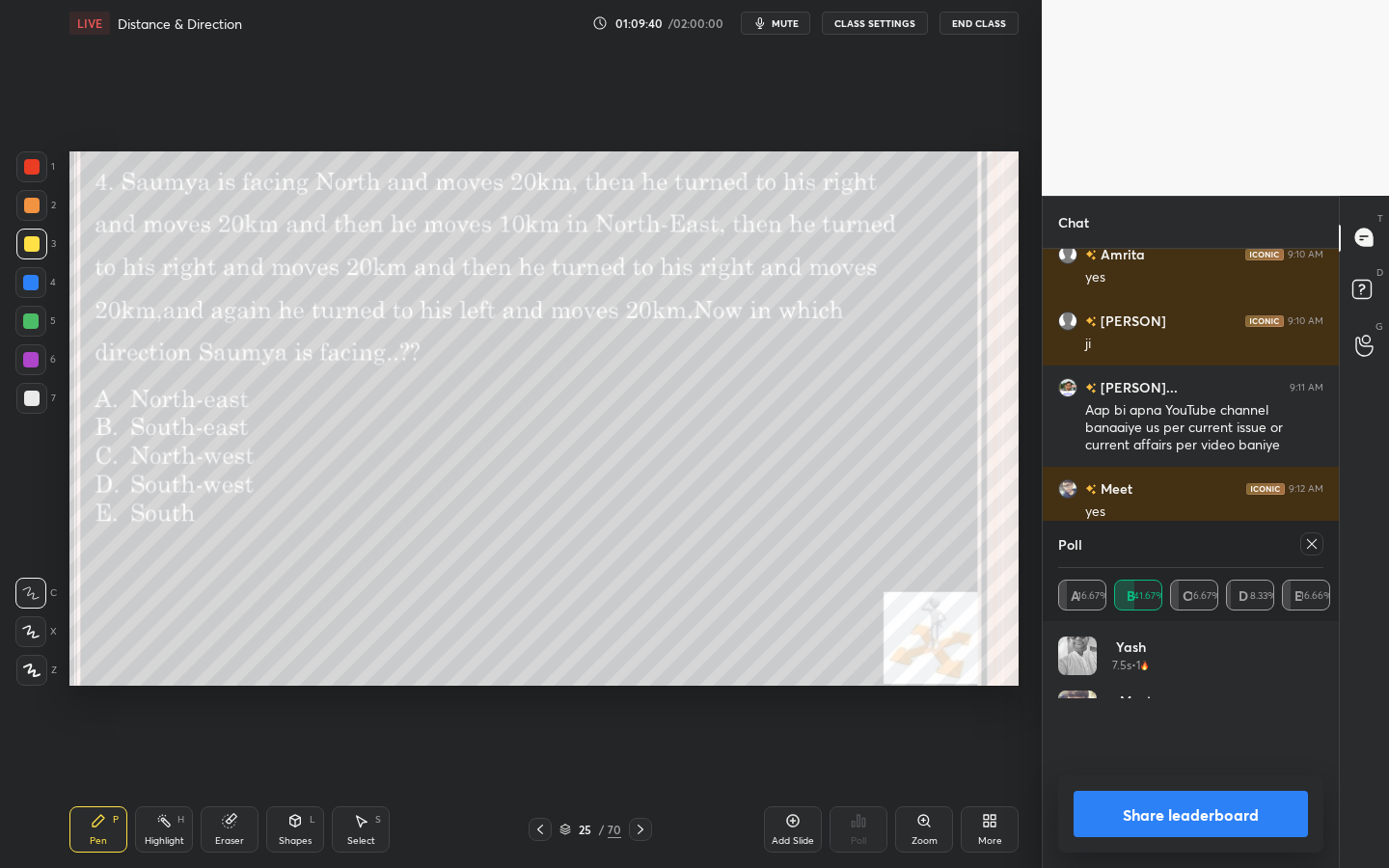 scroll, scrollTop: 6, scrollLeft: 7, axis: both 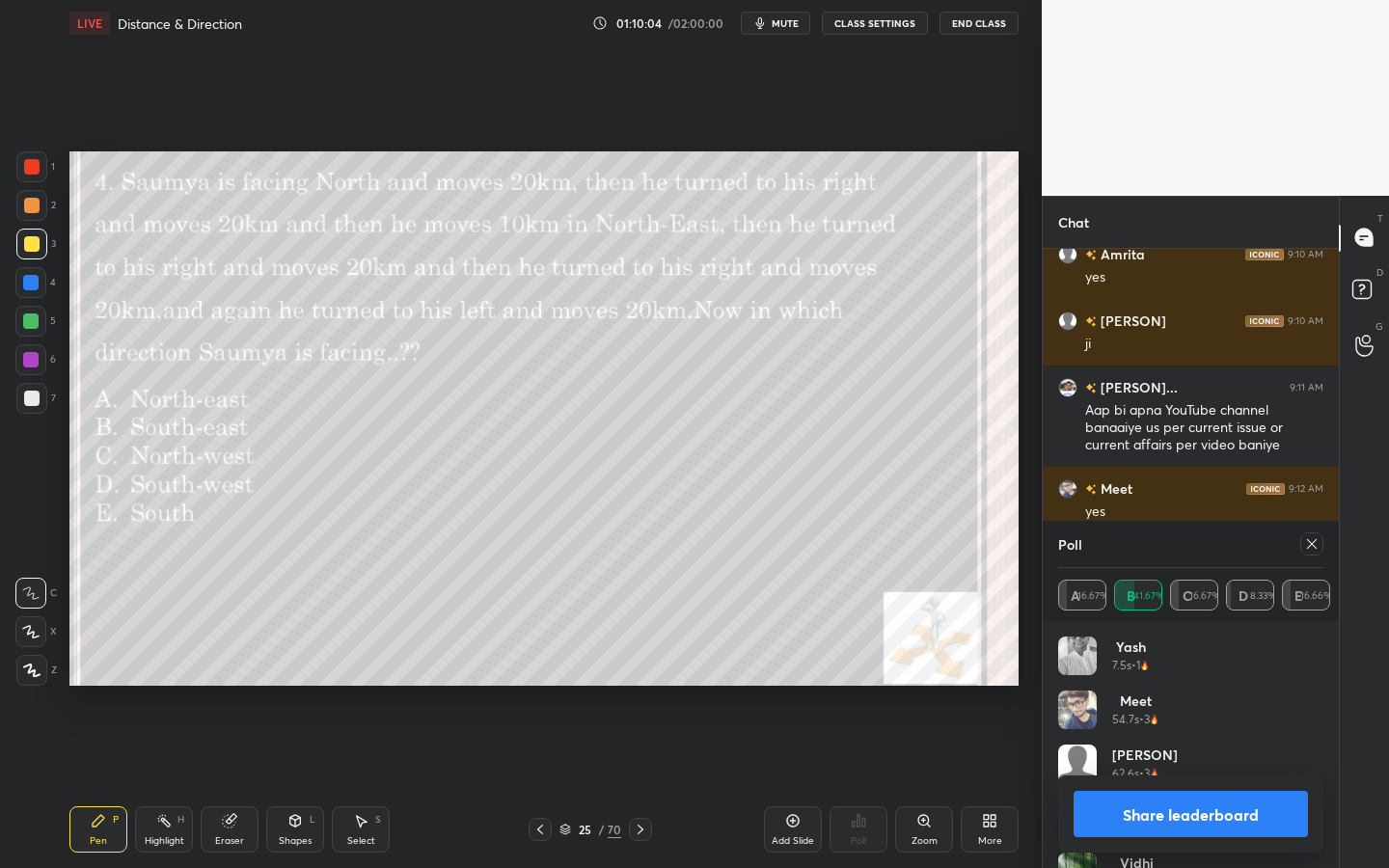 click 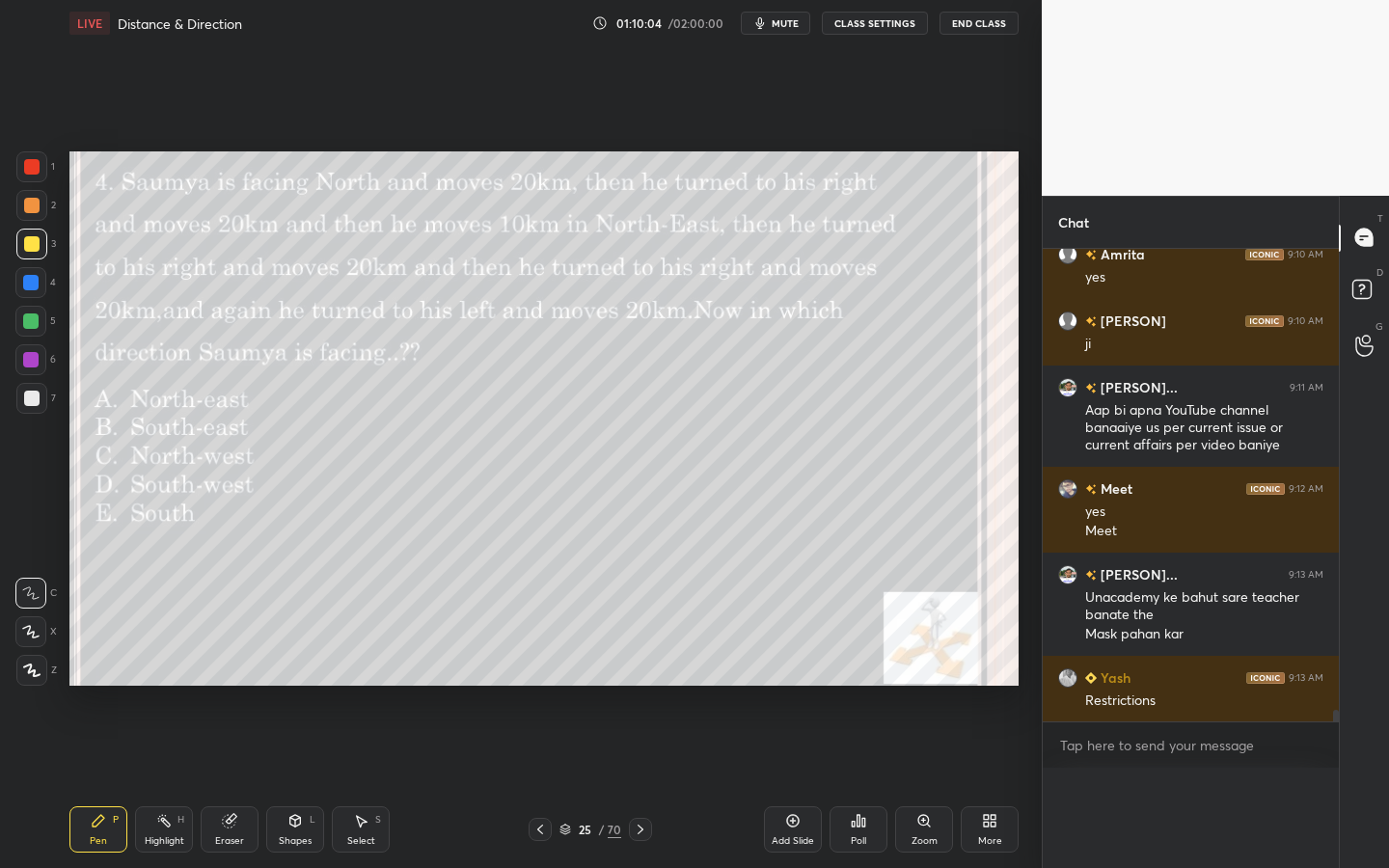 scroll, scrollTop: 0, scrollLeft: 0, axis: both 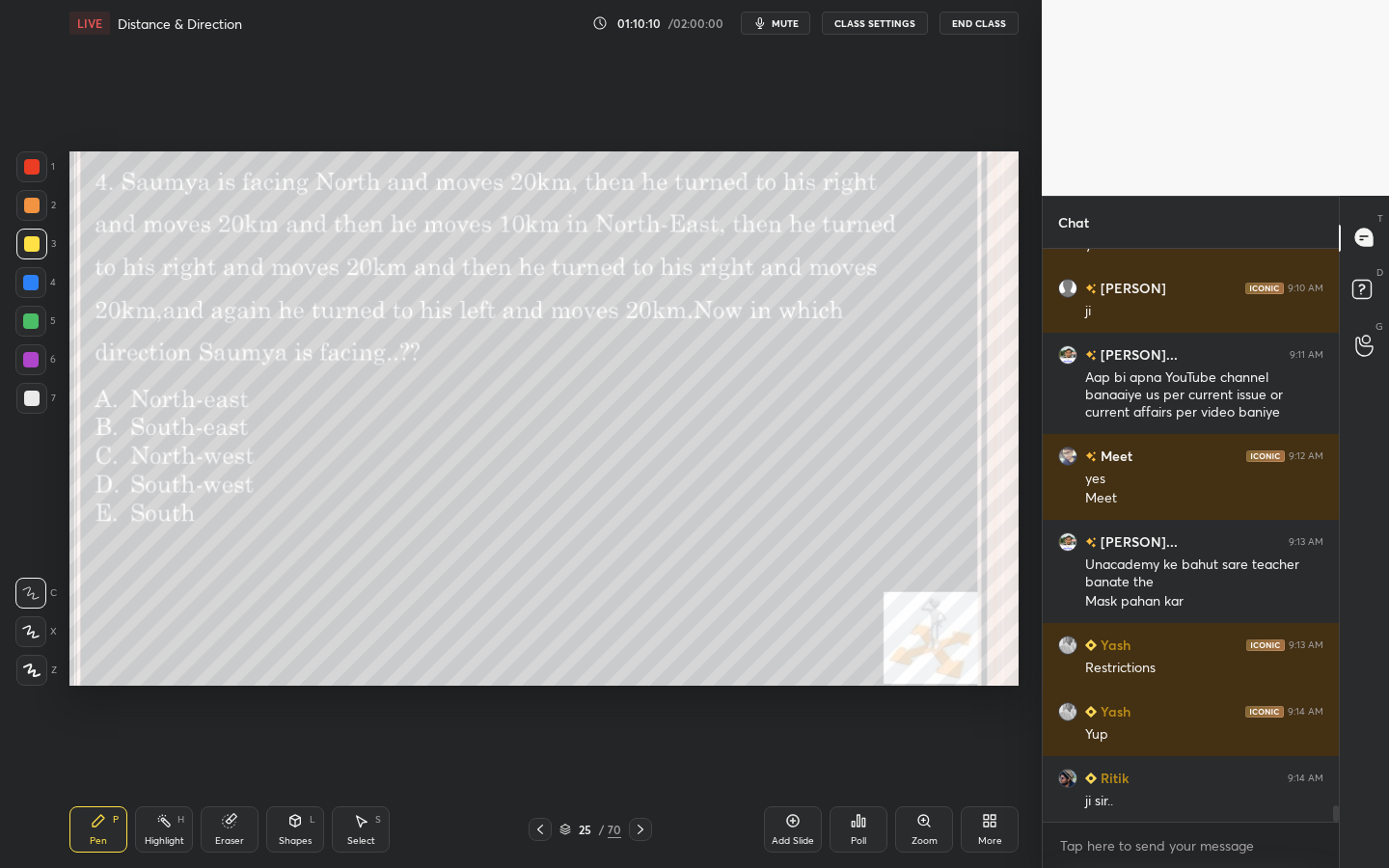 click 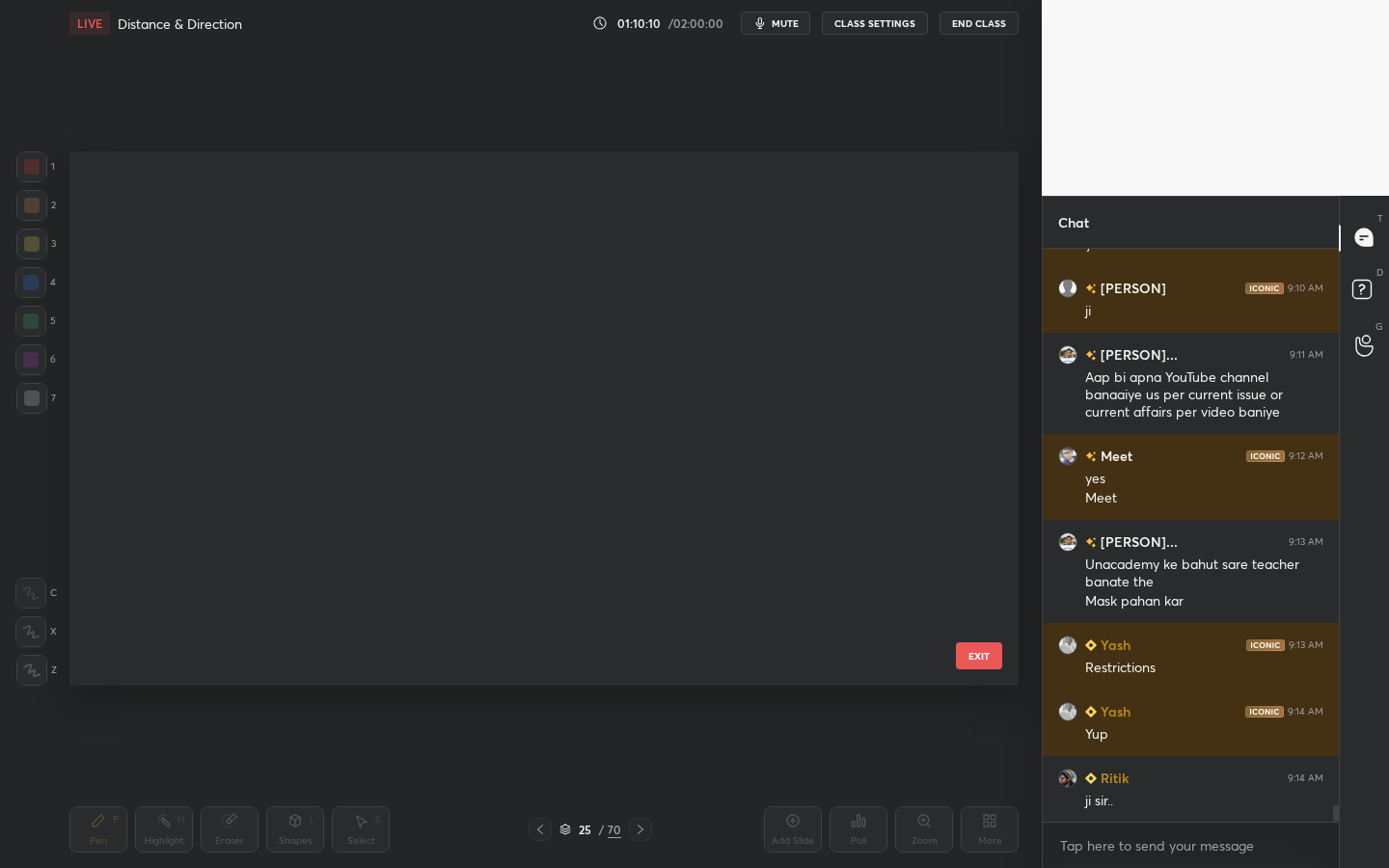 scroll, scrollTop: 936, scrollLeft: 0, axis: vertical 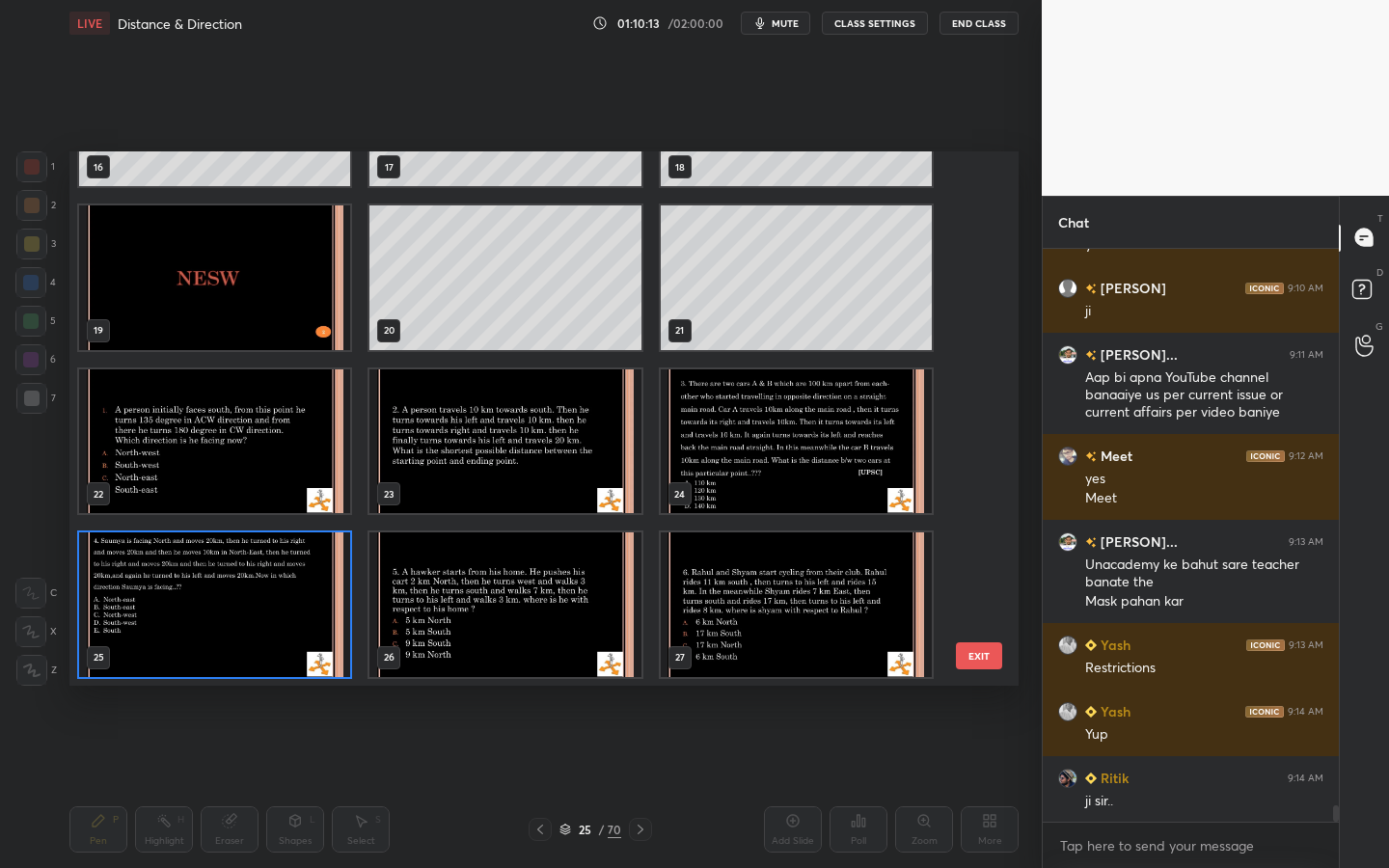 click at bounding box center (504, 605) 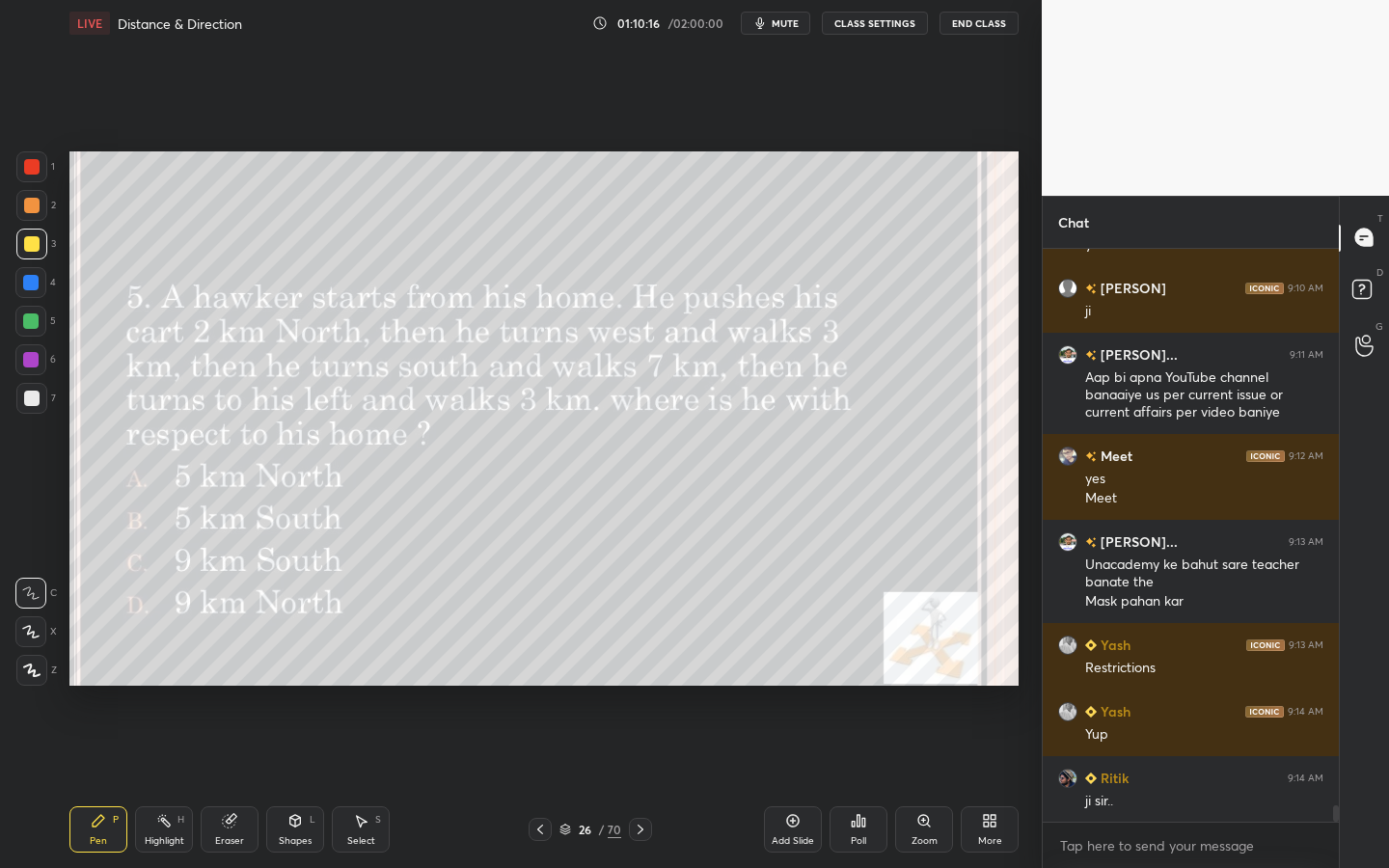 click on "Poll" at bounding box center [858, 829] 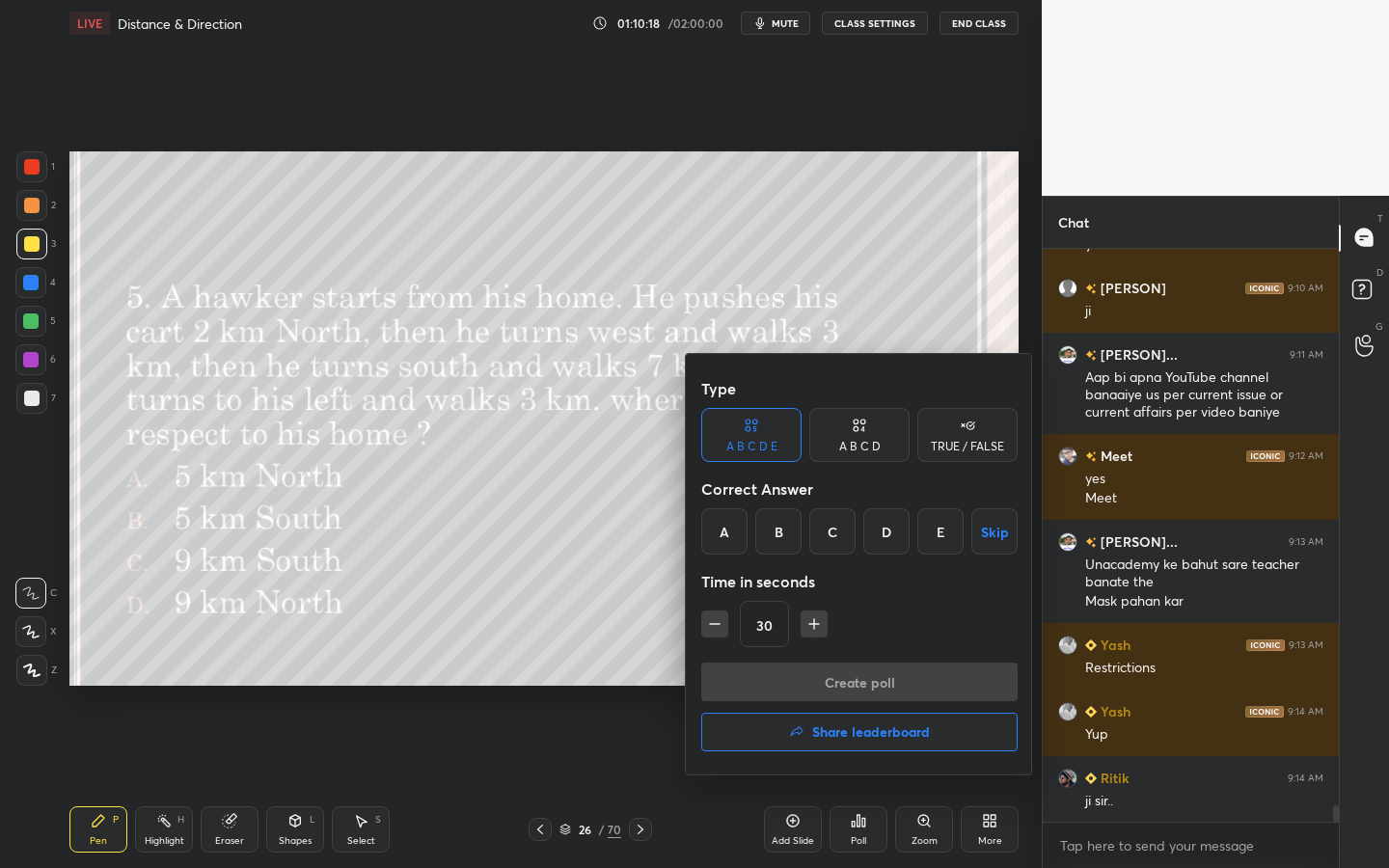 click on "B" at bounding box center (778, 531) 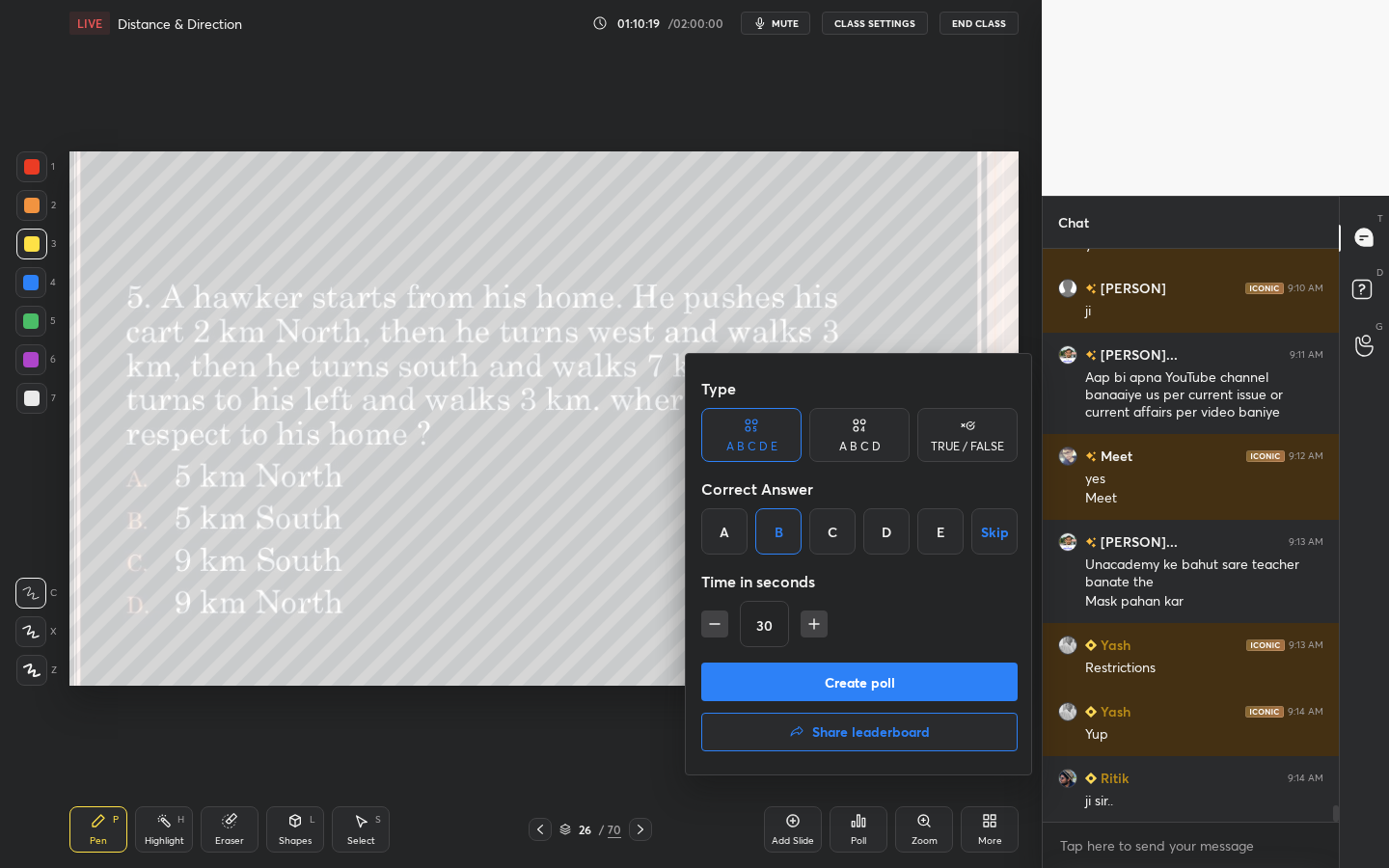 click on "Create poll" at bounding box center (859, 682) 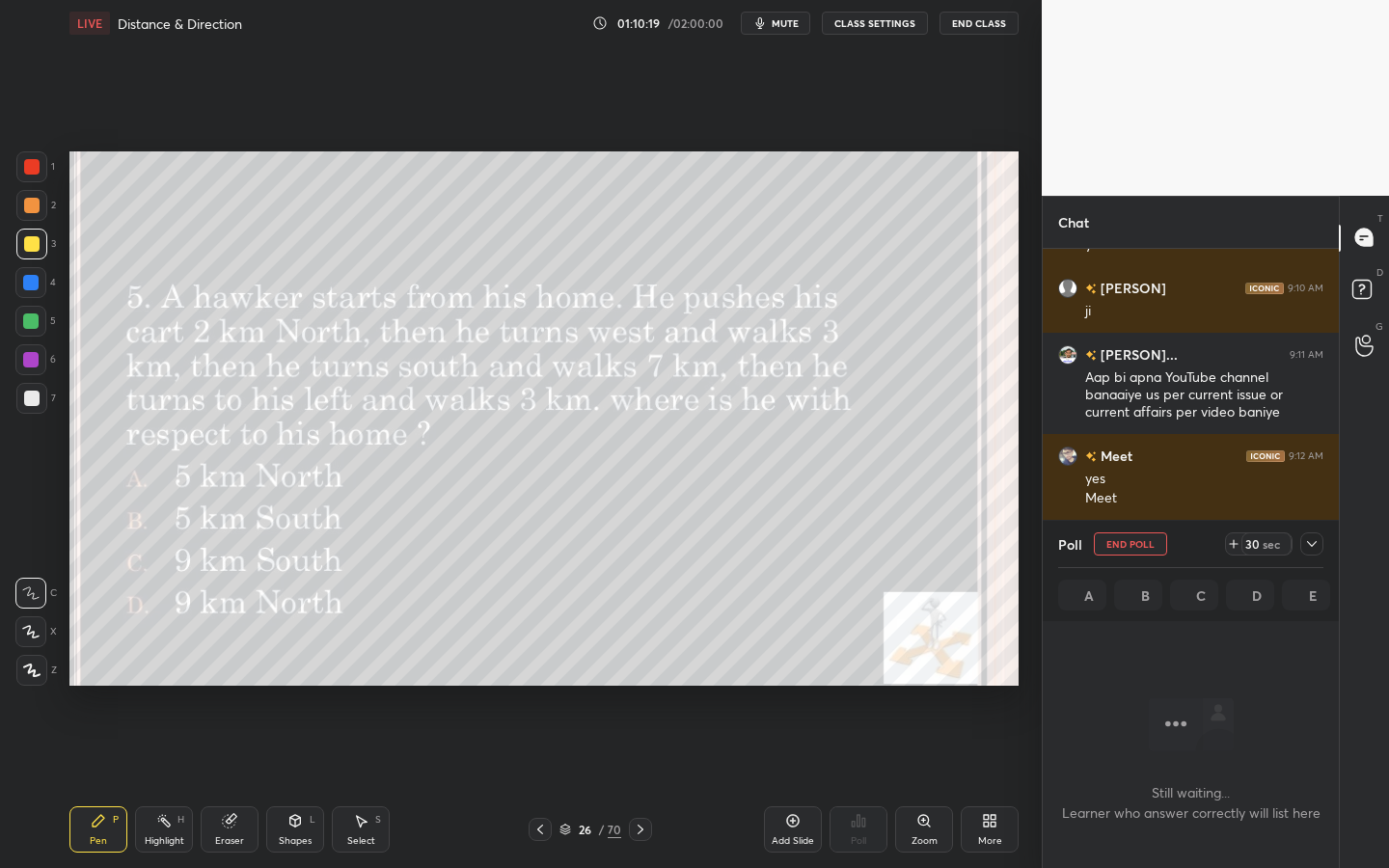 scroll, scrollTop: 473, scrollLeft: 290, axis: both 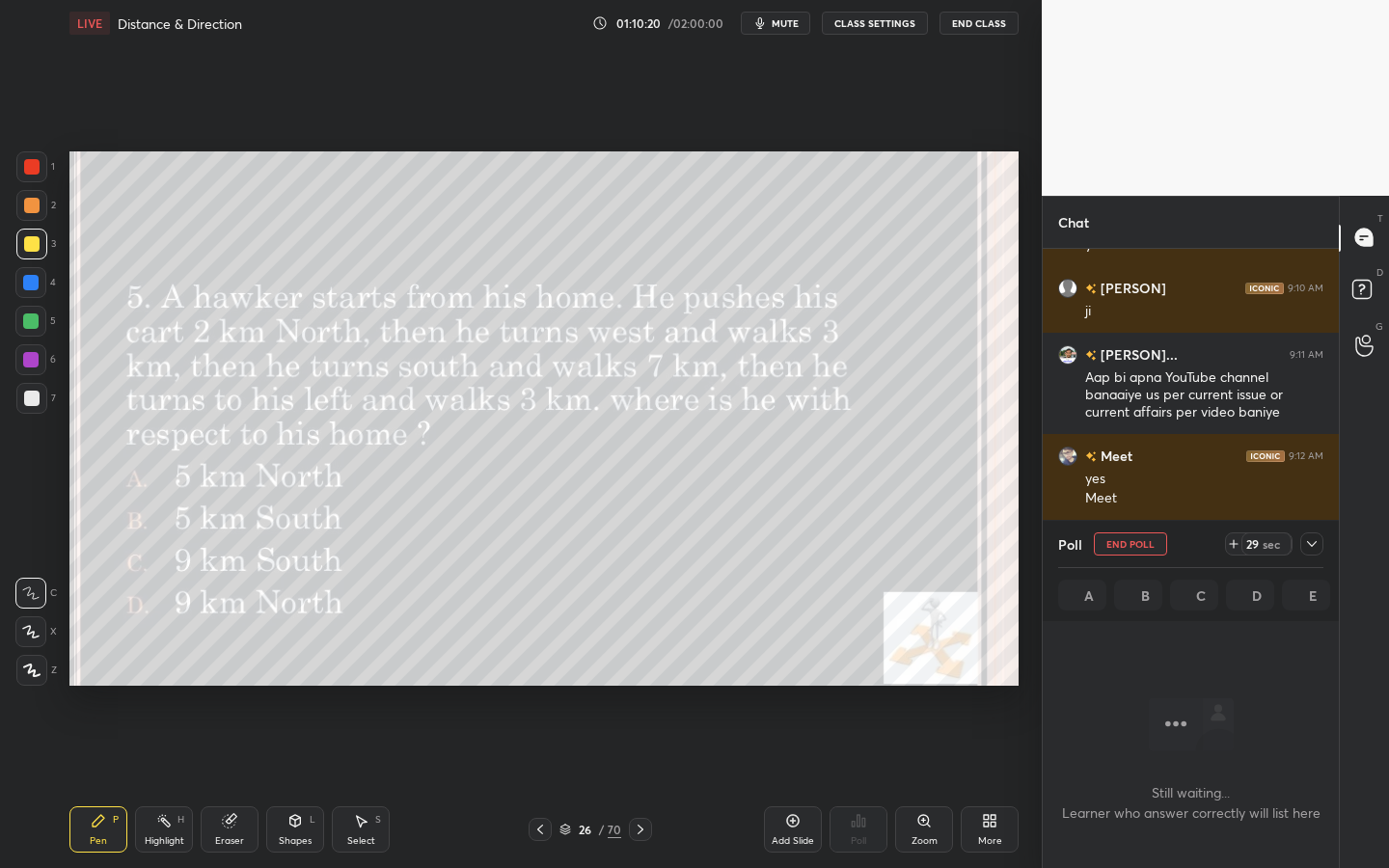 click 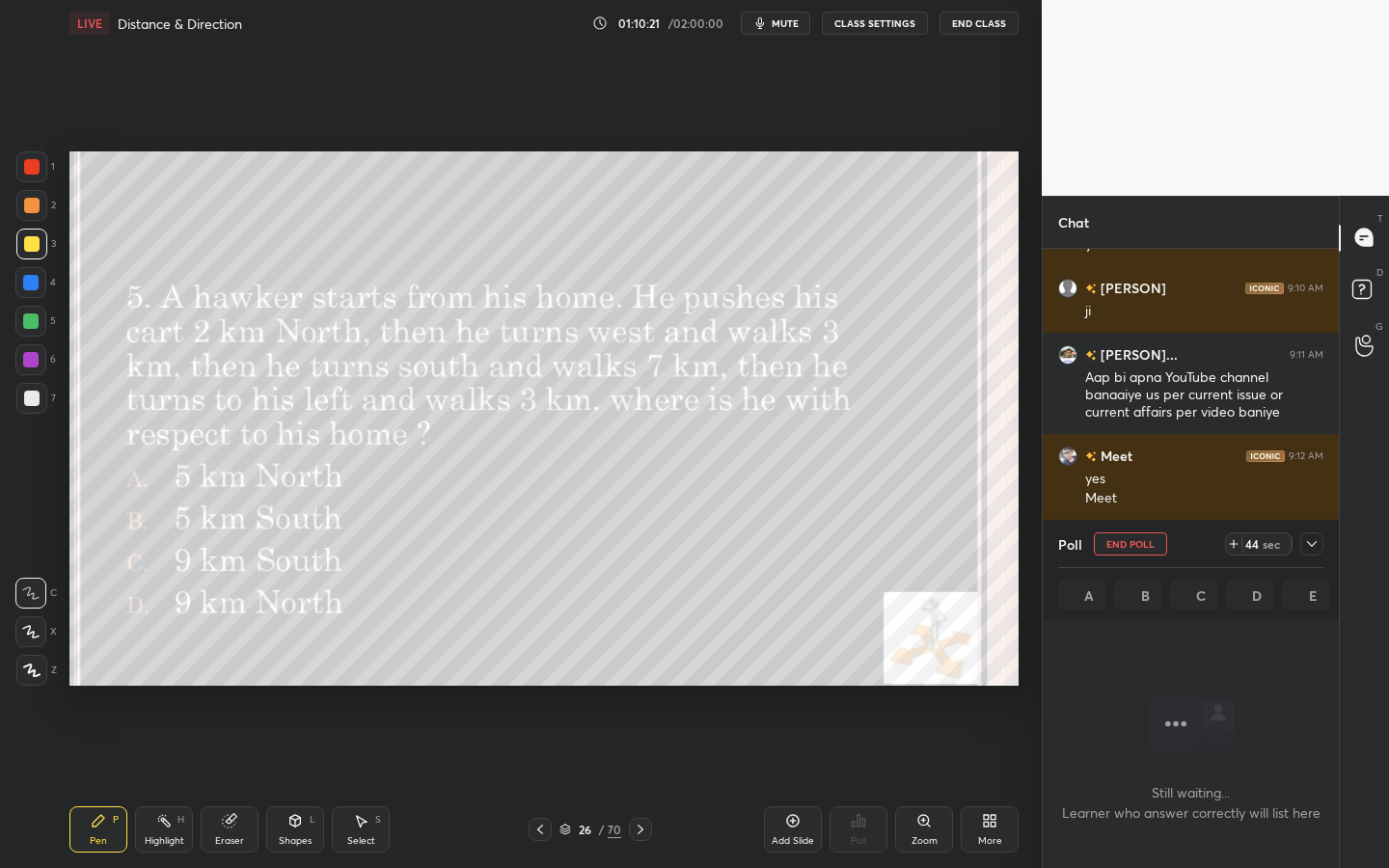 click 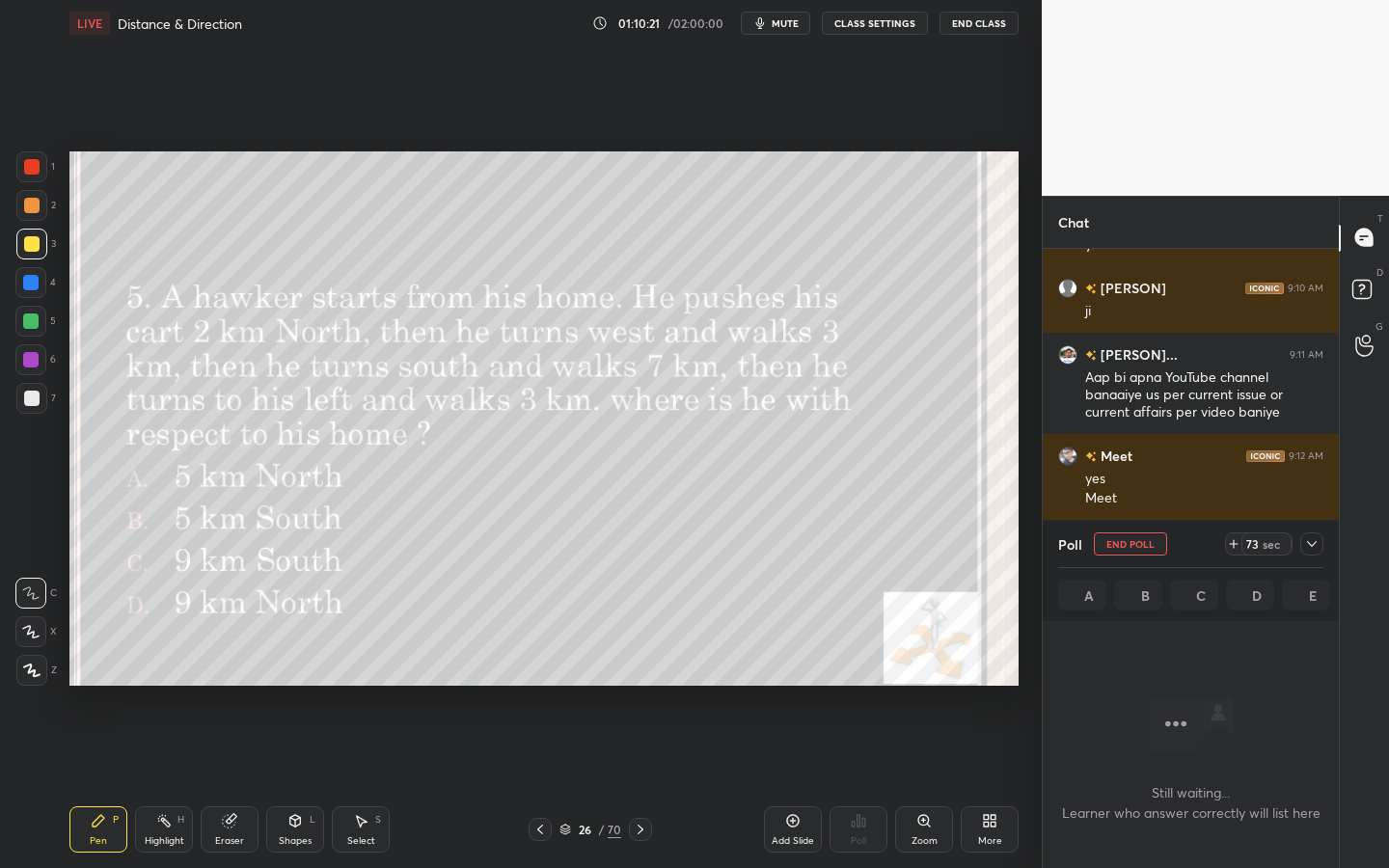 click 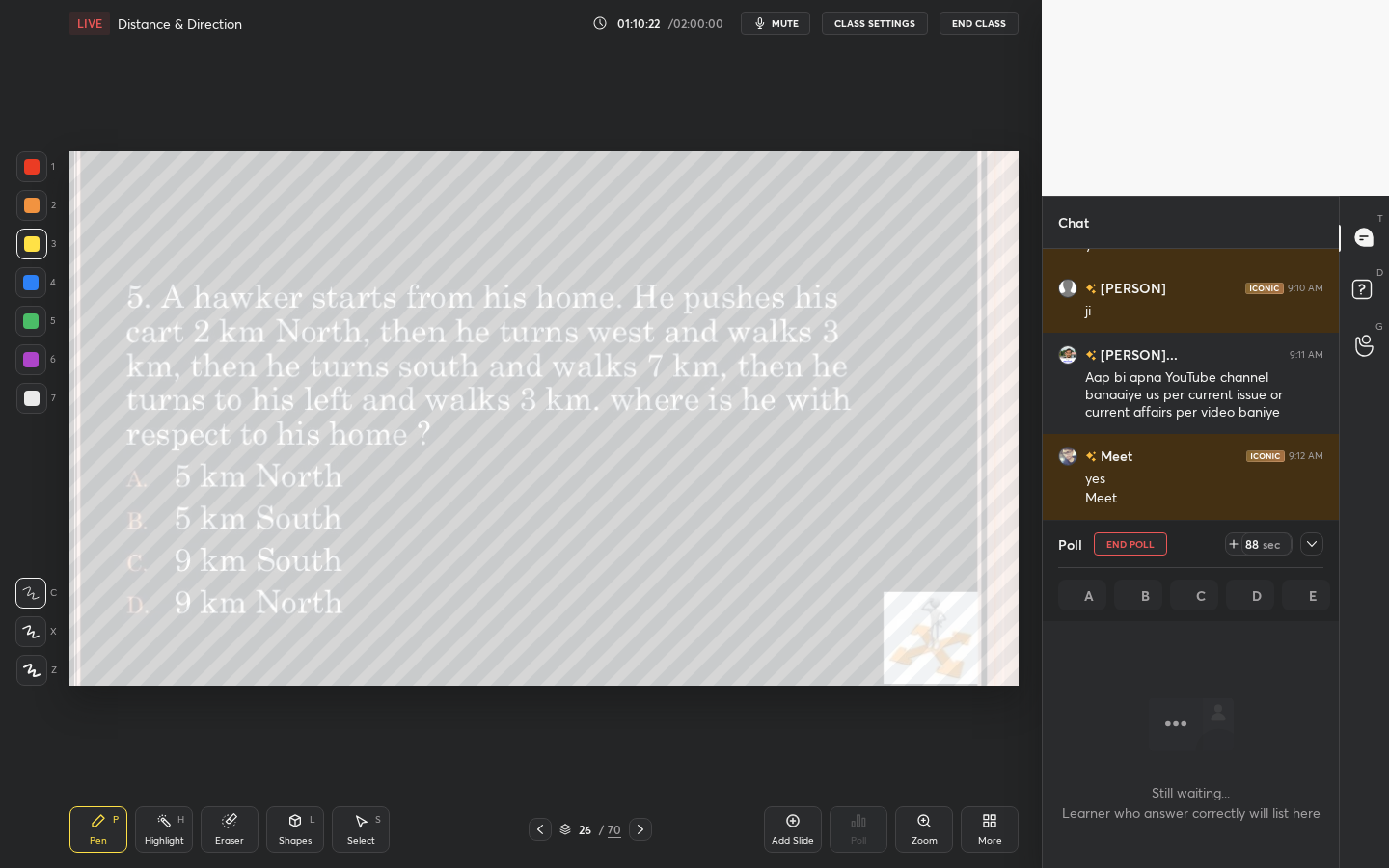 click 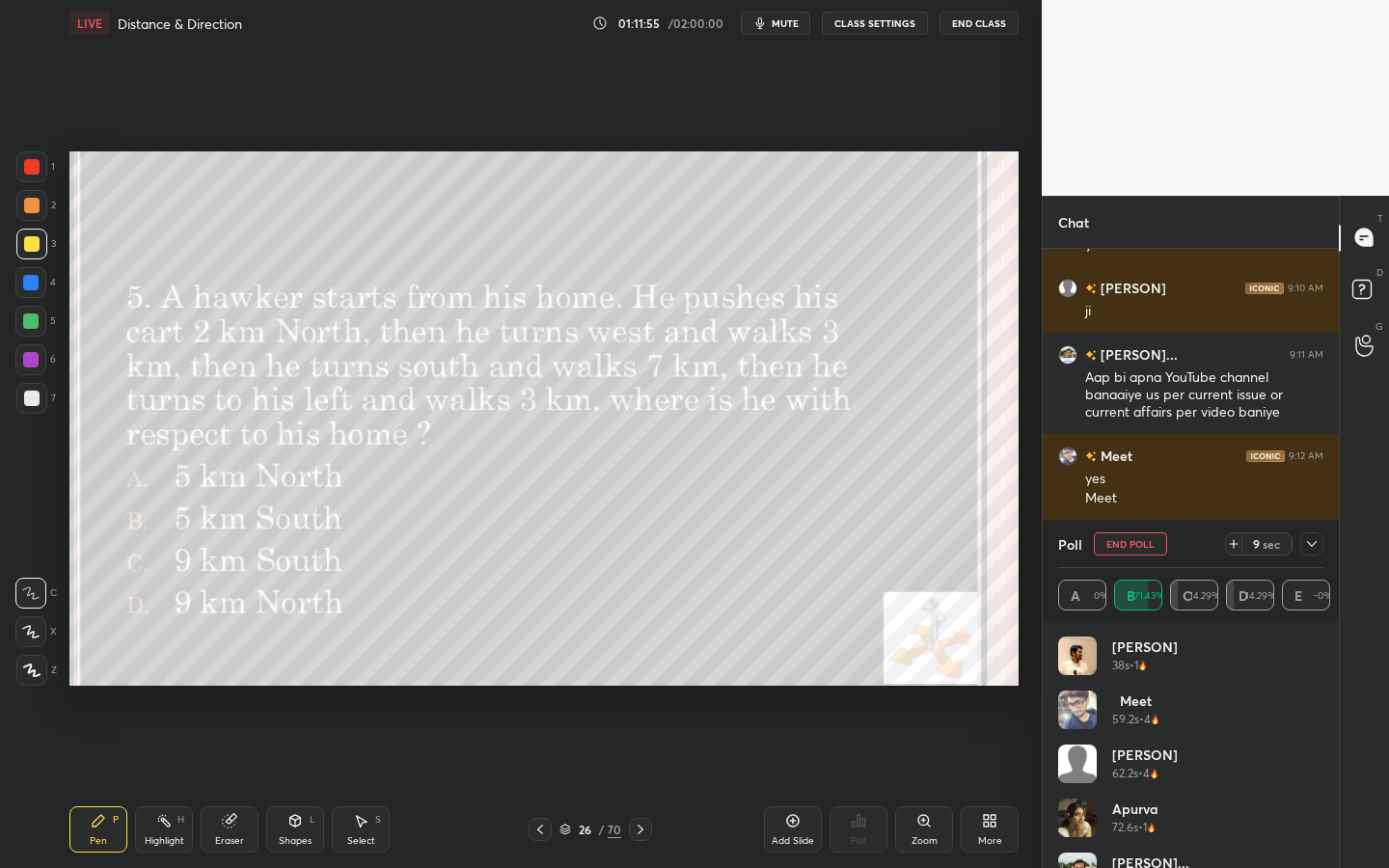 scroll, scrollTop: 93, scrollLeft: 0, axis: vertical 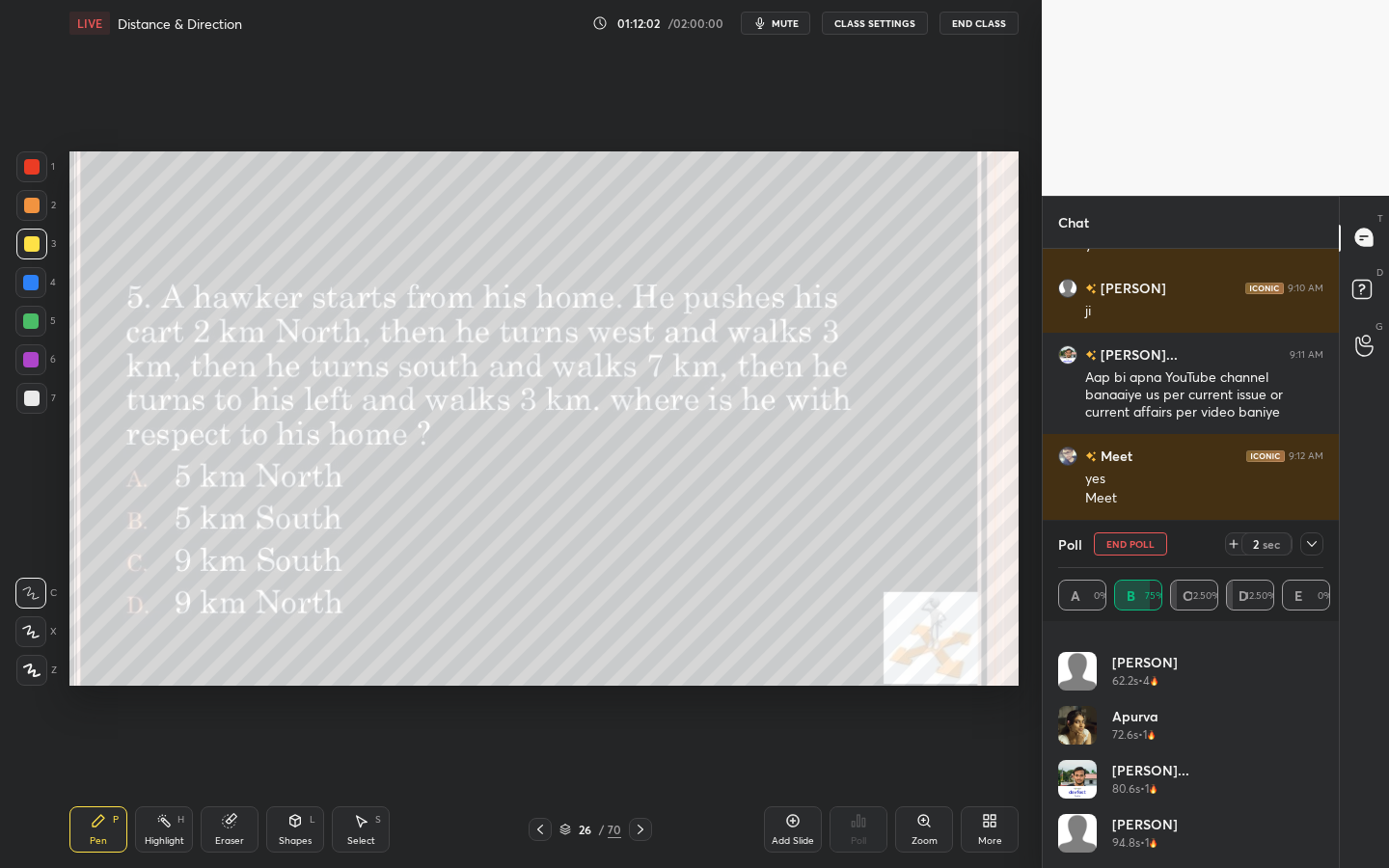 drag, startPoint x: 1138, startPoint y: 552, endPoint x: 1130, endPoint y: 567, distance: 17 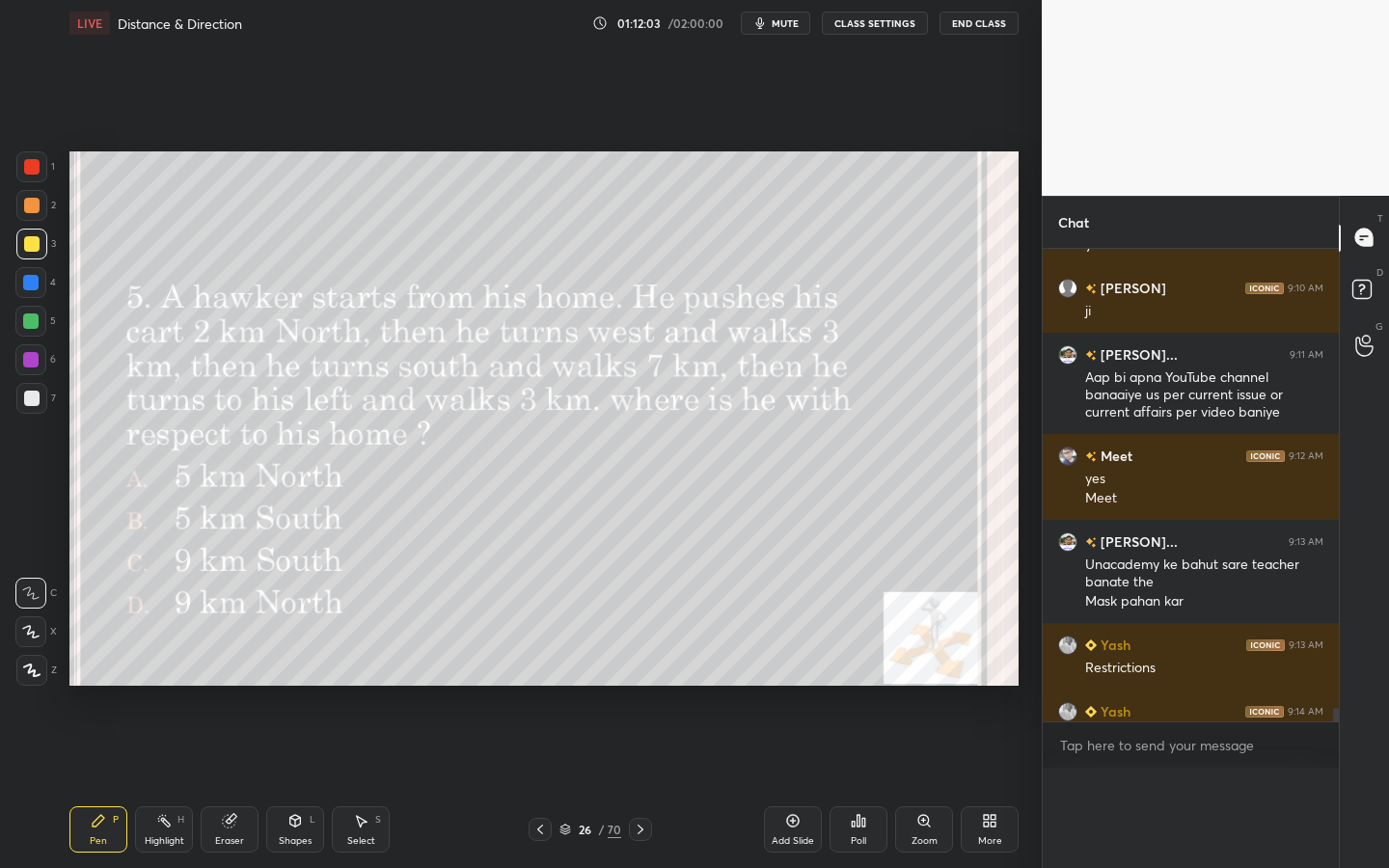 scroll, scrollTop: 1, scrollLeft: 7, axis: both 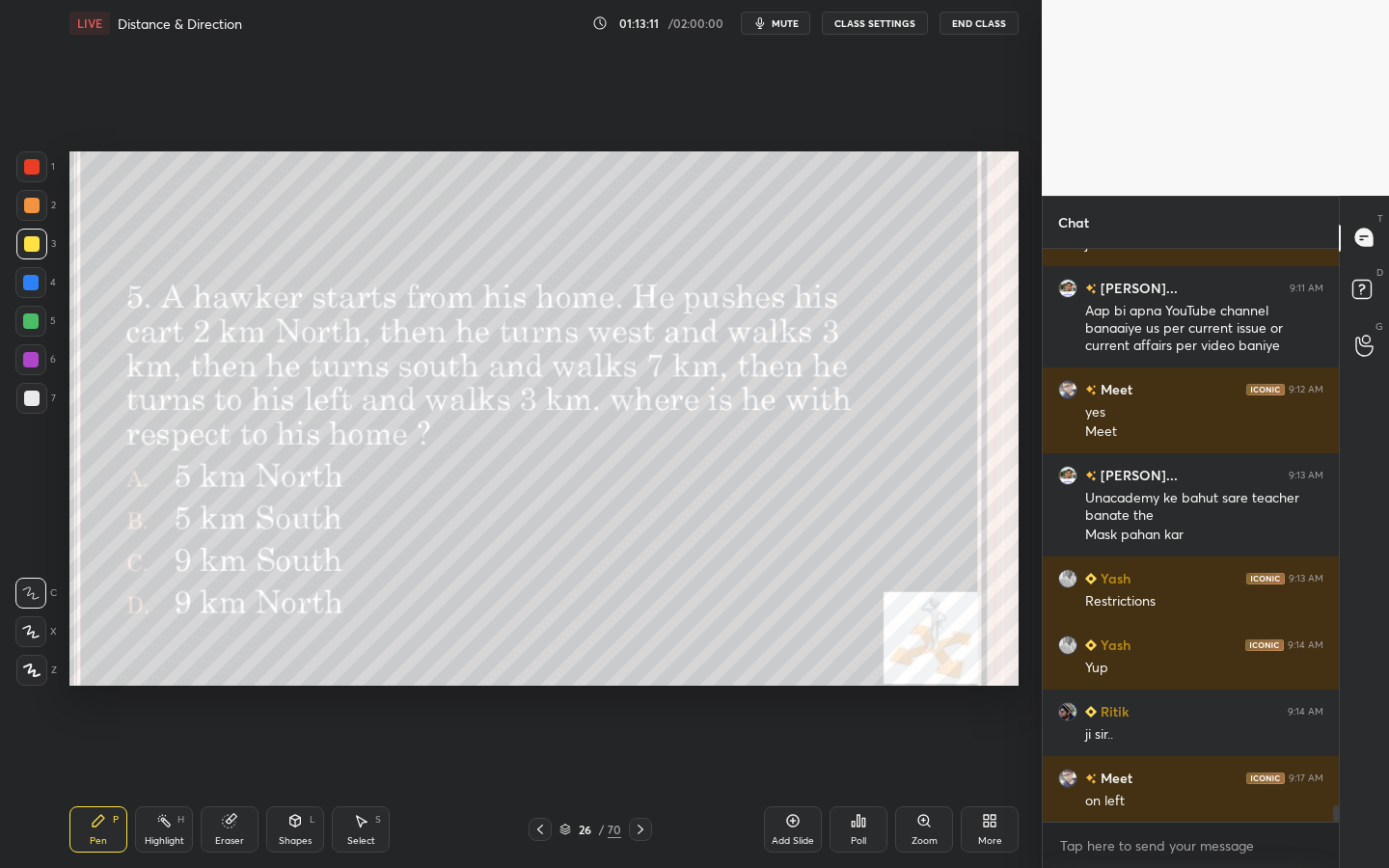 click on "Poll" at bounding box center (858, 841) 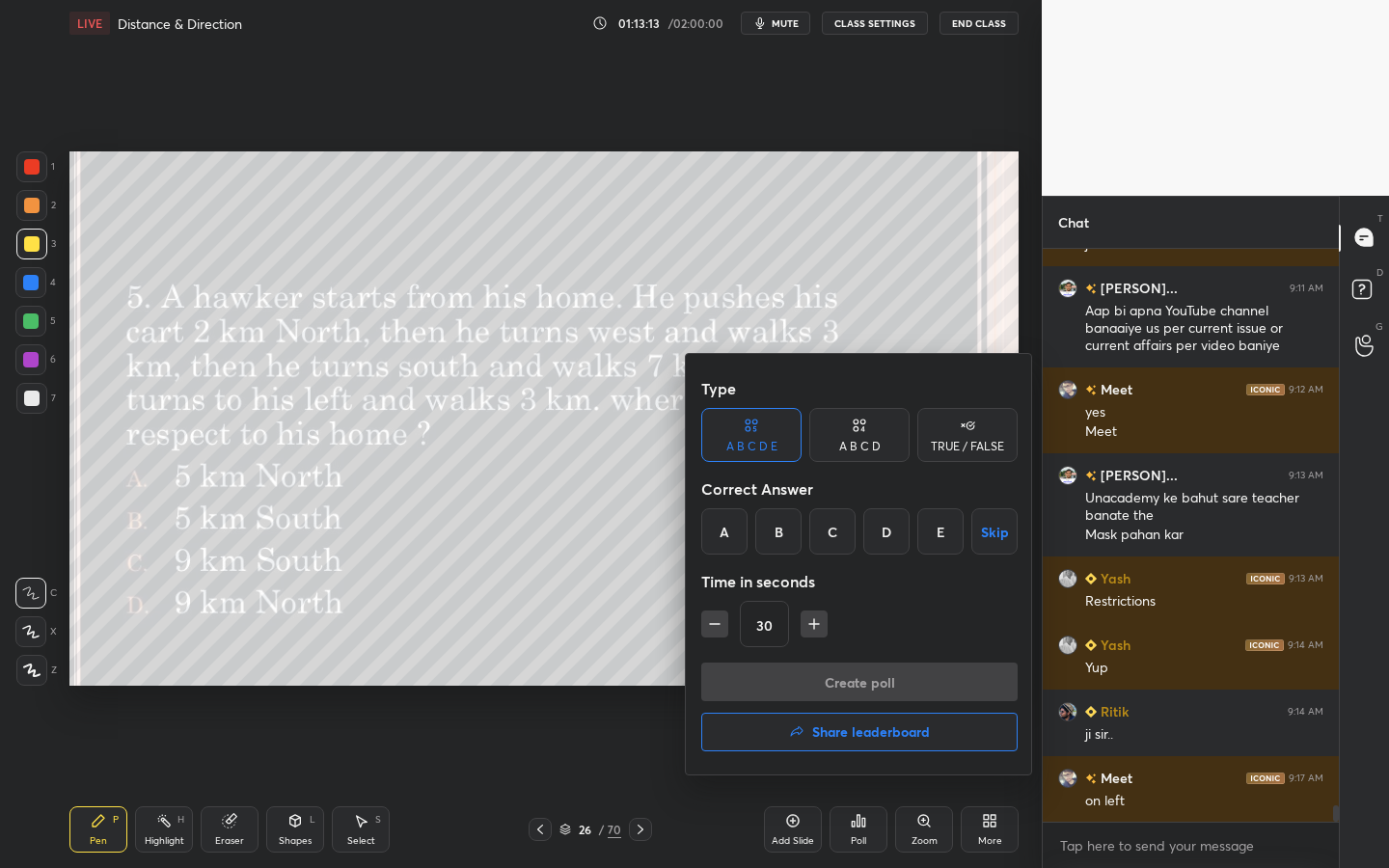 click on "TRUE / FALSE" at bounding box center [967, 447] 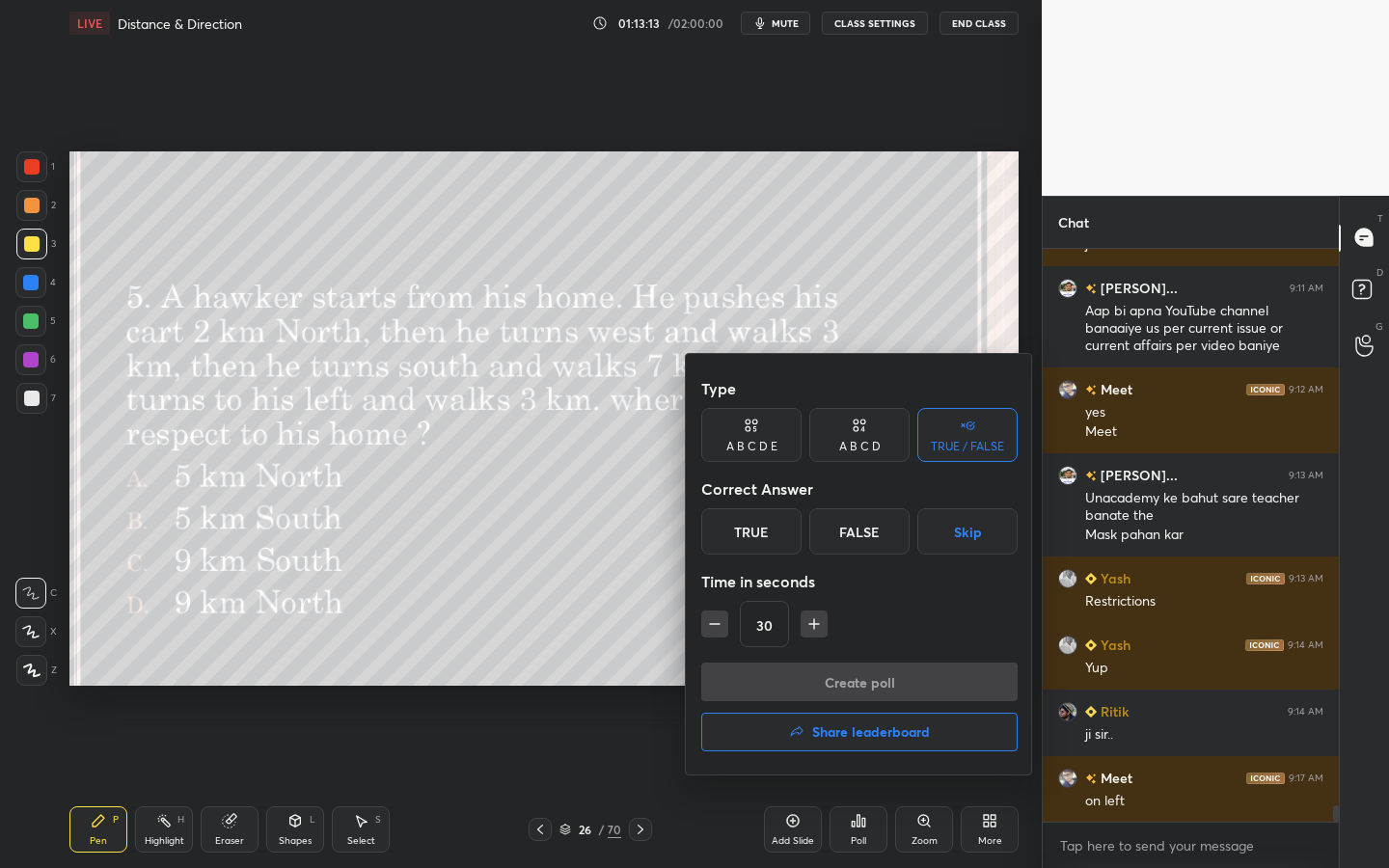 click on "True" at bounding box center (751, 531) 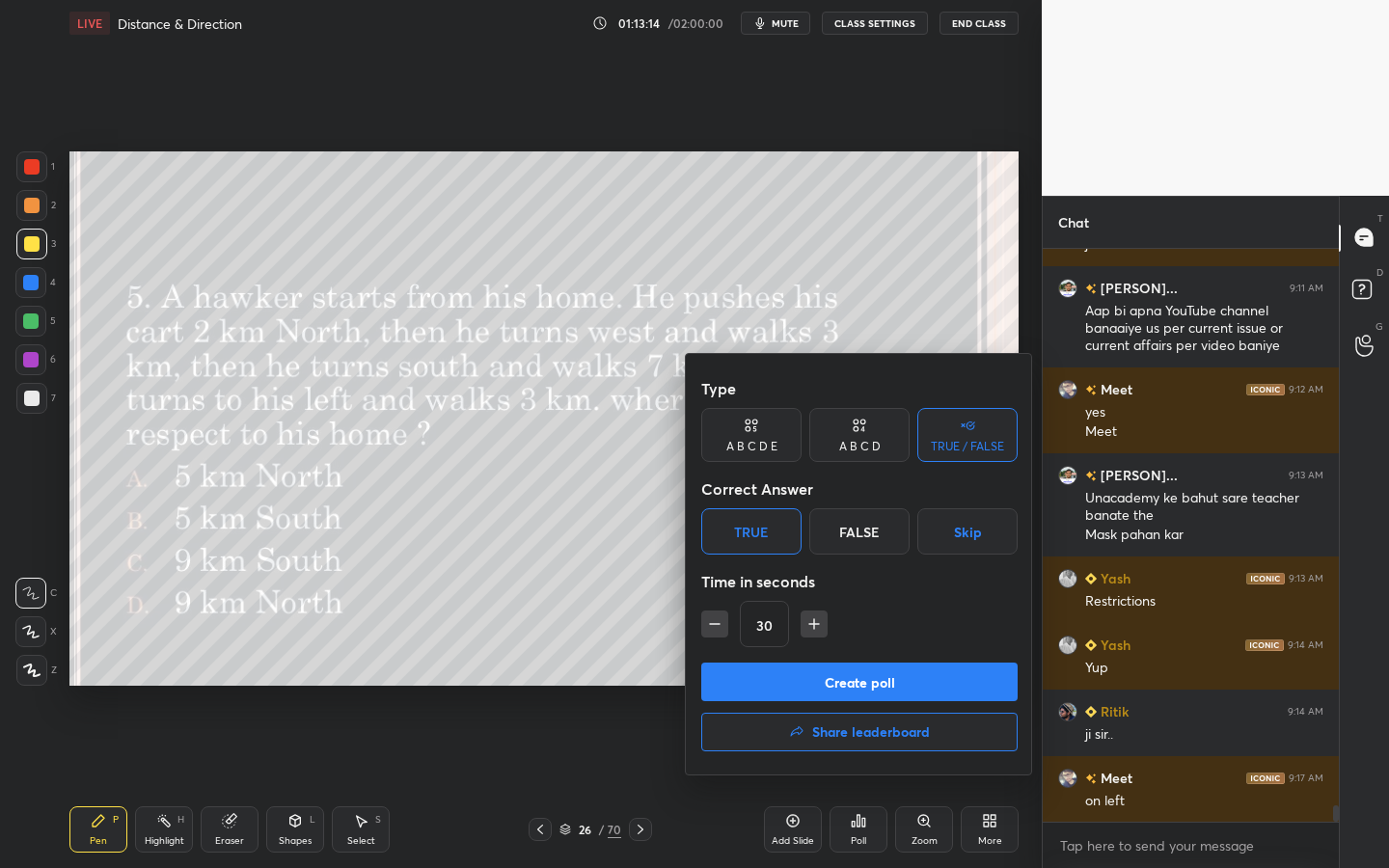 click on "Create poll" at bounding box center [859, 682] 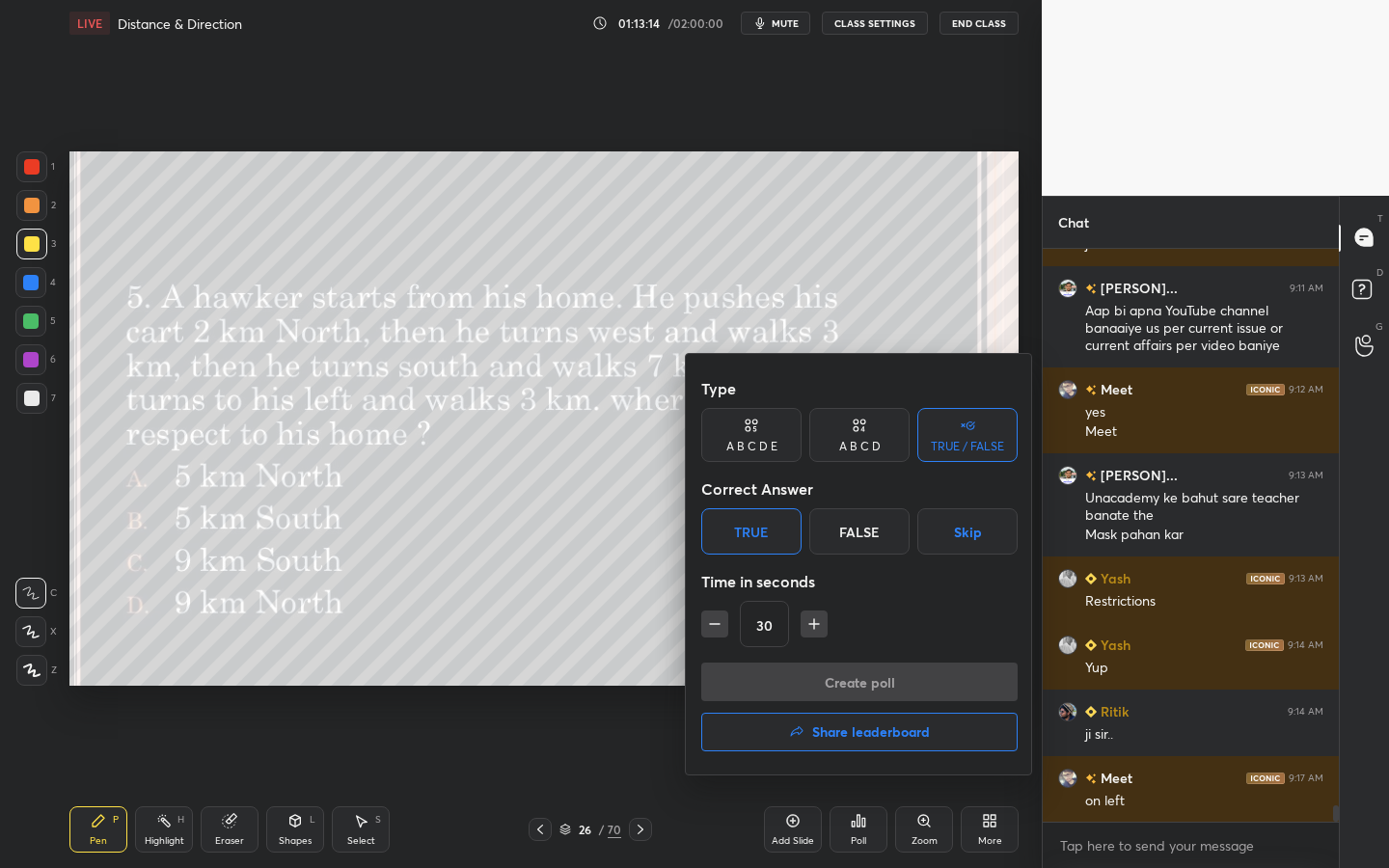 scroll, scrollTop: 527, scrollLeft: 290, axis: both 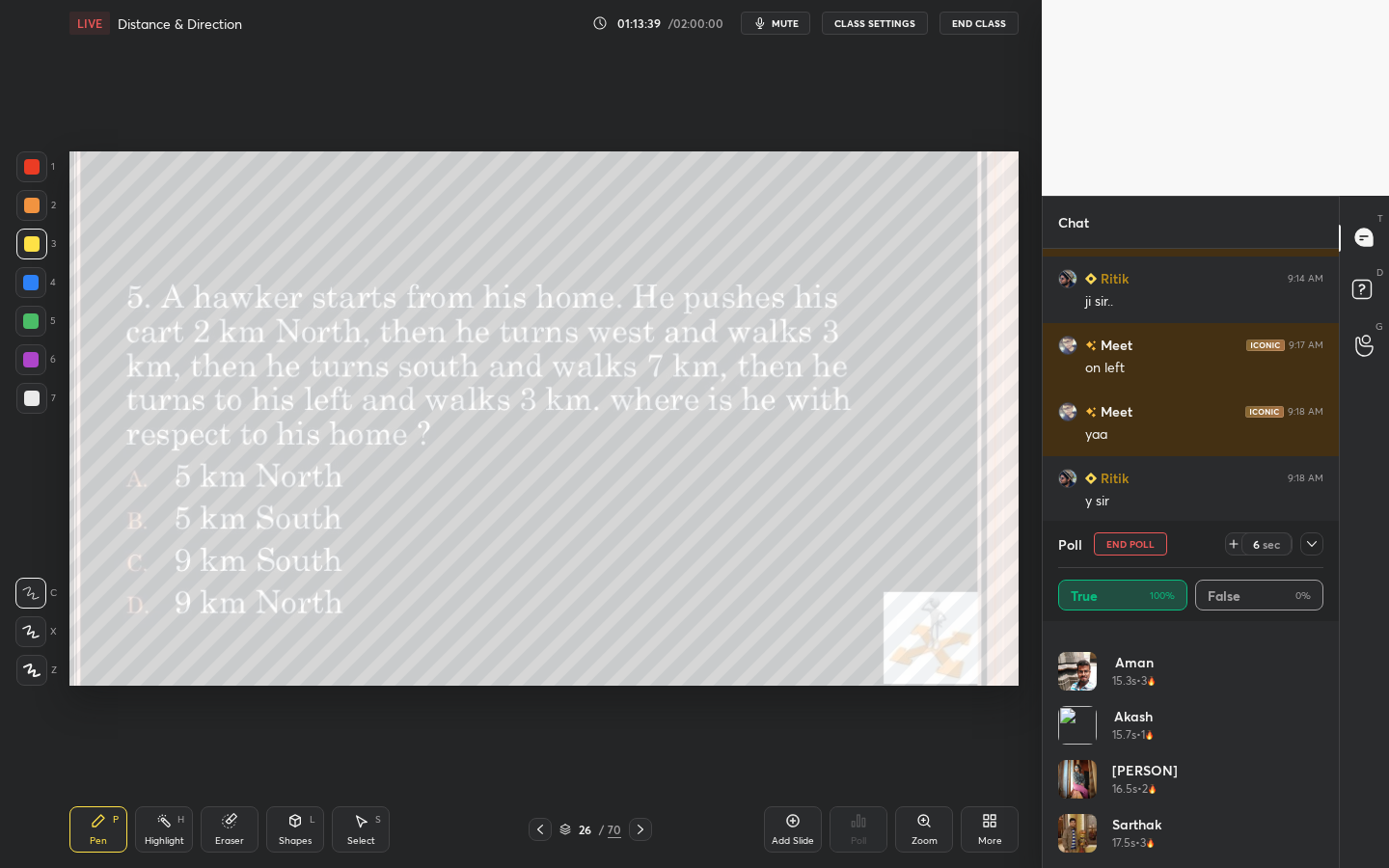 click on "End Poll" at bounding box center (1130, 544) 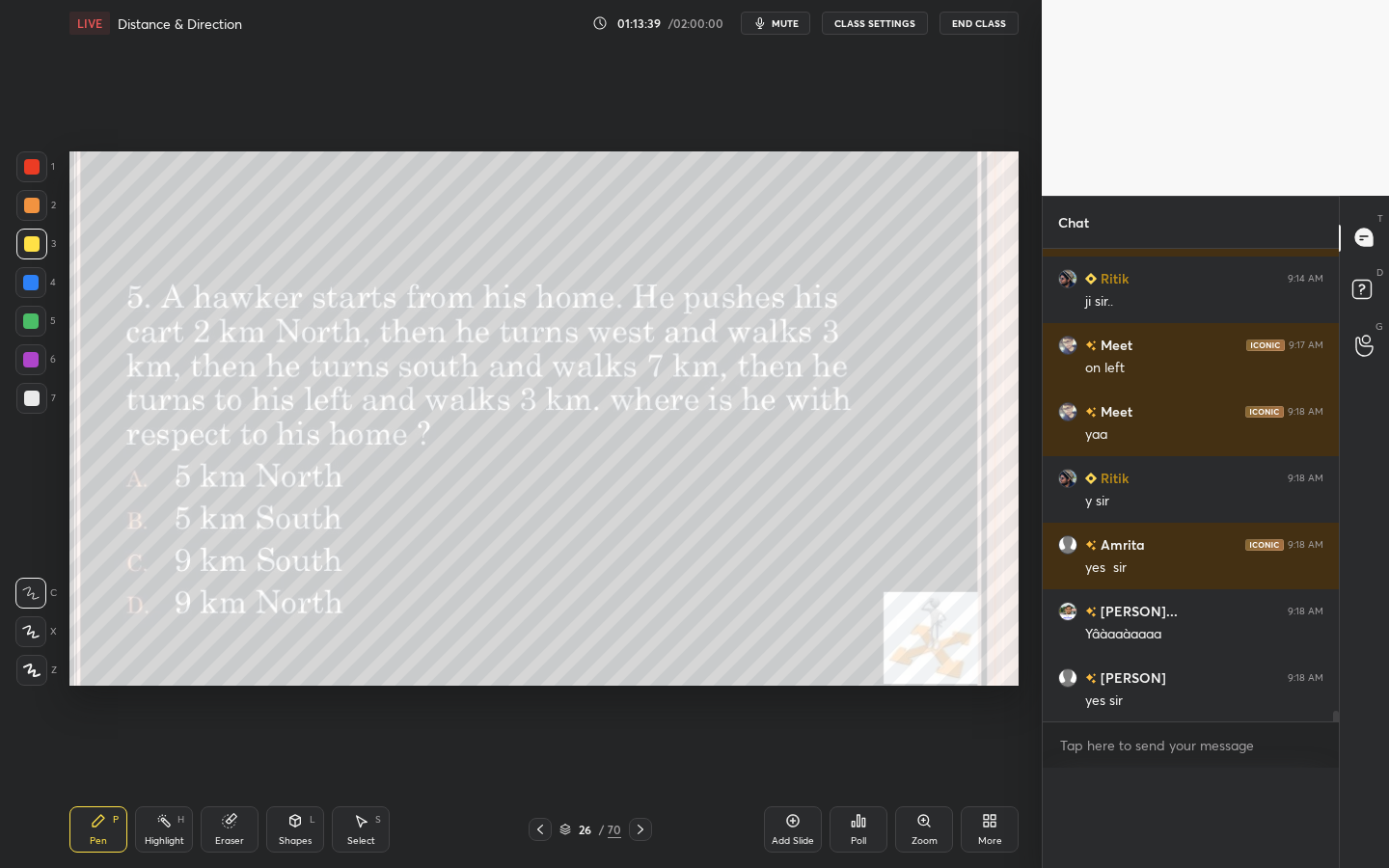 scroll, scrollTop: 1, scrollLeft: 7, axis: both 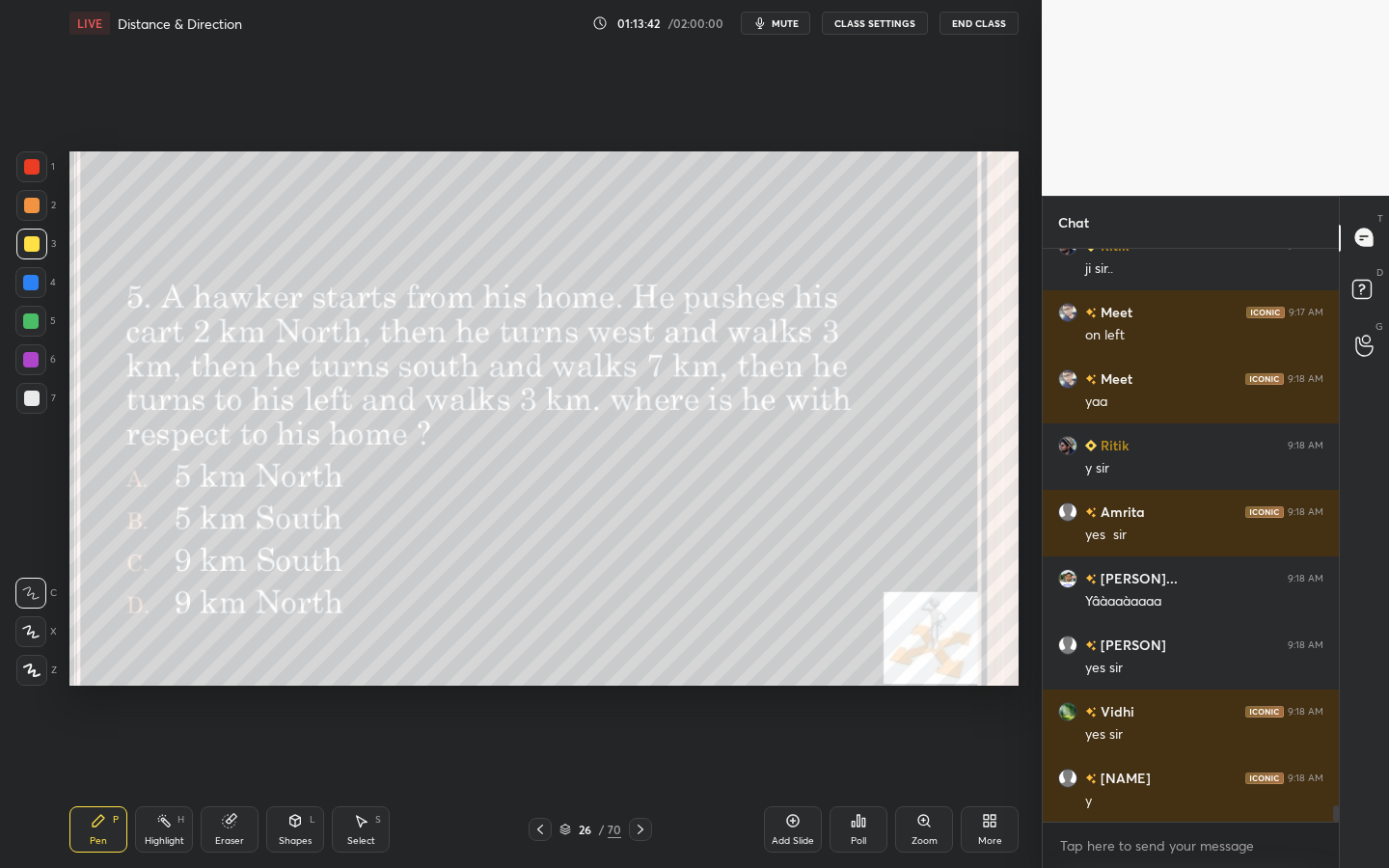 click 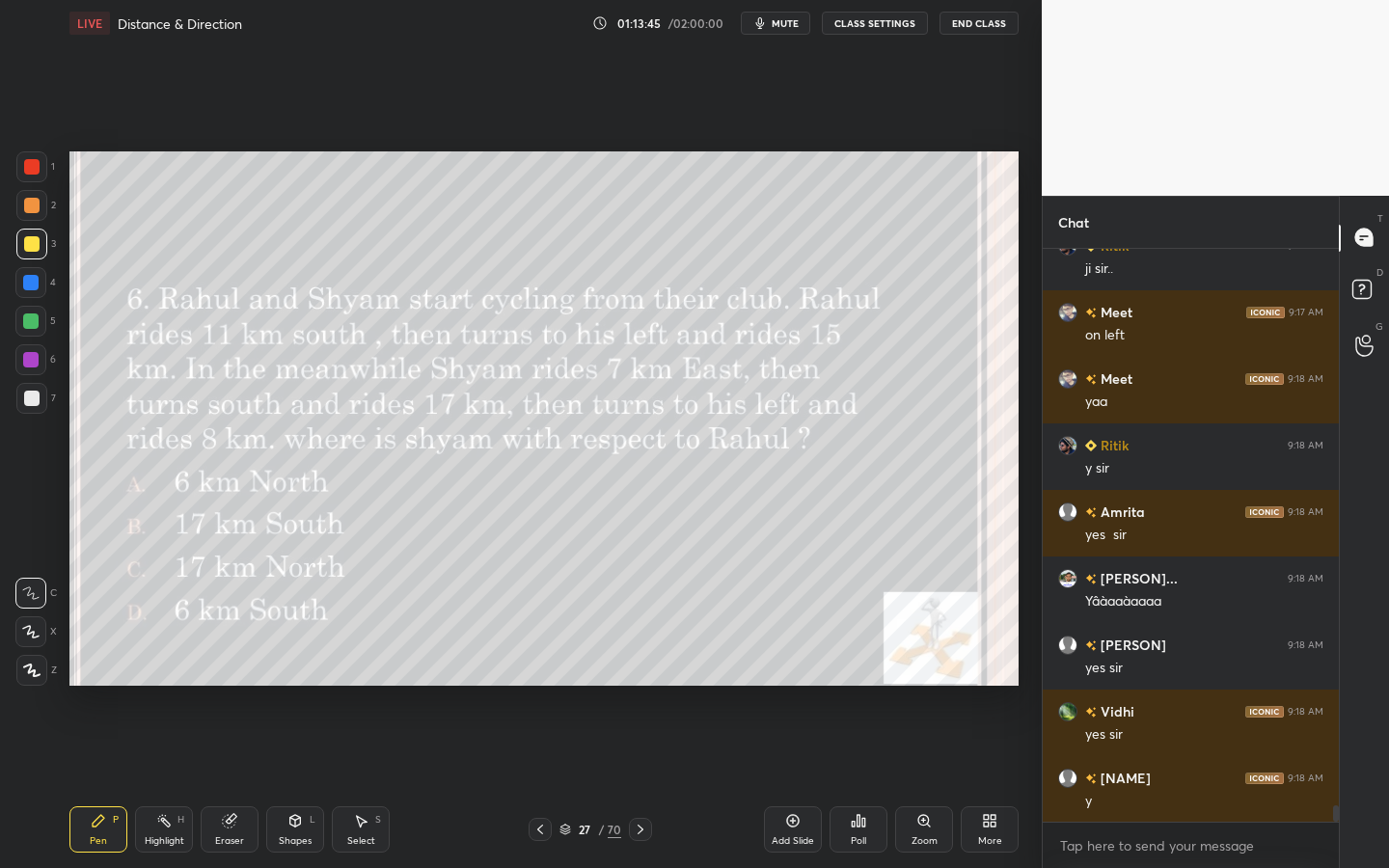 click on "Poll" at bounding box center (858, 829) 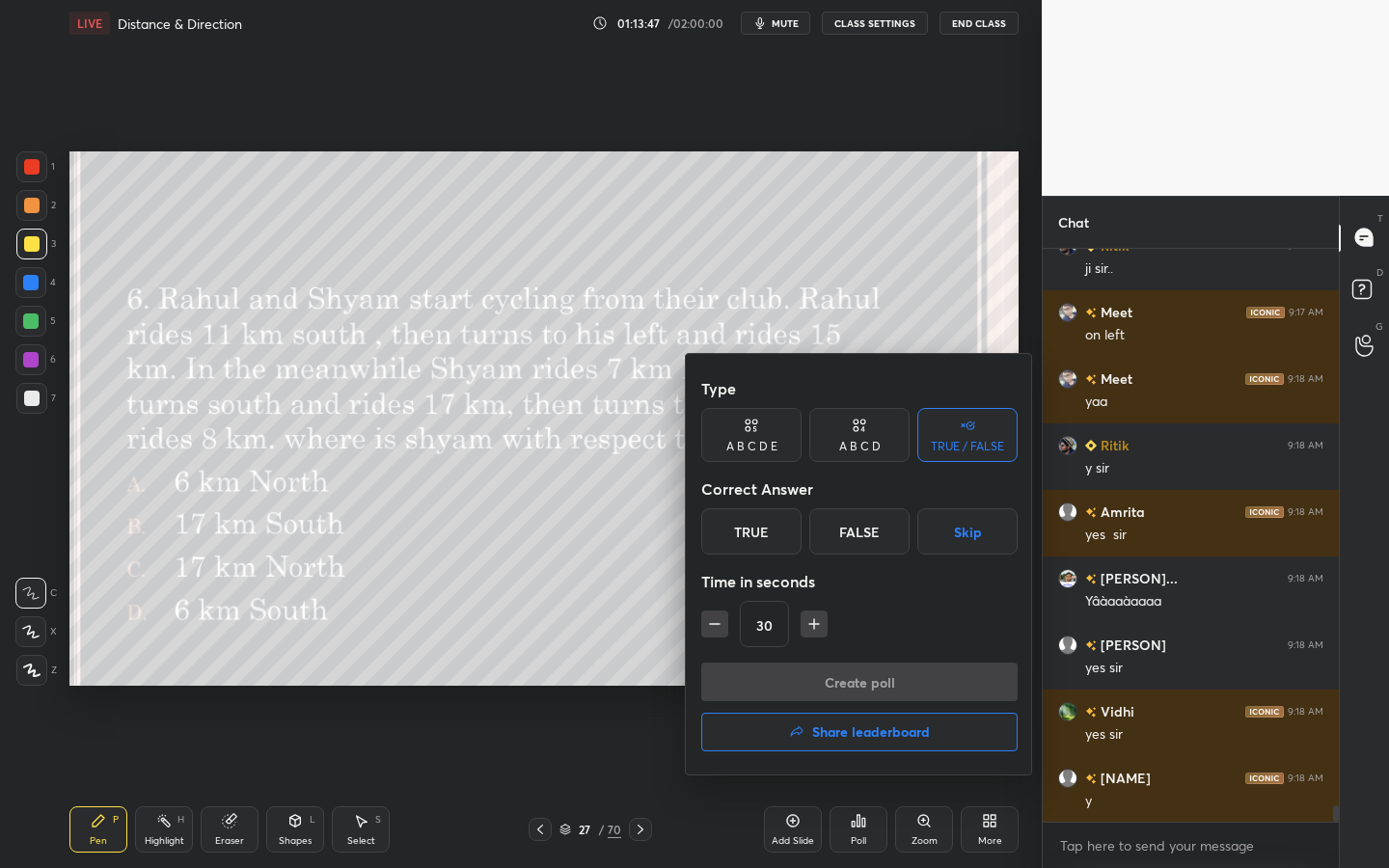 click at bounding box center [694, 434] 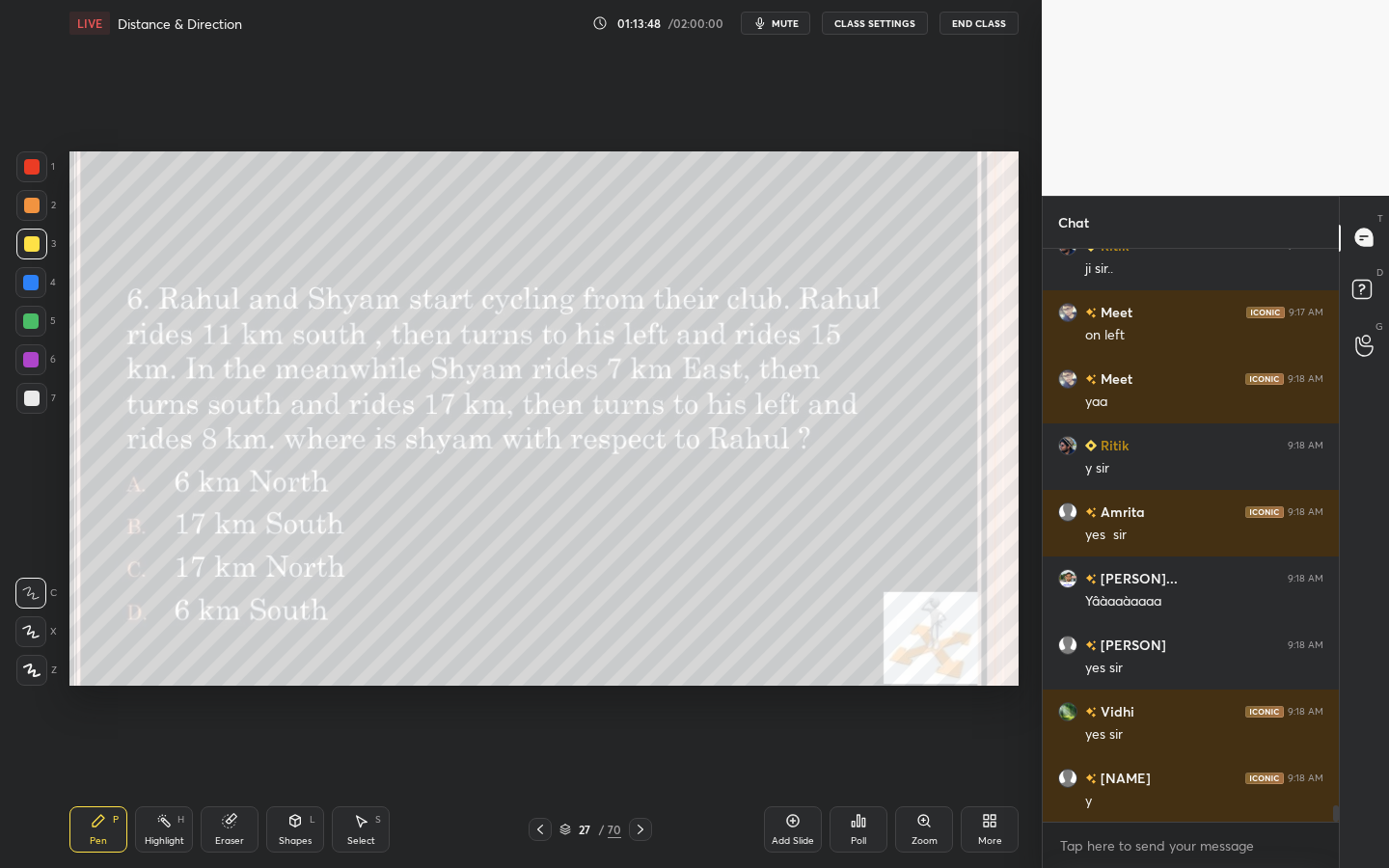click 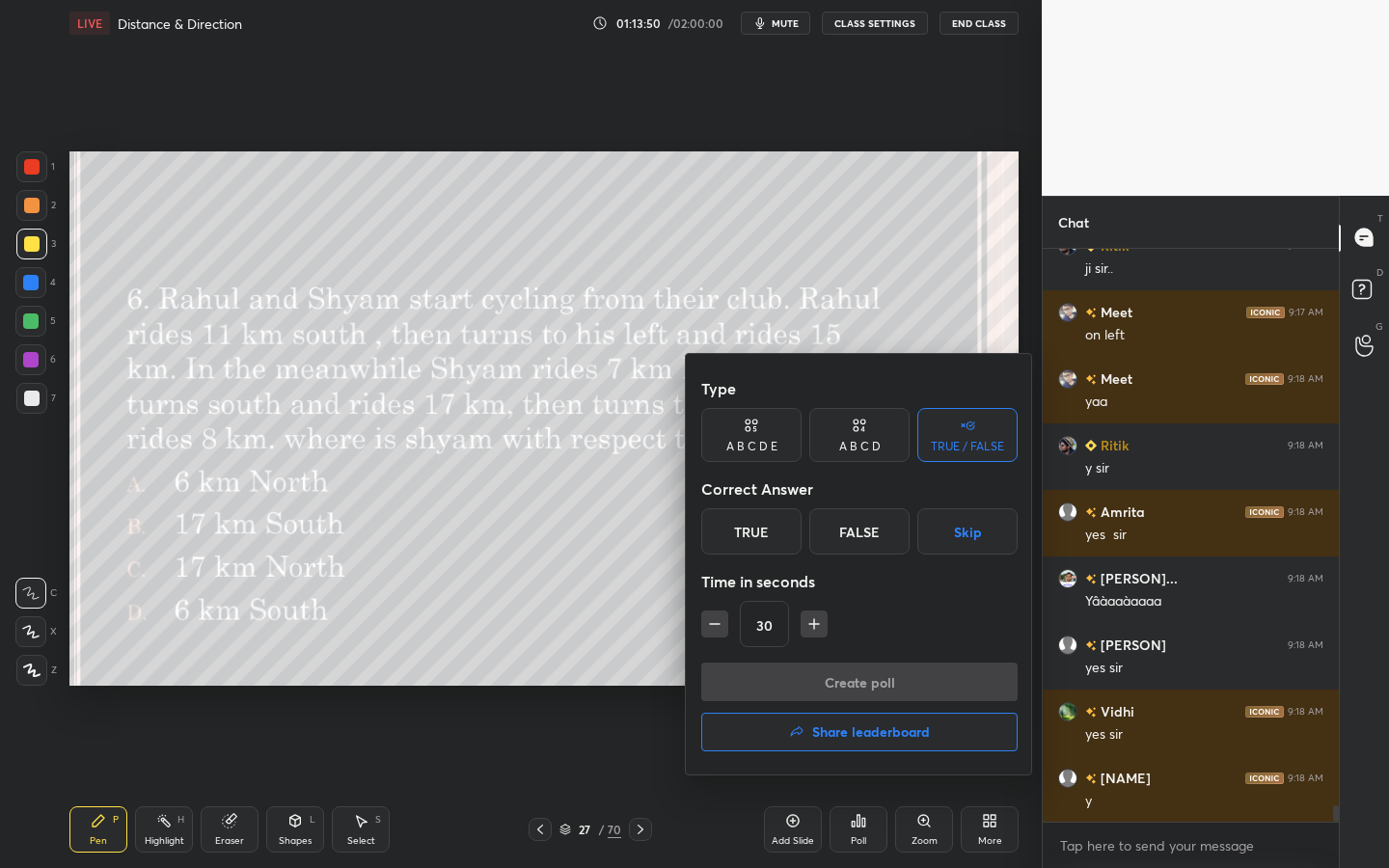 click 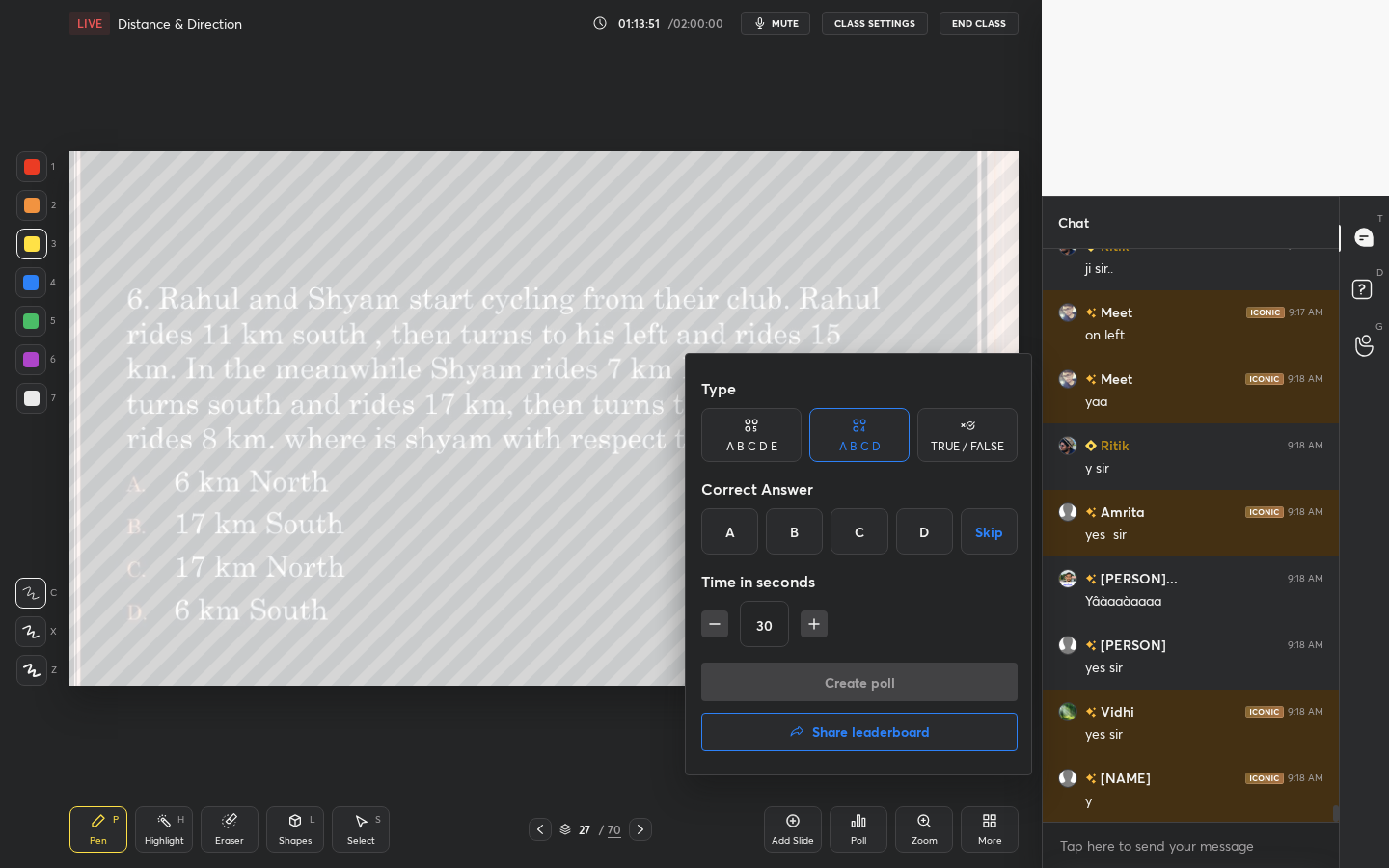 click on "D" at bounding box center [924, 531] 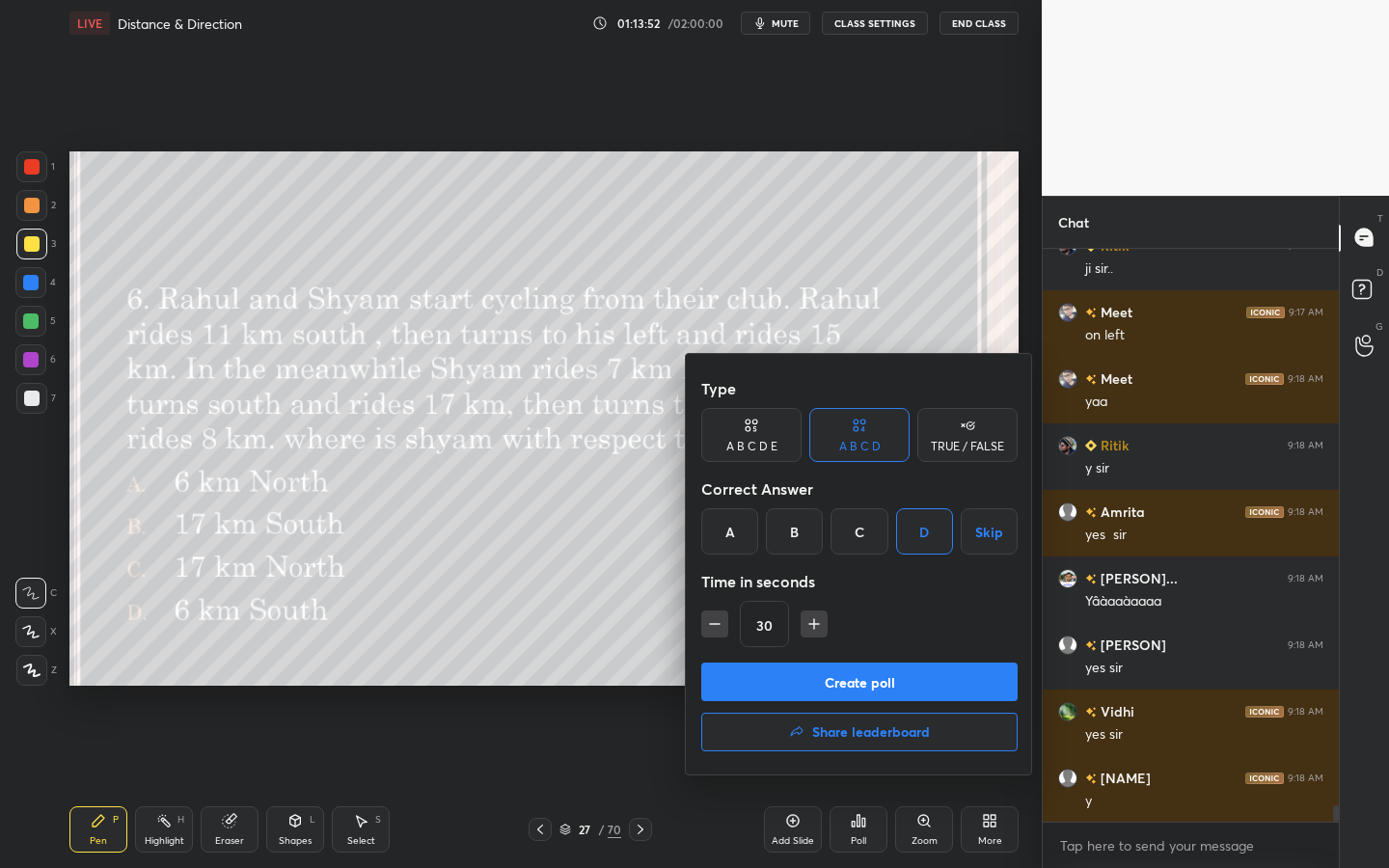 click on "Create poll" at bounding box center [859, 682] 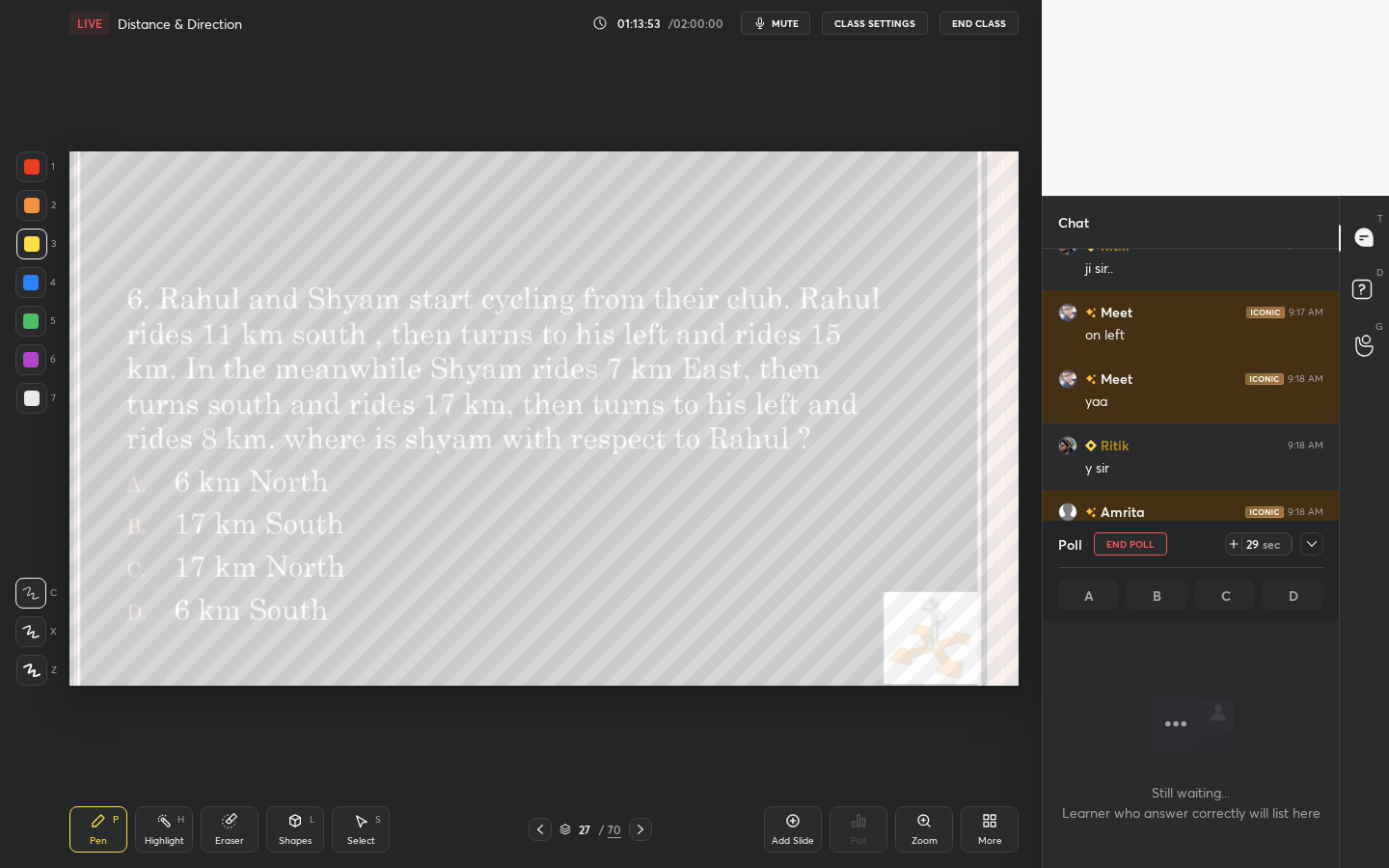 click 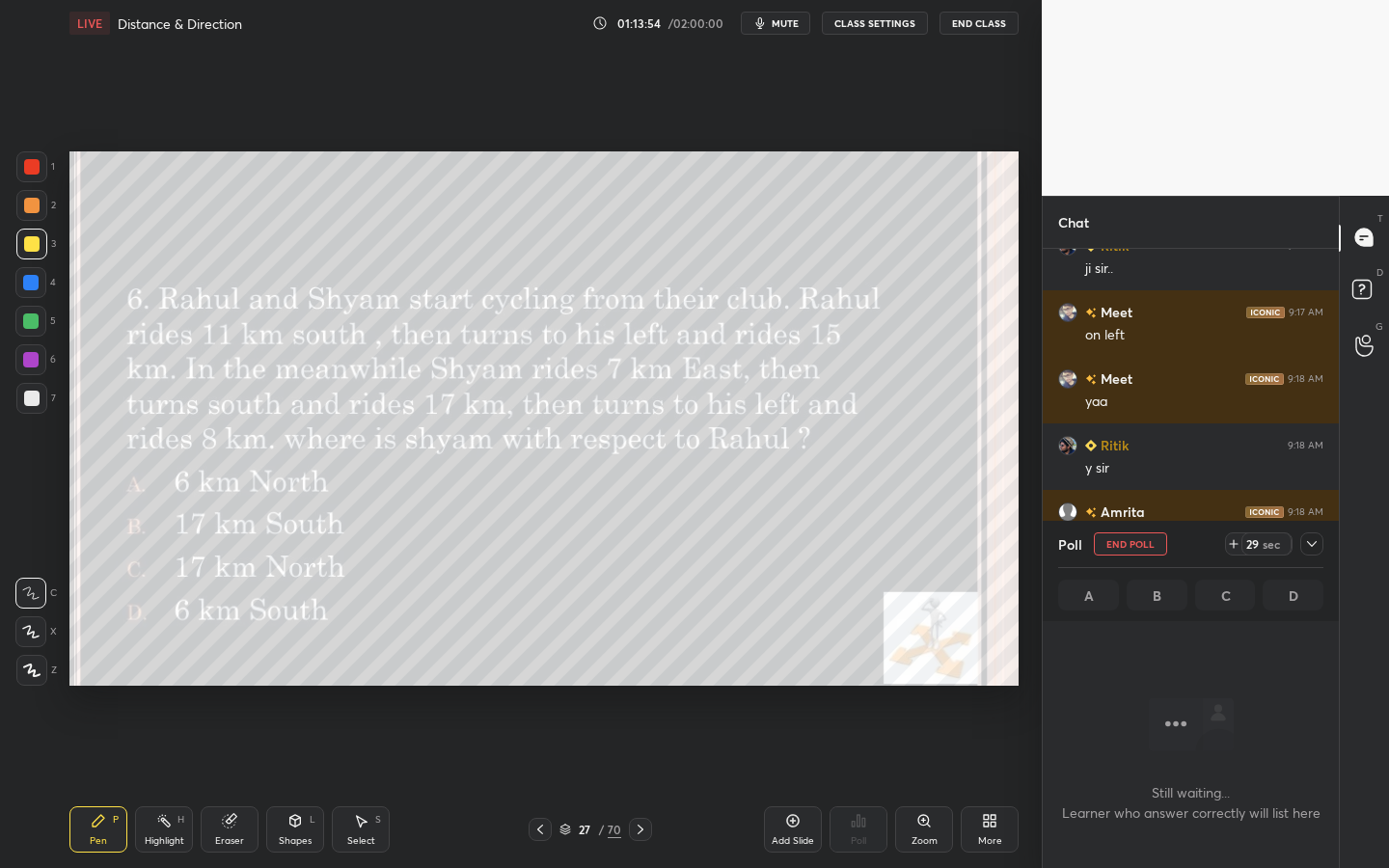 click 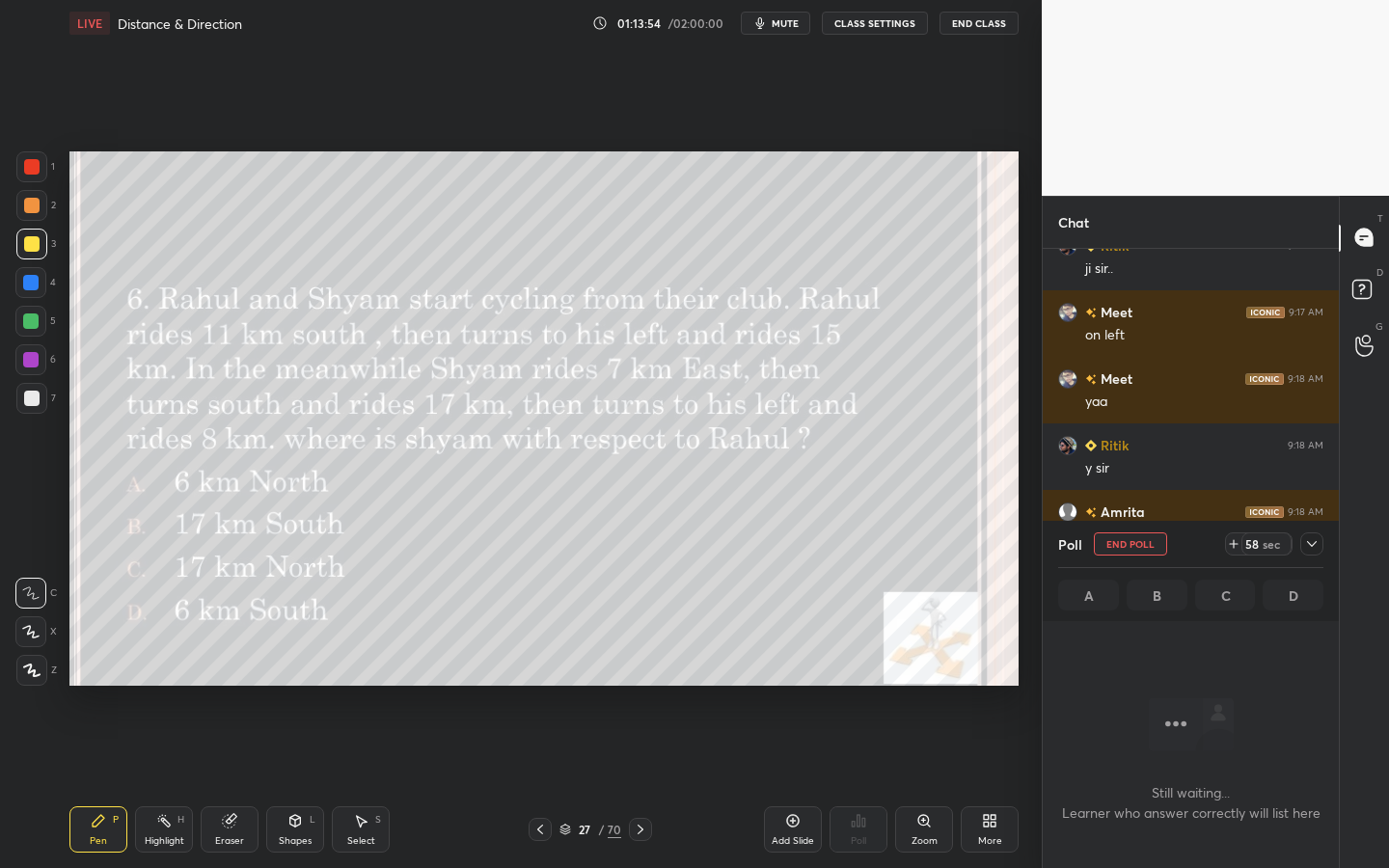 click 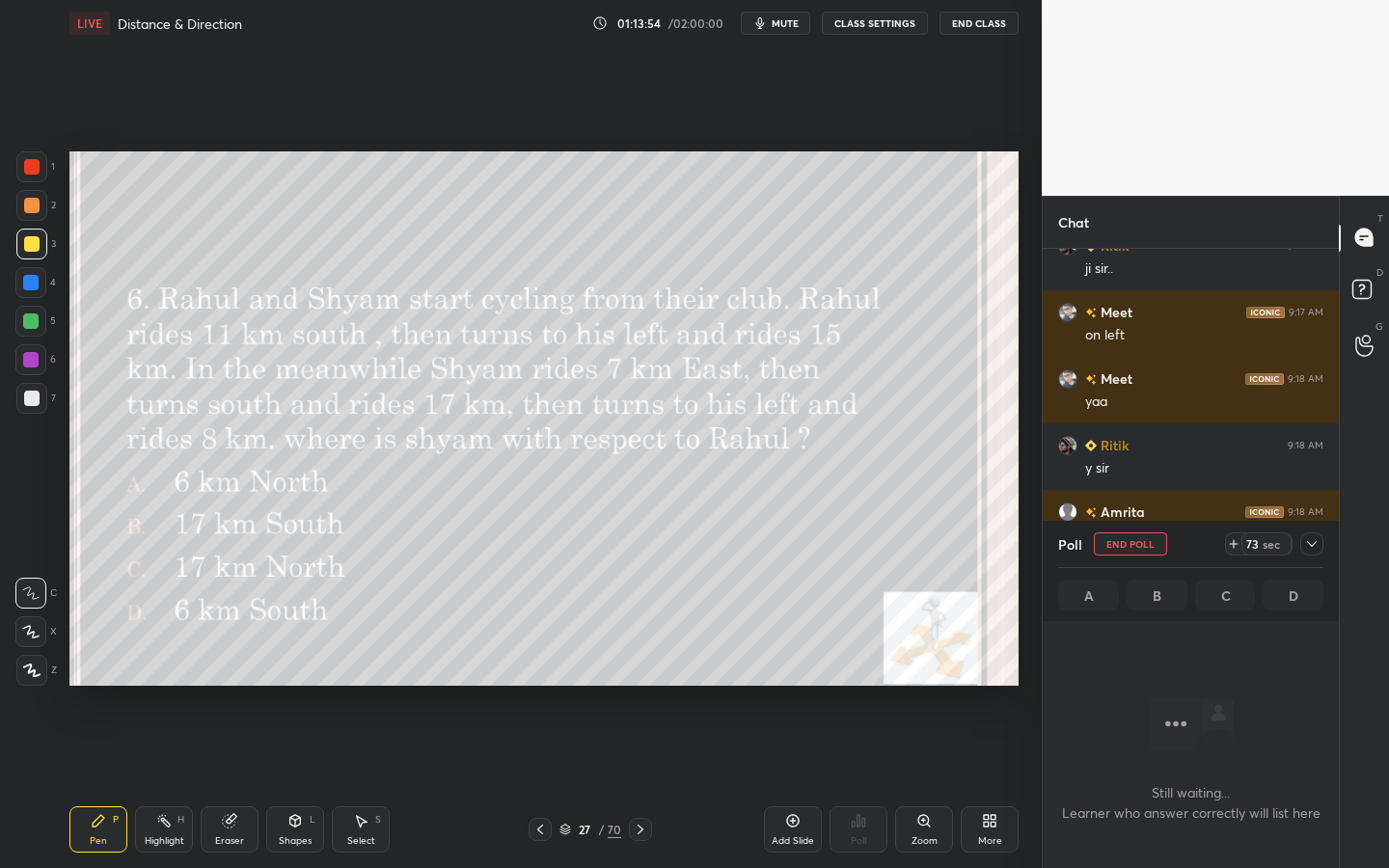 click 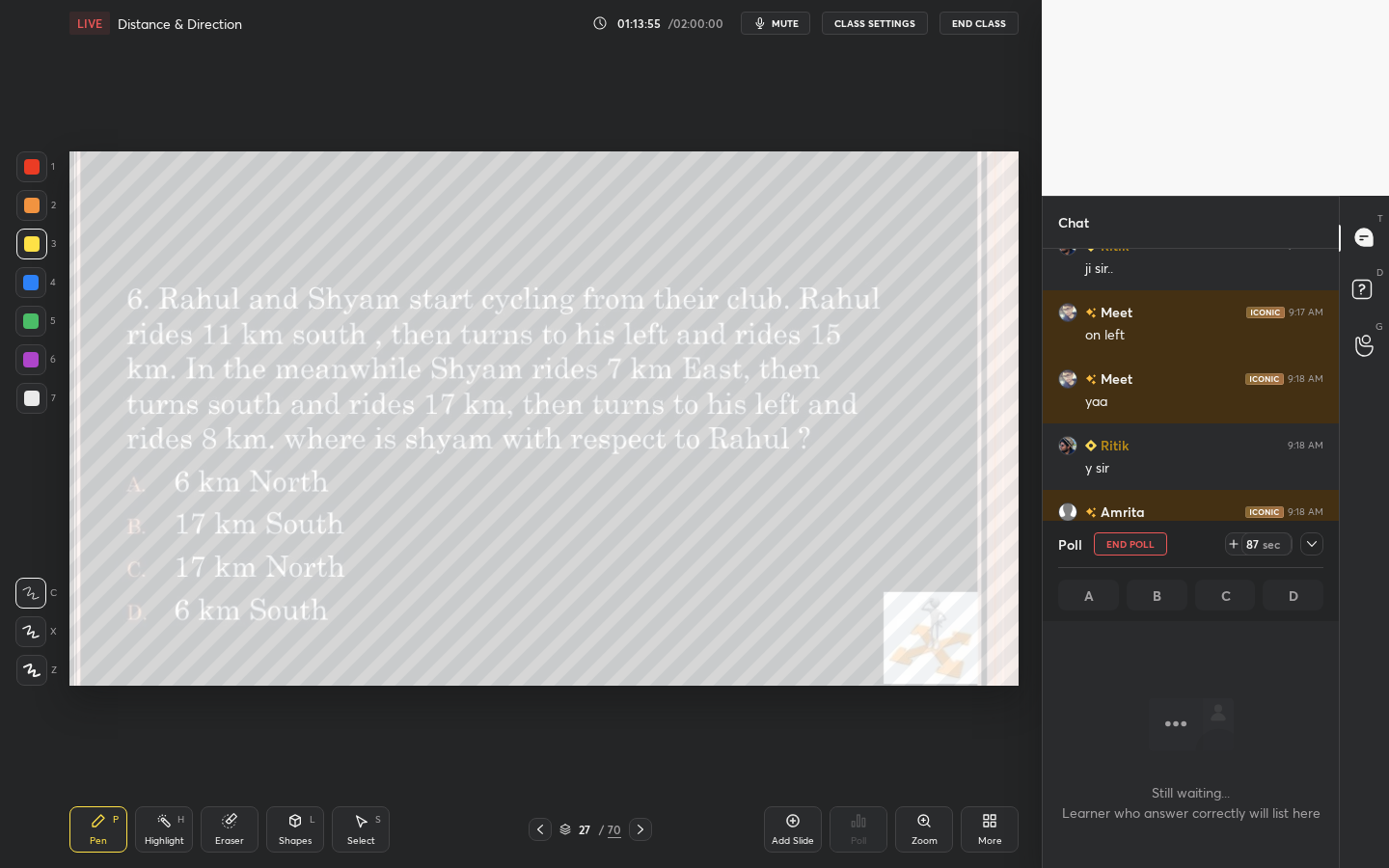 click 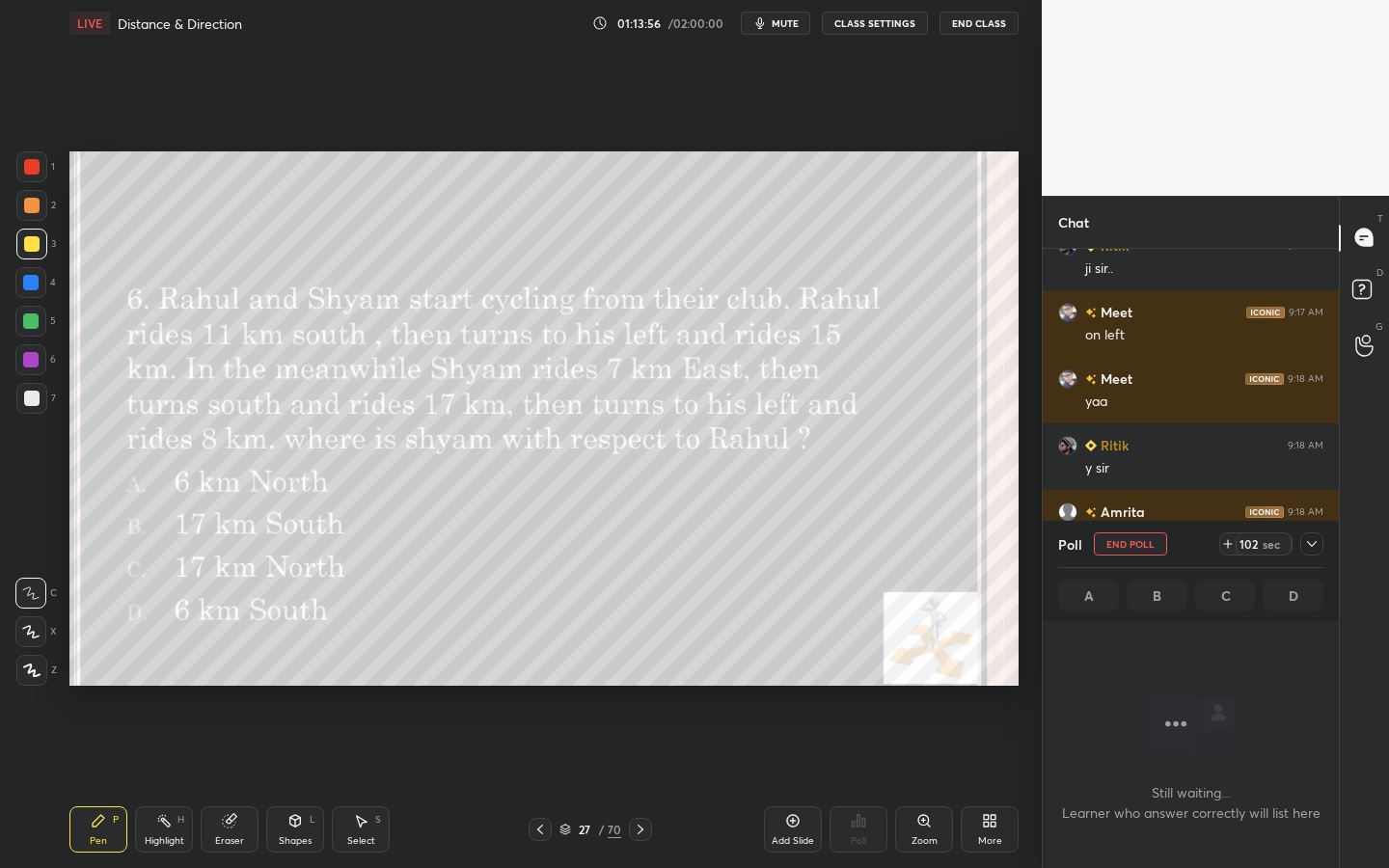 click 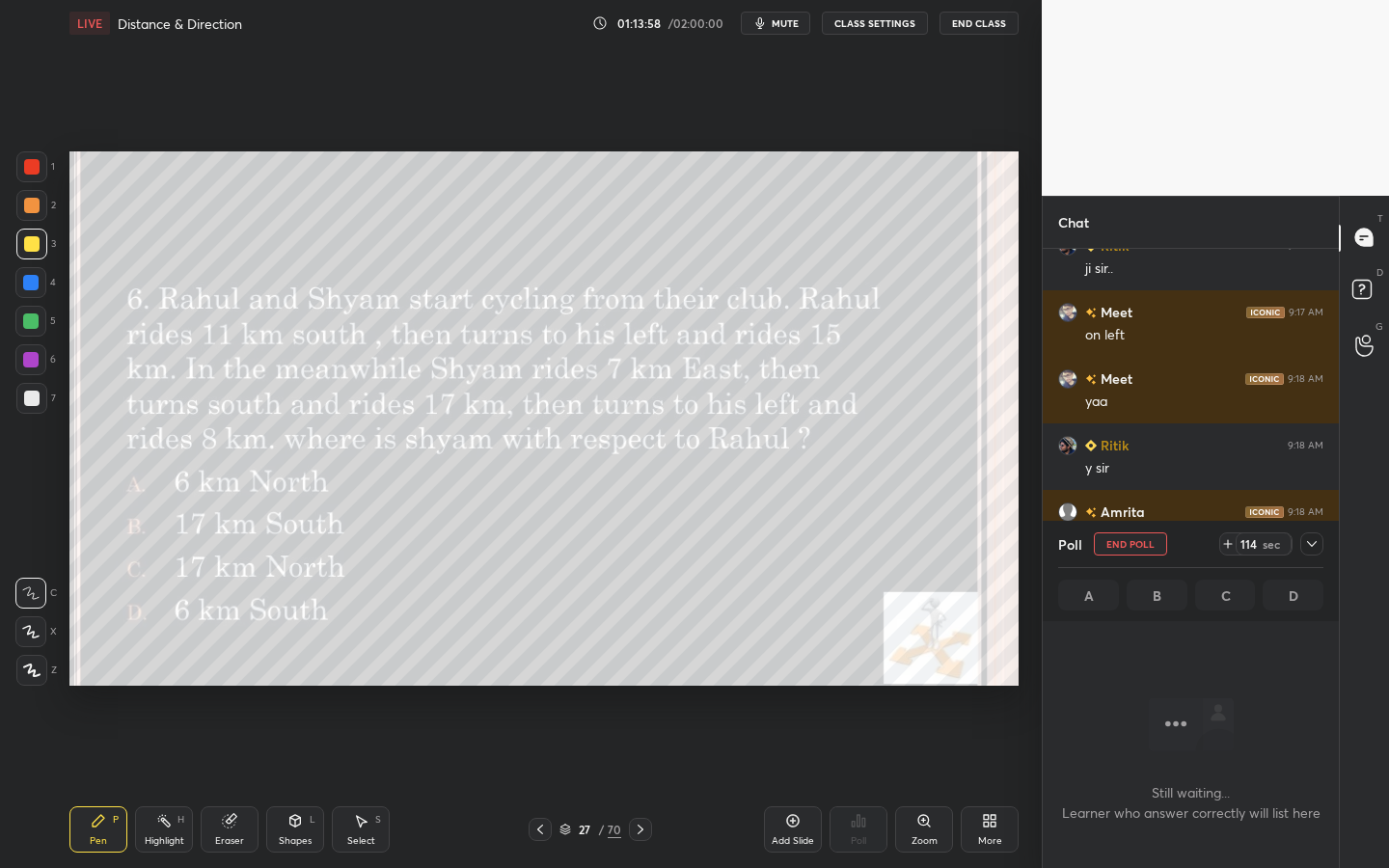 click 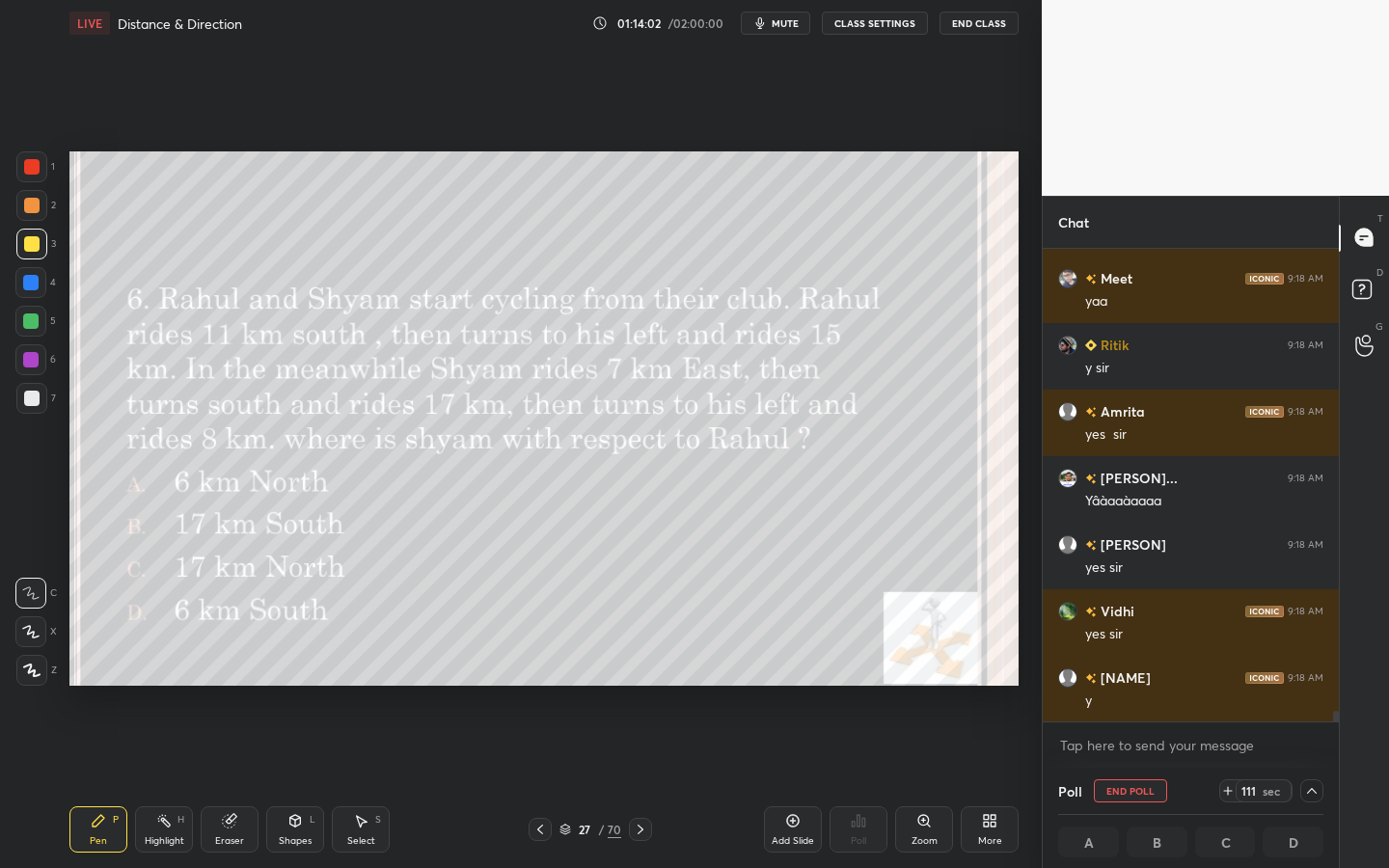 click 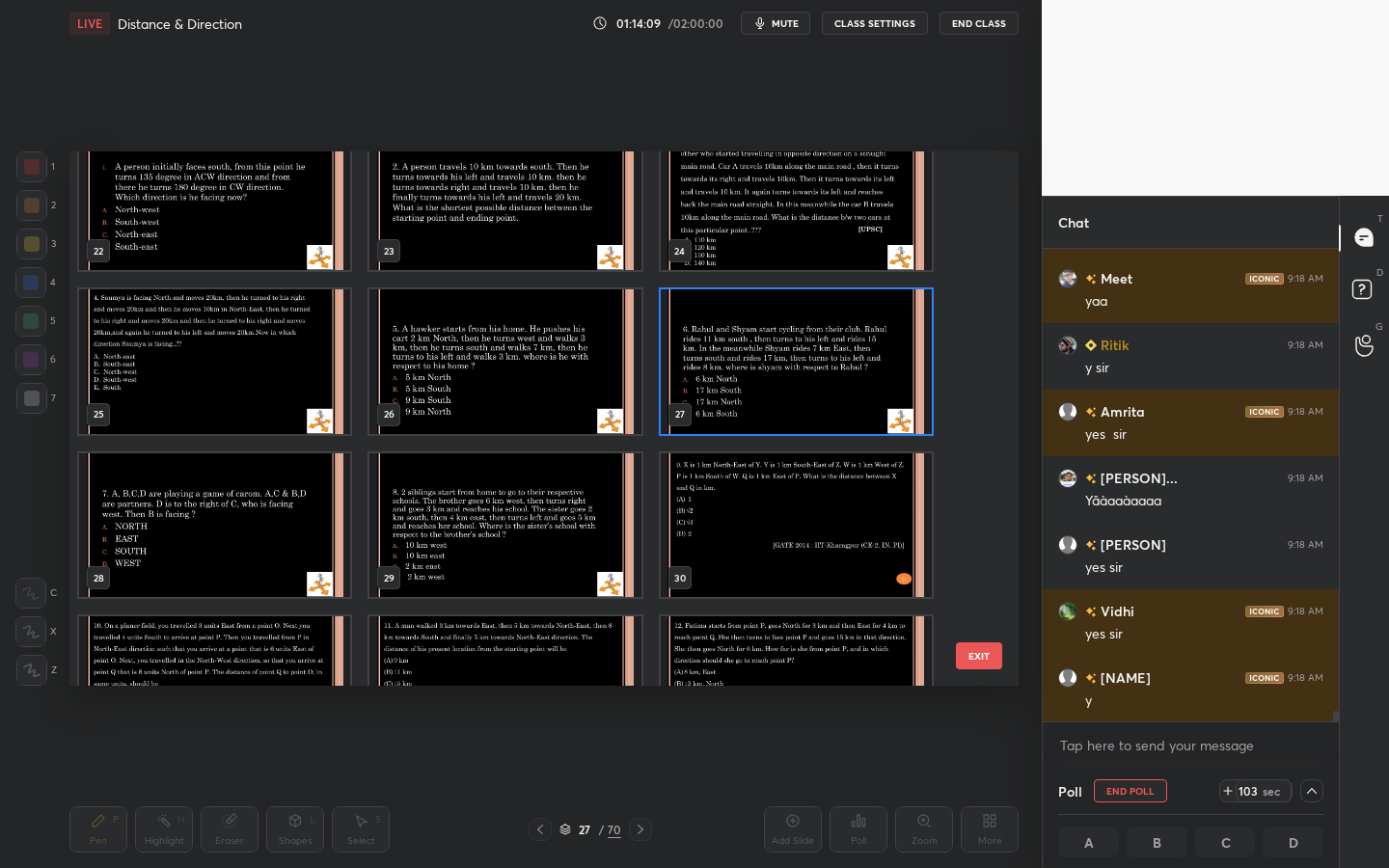 click at bounding box center [796, 362] 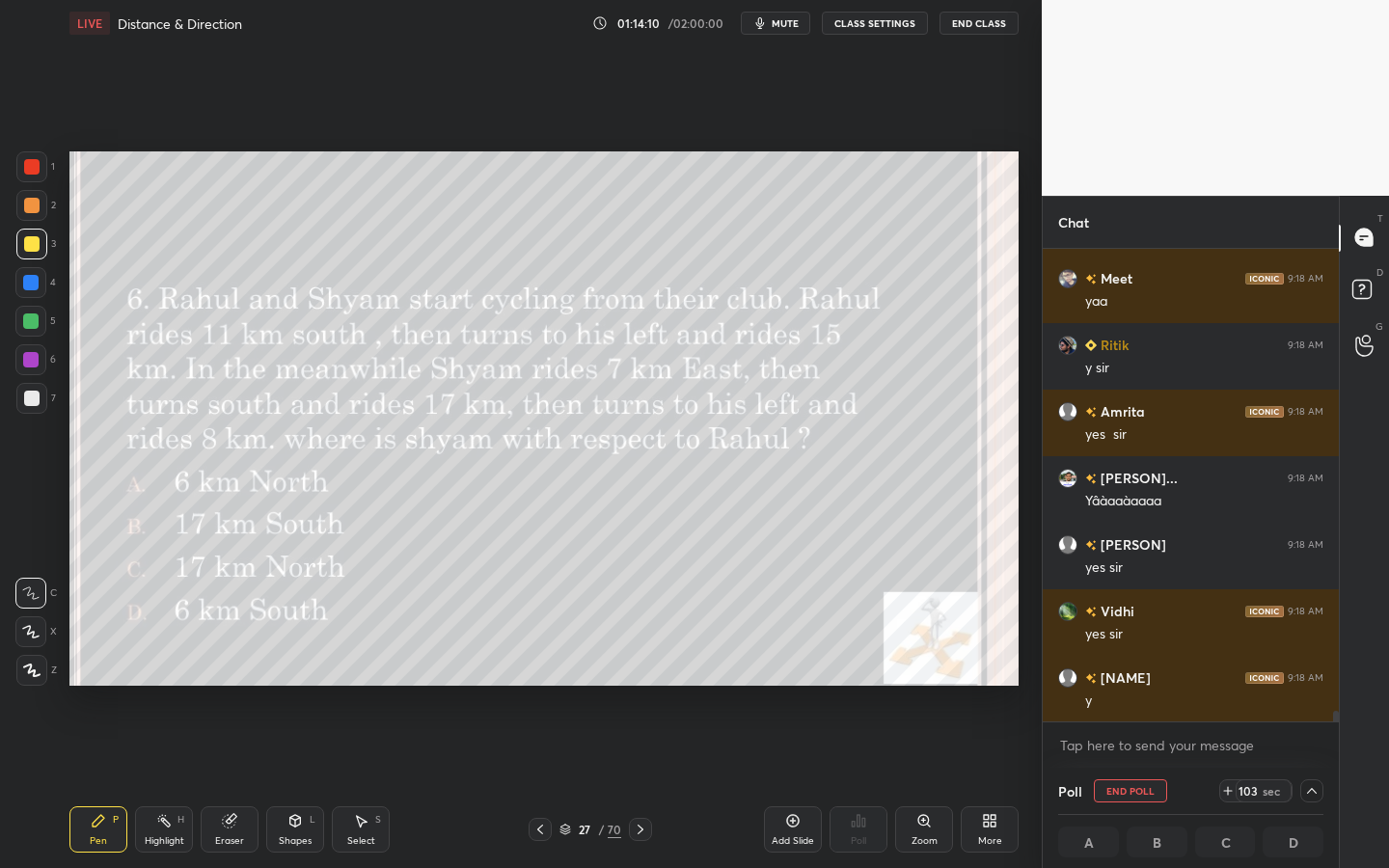 click at bounding box center [796, 362] 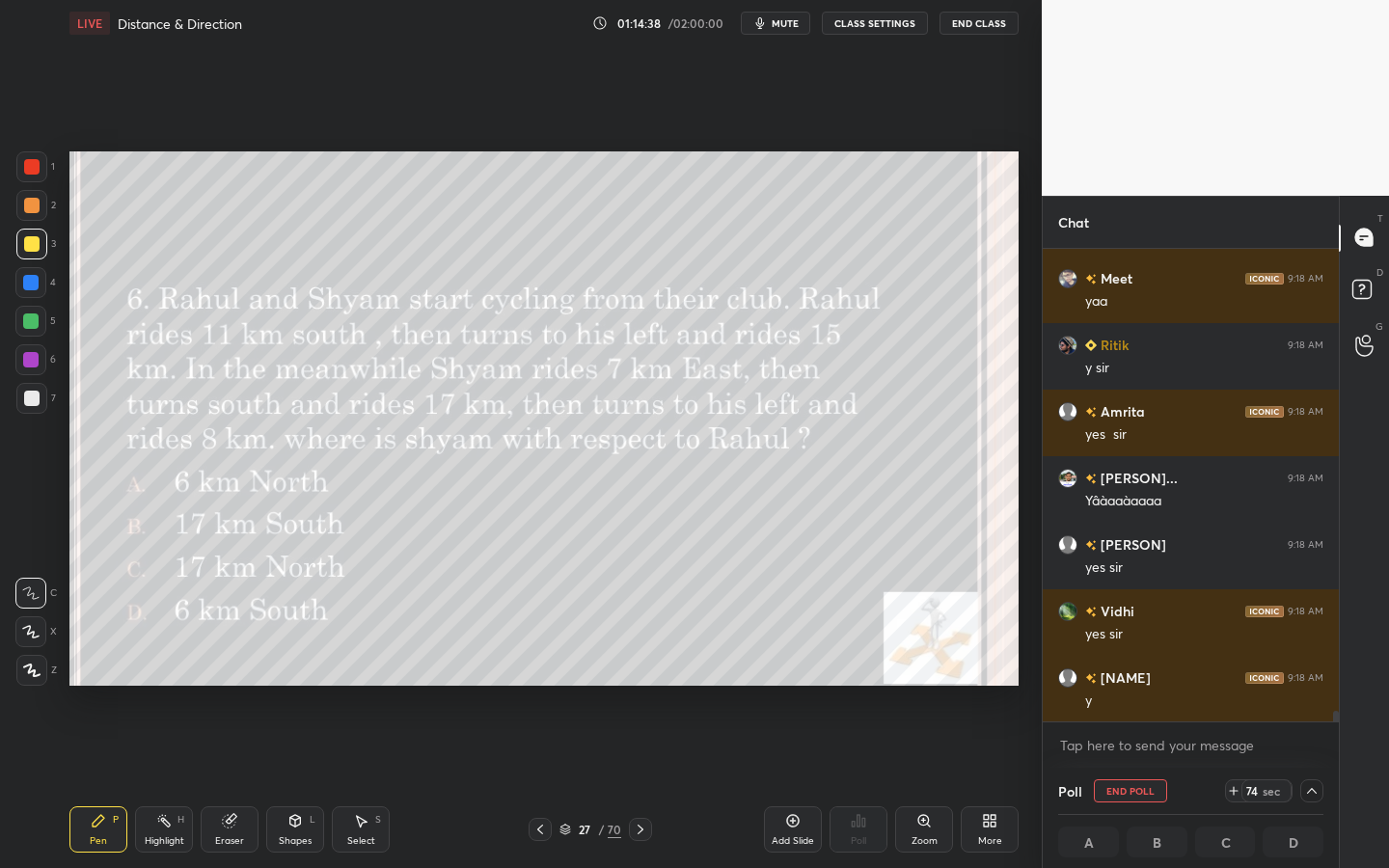 scroll, scrollTop: 1, scrollLeft: 7, axis: both 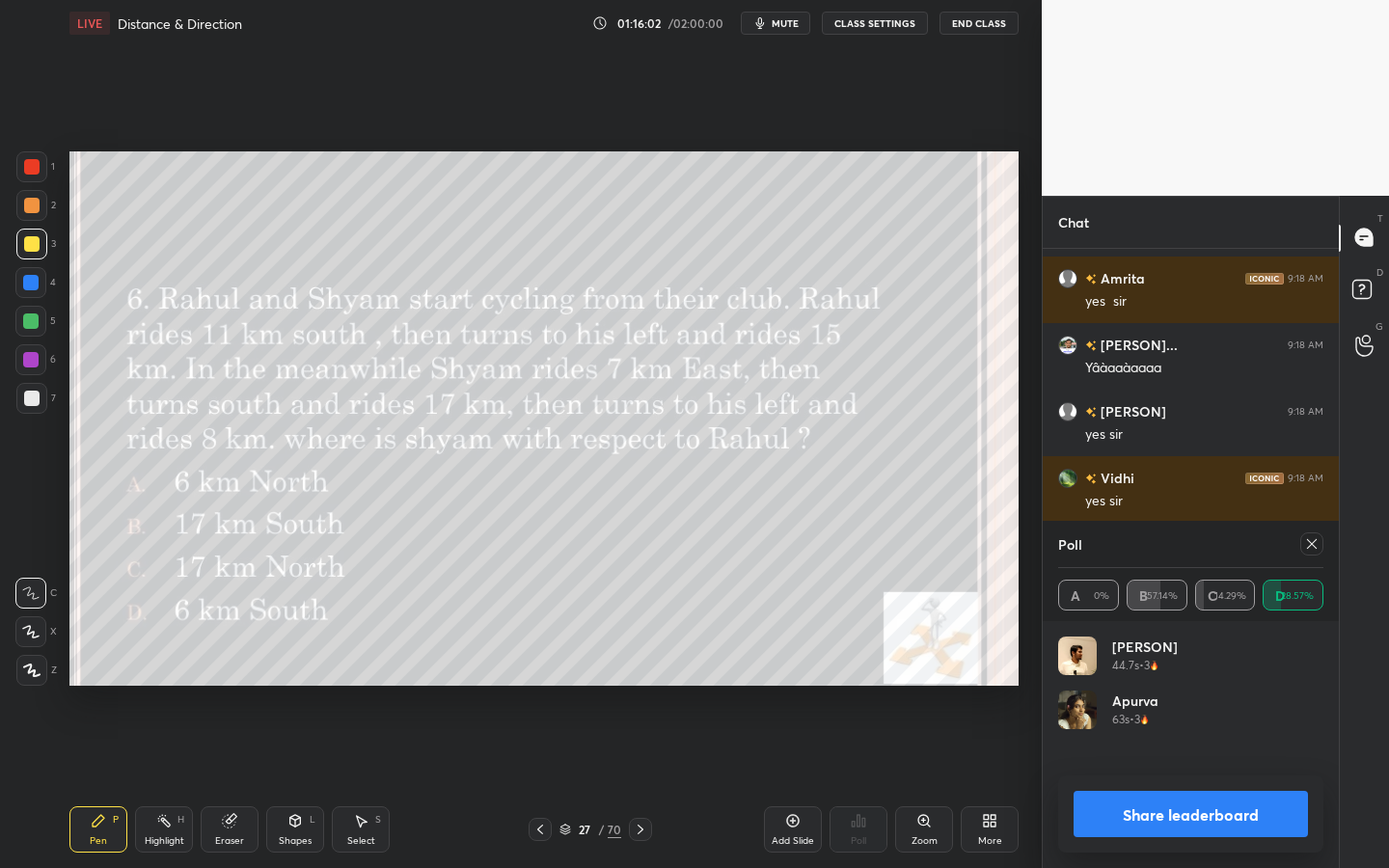 click 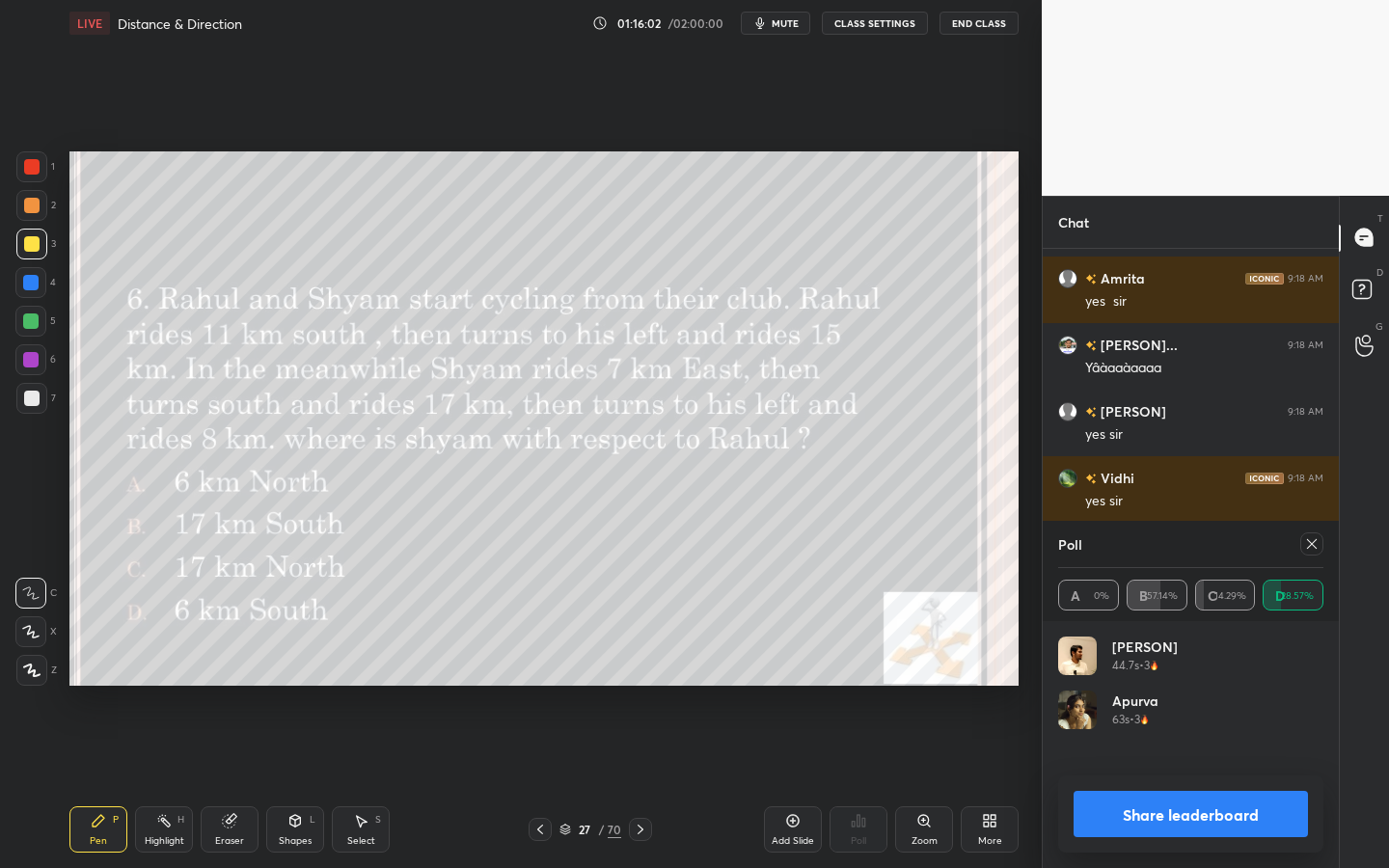 scroll, scrollTop: 117, scrollLeft: 259, axis: both 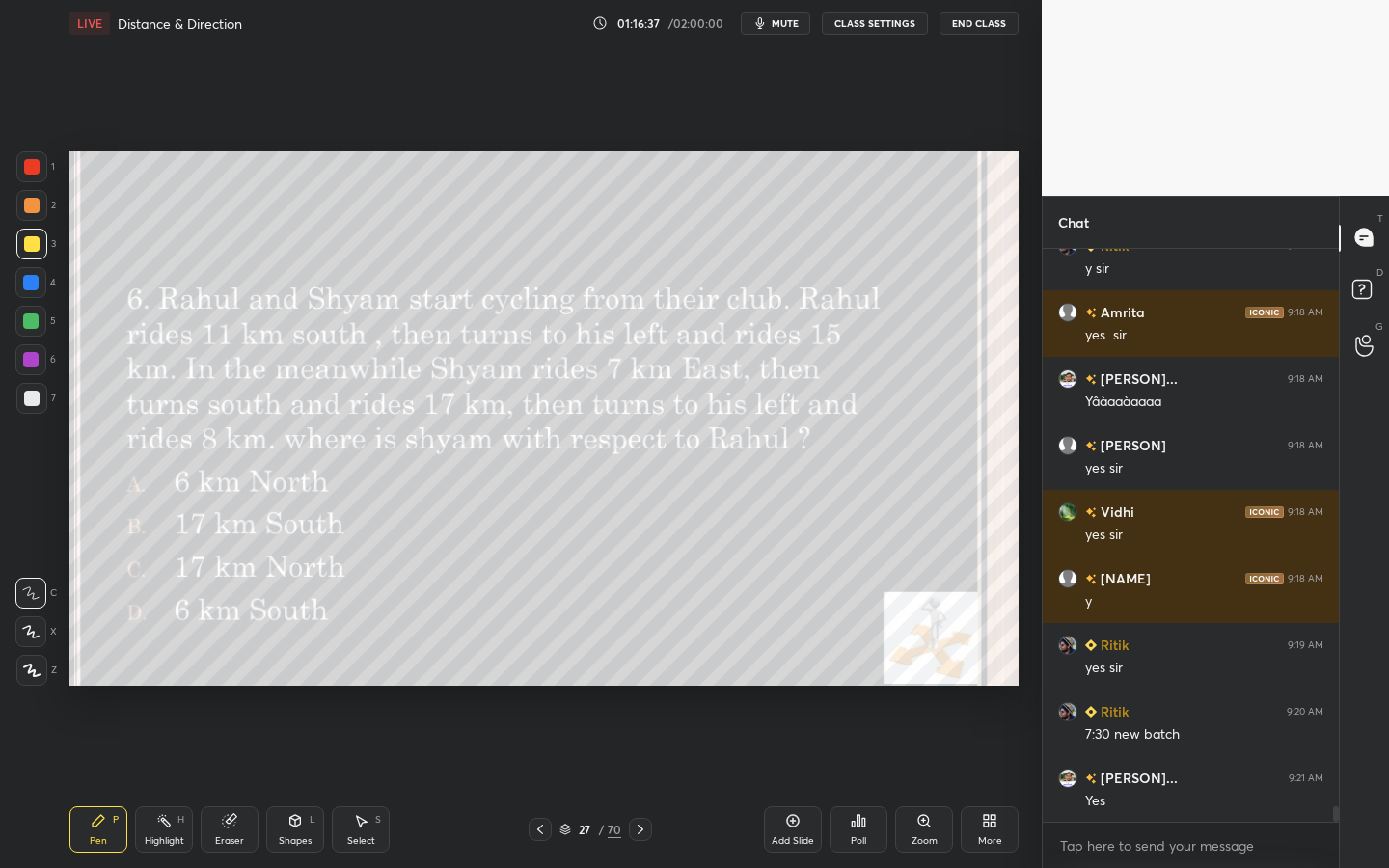 click at bounding box center [32, 398] 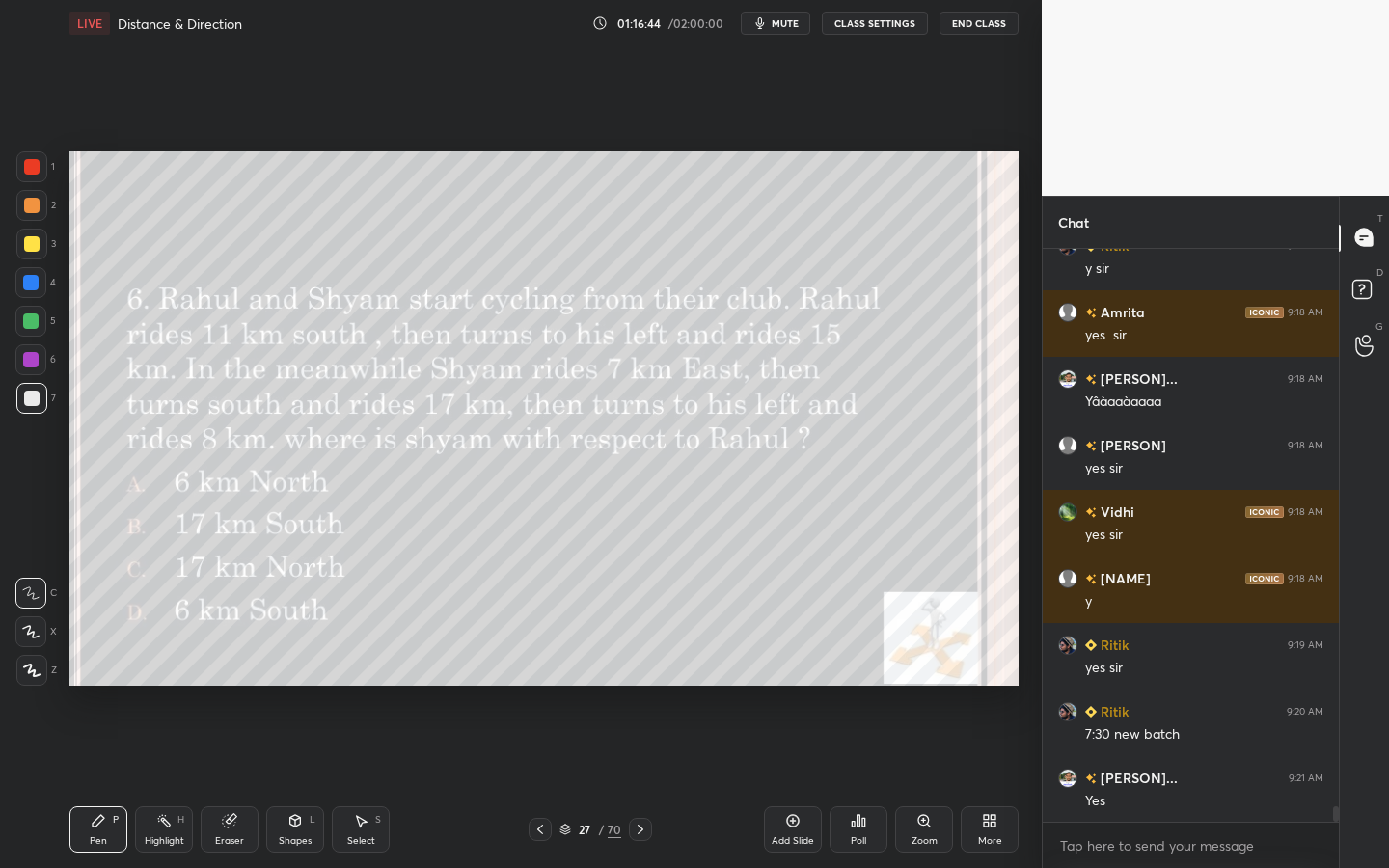 drag, startPoint x: 366, startPoint y: 822, endPoint x: 390, endPoint y: 804, distance: 30 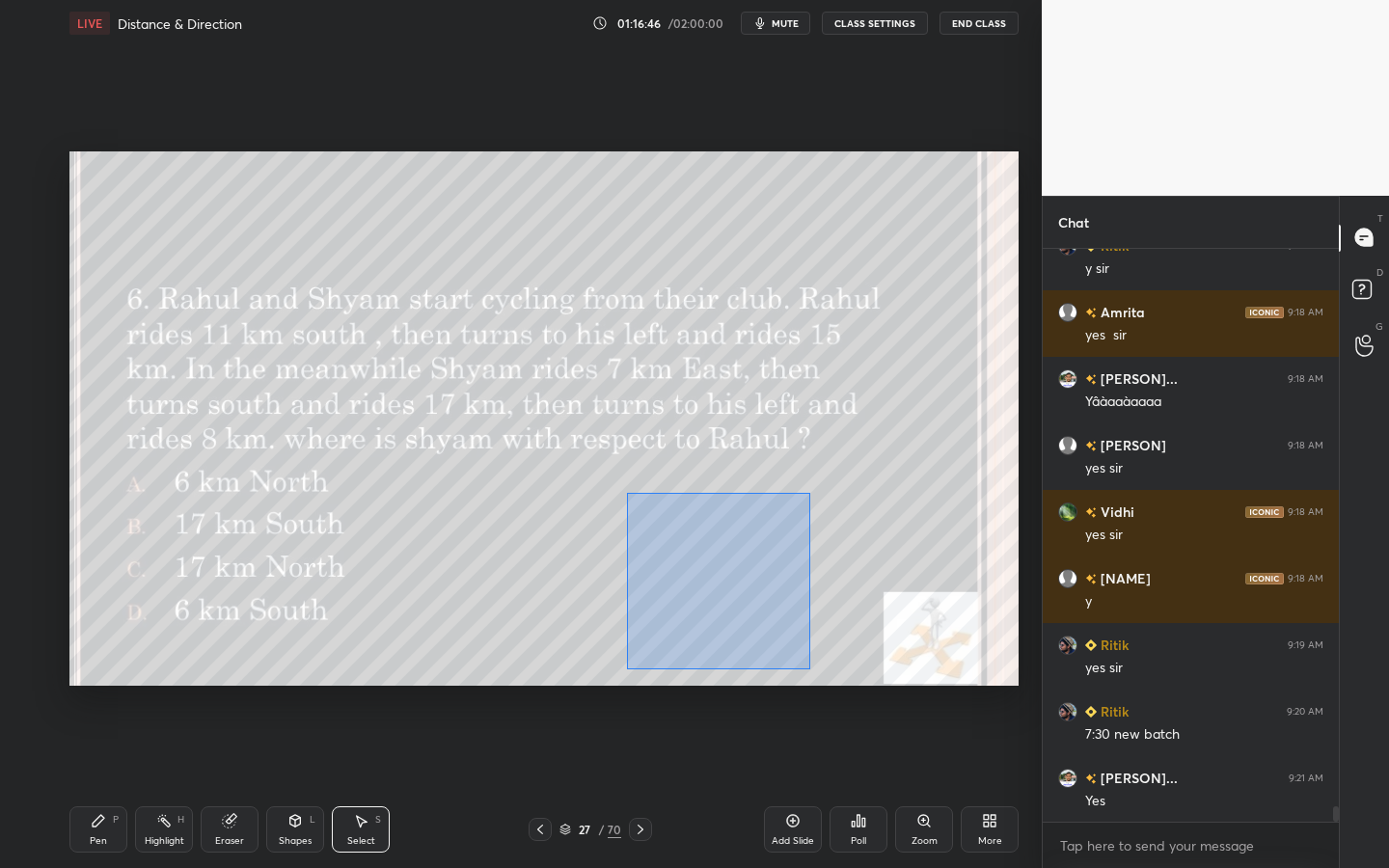 drag, startPoint x: 626, startPoint y: 492, endPoint x: 810, endPoint y: 672, distance: 257.40241 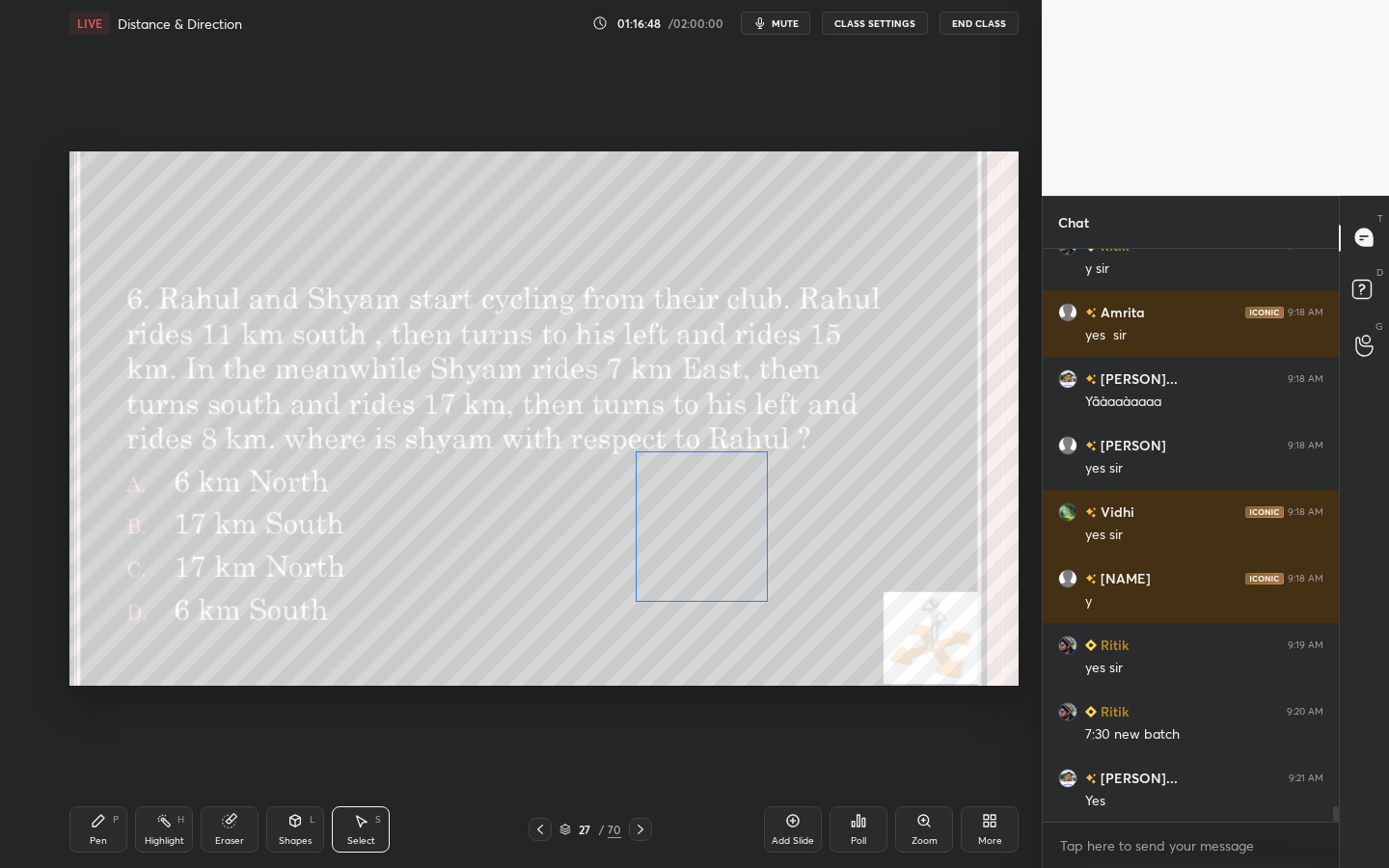 drag, startPoint x: 732, startPoint y: 587, endPoint x: 736, endPoint y: 551, distance: 36.221541 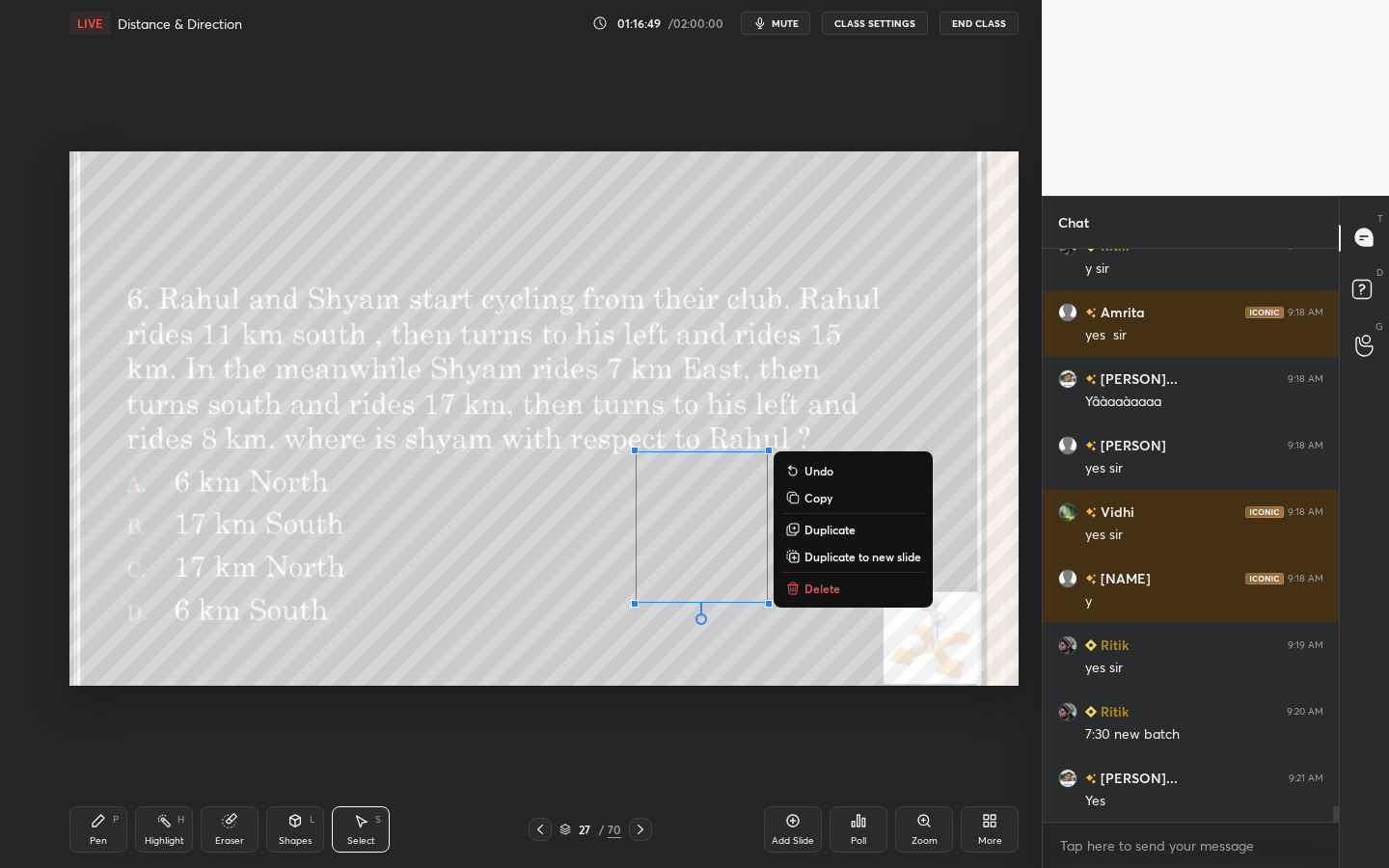 click on "0 ° Undo Copy Duplicate Duplicate to new slide Delete" at bounding box center (544, 419) 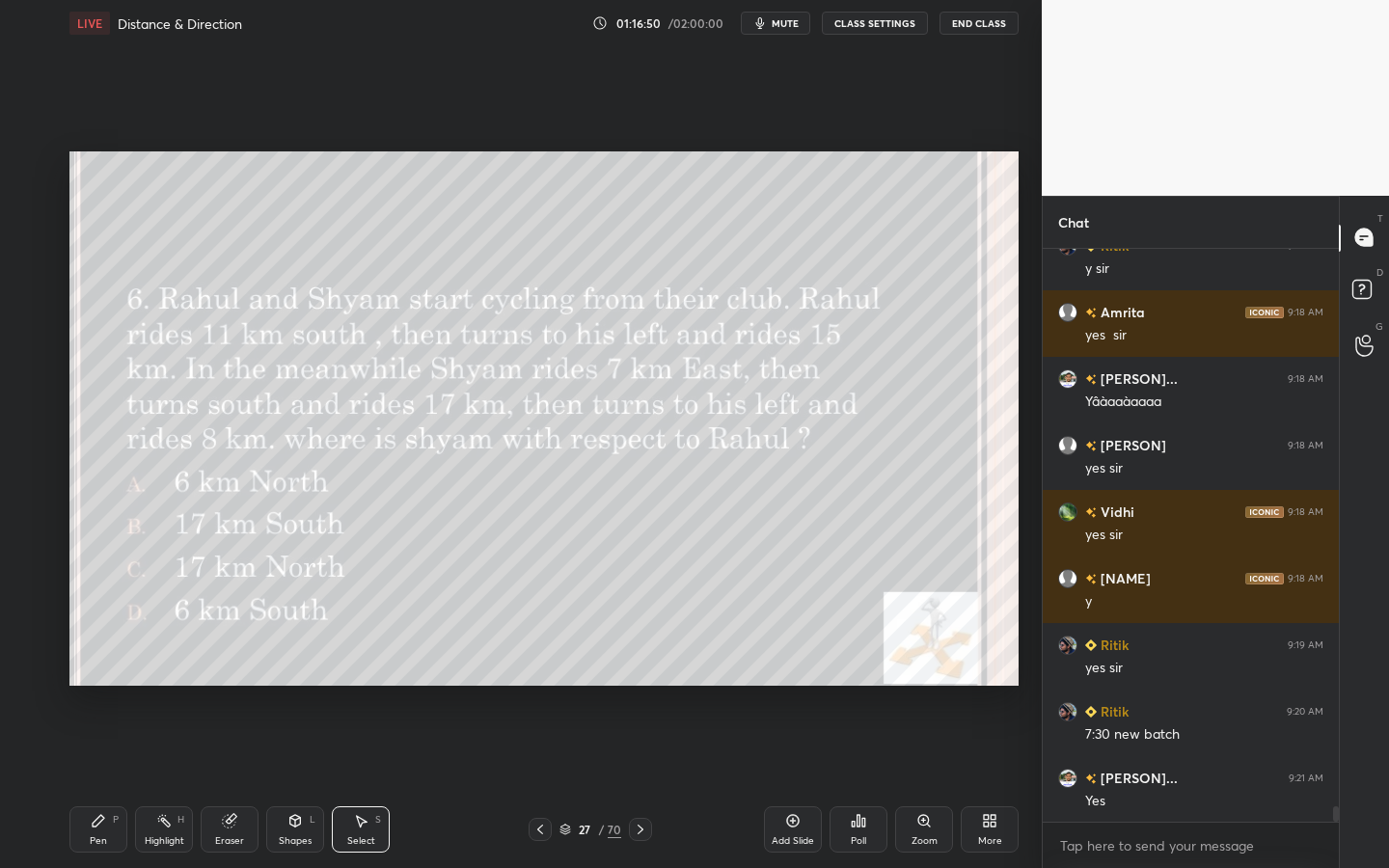click on "Pen" at bounding box center (98, 841) 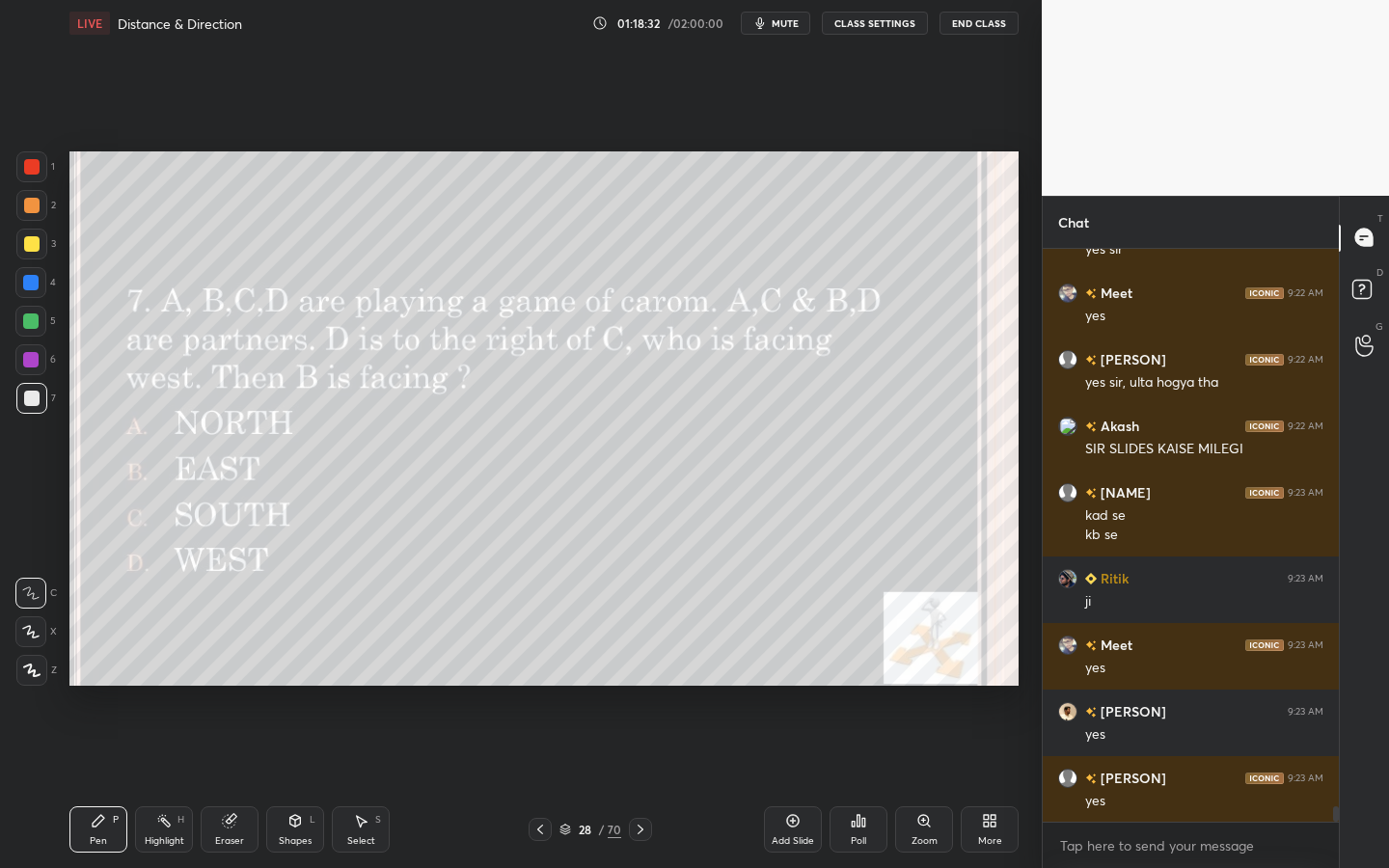 scroll, scrollTop: 21375, scrollLeft: 0, axis: vertical 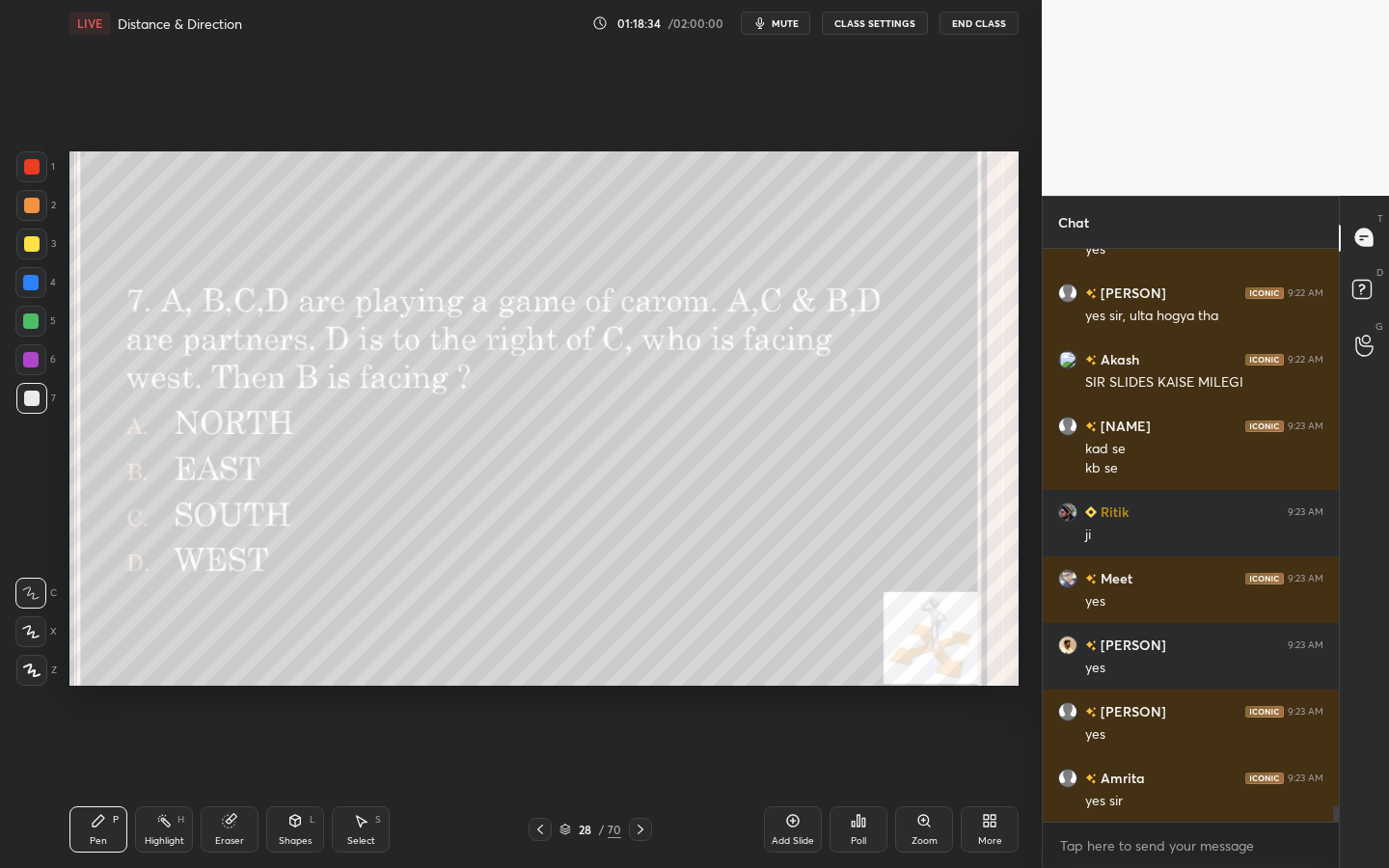 drag, startPoint x: 46, startPoint y: 245, endPoint x: 64, endPoint y: 253, distance: 19.697716 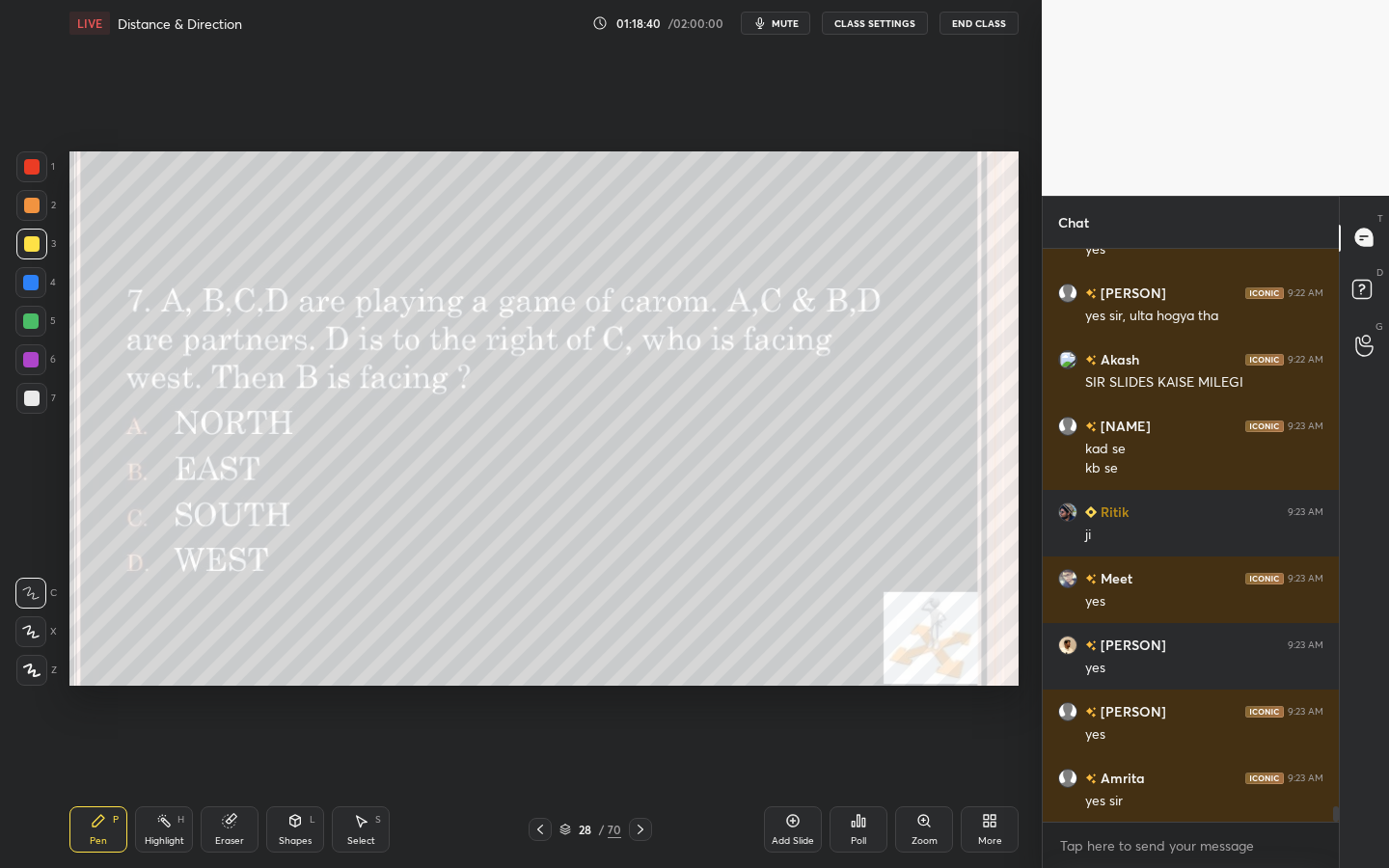 click on "Poll" at bounding box center (858, 841) 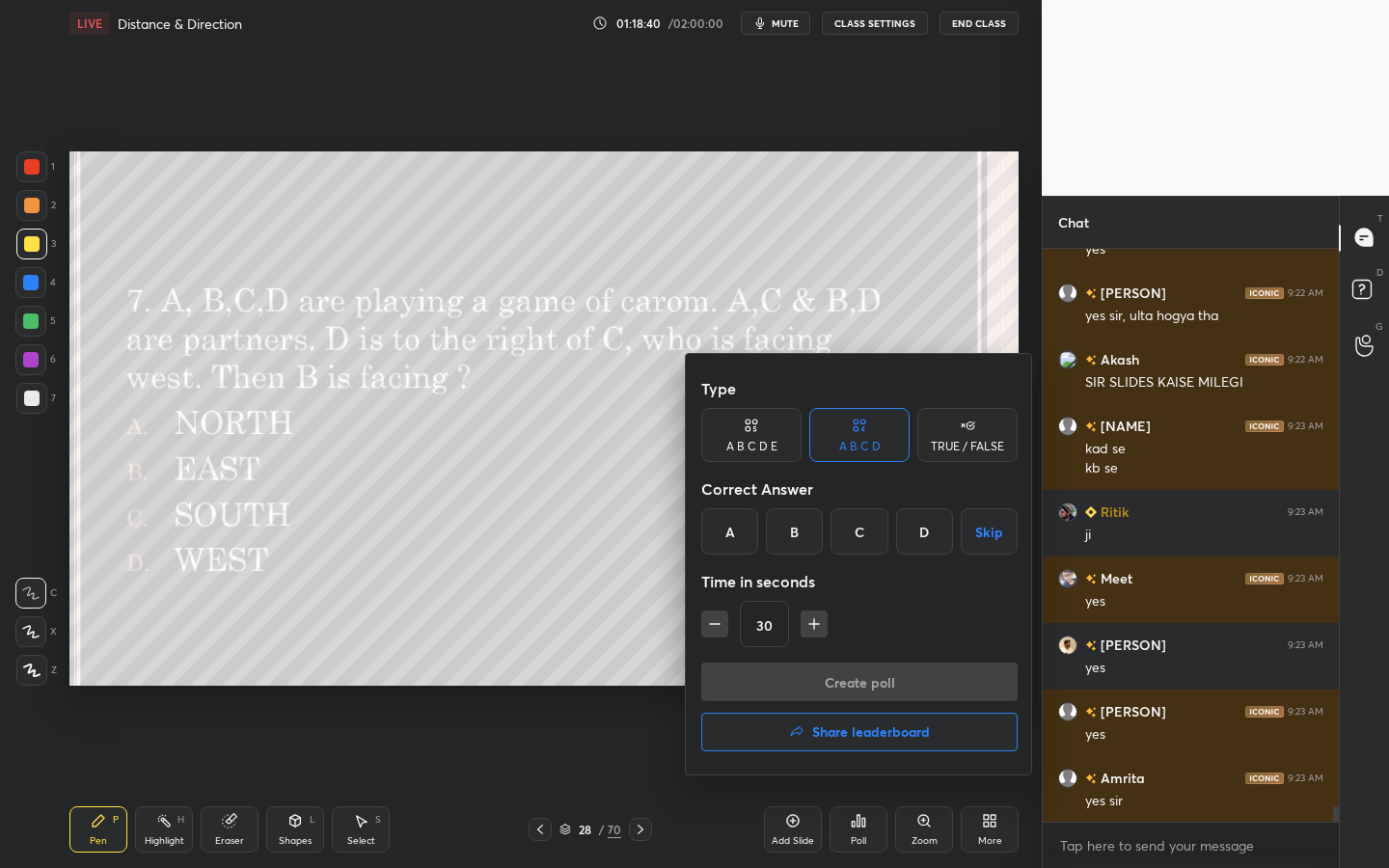 click on "A" at bounding box center (729, 531) 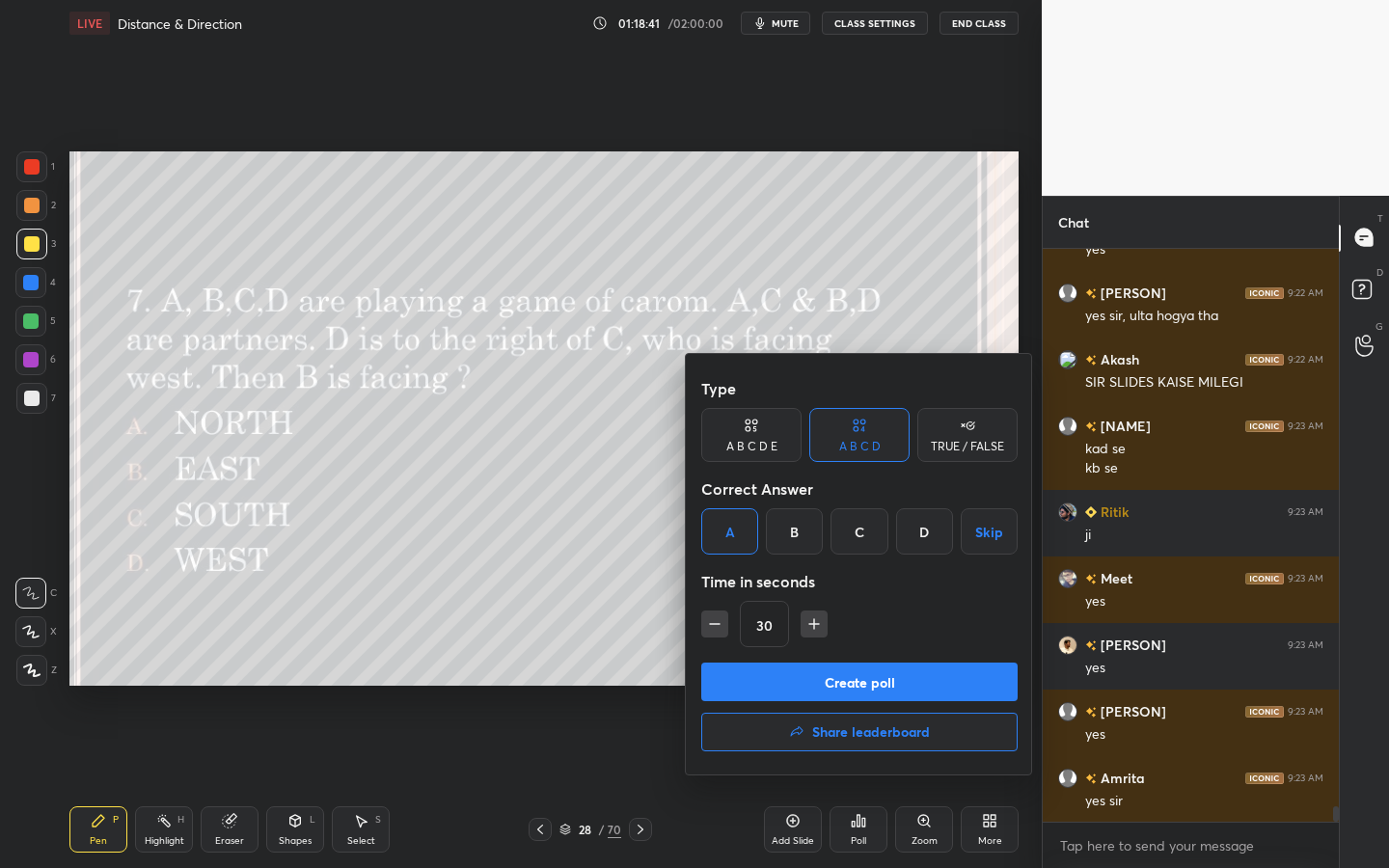 click on "Create poll" at bounding box center [859, 682] 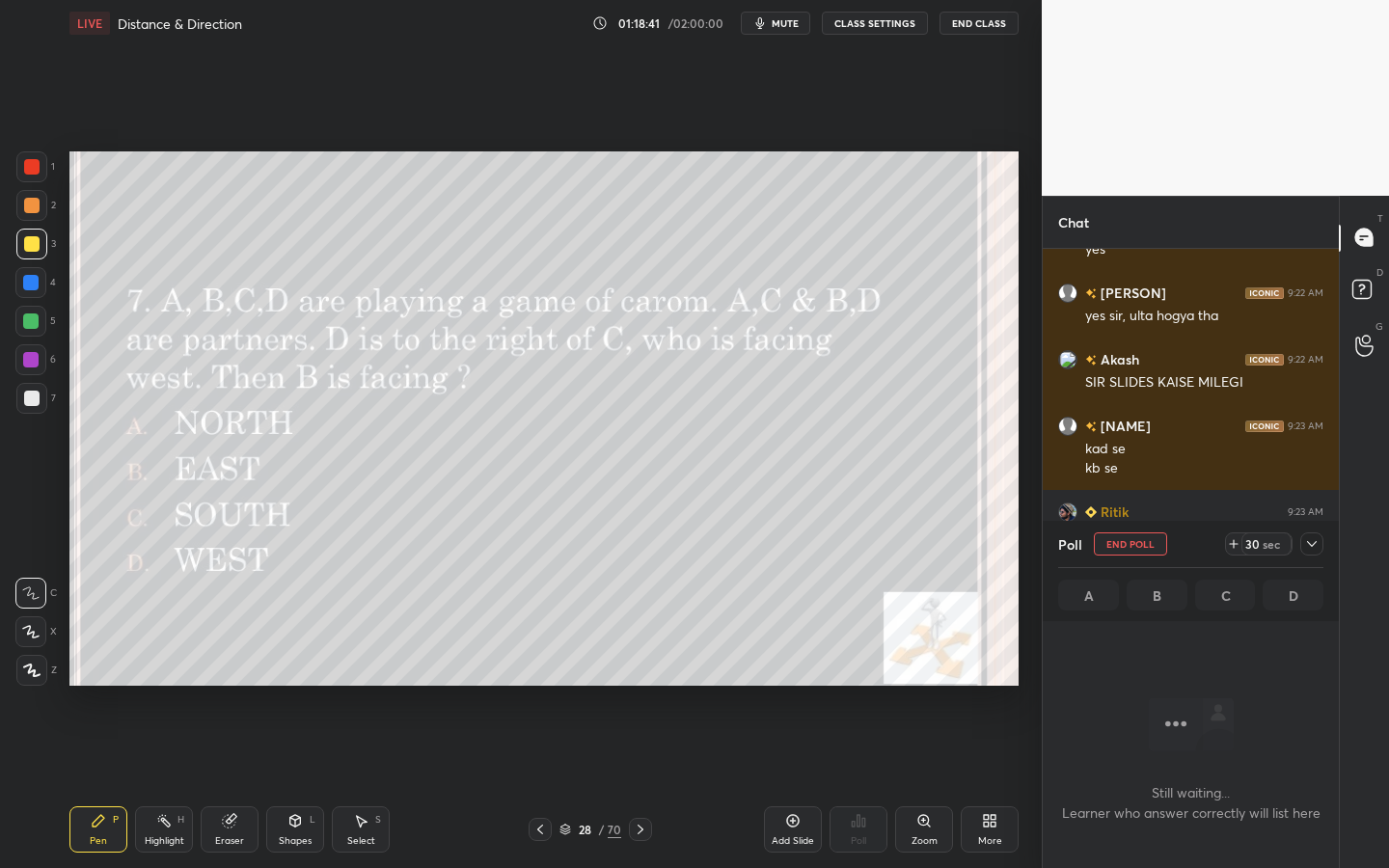 scroll, scrollTop: 499, scrollLeft: 290, axis: both 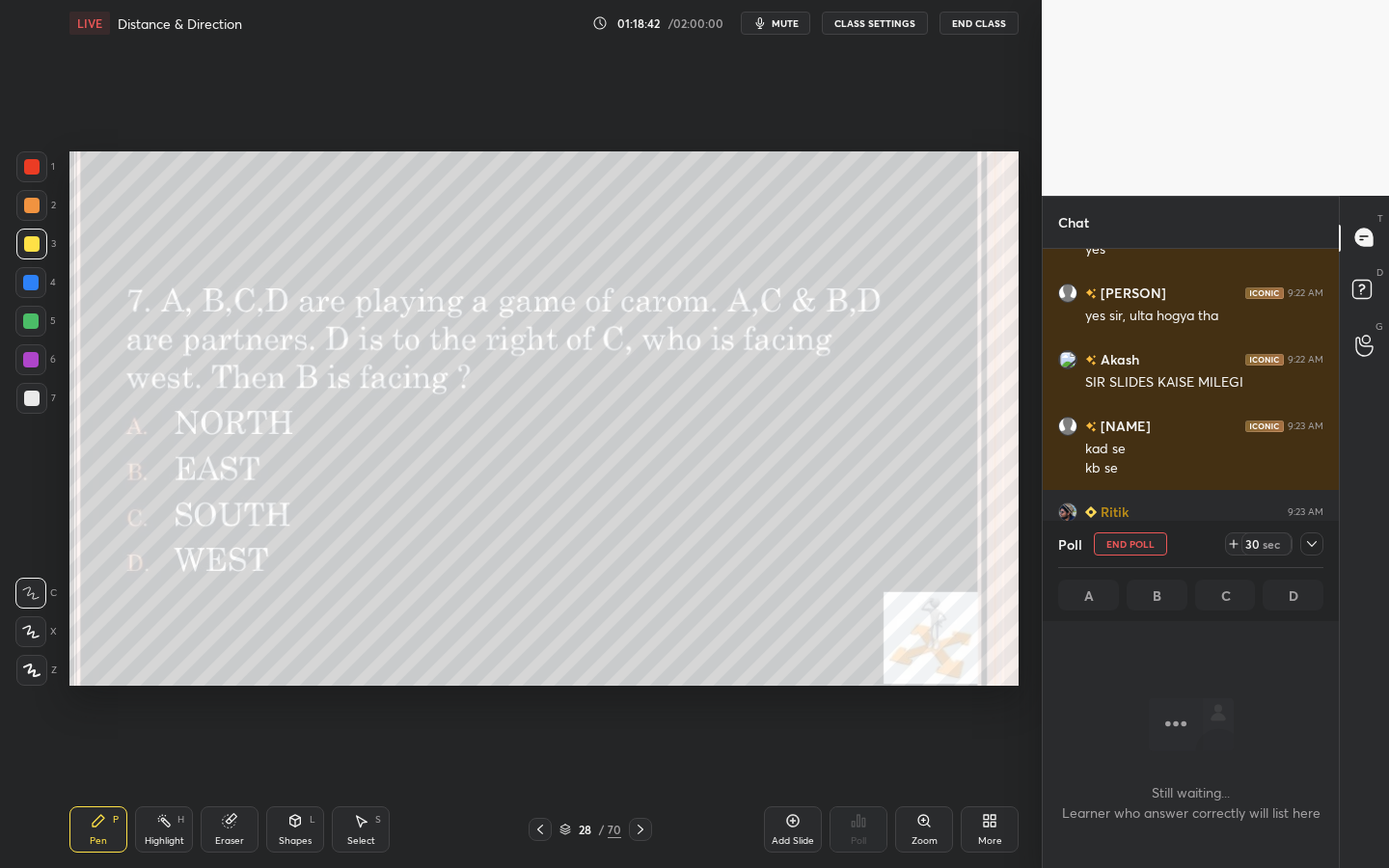 click 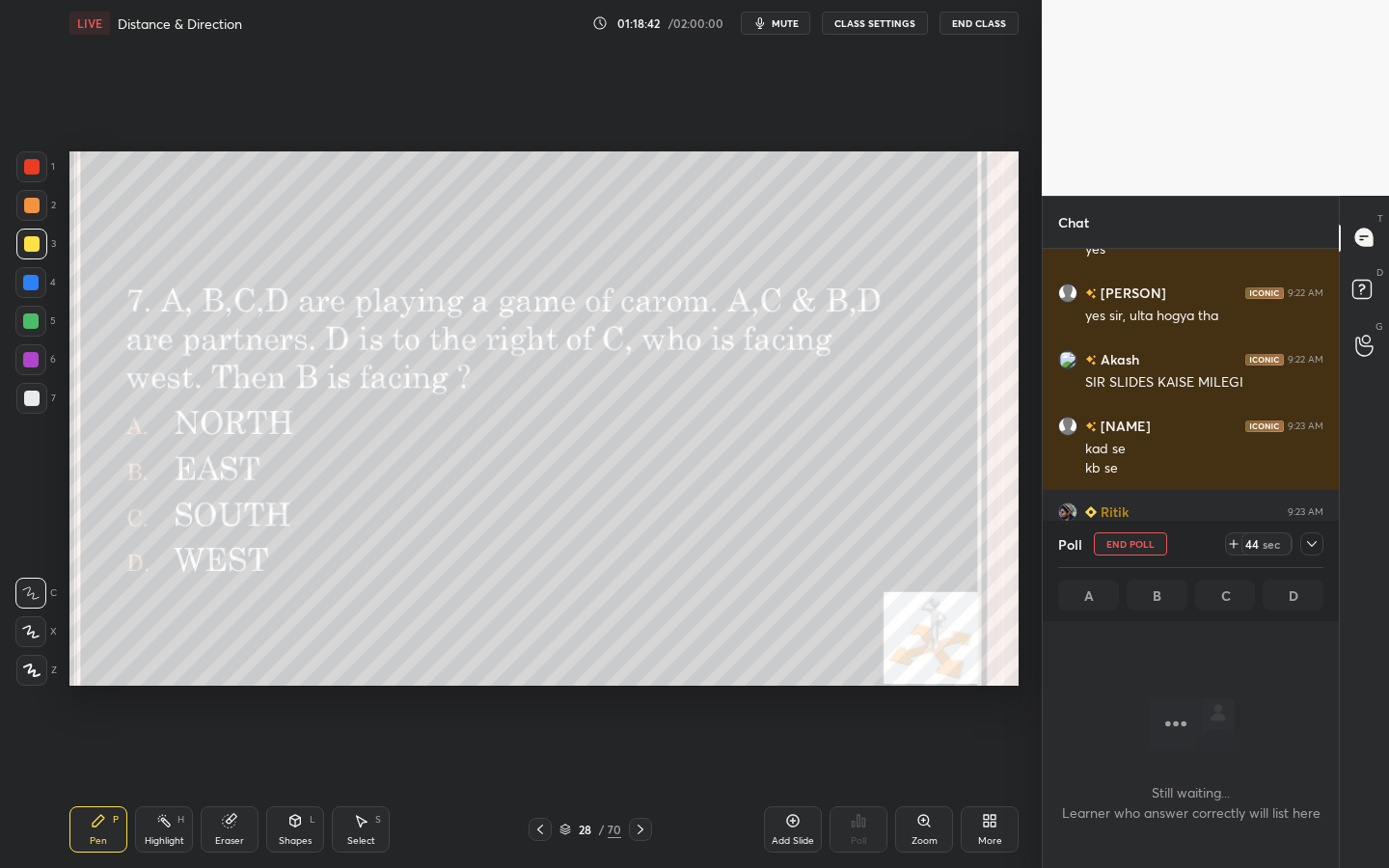 click 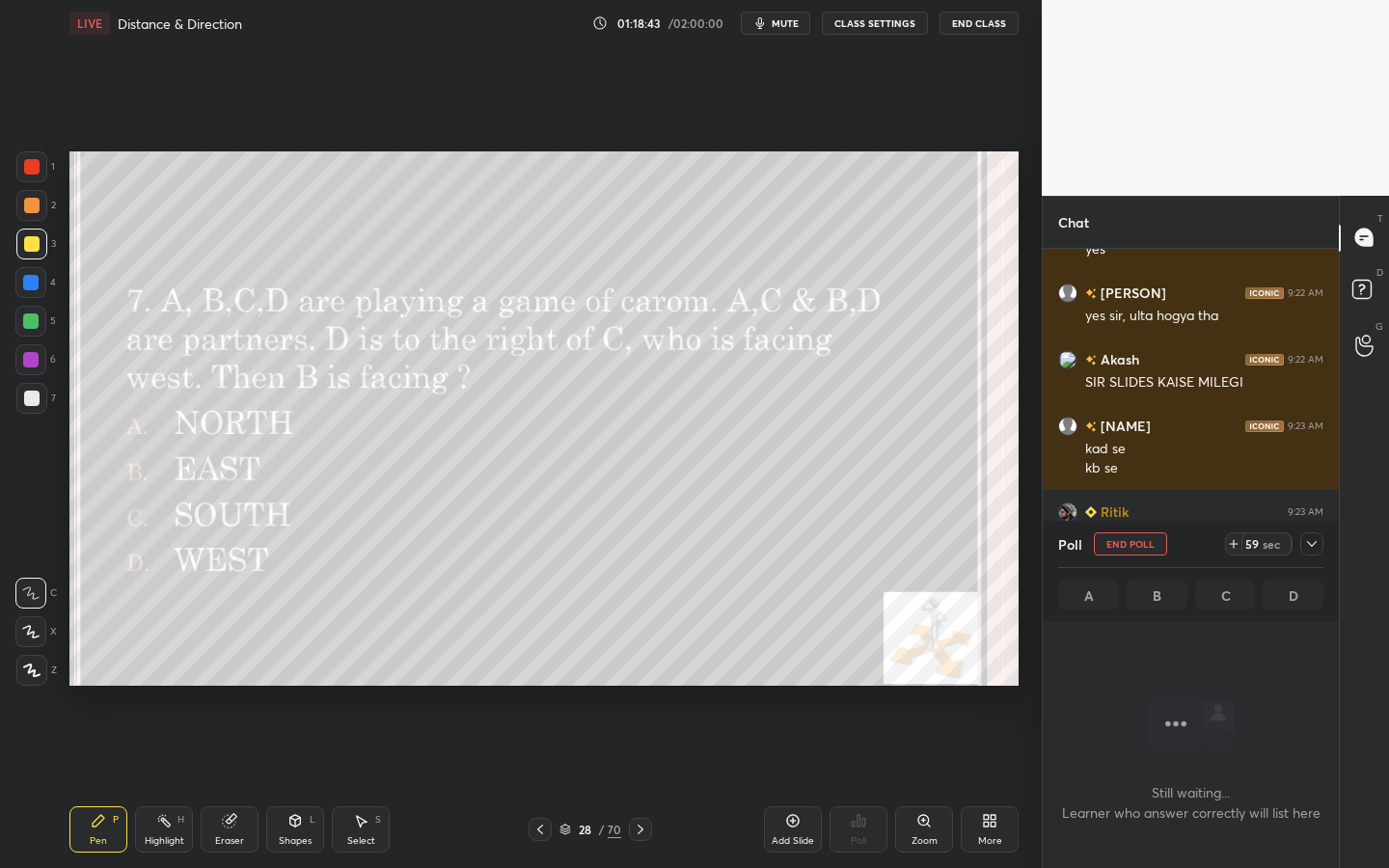 click 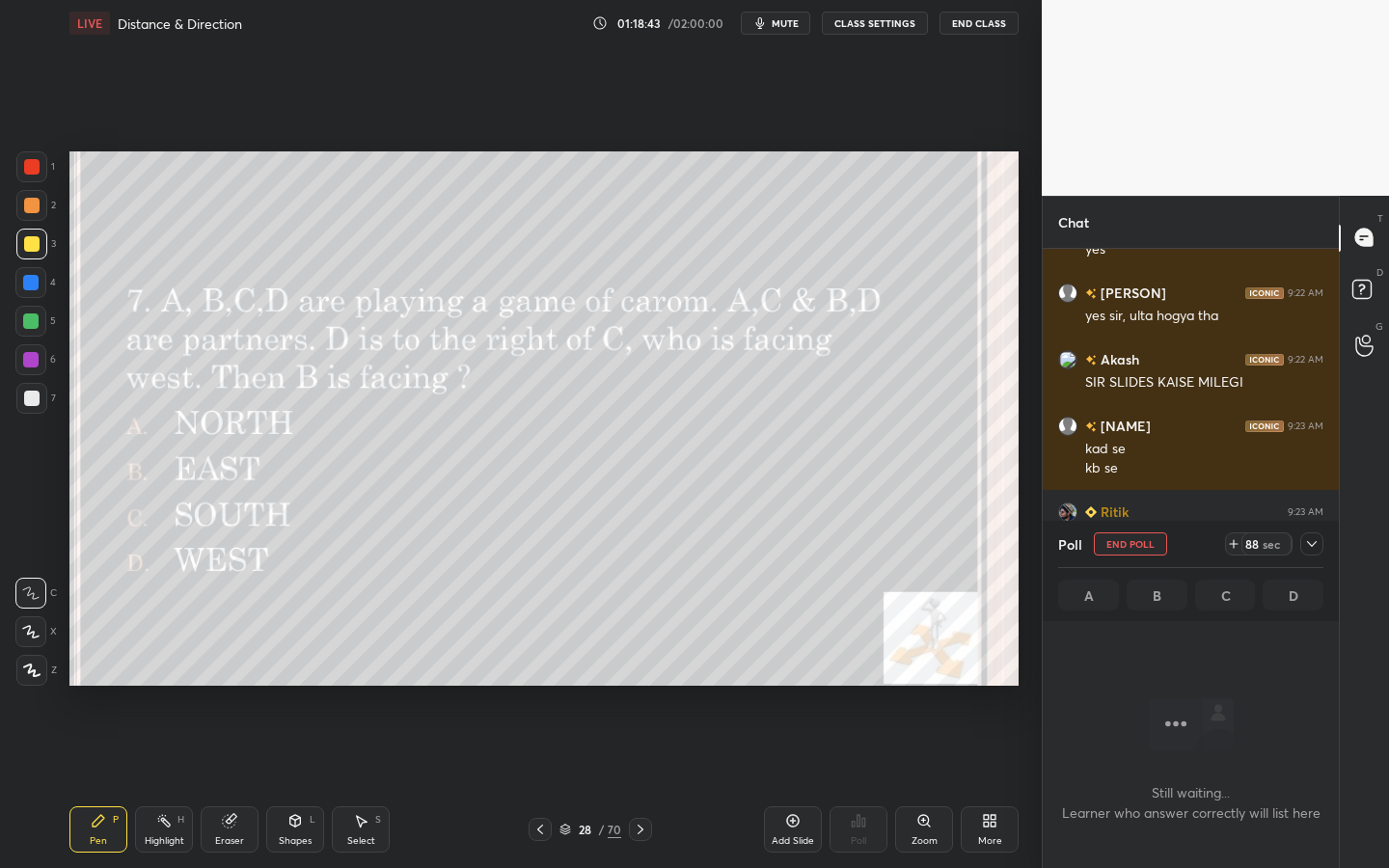 click 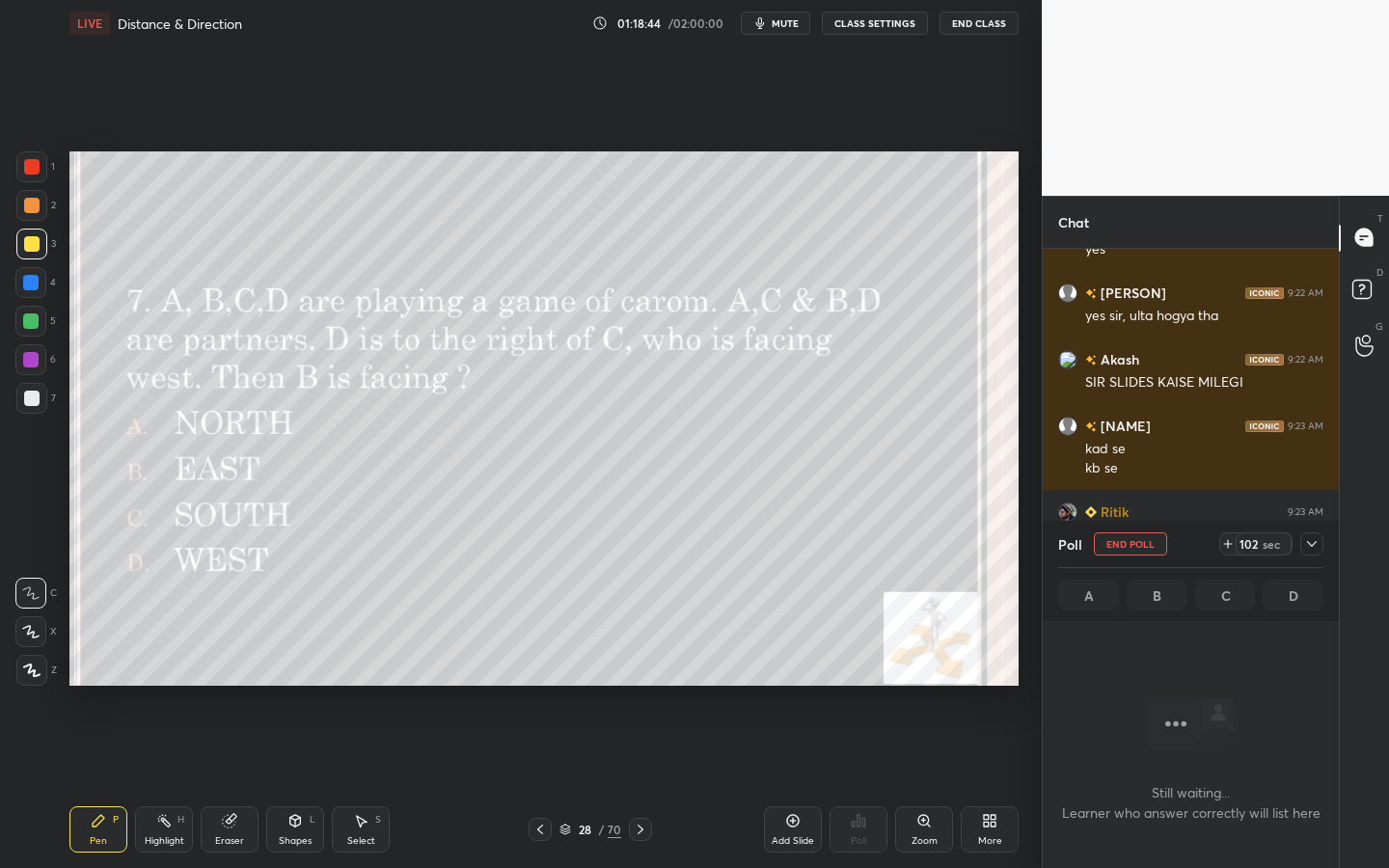 click 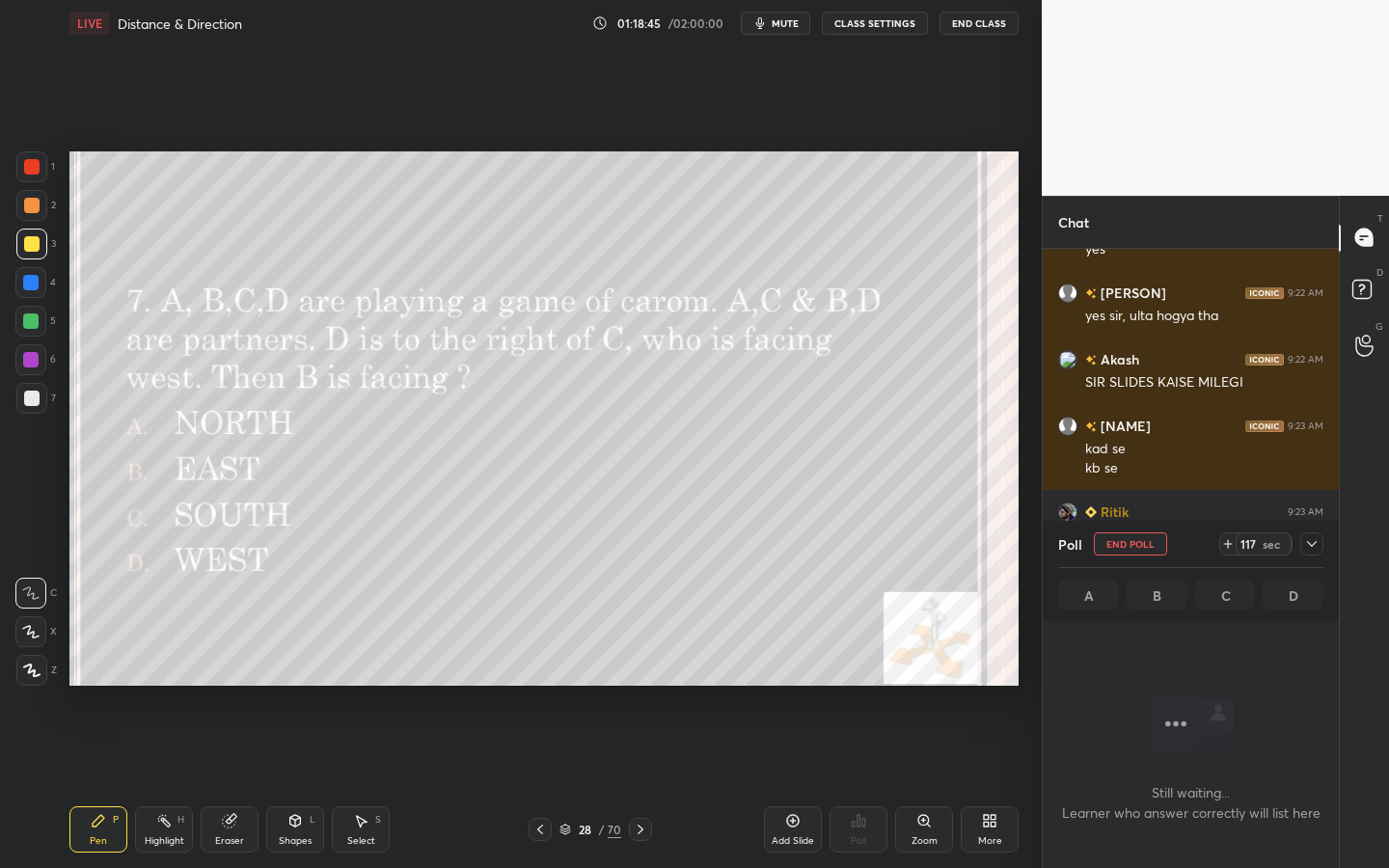 click 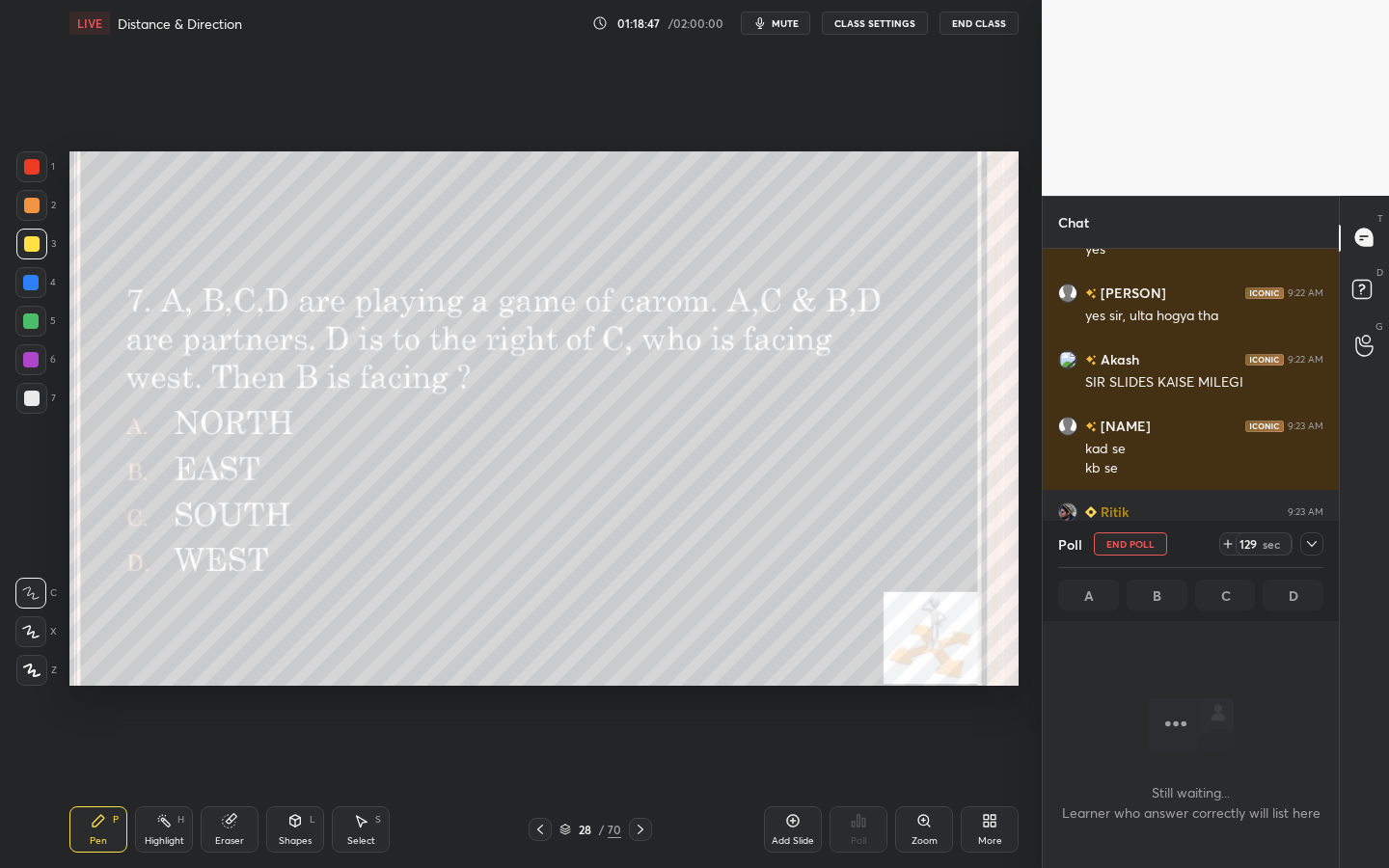 click 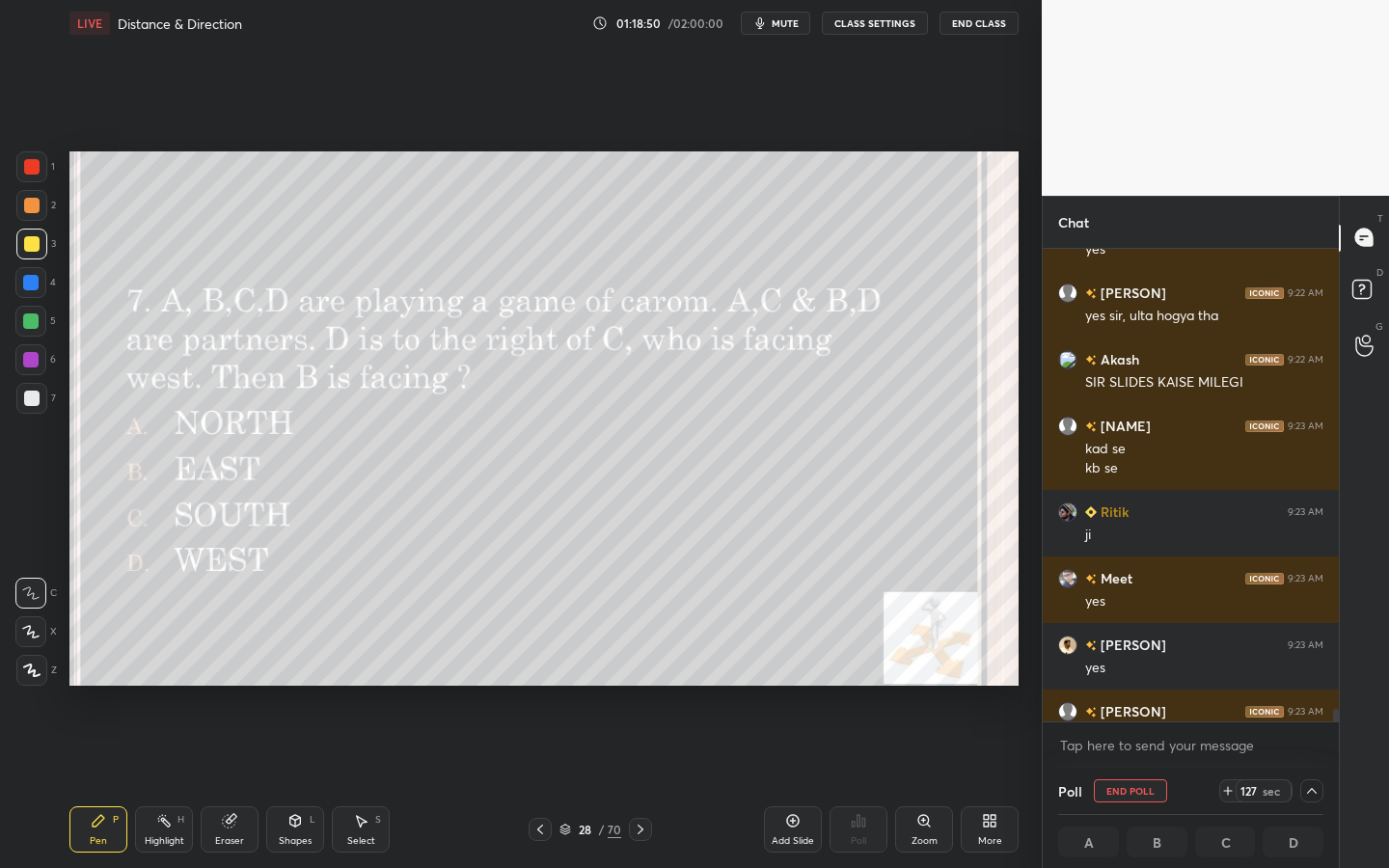 drag, startPoint x: 1336, startPoint y: 714, endPoint x: 1338, endPoint y: 725, distance: 11.18034 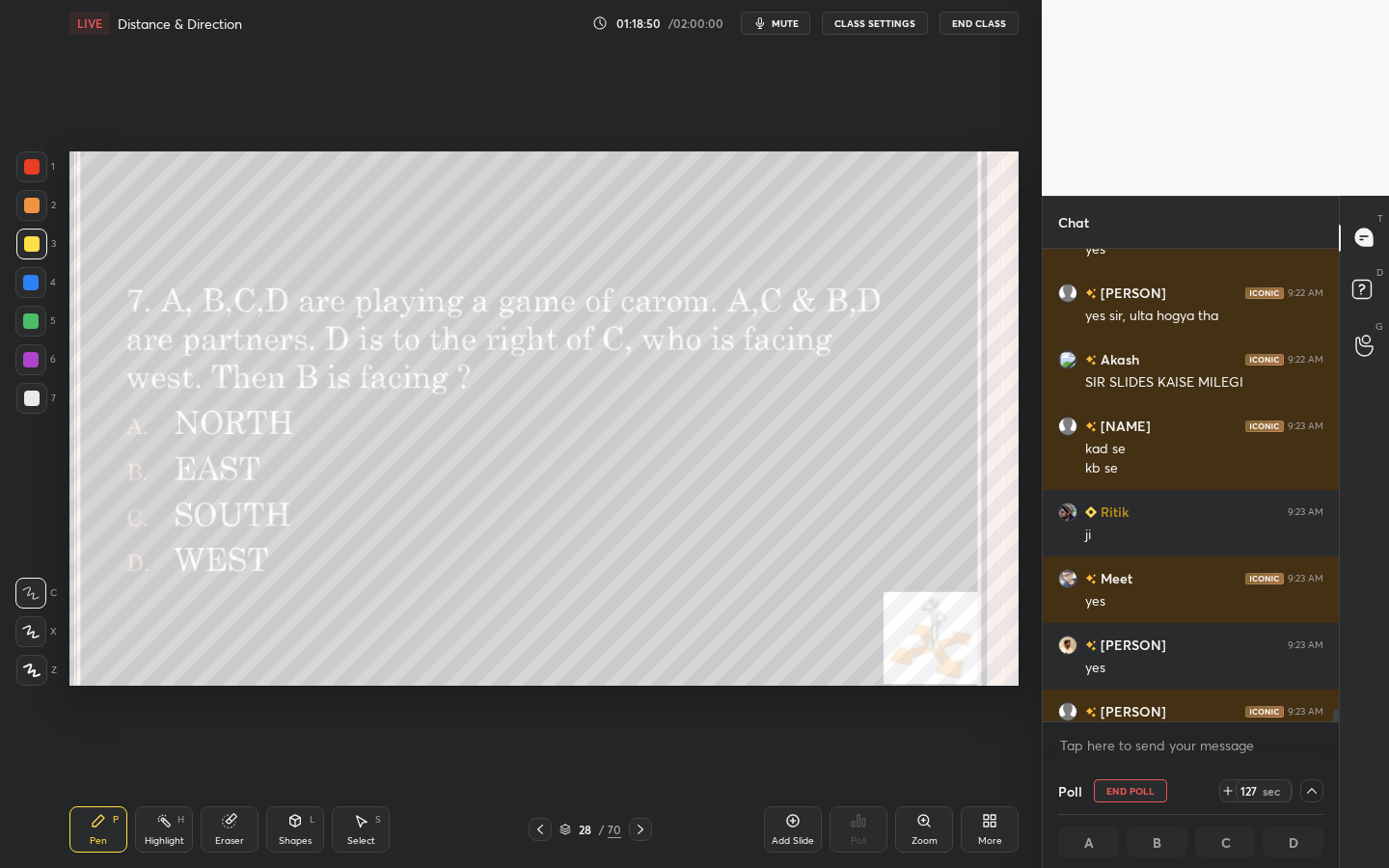 click on "[NAME] 9:22 AM yes sir Meet 9:22 AM yes [NAME] 9:22 AM yes sir, ulta hogya tha [NAME] 9:22 AM SIR SLIDES KAISE MILEGI [NAME] 9:23 AM kad se kb se [NAME] 9:23 AM ji Meet 9:23 AM yes [NAME] 9:23 AM yes [NAME] 9:23 AM yes [NAME] 9:23 AM yes sir JUMP TO LATEST Enable hand raising Enable raise hand to speak to learners. Once enabled, chat will be turned off temporarily. Enable x" at bounding box center [1190, 508] 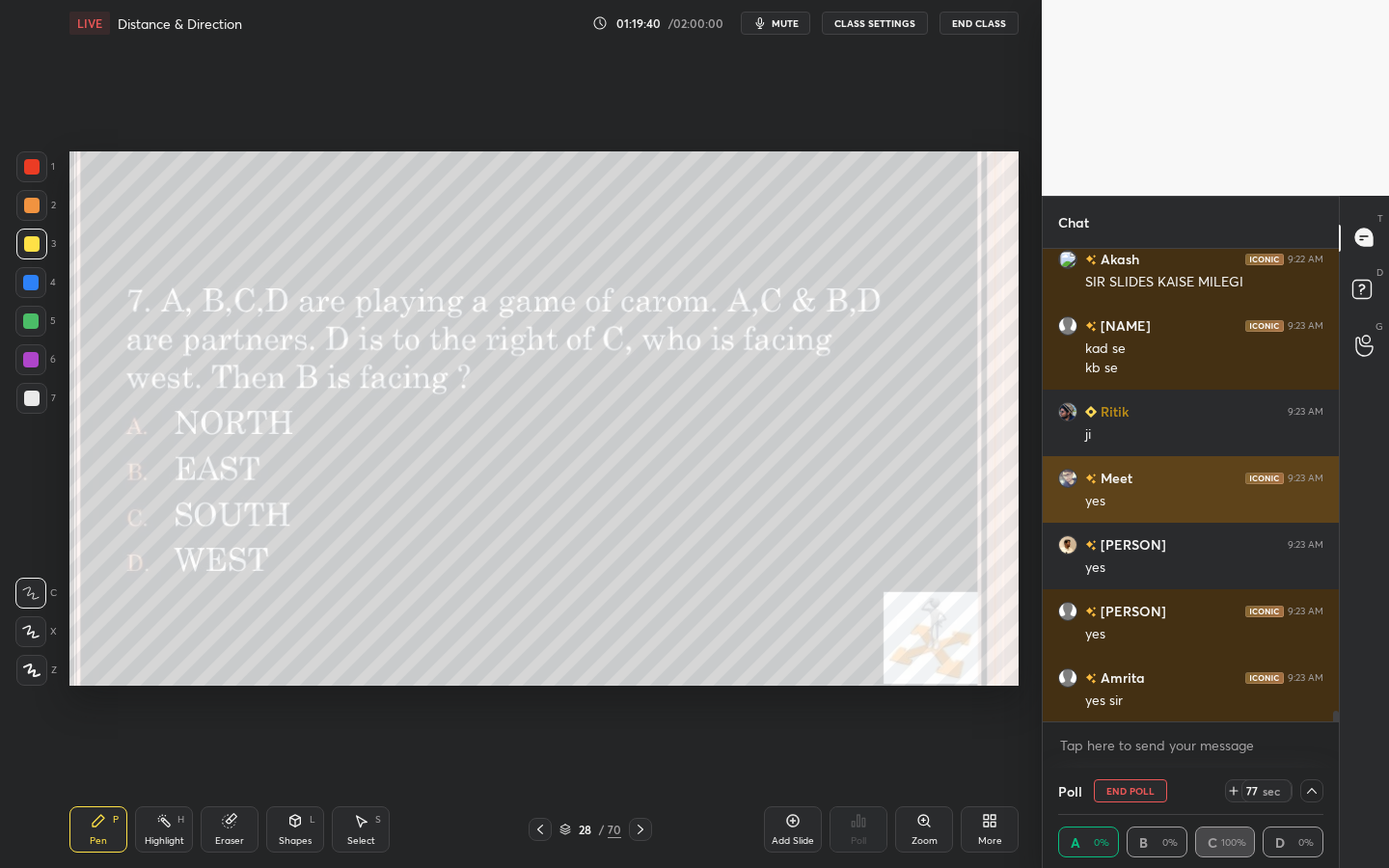 scroll, scrollTop: 1, scrollLeft: 7, axis: both 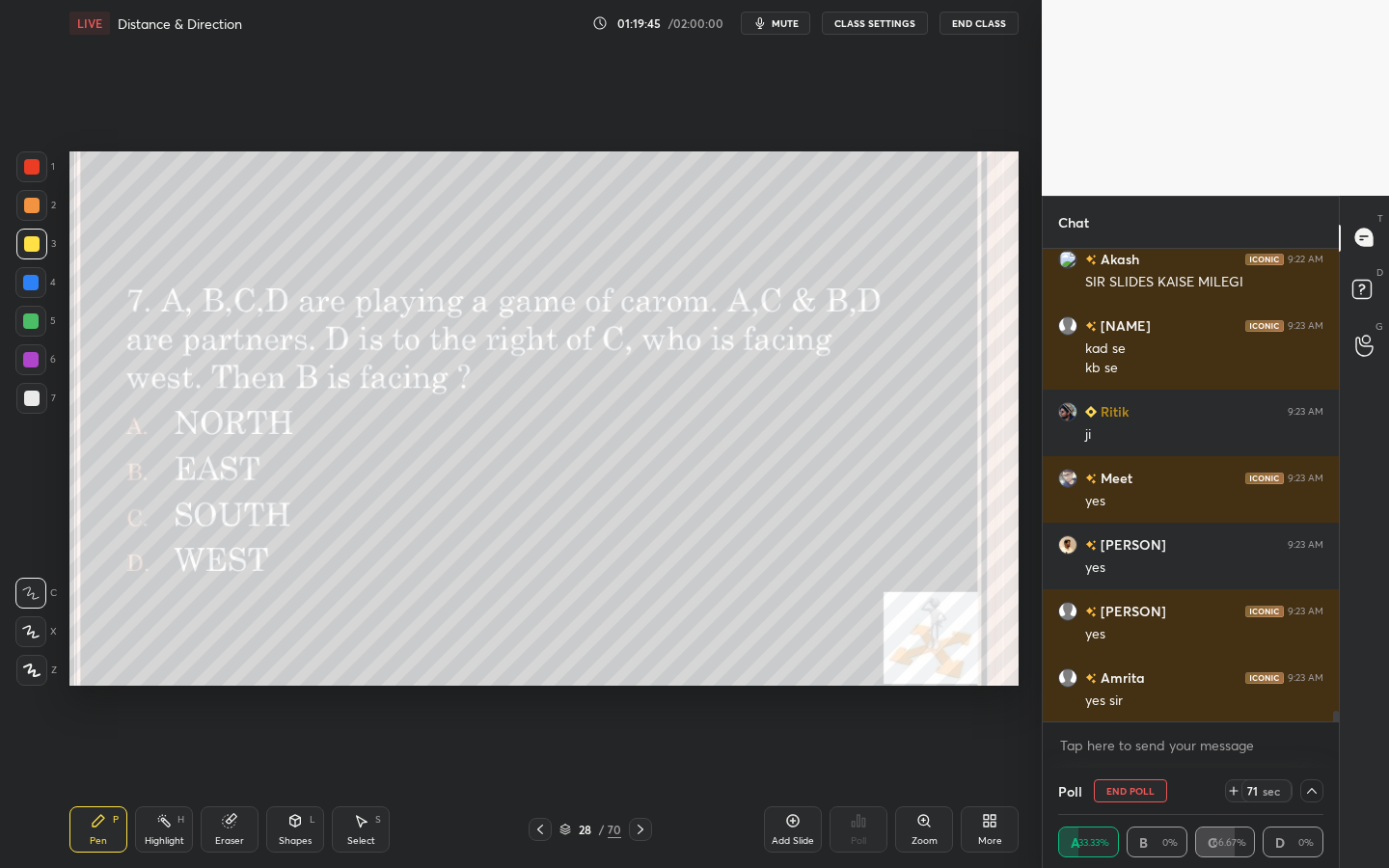click 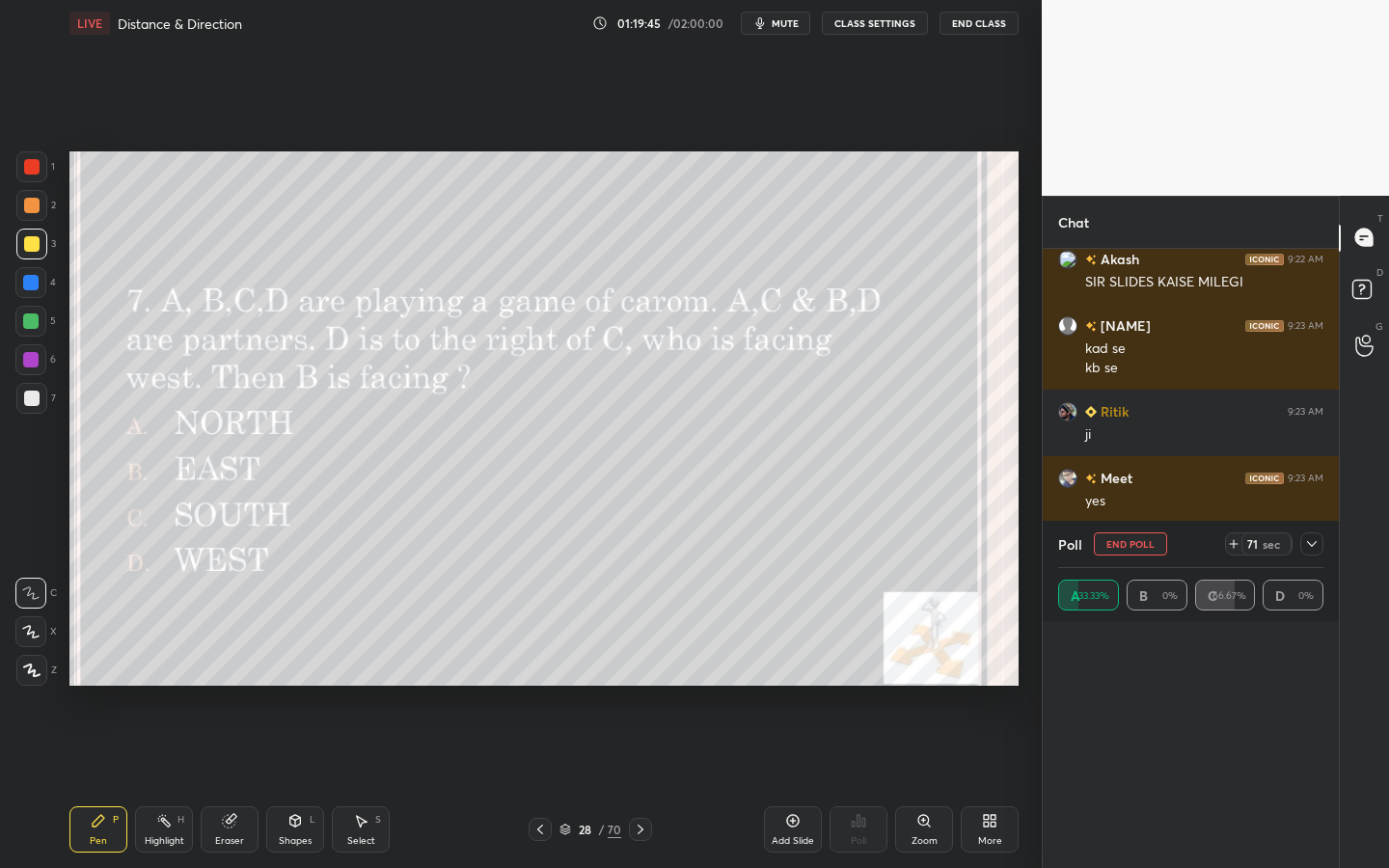 scroll, scrollTop: 6, scrollLeft: 7, axis: both 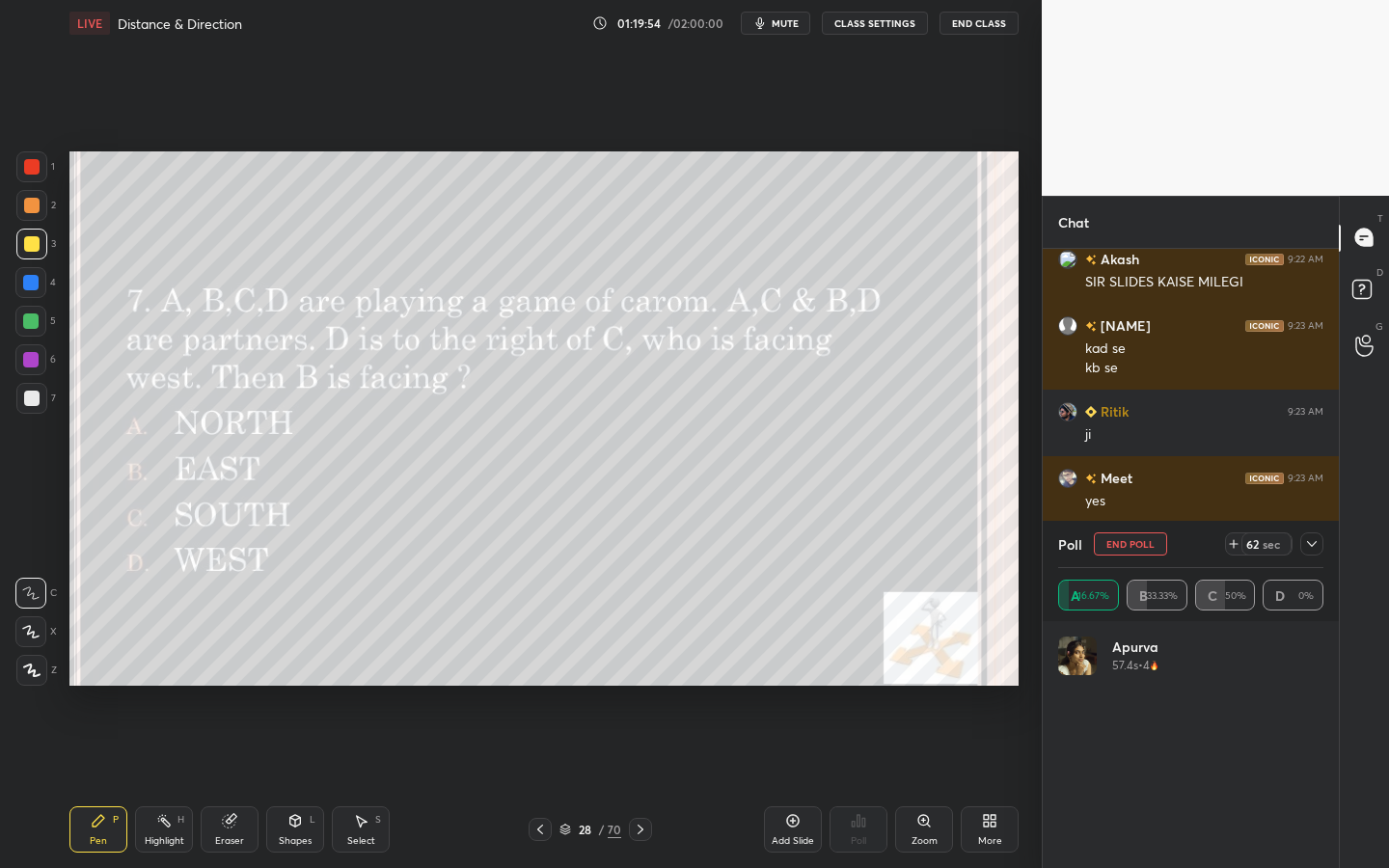 click 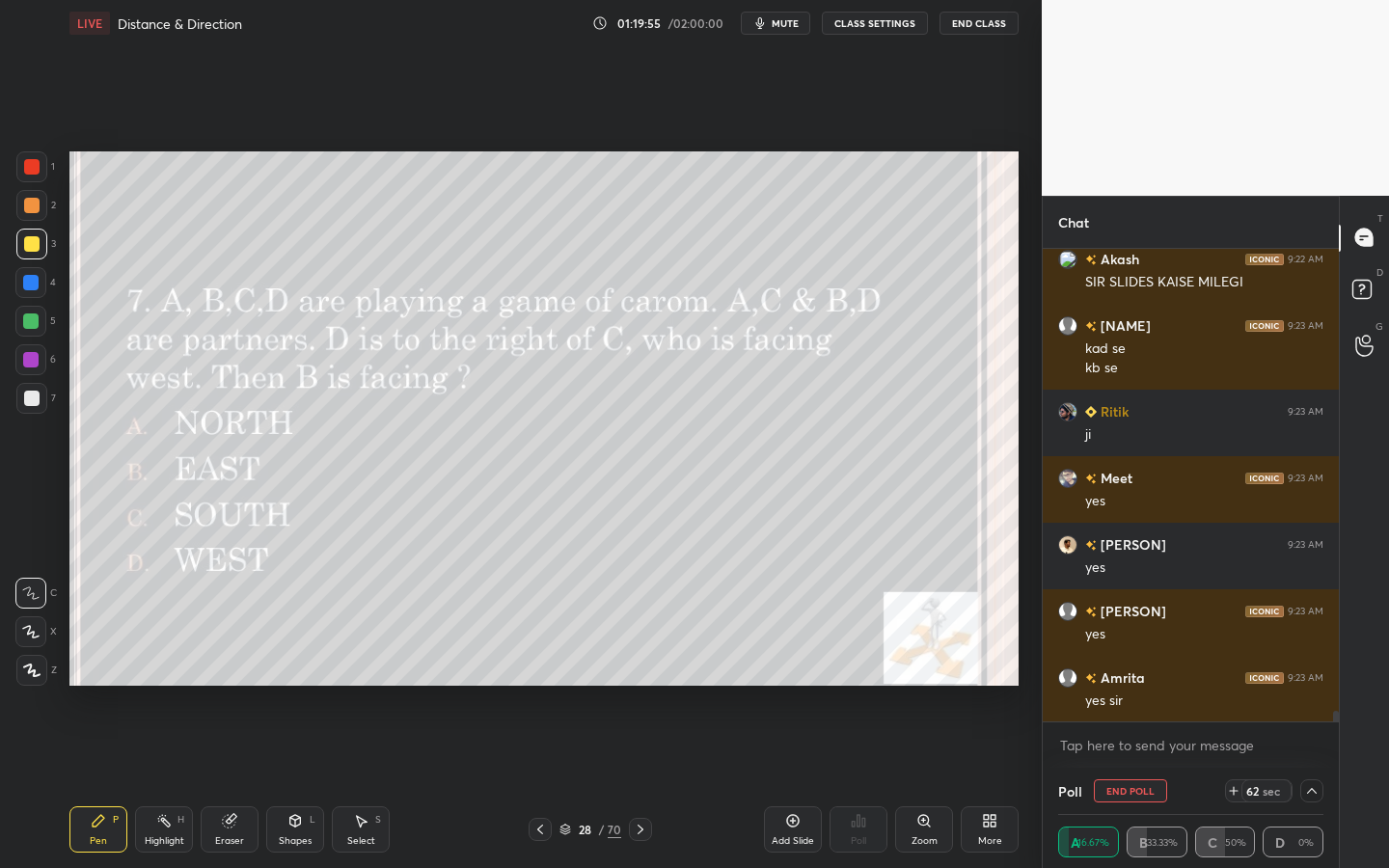 scroll, scrollTop: 4, scrollLeft: 259, axis: both 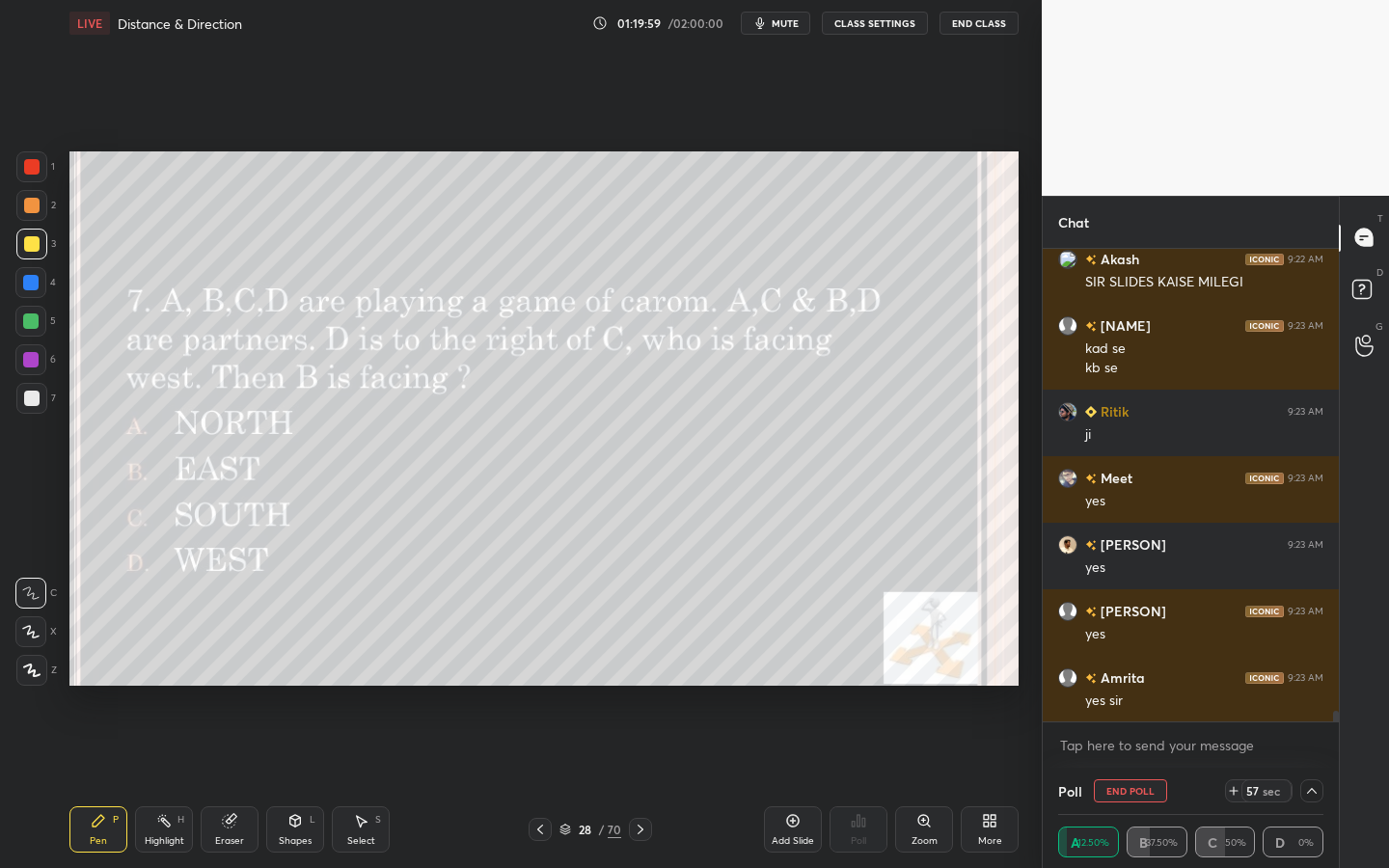 click 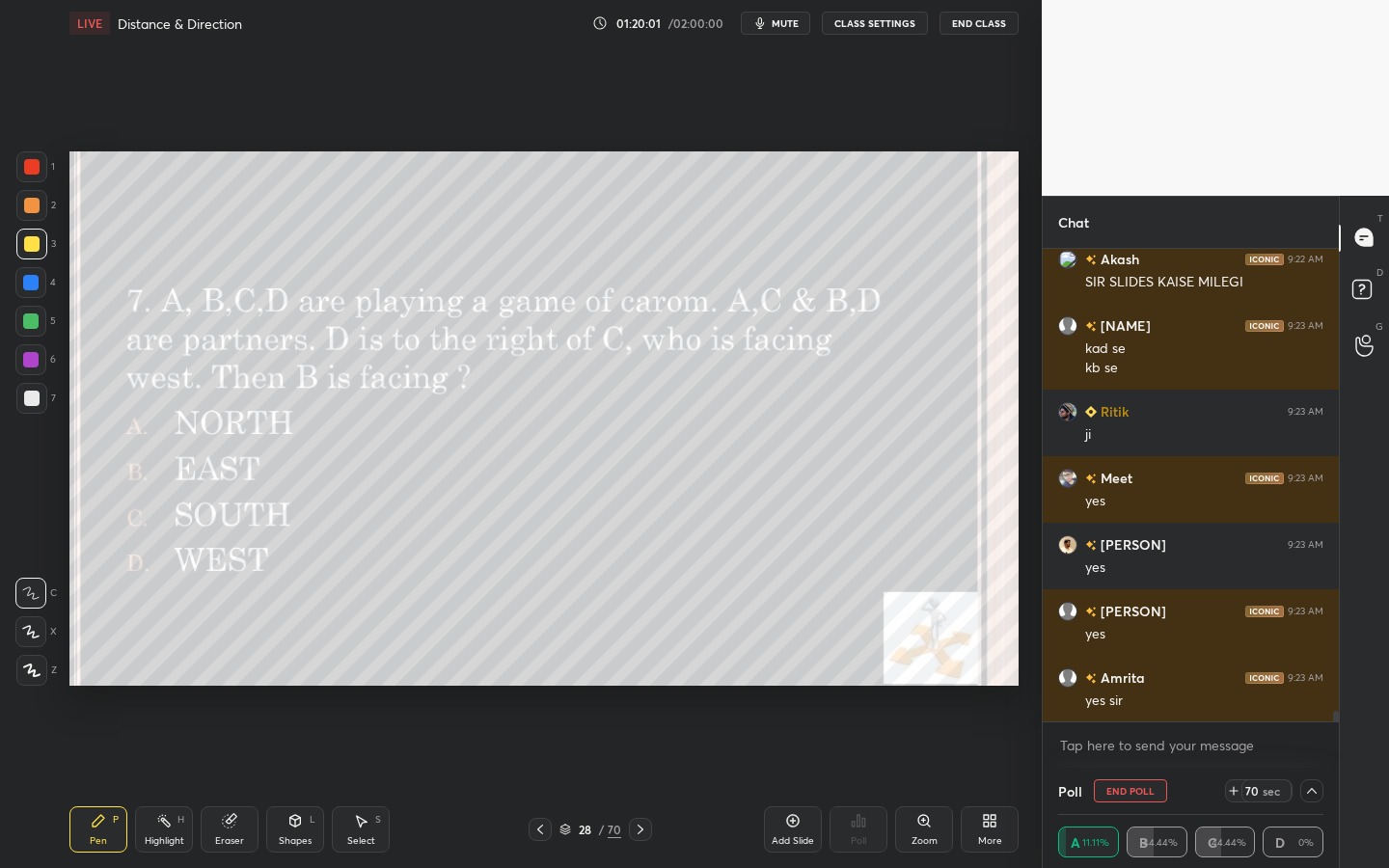 click 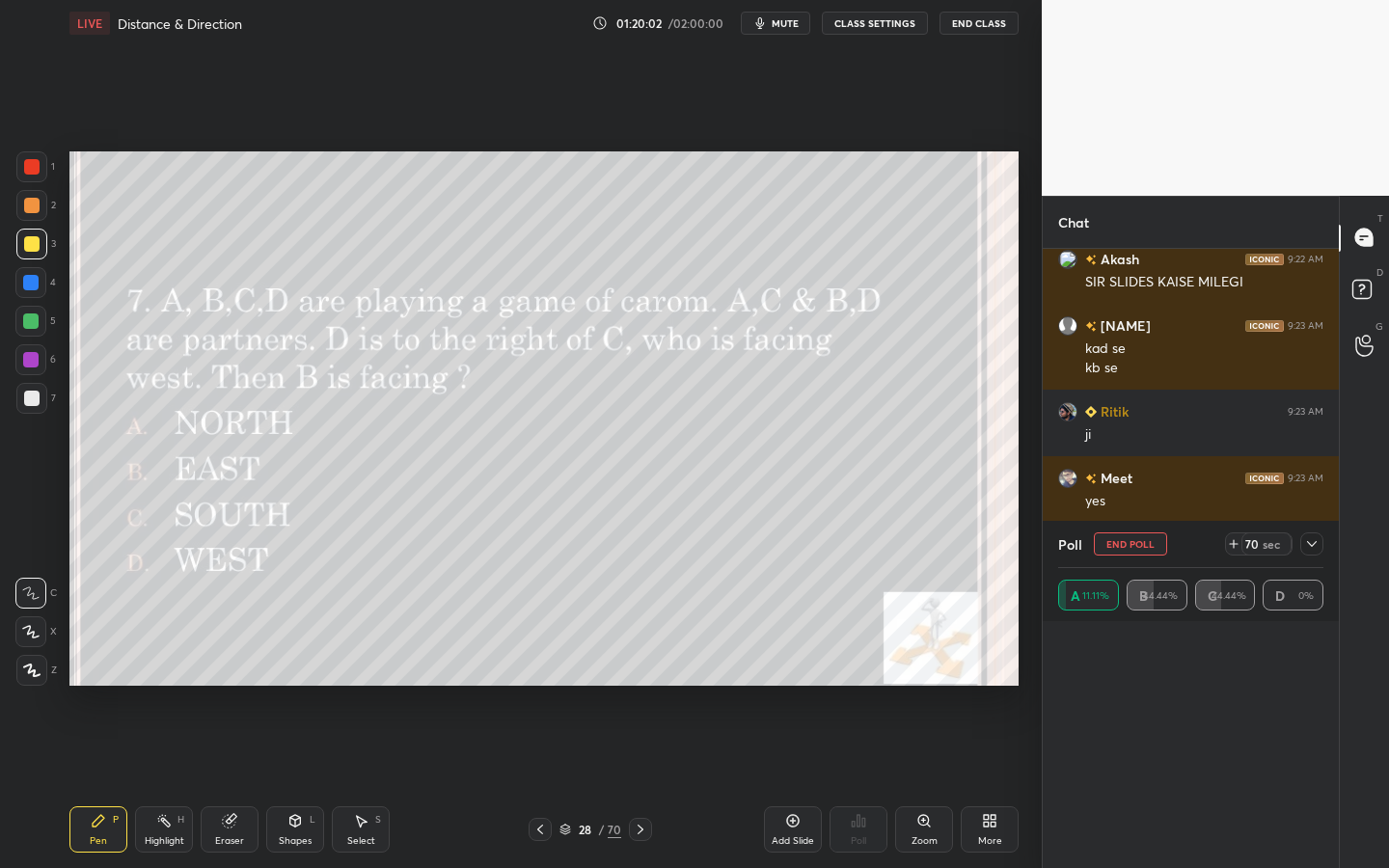 scroll, scrollTop: 7, scrollLeft: 7, axis: both 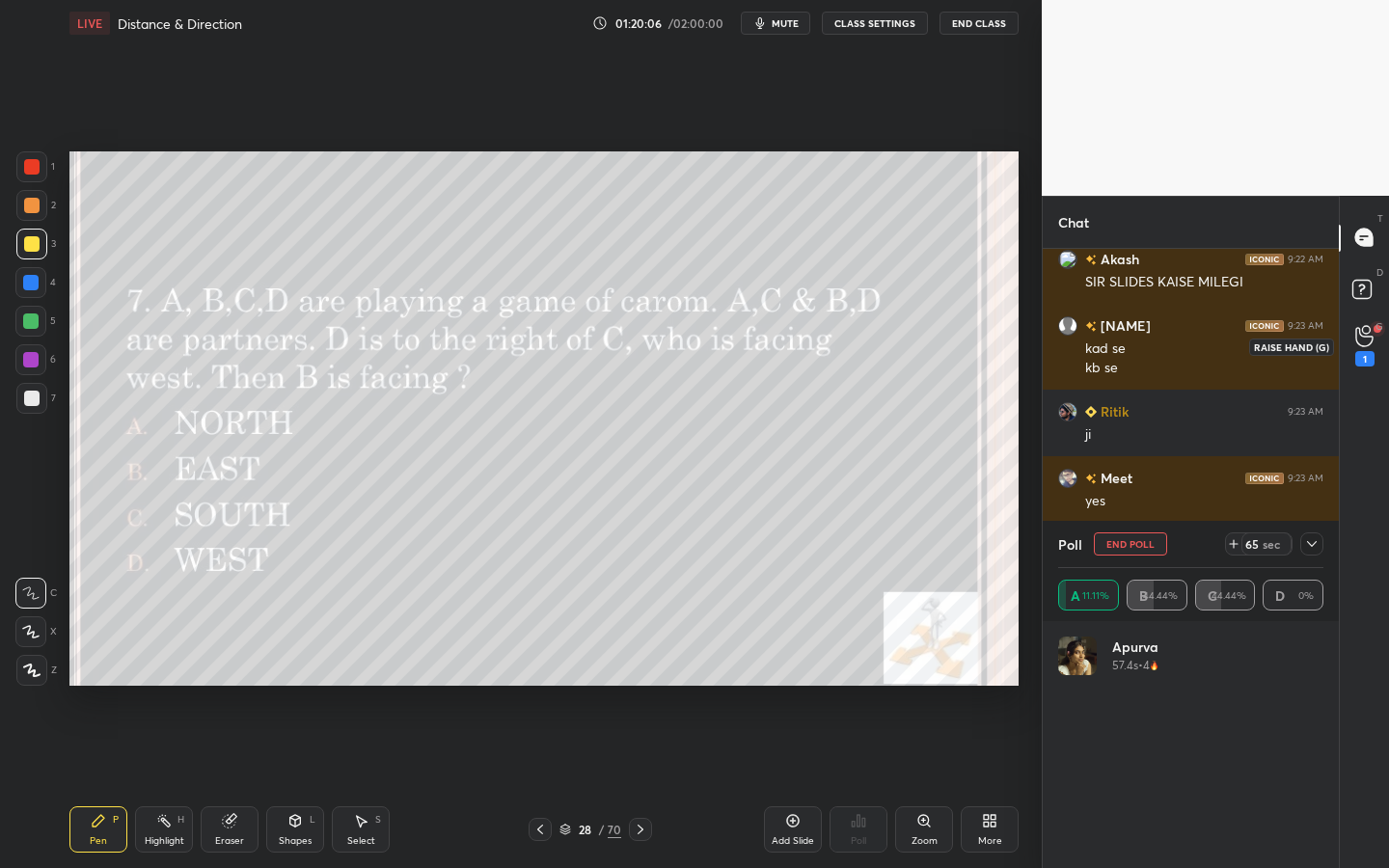click 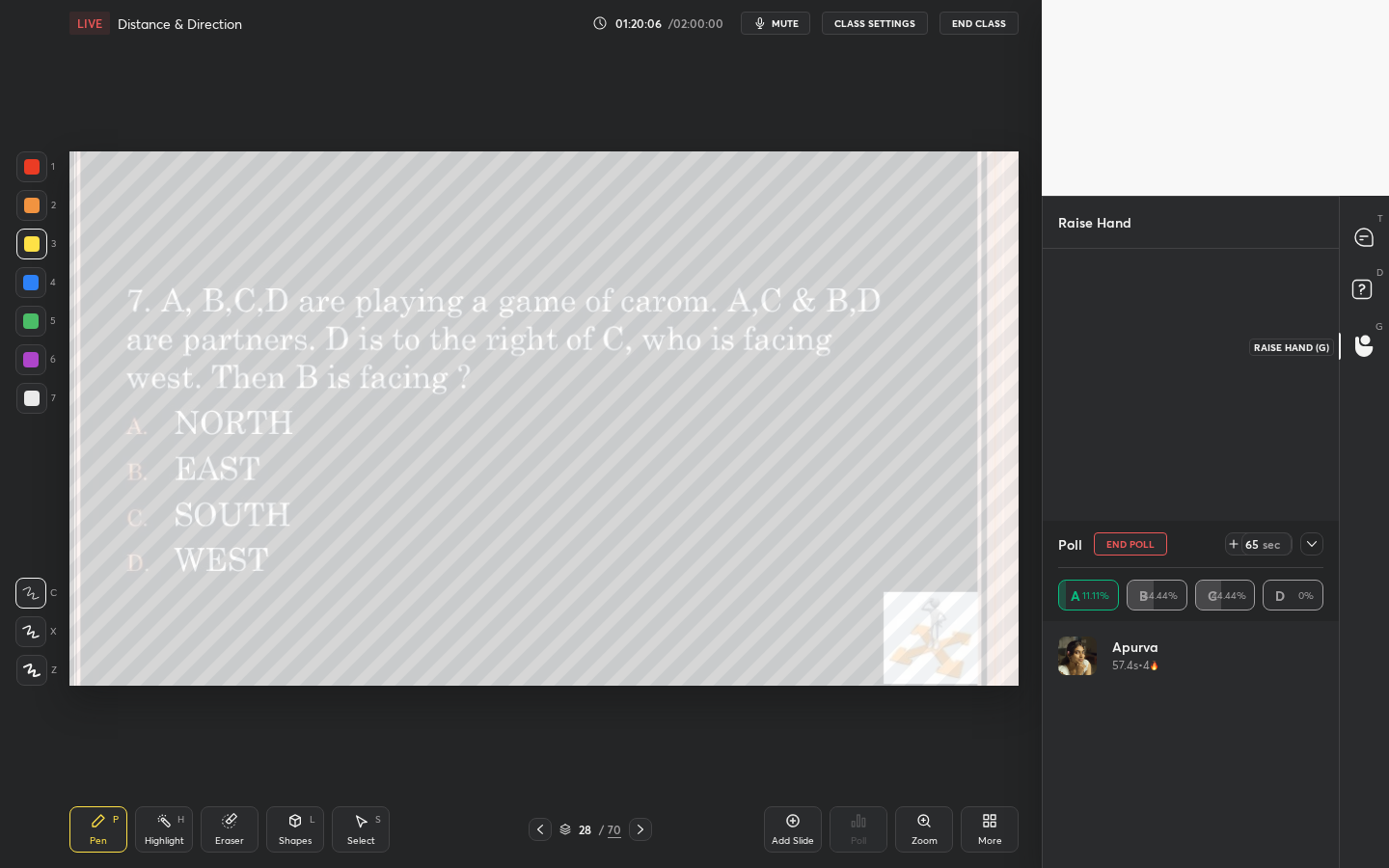 scroll, scrollTop: 513, scrollLeft: 290, axis: both 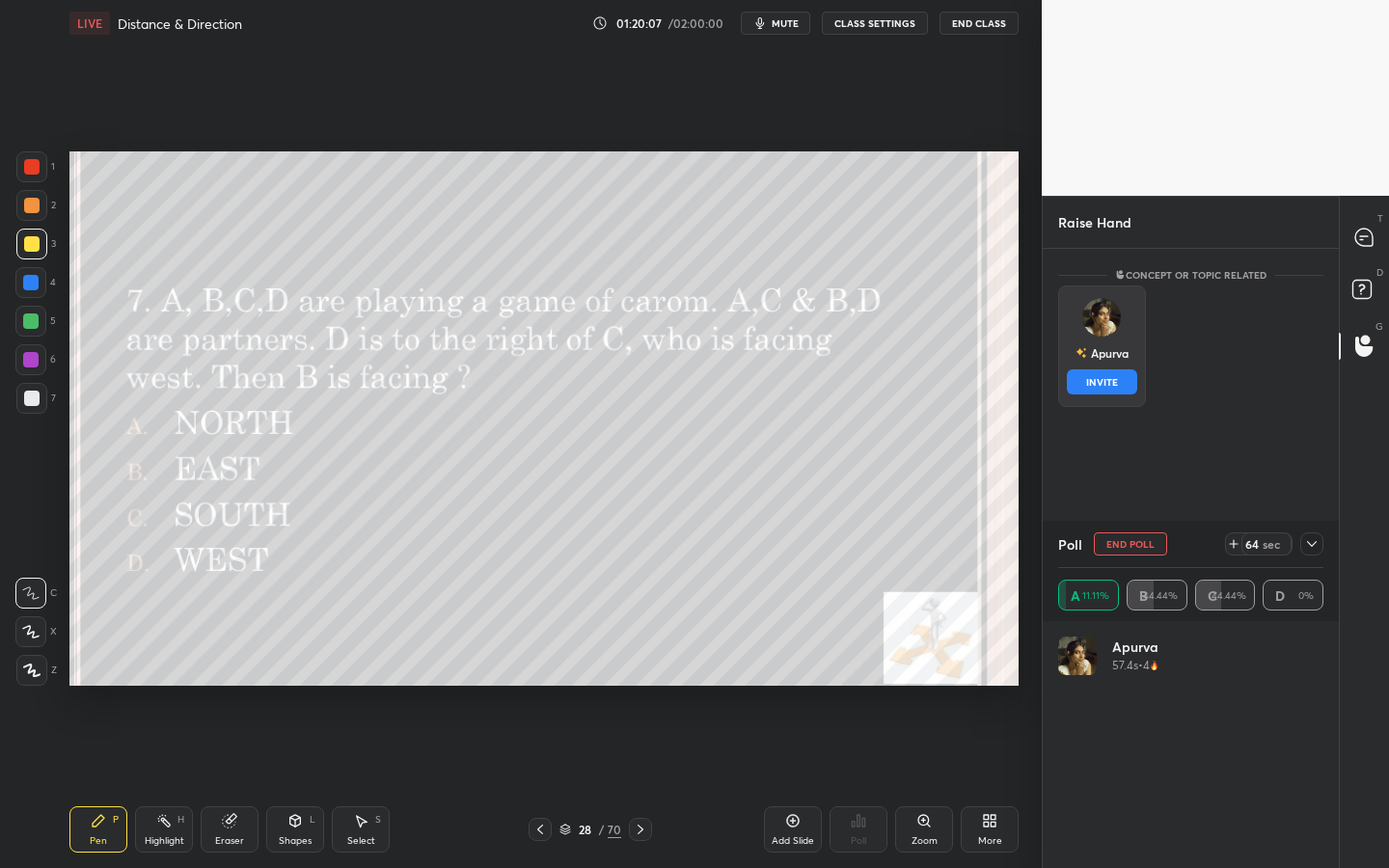 click on "[PERSON] INVITE" at bounding box center [1102, 346] 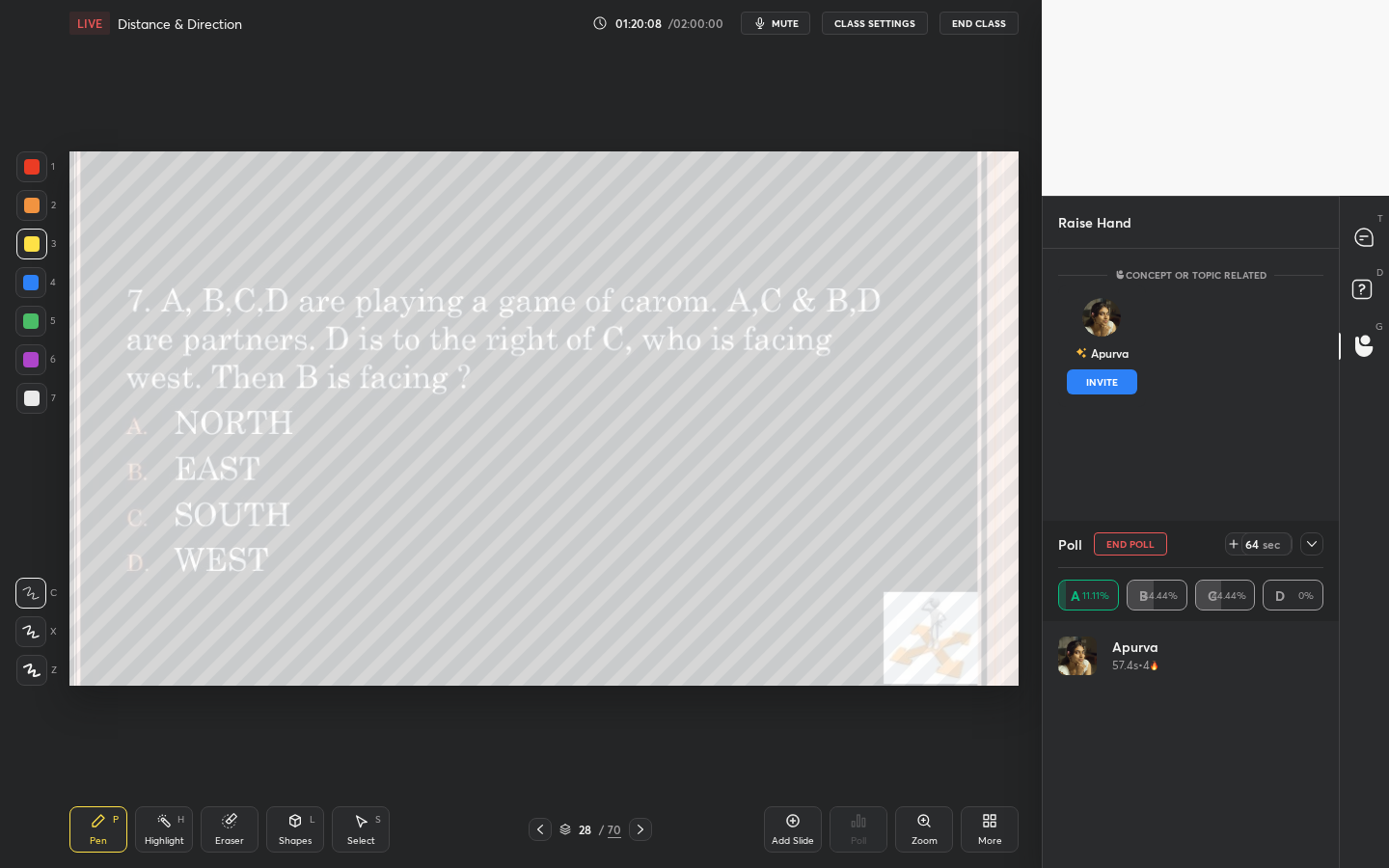 drag, startPoint x: 1107, startPoint y: 383, endPoint x: 1115, endPoint y: 376, distance: 10.630146 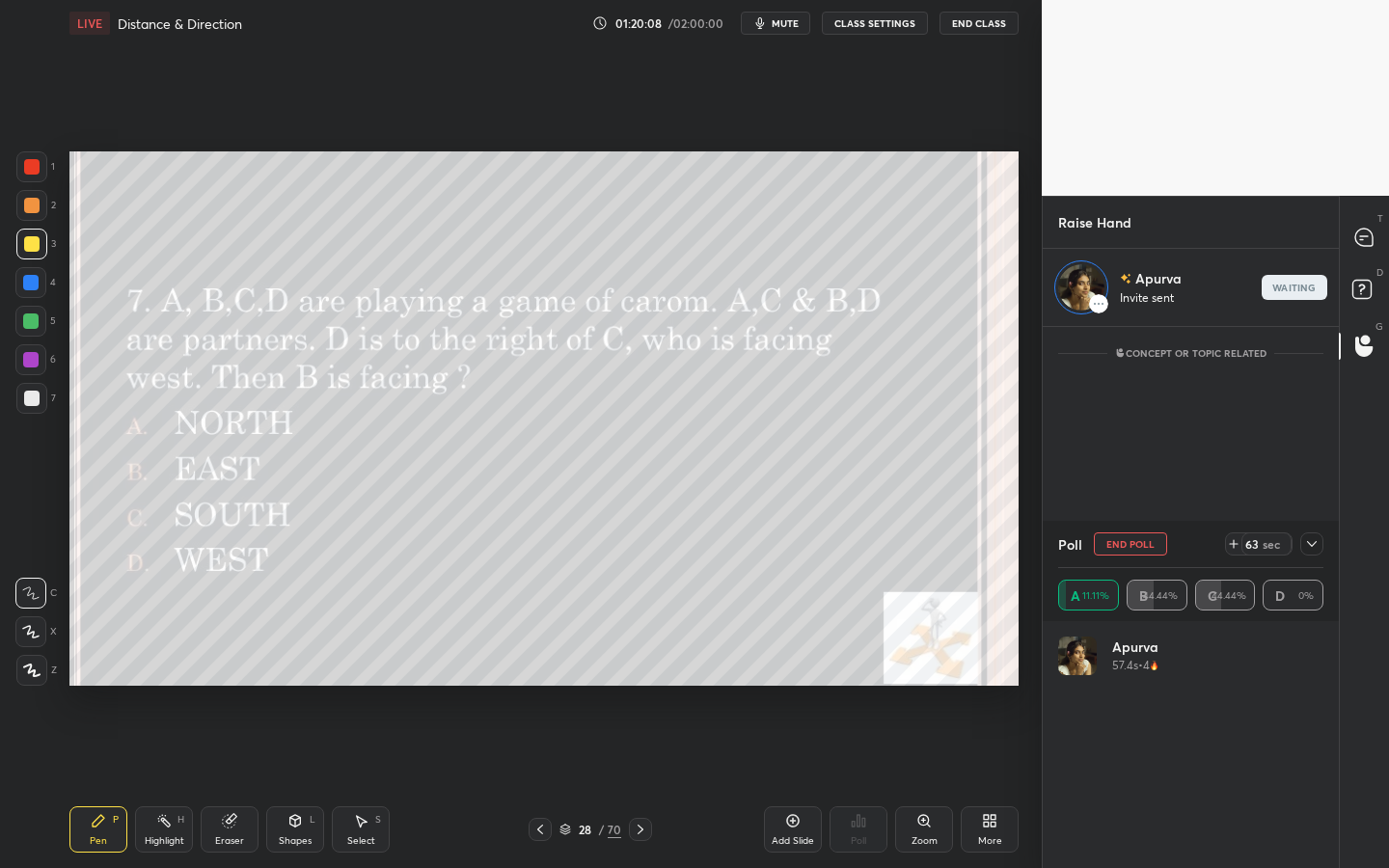 scroll, scrollTop: 435, scrollLeft: 290, axis: both 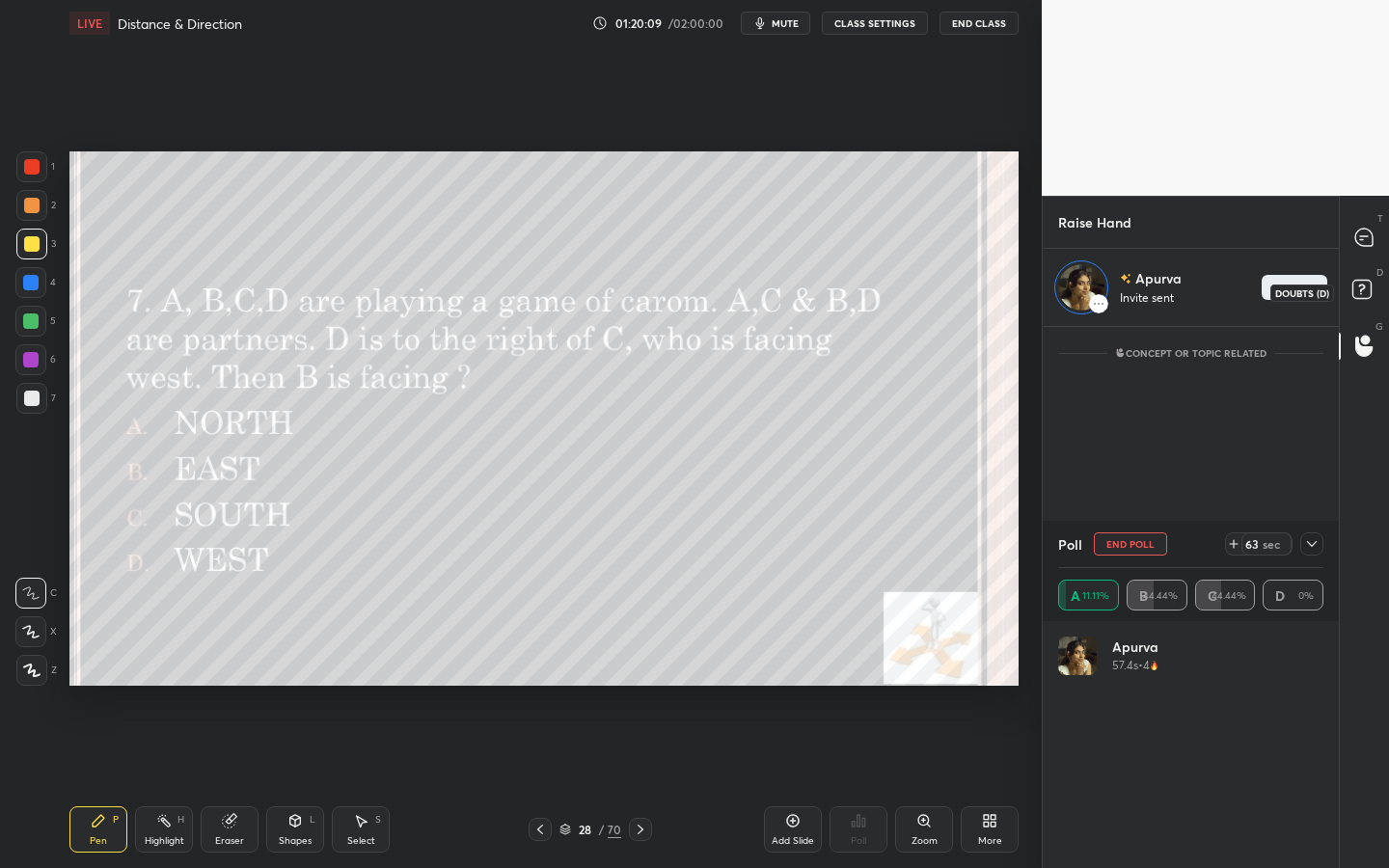 click 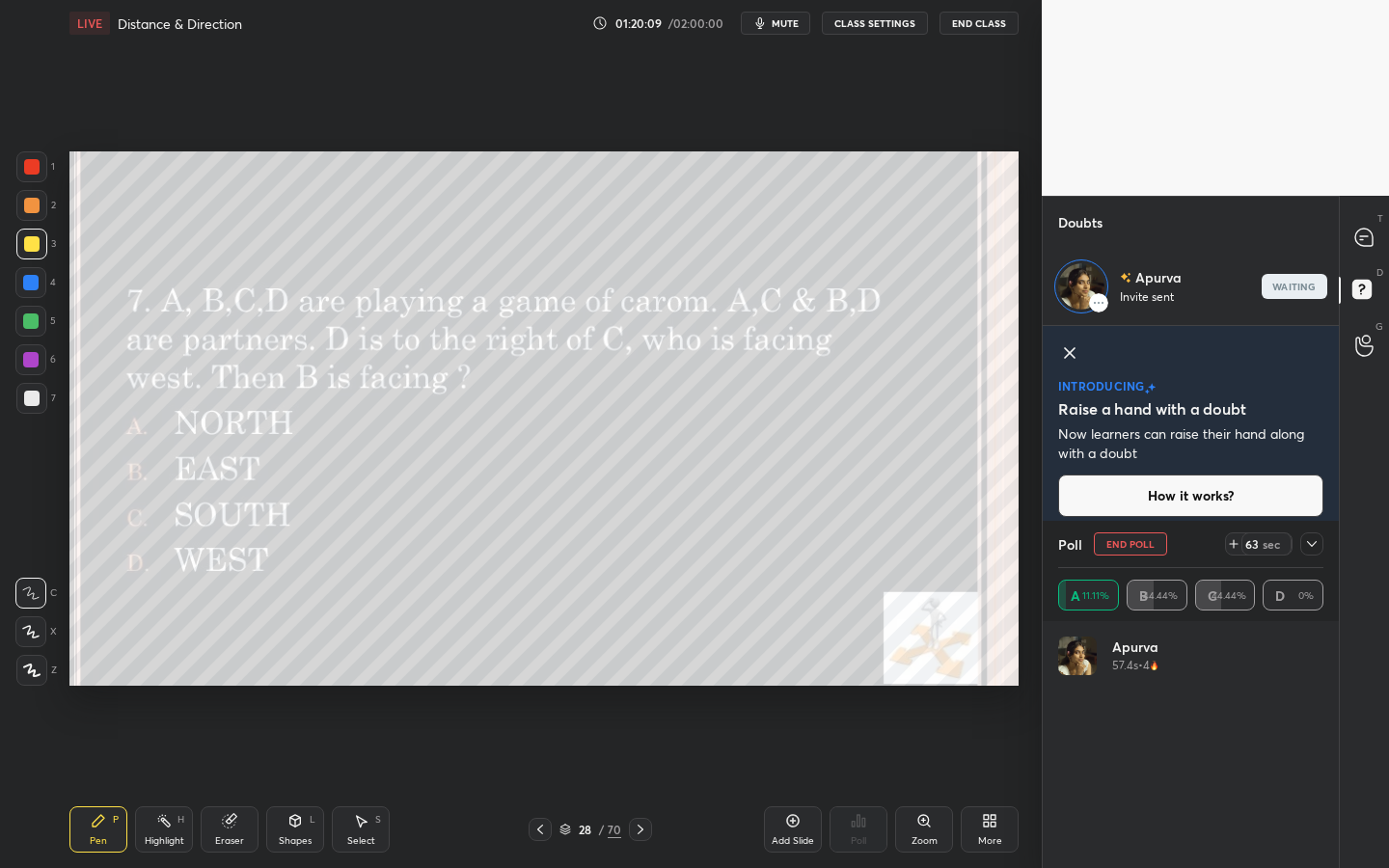 scroll, scrollTop: 229, scrollLeft: 290, axis: both 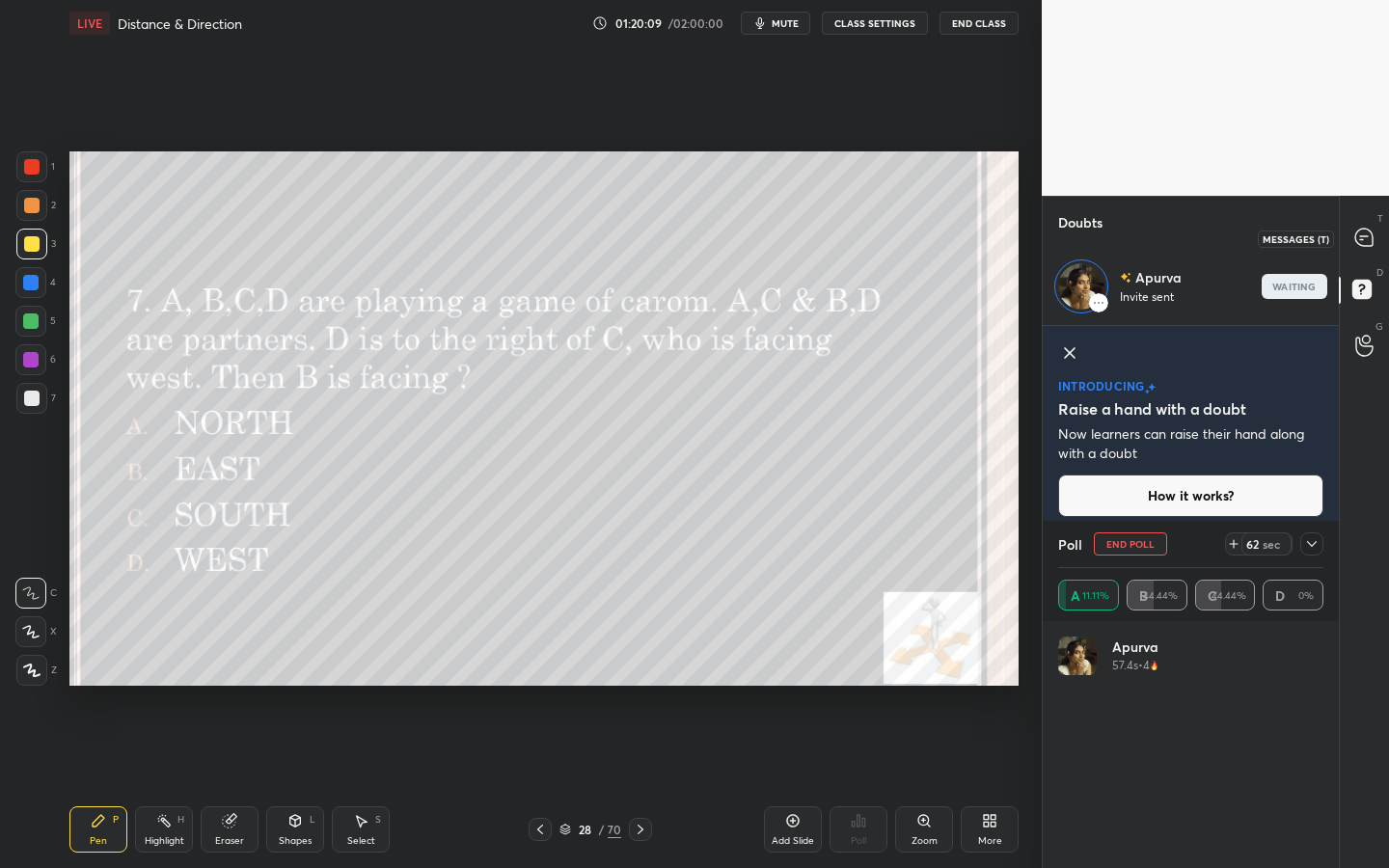 click 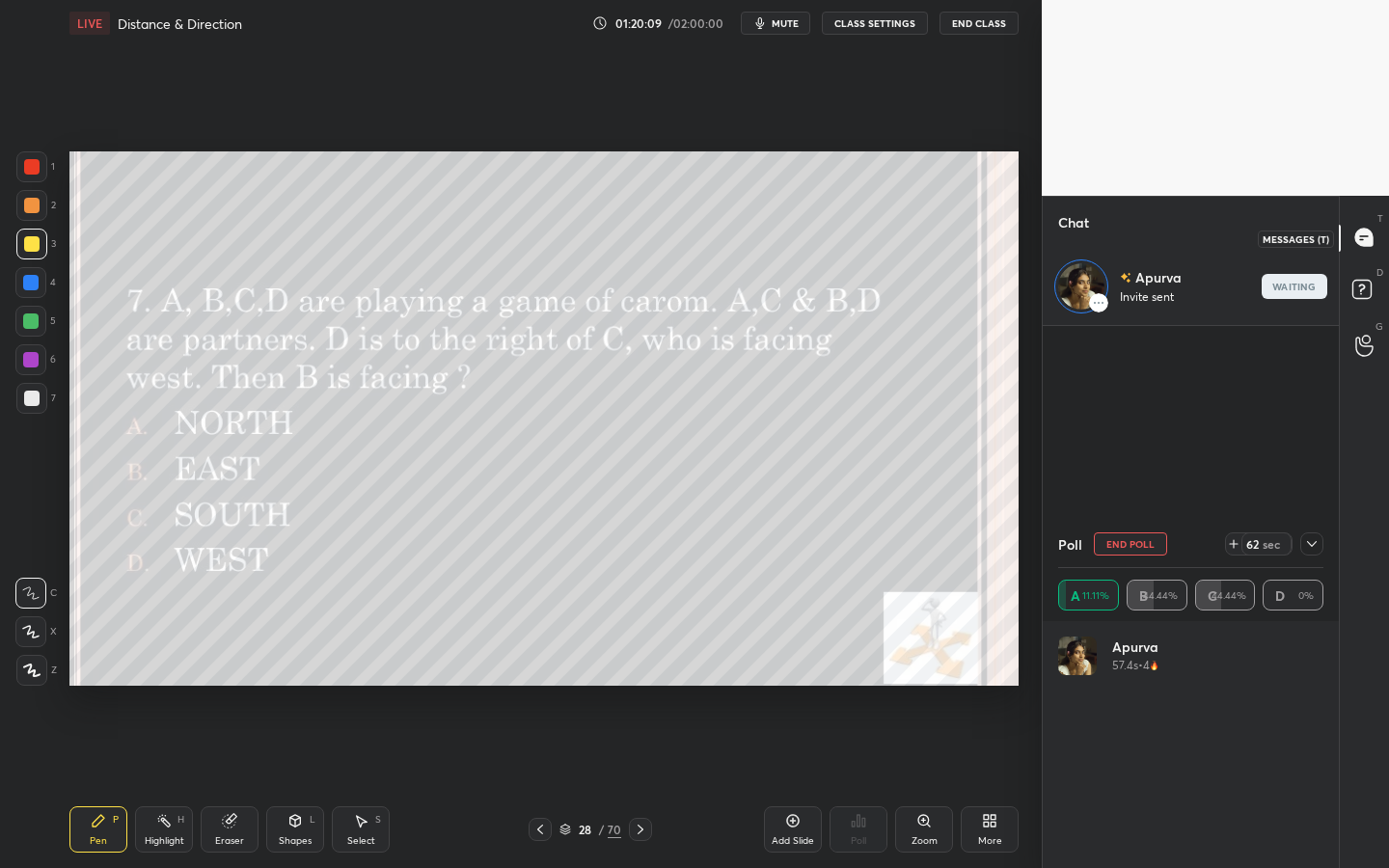 scroll, scrollTop: 21853, scrollLeft: 0, axis: vertical 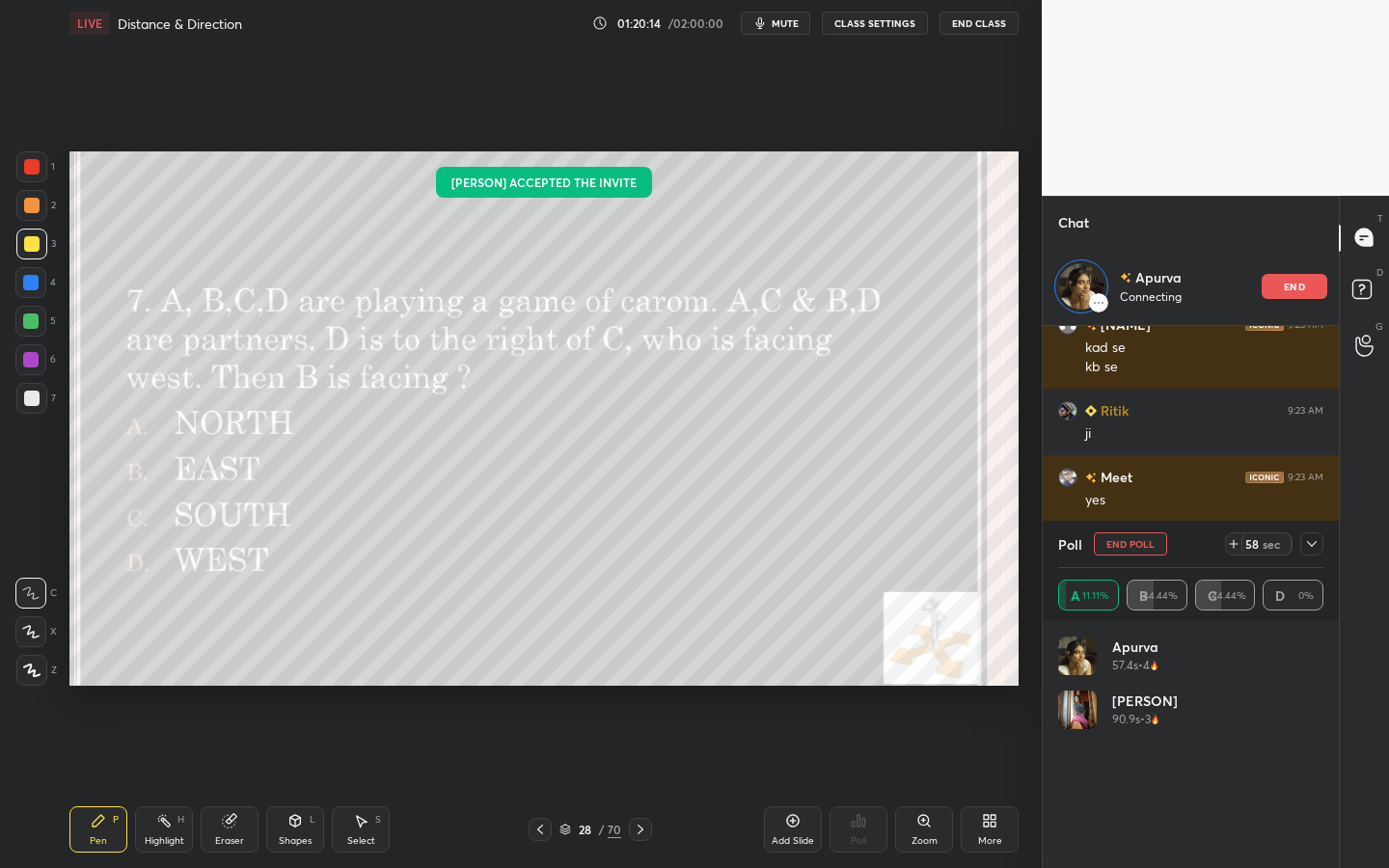 click 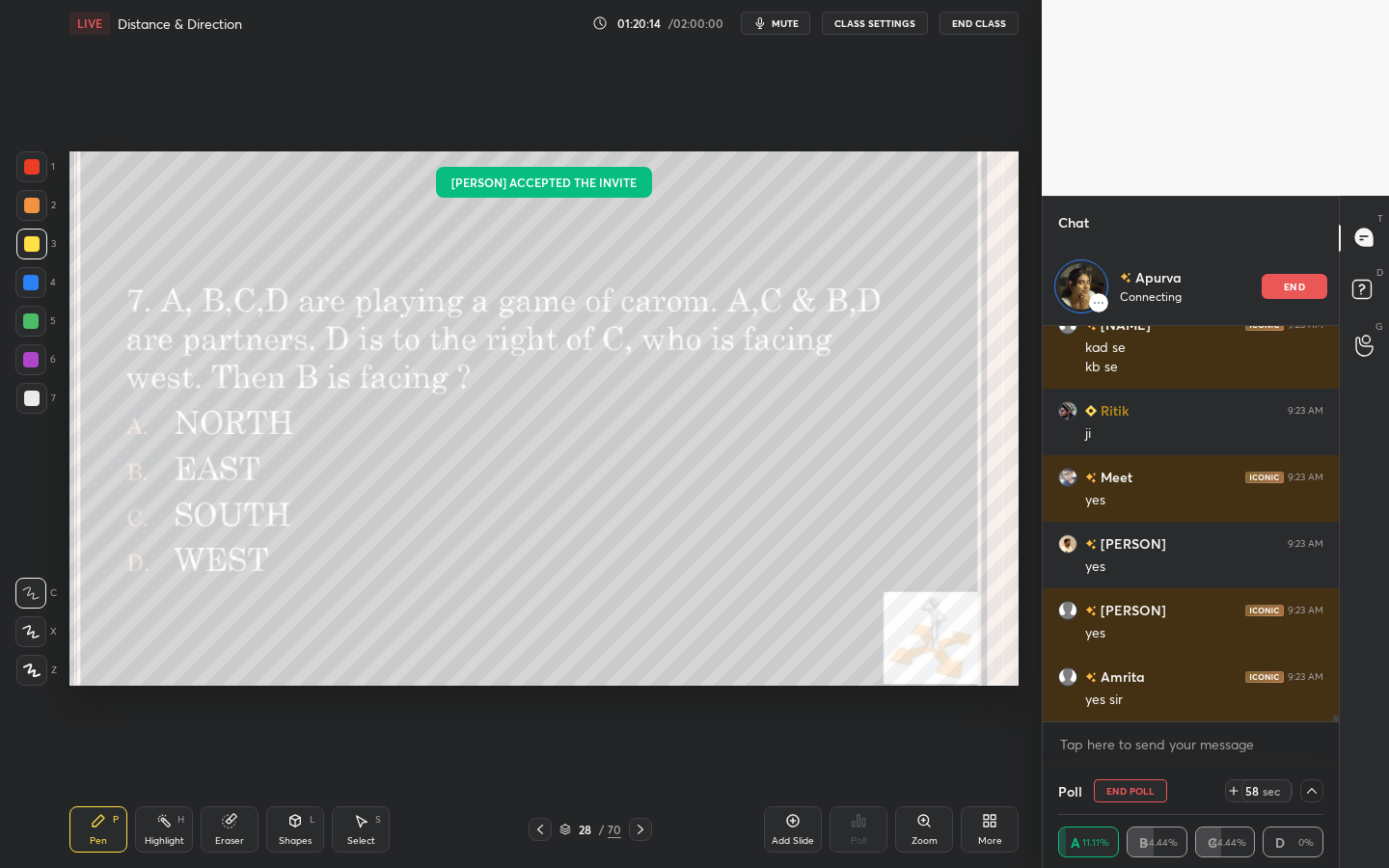 scroll, scrollTop: 4, scrollLeft: 259, axis: both 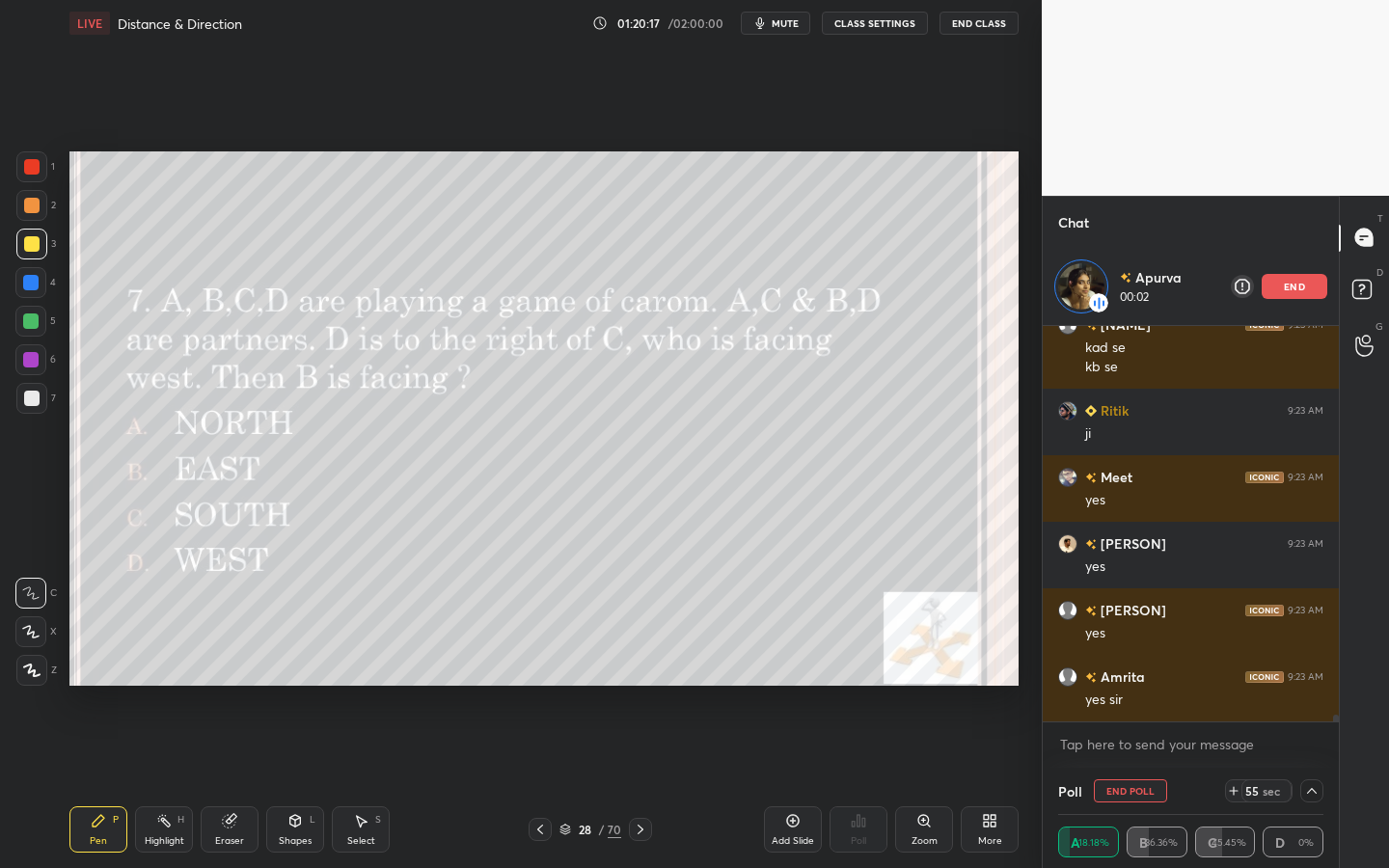 drag, startPoint x: 293, startPoint y: 833, endPoint x: 306, endPoint y: 816, distance: 21.400935 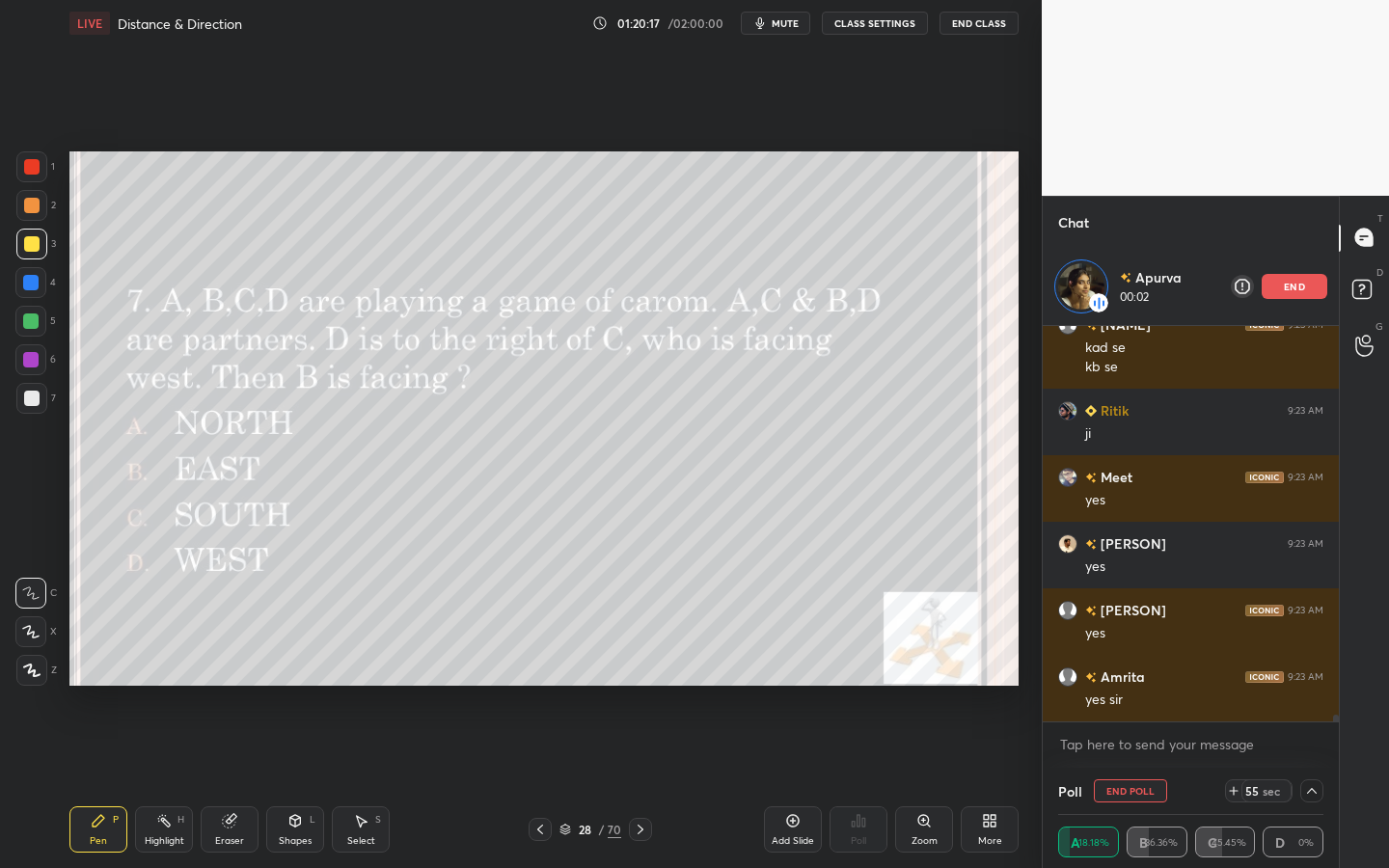 click on "Shapes L" at bounding box center (295, 829) 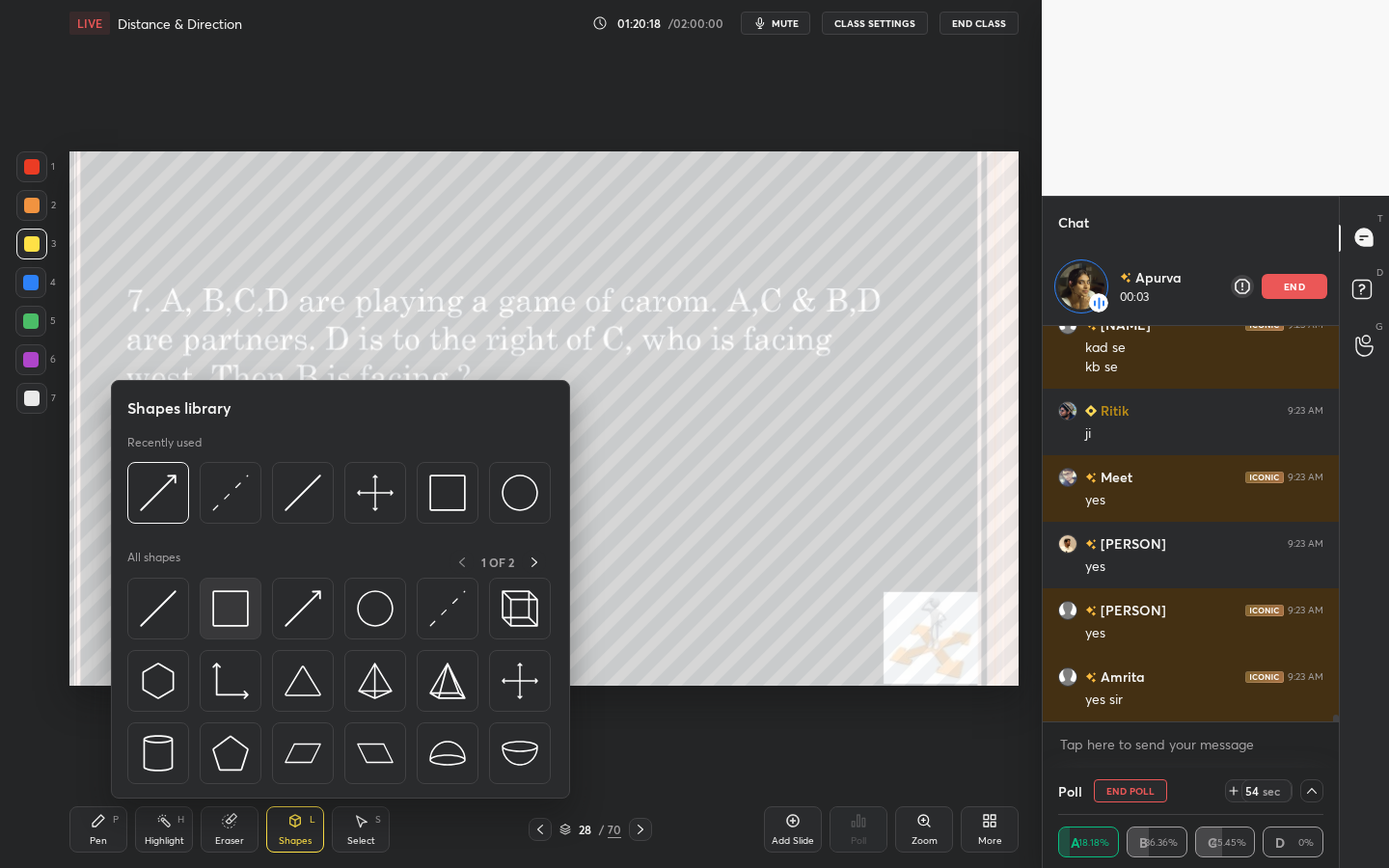click at bounding box center [231, 609] 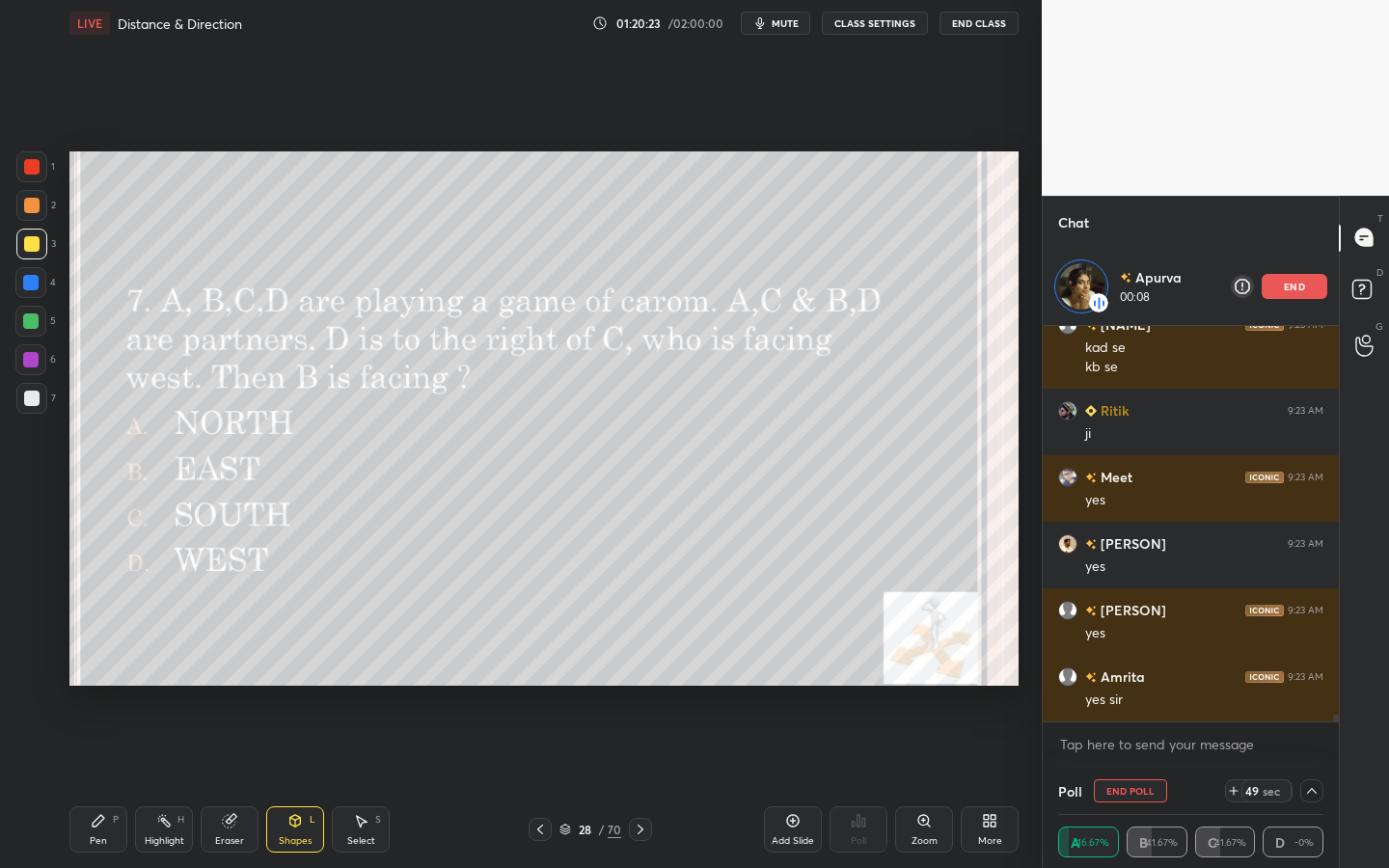 click on "Pen P" at bounding box center [98, 829] 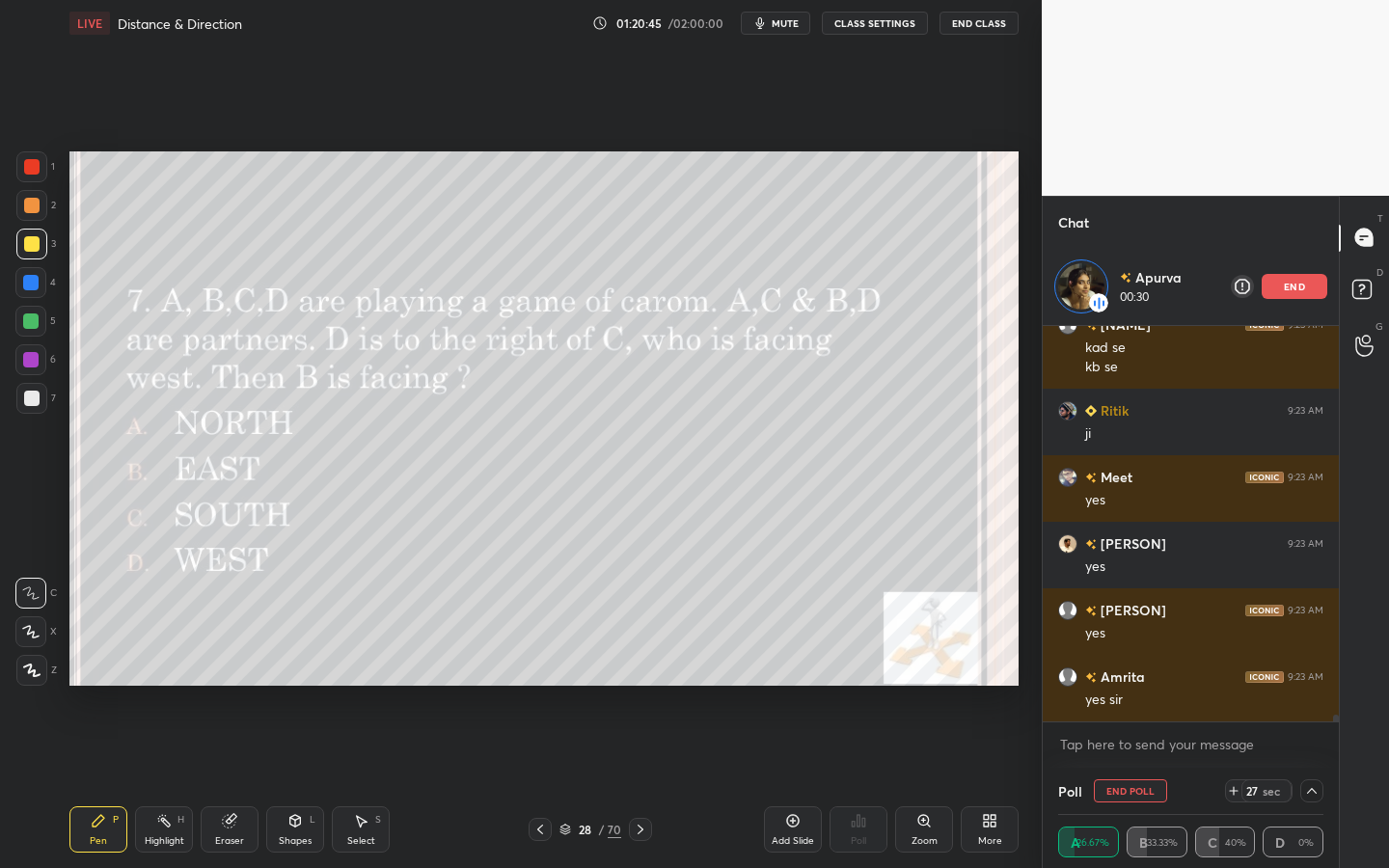 click on "end" at bounding box center [1294, 286] 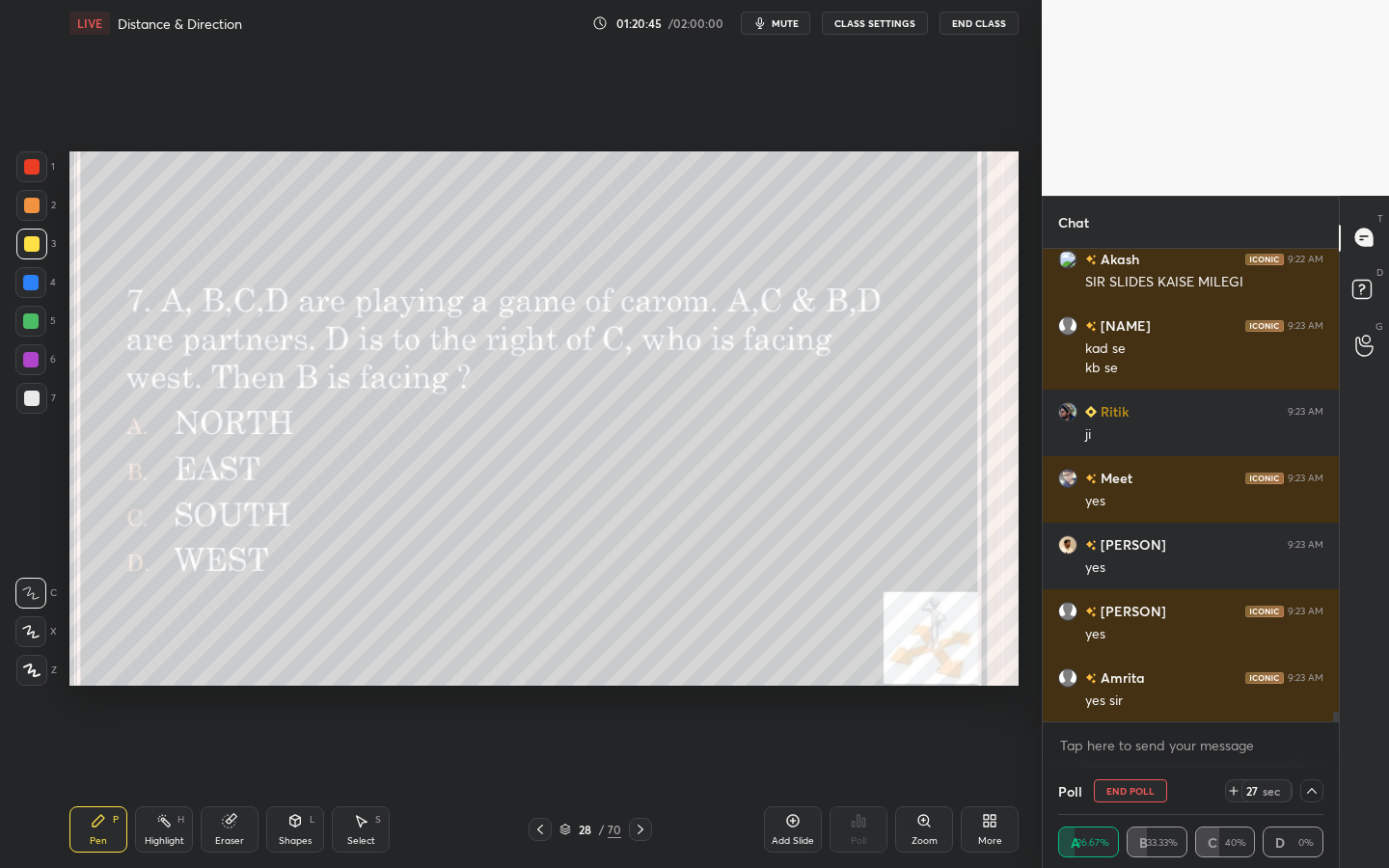 scroll, scrollTop: 7, scrollLeft: 7, axis: both 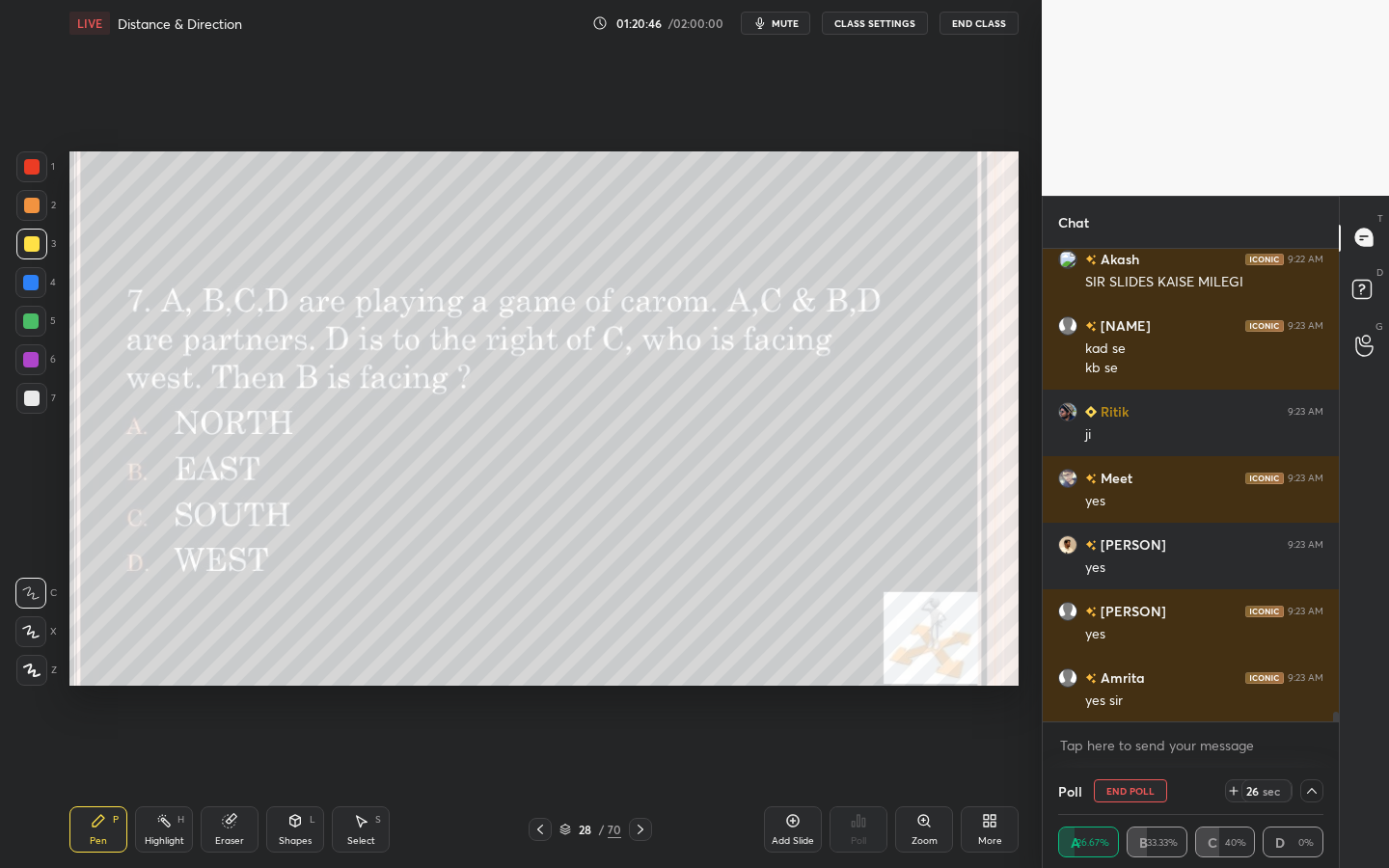 drag, startPoint x: 1314, startPoint y: 792, endPoint x: 1321, endPoint y: 780, distance: 13.892444 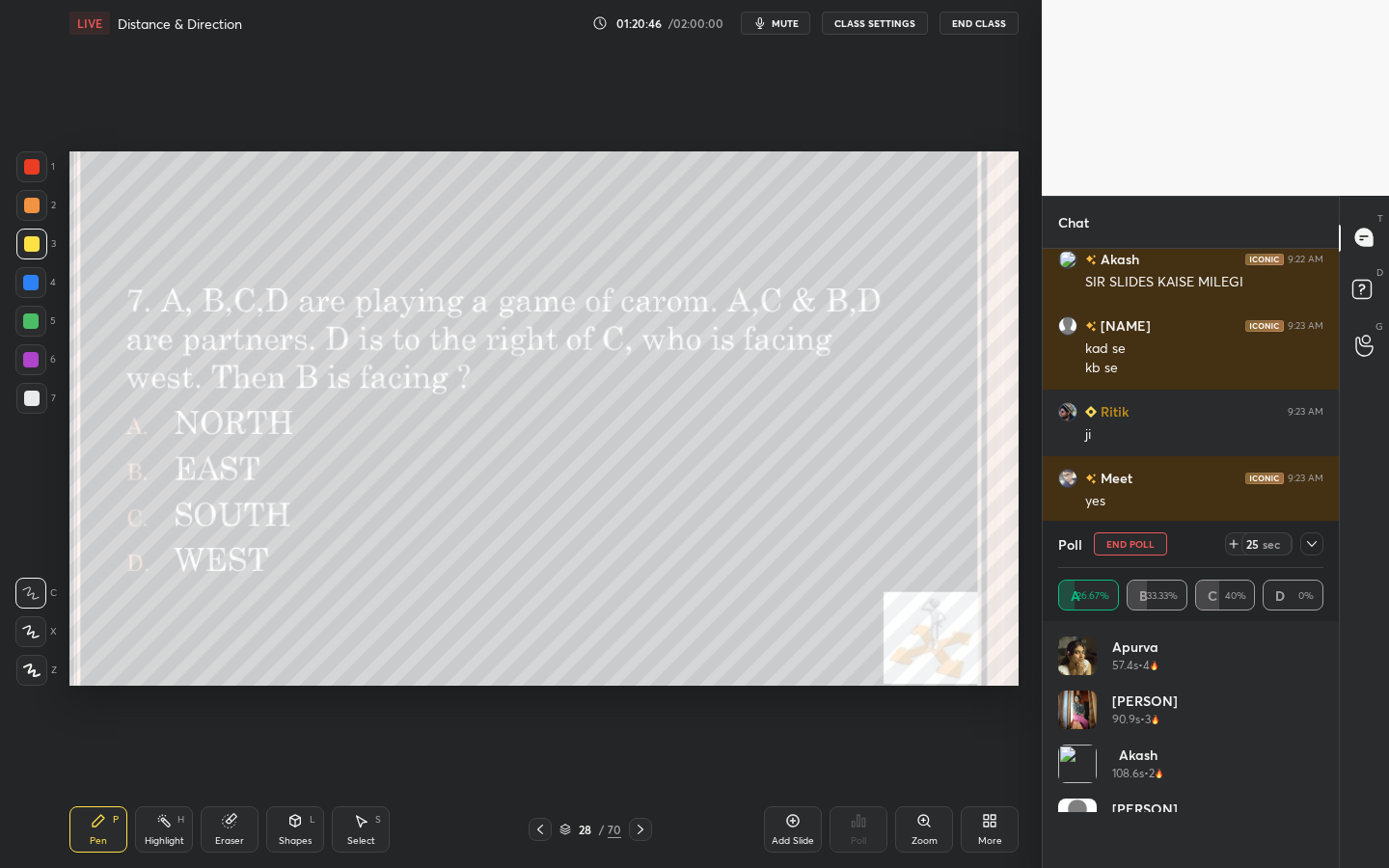 scroll, scrollTop: 7, scrollLeft: 7, axis: both 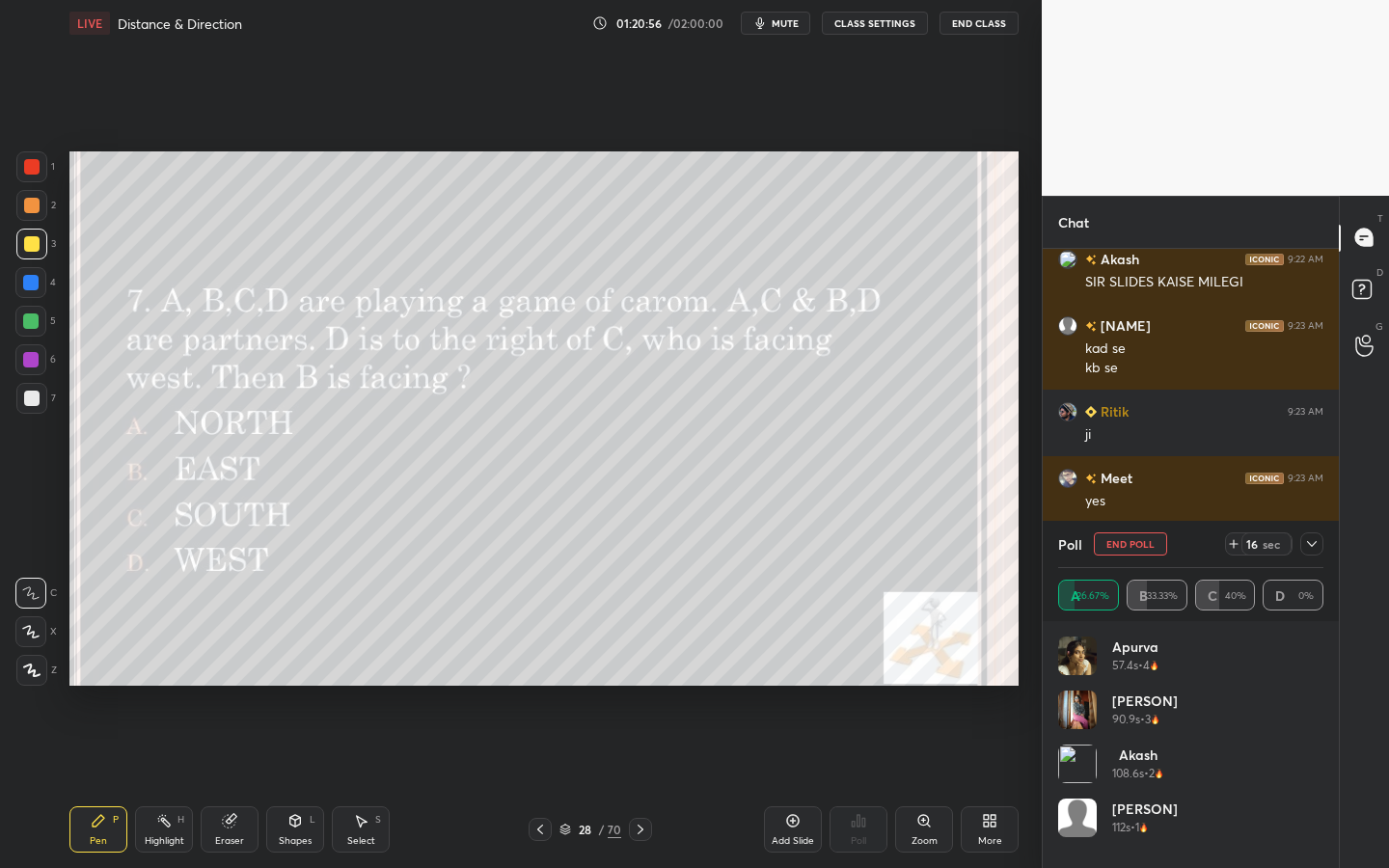 click 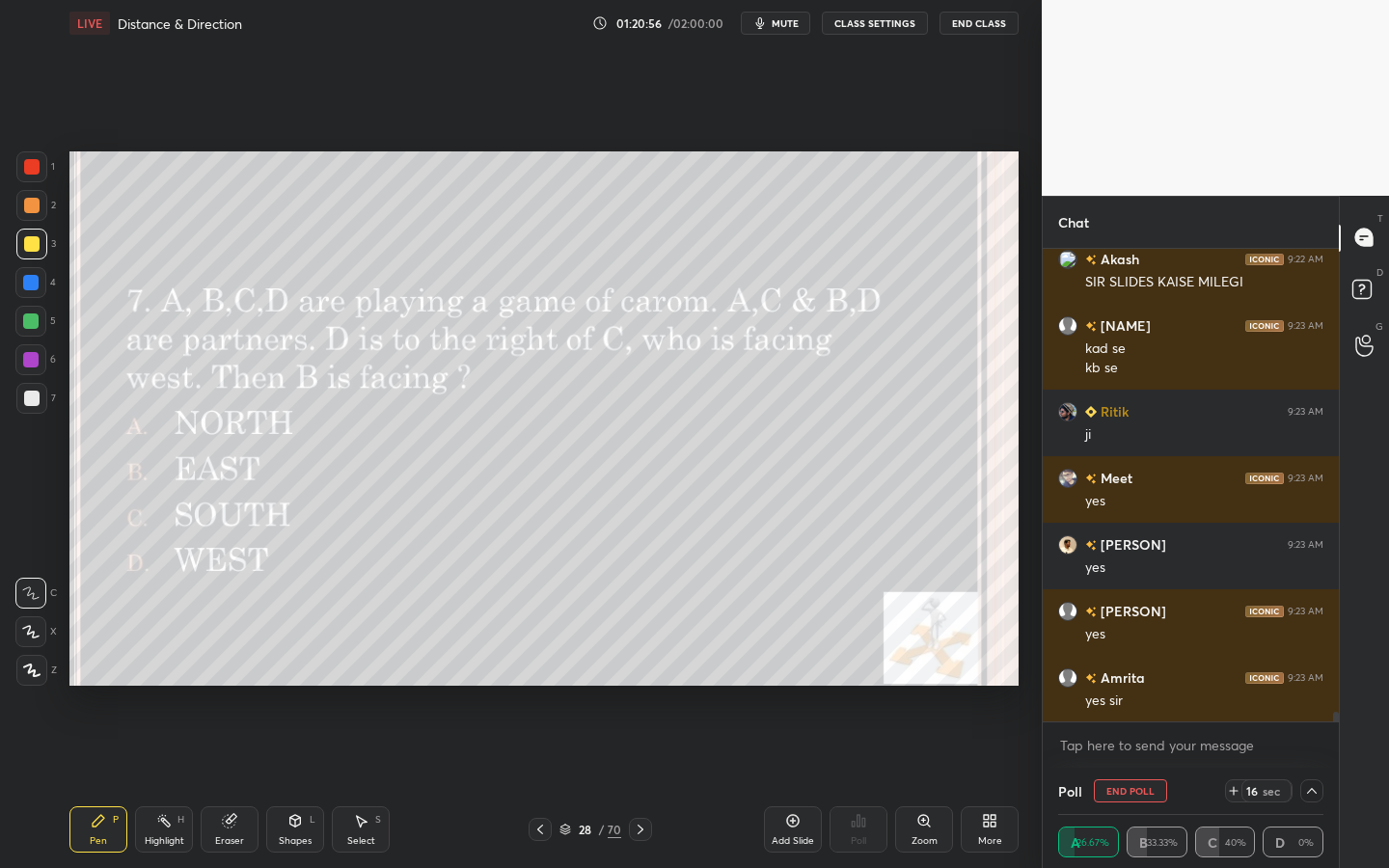 scroll, scrollTop: 19, scrollLeft: 259, axis: both 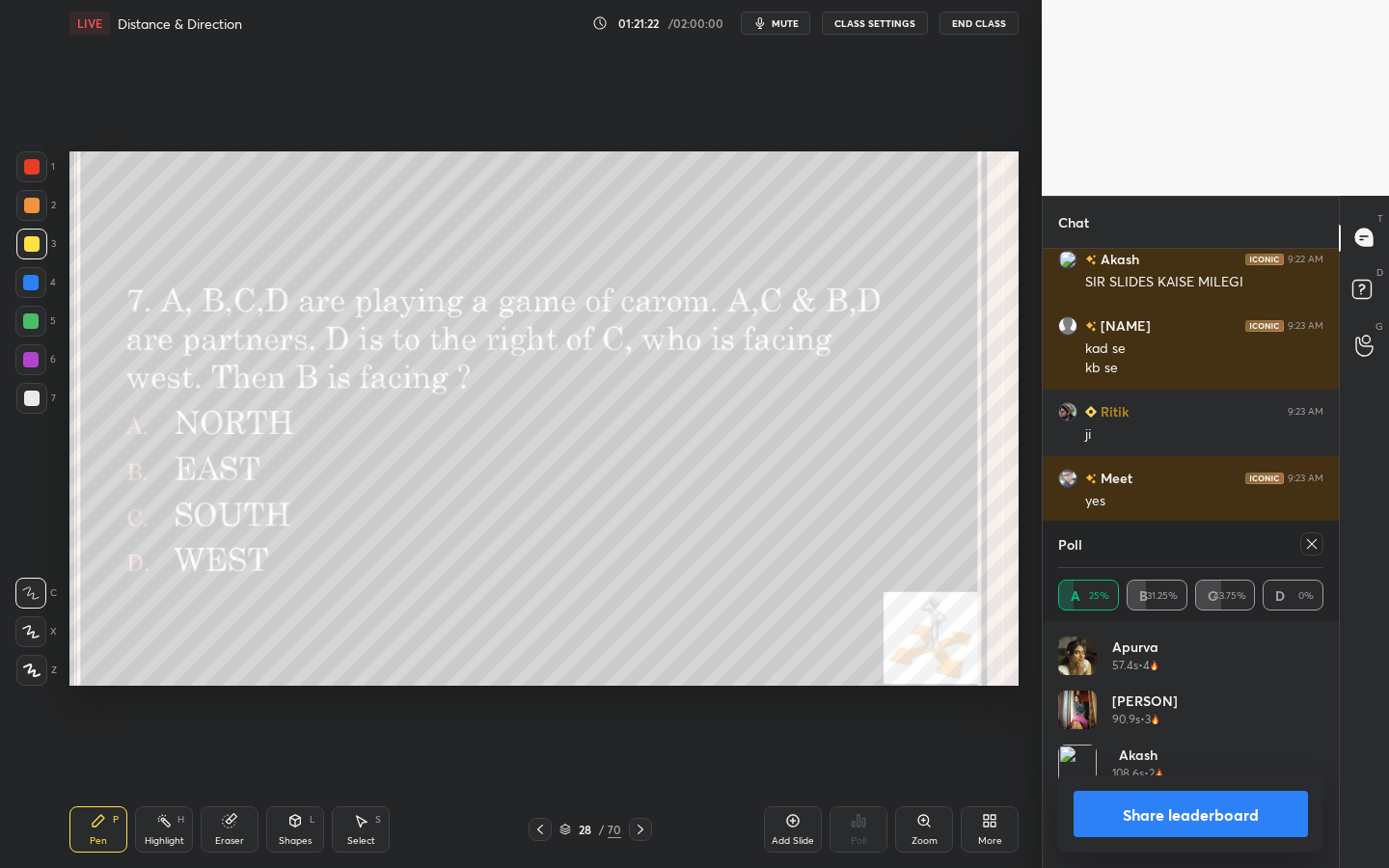 click on "Eraser" at bounding box center [230, 829] 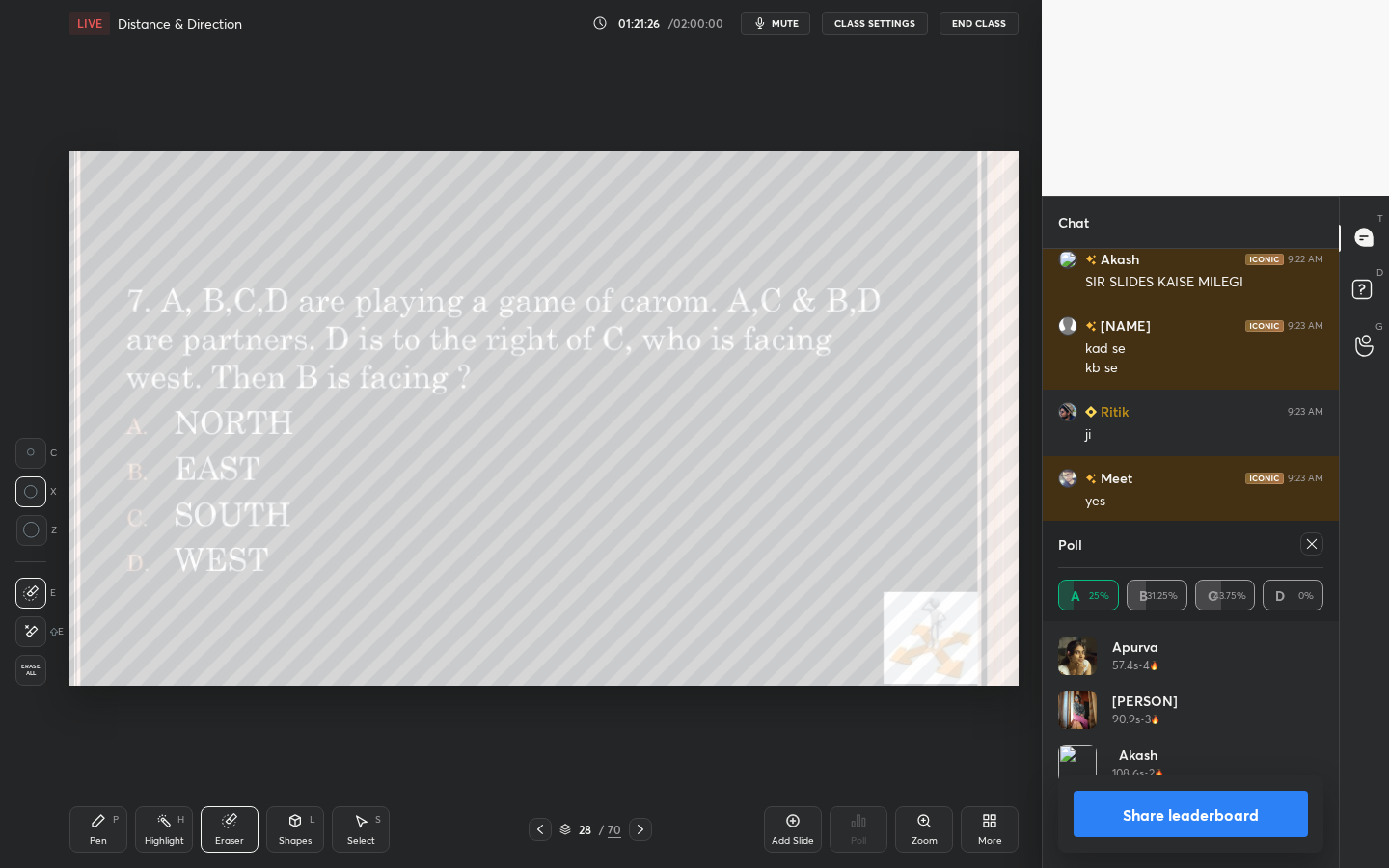click on "Pen P" at bounding box center [98, 829] 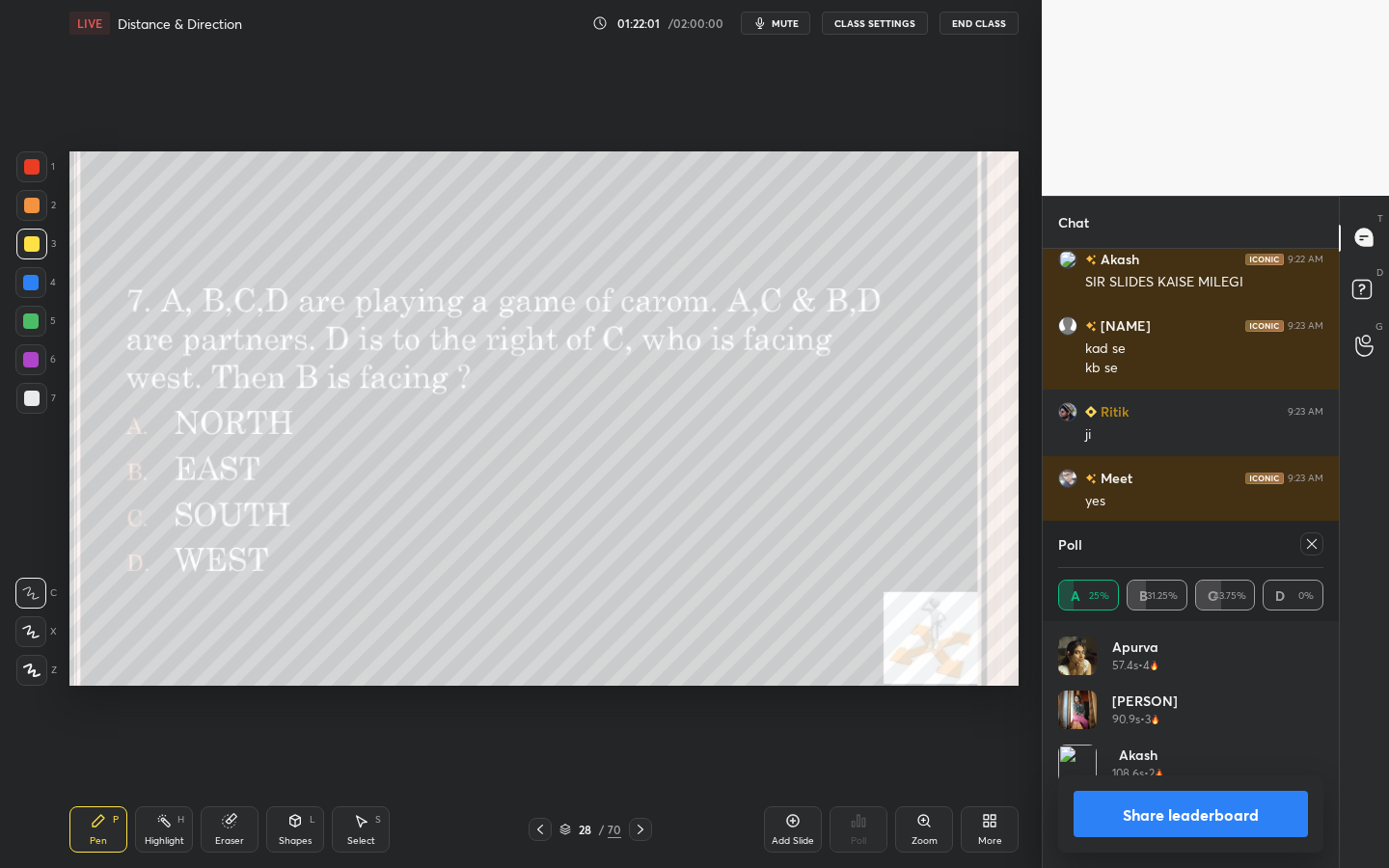 drag, startPoint x: 1318, startPoint y: 543, endPoint x: 1321, endPoint y: 553, distance: 10.440307 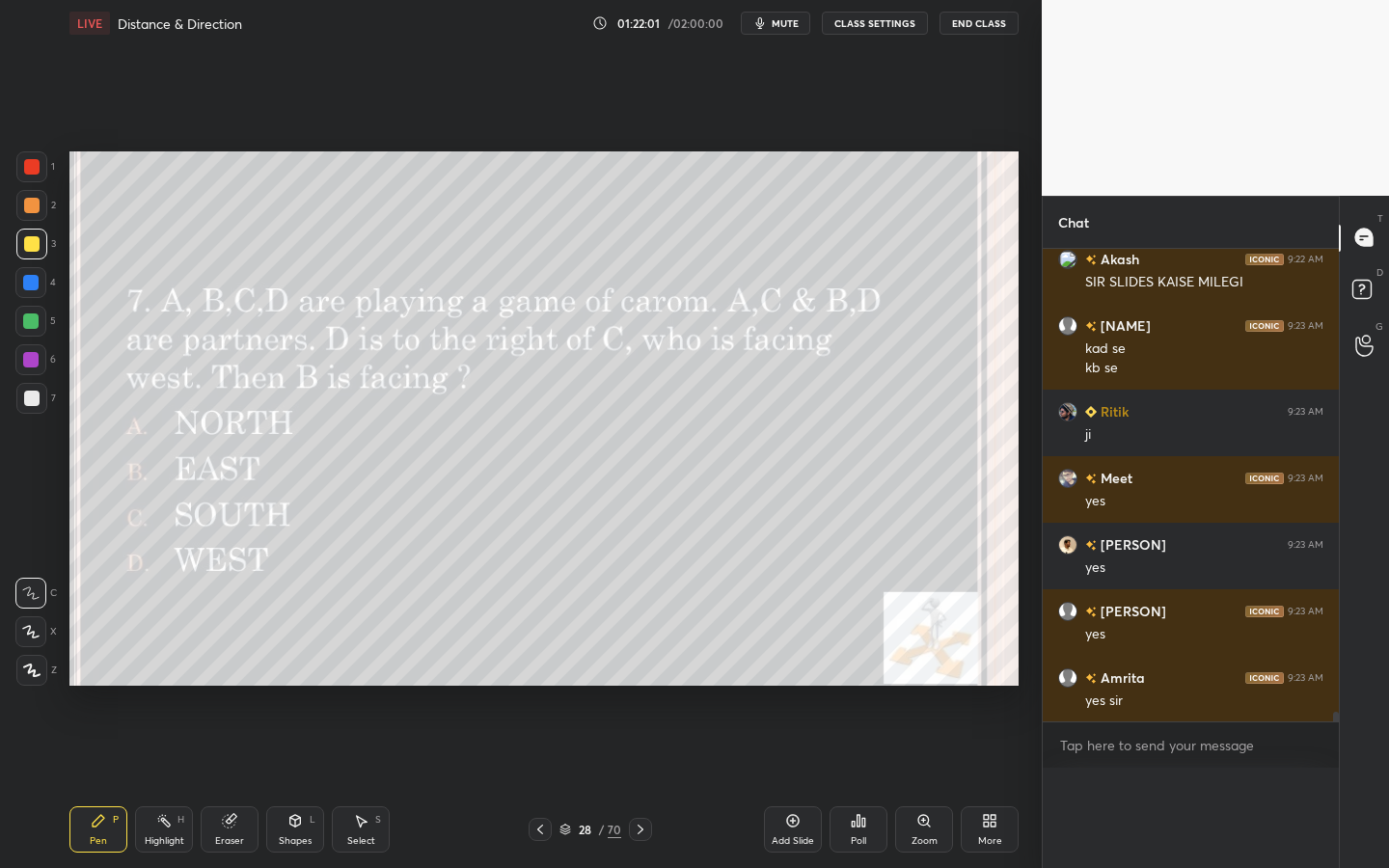 scroll, scrollTop: 145, scrollLeft: 259, axis: both 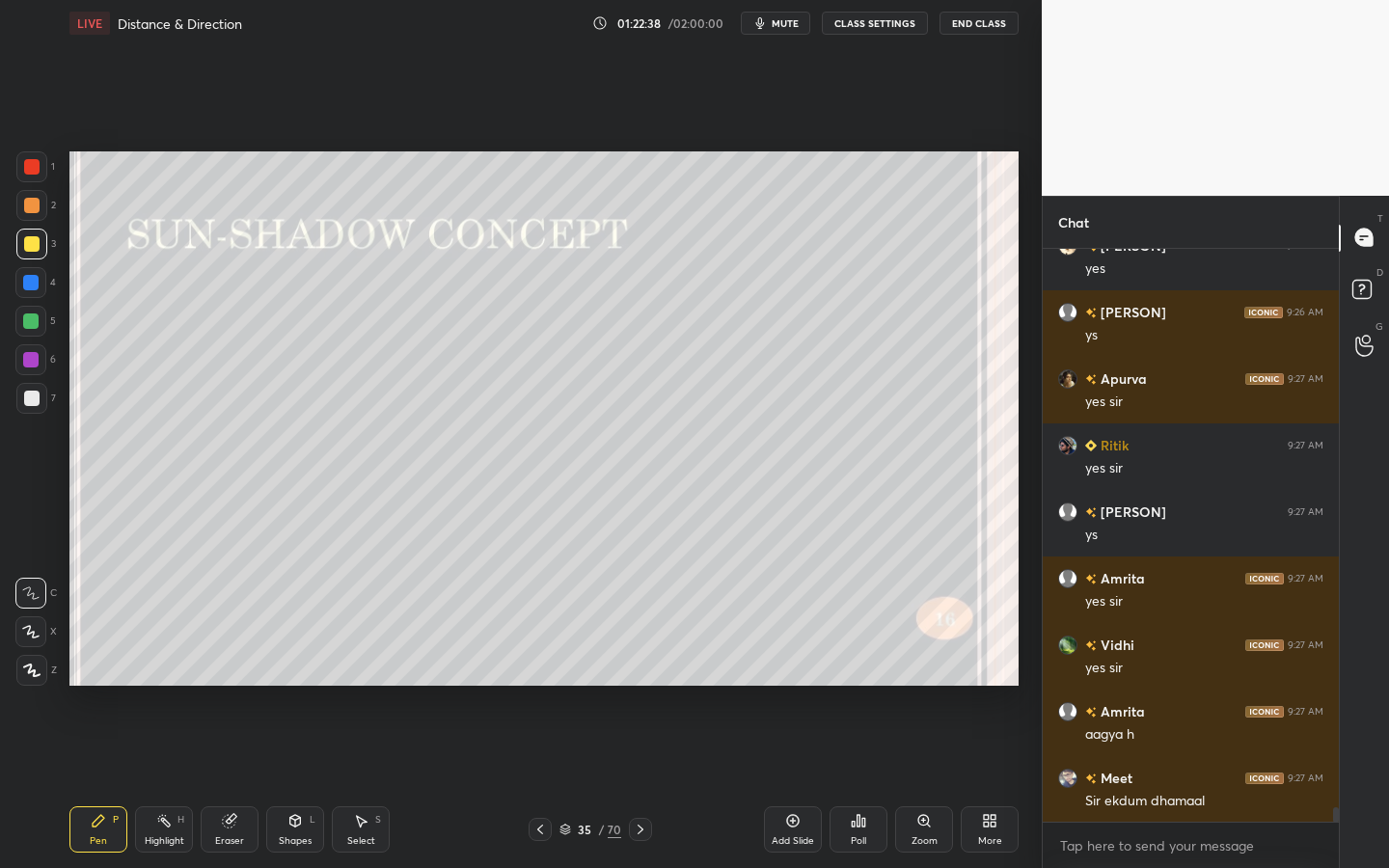 drag, startPoint x: 298, startPoint y: 833, endPoint x: 289, endPoint y: 826, distance: 11.4017543 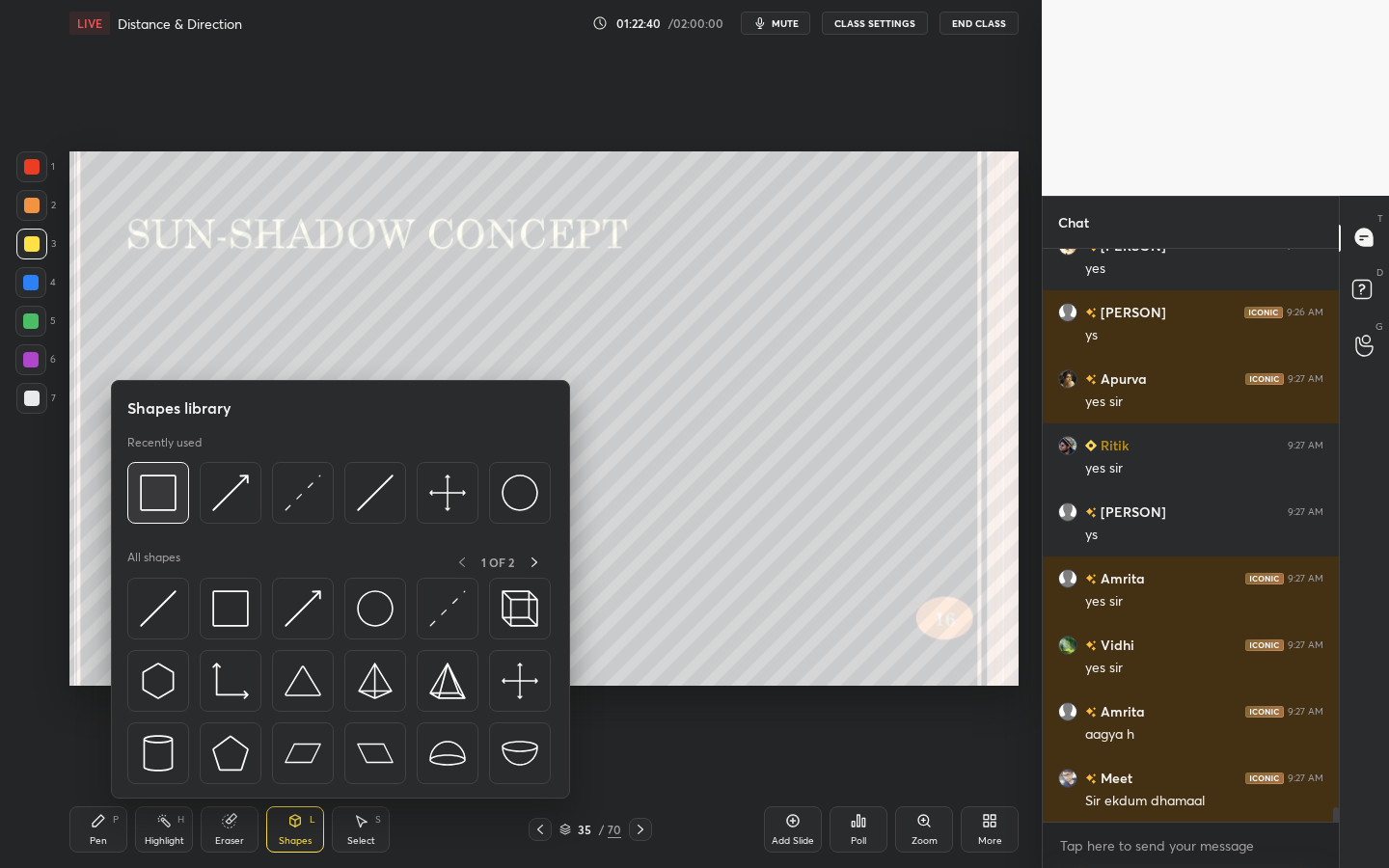 click at bounding box center (158, 493) 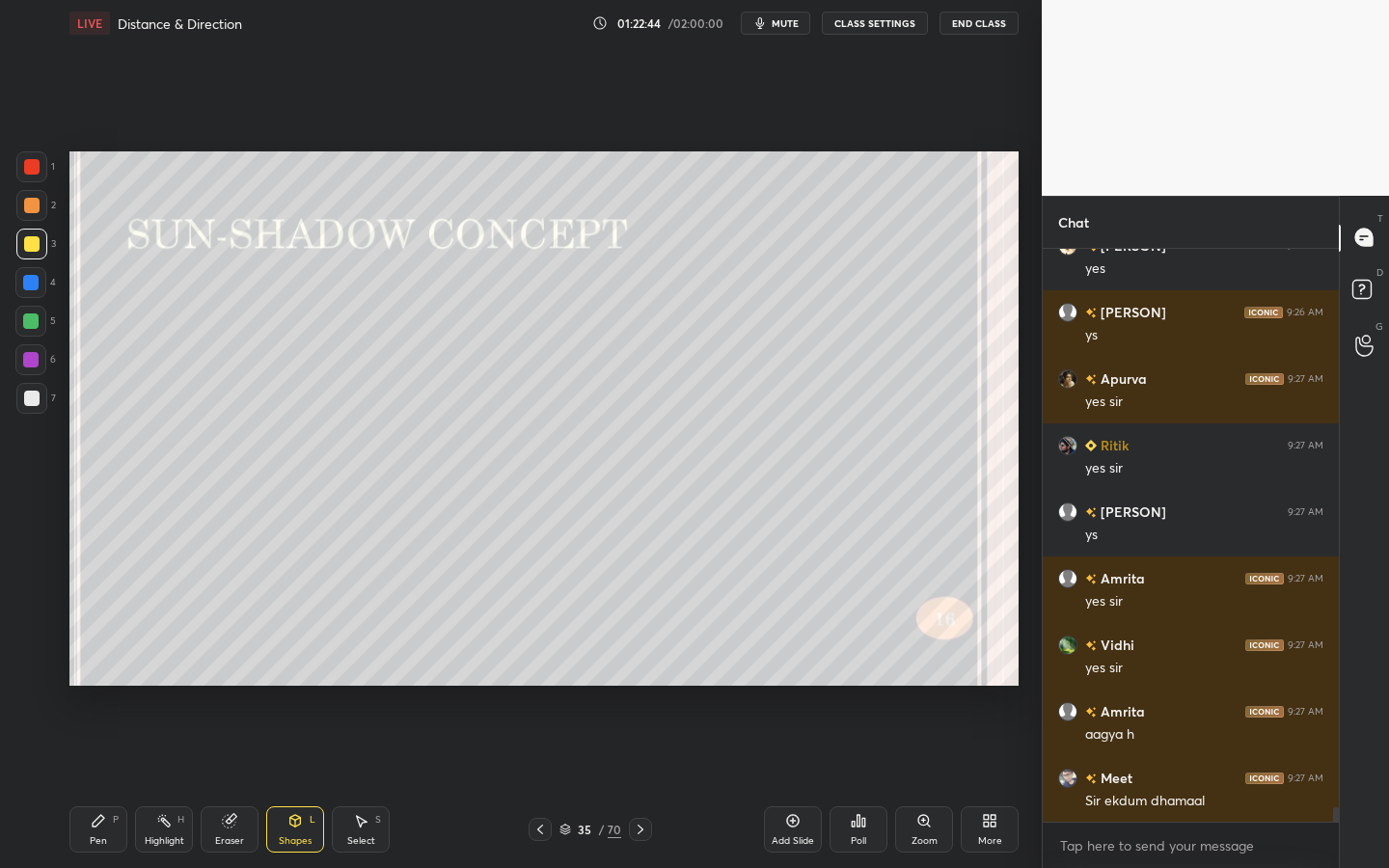 click 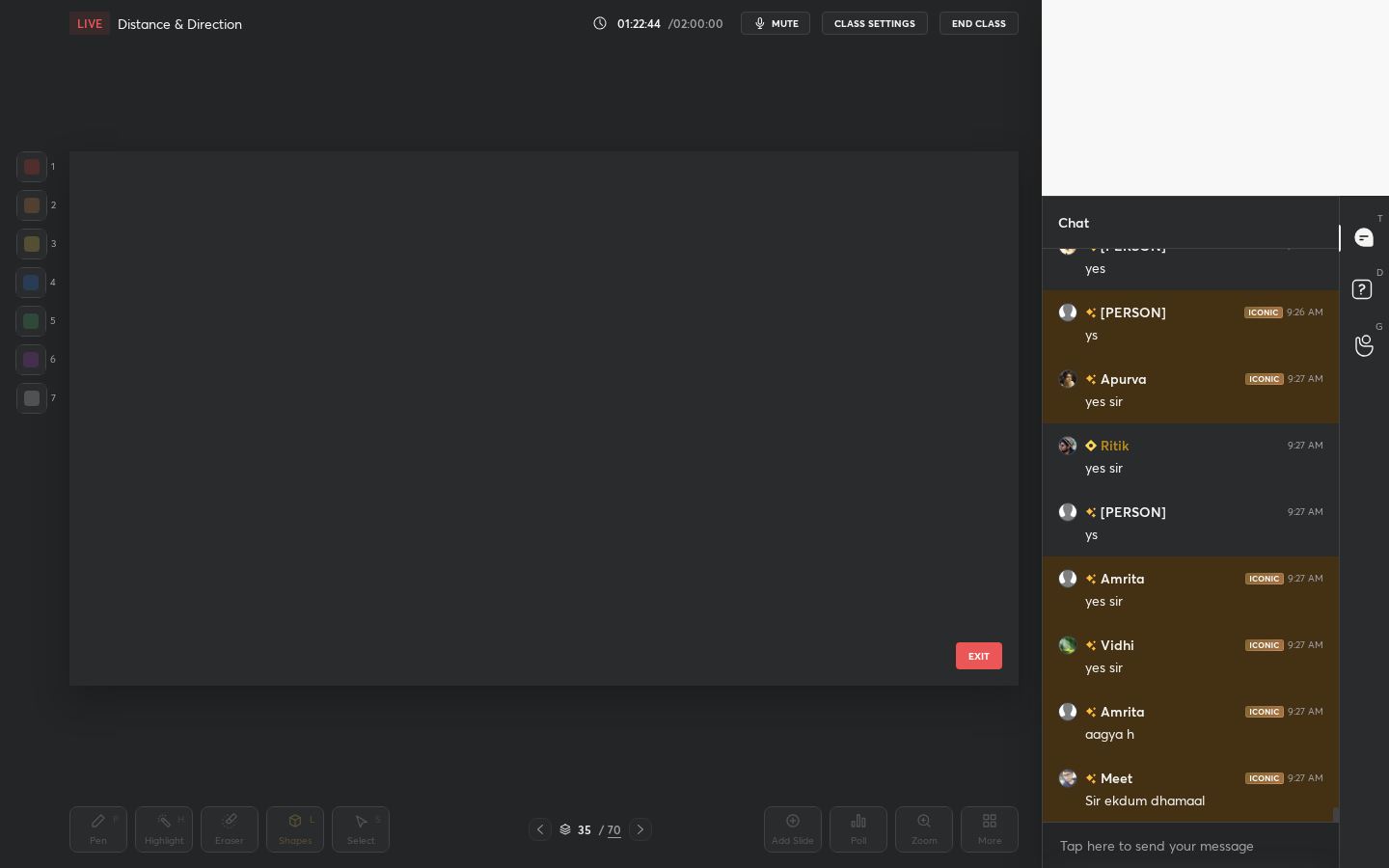 scroll, scrollTop: 1427, scrollLeft: 0, axis: vertical 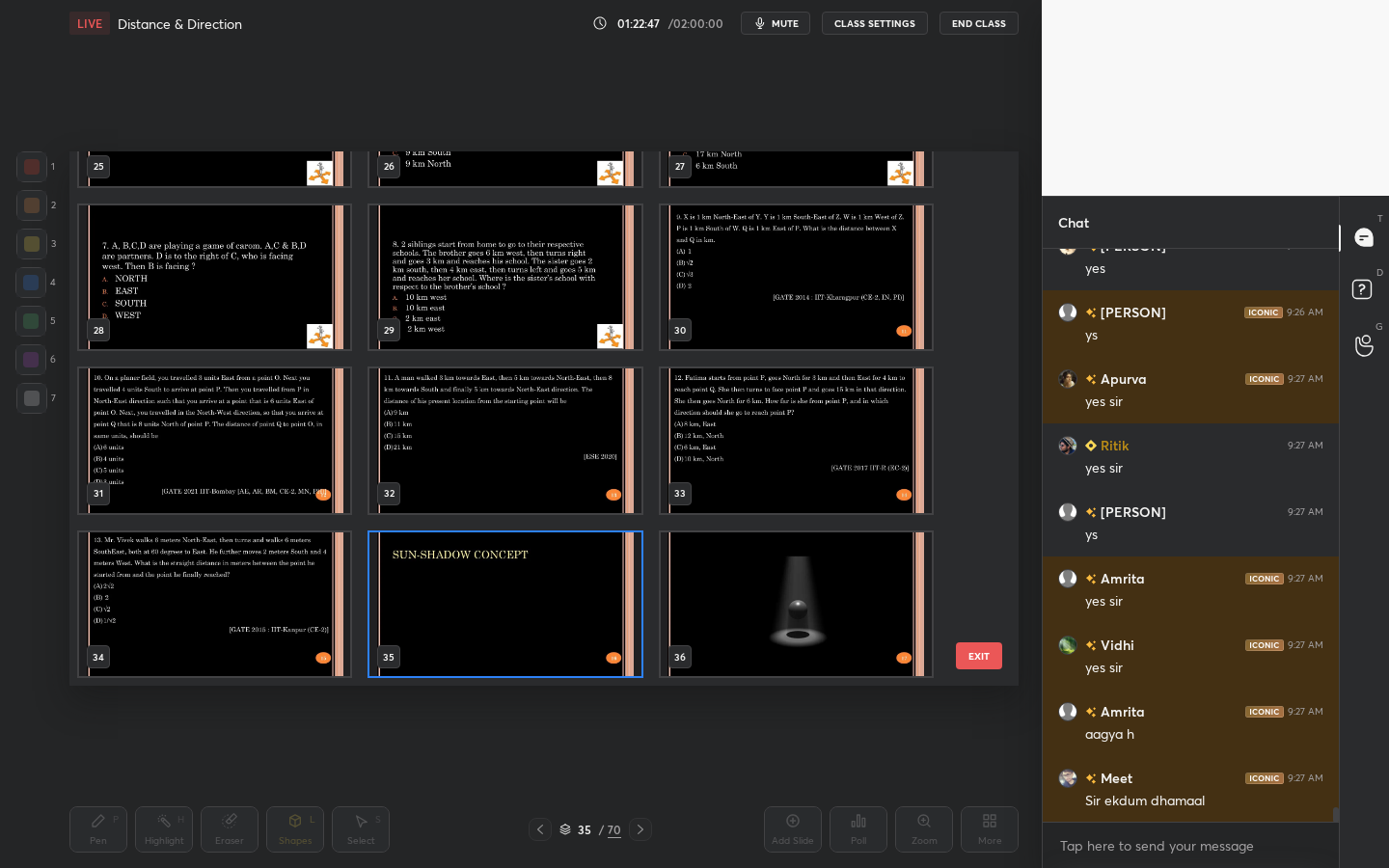 click at bounding box center (504, 605) 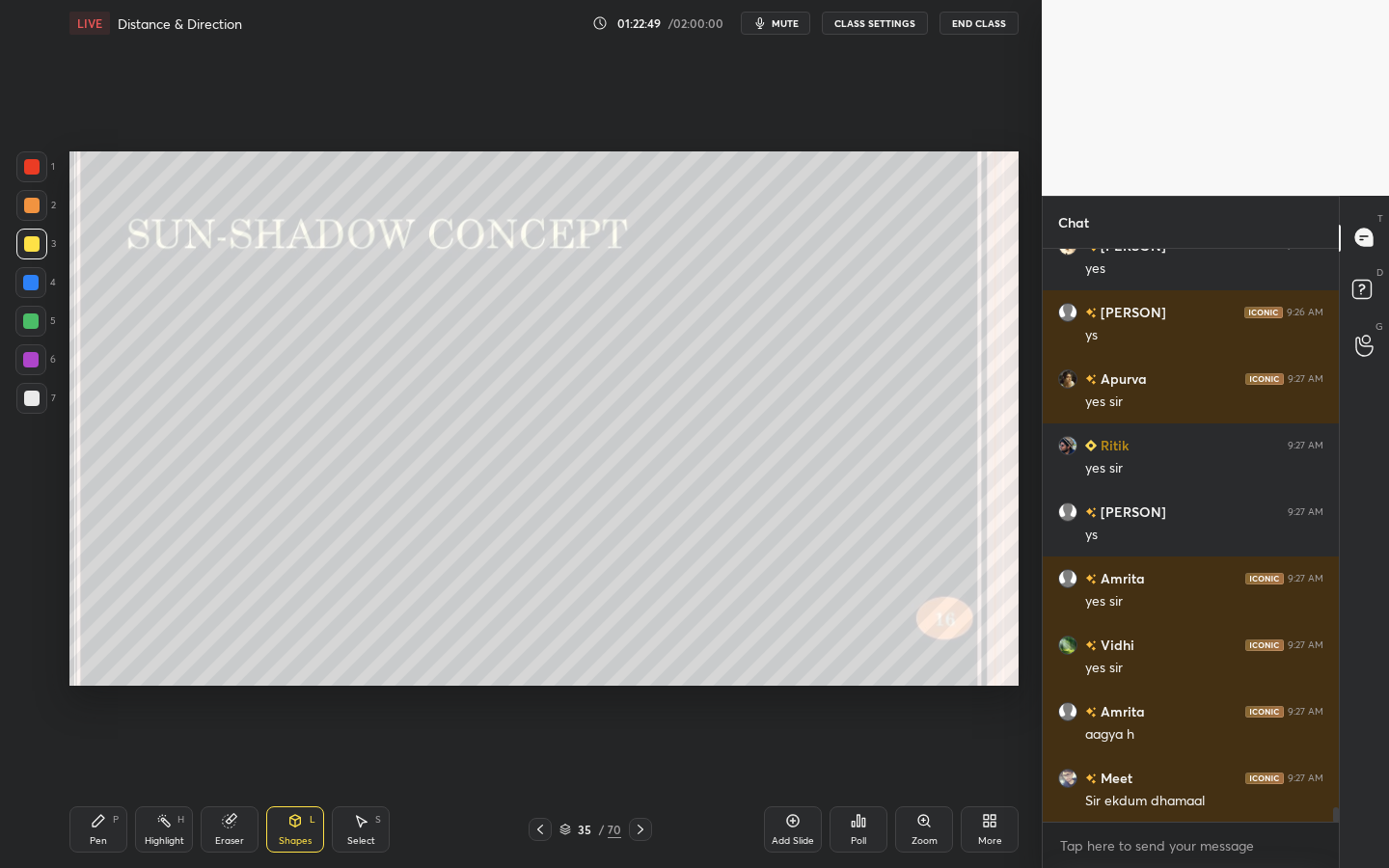 click 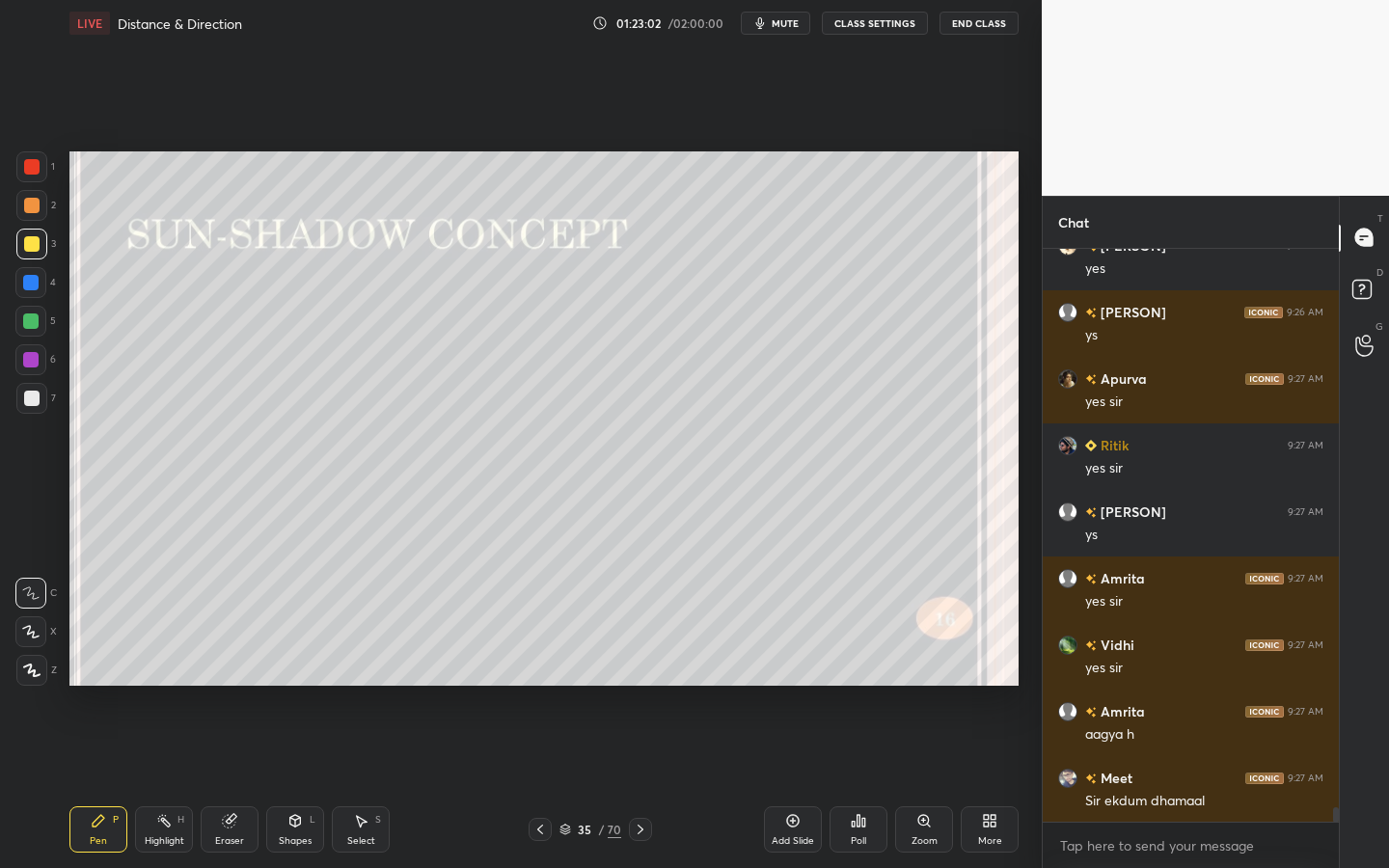 click 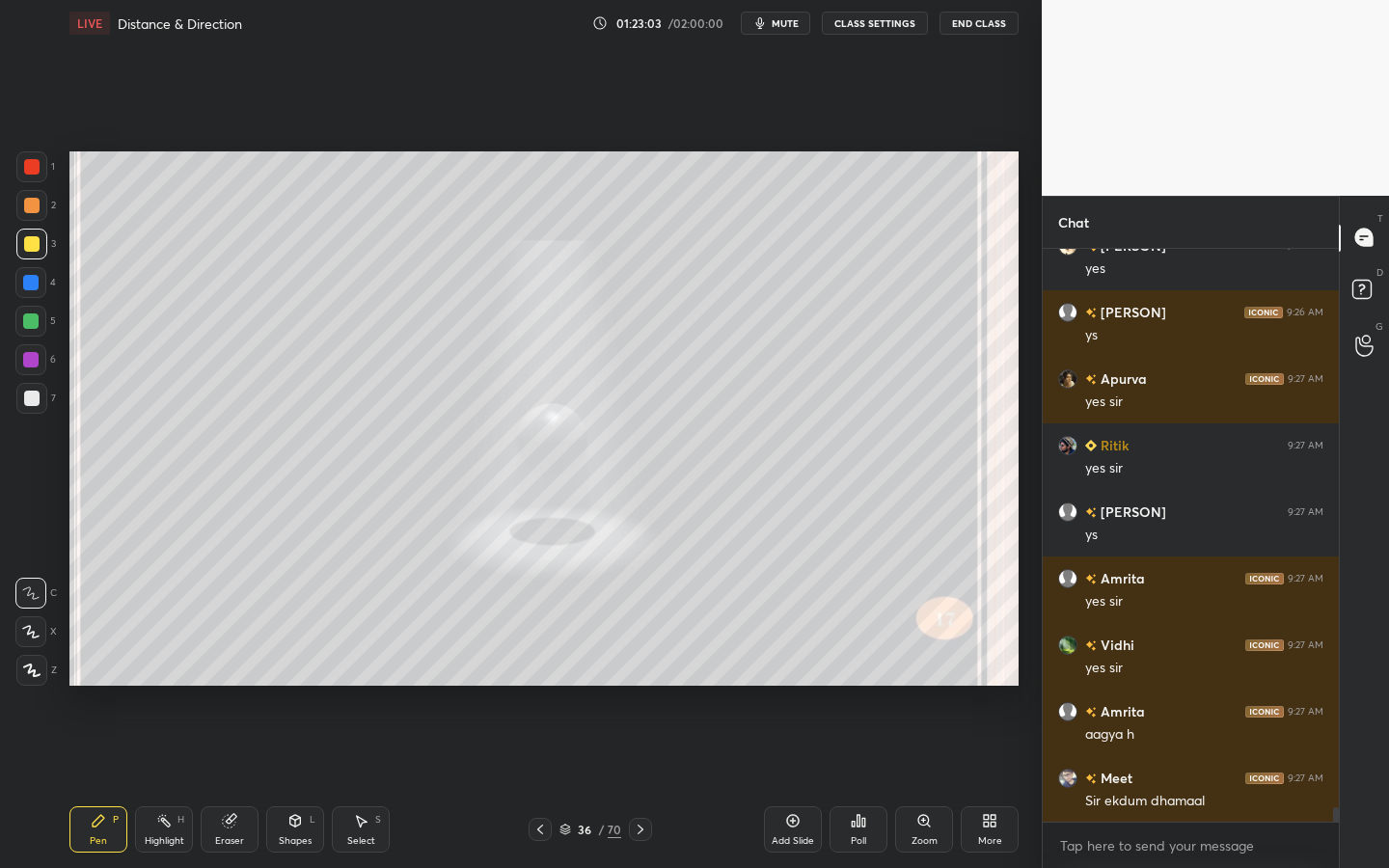 scroll, scrollTop: 22473, scrollLeft: 0, axis: vertical 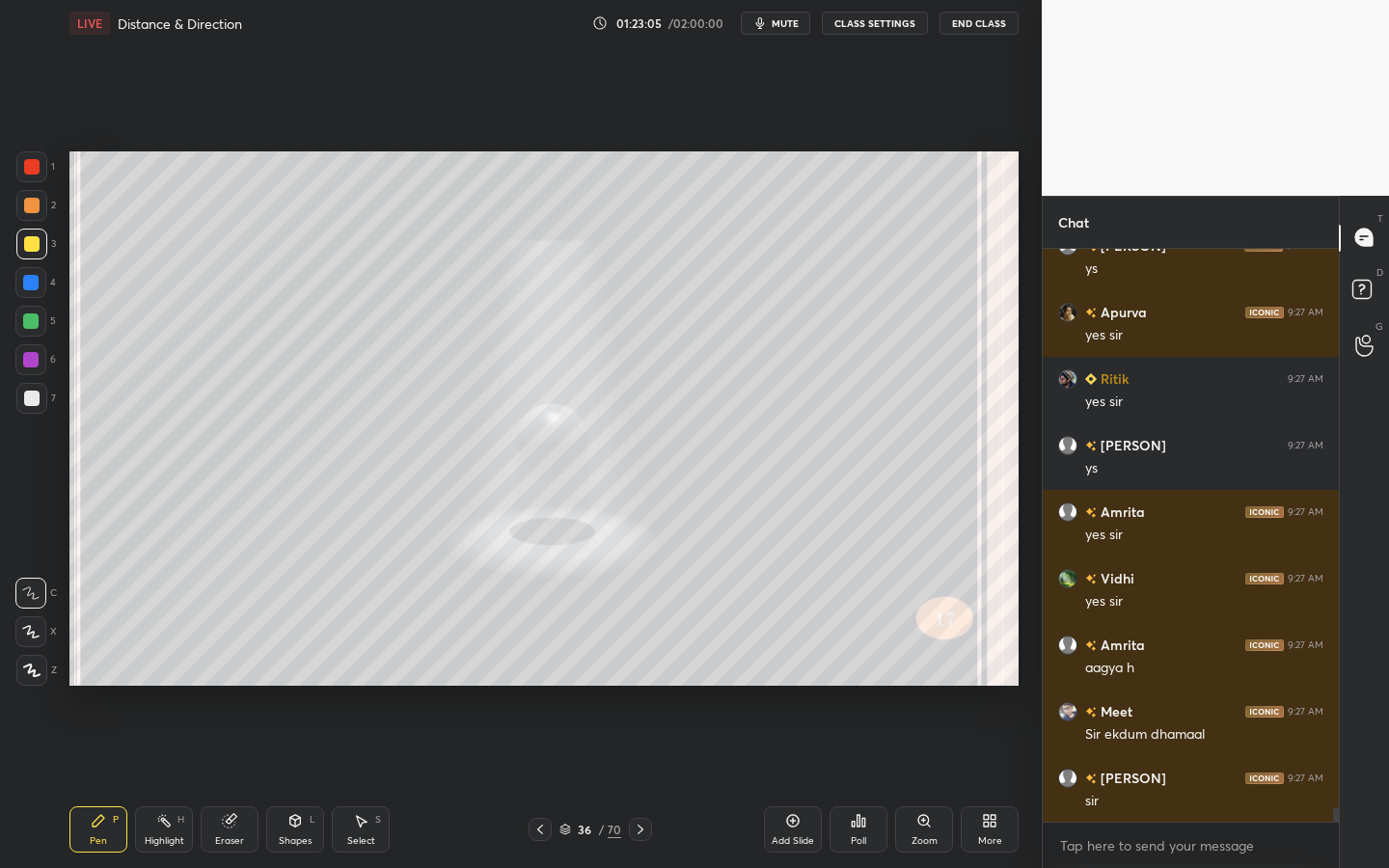 drag, startPoint x: 181, startPoint y: 829, endPoint x: 218, endPoint y: 779, distance: 62.20129 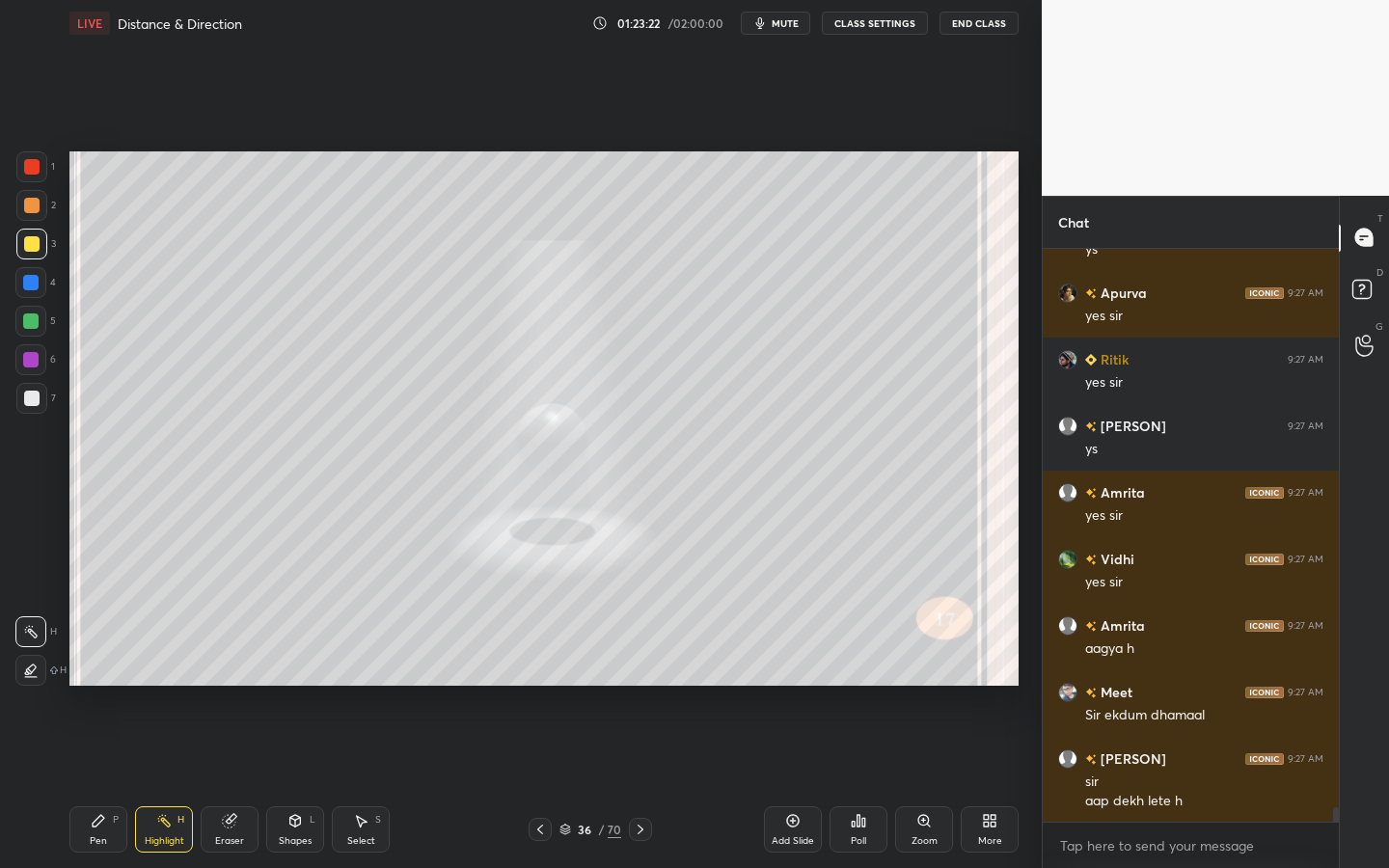 scroll, scrollTop: 22559, scrollLeft: 0, axis: vertical 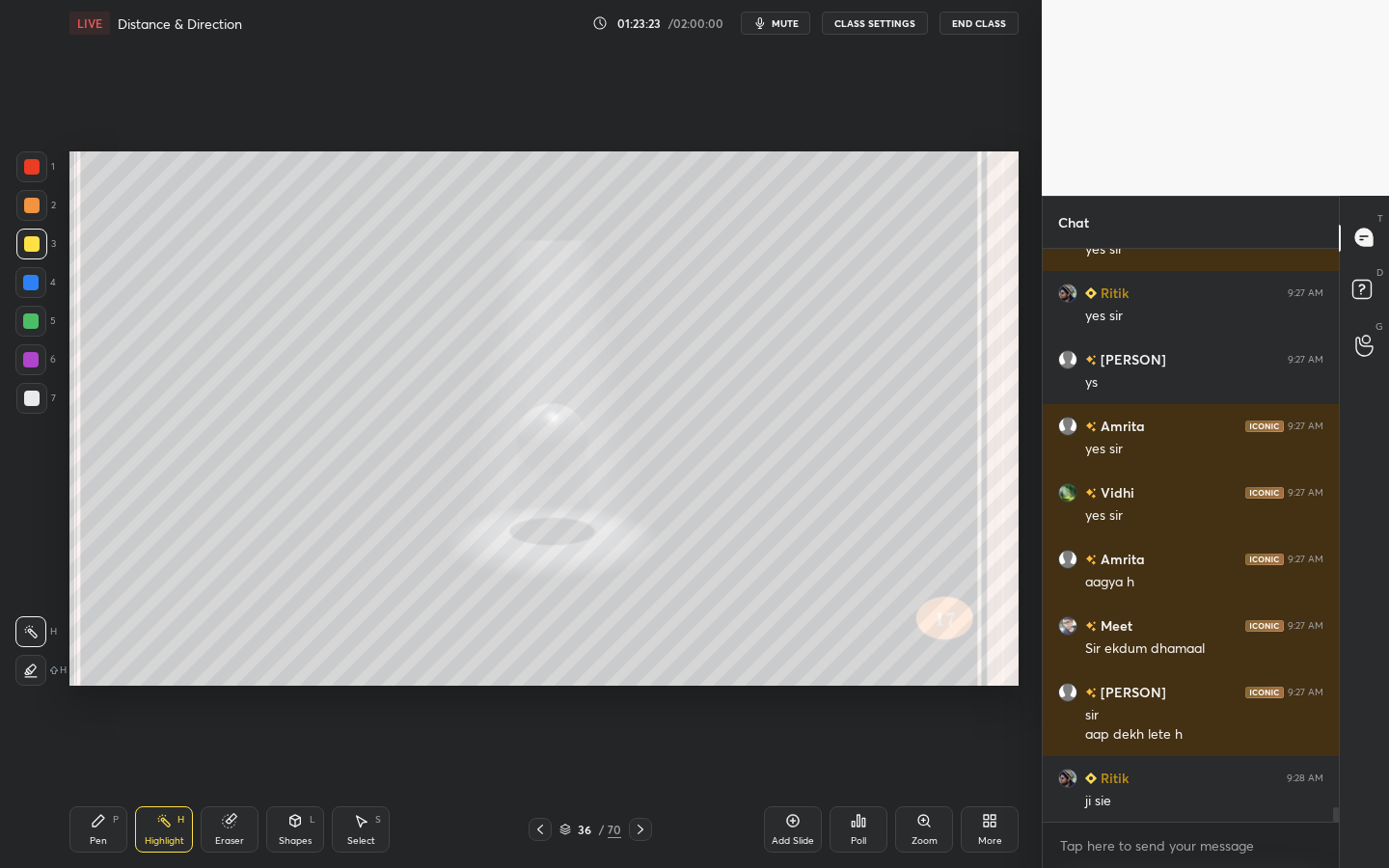 click 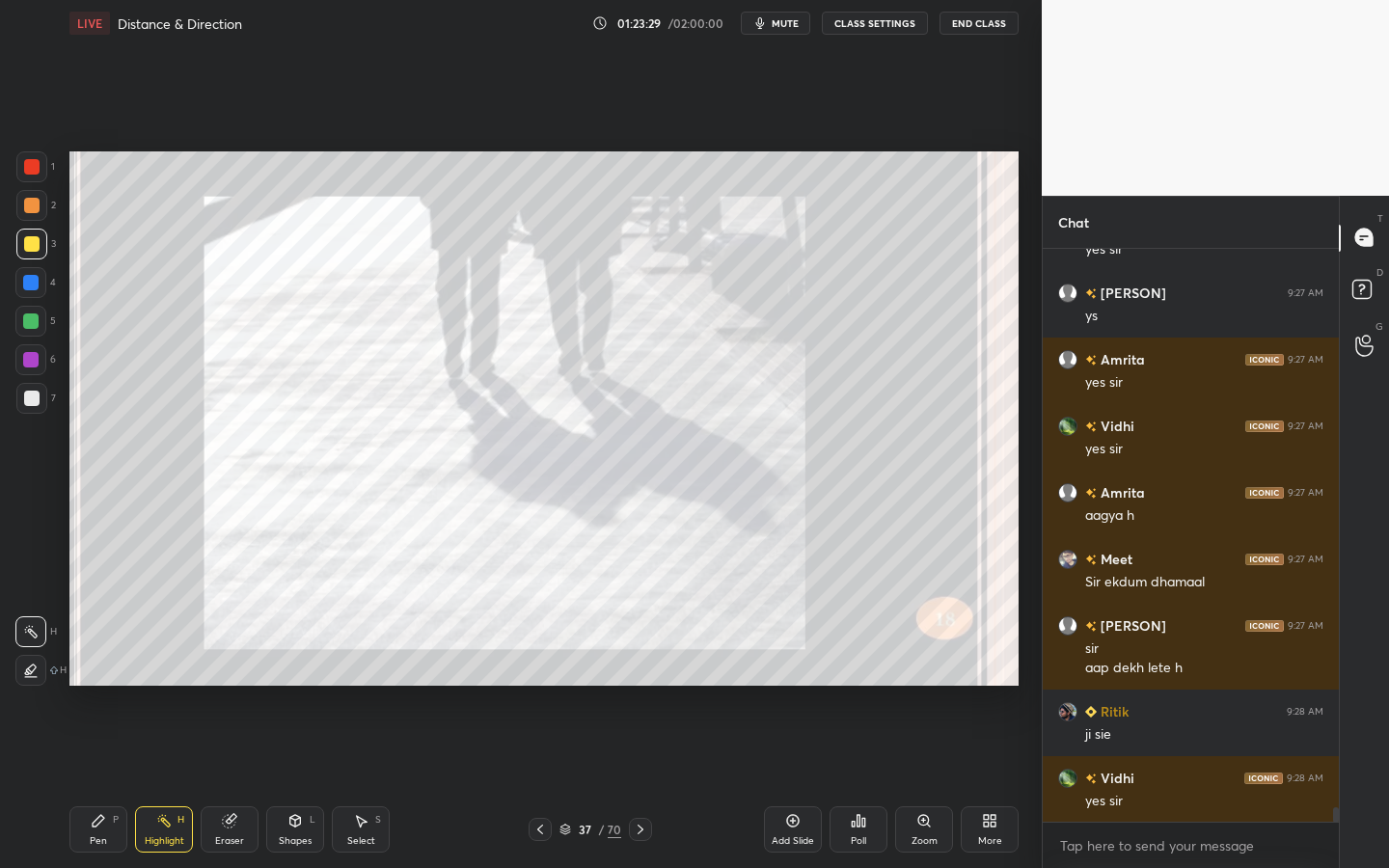 scroll, scrollTop: 22692, scrollLeft: 0, axis: vertical 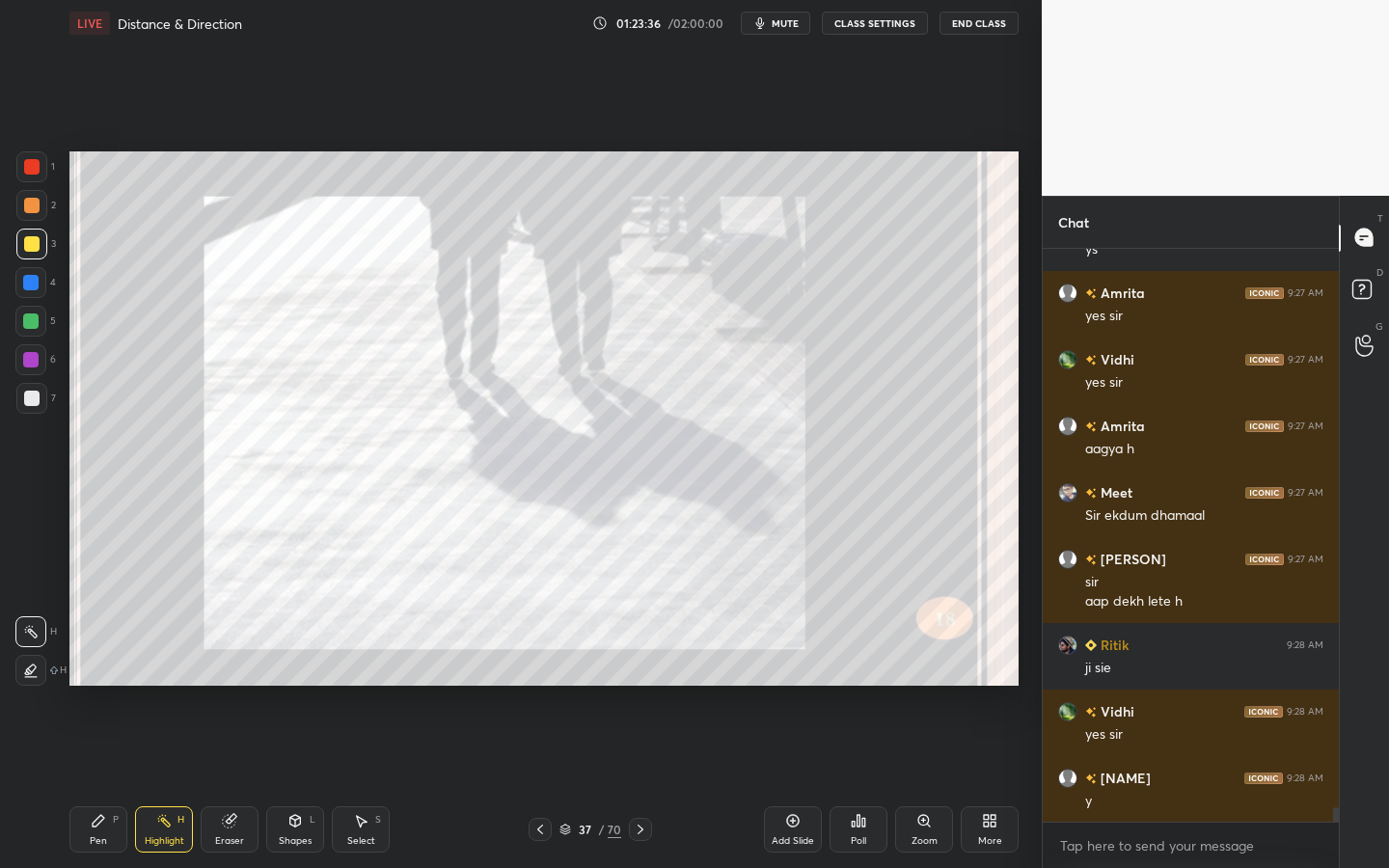 click 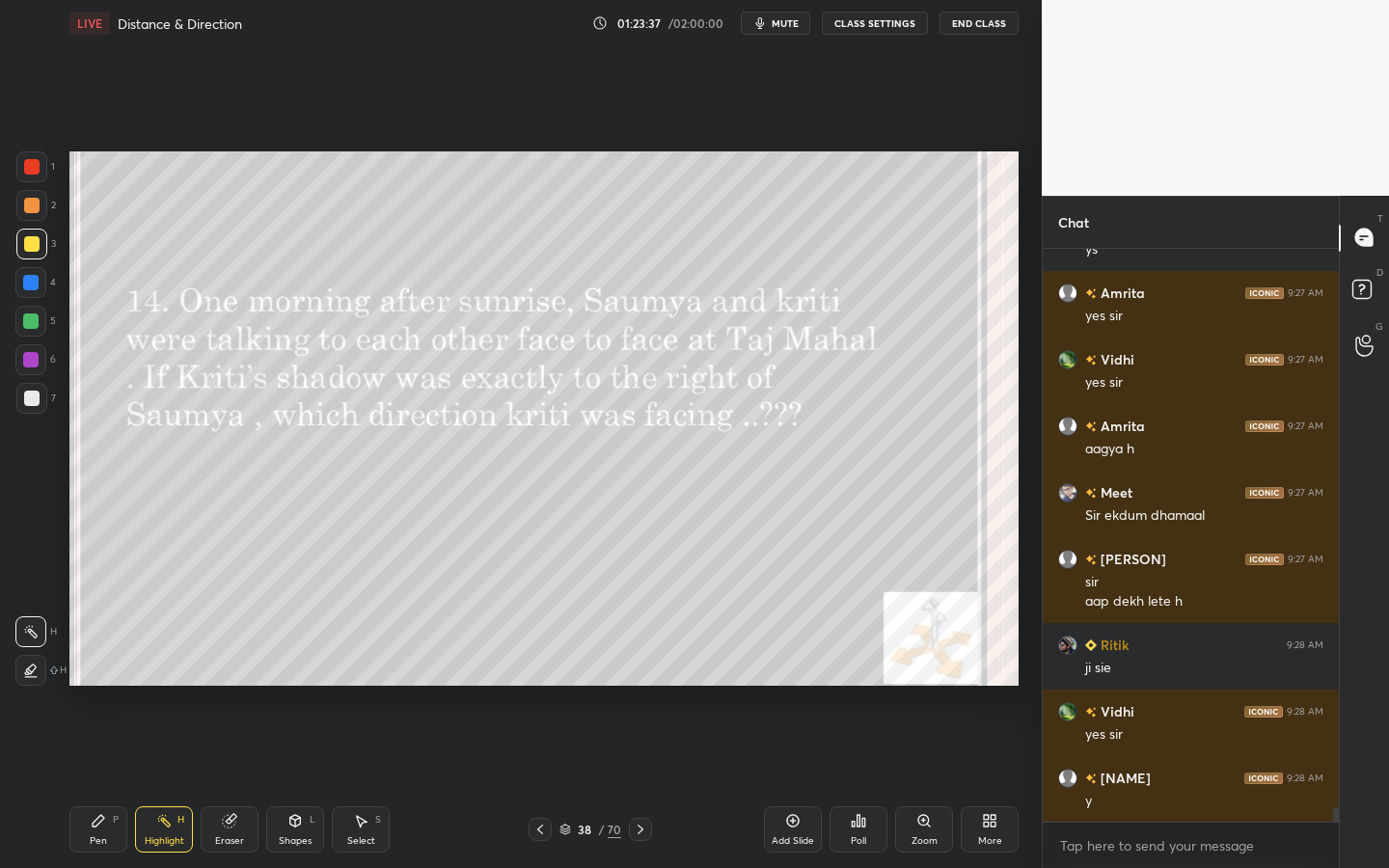 click 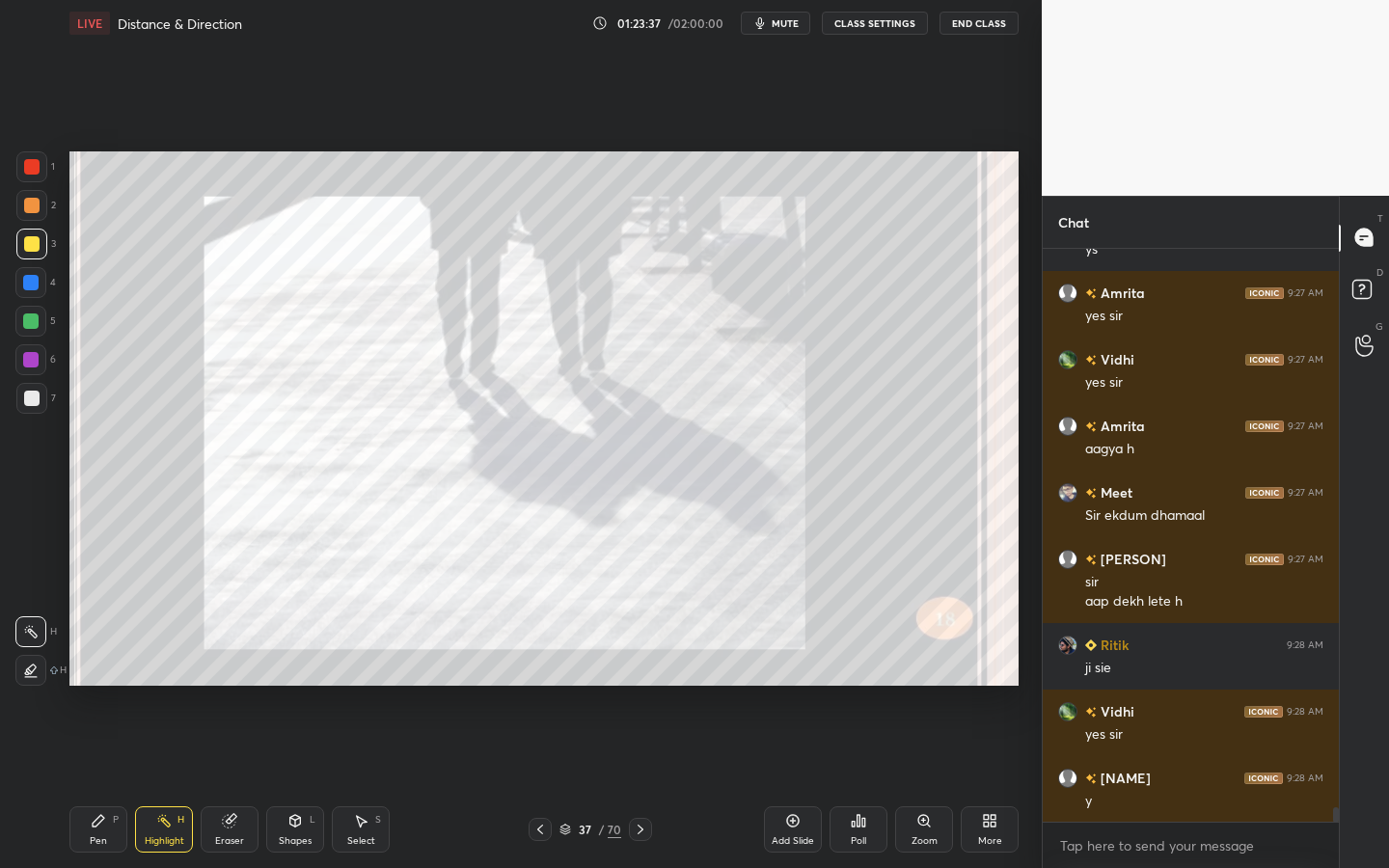 click 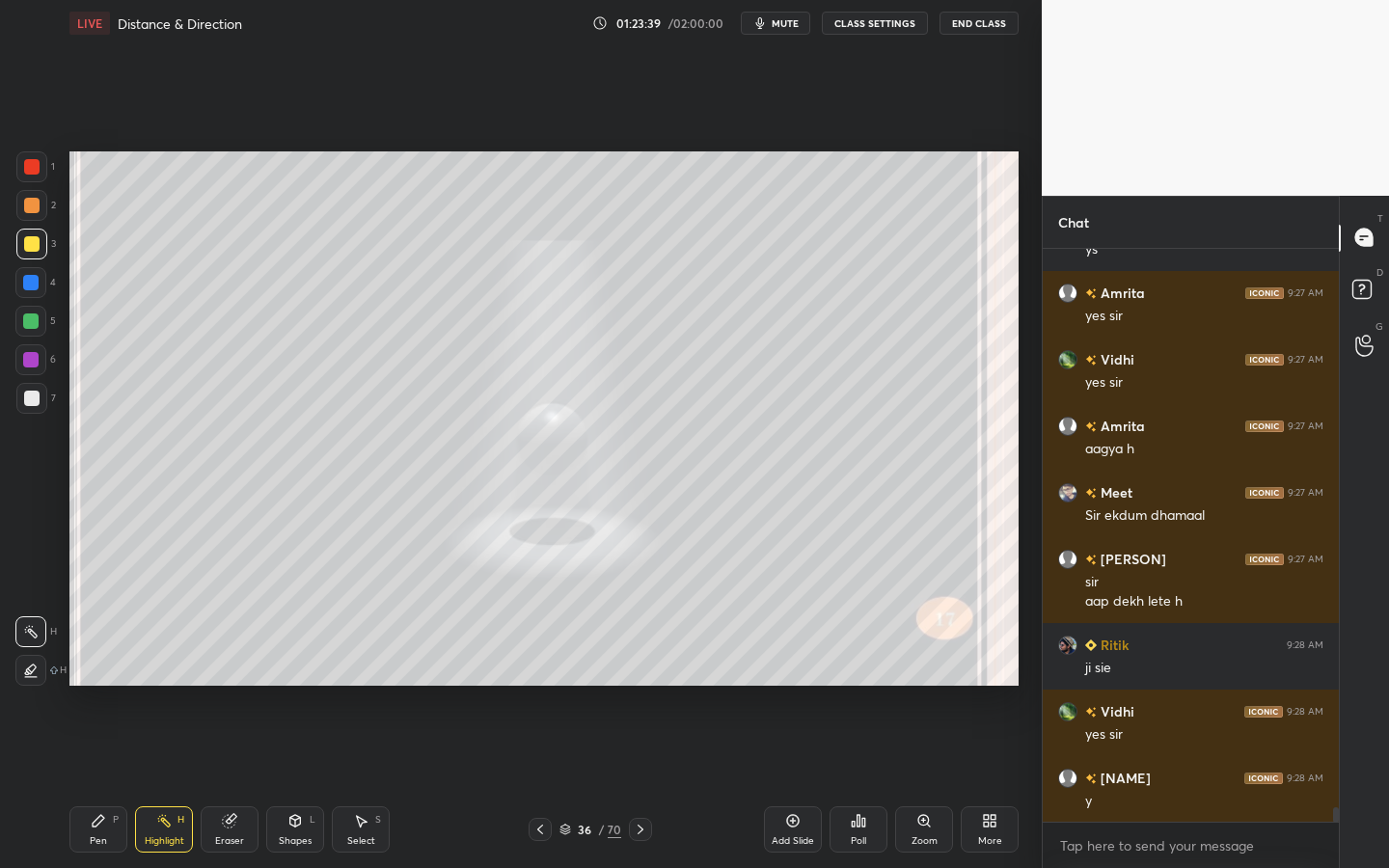scroll, scrollTop: 22759, scrollLeft: 0, axis: vertical 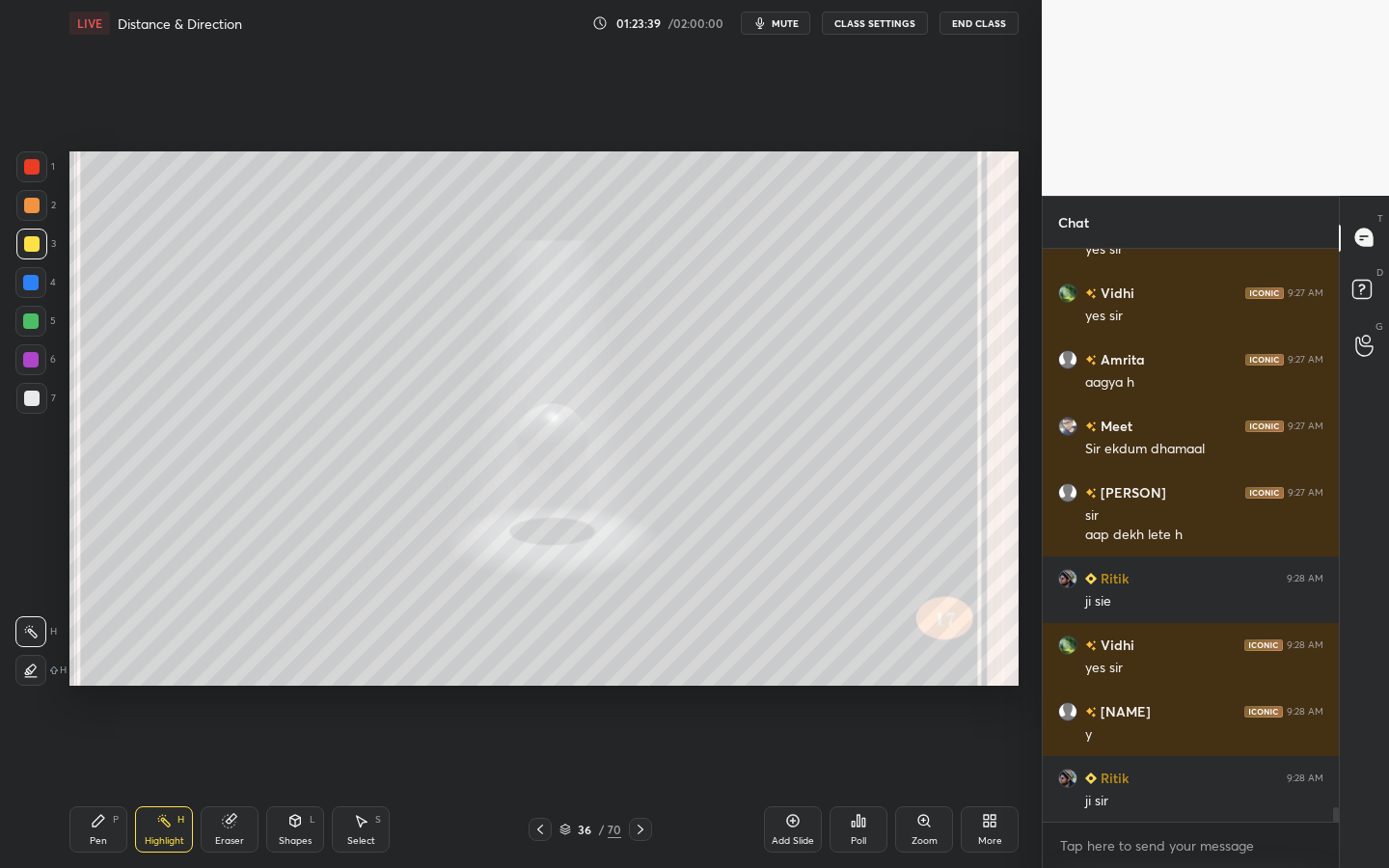 click 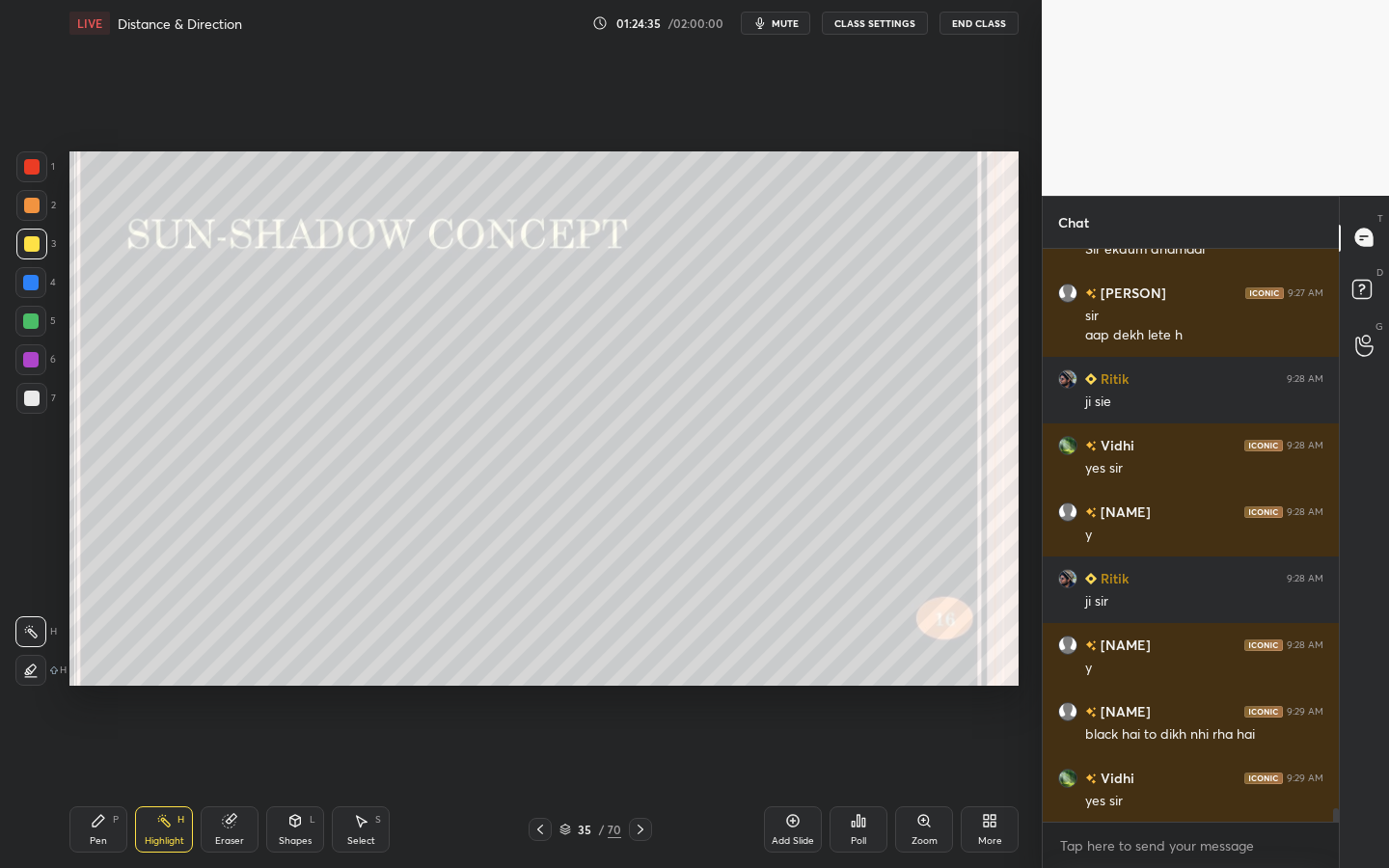 scroll, scrollTop: 23025, scrollLeft: 0, axis: vertical 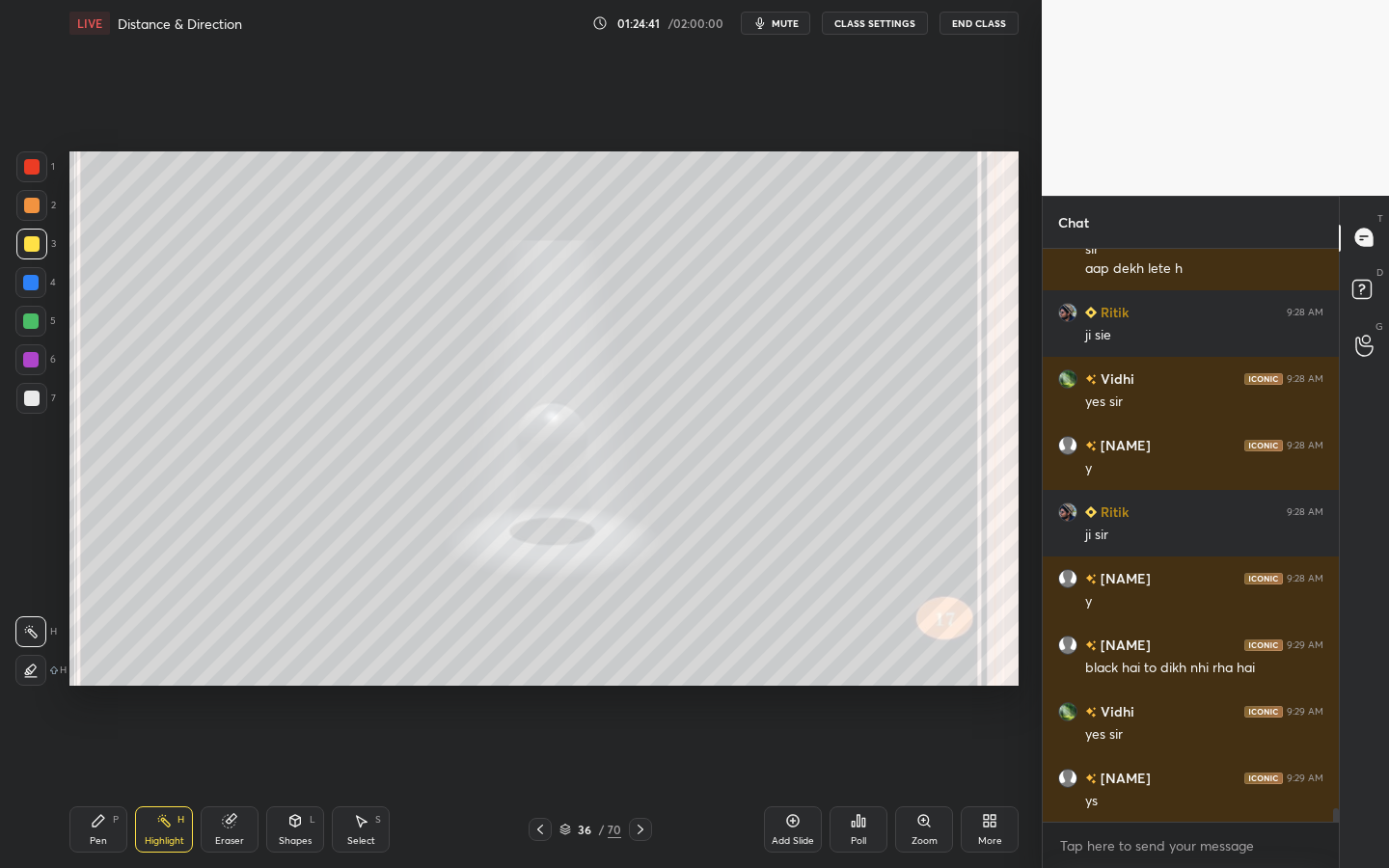 click 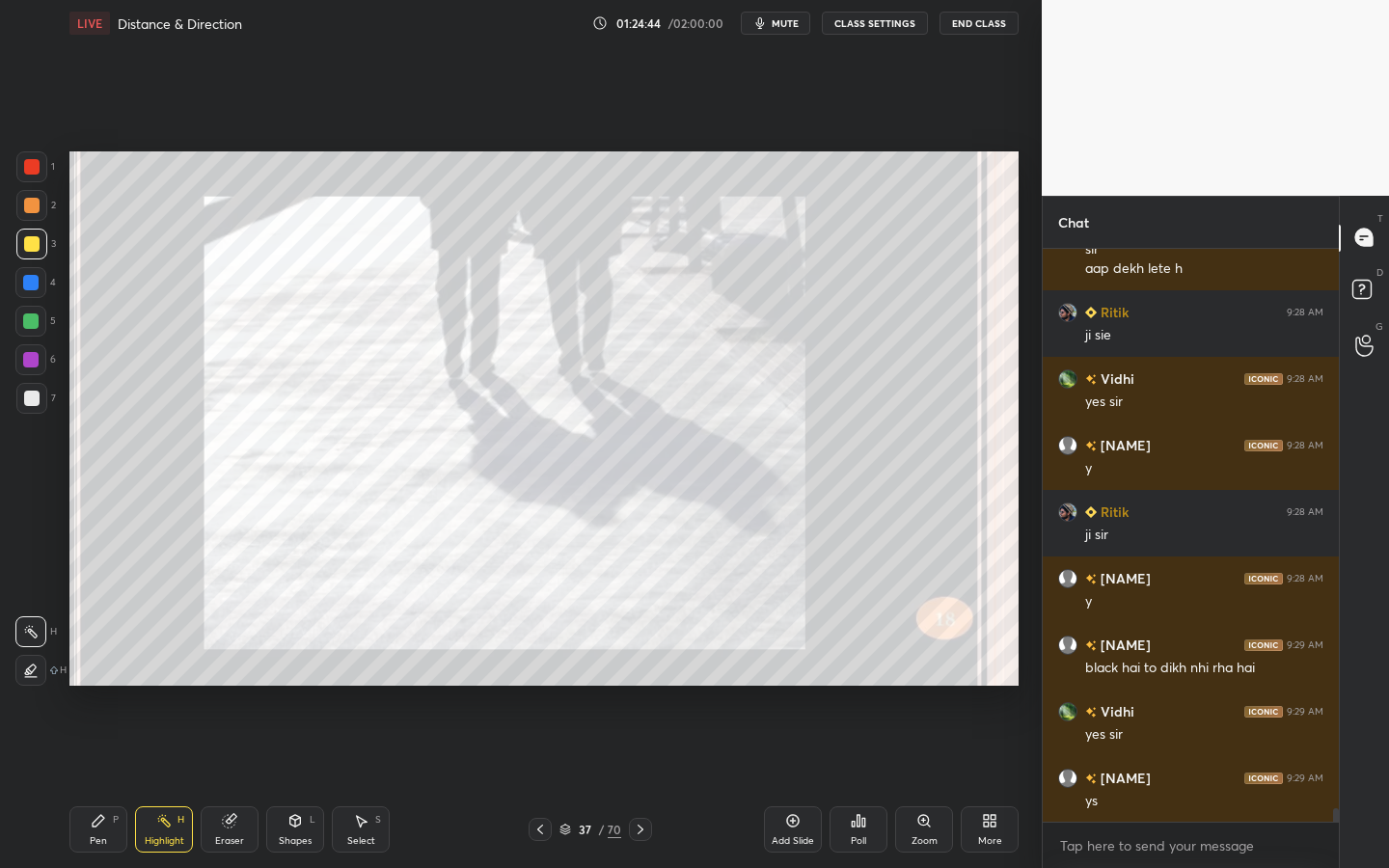 click at bounding box center (540, 829) 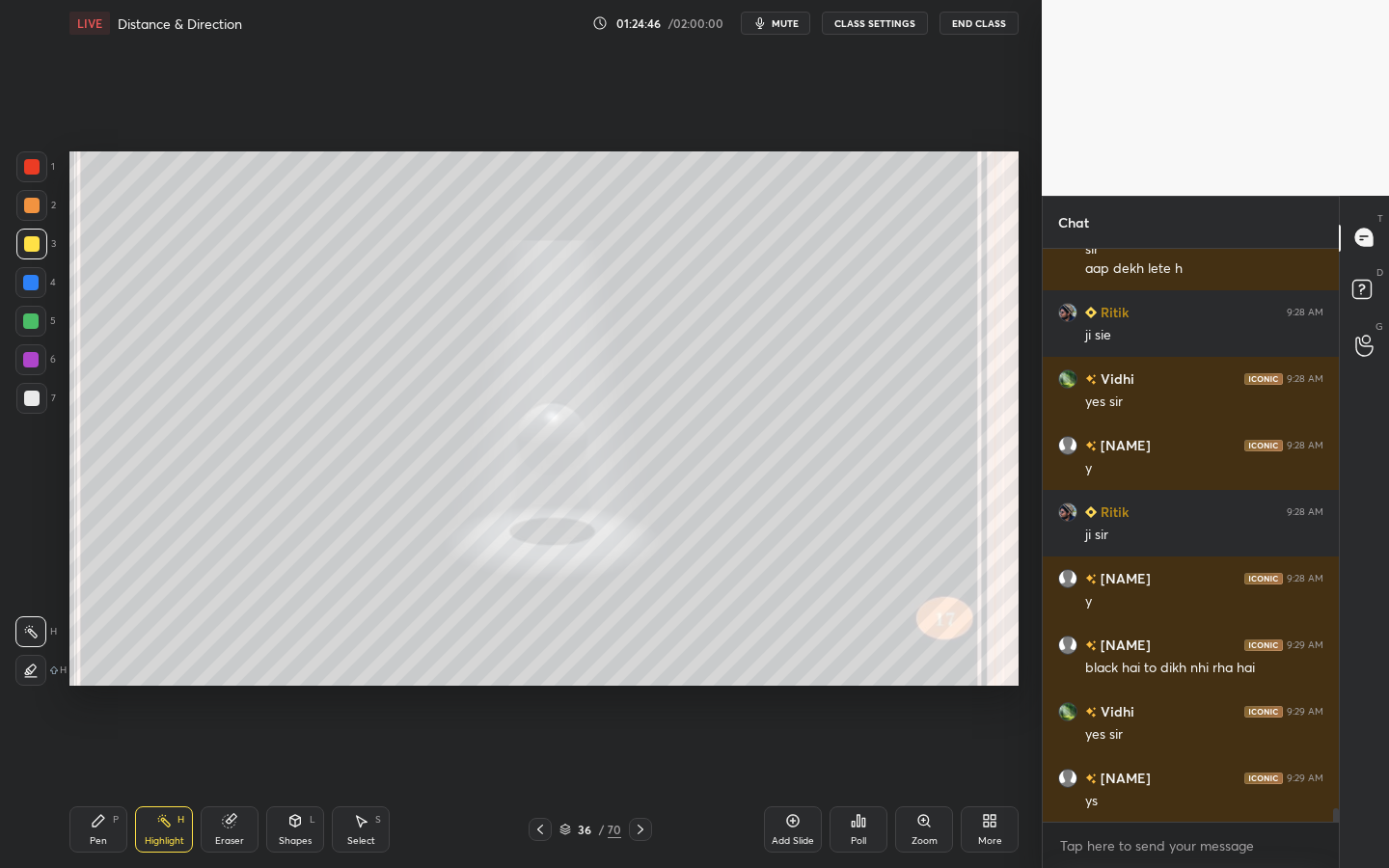 click on "36 / 70" at bounding box center (590, 829) 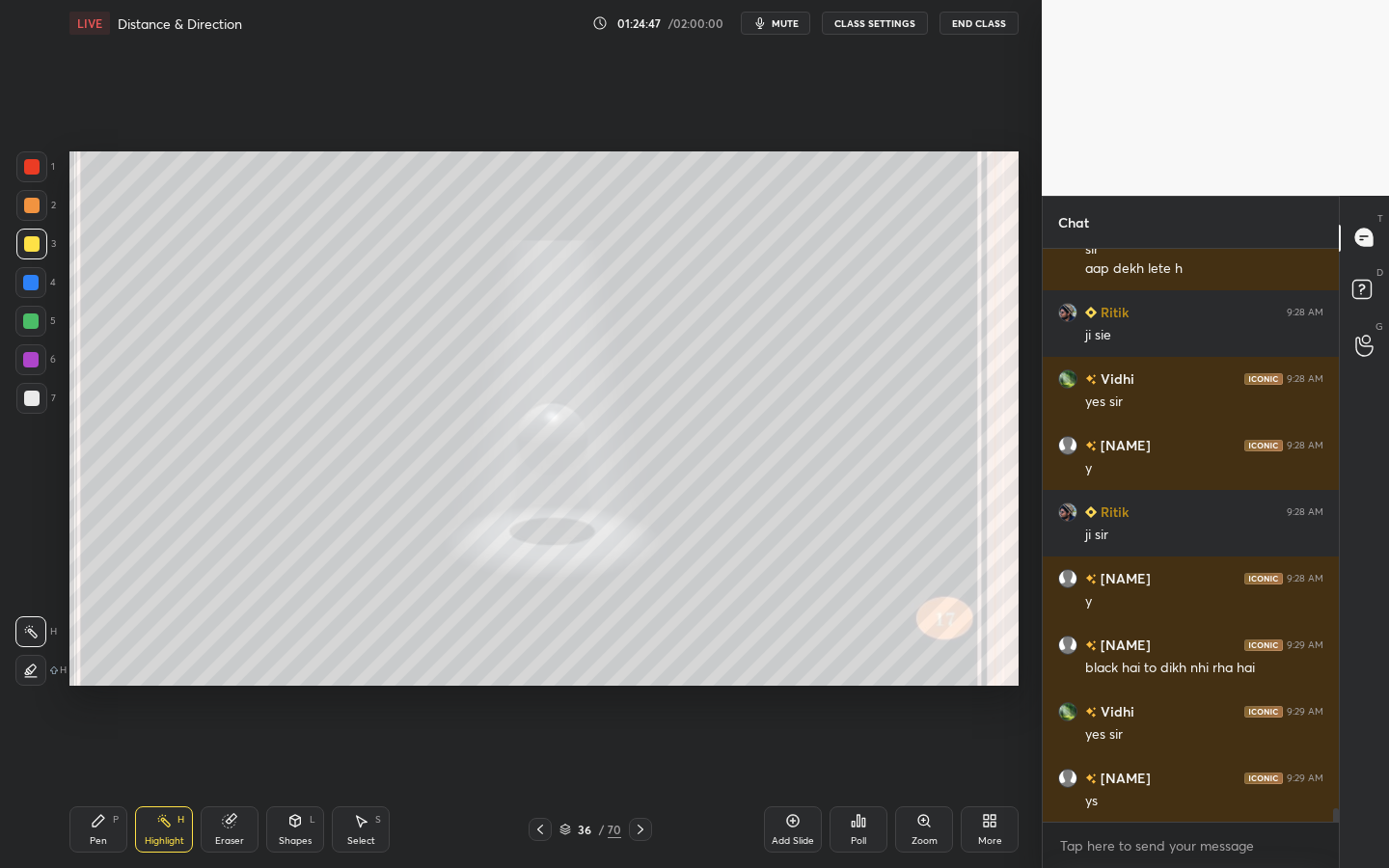 click 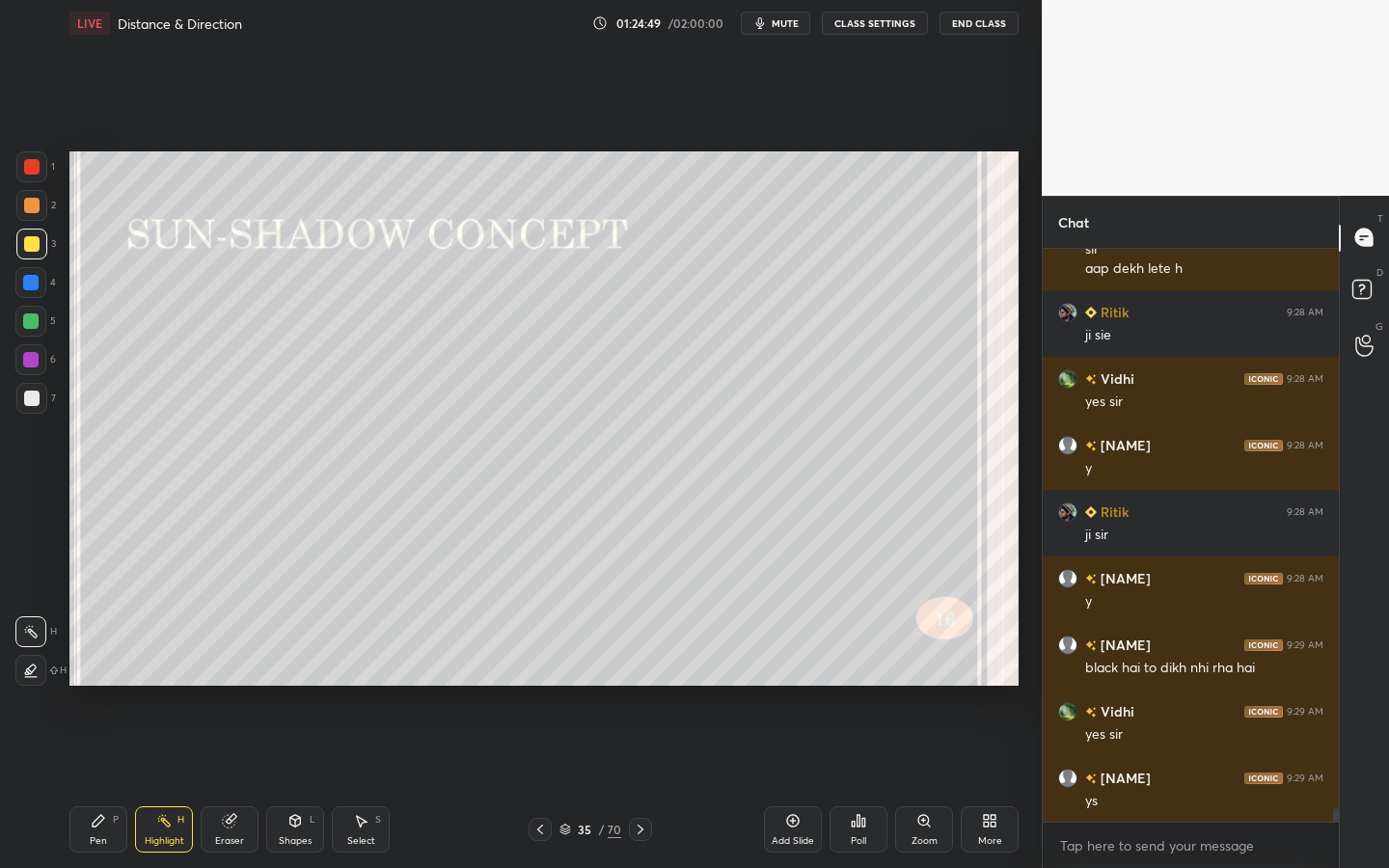click on "Shapes L" at bounding box center [295, 829] 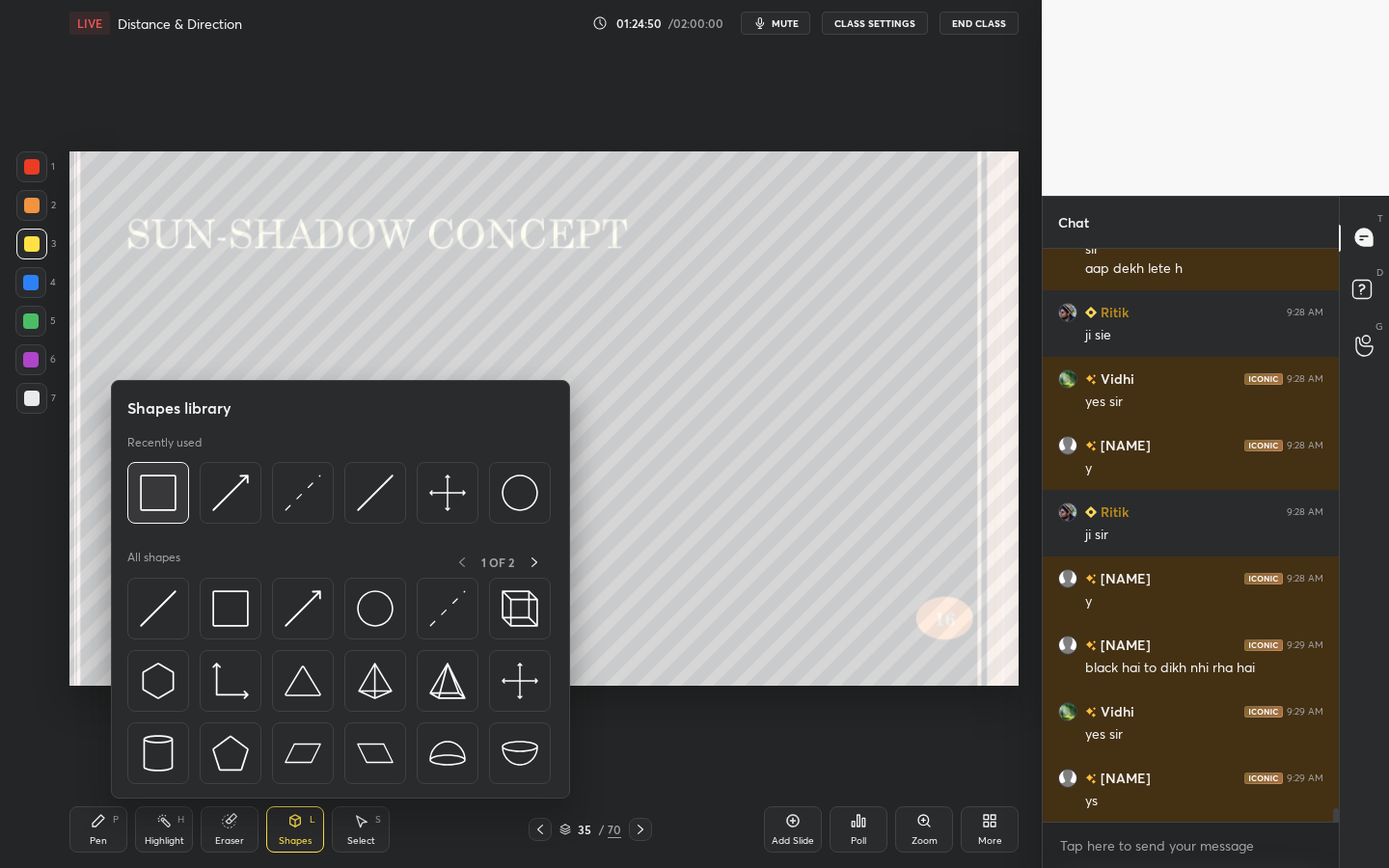 click at bounding box center (158, 493) 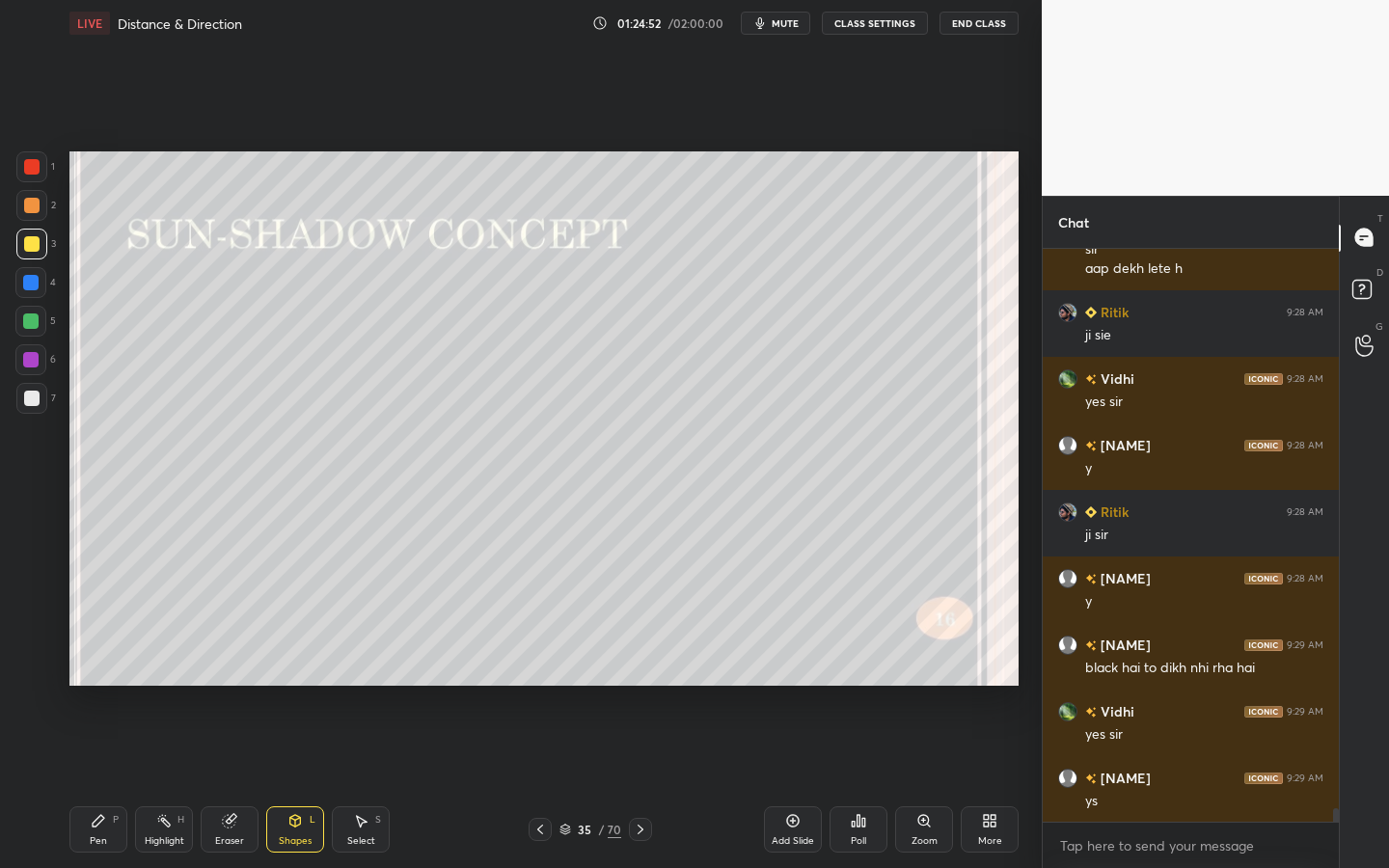click on "Pen P" at bounding box center (98, 829) 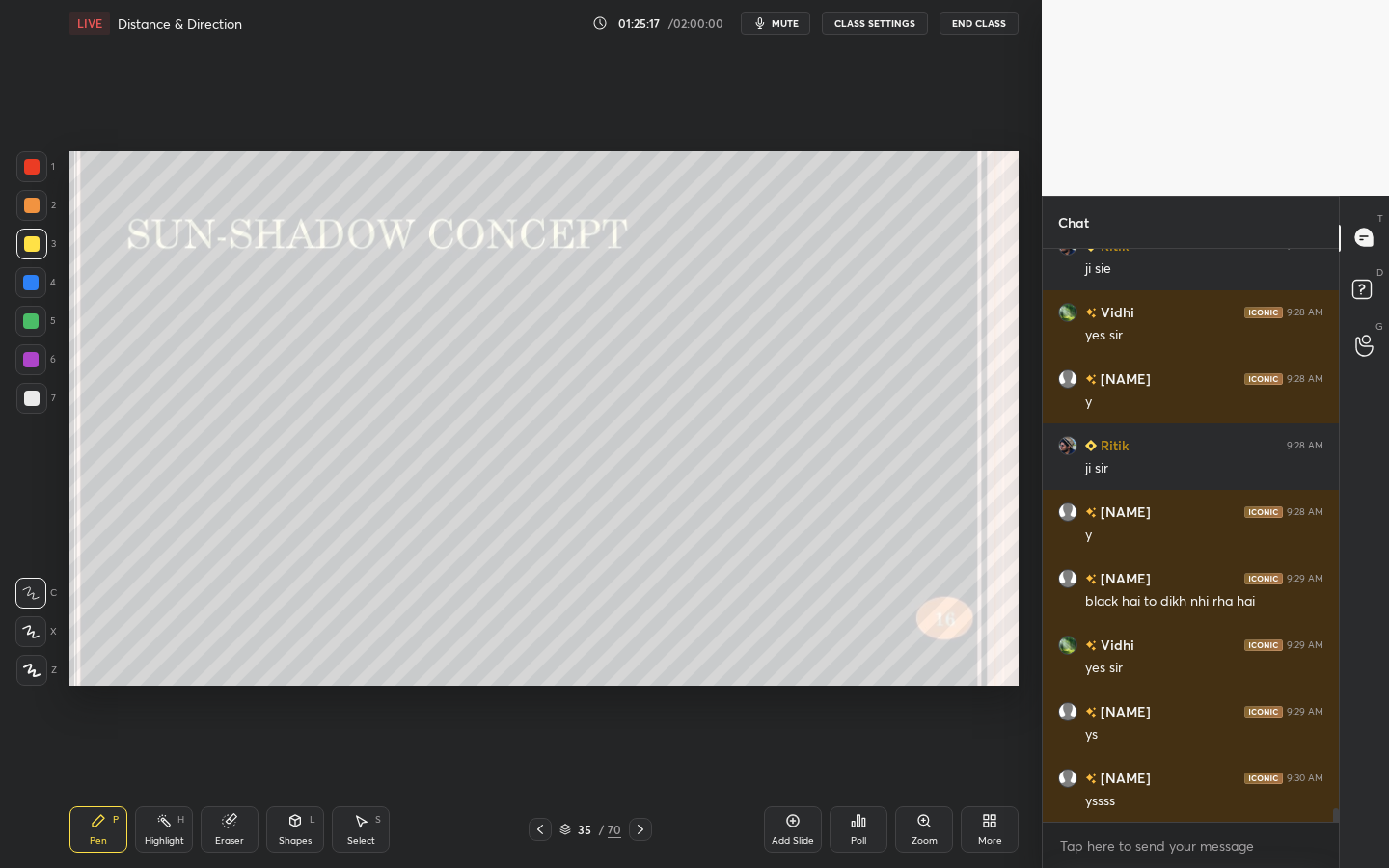 scroll, scrollTop: 23158, scrollLeft: 0, axis: vertical 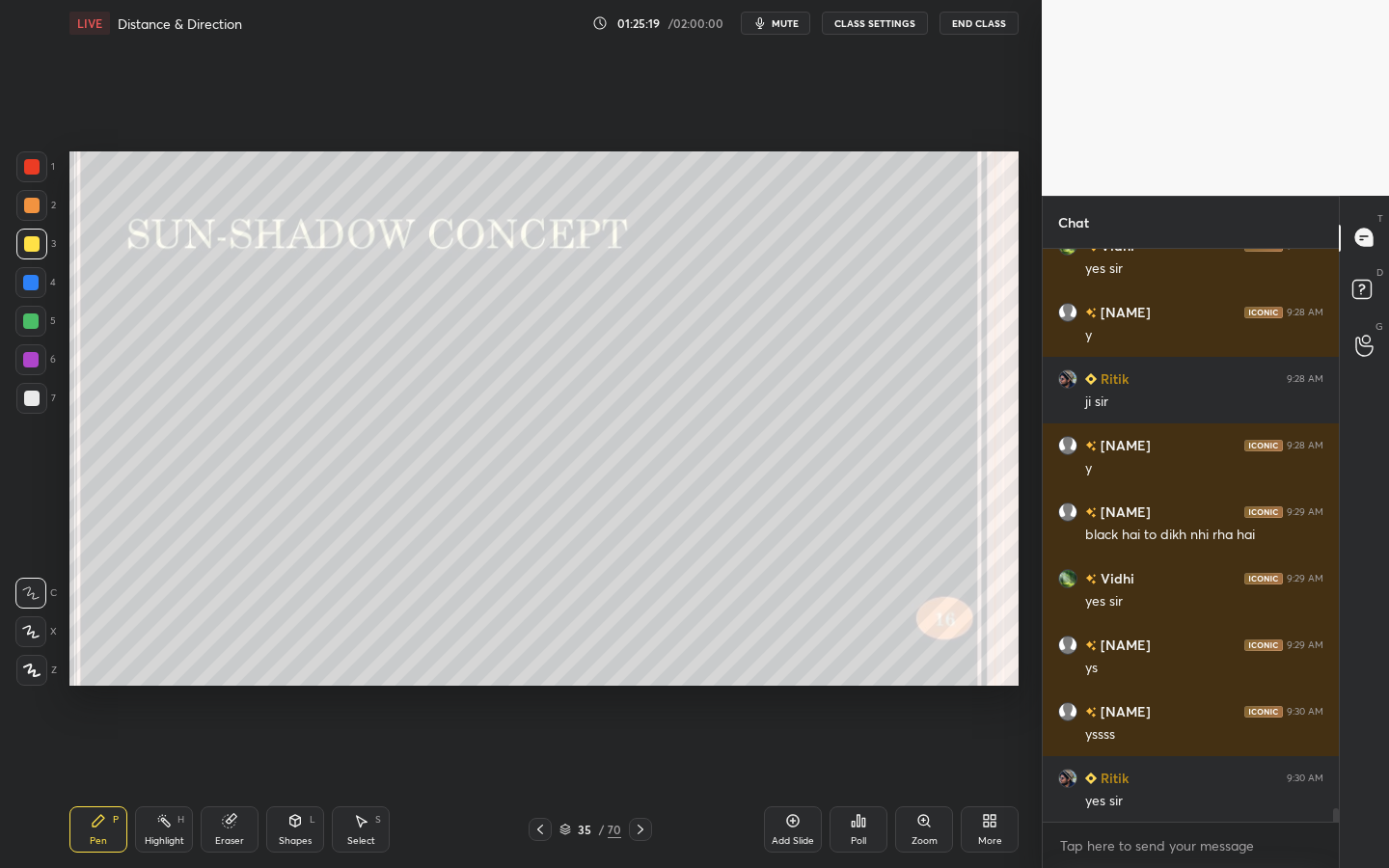 click 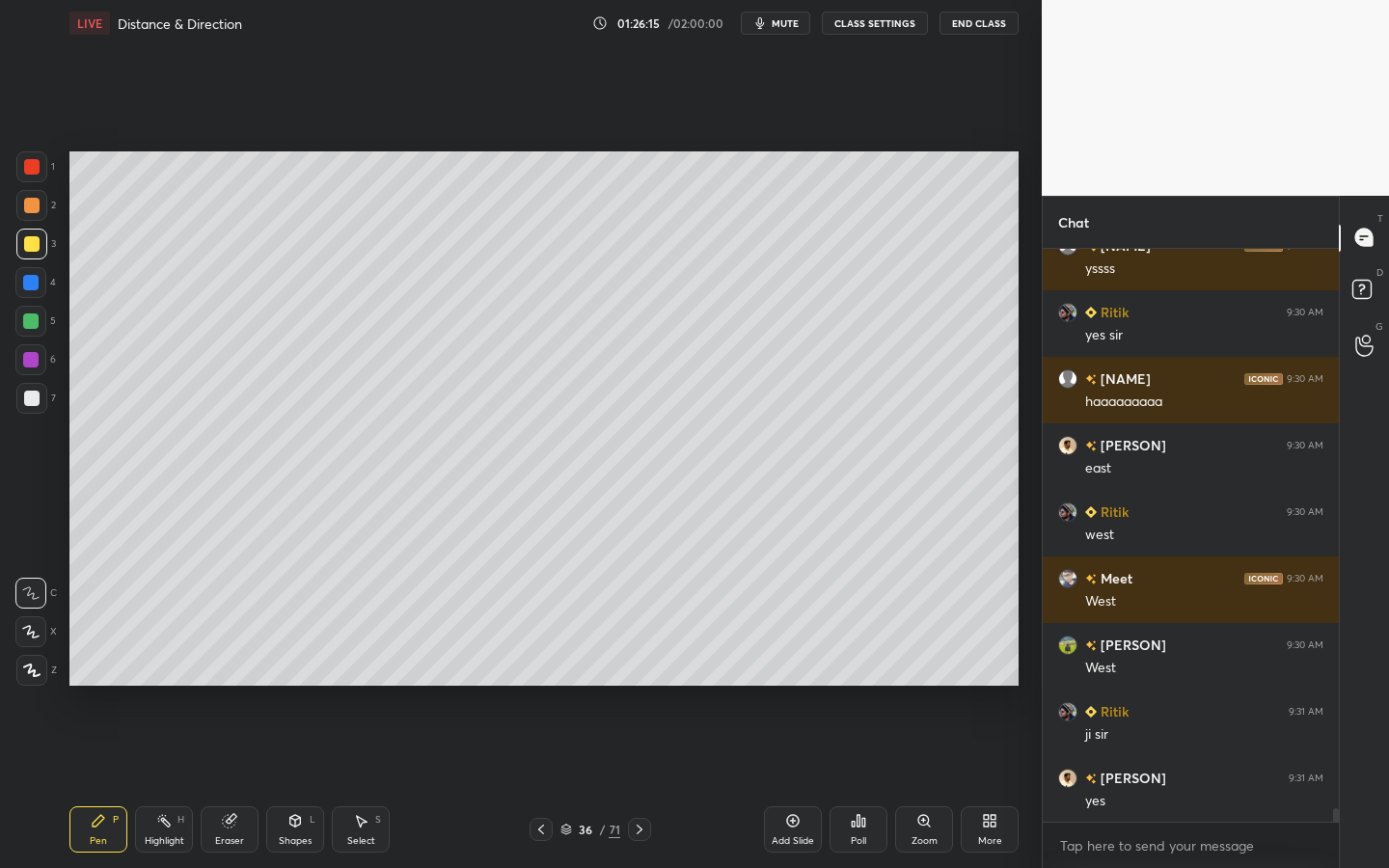 scroll, scrollTop: 23691, scrollLeft: 0, axis: vertical 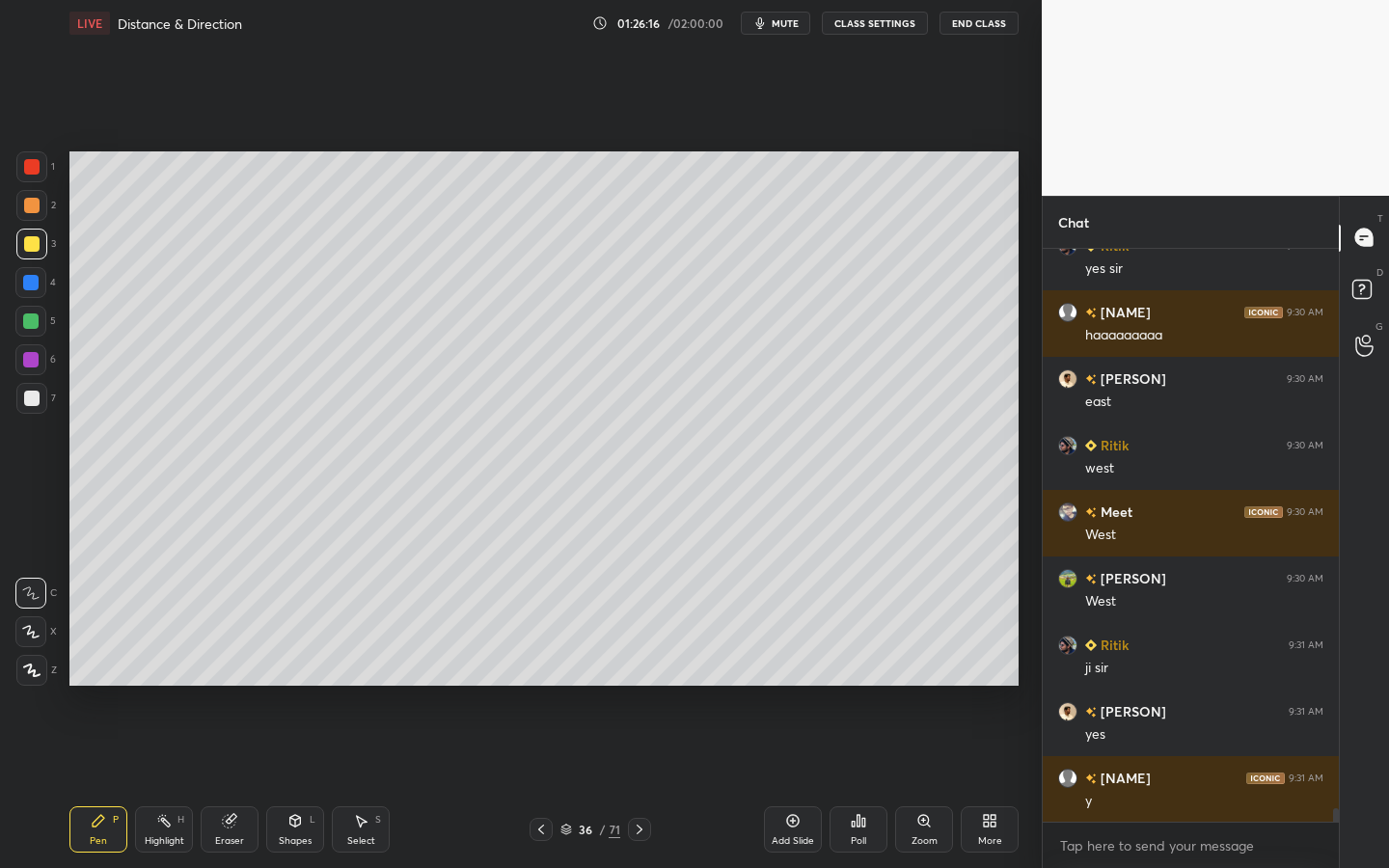 click at bounding box center (31, 321) 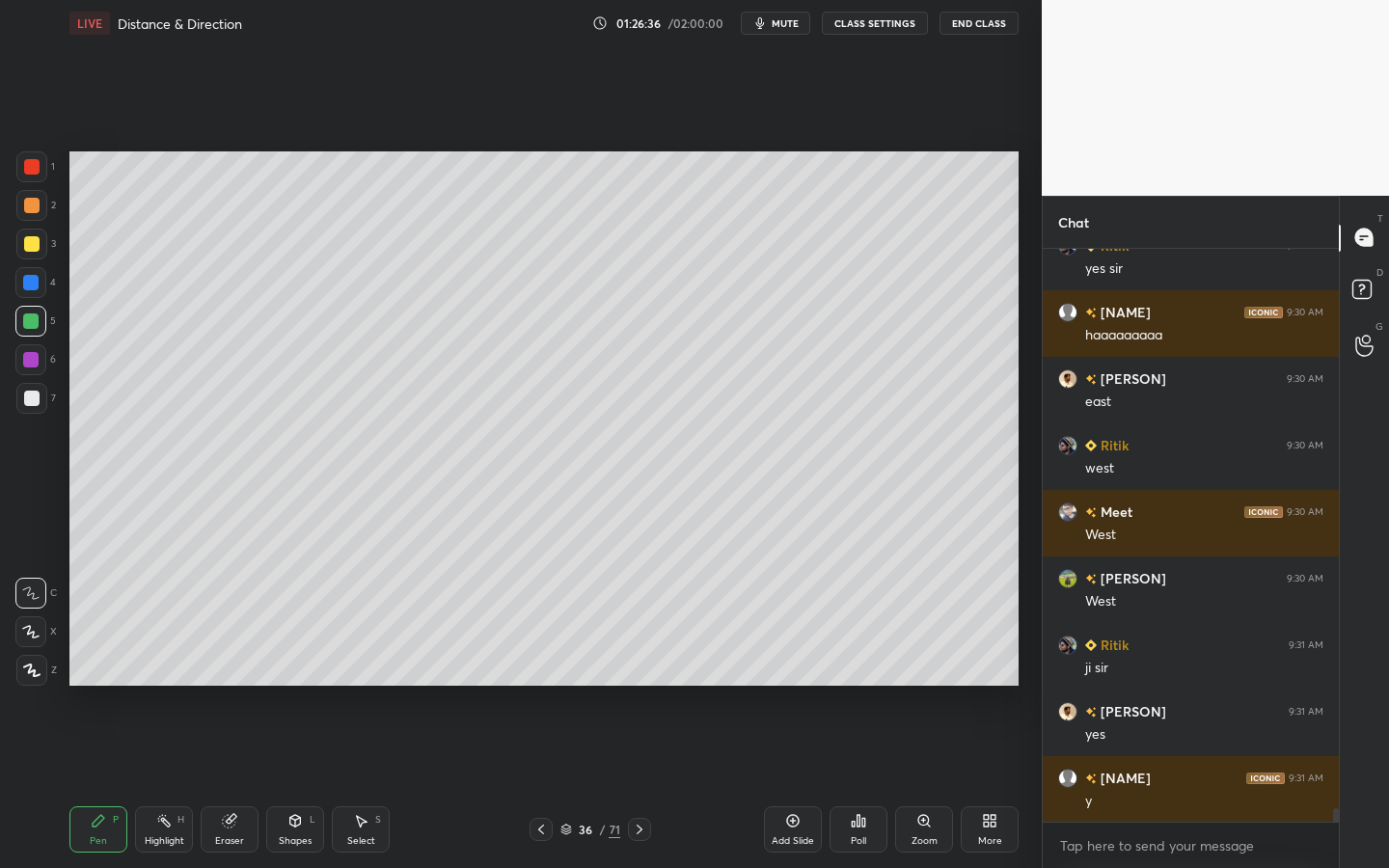 click 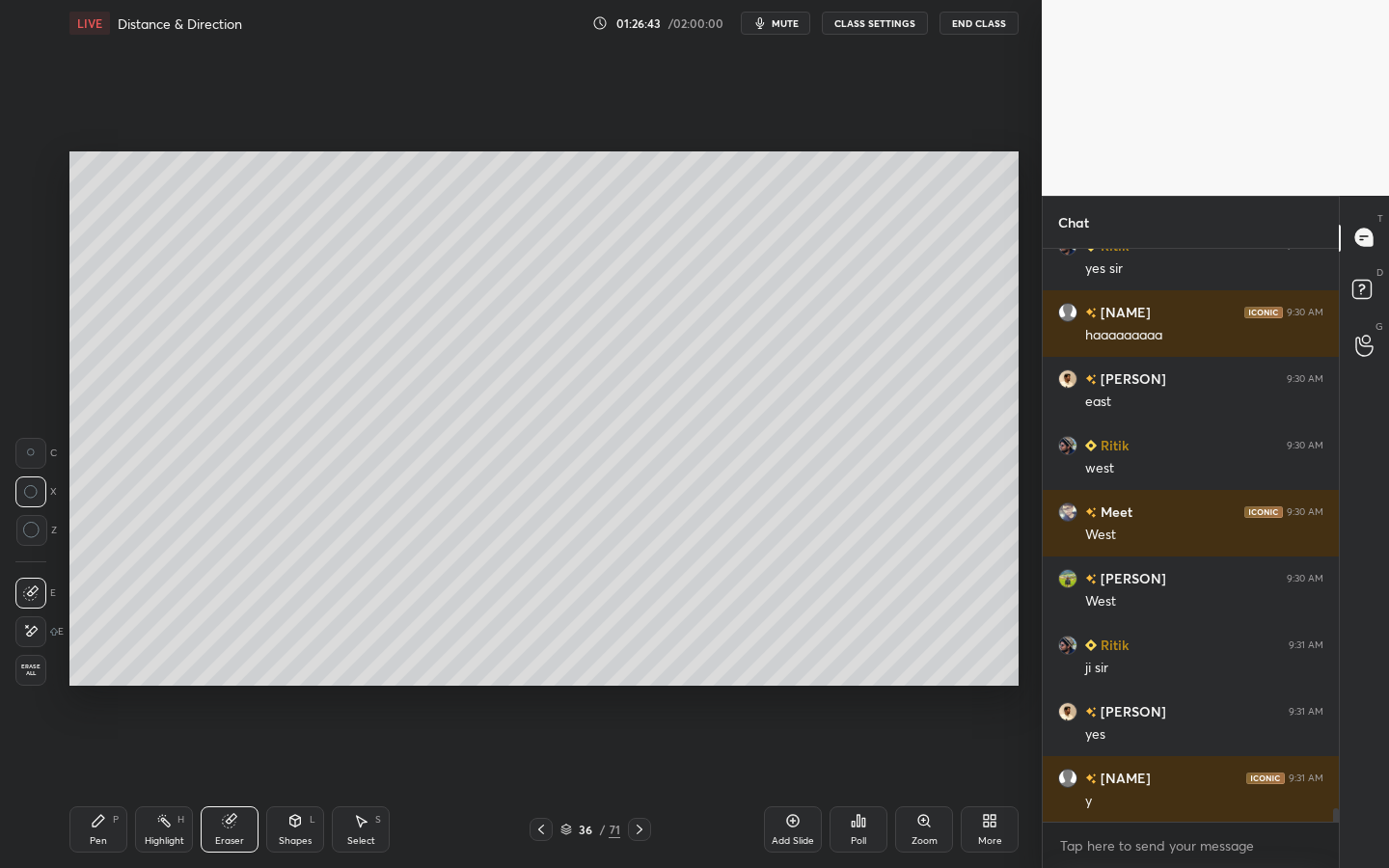 drag, startPoint x: 107, startPoint y: 828, endPoint x: 172, endPoint y: 703, distance: 140.89003 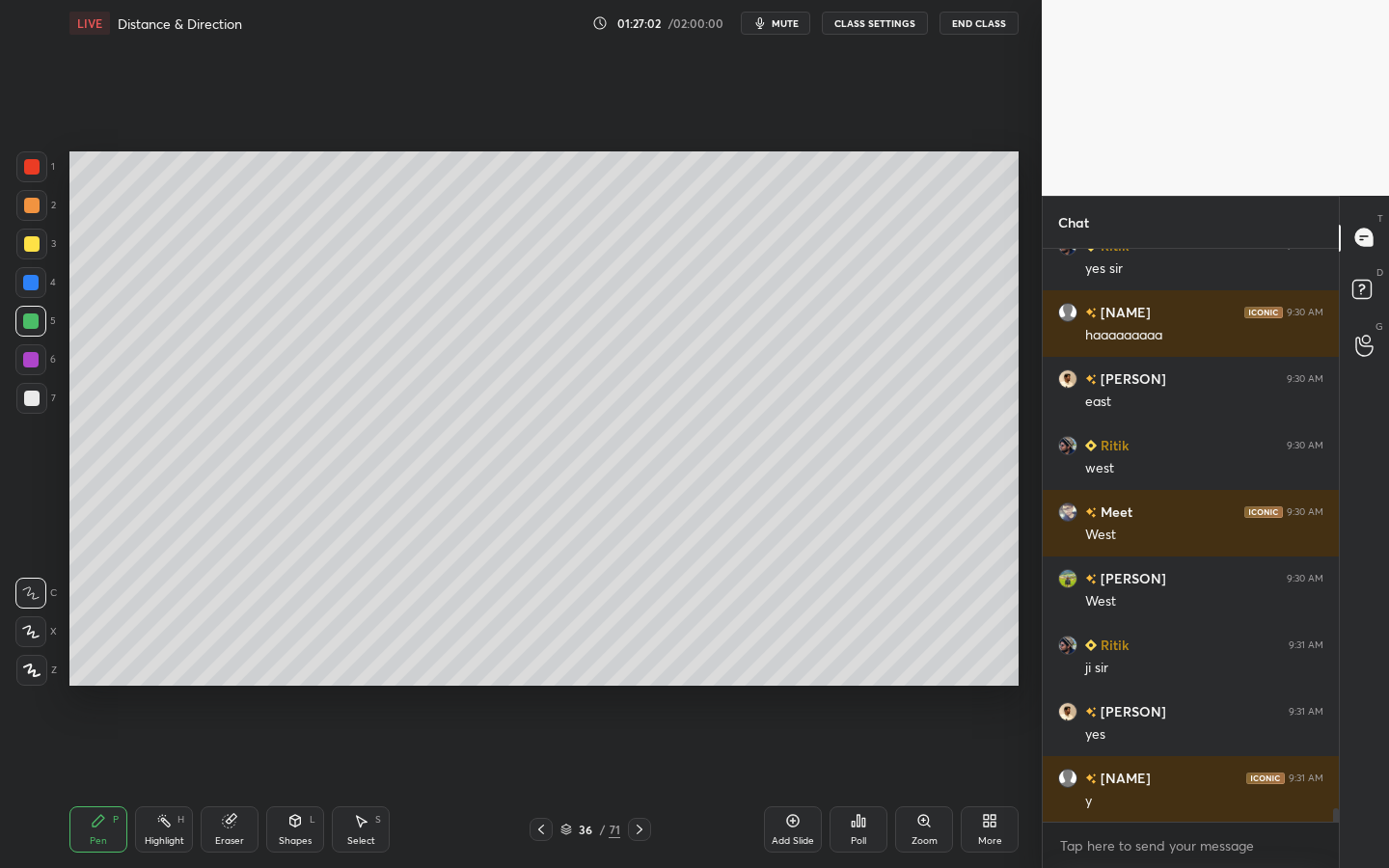 scroll, scrollTop: 23710, scrollLeft: 0, axis: vertical 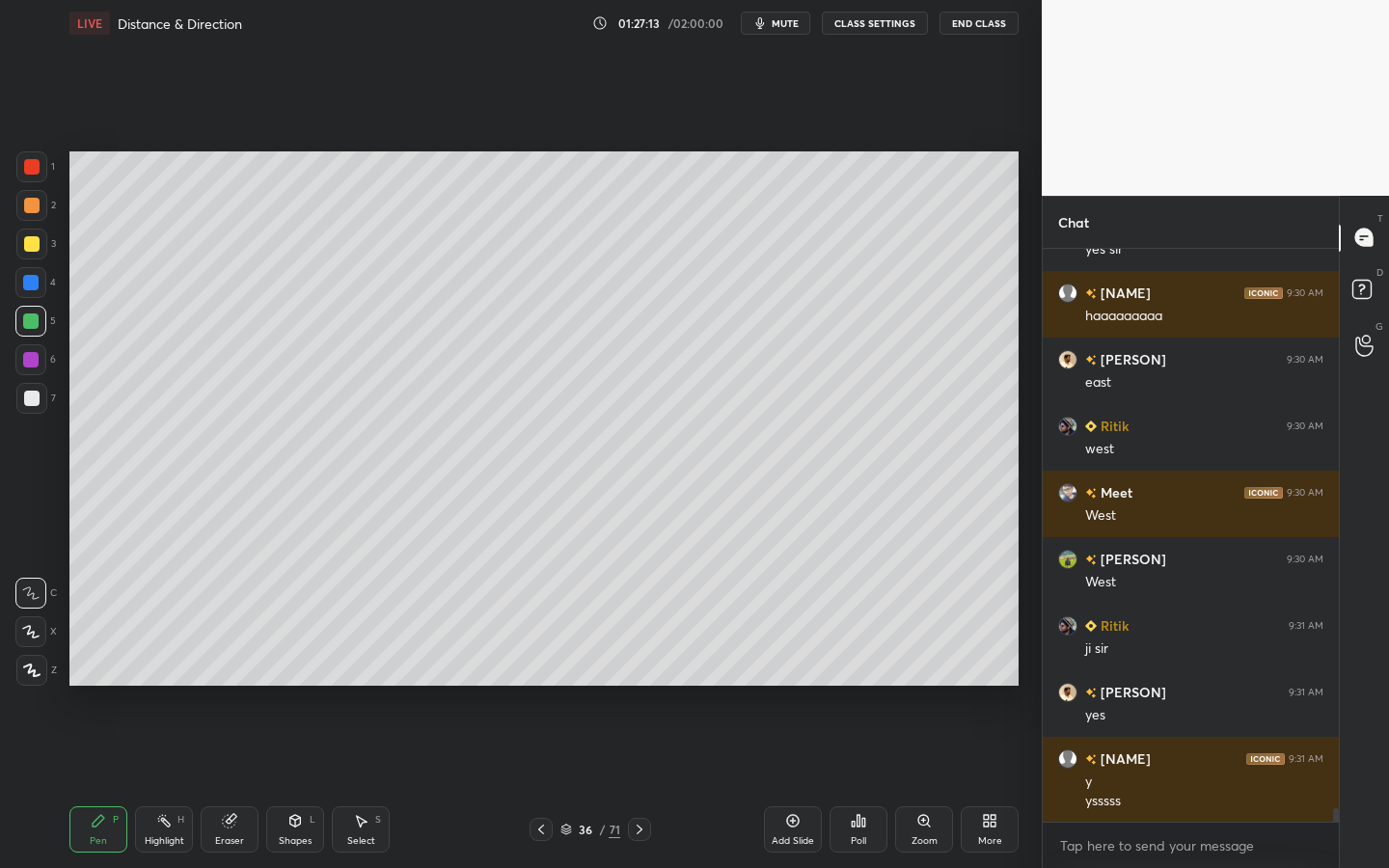 drag, startPoint x: 171, startPoint y: 827, endPoint x: 251, endPoint y: 710, distance: 141.73567 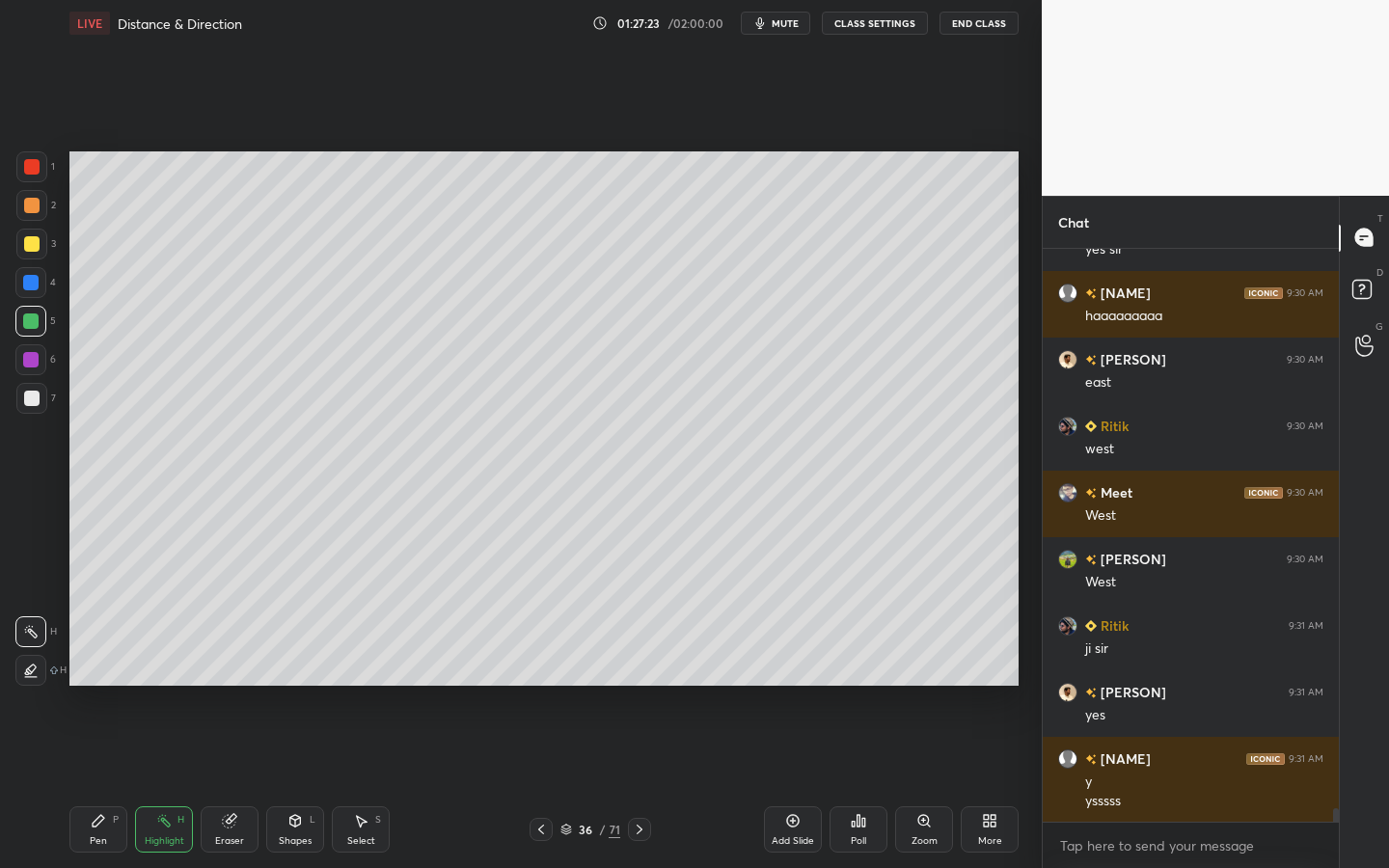 scroll, scrollTop: 23776, scrollLeft: 0, axis: vertical 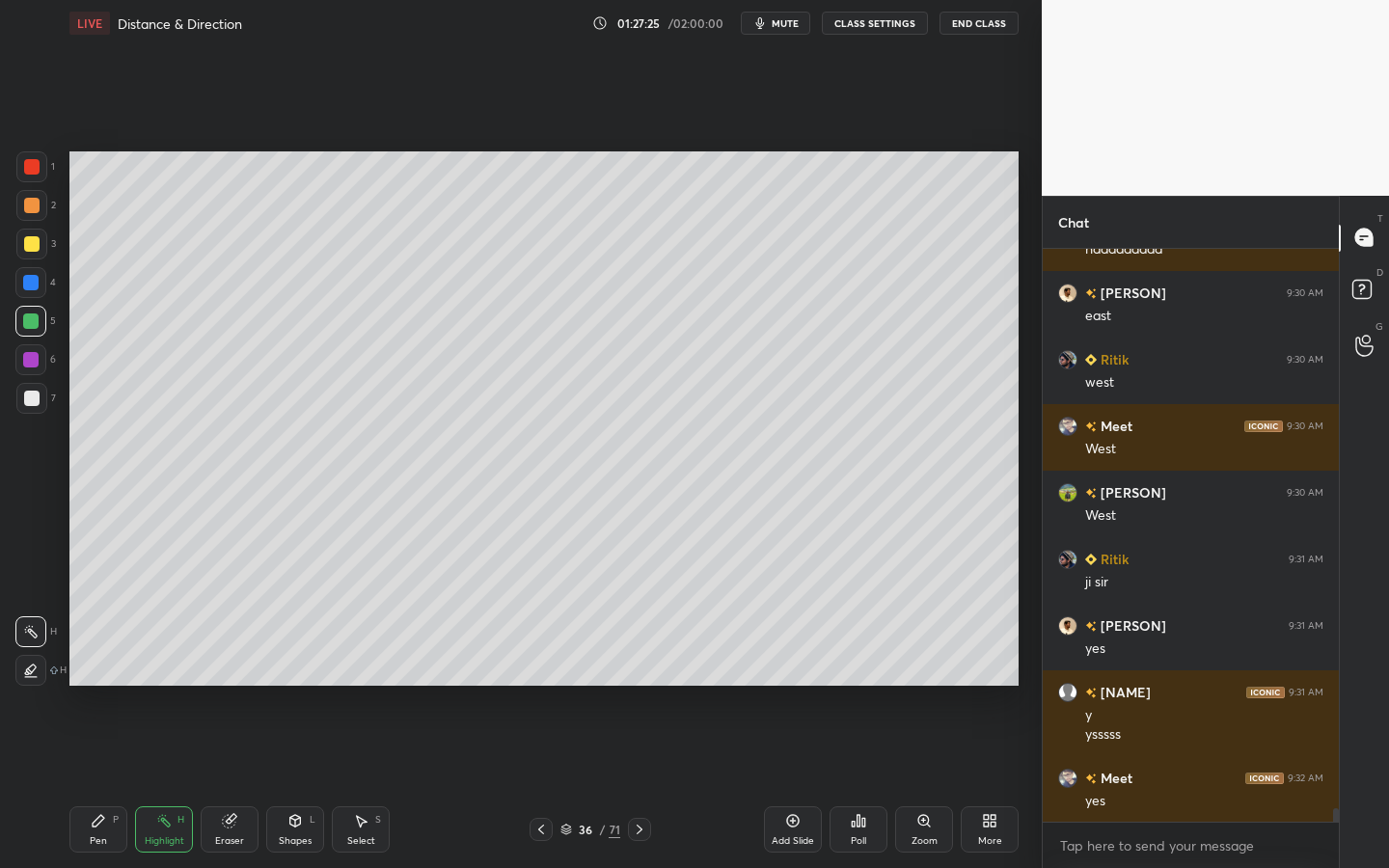 click on "Pen P" at bounding box center (98, 829) 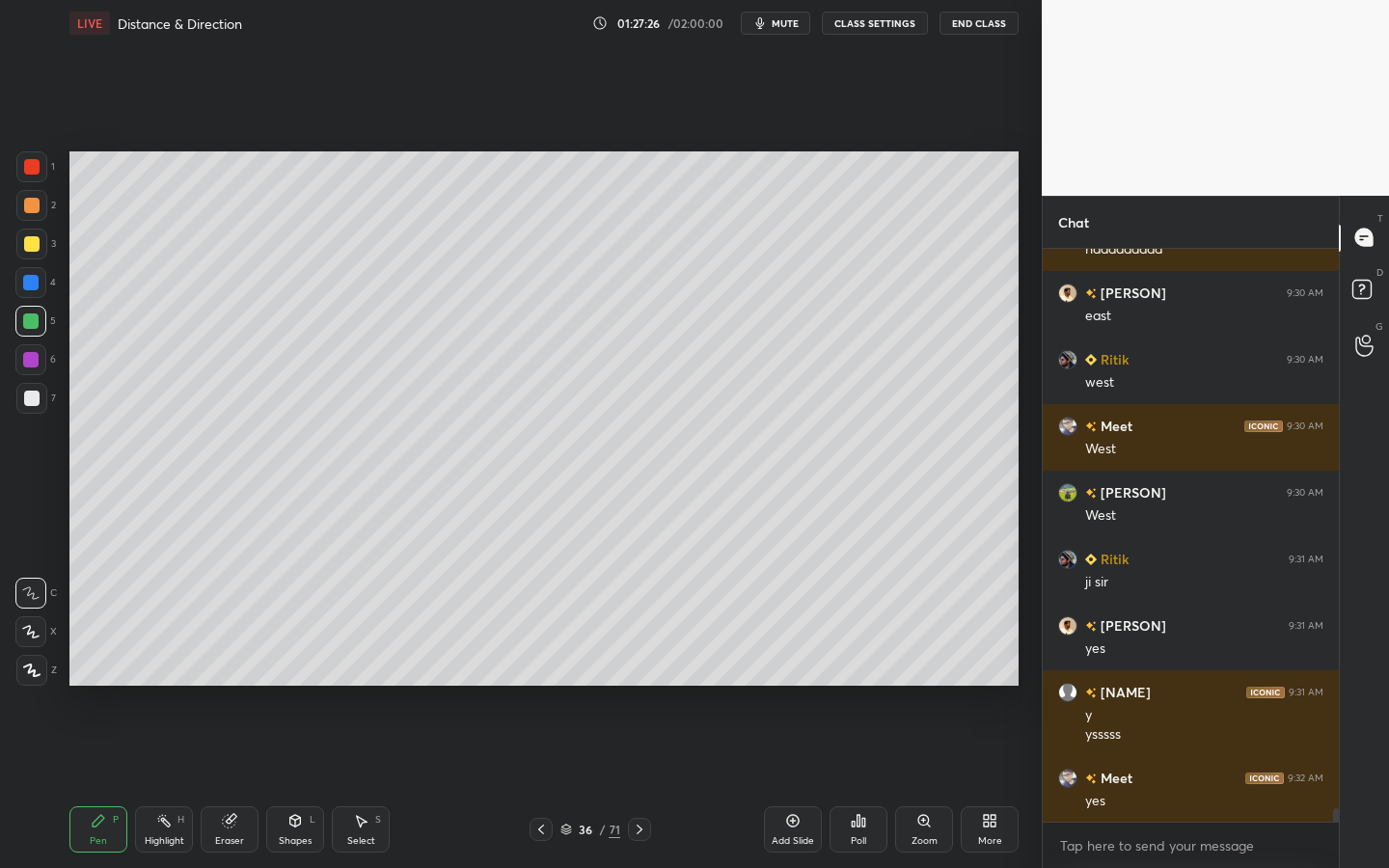 click on "Add Slide" at bounding box center (793, 829) 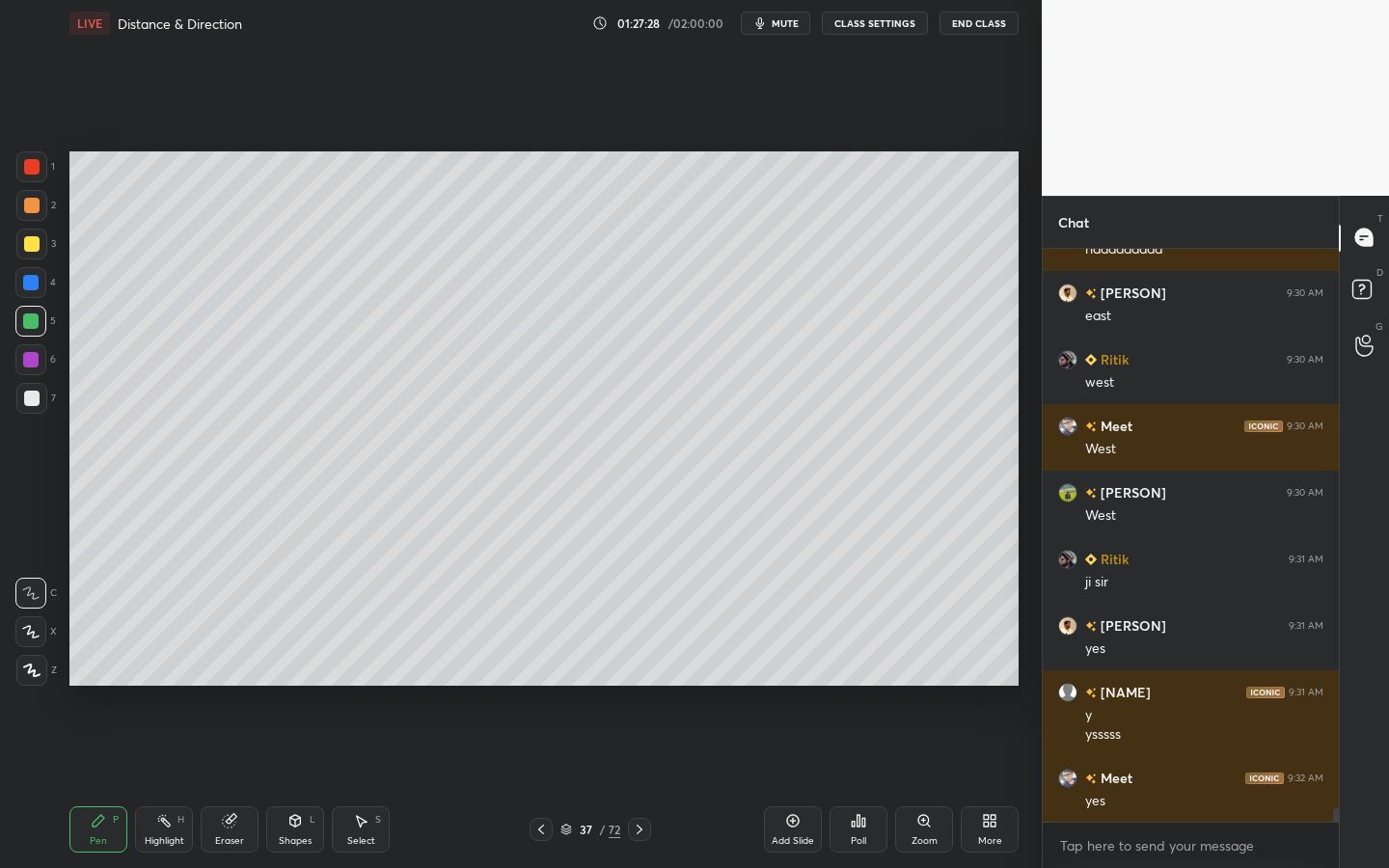 drag, startPoint x: 35, startPoint y: 244, endPoint x: 59, endPoint y: 223, distance: 31.89044 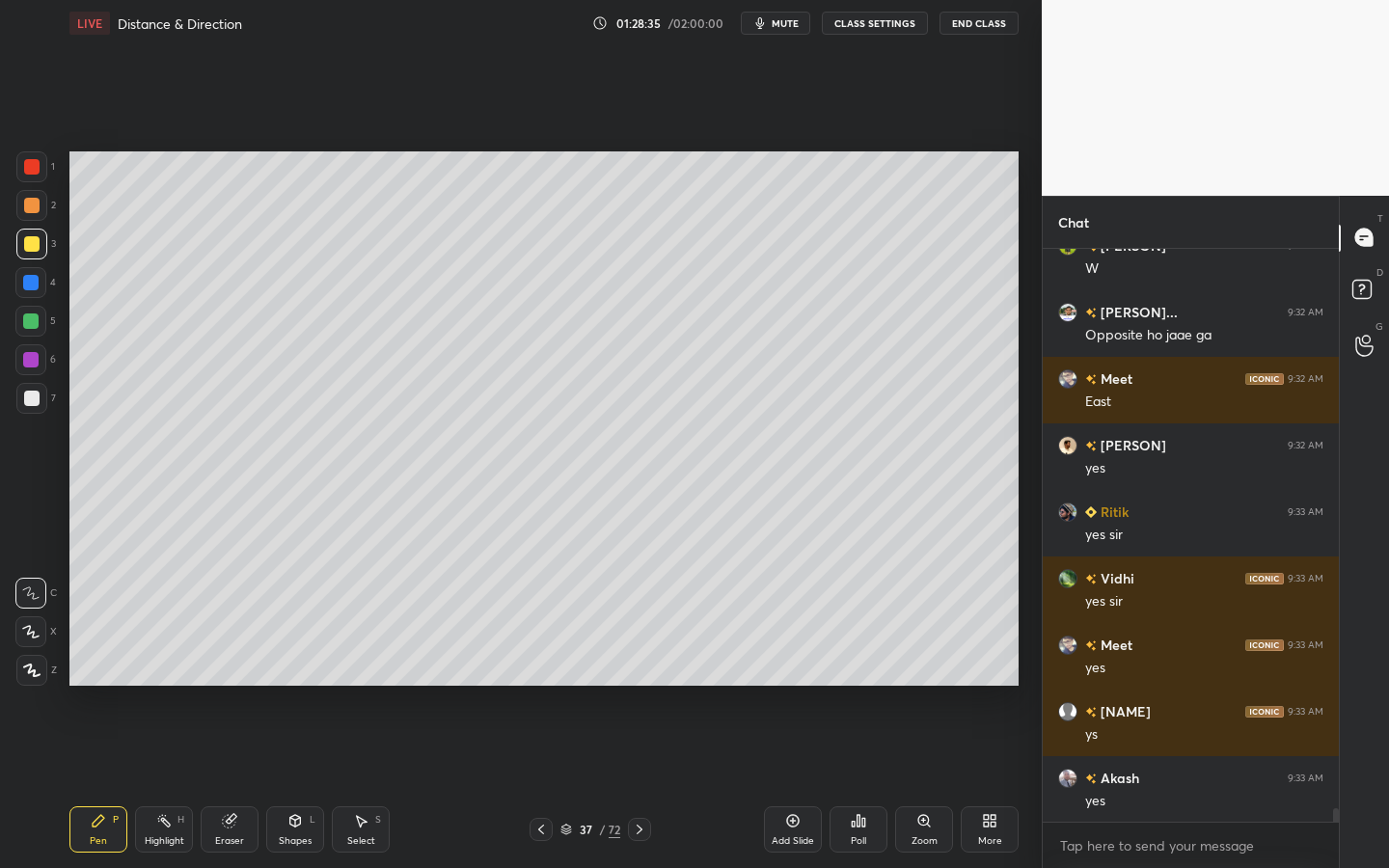 scroll, scrollTop: 24575, scrollLeft: 0, axis: vertical 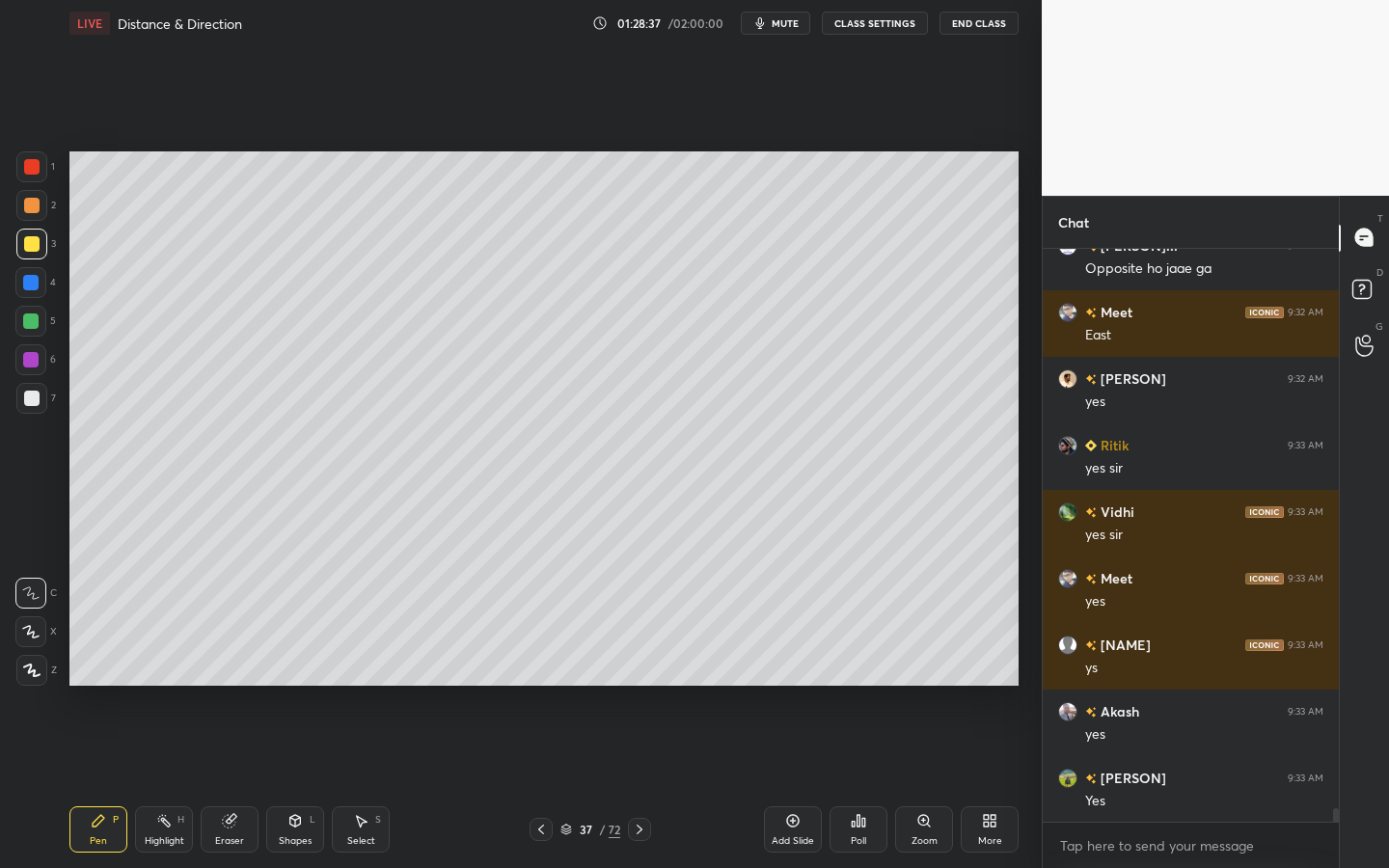 click 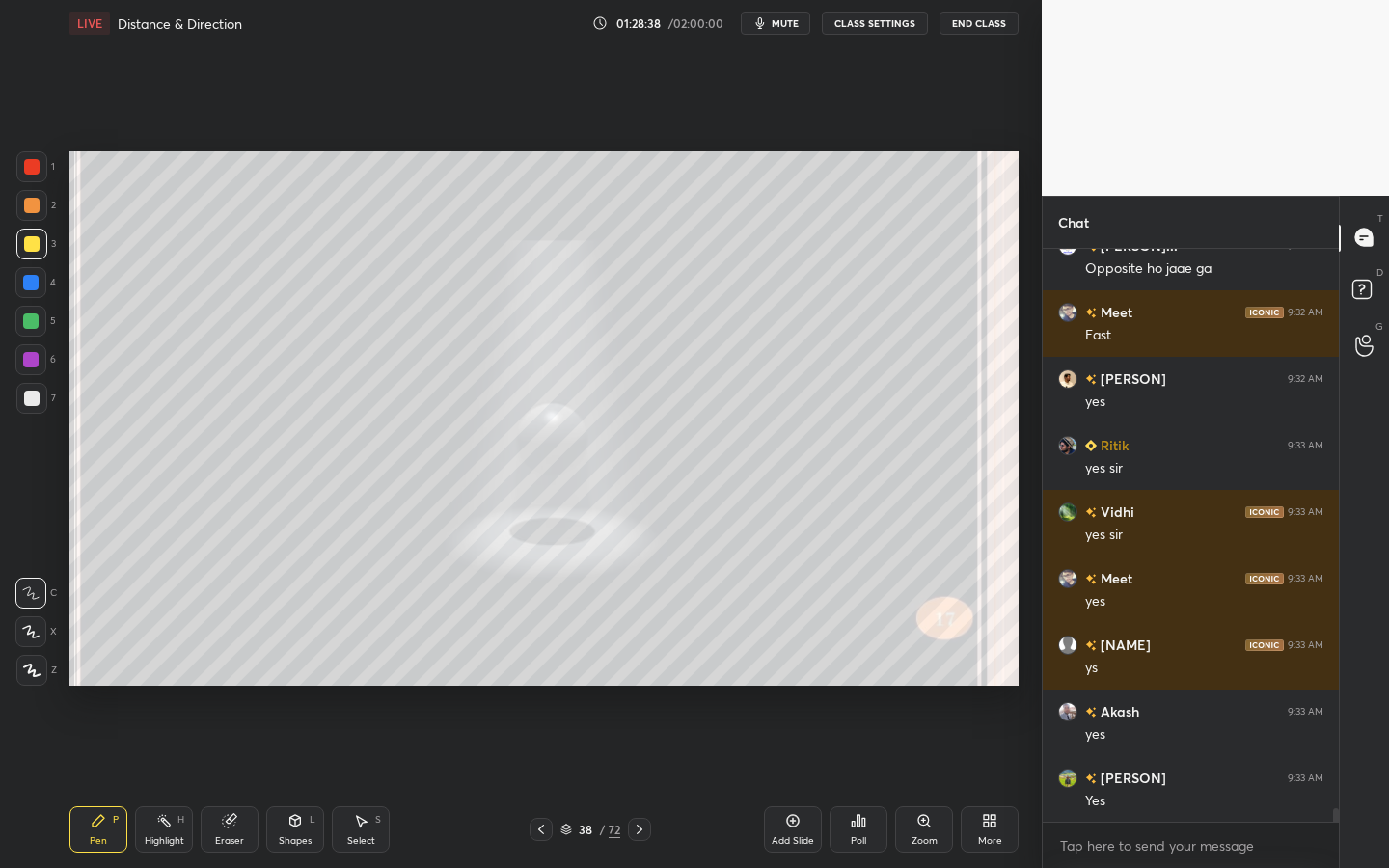 click at bounding box center (640, 829) 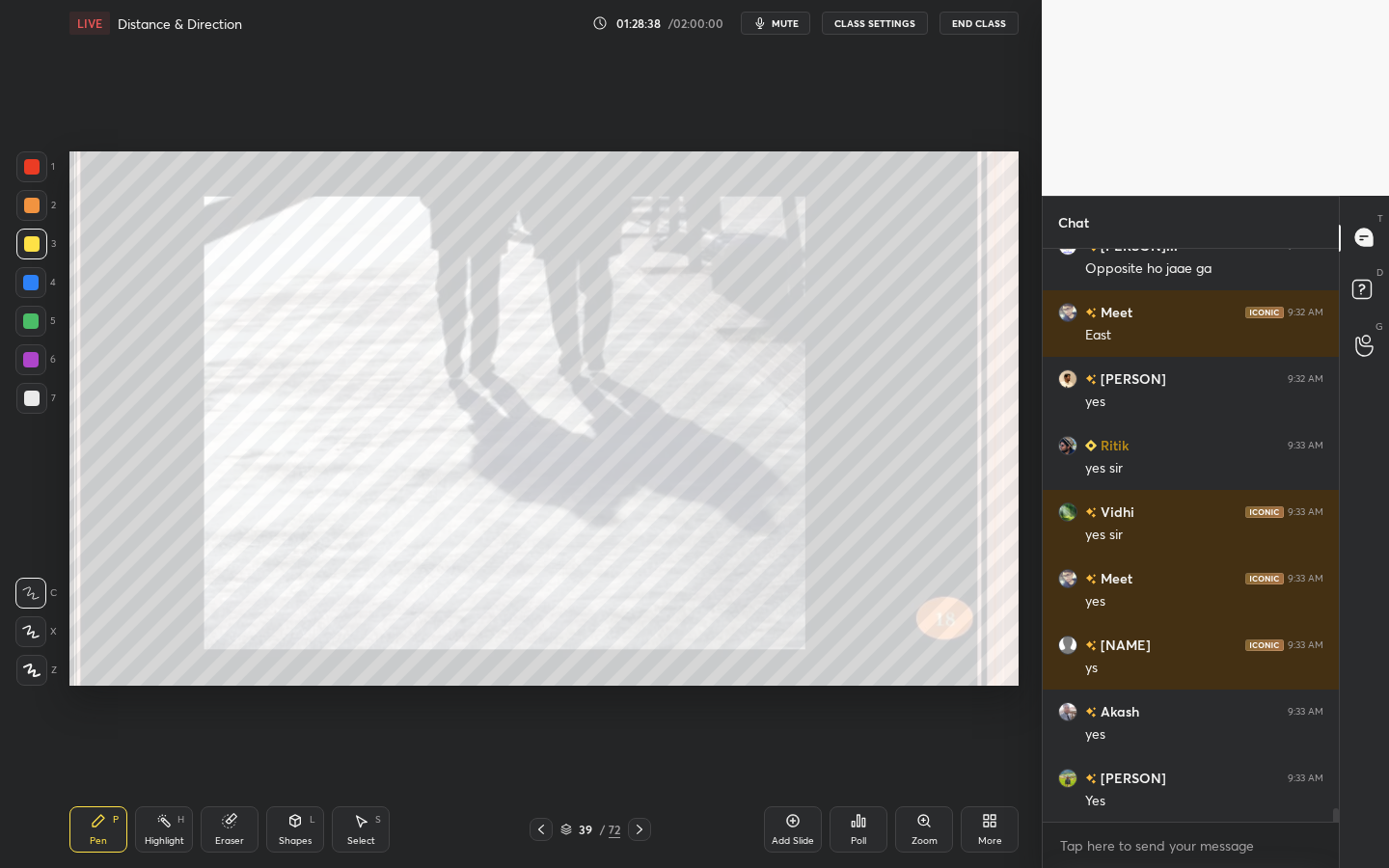 click 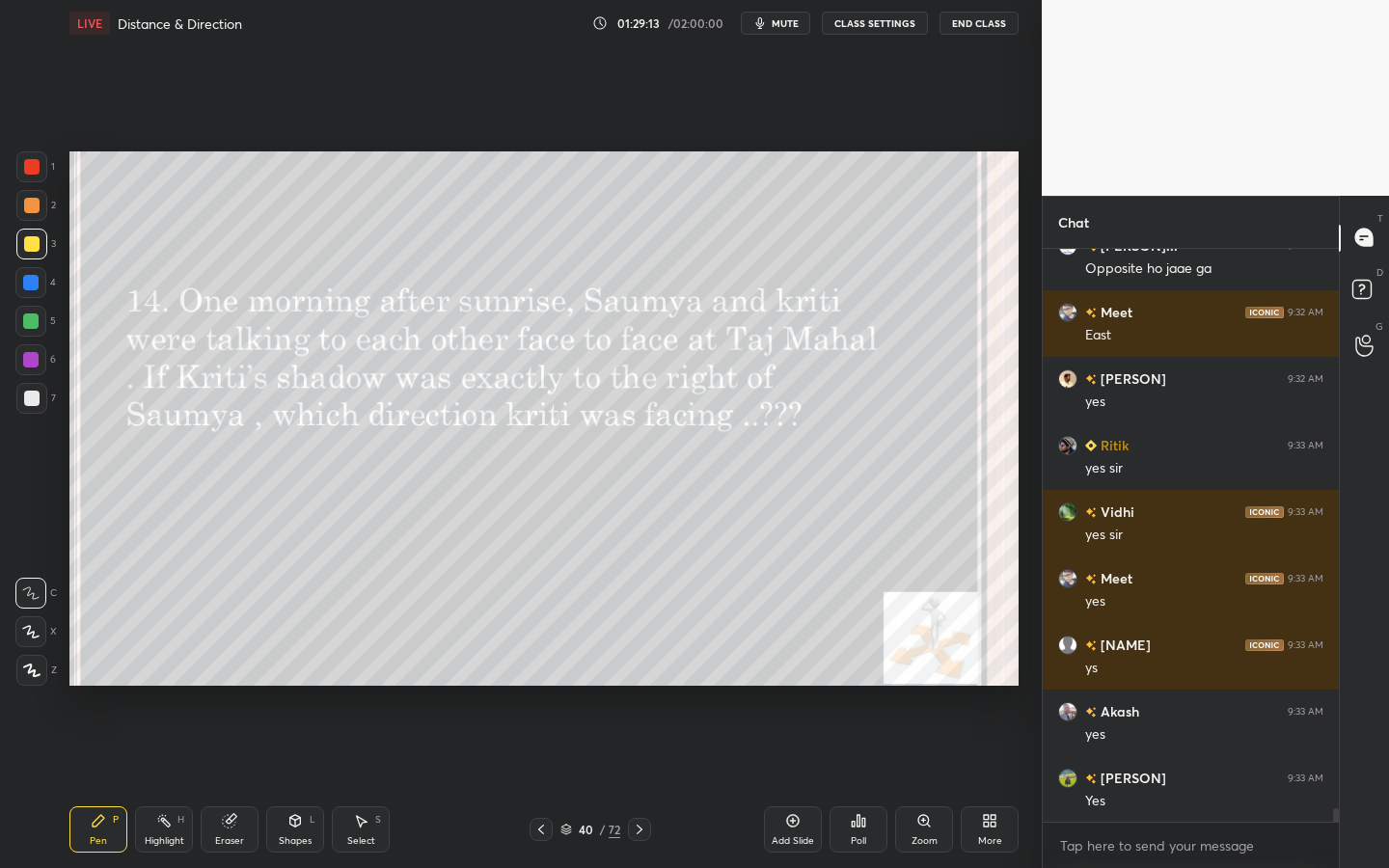 scroll, scrollTop: 24621, scrollLeft: 0, axis: vertical 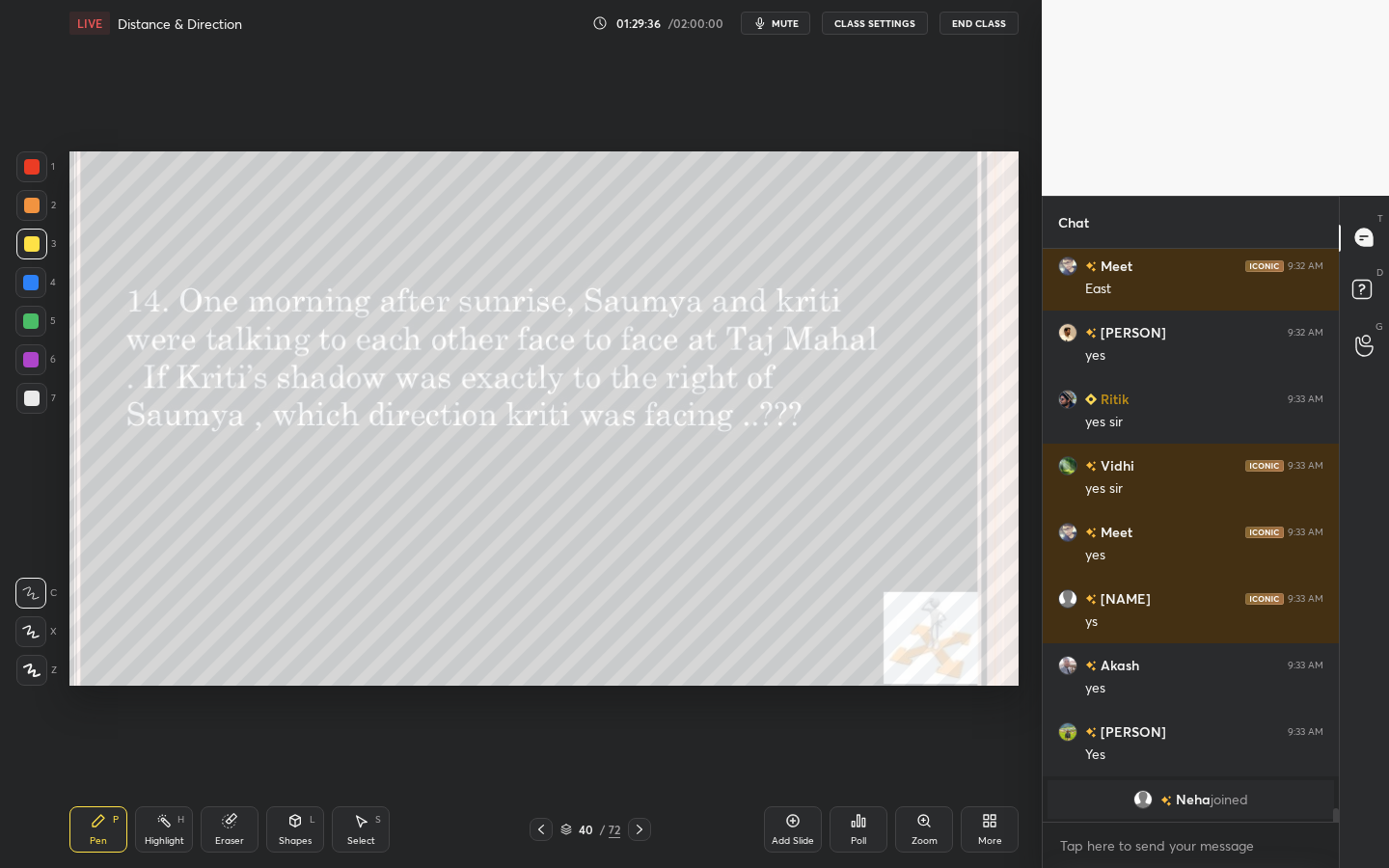 click on "Eraser" at bounding box center [230, 841] 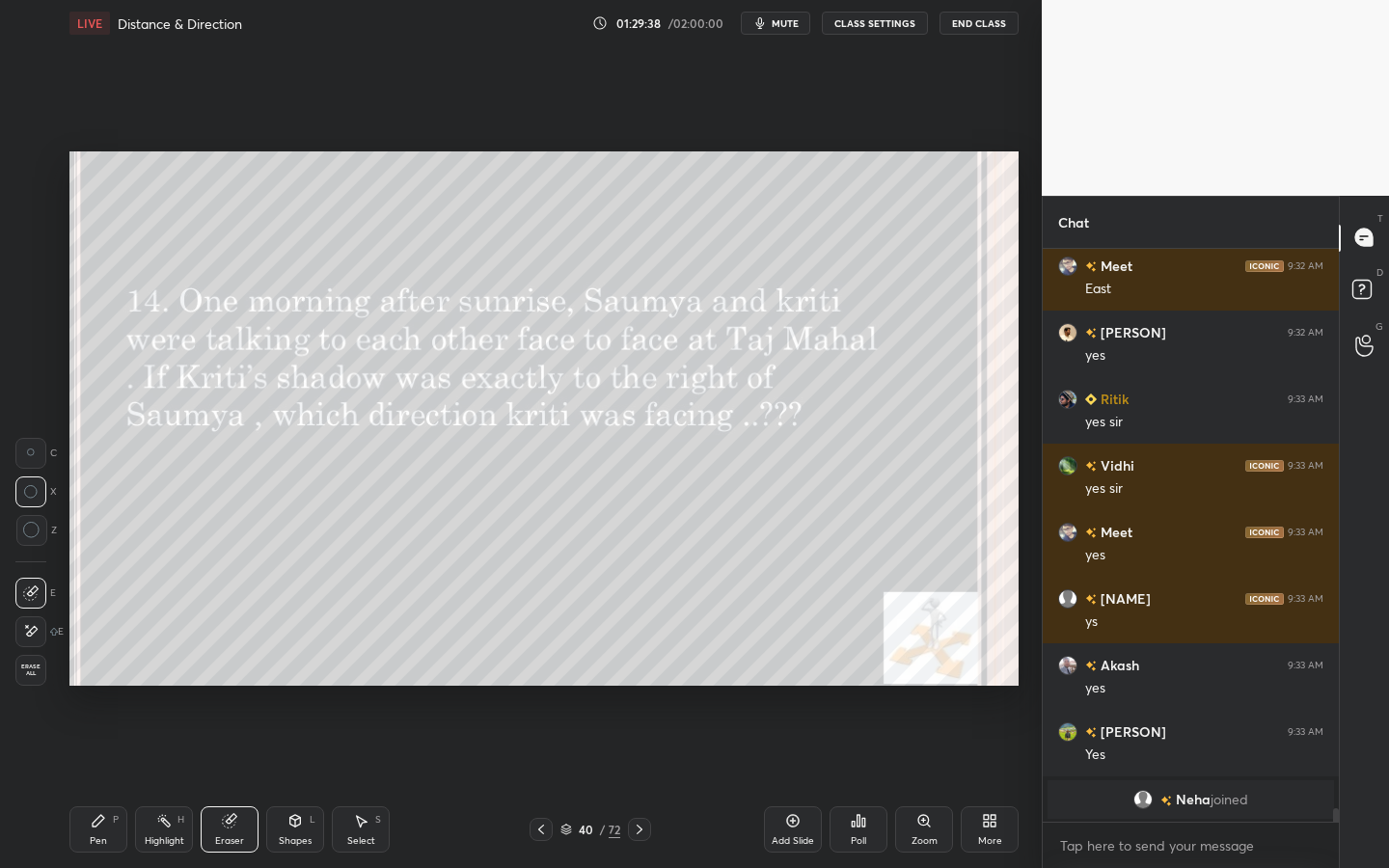 click 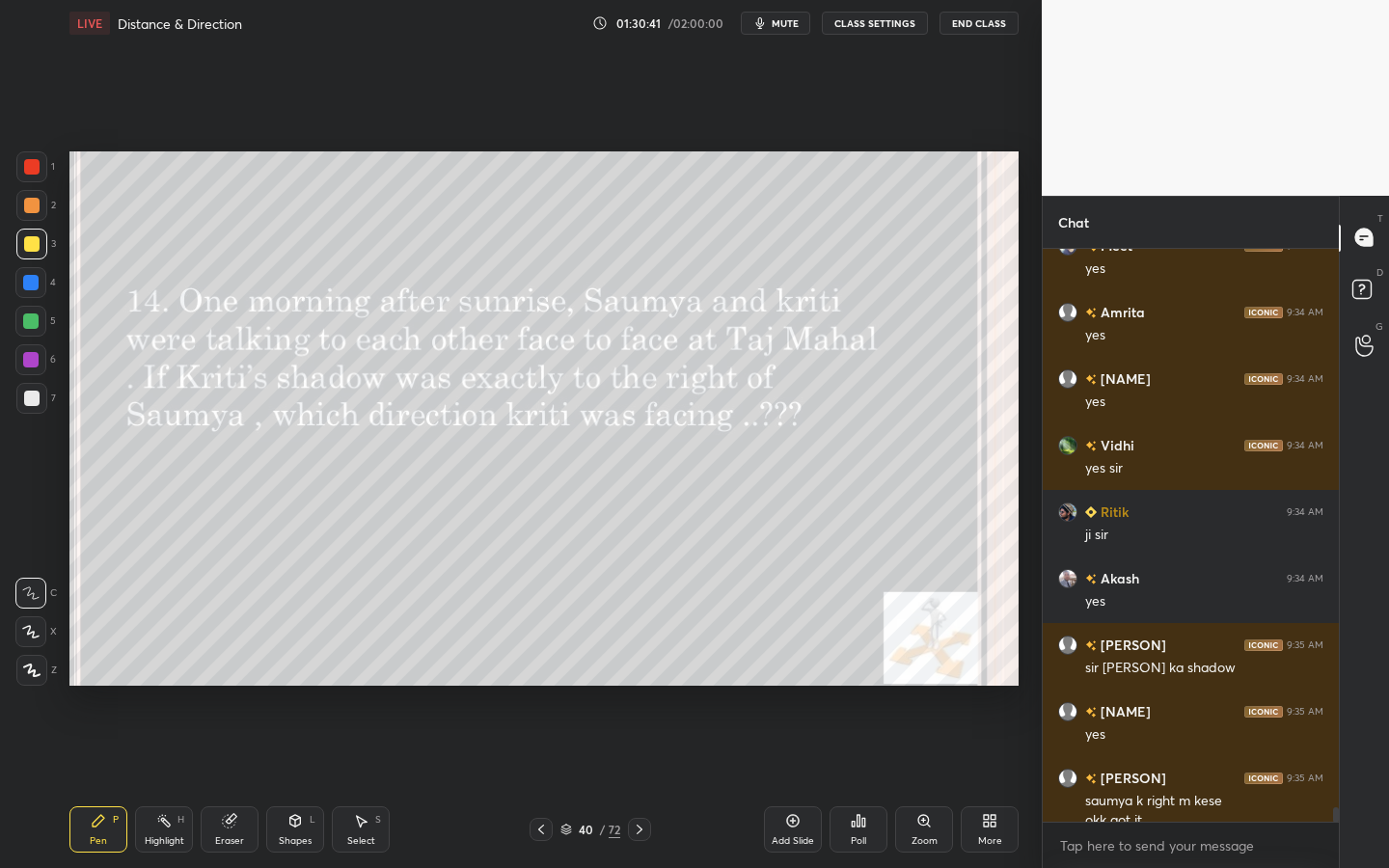 scroll, scrollTop: 22907, scrollLeft: 0, axis: vertical 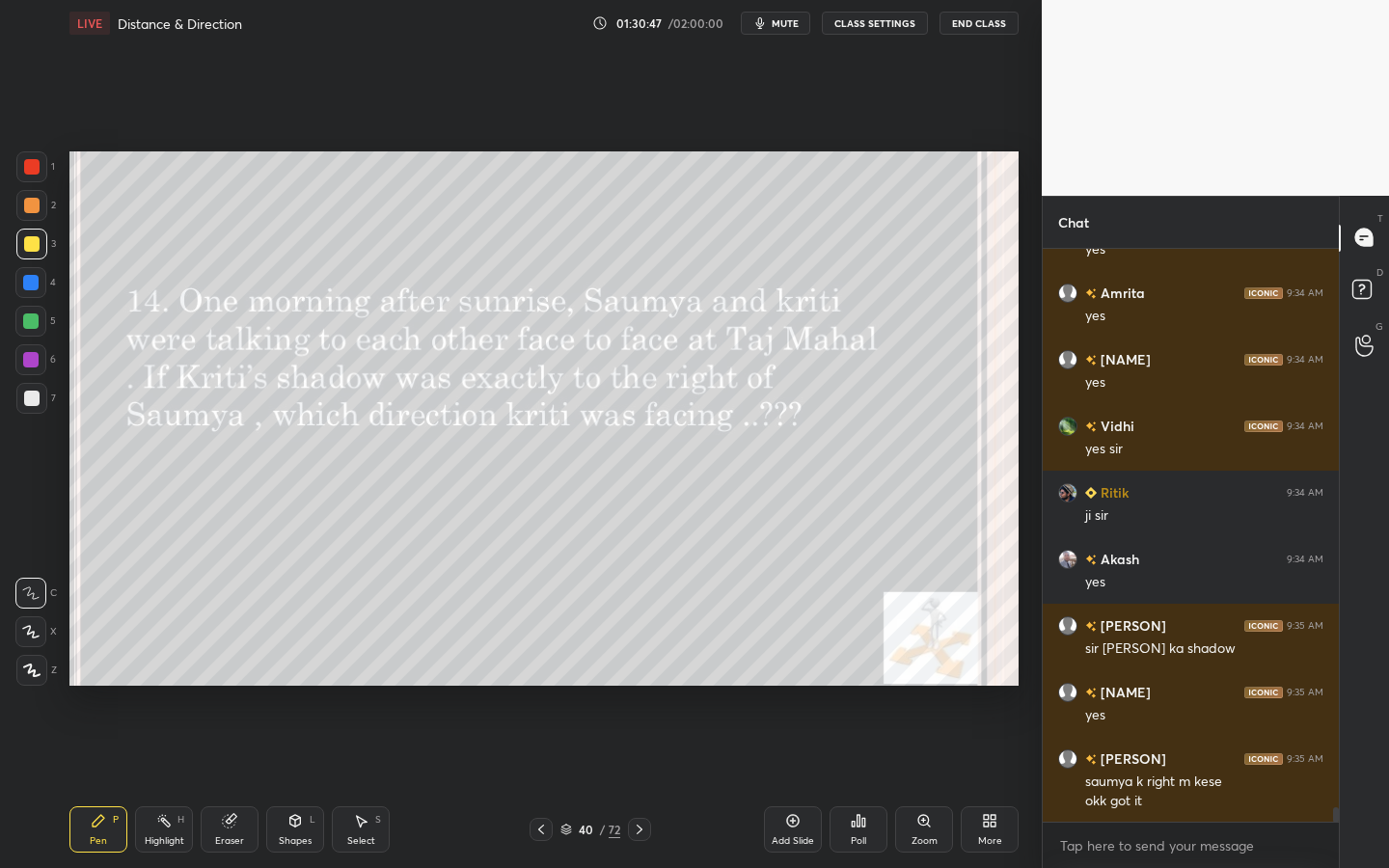 click 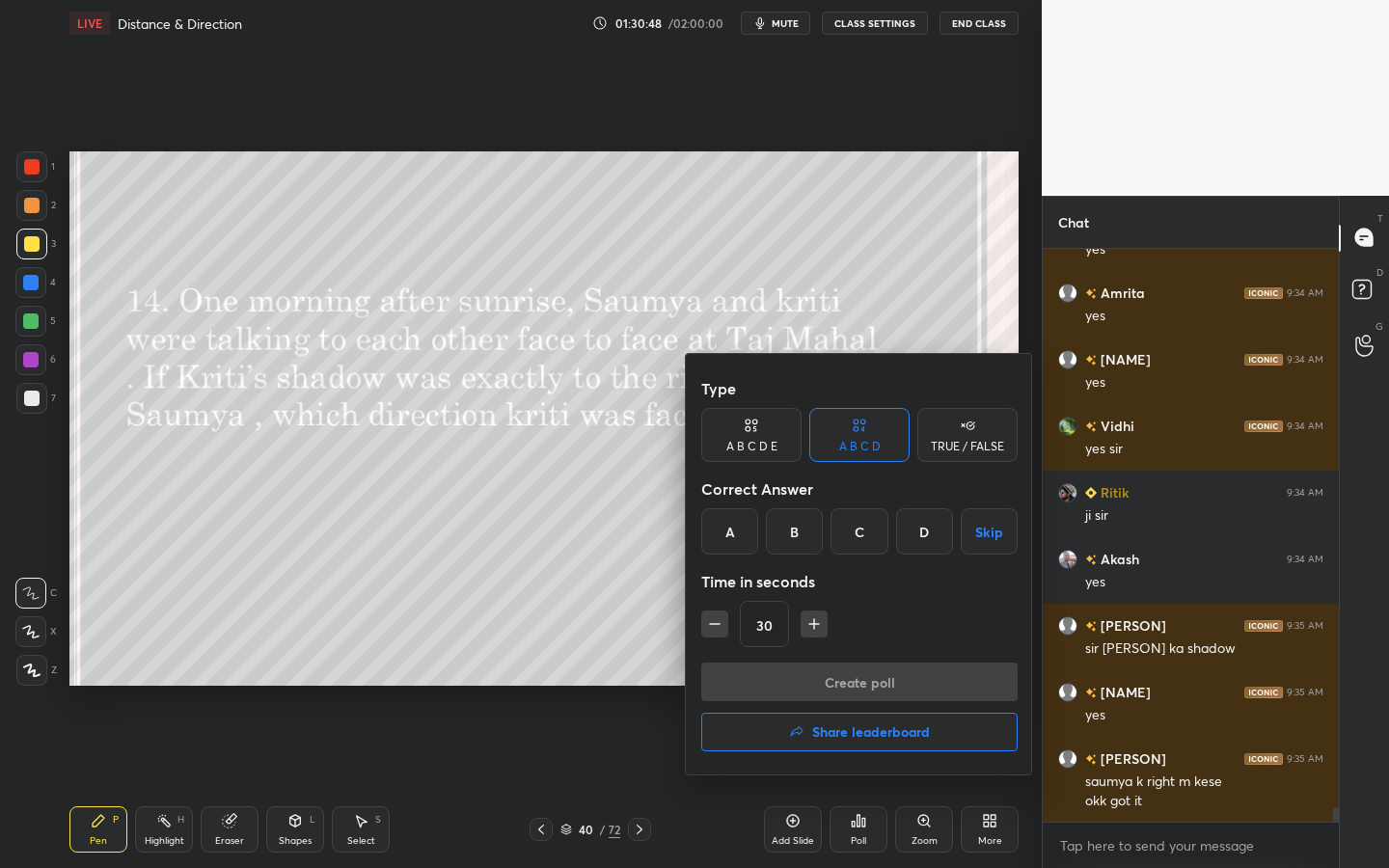 drag, startPoint x: 970, startPoint y: 435, endPoint x: 933, endPoint y: 454, distance: 41.593269 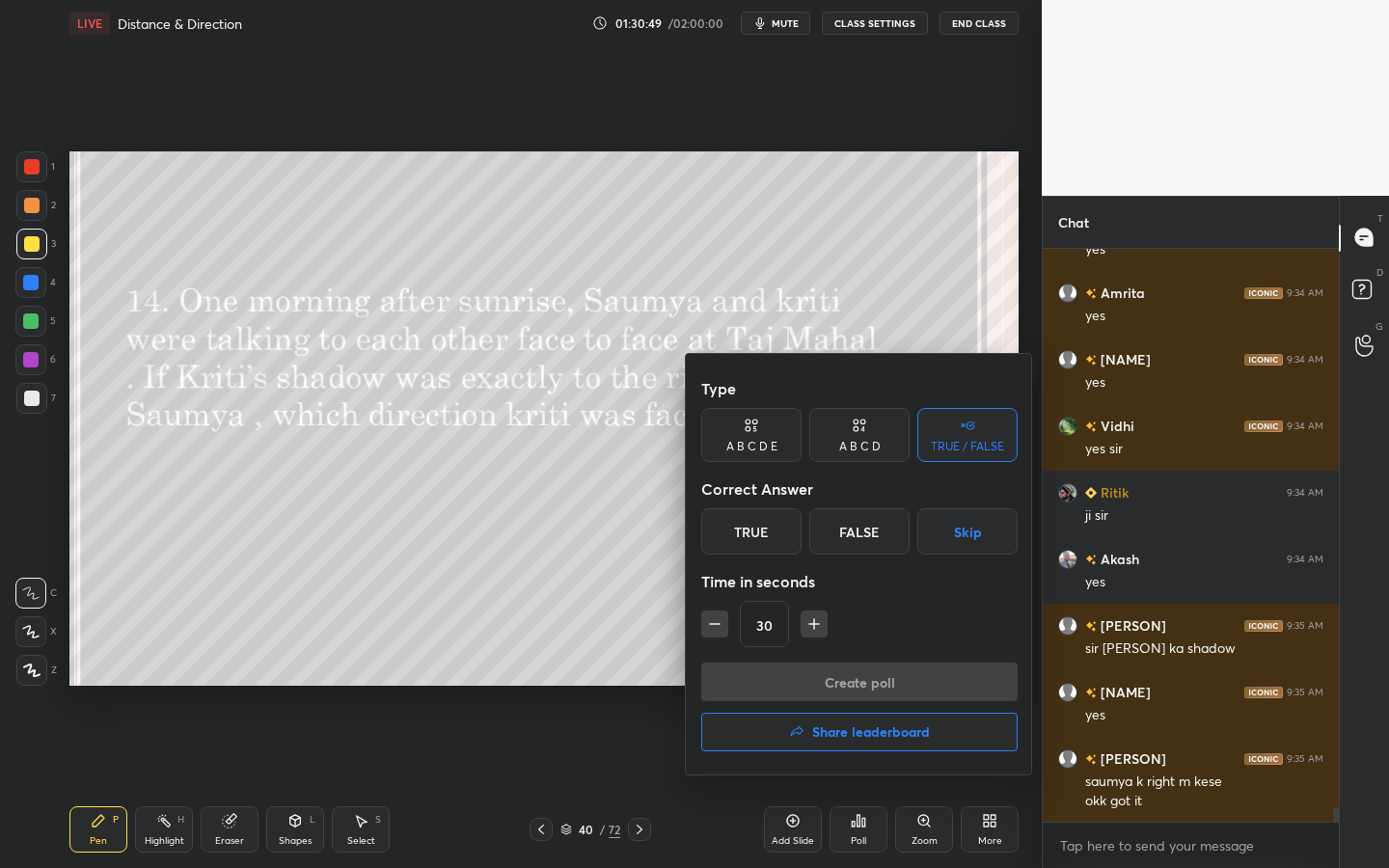 click on "True" at bounding box center [751, 531] 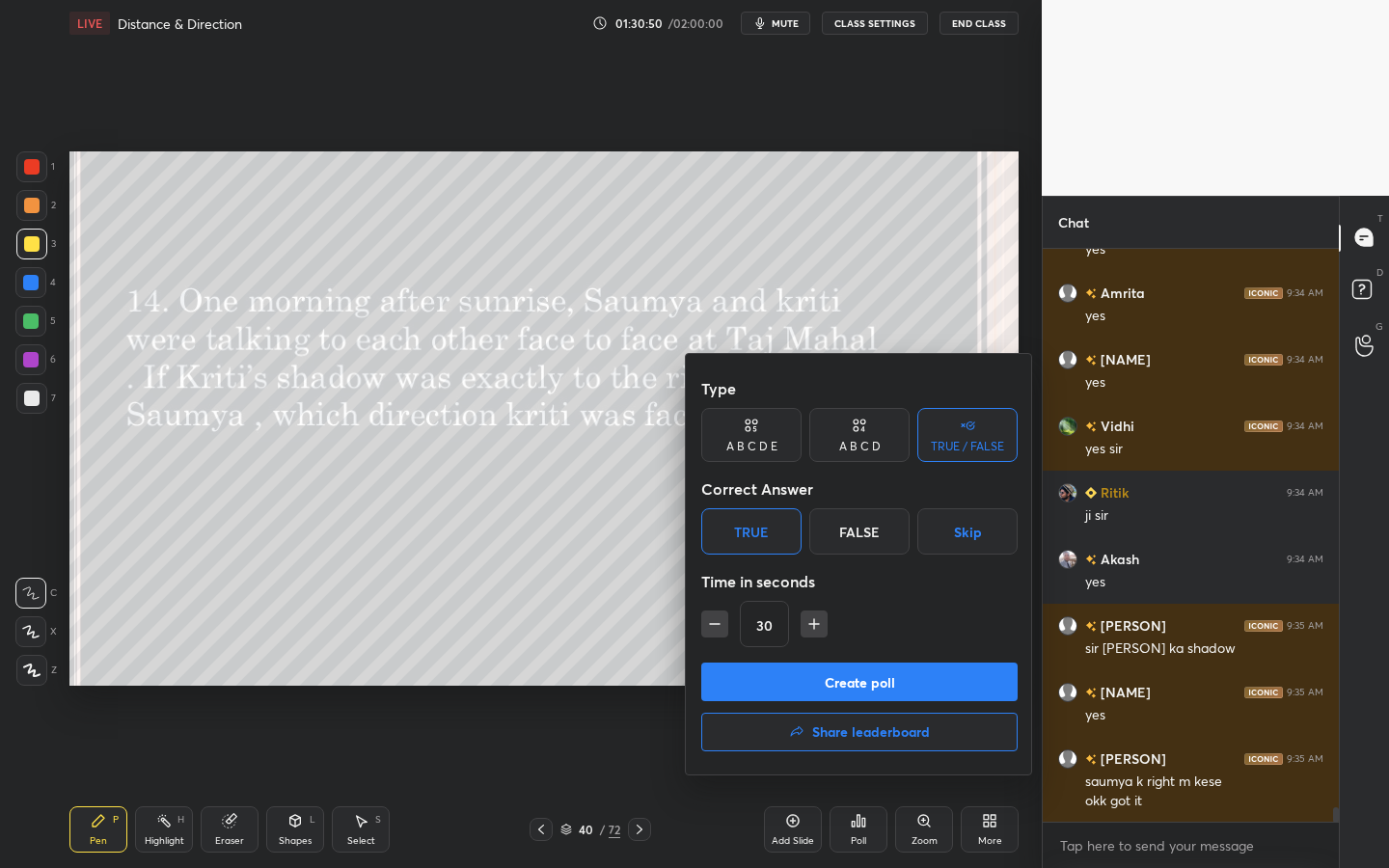 click on "Create poll" at bounding box center [859, 682] 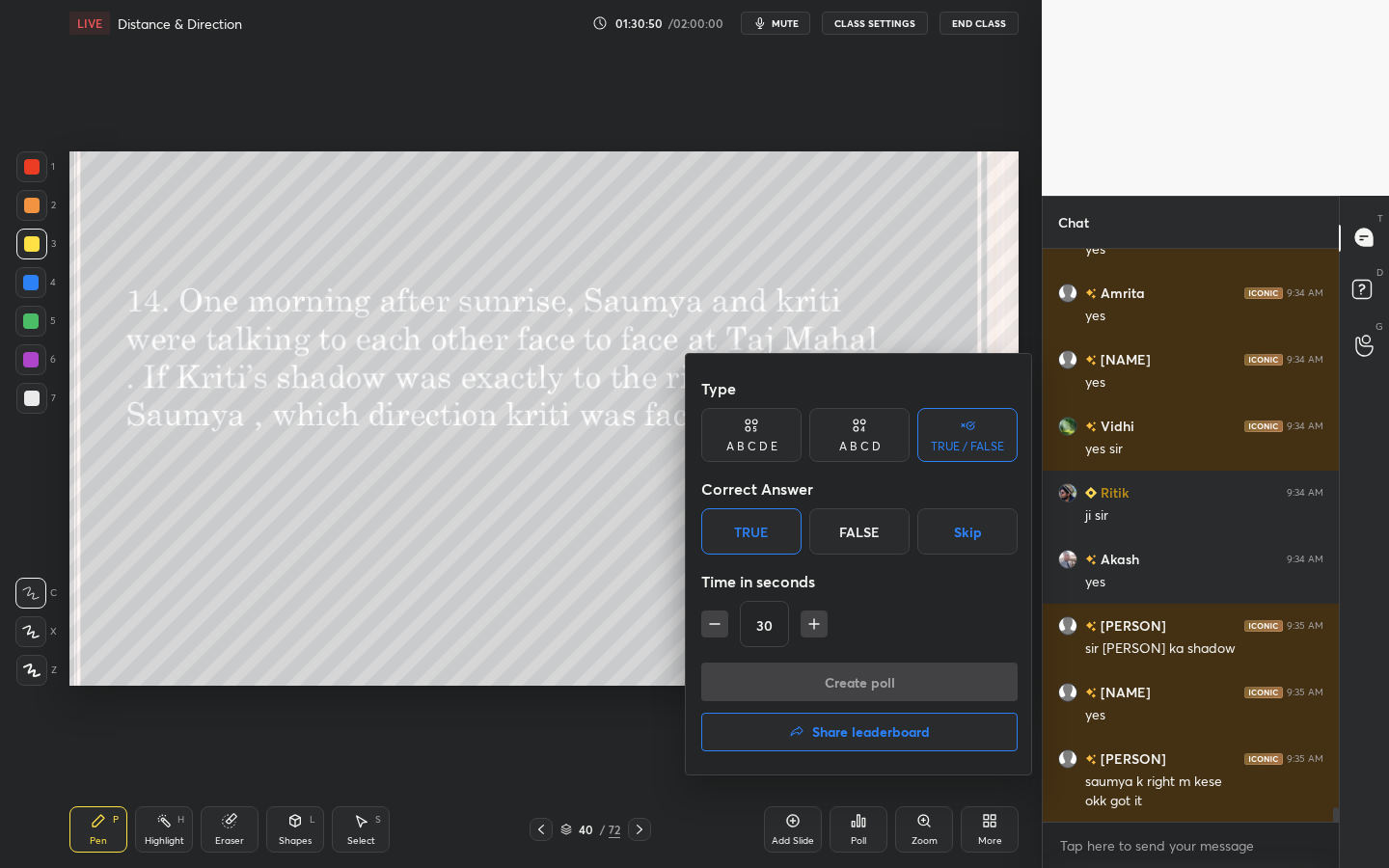 scroll, scrollTop: 490, scrollLeft: 290, axis: both 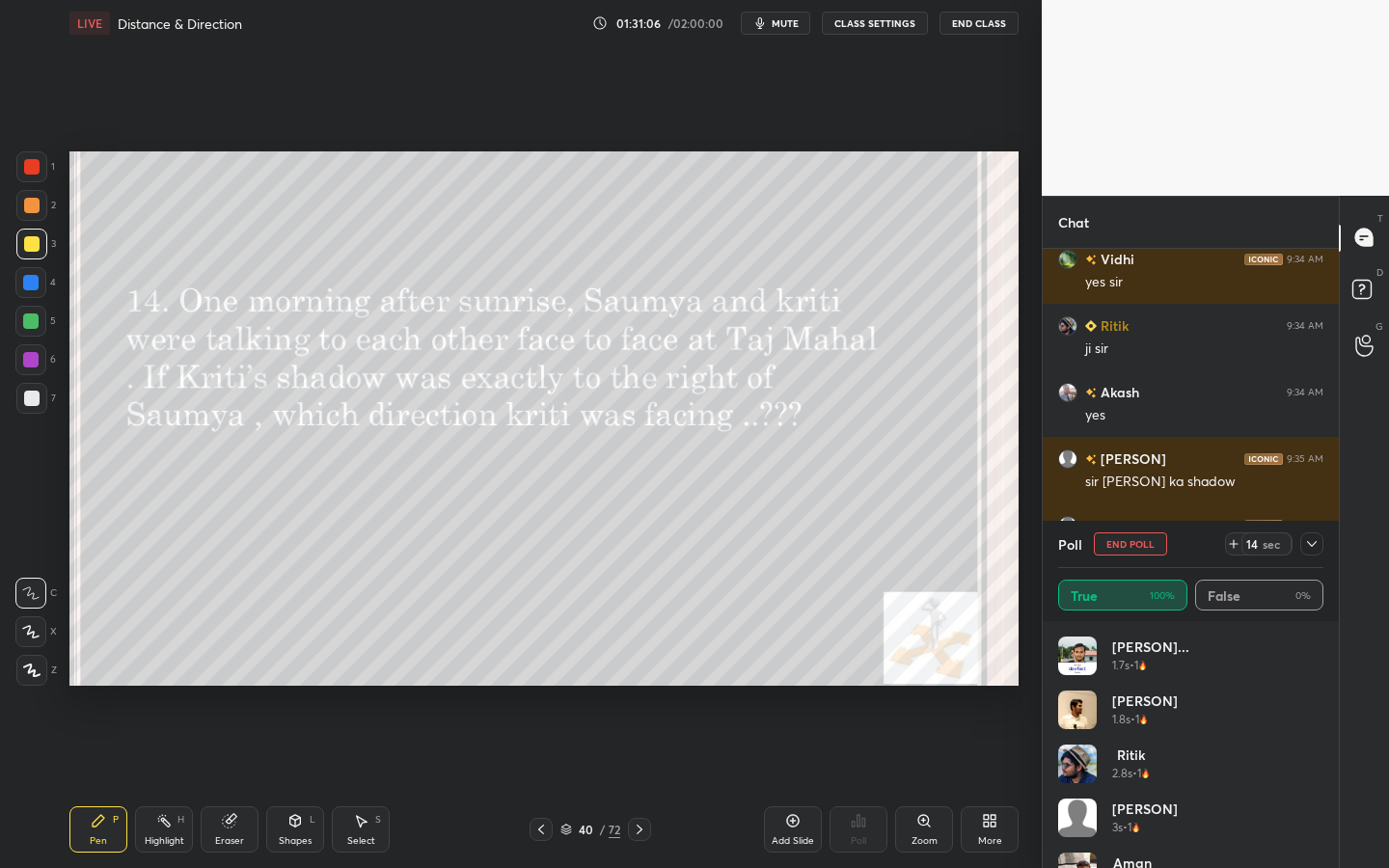 drag, startPoint x: 1323, startPoint y: 675, endPoint x: 1316, endPoint y: 710, distance: 35.693137 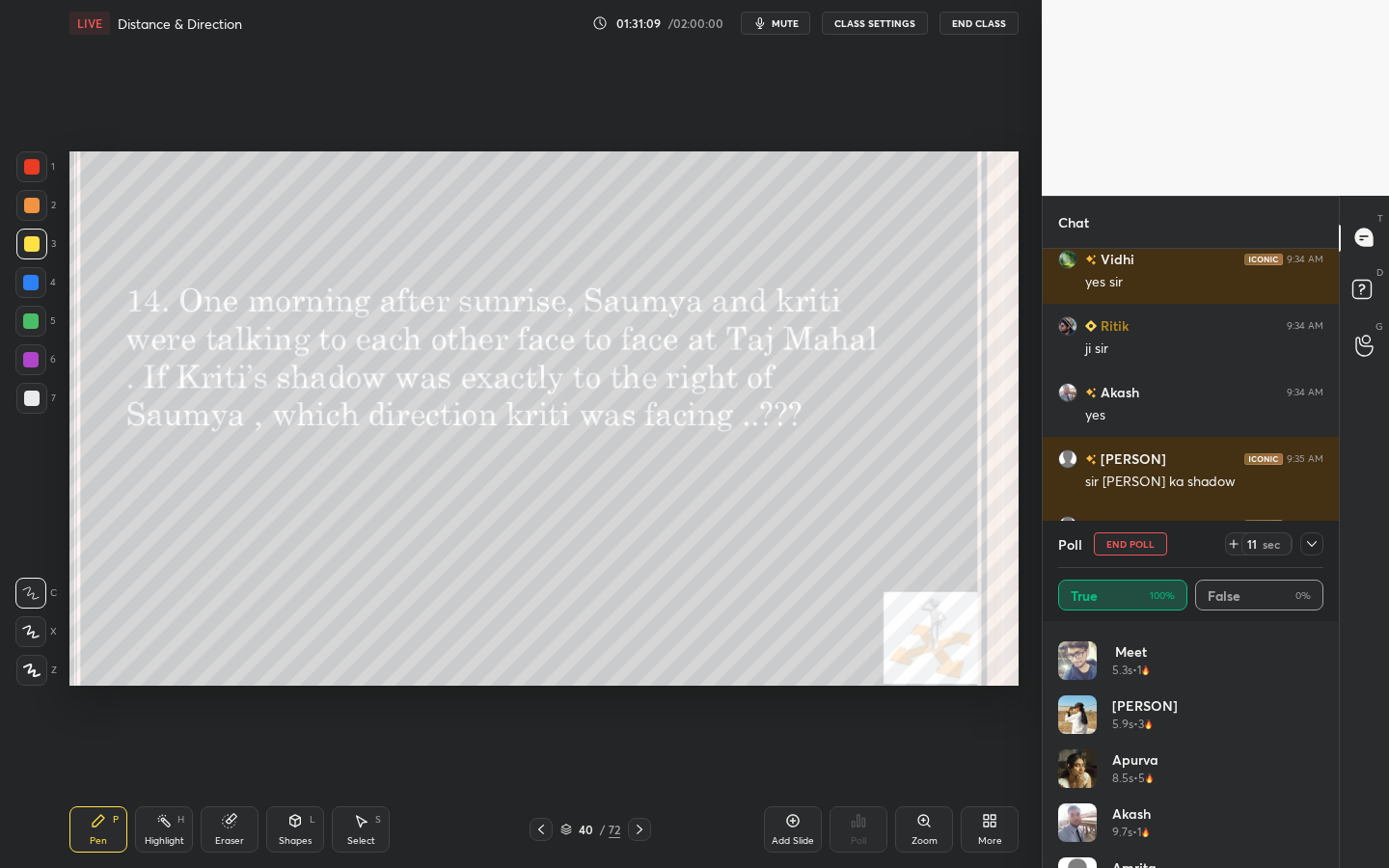 scroll, scrollTop: 633, scrollLeft: 0, axis: vertical 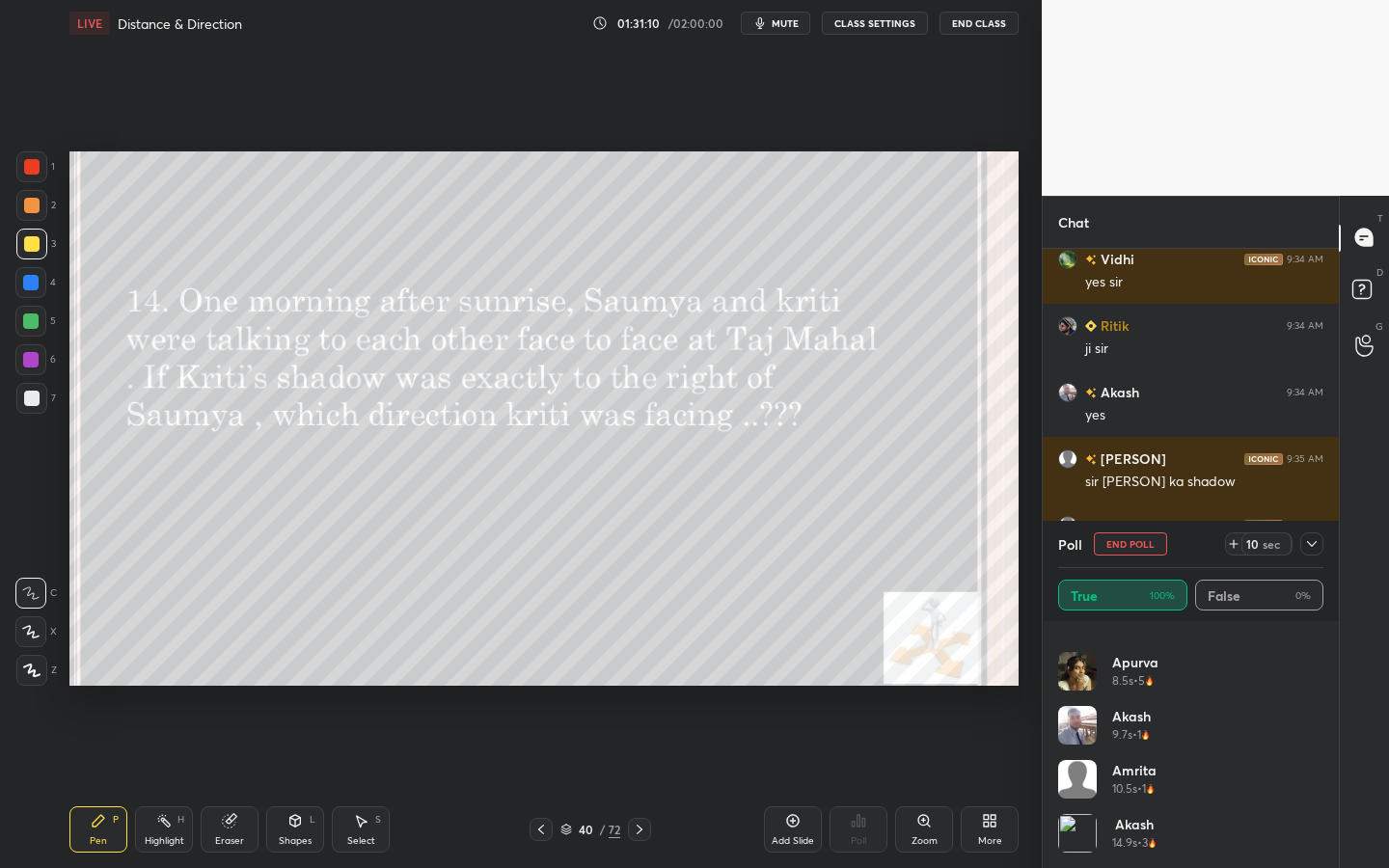 drag, startPoint x: 1146, startPoint y: 537, endPoint x: 1156, endPoint y: 535, distance: 10.198039 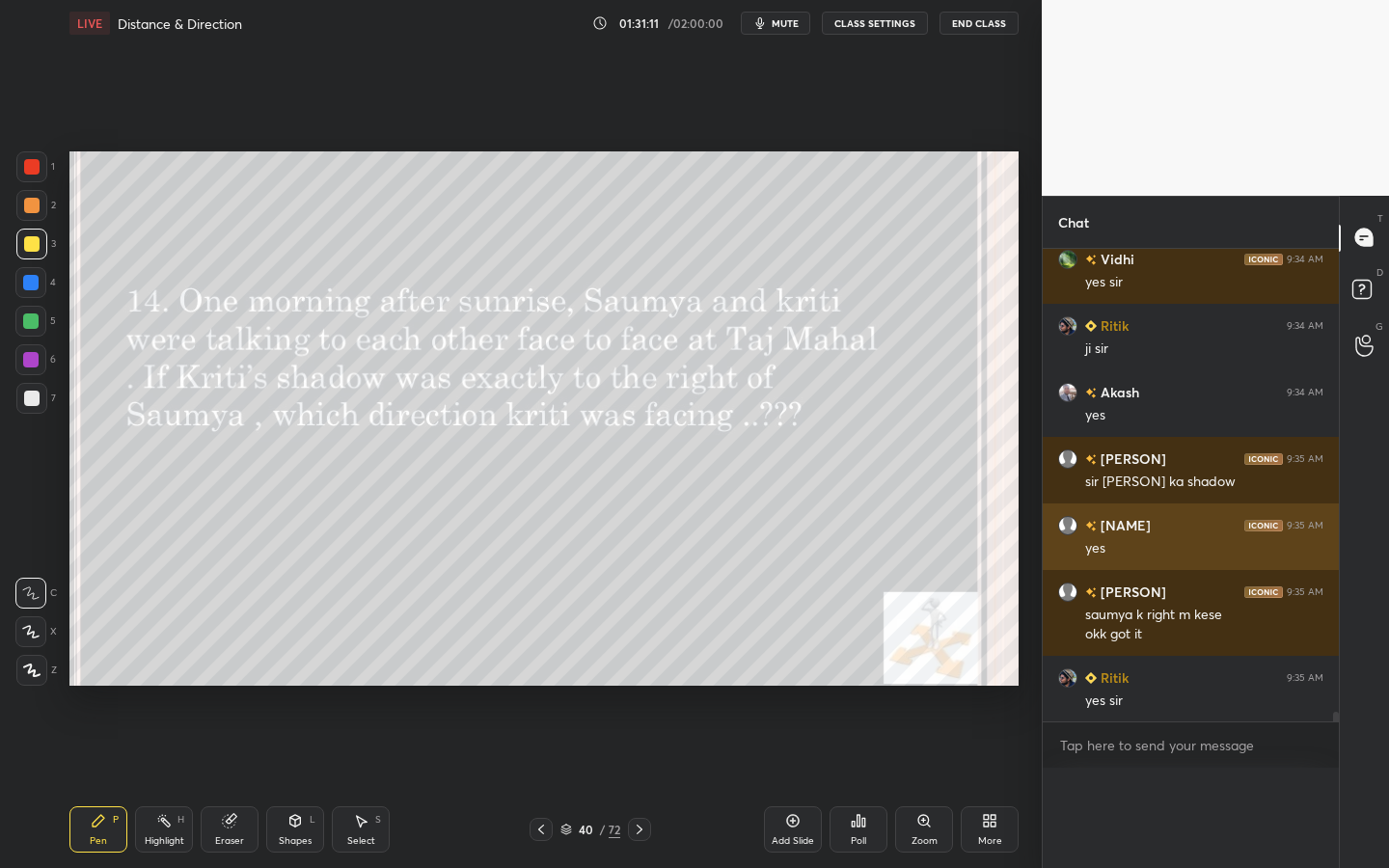 scroll, scrollTop: 0, scrollLeft: 0, axis: both 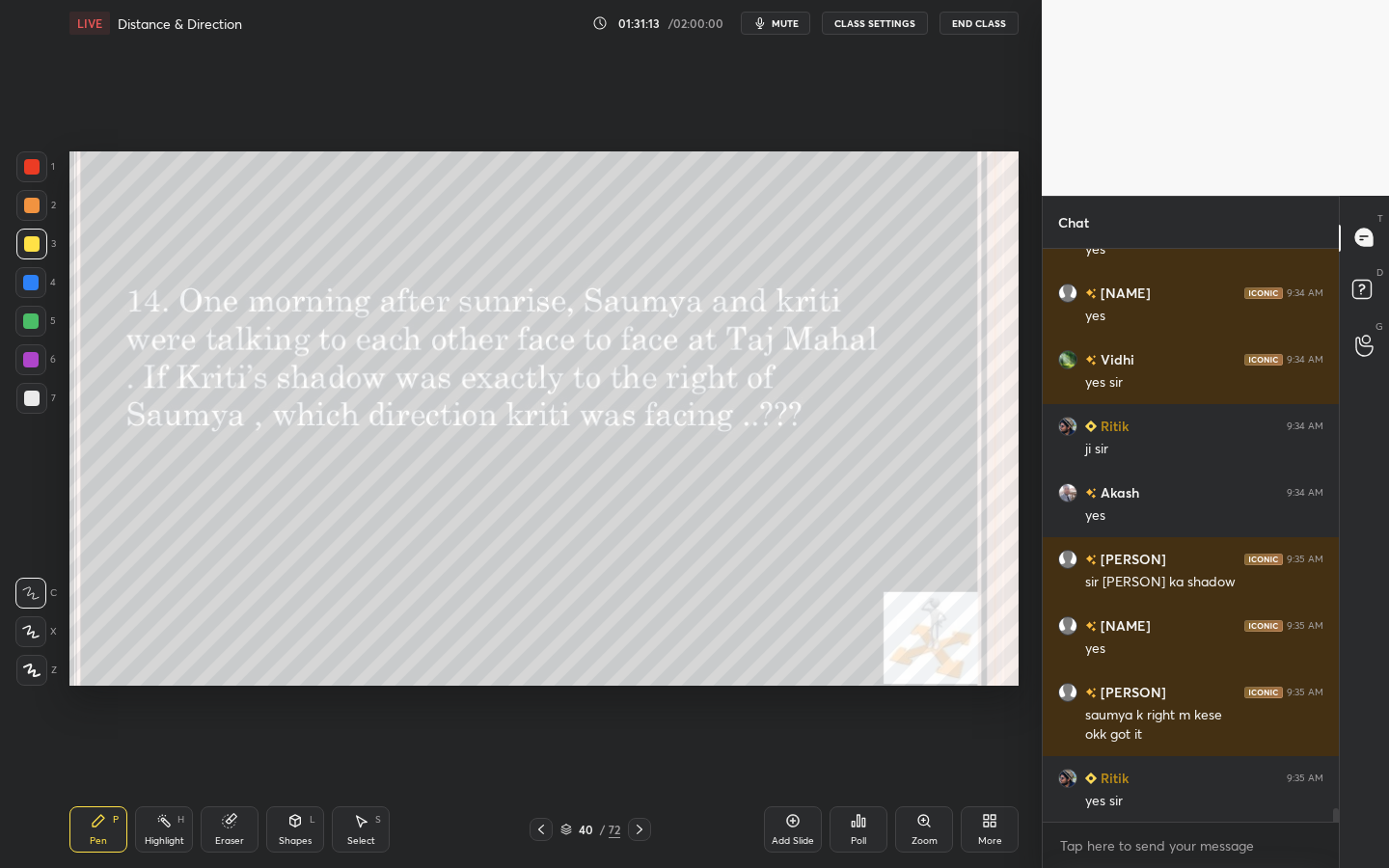 click 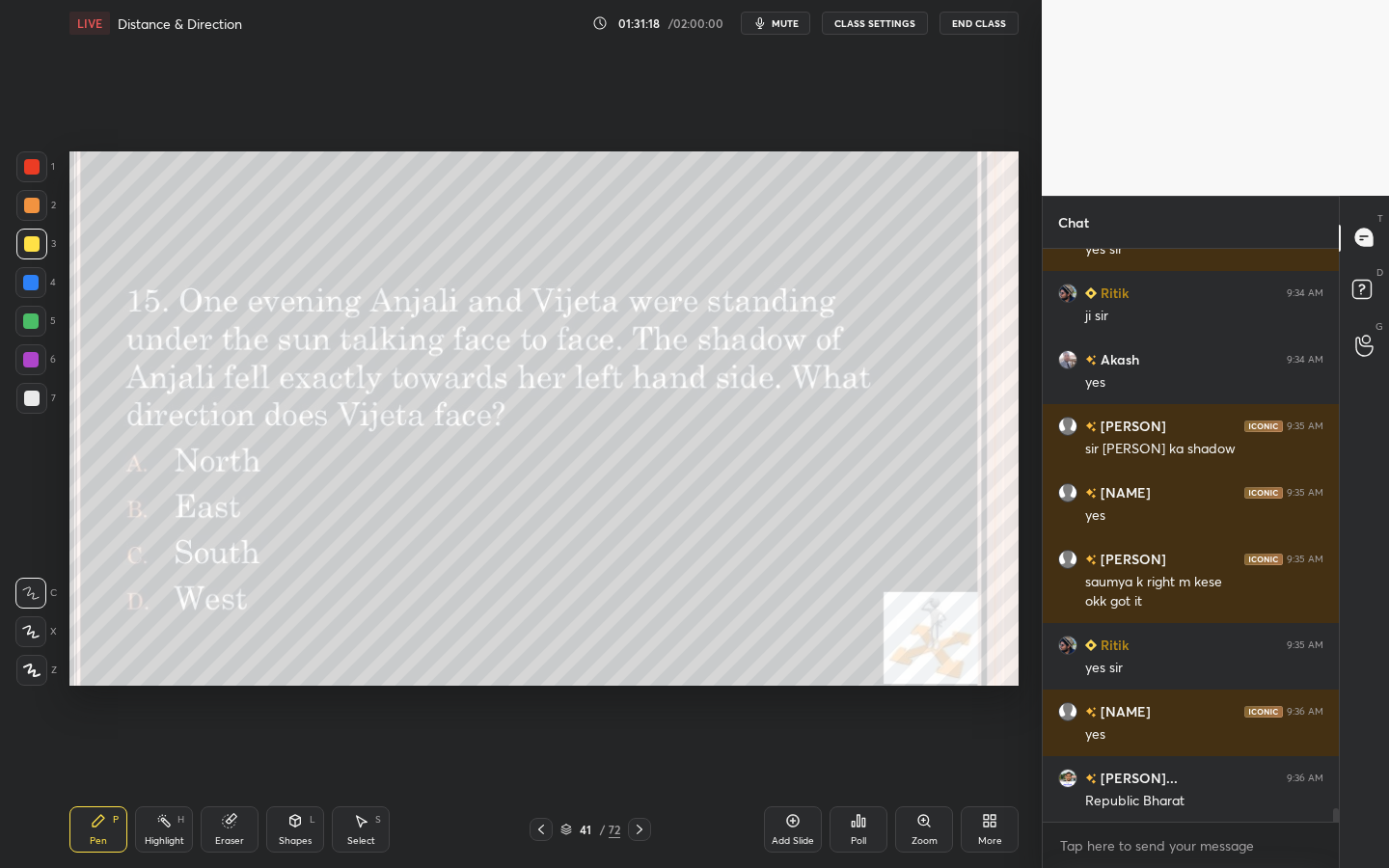 click on "Poll" at bounding box center [858, 829] 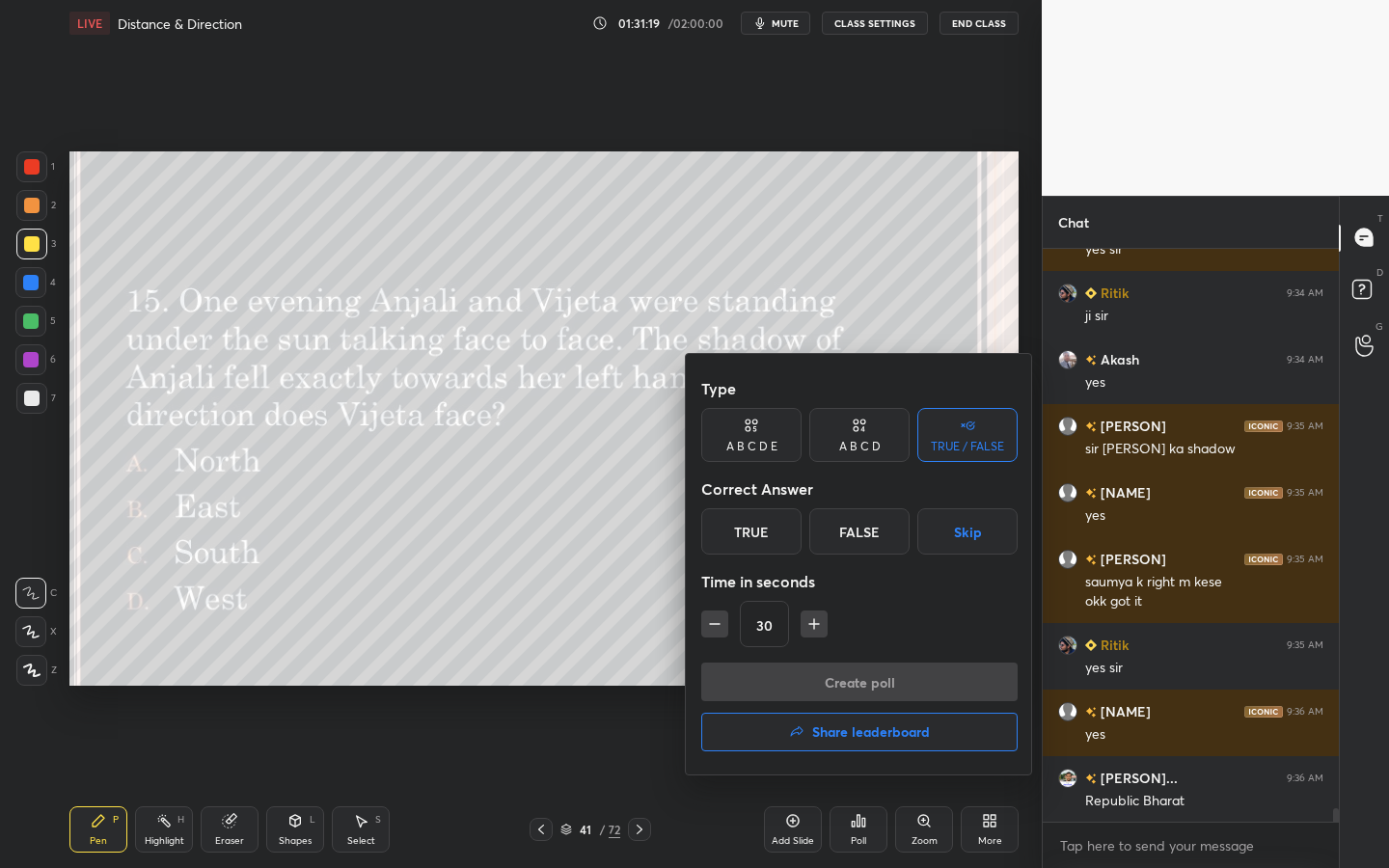 click on "A B C D" at bounding box center [859, 447] 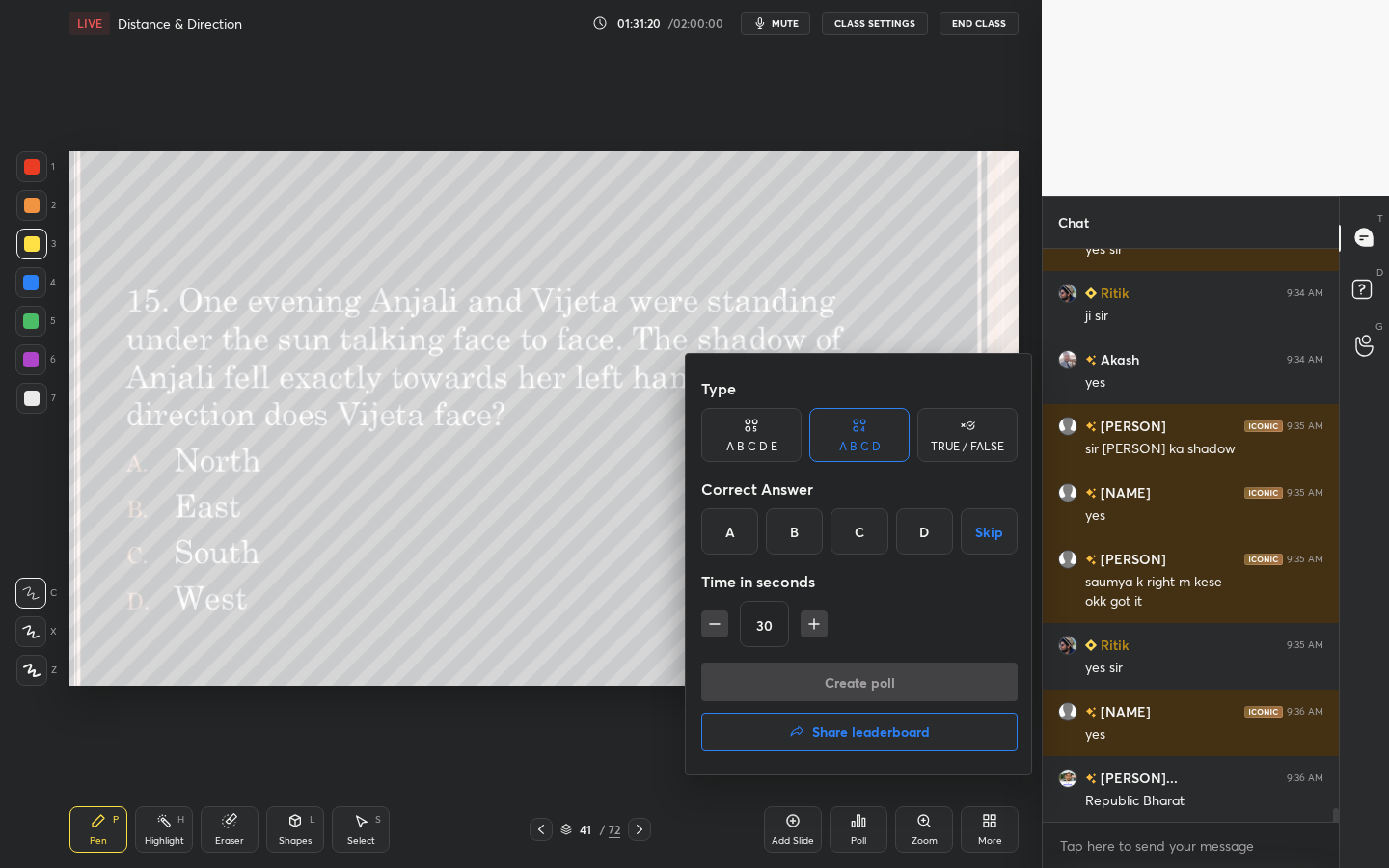 click on "A" at bounding box center (729, 531) 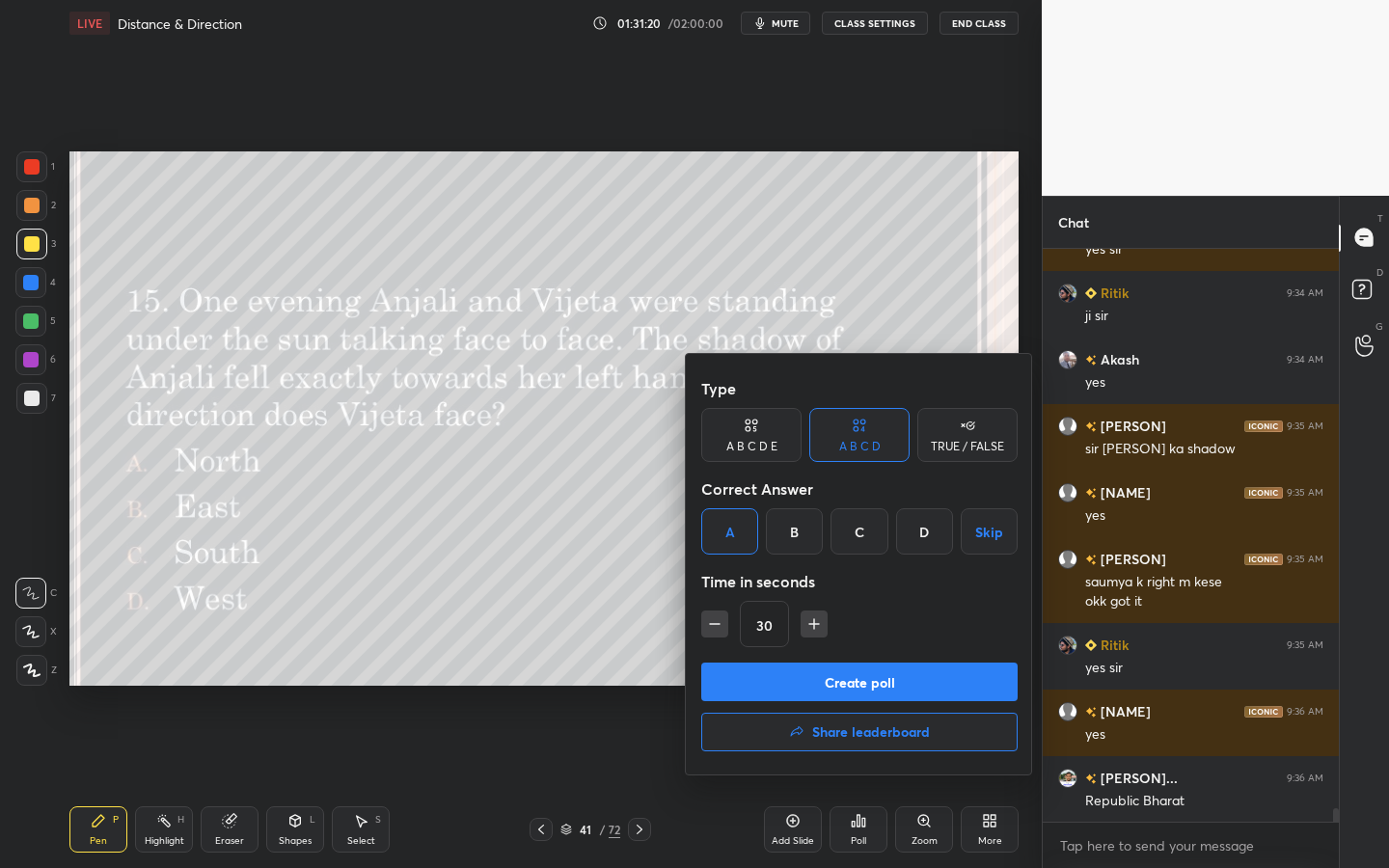 click on "Create poll" at bounding box center (859, 682) 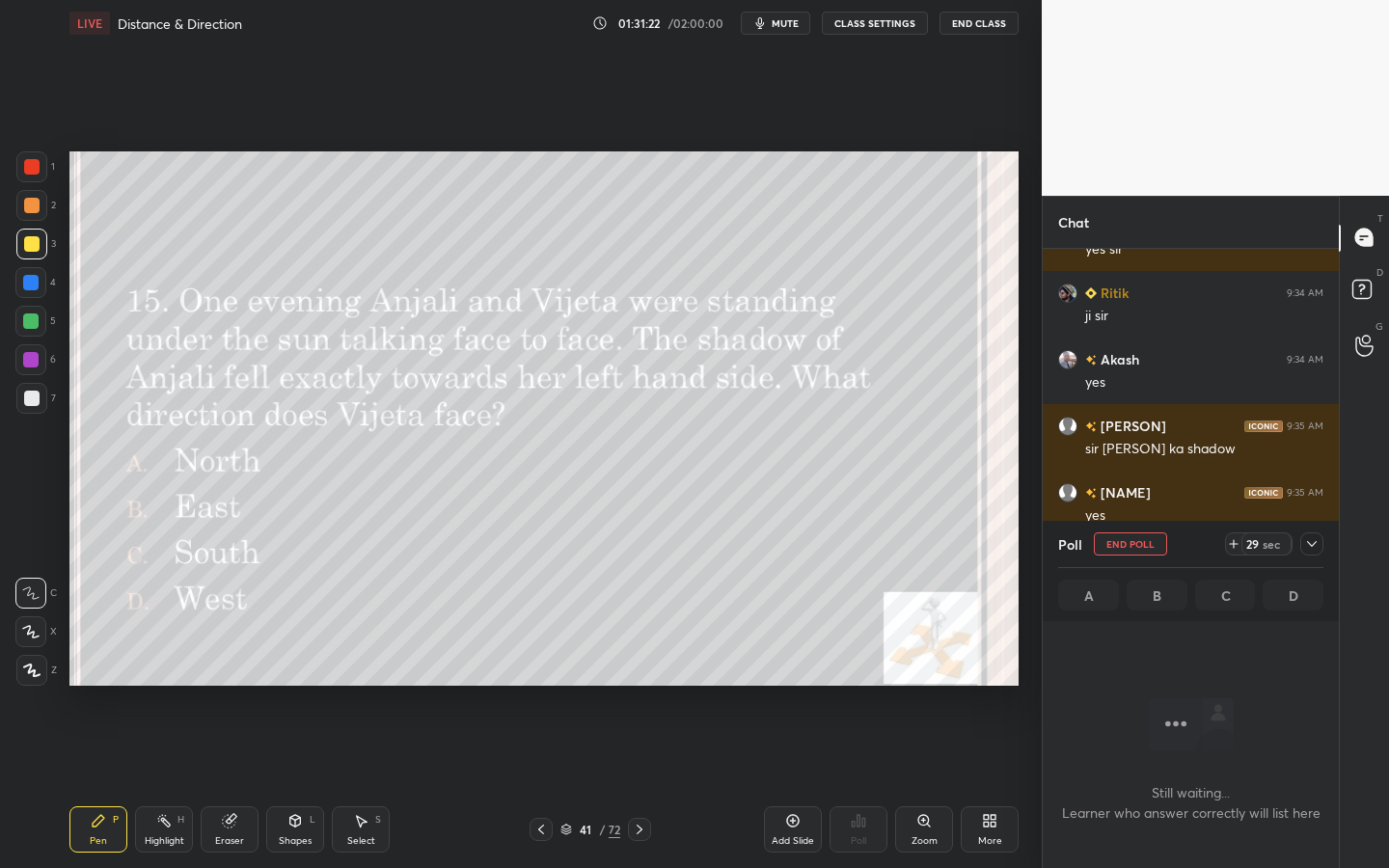 click 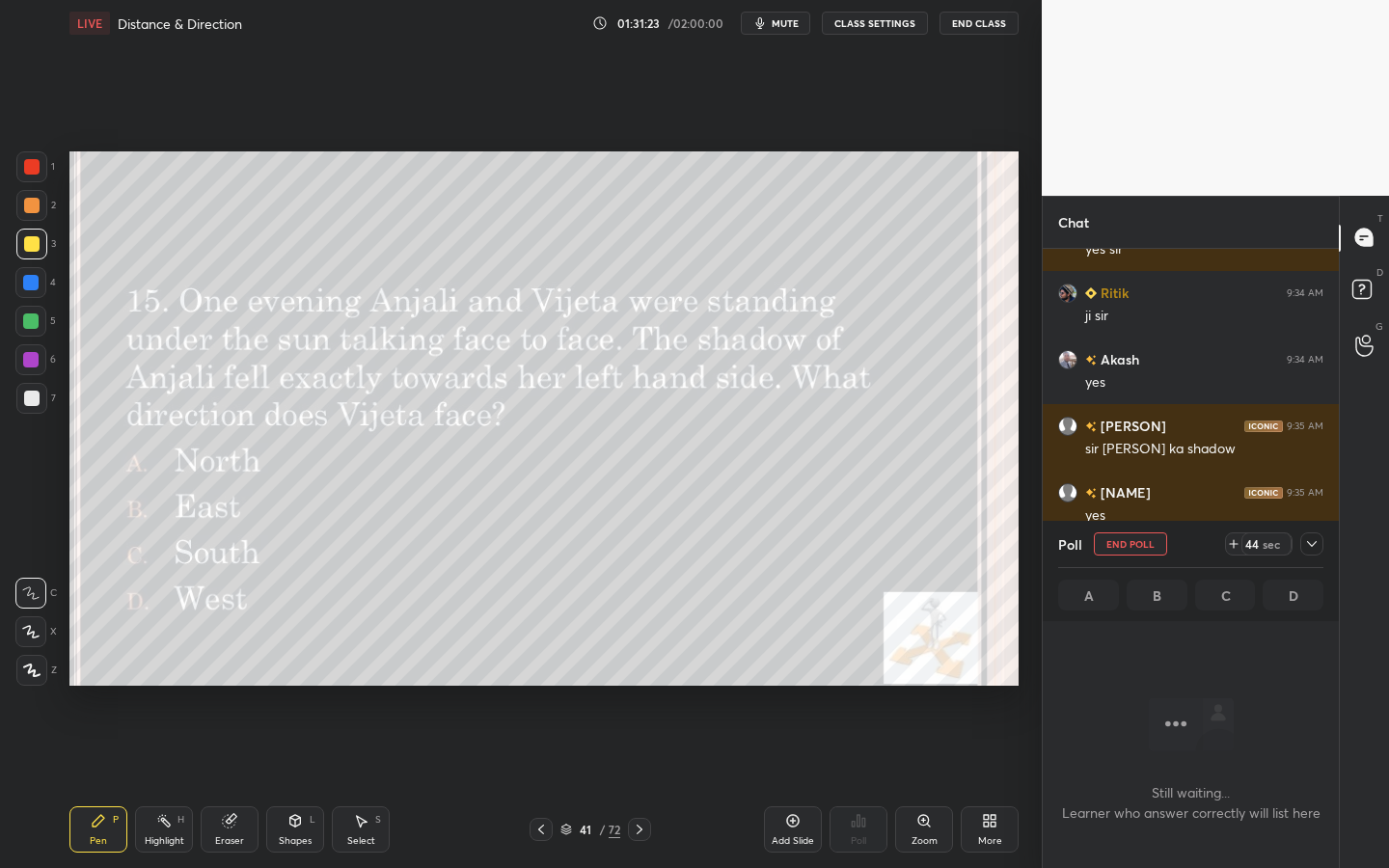click 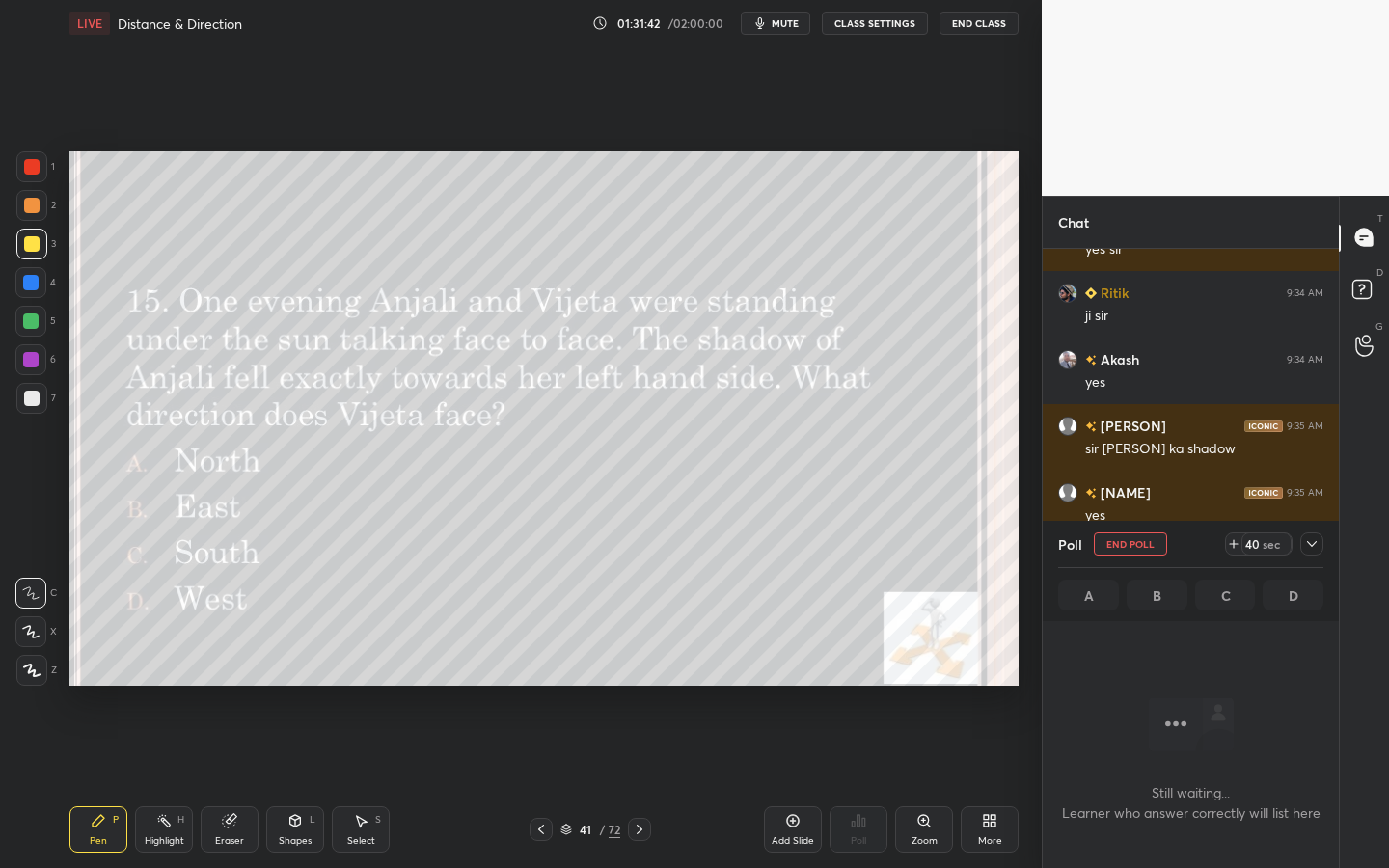 click 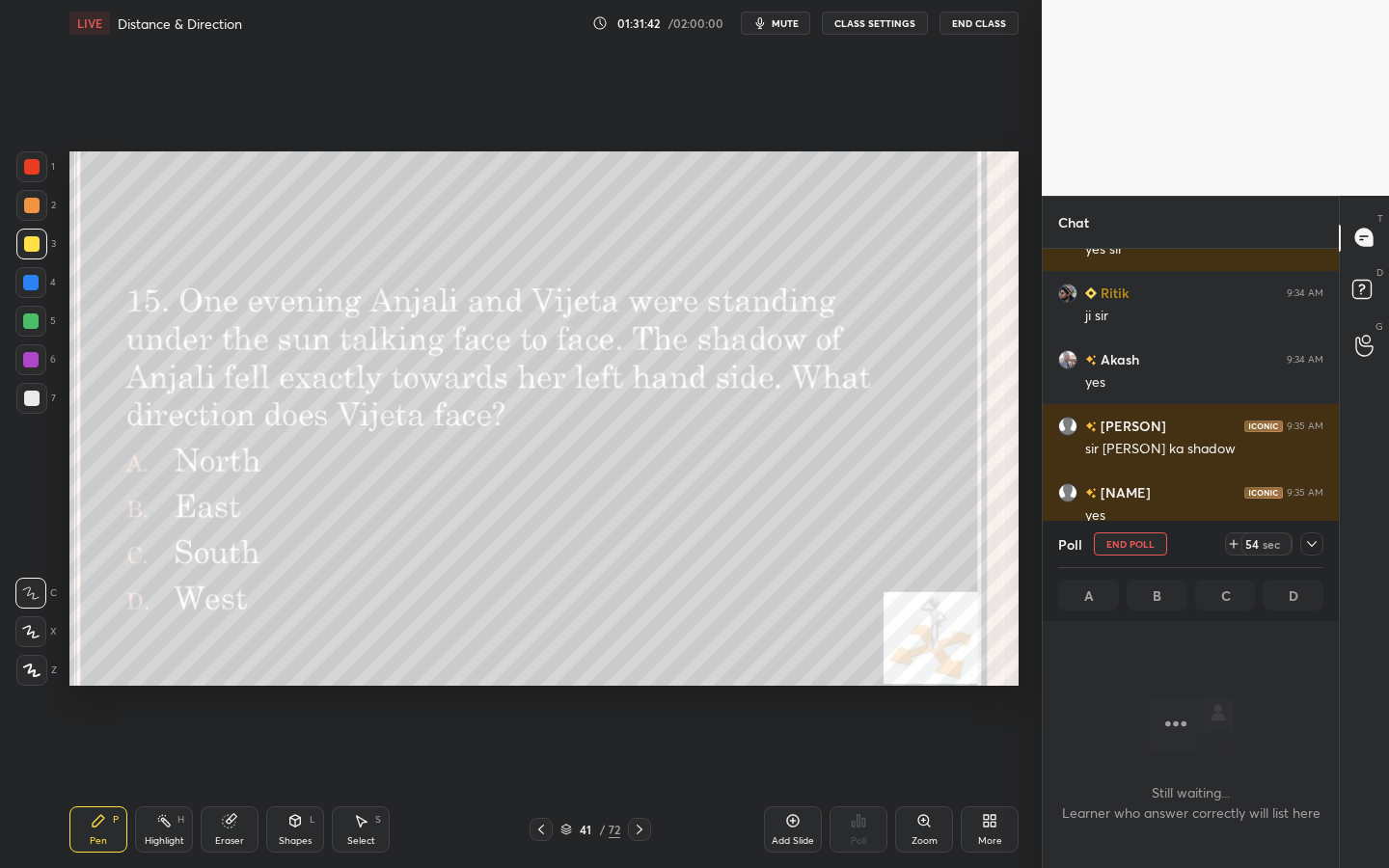 drag, startPoint x: 1316, startPoint y: 549, endPoint x: 1311, endPoint y: 573, distance: 24.515301 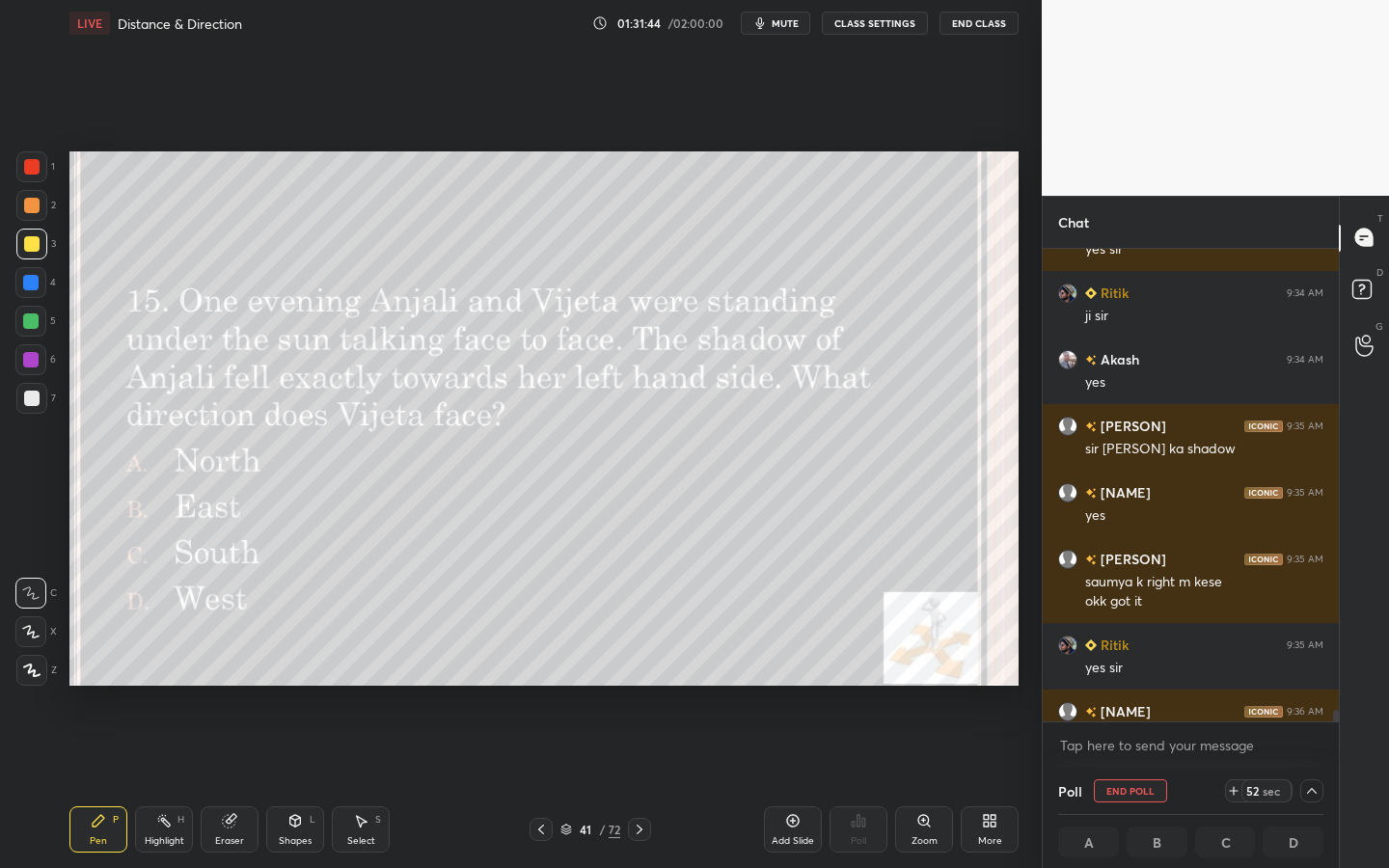 click on "Chat [PERSON] 9:34 AM yes [PERSON] 9:34 AM yes sir [PERSON] 9:34 AM ji sir [PERSON] 9:34 AM yes Agrim 9:35 AM sir kiriti ka shadow [PERSON] 9:35 AM yes Agrim 9:35 AM saumya k right m kese okk got it [PERSON] 9:35 AM yes sir [PERSON] 9:36 AM yes [PERSON] 9:36 AM Republic Bharat JUMP TO LATEST Enable hand raising Enable raise hand to speak to learners. Once enabled, chat will be turned off temporarily. Enable x   introducing Raise a hand with a doubt Now learners can raise their hand along with a doubt  How it works? Doubts asked by learners will show up here NEW DOUBTS ASKED No one has raised a hand yet Can't raise hand Looks like educator just invited you to speak. Please wait before you can raise your hand again. Got it Poll End Poll 52  sec A B C D Still waiting...
Learner who answer correctly will list here T Messages (T) D Doubts (D) G Raise Hand (G)" at bounding box center [1215, 532] 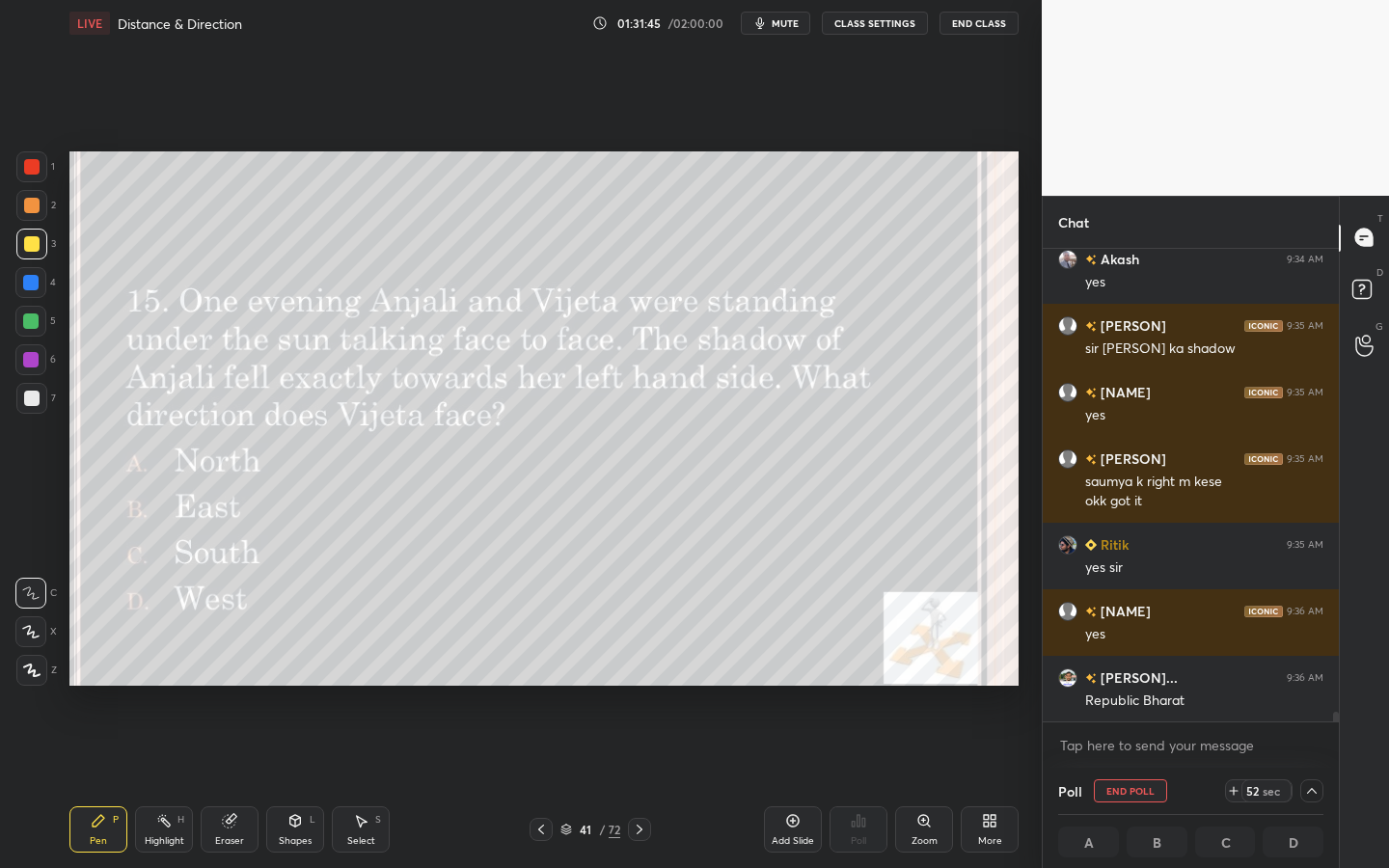 drag, startPoint x: 1335, startPoint y: 712, endPoint x: 1335, endPoint y: 734, distance: 22 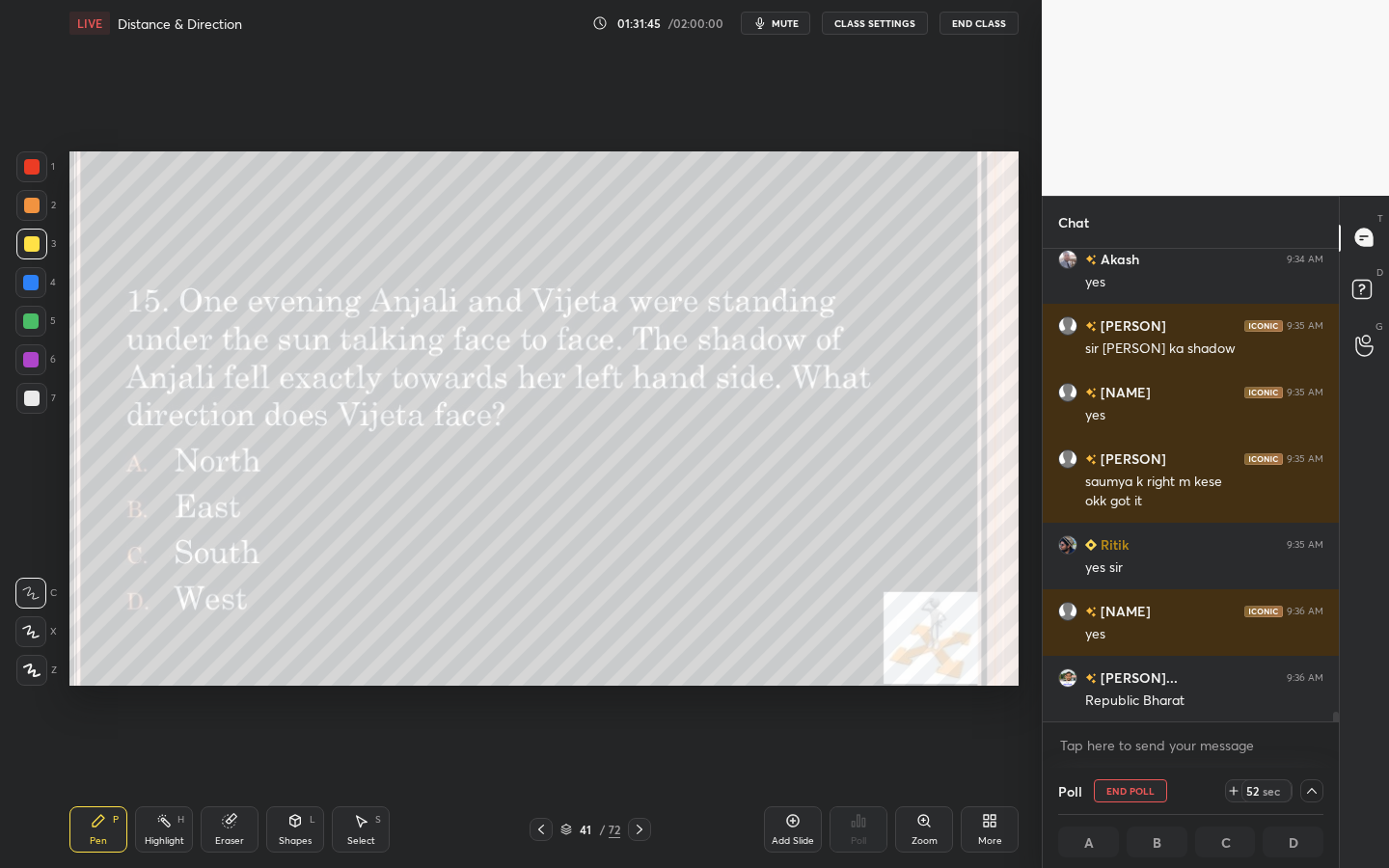 click on "[PERSON] 9:34 AM ji sir [PERSON] 9:34 AM yes [PERSON] 9:35 AM sir kiriti ka shadow [PERSON] 9:35 AM yes [PERSON] 9:35 AM saumya k right m kese okk got it [PERSON] 9:35 AM yes sir [PERSON] 9:36 AM yes [PERSON] 9:36 AM Republic Bharat JUMP TO LATEST Enable hand raising Enable raise hand to speak to learners. Once enabled, chat will be turned off temporarily. Enable x" at bounding box center [1190, 508] 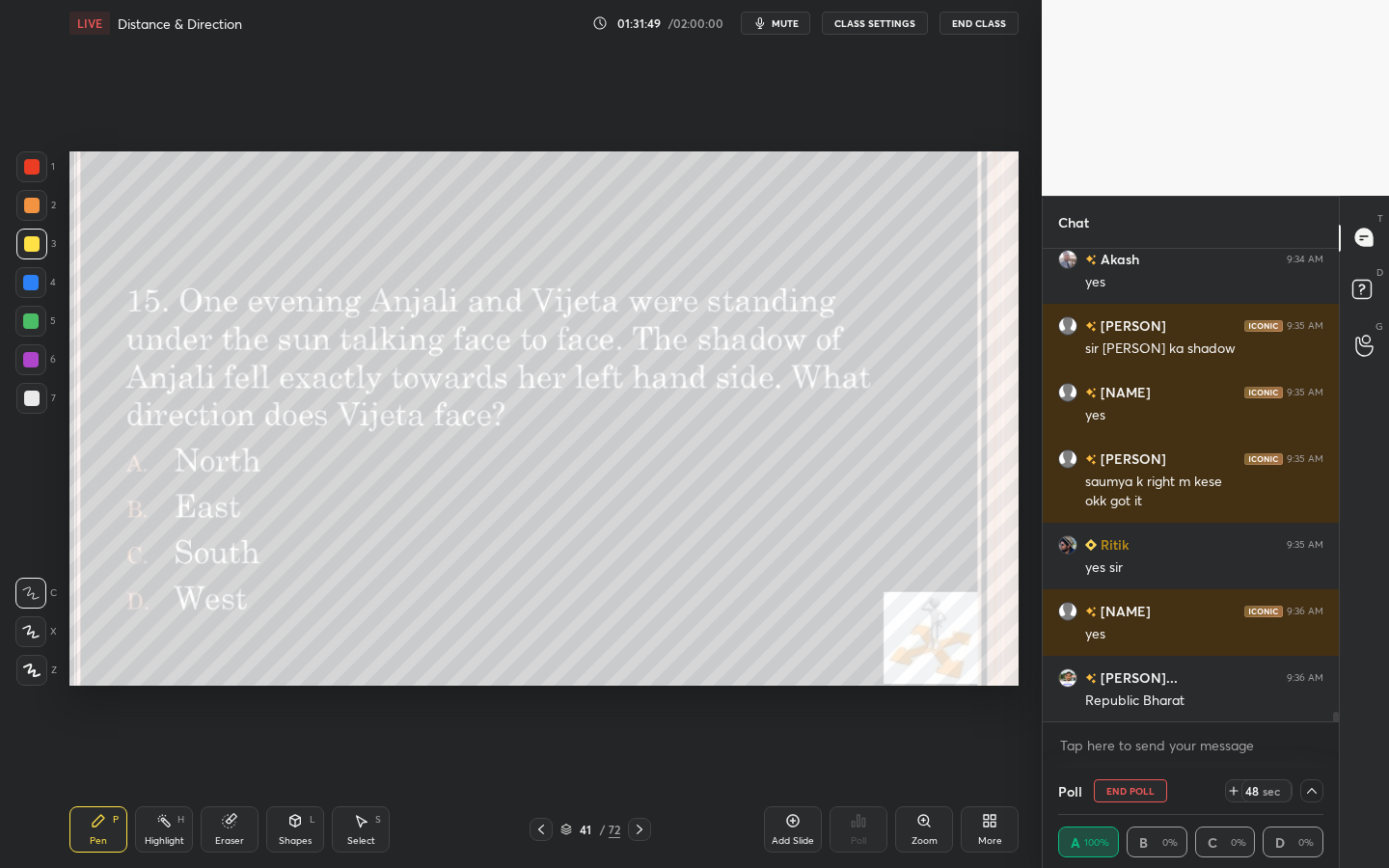 drag, startPoint x: 1314, startPoint y: 794, endPoint x: 1318, endPoint y: 804, distance: 10.7703296 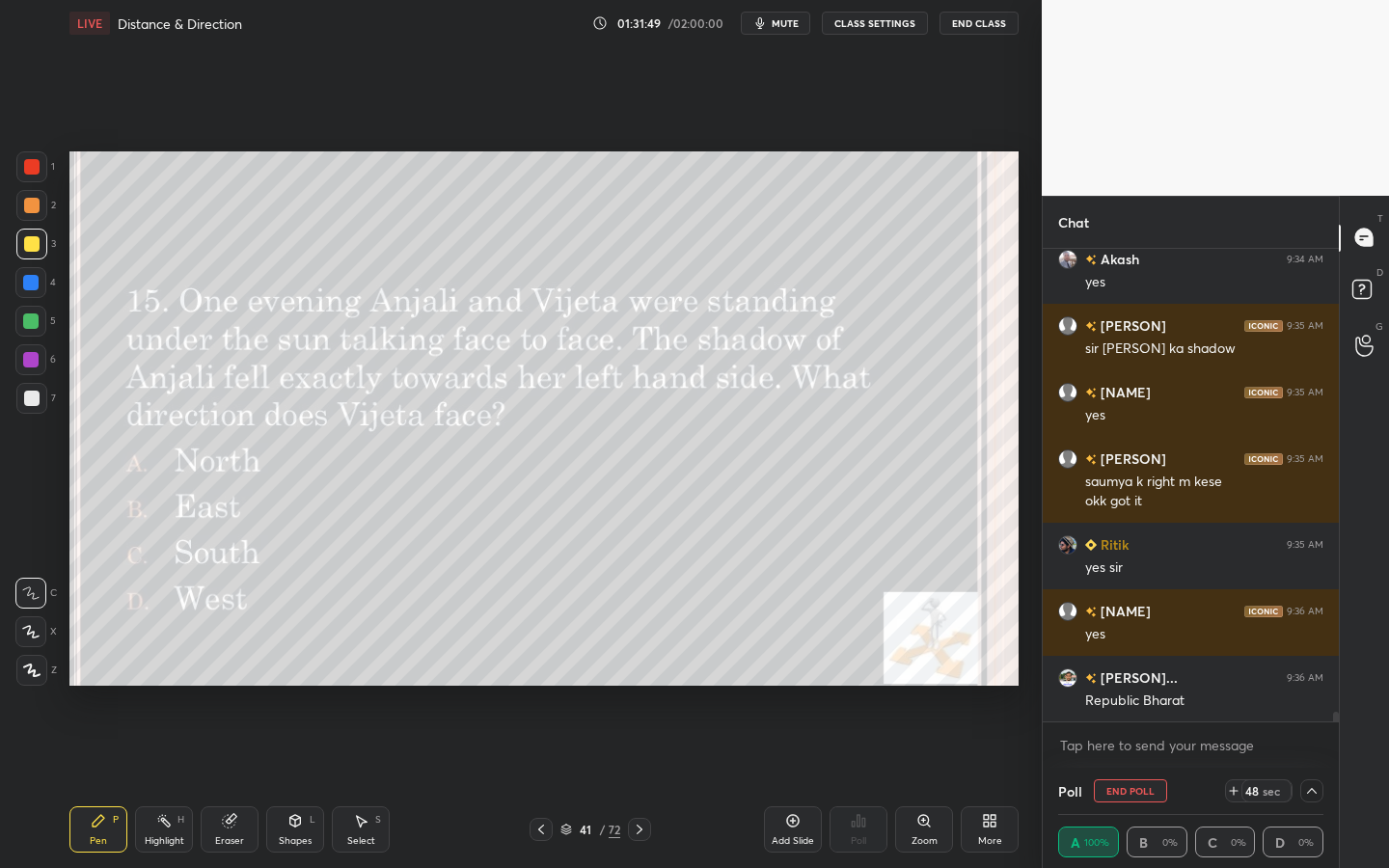 click 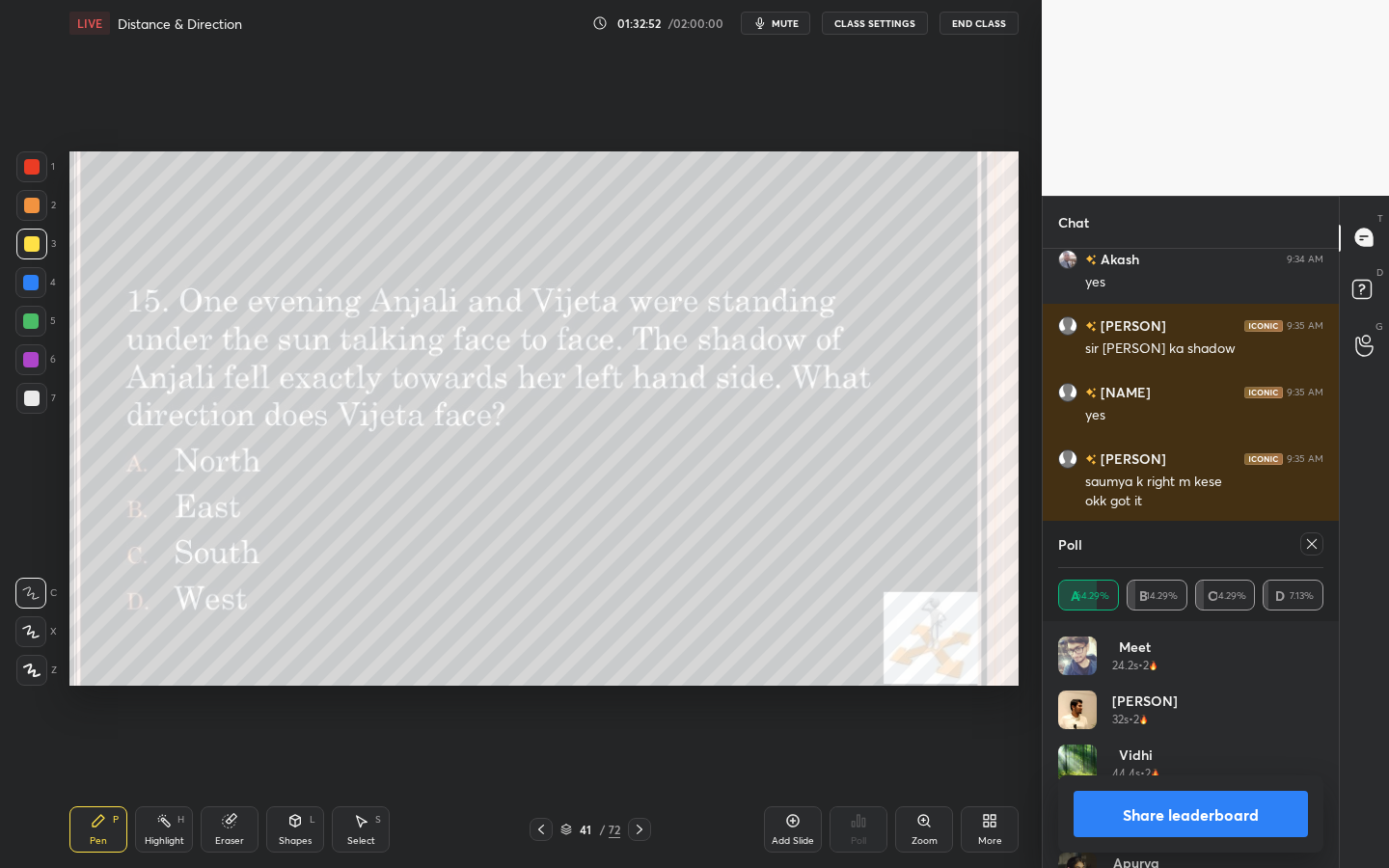 scroll, scrollTop: 255, scrollLeft: 0, axis: vertical 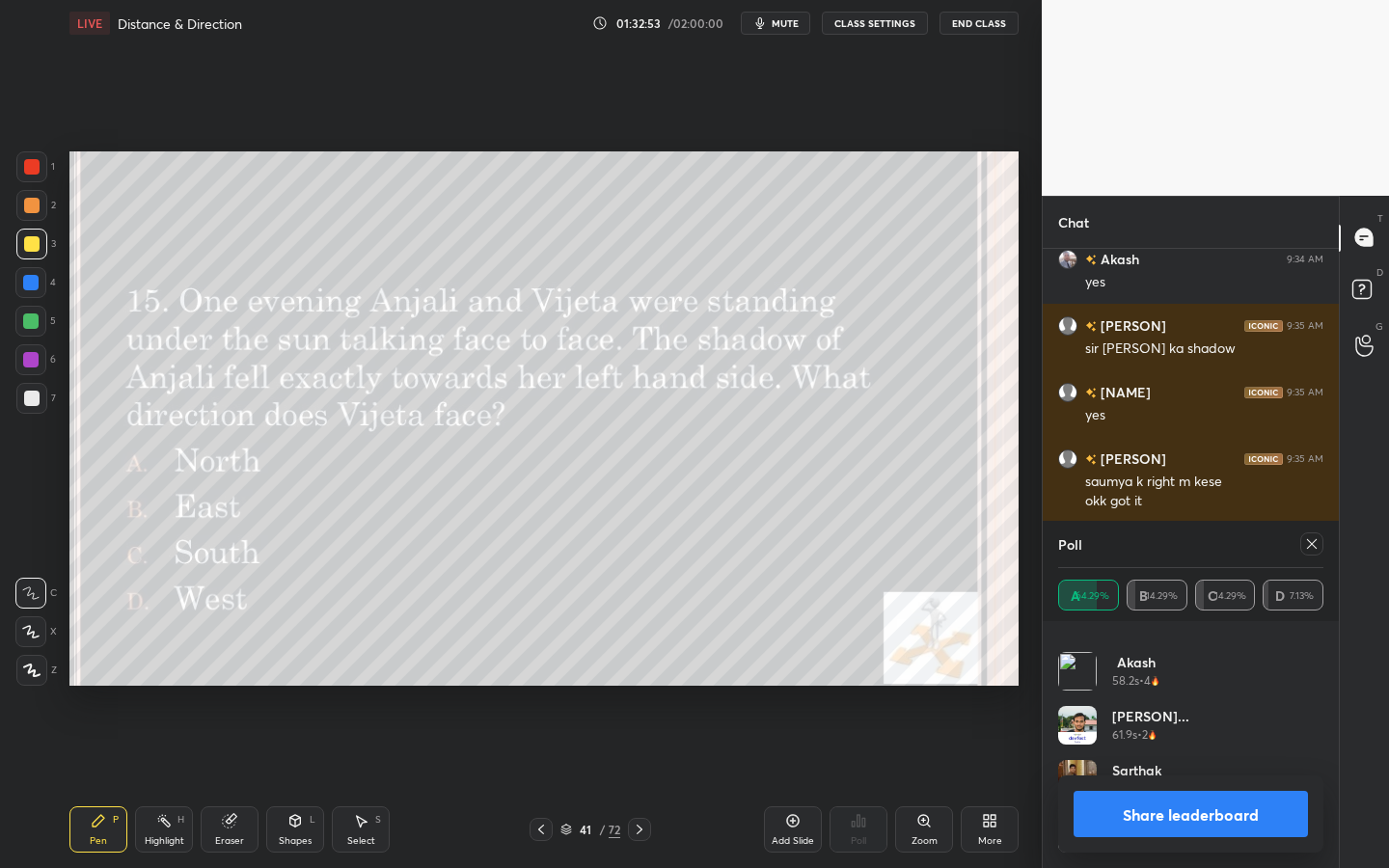 click 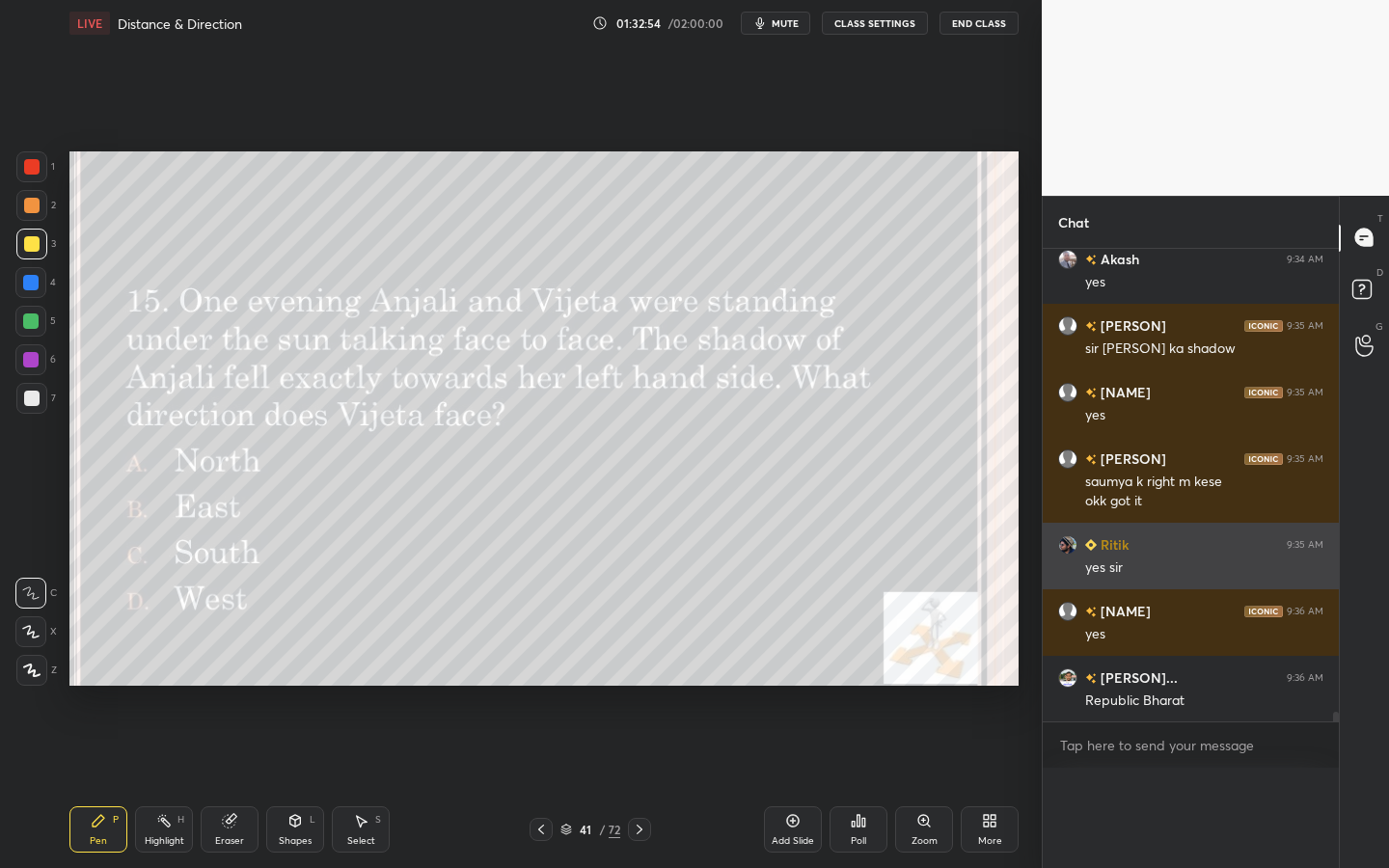 scroll, scrollTop: 116, scrollLeft: 259, axis: both 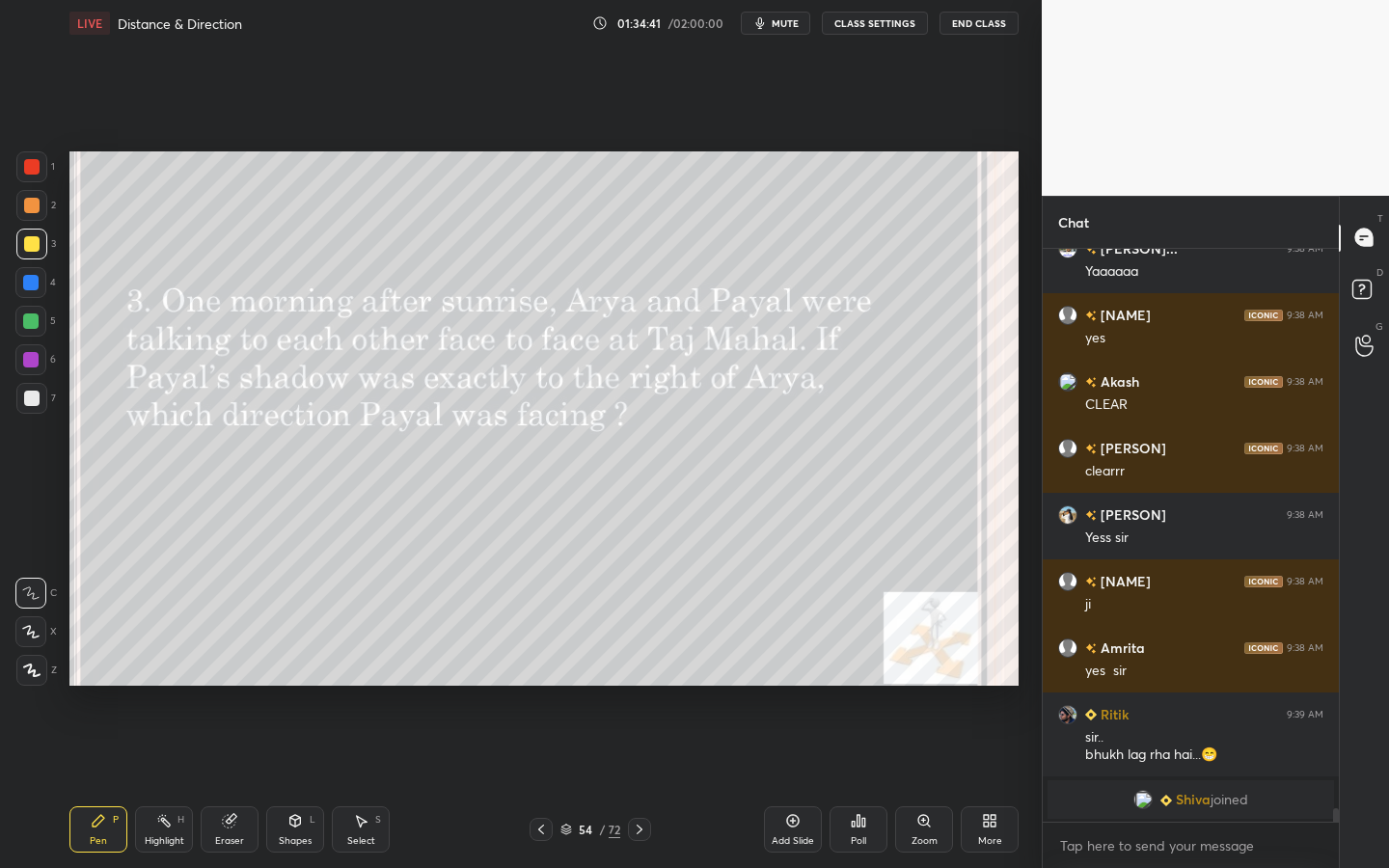 click on "Eraser" at bounding box center [230, 829] 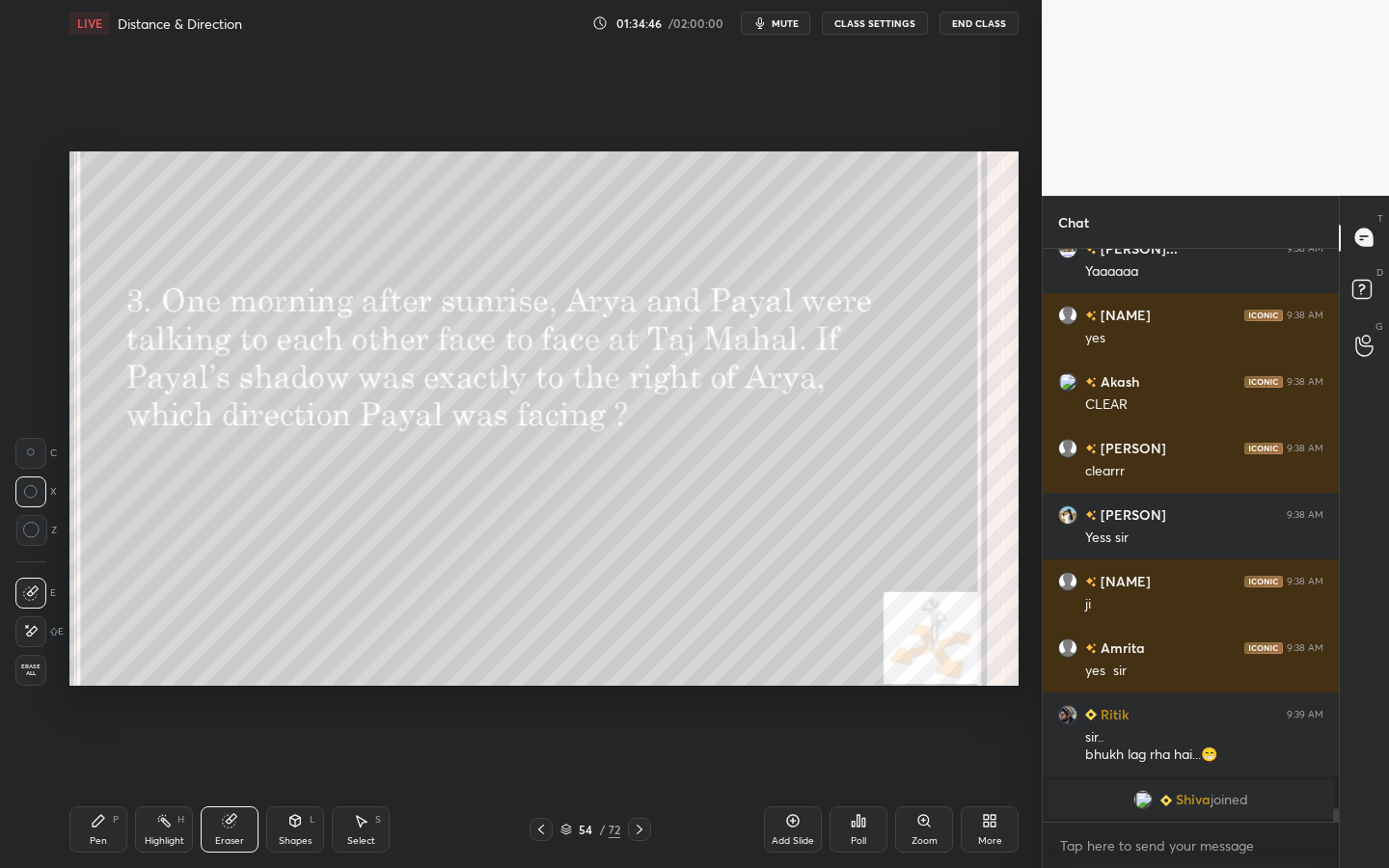 drag, startPoint x: 98, startPoint y: 837, endPoint x: 118, endPoint y: 789, distance: 52 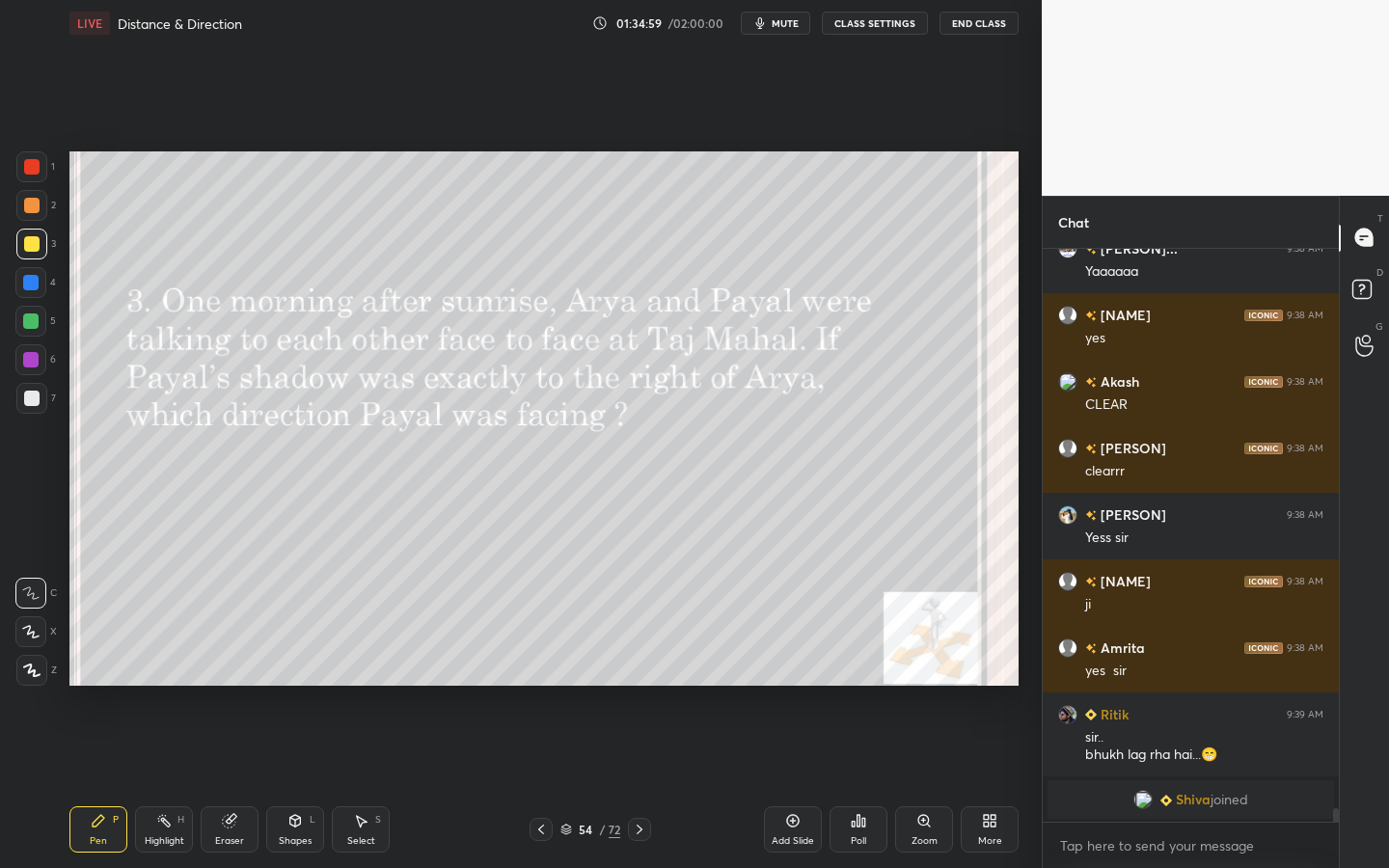 click 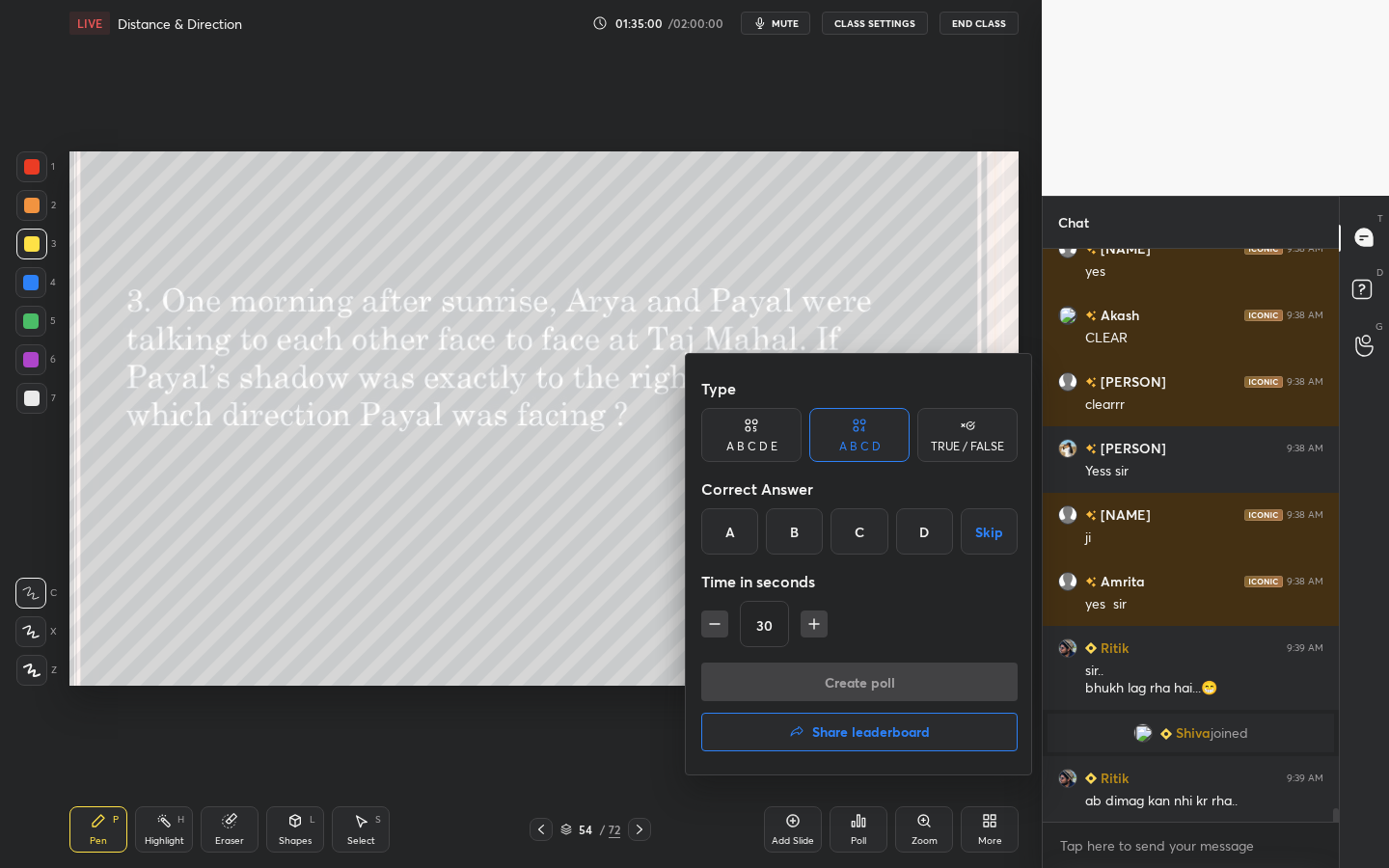 scroll, scrollTop: 23619, scrollLeft: 0, axis: vertical 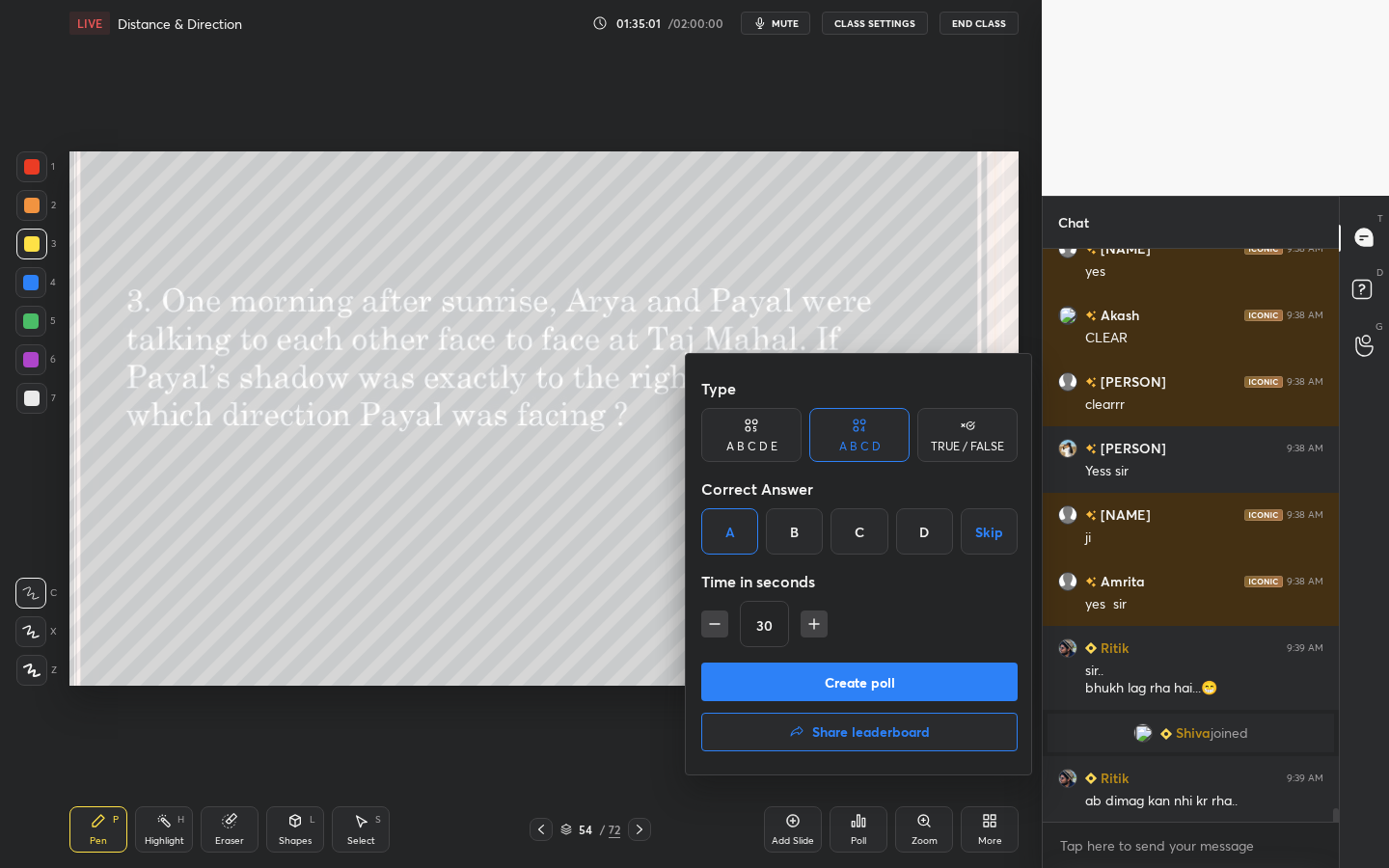 drag, startPoint x: 788, startPoint y: 678, endPoint x: 799, endPoint y: 673, distance: 12.083046 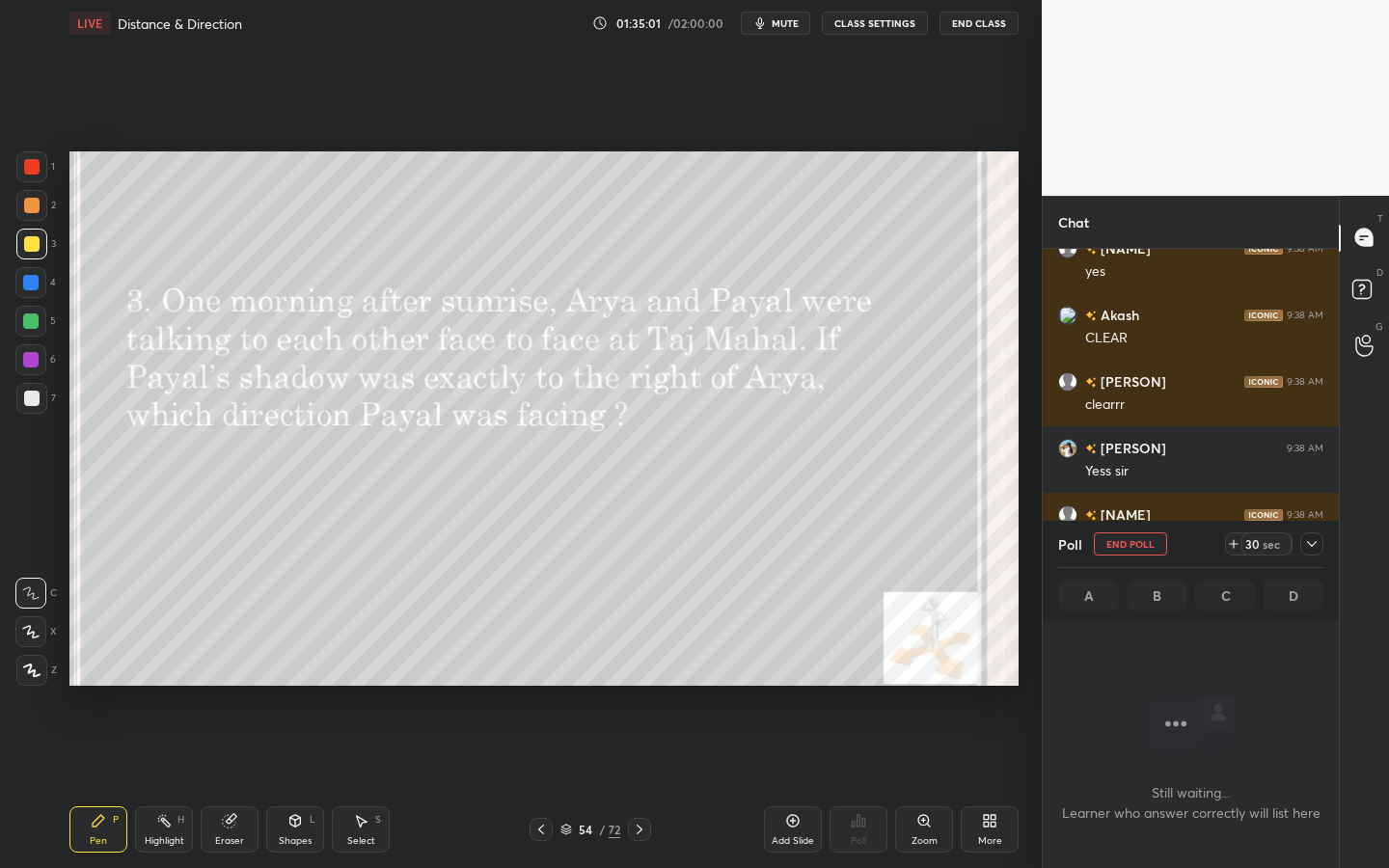 scroll, scrollTop: 536, scrollLeft: 290, axis: both 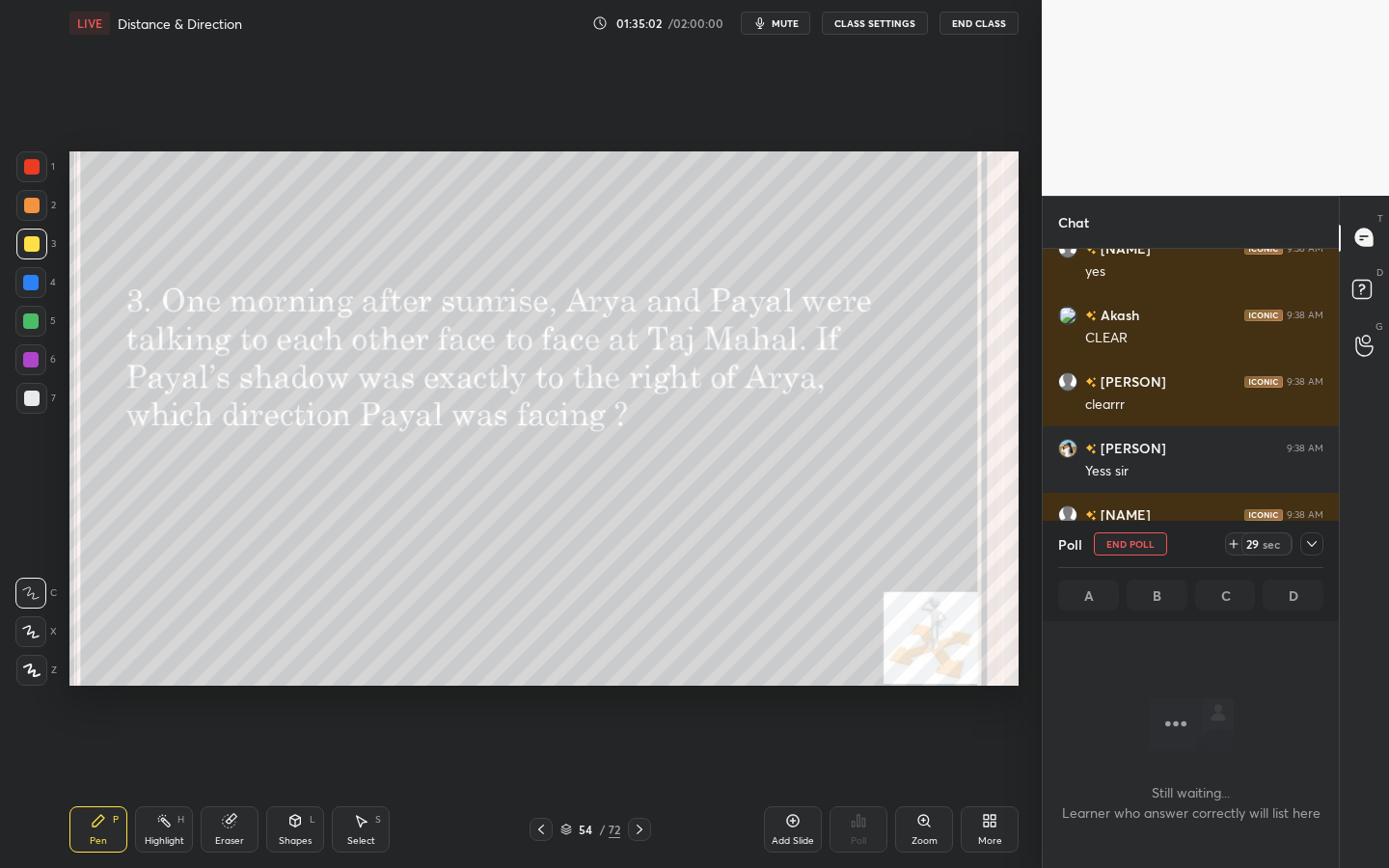 click 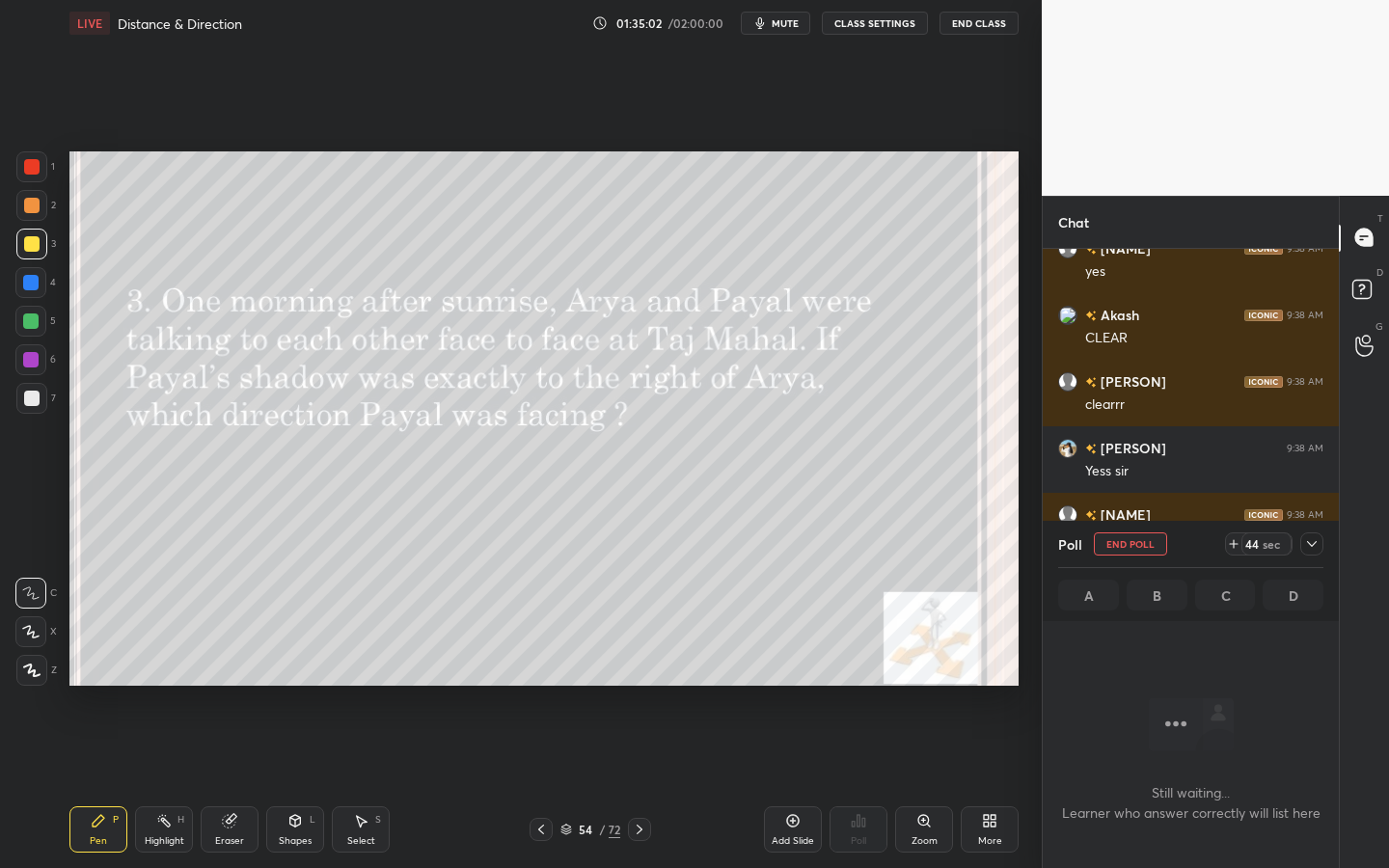 click 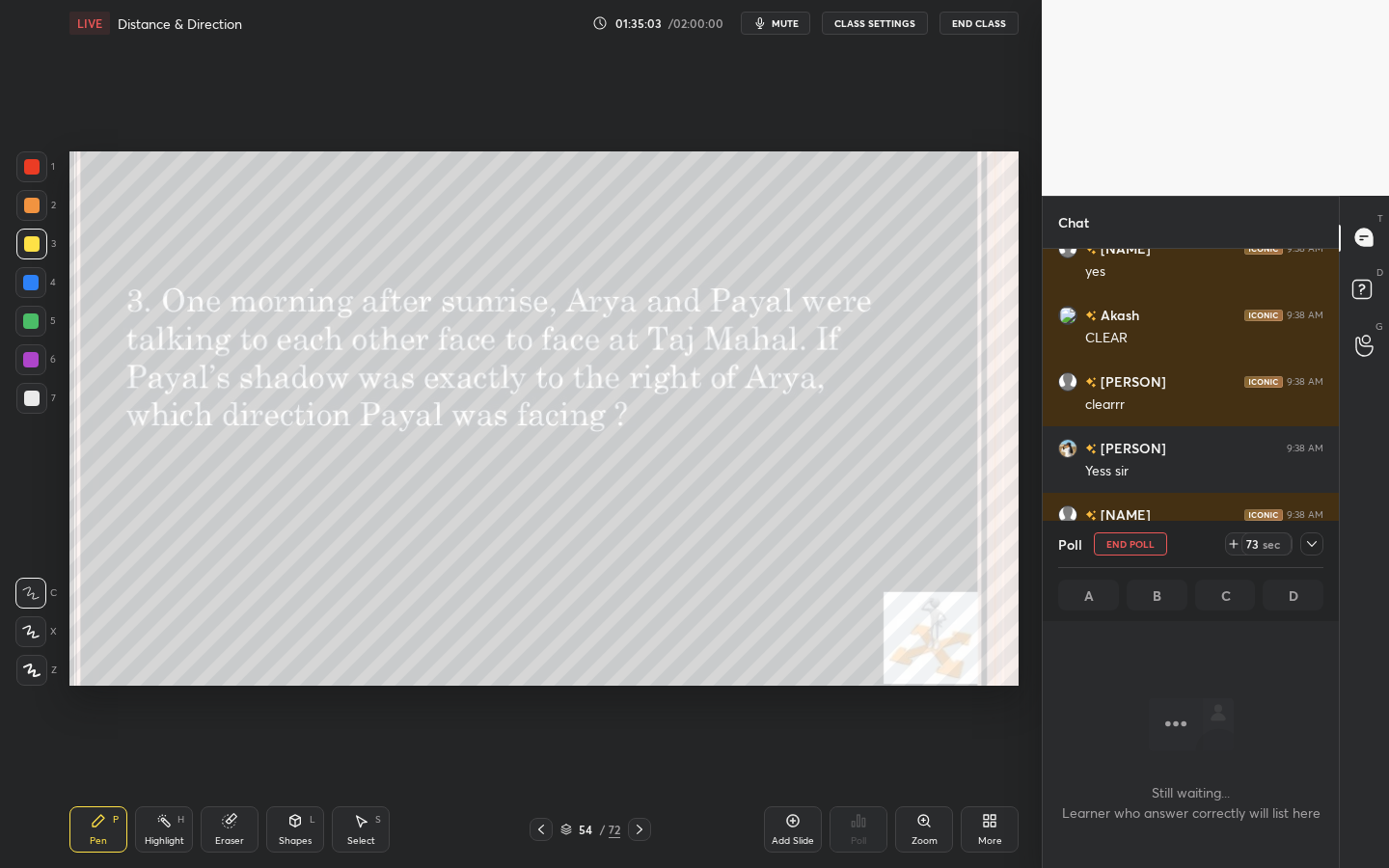 click 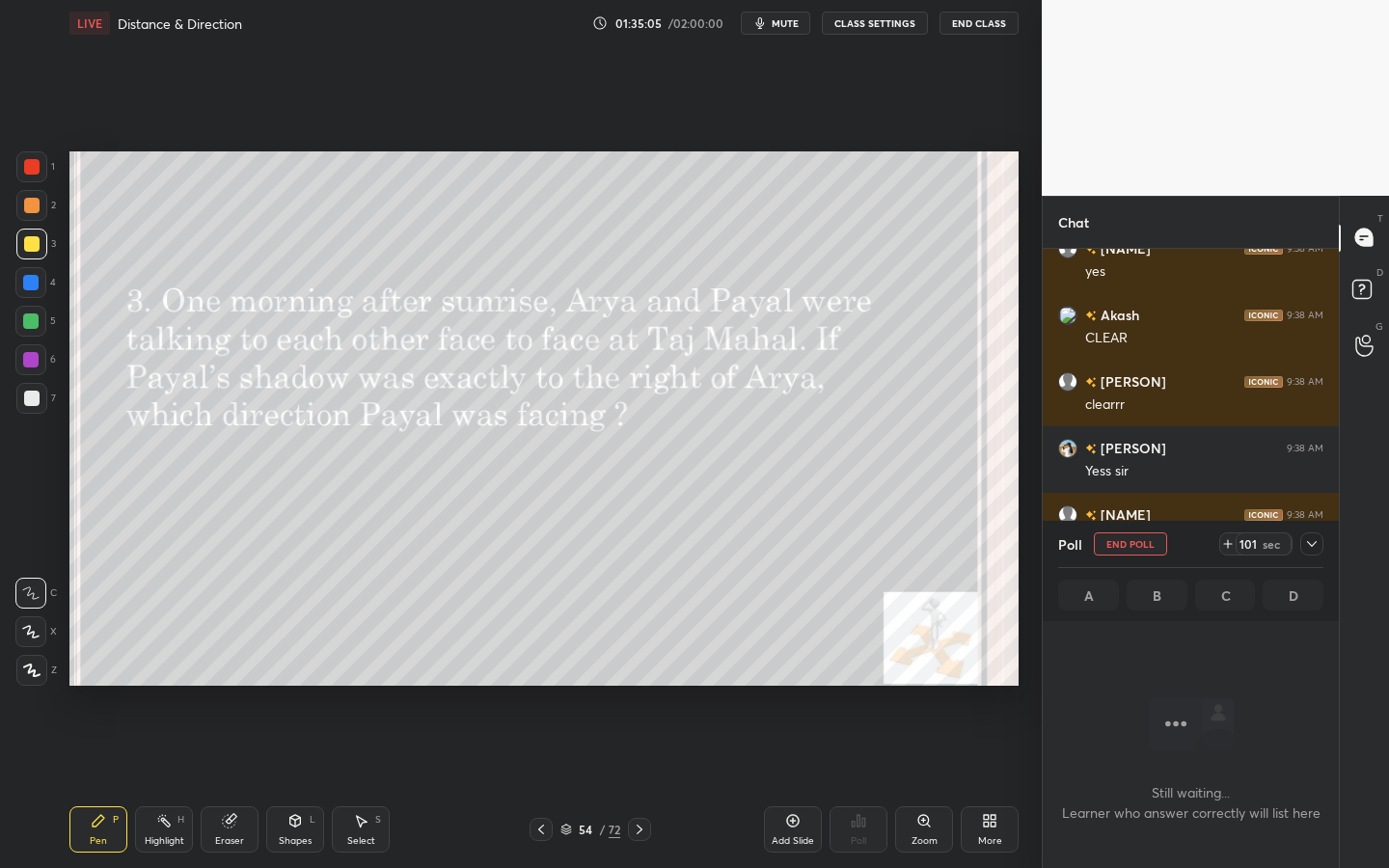 click on "mute" at bounding box center [785, 23] 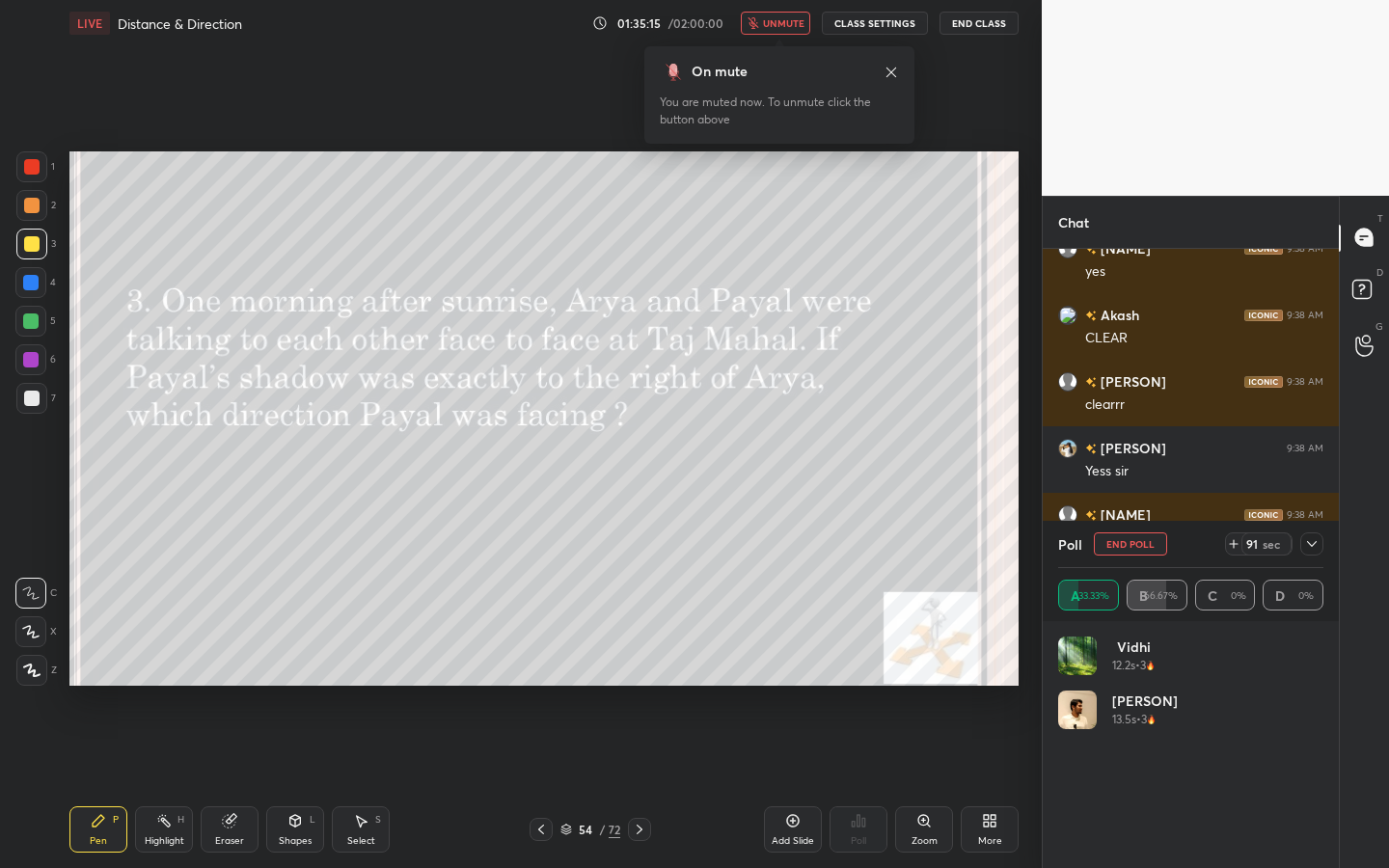 scroll, scrollTop: 7, scrollLeft: 7, axis: both 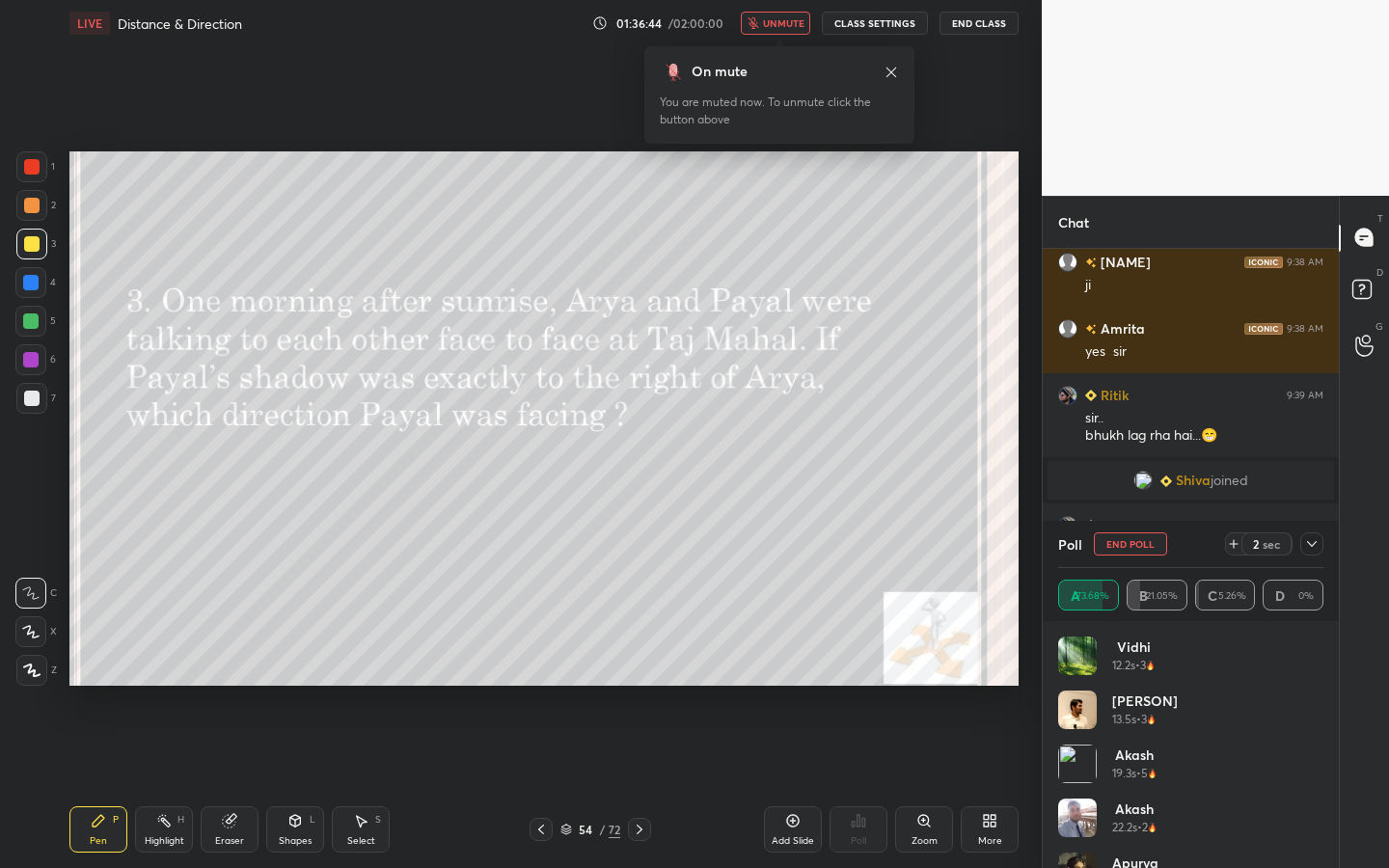 drag, startPoint x: 781, startPoint y: 25, endPoint x: 803, endPoint y: 29, distance: 22.36068 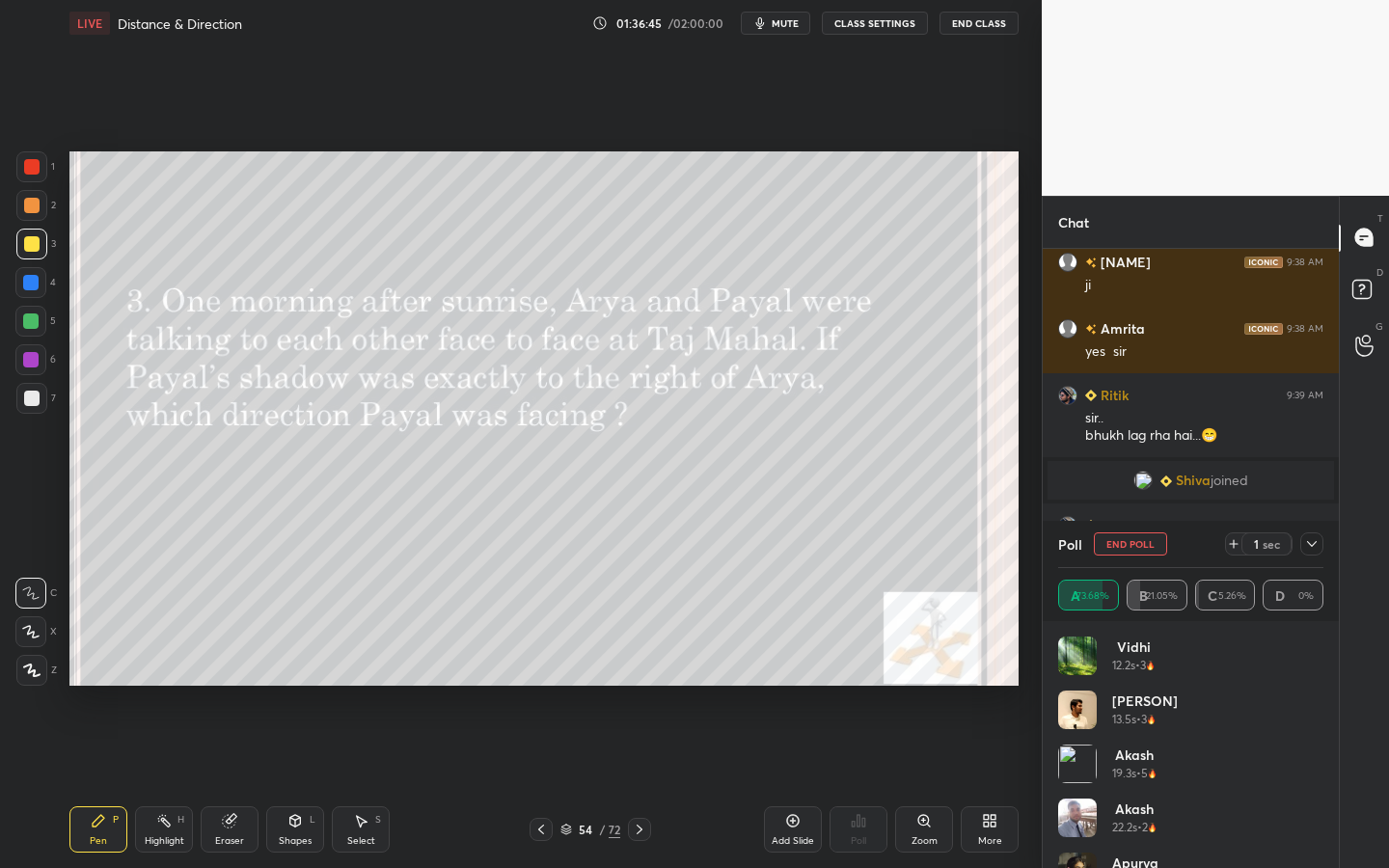 click 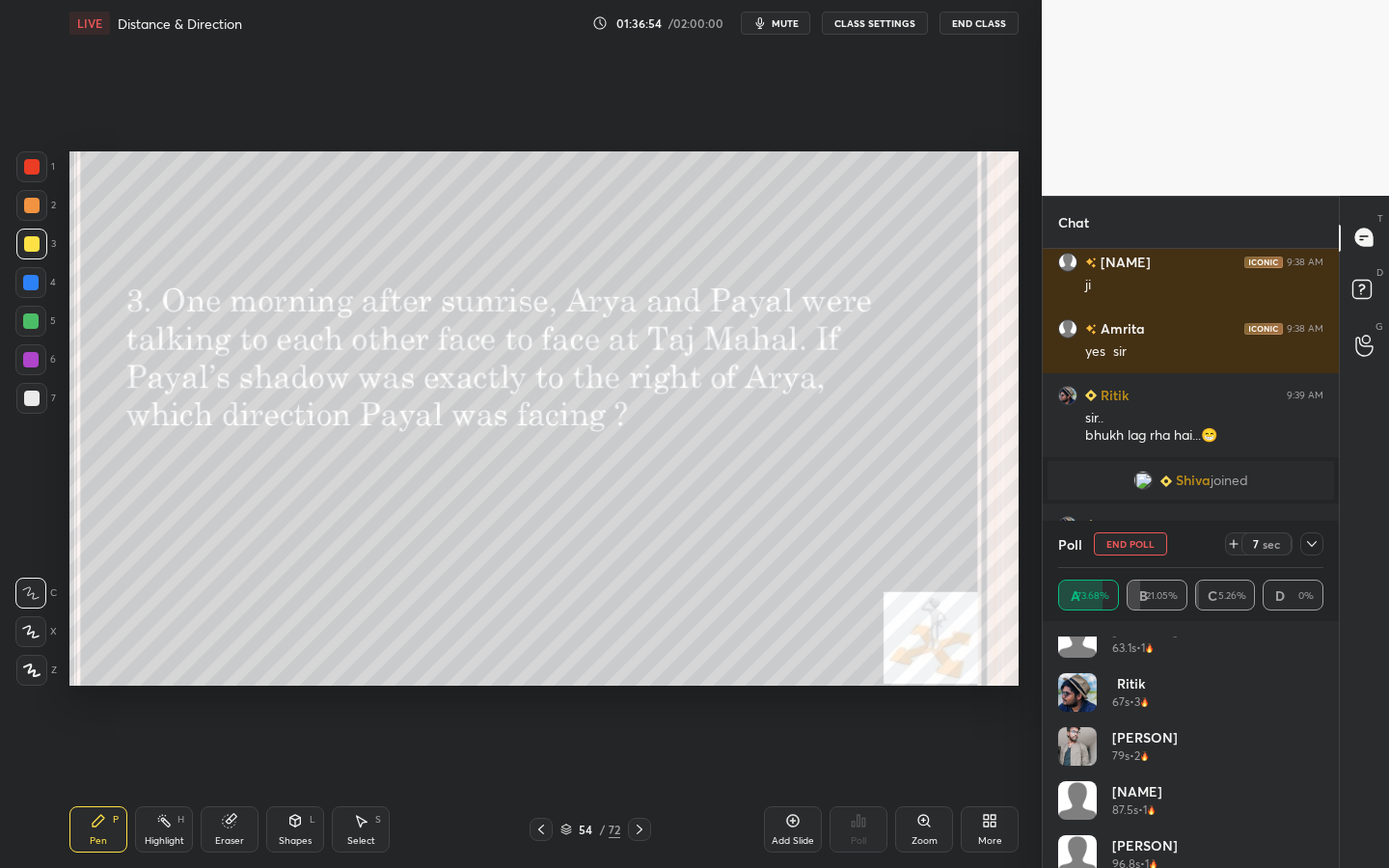 scroll, scrollTop: 525, scrollLeft: 0, axis: vertical 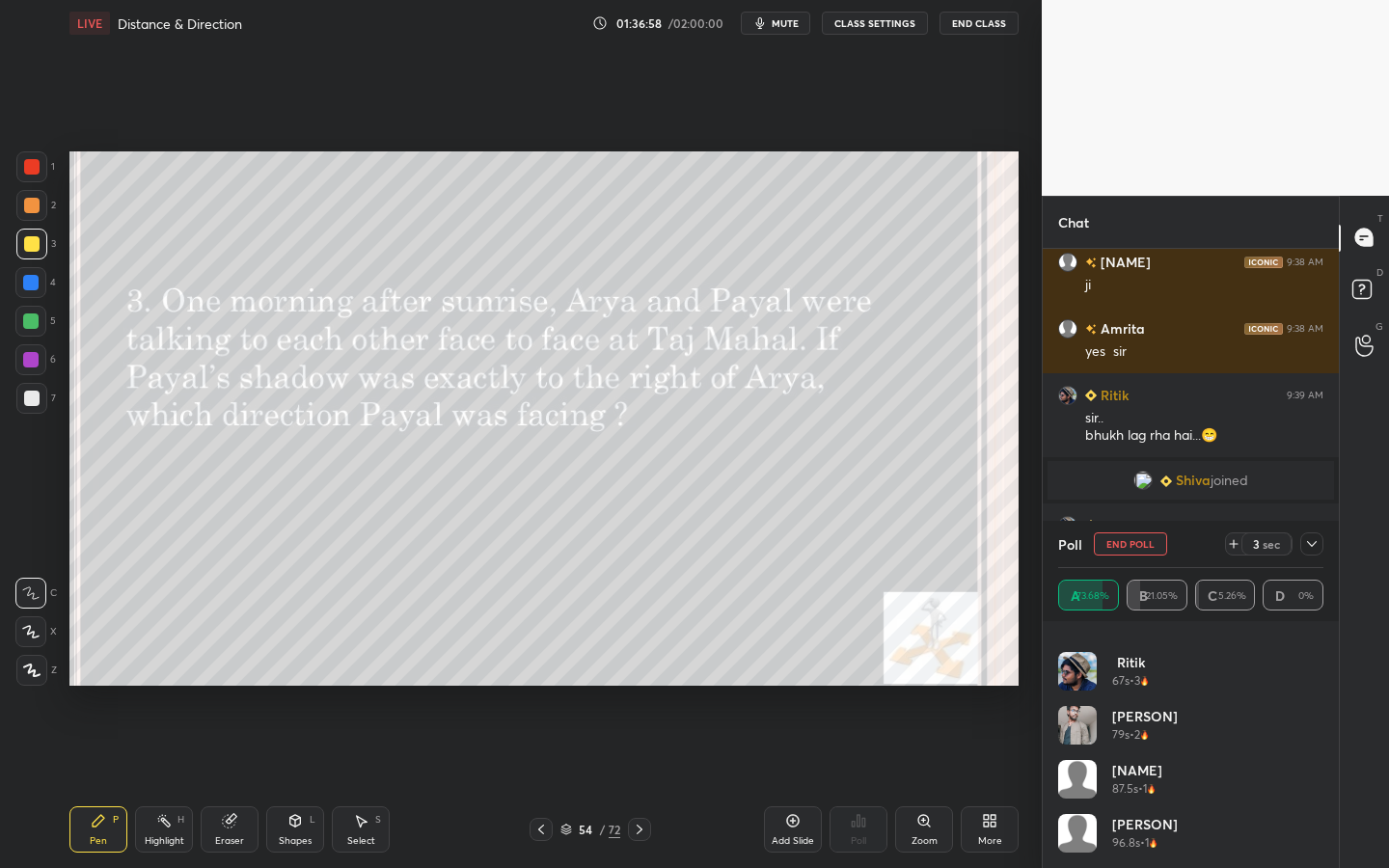 click on "End Poll" at bounding box center (1130, 544) 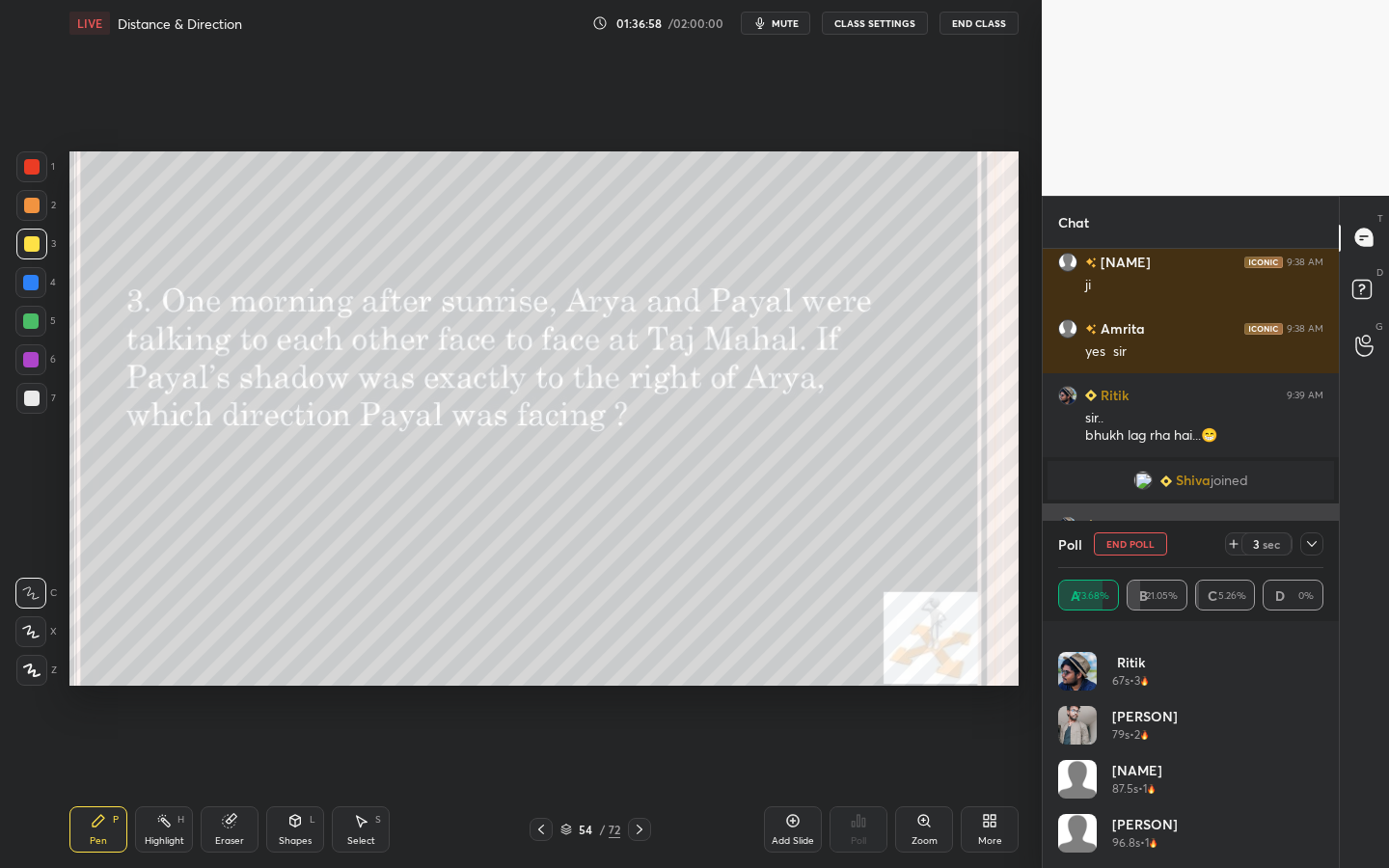 scroll, scrollTop: 85, scrollLeft: 259, axis: both 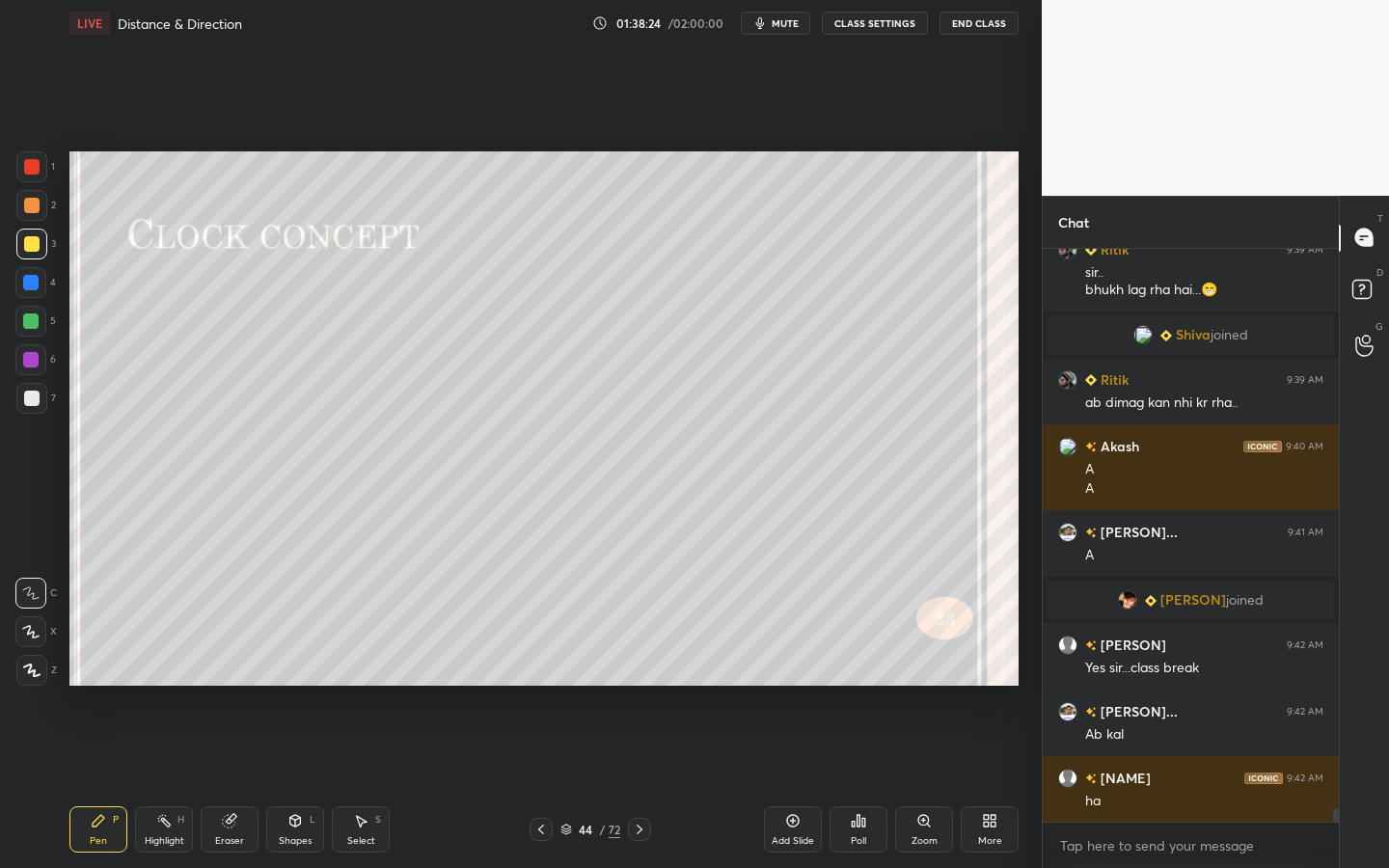 click on "Eraser" at bounding box center (230, 829) 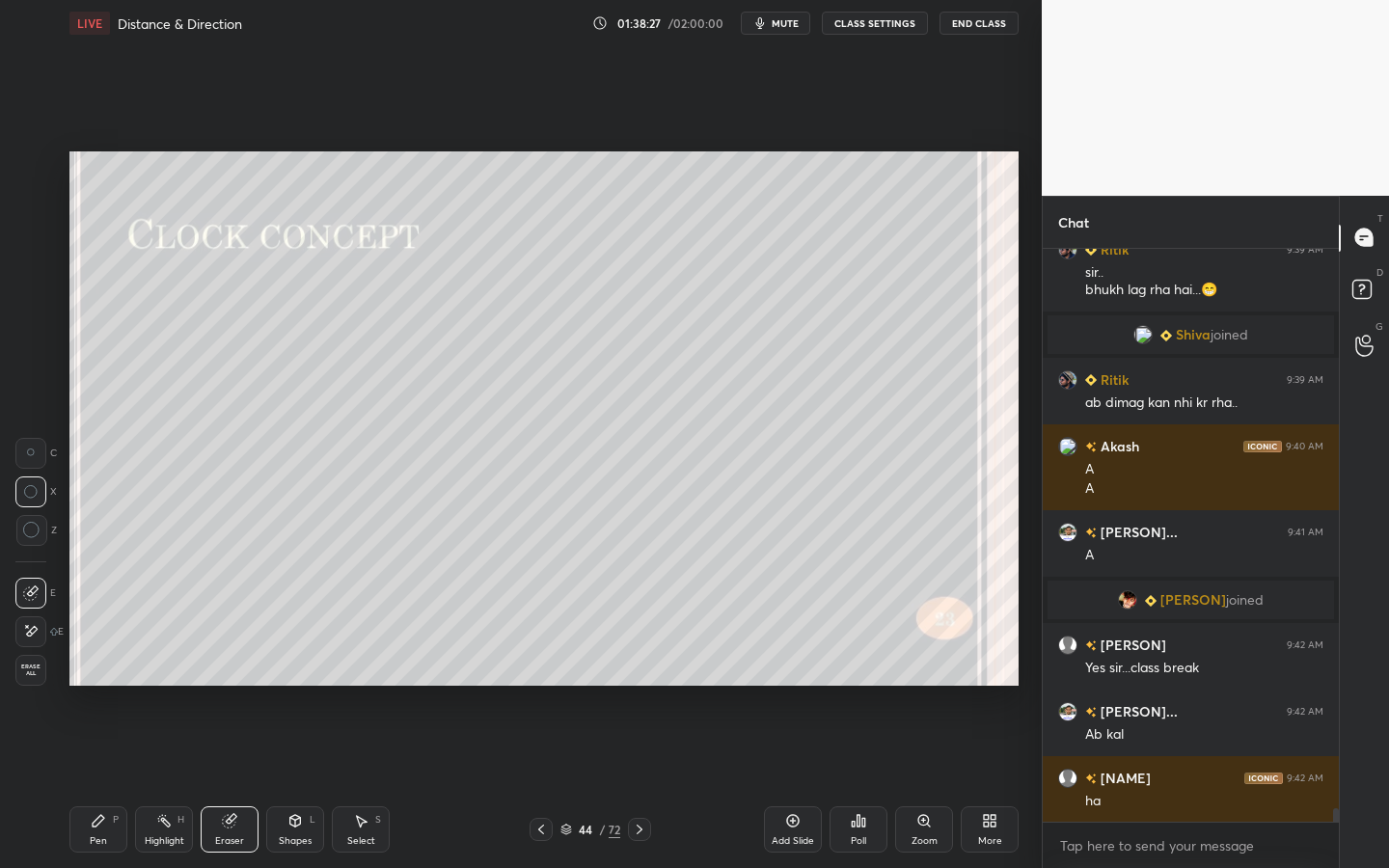 drag, startPoint x: 116, startPoint y: 826, endPoint x: 148, endPoint y: 741, distance: 90.82401 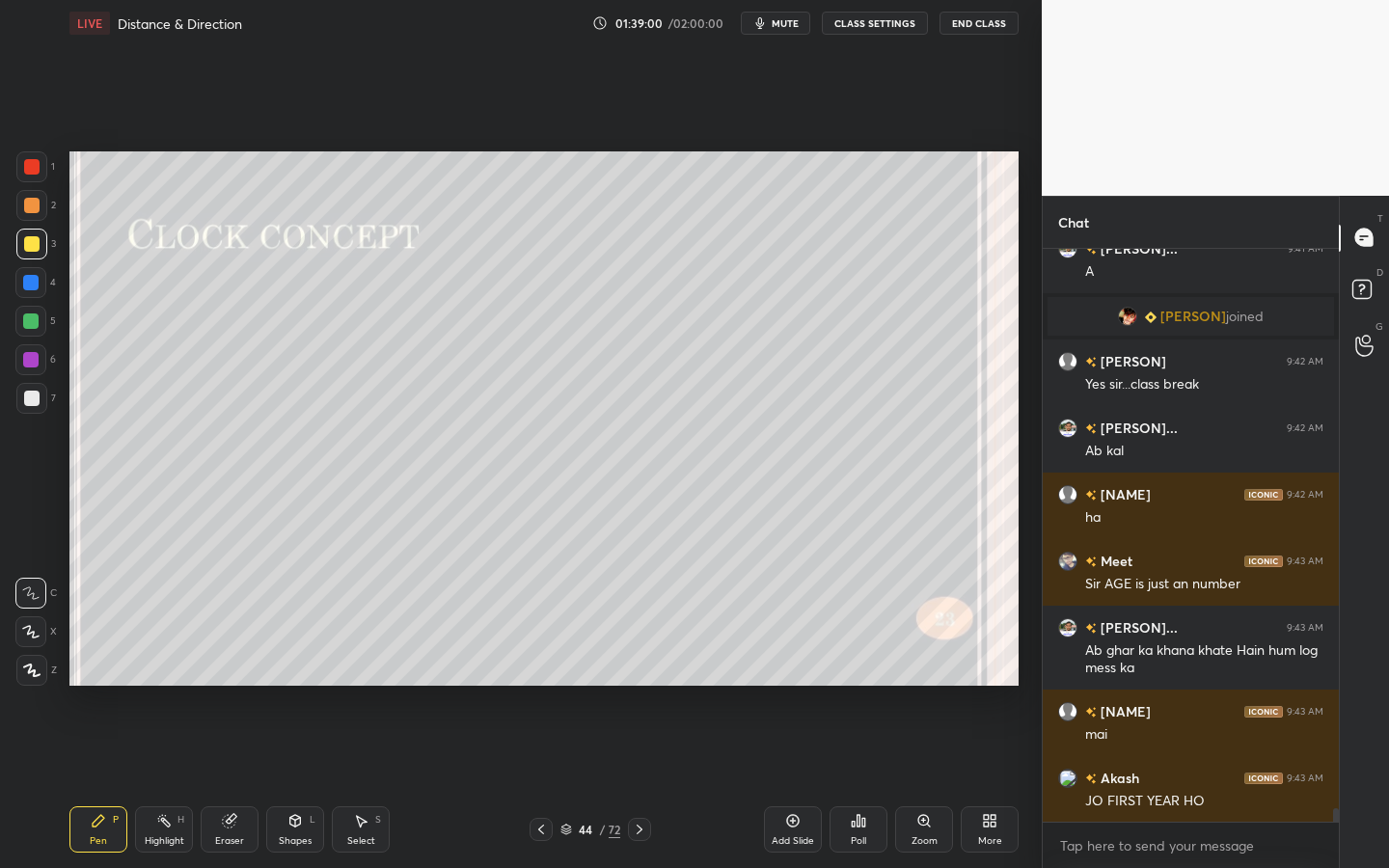 scroll, scrollTop: 24257, scrollLeft: 0, axis: vertical 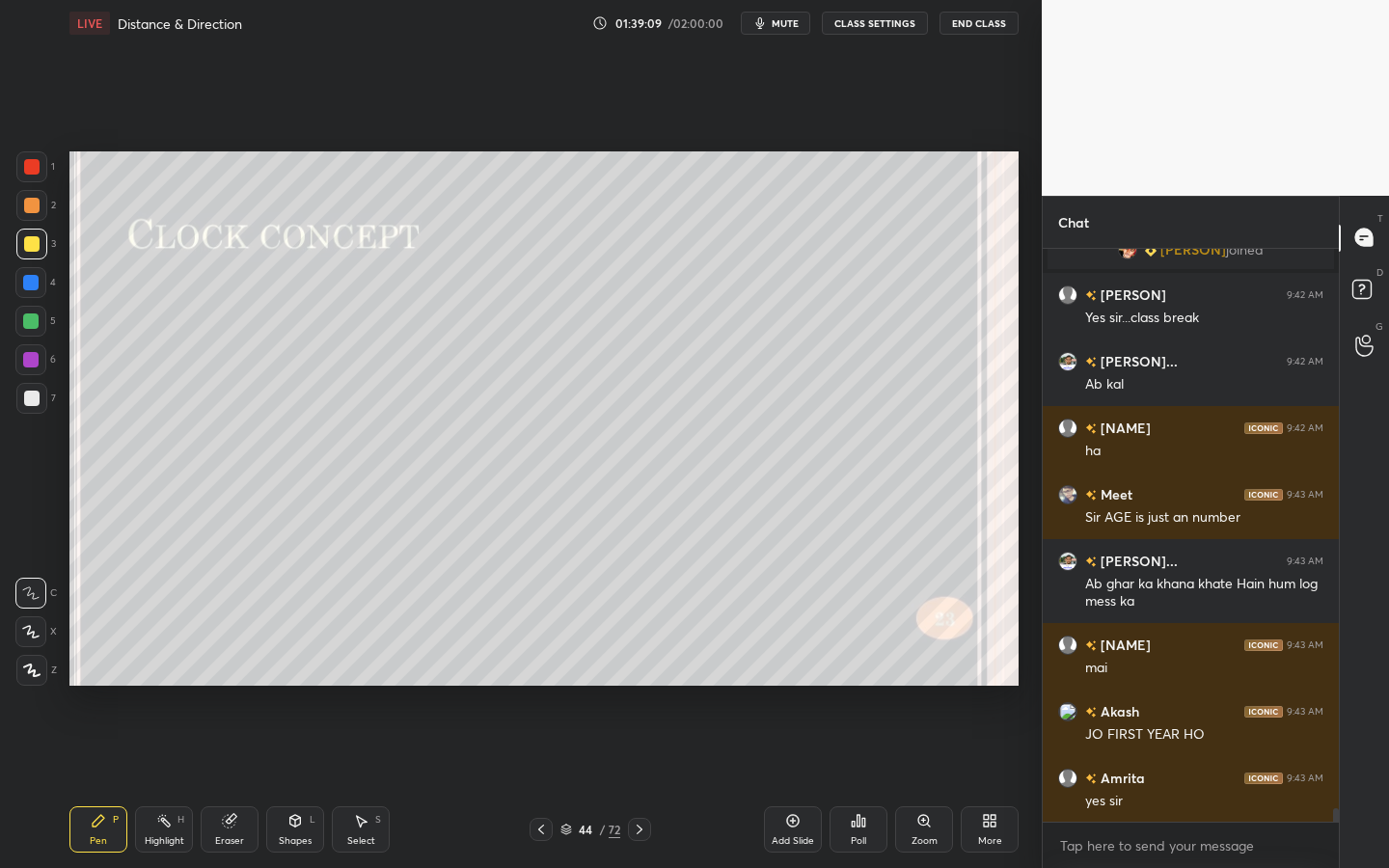 click on "Eraser" at bounding box center [230, 841] 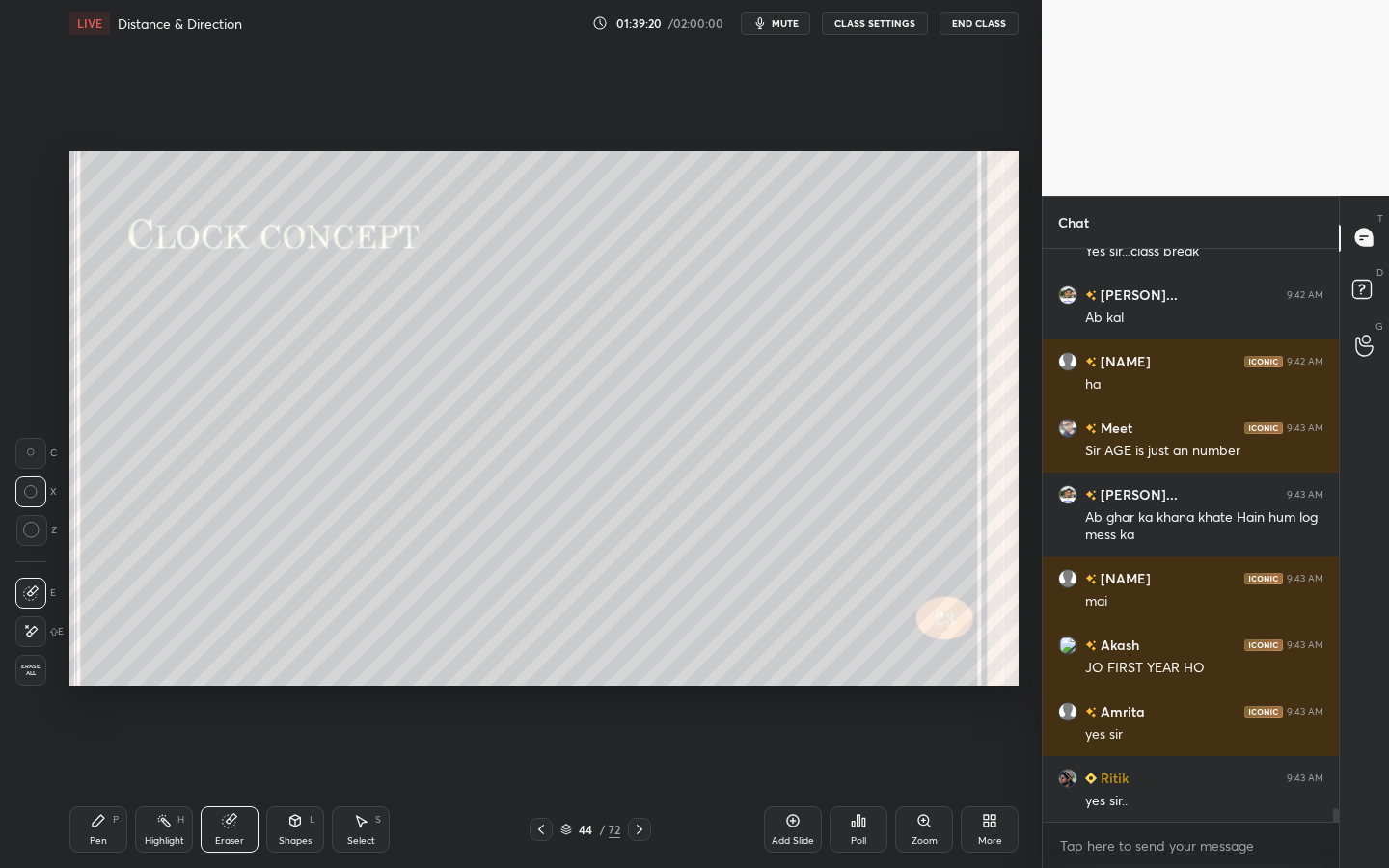 scroll, scrollTop: 24390, scrollLeft: 0, axis: vertical 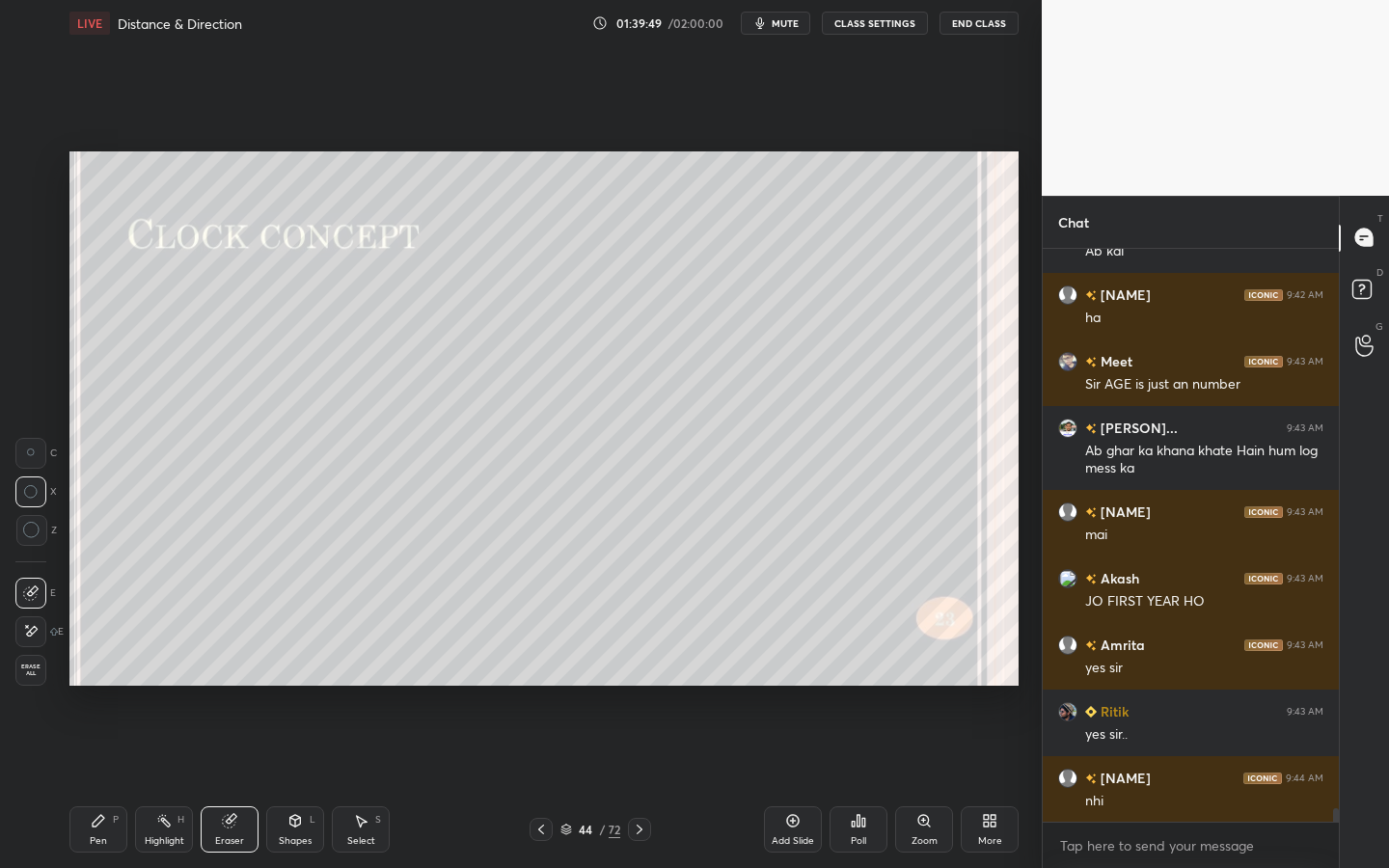 click on "Pen P" at bounding box center (98, 829) 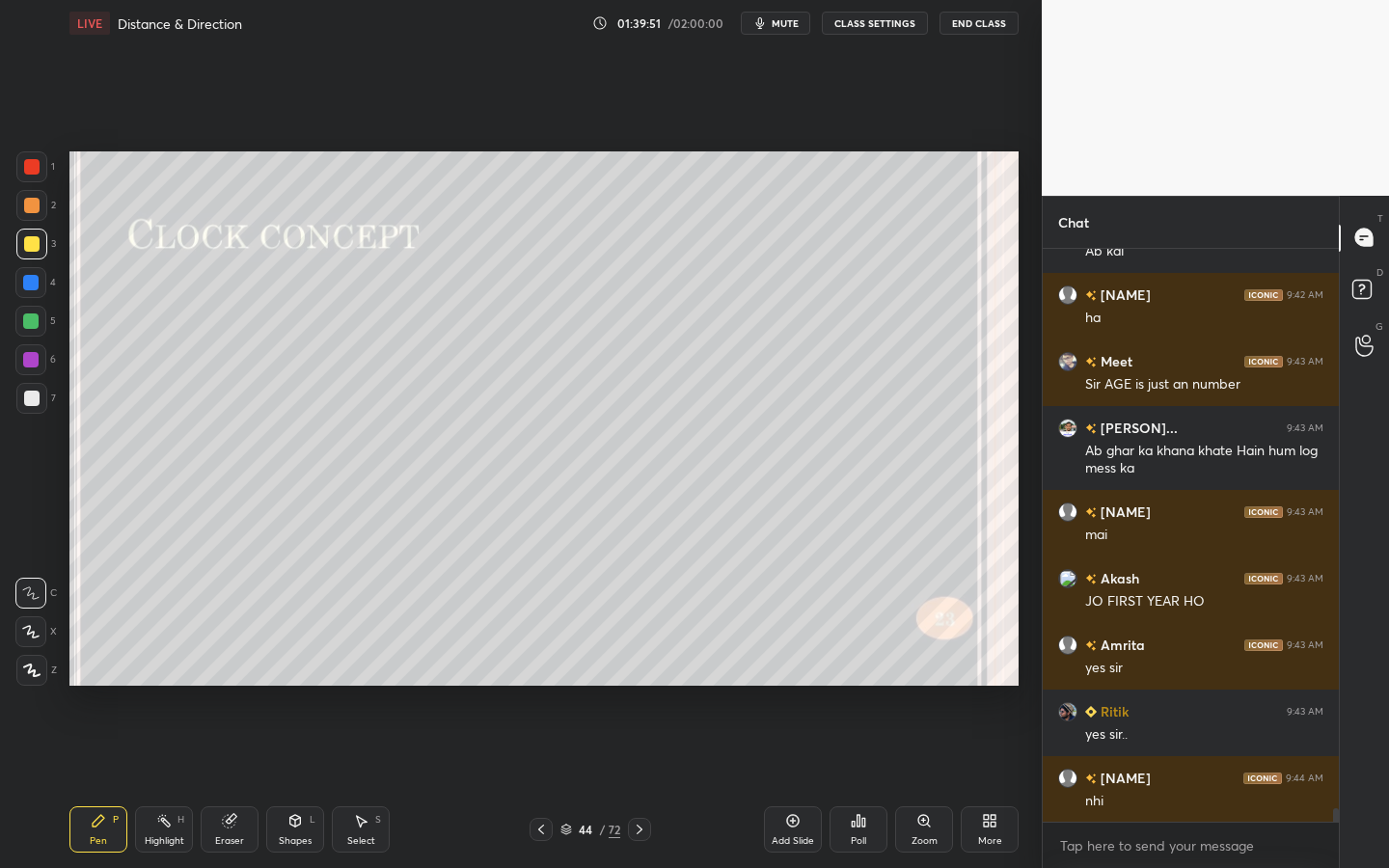click on "Shapes L" at bounding box center (295, 829) 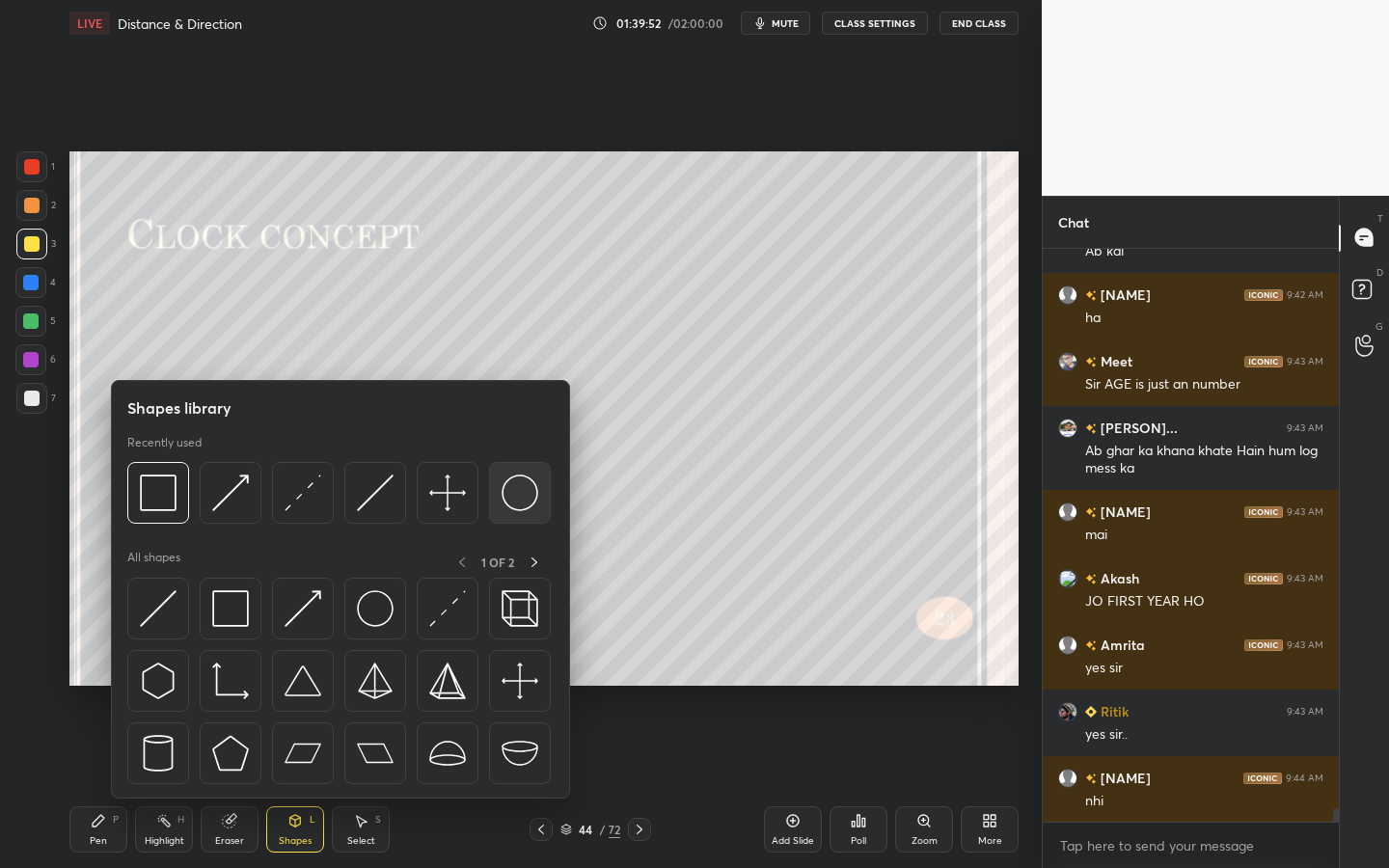 click at bounding box center [520, 493] 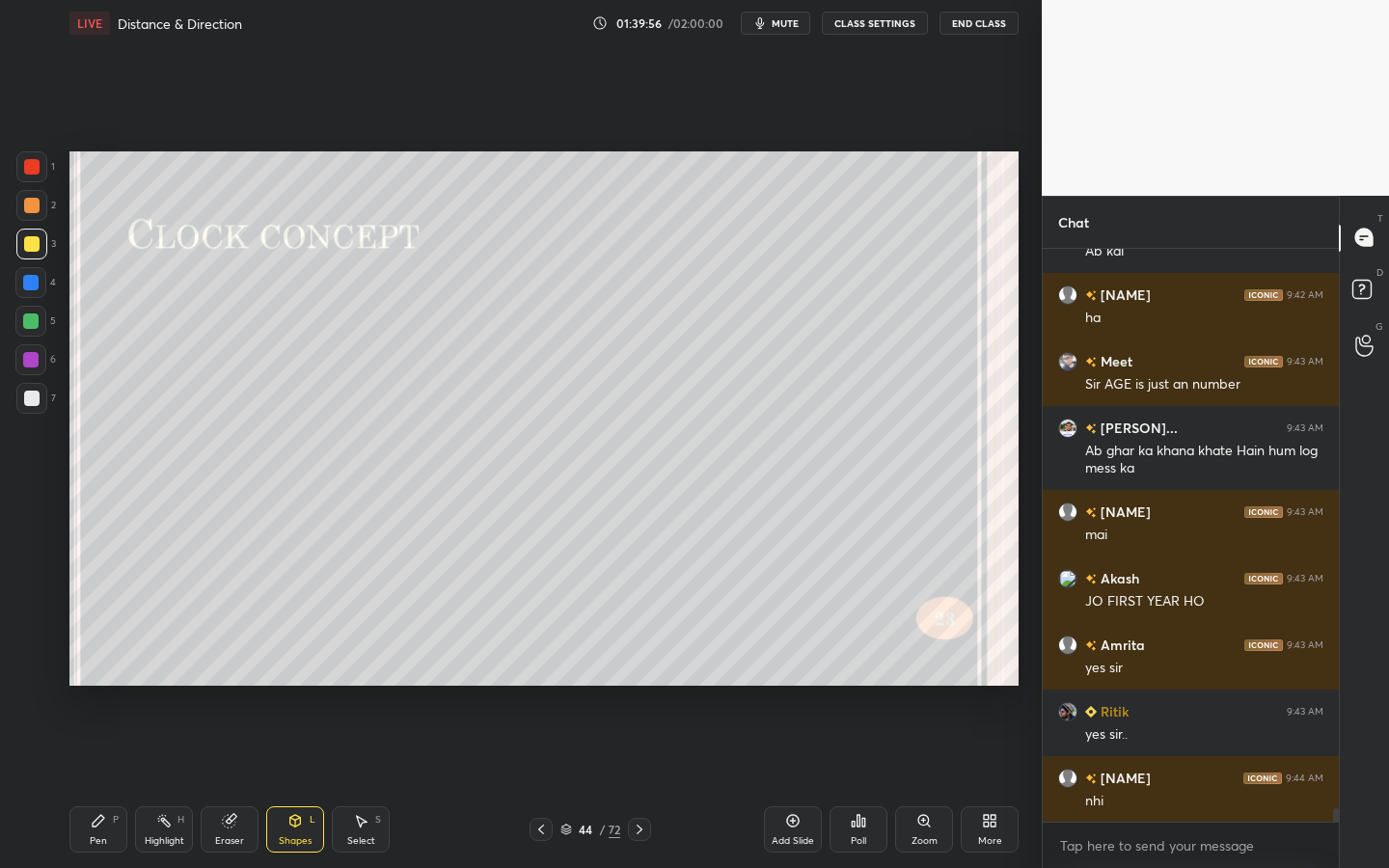 drag, startPoint x: 83, startPoint y: 852, endPoint x: 94, endPoint y: 849, distance: 11.401754 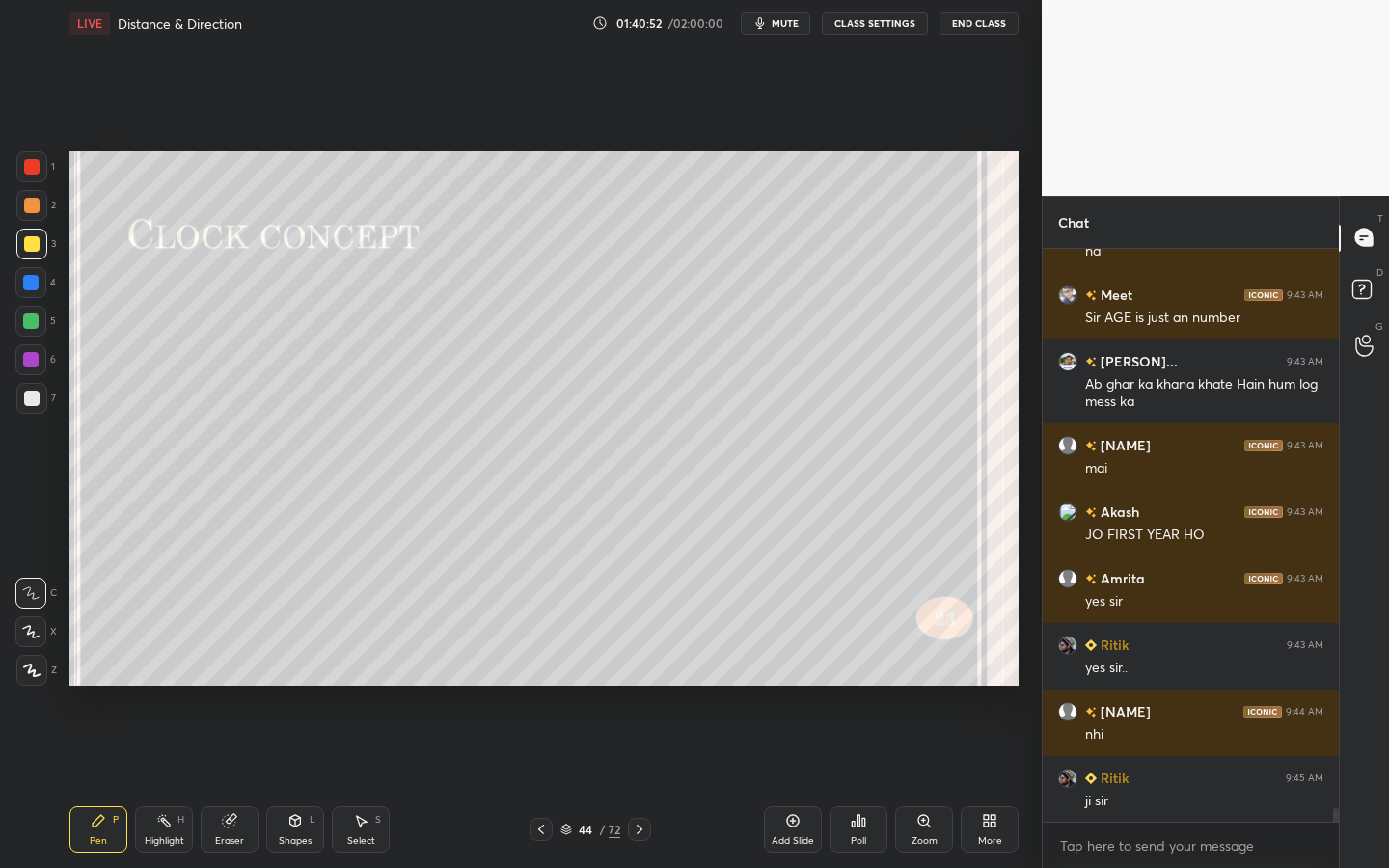 scroll, scrollTop: 24523, scrollLeft: 0, axis: vertical 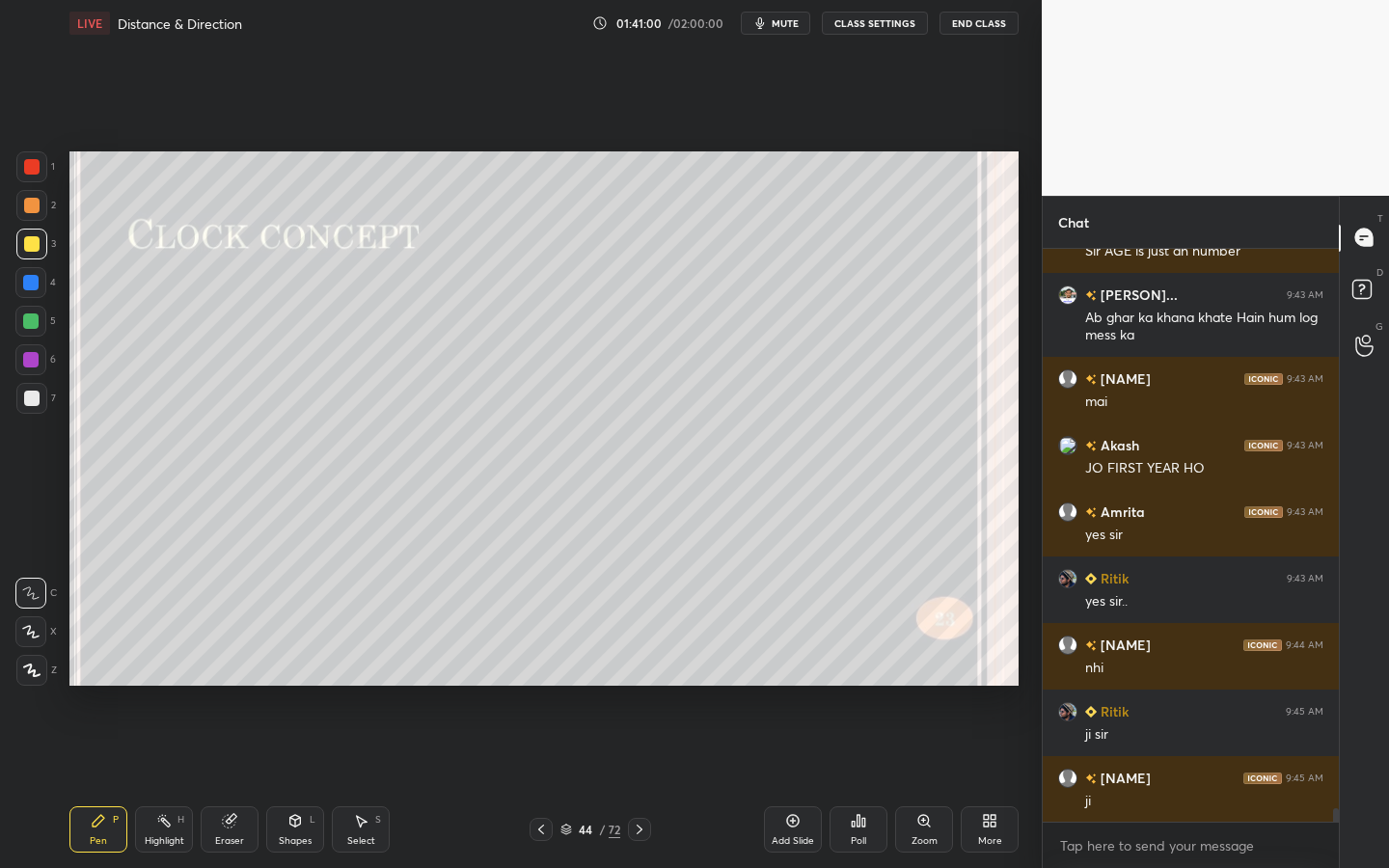 click at bounding box center (31, 321) 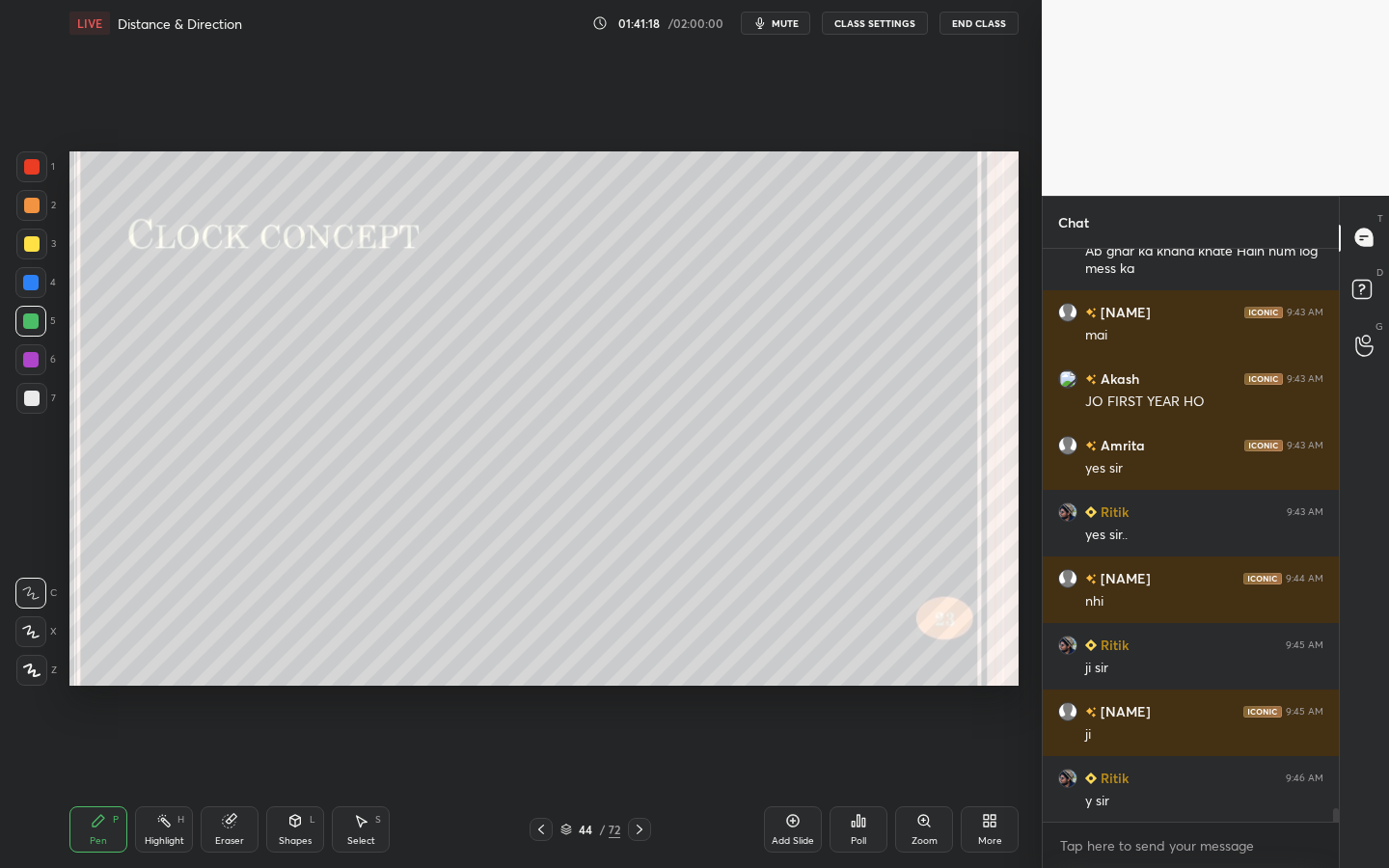 scroll, scrollTop: 24656, scrollLeft: 0, axis: vertical 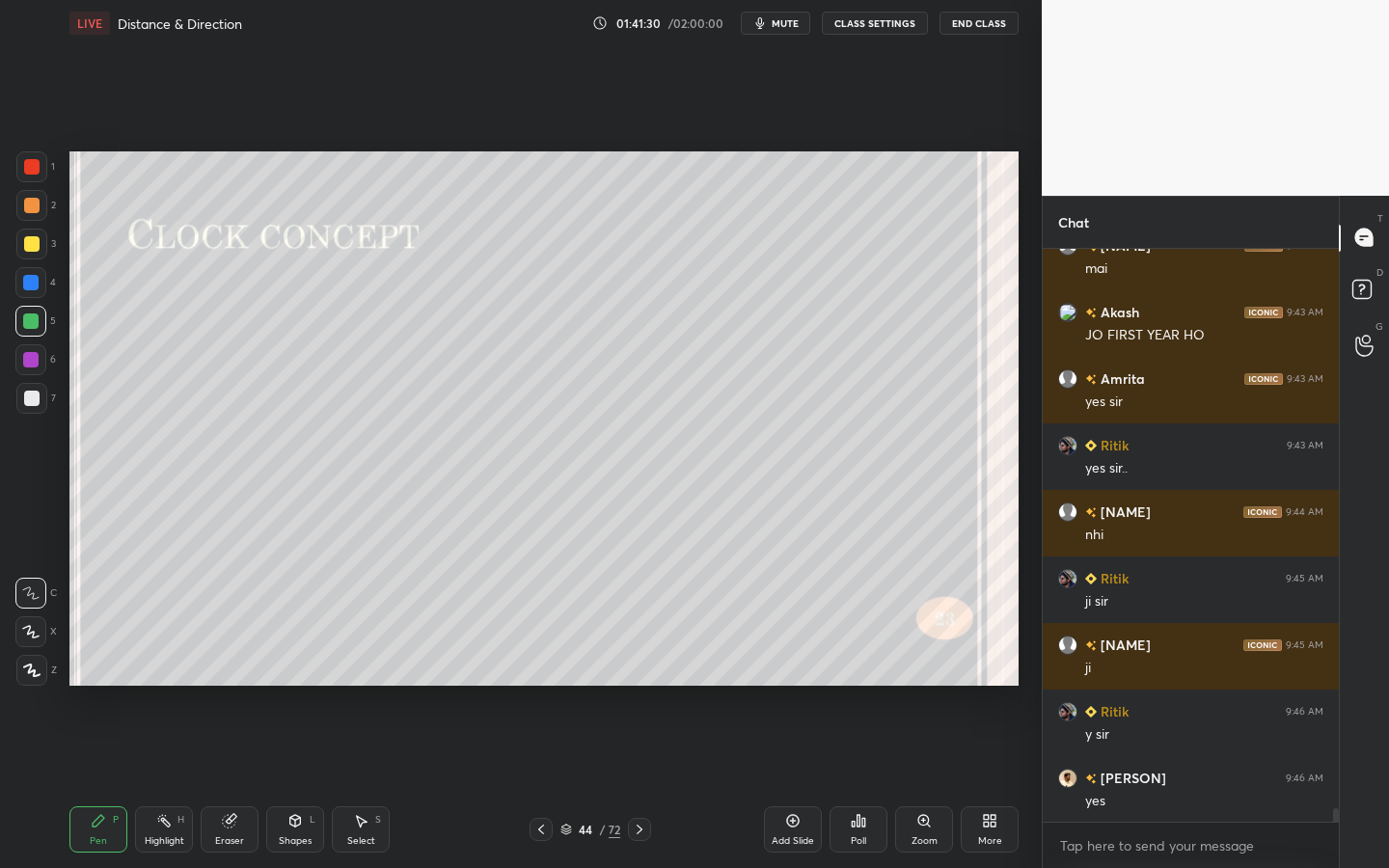click at bounding box center (32, 398) 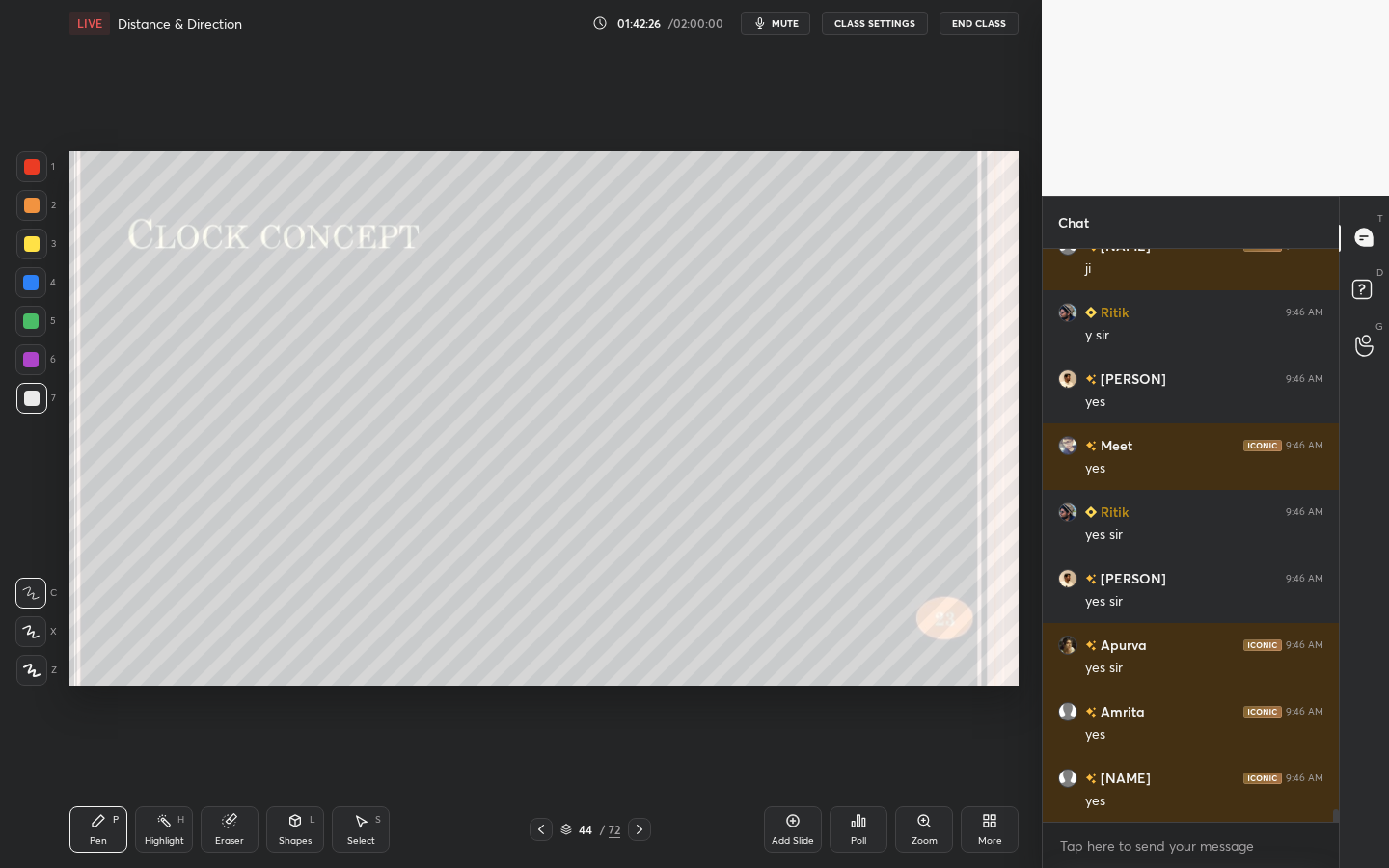 scroll, scrollTop: 25122, scrollLeft: 0, axis: vertical 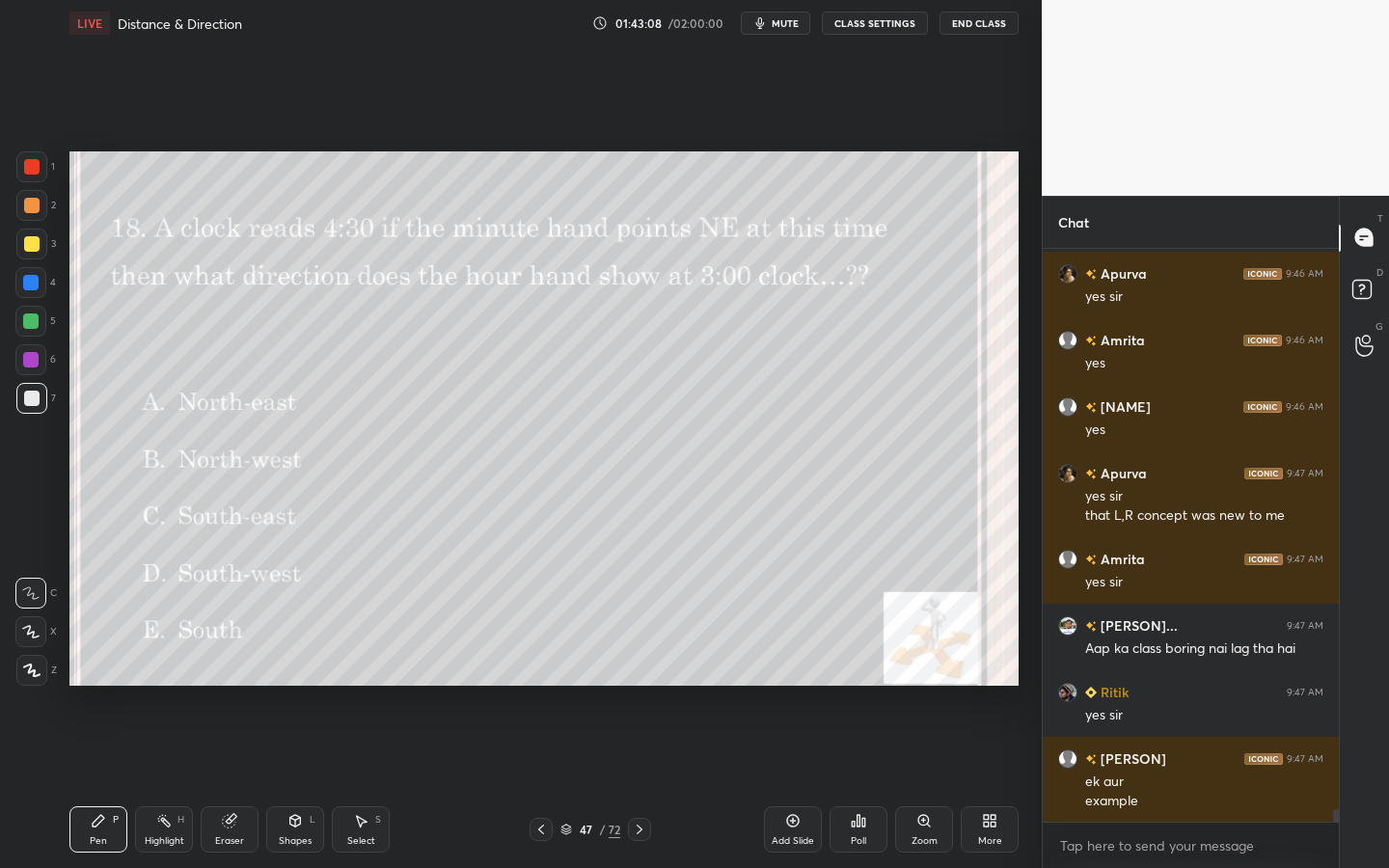 click on "Poll" at bounding box center [858, 829] 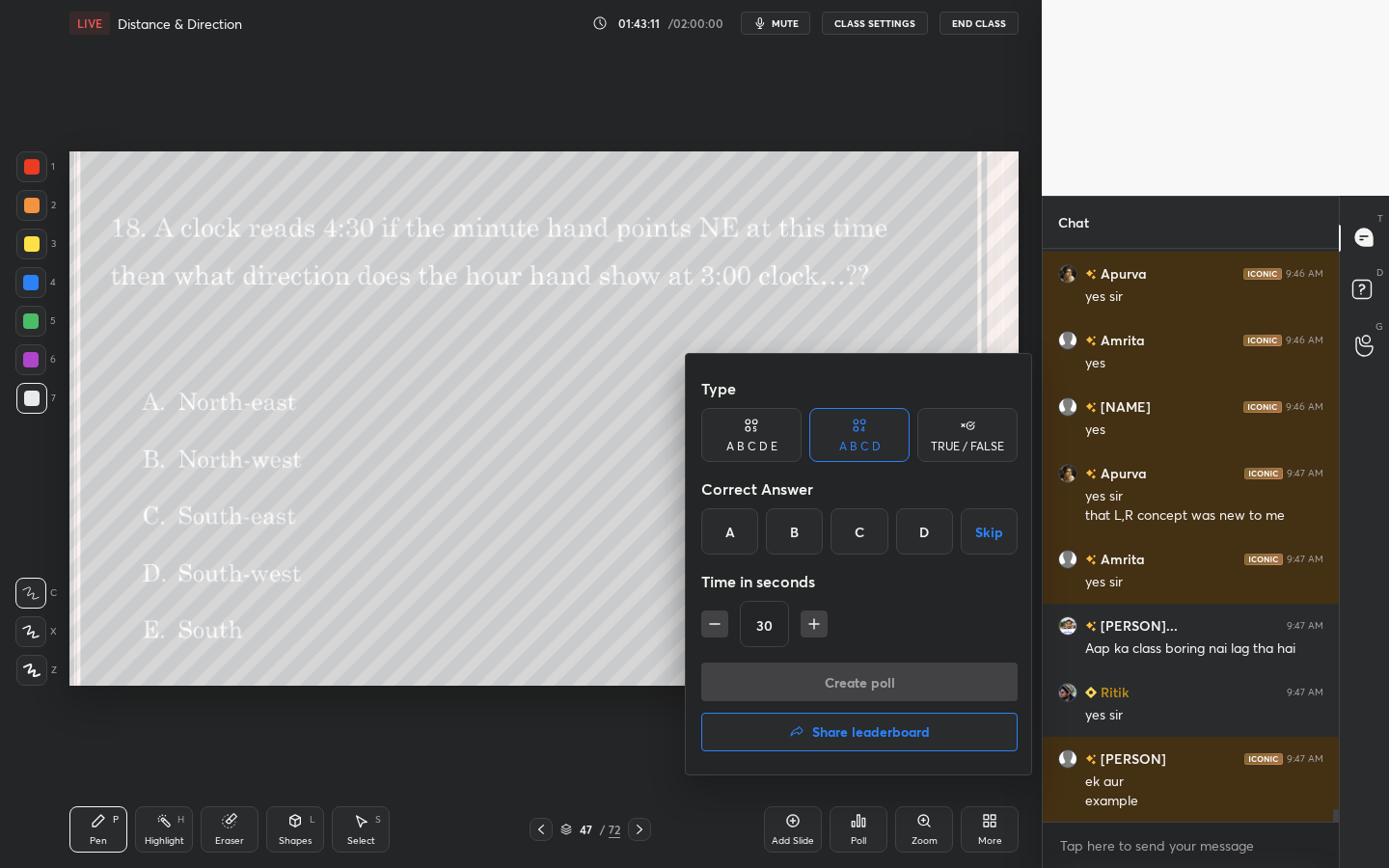 click on "A B C D E" at bounding box center (751, 447) 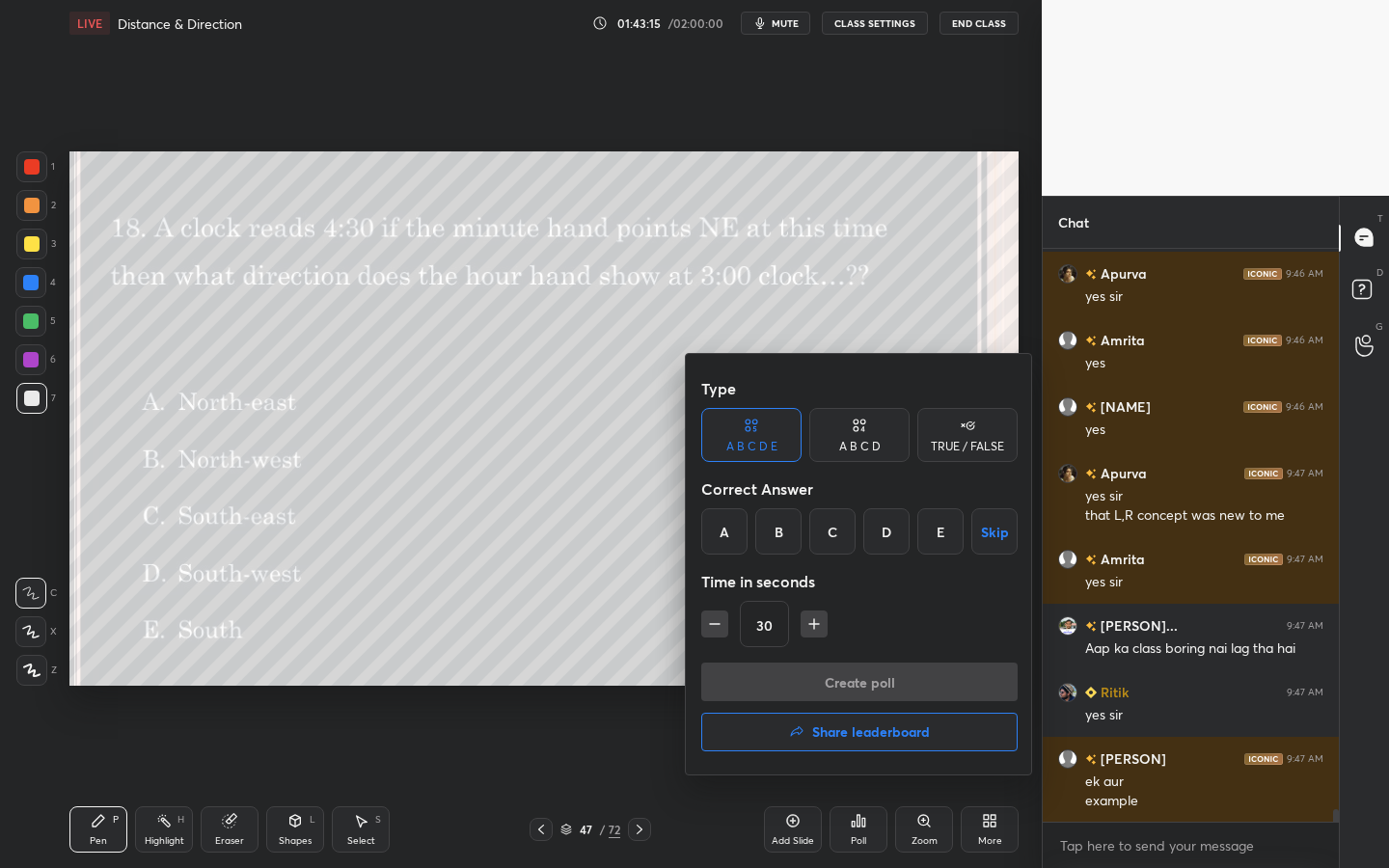 click on "B" at bounding box center [778, 531] 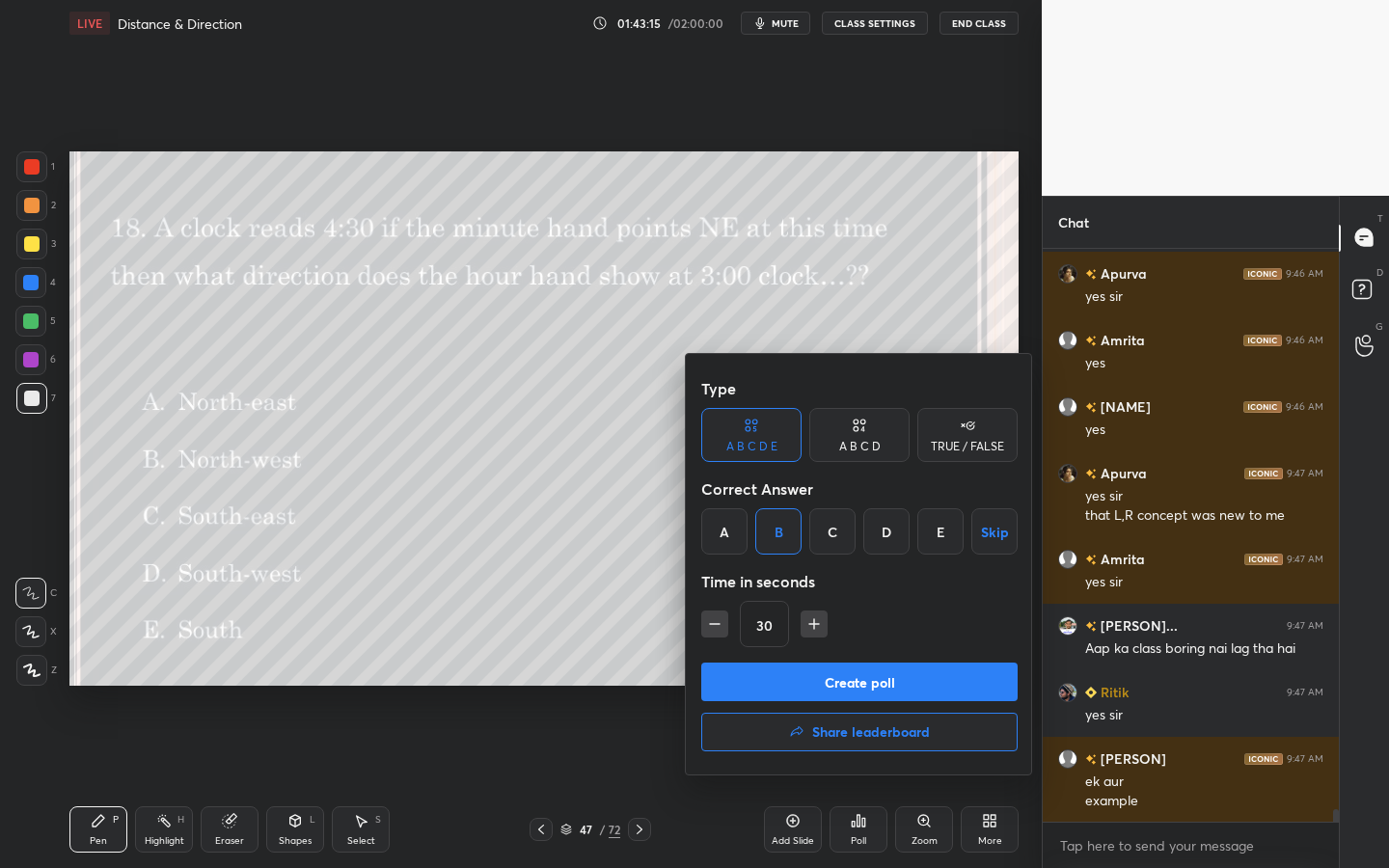 click on "Create poll" at bounding box center (859, 682) 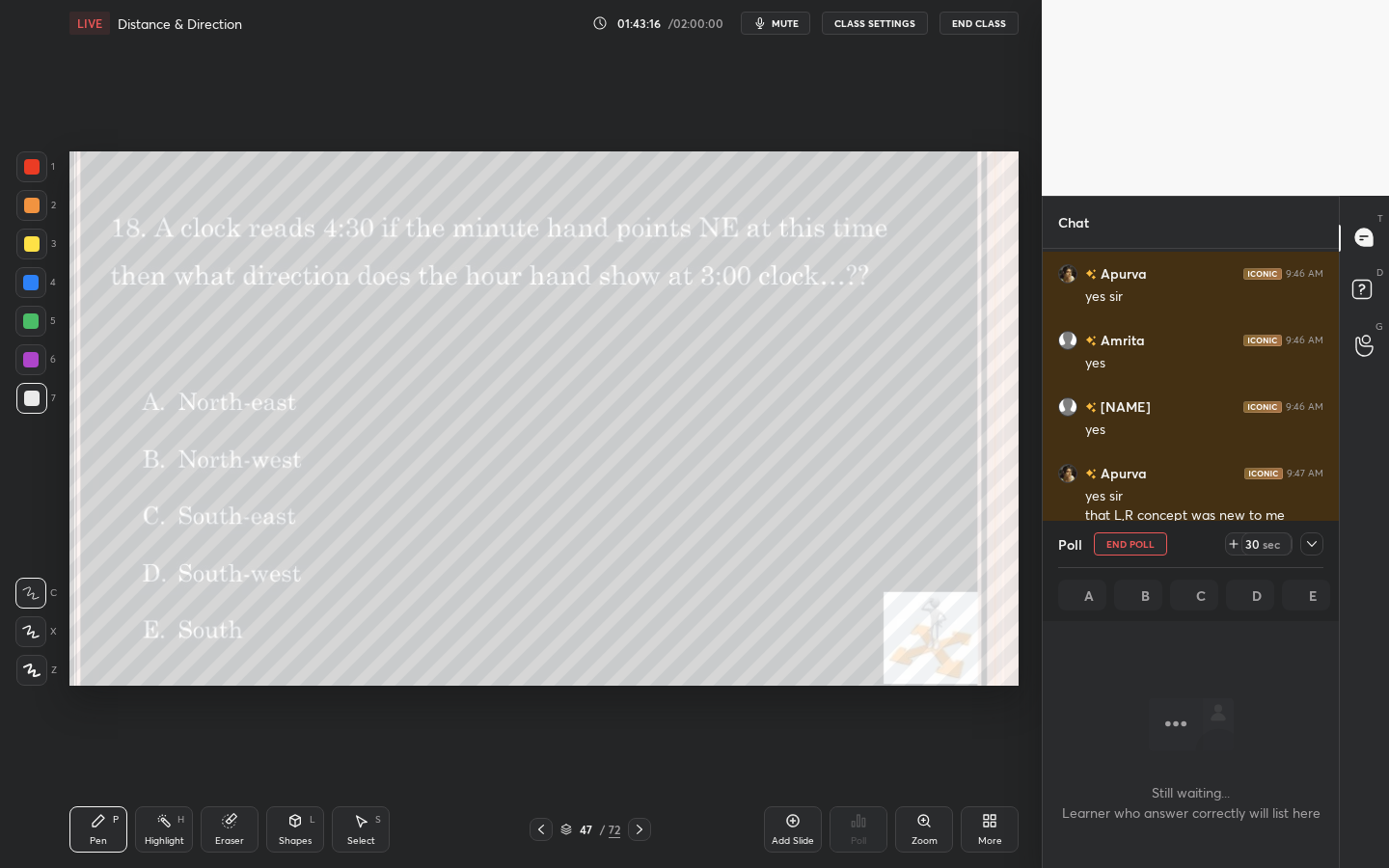 scroll, scrollTop: 527, scrollLeft: 290, axis: both 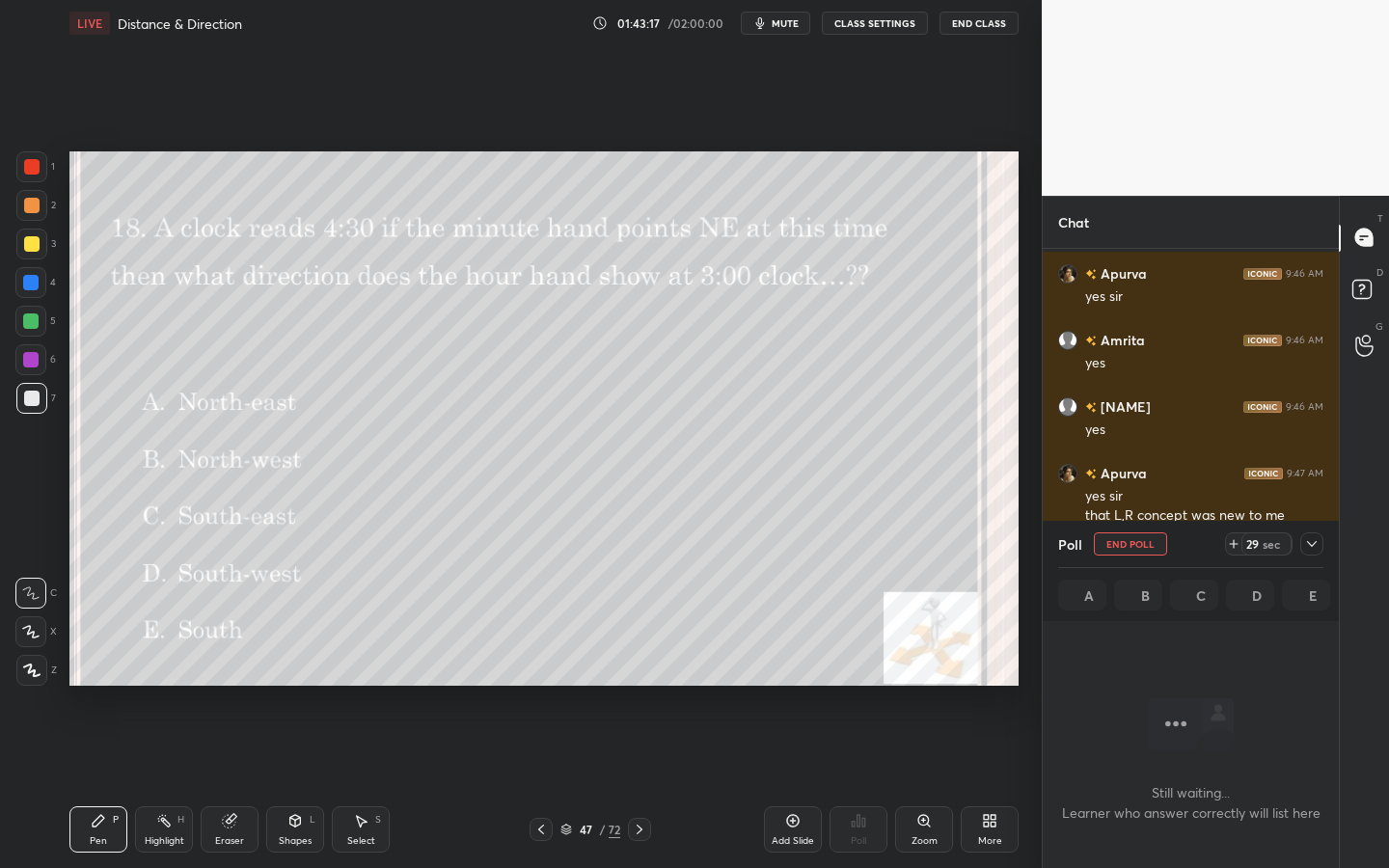 click on "29  sec" at bounding box center (1266, 544) 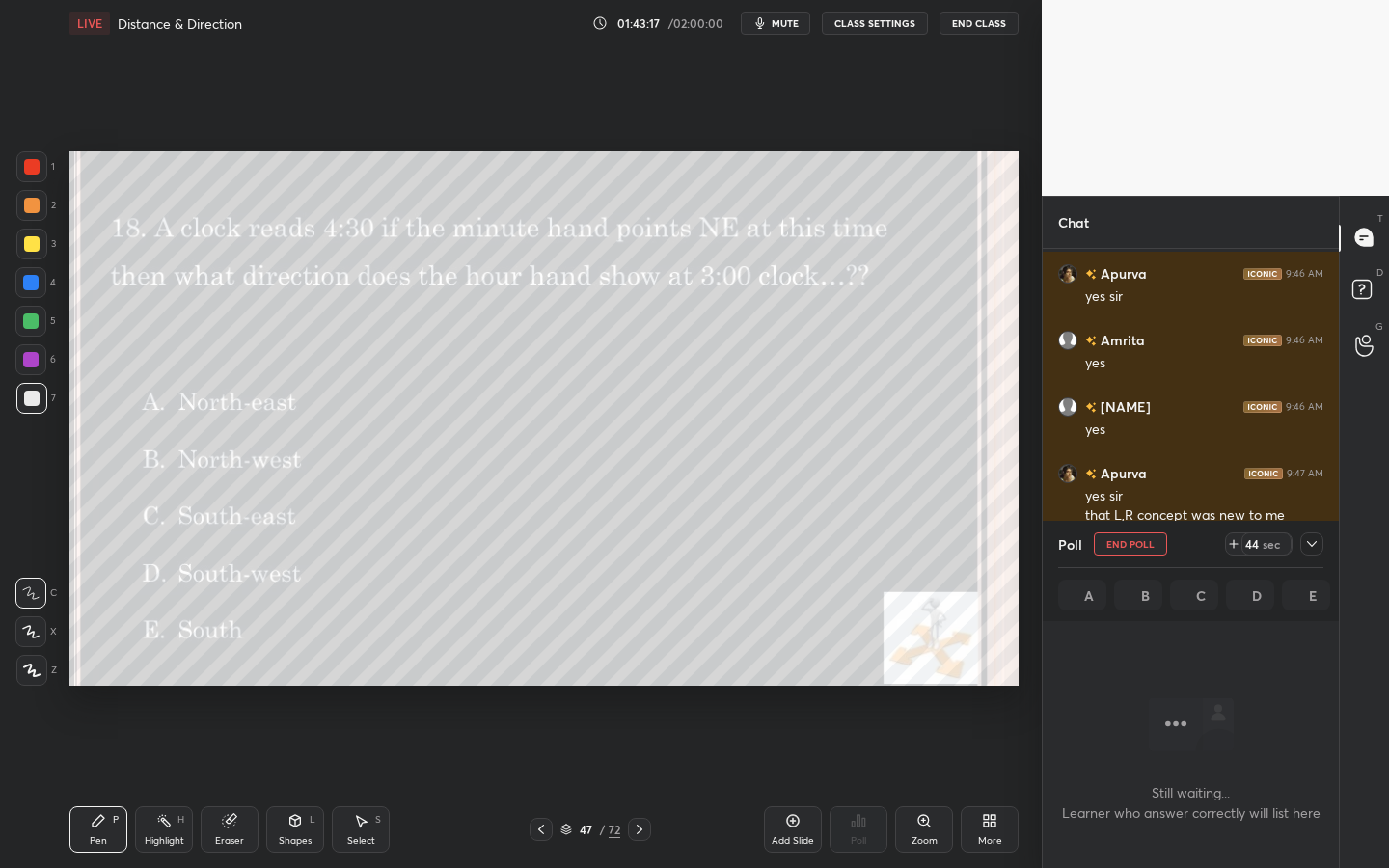 click 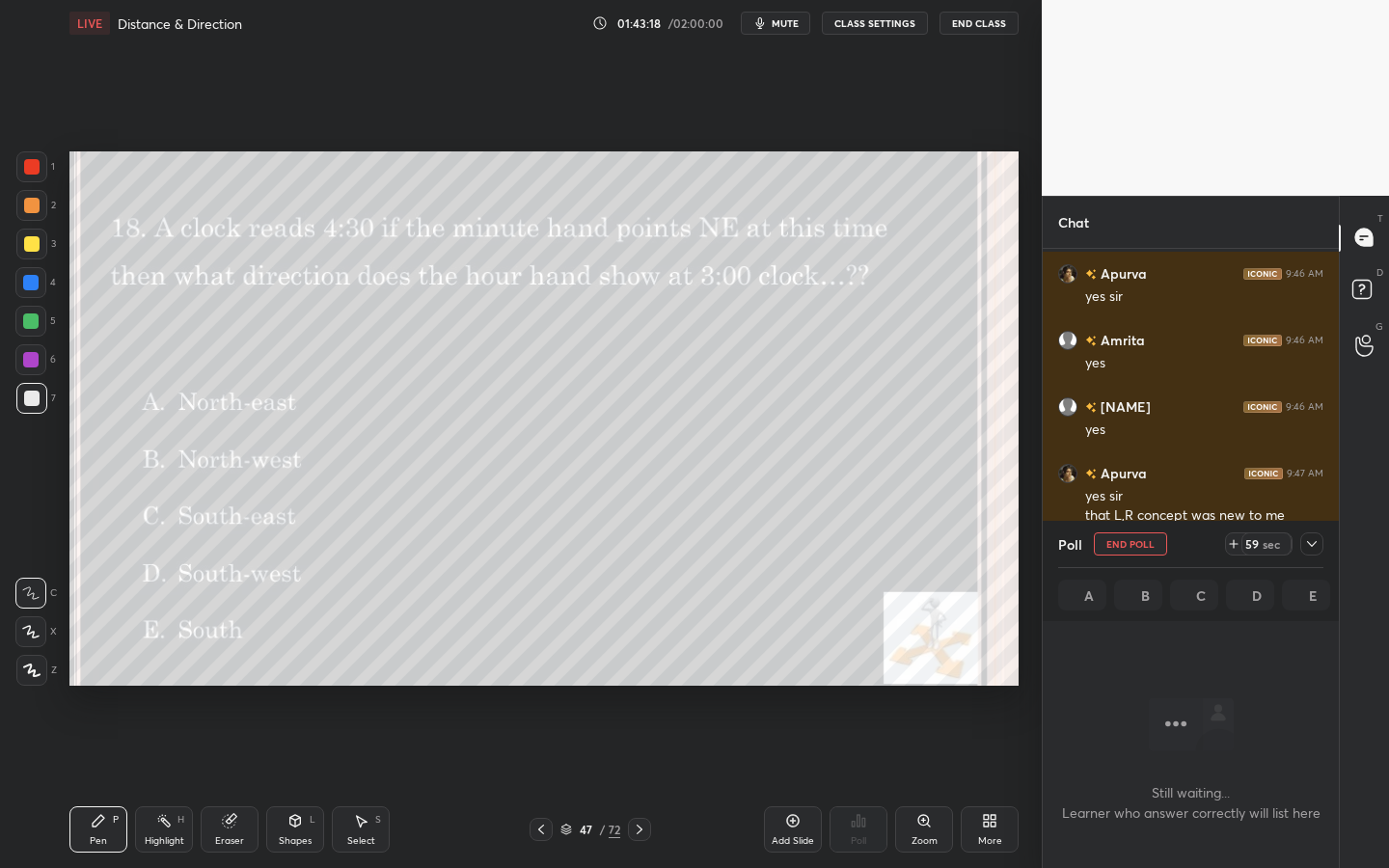 click 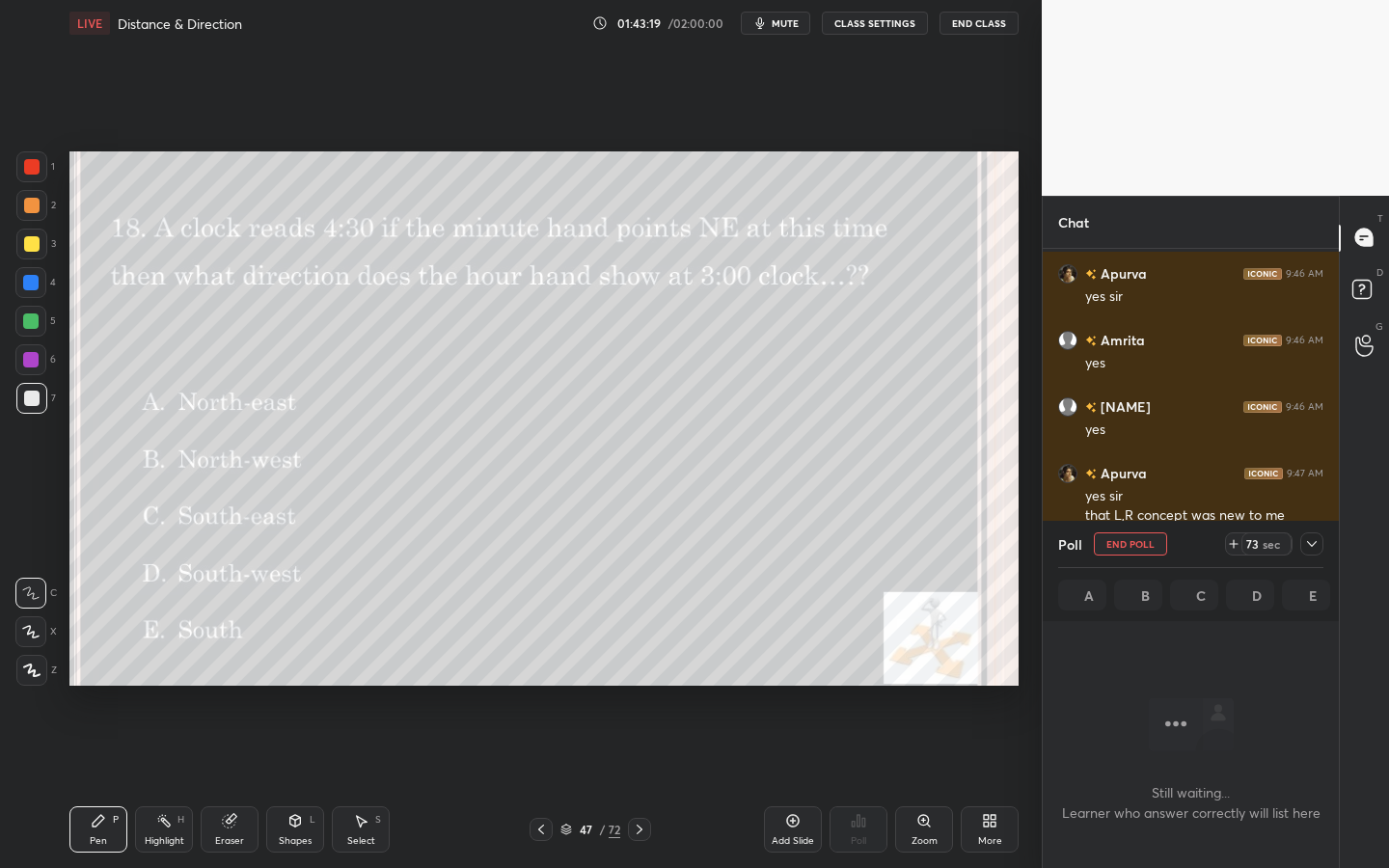 click 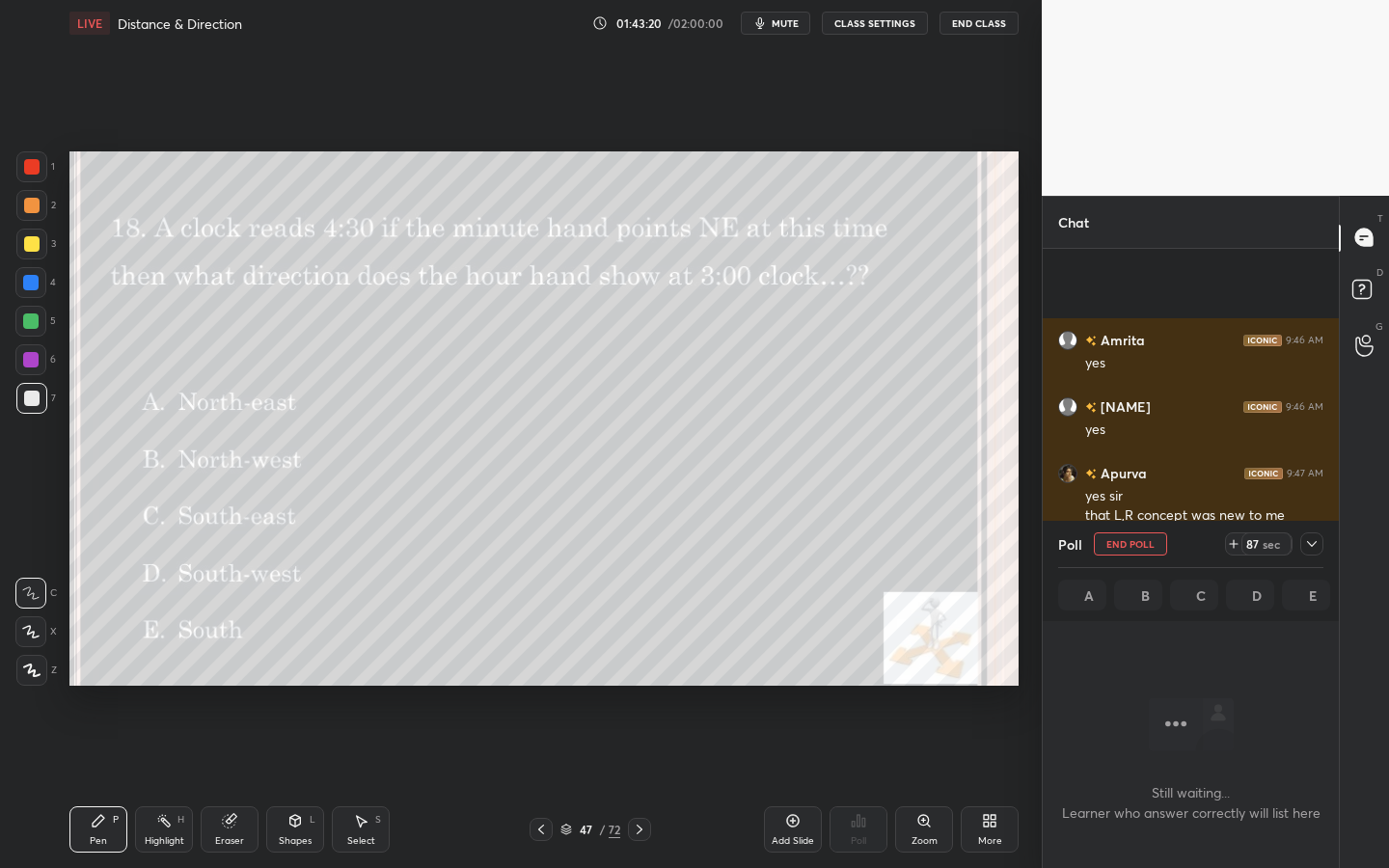 scroll, scrollTop: 25593, scrollLeft: 0, axis: vertical 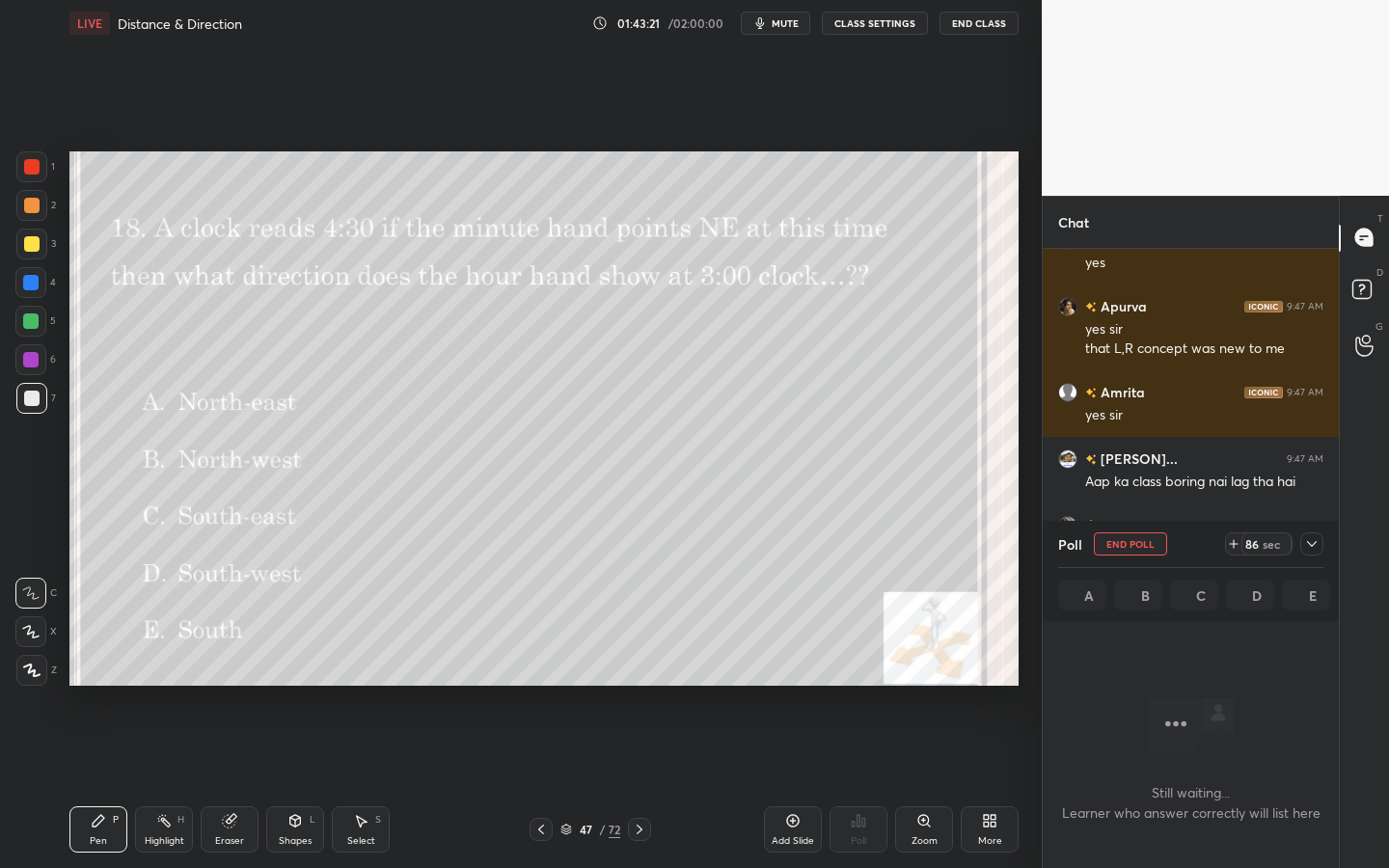 click 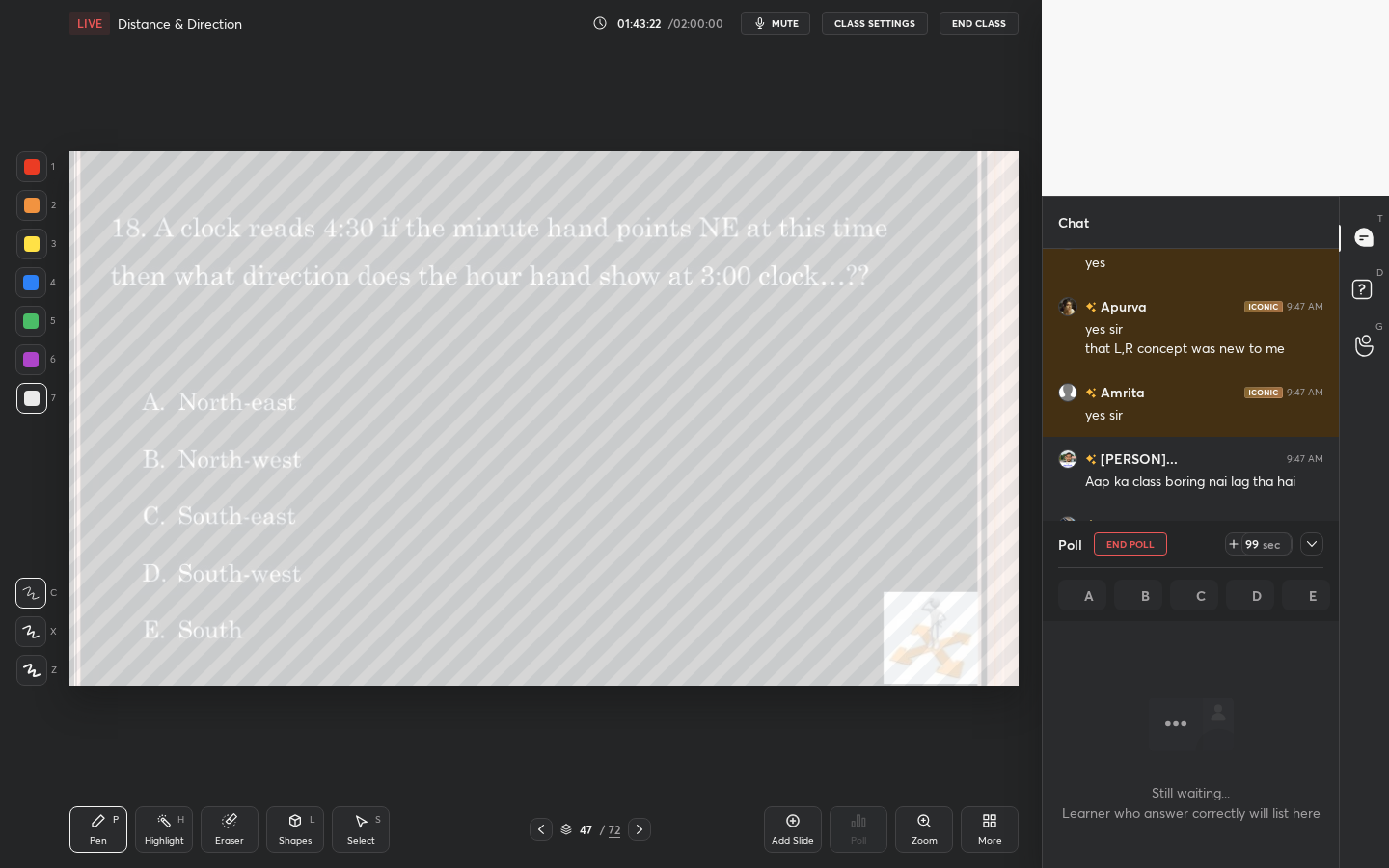 drag, startPoint x: 1233, startPoint y: 546, endPoint x: 1232, endPoint y: 573, distance: 27.01851 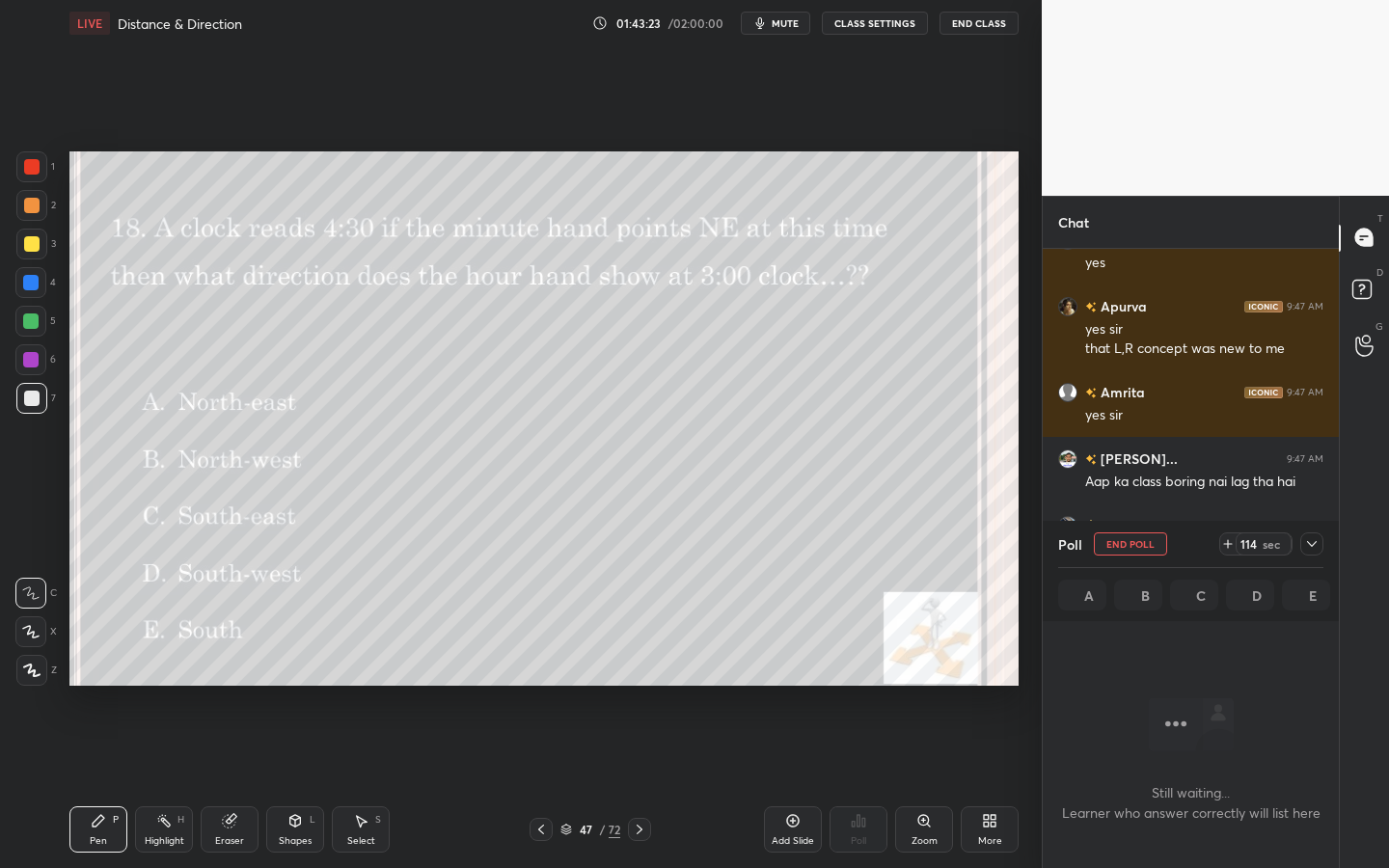 click 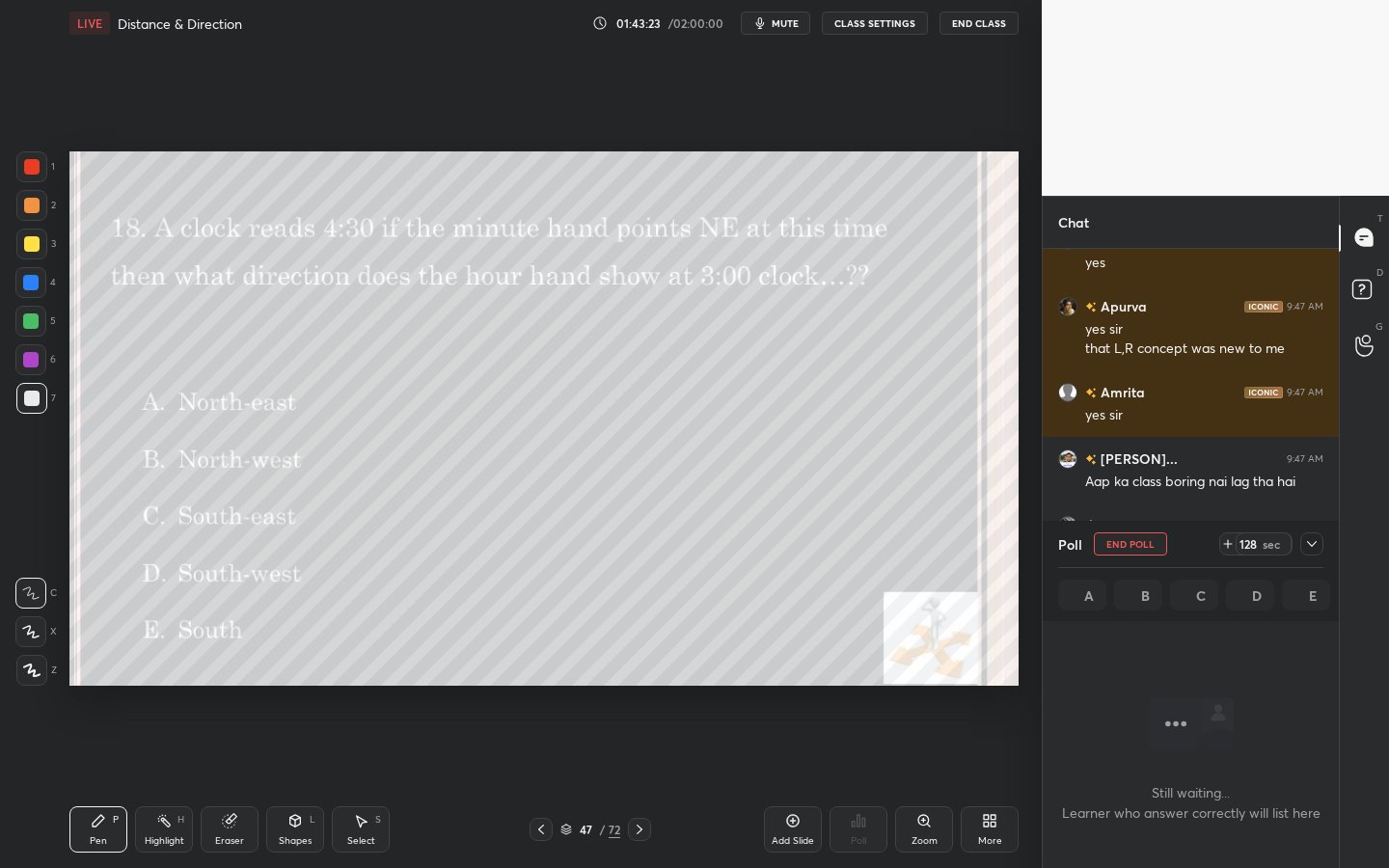 scroll, scrollTop: 25660, scrollLeft: 0, axis: vertical 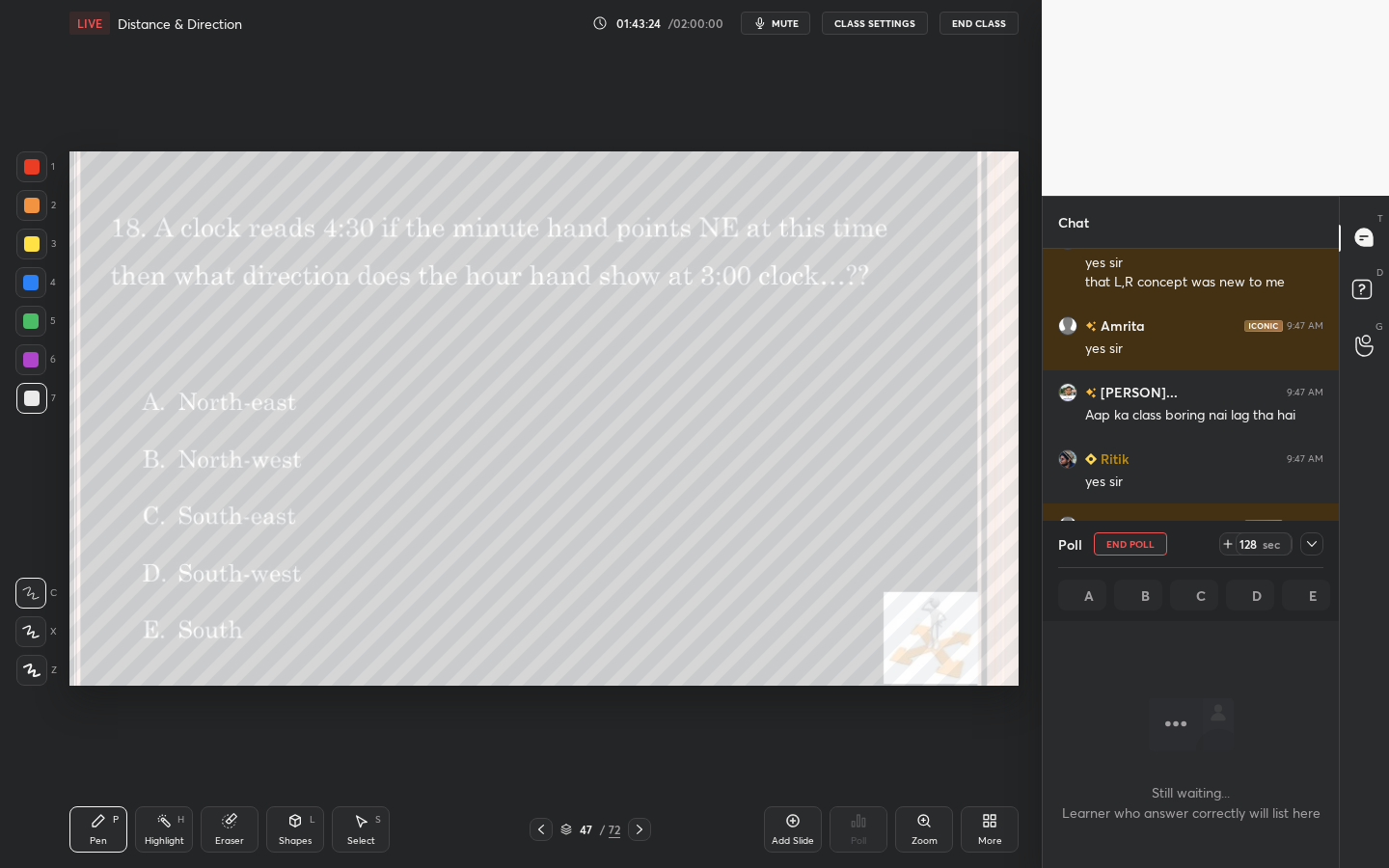 click 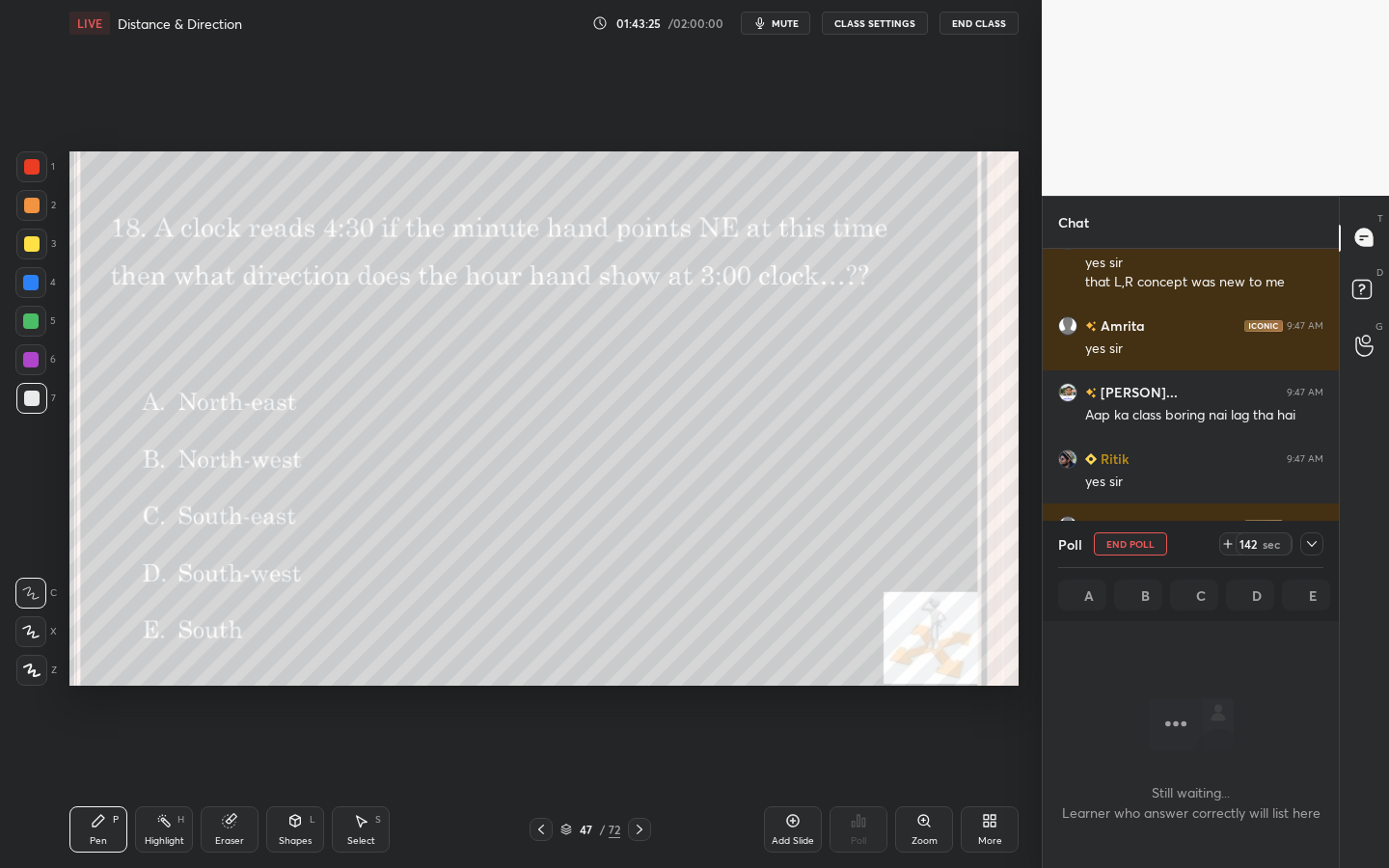 drag, startPoint x: 1318, startPoint y: 538, endPoint x: 1317, endPoint y: 551, distance: 13.038405 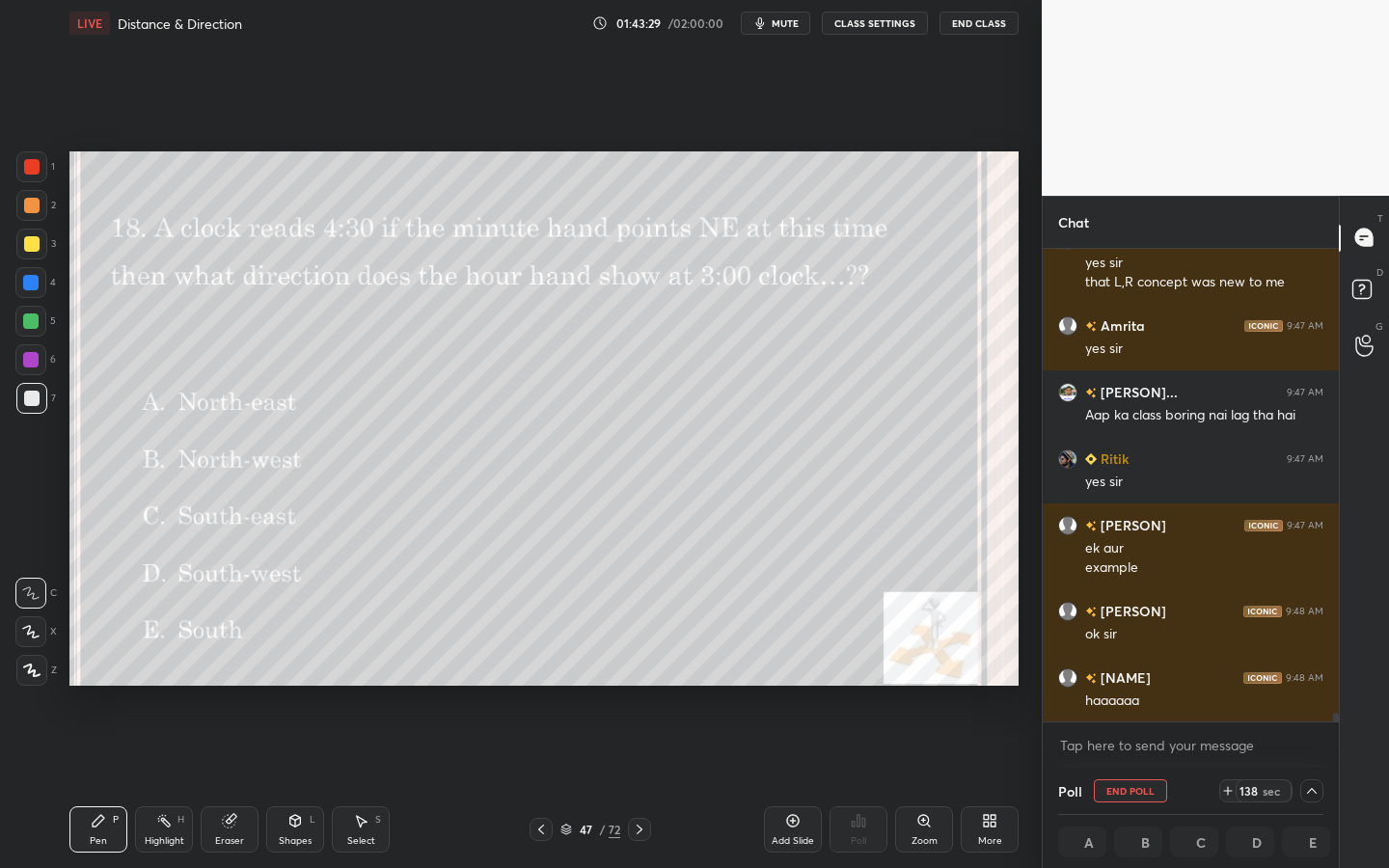 click 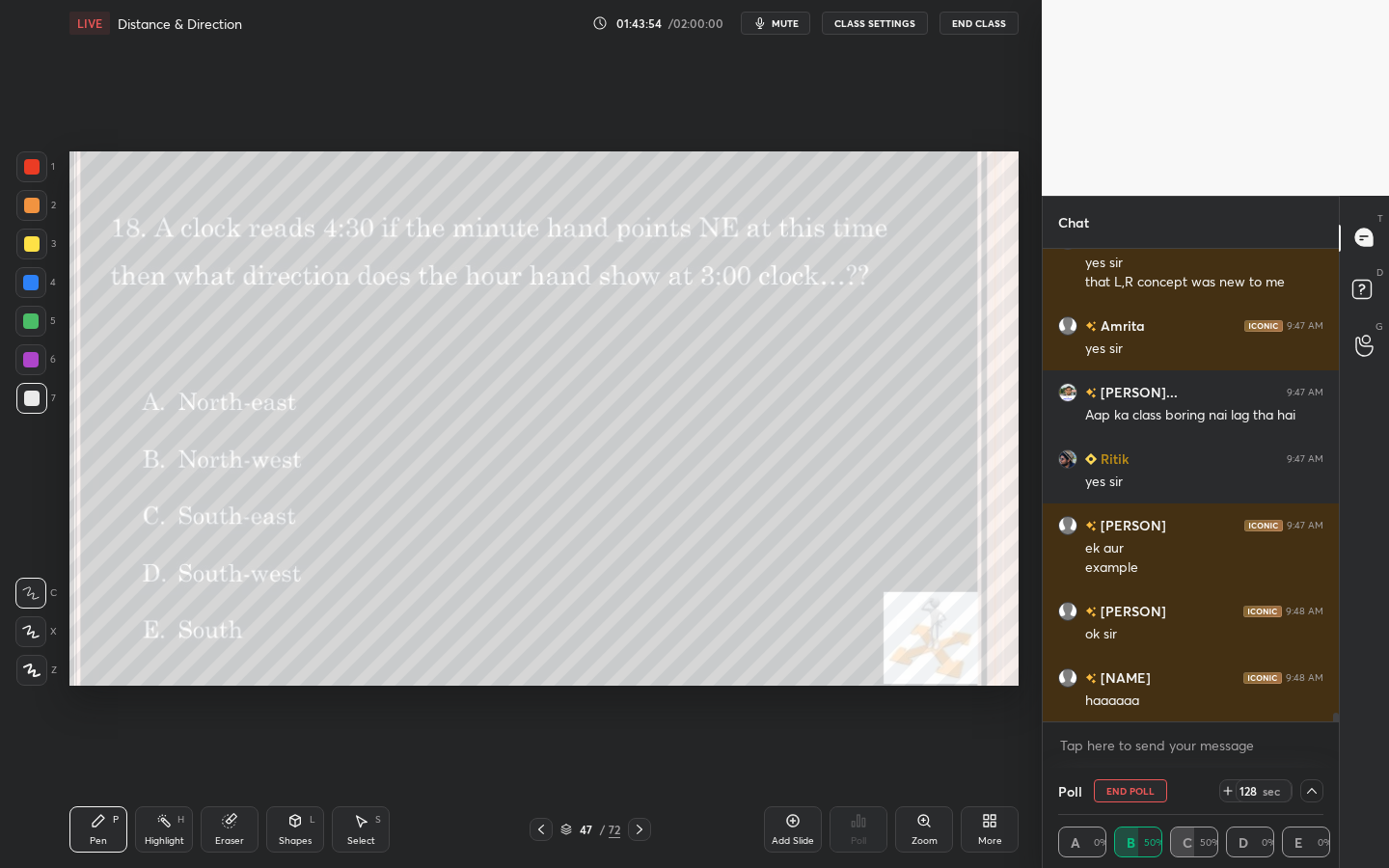 scroll, scrollTop: 1, scrollLeft: 7, axis: both 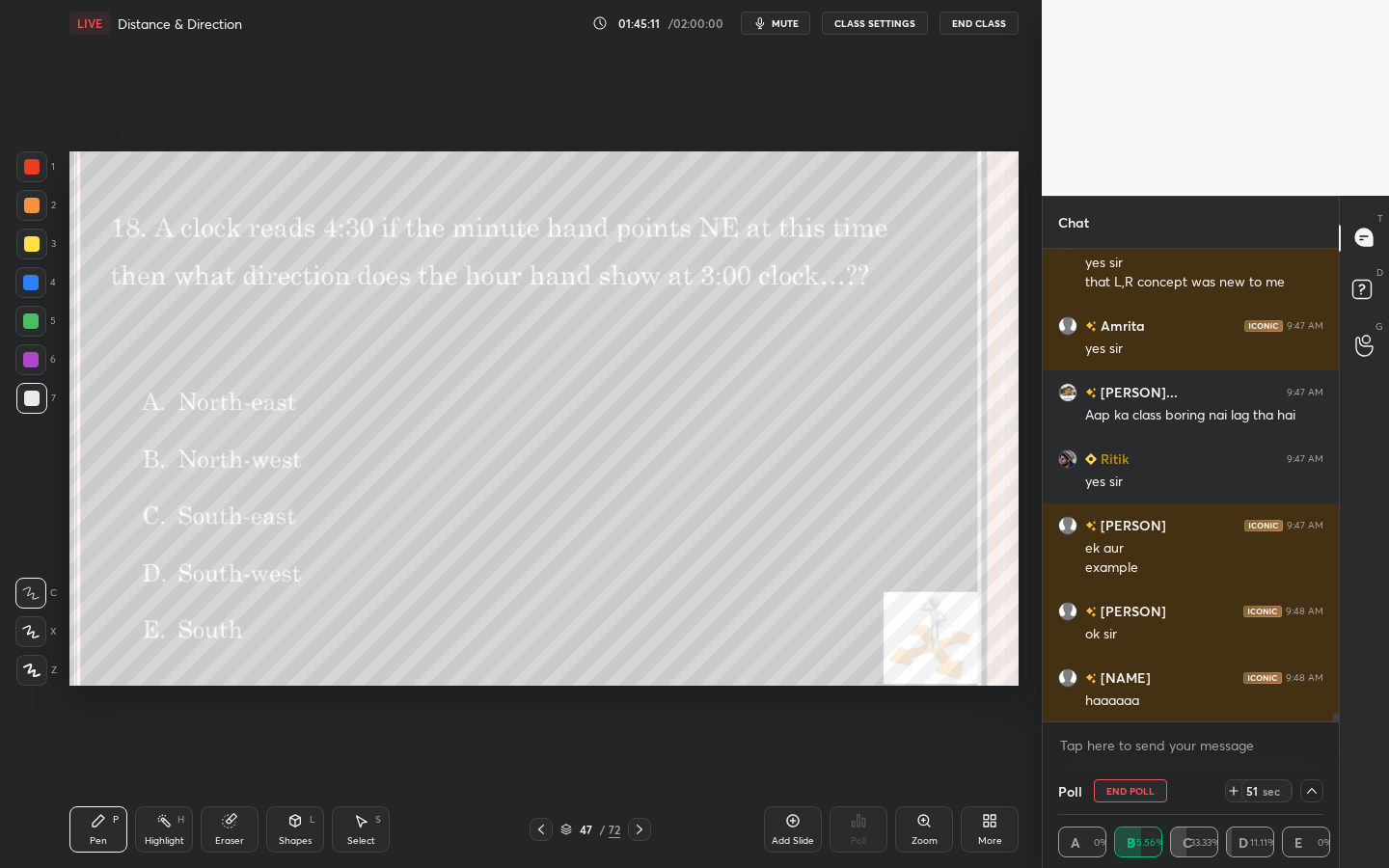 click 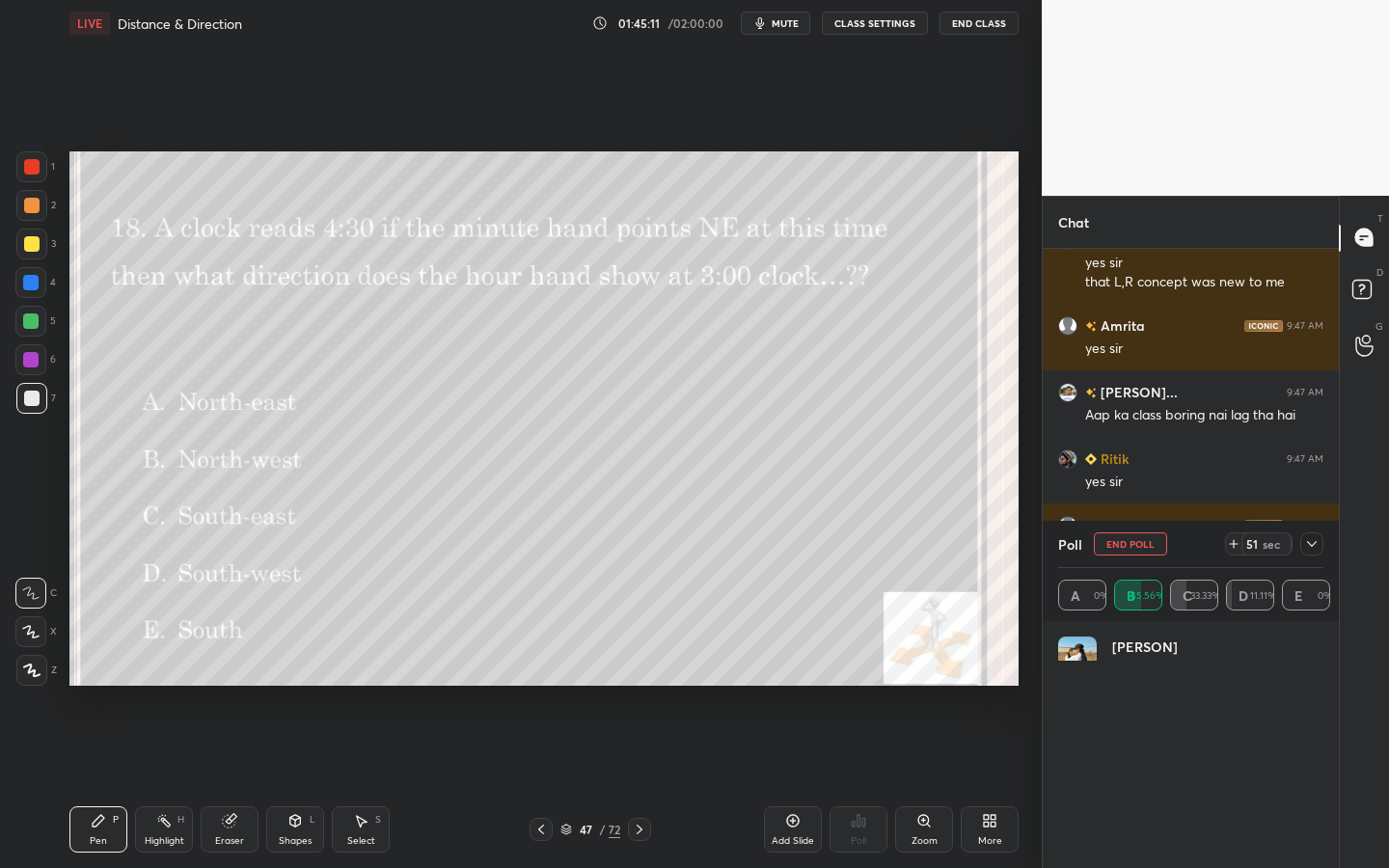 scroll, scrollTop: 6, scrollLeft: 7, axis: both 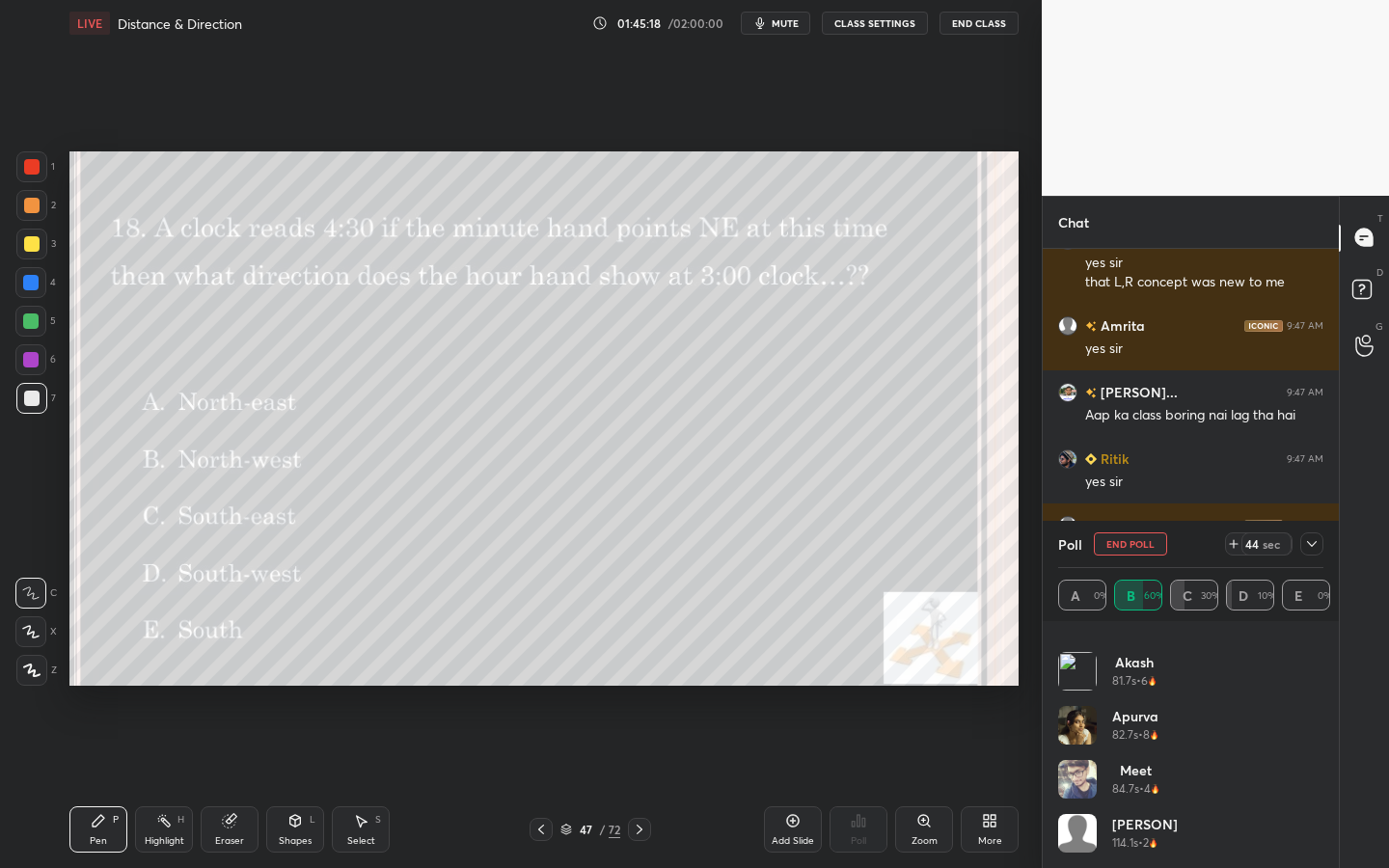 click on "Shapes L" at bounding box center (295, 829) 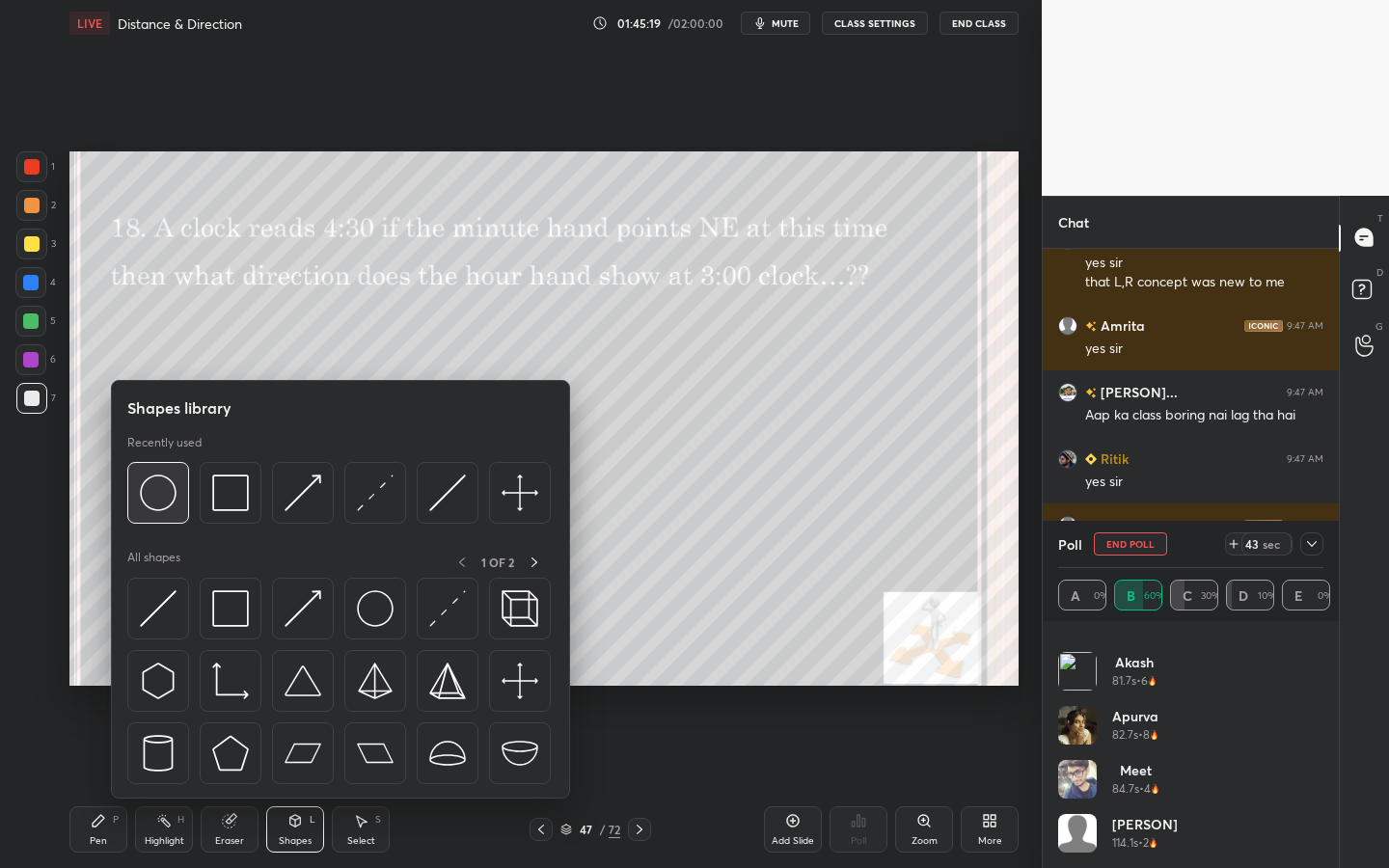 click at bounding box center [158, 493] 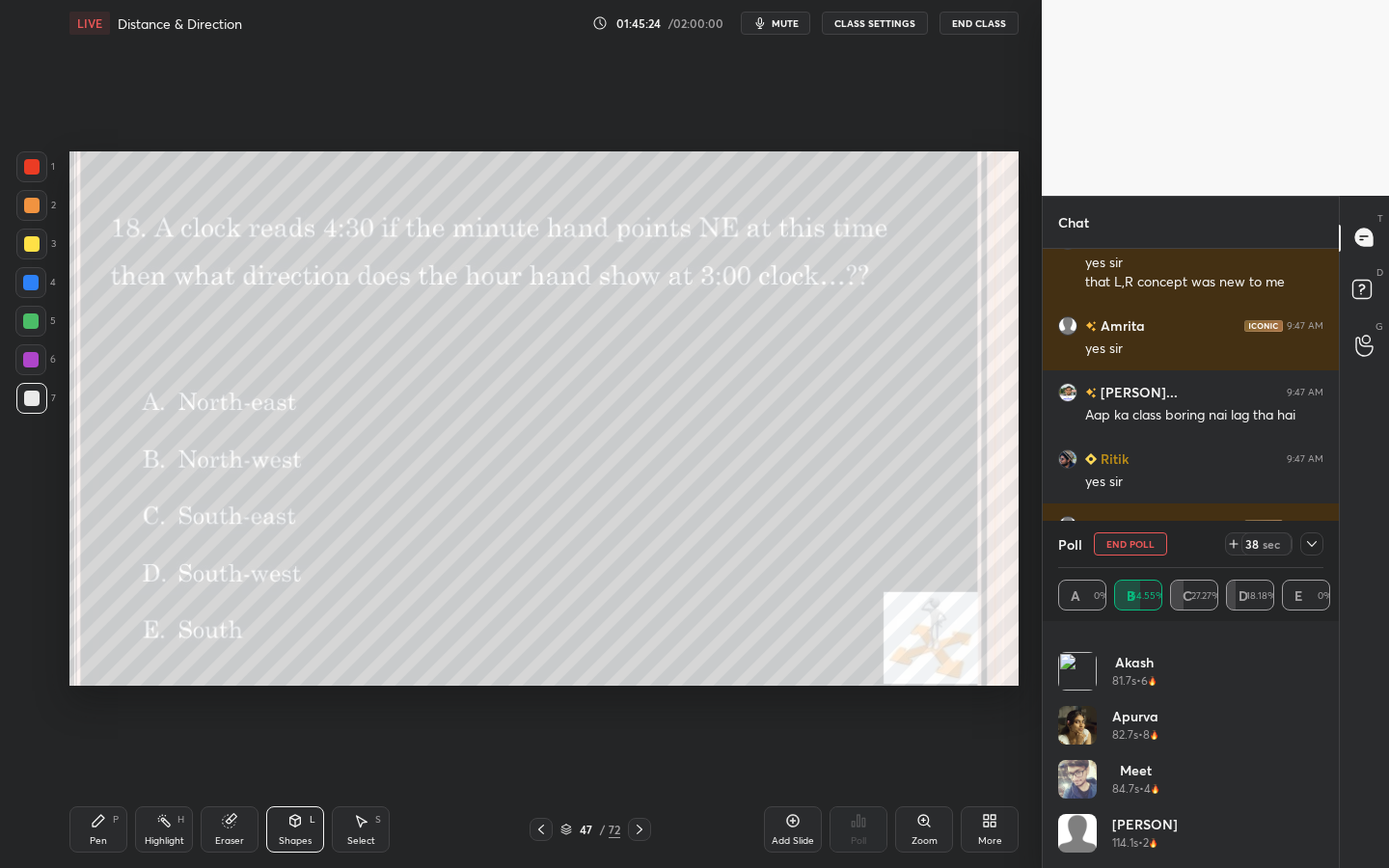 click on "Pen P" at bounding box center (98, 829) 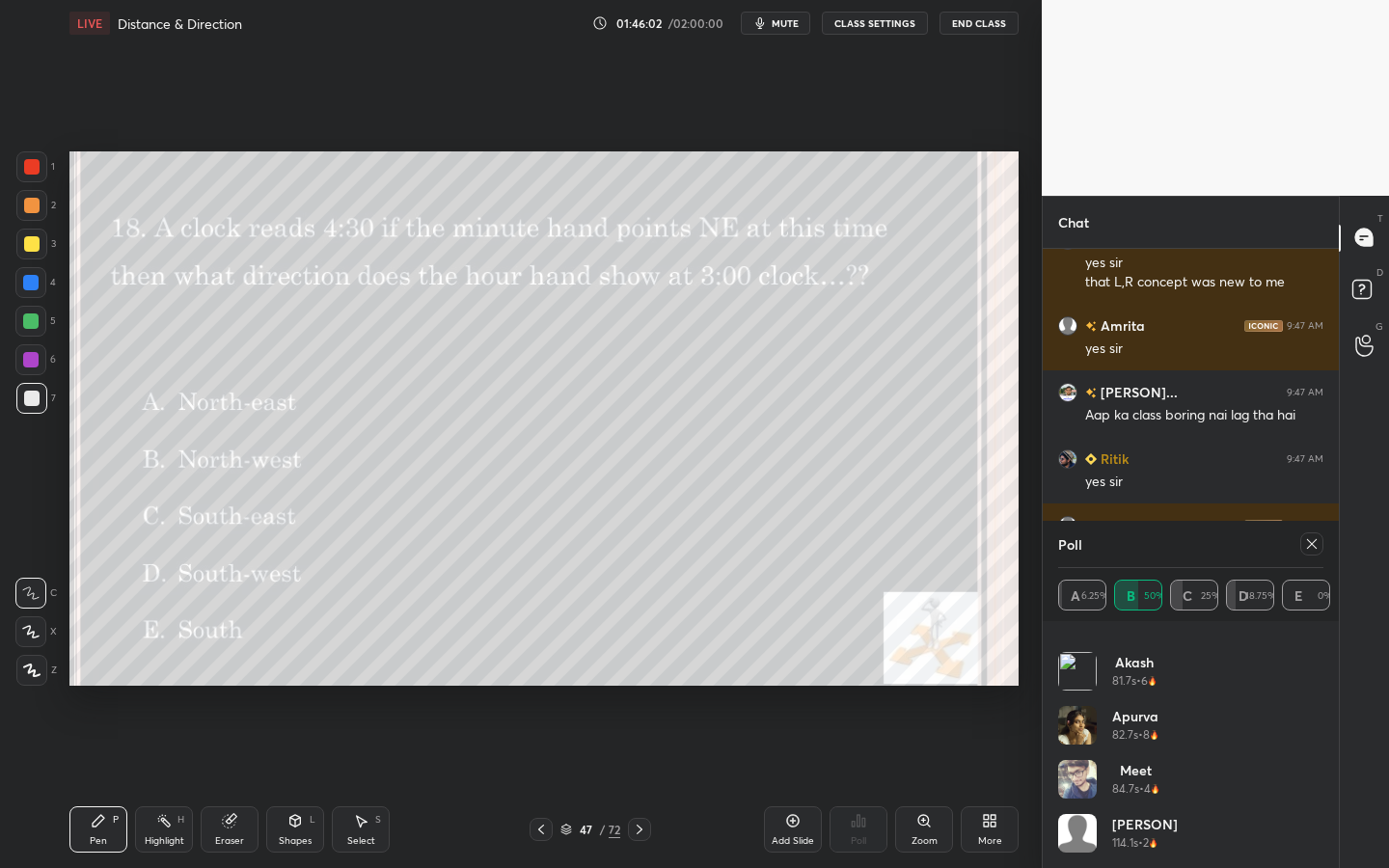 drag, startPoint x: 31, startPoint y: 325, endPoint x: 50, endPoint y: 316, distance: 21.023796 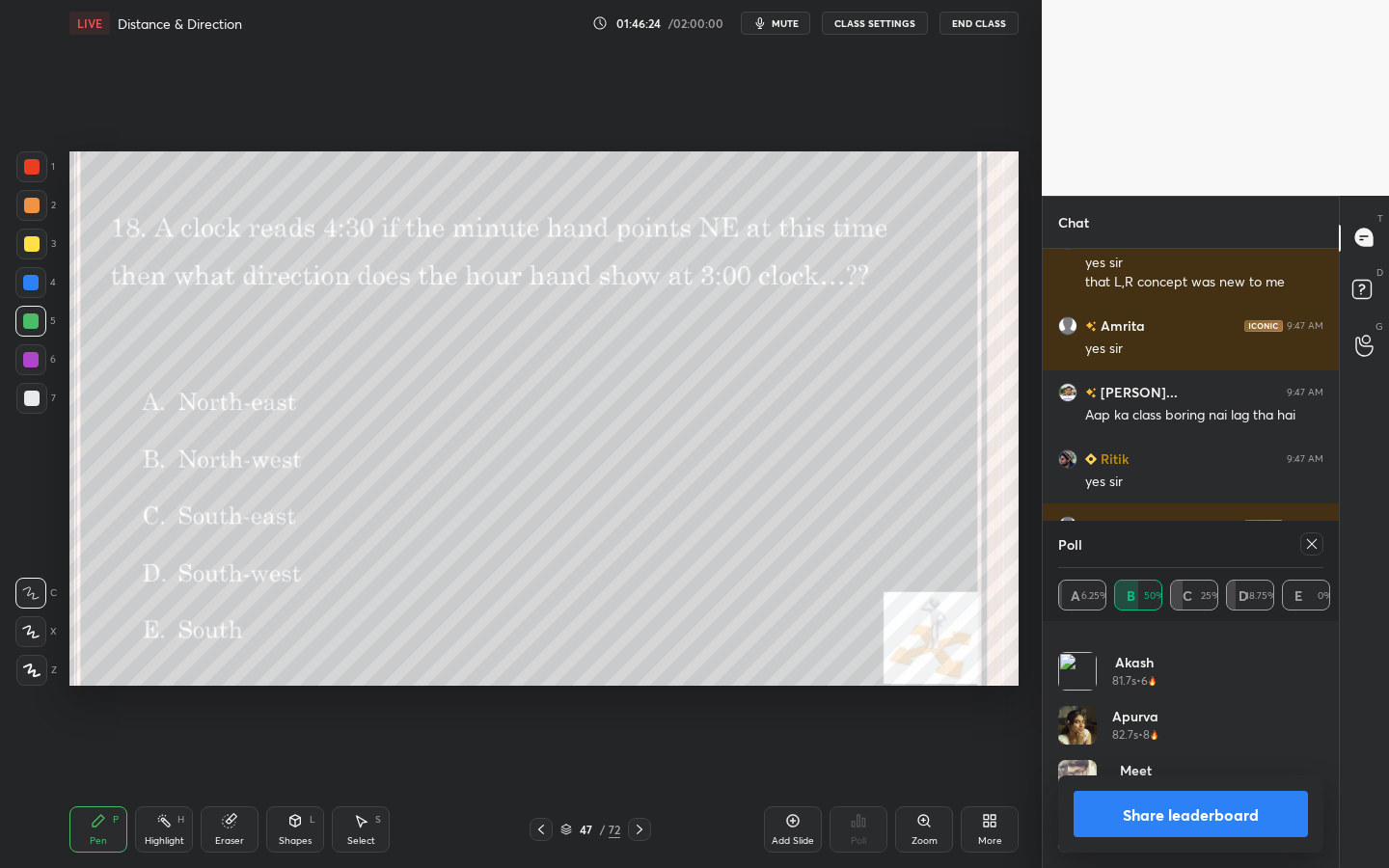 drag, startPoint x: 35, startPoint y: 365, endPoint x: 57, endPoint y: 358, distance: 23.08679 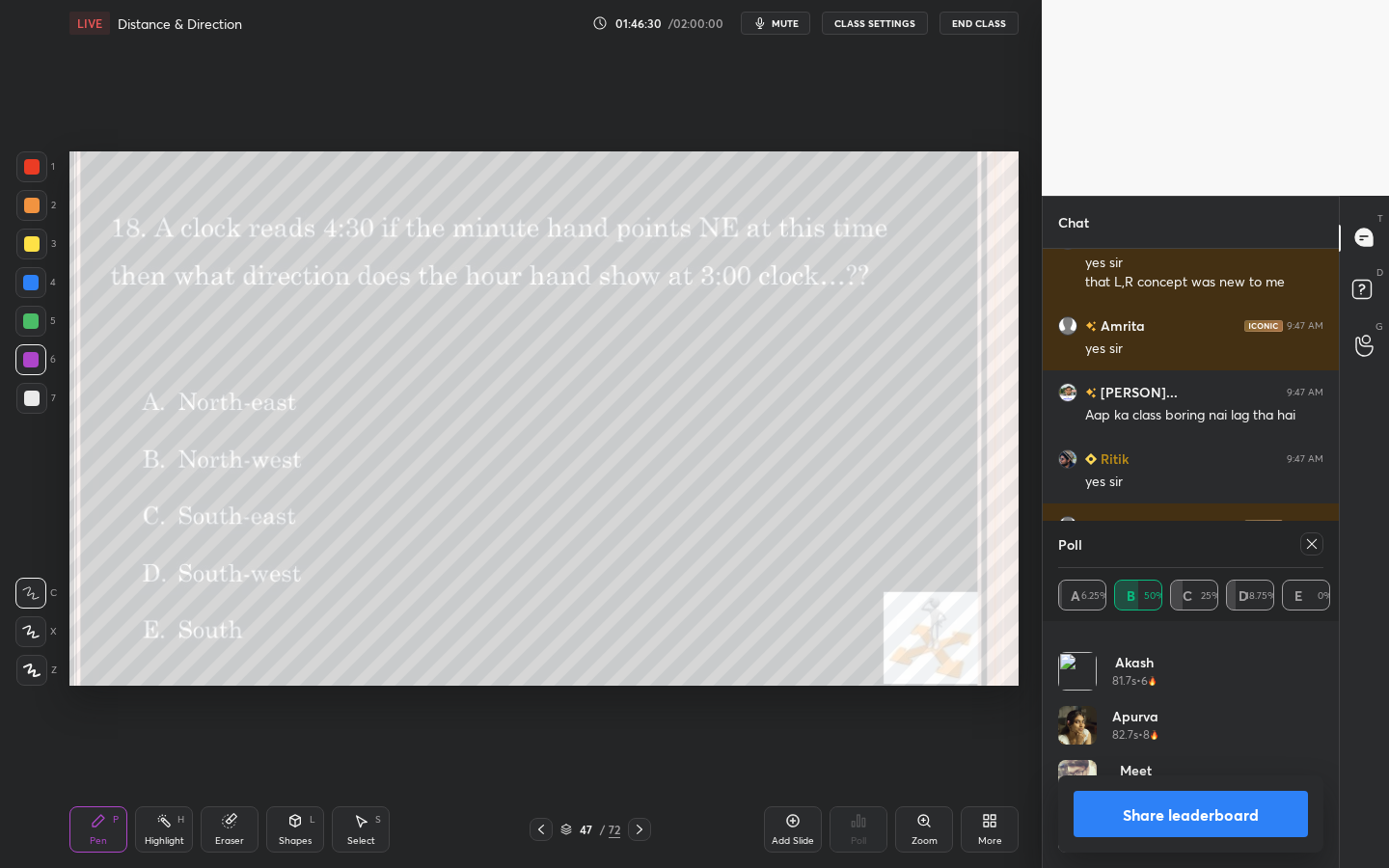 click 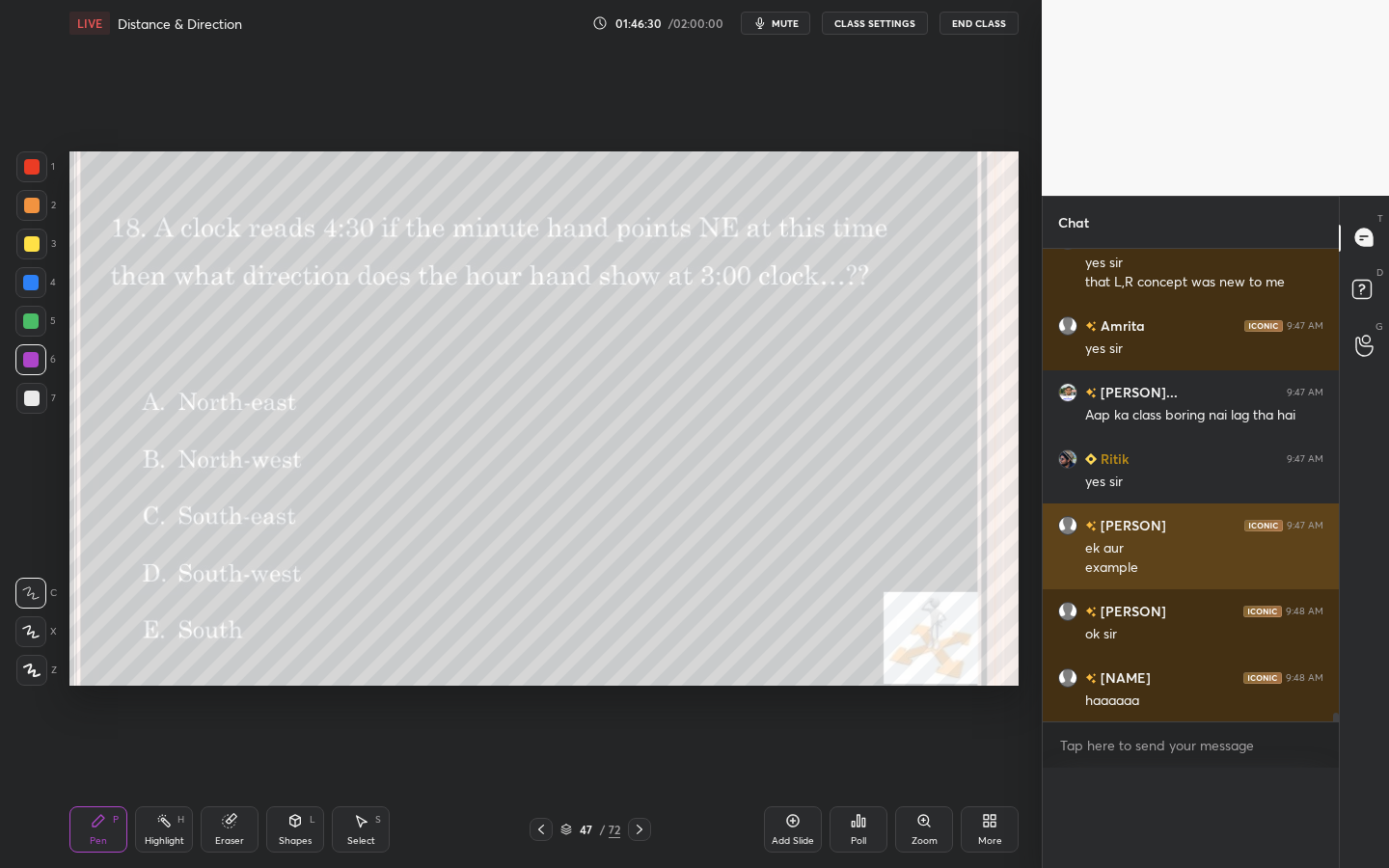 scroll, scrollTop: 116, scrollLeft: 259, axis: both 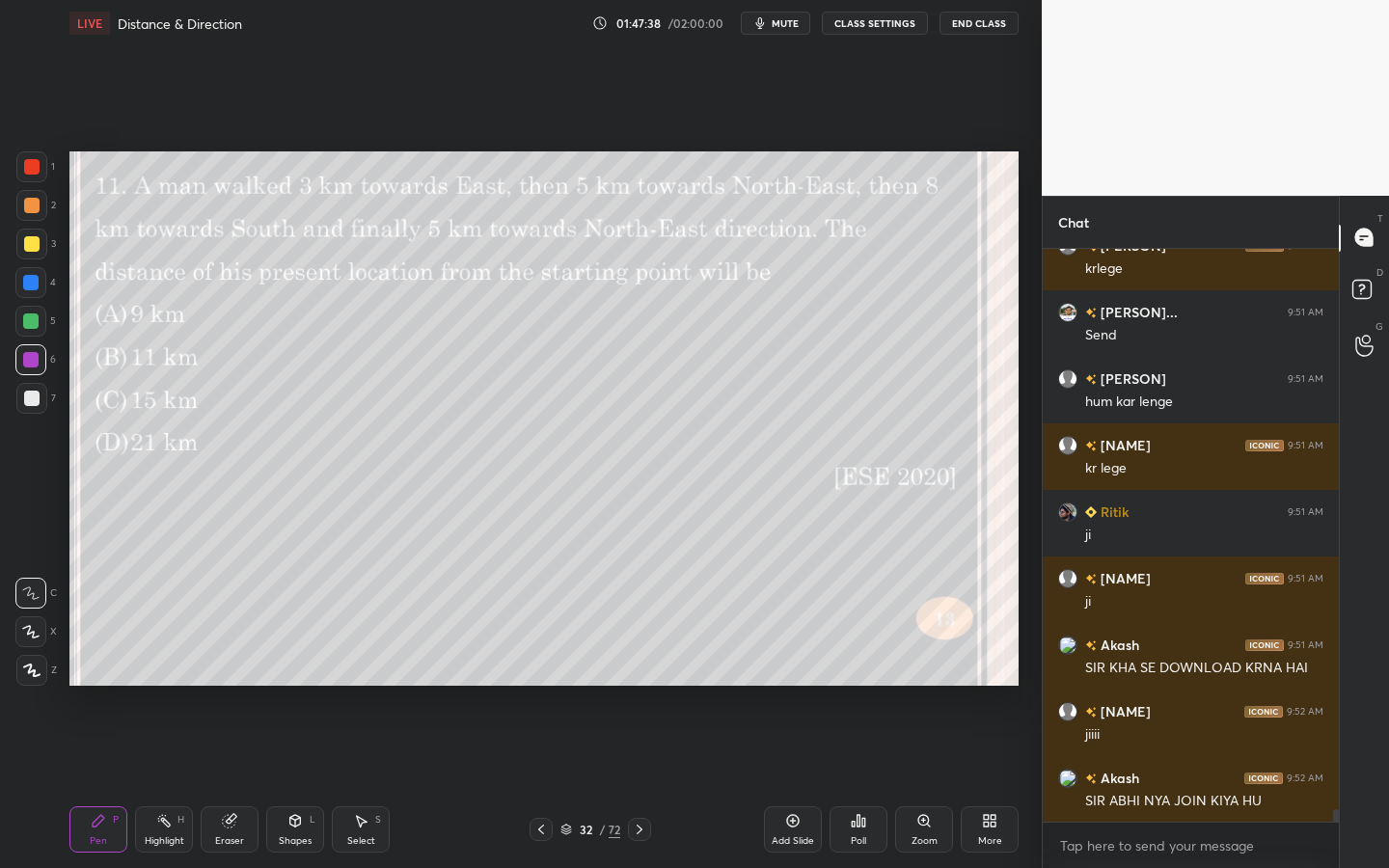 click on "Poll" at bounding box center (858, 829) 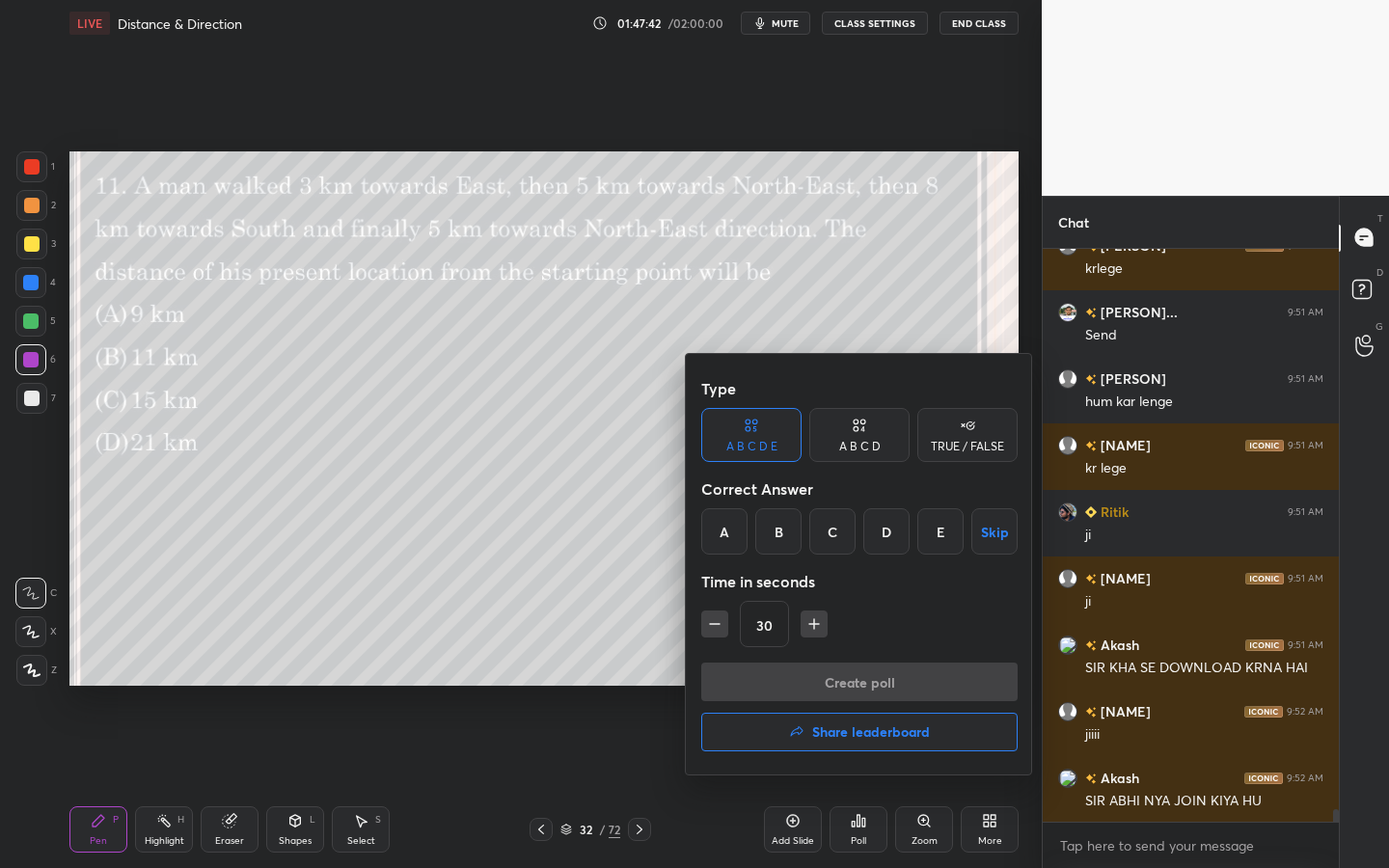 click on "A B C D" at bounding box center [859, 447] 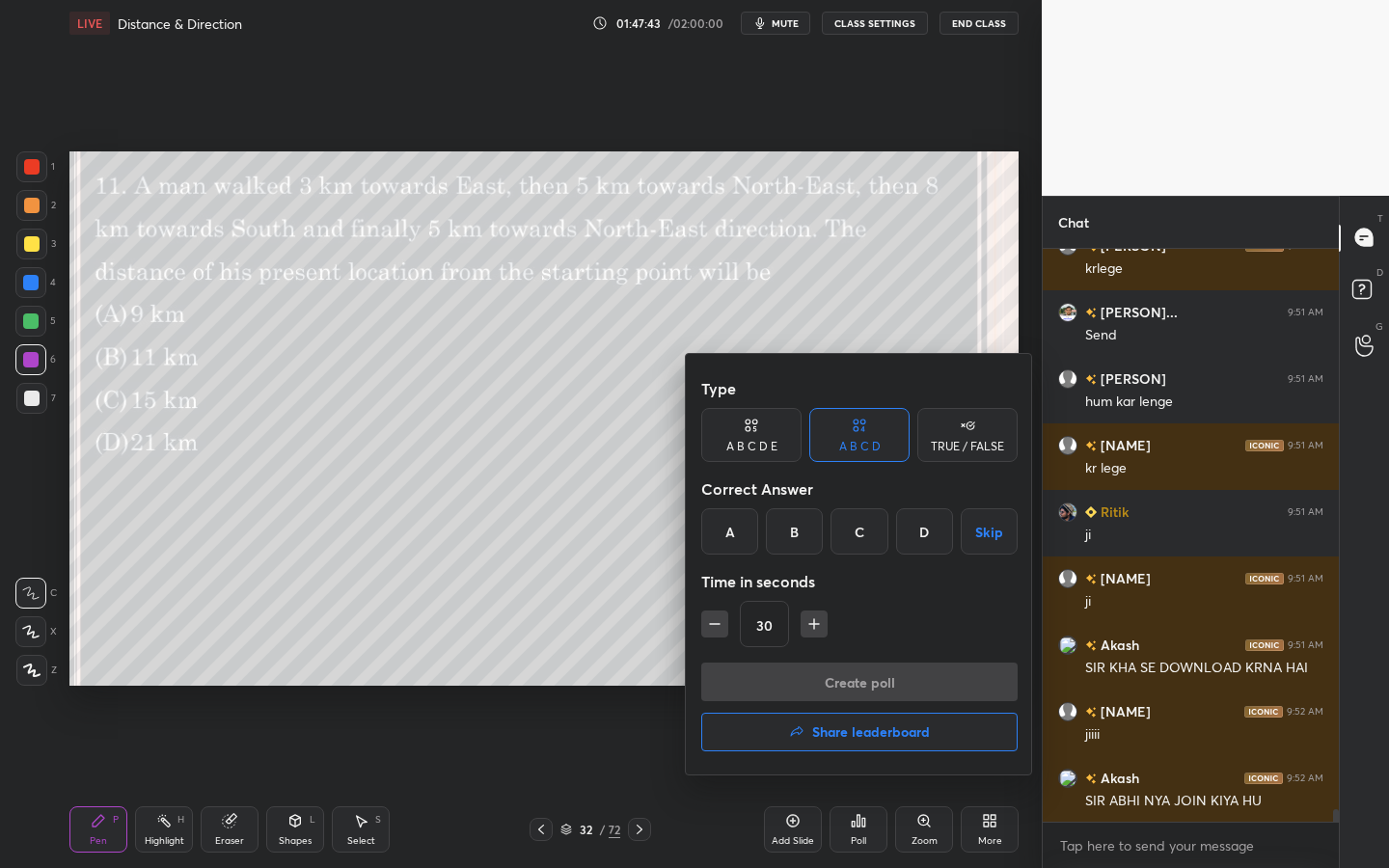 drag, startPoint x: 786, startPoint y: 535, endPoint x: 791, endPoint y: 550, distance: 15.811388 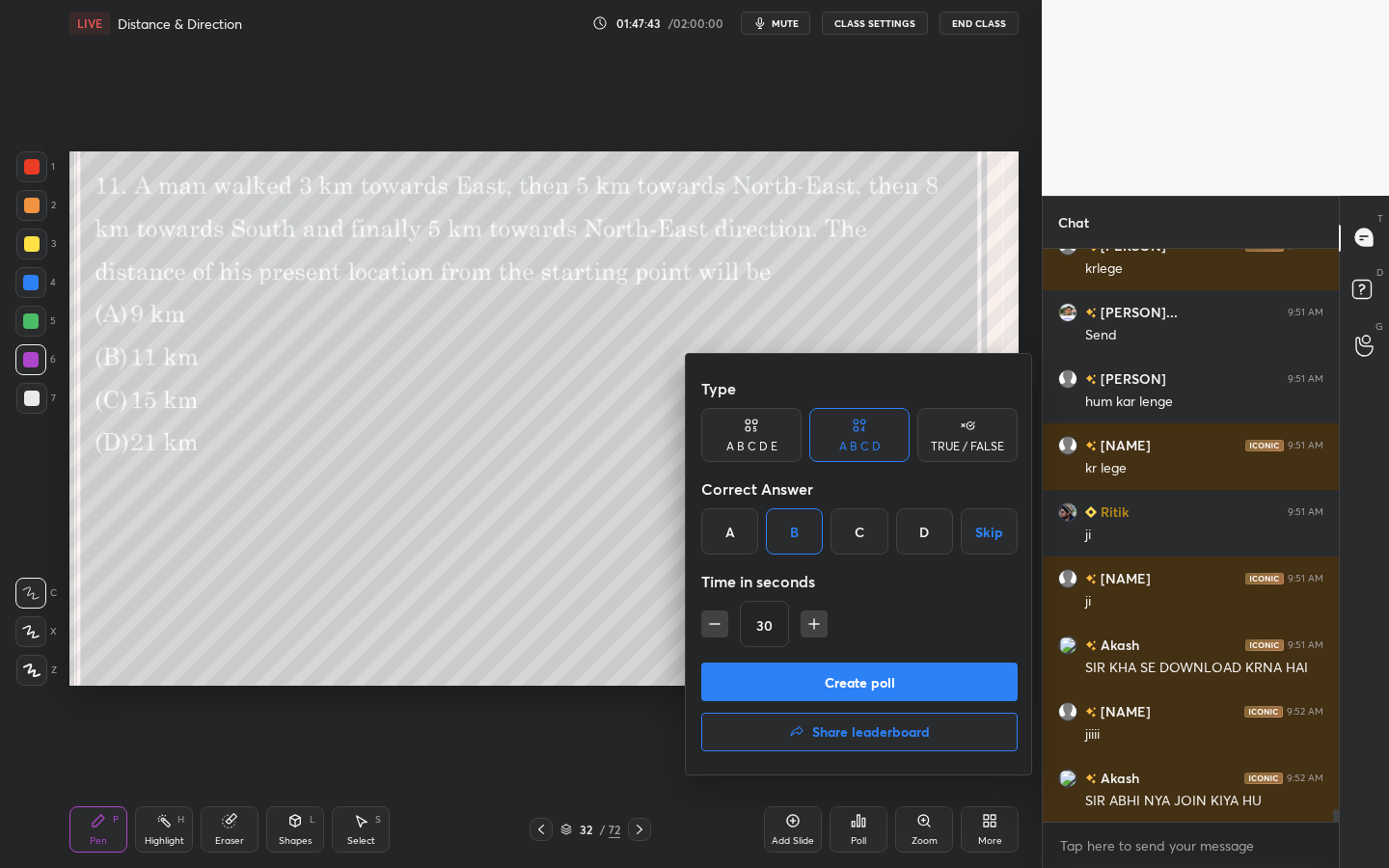 click on "Create poll" at bounding box center [859, 682] 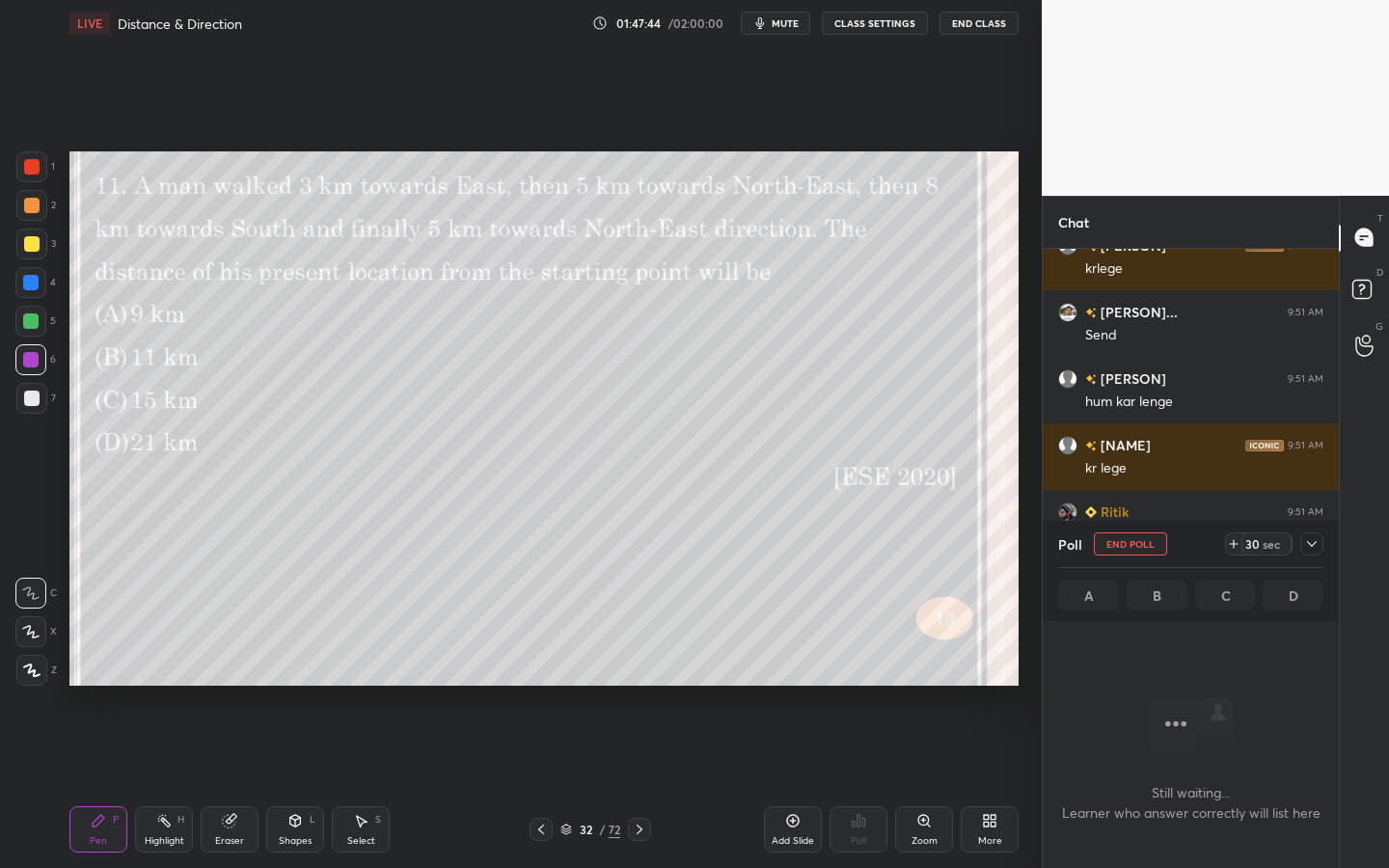 scroll, scrollTop: 535, scrollLeft: 290, axis: both 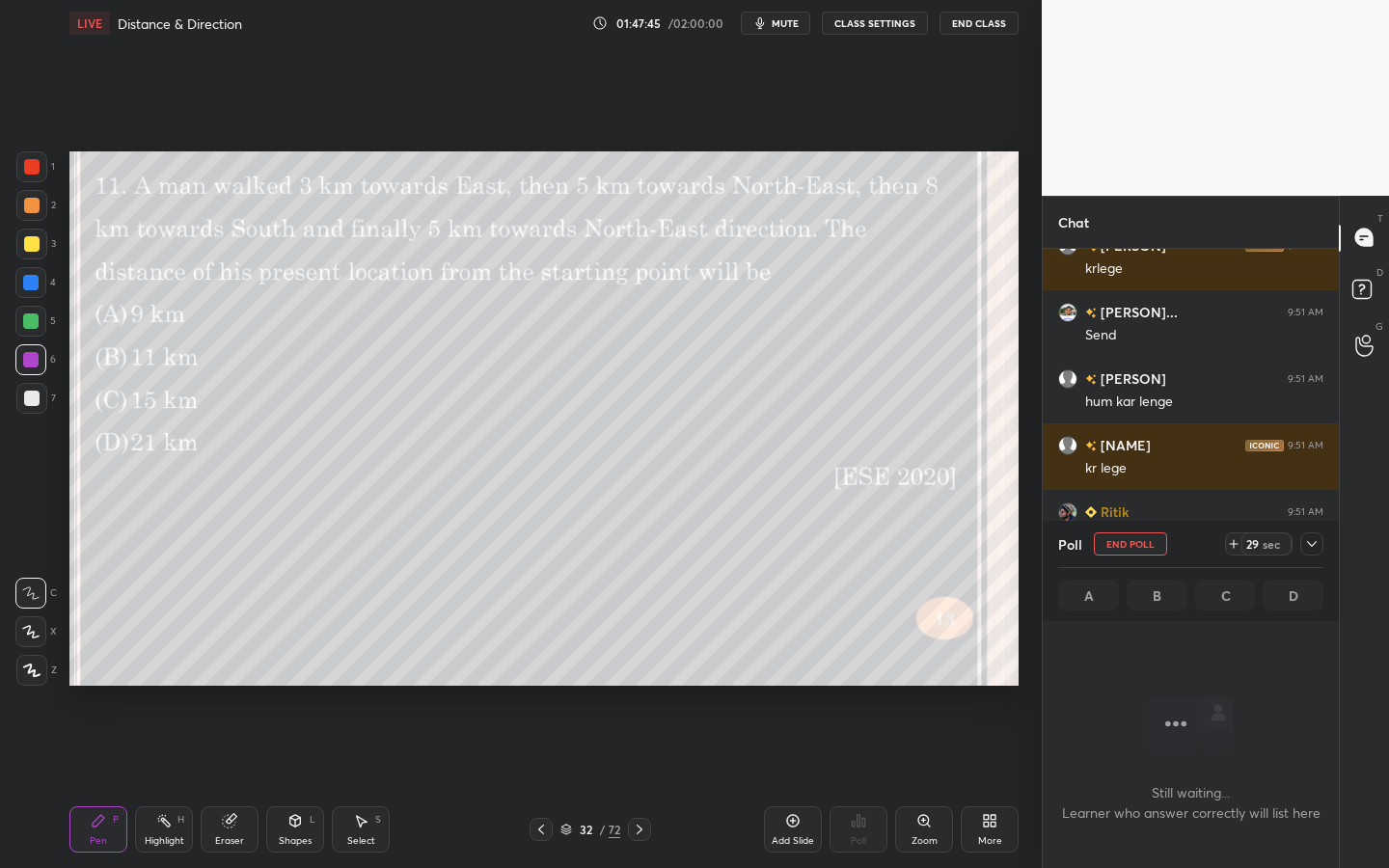 click 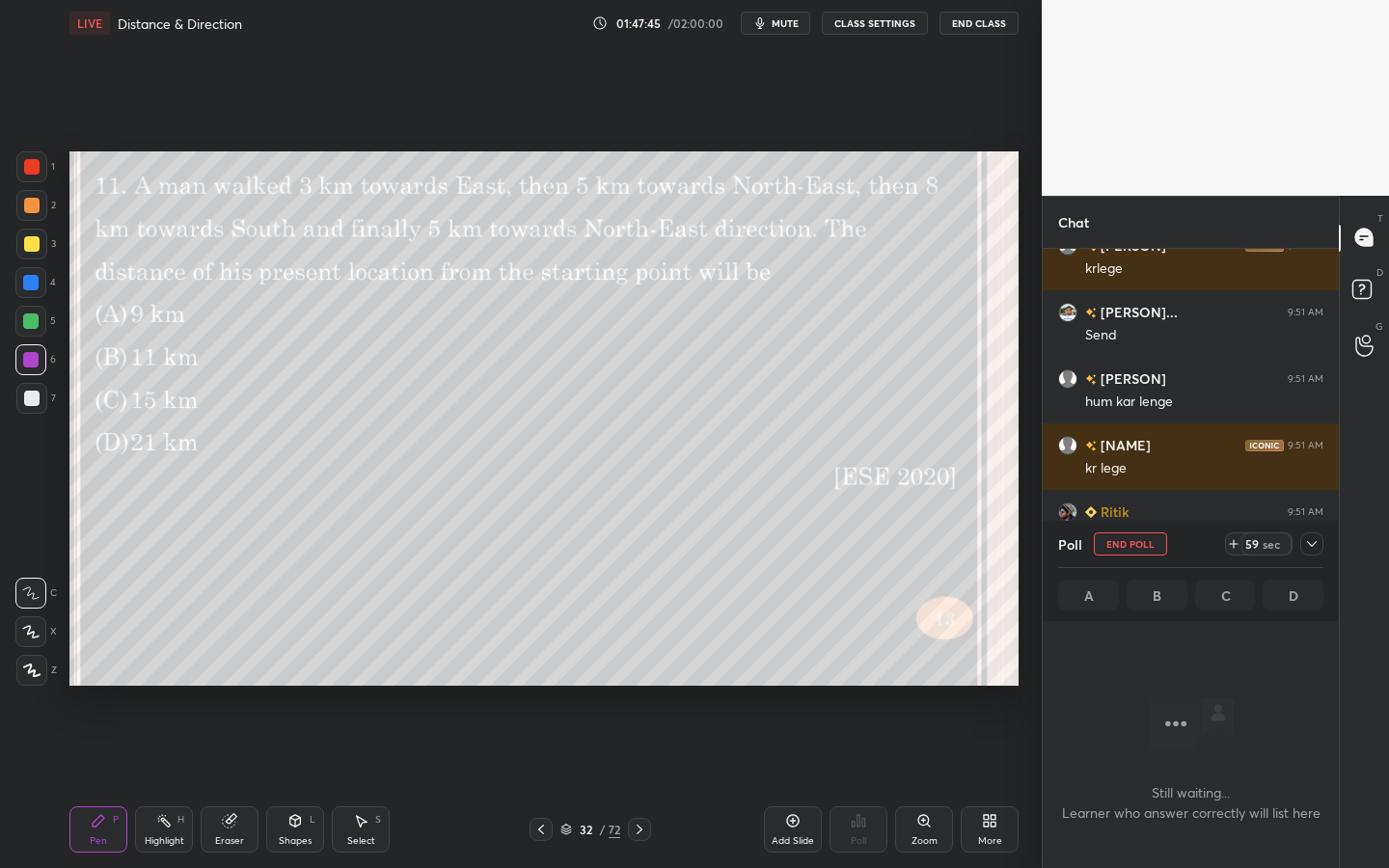 click 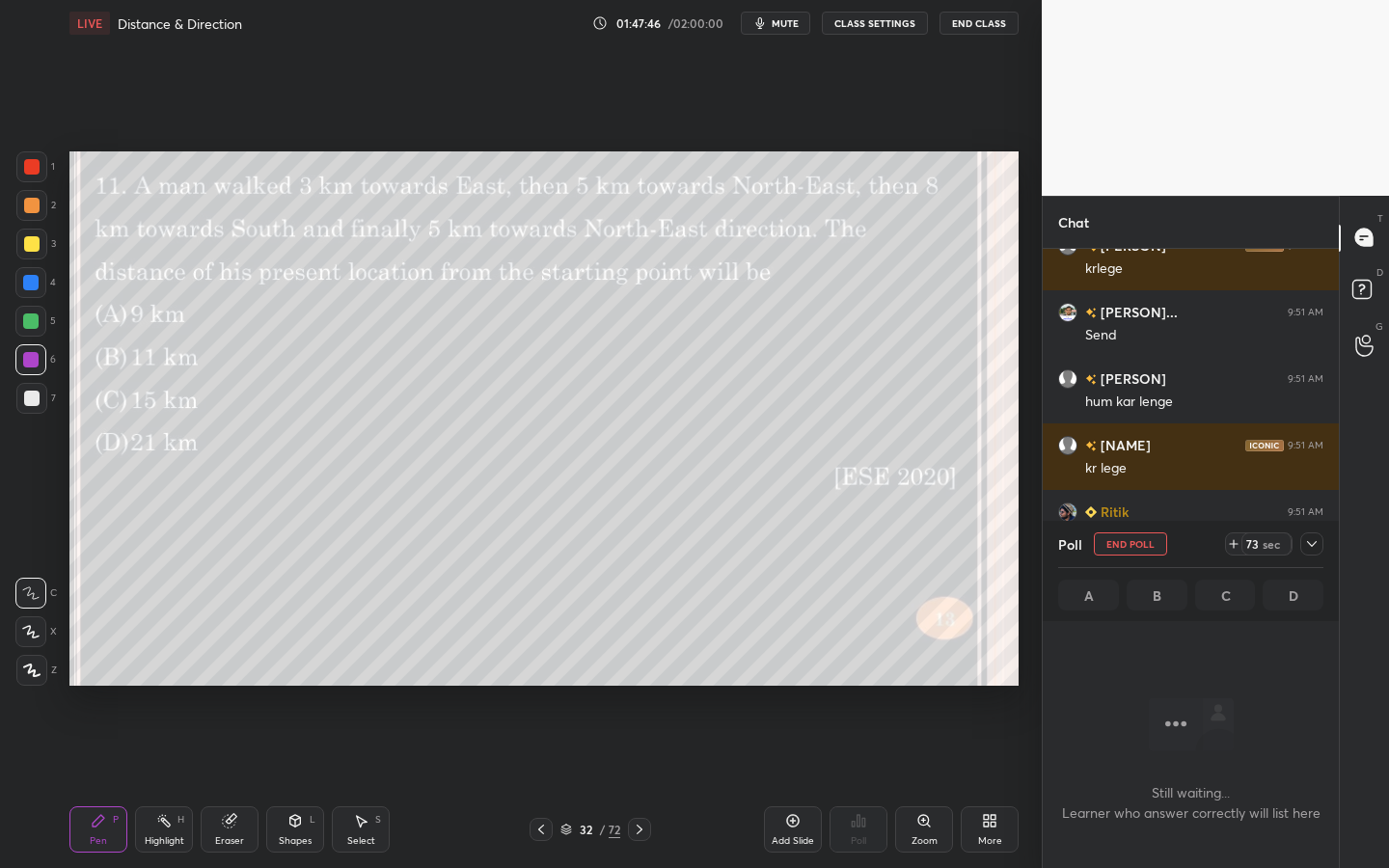 click 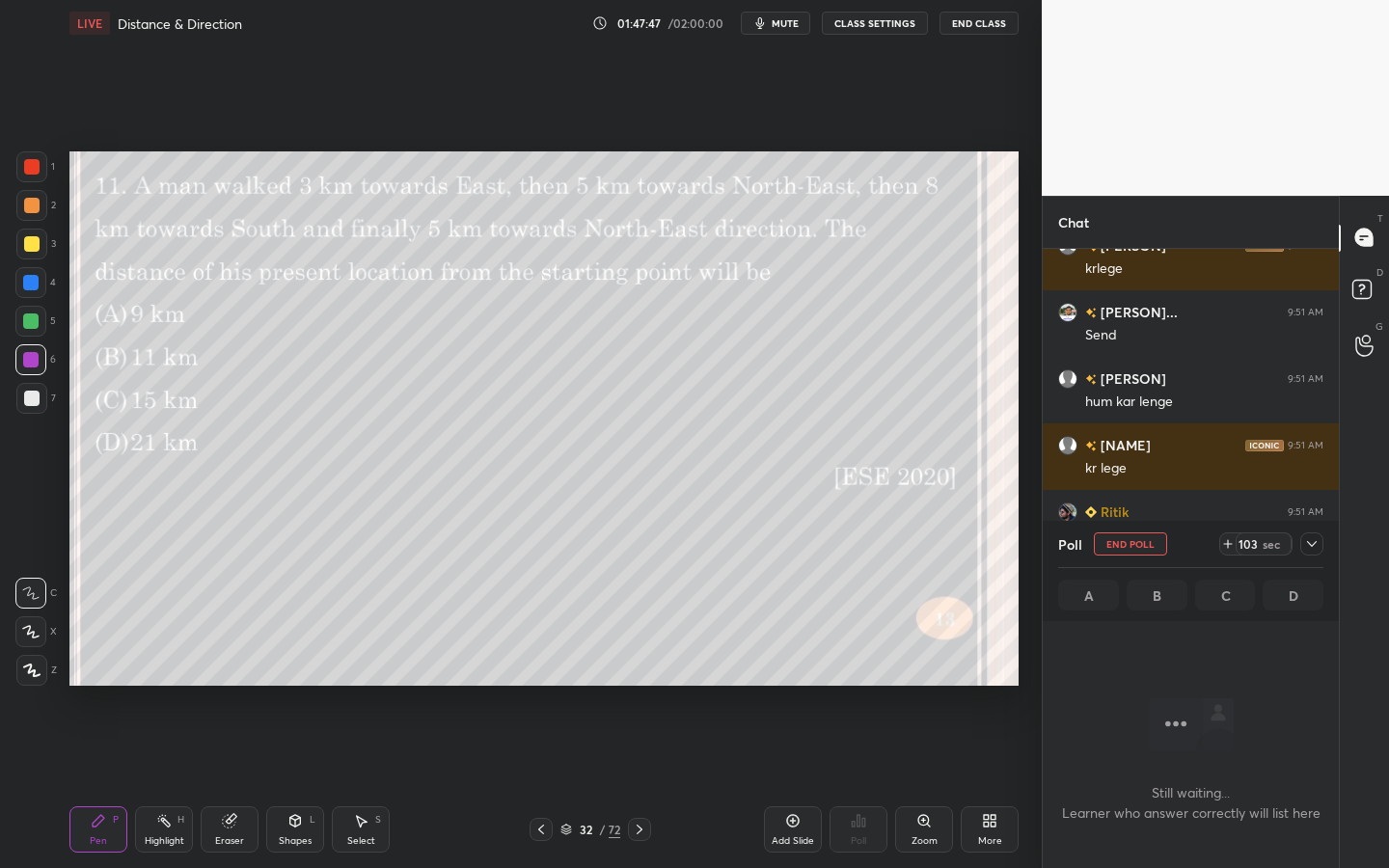 click 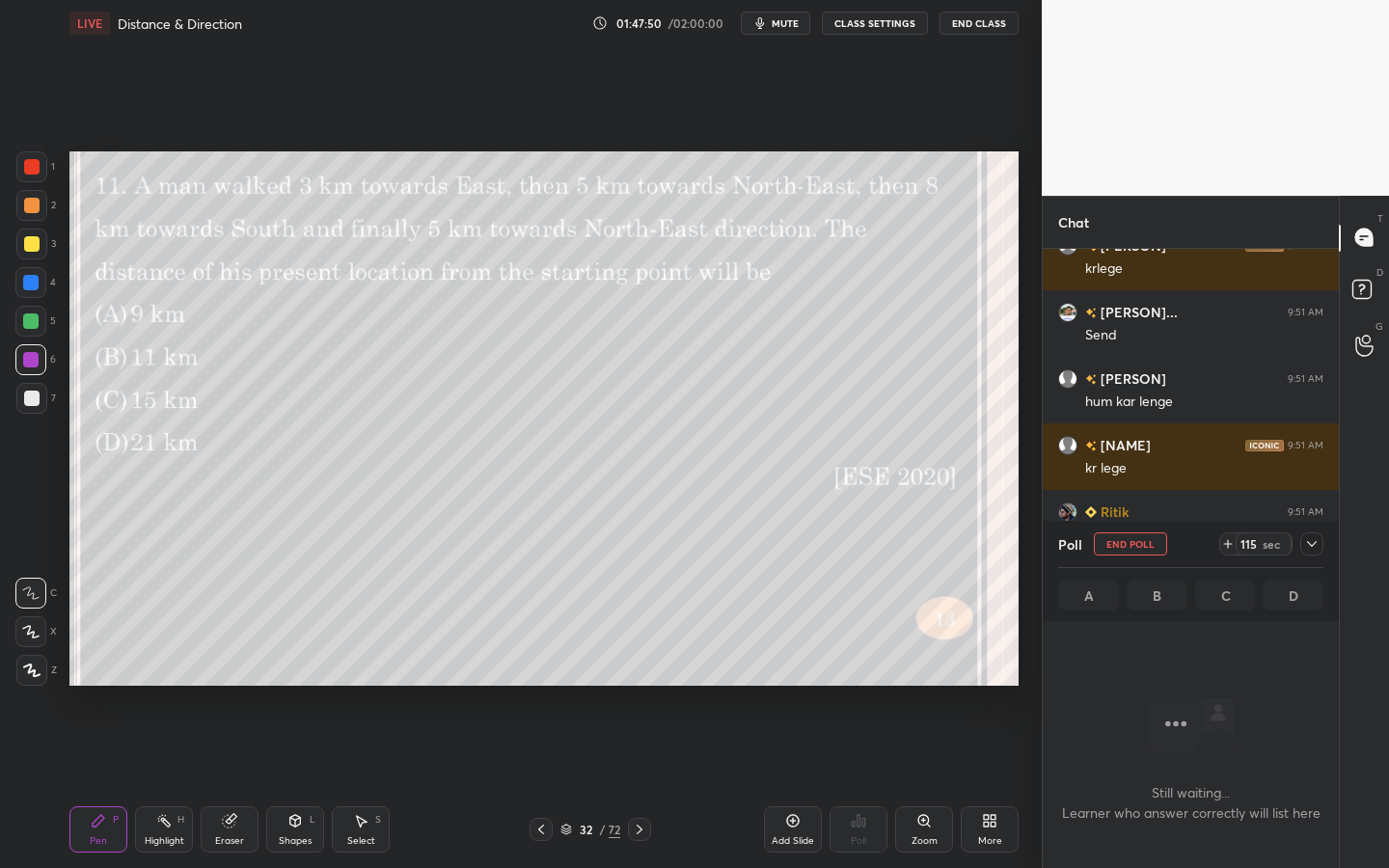click 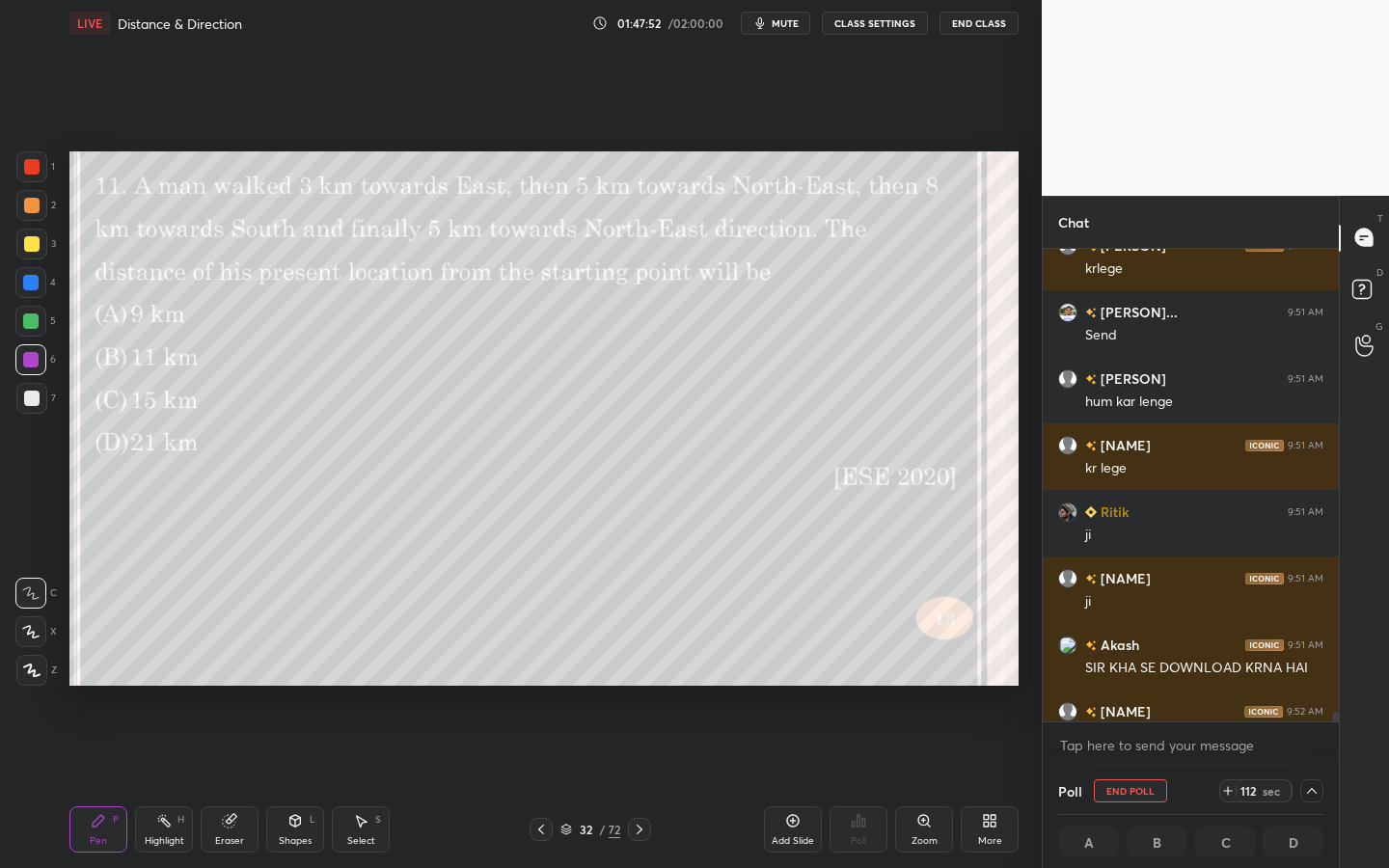 drag, startPoint x: 1335, startPoint y: 713, endPoint x: 1337, endPoint y: 729, distance: 16.124515 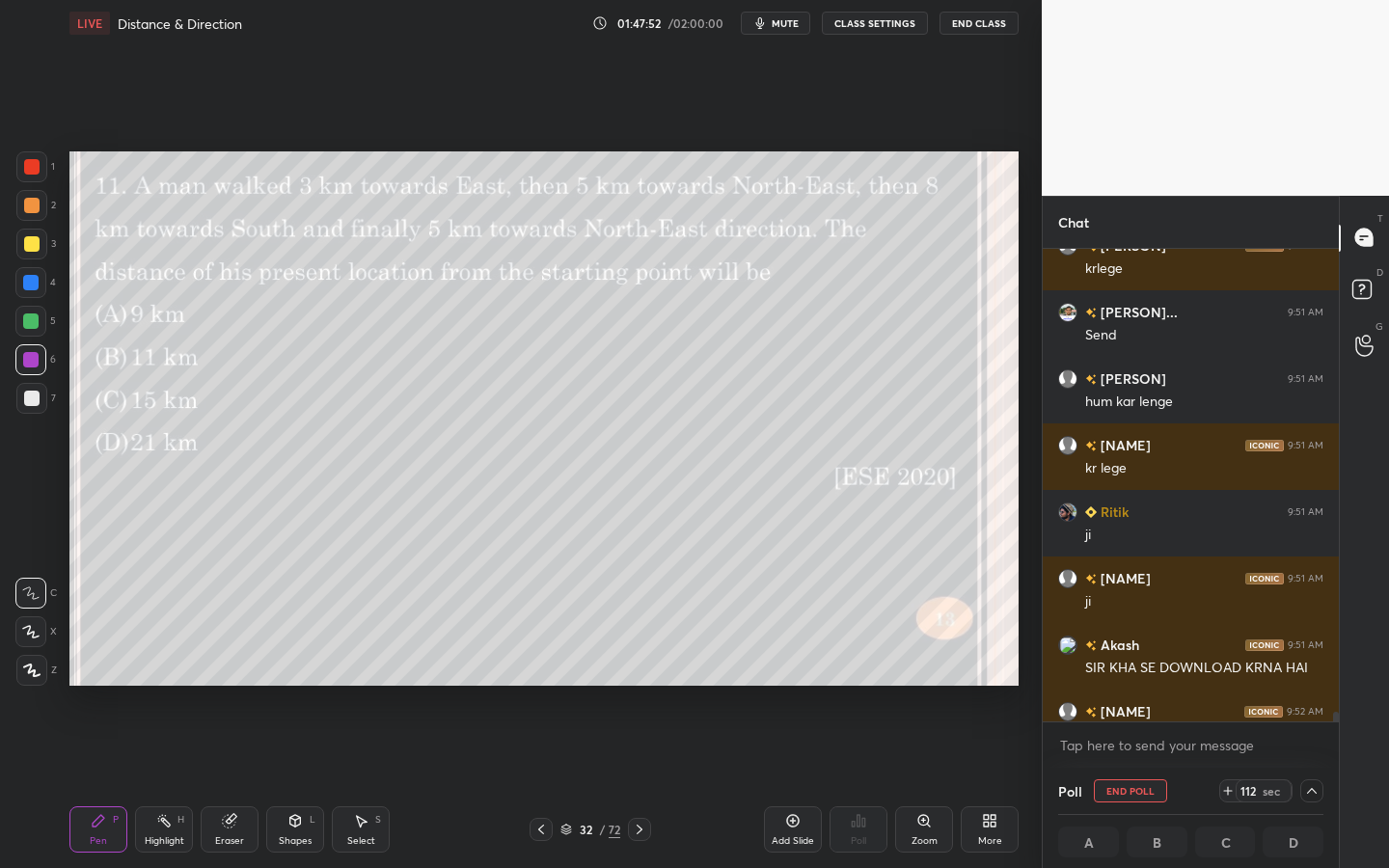 click on "[PERSON] 9:51 AM yes [PERSON] 9:51 AM krlege [PERSON] 9:51 AM Send [PERSON] 9:51 AM hum kar lenge [PERSON] 9:51 AM kr lege [PERSON] 9:51 AM ji [PERSON] 9:51 AM ji [PERSON] 9:51 AM SIR KHA SE DOWNLOAD KRNA HAI [PERSON] 9:52 AM jiiii [PERSON] 9:52 AM SIR ABHI NYA JOIN KIYA HU JUMP TO LATEST Enable hand raising Enable raise hand to speak to learners. Once enabled, chat will be turned off temporarily. Enable x" at bounding box center (1190, 508) 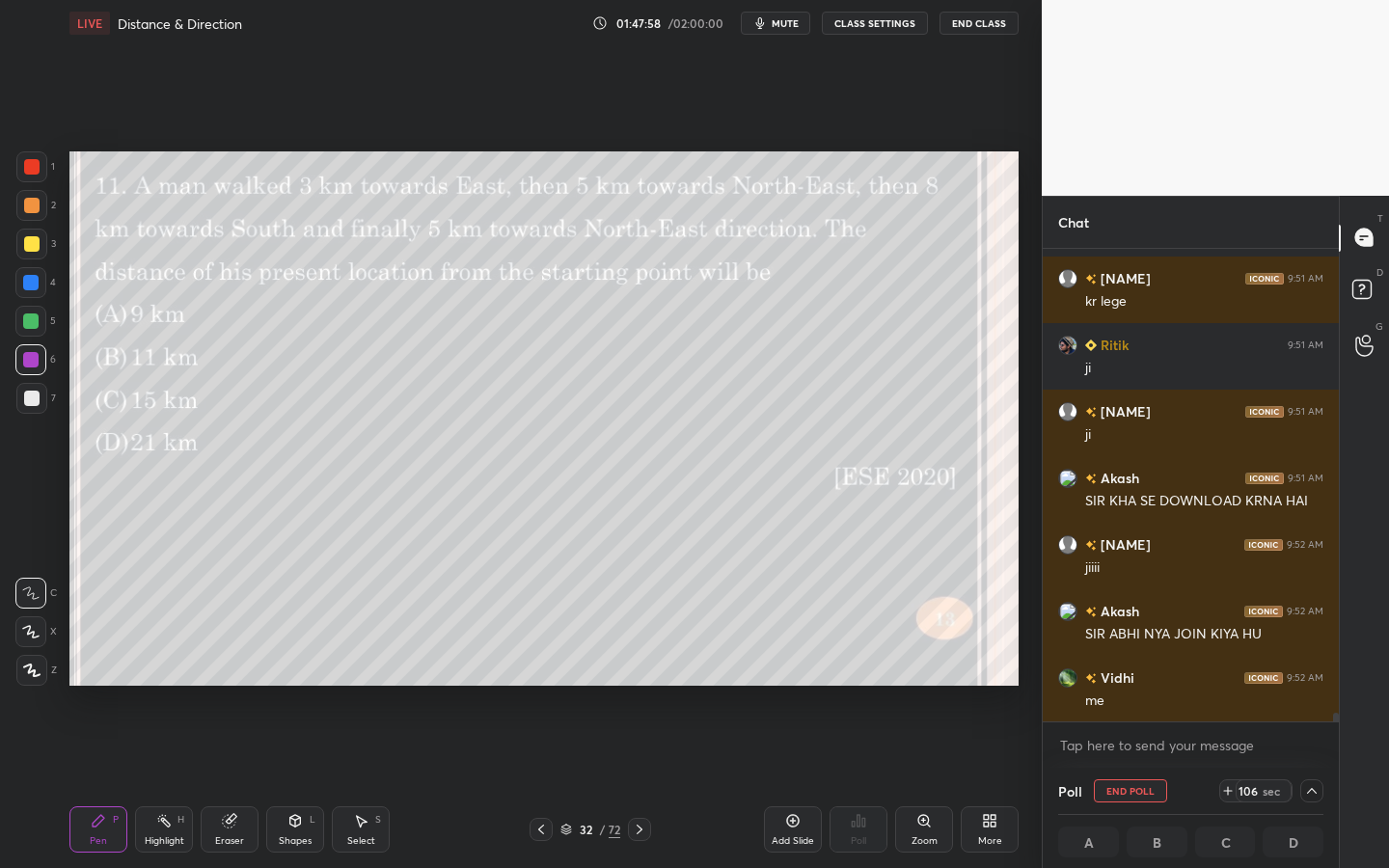 scroll, scrollTop: 26592, scrollLeft: 0, axis: vertical 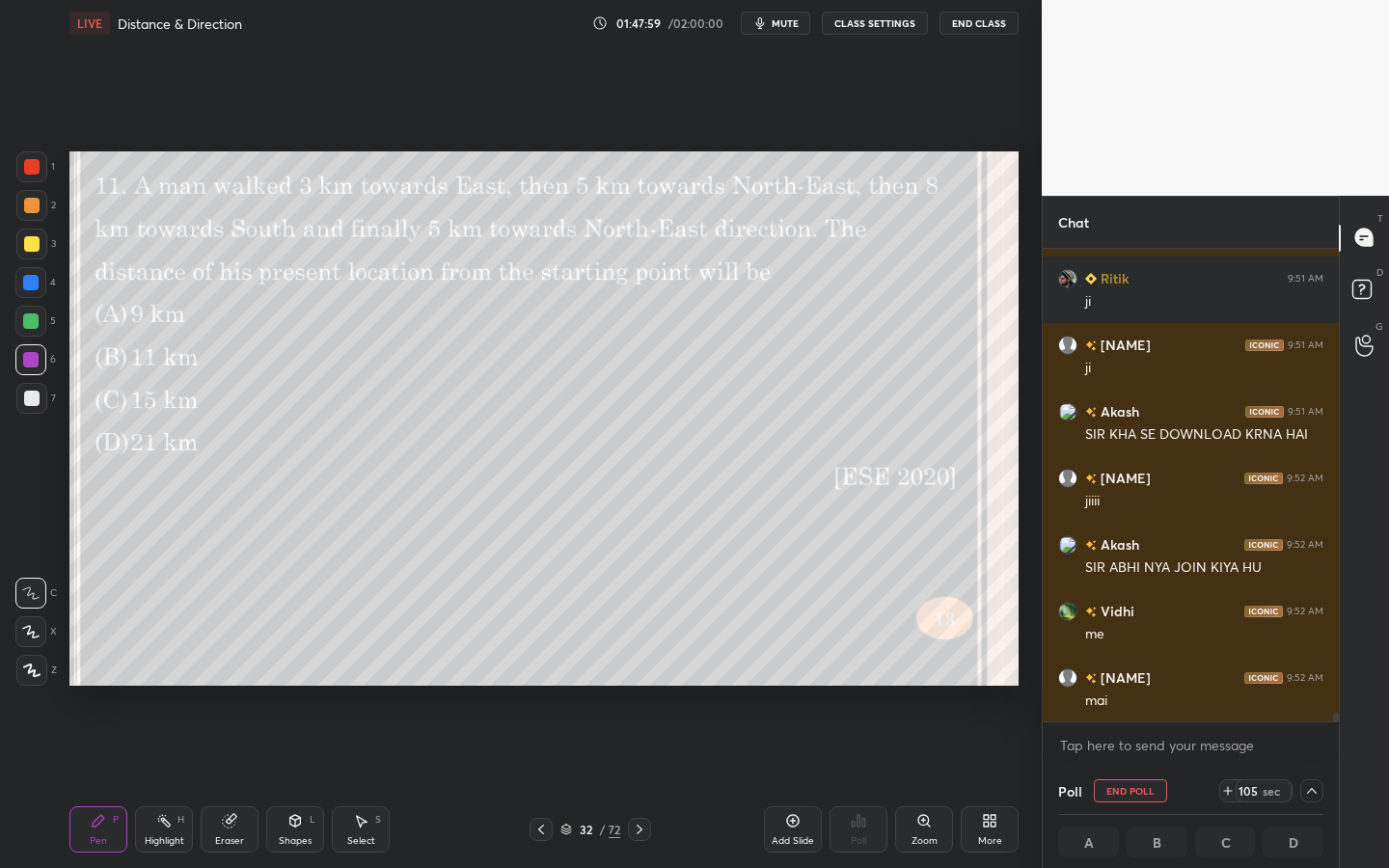 click on "Eraser" at bounding box center [230, 829] 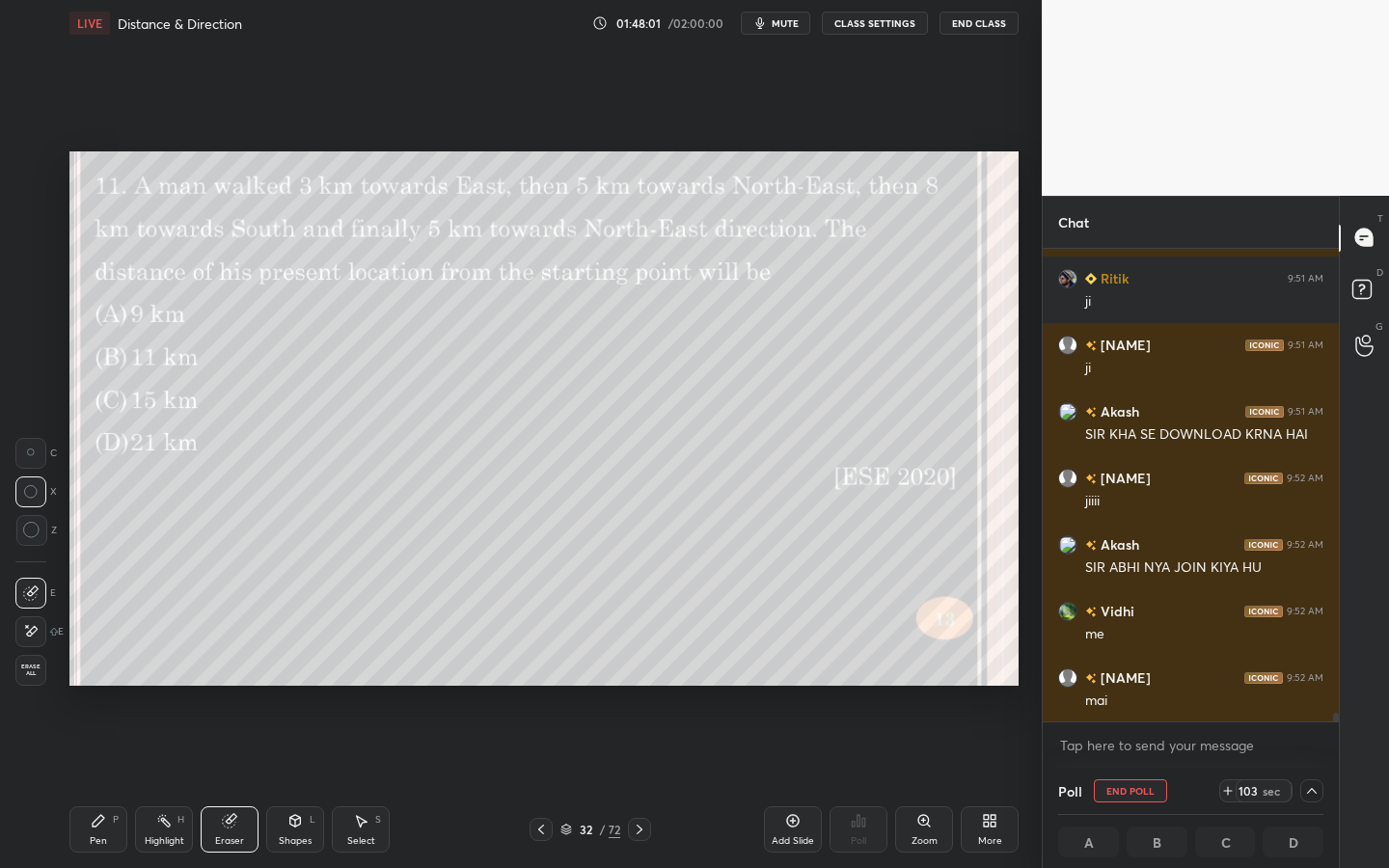 scroll, scrollTop: 26658, scrollLeft: 0, axis: vertical 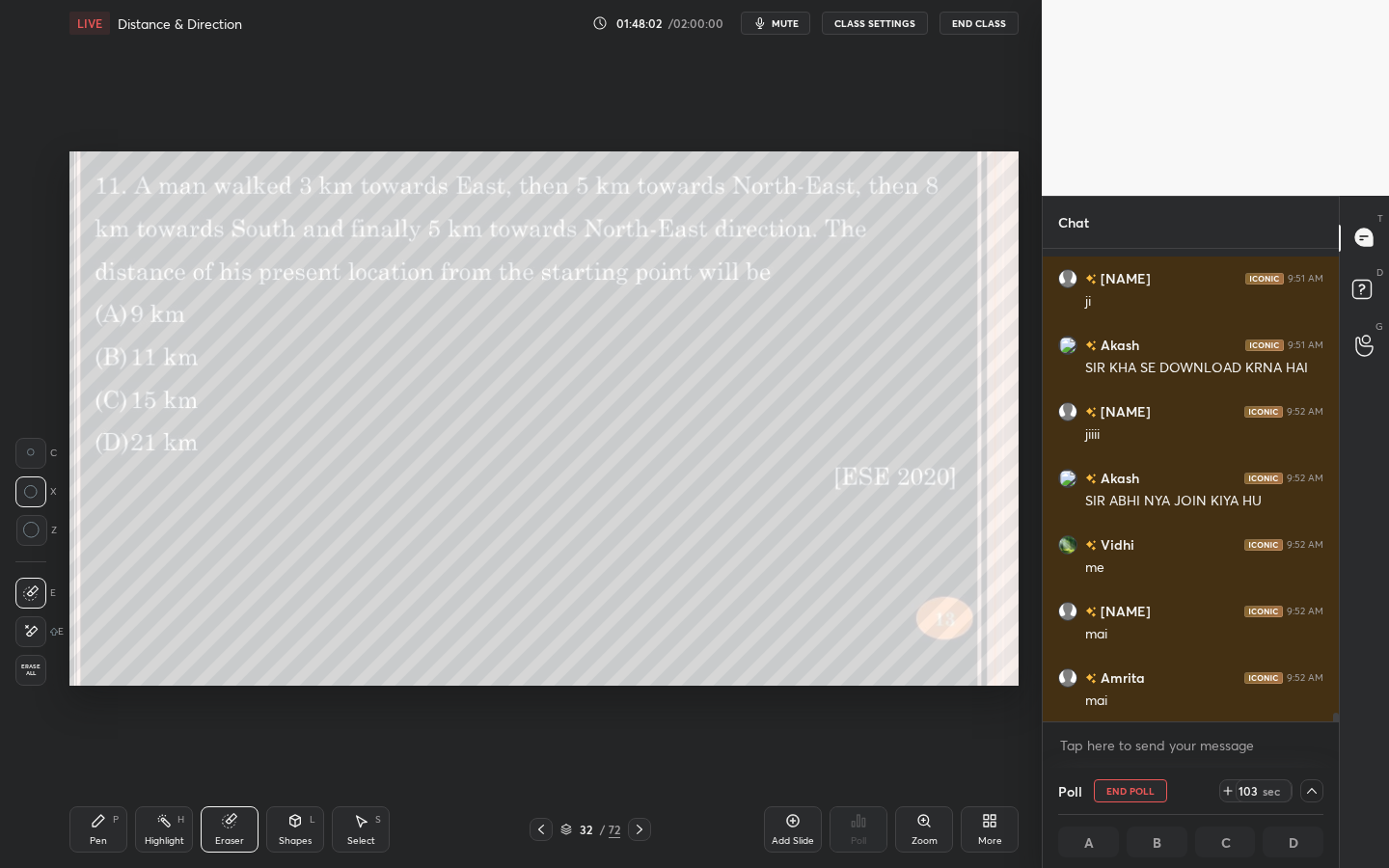 click 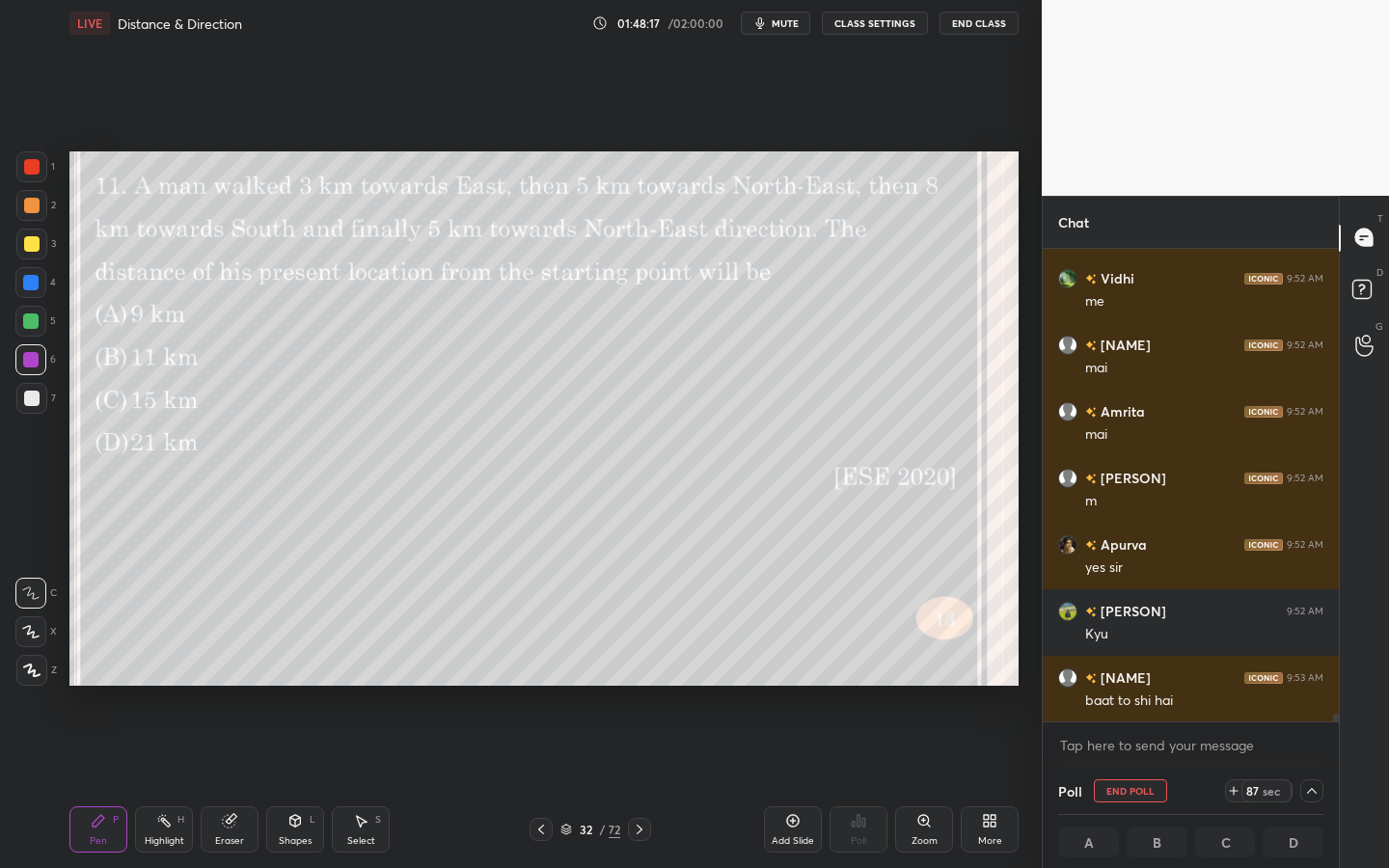 scroll, scrollTop: 26991, scrollLeft: 0, axis: vertical 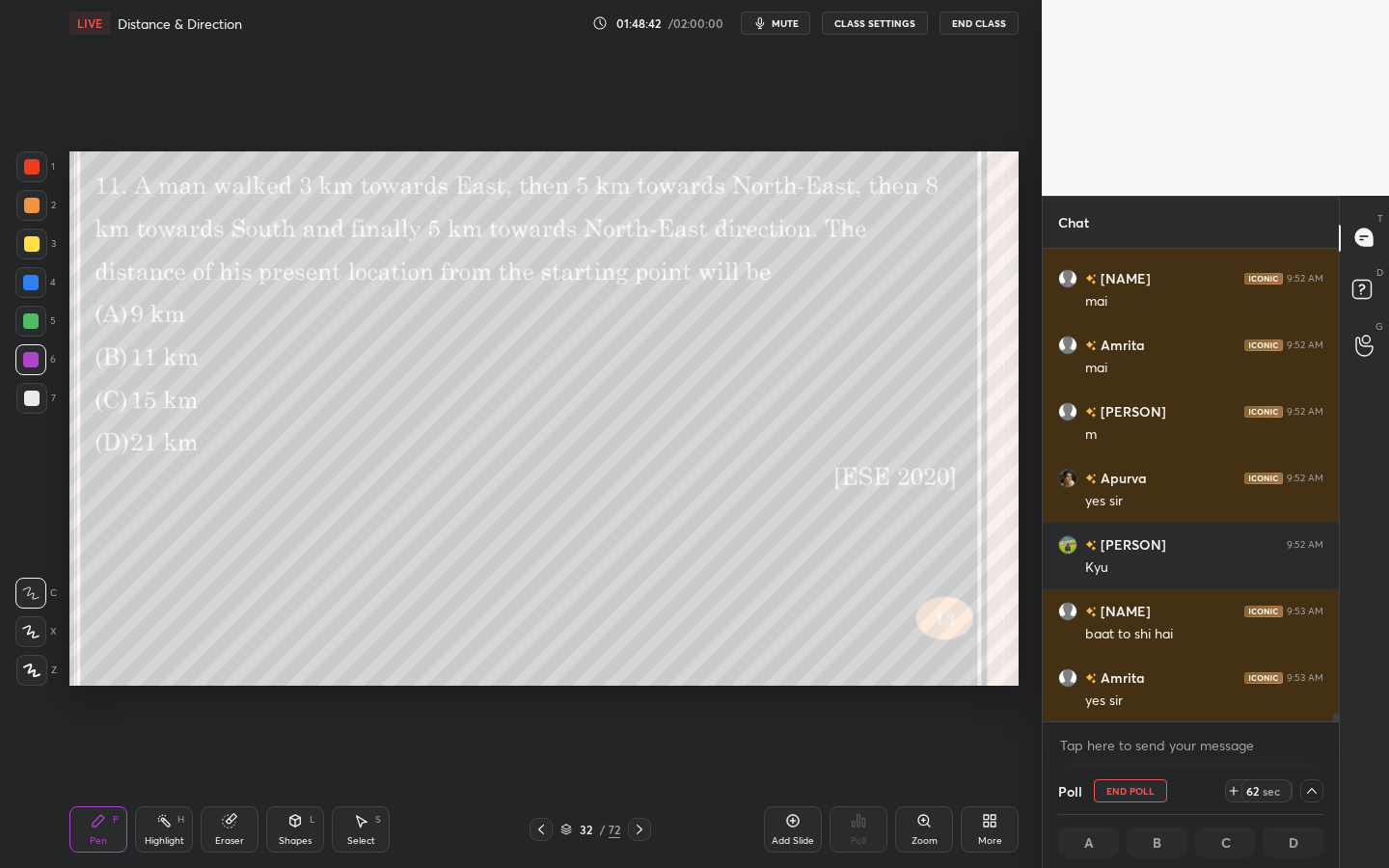 click 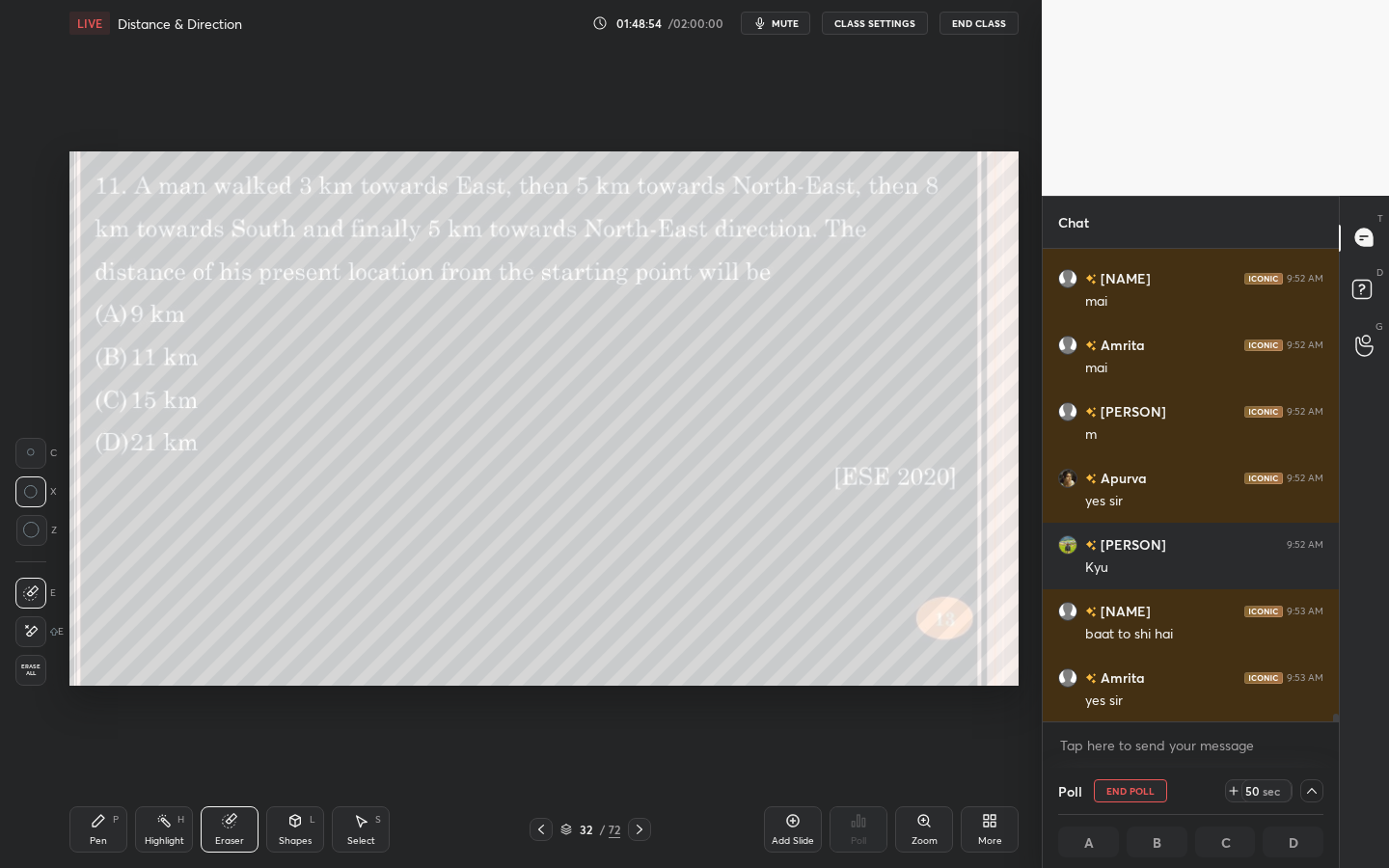 click on "Pen P" at bounding box center [98, 829] 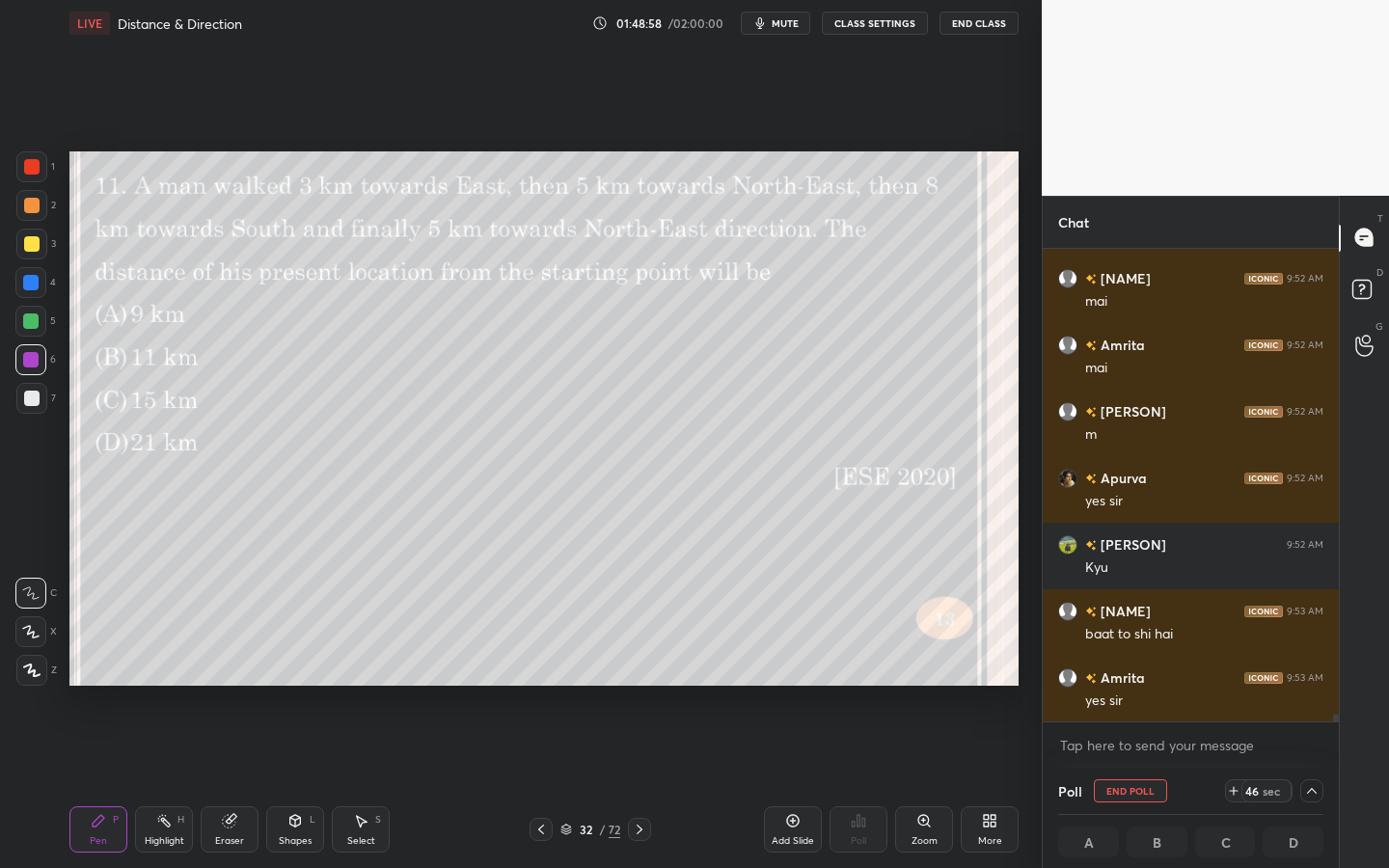 scroll, scrollTop: 27057, scrollLeft: 0, axis: vertical 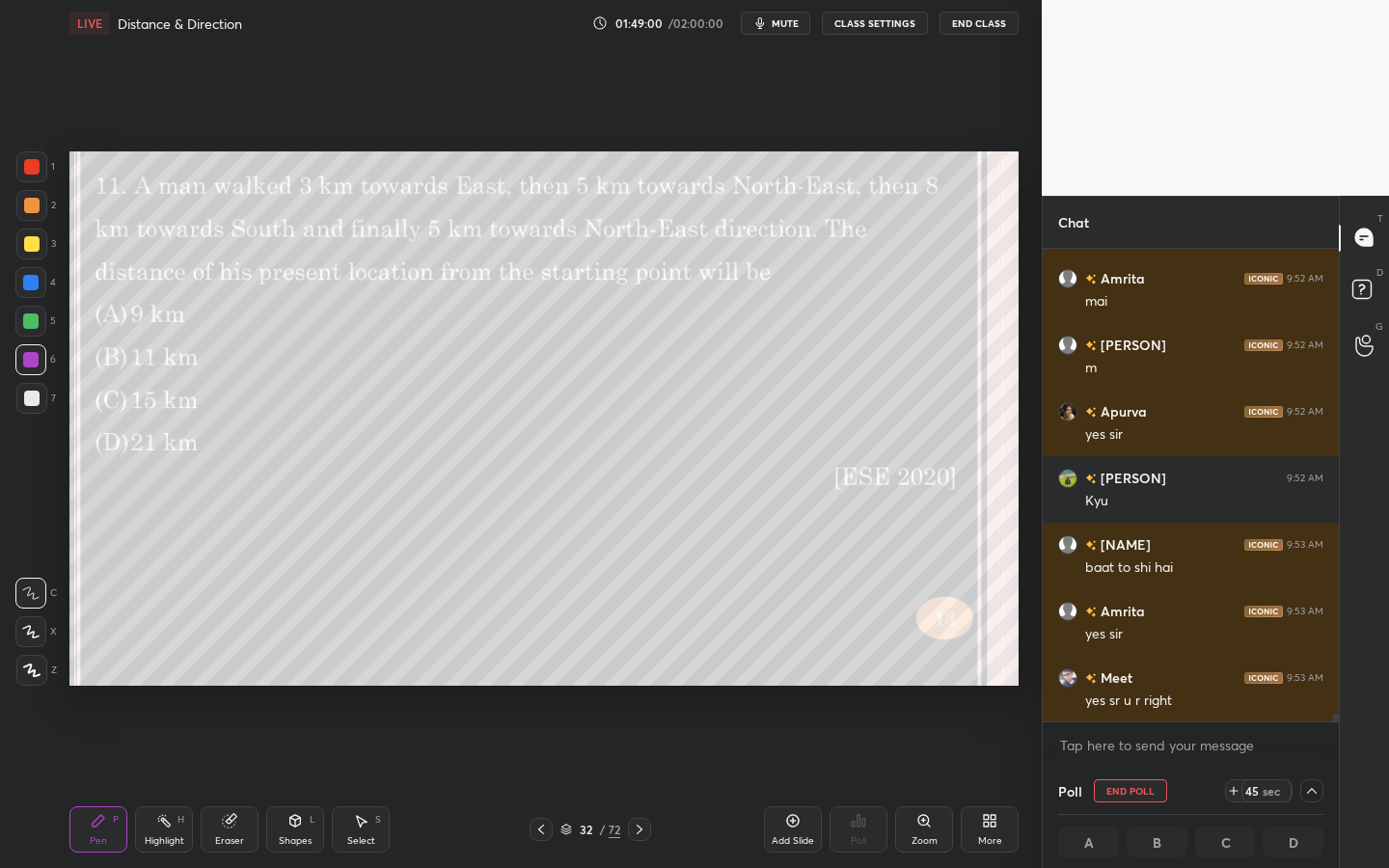 drag, startPoint x: 1237, startPoint y: 785, endPoint x: 1236, endPoint y: 795, distance: 10.049876 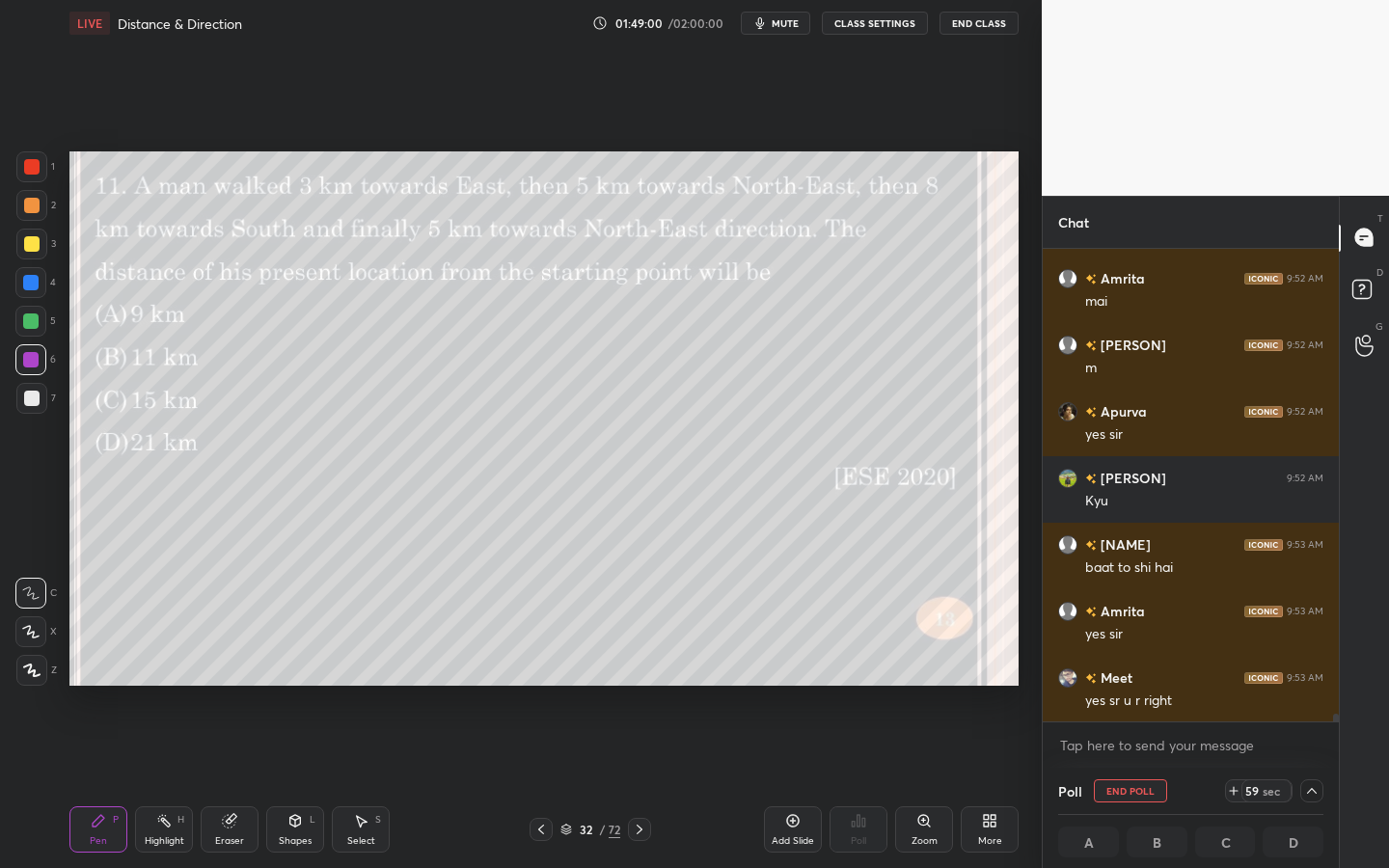 click 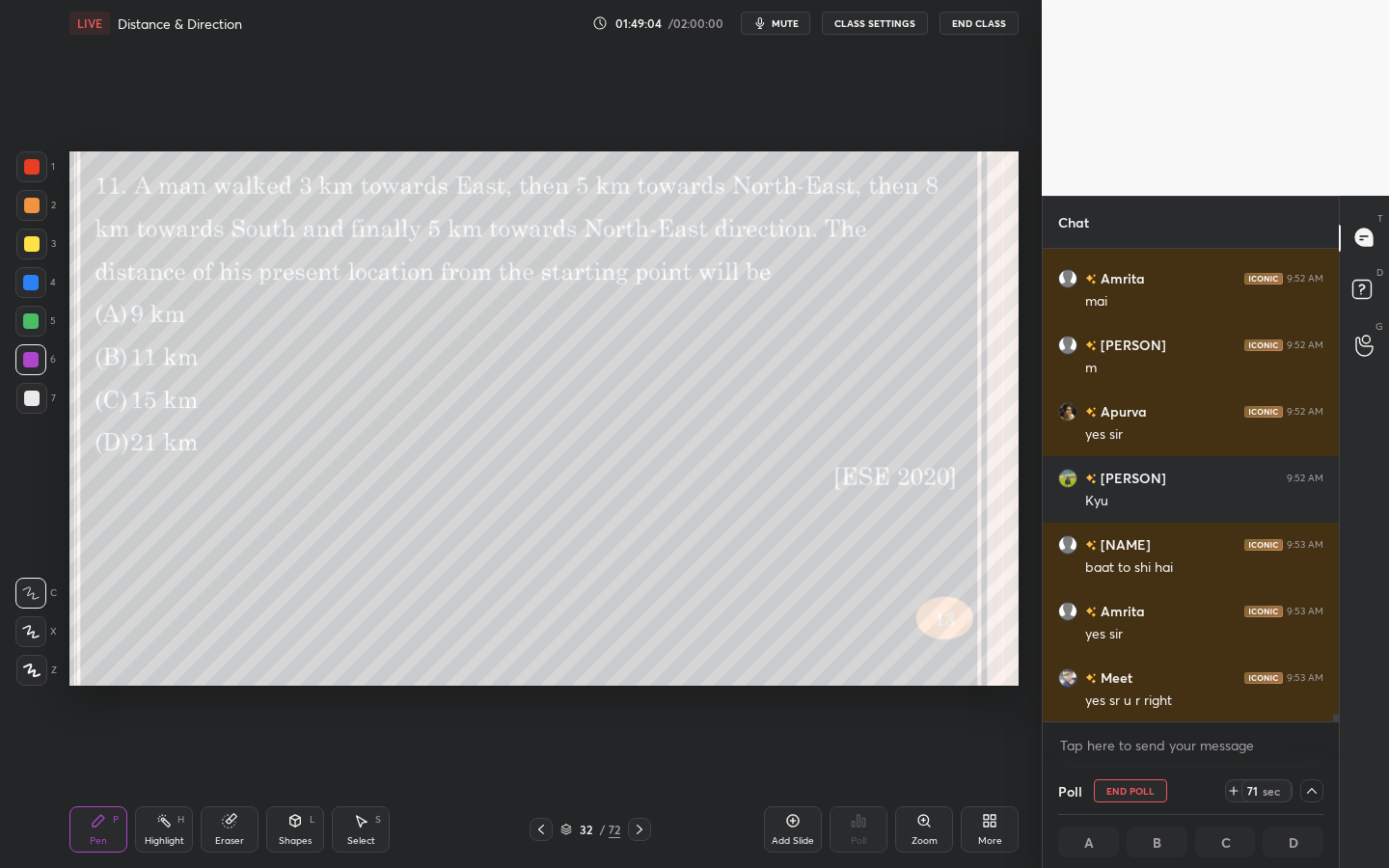 scroll, scrollTop: 27124, scrollLeft: 0, axis: vertical 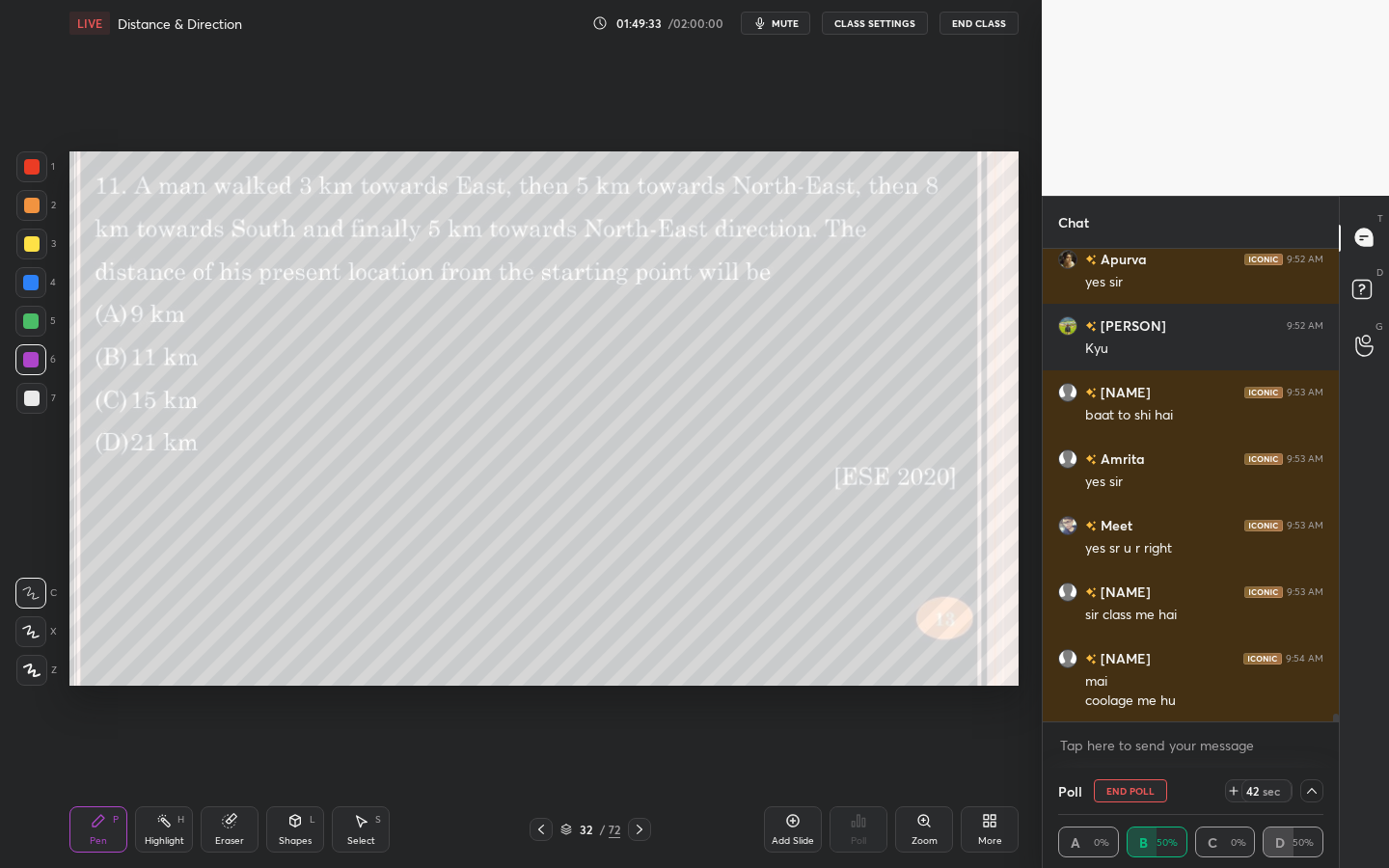 click 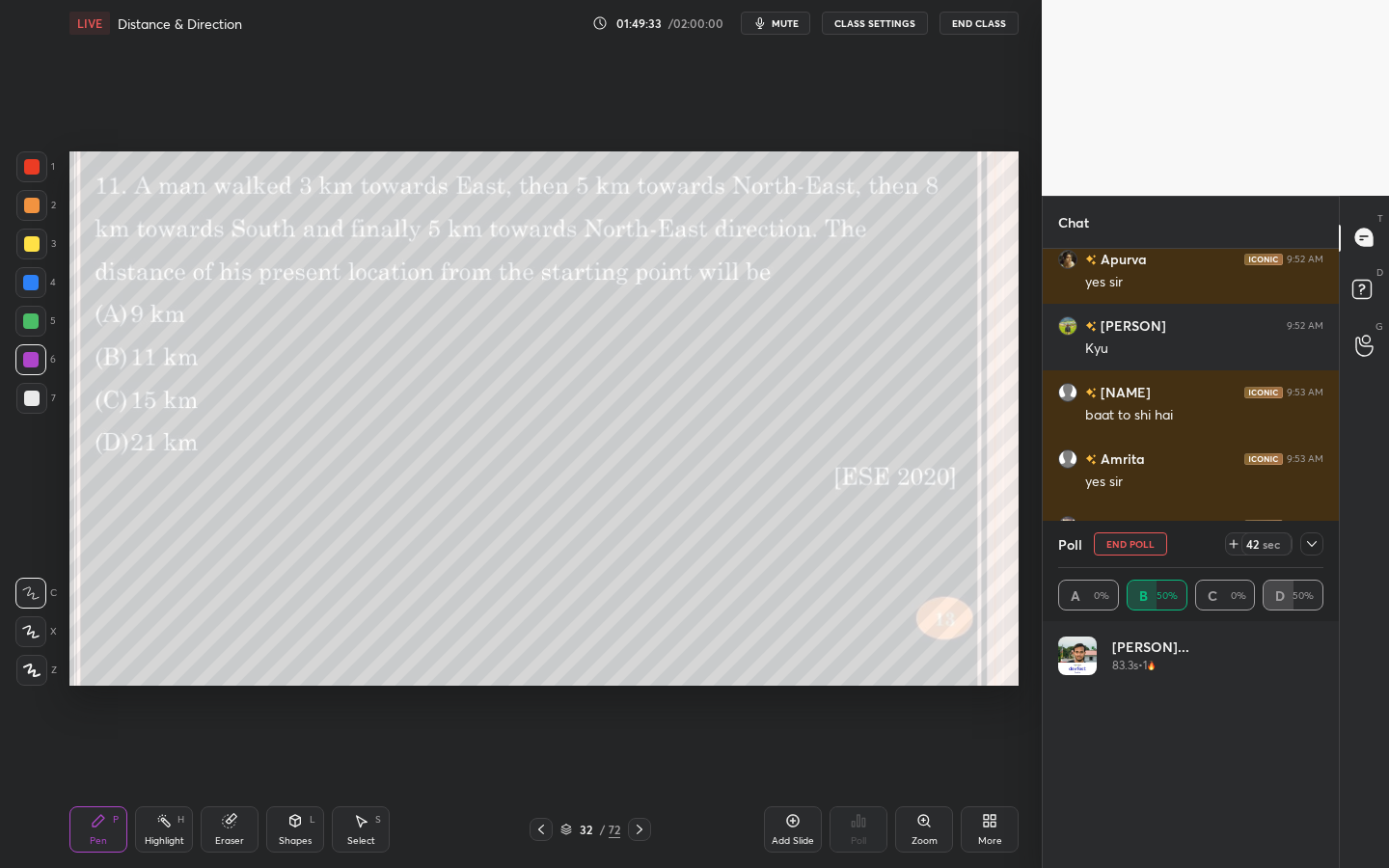 scroll, scrollTop: 7, scrollLeft: 7, axis: both 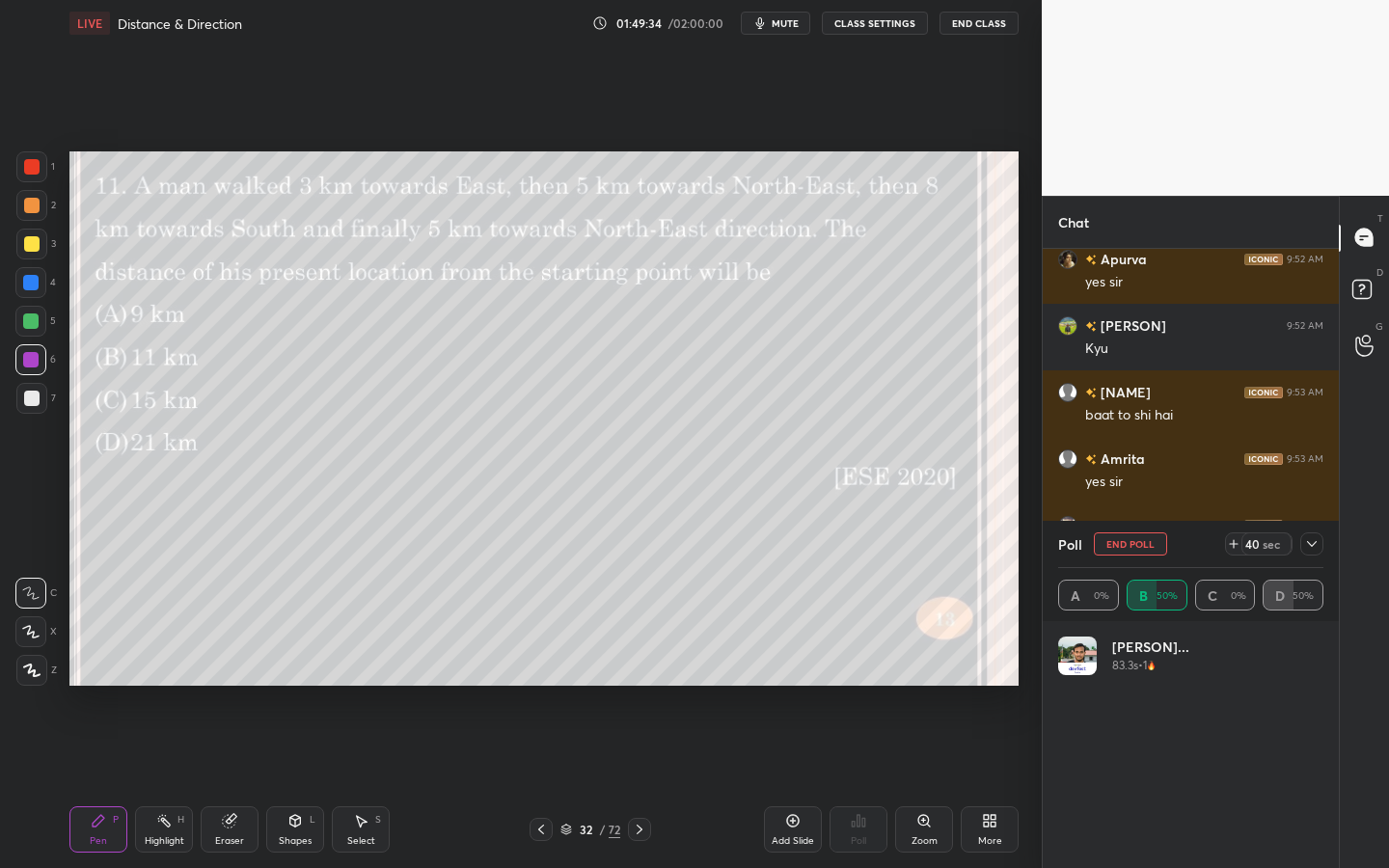 click 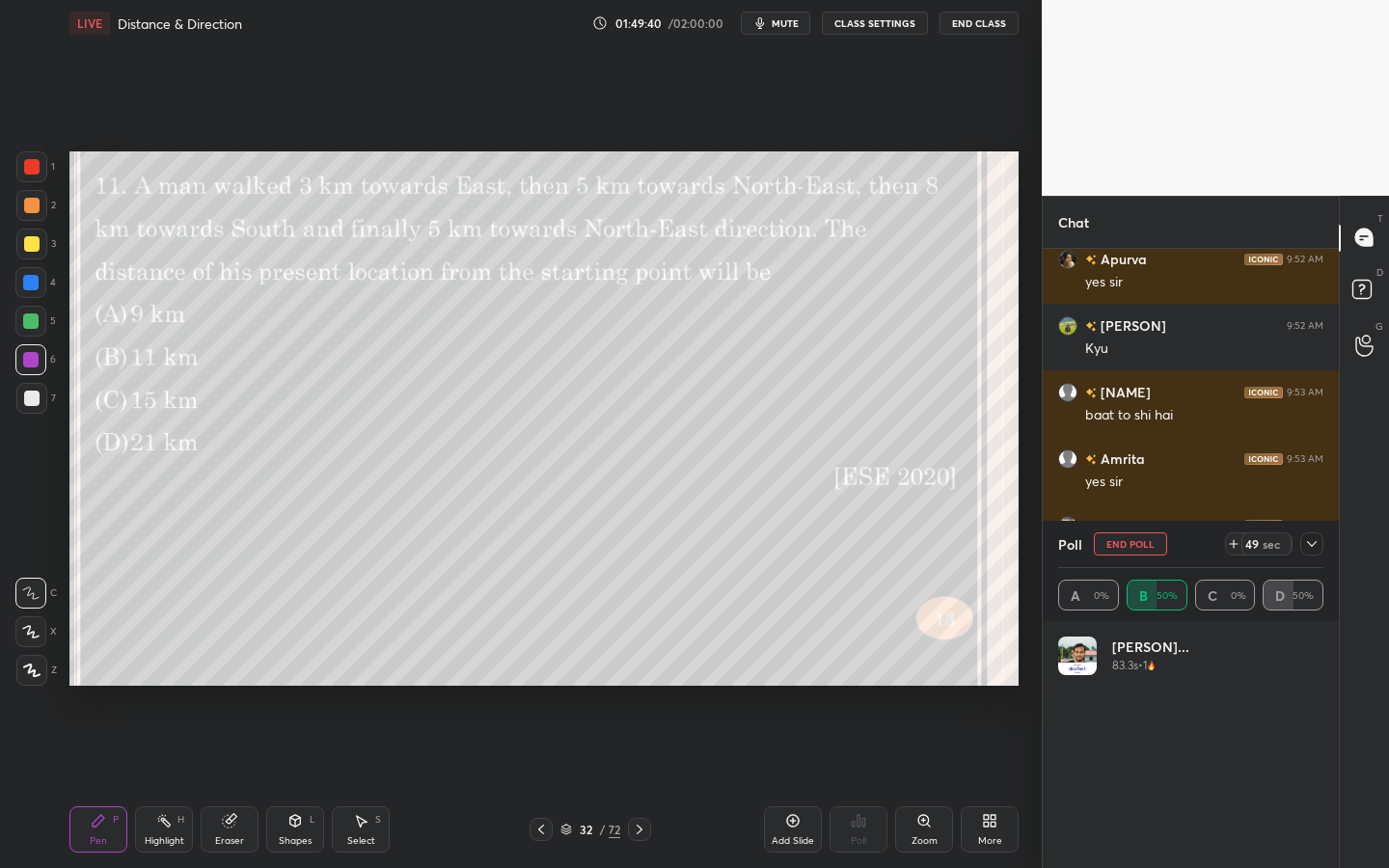 scroll, scrollTop: 27229, scrollLeft: 0, axis: vertical 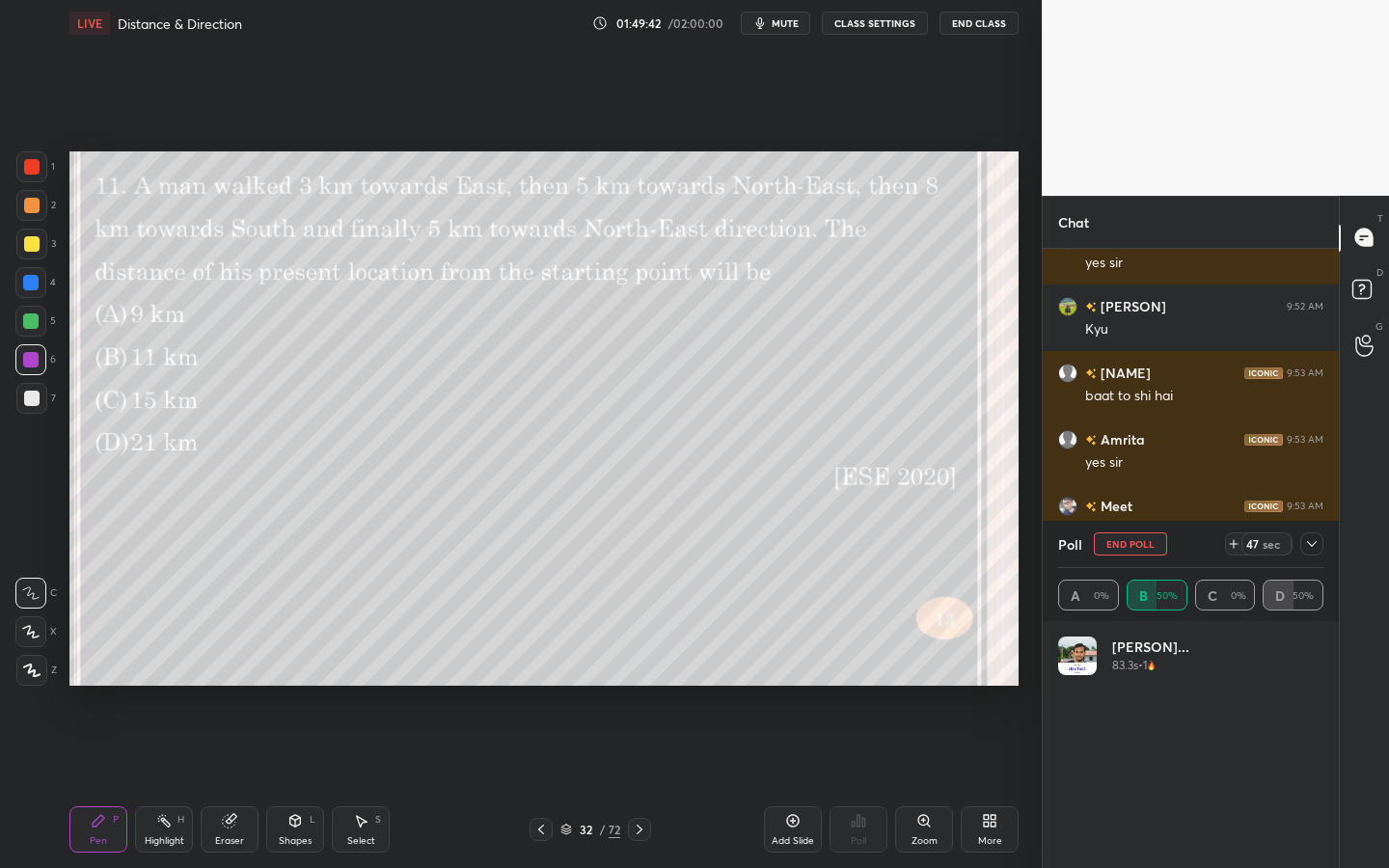 drag, startPoint x: 1313, startPoint y: 546, endPoint x: 1286, endPoint y: 598, distance: 58.591808 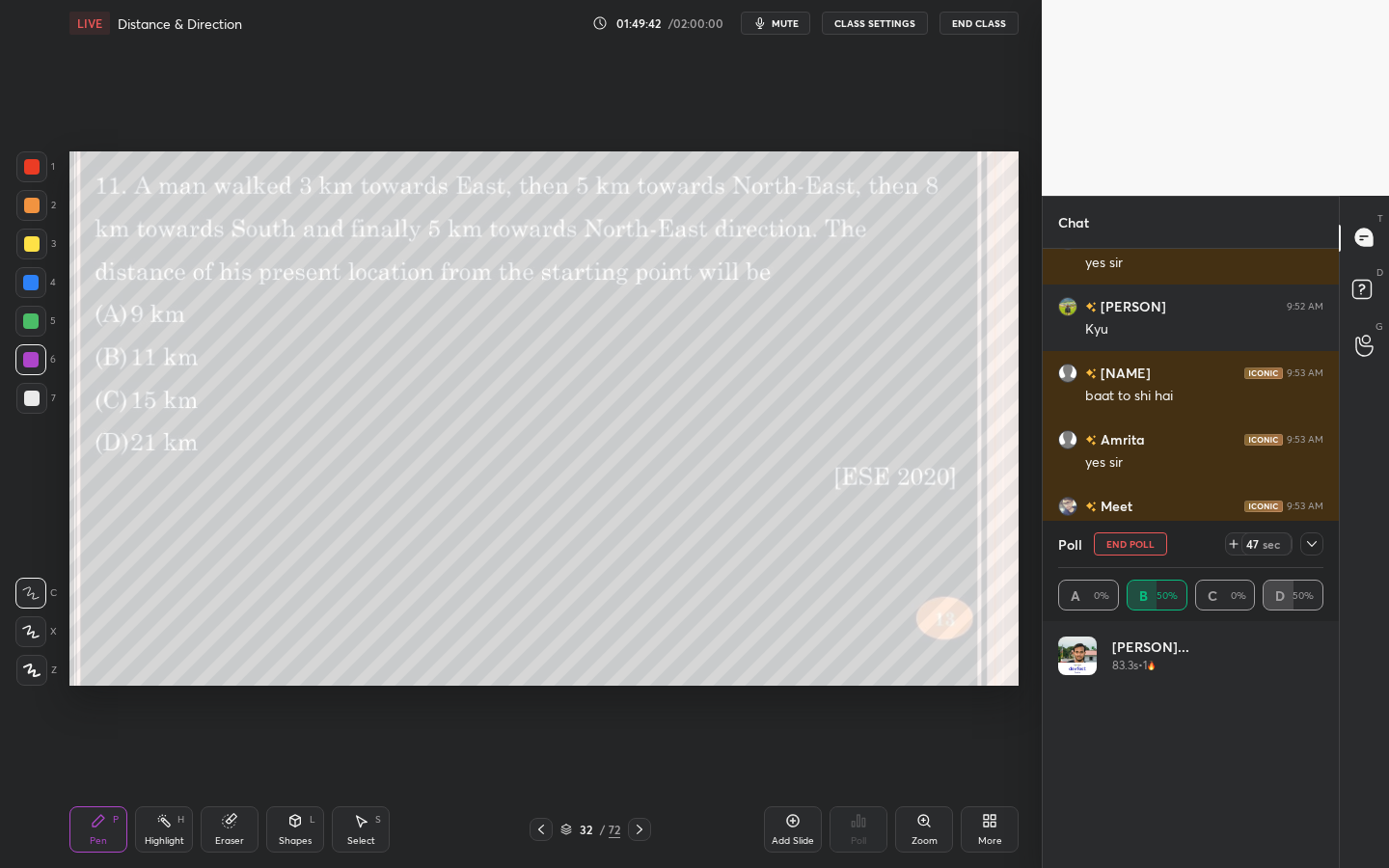 scroll, scrollTop: 149, scrollLeft: 259, axis: both 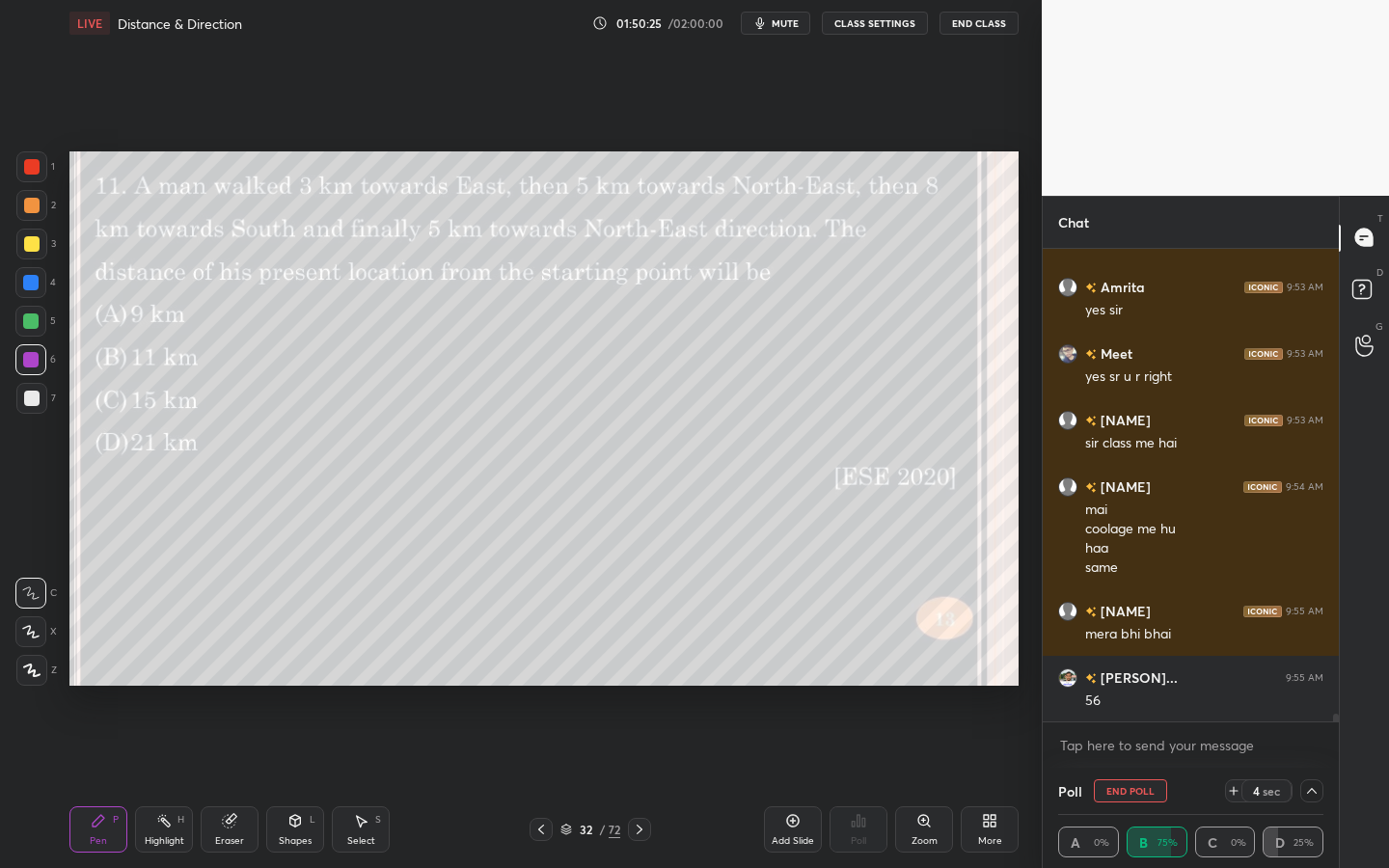click 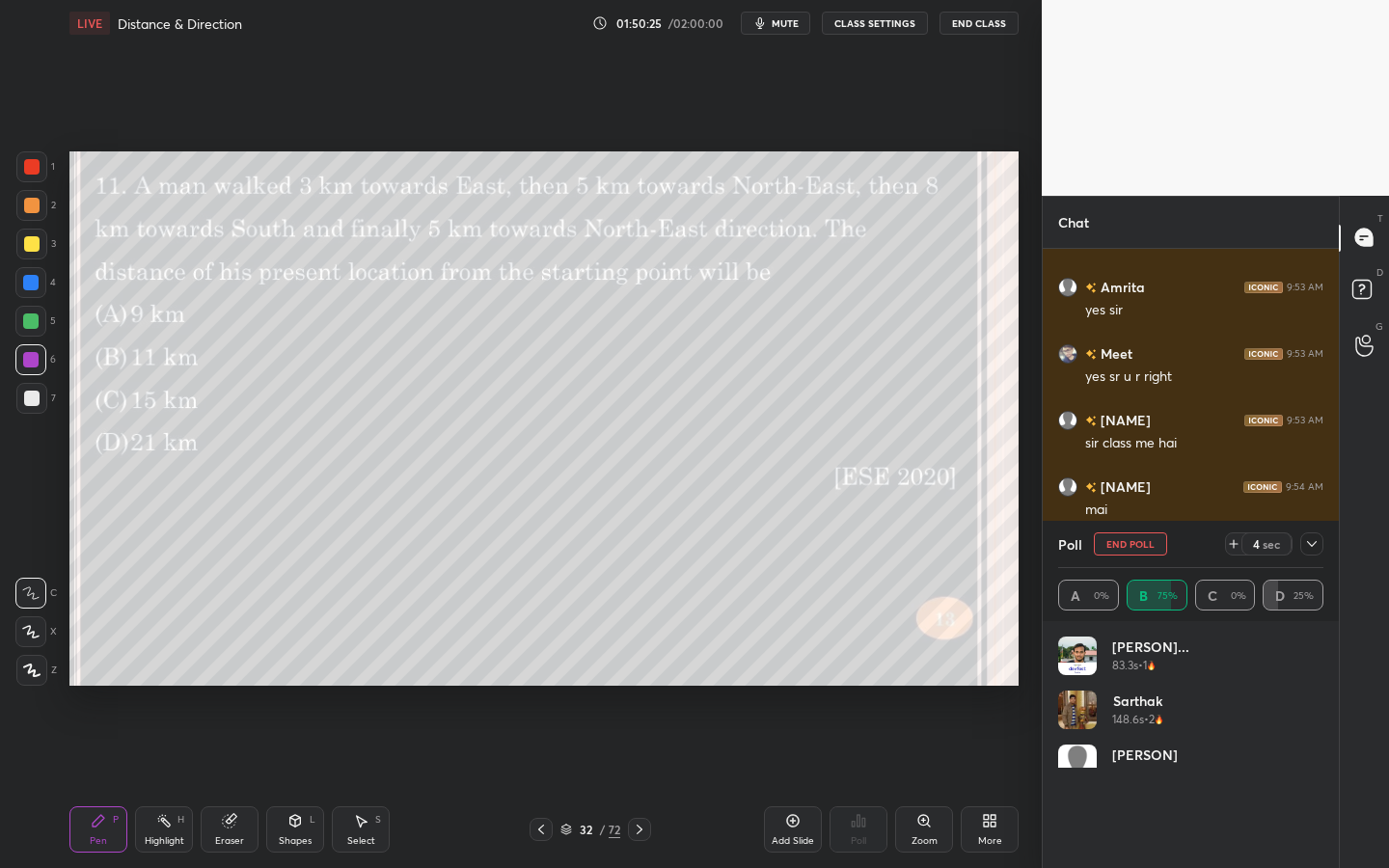 scroll, scrollTop: 6, scrollLeft: 7, axis: both 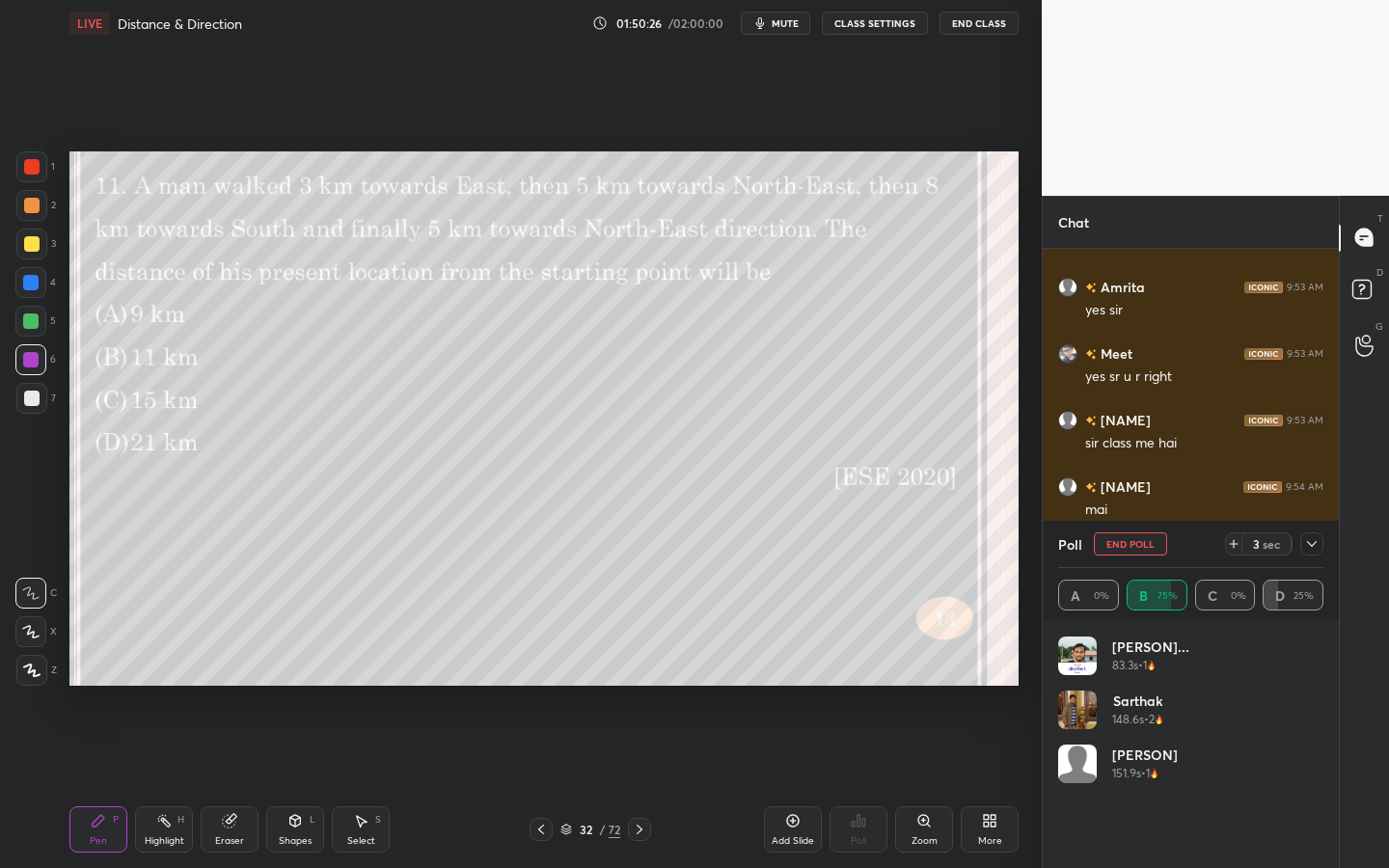 click 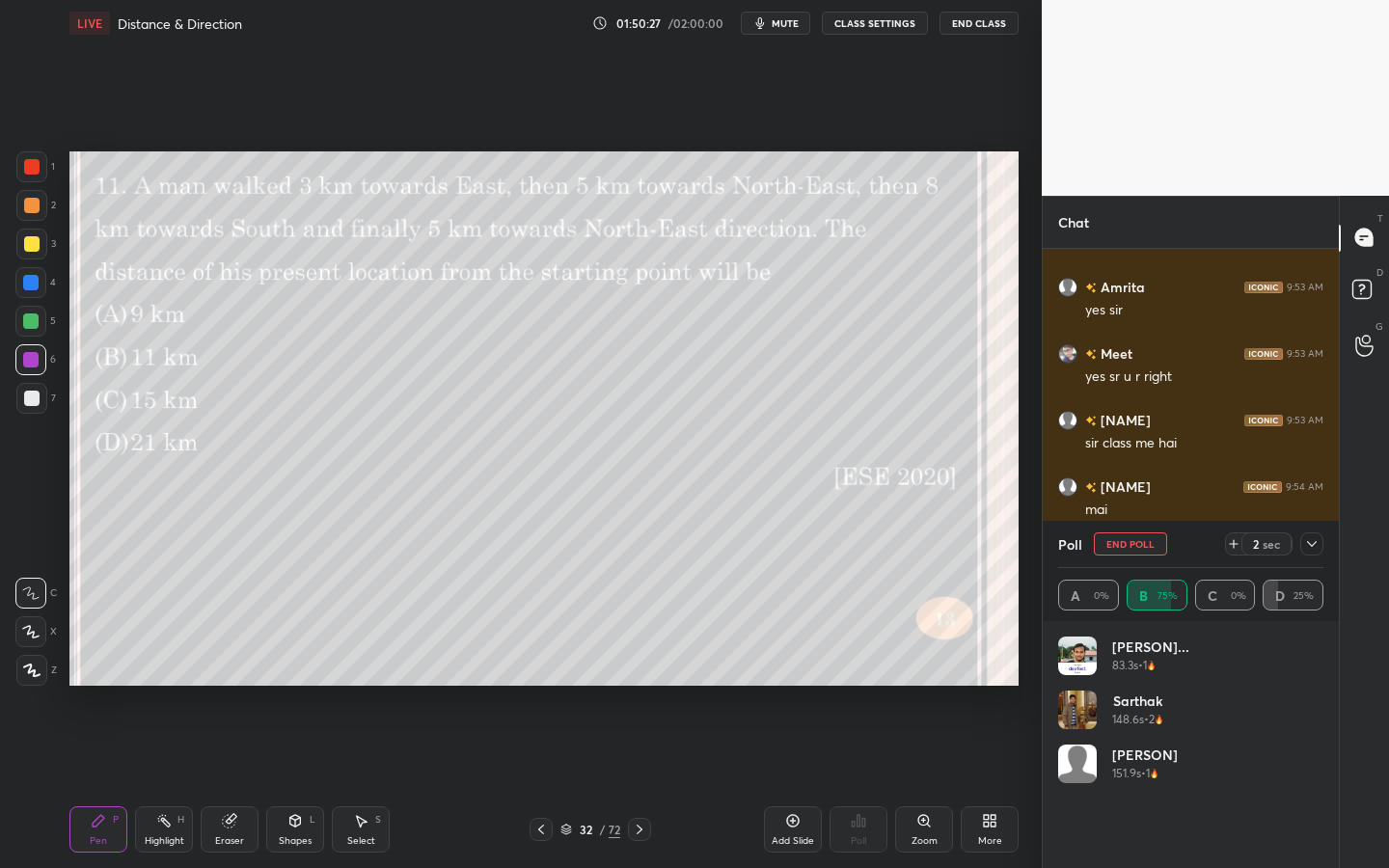click 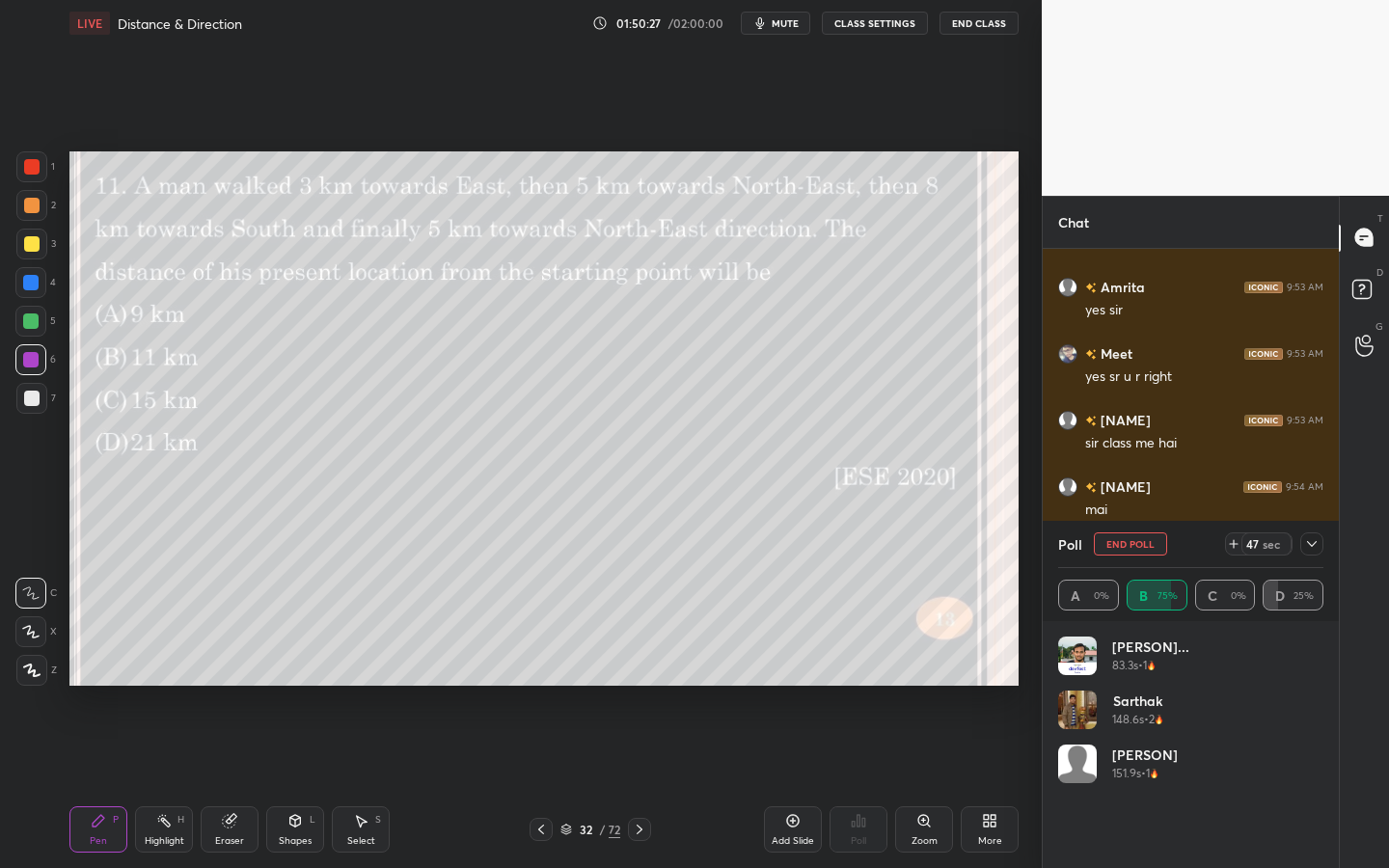 click 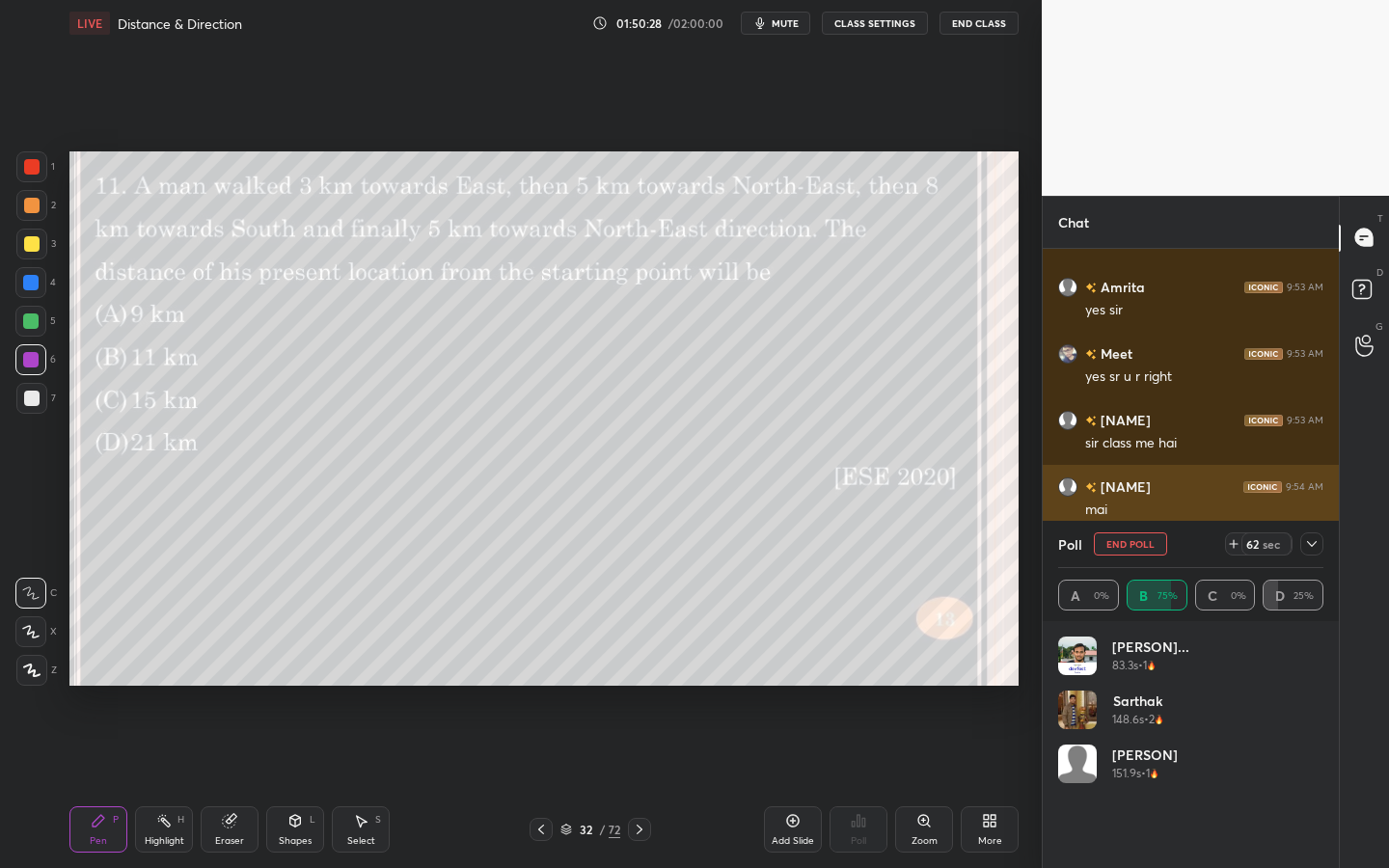 drag, startPoint x: 1314, startPoint y: 542, endPoint x: 1317, endPoint y: 552, distance: 10.440307 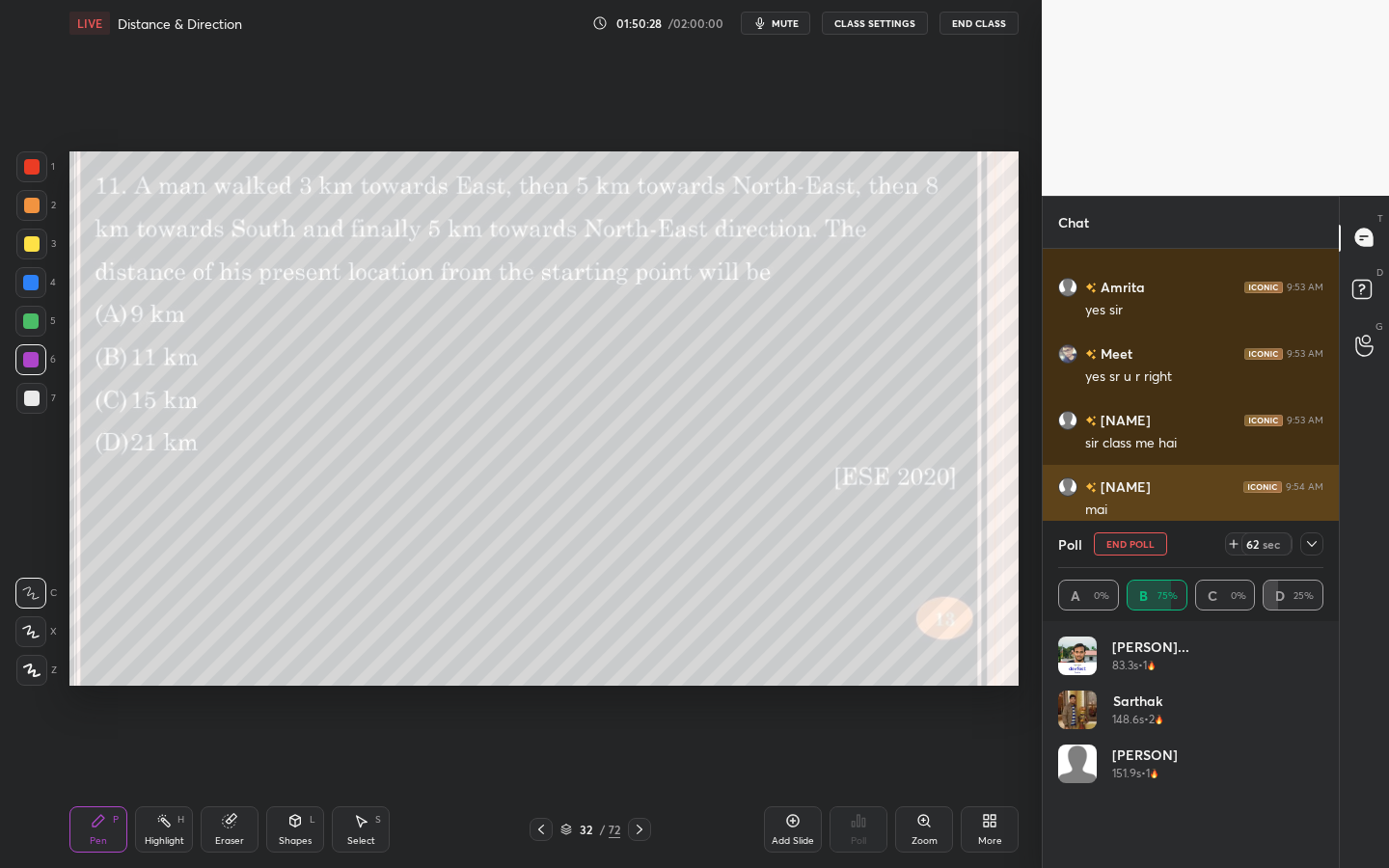 click 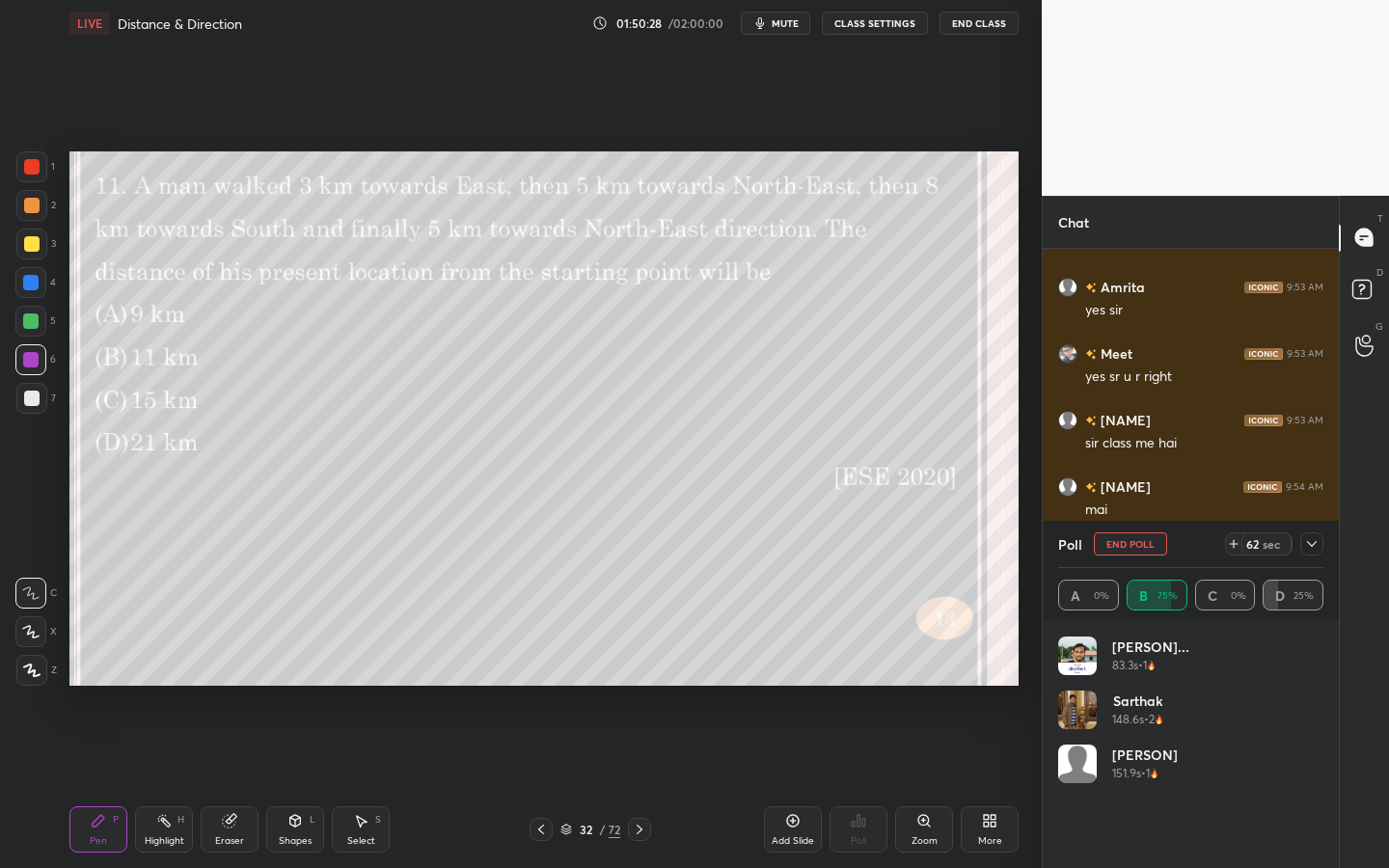 scroll, scrollTop: 148, scrollLeft: 259, axis: both 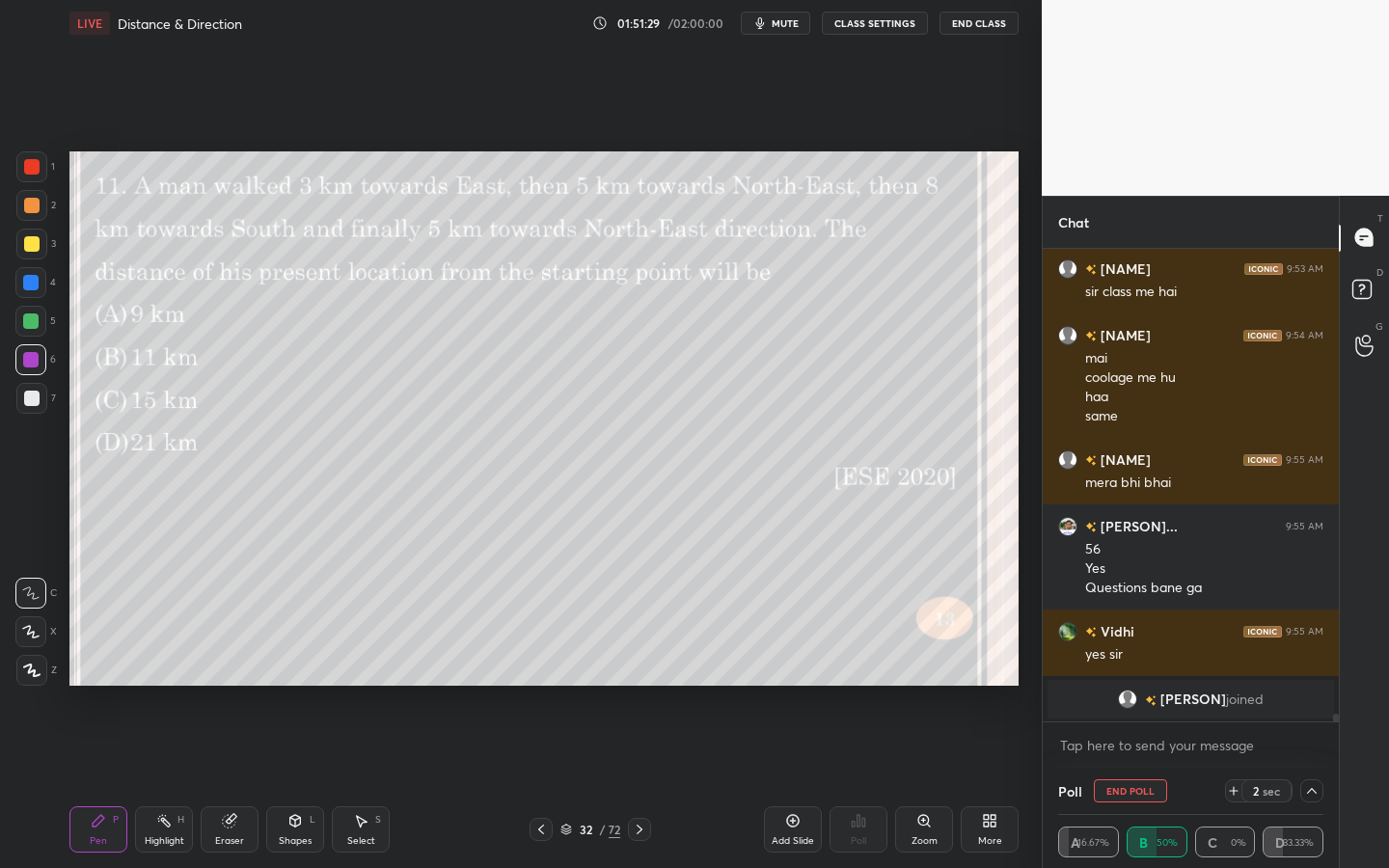 click 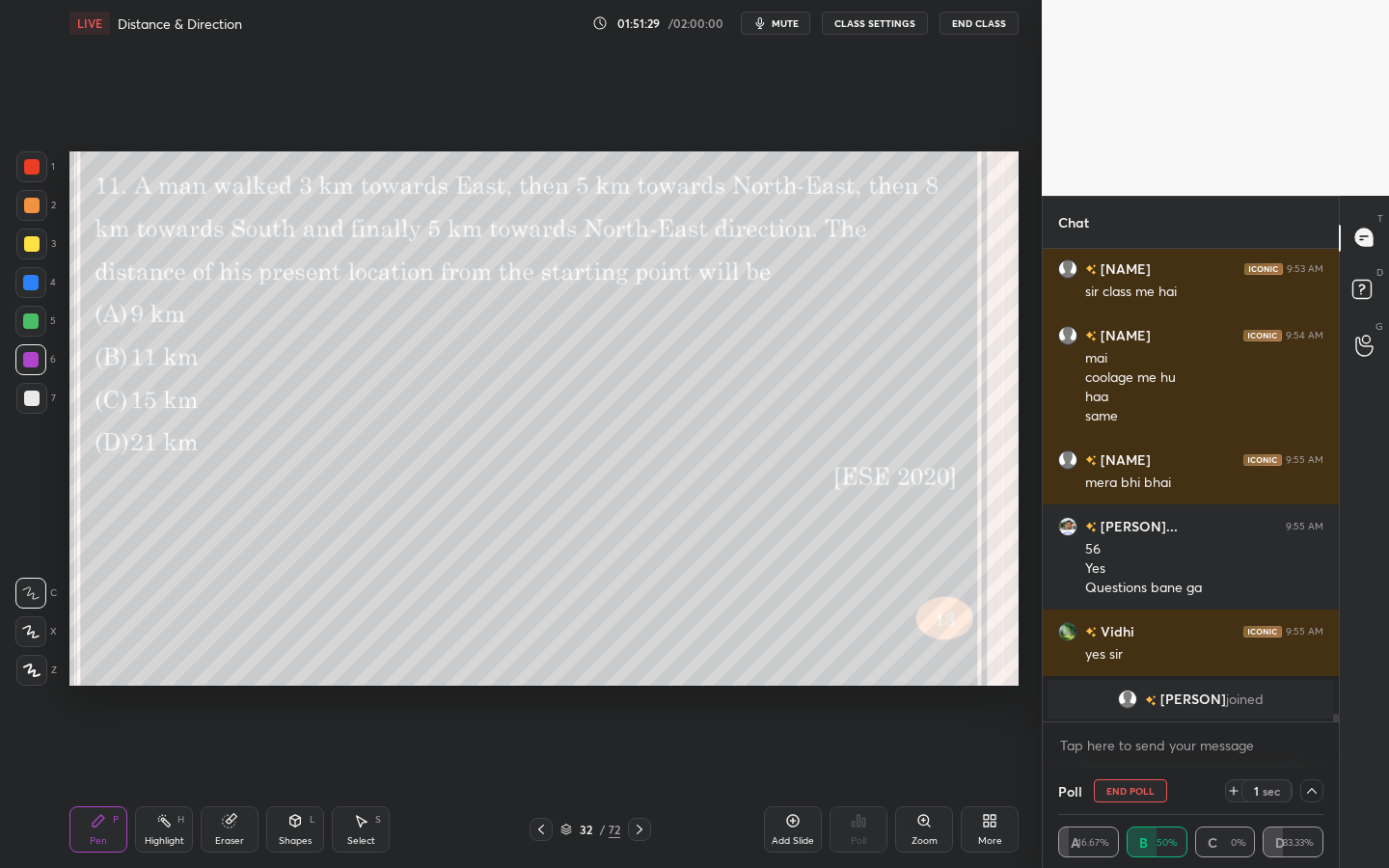 click 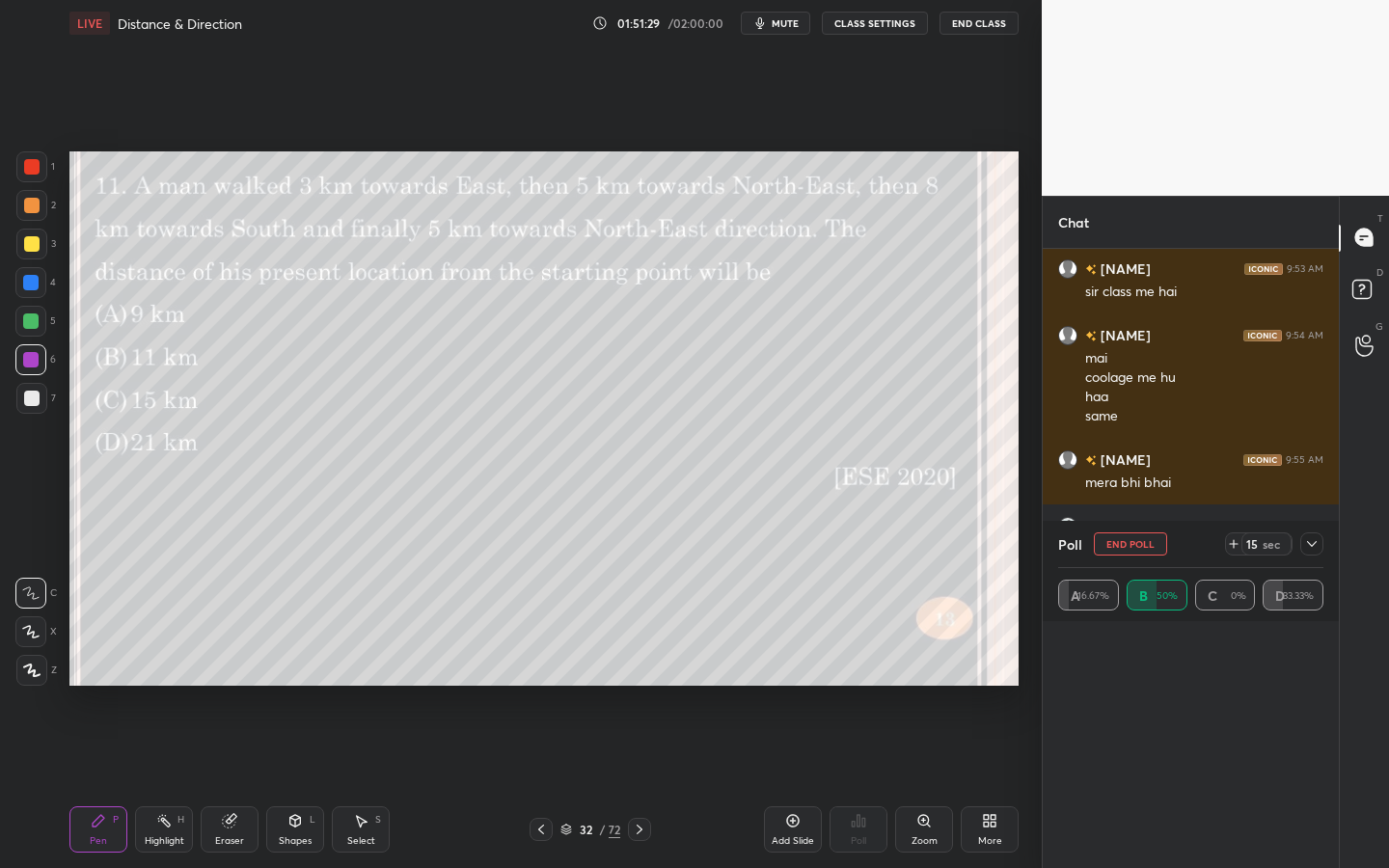 scroll, scrollTop: 6, scrollLeft: 7, axis: both 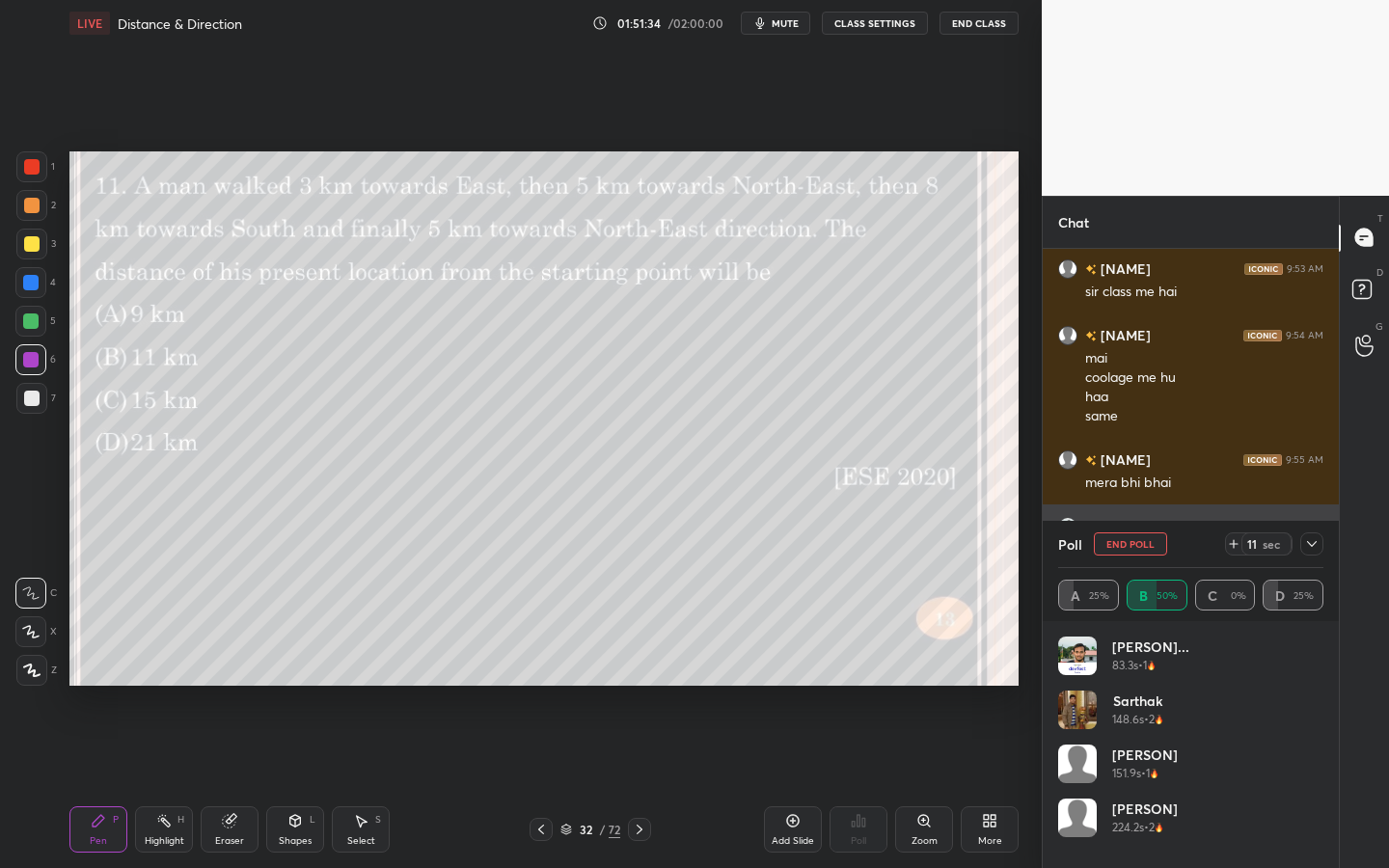 drag, startPoint x: 1144, startPoint y: 540, endPoint x: 1117, endPoint y: 544, distance: 27.294688 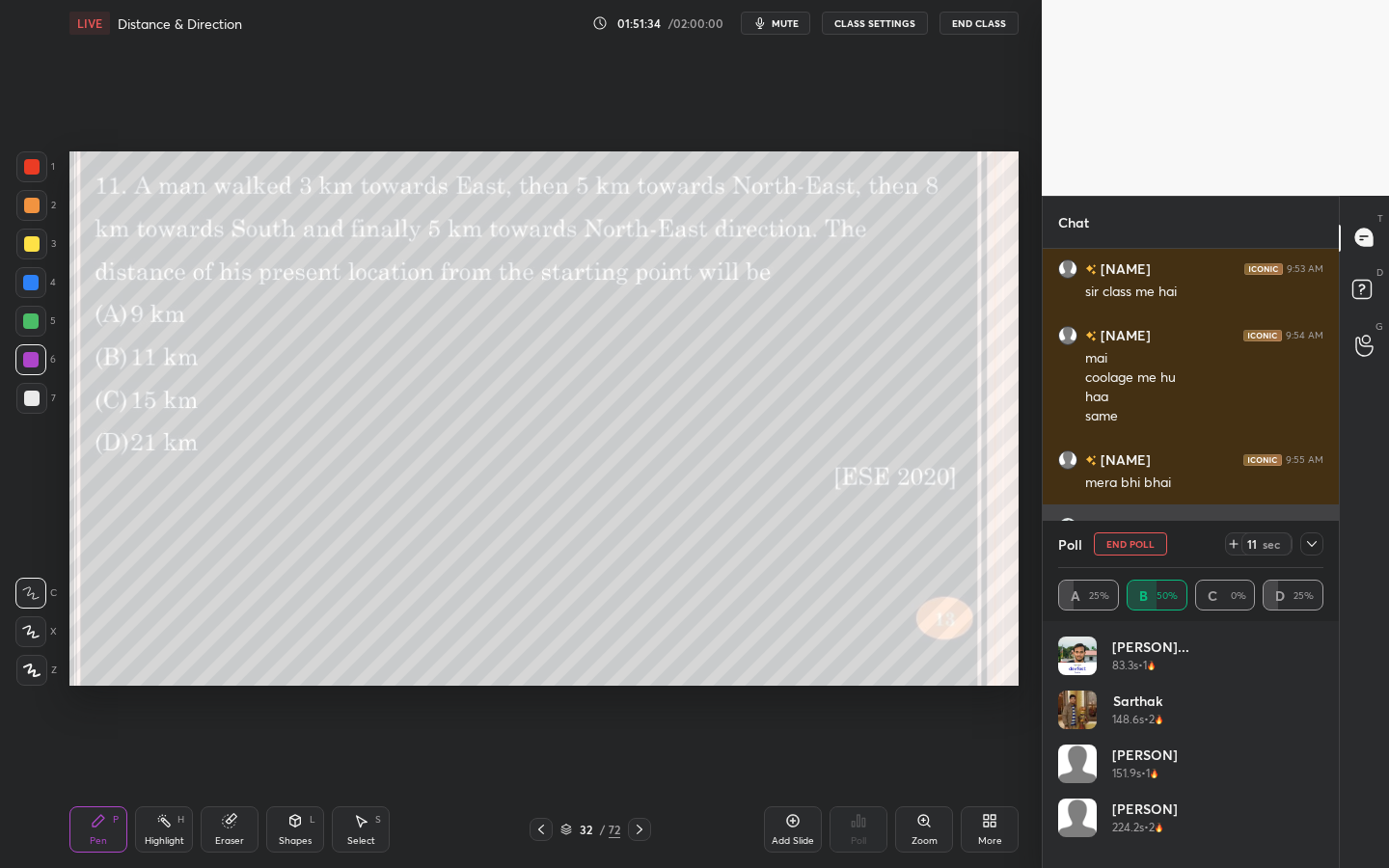 click on "End Poll" at bounding box center (1130, 544) 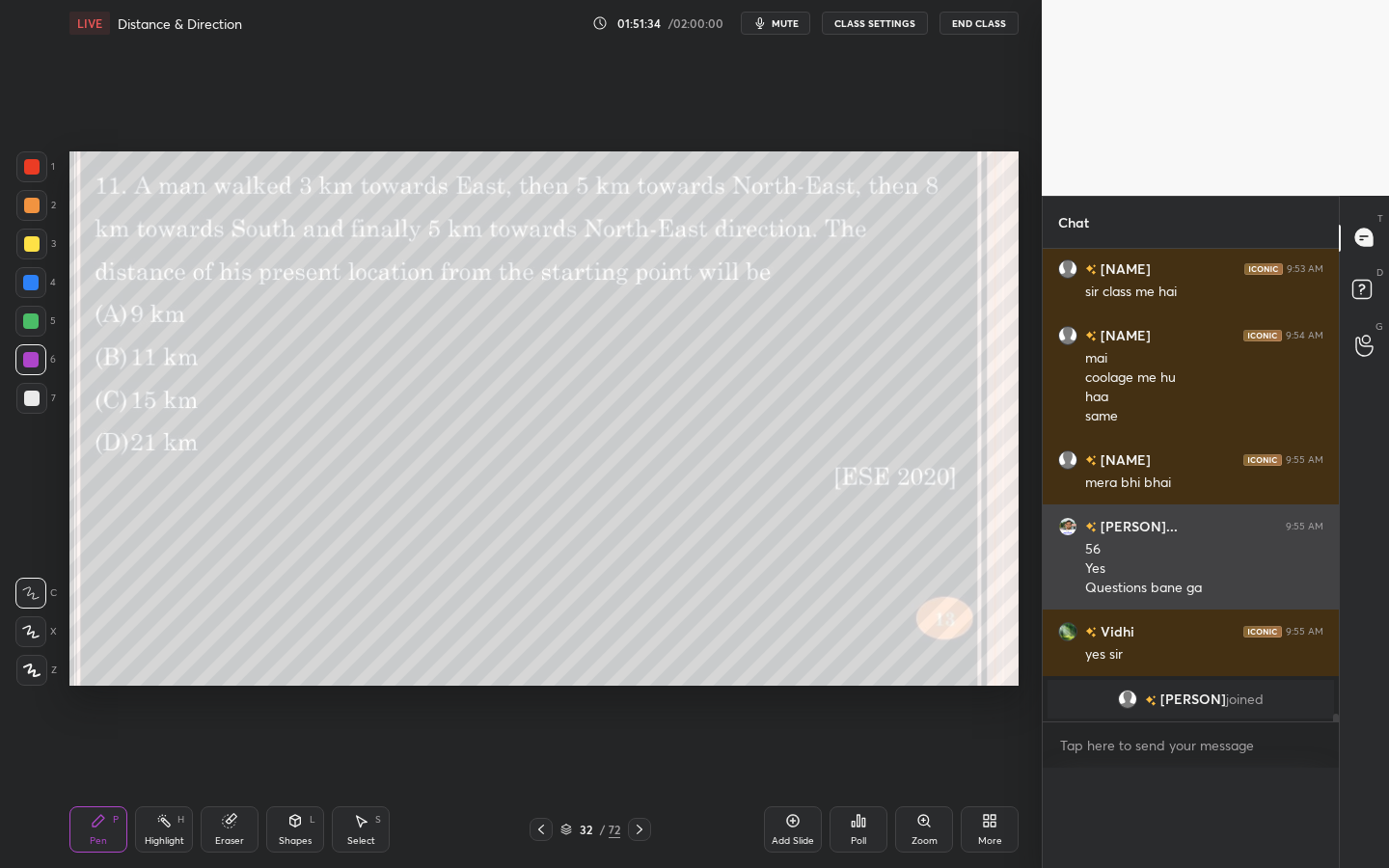 scroll, scrollTop: 1, scrollLeft: 7, axis: both 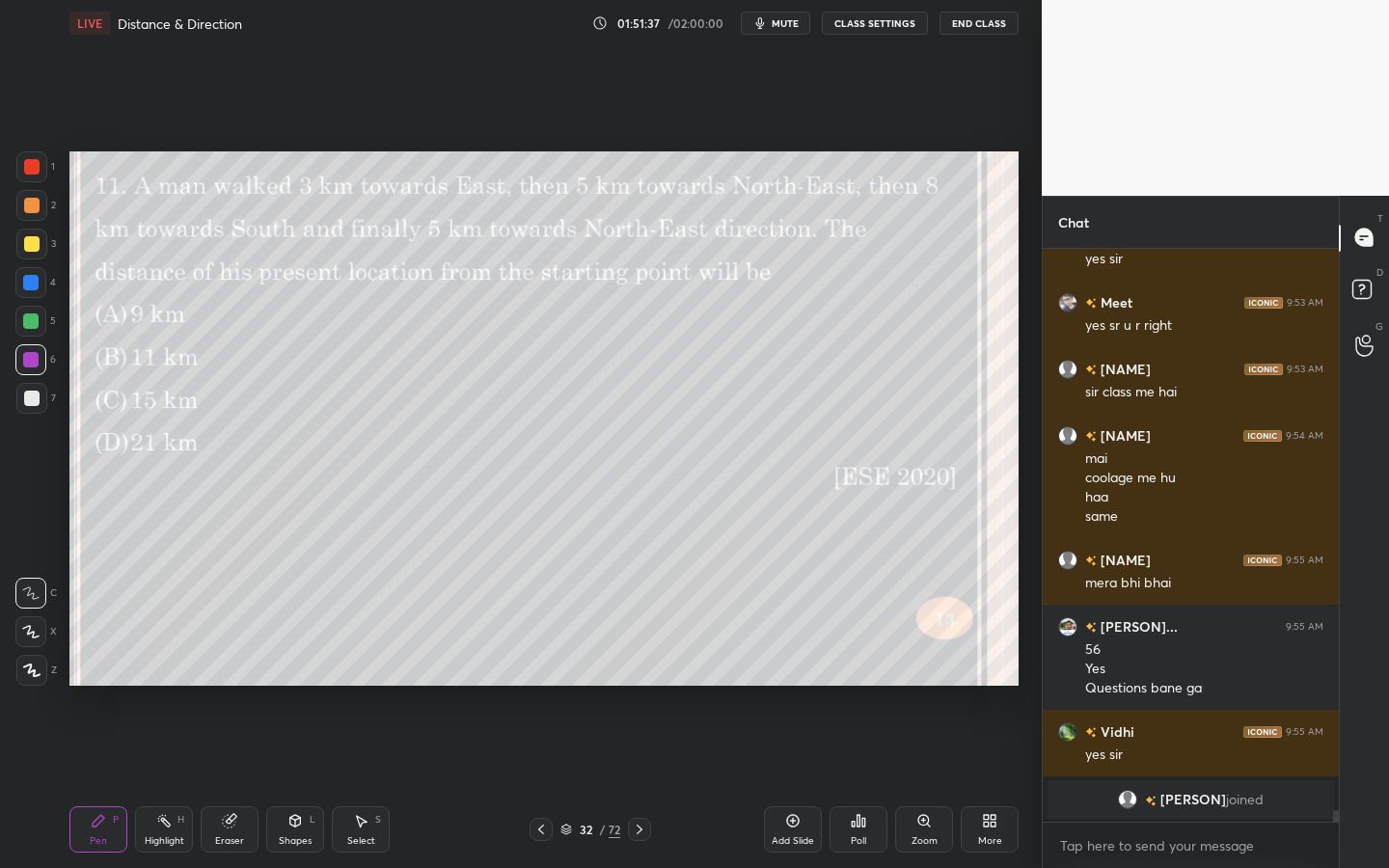 drag, startPoint x: 23, startPoint y: 239, endPoint x: 34, endPoint y: 233, distance: 12.529964 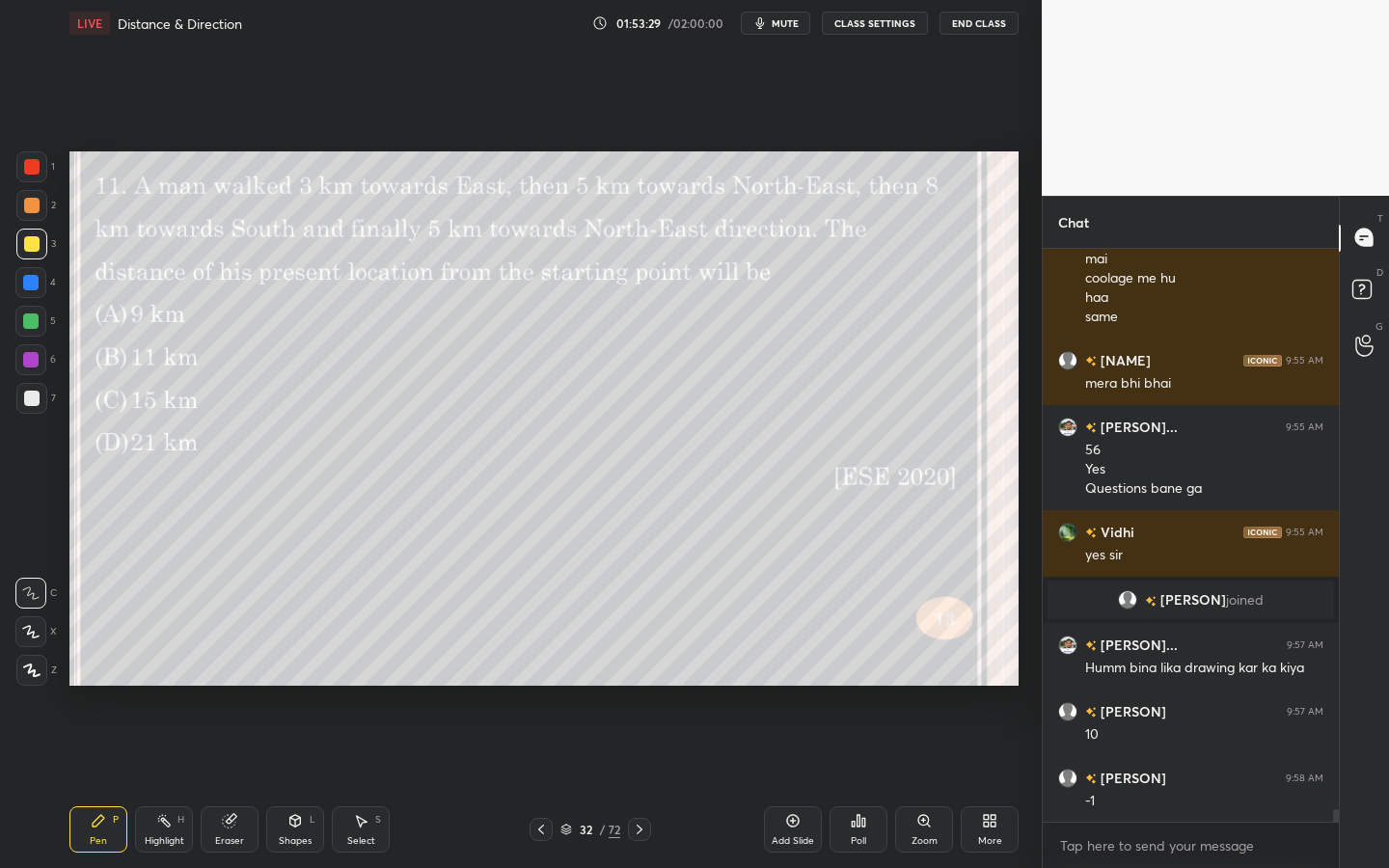 scroll, scrollTop: 26621, scrollLeft: 0, axis: vertical 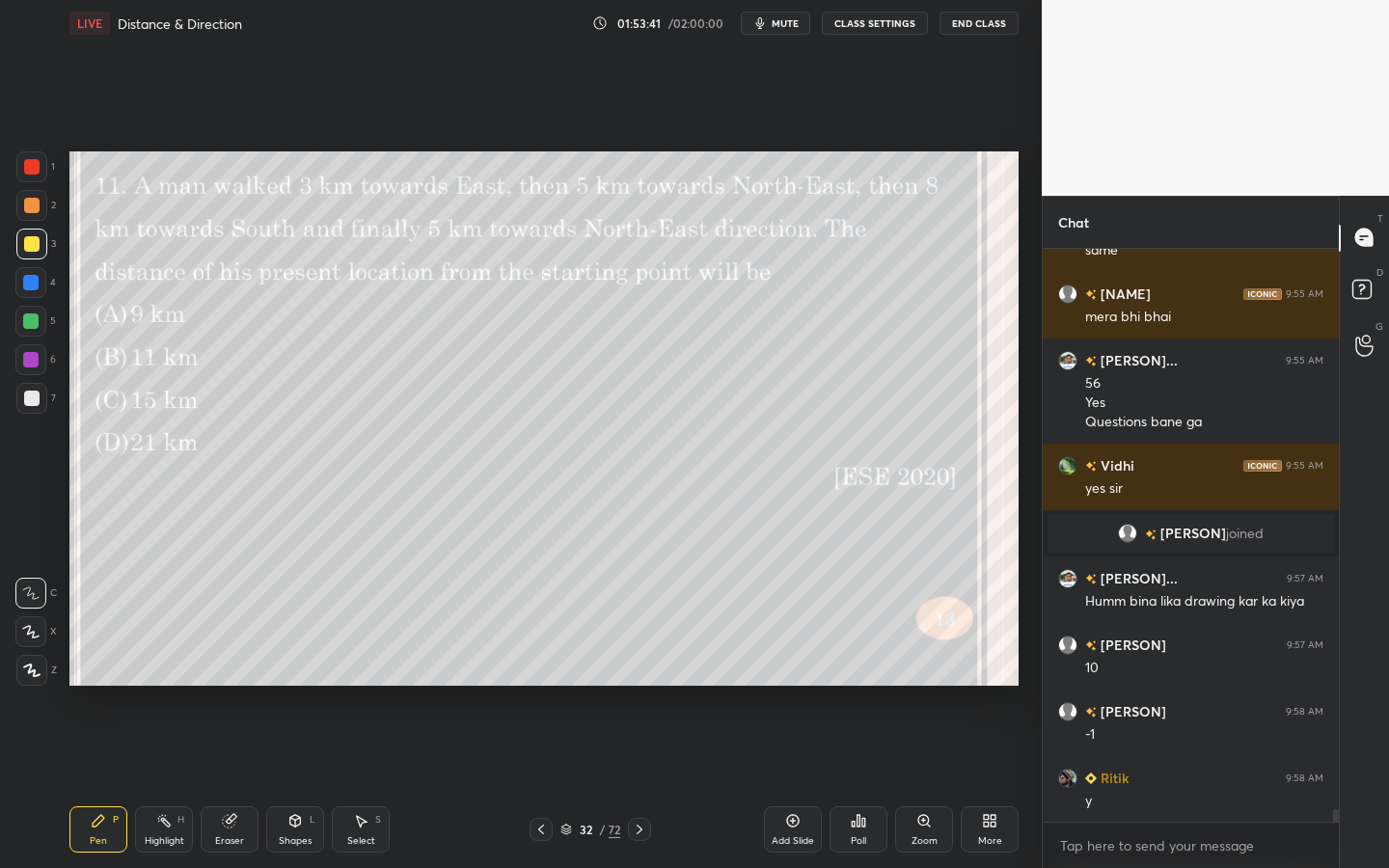 click 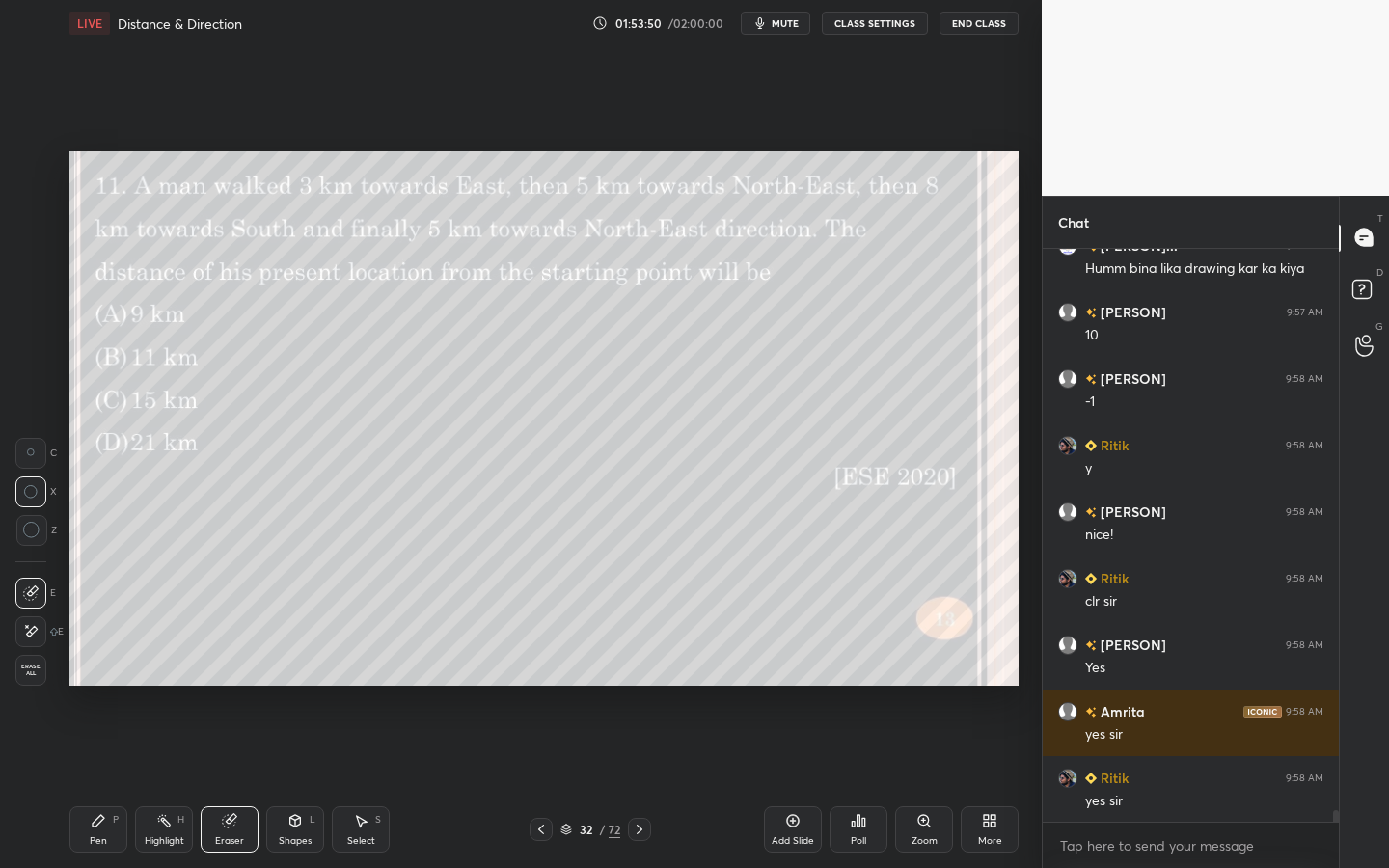 scroll, scrollTop: 27020, scrollLeft: 0, axis: vertical 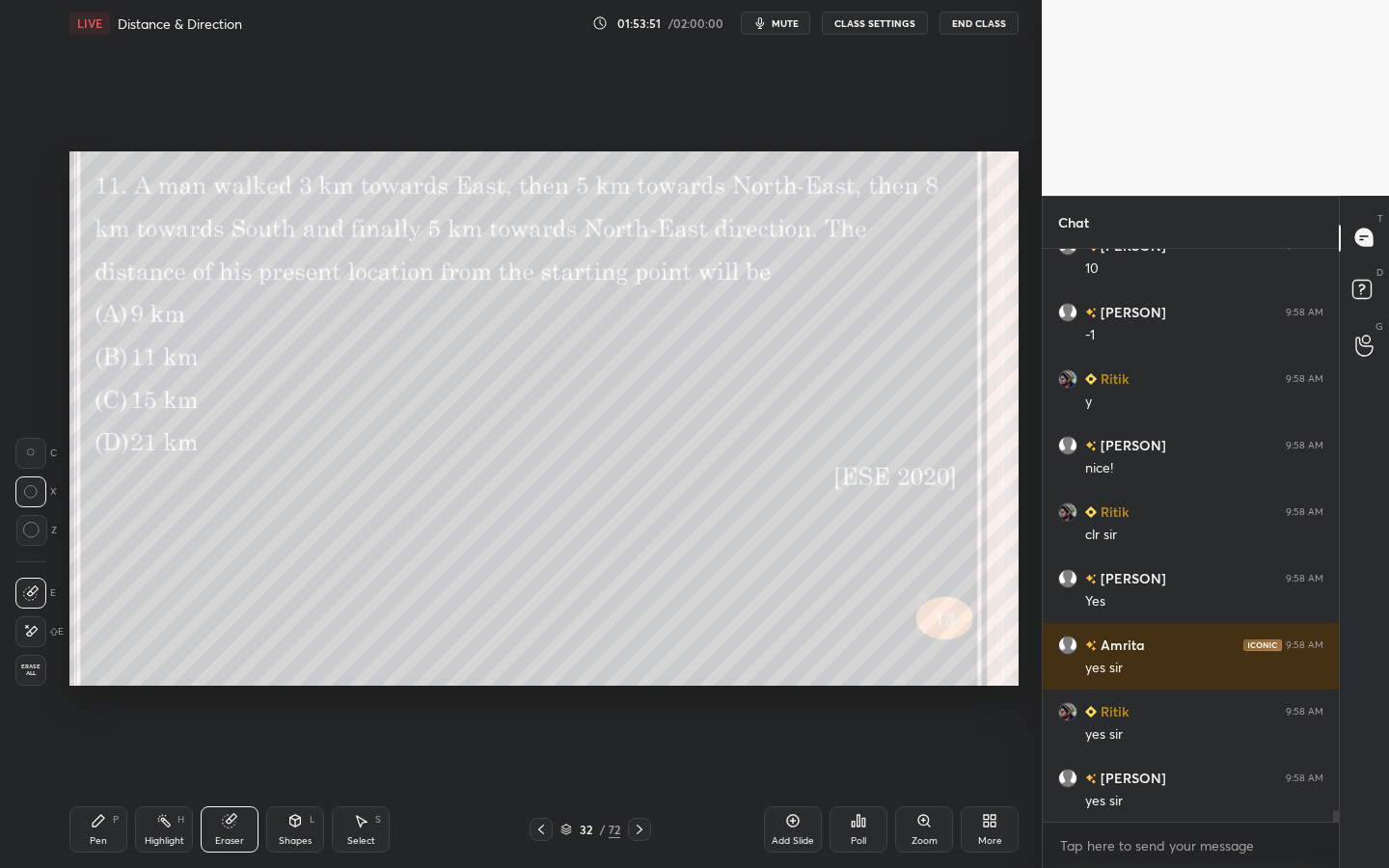 click on "Pen P" at bounding box center [98, 829] 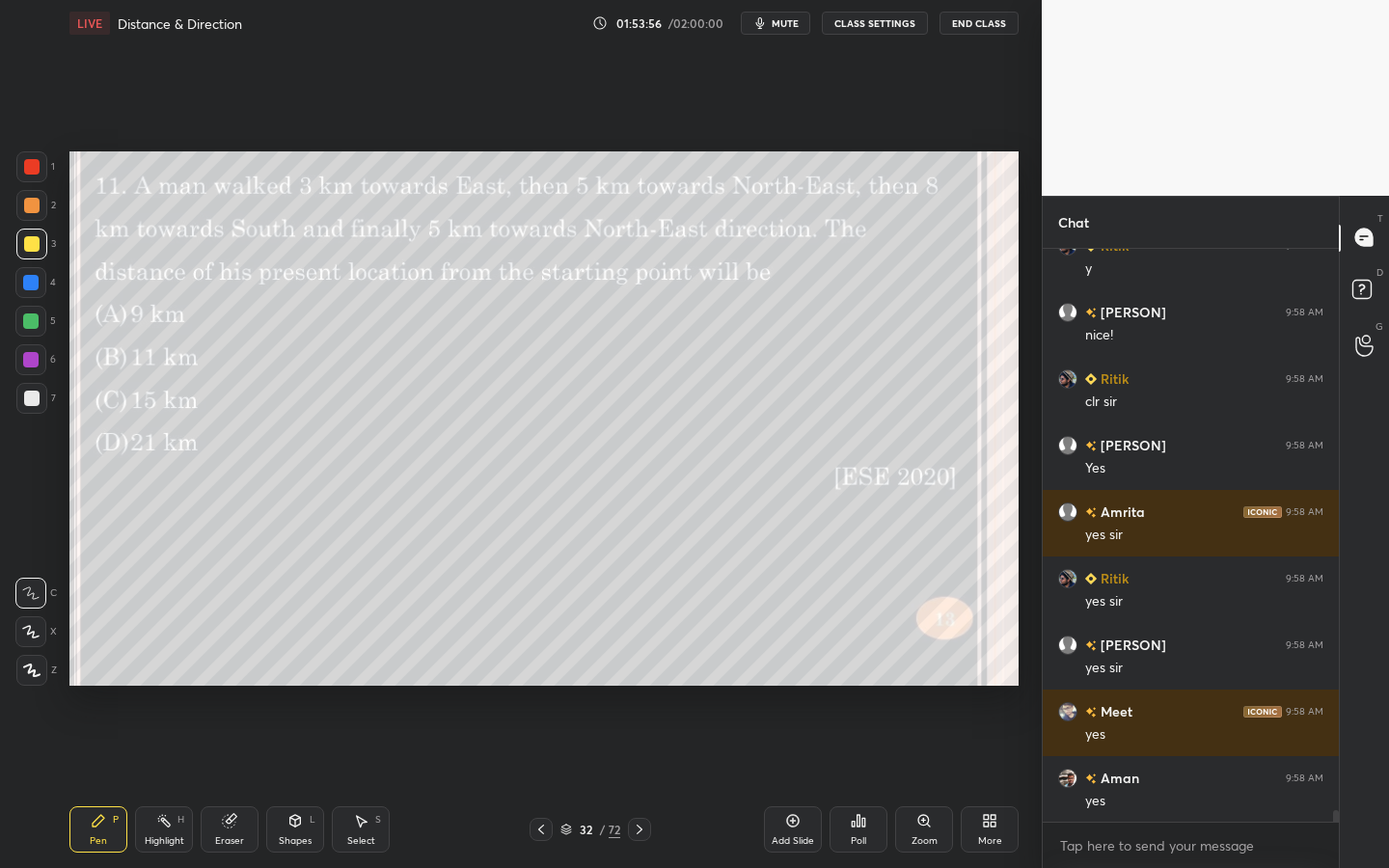 scroll, scrollTop: 27220, scrollLeft: 0, axis: vertical 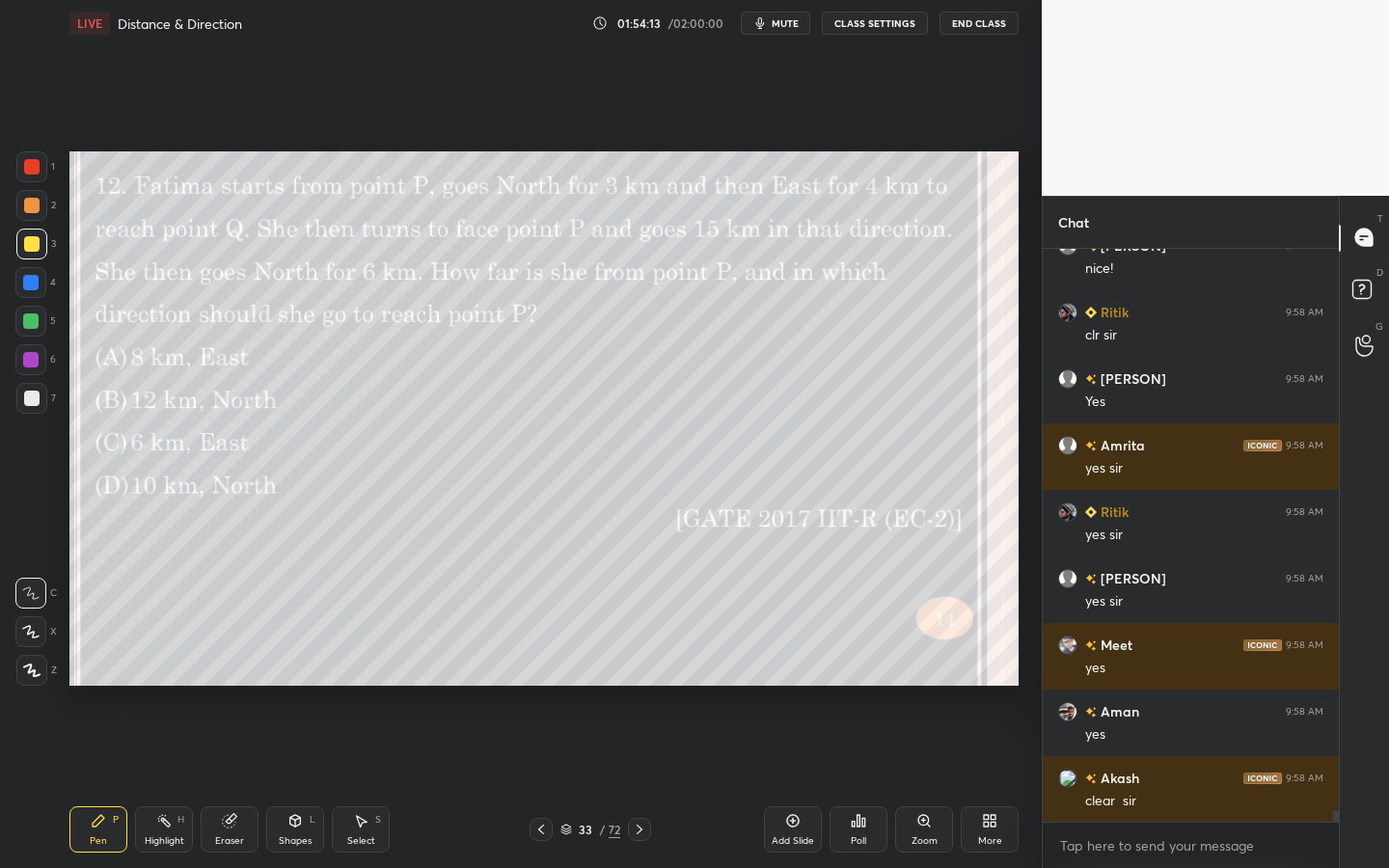 click 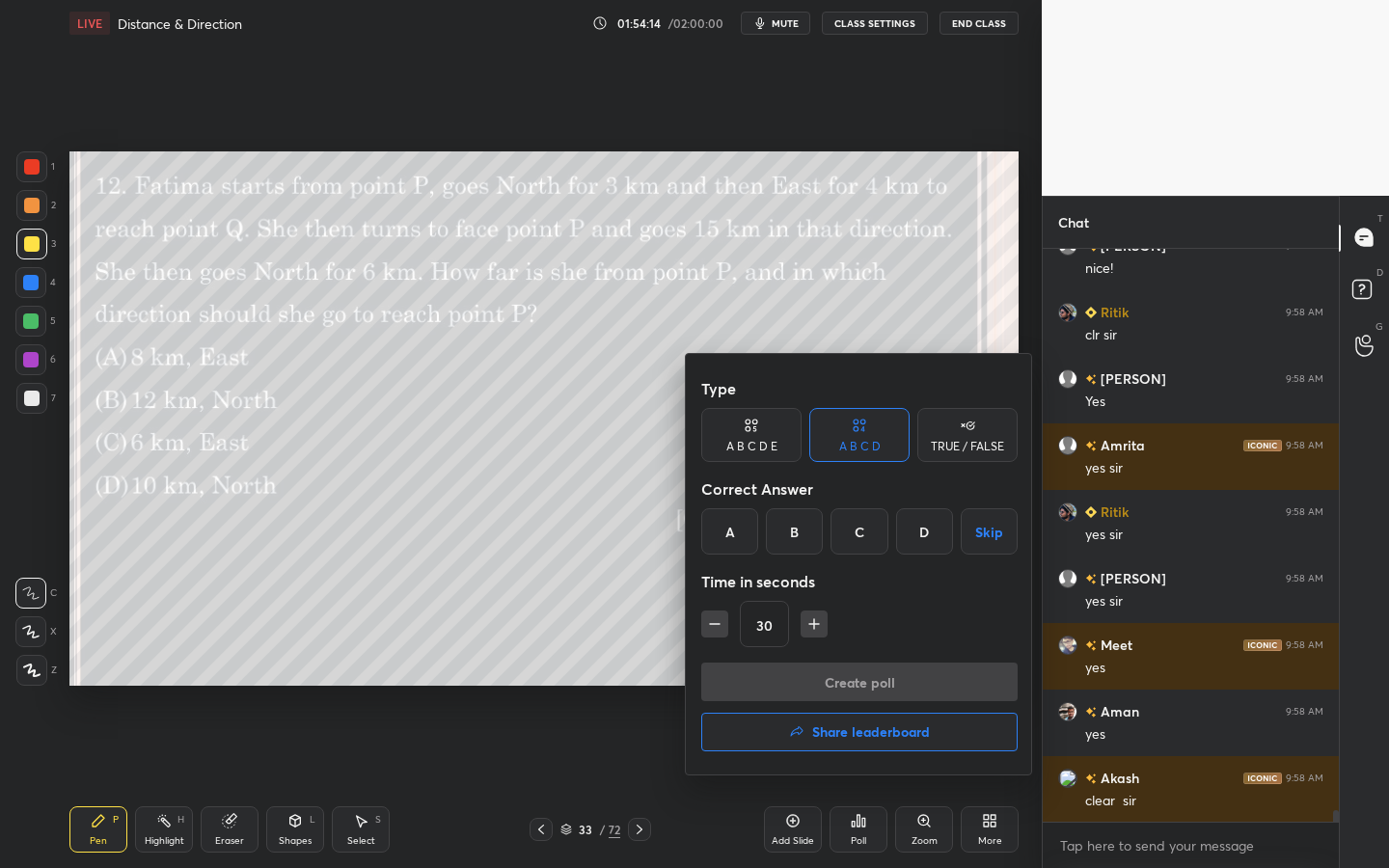 drag, startPoint x: 728, startPoint y: 546, endPoint x: 753, endPoint y: 564, distance: 30.805844 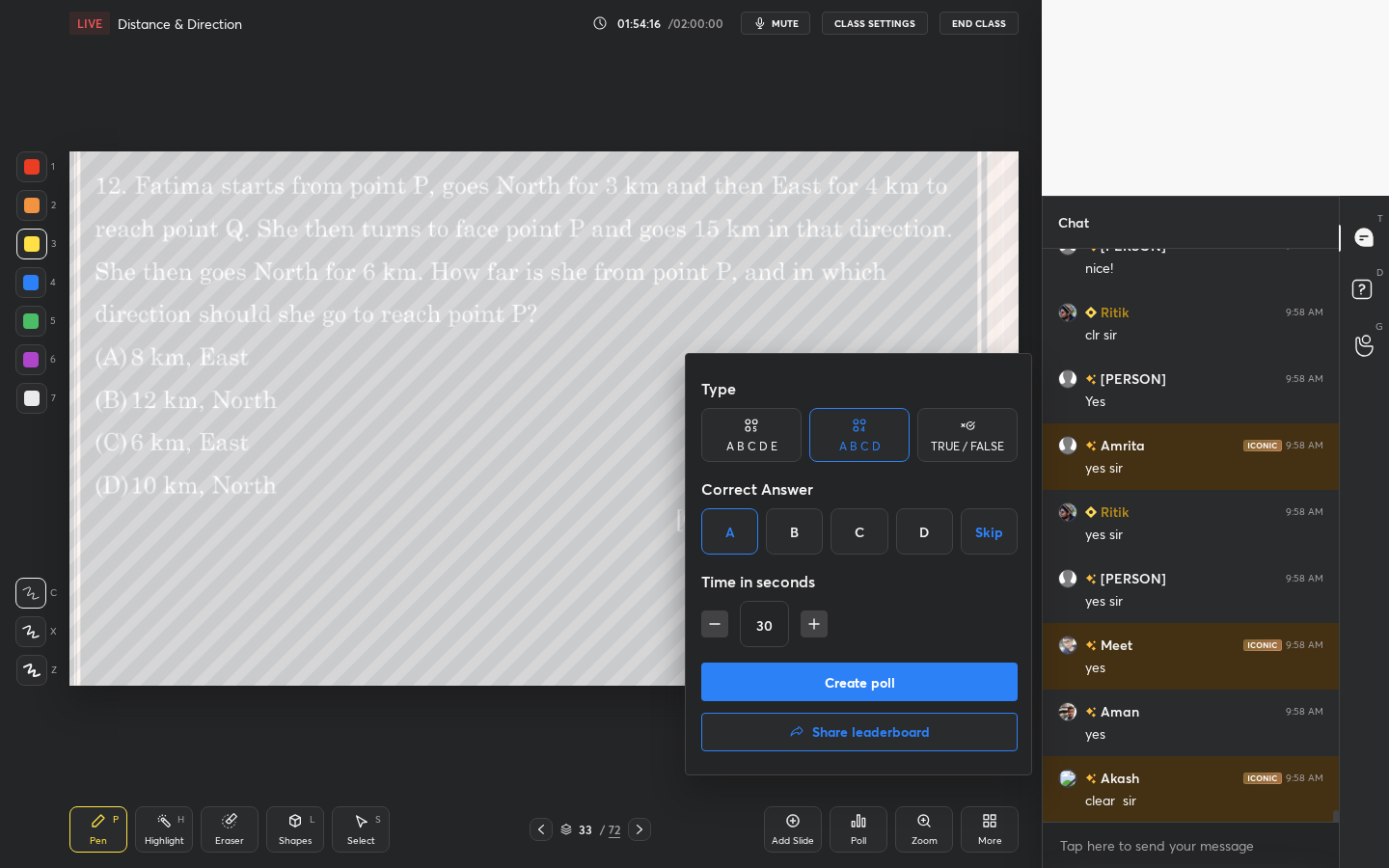 drag, startPoint x: 806, startPoint y: 678, endPoint x: 853, endPoint y: 648, distance: 55.75841 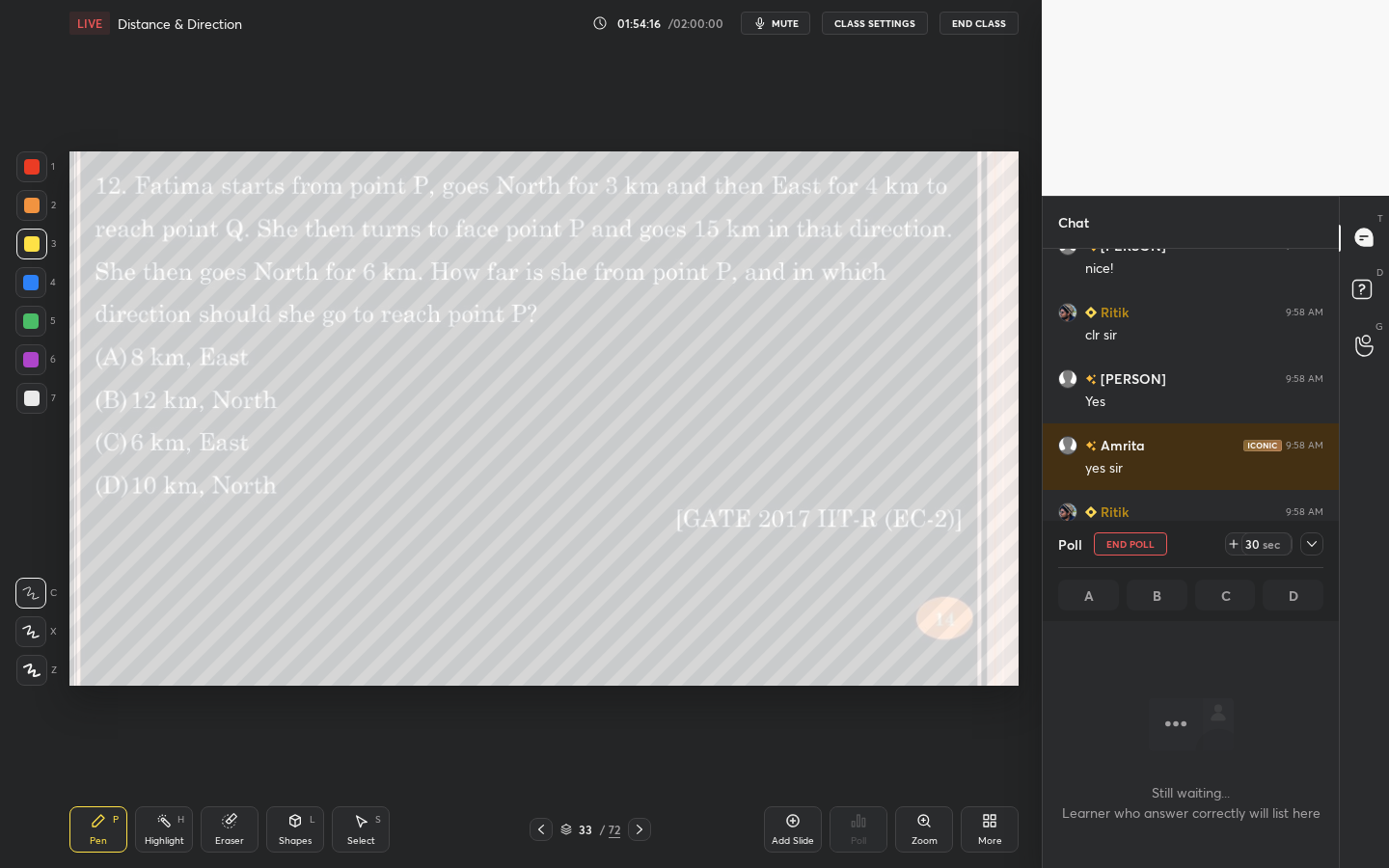 scroll, scrollTop: 6, scrollLeft: 7, axis: both 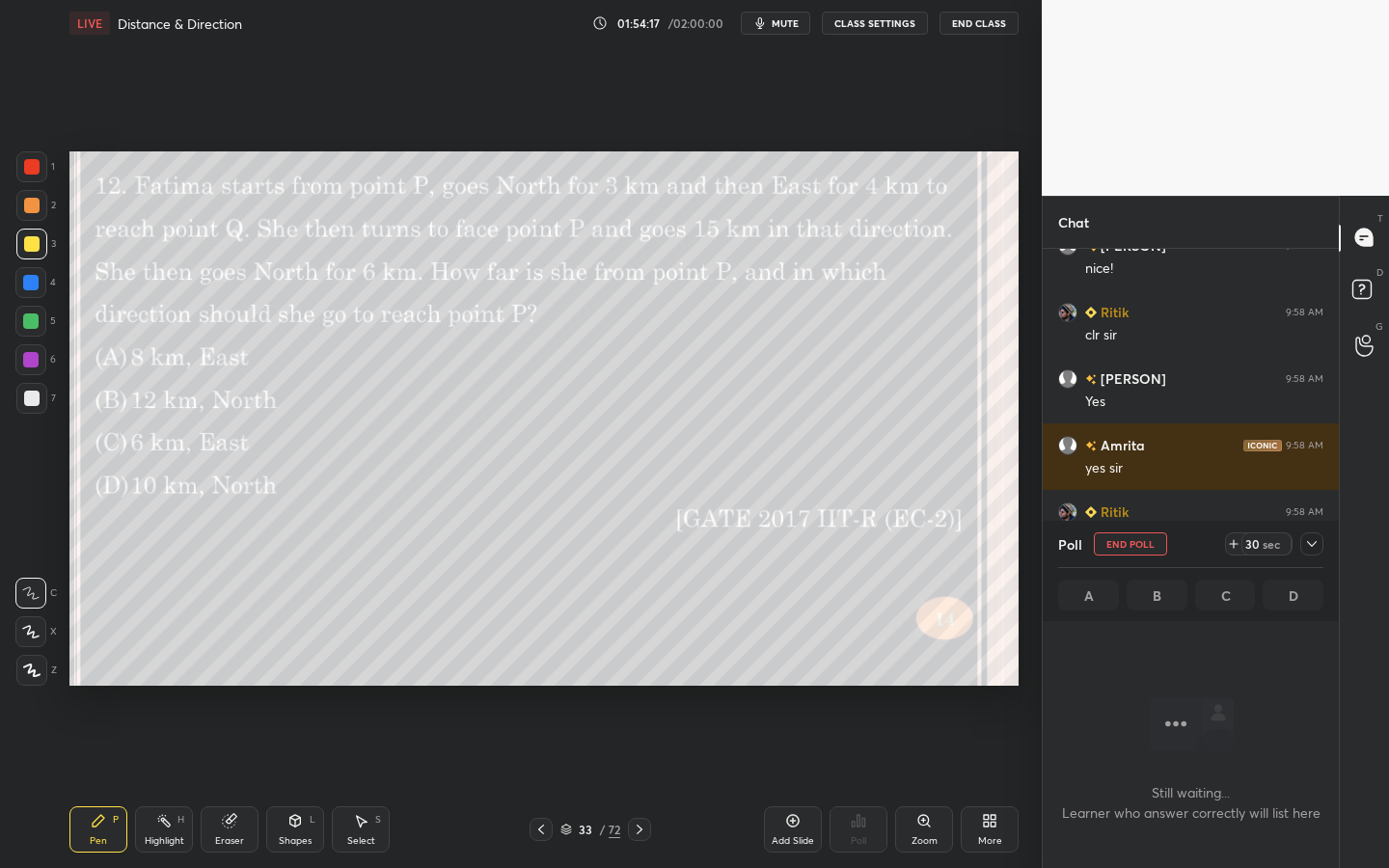 click 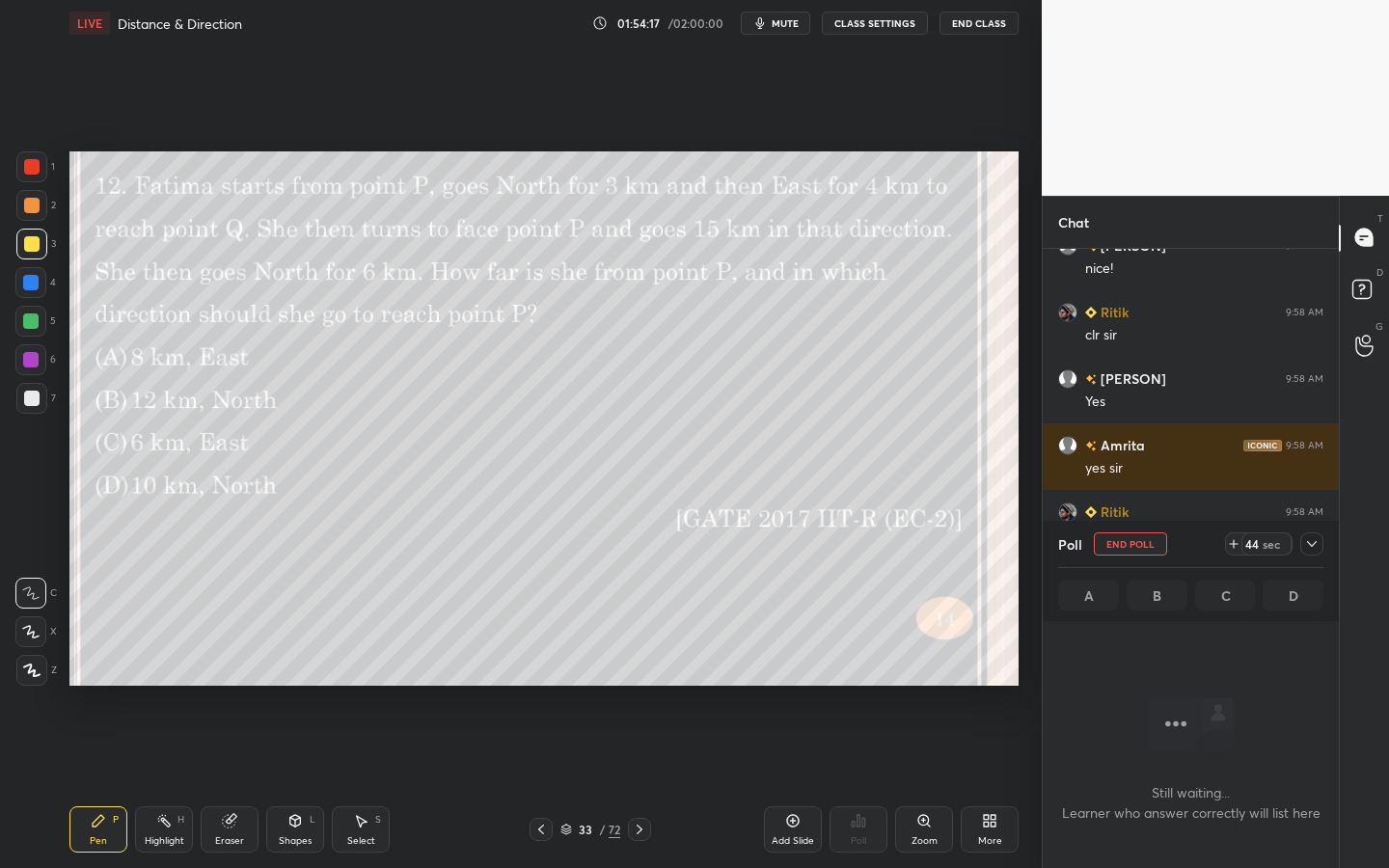 click 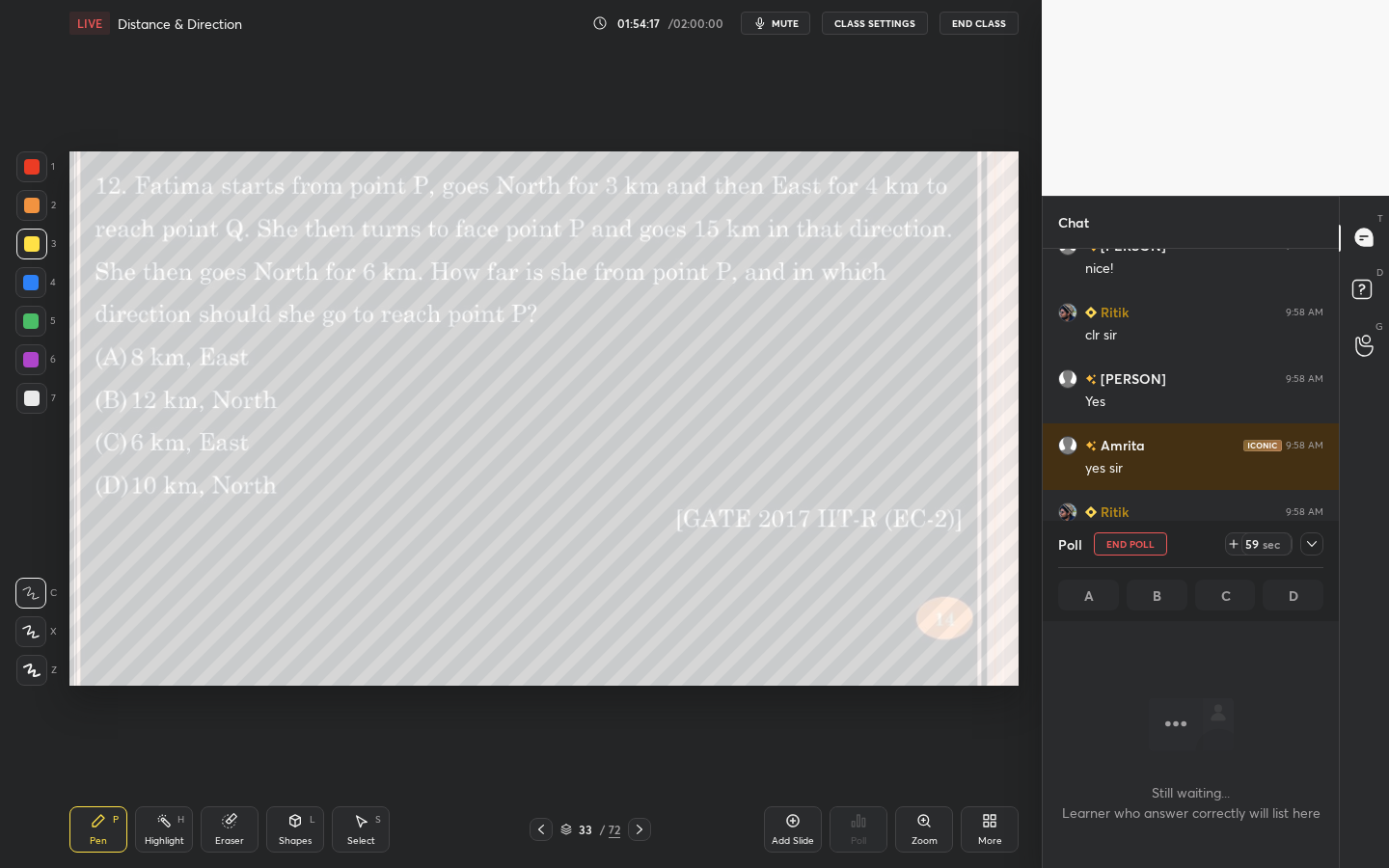 click 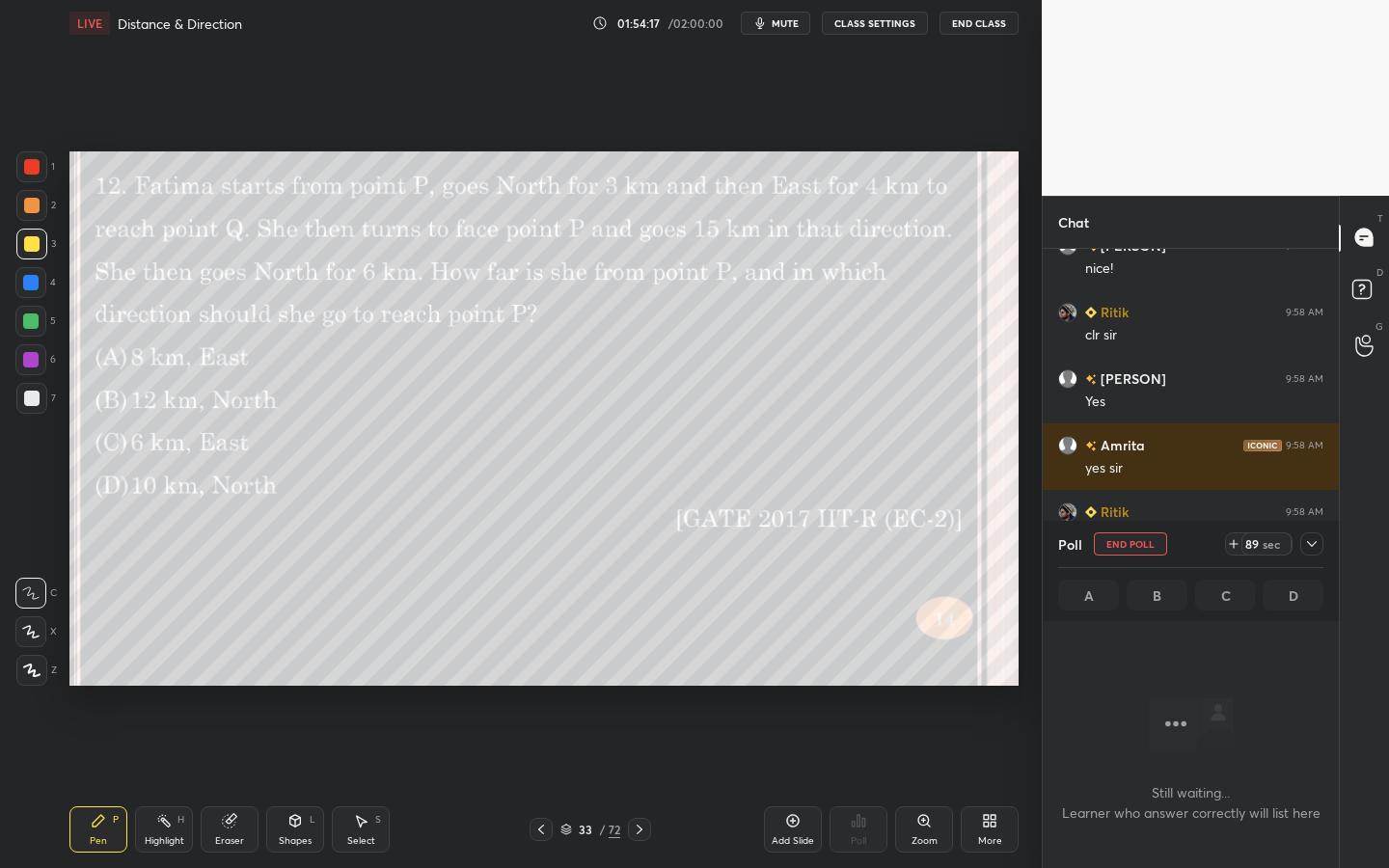 click 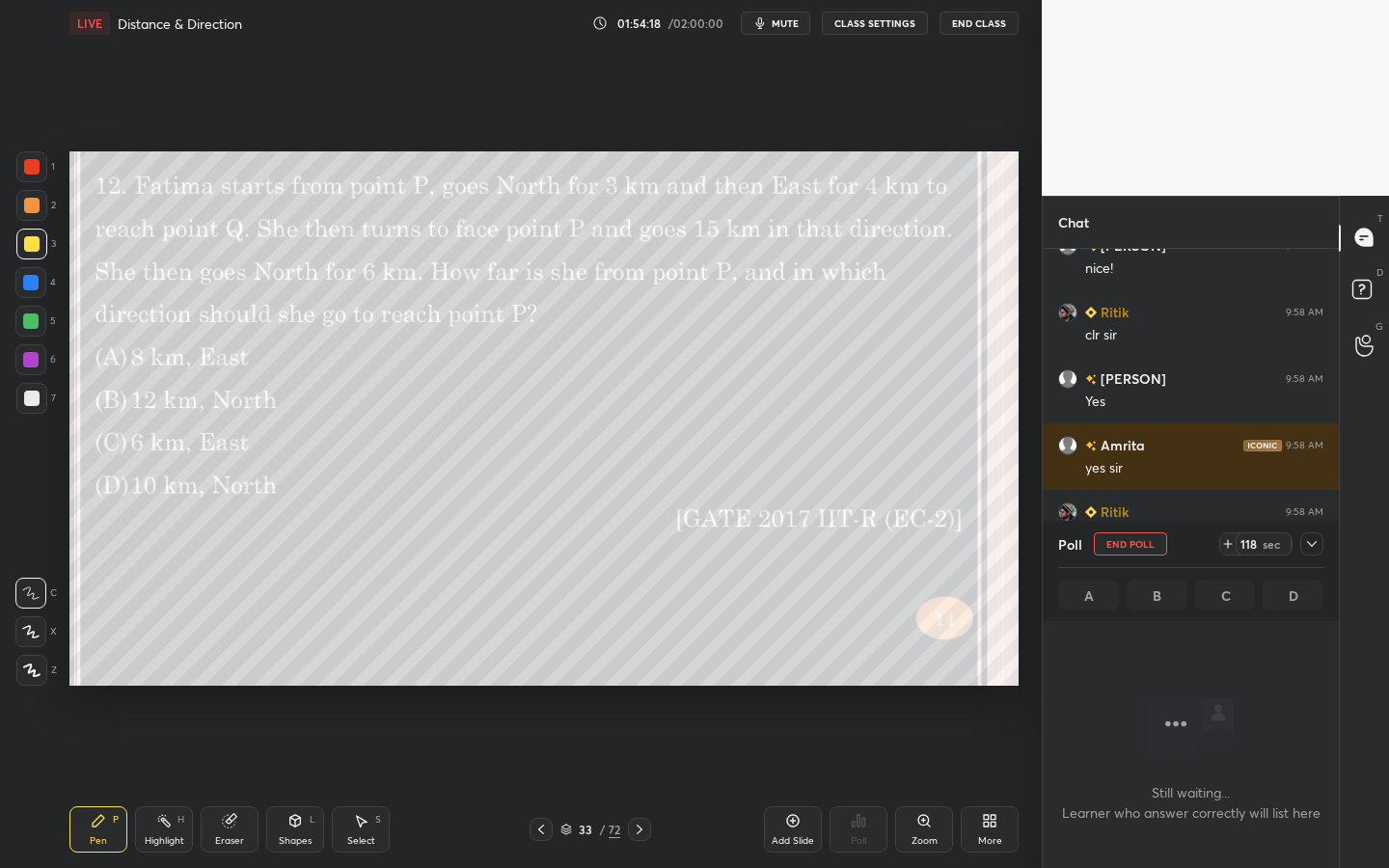 click 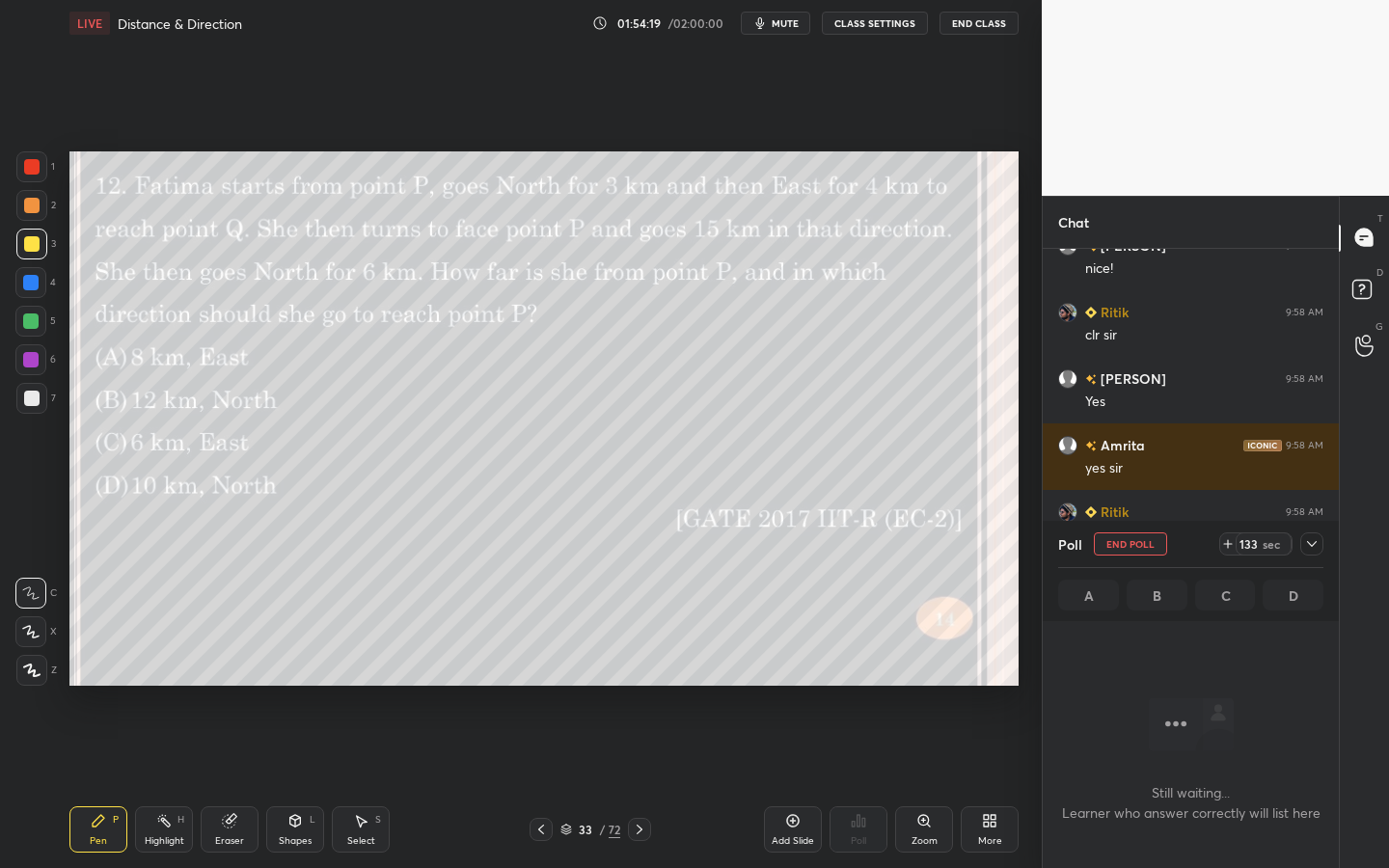 click on "Poll End Poll 133  sec" at bounding box center [1190, 544] 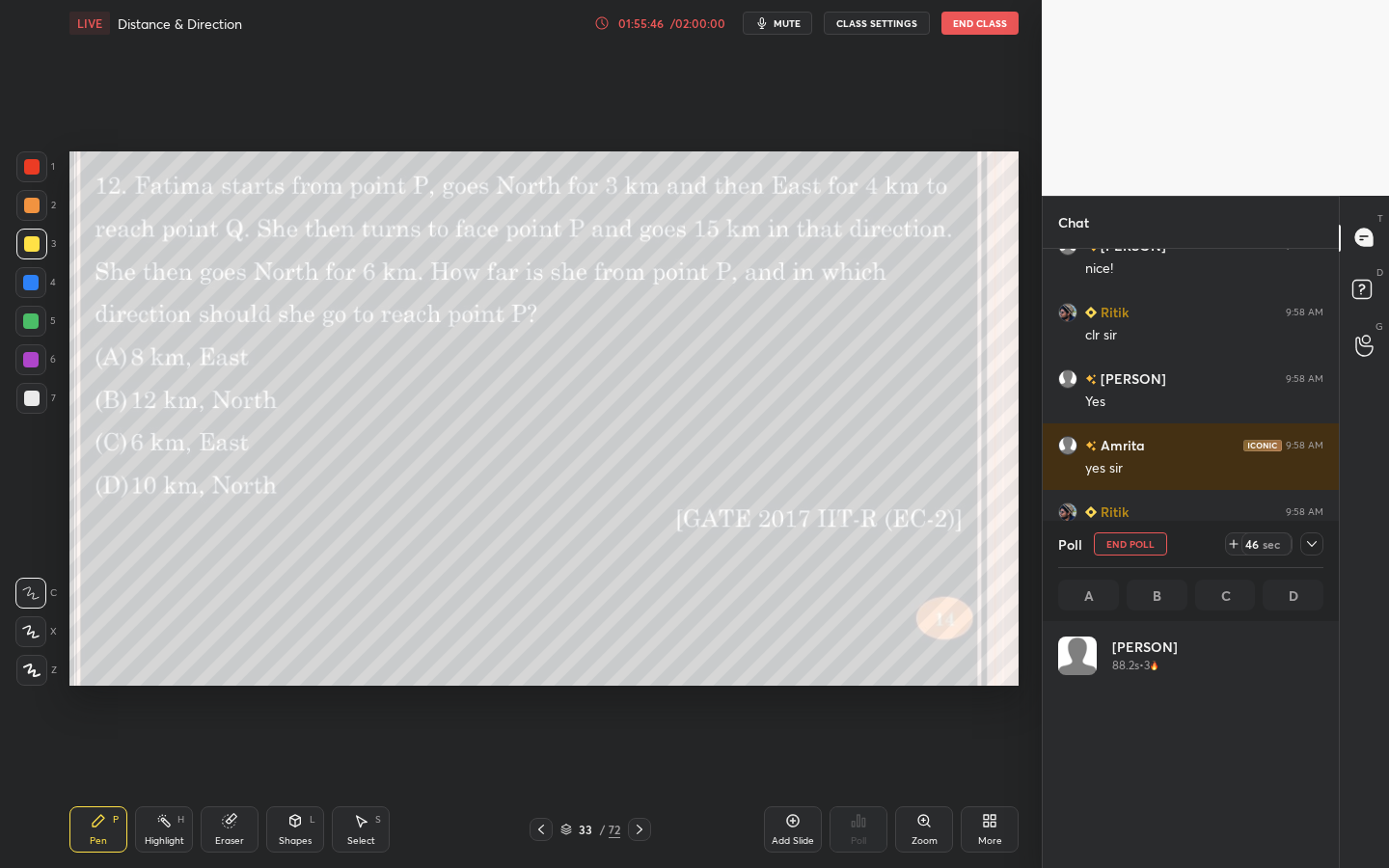 scroll, scrollTop: 7, scrollLeft: 7, axis: both 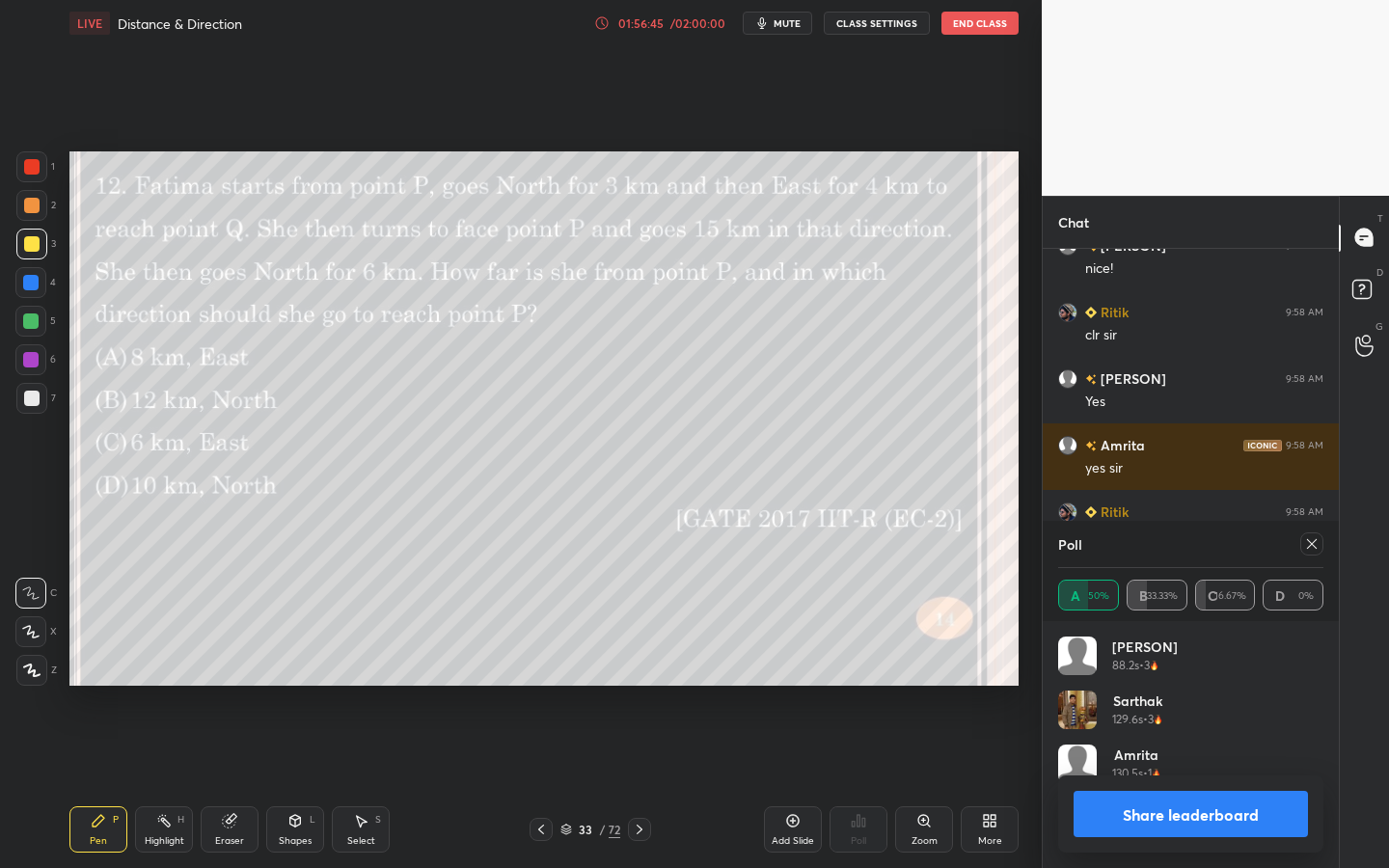 click 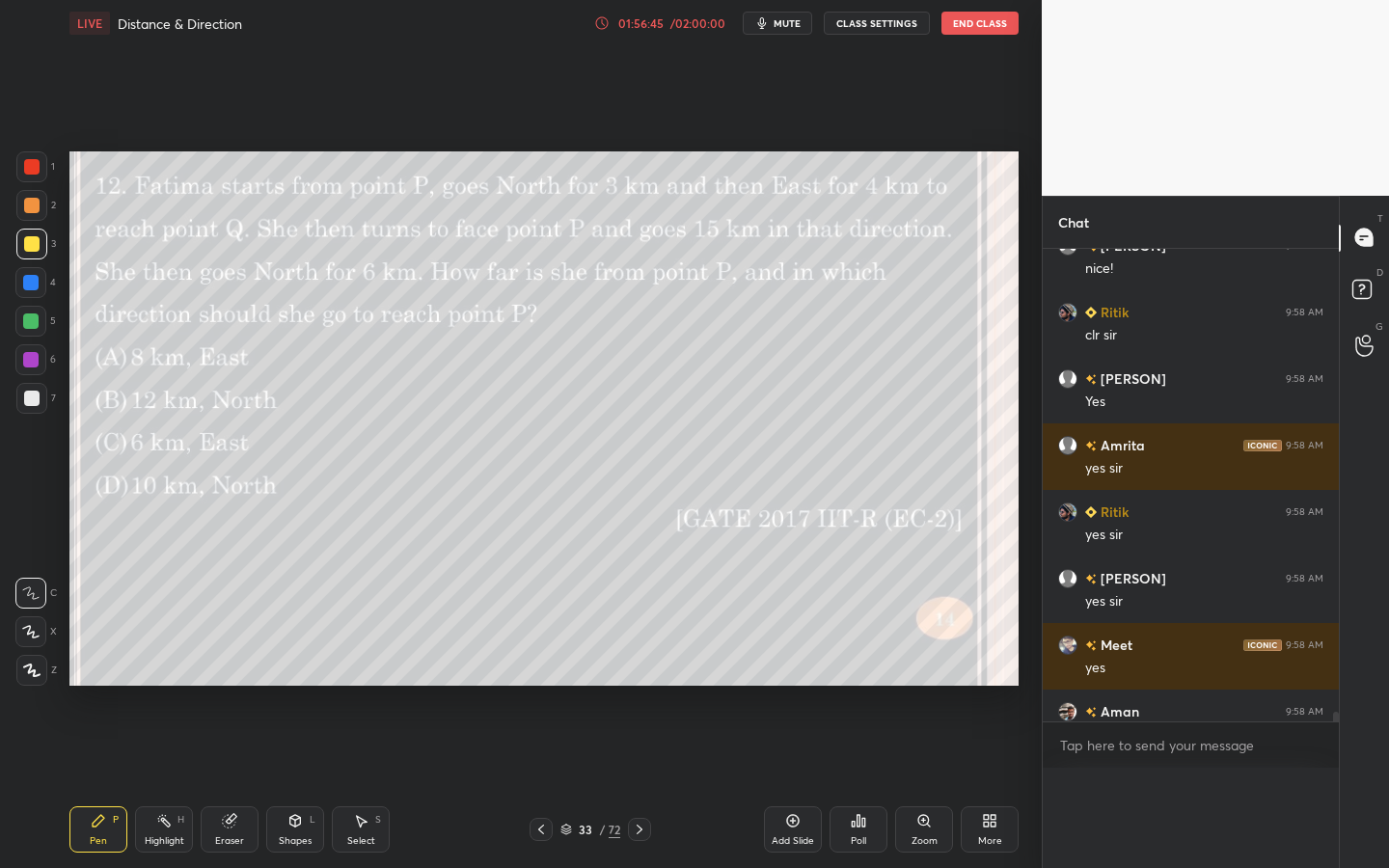 scroll, scrollTop: 0, scrollLeft: 0, axis: both 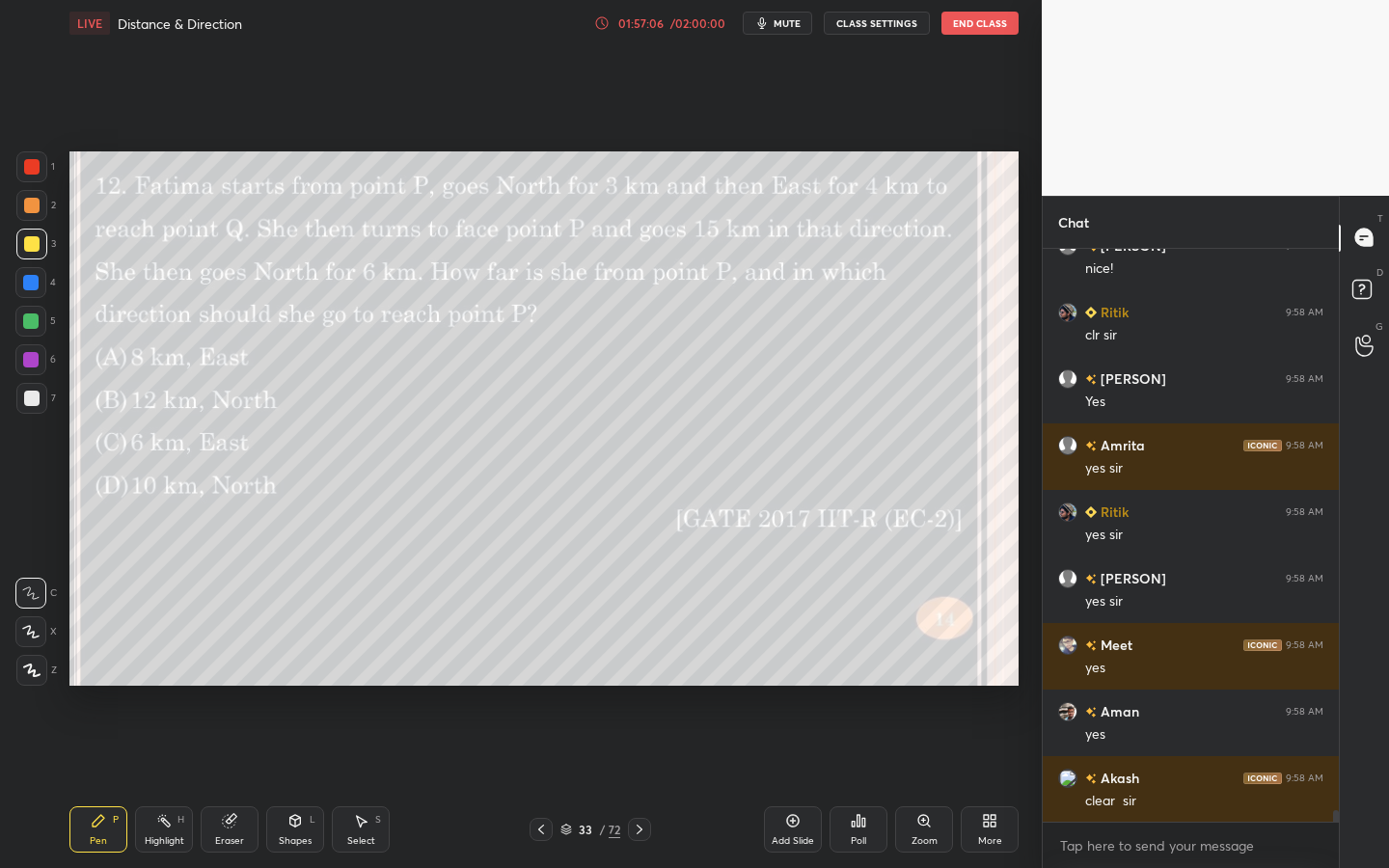 click at bounding box center (31, 321) 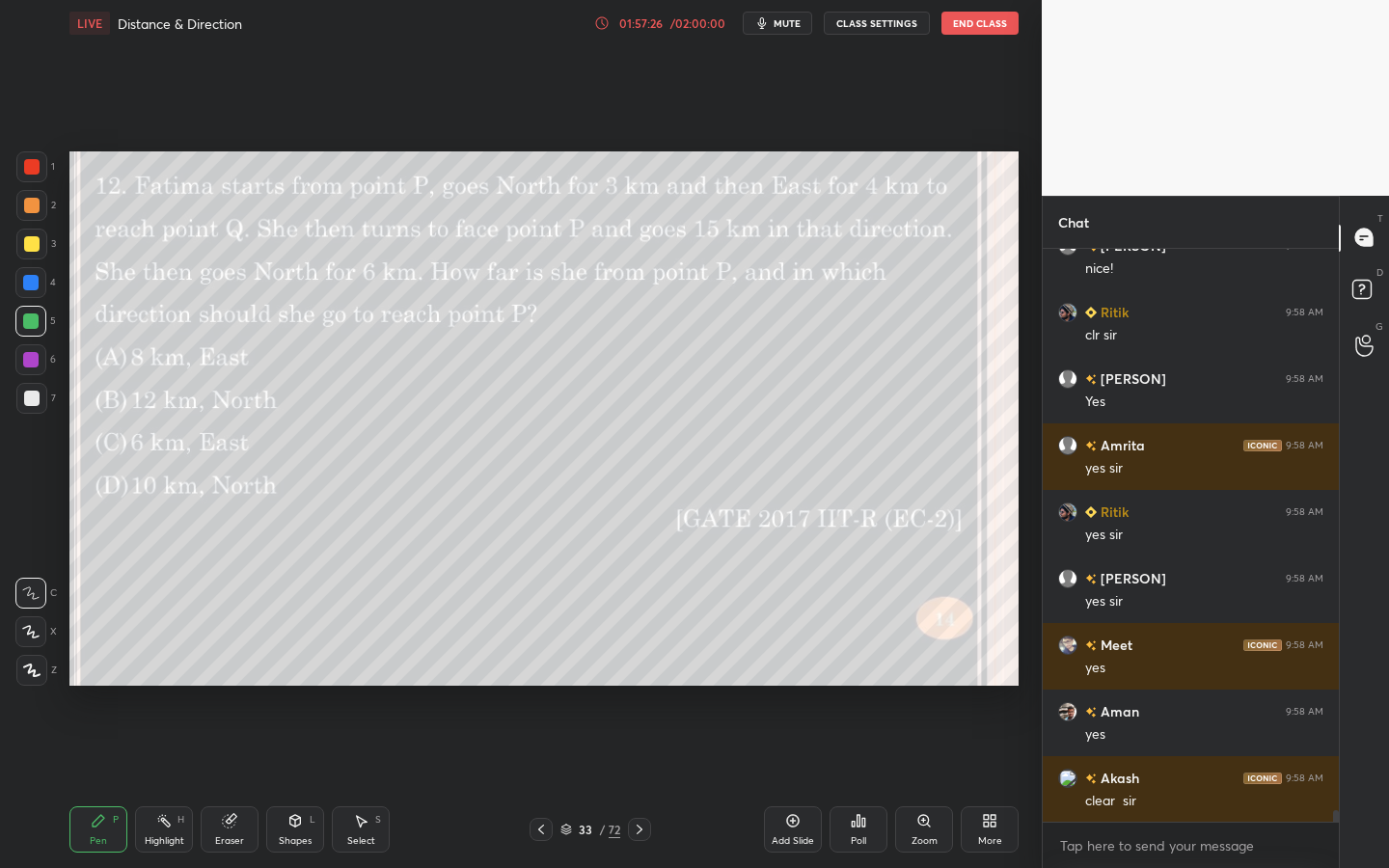 click at bounding box center (32, 398) 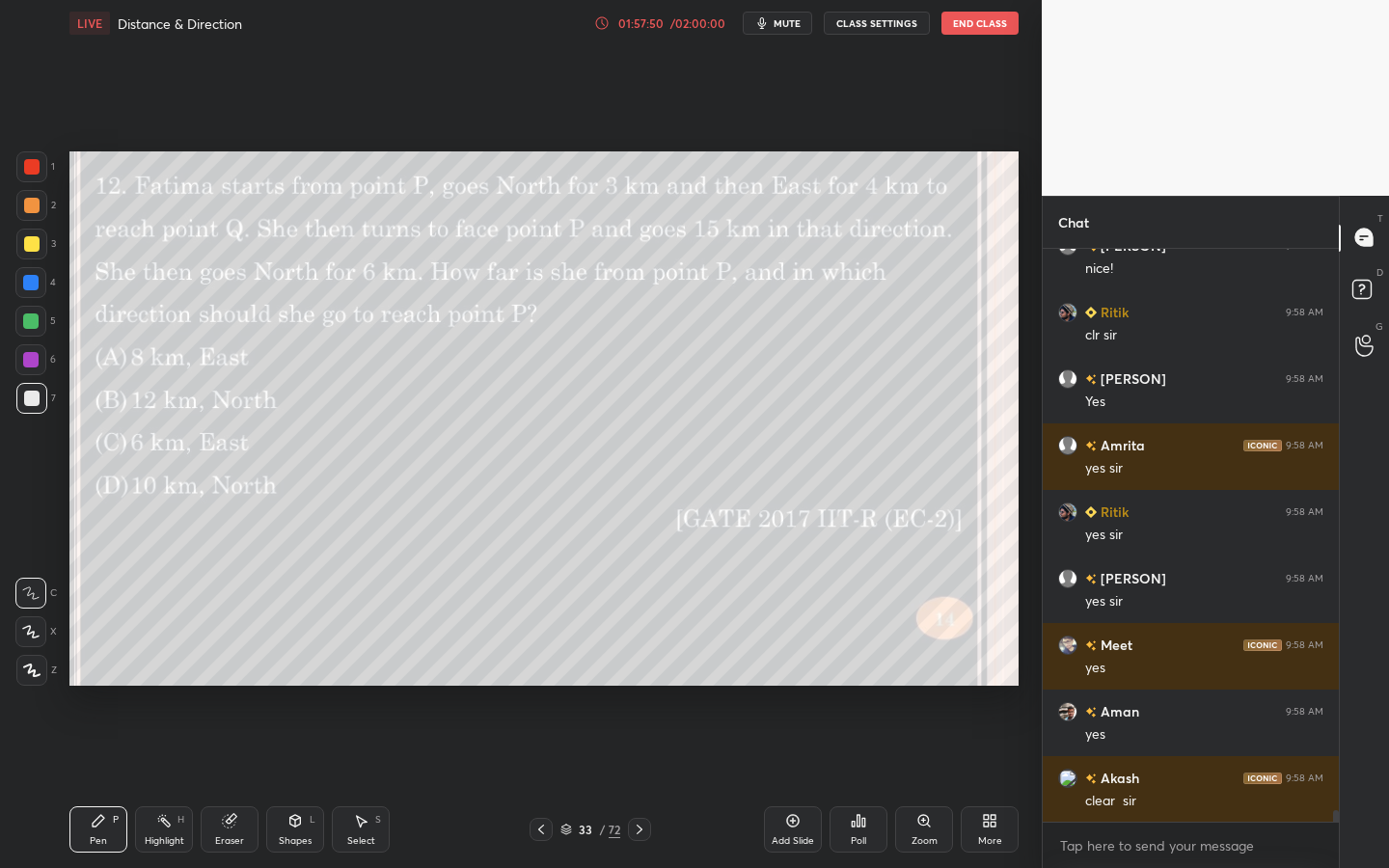 drag, startPoint x: 168, startPoint y: 833, endPoint x: 186, endPoint y: 844, distance: 21.095023 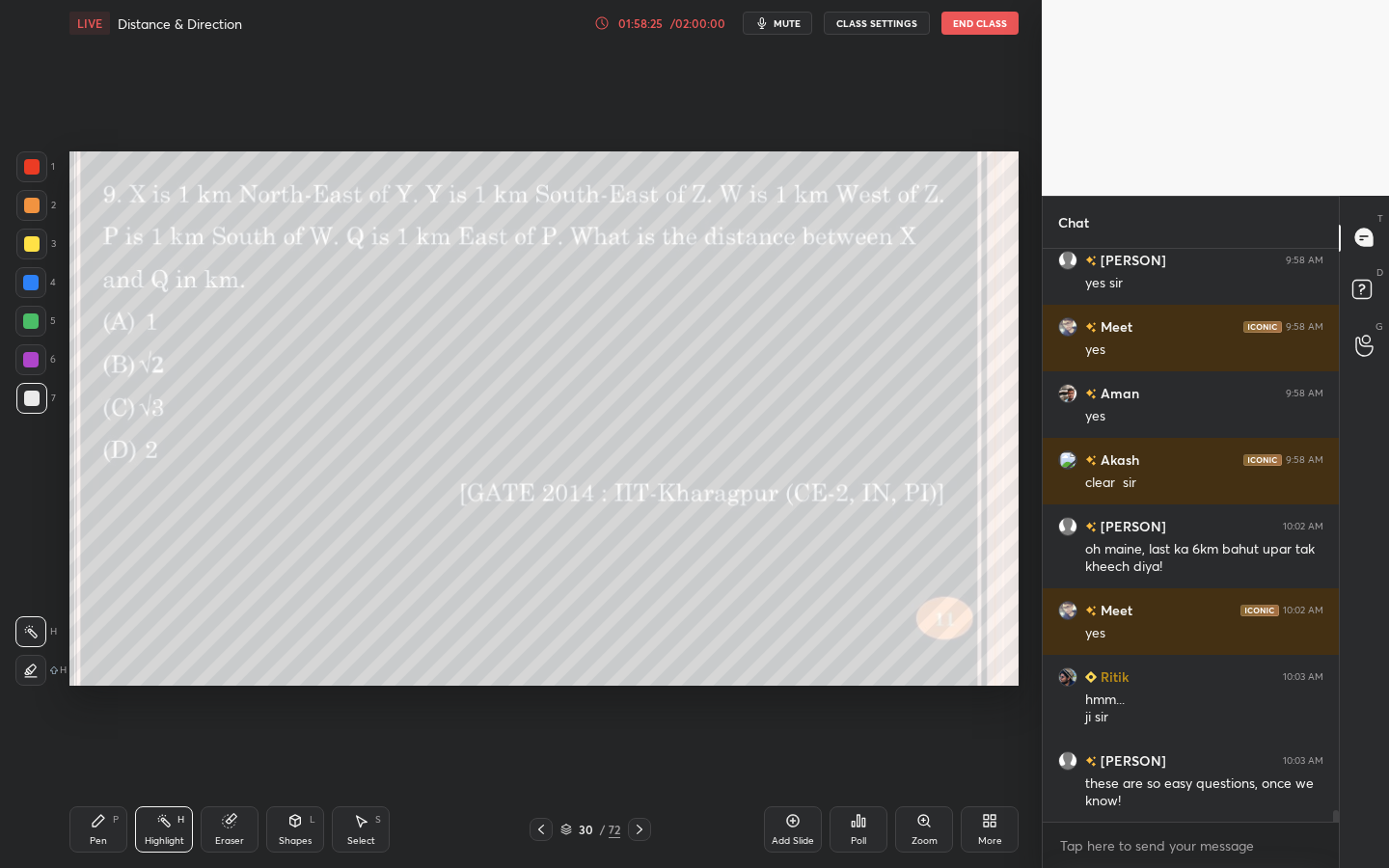 scroll, scrollTop: 27604, scrollLeft: 0, axis: vertical 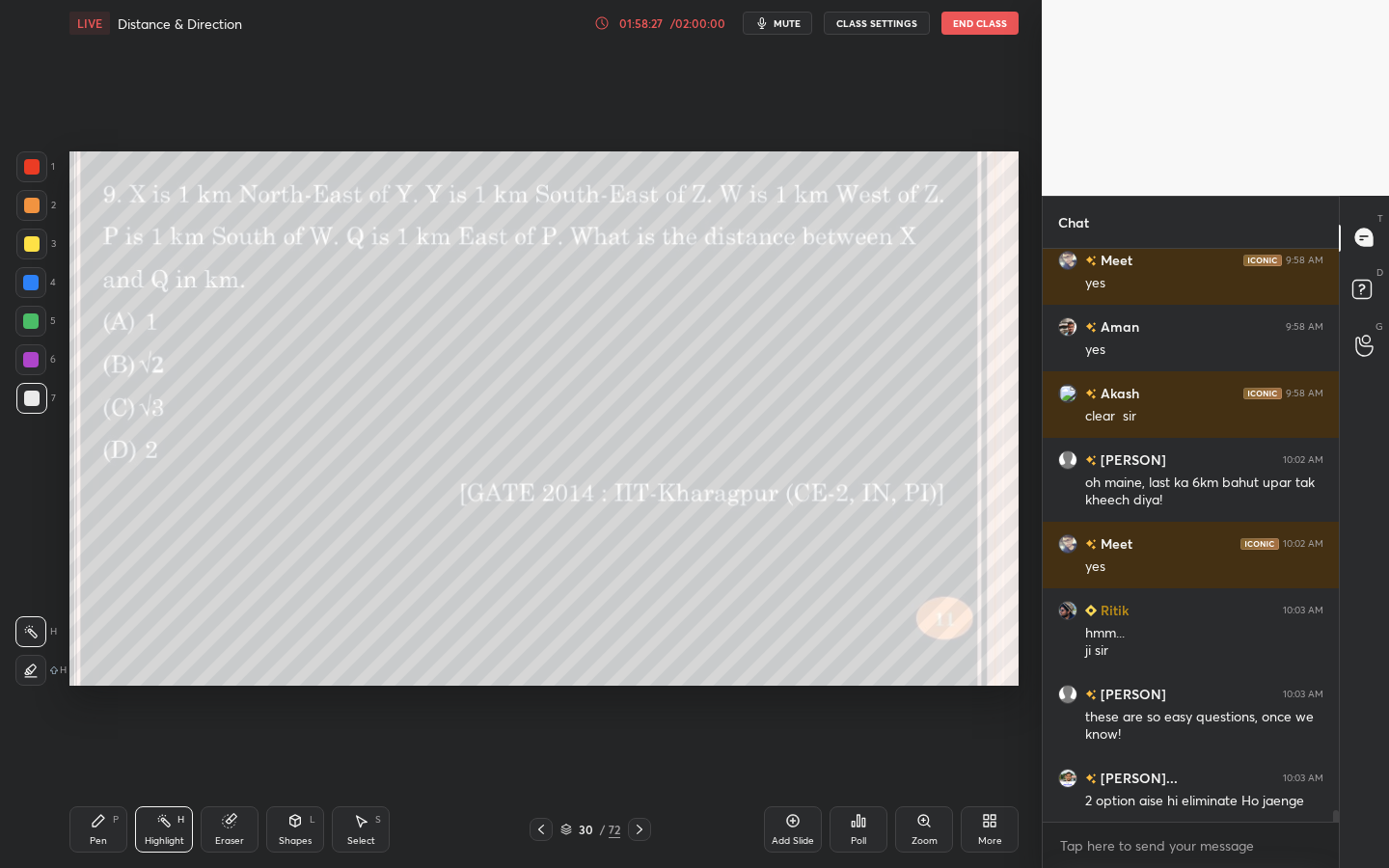 click 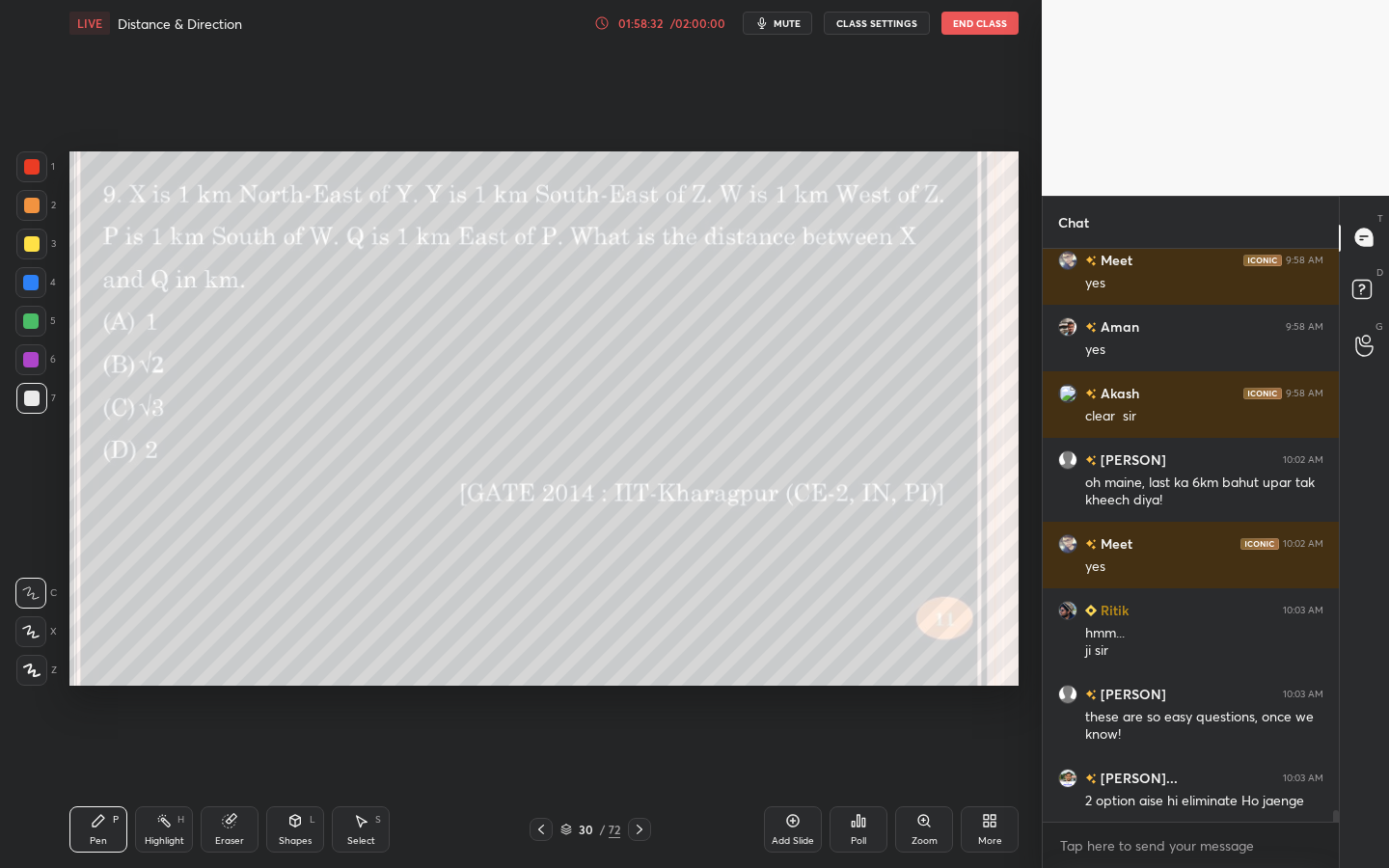 click on "Poll" at bounding box center [858, 829] 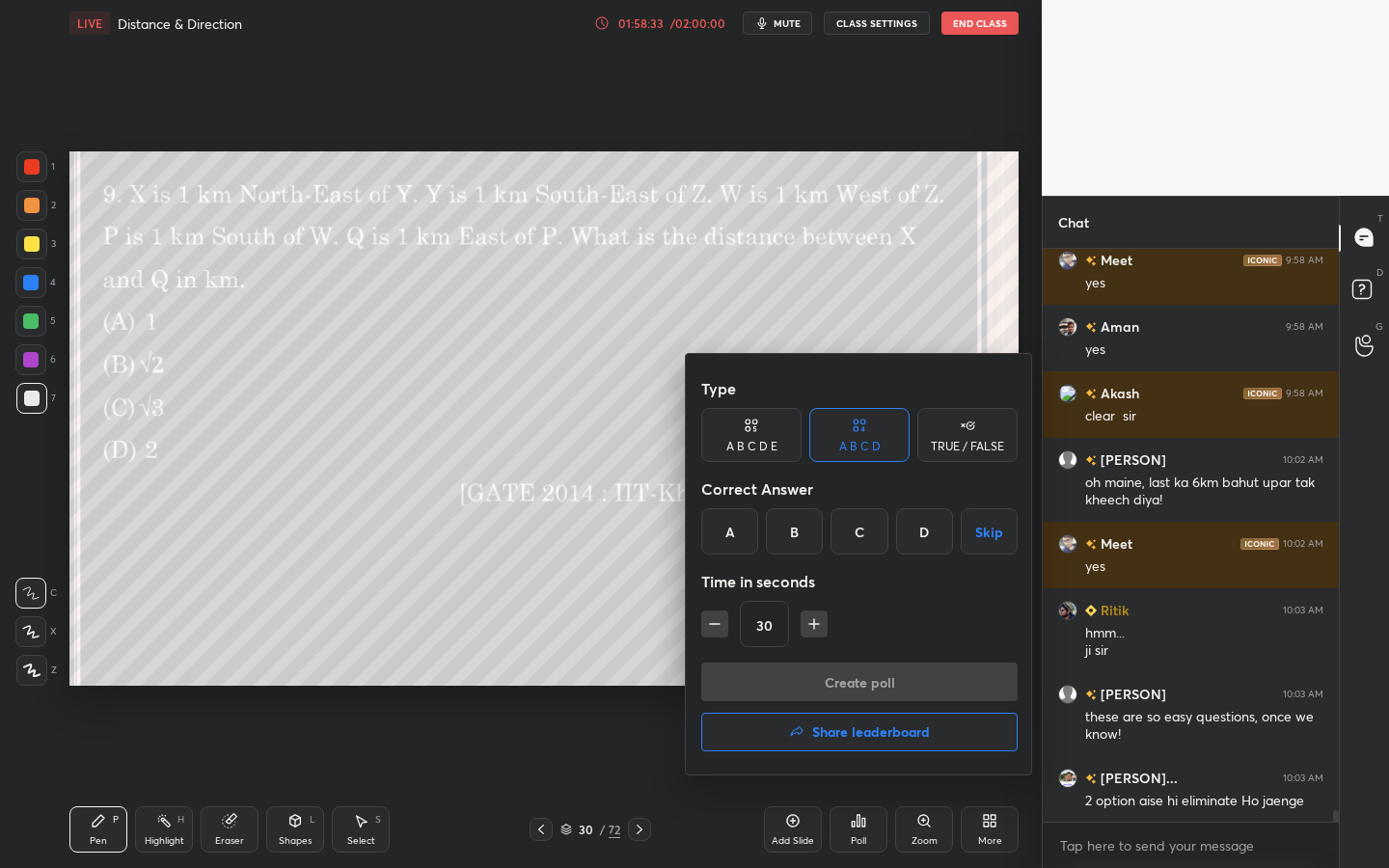 drag, startPoint x: 861, startPoint y: 534, endPoint x: 855, endPoint y: 580, distance: 46.389654 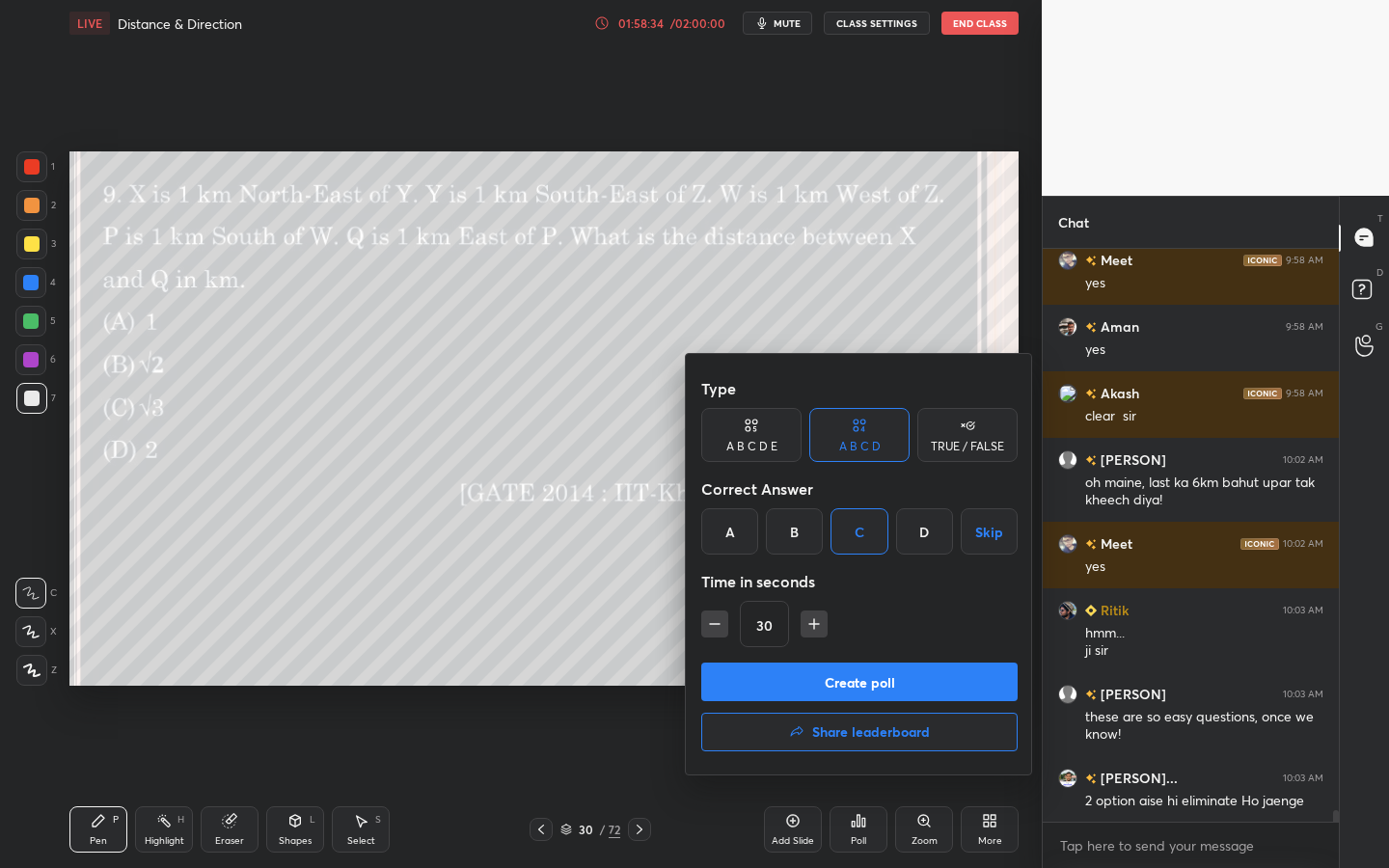 click on "Create poll" at bounding box center [859, 682] 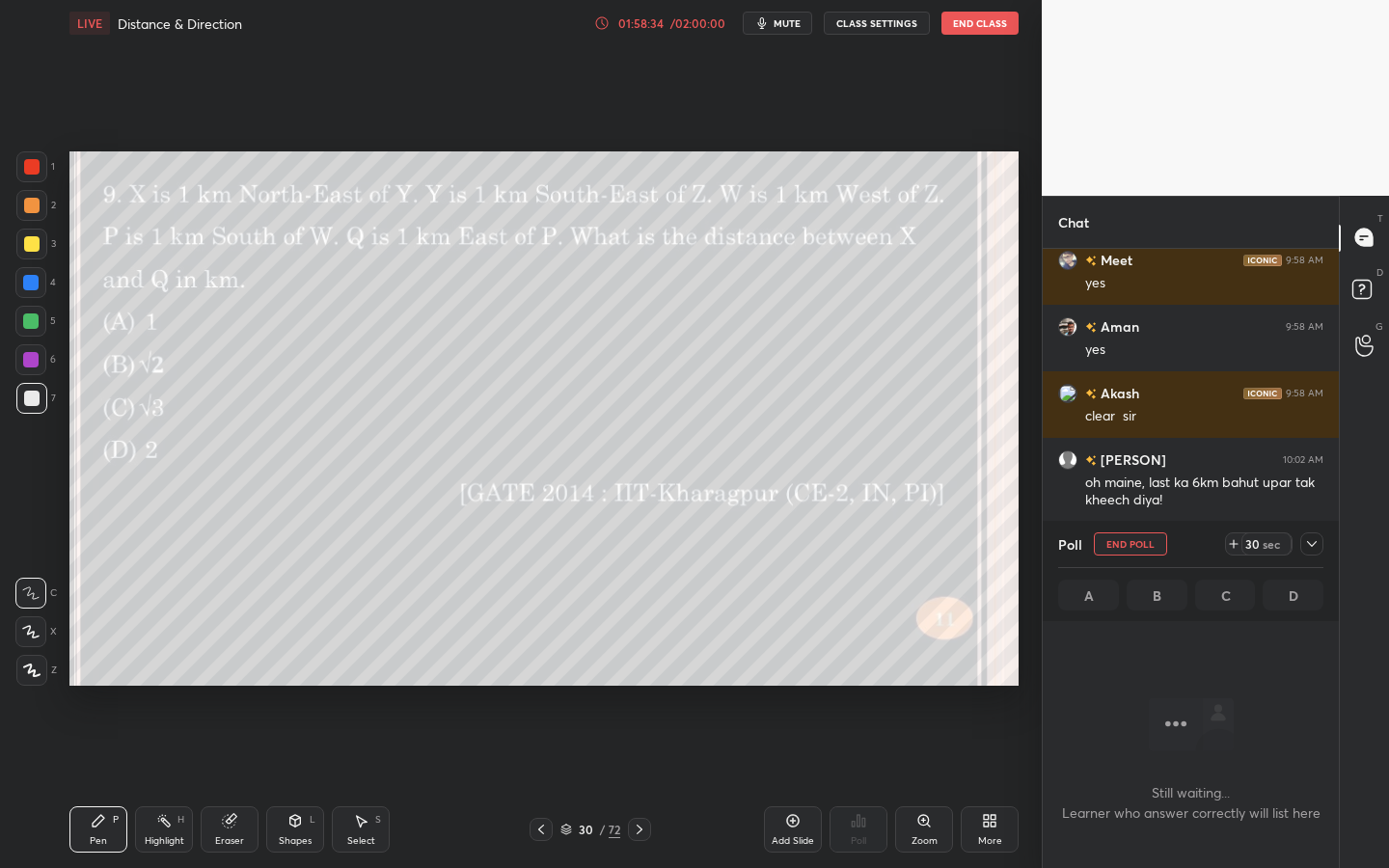 scroll, scrollTop: 477, scrollLeft: 290, axis: both 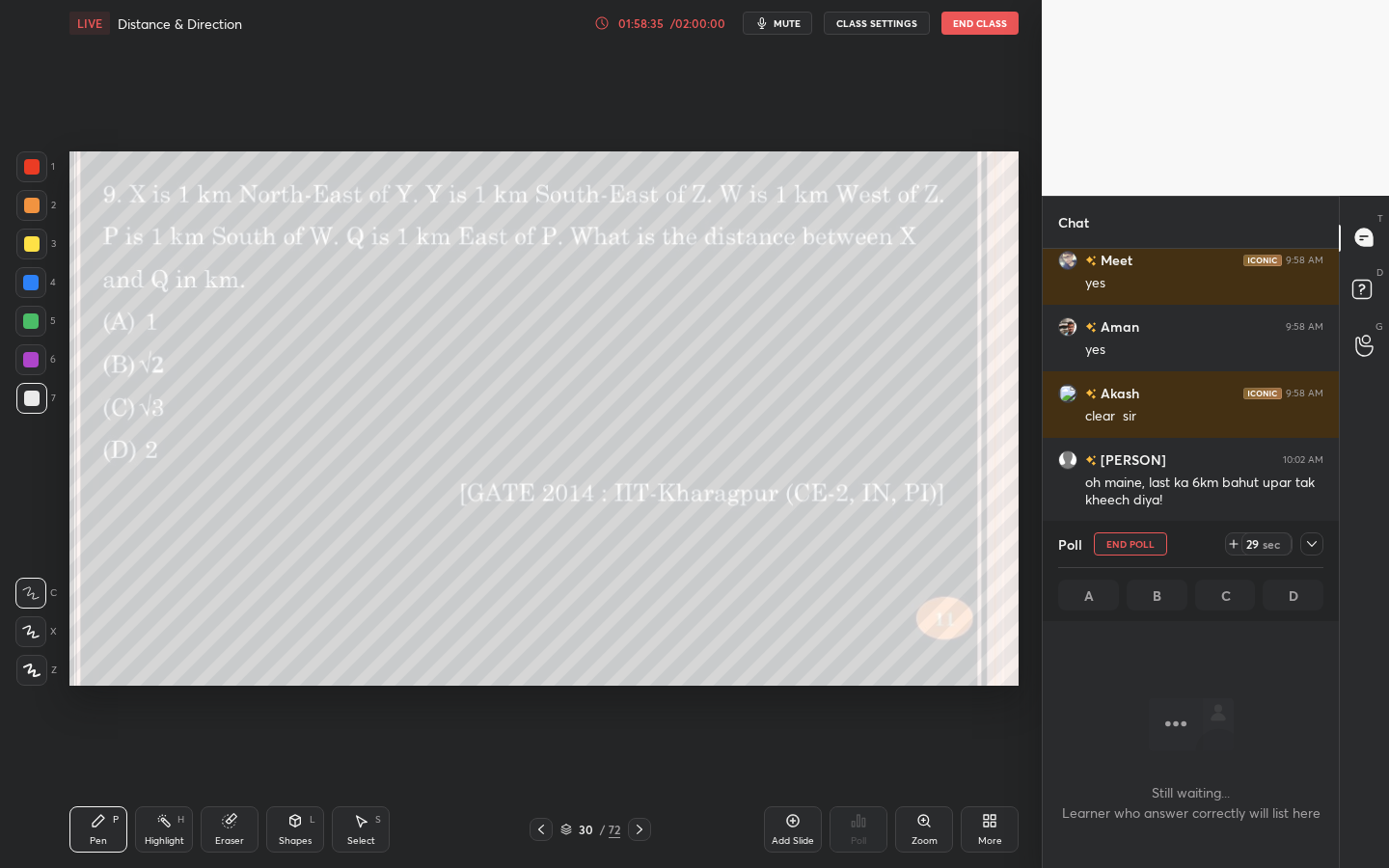 click 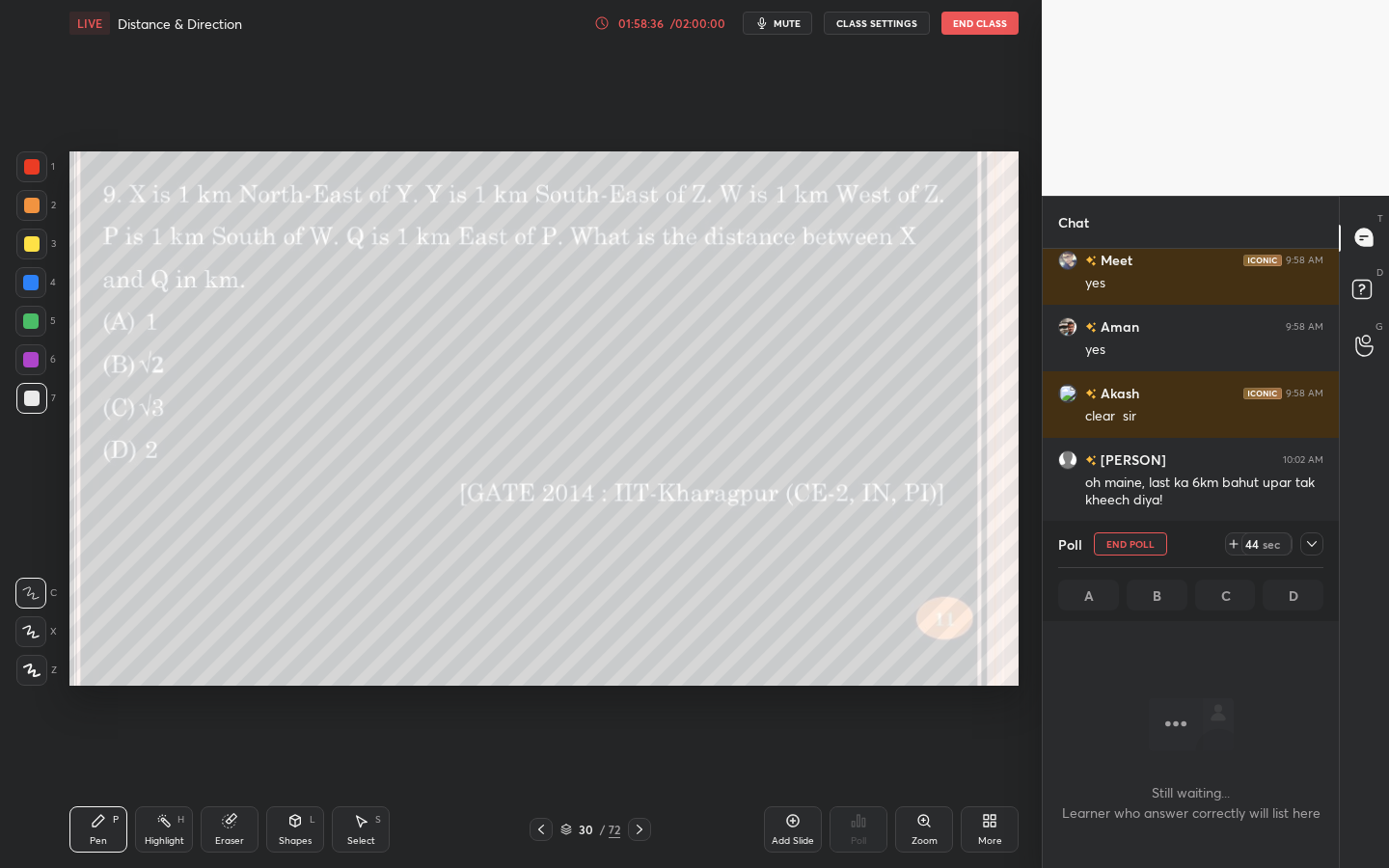 click 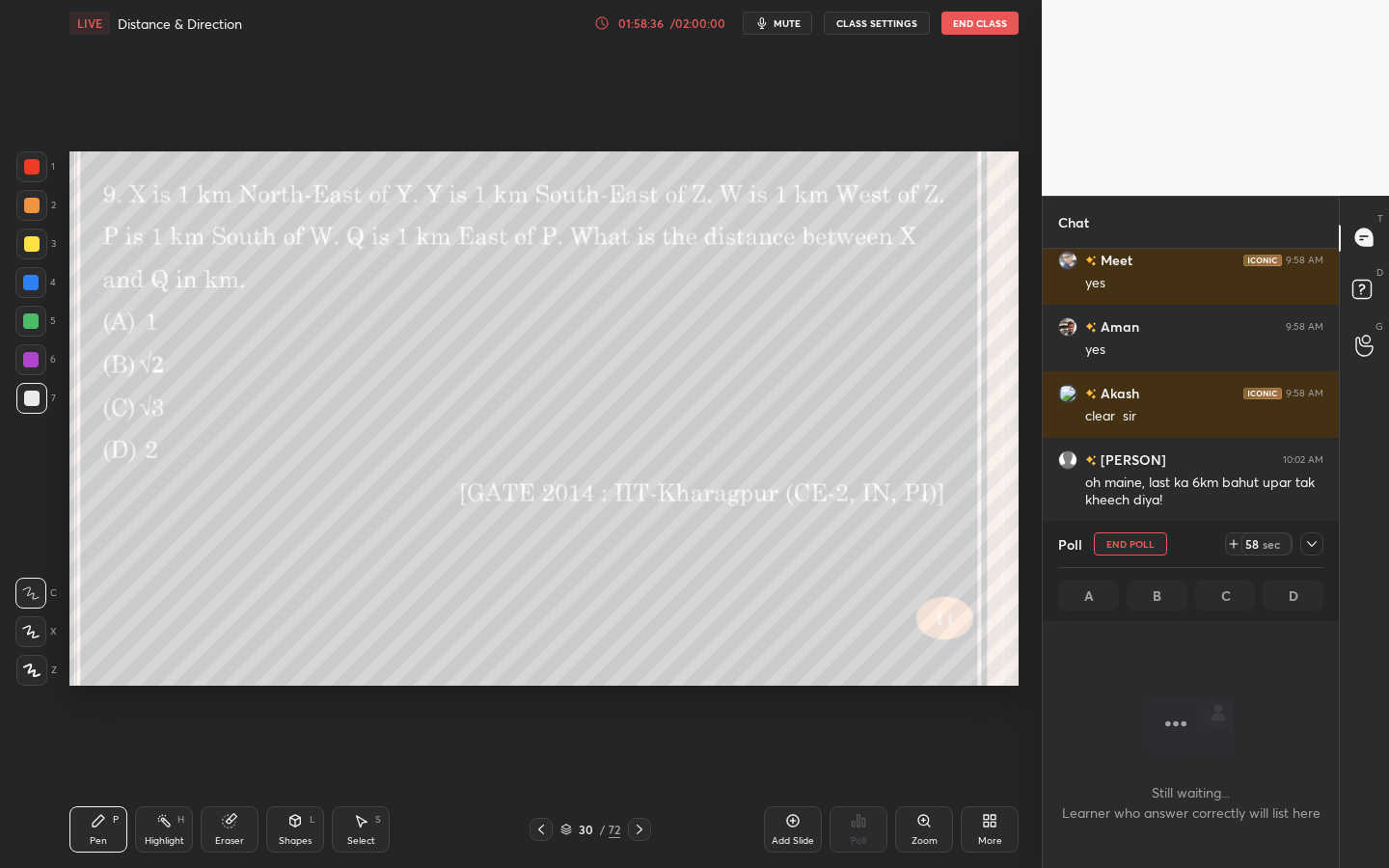 click 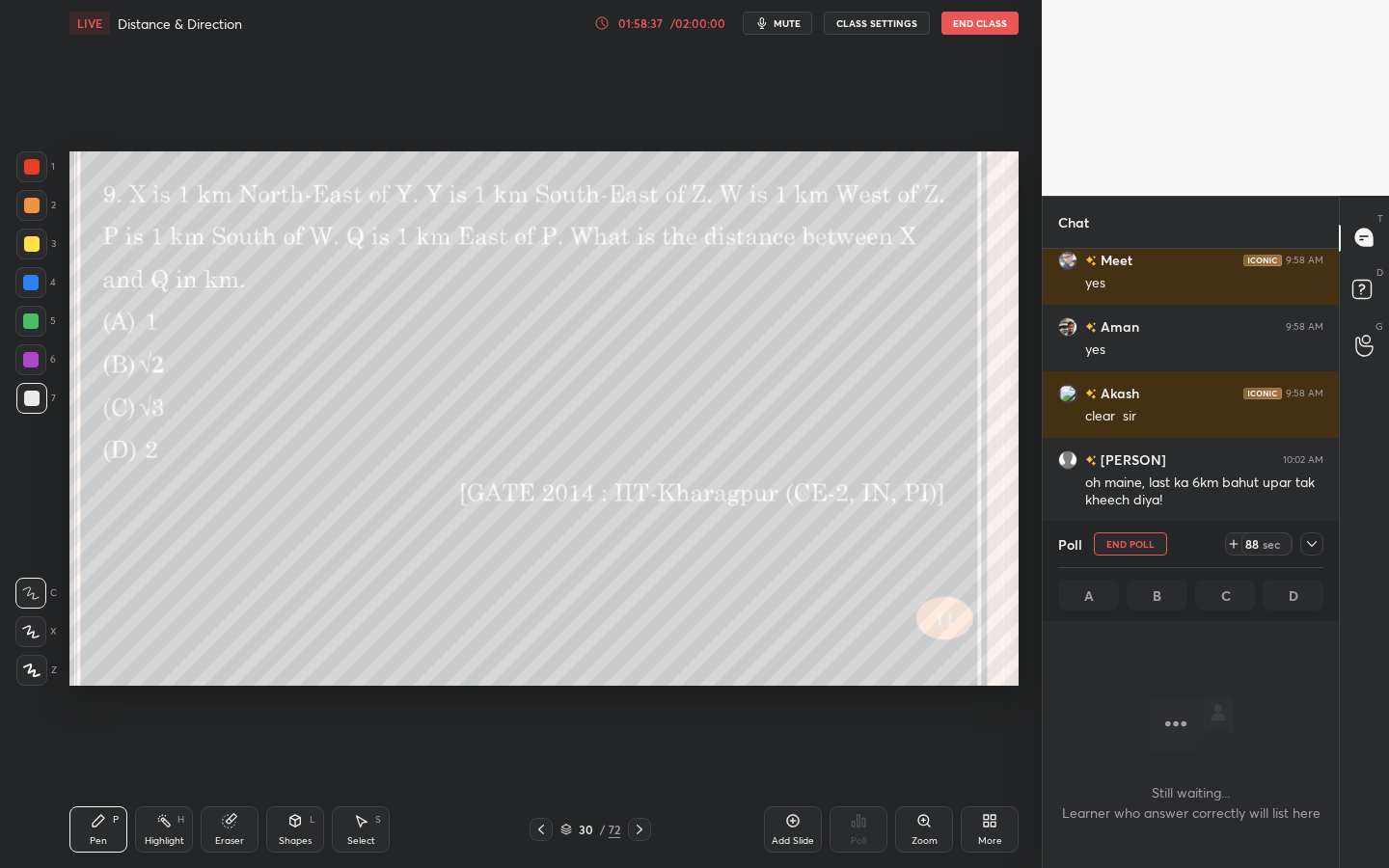 click 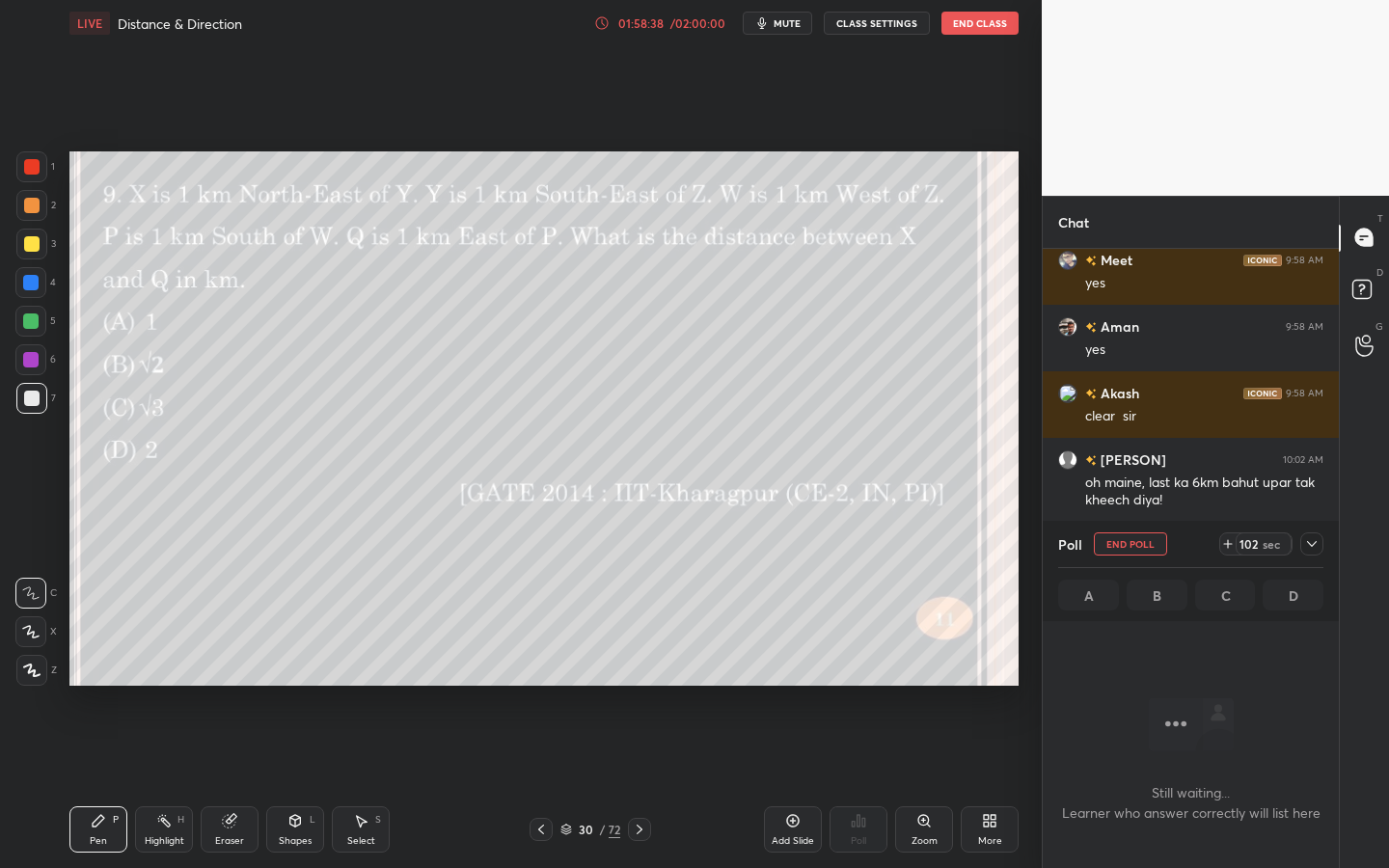 click 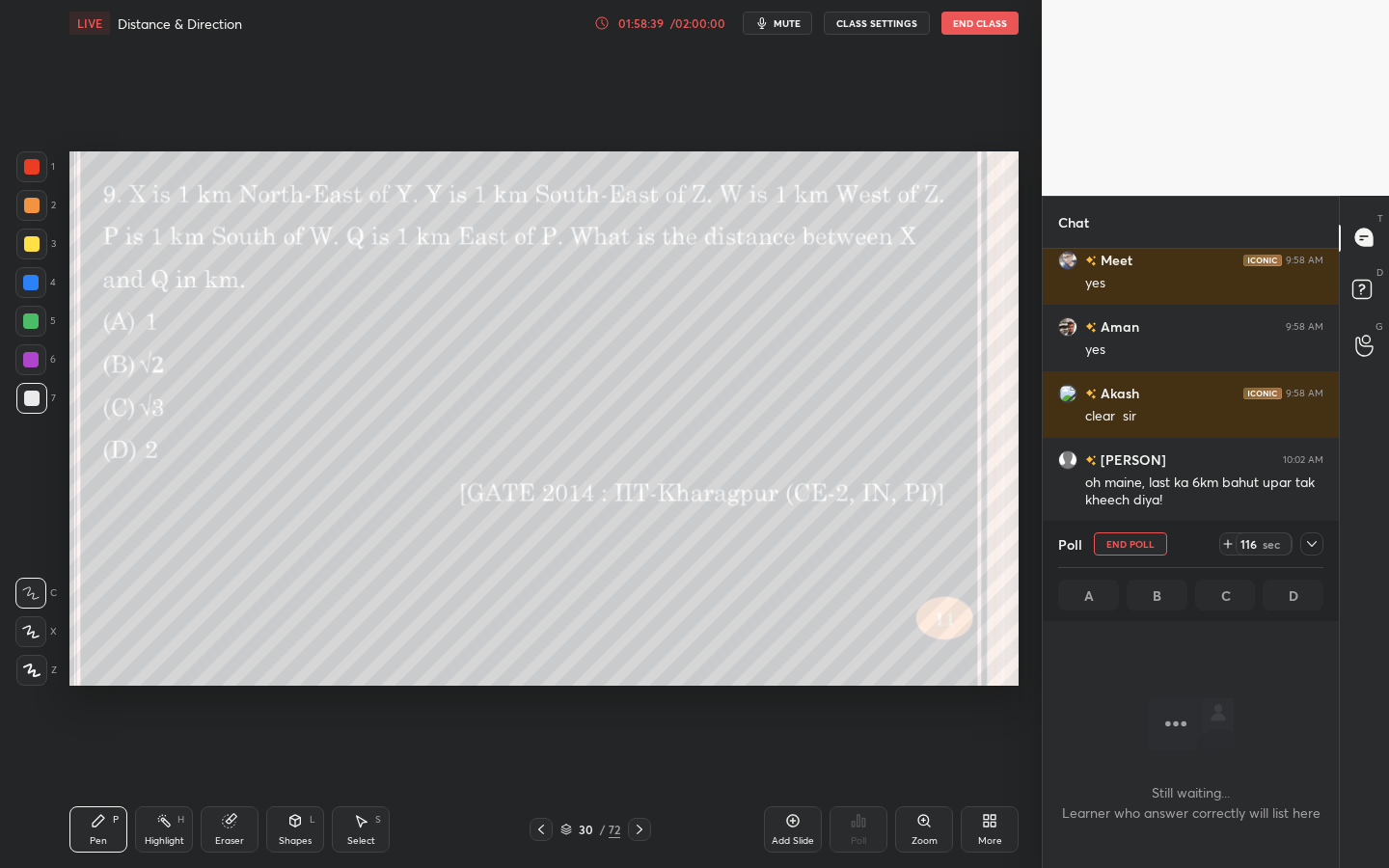 click 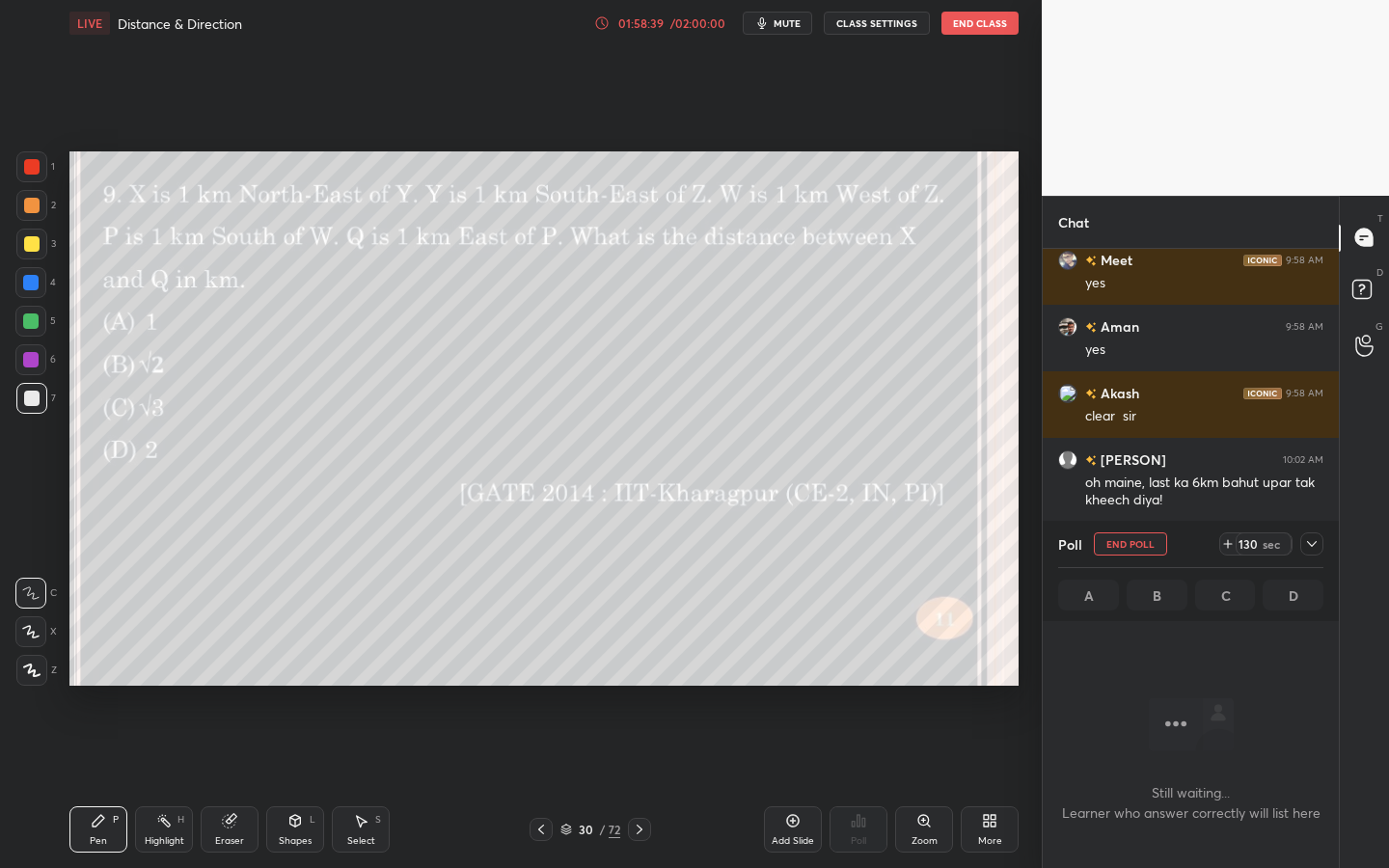 click 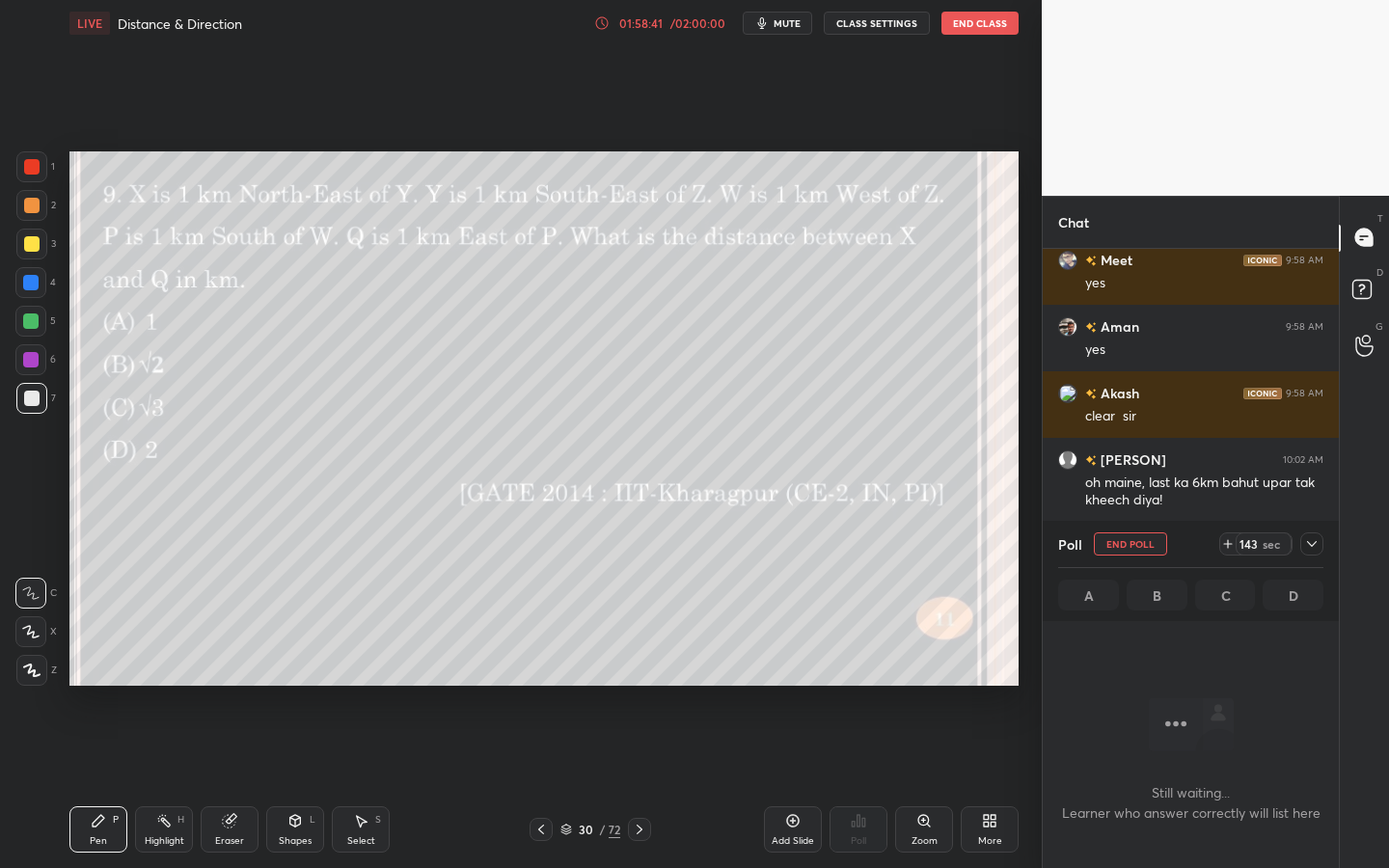 click 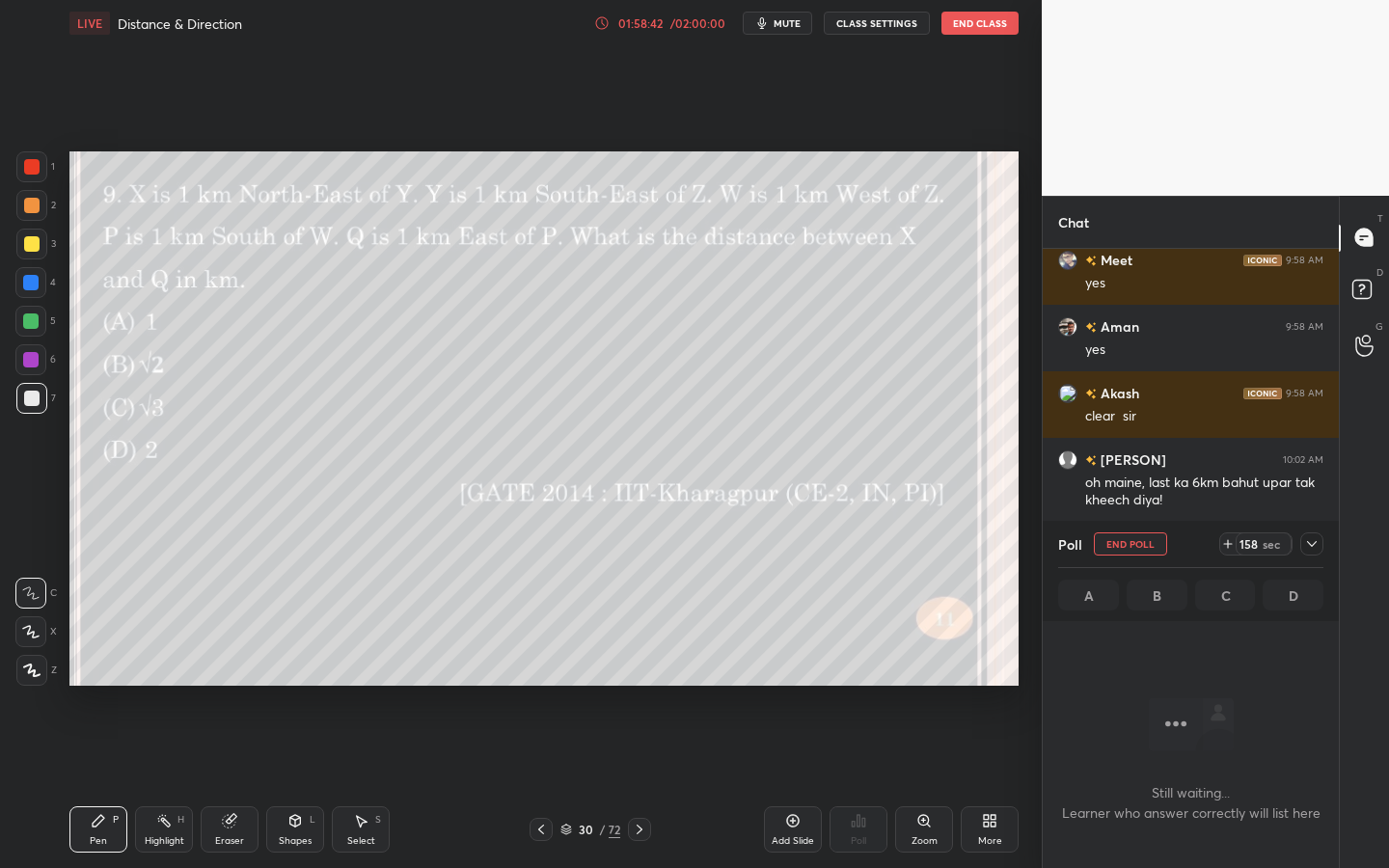 click 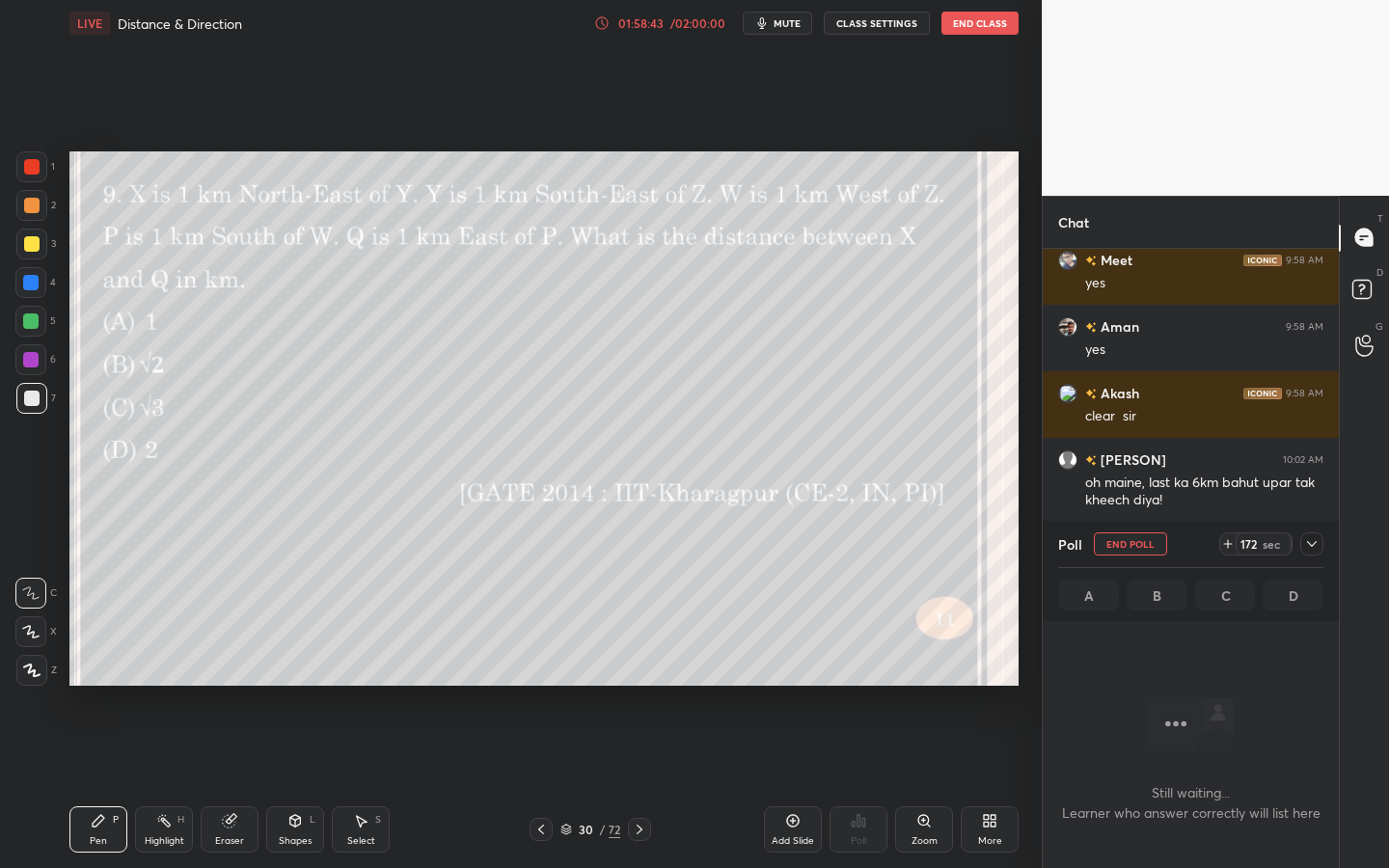 click 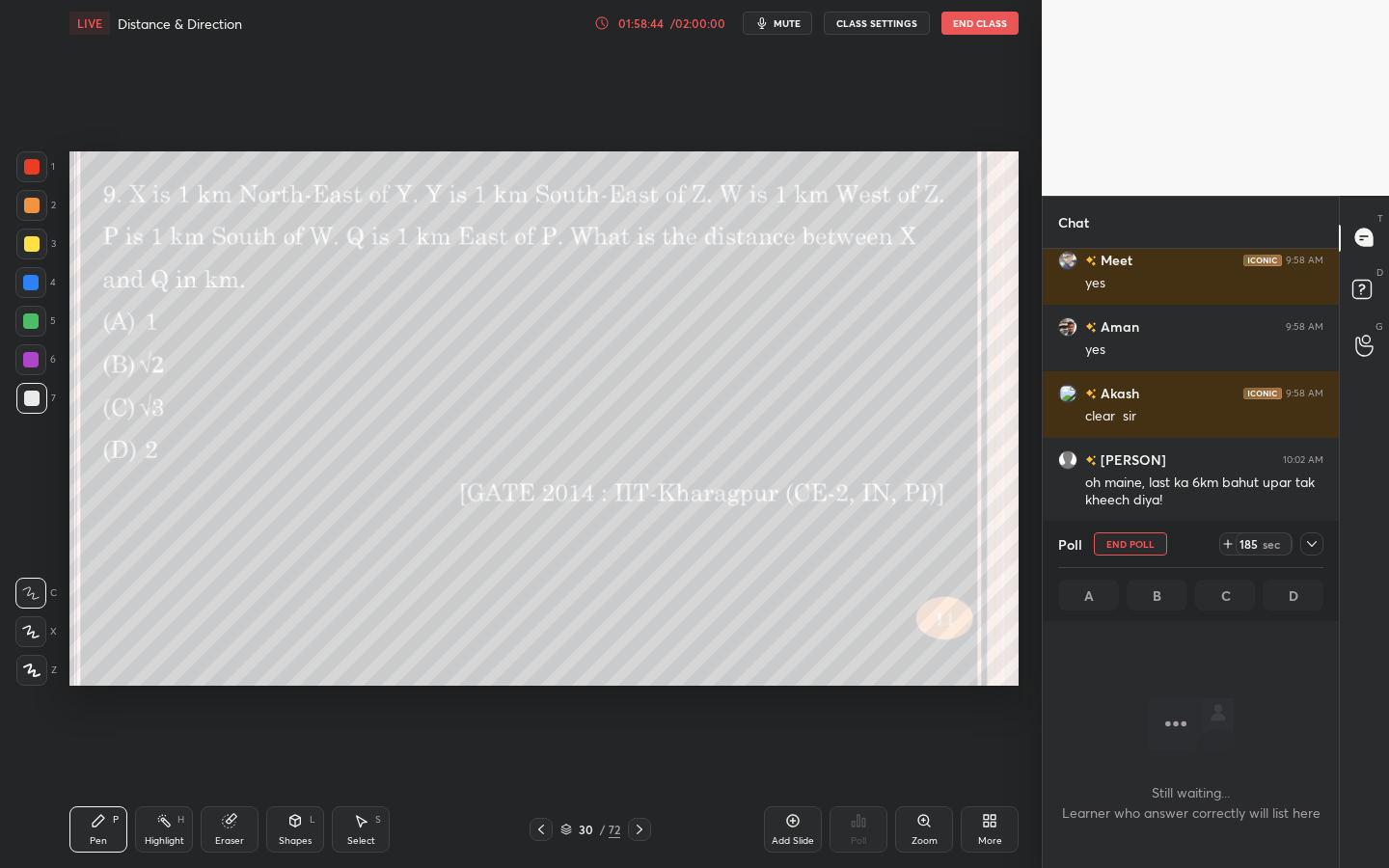 drag, startPoint x: 1230, startPoint y: 543, endPoint x: 1240, endPoint y: 546, distance: 10.440307 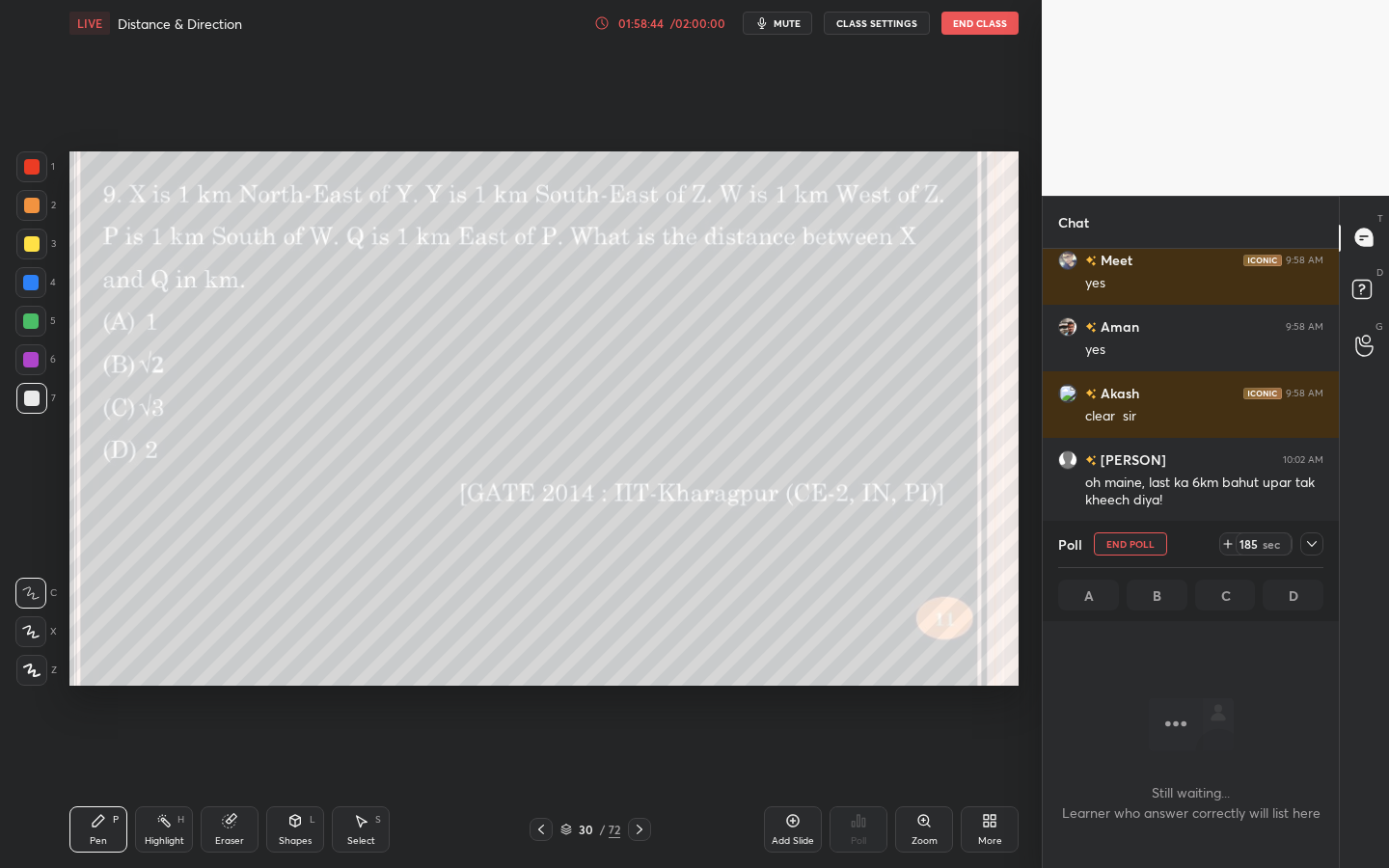 click 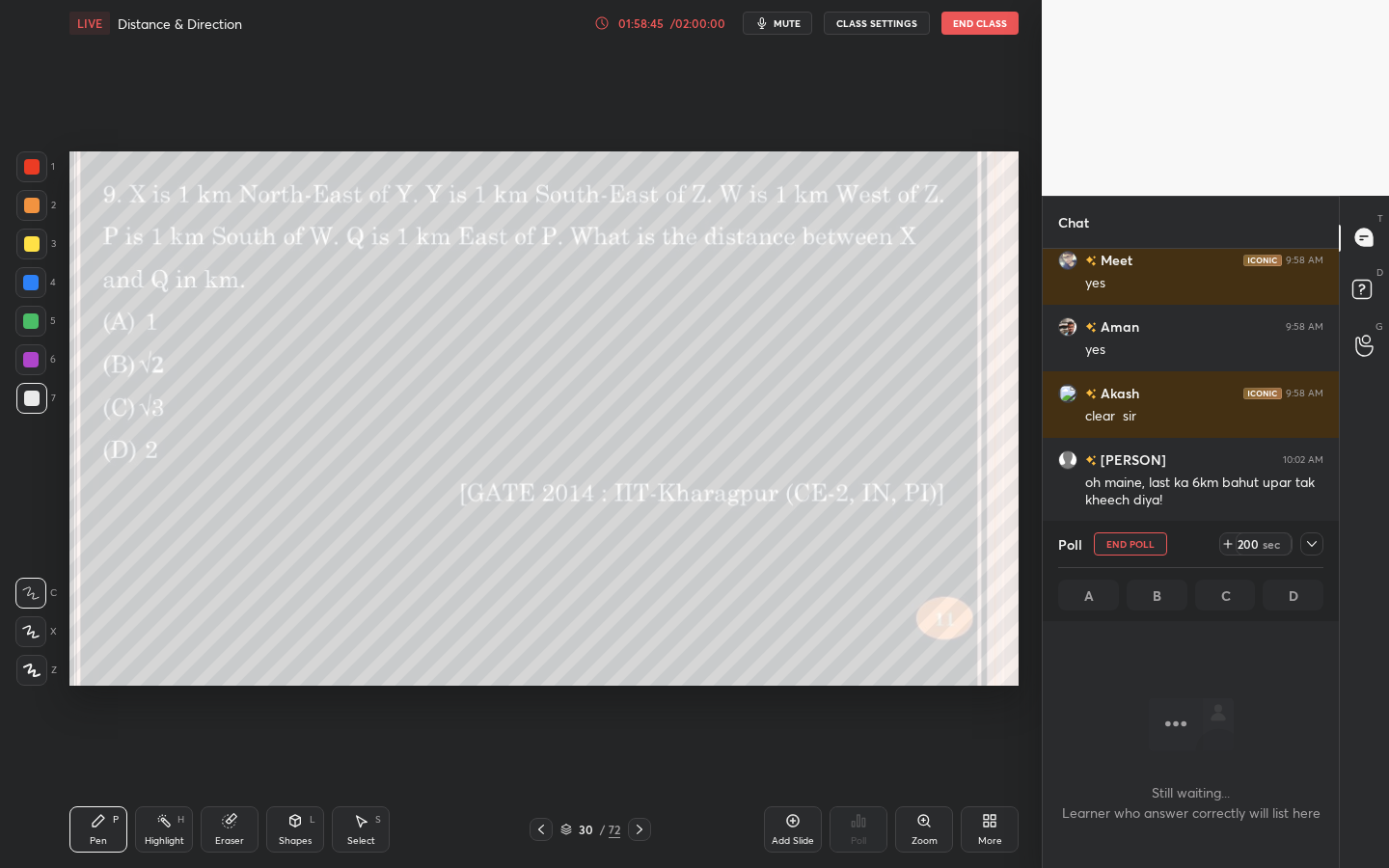 click 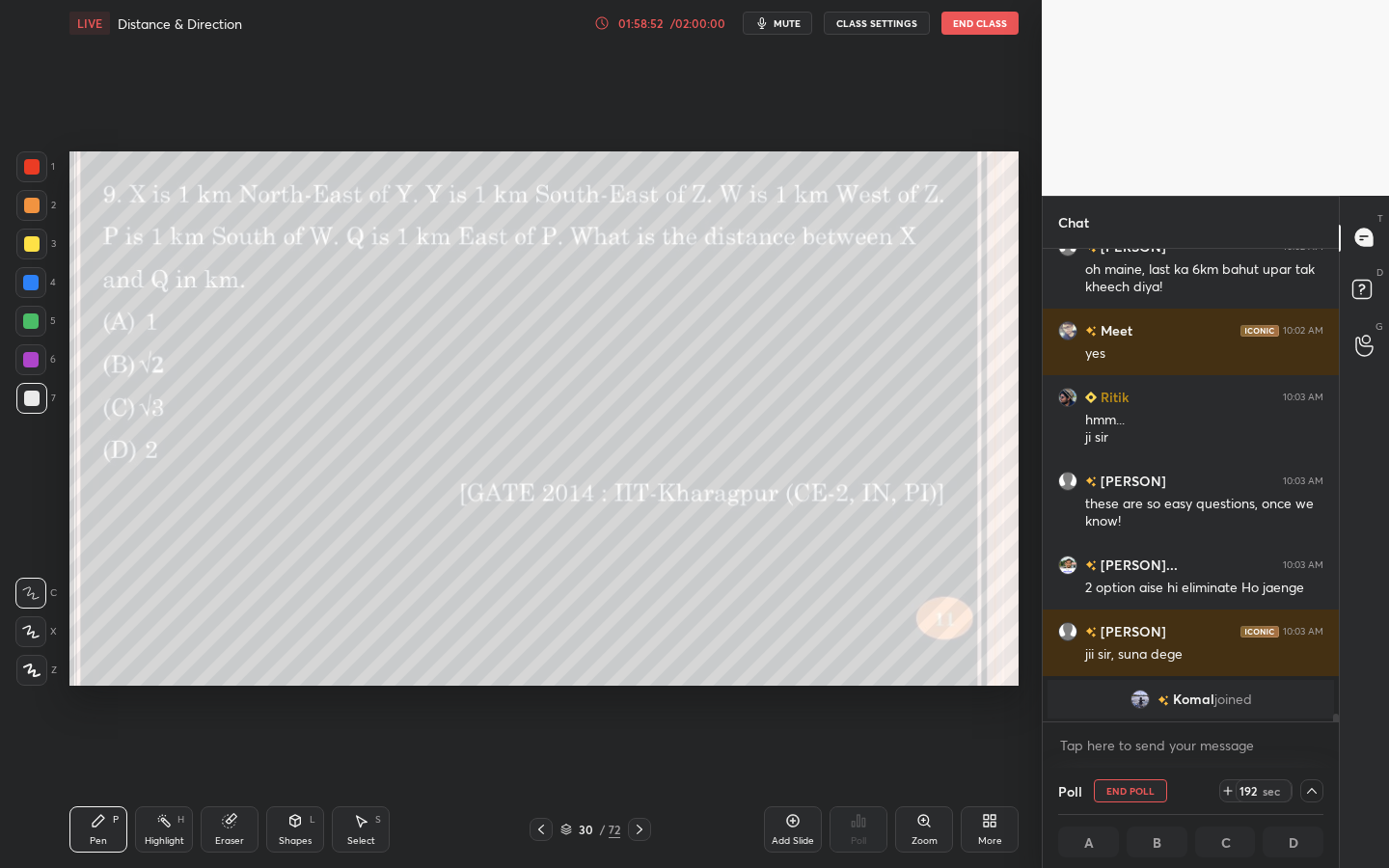 scroll, scrollTop: 27460, scrollLeft: 0, axis: vertical 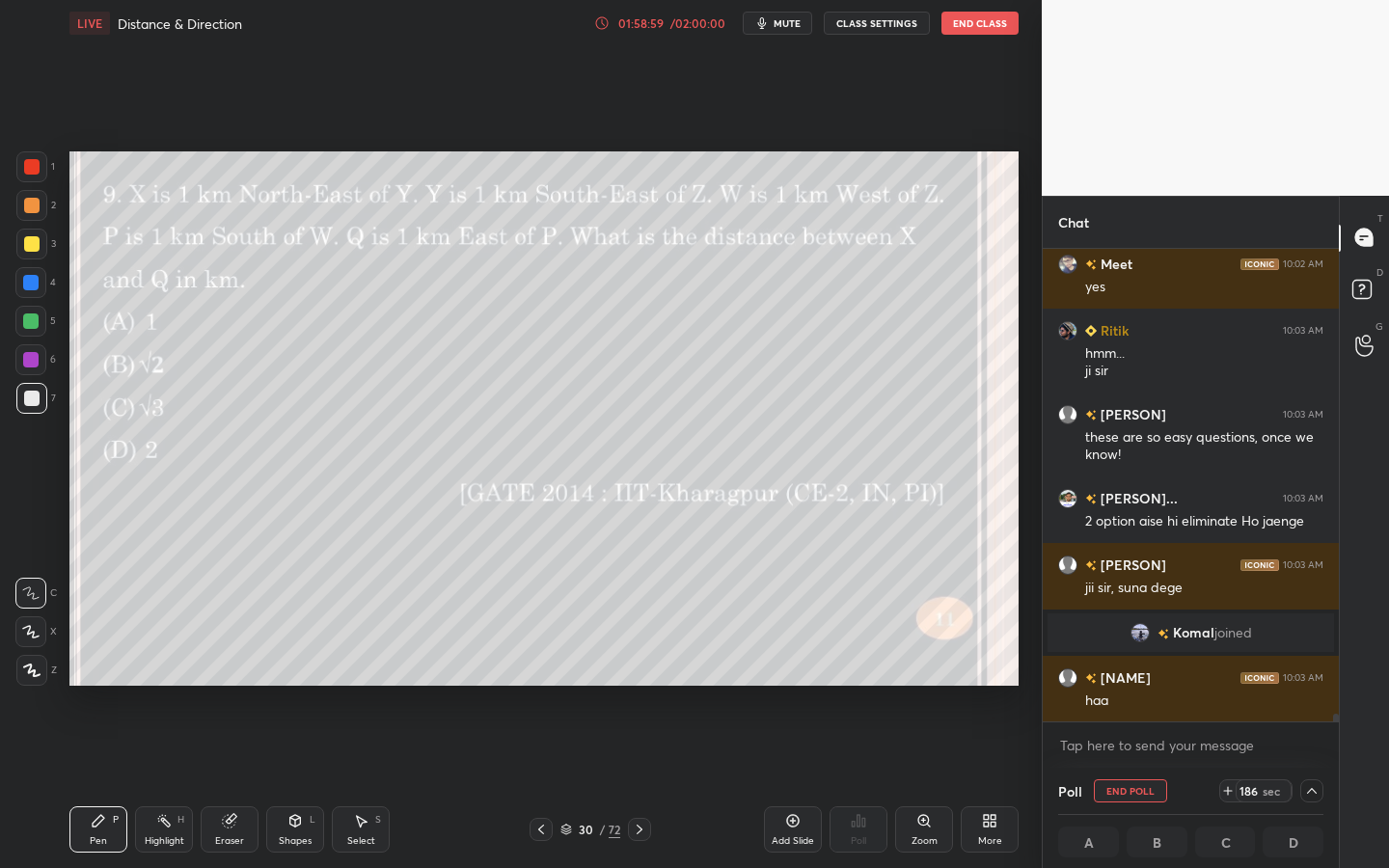 click on "Komal" at bounding box center [1193, 633] 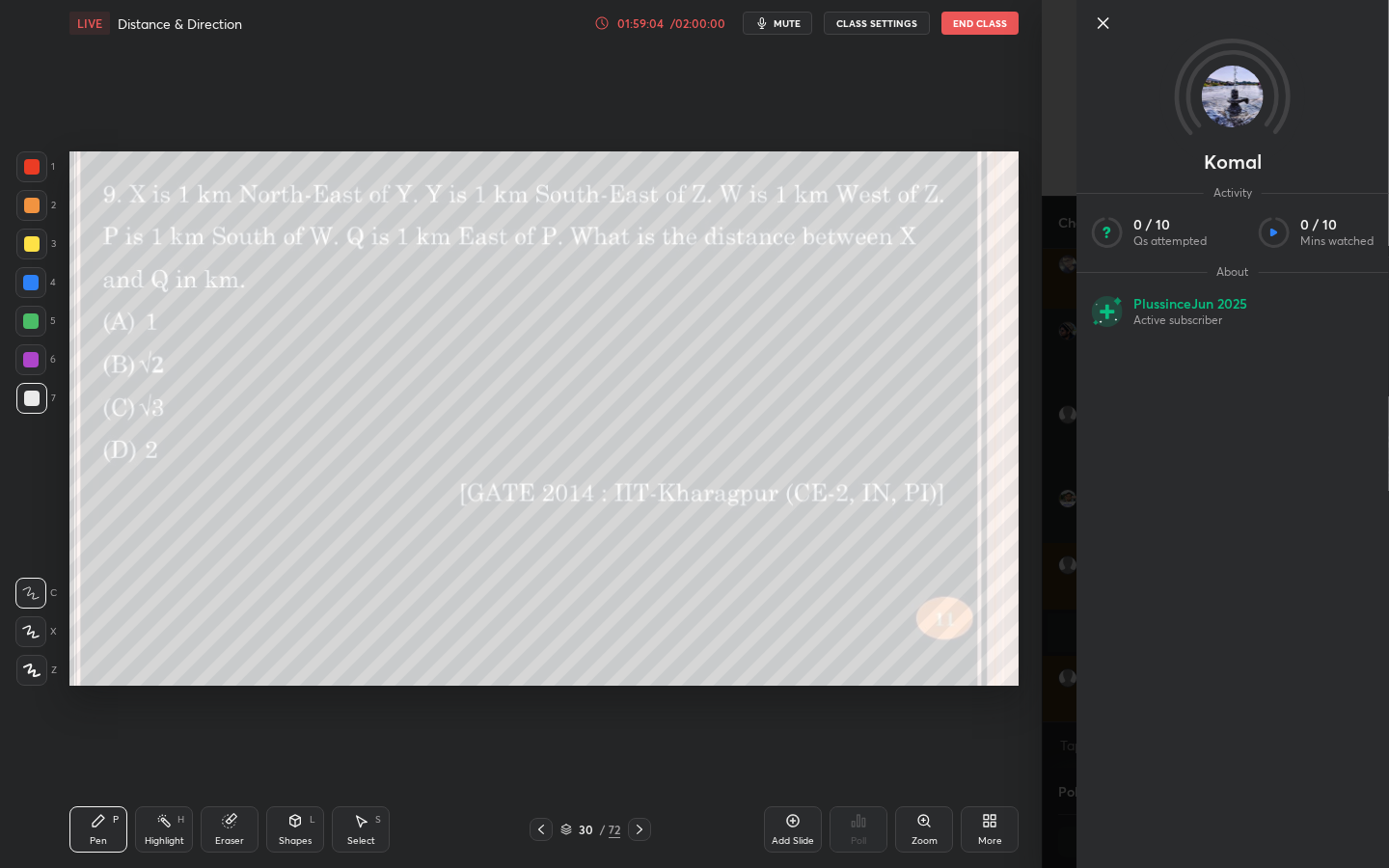 click 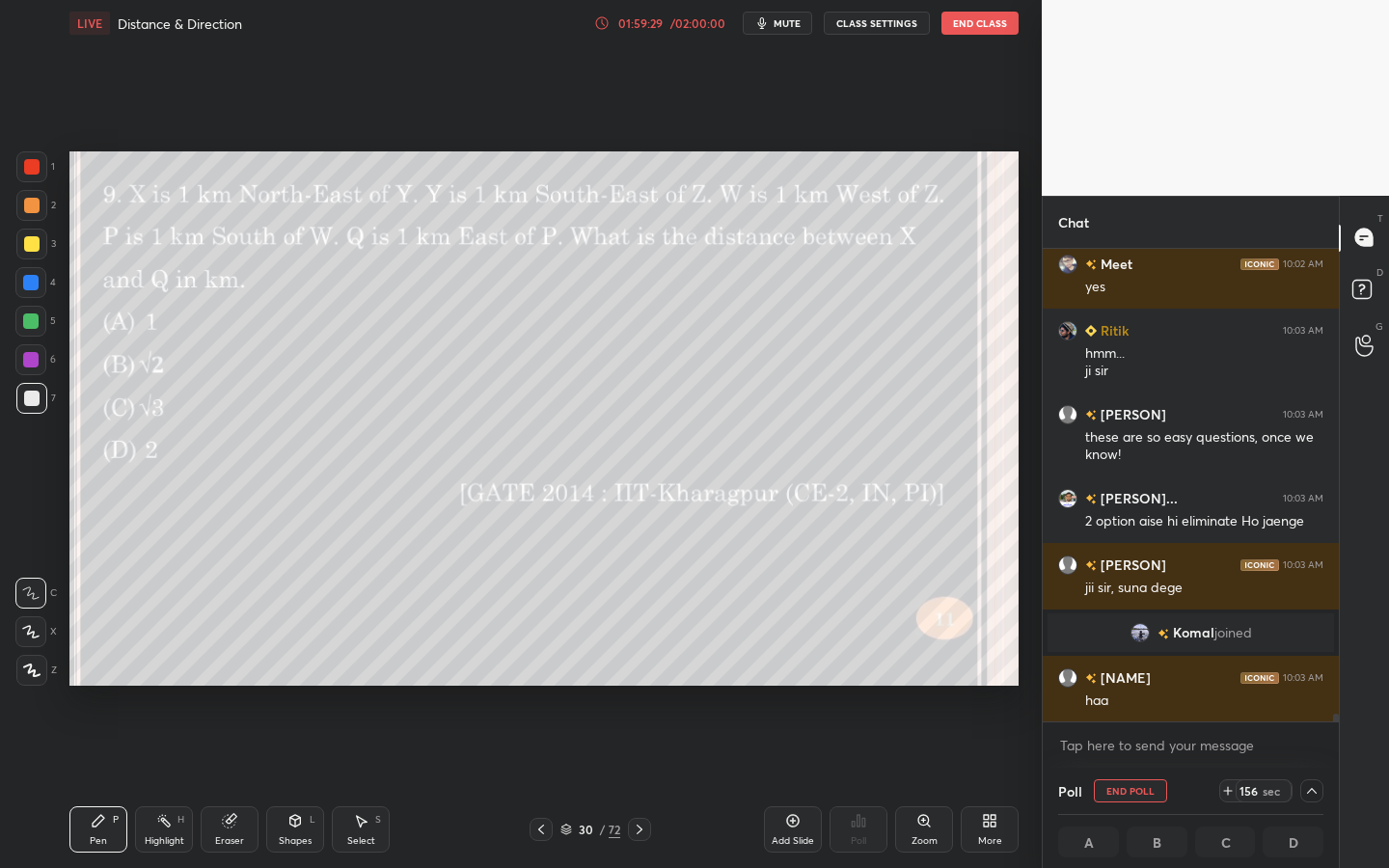 scroll, scrollTop: 27526, scrollLeft: 0, axis: vertical 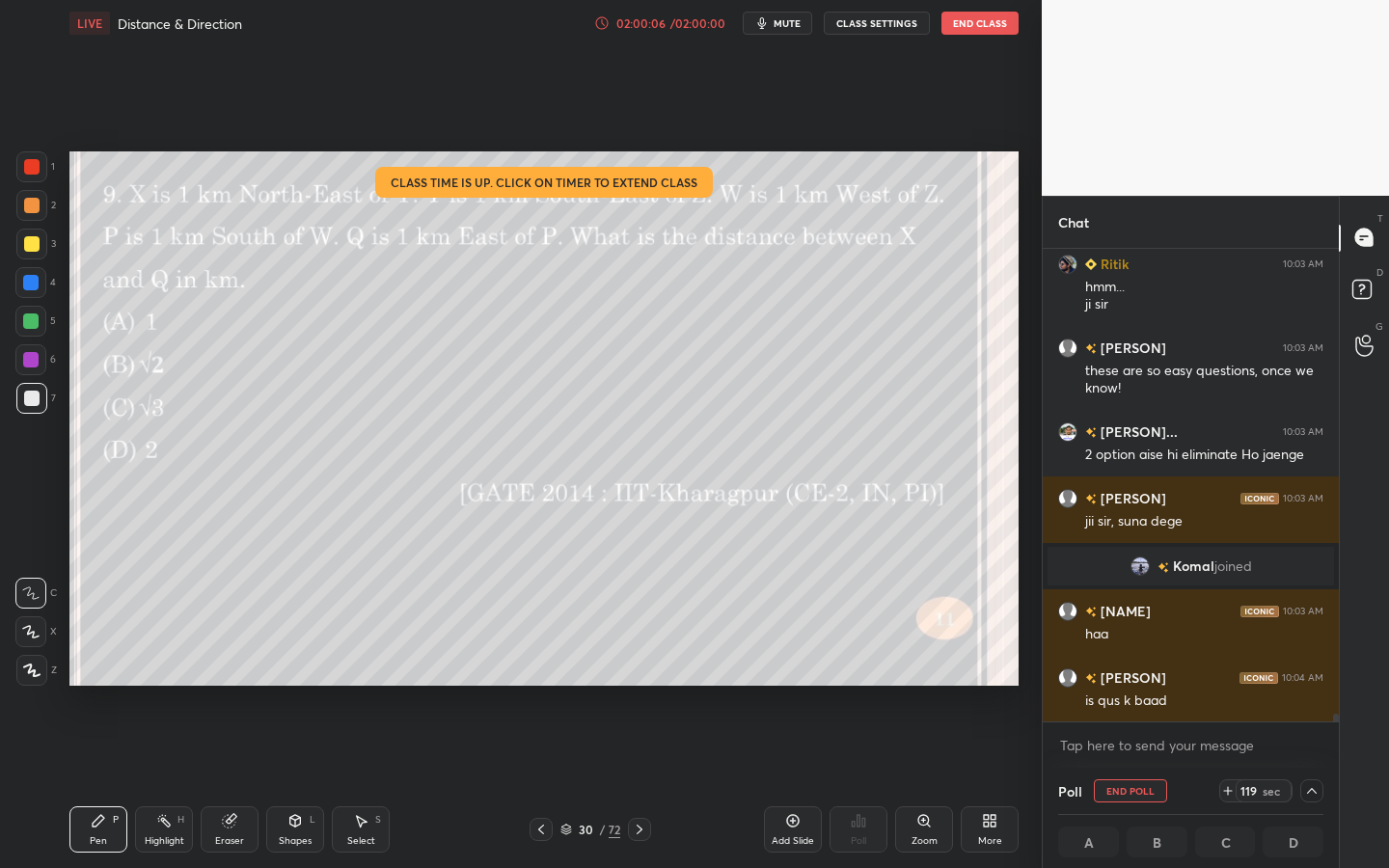 drag, startPoint x: 606, startPoint y: 18, endPoint x: 606, endPoint y: 772, distance: 754 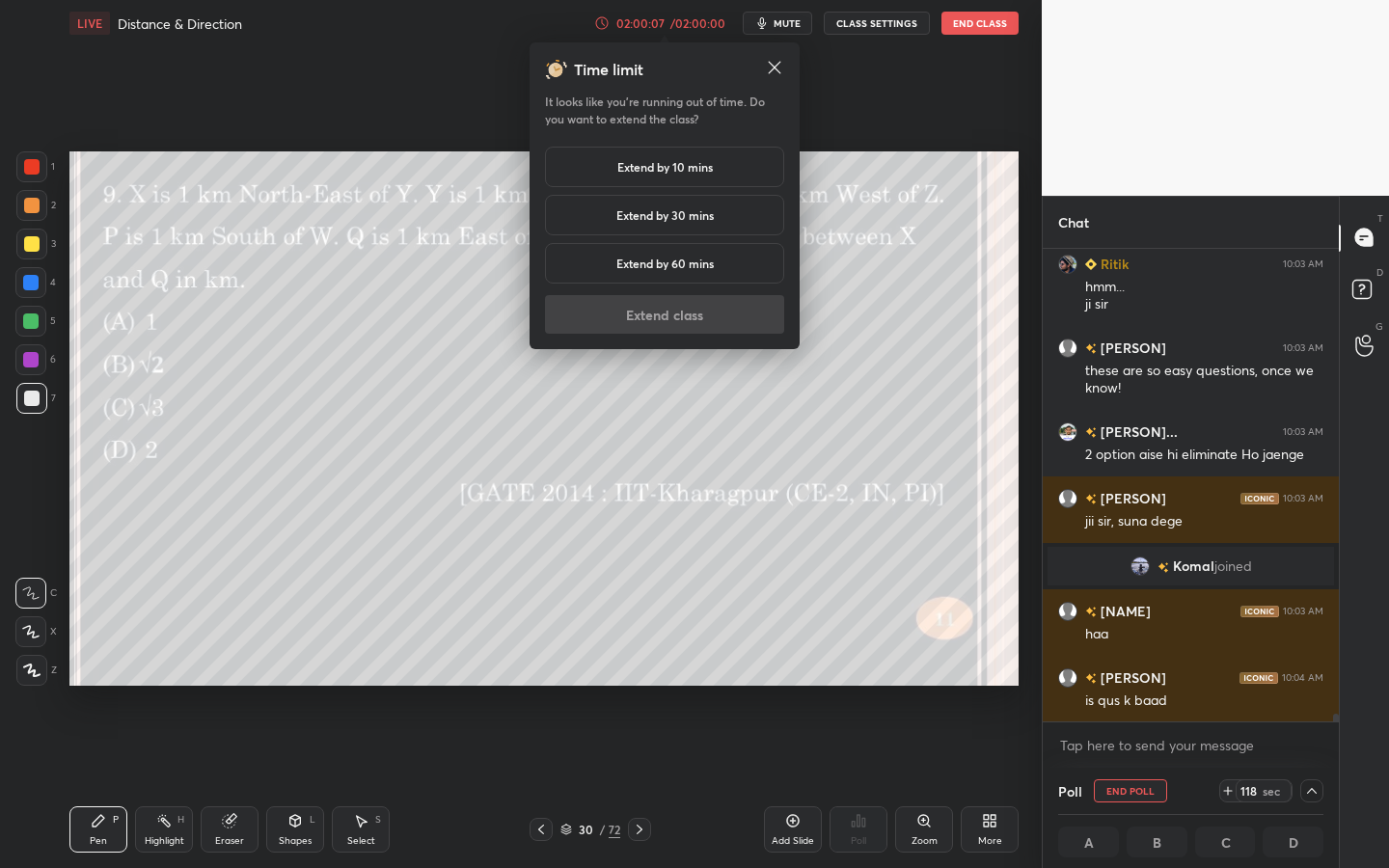 click on "Extend by 10 mins" at bounding box center [665, 167] 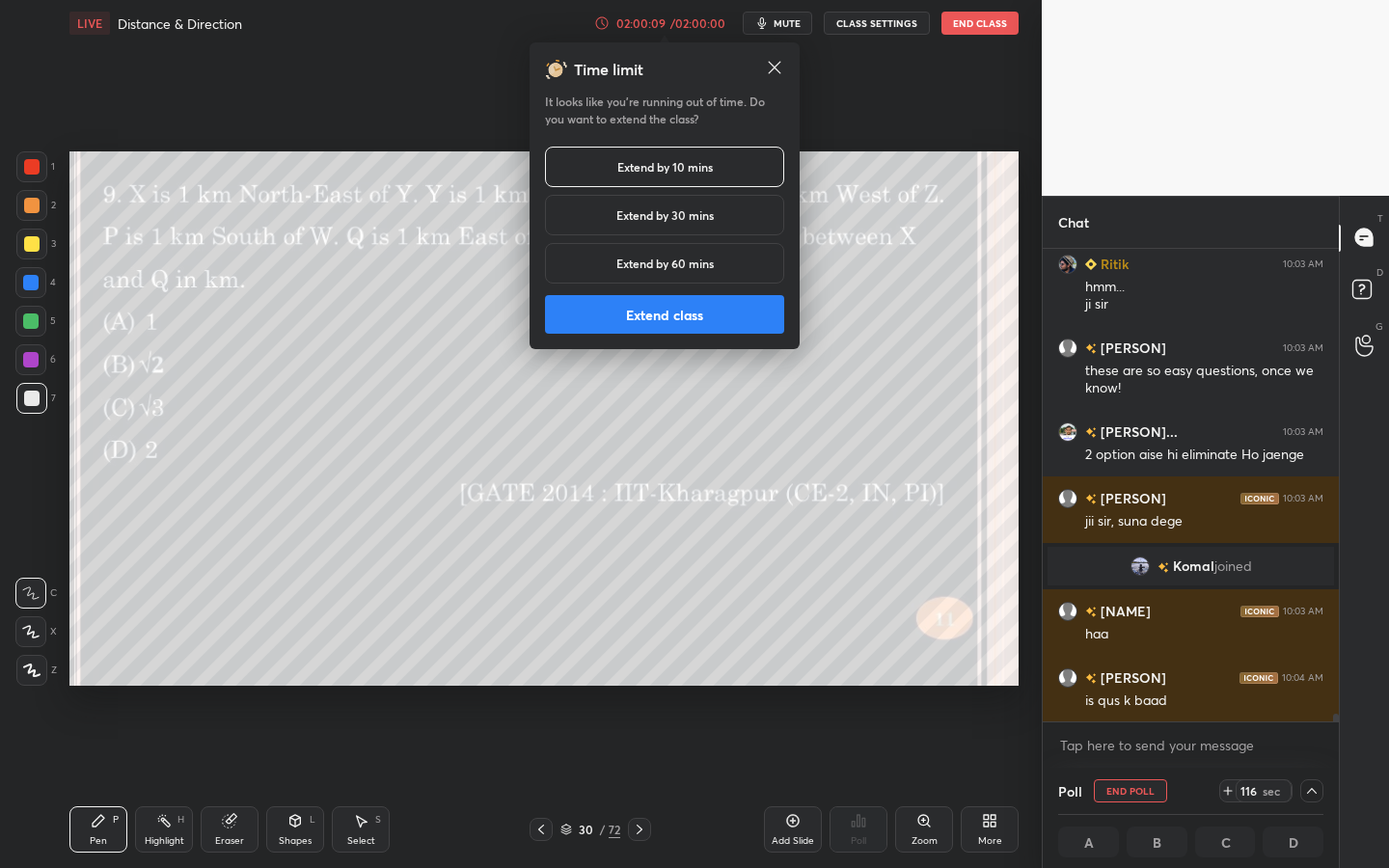 click on "Extend class" at bounding box center (665, 314) 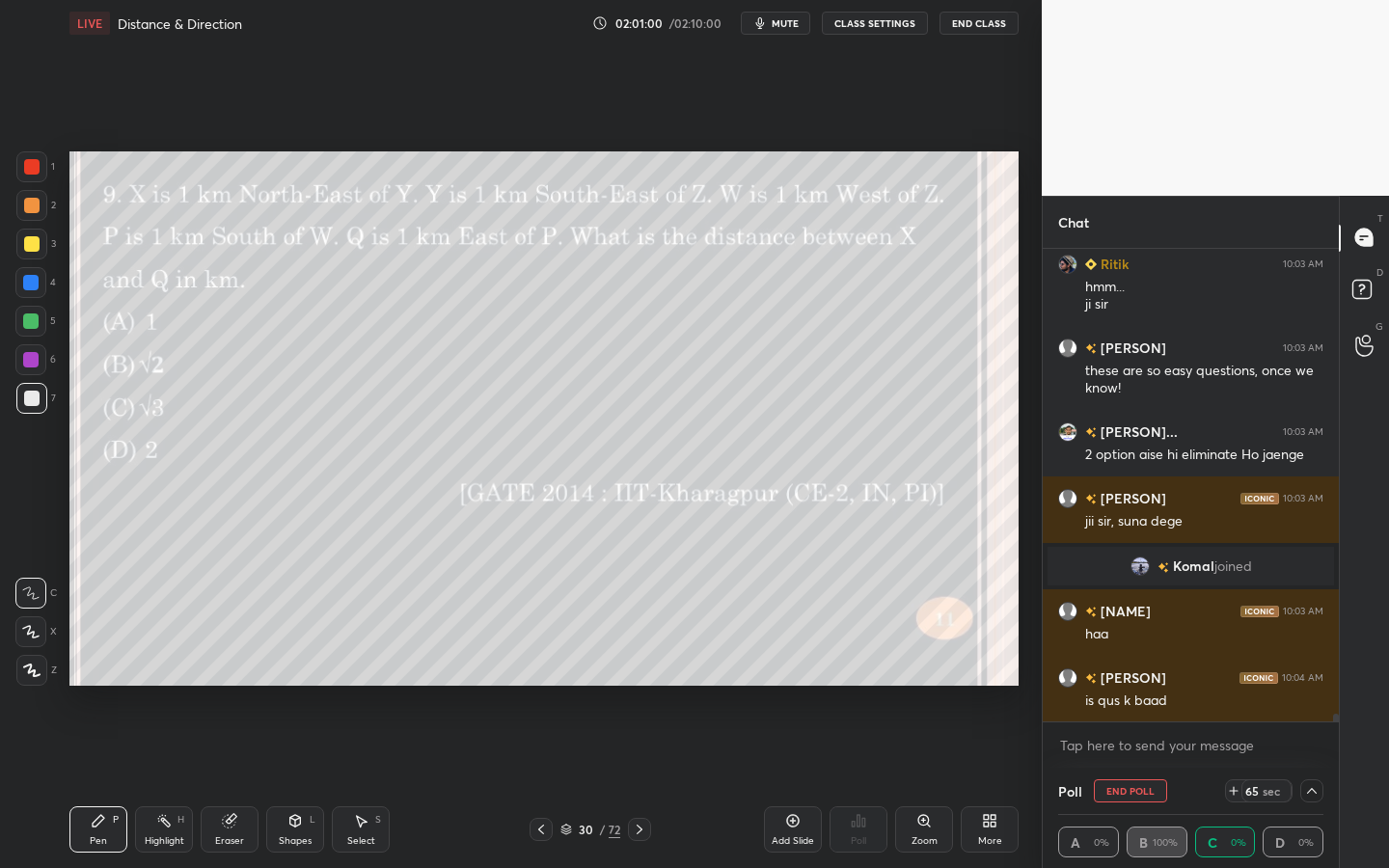 scroll, scrollTop: 27627, scrollLeft: 0, axis: vertical 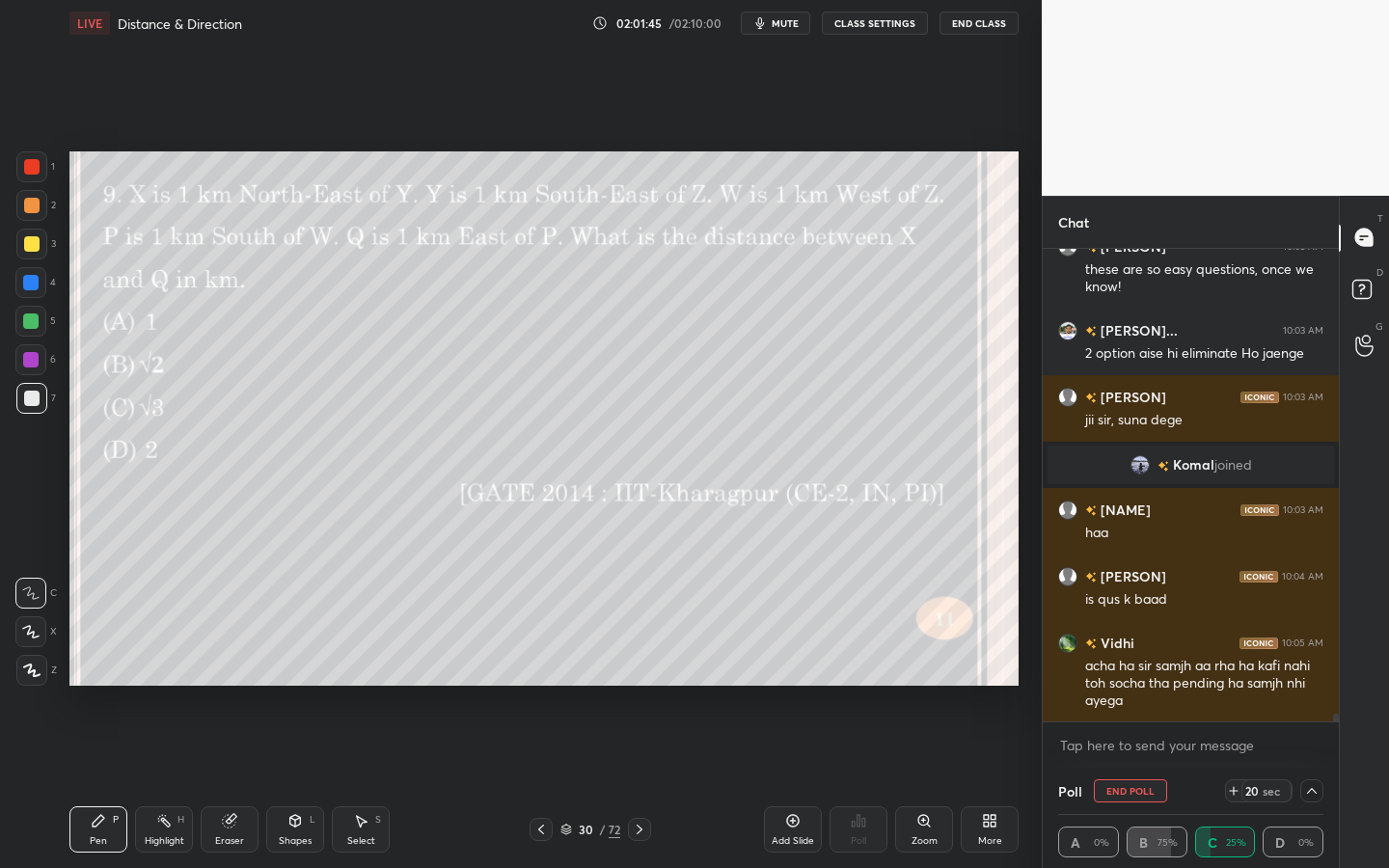 click at bounding box center [1312, 791] 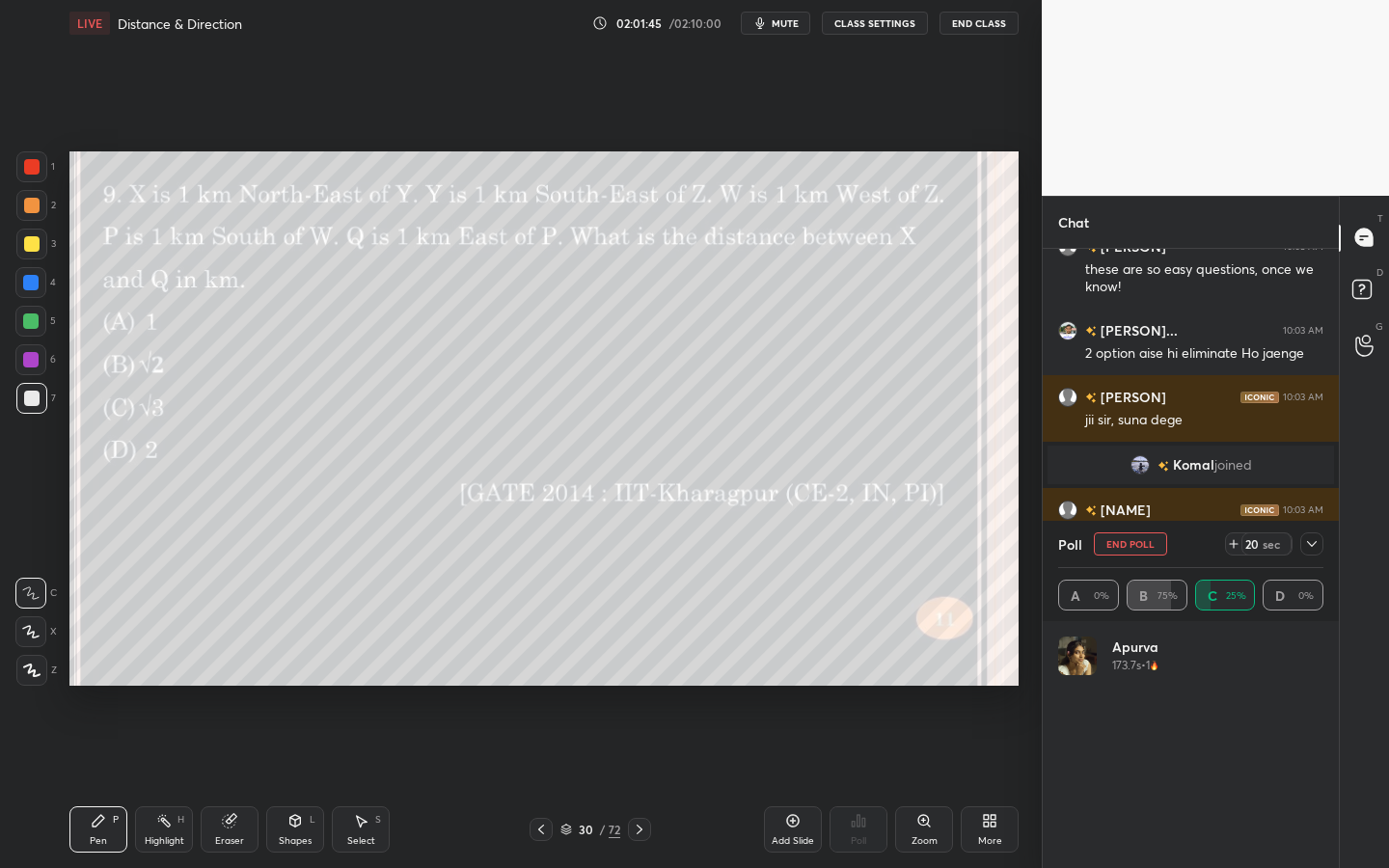 scroll, scrollTop: 6, scrollLeft: 7, axis: both 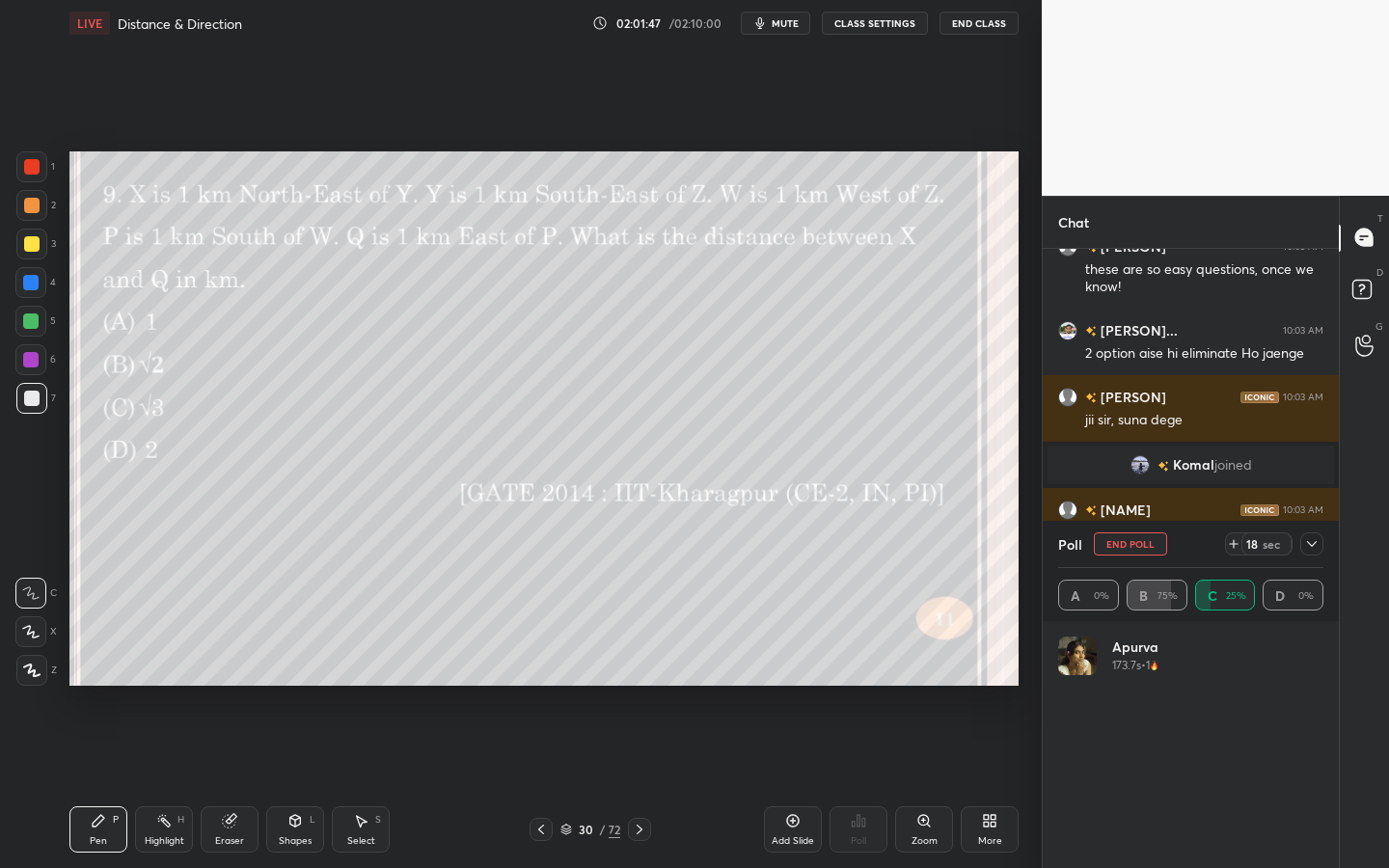 click 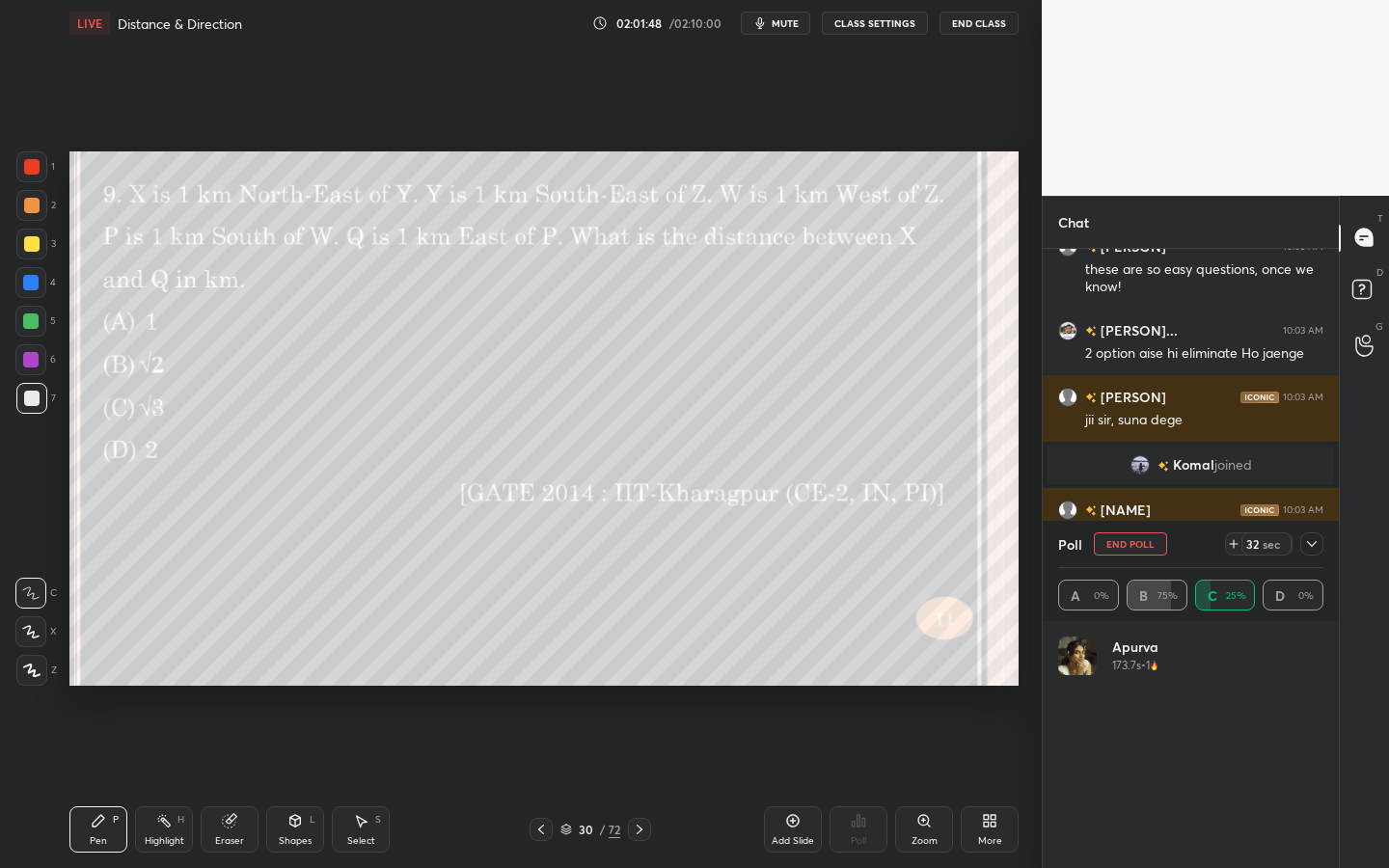 click 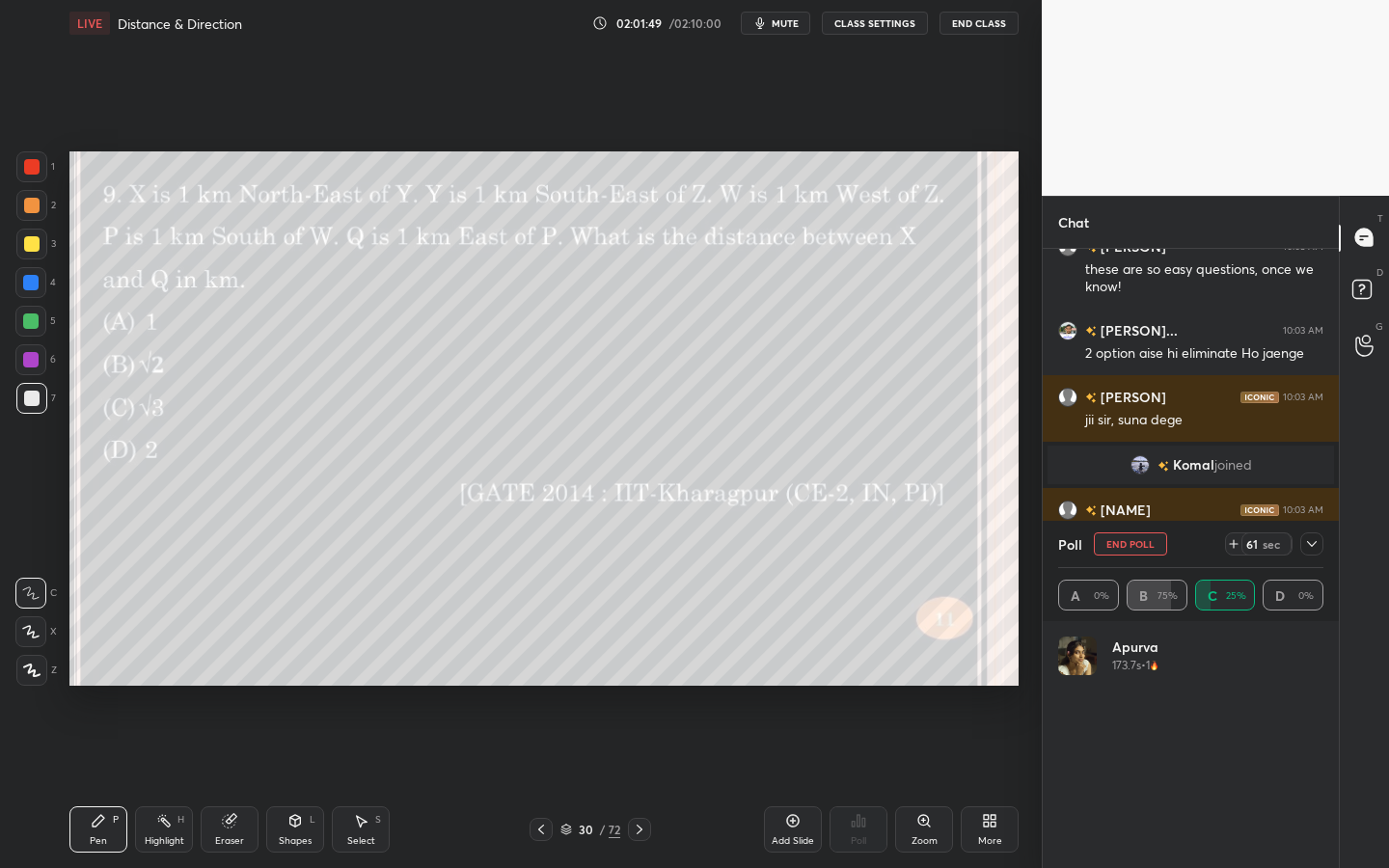 click 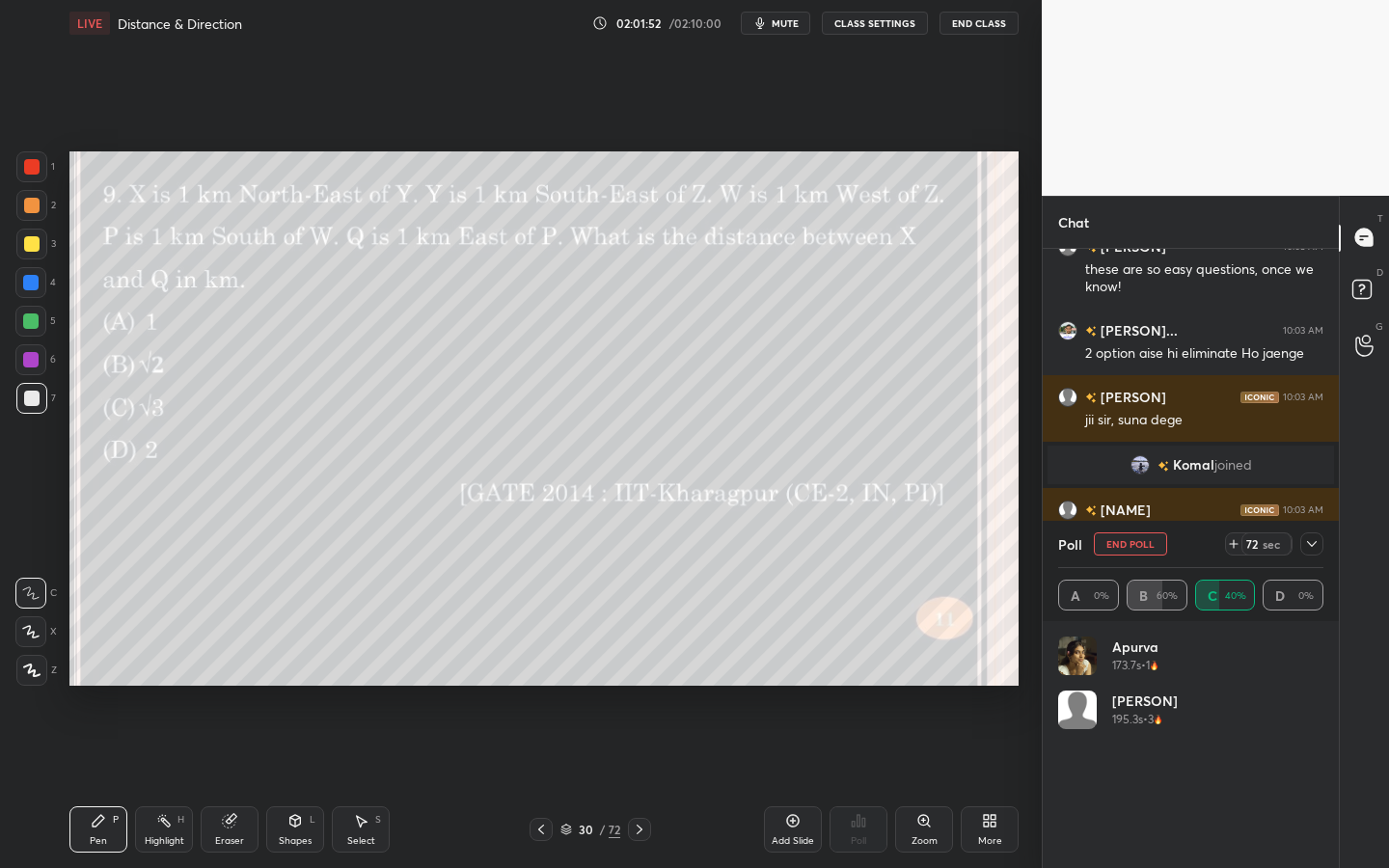 scroll, scrollTop: 27711, scrollLeft: 0, axis: vertical 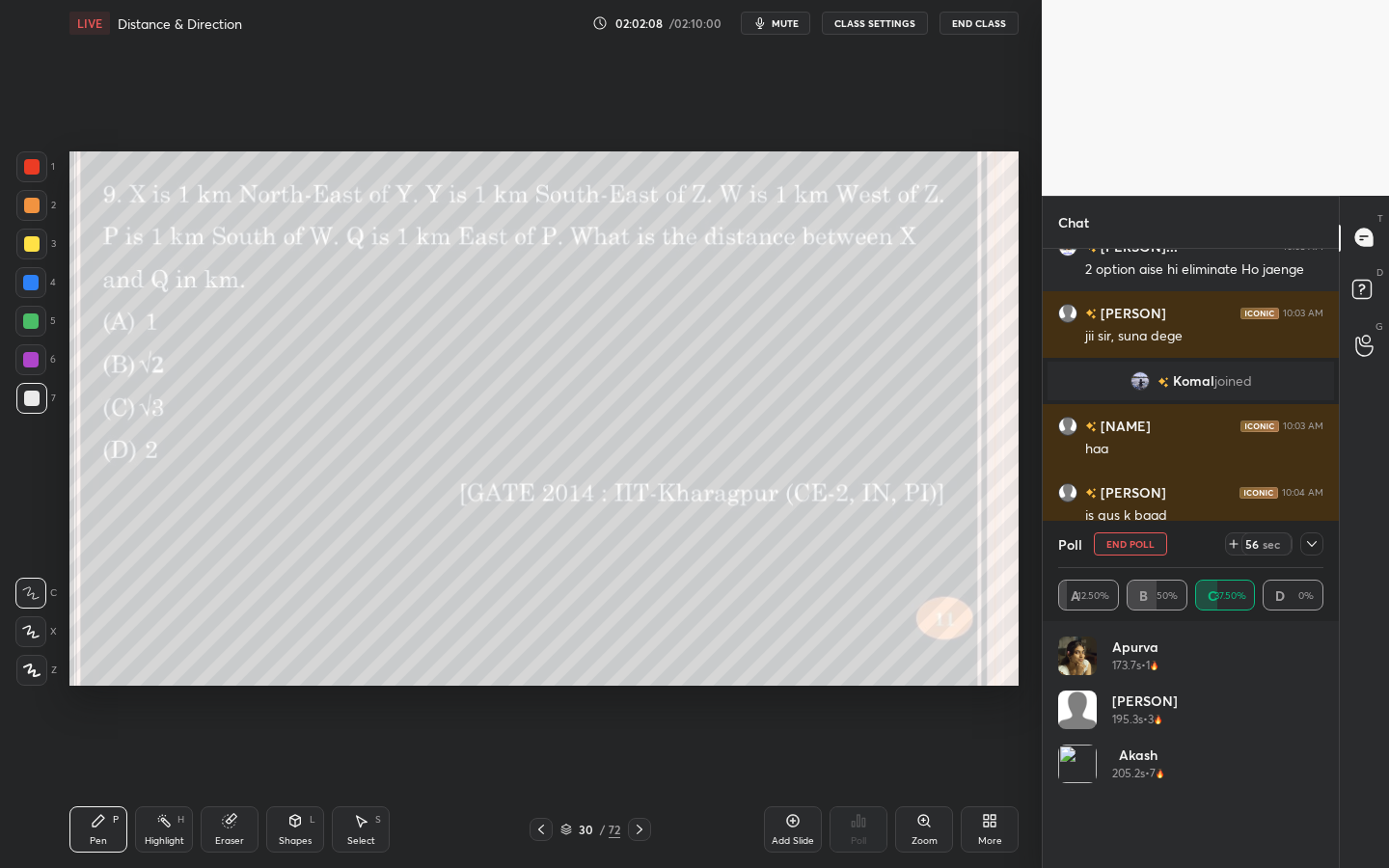 click 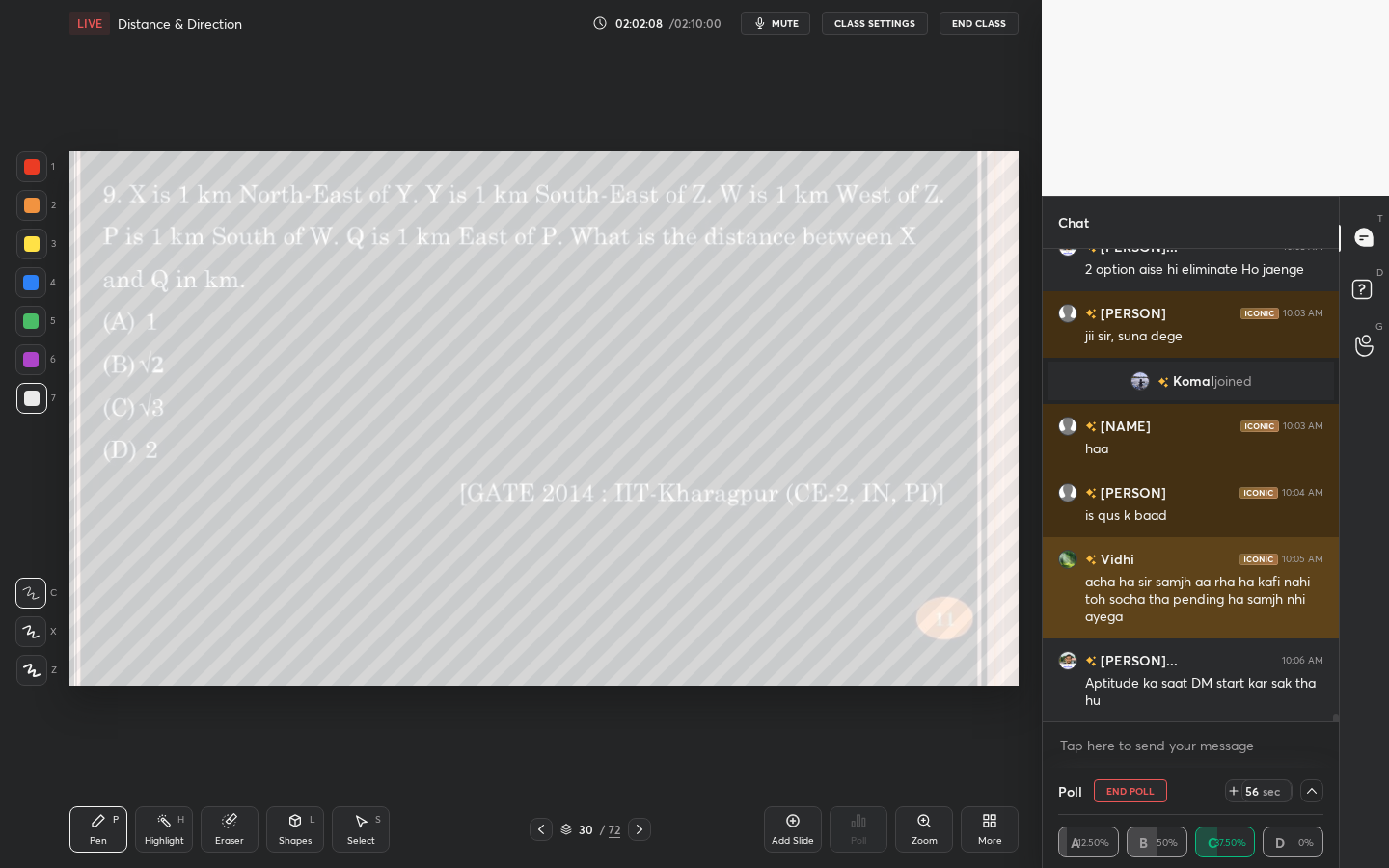 scroll, scrollTop: 148, scrollLeft: 259, axis: both 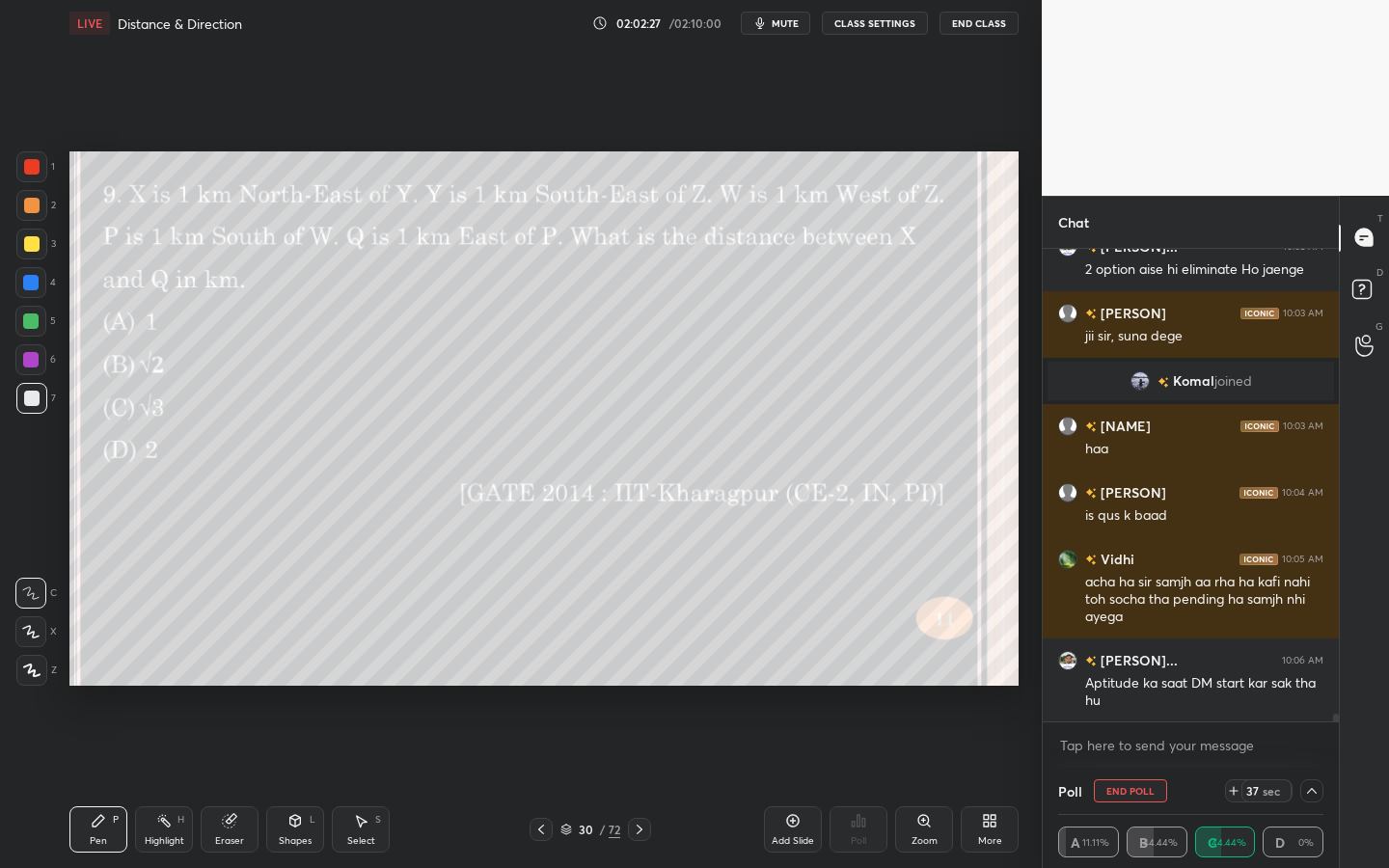 click 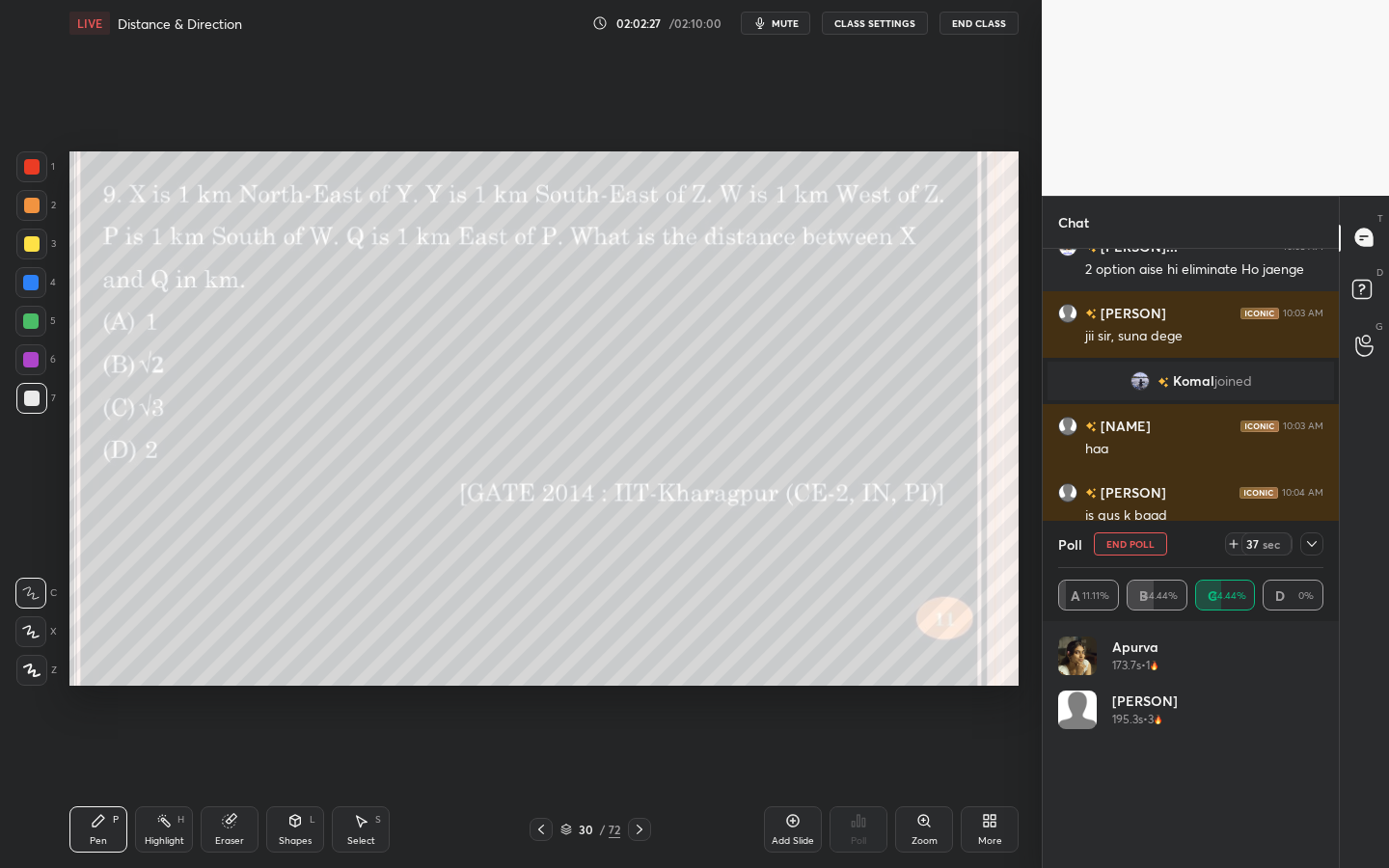 scroll, scrollTop: 6, scrollLeft: 7, axis: both 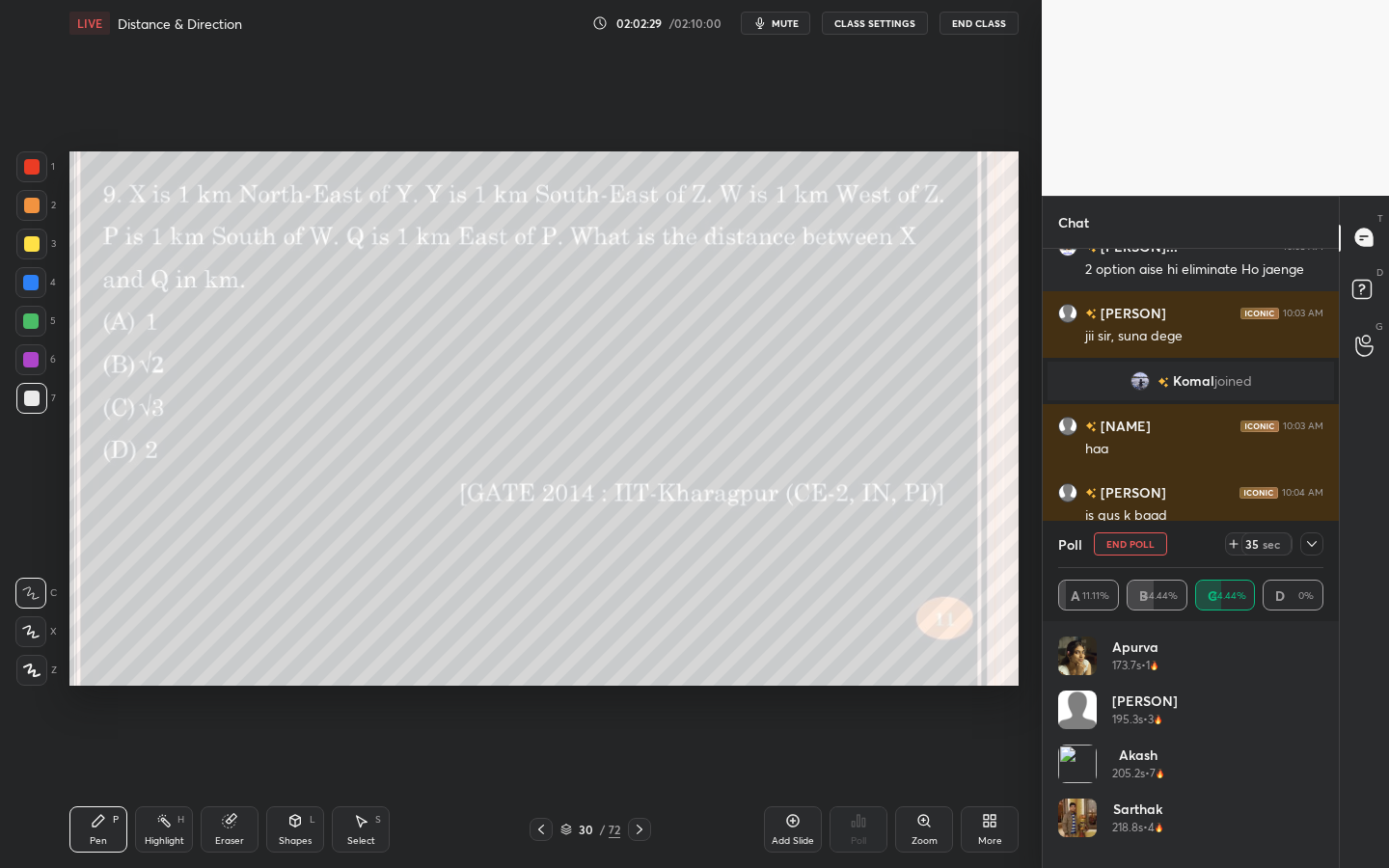 click 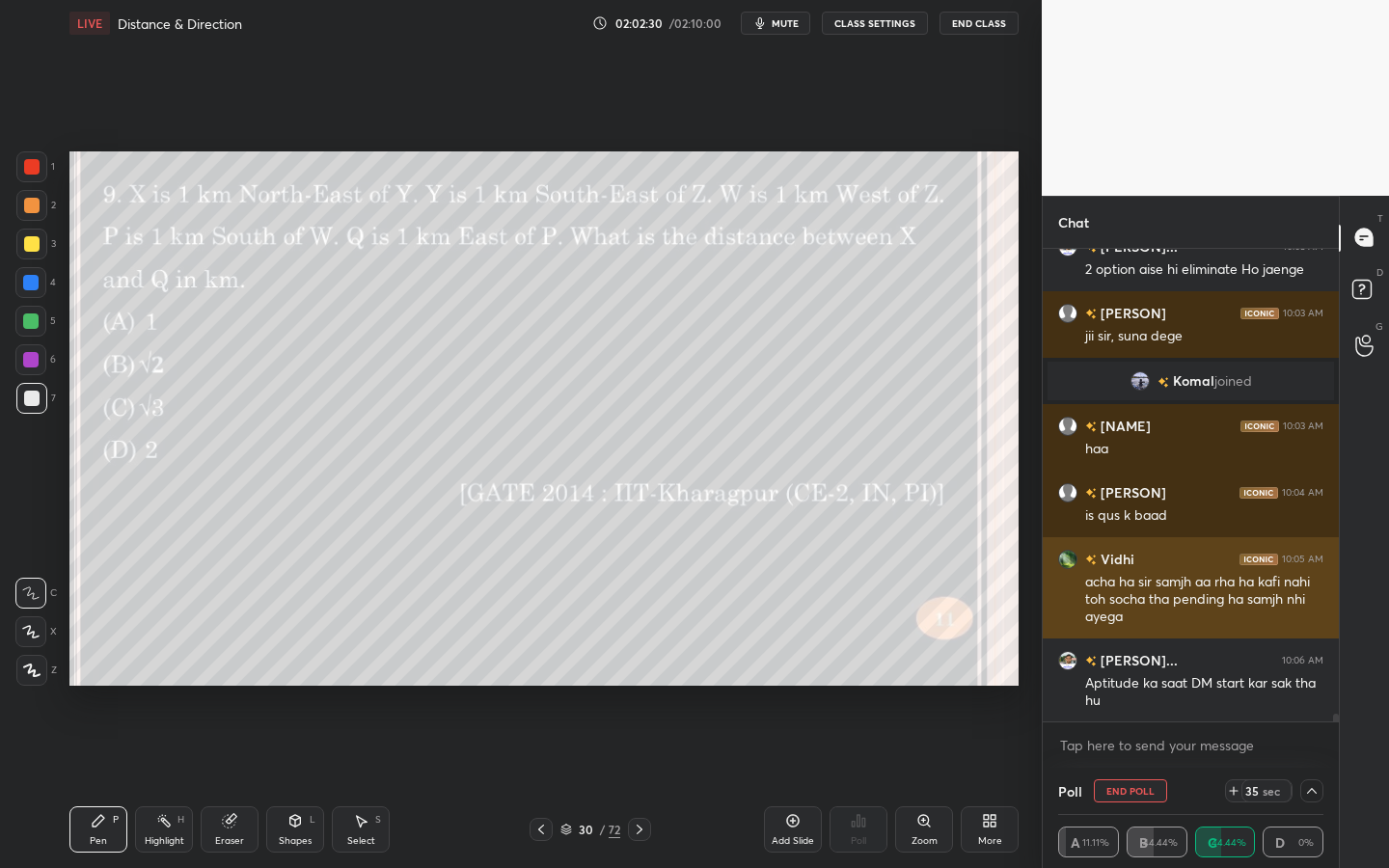 scroll, scrollTop: 0, scrollLeft: 0, axis: both 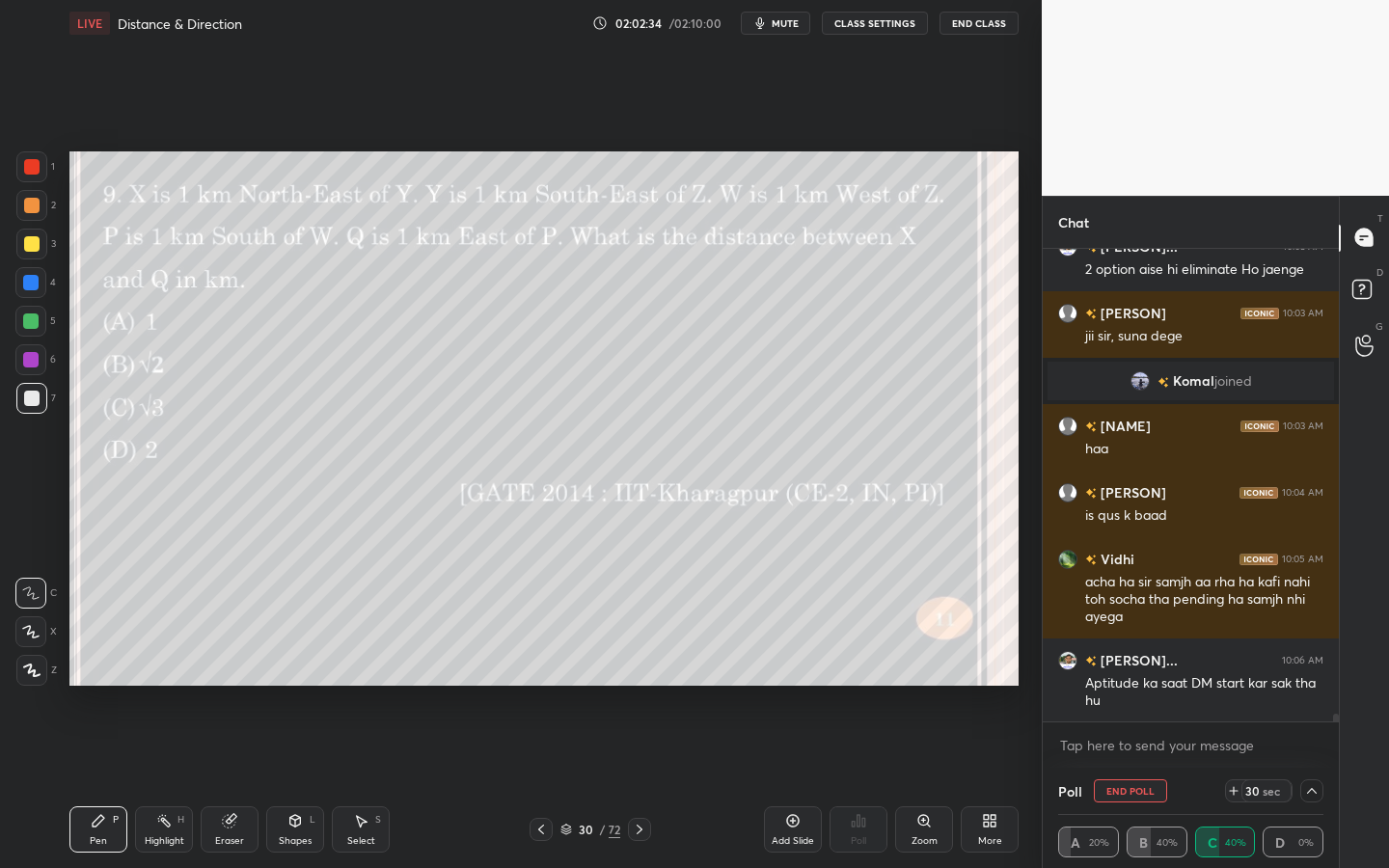 click 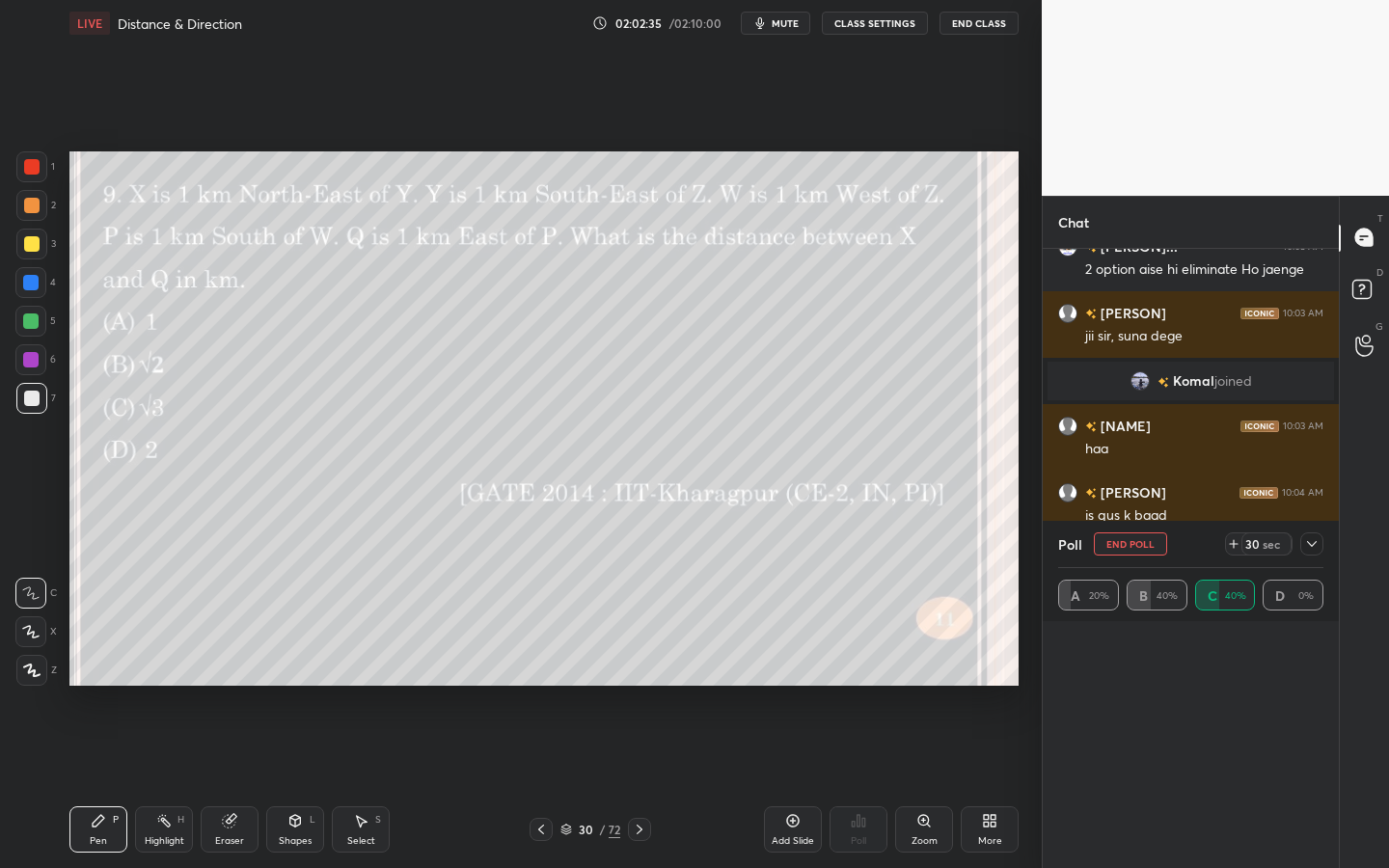 scroll, scrollTop: 6, scrollLeft: 7, axis: both 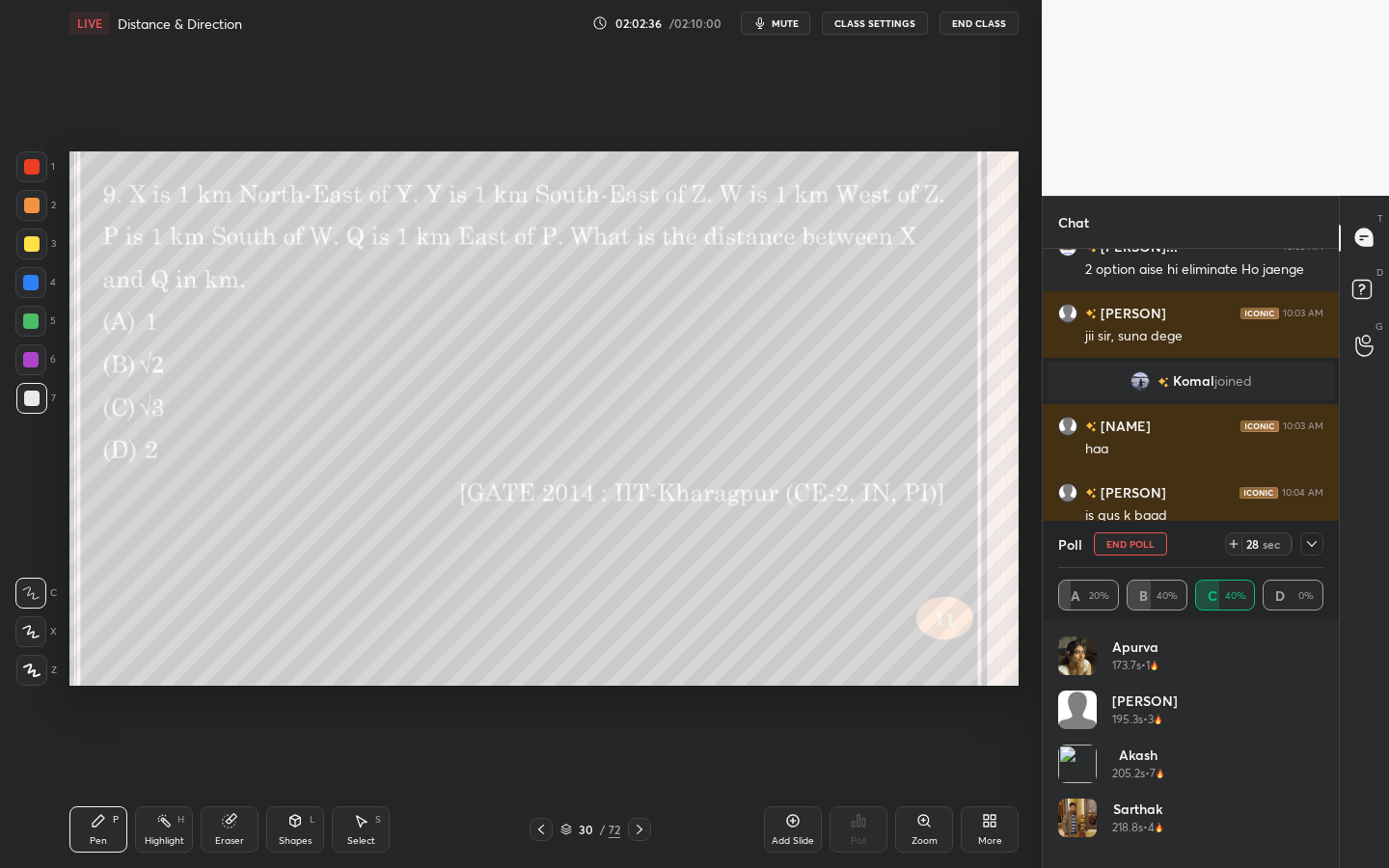 click 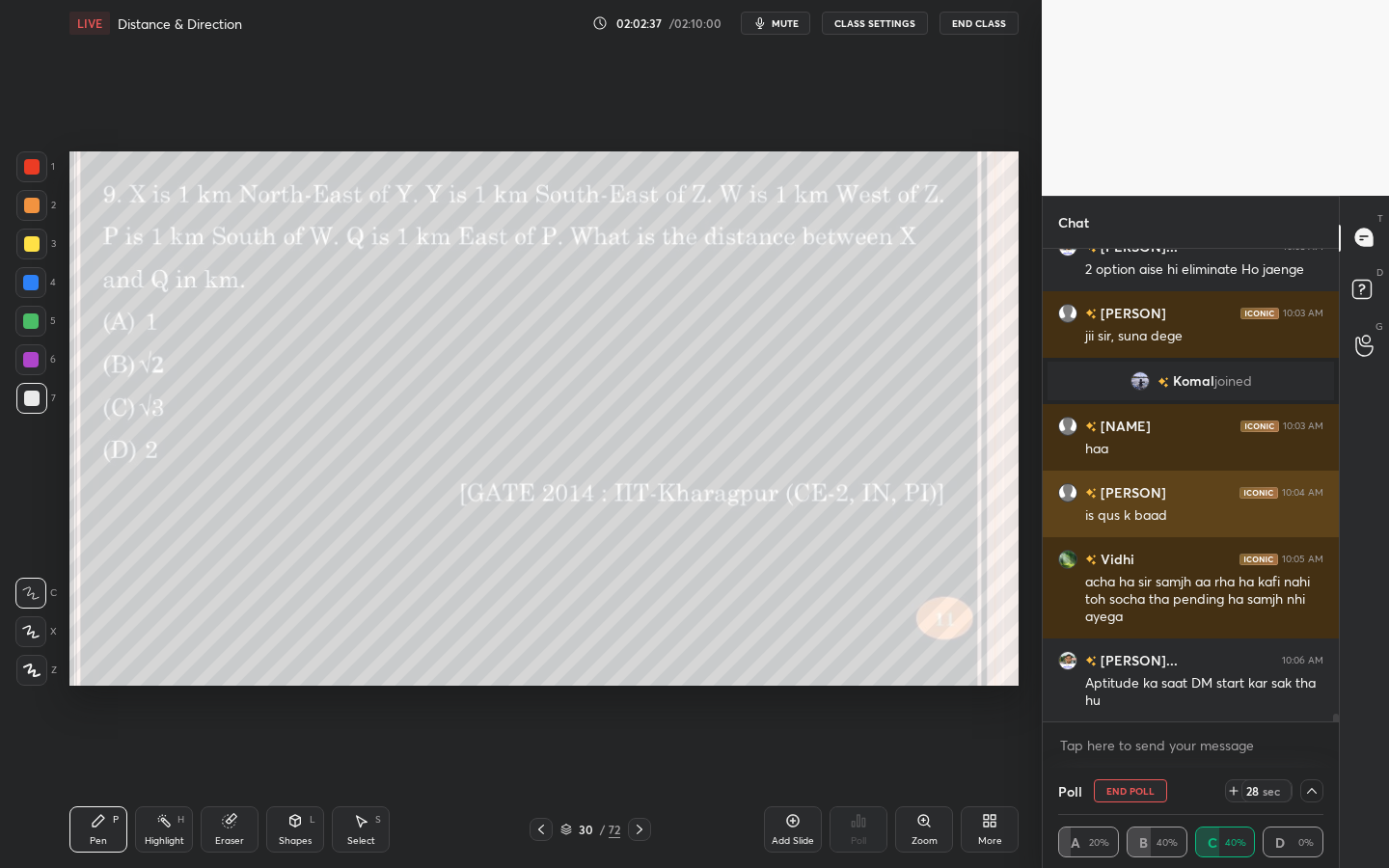 scroll, scrollTop: 0, scrollLeft: 0, axis: both 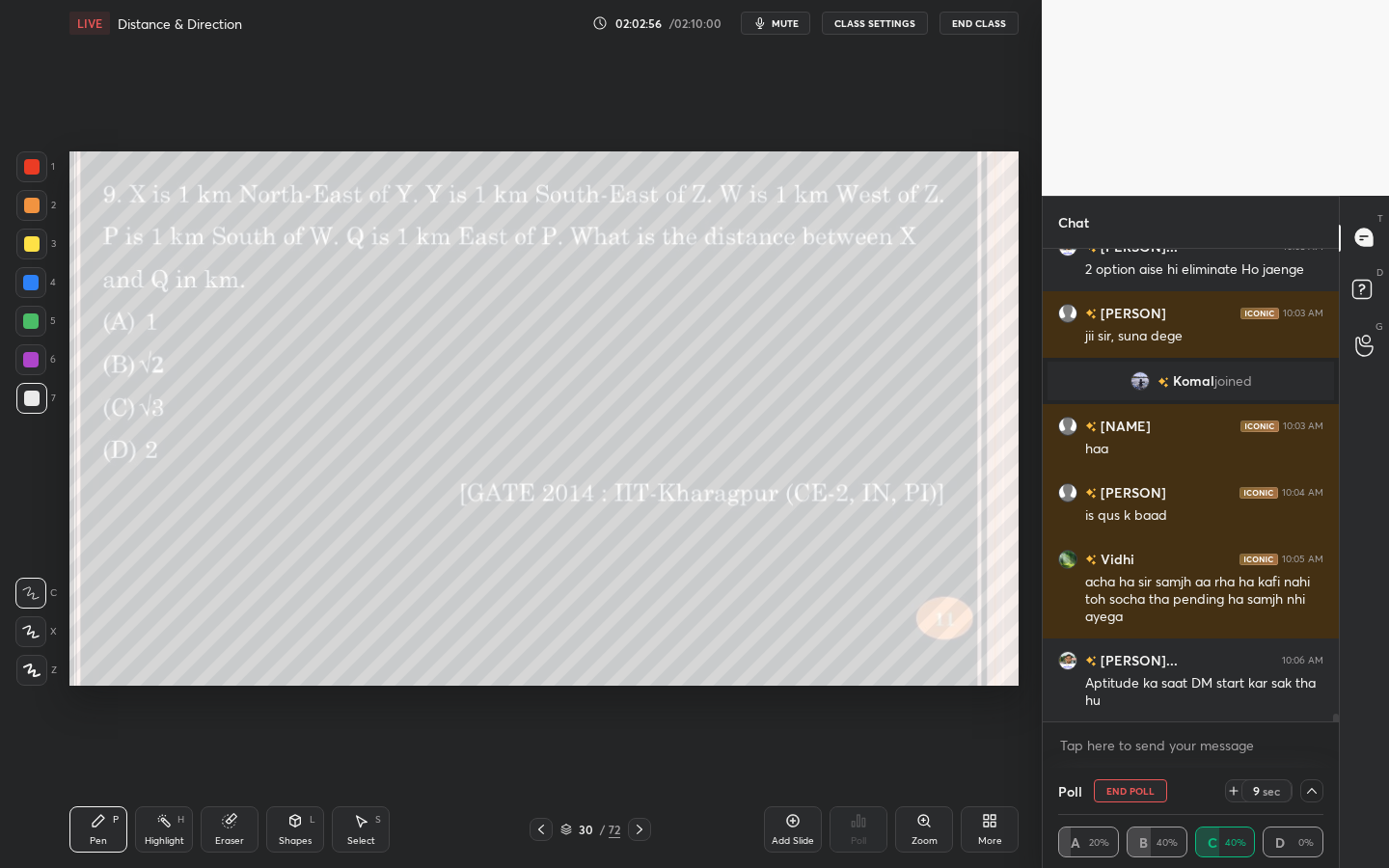 click at bounding box center (32, 244) 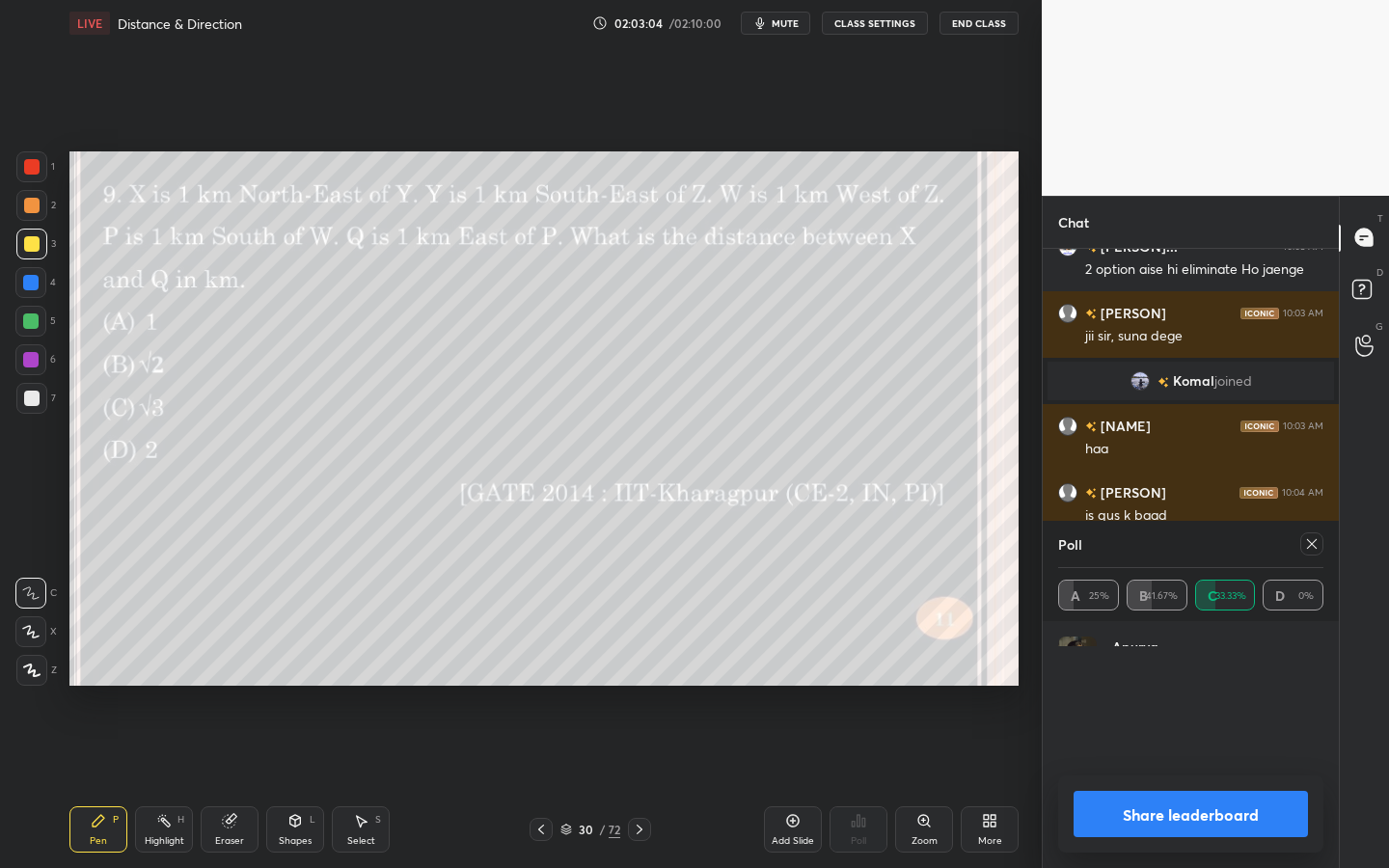 scroll, scrollTop: 2, scrollLeft: 7, axis: both 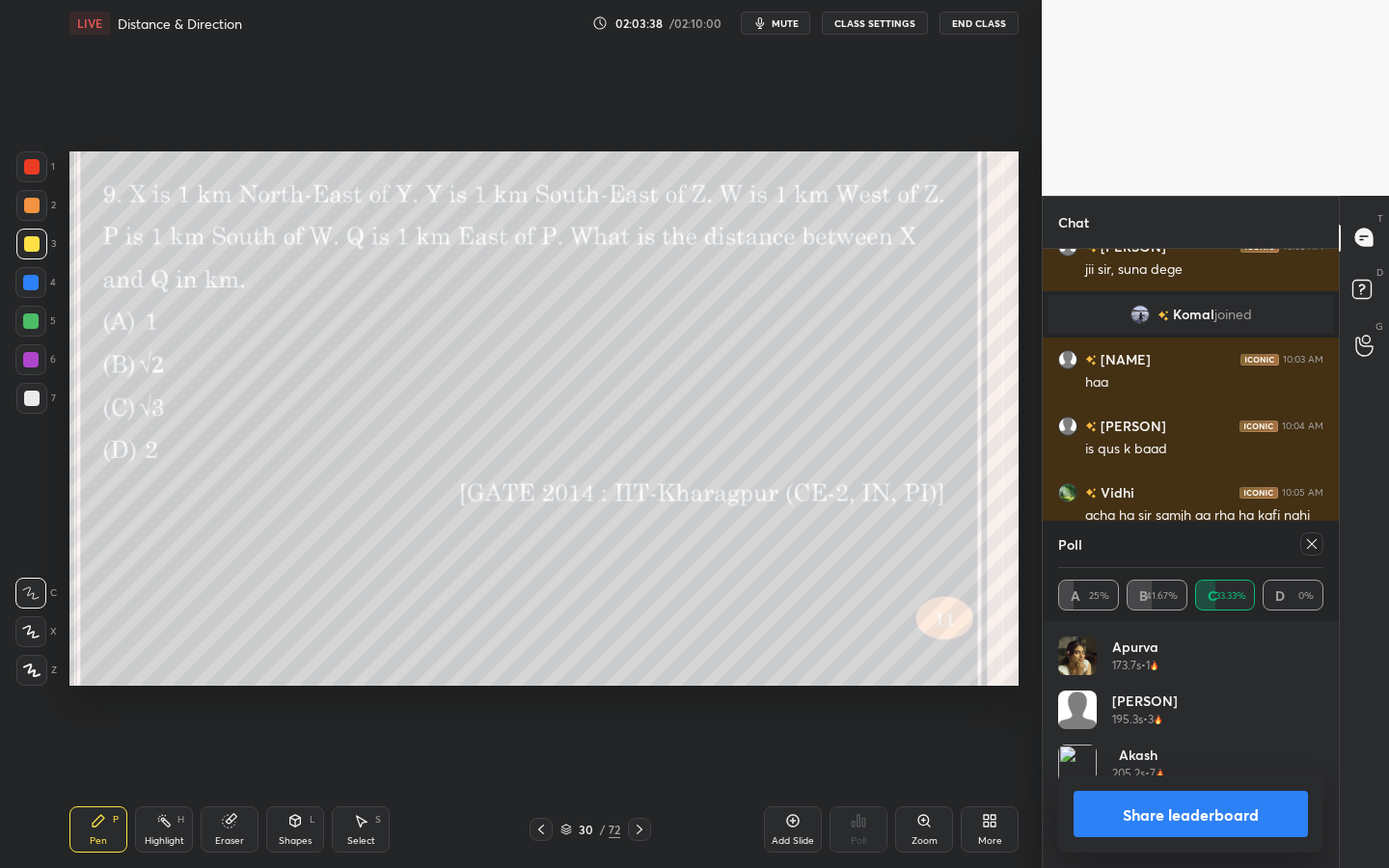click 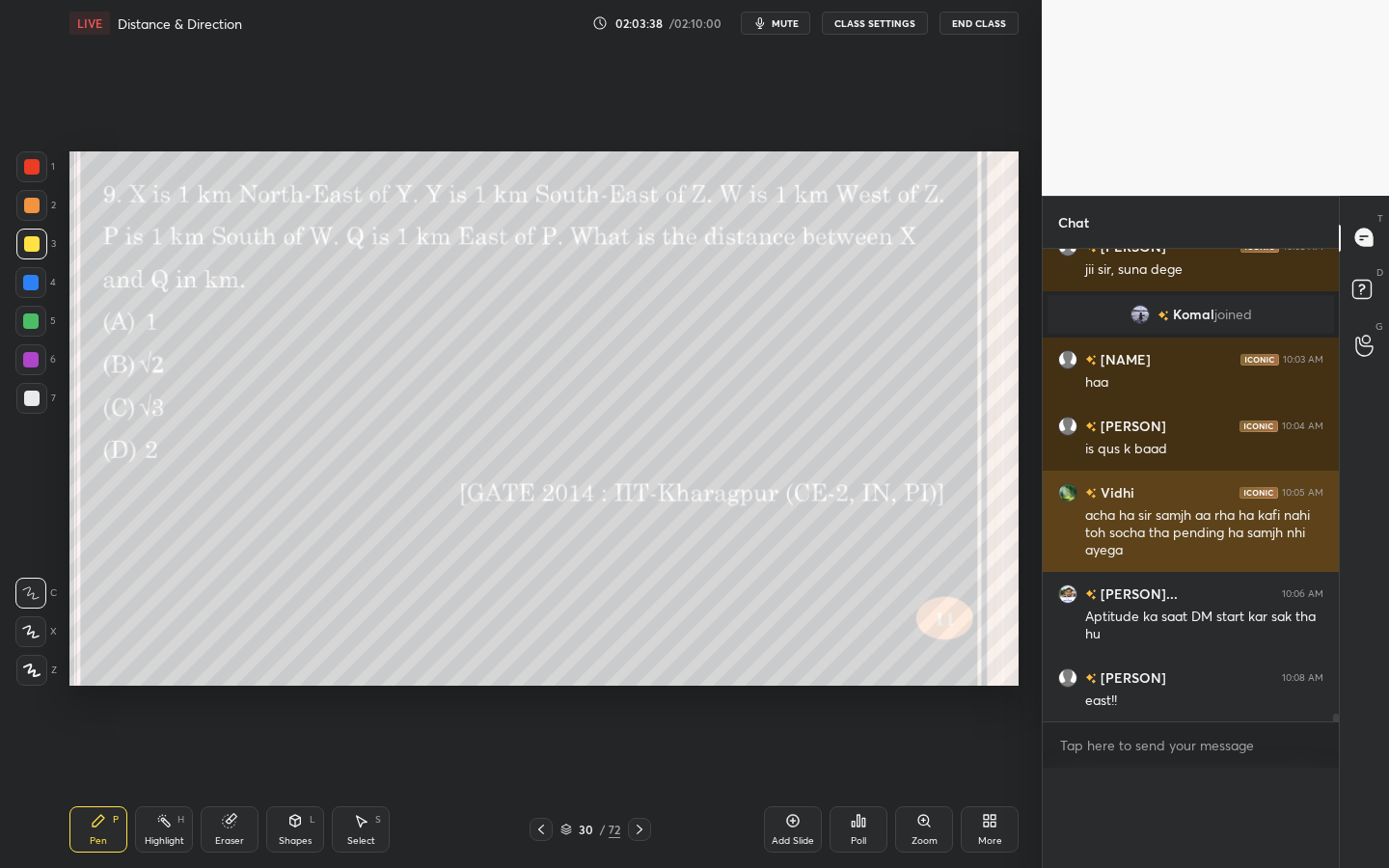 scroll, scrollTop: 83, scrollLeft: 259, axis: both 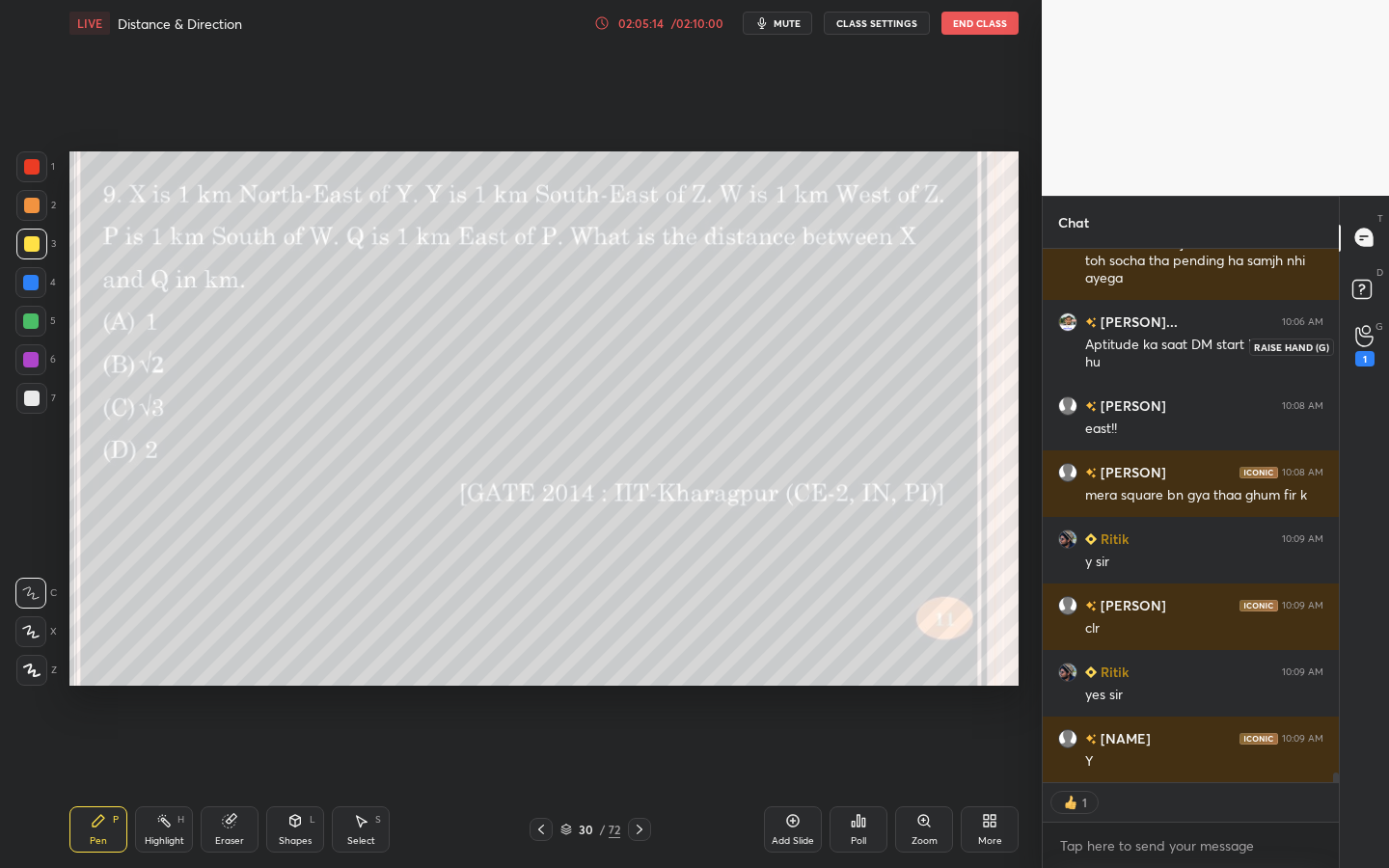 click on "1" at bounding box center [1365, 345] 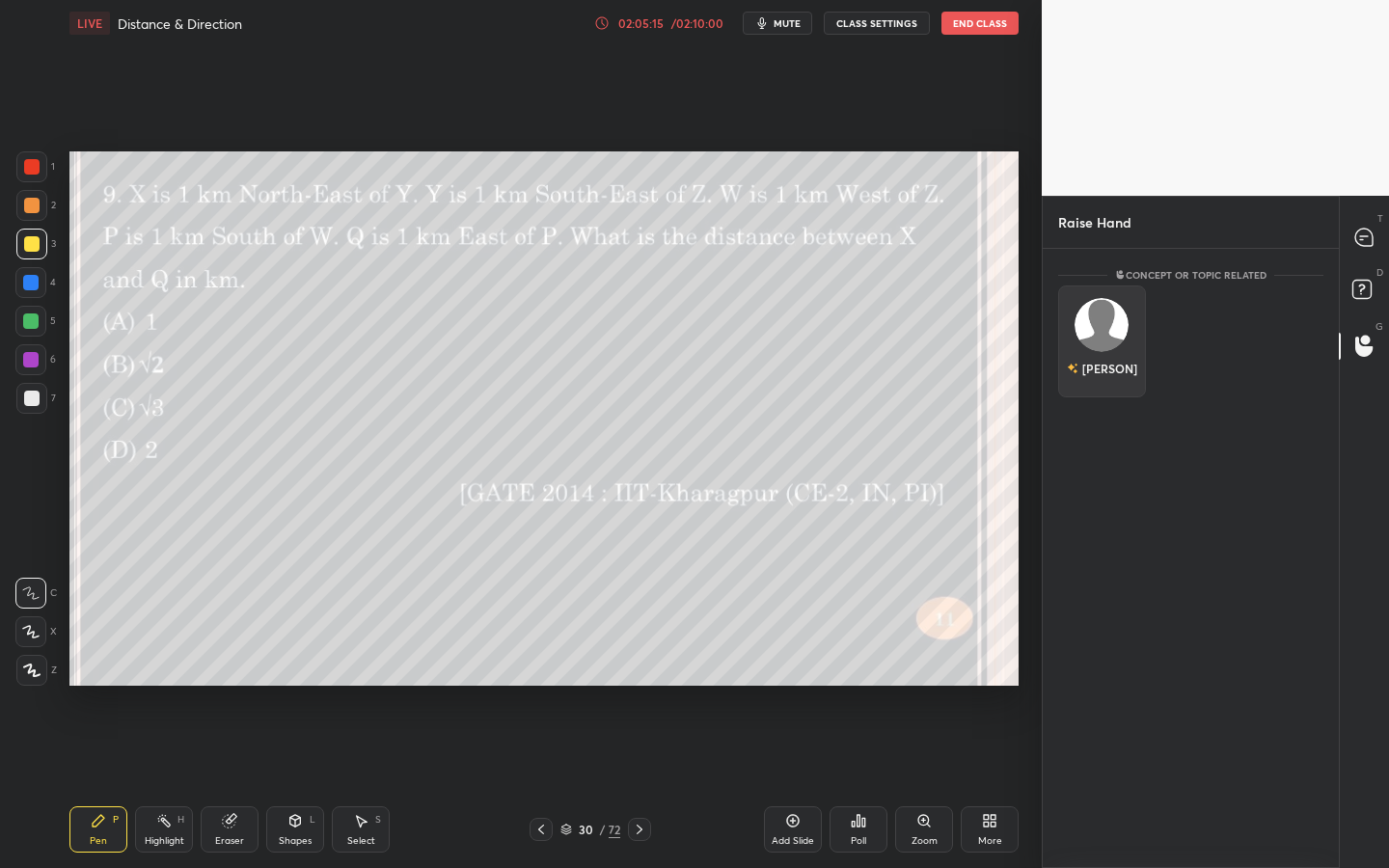 click at bounding box center [1102, 325] 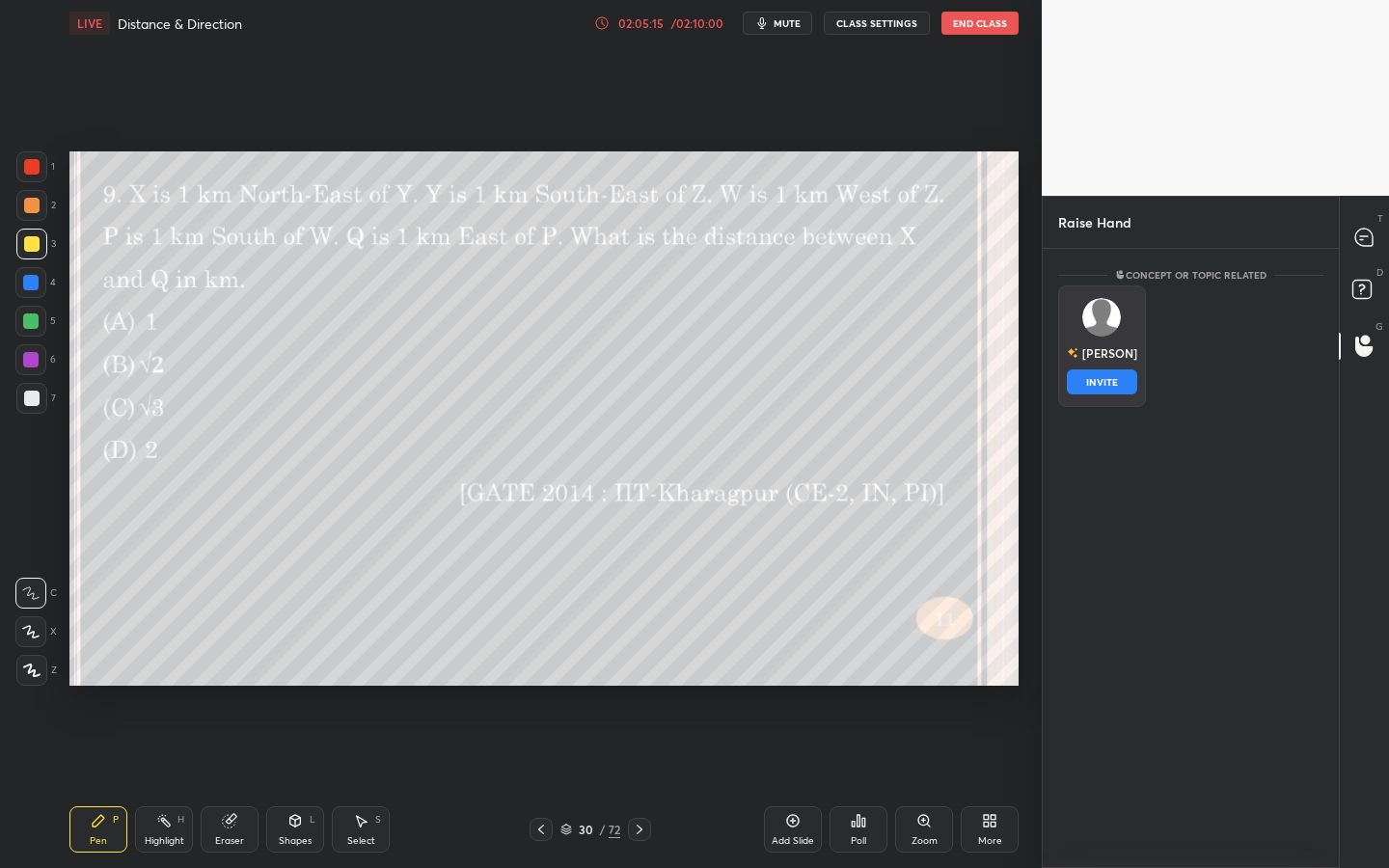 click on "INVITE" at bounding box center [1102, 382] 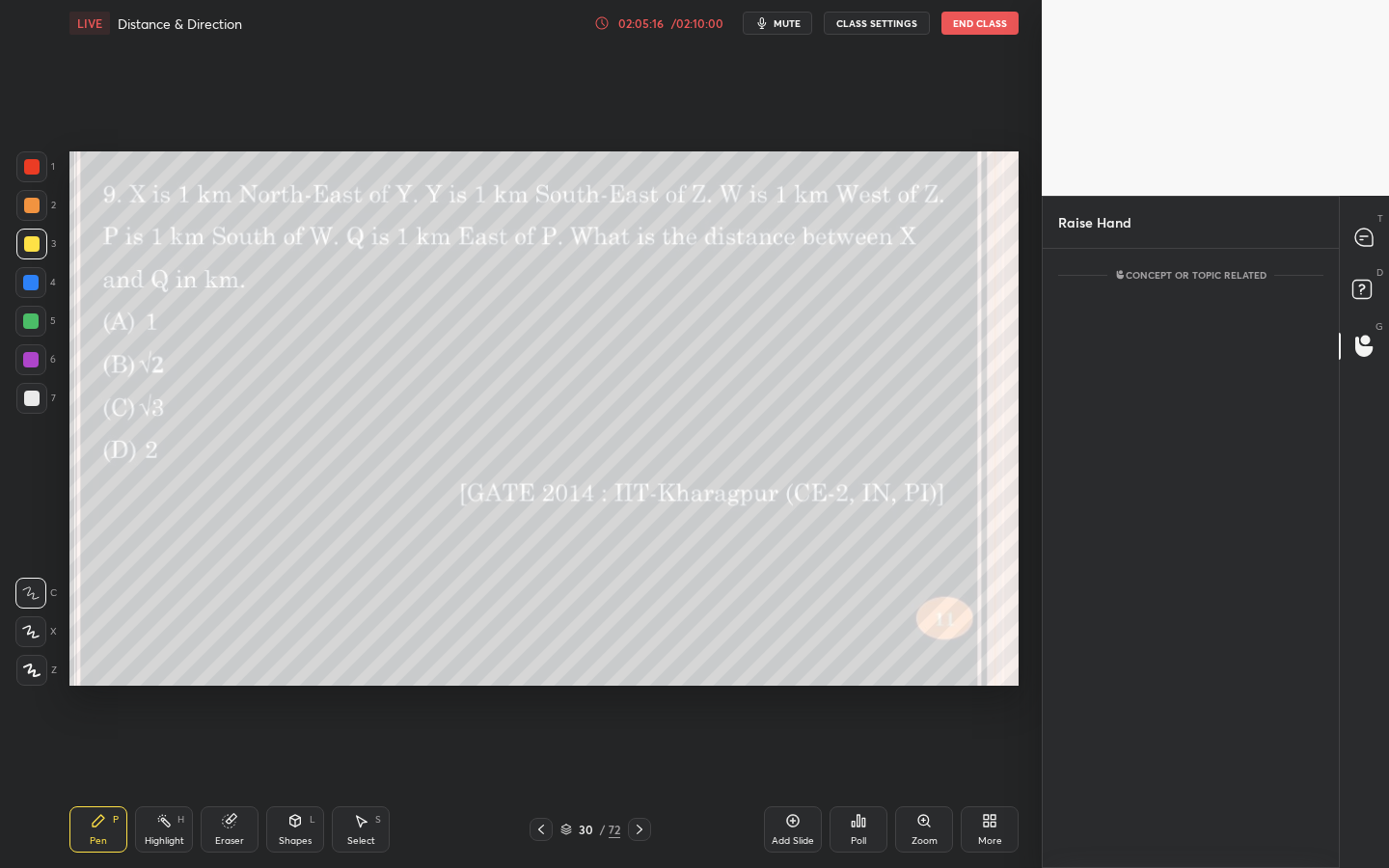 scroll, scrollTop: 535, scrollLeft: 290, axis: both 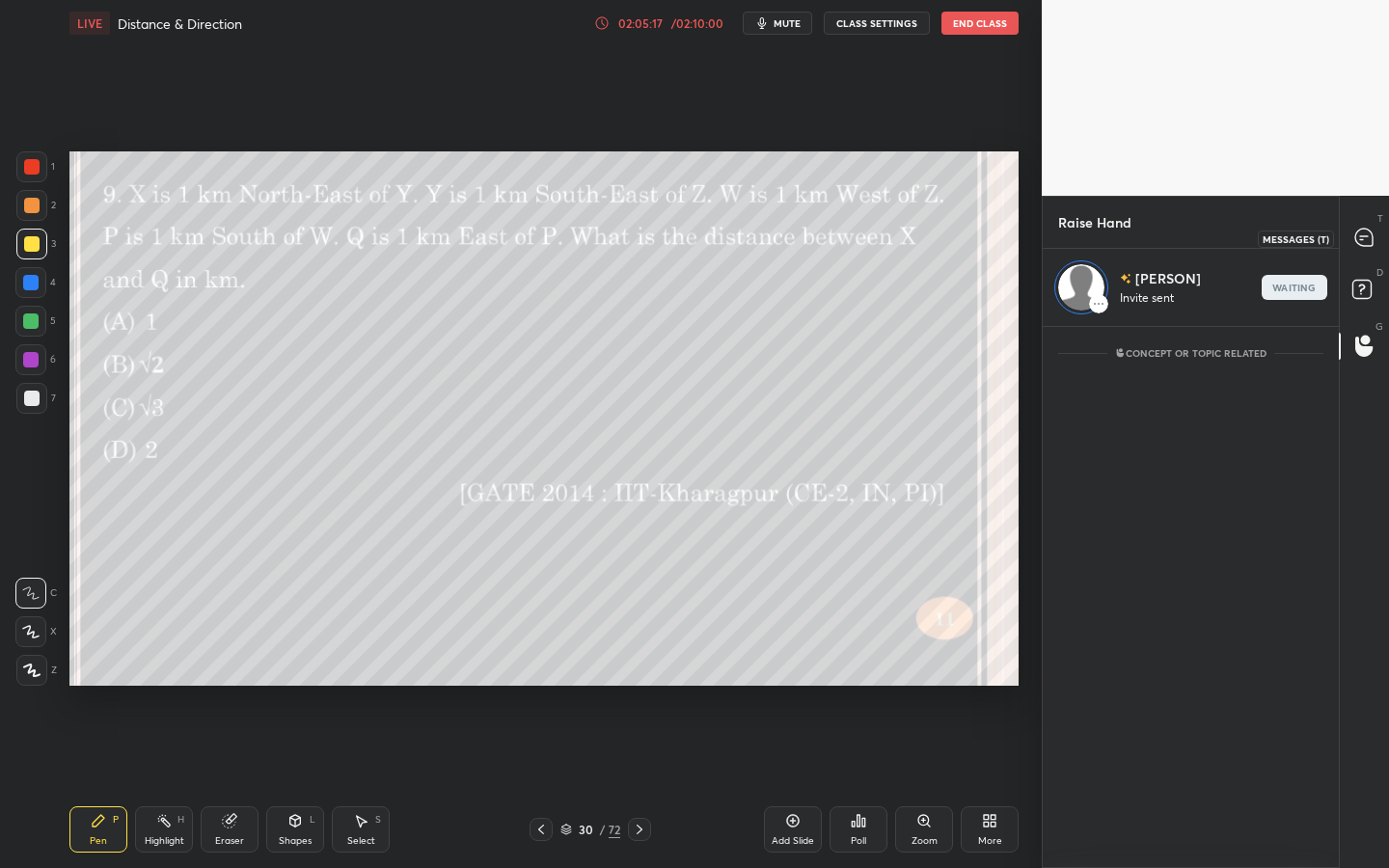 click at bounding box center (1365, 238) 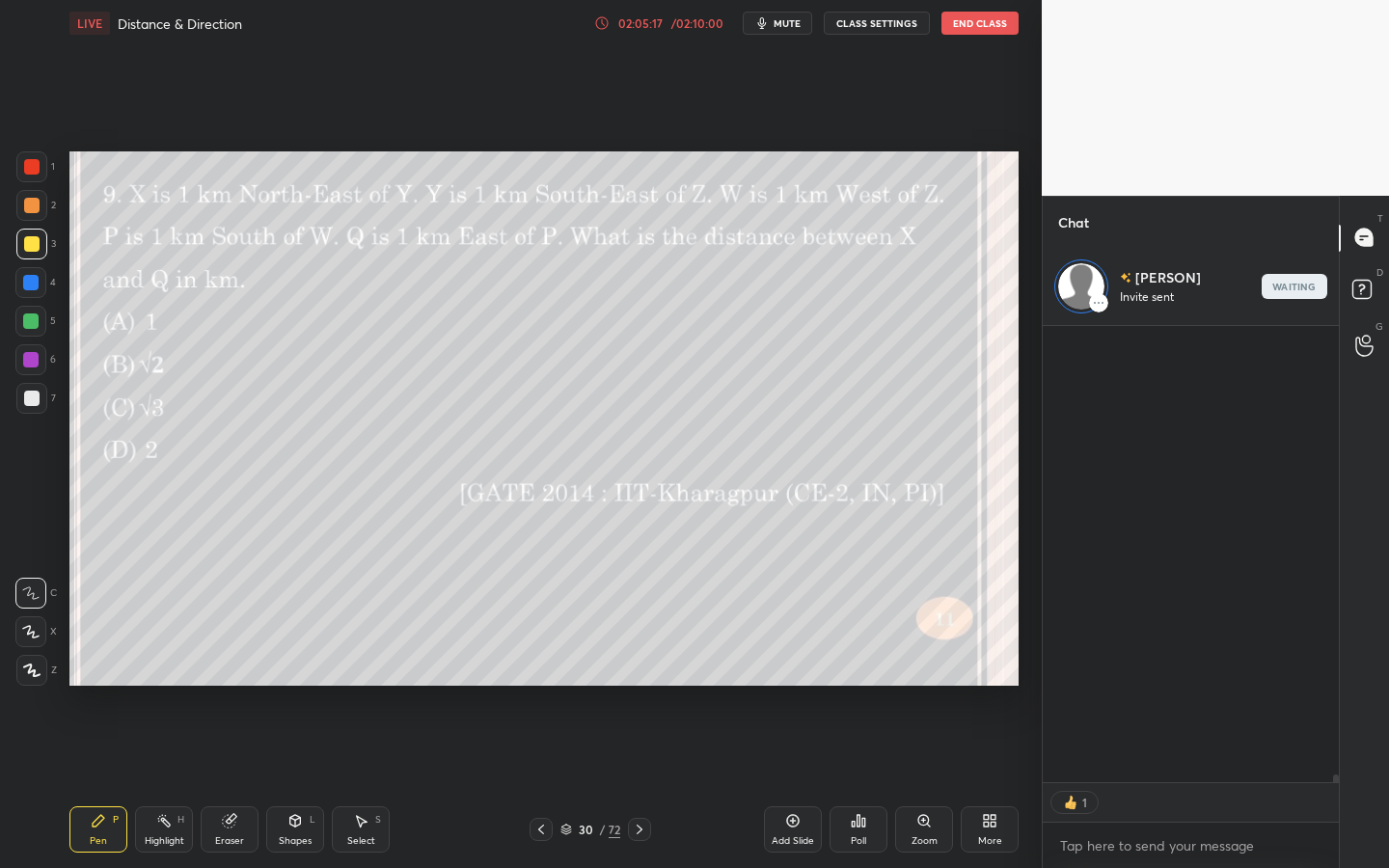 scroll, scrollTop: 28543, scrollLeft: 0, axis: vertical 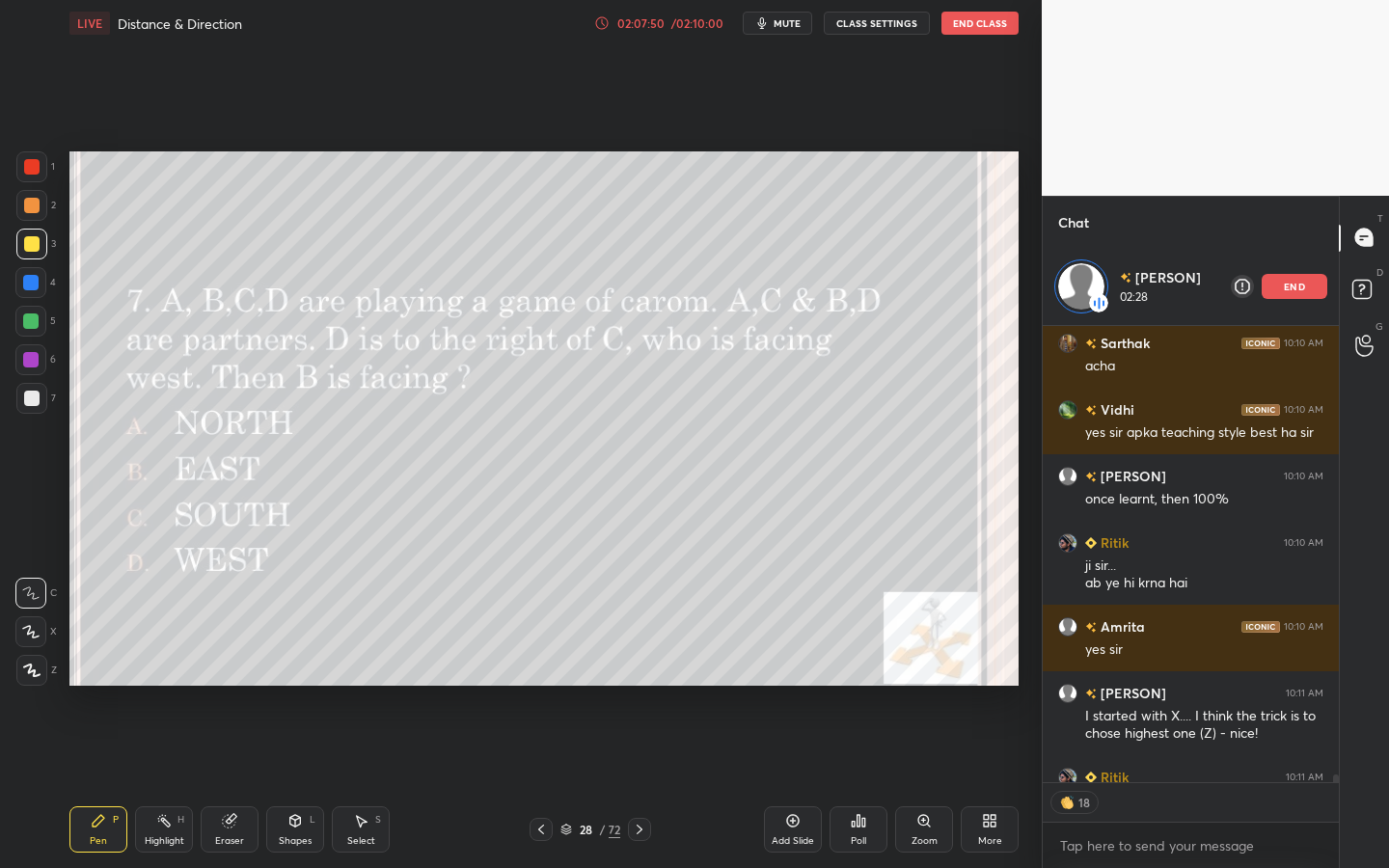click on "Setting up your live class Poll for   secs No correct answer Start poll" at bounding box center [544, 419] 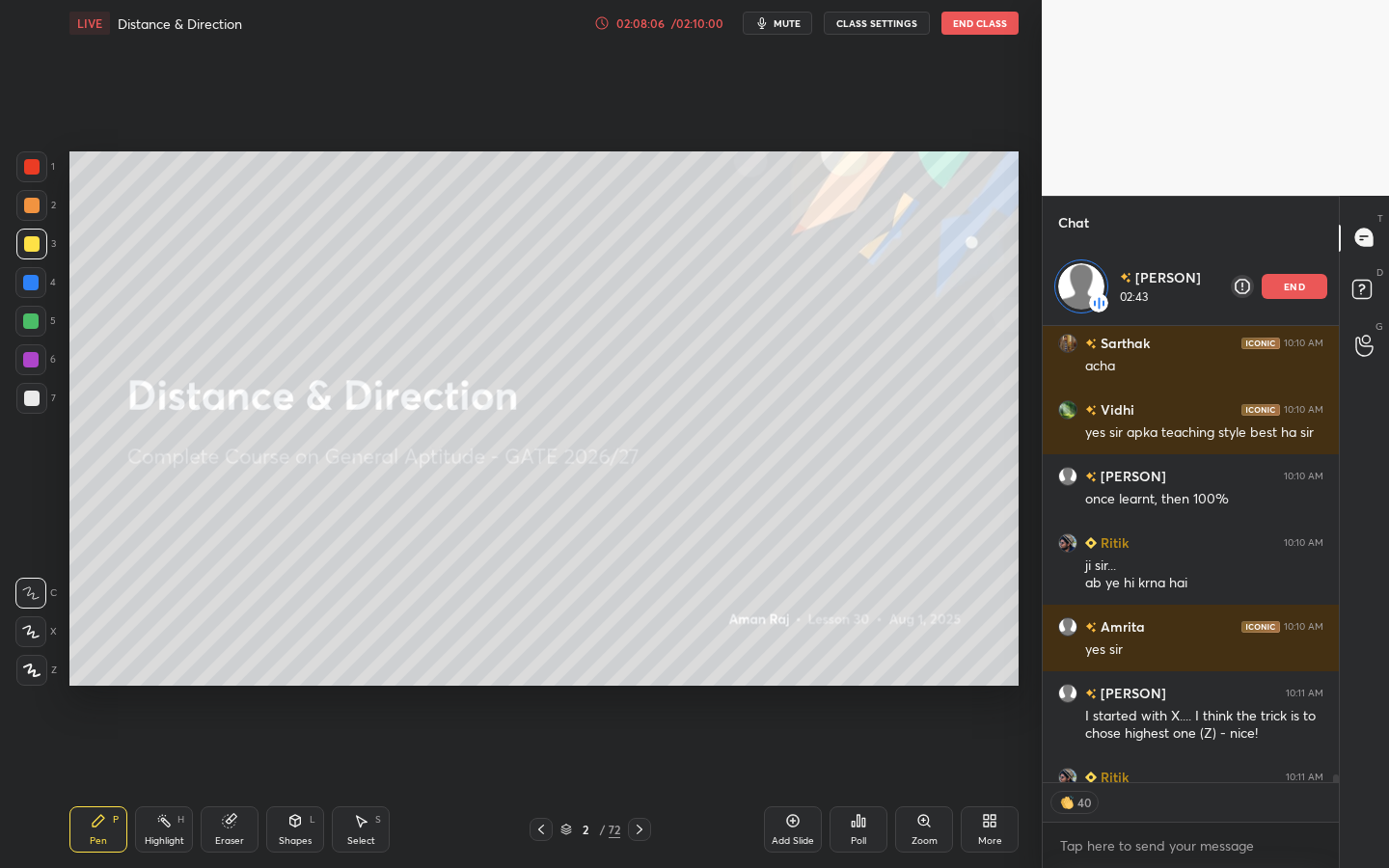 click on "More" at bounding box center (990, 829) 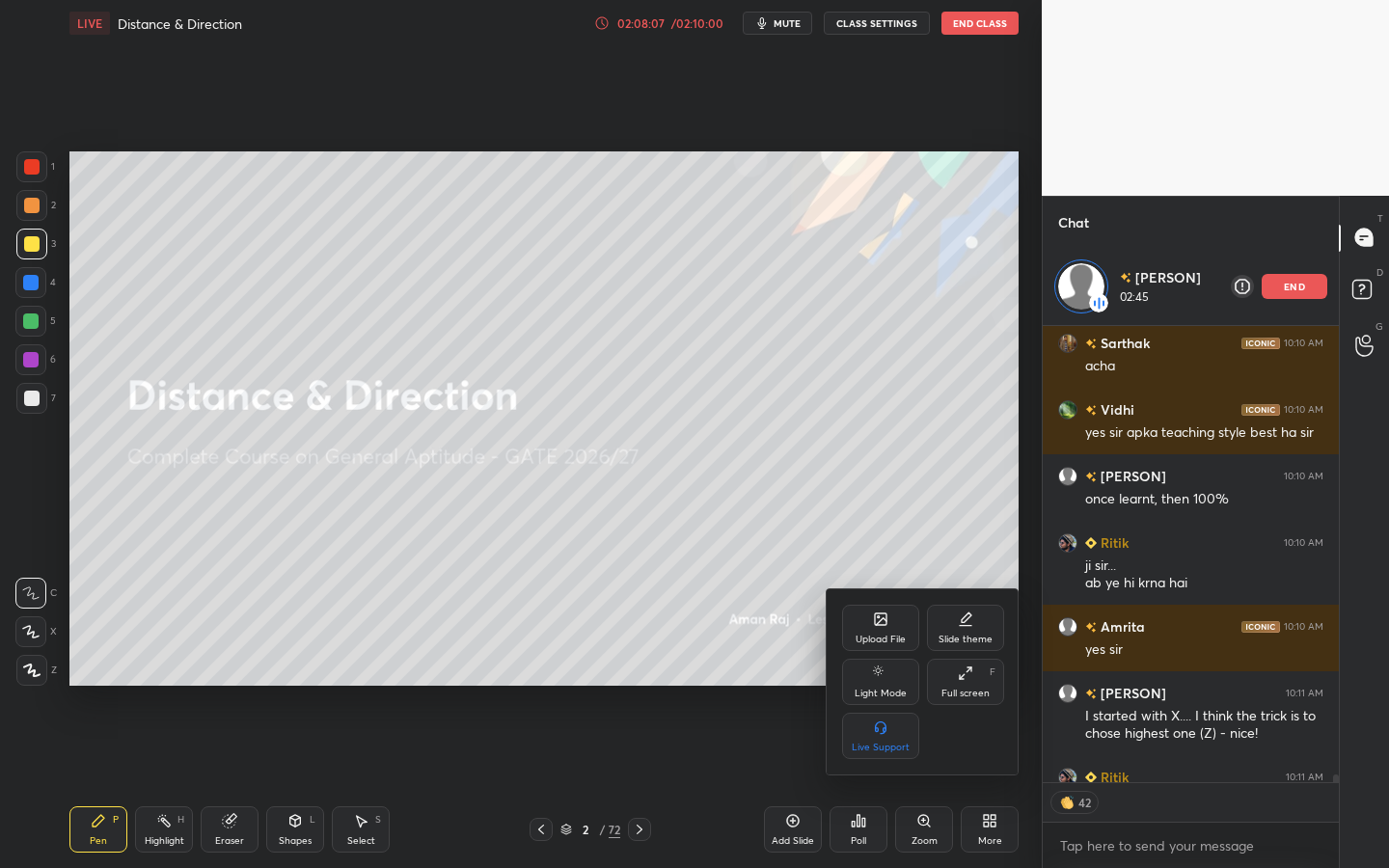 click on "Full screen" at bounding box center (966, 693) 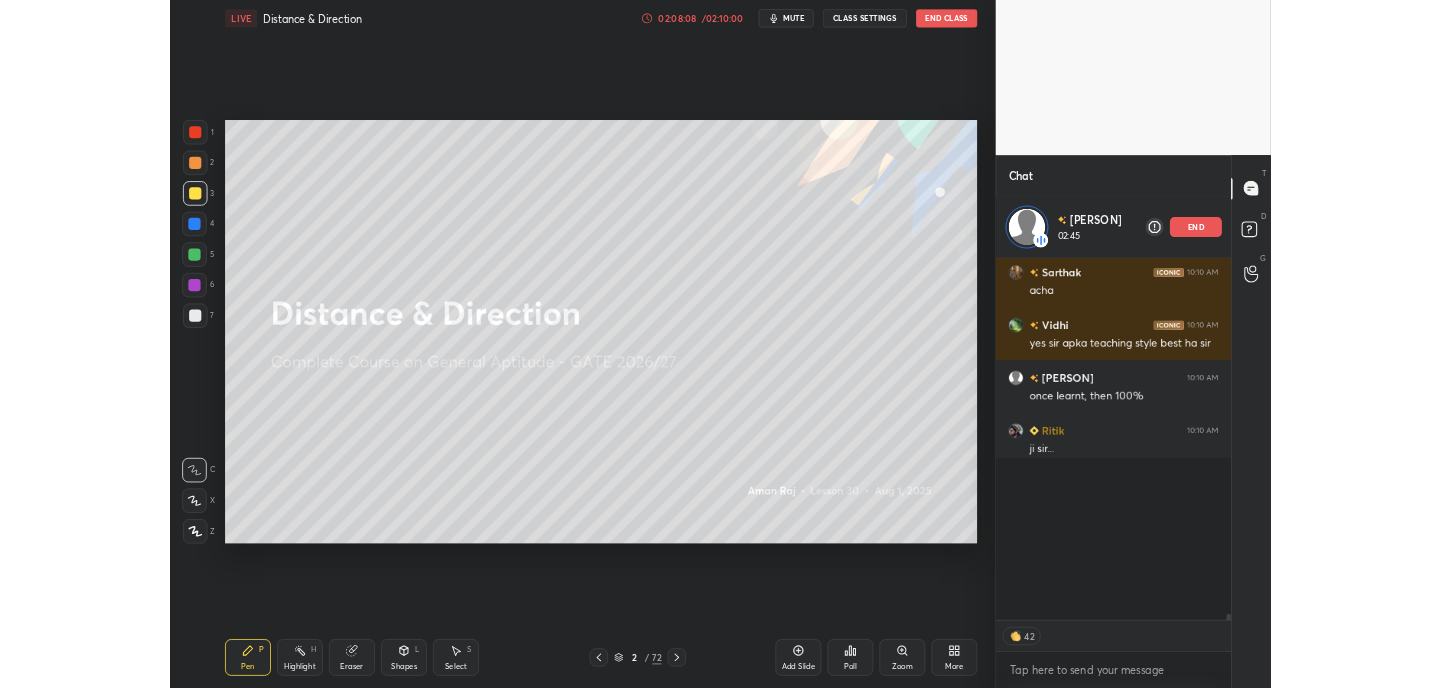 scroll, scrollTop: 560, scrollLeft: 1000, axis: both 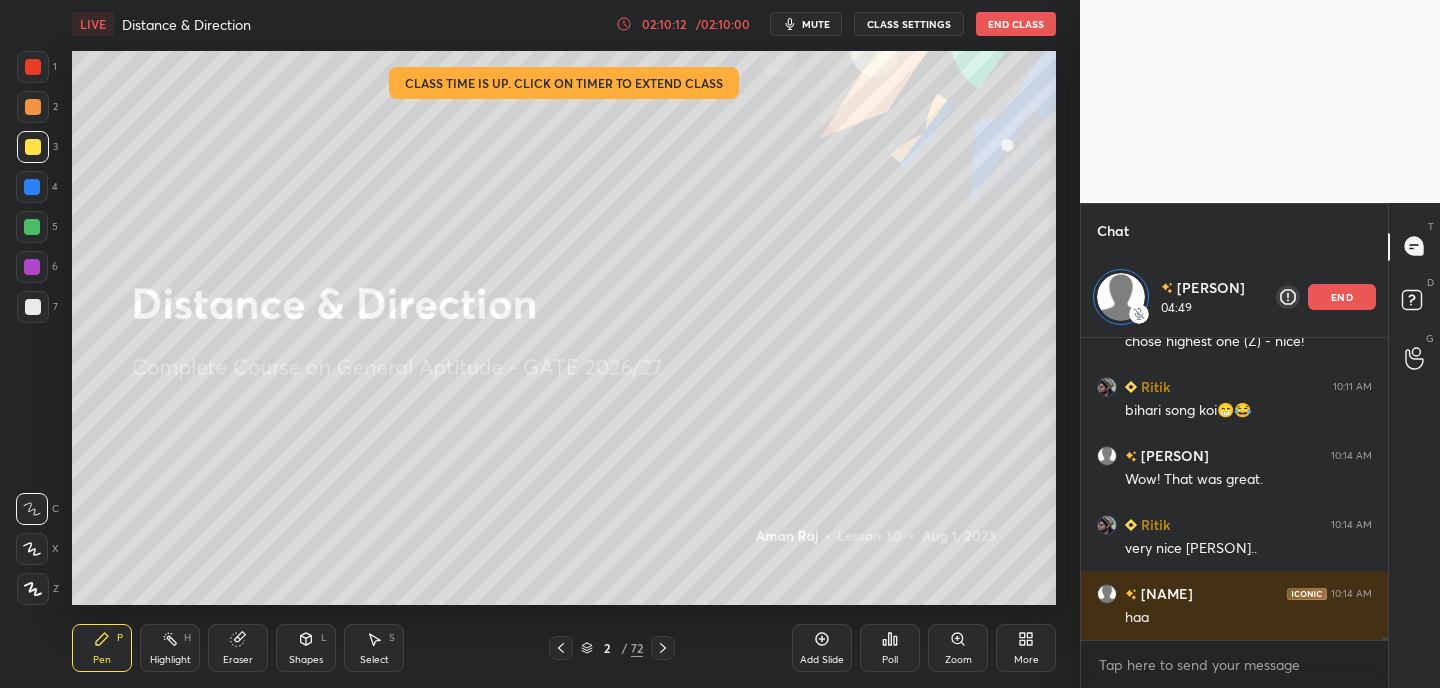 click on "end" at bounding box center (1342, 297) 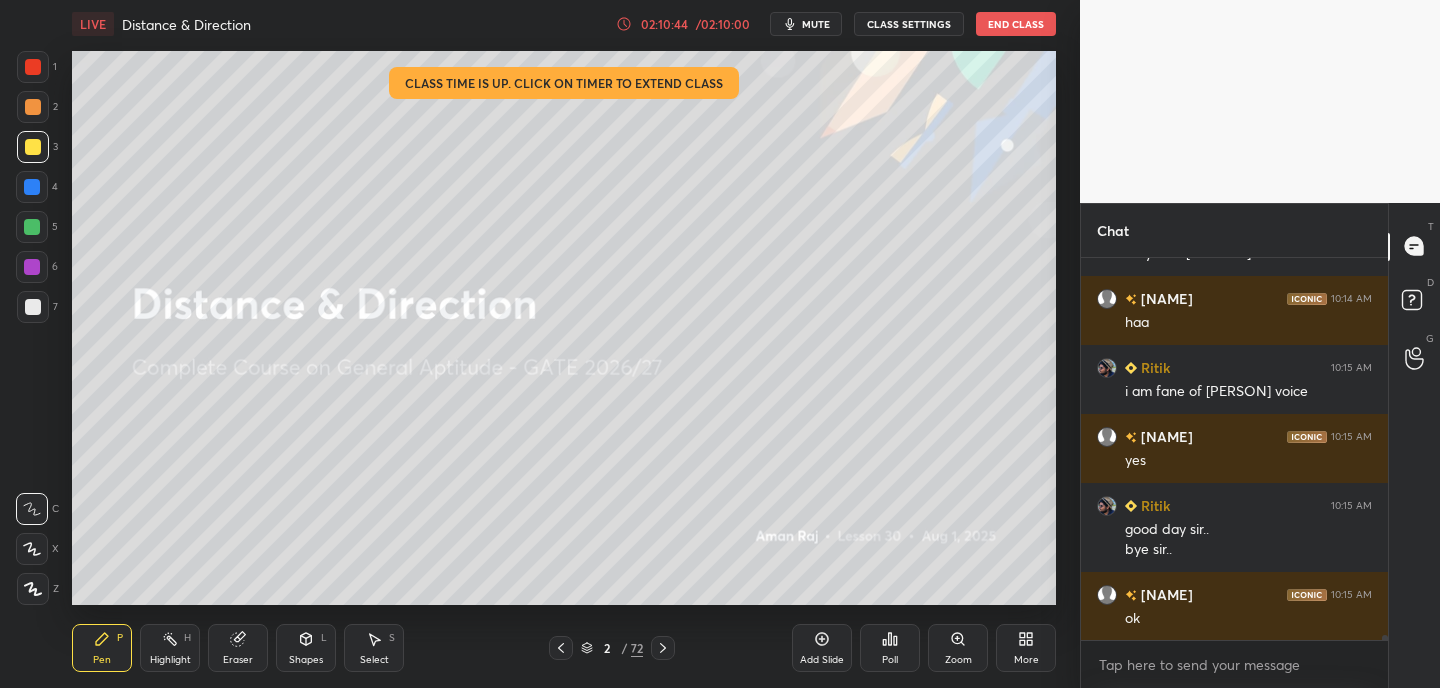 scroll, scrollTop: 30952, scrollLeft: 0, axis: vertical 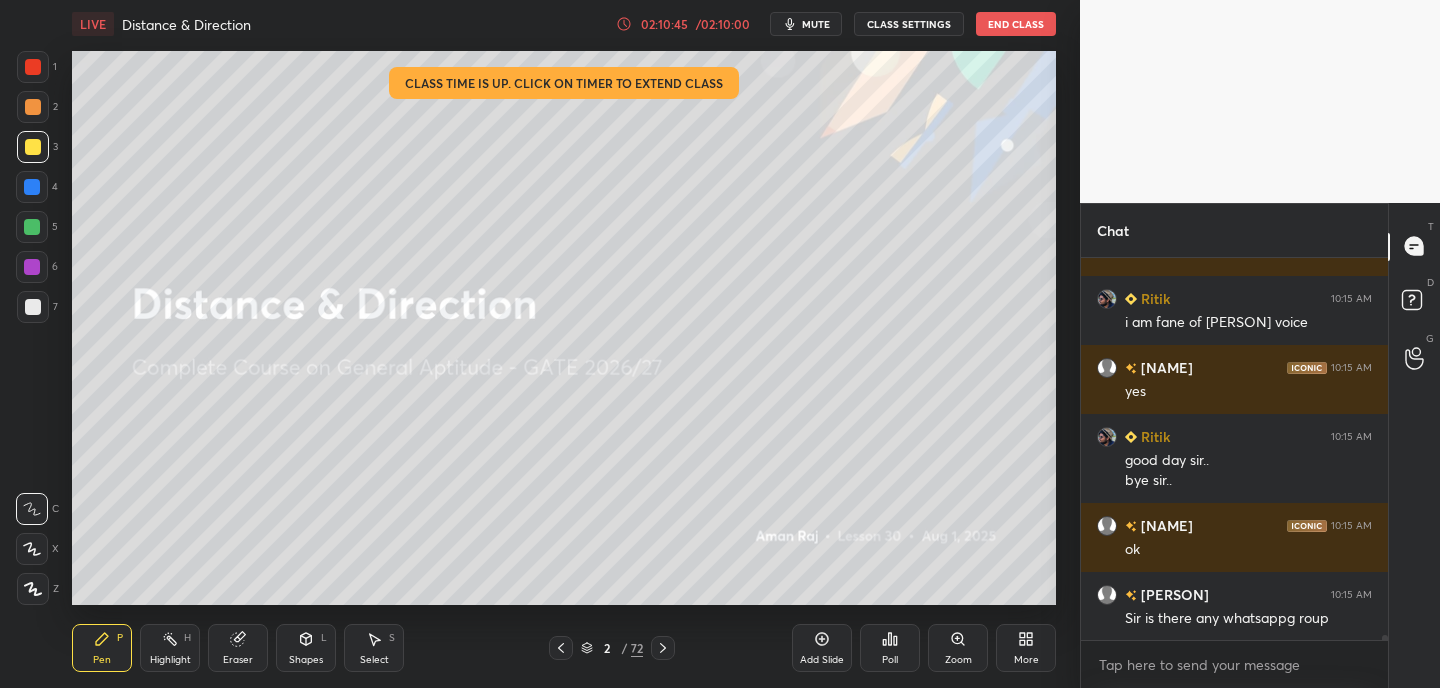 click on "End Class" at bounding box center [1016, 24] 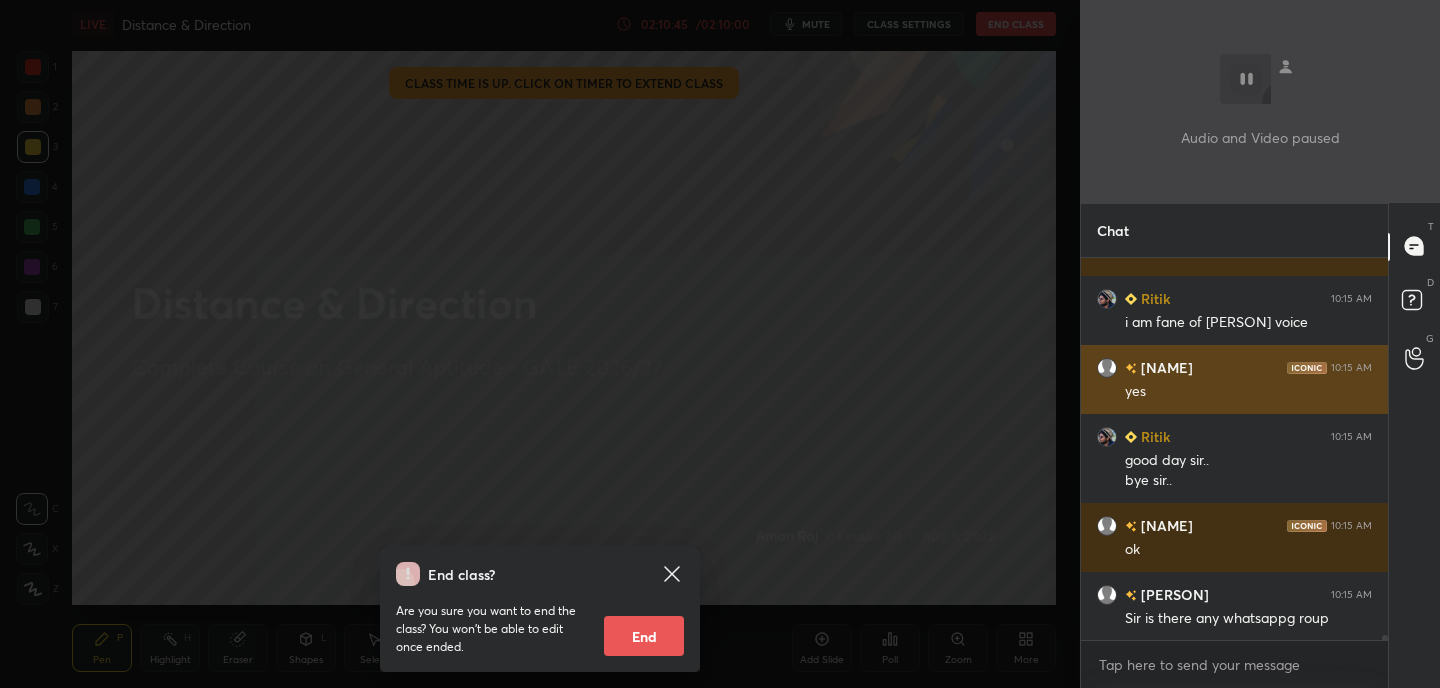 scroll, scrollTop: 31021, scrollLeft: 0, axis: vertical 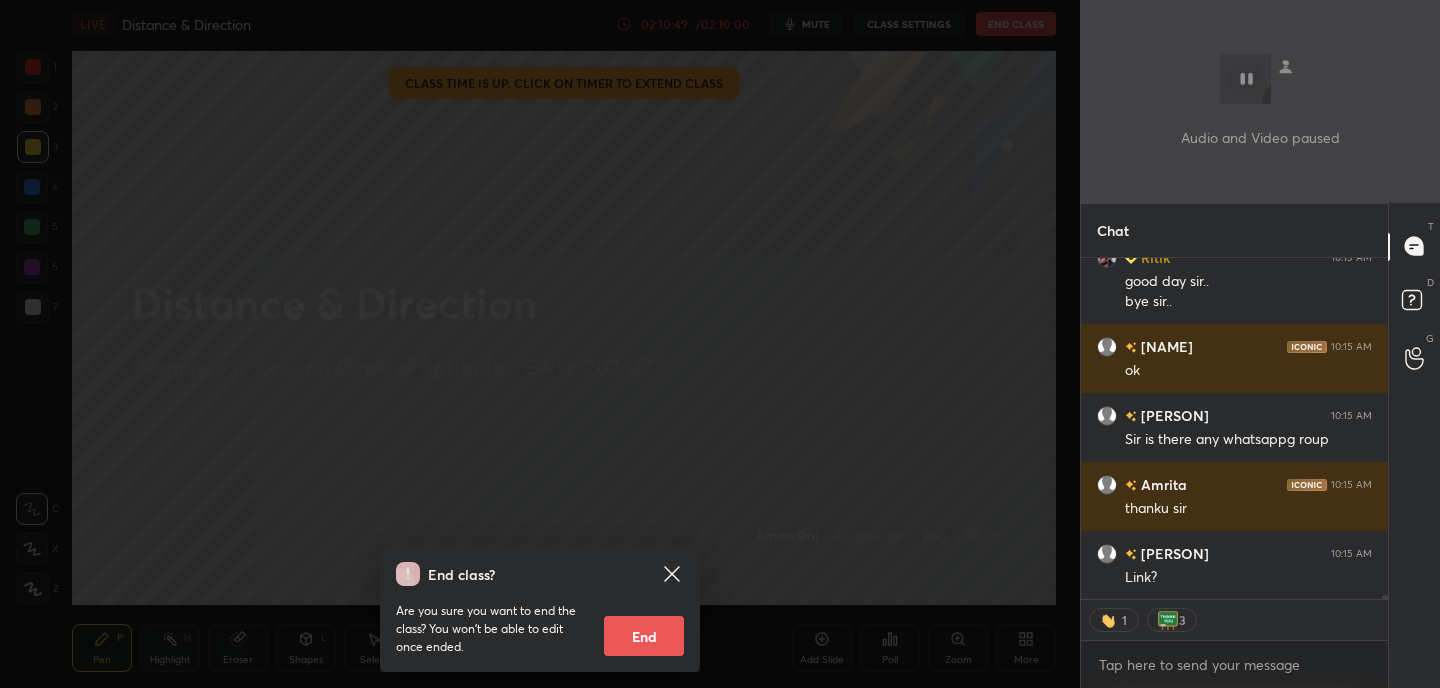 click on "End" at bounding box center [644, 636] 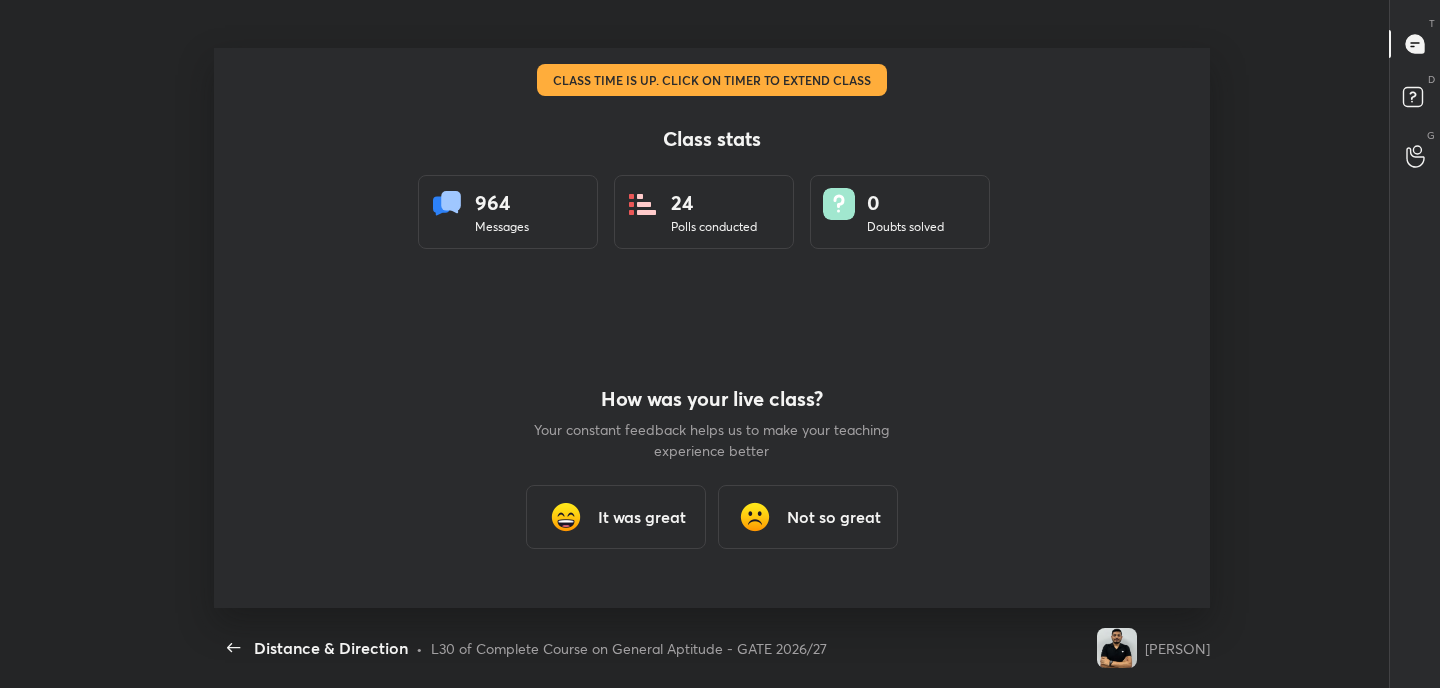 scroll, scrollTop: 0, scrollLeft: 0, axis: both 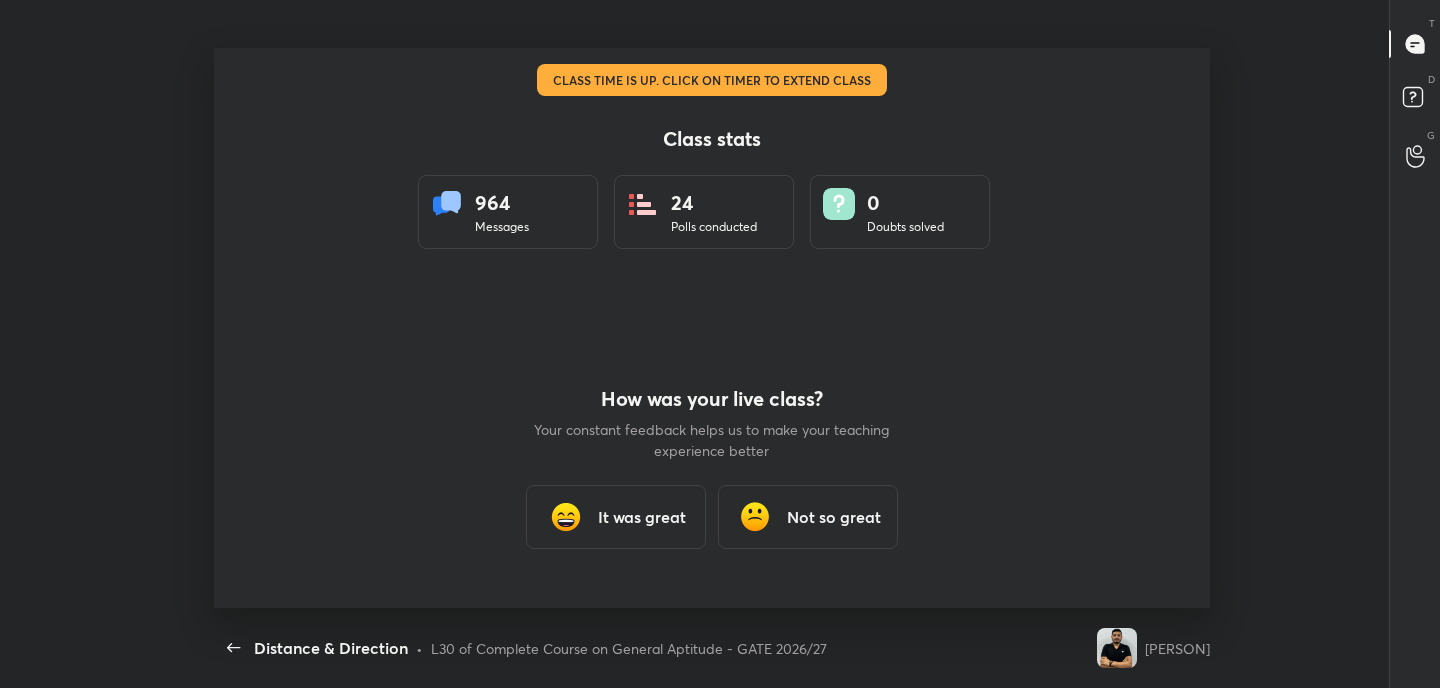 click on "It was great" at bounding box center [616, 517] 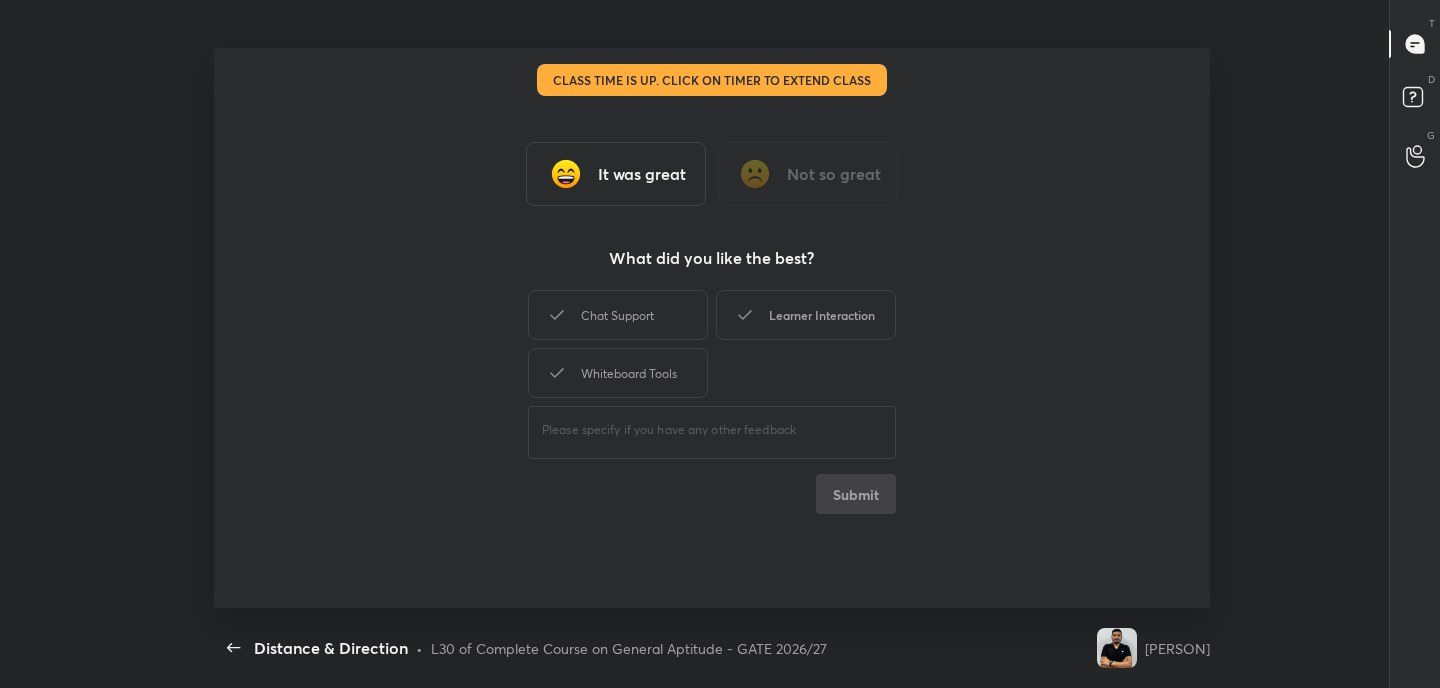 click on "Learner Interaction" at bounding box center (806, 315) 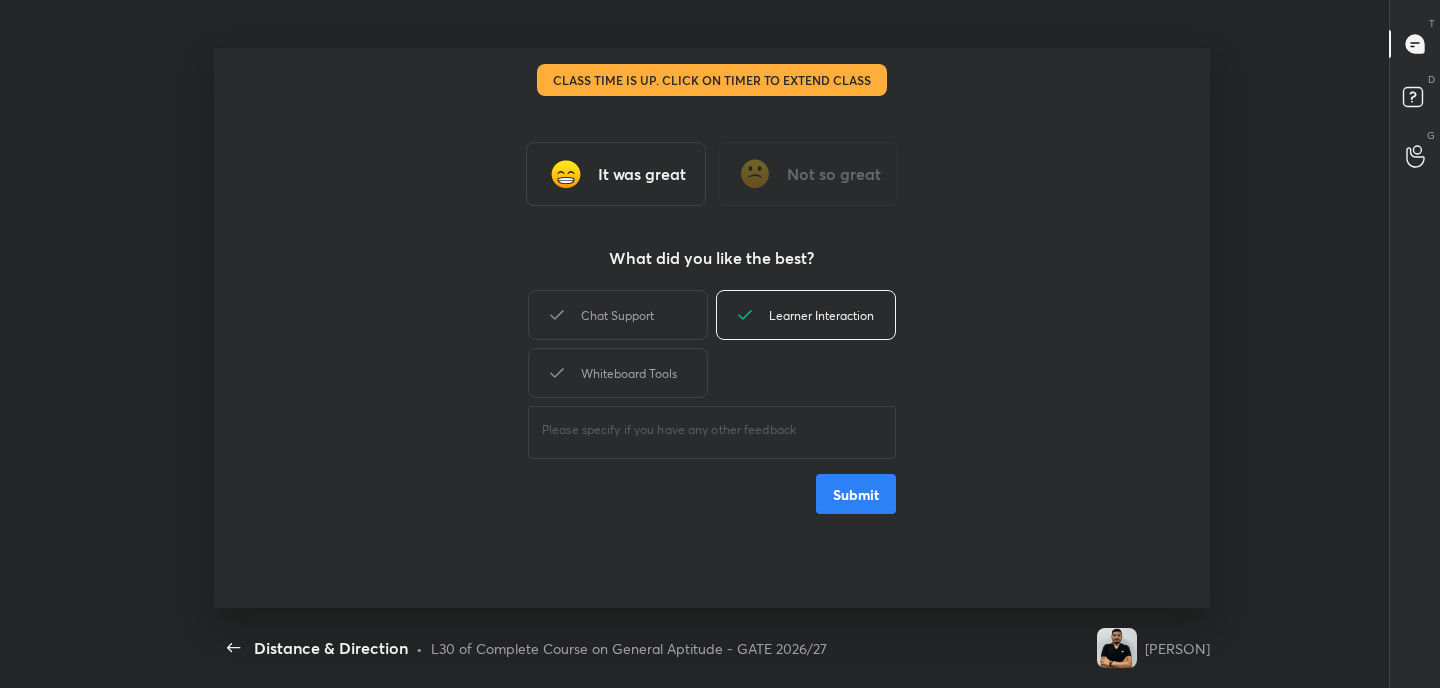 click on "Submit" at bounding box center (856, 494) 